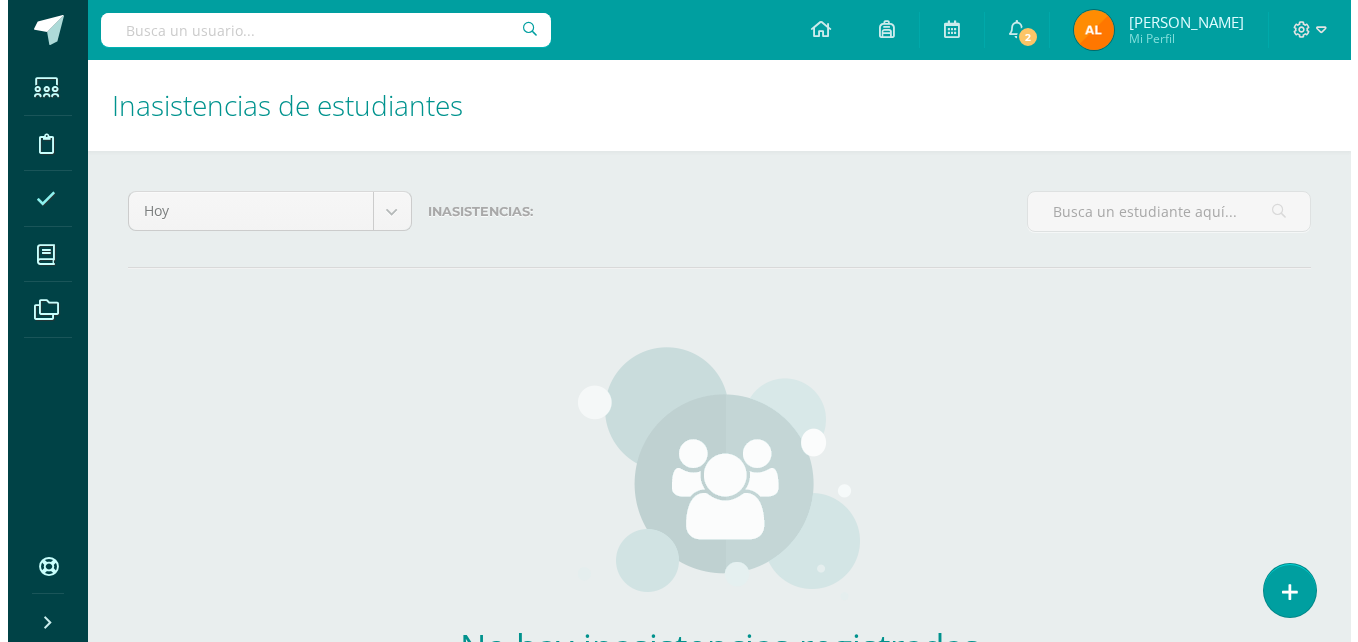 scroll, scrollTop: 0, scrollLeft: 0, axis: both 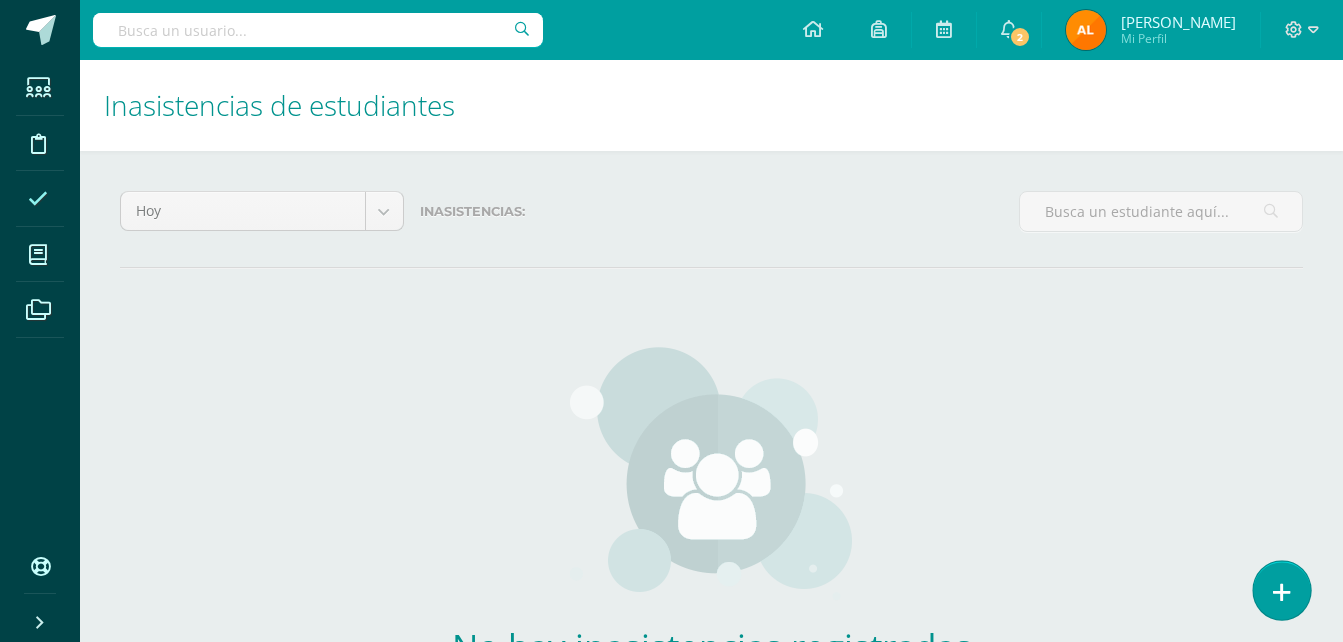 click at bounding box center (1281, 590) 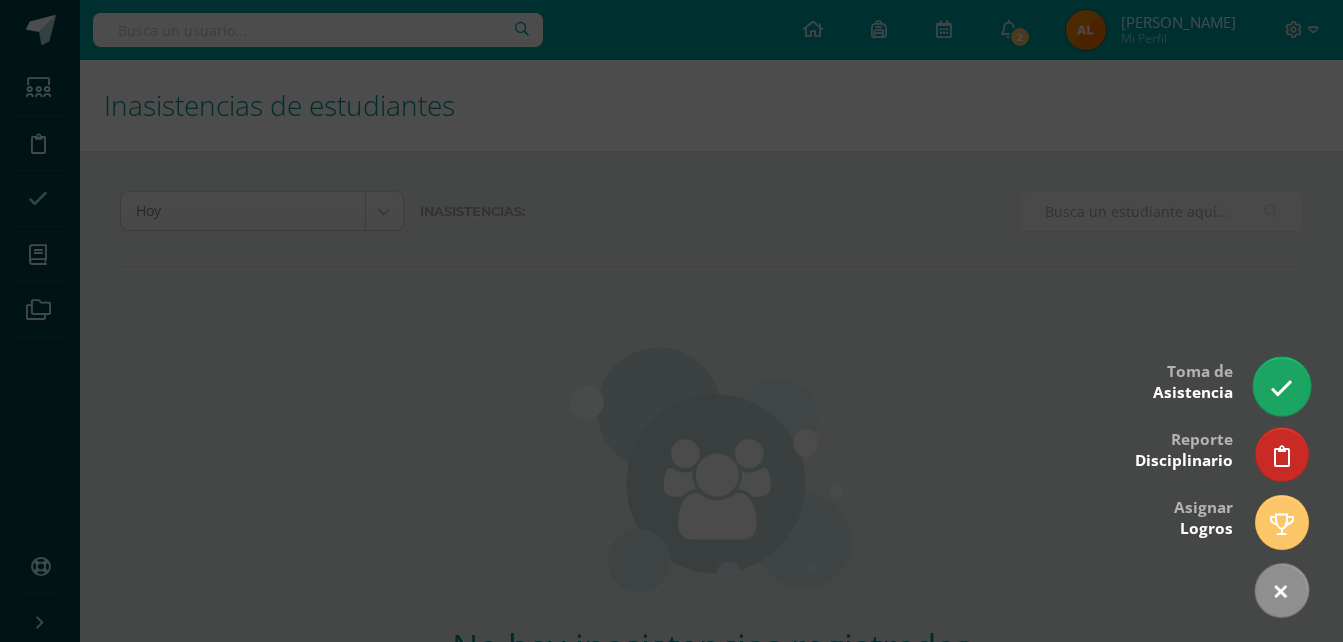 click at bounding box center [1281, 386] 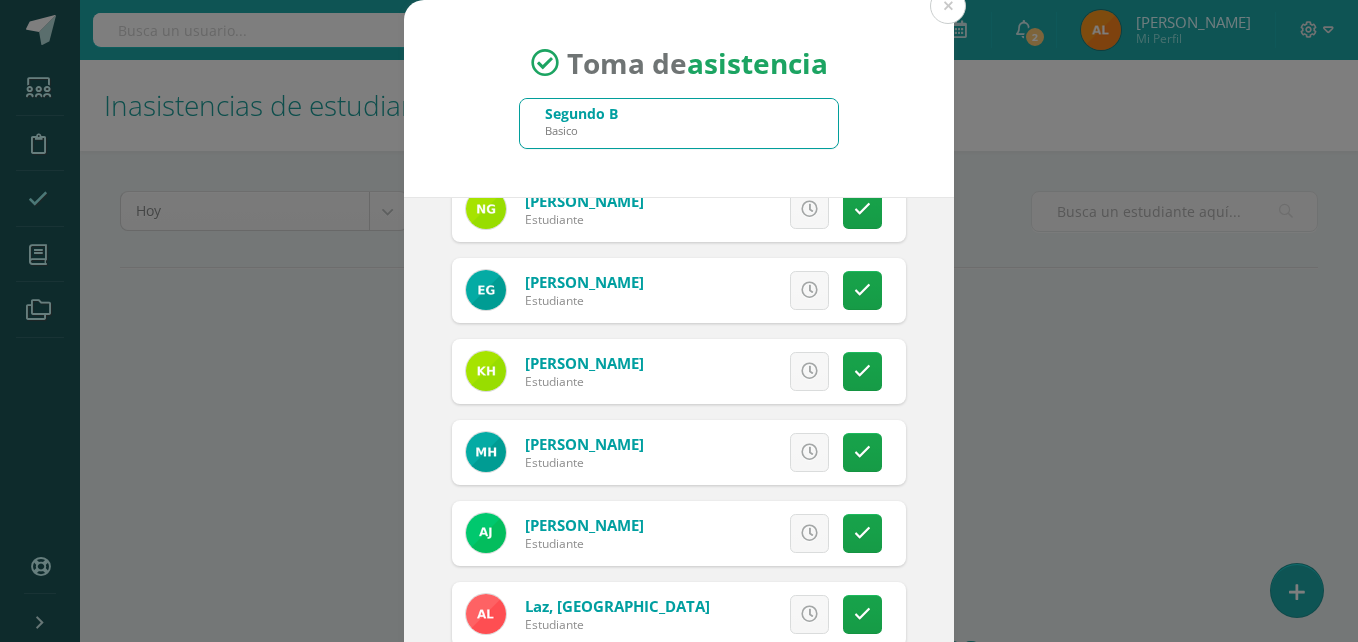 scroll, scrollTop: 126, scrollLeft: 0, axis: vertical 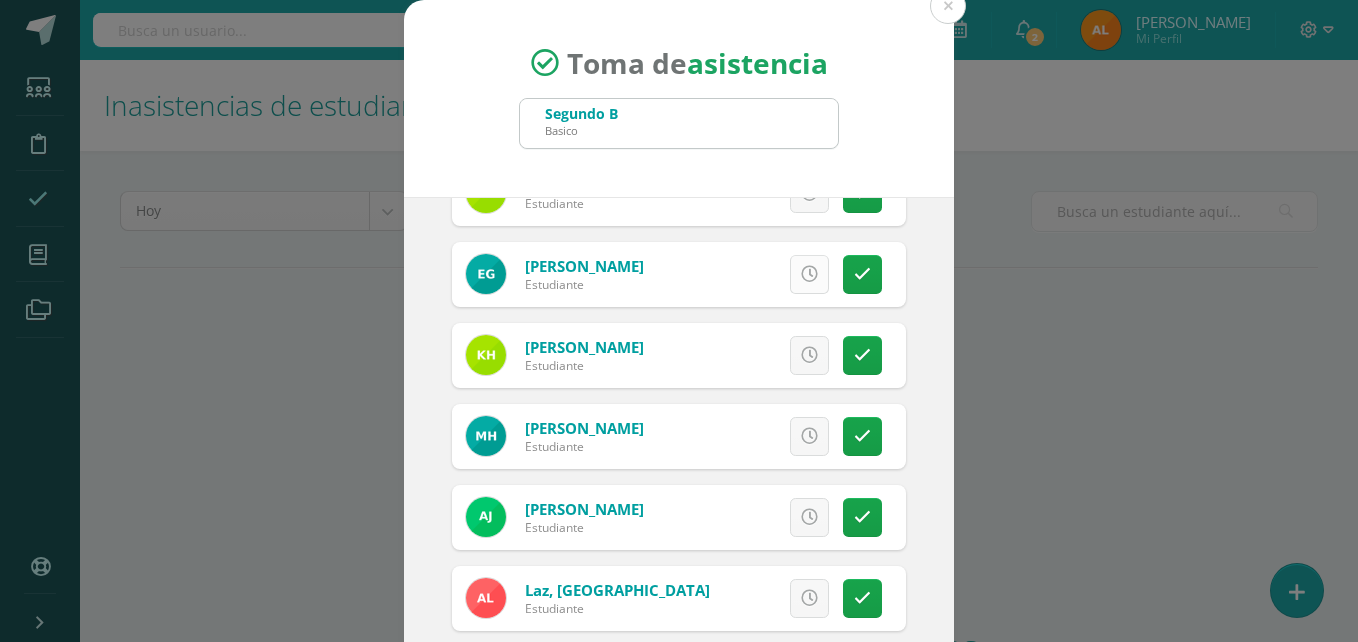 click at bounding box center [809, 274] 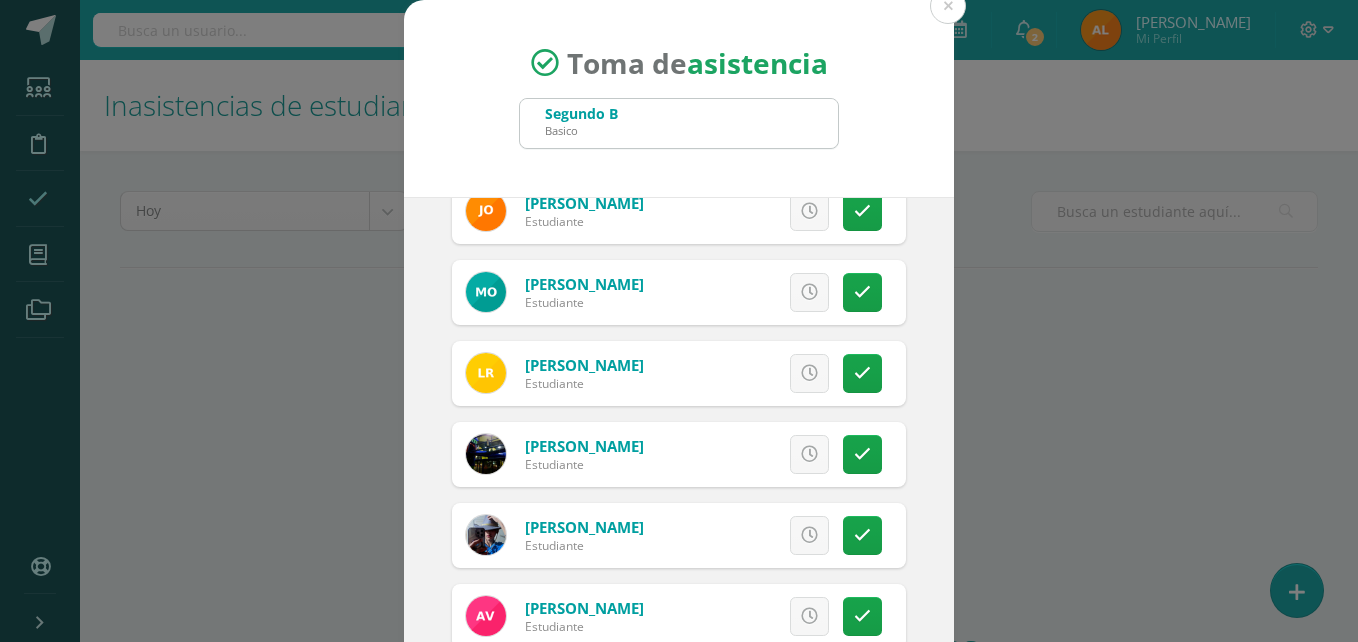 scroll, scrollTop: 1271, scrollLeft: 0, axis: vertical 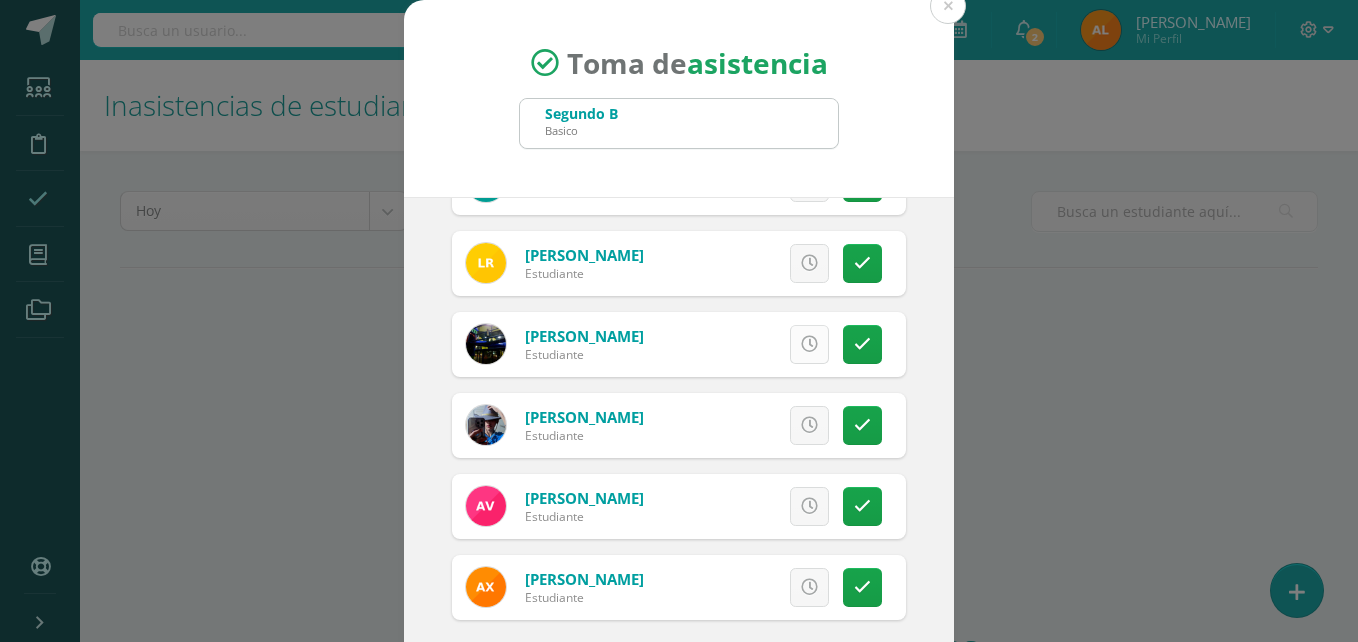 click at bounding box center [809, 344] 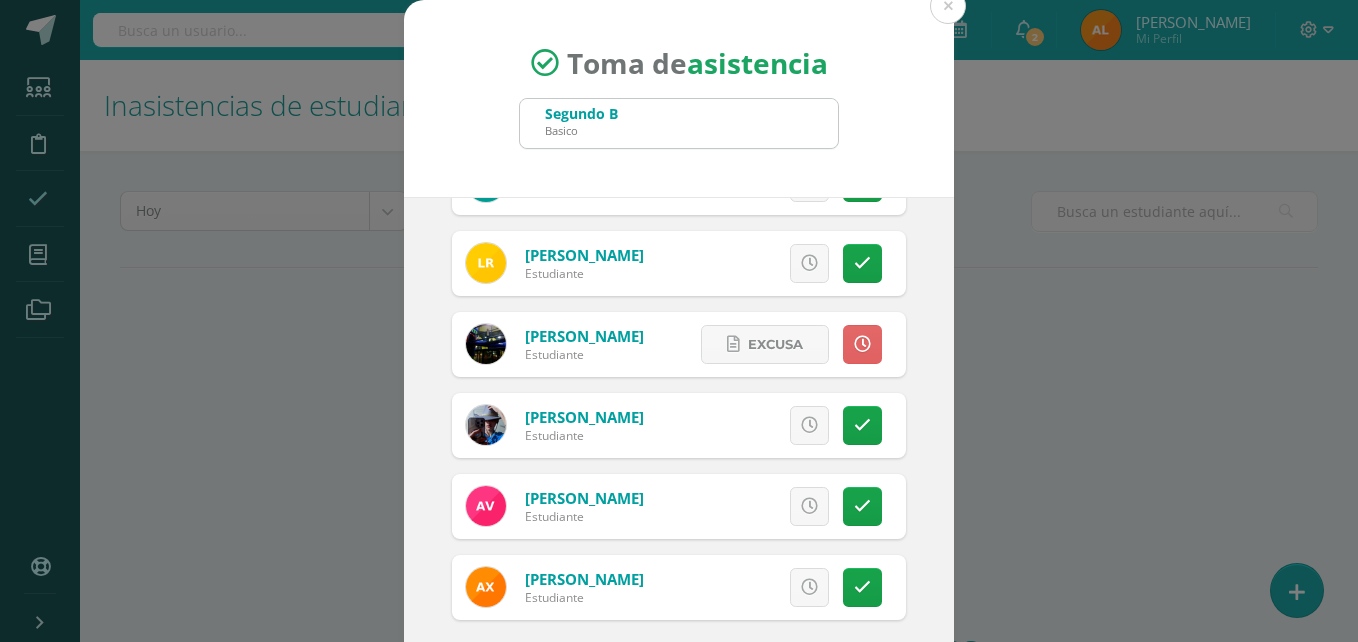 scroll, scrollTop: 114, scrollLeft: 0, axis: vertical 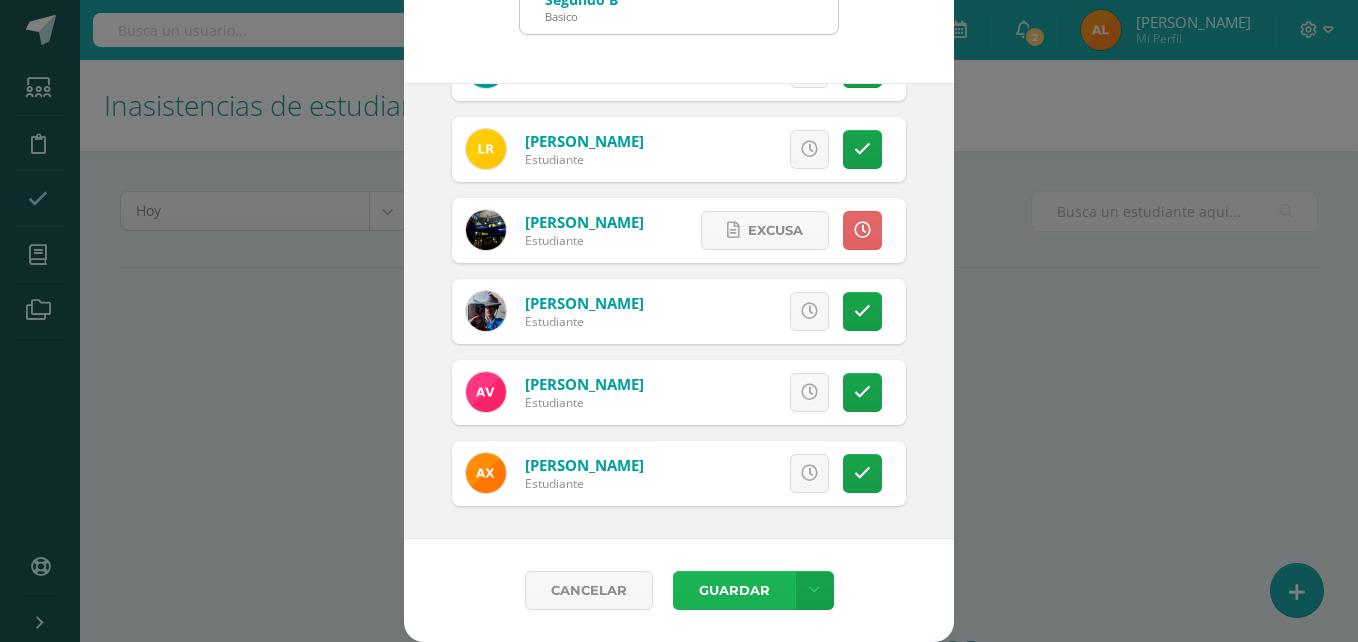 click on "Guardar" at bounding box center [734, 590] 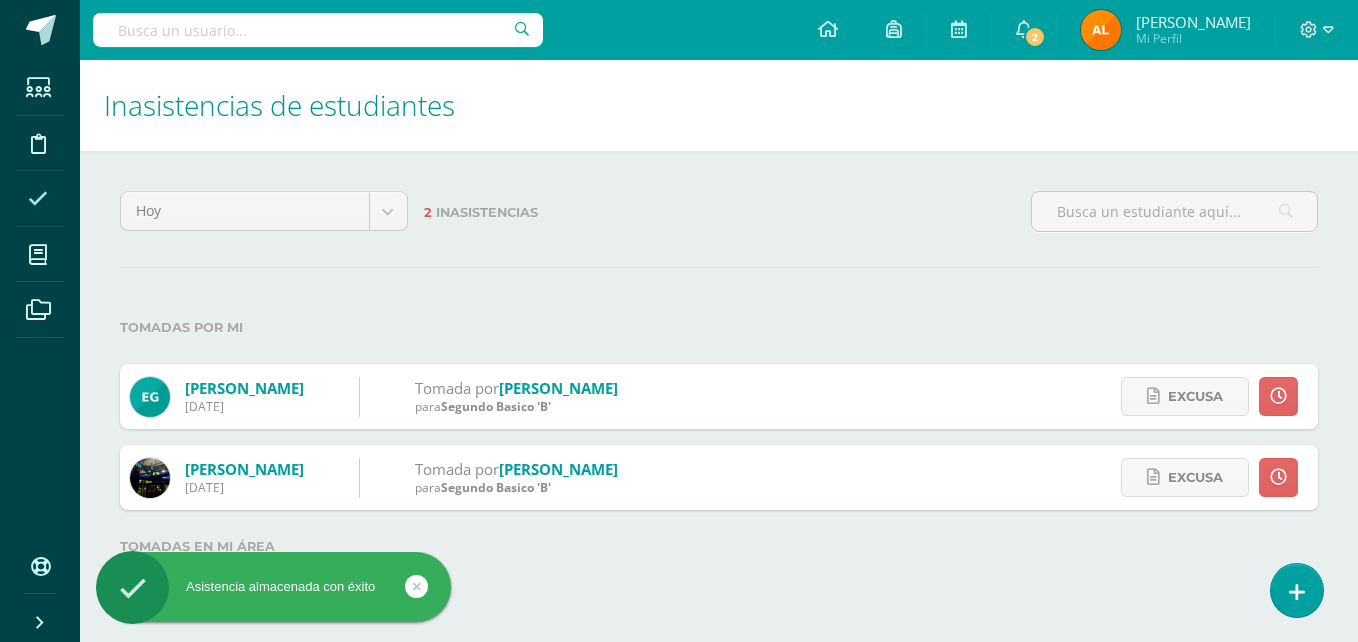 scroll, scrollTop: 0, scrollLeft: 0, axis: both 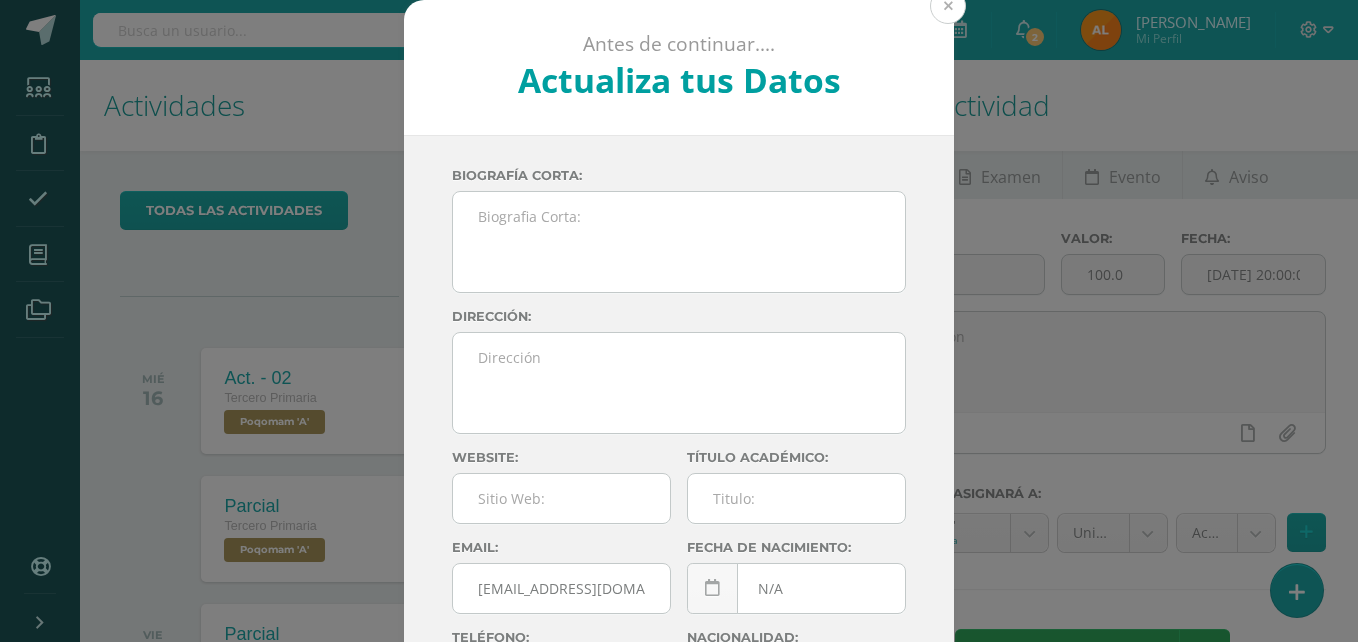 click at bounding box center [948, 6] 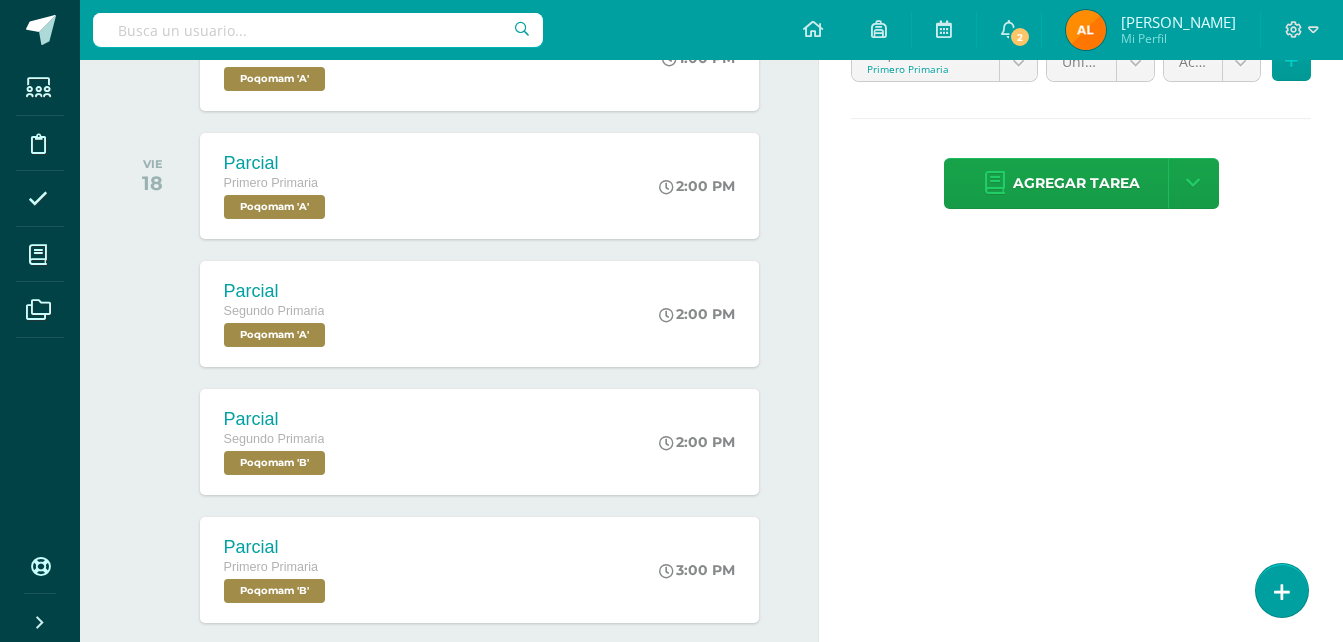 scroll, scrollTop: 0, scrollLeft: 0, axis: both 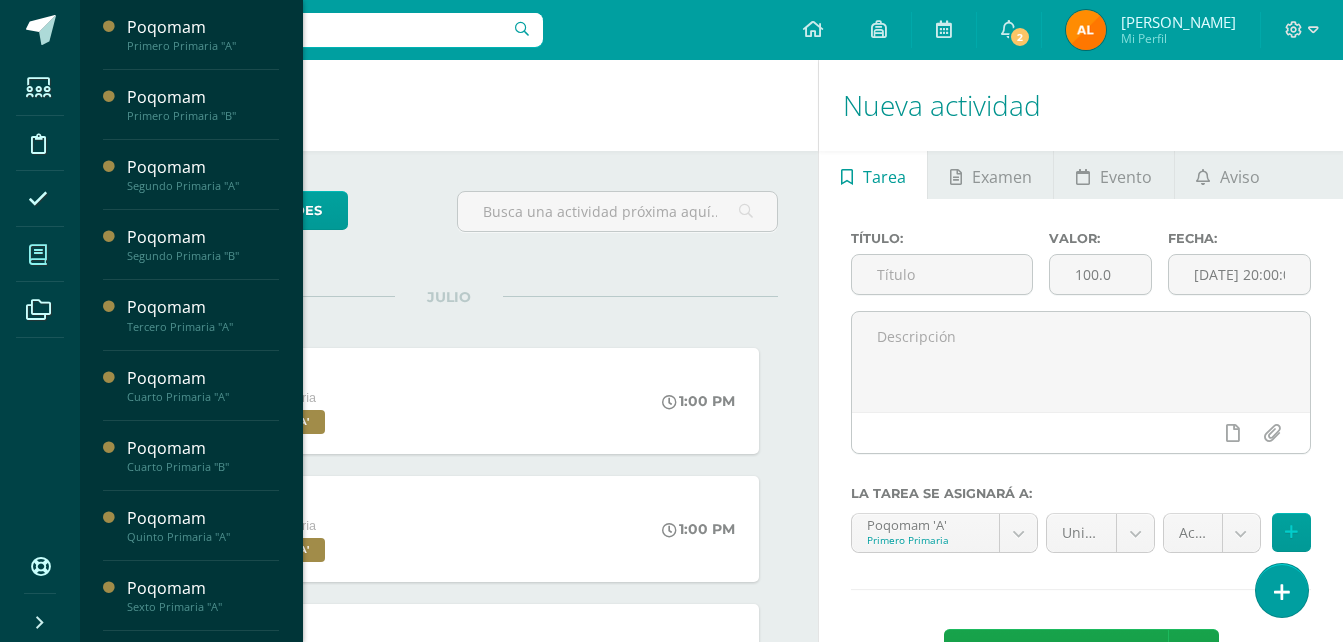 click at bounding box center [38, 255] 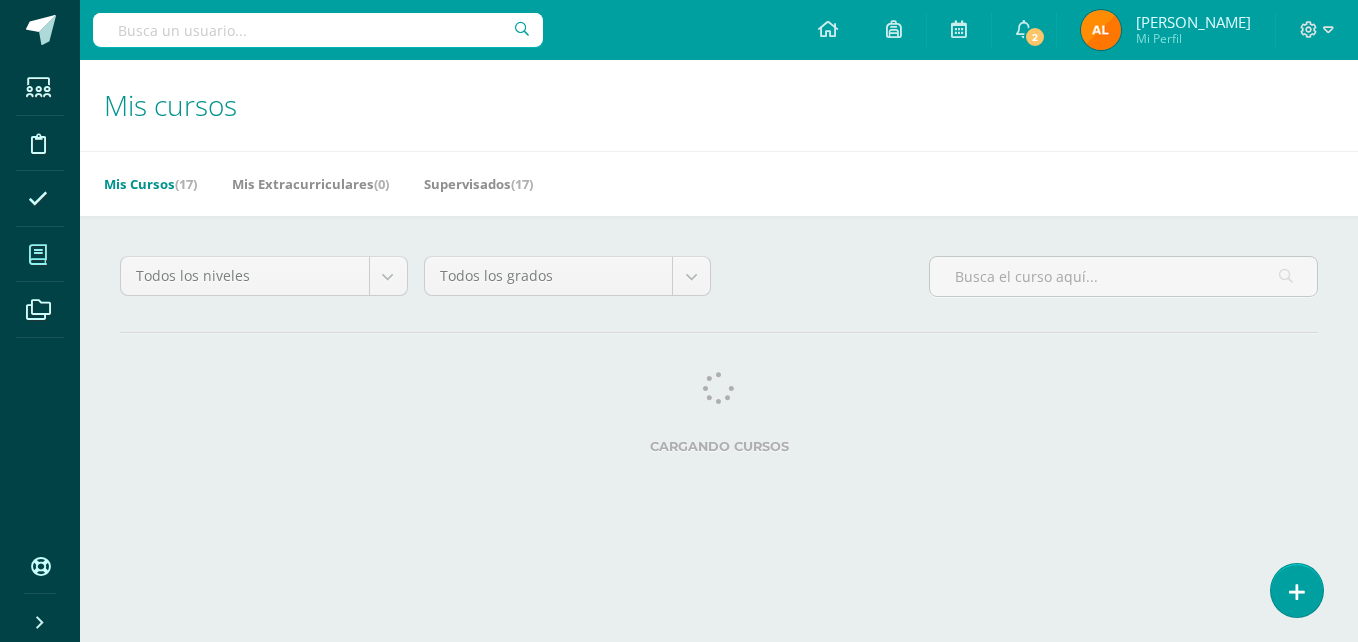 scroll, scrollTop: 0, scrollLeft: 0, axis: both 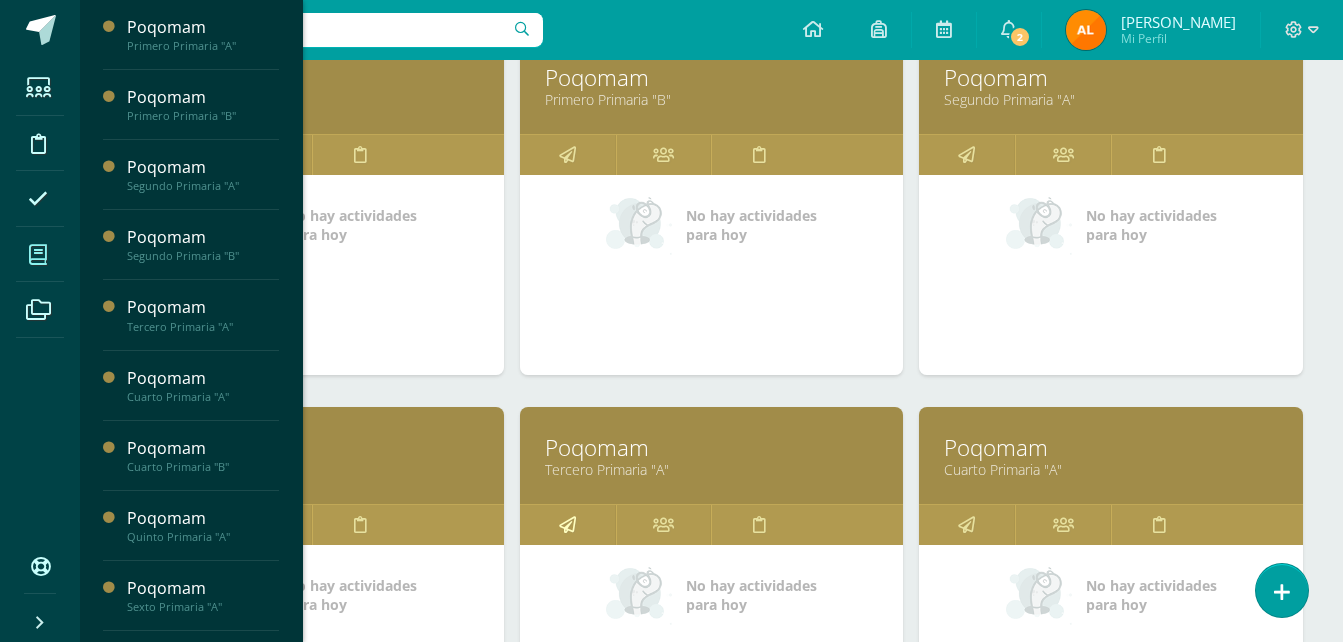 click at bounding box center (568, 525) 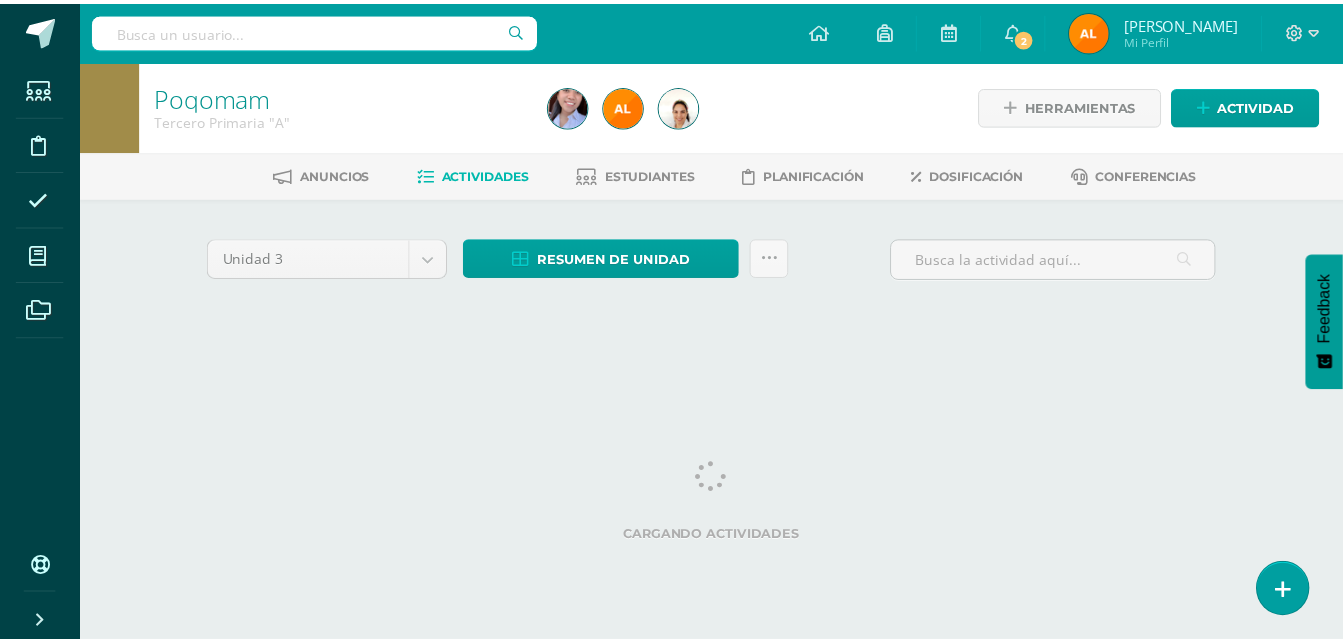 scroll, scrollTop: 0, scrollLeft: 0, axis: both 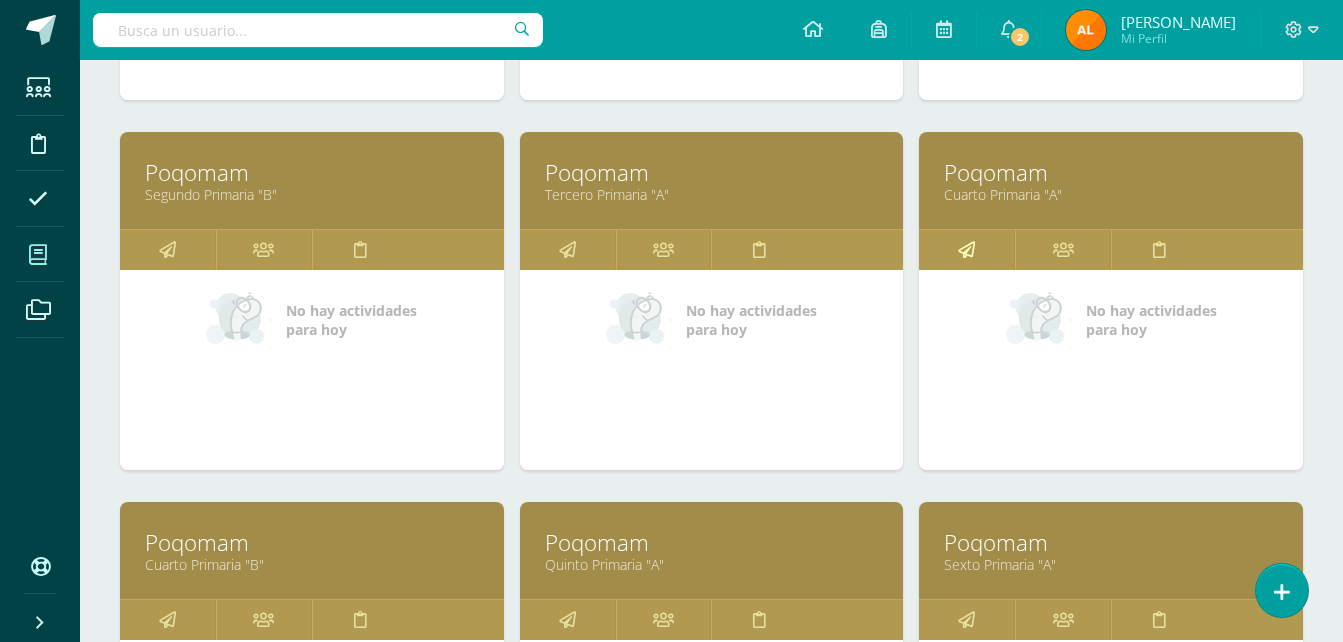 click at bounding box center (966, 249) 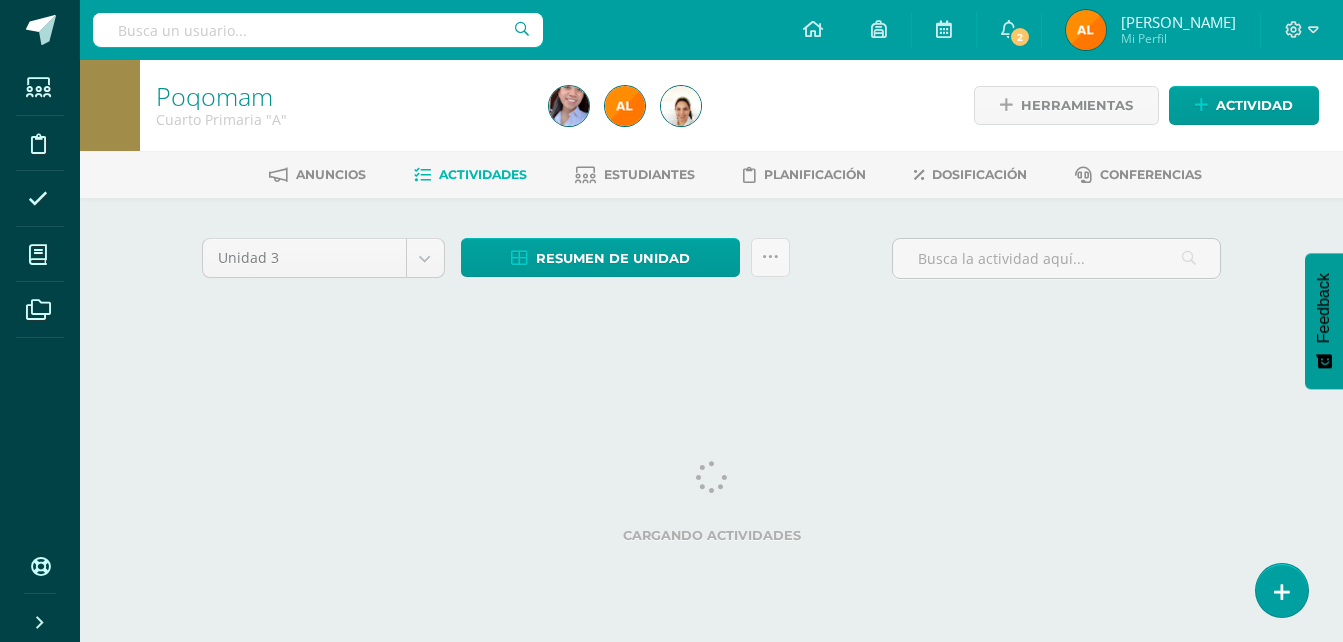 scroll, scrollTop: 0, scrollLeft: 0, axis: both 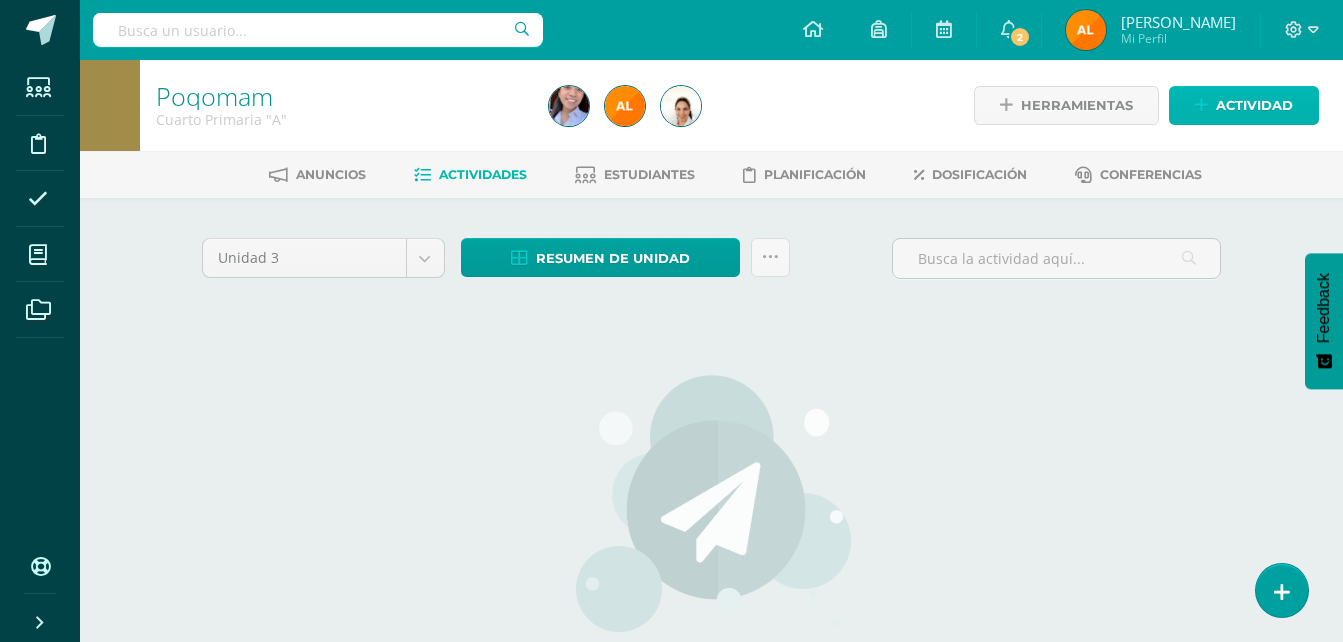 click on "Actividad" at bounding box center [1254, 105] 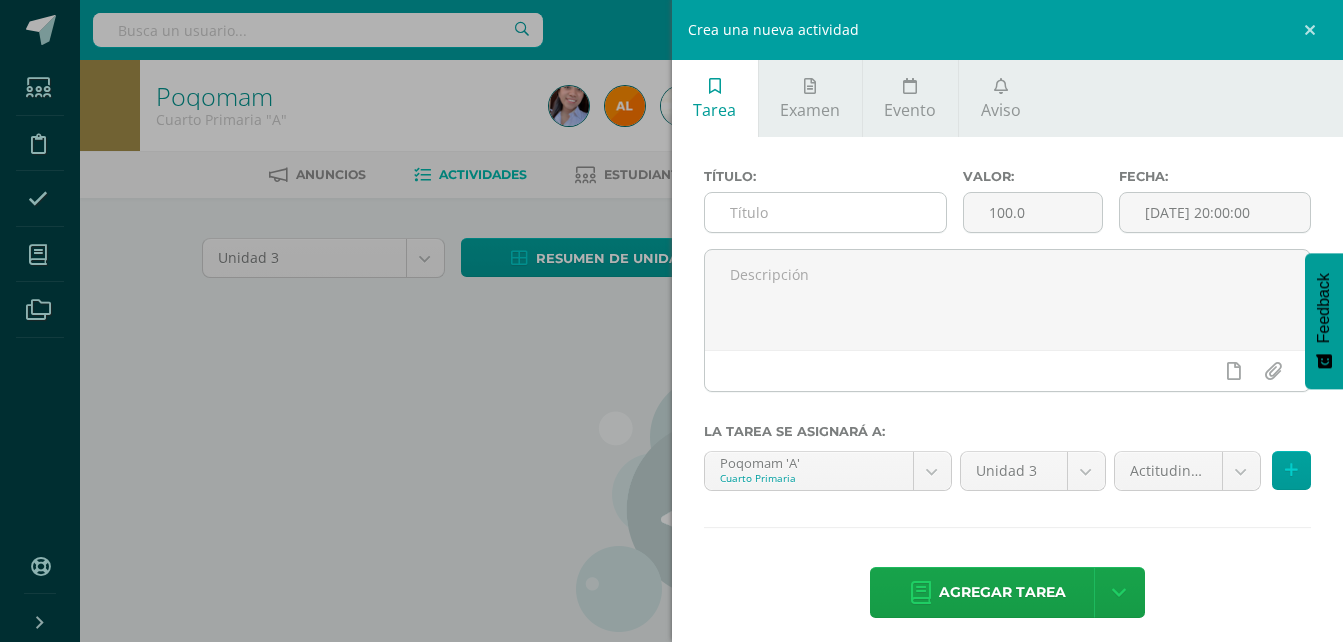 click at bounding box center [826, 212] 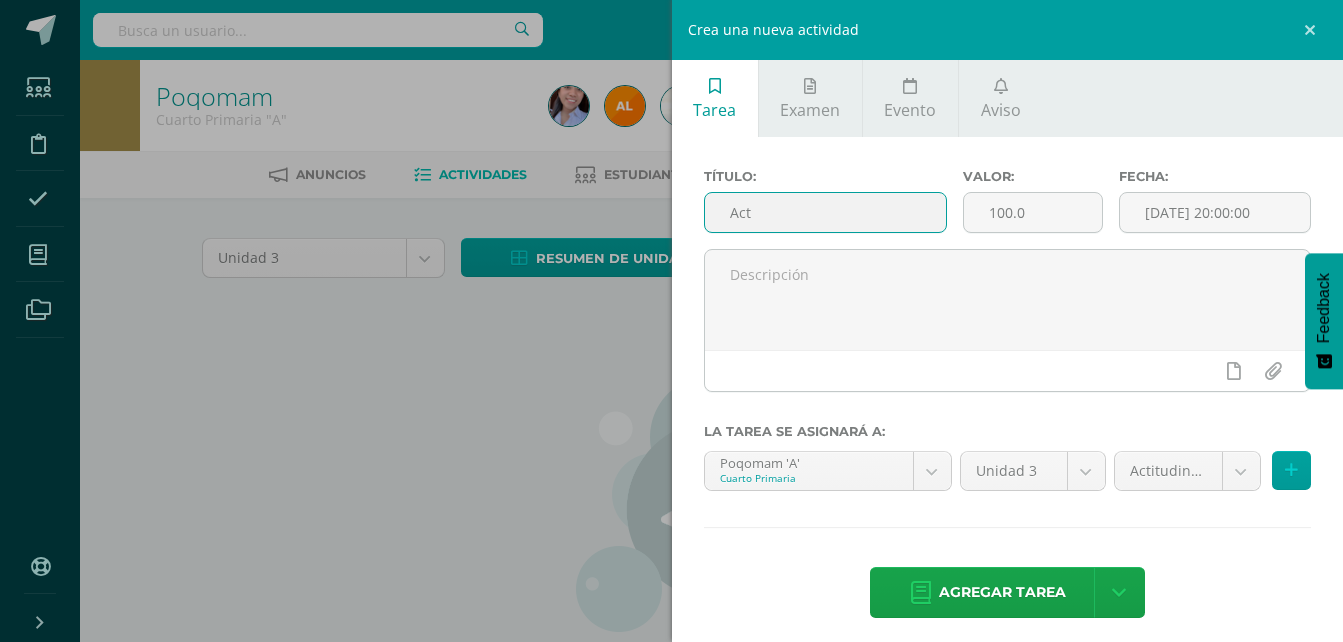 type on "Act. -  01" 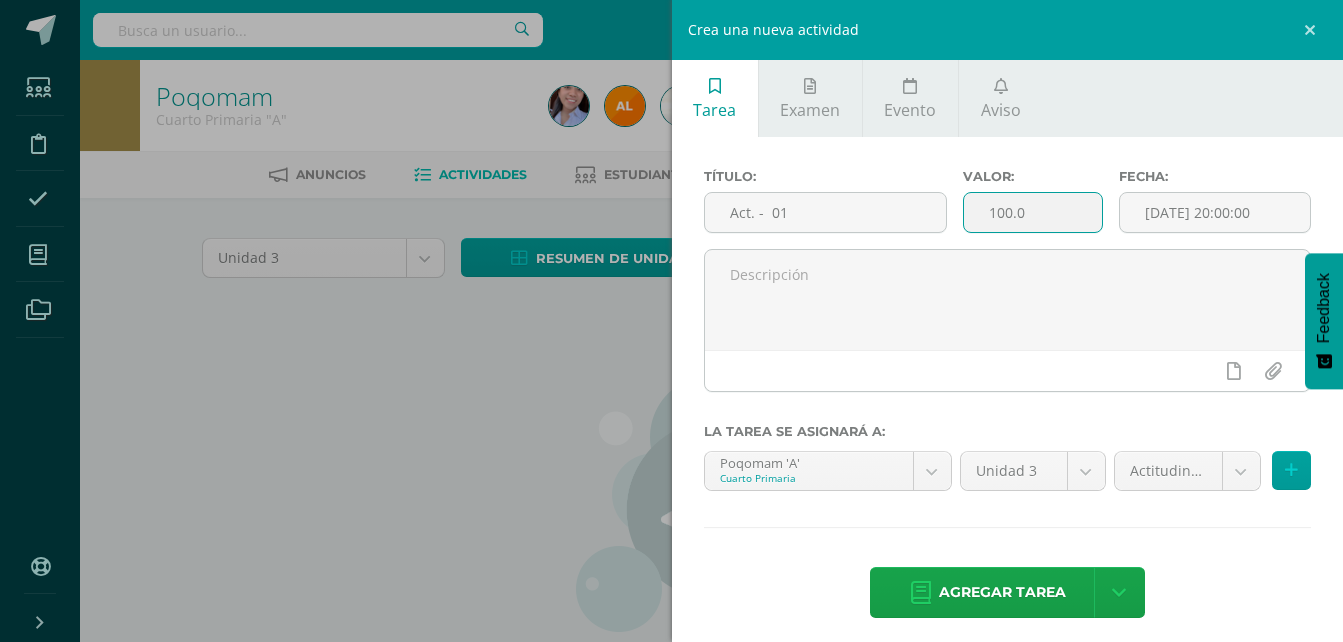 click on "100.0" at bounding box center (1033, 212) 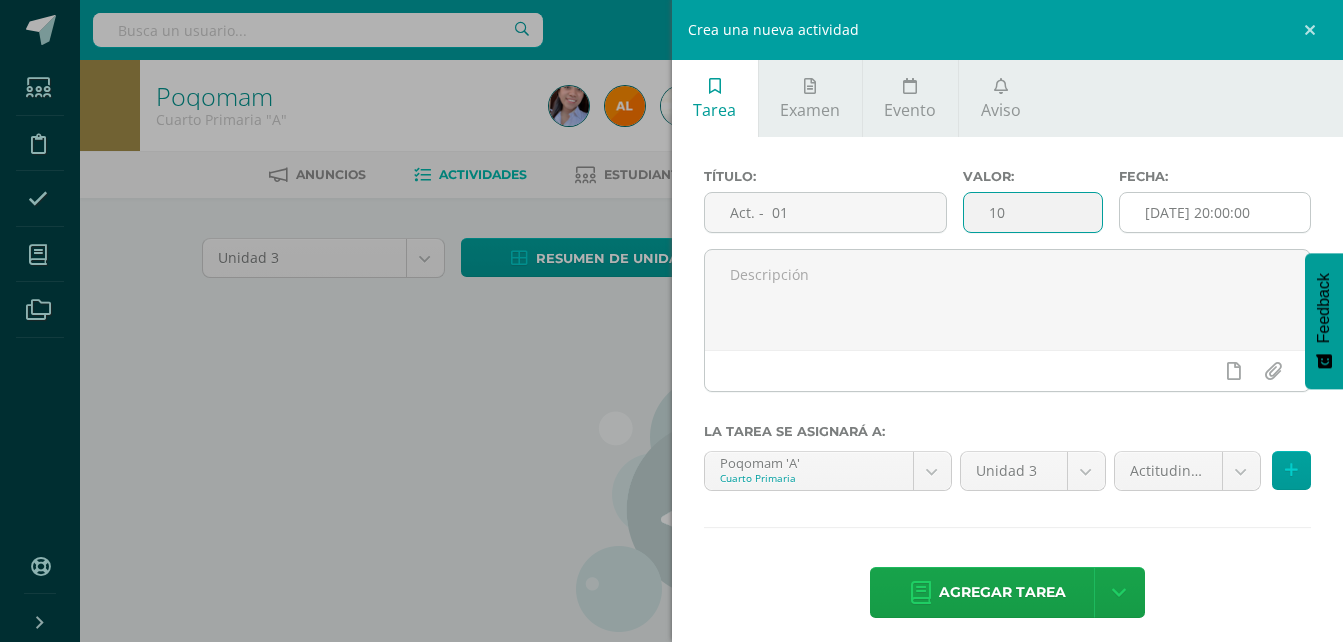 type on "10" 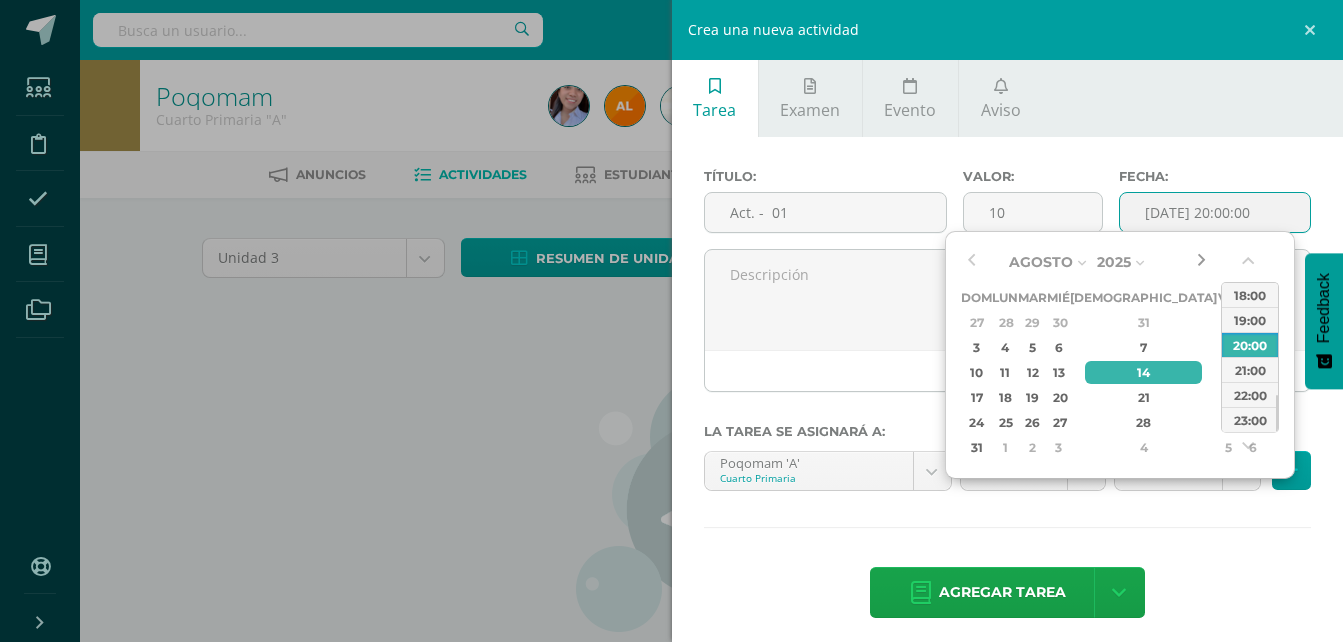 click at bounding box center [1201, 262] 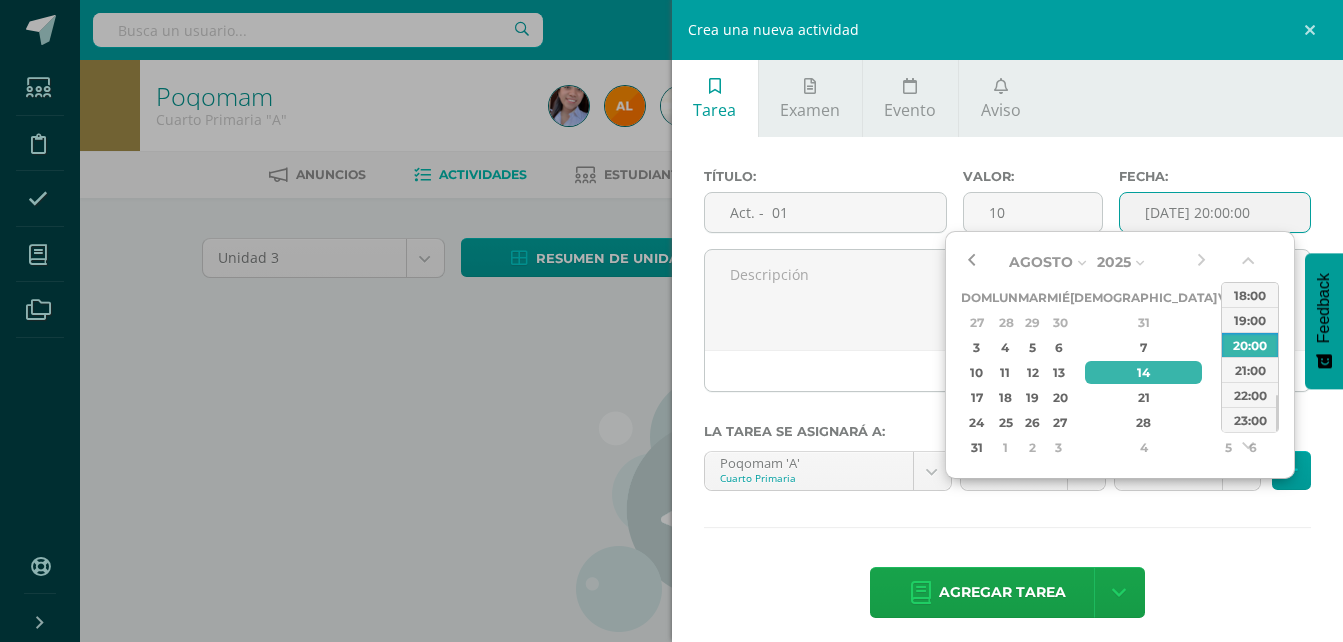 click at bounding box center [971, 262] 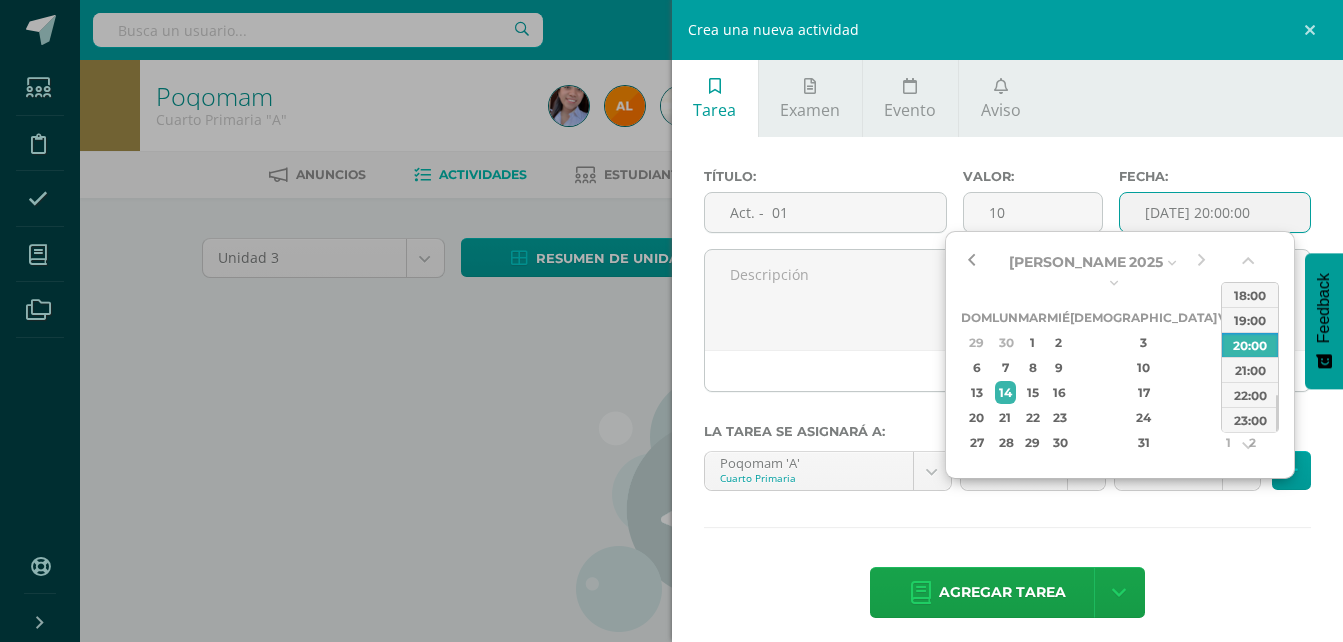 click at bounding box center [971, 262] 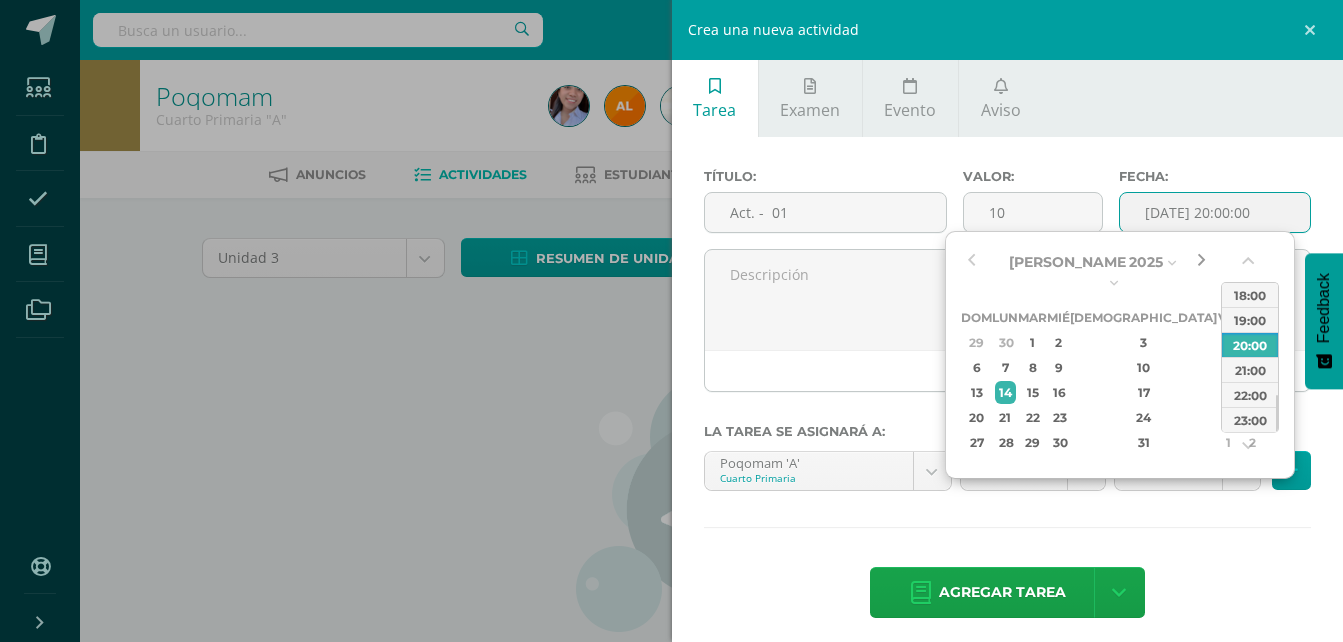 click at bounding box center (1201, 262) 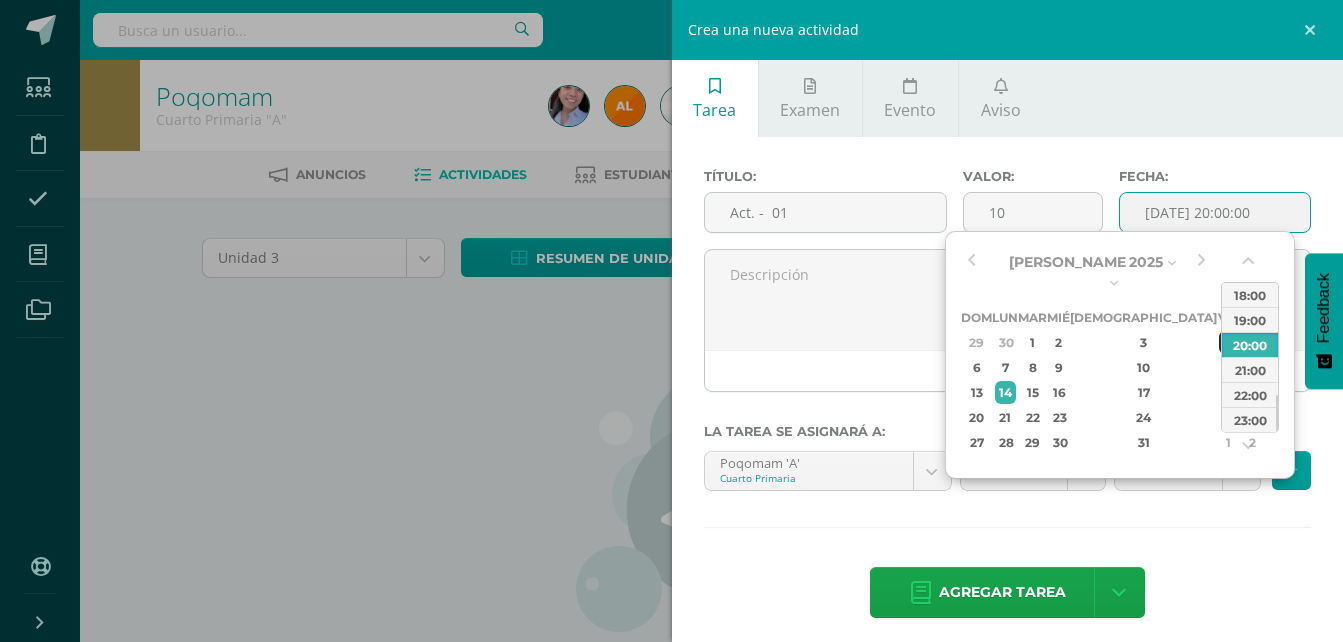 click on "4" at bounding box center (1228, 342) 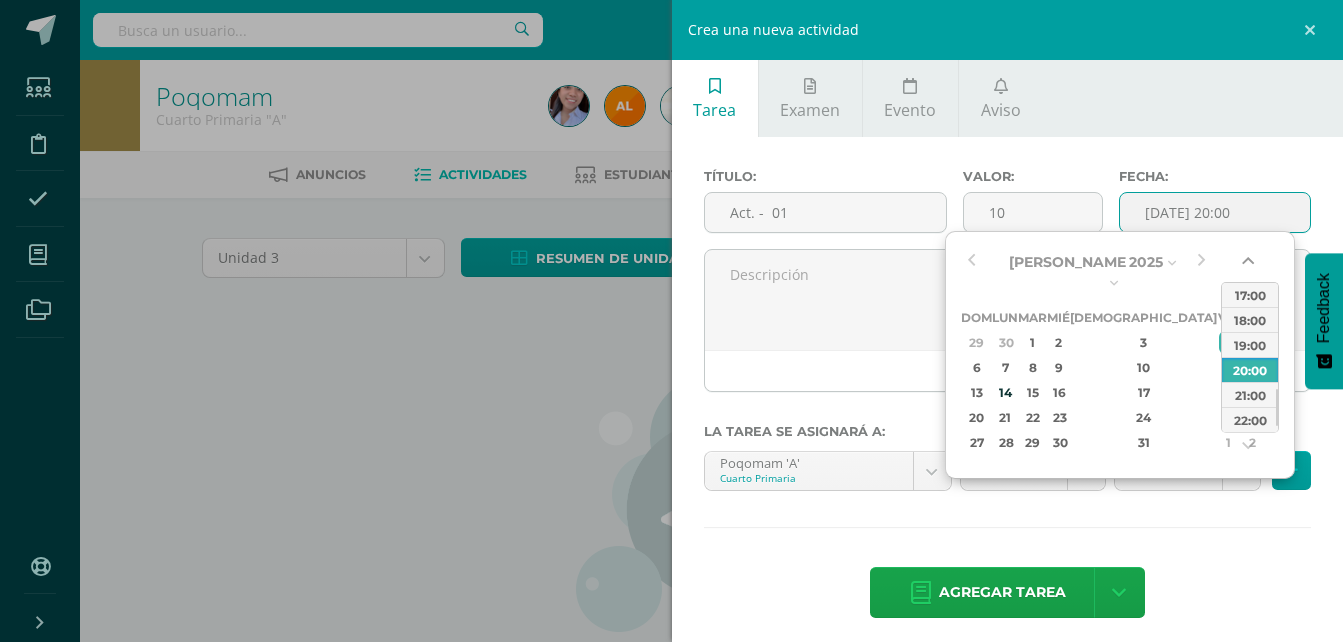 click at bounding box center [1250, 265] 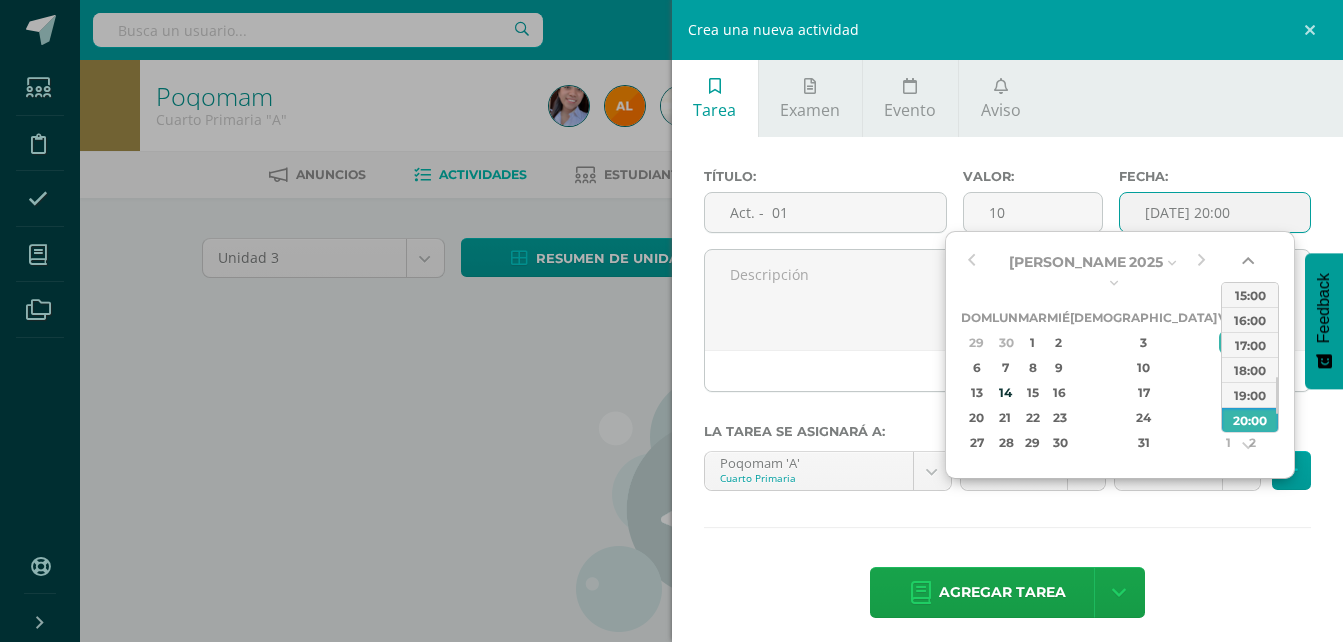 click at bounding box center [1250, 265] 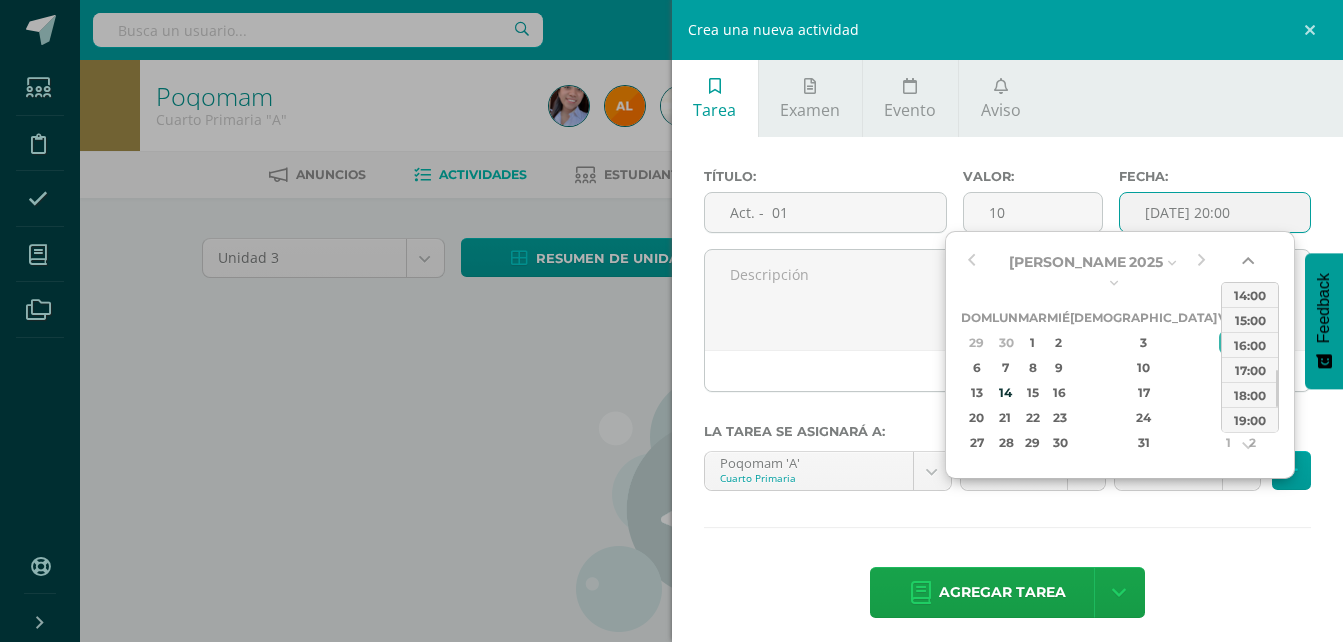 click at bounding box center [1250, 265] 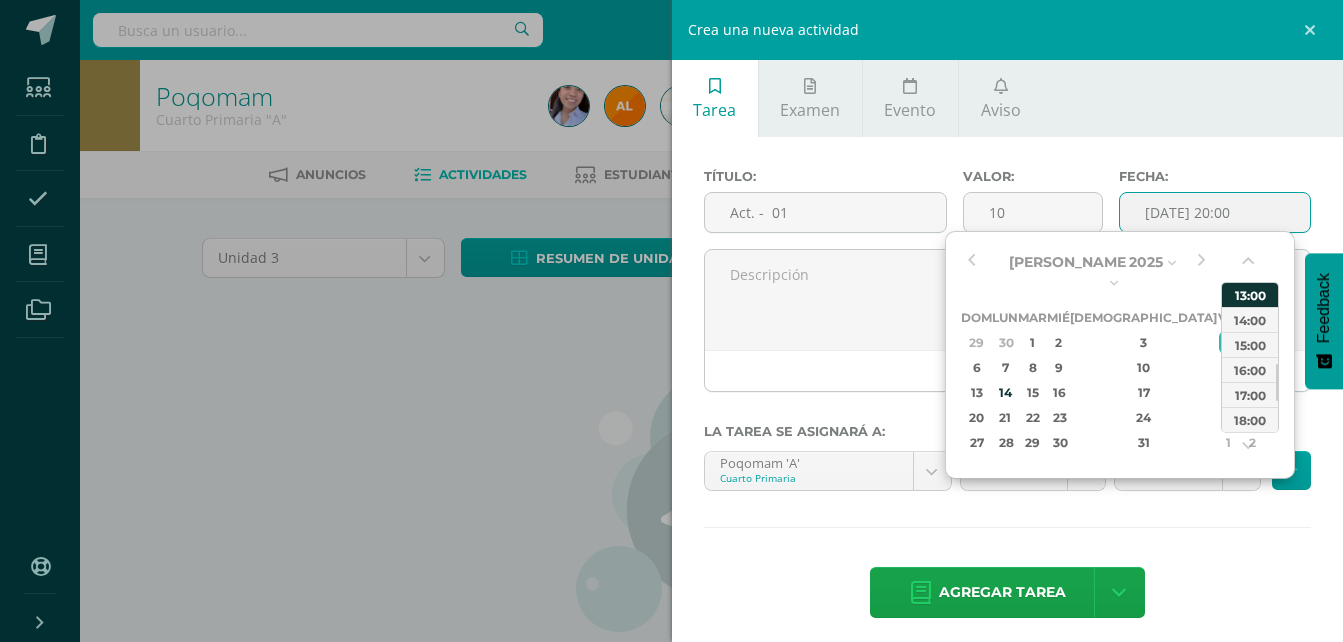 drag, startPoint x: 1257, startPoint y: 257, endPoint x: 1242, endPoint y: 283, distance: 30.016663 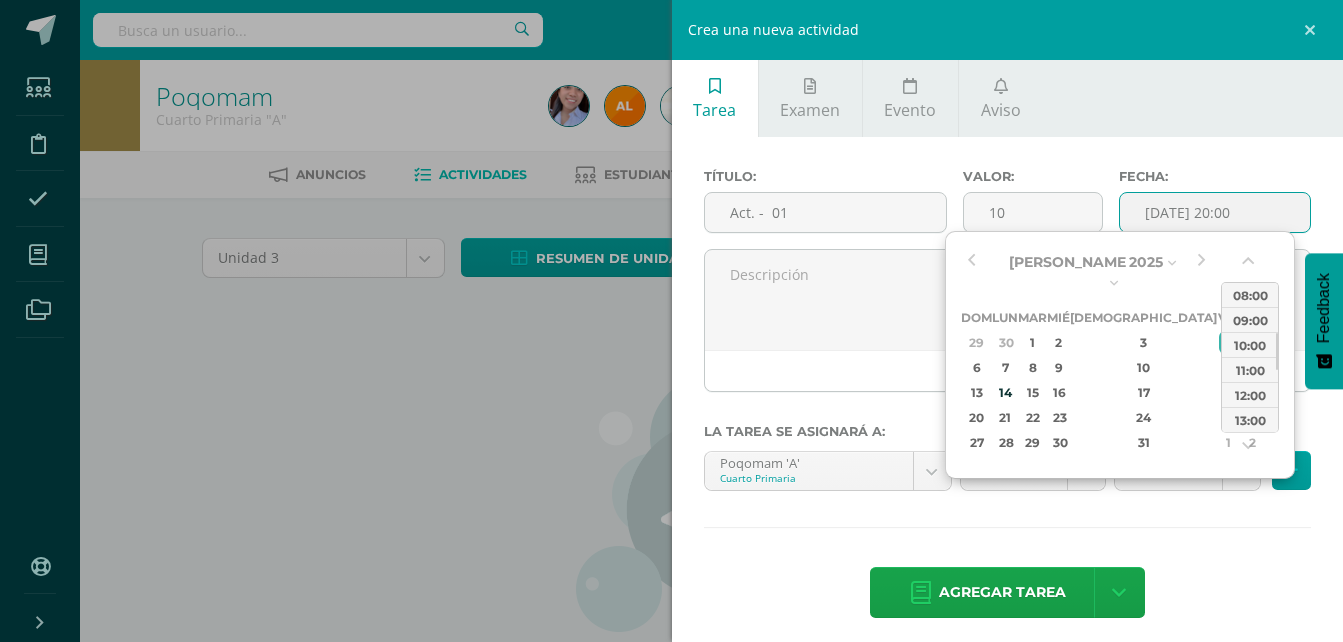 click on "08:00" at bounding box center (1250, 294) 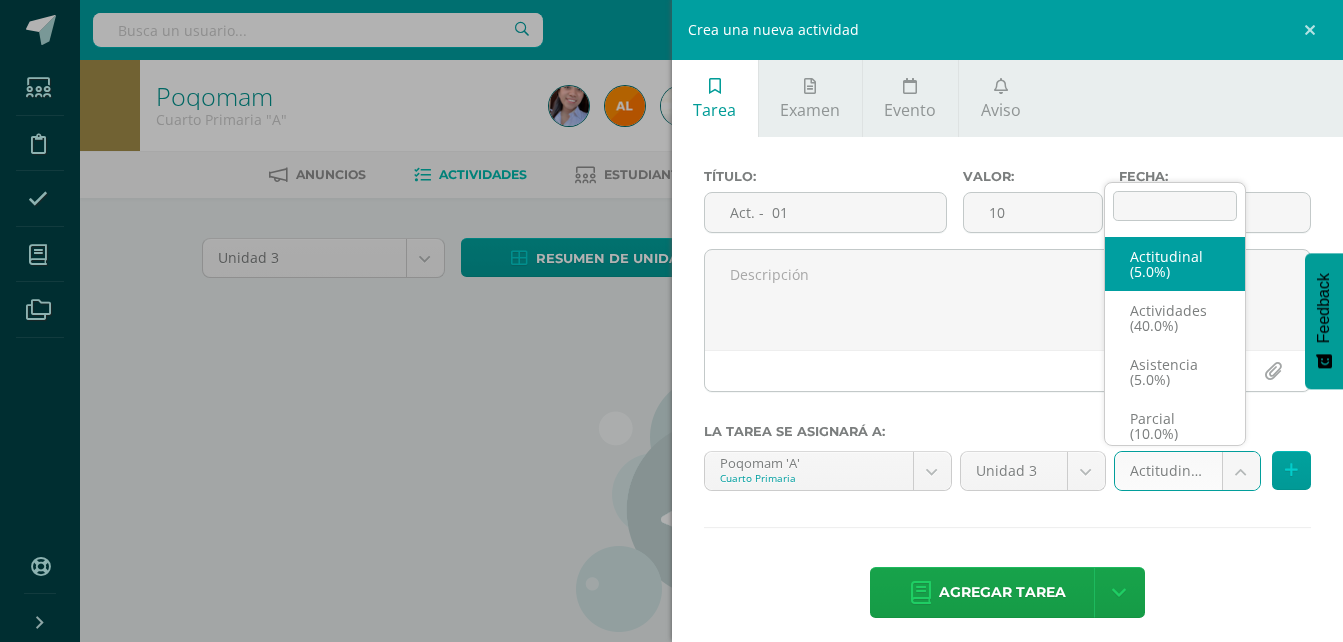click on "Estudiantes Disciplina Asistencia Mis cursos Archivos Soporte
Ayuda
Reportar un problema
Centro de ayuda
Últimas actualizaciones
Cerrar panel
Poqomam
Primero
Primaria
"A"
Actividades Estudiantes Planificación Dosificación
Poqomam
Primero
Primaria
"B"
Actividades Estudiantes Planificación Dosificación
Poqomam
Segundo
Primaria
"A"
Actividades Estudiantes Planificación Dosificación Actividades Estudiantes 2 2" at bounding box center [671, 429] 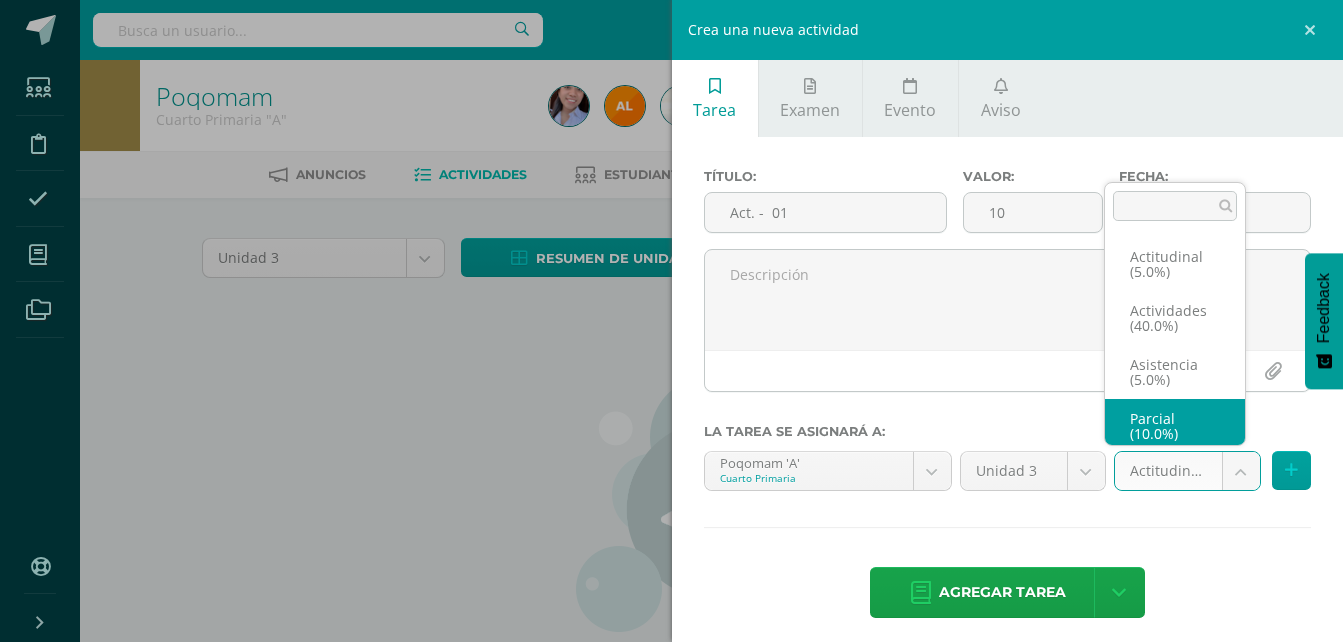 scroll, scrollTop: 8, scrollLeft: 0, axis: vertical 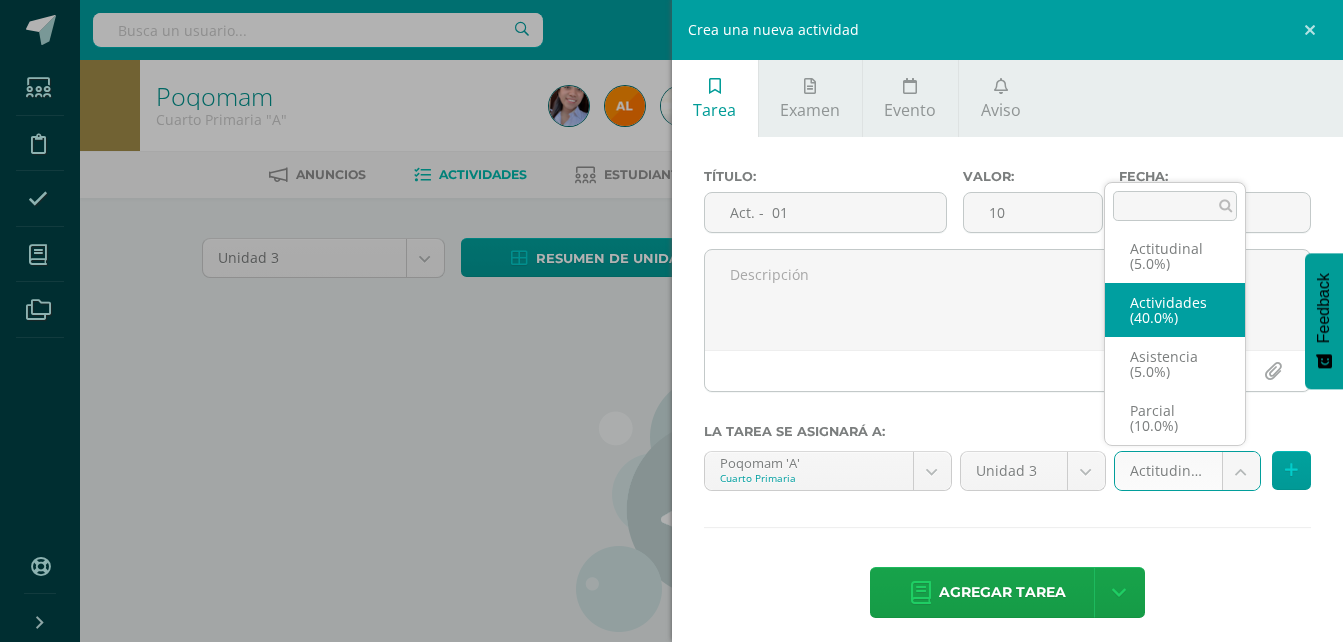 select on "119292" 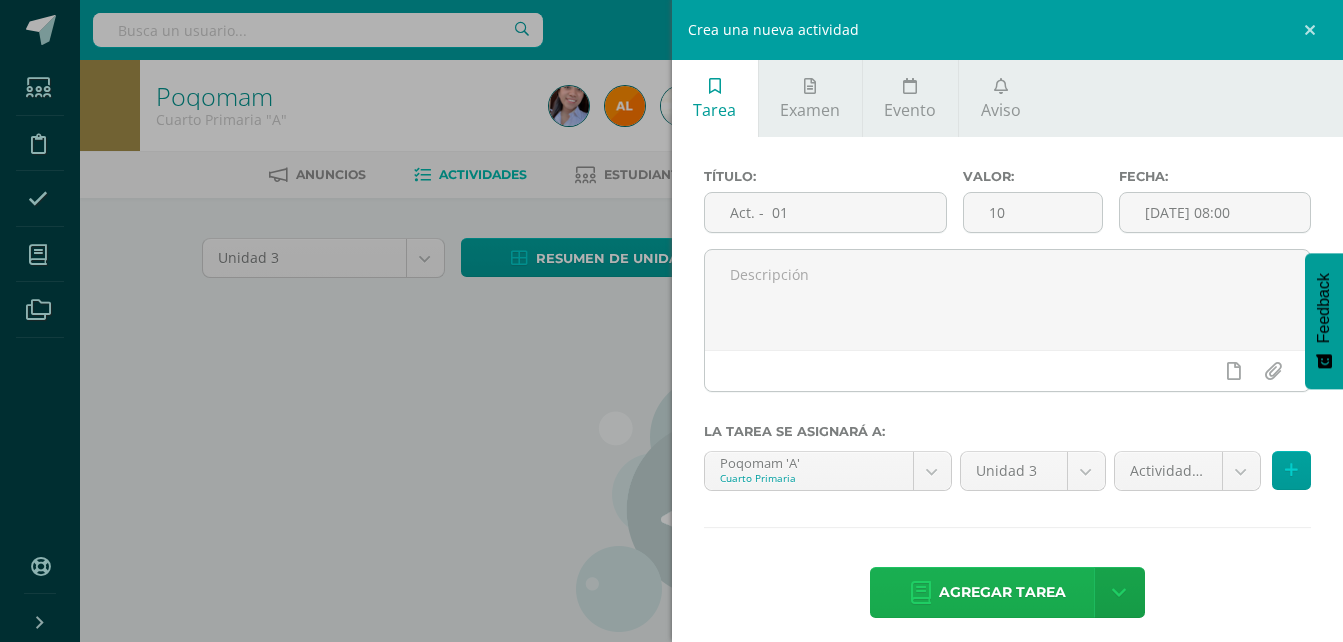 click on "Agregar tarea" at bounding box center [1002, 592] 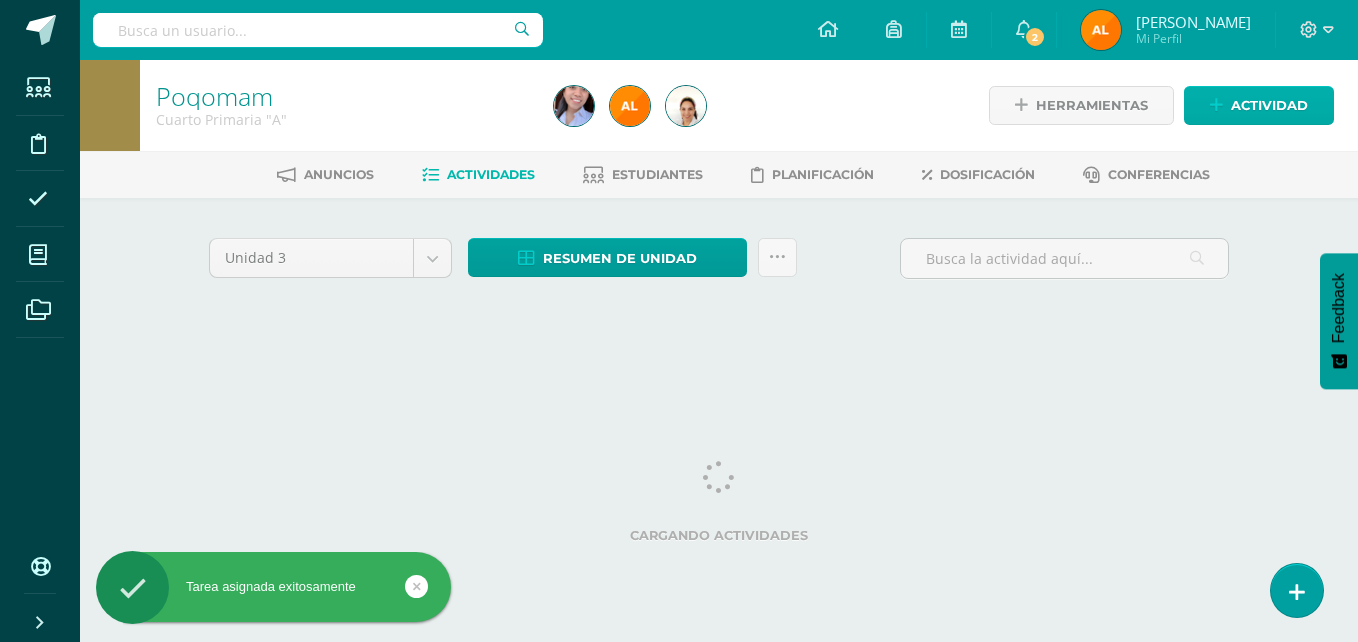 scroll, scrollTop: 0, scrollLeft: 0, axis: both 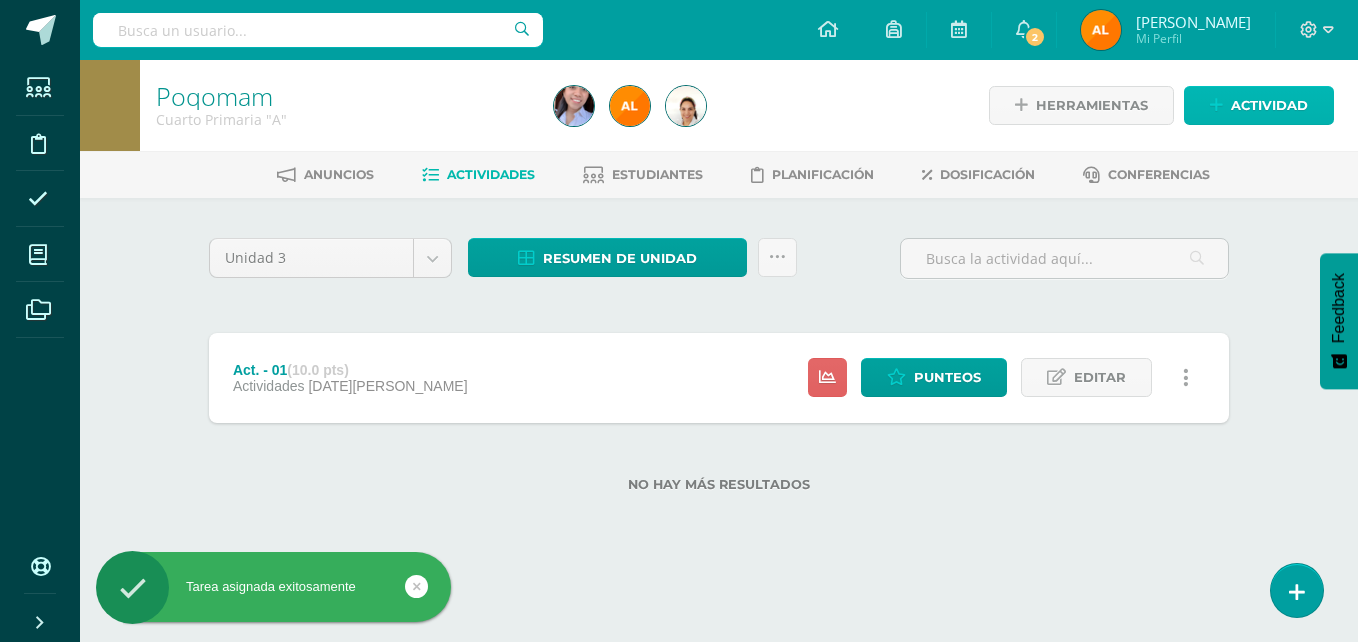 click on "Actividad" at bounding box center [1269, 105] 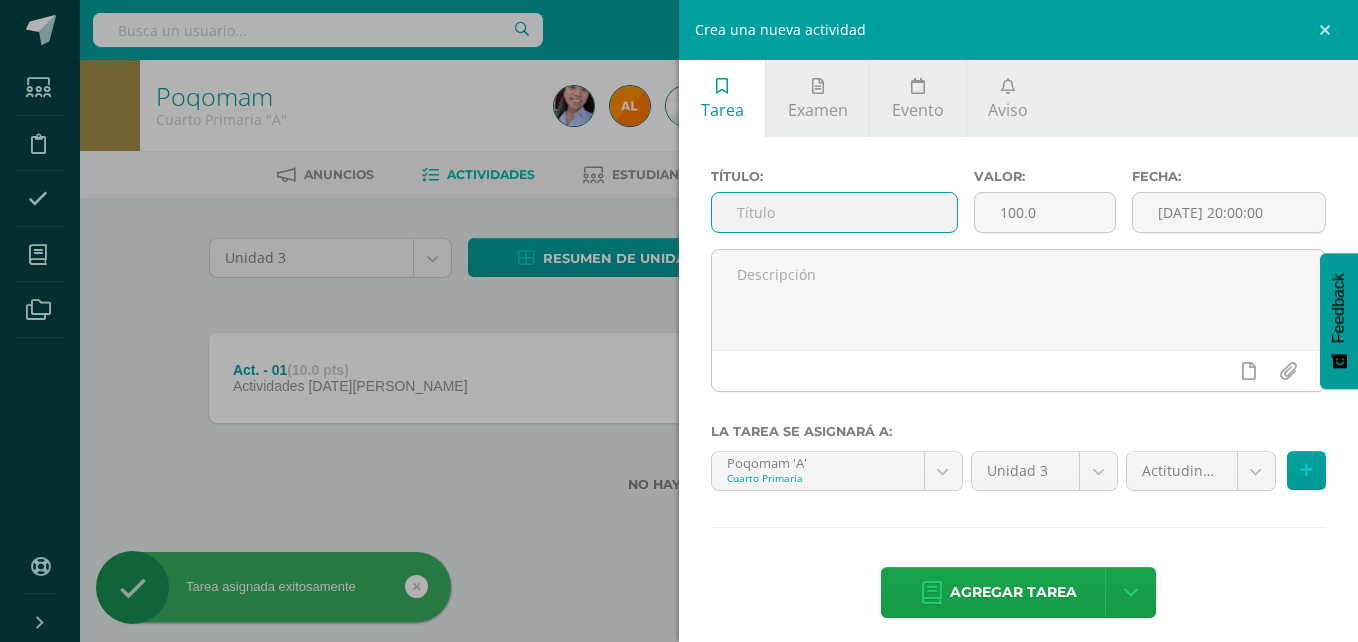 click at bounding box center (834, 212) 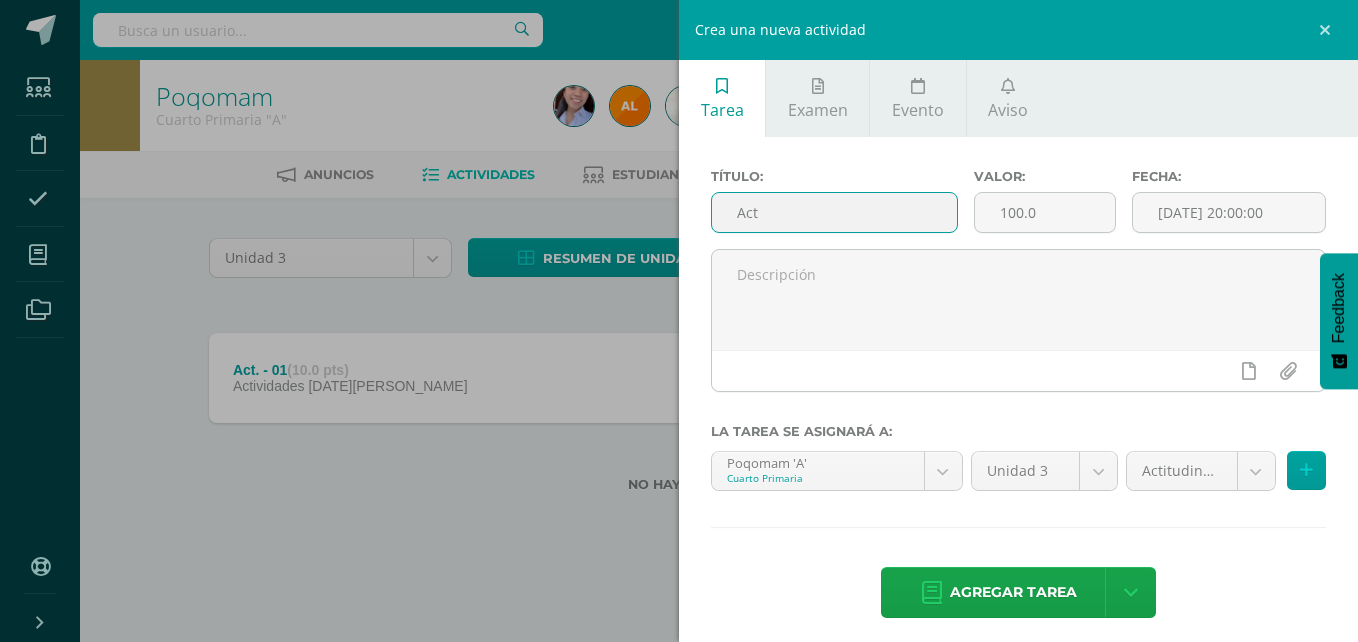 type on "Act-02" 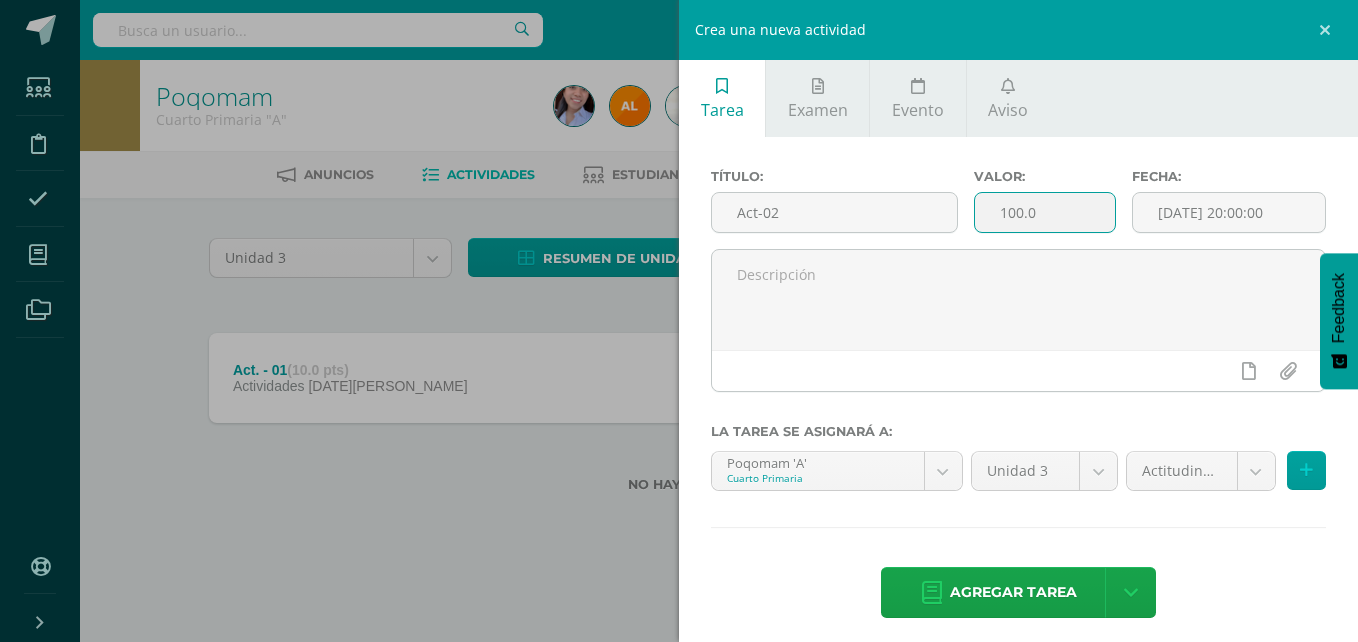 click on "100.0" at bounding box center (1045, 212) 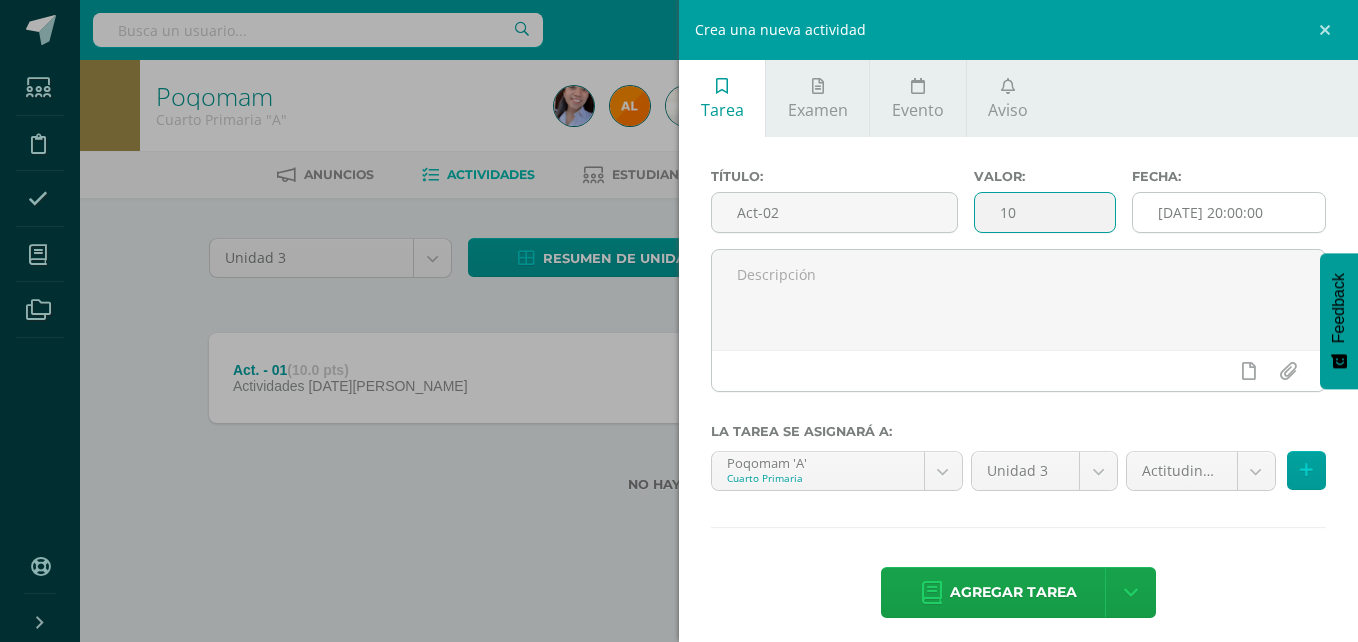 type on "10" 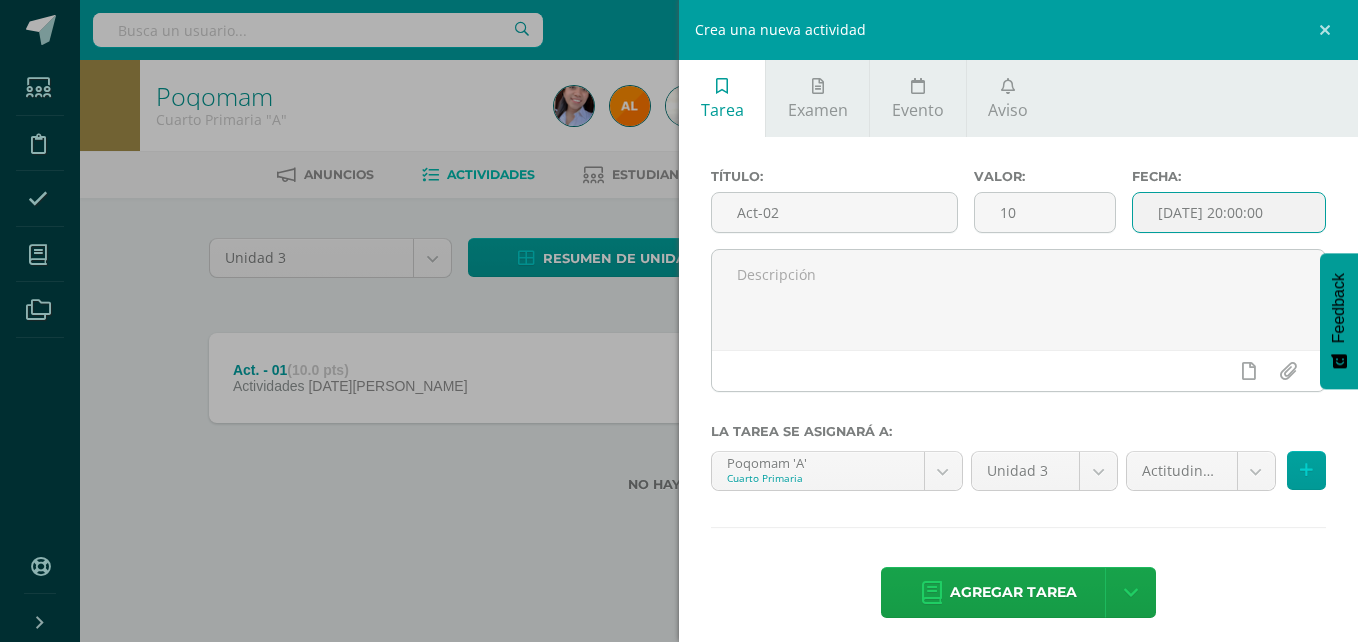 click on "[DATE] 20:00:00" at bounding box center [1229, 212] 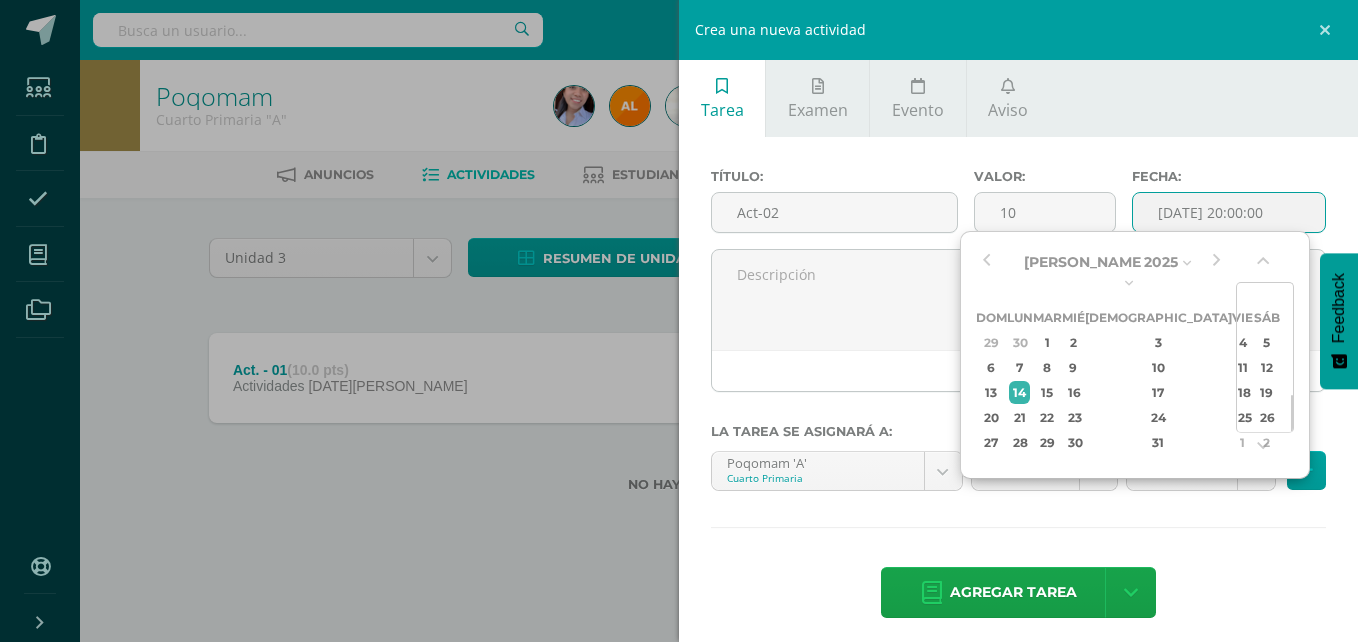 click on "[DATE] 20:00:00" at bounding box center [1229, 212] 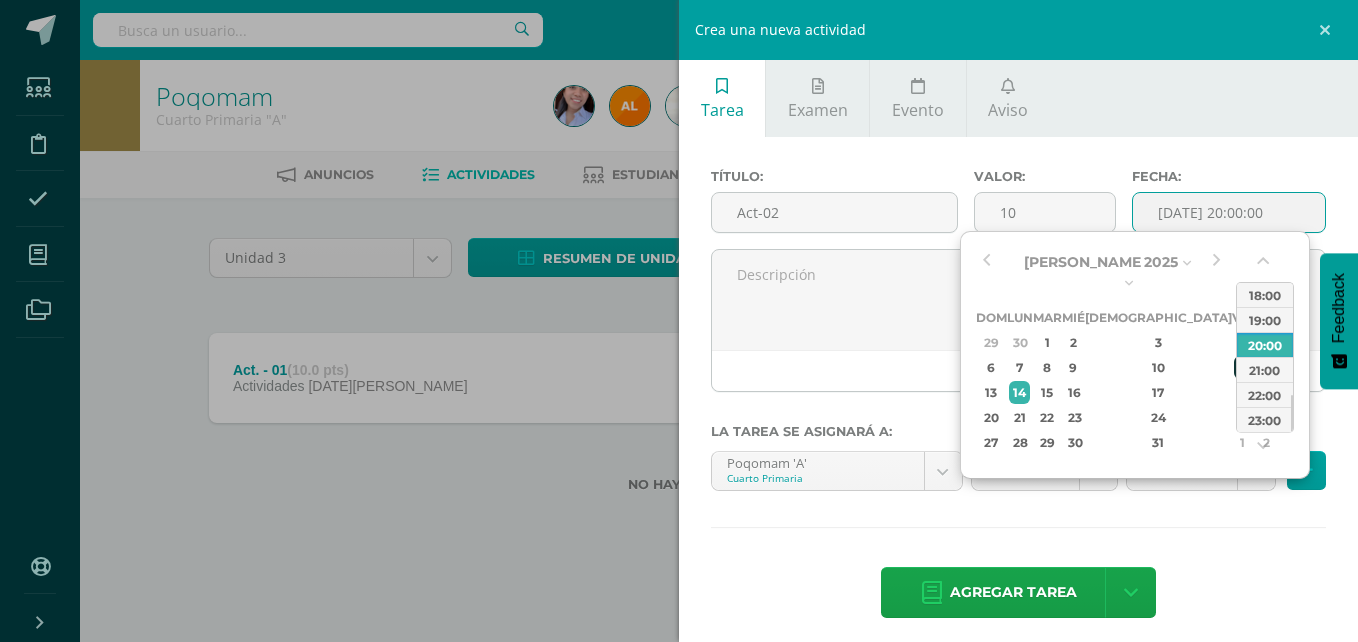 click on "11" at bounding box center [1243, 367] 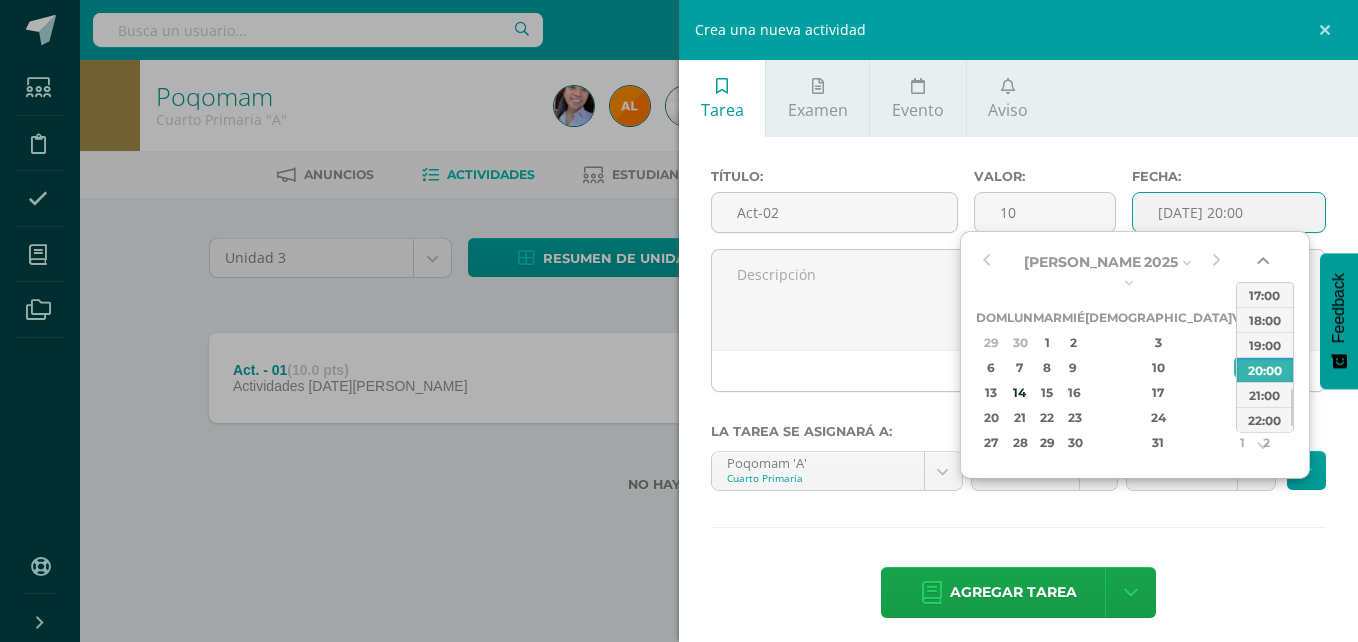 click at bounding box center [1265, 265] 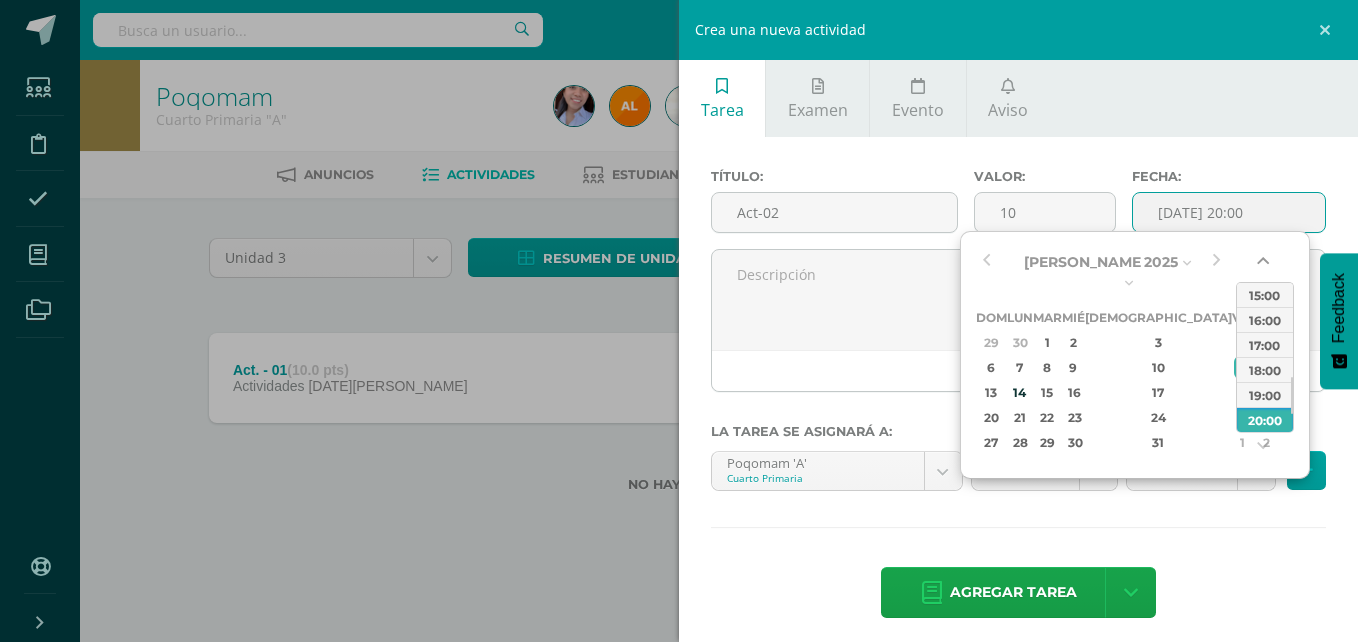 click at bounding box center (1265, 265) 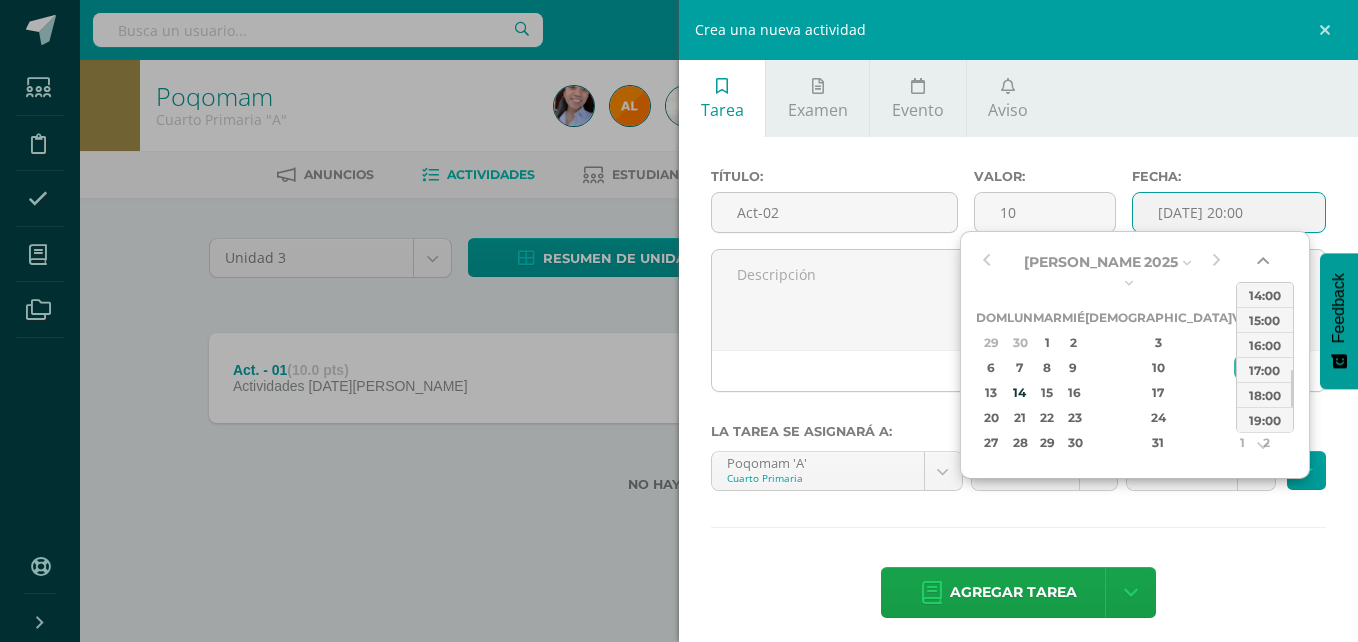 click at bounding box center [1265, 265] 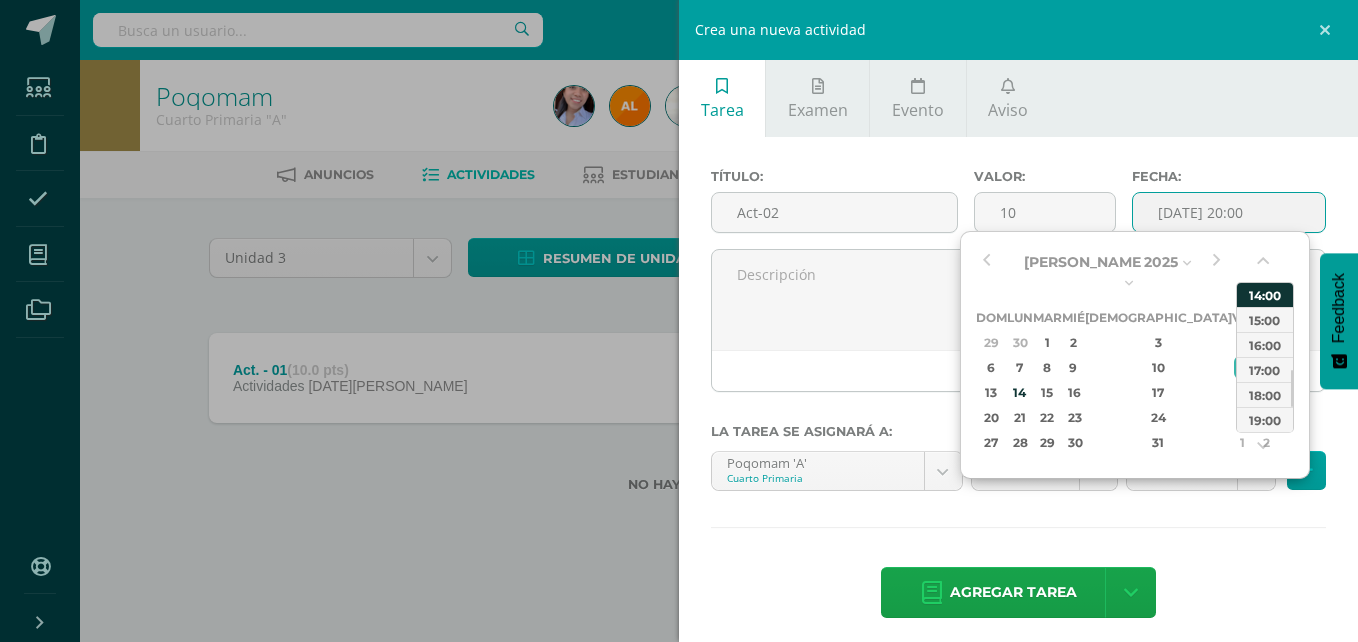 click on "14:00" at bounding box center (1265, 294) 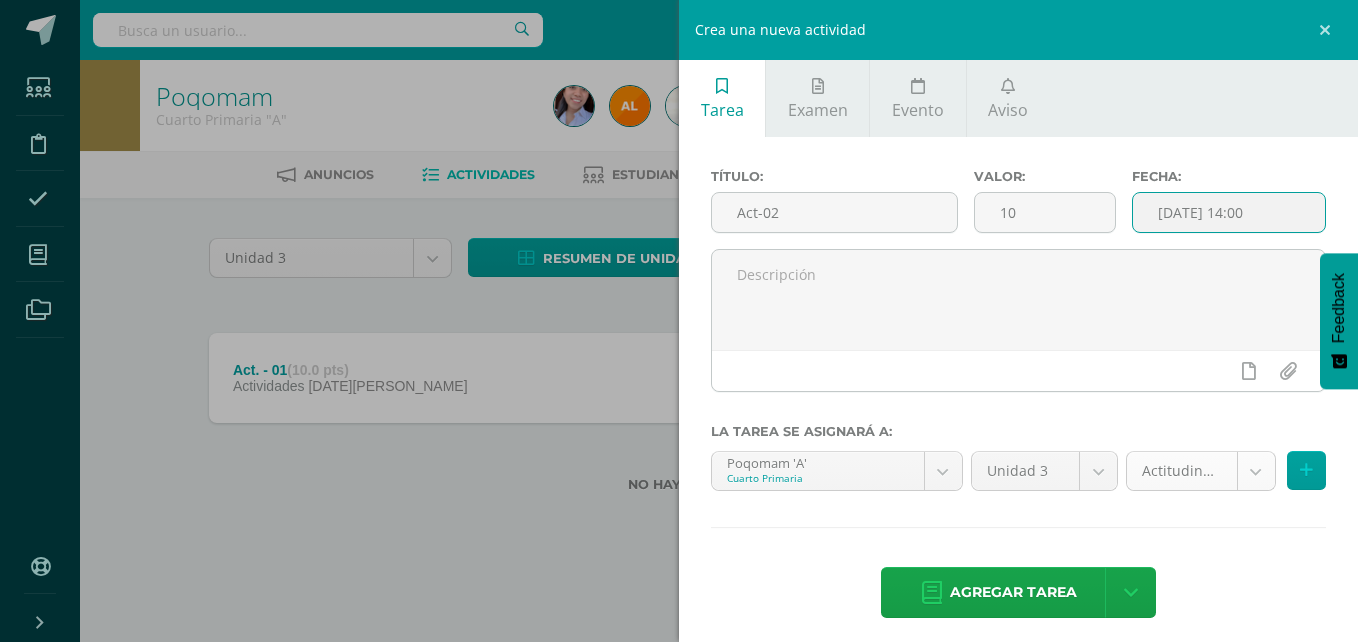 click on "Tarea asignada exitosamente         Estudiantes Disciplina Asistencia Mis cursos Archivos Soporte
Ayuda
Reportar un problema
Centro de ayuda
Últimas actualizaciones
Cerrar panel
Poqomam
Primero
Primaria
"A"
Actividades Estudiantes Planificación Dosificación
Poqomam
Primero
Primaria
"B"
Actividades Estudiantes Planificación Dosificación
Poqomam
Segundo
Primaria
"A"
Actividades Estudiantes Planificación 2 2 0" at bounding box center (679, 278) 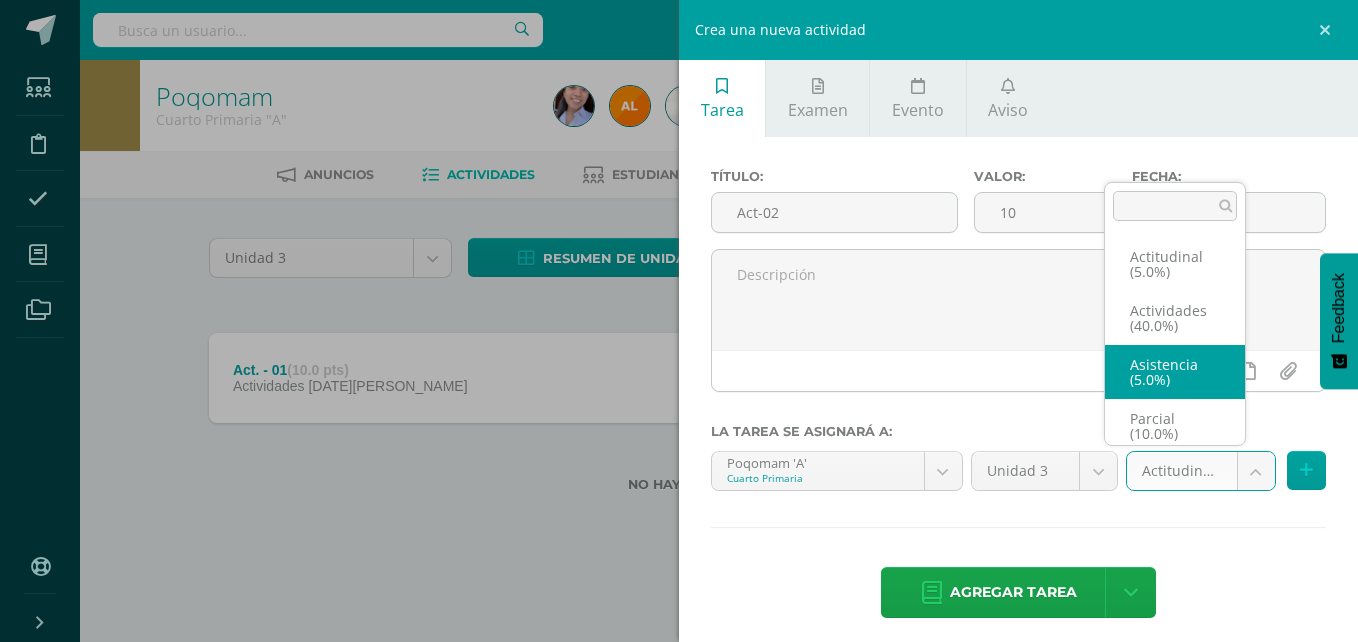 scroll, scrollTop: 8, scrollLeft: 0, axis: vertical 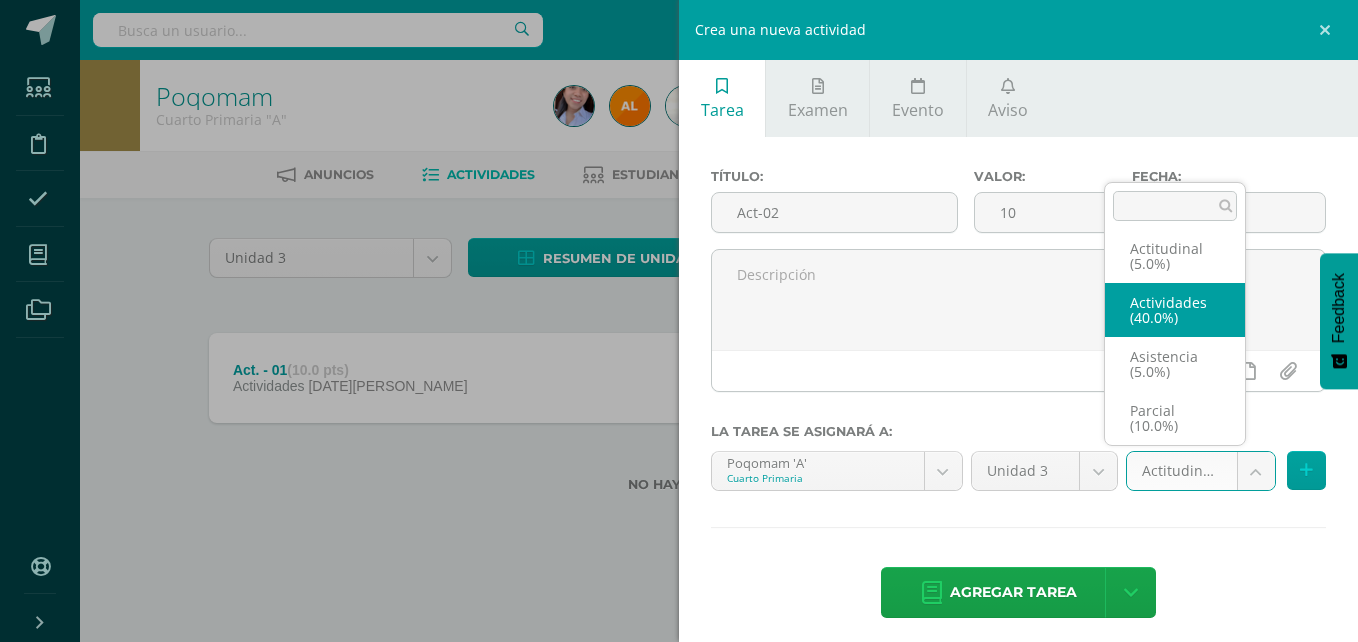 select on "119292" 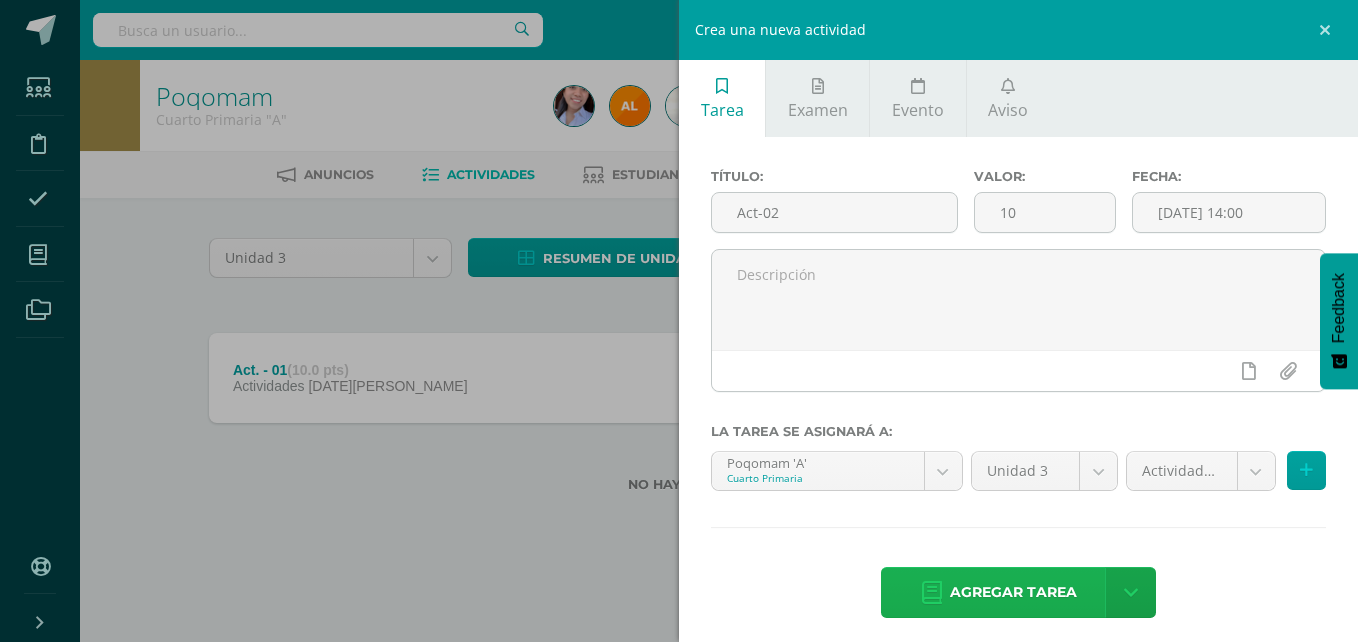 click on "Agregar tarea" at bounding box center [1013, 592] 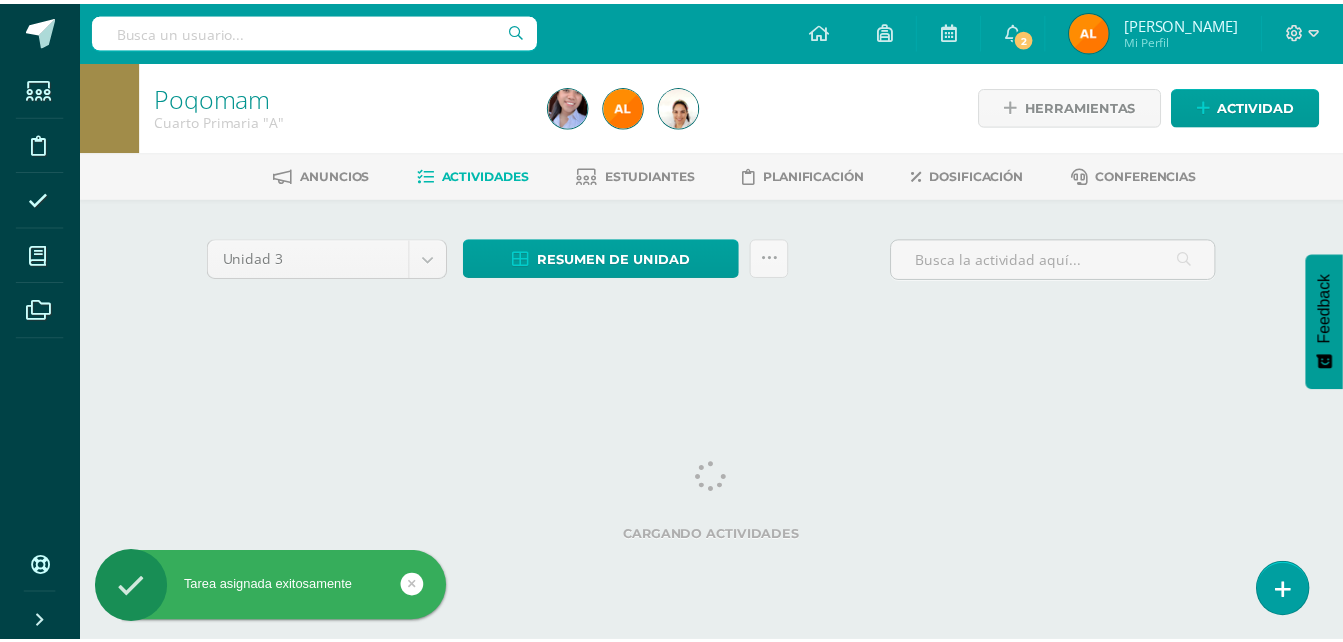 scroll, scrollTop: 0, scrollLeft: 0, axis: both 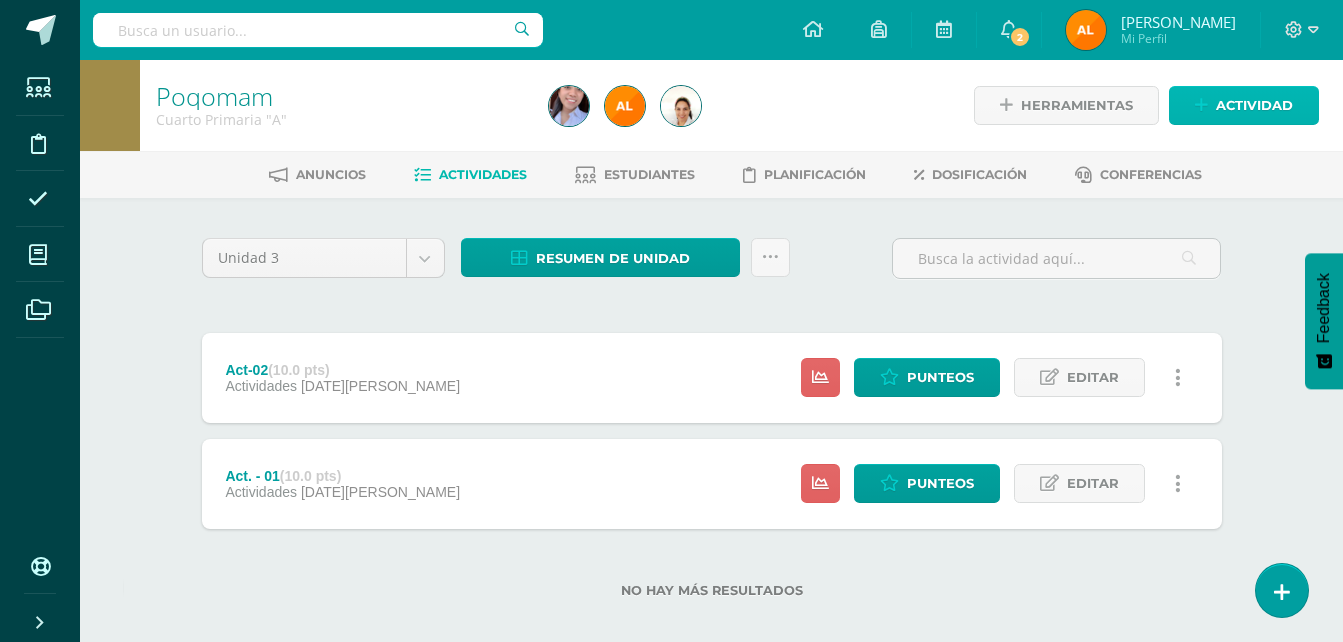 click on "Actividad" at bounding box center (1254, 105) 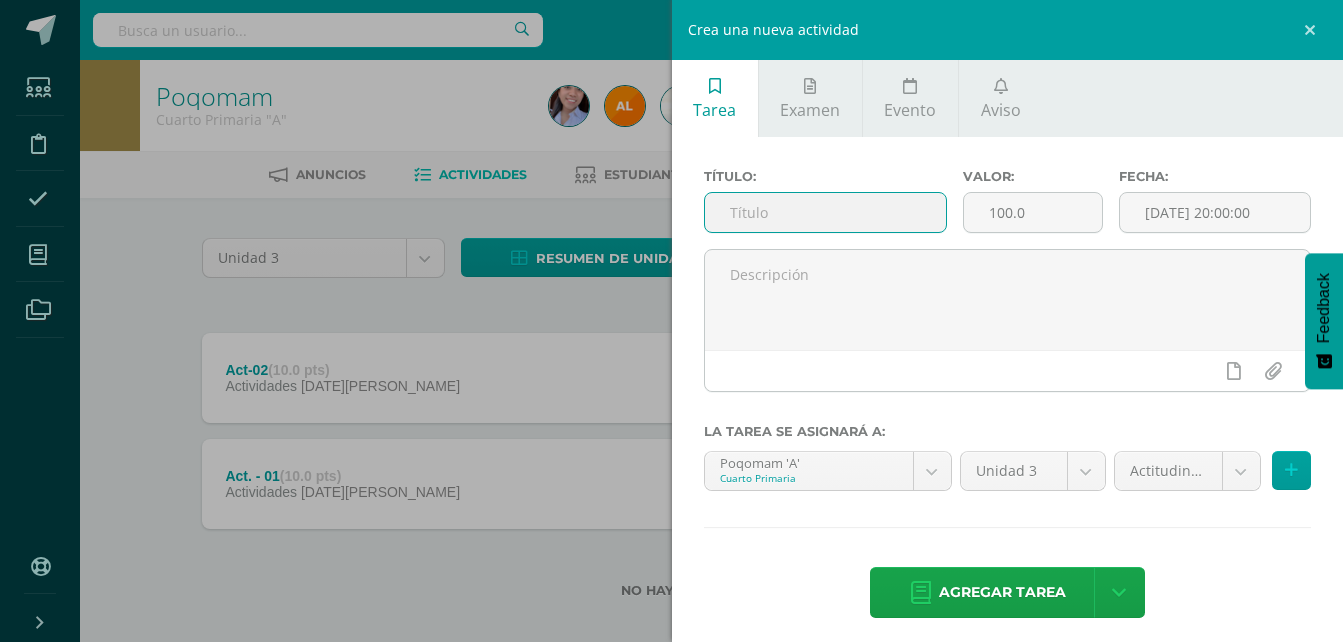 click at bounding box center (826, 212) 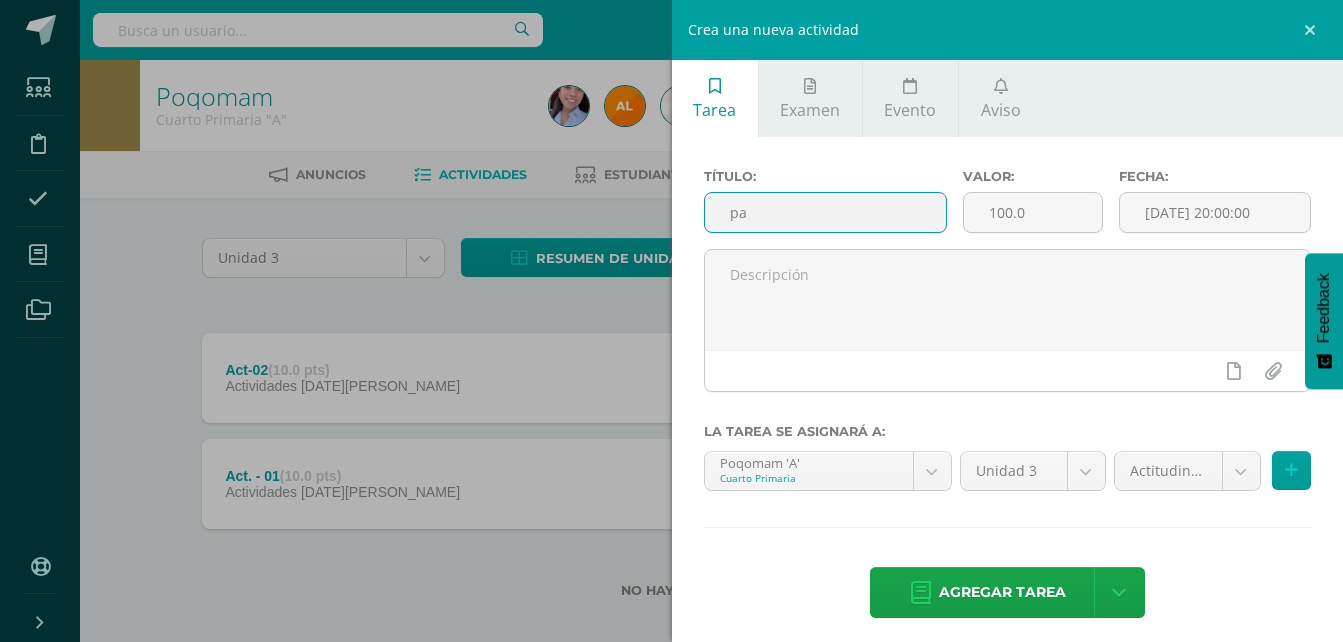 type on "Parcial" 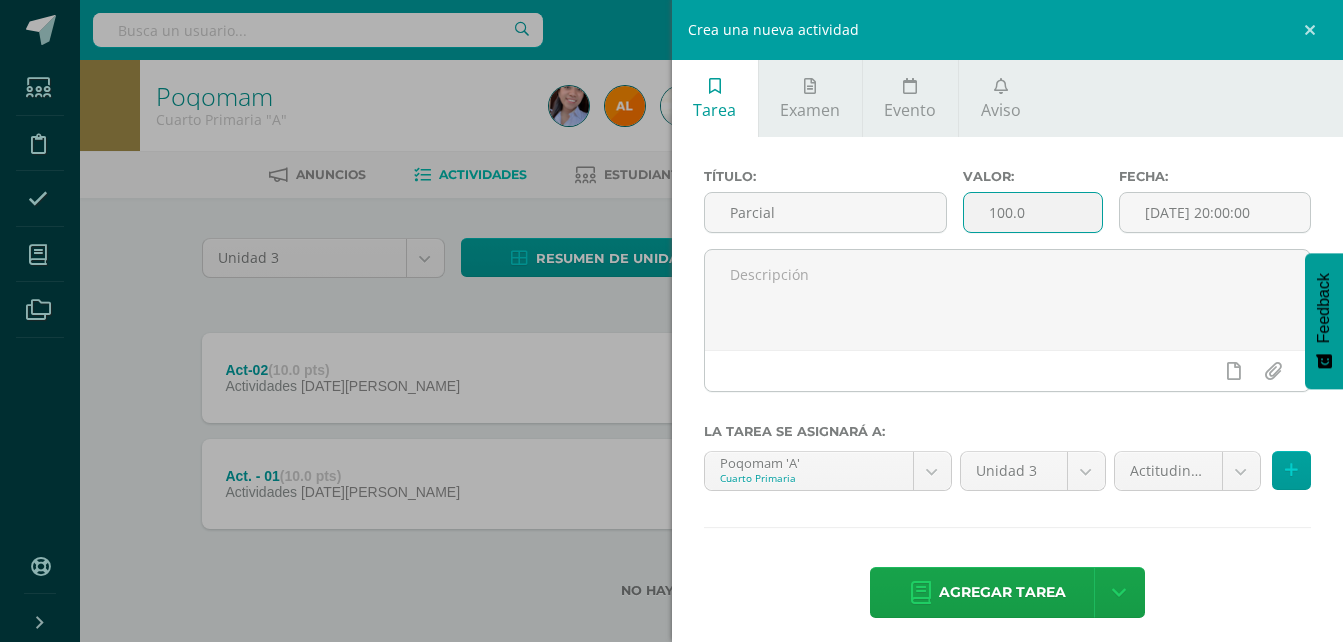 click on "100.0" at bounding box center (1033, 212) 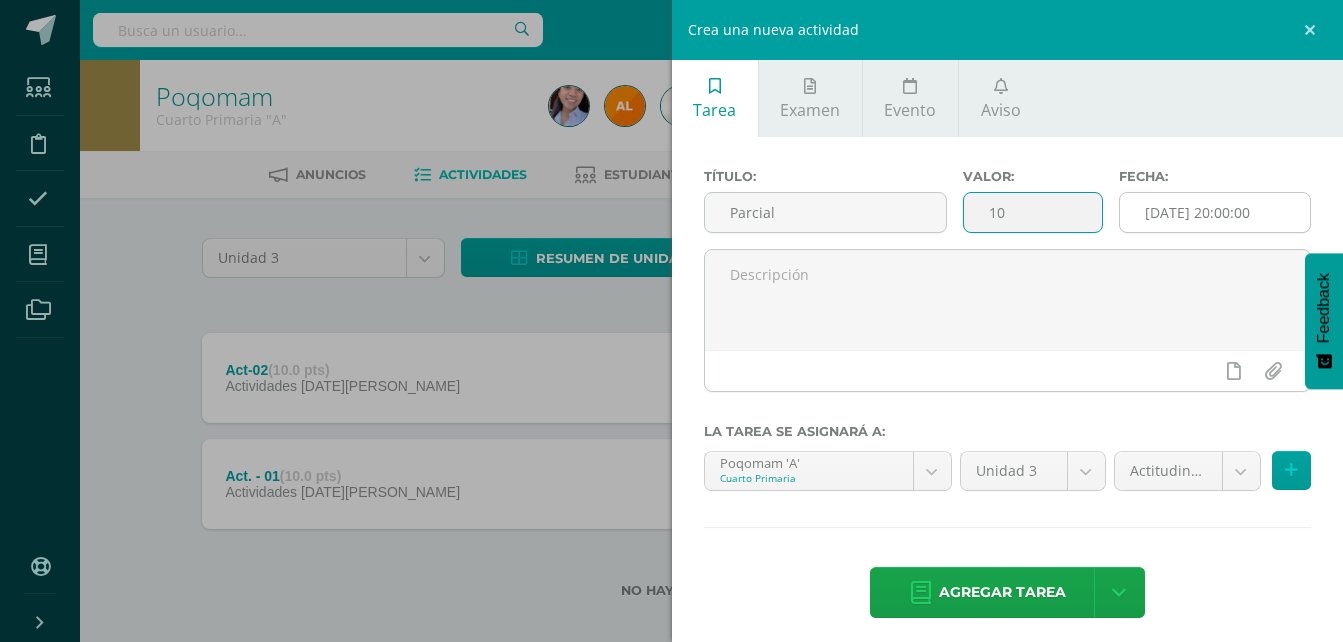 type on "10" 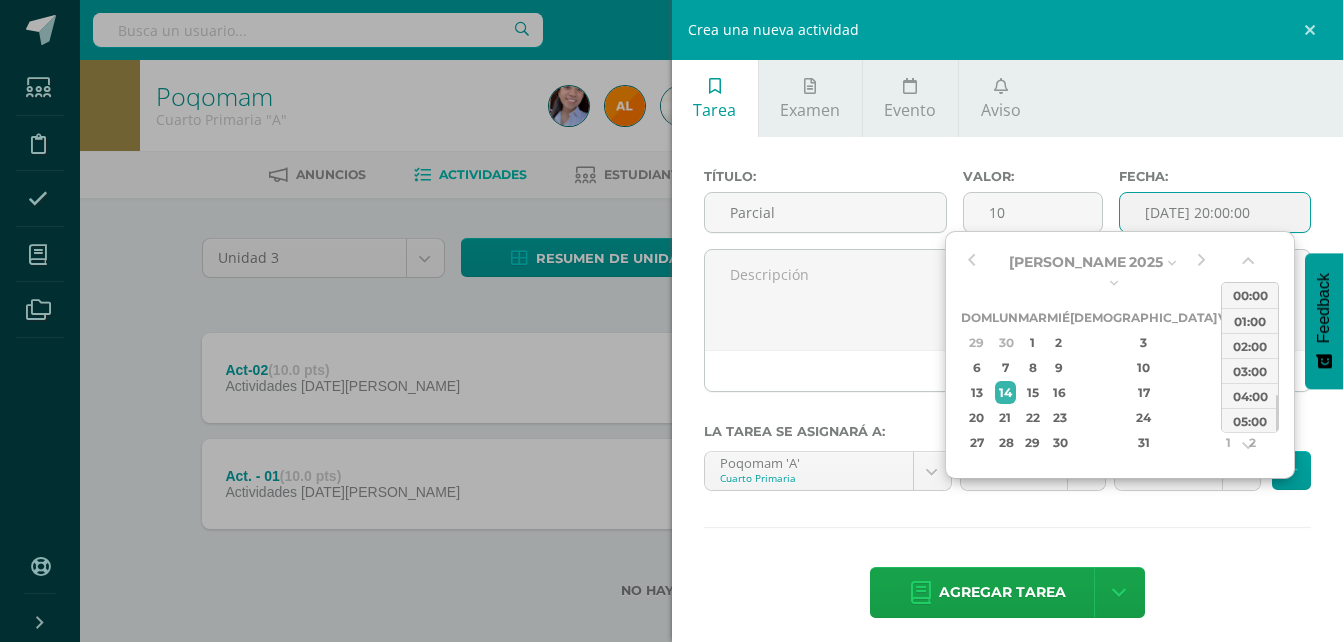 click on "[DATE] 20:00:00" at bounding box center [1215, 212] 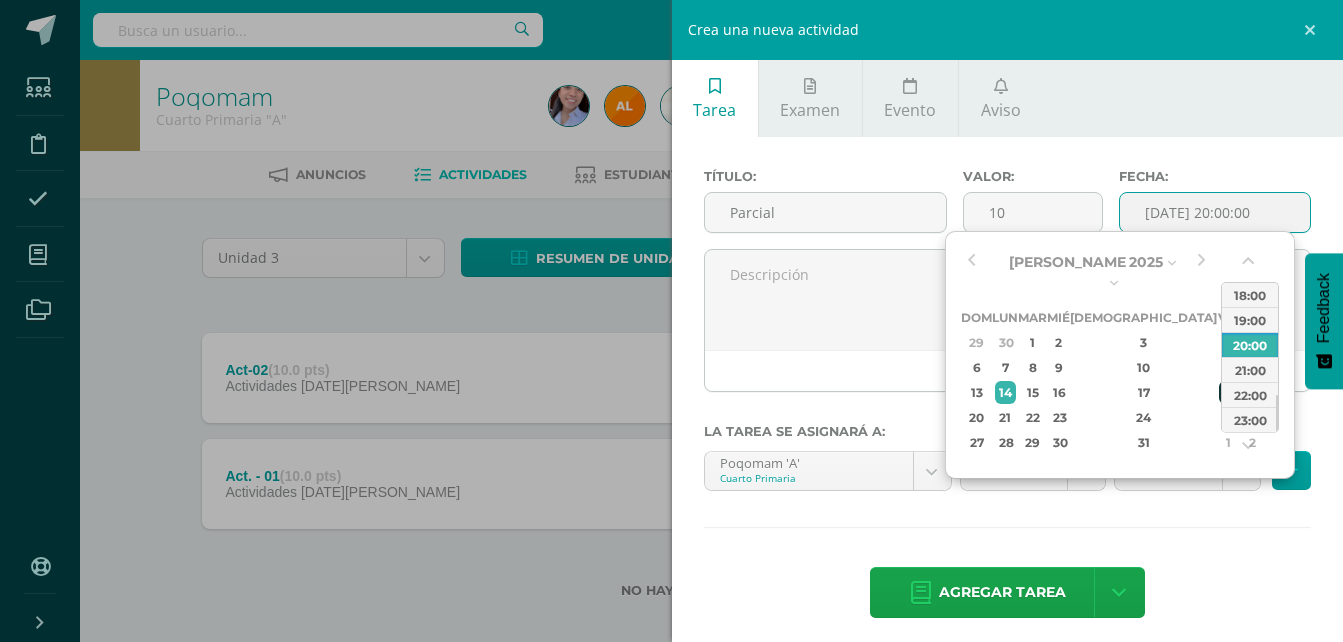 click on "18" at bounding box center (1228, 392) 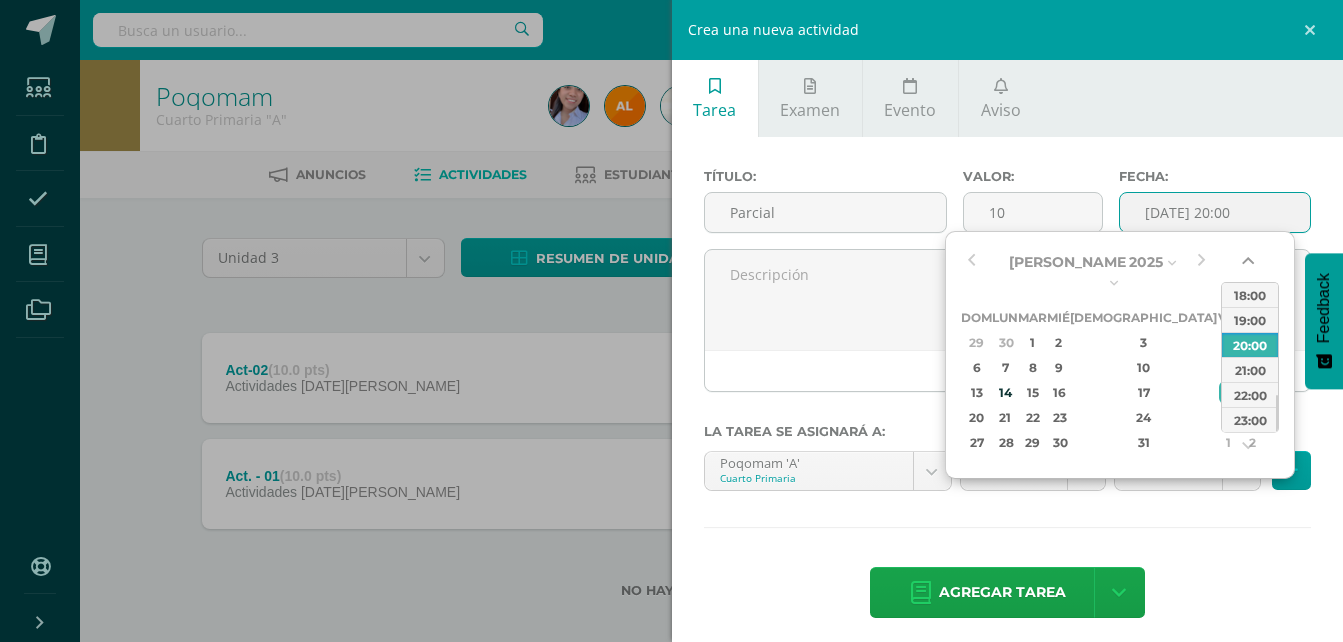 click at bounding box center (1250, 265) 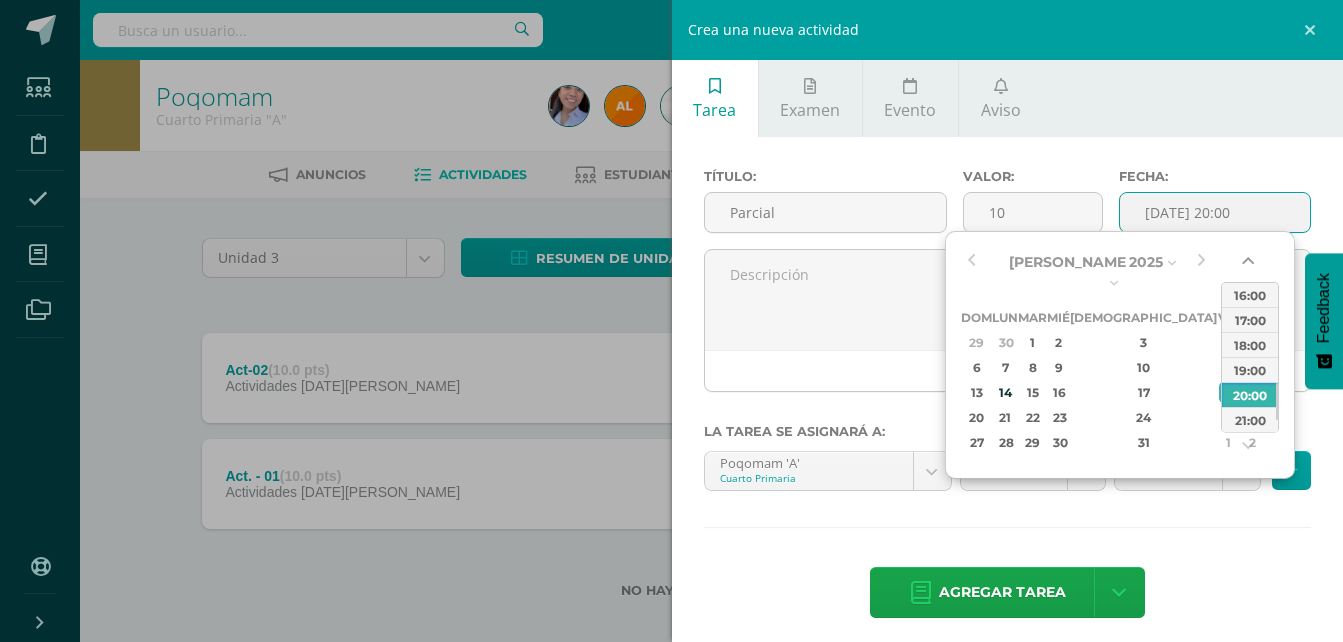 click at bounding box center [1250, 265] 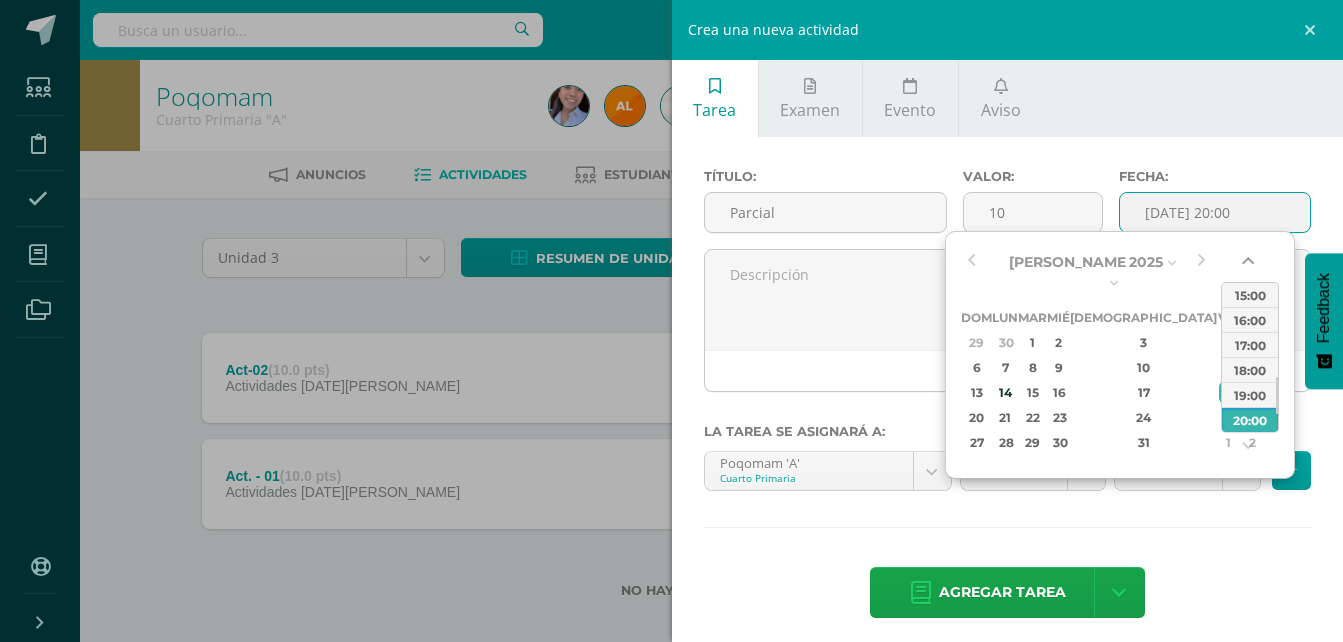 click at bounding box center (1250, 265) 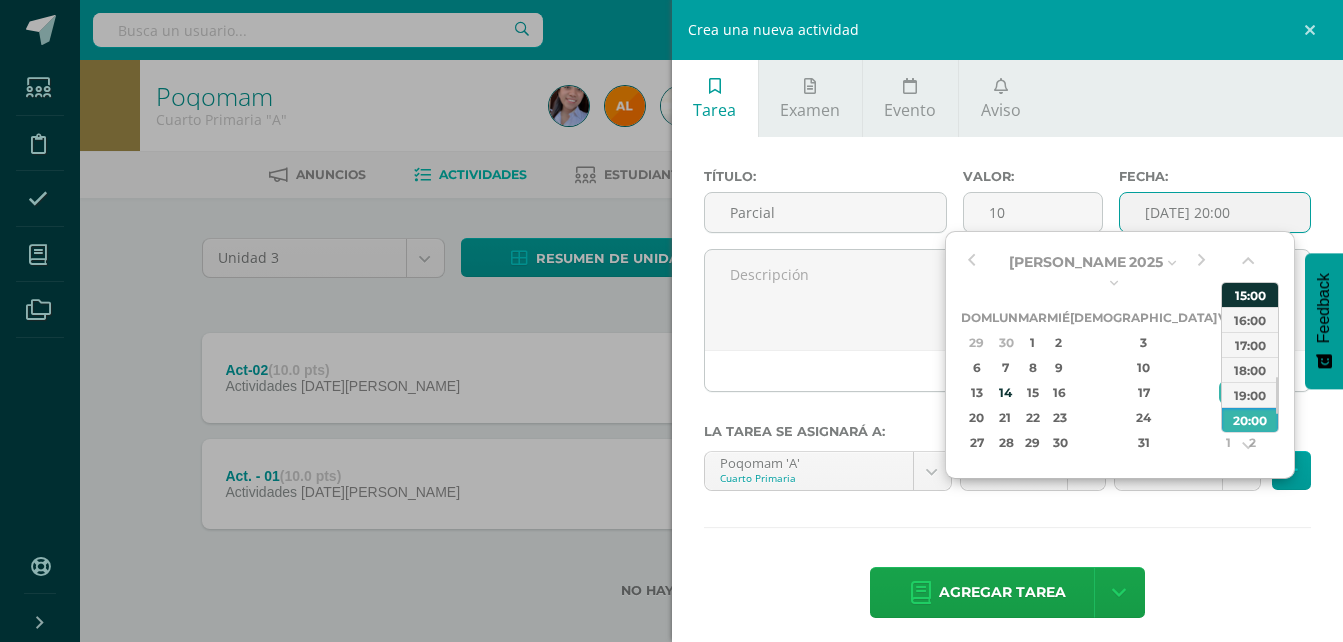click on "15:00" at bounding box center (1250, 294) 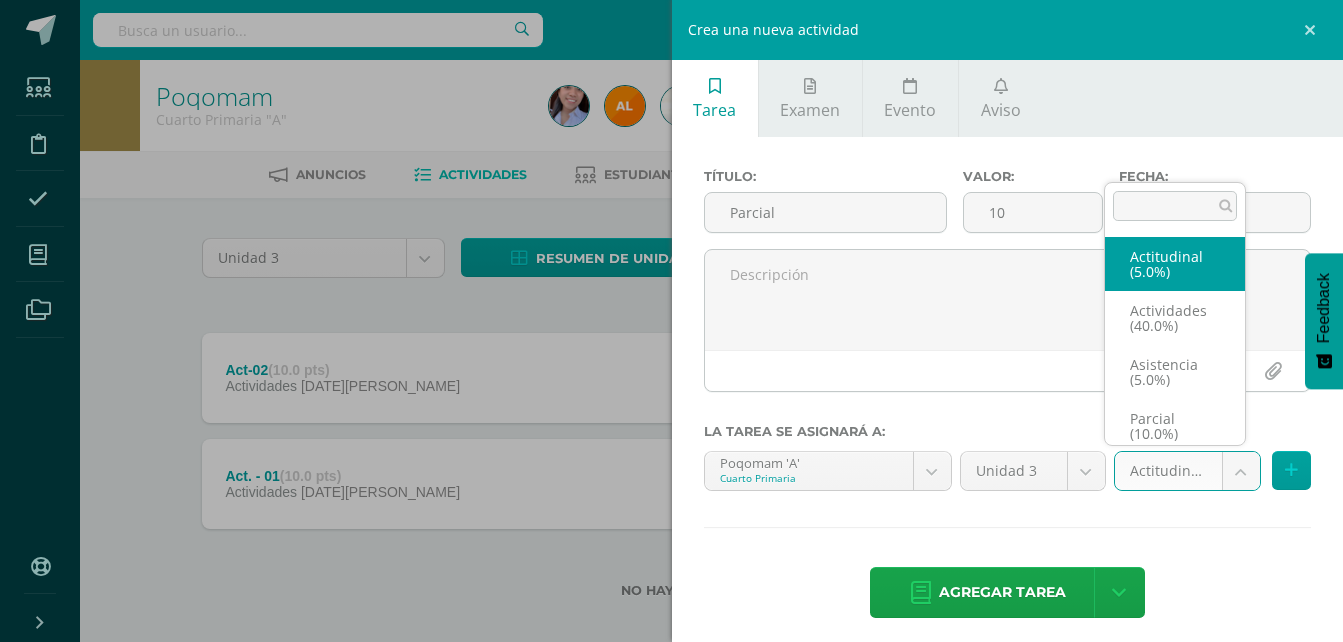 click on "Tarea asignada exitosamente         Estudiantes Disciplina Asistencia Mis cursos Archivos Soporte
Ayuda
Reportar un problema
Centro de ayuda
Últimas actualizaciones
Cerrar panel
Poqomam
Primero
Primaria
"A"
Actividades Estudiantes Planificación Dosificación
Poqomam
Primero
Primaria
"B"
Actividades Estudiantes Planificación Dosificación
Poqomam
Segundo
Primaria
"A"
Actividades Estudiantes Planificación 2 2 0" at bounding box center [671, 331] 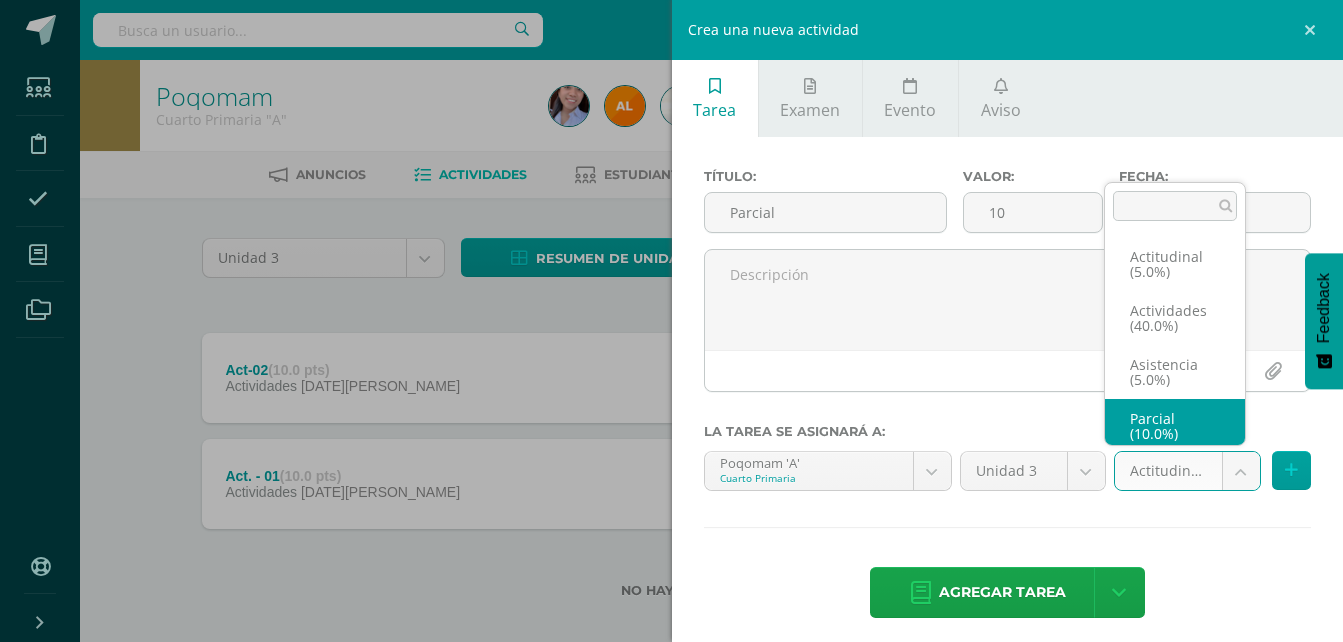 scroll, scrollTop: 8, scrollLeft: 0, axis: vertical 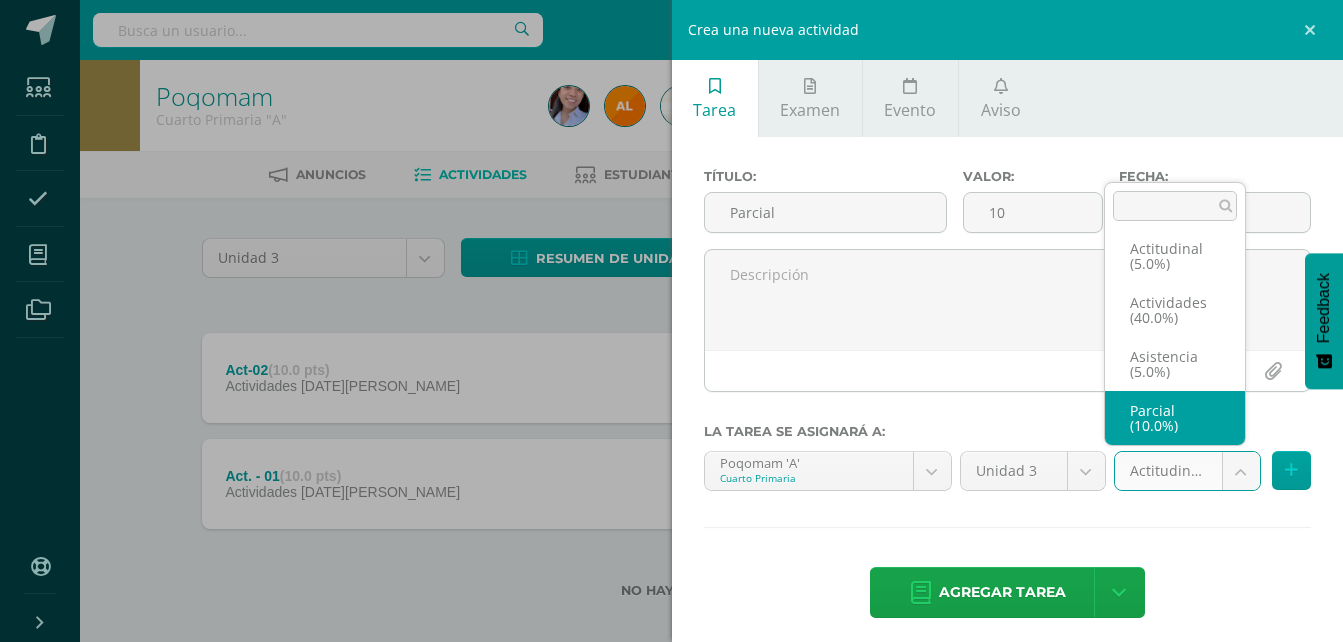 select on "119291" 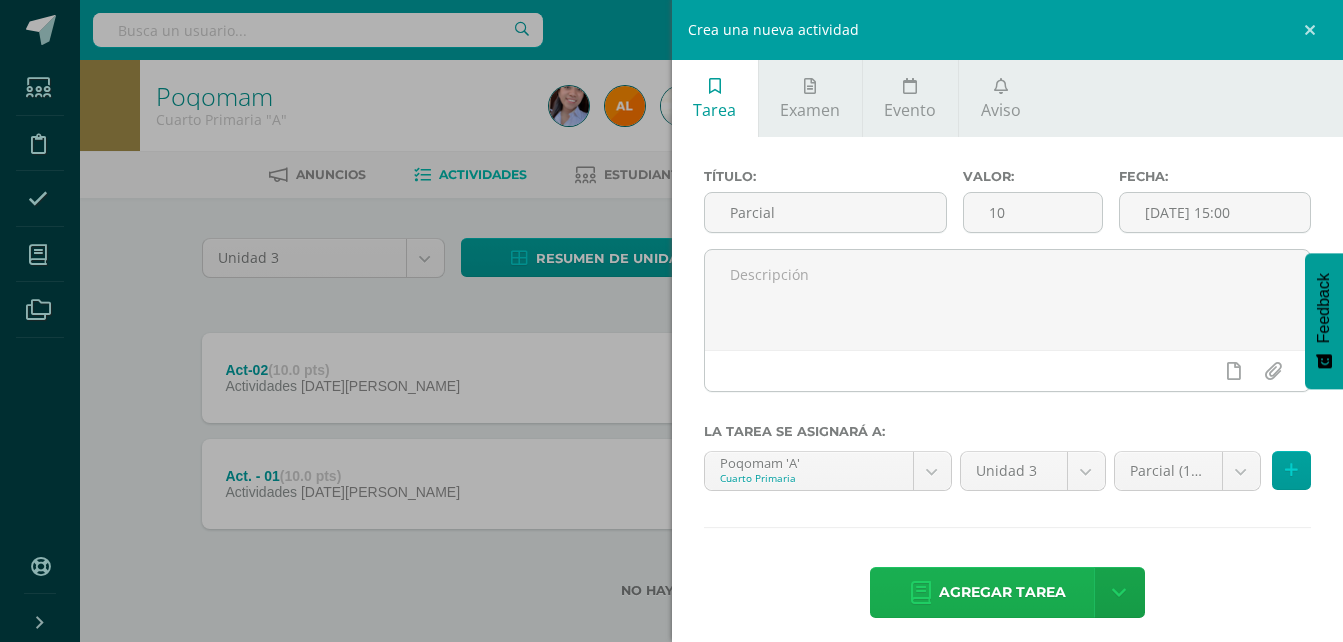 click on "Agregar tarea" at bounding box center [1002, 592] 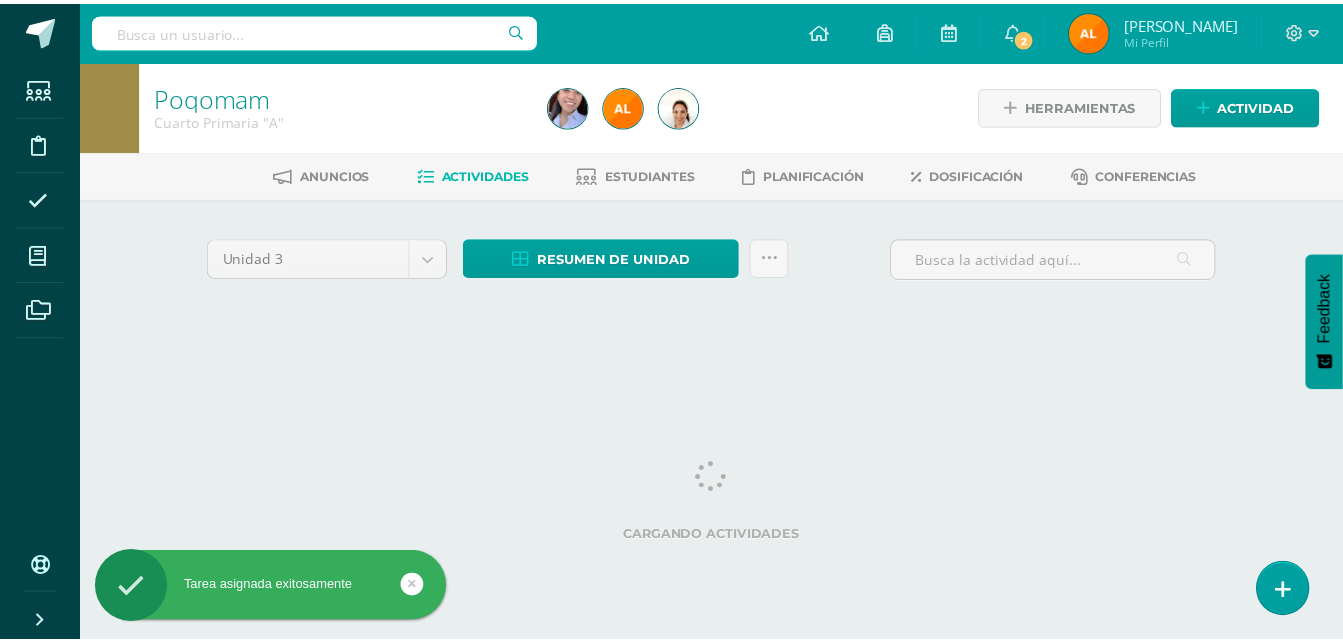 scroll, scrollTop: 0, scrollLeft: 0, axis: both 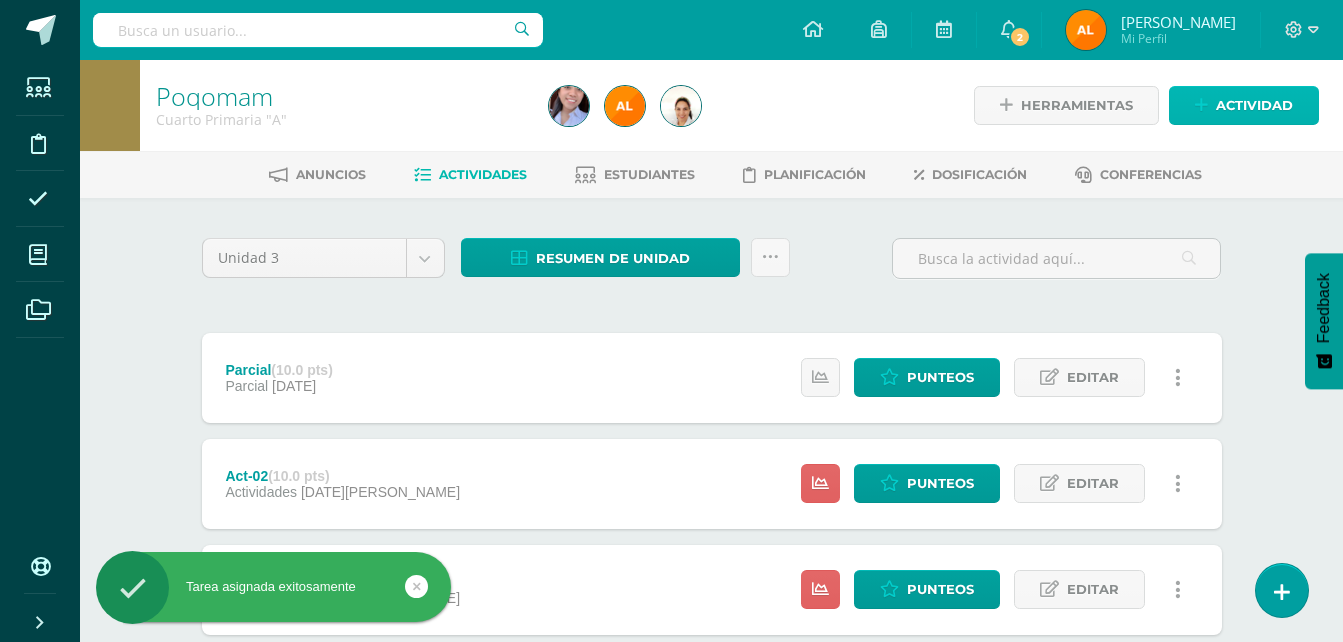 click on "Actividad" at bounding box center (1254, 105) 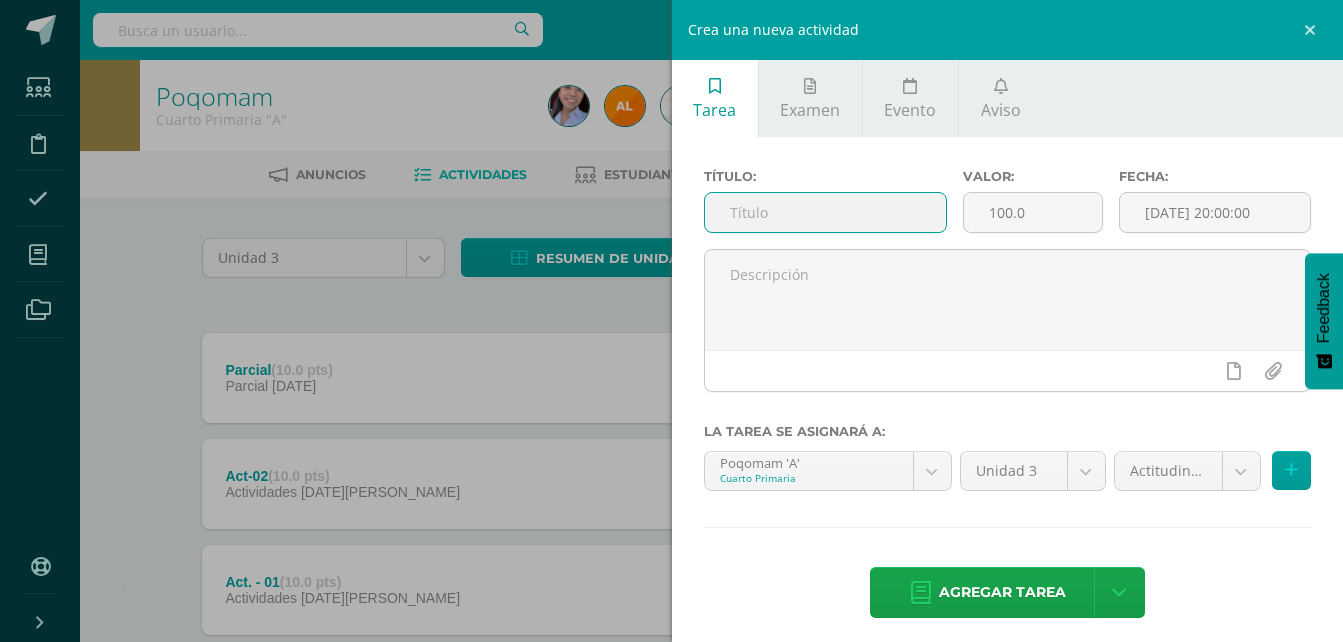 click at bounding box center [826, 212] 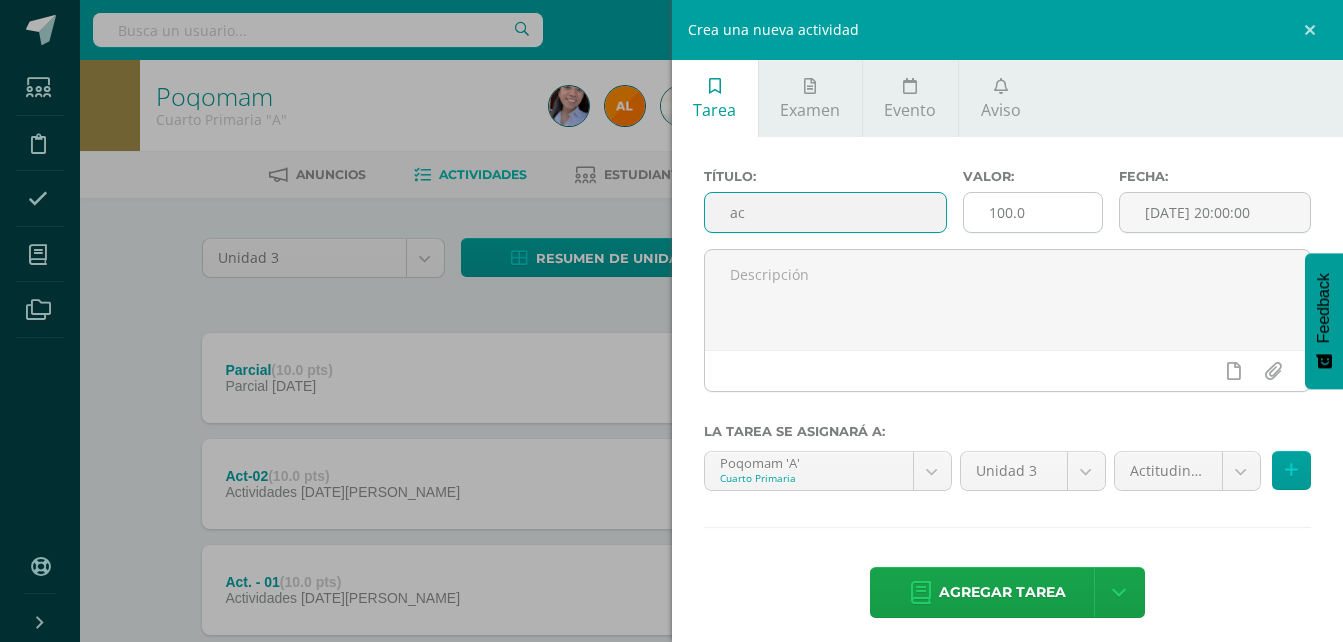 type on "Act-03" 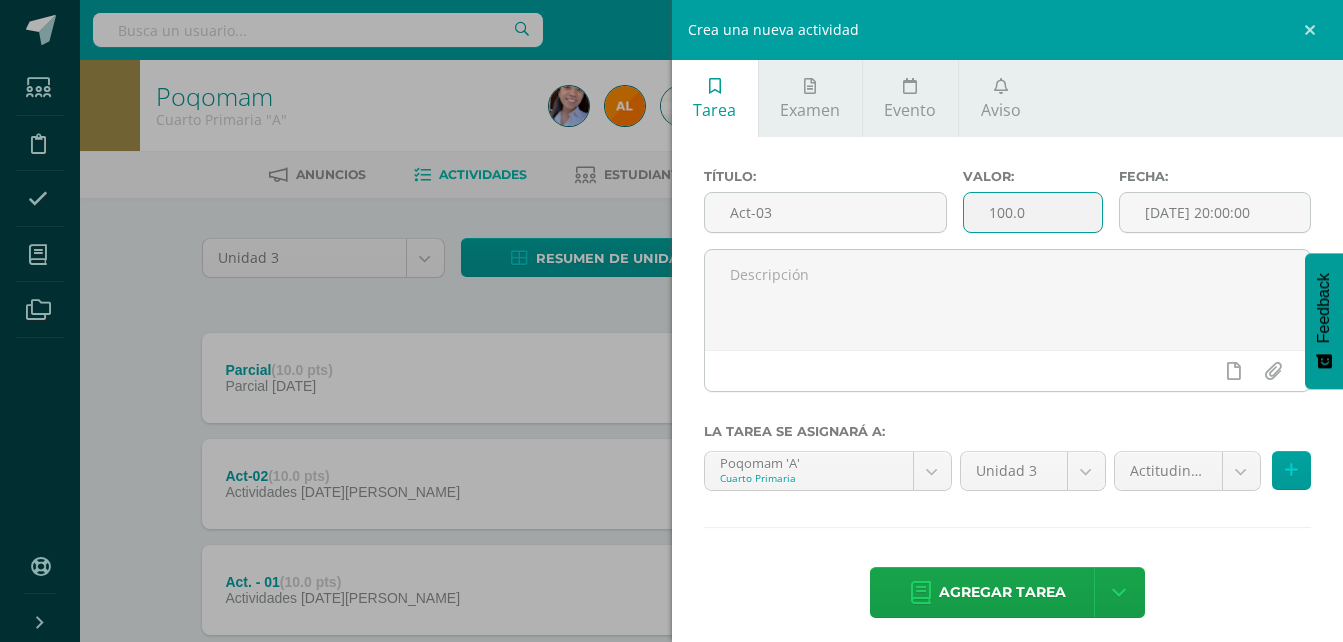 click on "100.0" at bounding box center [1033, 212] 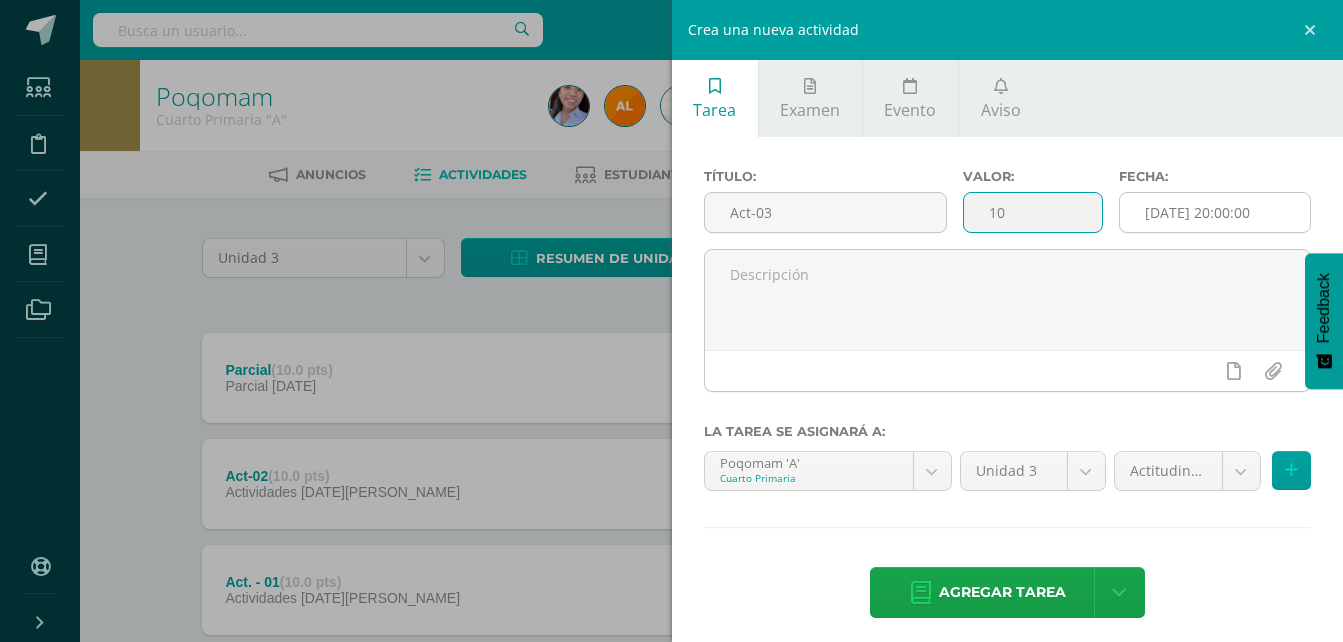 type on "10" 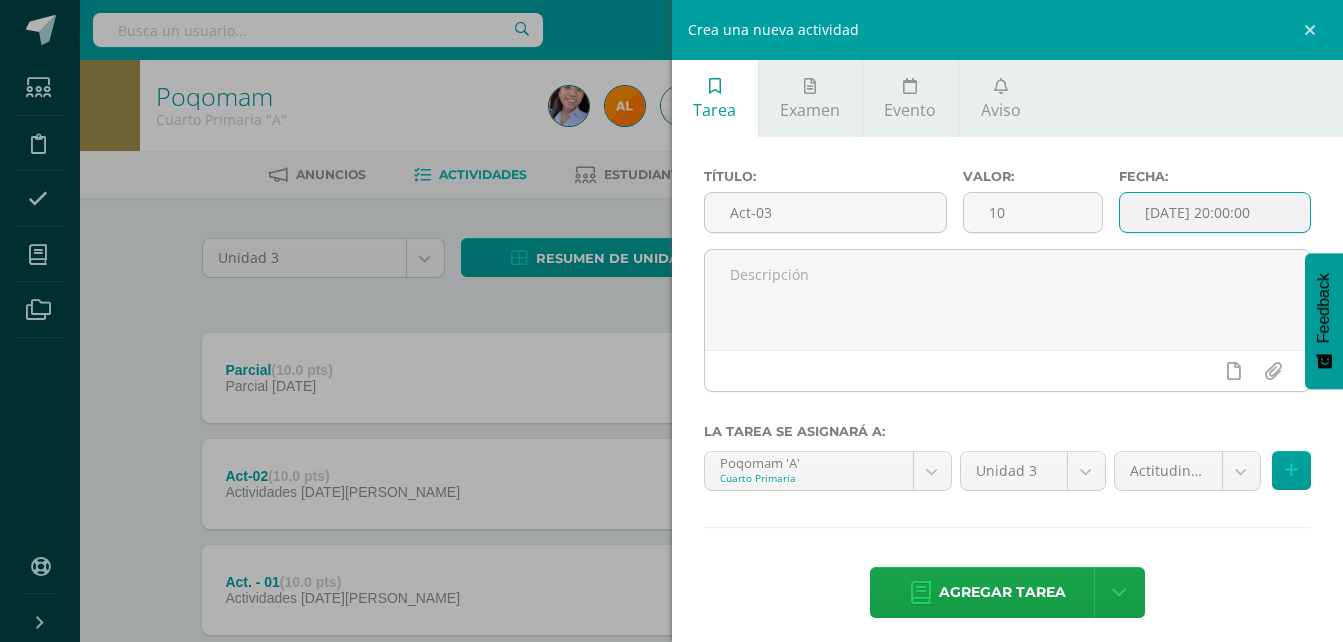 click on "[DATE] 20:00:00" at bounding box center (1215, 212) 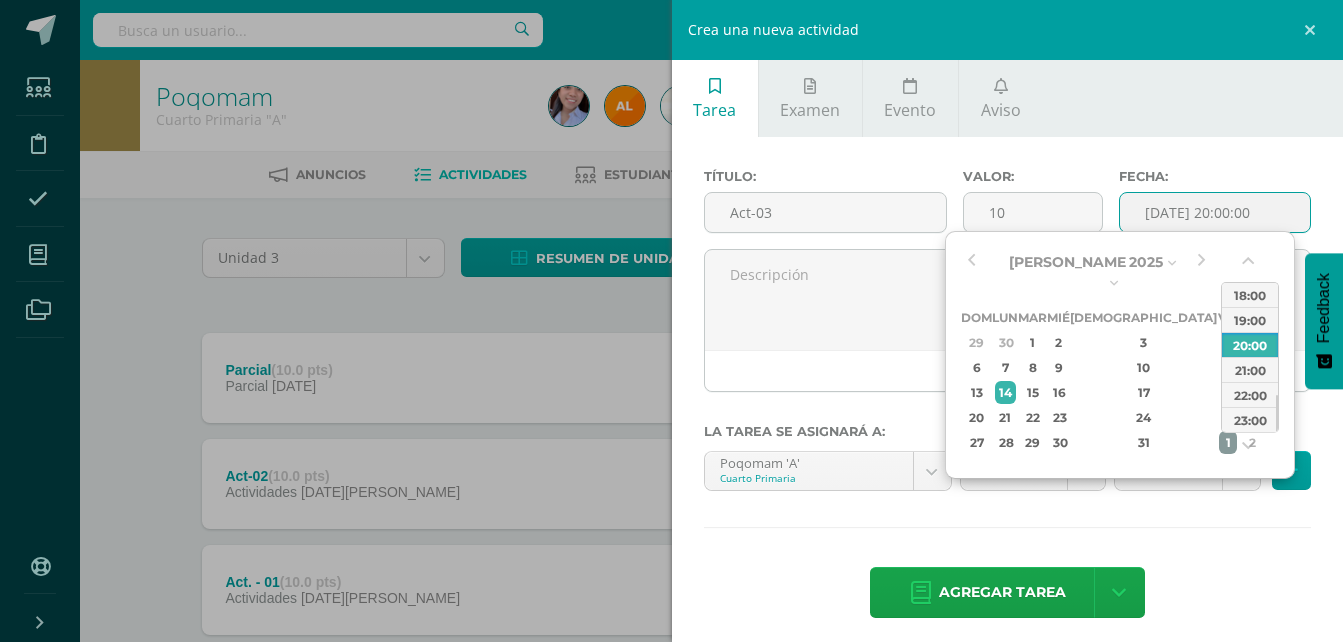 click on "1" at bounding box center [1228, 442] 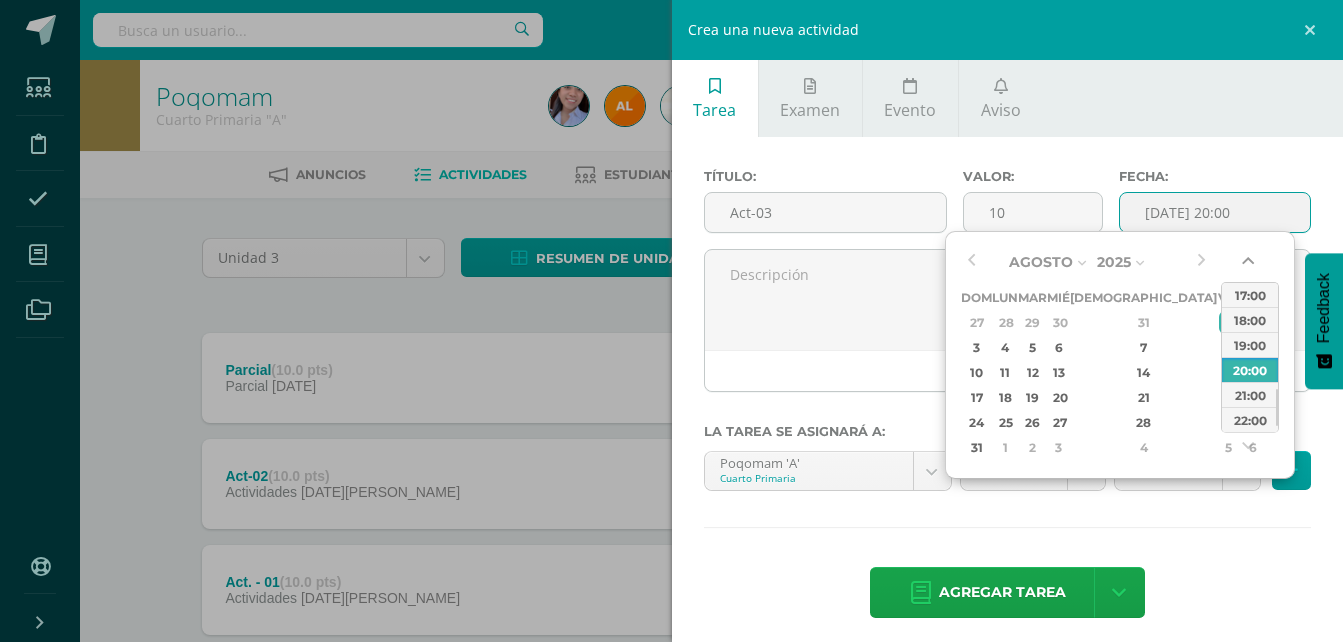 click at bounding box center (1250, 265) 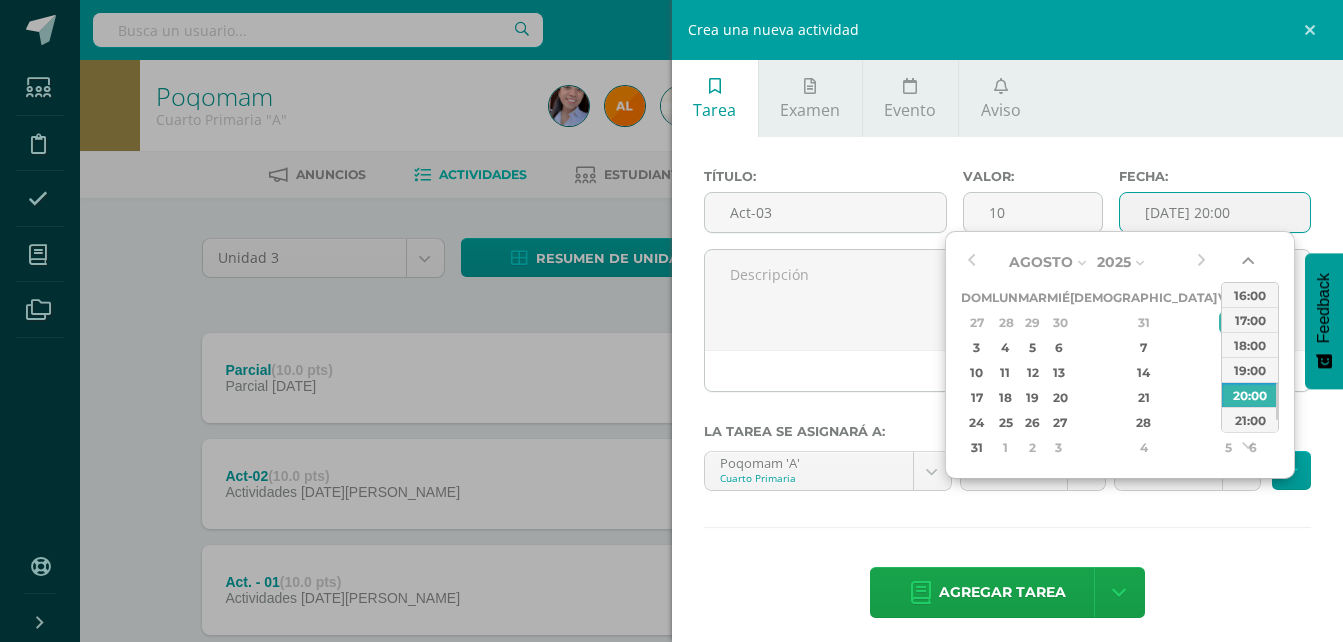 click at bounding box center (1250, 265) 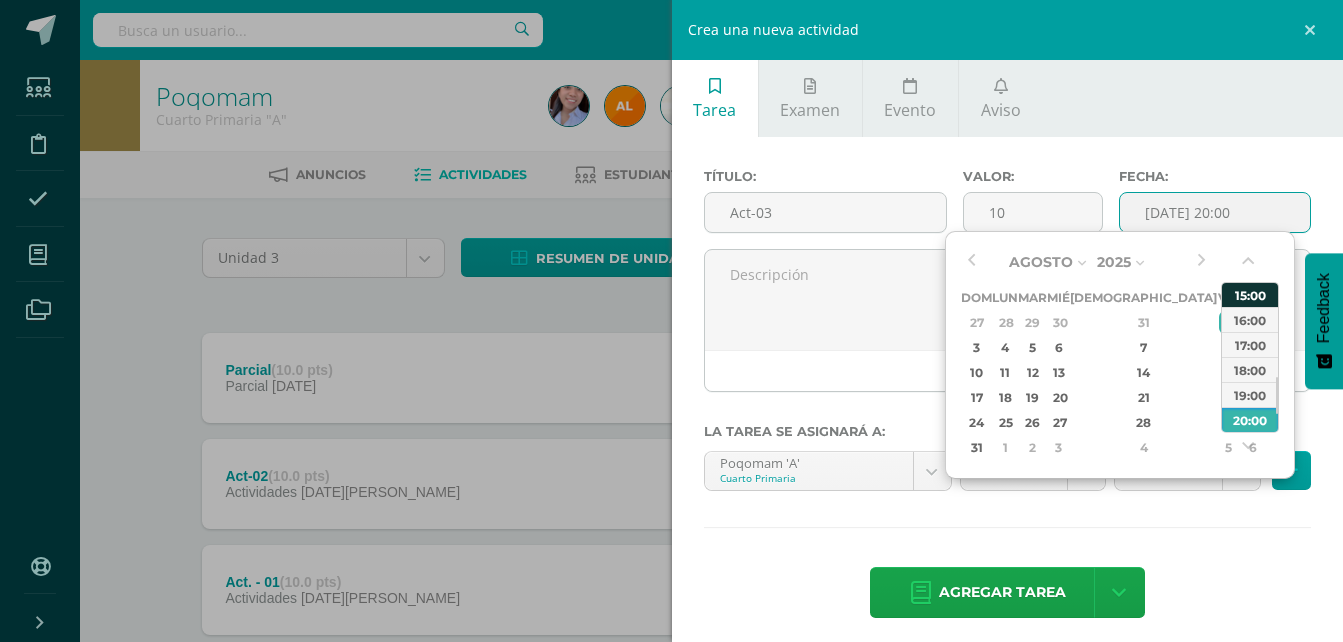 click on "15:00" at bounding box center [1250, 294] 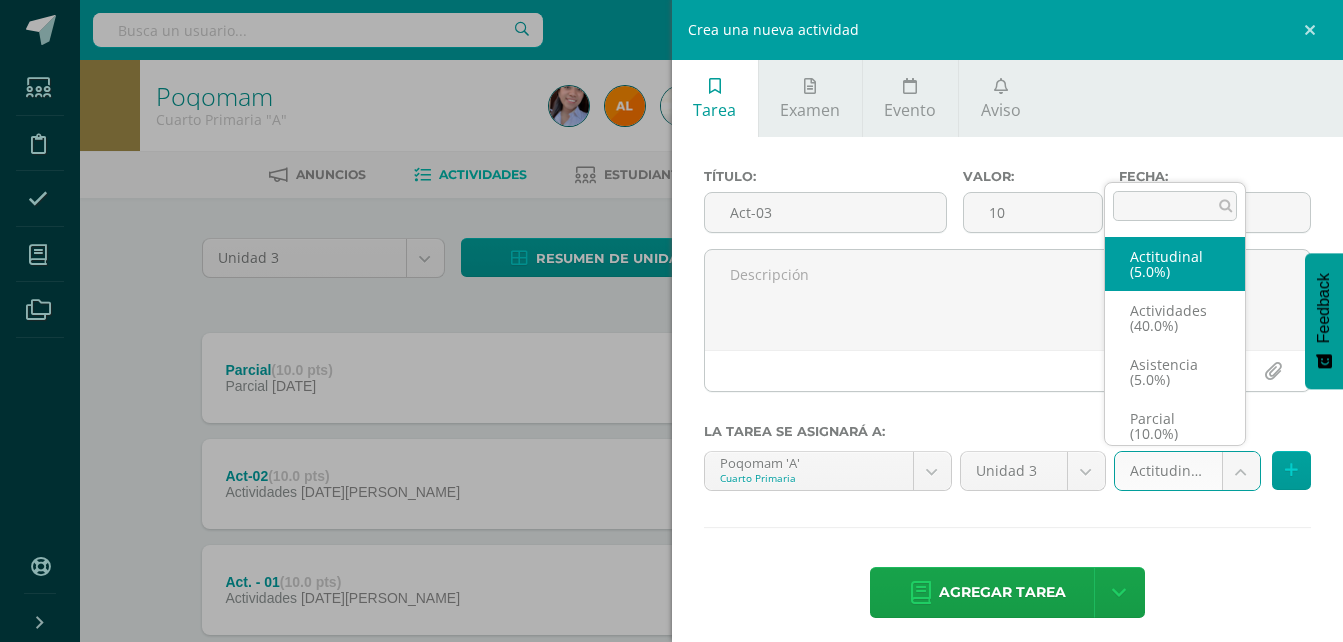 click on "Tarea asignada exitosamente         Estudiantes Disciplina Asistencia Mis cursos Archivos Soporte
Ayuda
Reportar un problema
Centro de ayuda
Últimas actualizaciones
Cerrar panel
Poqomam
Primero
Primaria
"A"
Actividades Estudiantes Planificación Dosificación
Poqomam
Primero
Primaria
"B"
Actividades Estudiantes Planificación Dosificación
Poqomam
Segundo
Primaria
"A"
Actividades Estudiantes Planificación 2 2 0" at bounding box center [671, 384] 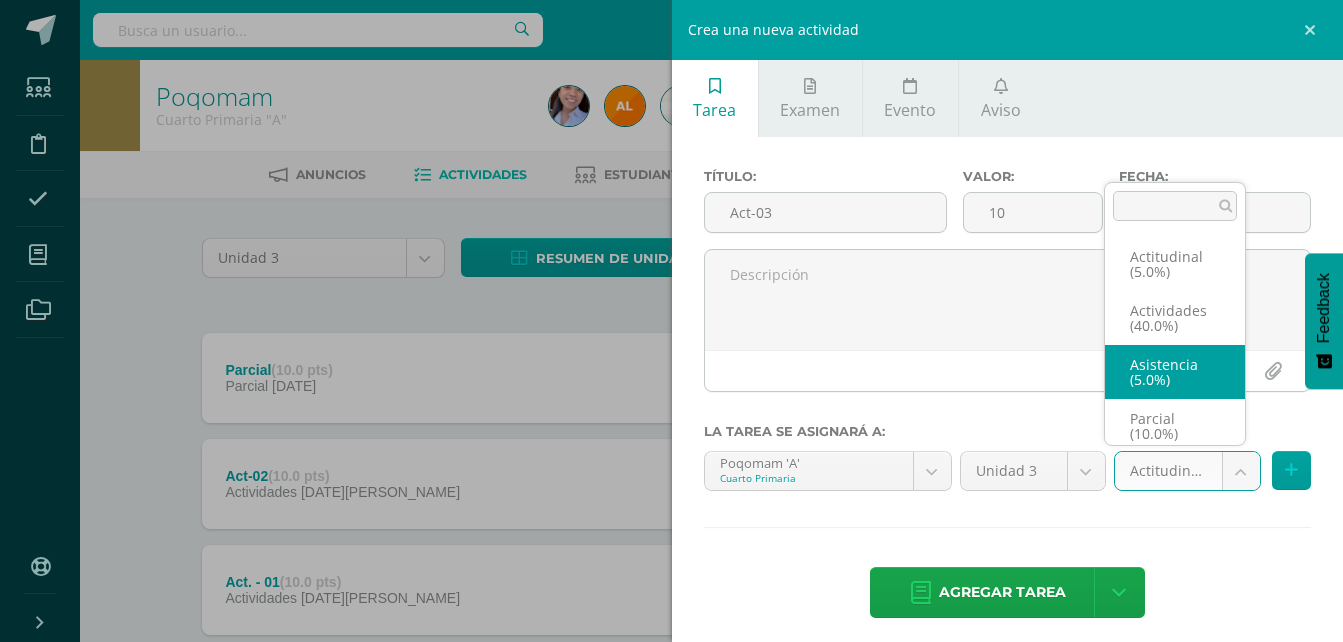scroll, scrollTop: 8, scrollLeft: 0, axis: vertical 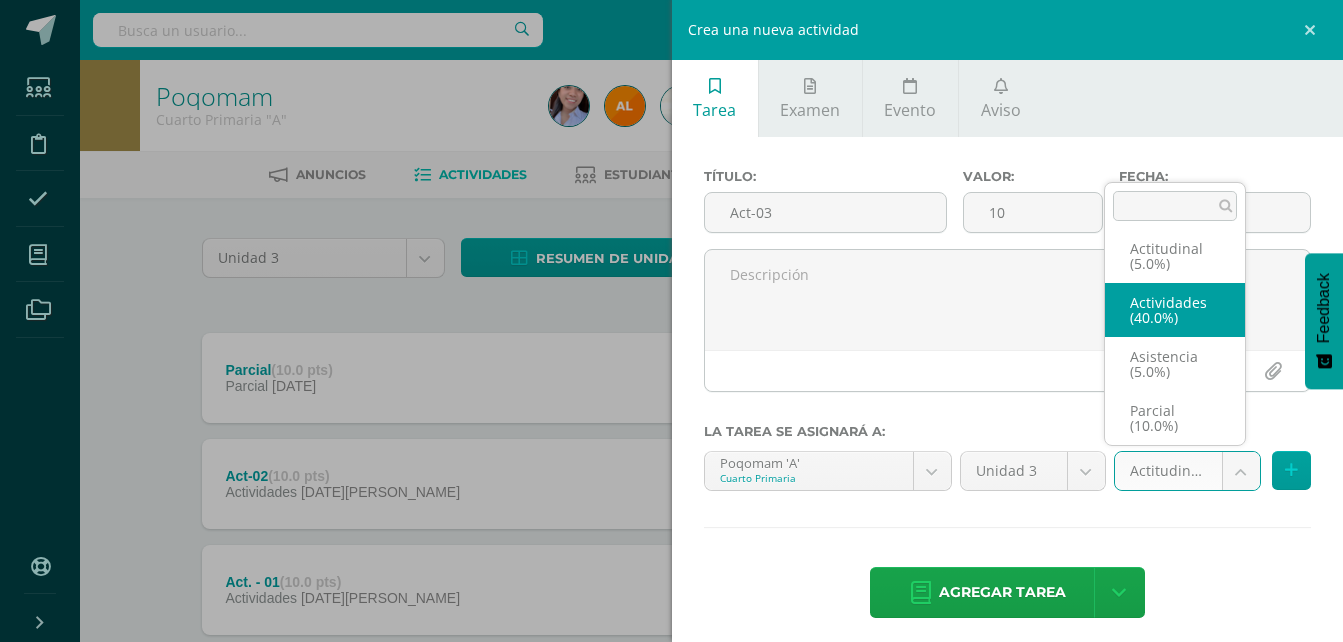 select on "119292" 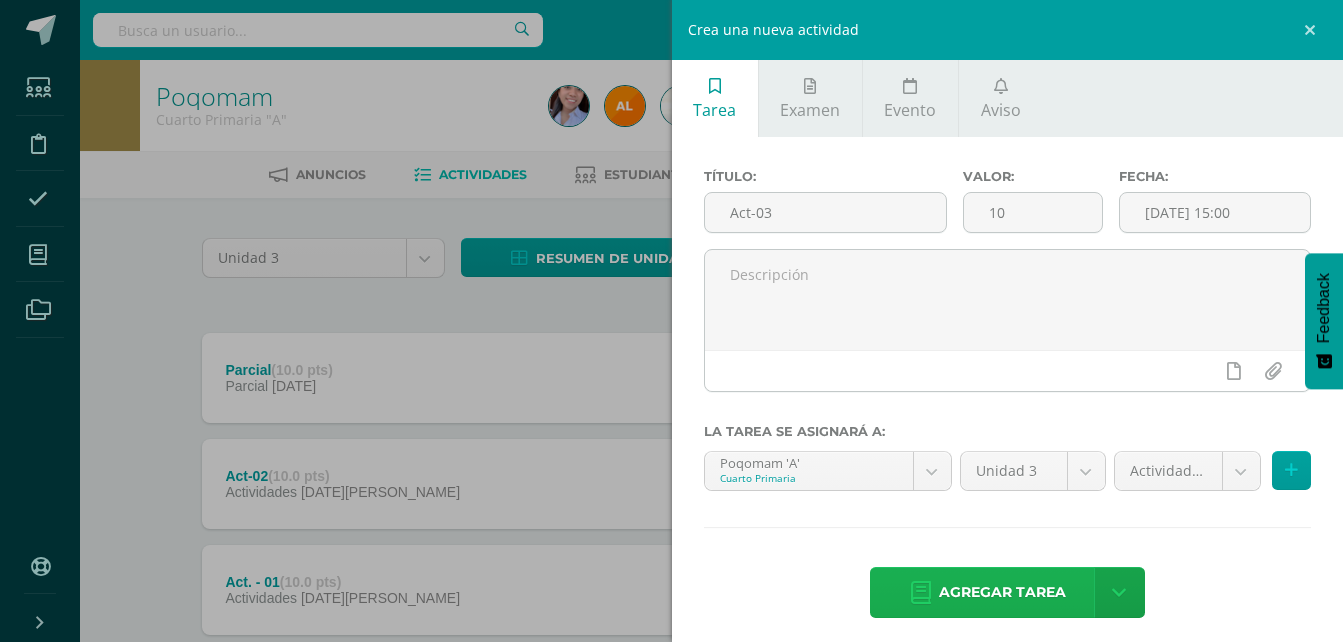click on "Agregar tarea" at bounding box center (1002, 592) 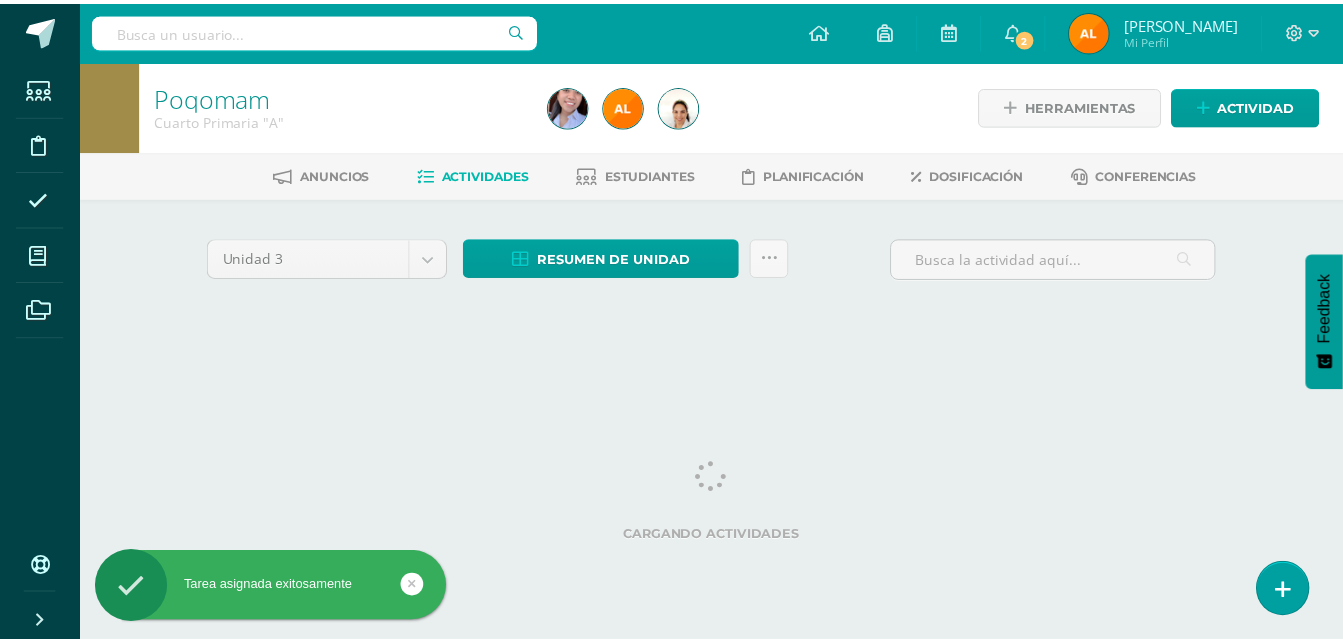 scroll, scrollTop: 0, scrollLeft: 0, axis: both 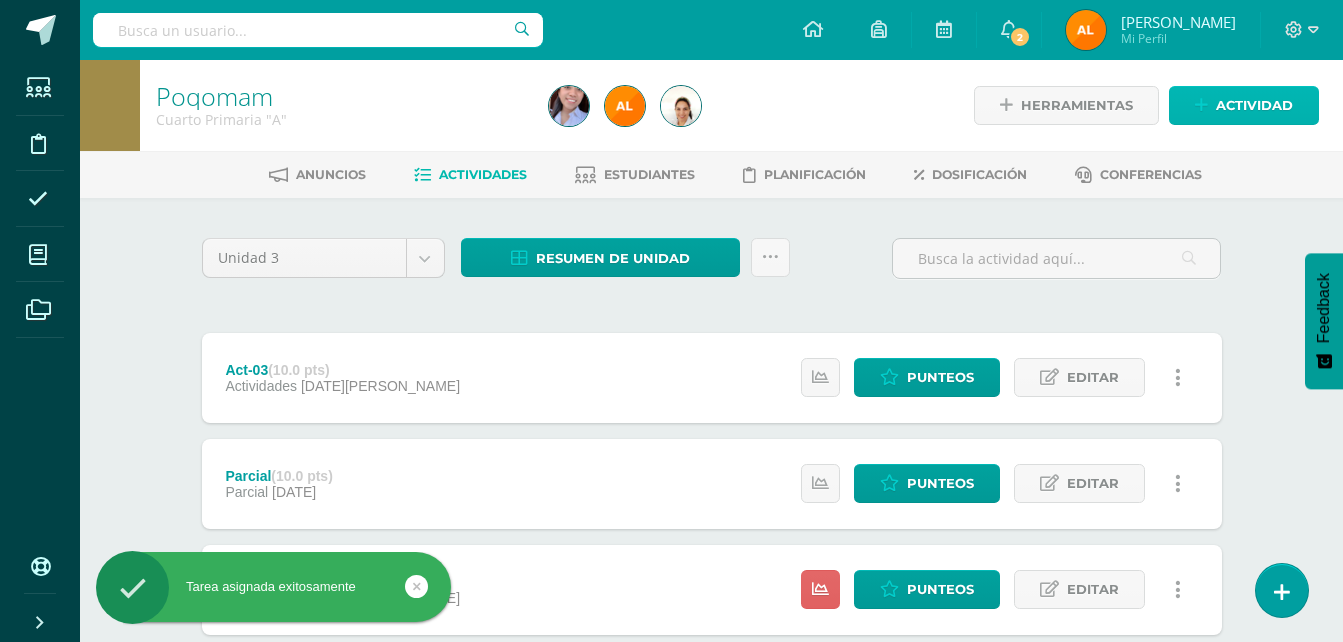 click on "Actividad" at bounding box center [1254, 105] 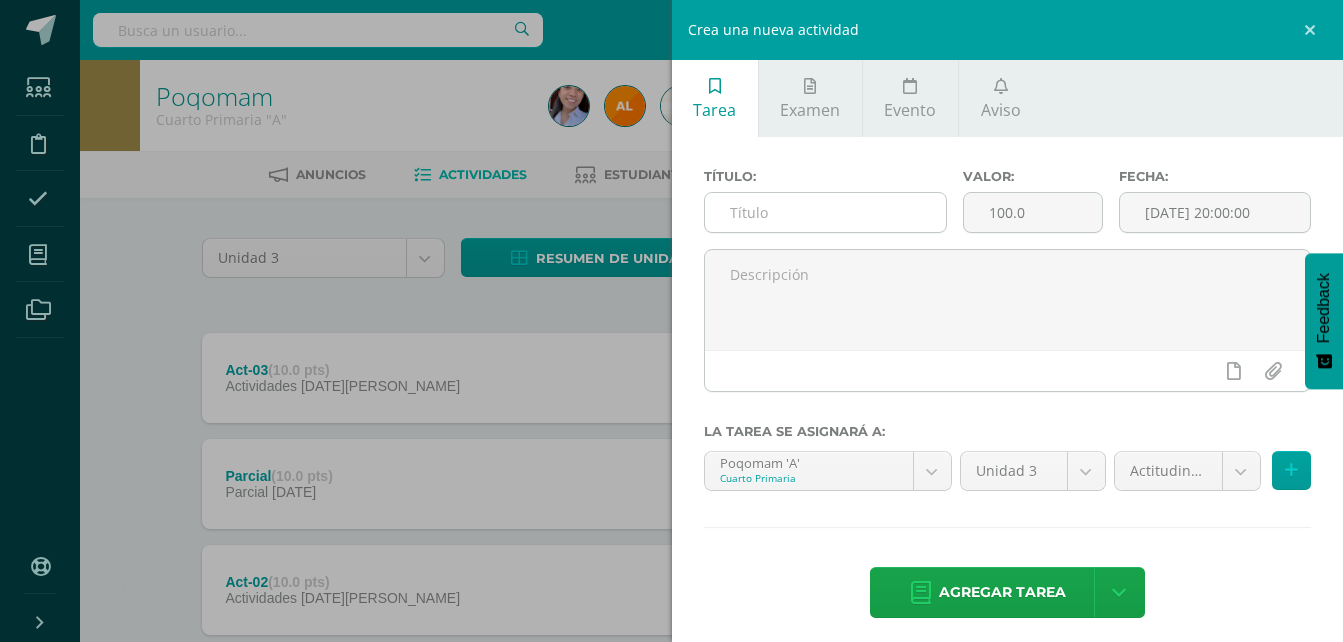 click at bounding box center (826, 212) 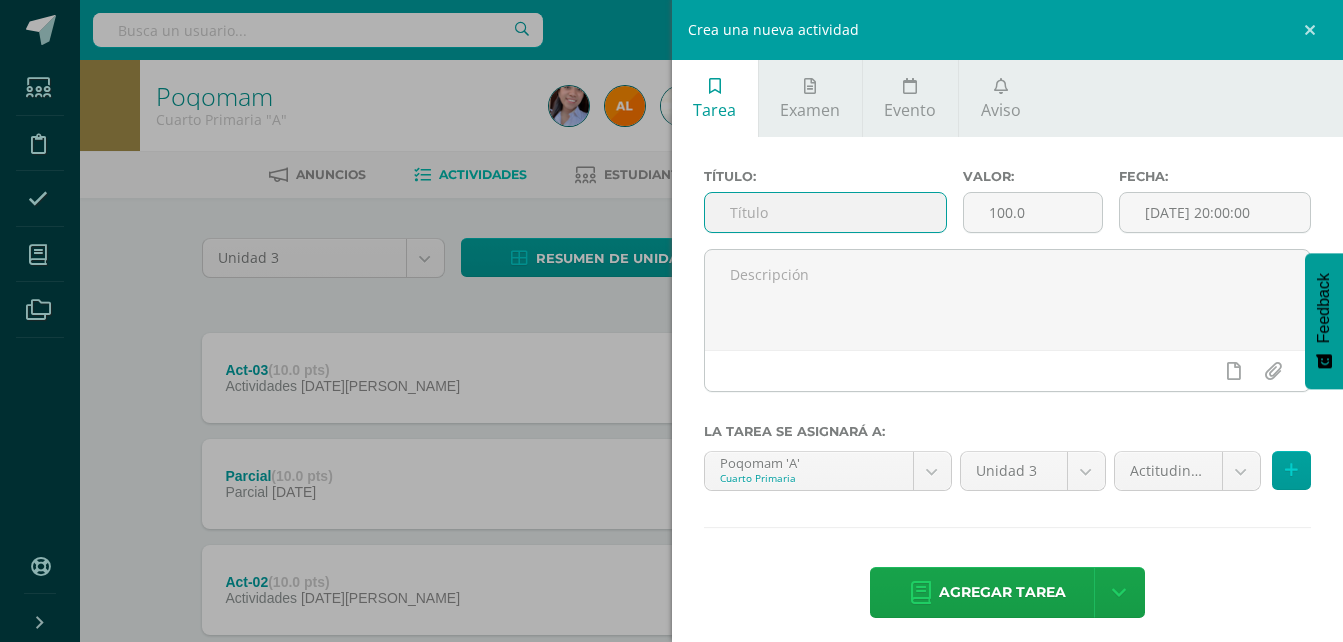type on "Act-04" 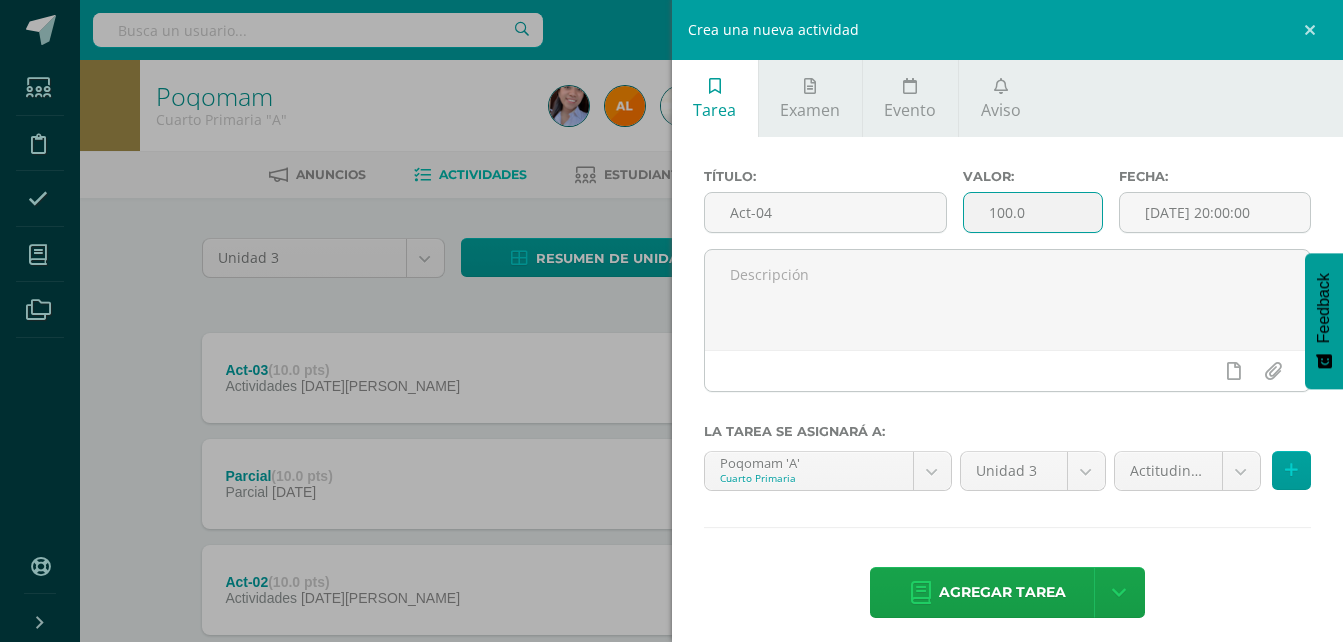 click on "100.0" at bounding box center [1033, 212] 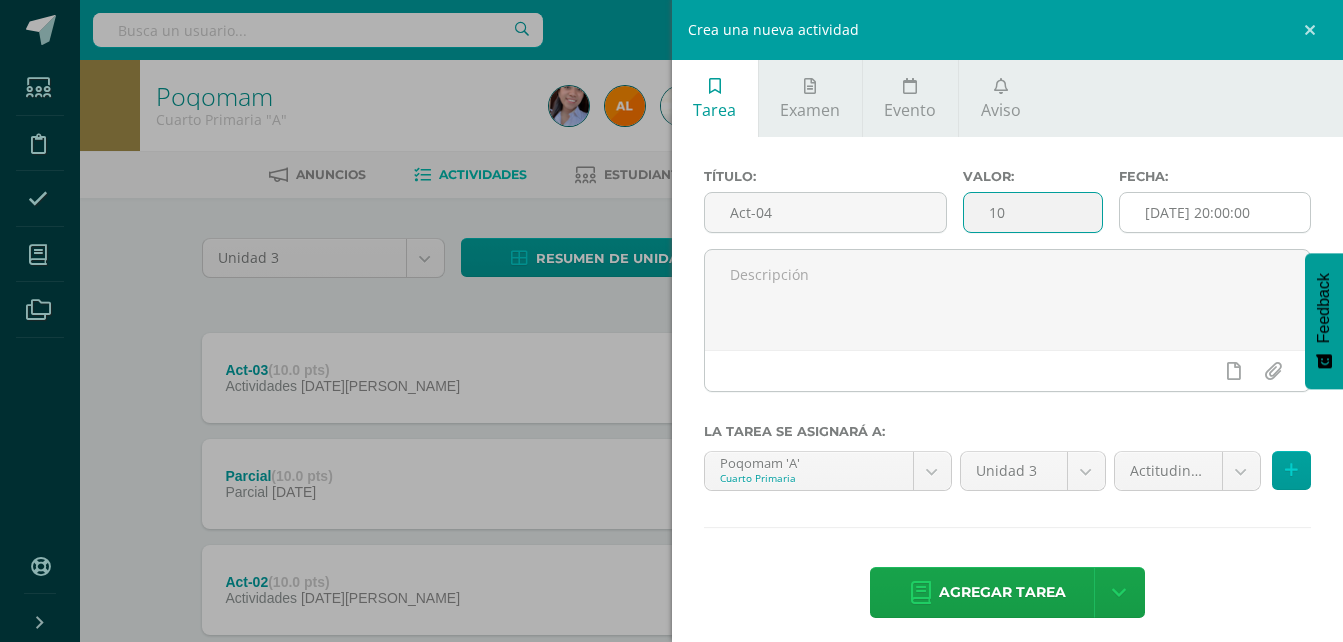 type on "10" 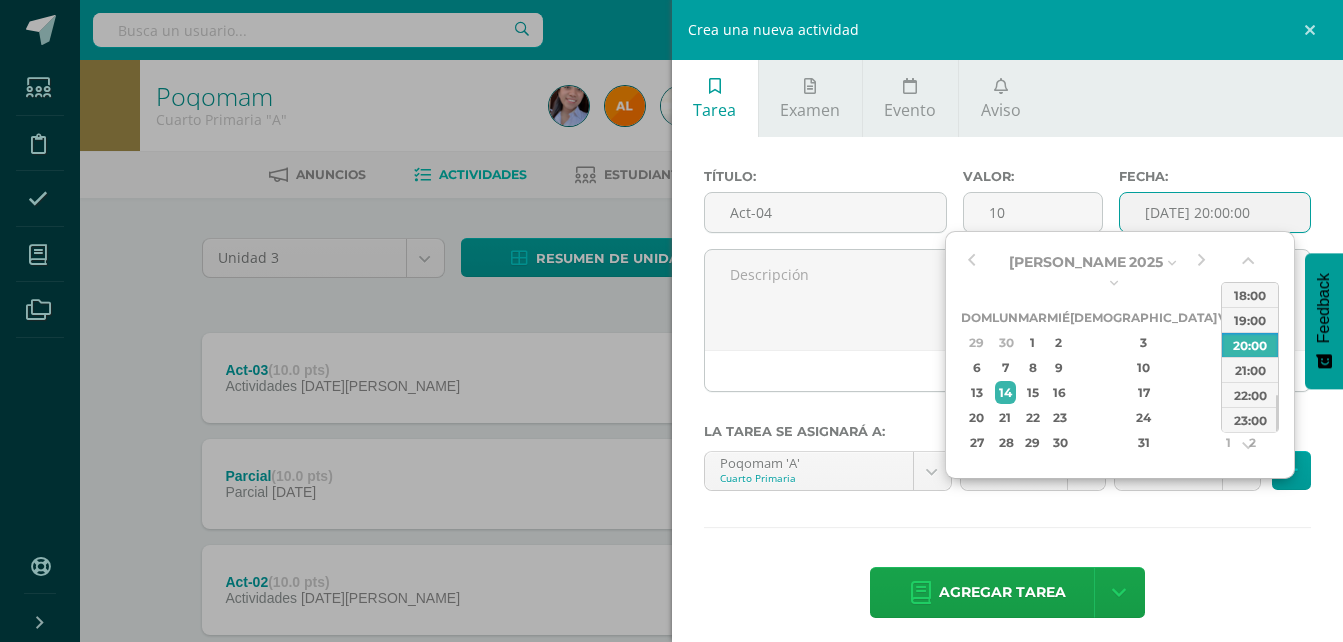 click on "[DATE] 20:00:00" at bounding box center (1215, 212) 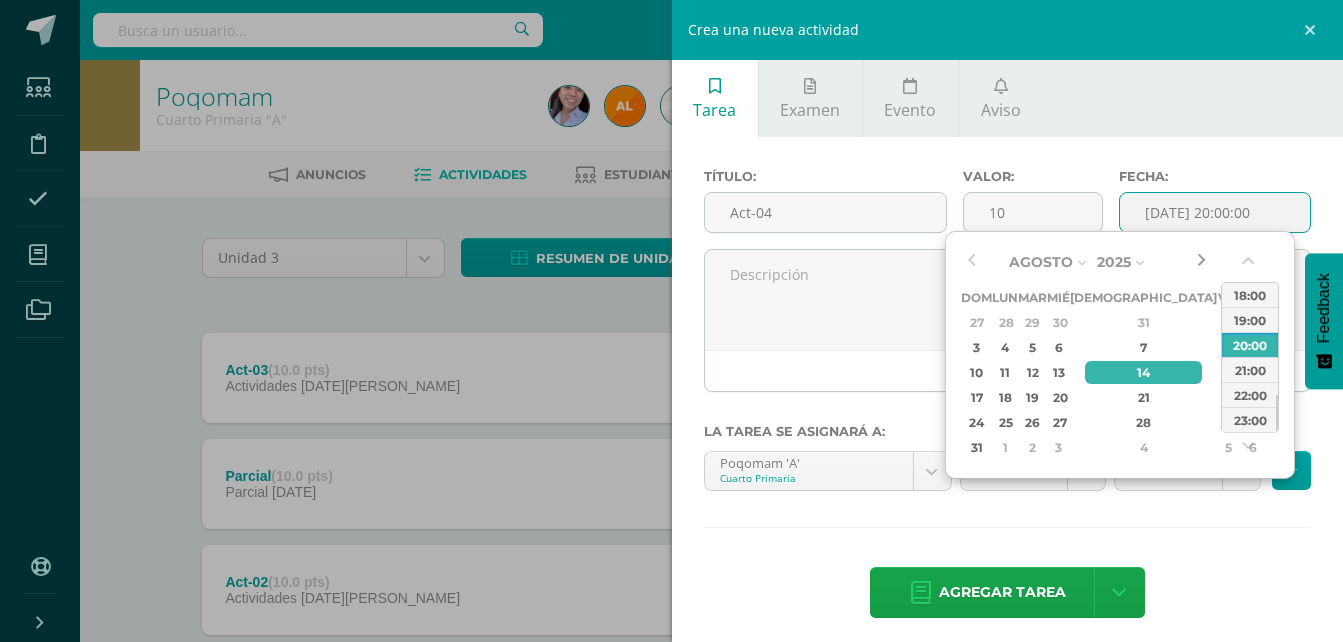click at bounding box center [1201, 262] 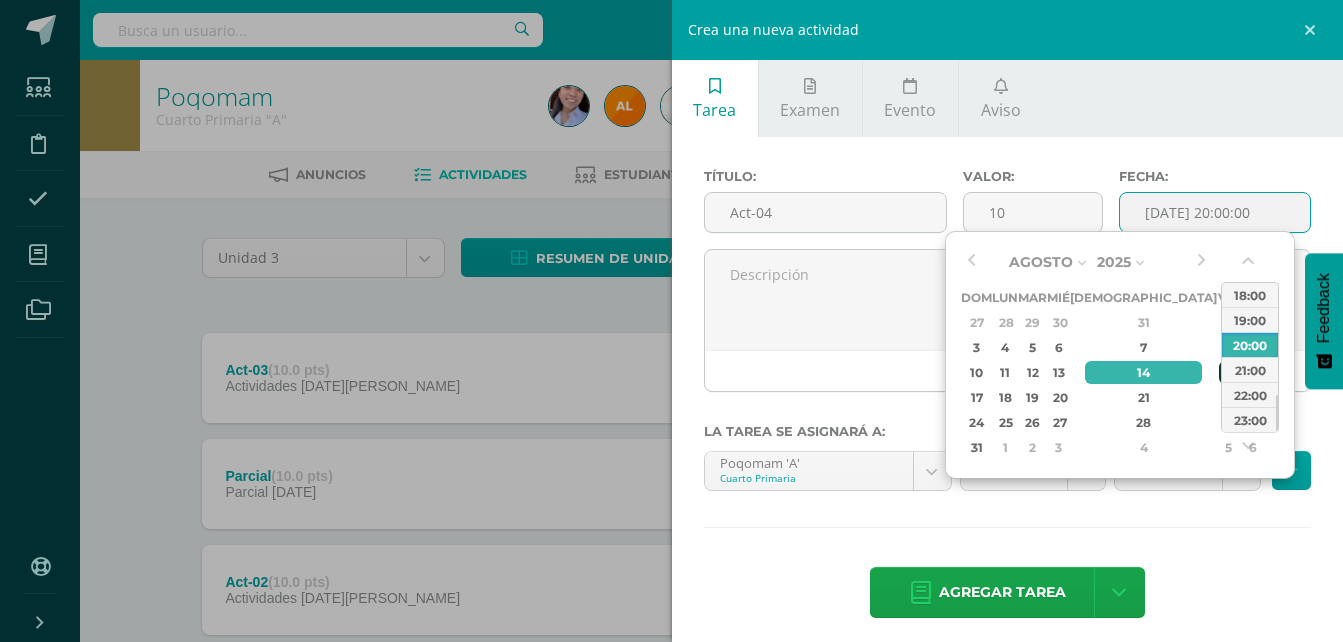 click on "15" at bounding box center [1228, 372] 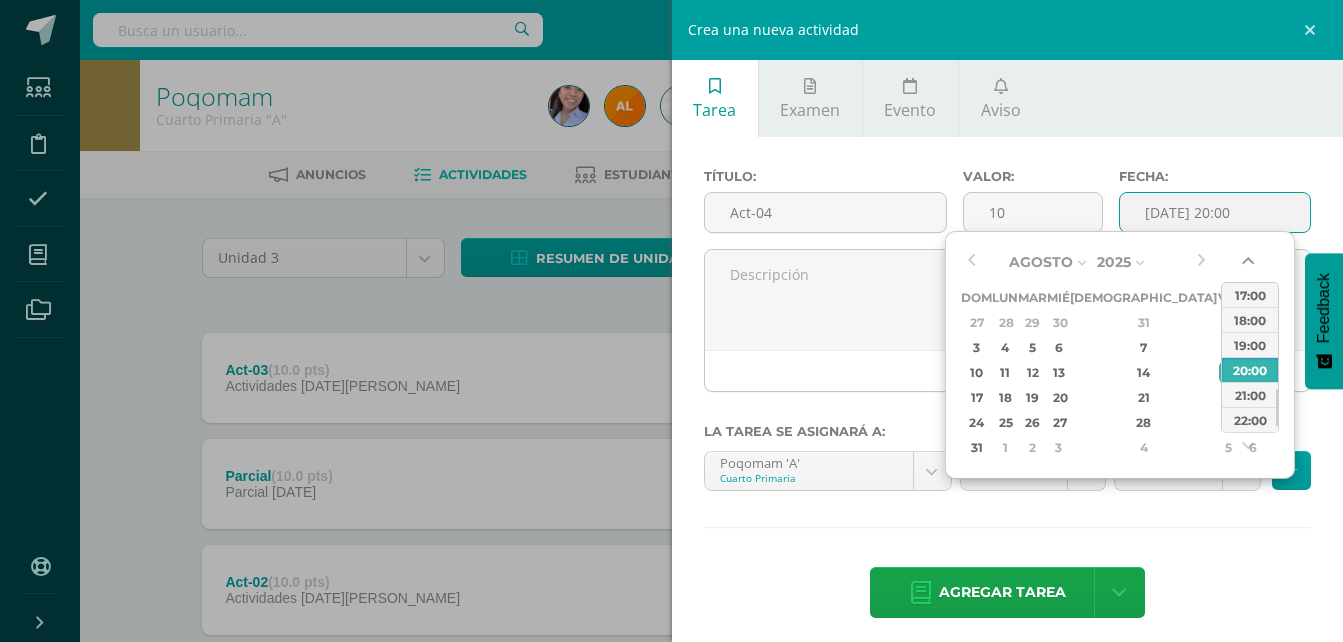 click at bounding box center [1250, 265] 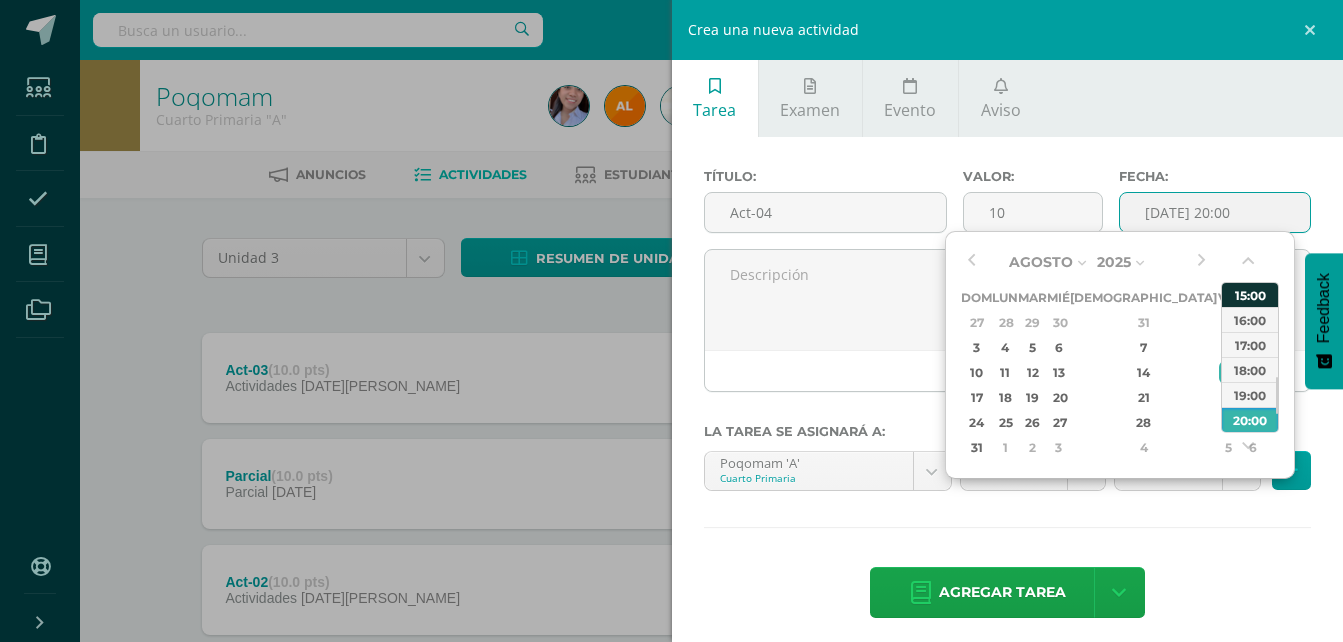 drag, startPoint x: 1259, startPoint y: 267, endPoint x: 1249, endPoint y: 283, distance: 18.867962 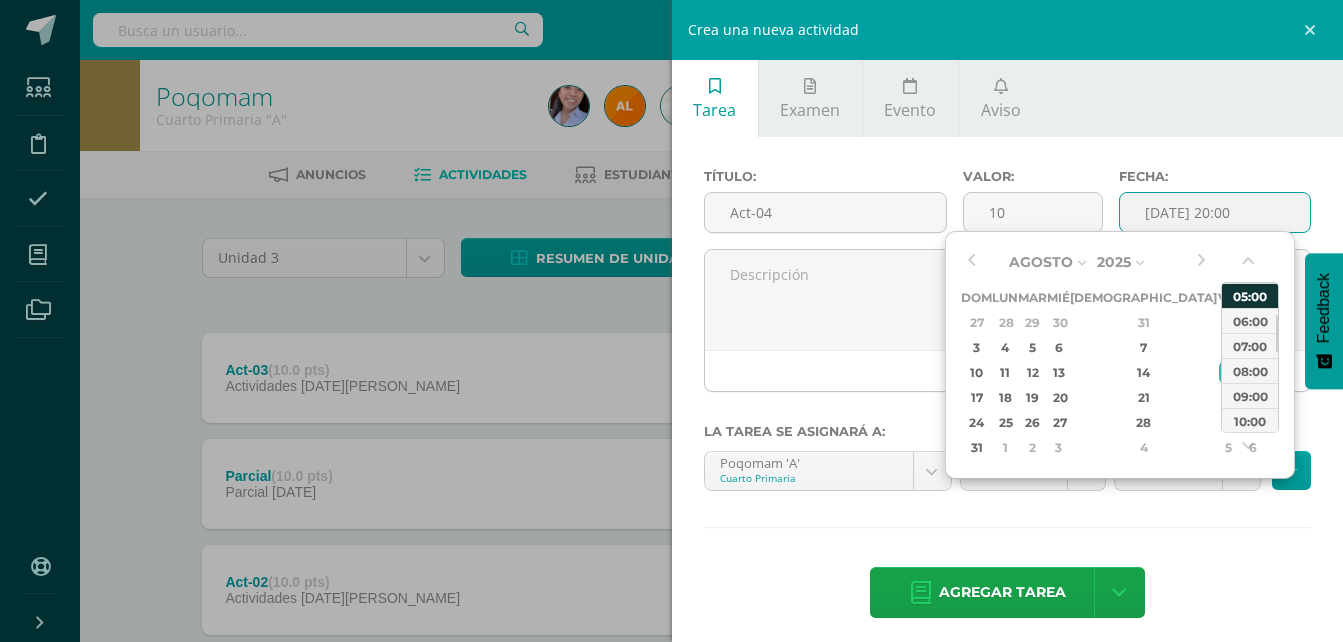 click on "04:00" at bounding box center [1250, 270] 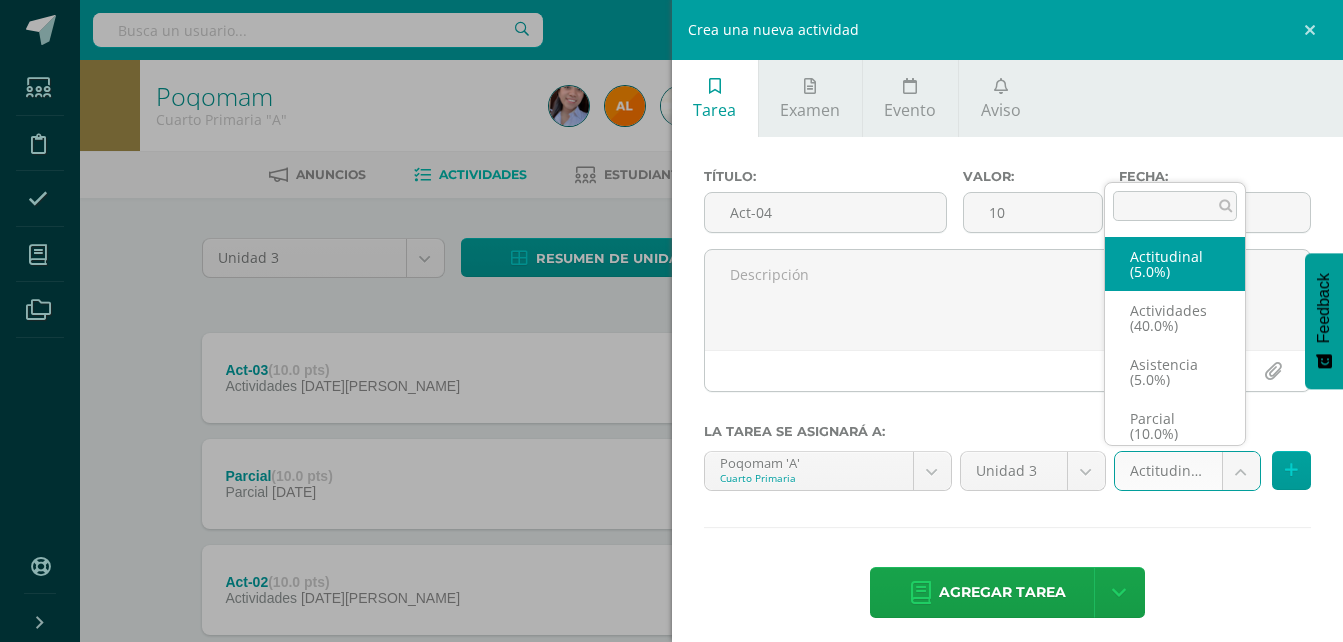 click on "Tarea asignada exitosamente         Estudiantes Disciplina Asistencia Mis cursos Archivos Soporte
Ayuda
Reportar un problema
Centro de ayuda
Últimas actualizaciones
Cerrar panel
Poqomam
Primero
Primaria
"A"
Actividades Estudiantes Planificación Dosificación
Poqomam
Primero
Primaria
"B"
Actividades Estudiantes Planificación Dosificación
Poqomam
Segundo
Primaria
"A"
Actividades Estudiantes Planificación 2 2 0" at bounding box center [671, 437] 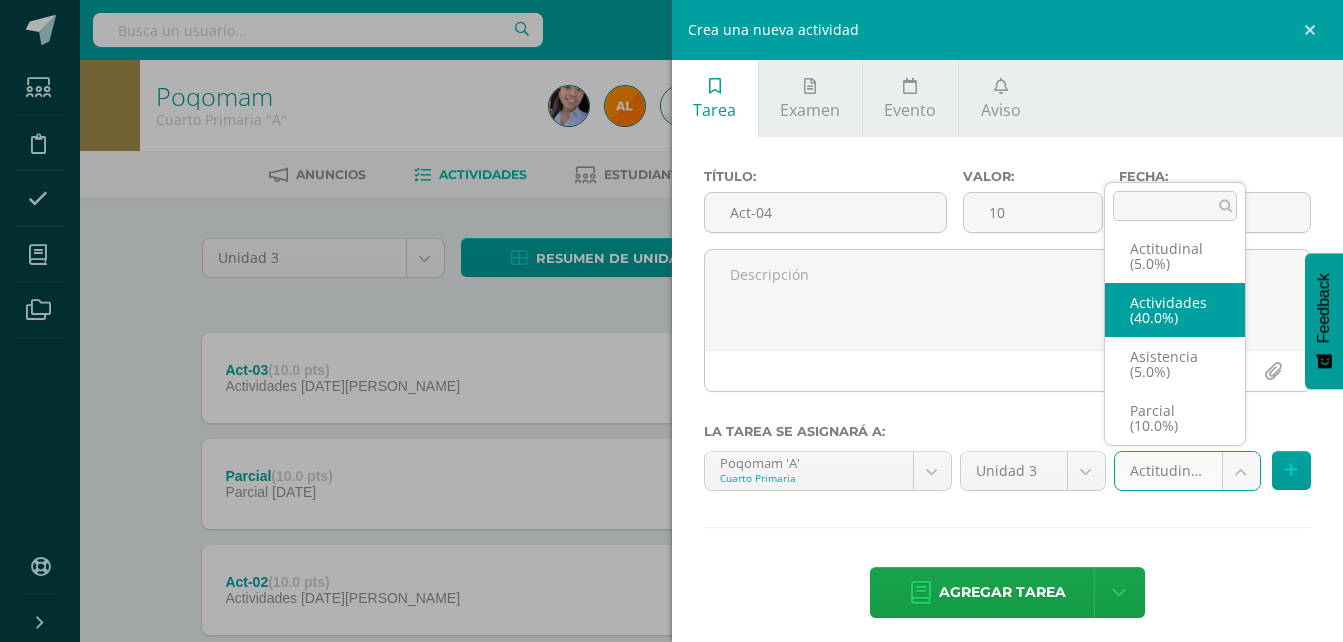 select on "119292" 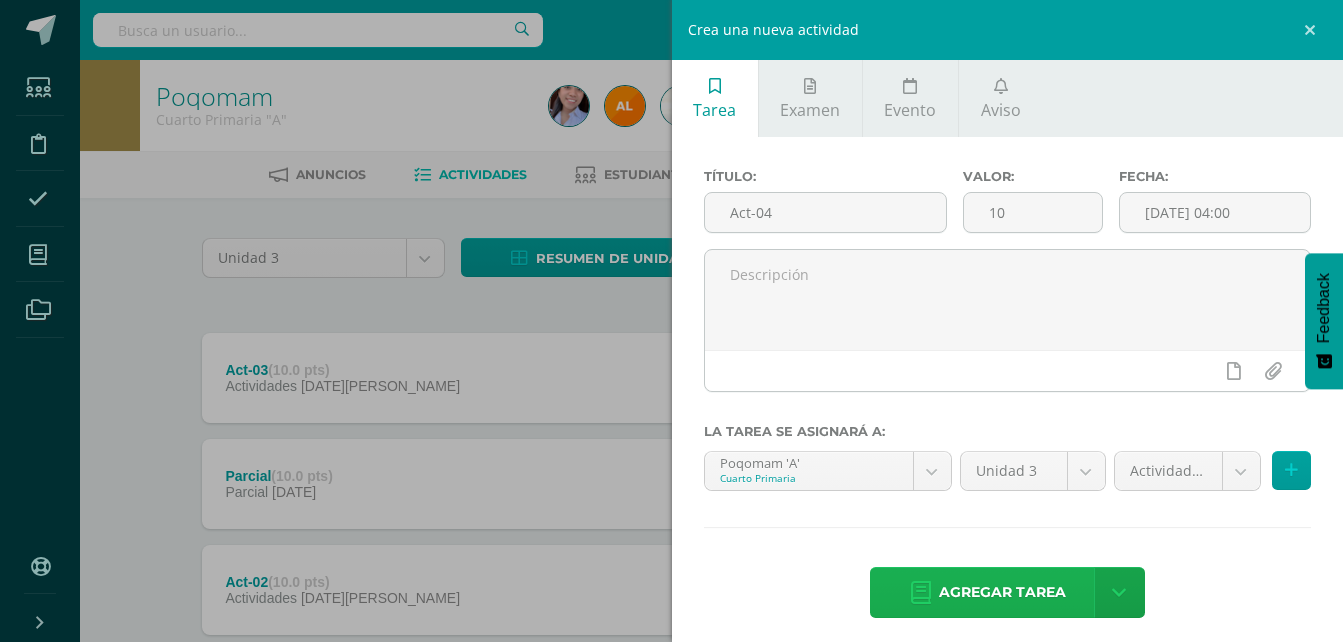 click on "Agregar tarea" at bounding box center [1002, 592] 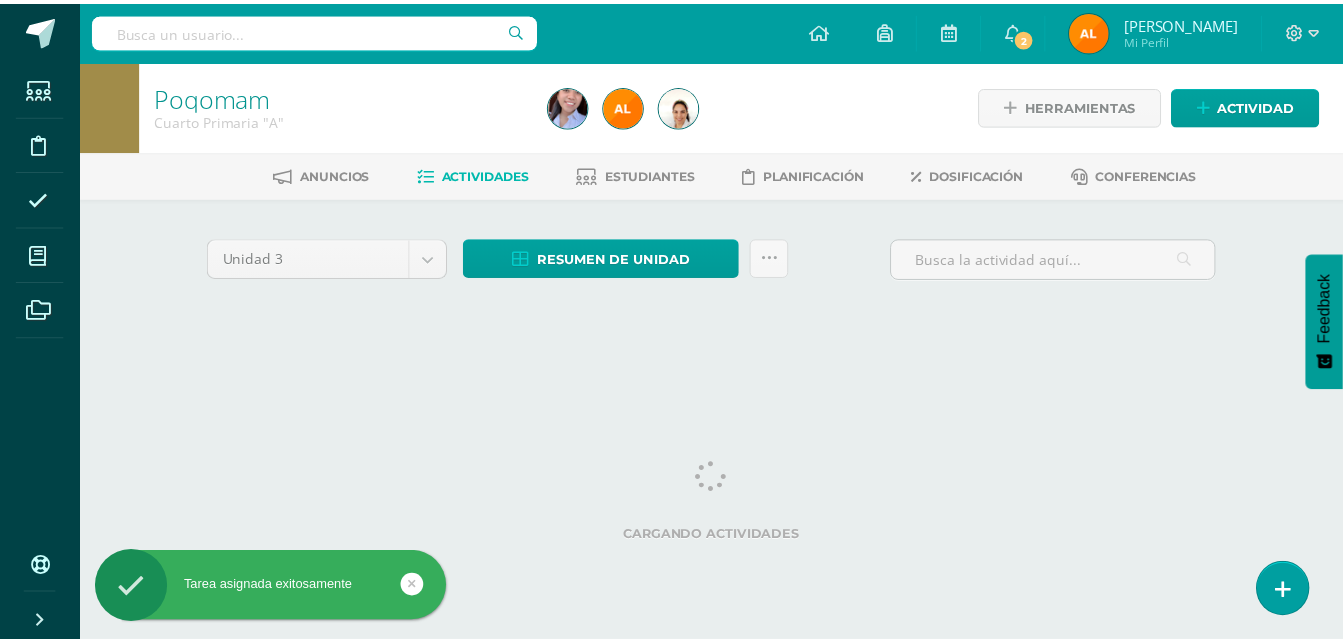 scroll, scrollTop: 0, scrollLeft: 0, axis: both 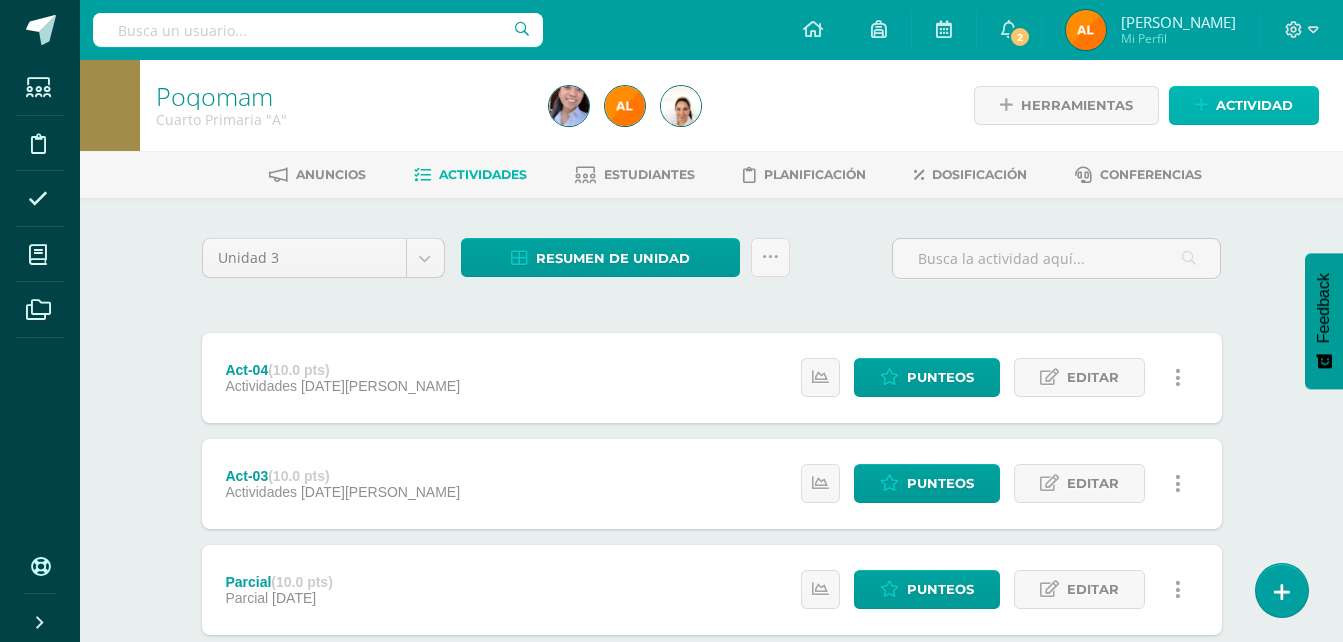 click on "Actividad" at bounding box center [1254, 105] 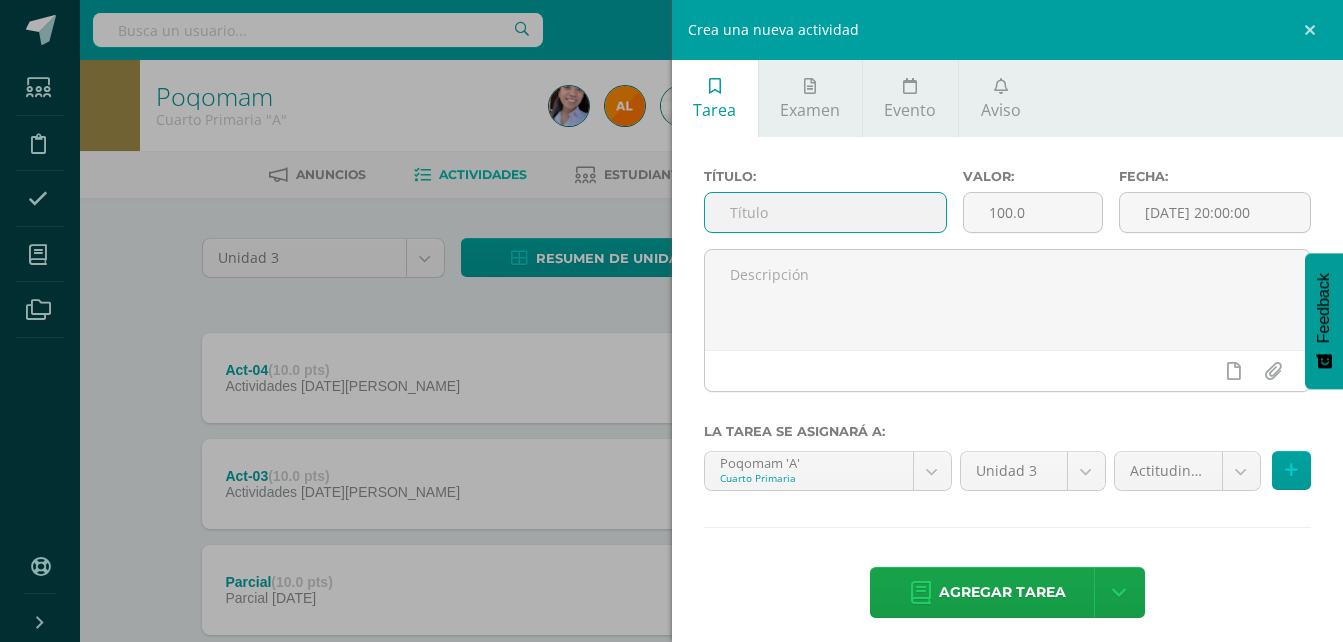 click at bounding box center [826, 212] 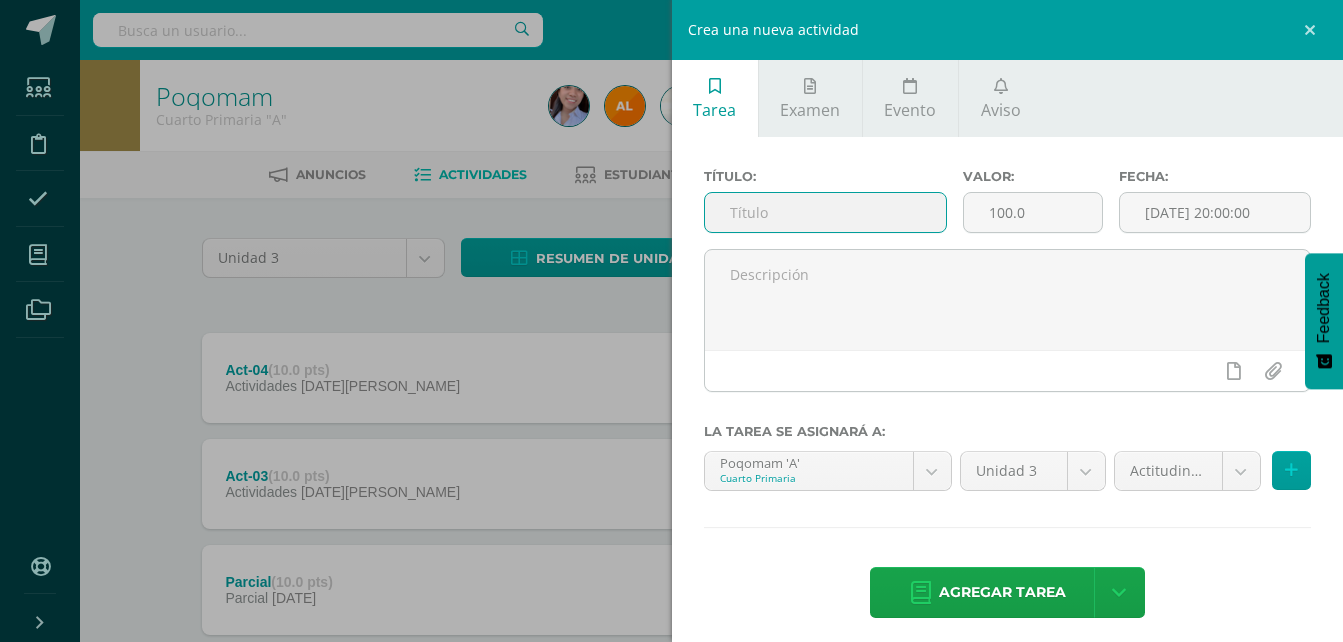type on "Actitudinal" 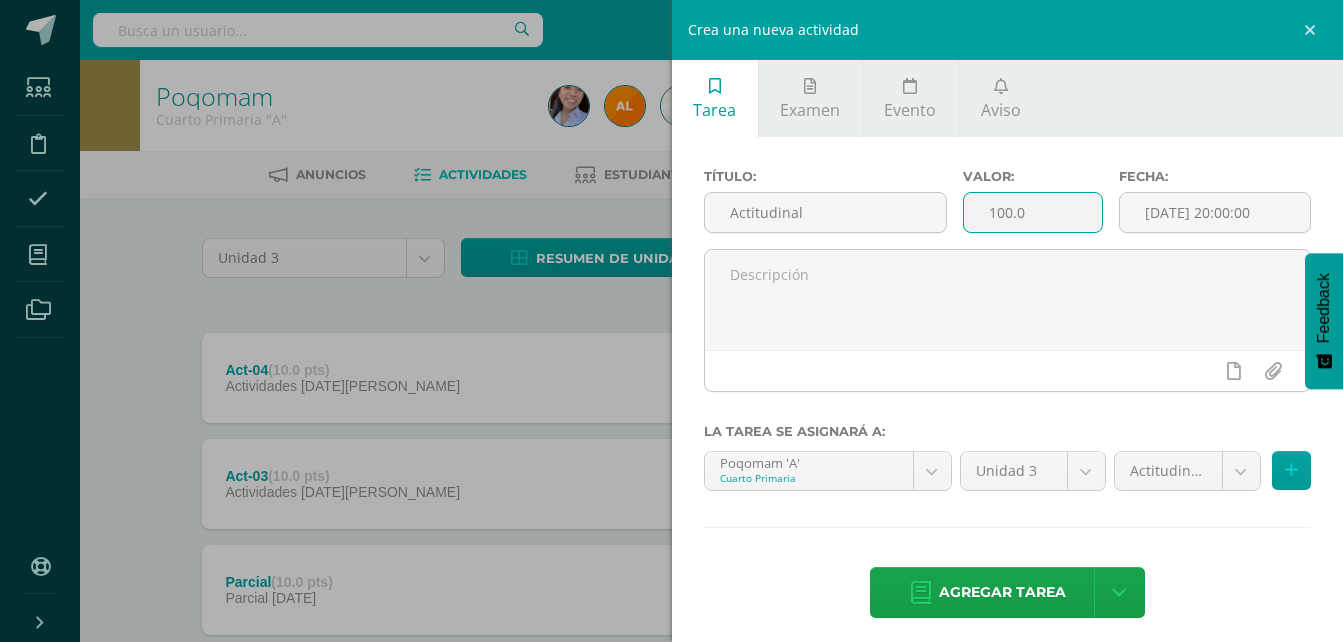 click on "100.0" at bounding box center (1033, 212) 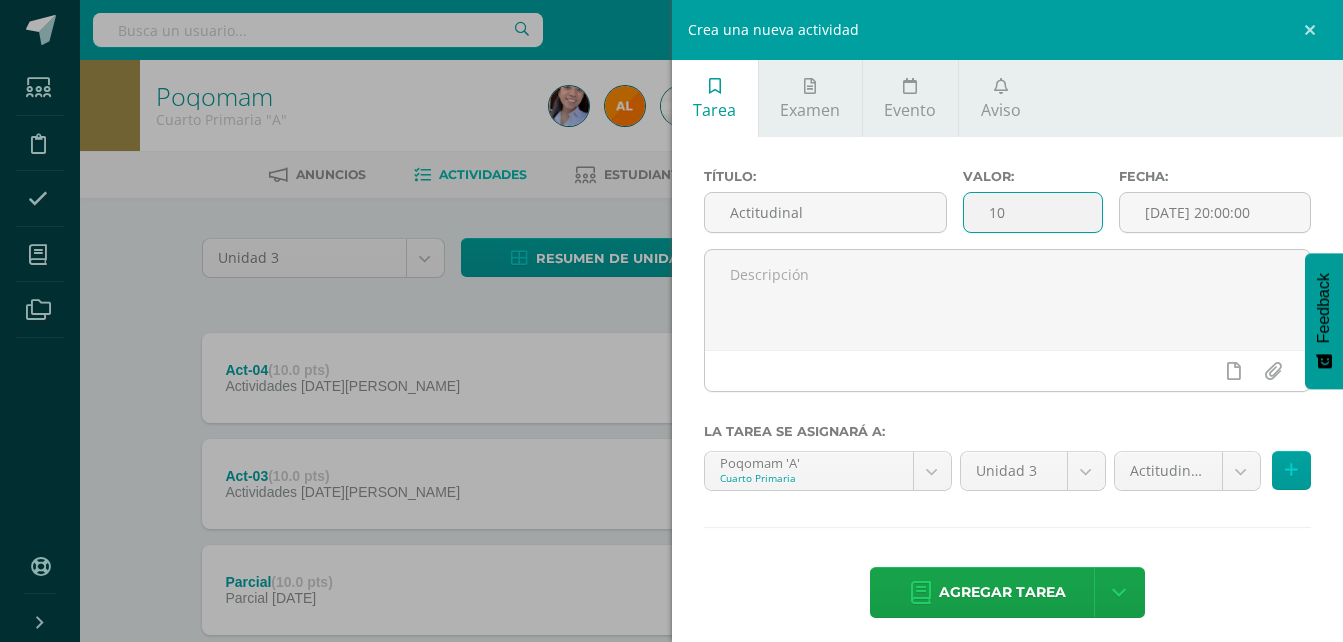 type on "1" 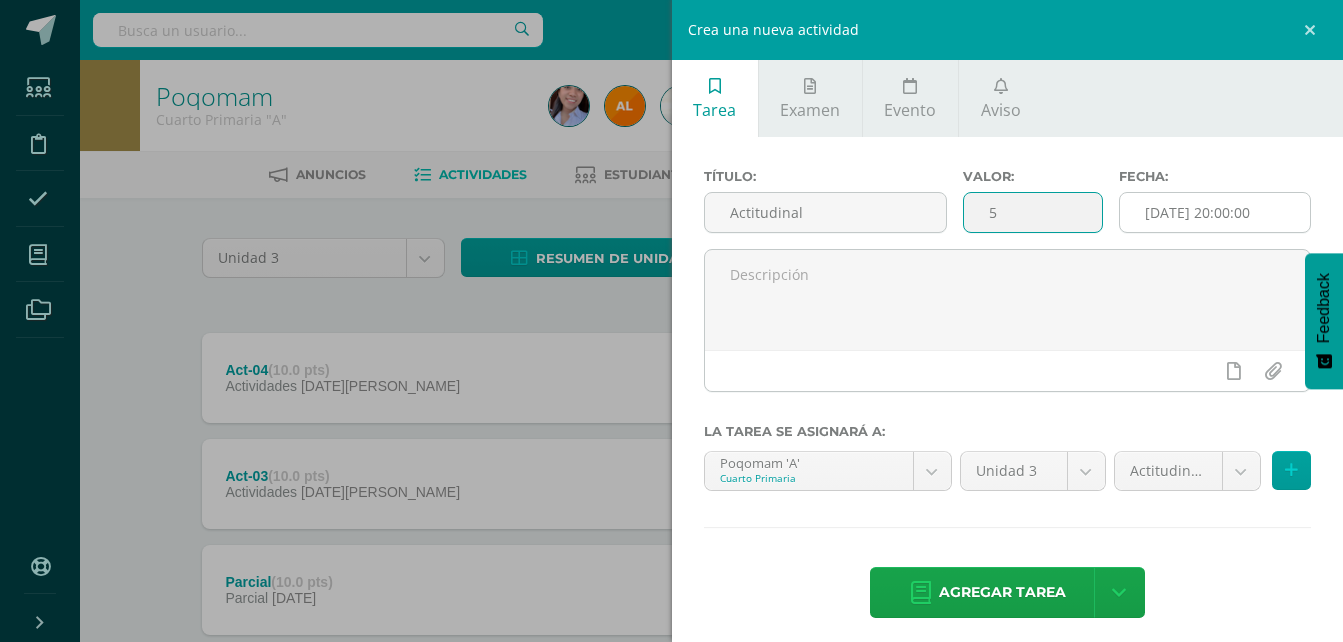 type on "5" 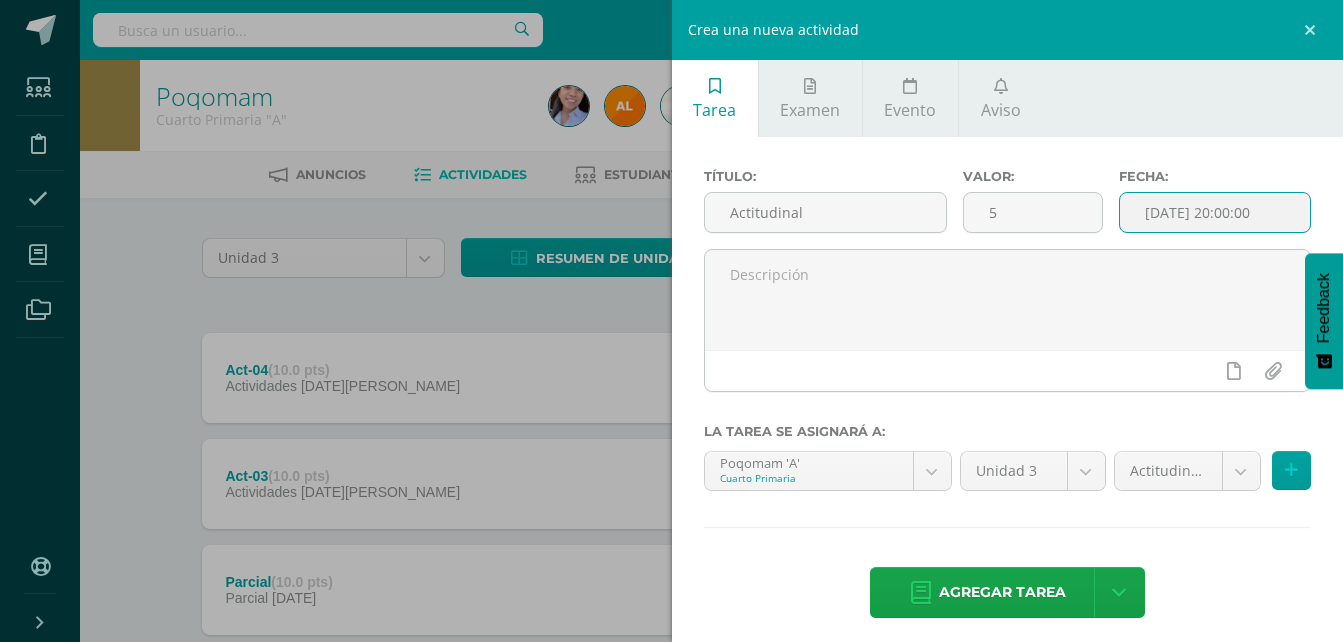 click on "[DATE] 20:00:00" at bounding box center [1215, 212] 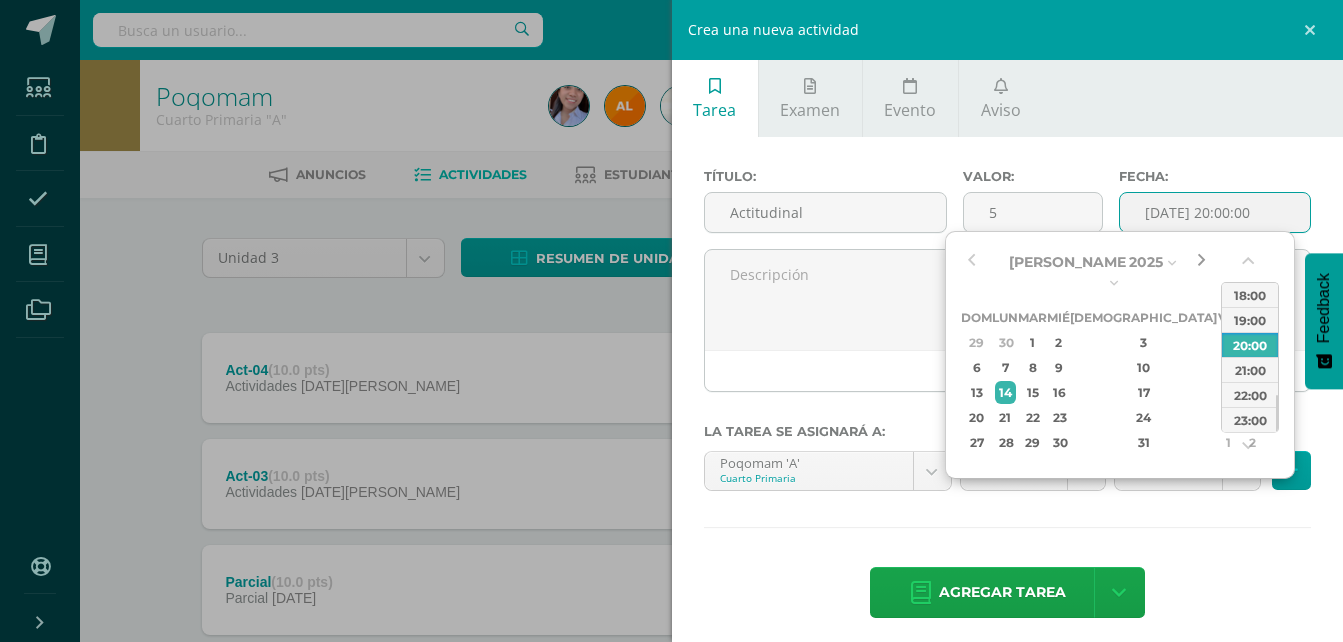 click at bounding box center [1201, 262] 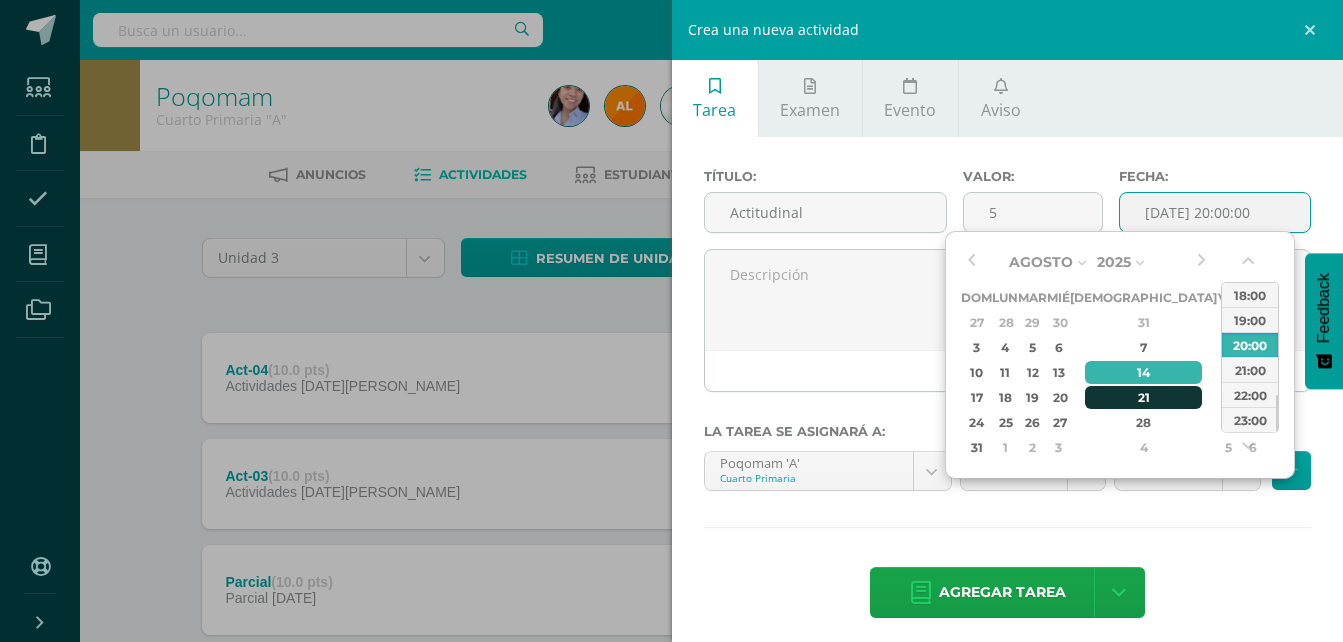 click on "21" at bounding box center [1144, 397] 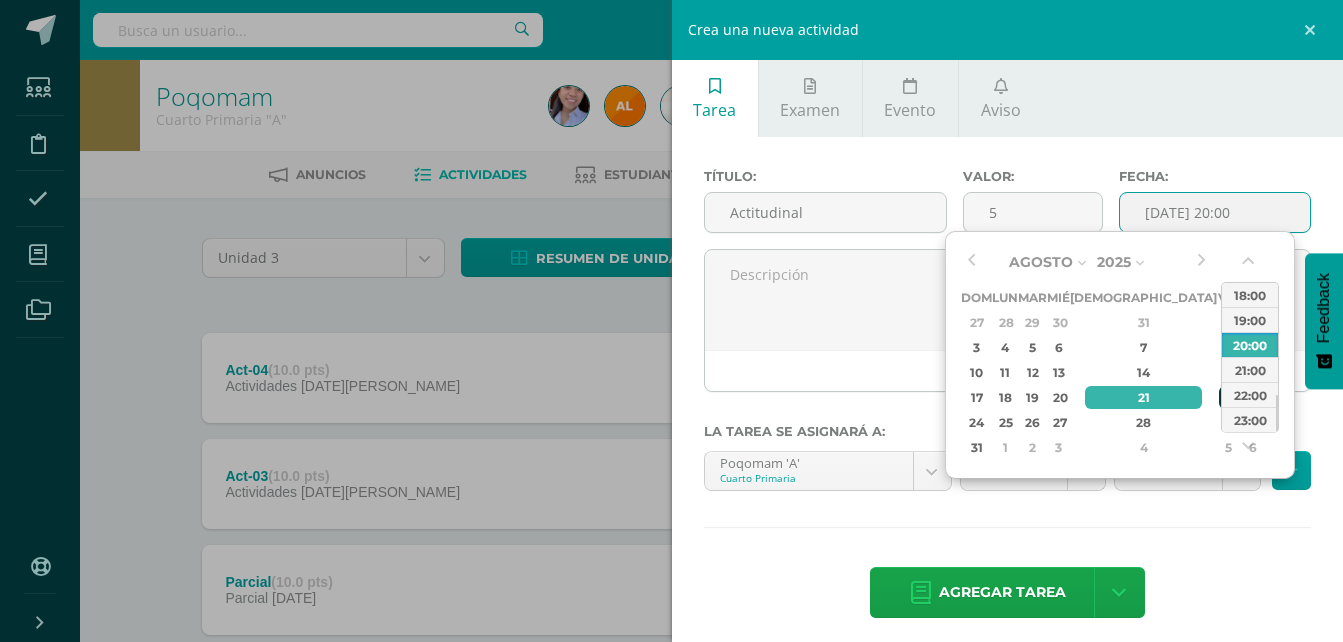click on "22" at bounding box center [1228, 397] 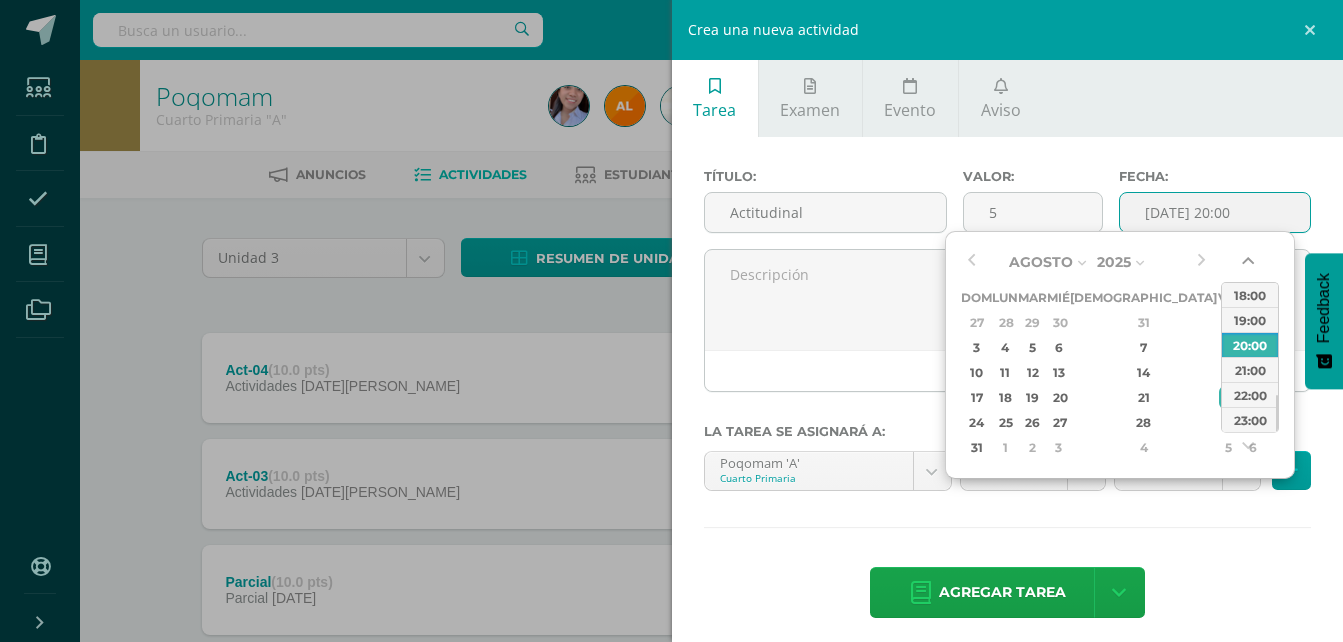 click at bounding box center (1250, 265) 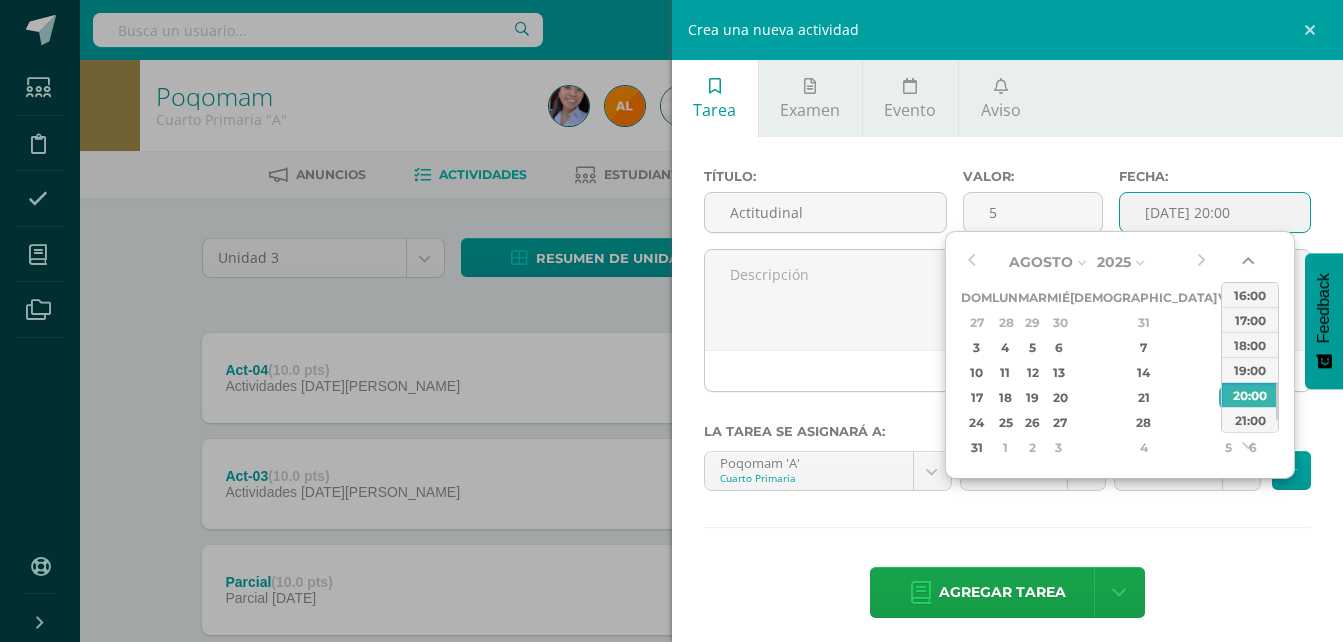 click at bounding box center [1250, 265] 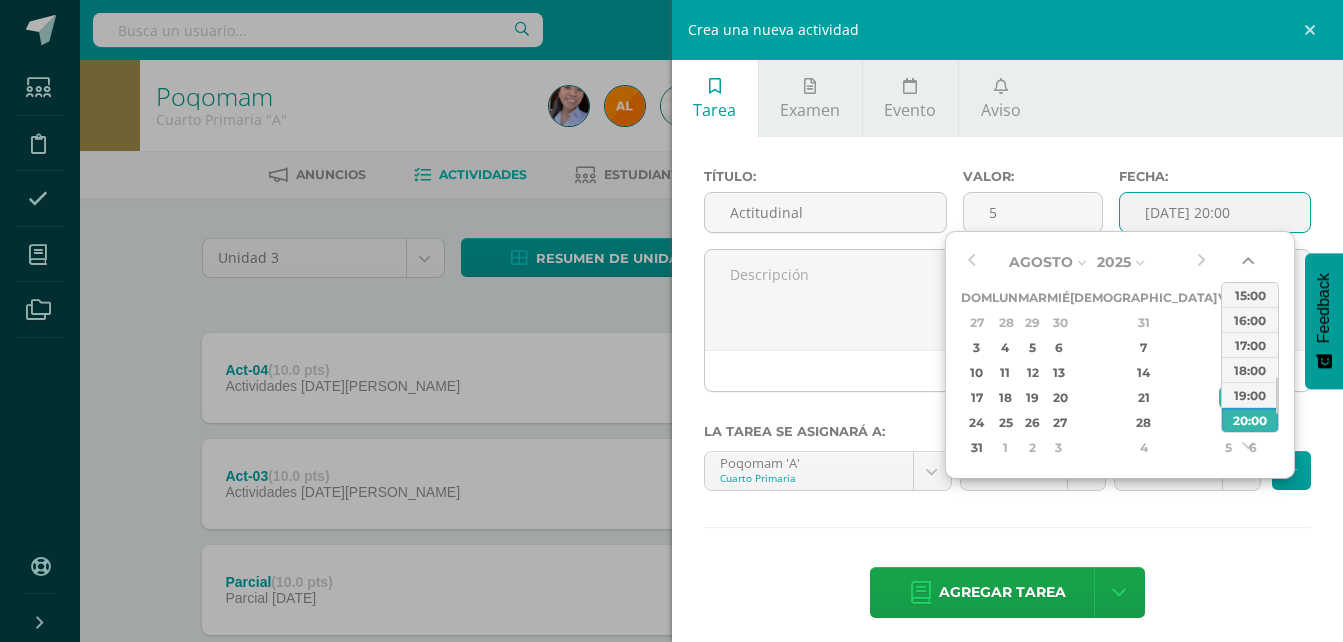 click at bounding box center (1250, 265) 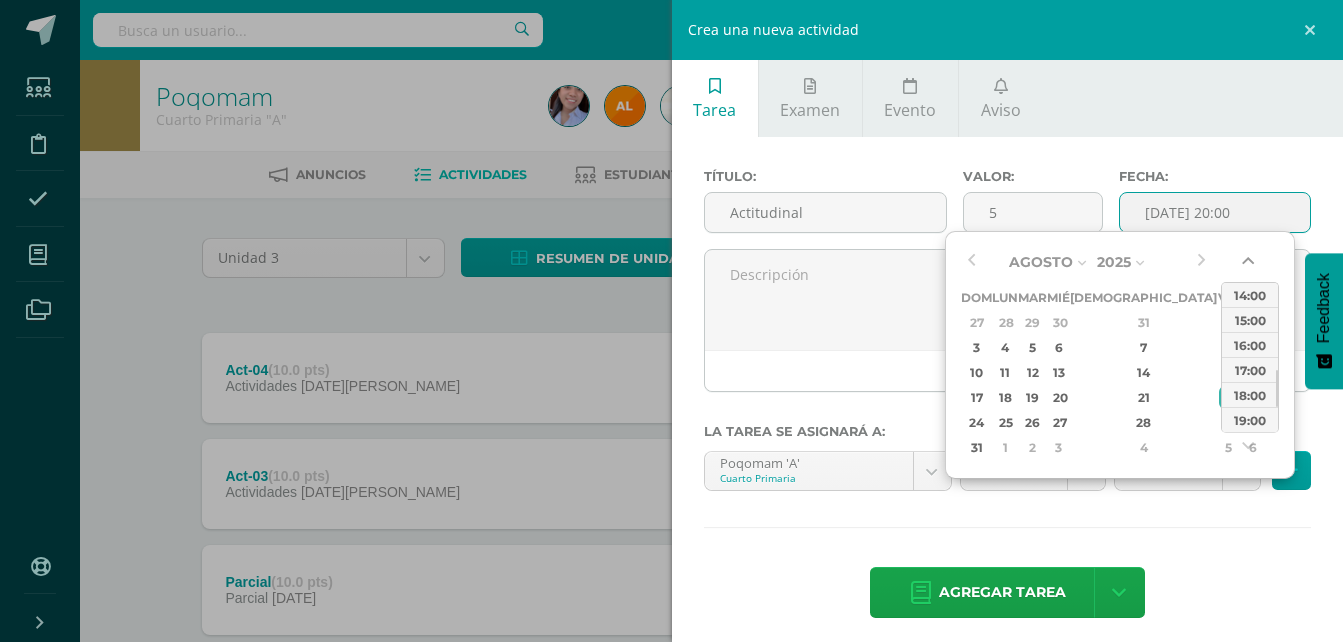 click at bounding box center (1250, 265) 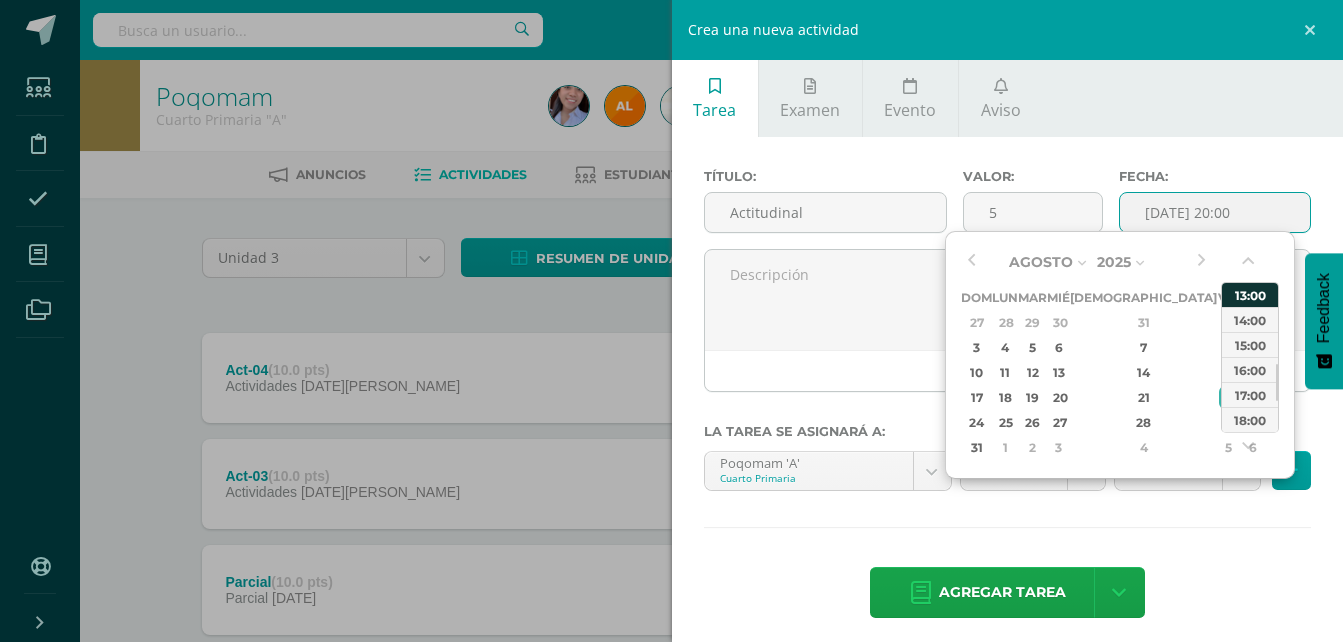 drag, startPoint x: 1249, startPoint y: 264, endPoint x: 1241, endPoint y: 295, distance: 32.01562 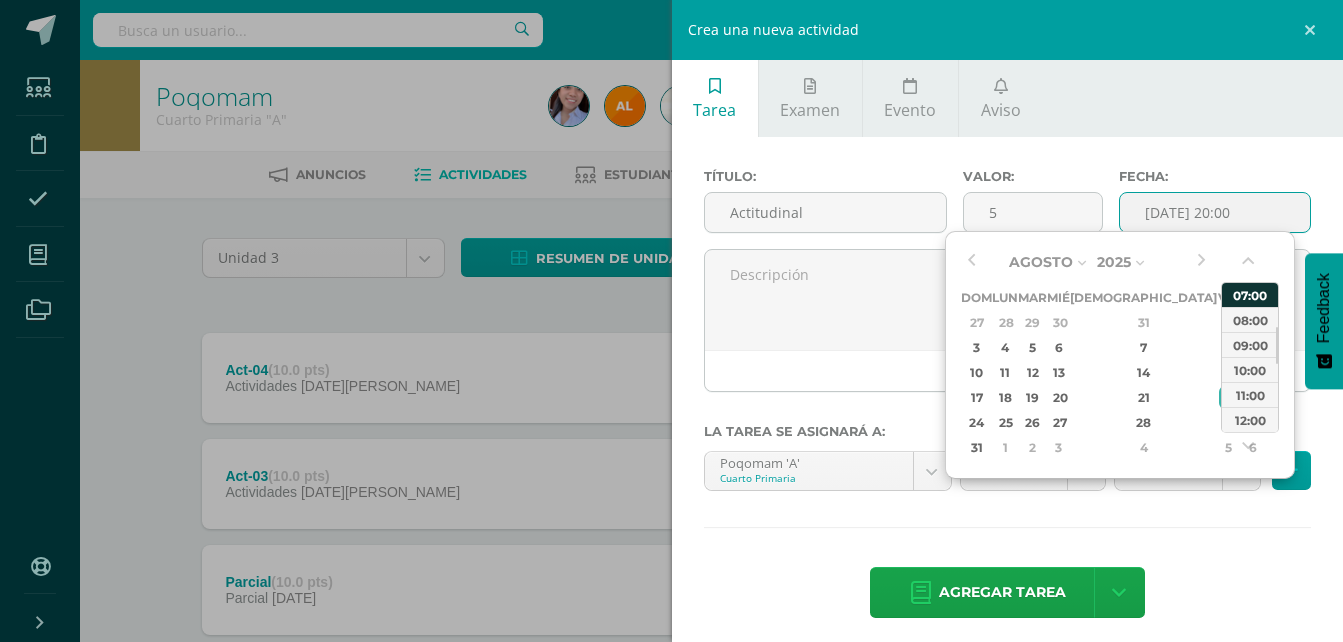 click on "07:00" at bounding box center (1250, 294) 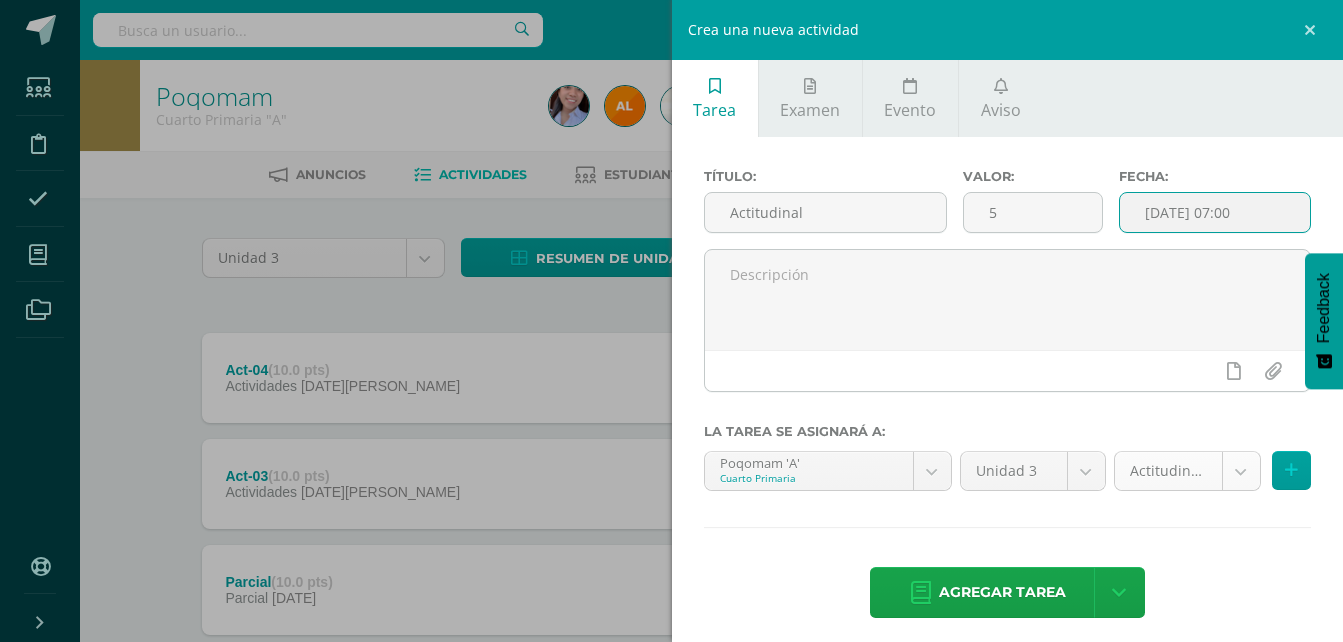 click on "Tarea asignada exitosamente         Estudiantes Disciplina Asistencia Mis cursos Archivos Soporte
Ayuda
Reportar un problema
Centro de ayuda
Últimas actualizaciones
Cerrar panel
Poqomam
Primero
Primaria
"A"
Actividades Estudiantes Planificación Dosificación
Poqomam
Primero
Primaria
"B"
Actividades Estudiantes Planificación Dosificación
Poqomam
Segundo
Primaria
"A"
Actividades Estudiantes Planificación 2 2 0" at bounding box center (671, 490) 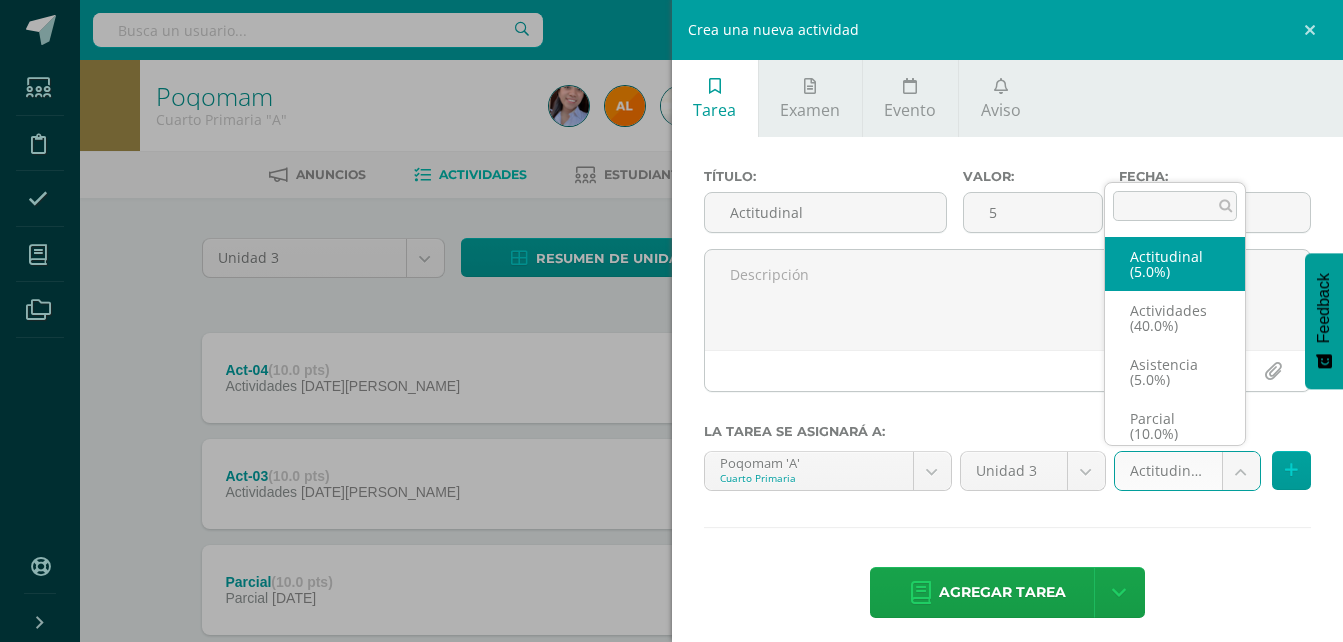 scroll, scrollTop: 0, scrollLeft: 0, axis: both 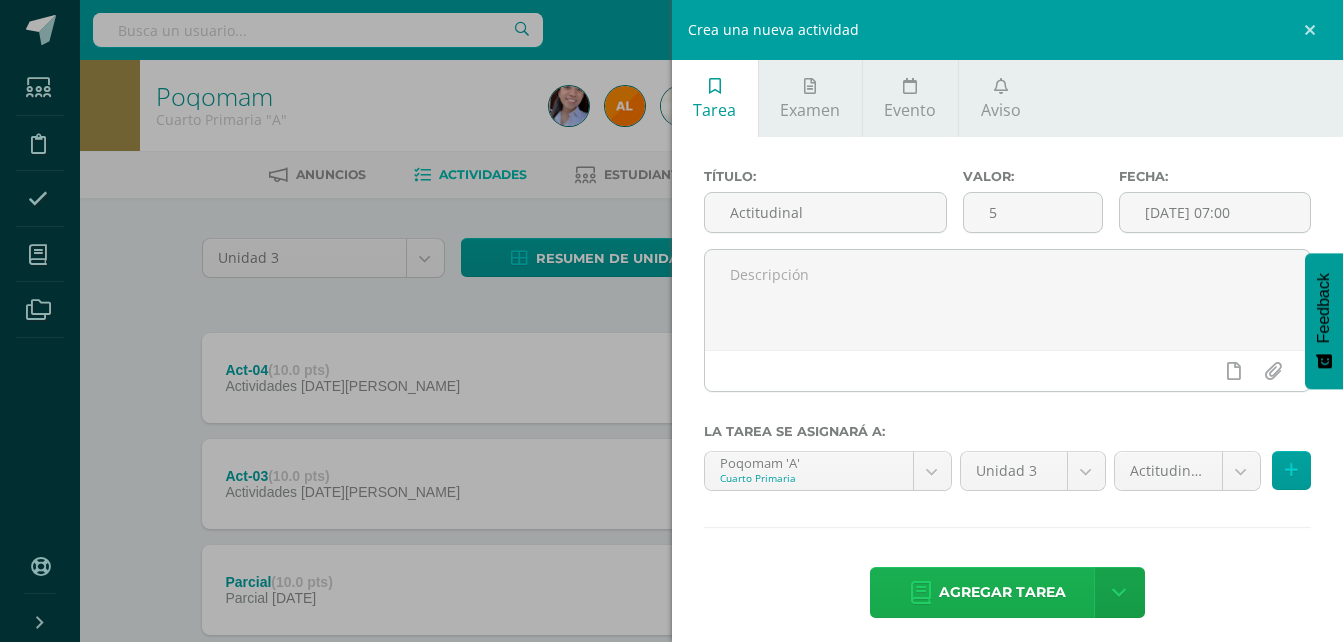 click on "Agregar tarea" at bounding box center [1002, 592] 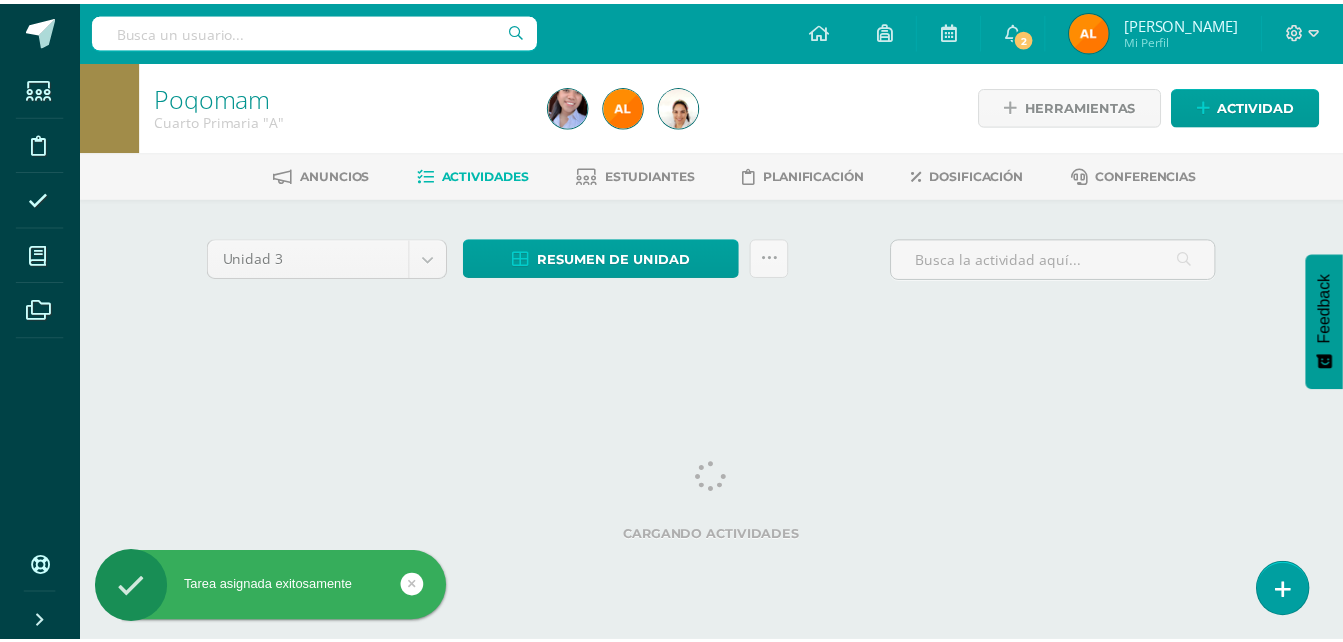 scroll, scrollTop: 0, scrollLeft: 0, axis: both 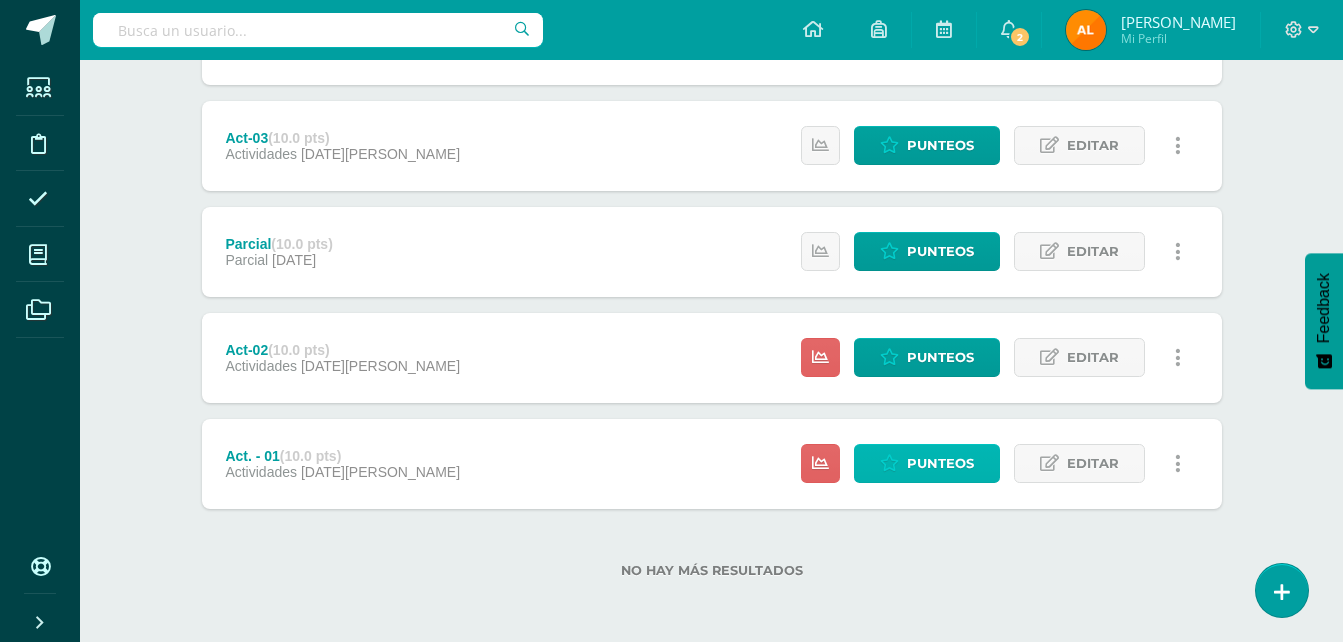 click on "Punteos" at bounding box center [940, 463] 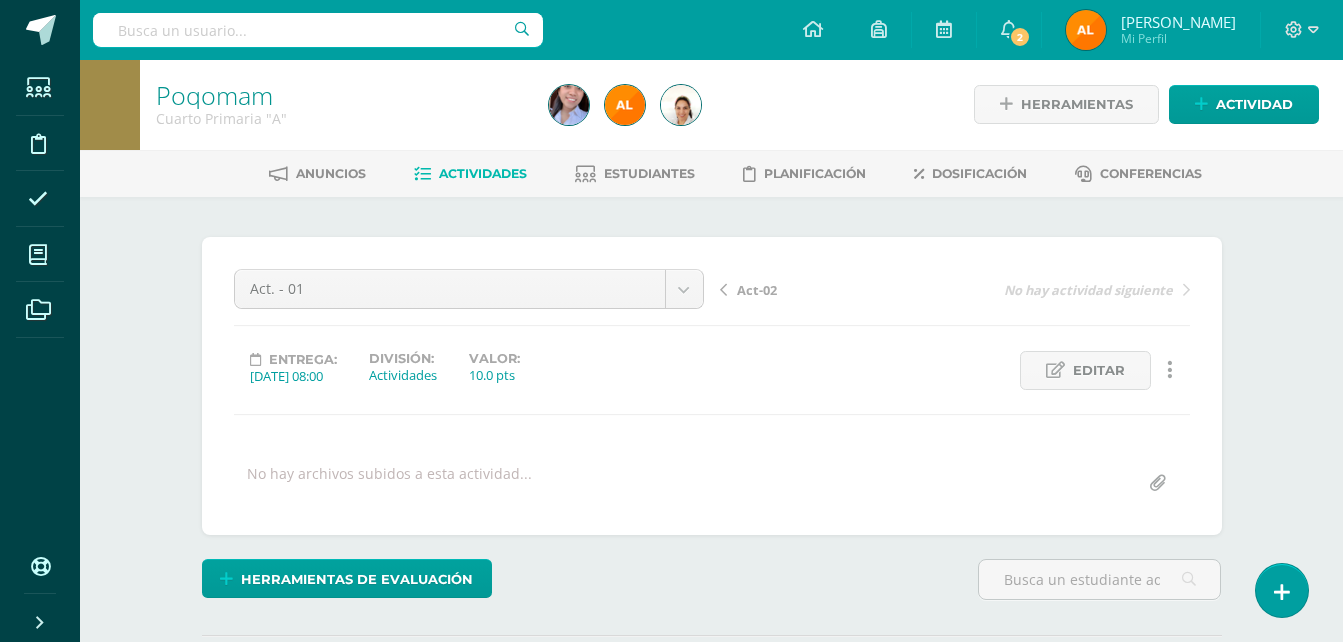 scroll, scrollTop: 2, scrollLeft: 0, axis: vertical 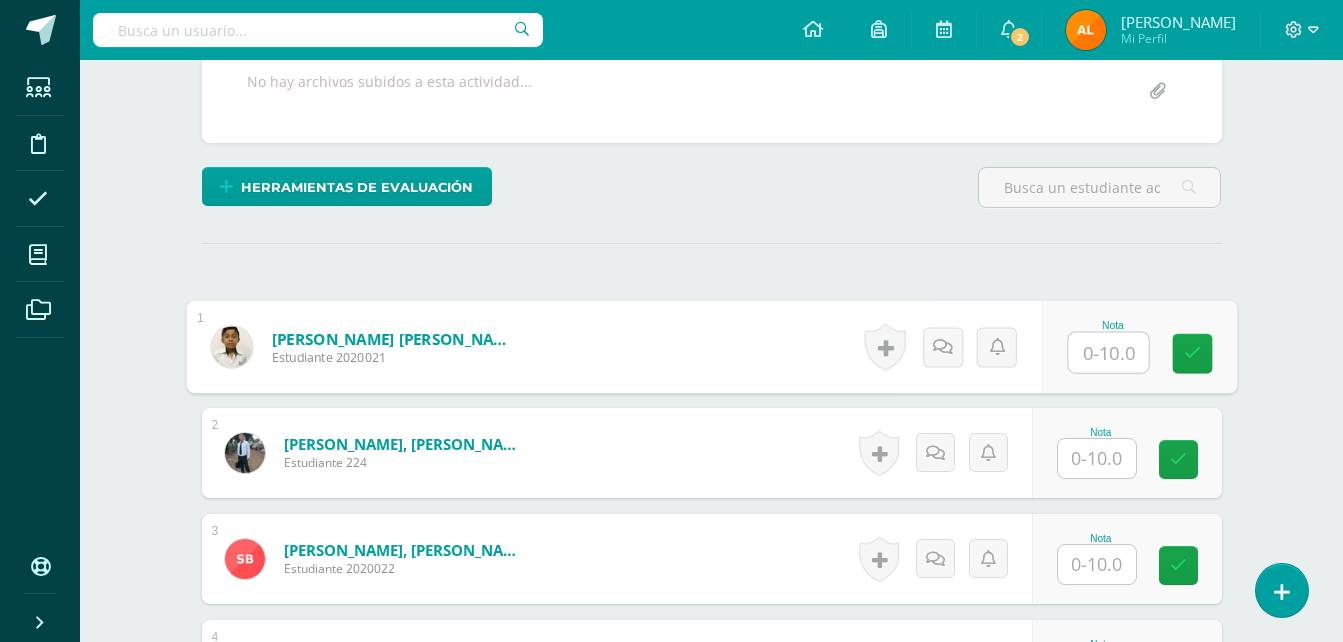 click at bounding box center [1108, 353] 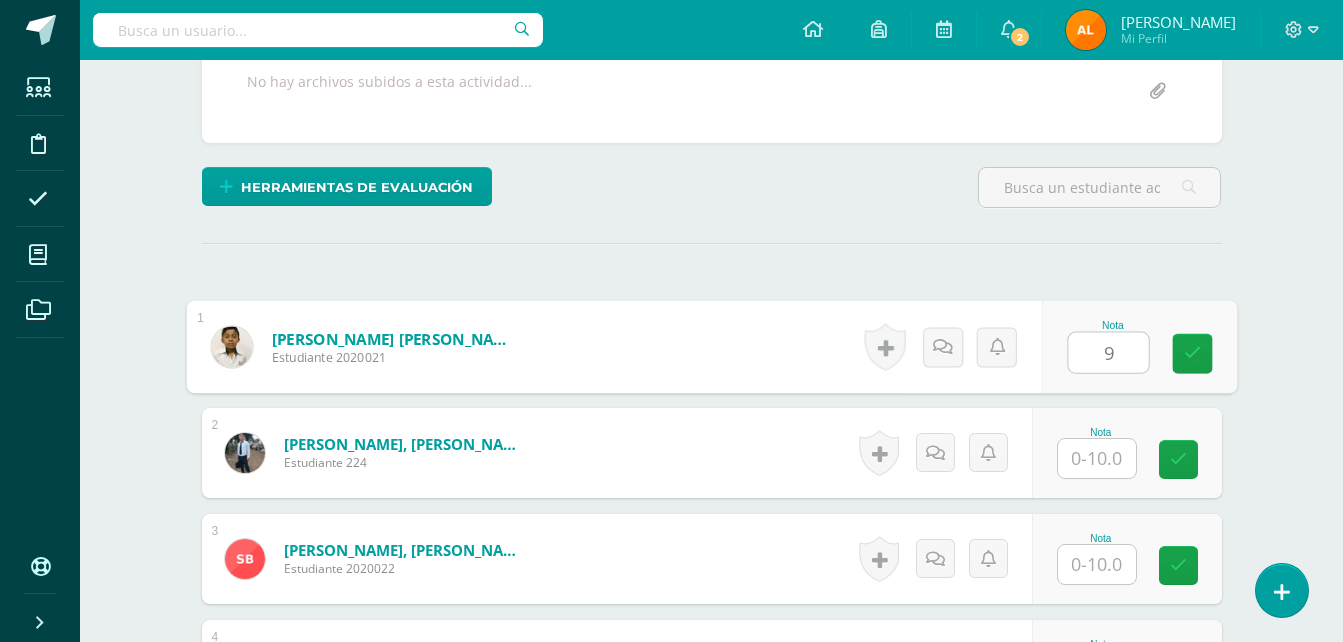 type on "9" 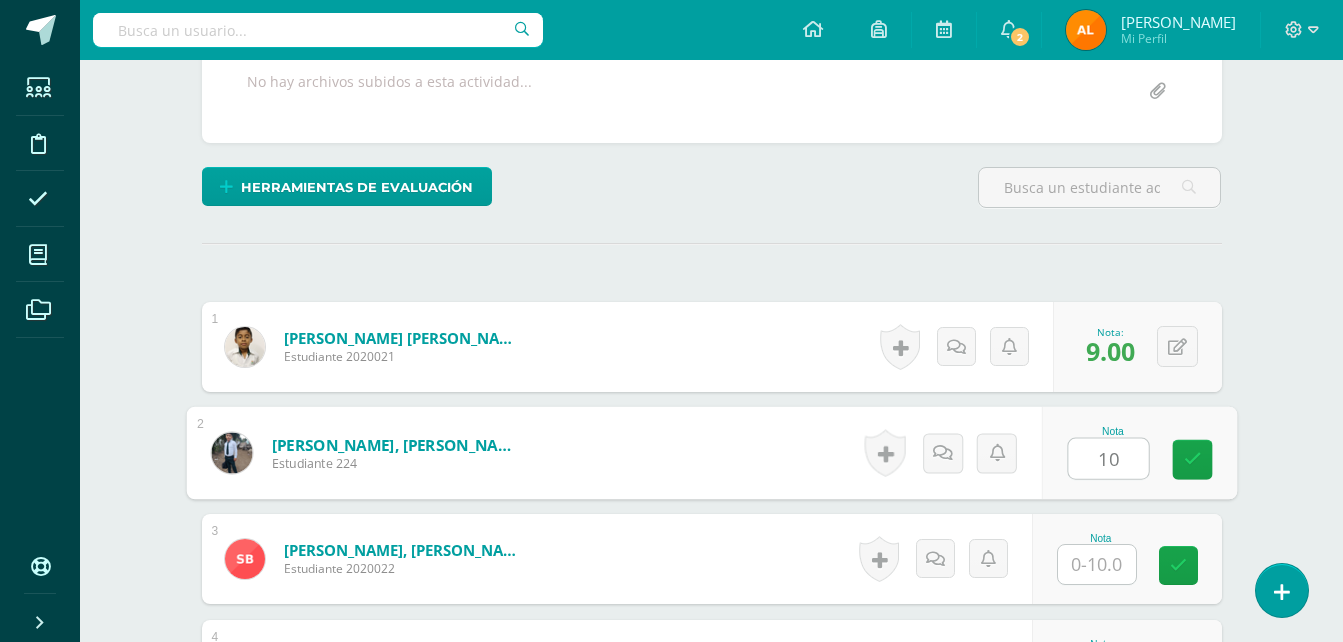 type on "10" 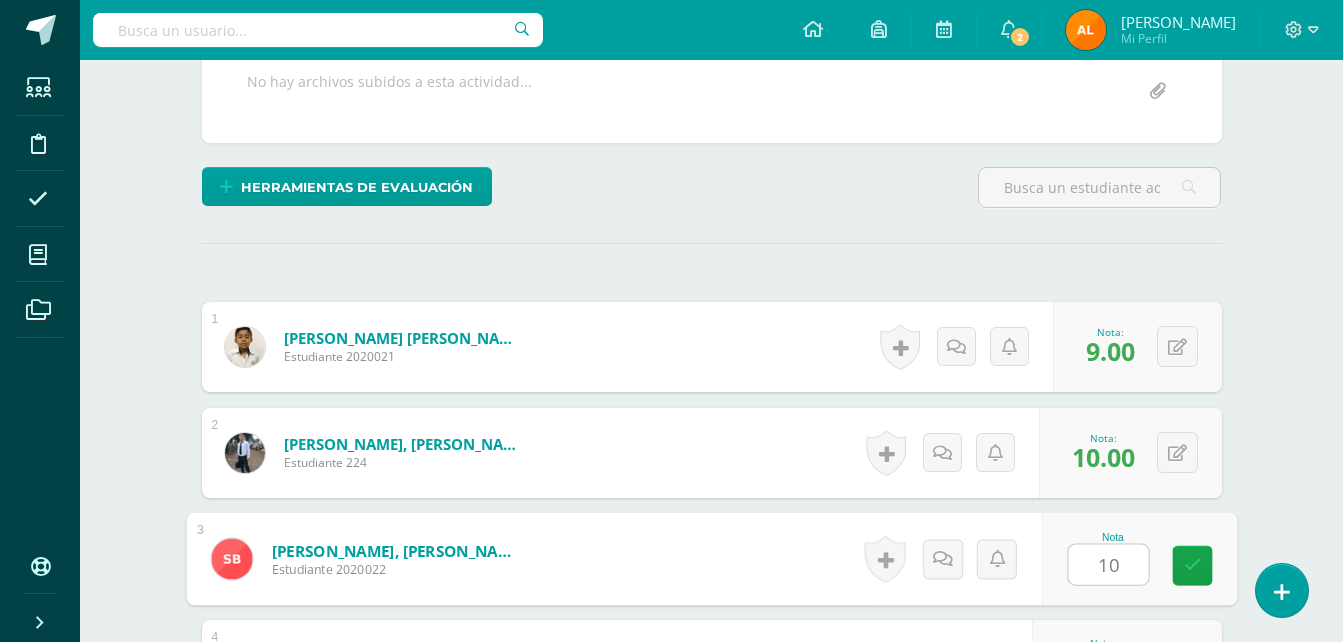 type on "10" 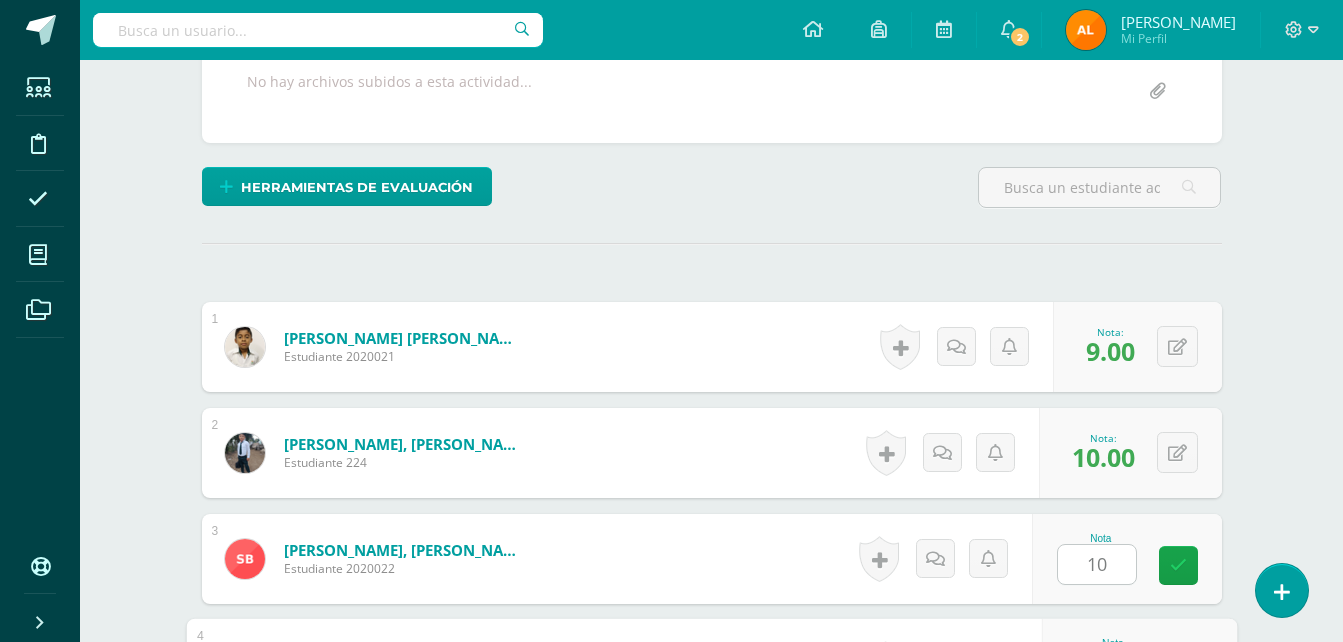 scroll, scrollTop: 742, scrollLeft: 0, axis: vertical 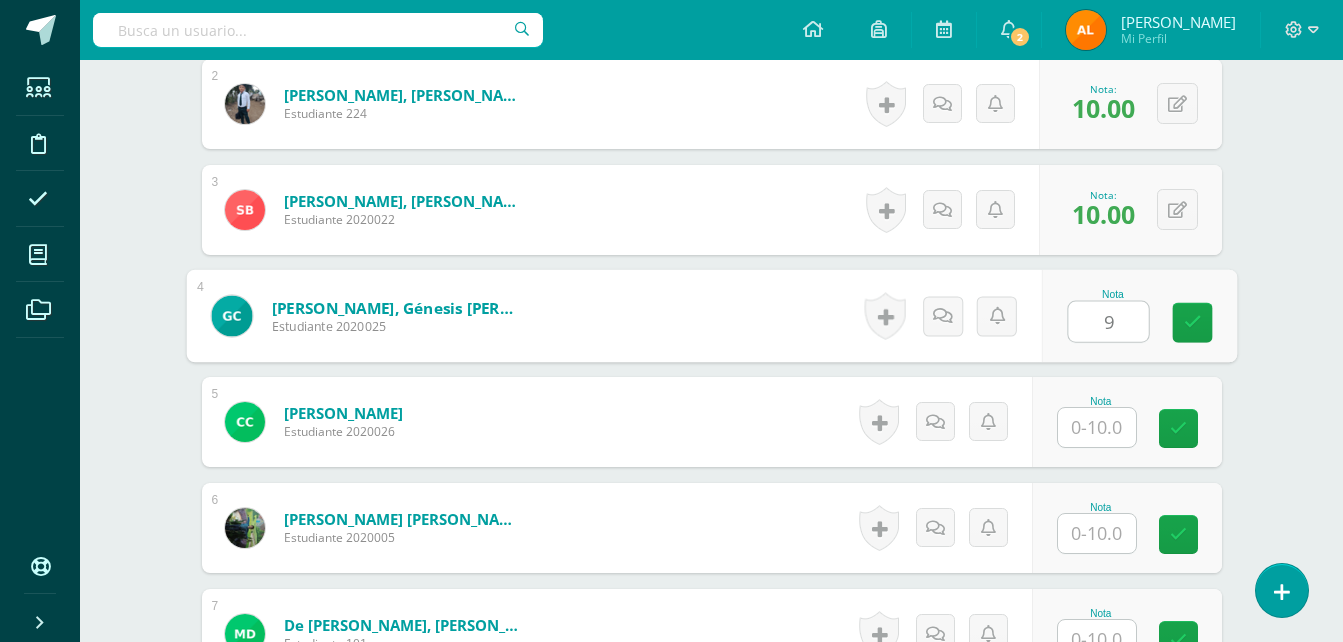type on "9" 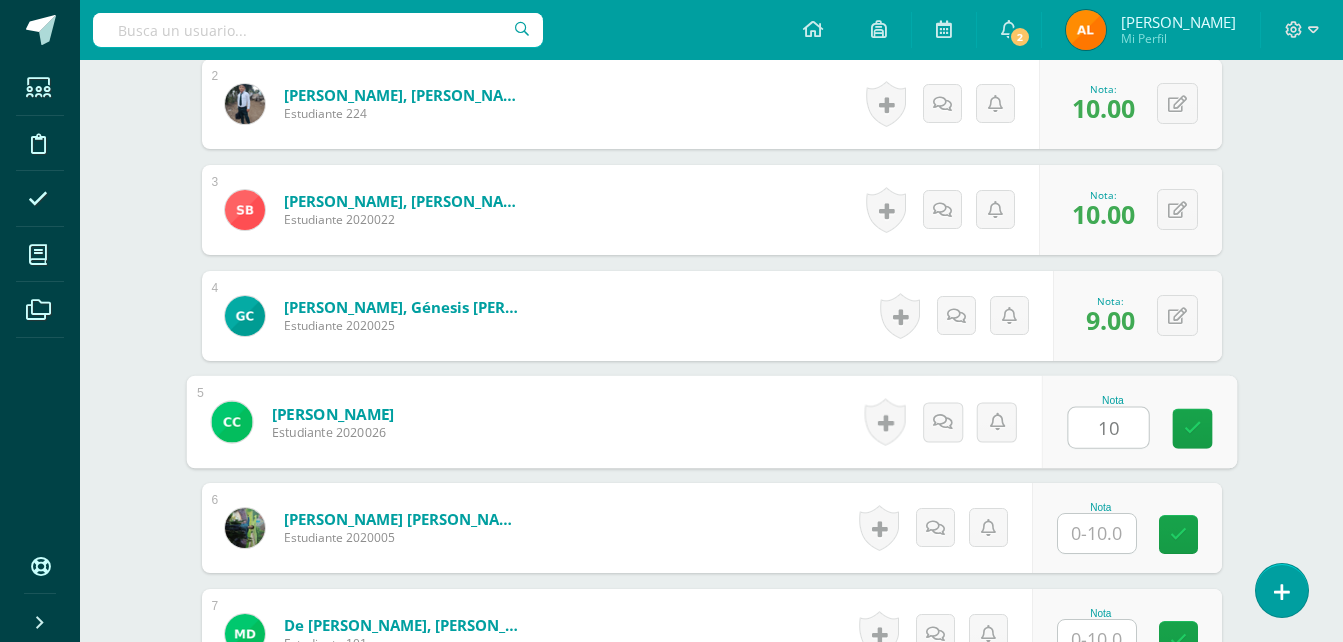 type on "10" 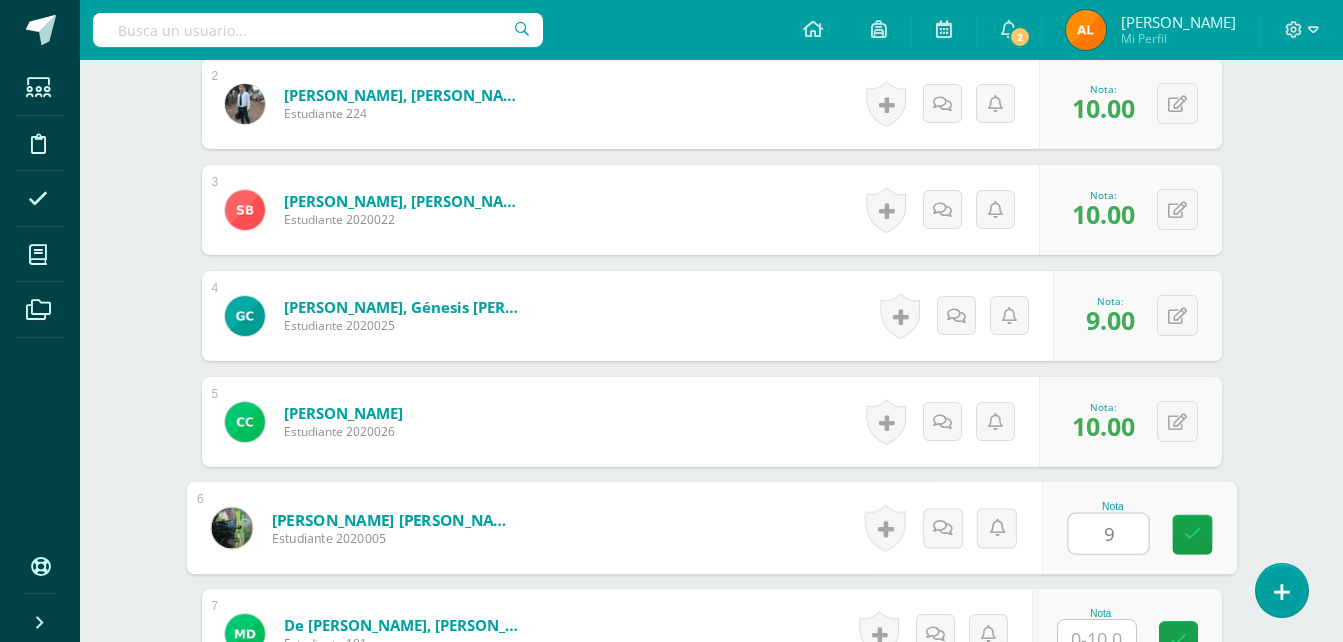 type on "9" 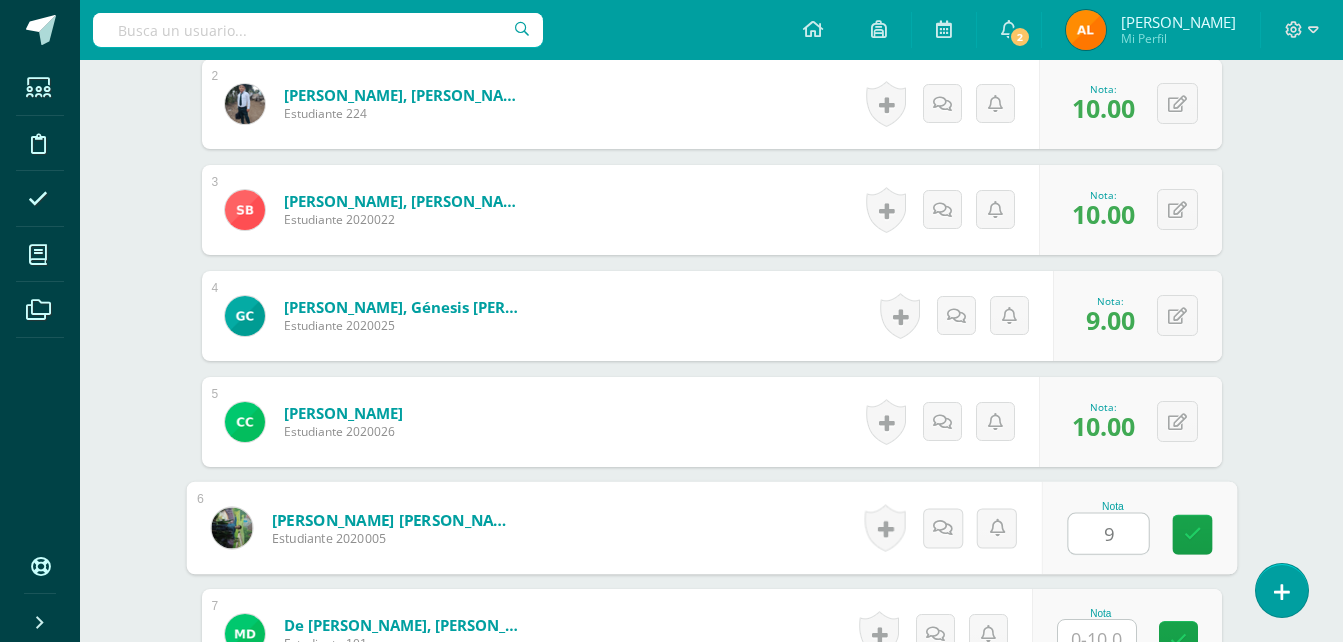 scroll, scrollTop: 759, scrollLeft: 0, axis: vertical 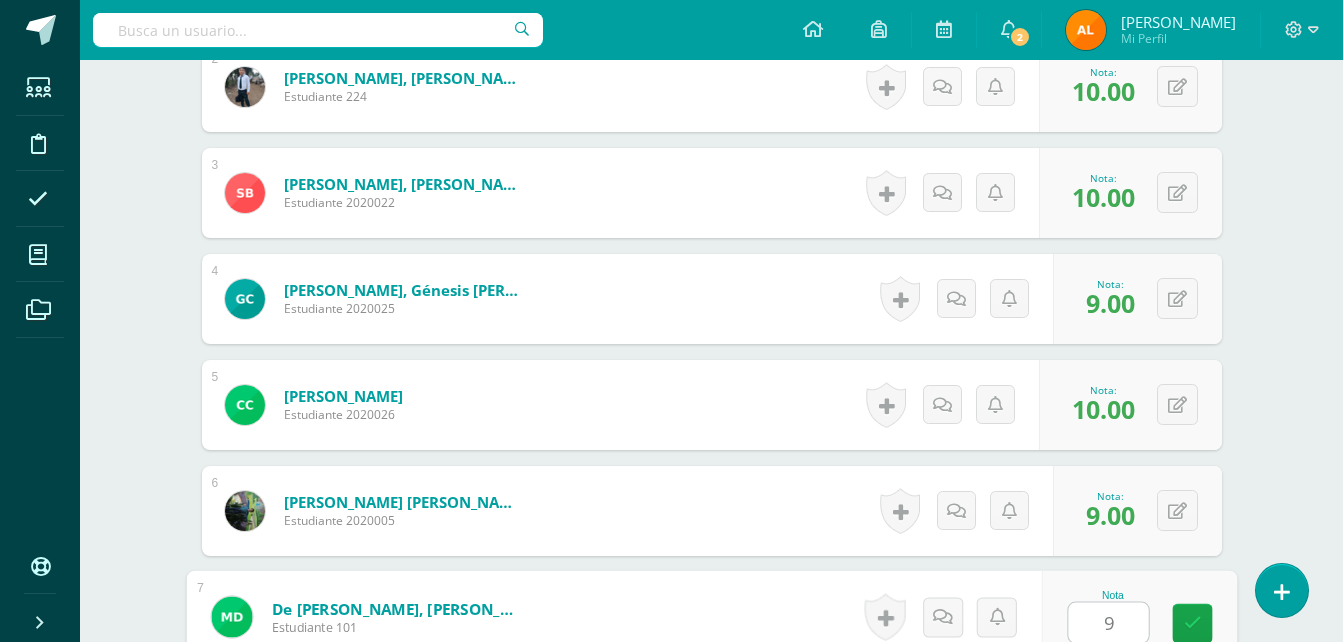 type on "9" 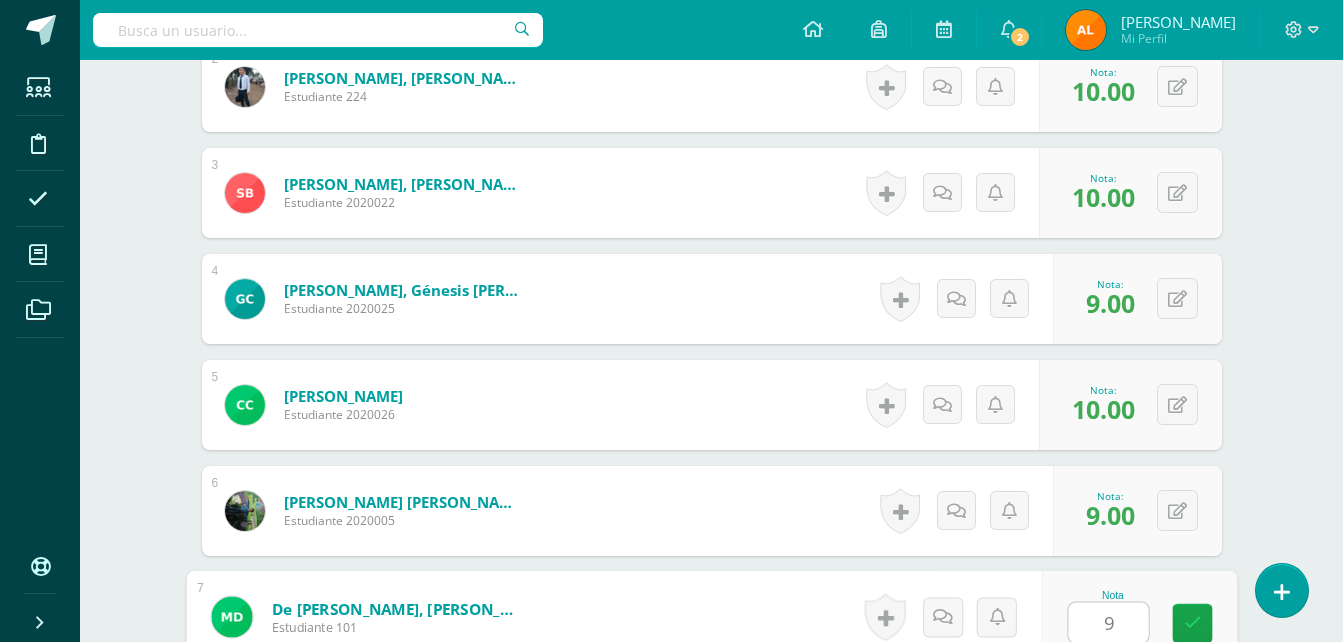scroll, scrollTop: 1166, scrollLeft: 0, axis: vertical 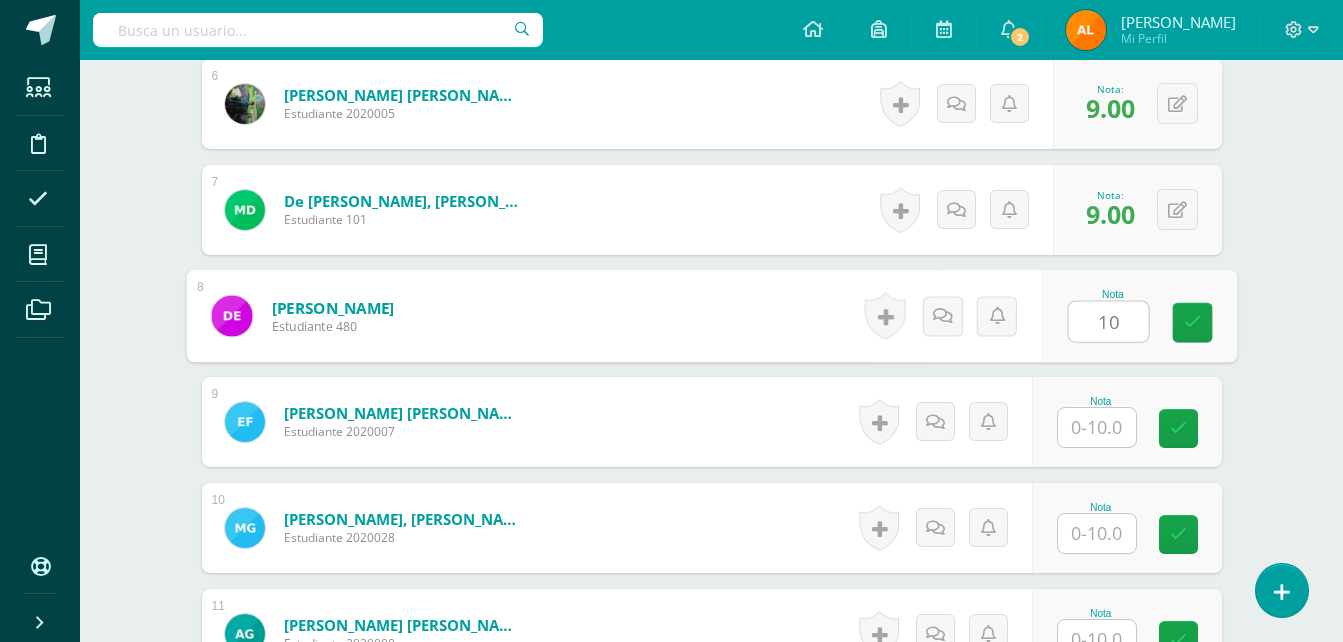 type on "10" 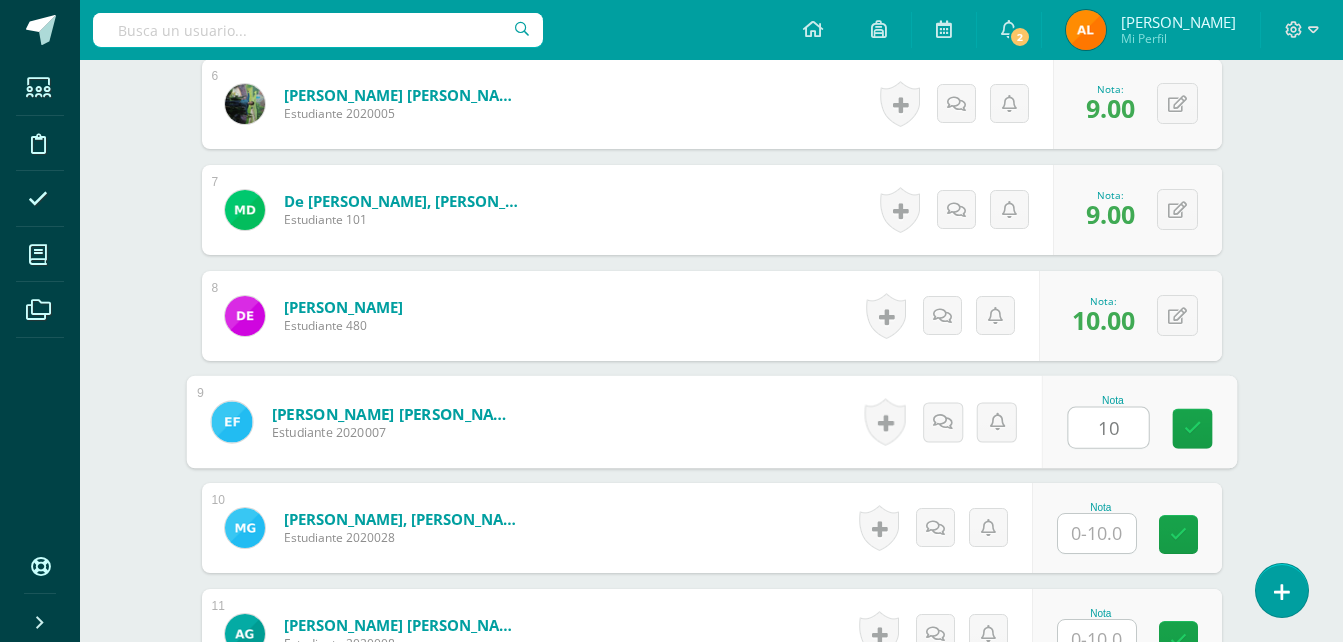 type on "10" 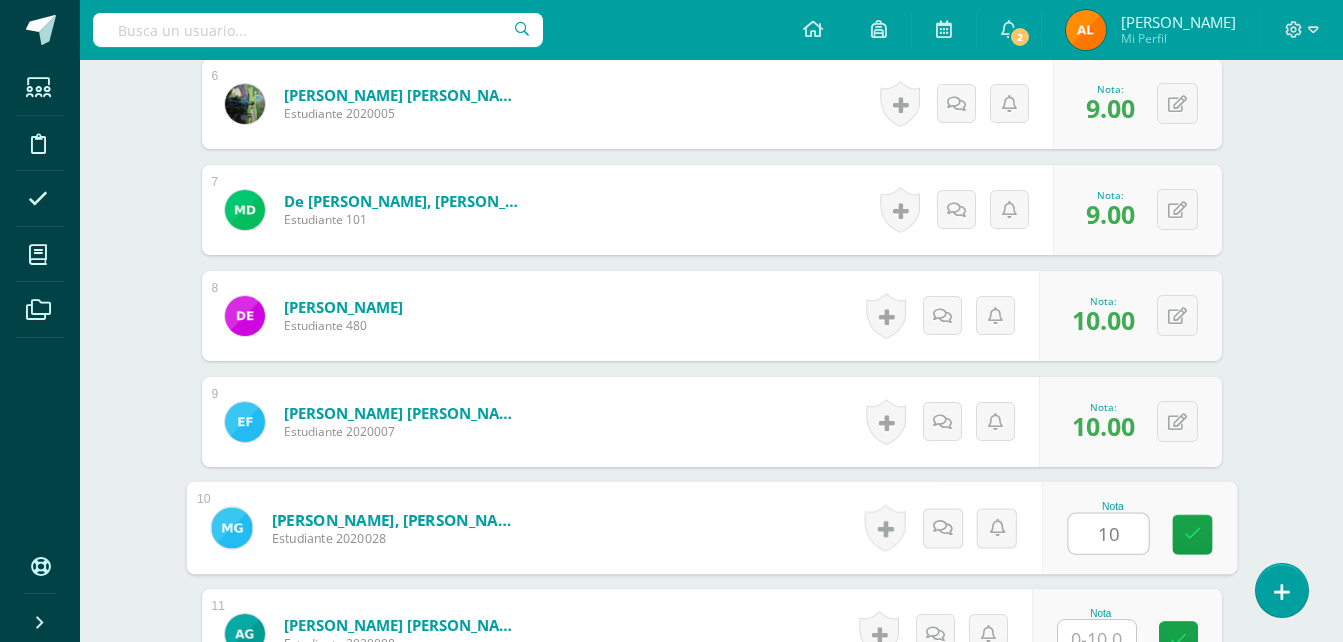 type on "10" 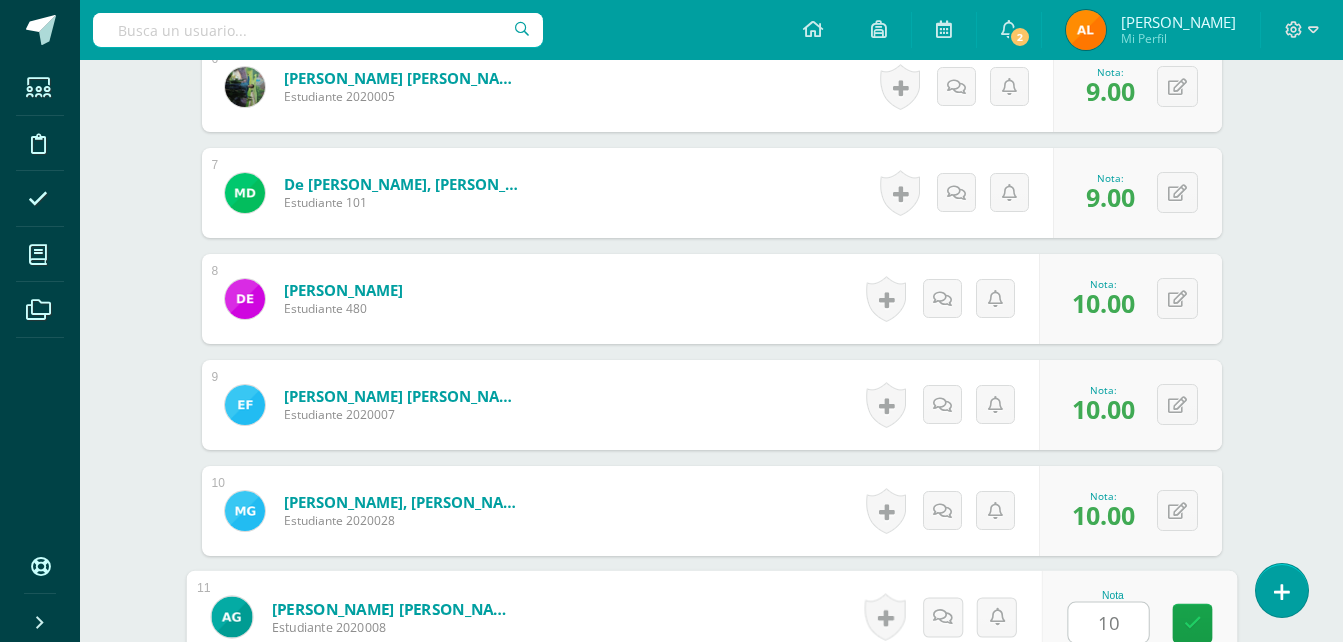 type on "10" 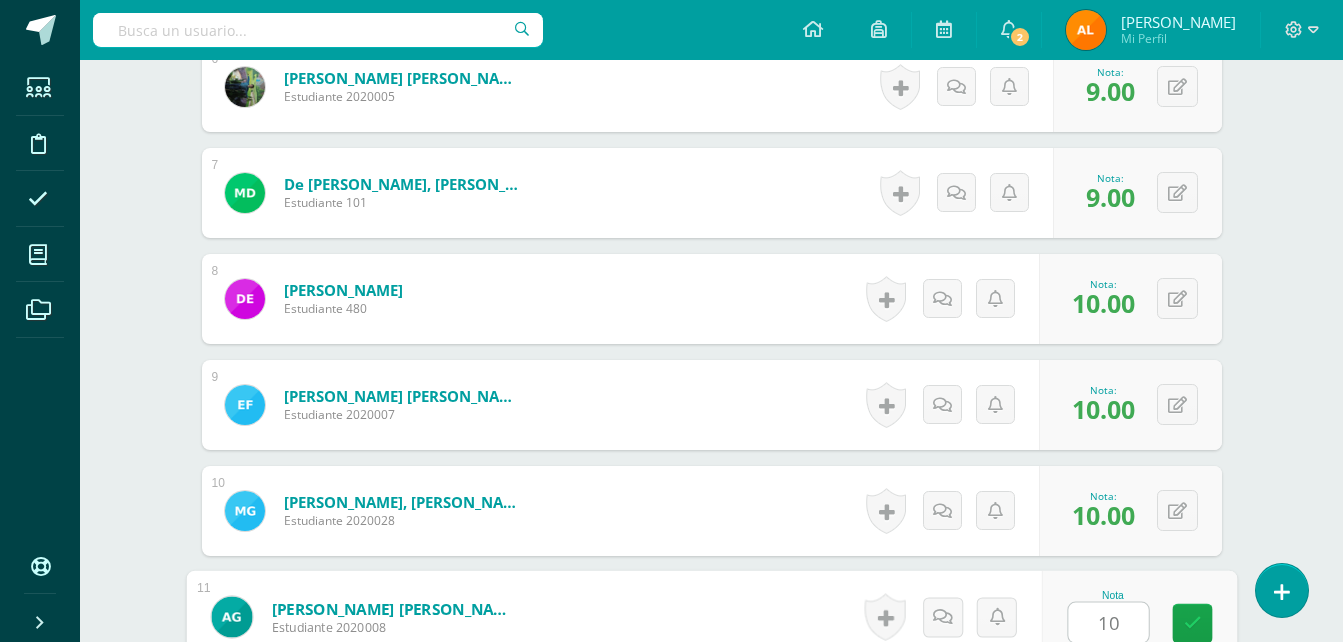 scroll, scrollTop: 1590, scrollLeft: 0, axis: vertical 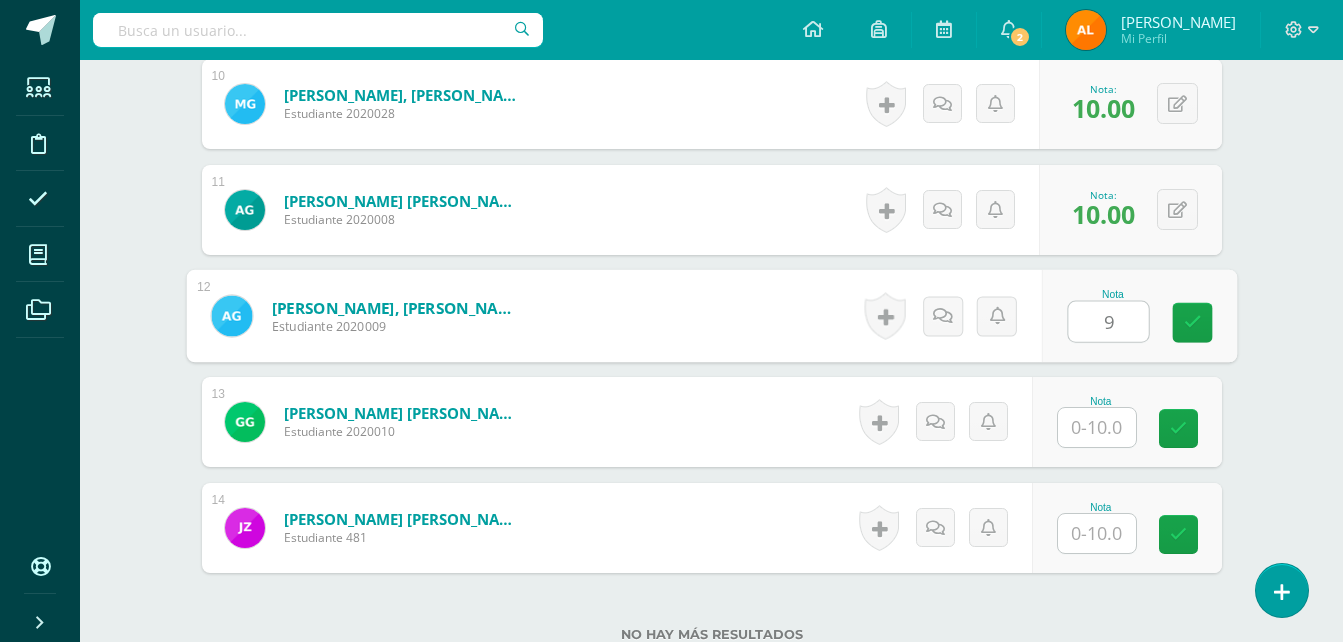 type on "9" 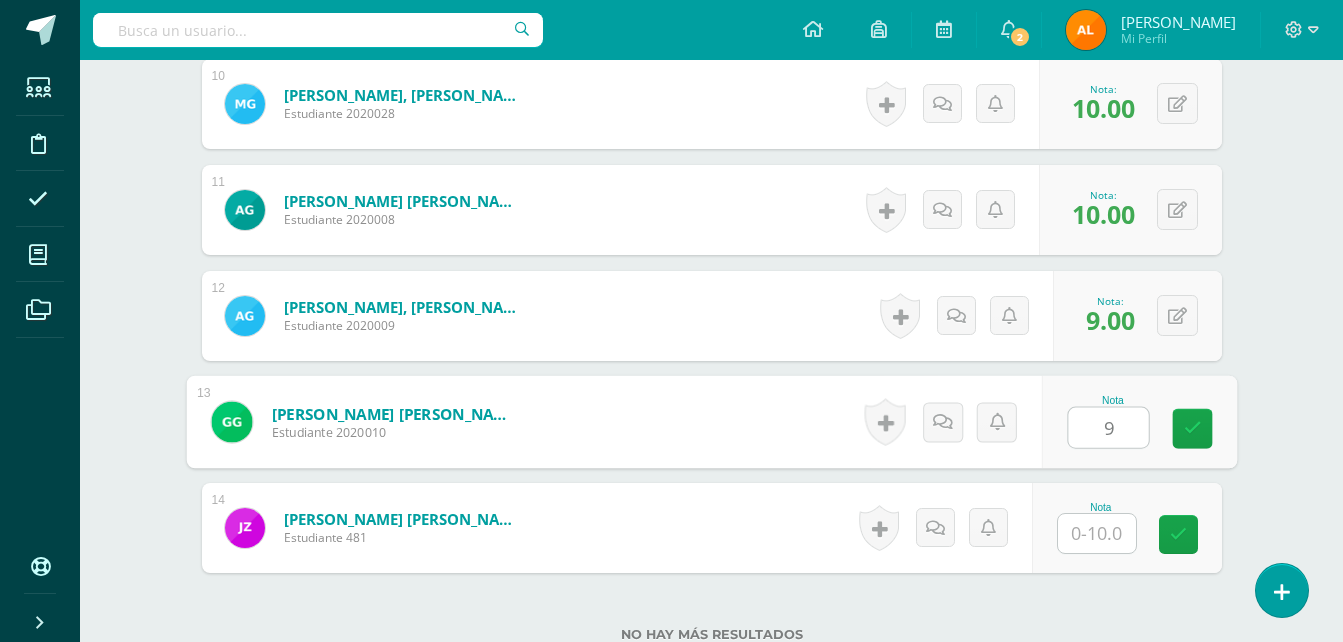 type on "9" 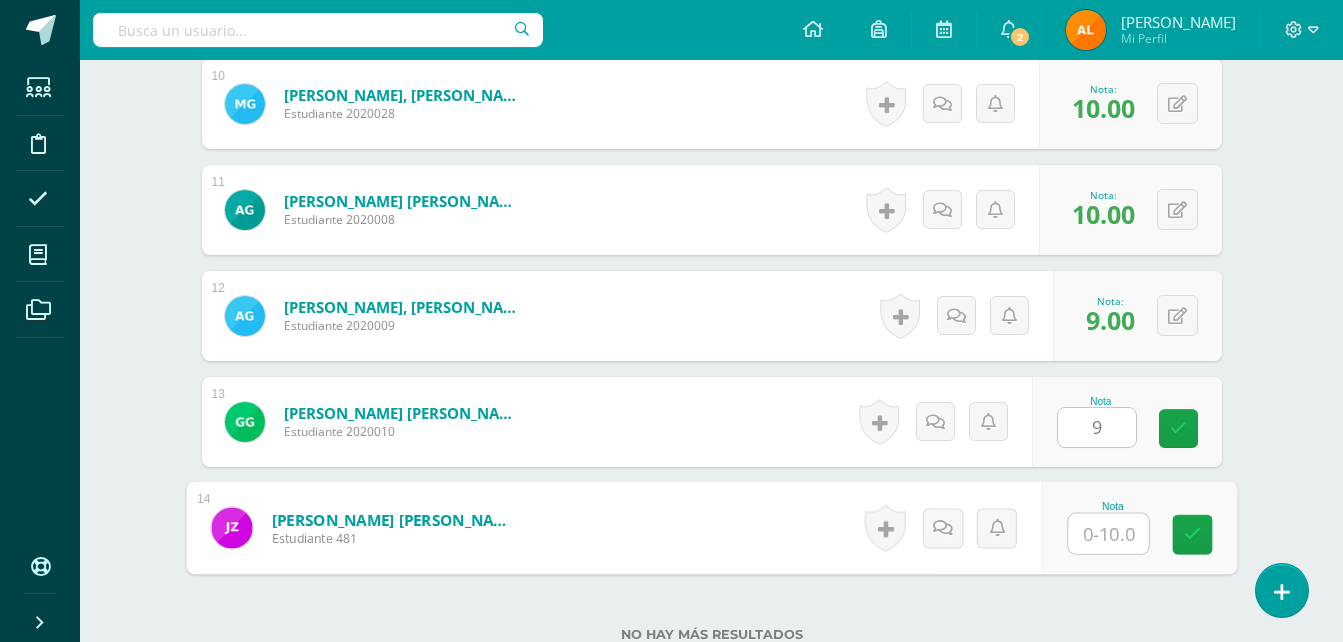 type on "9" 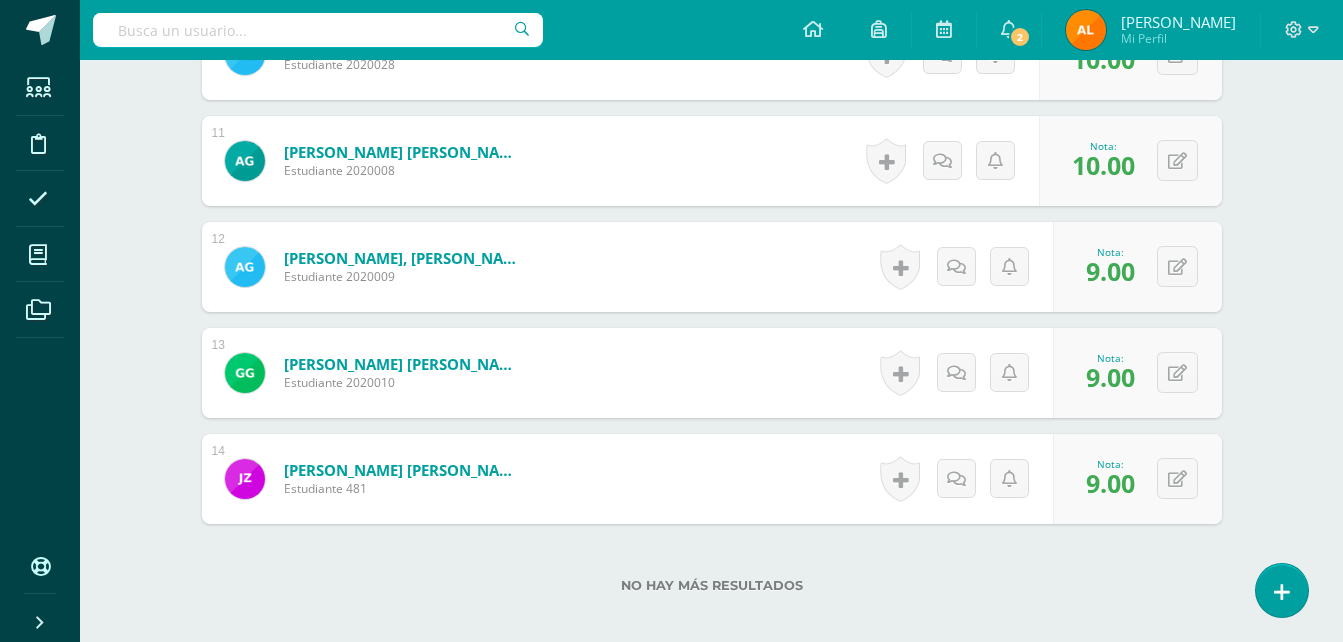 scroll, scrollTop: 1640, scrollLeft: 0, axis: vertical 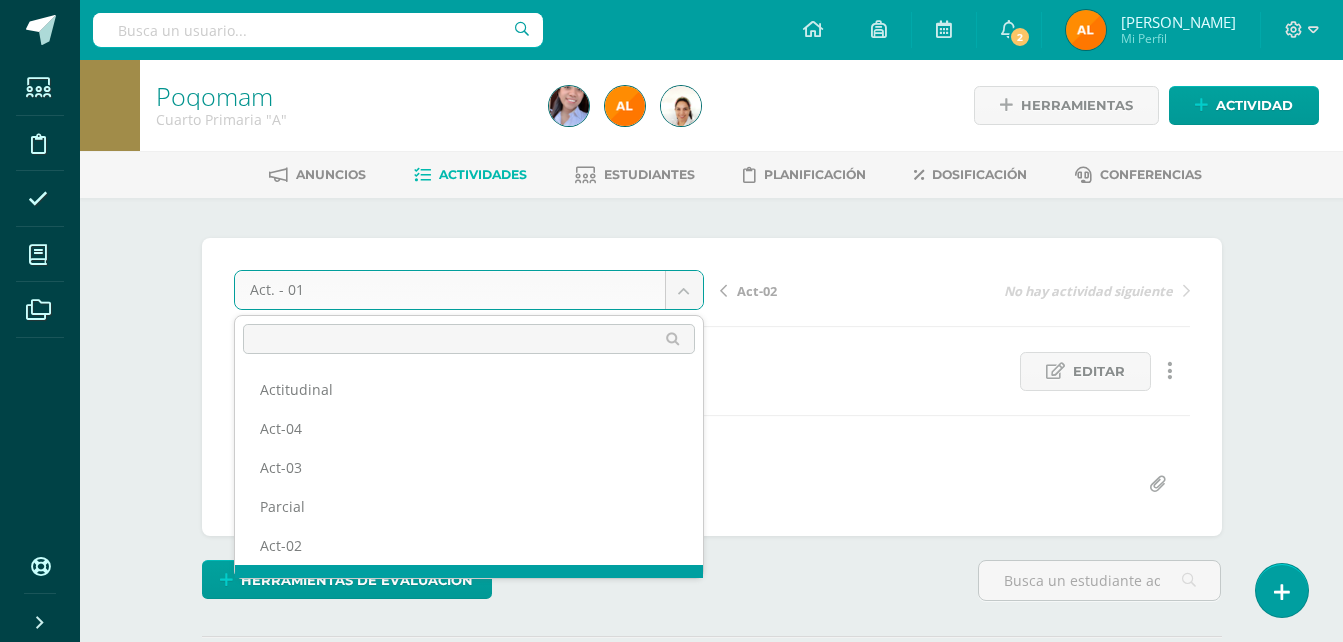click on "Estudiantes Disciplina Asistencia Mis cursos Archivos Soporte
Ayuda
Reportar un problema
Centro de ayuda
Últimas actualizaciones
Cerrar panel
Poqomam
Primero
Primaria
"A"
Actividades Estudiantes Planificación Dosificación
Poqomam
Primero
Primaria
"B"
Actividades Estudiantes Planificación Dosificación
Poqomam
Segundo
Primaria
"A"
Actividades Estudiantes Planificación Dosificación Actividades Estudiantes 2 2" at bounding box center (671, 1196) 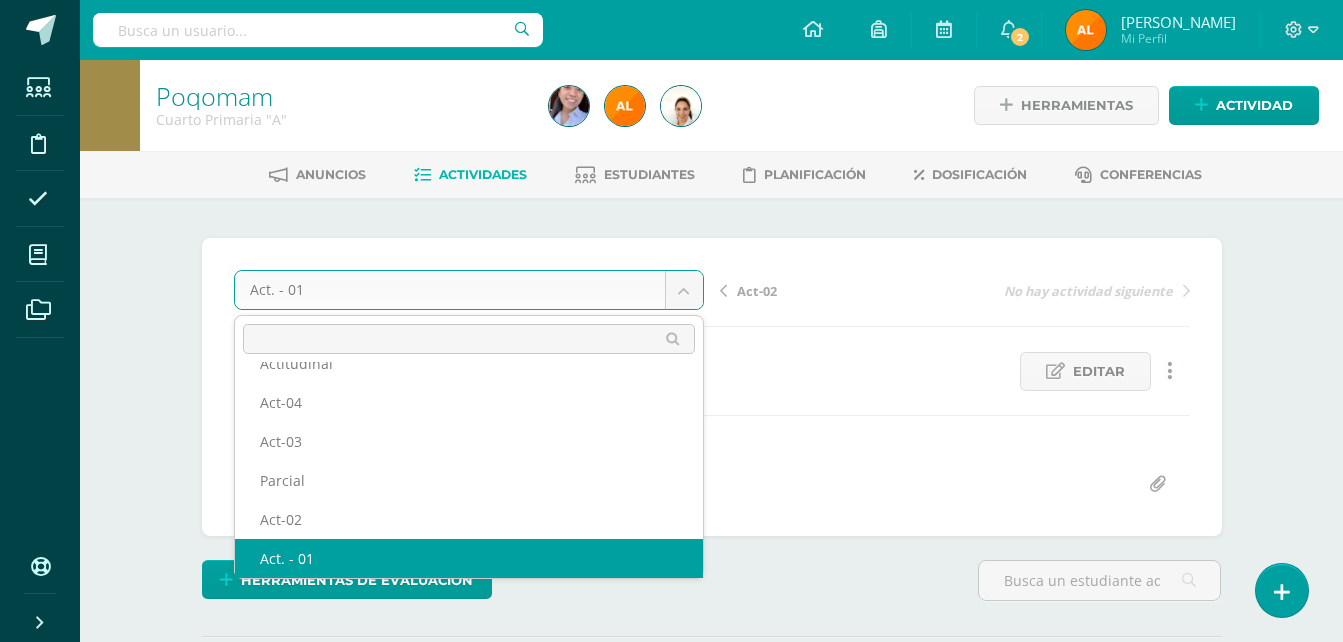 scroll, scrollTop: 0, scrollLeft: 0, axis: both 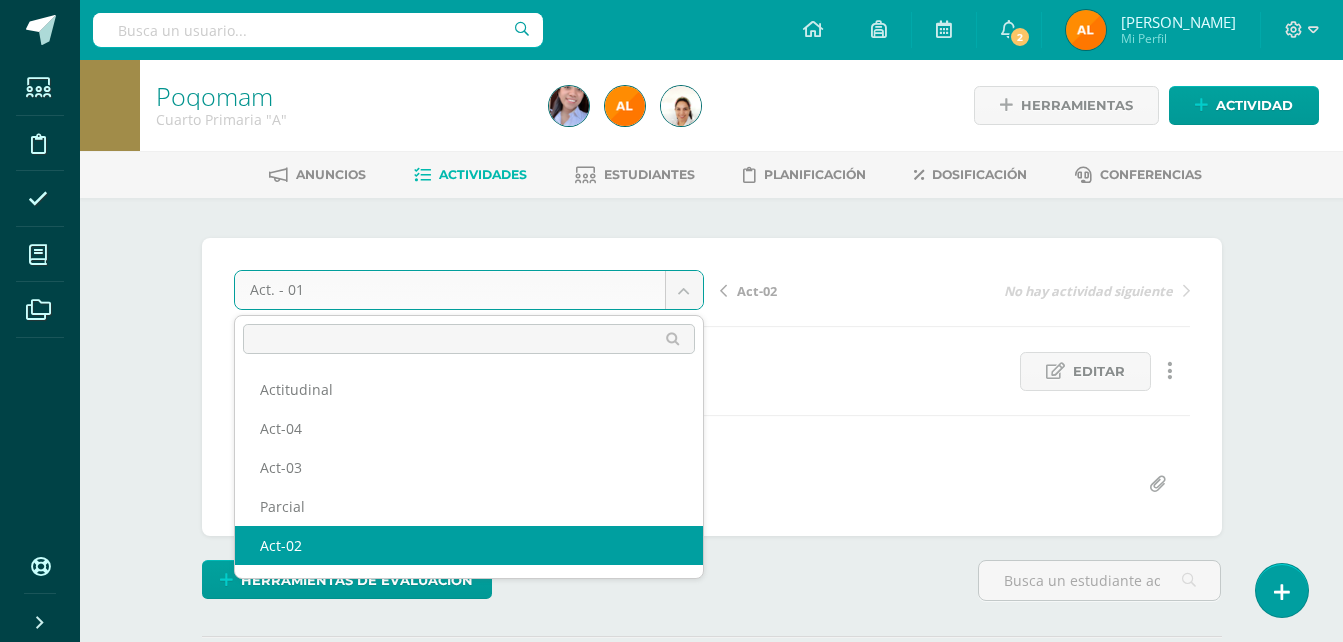 select on "/dashboard/teacher/grade-activity/120881/" 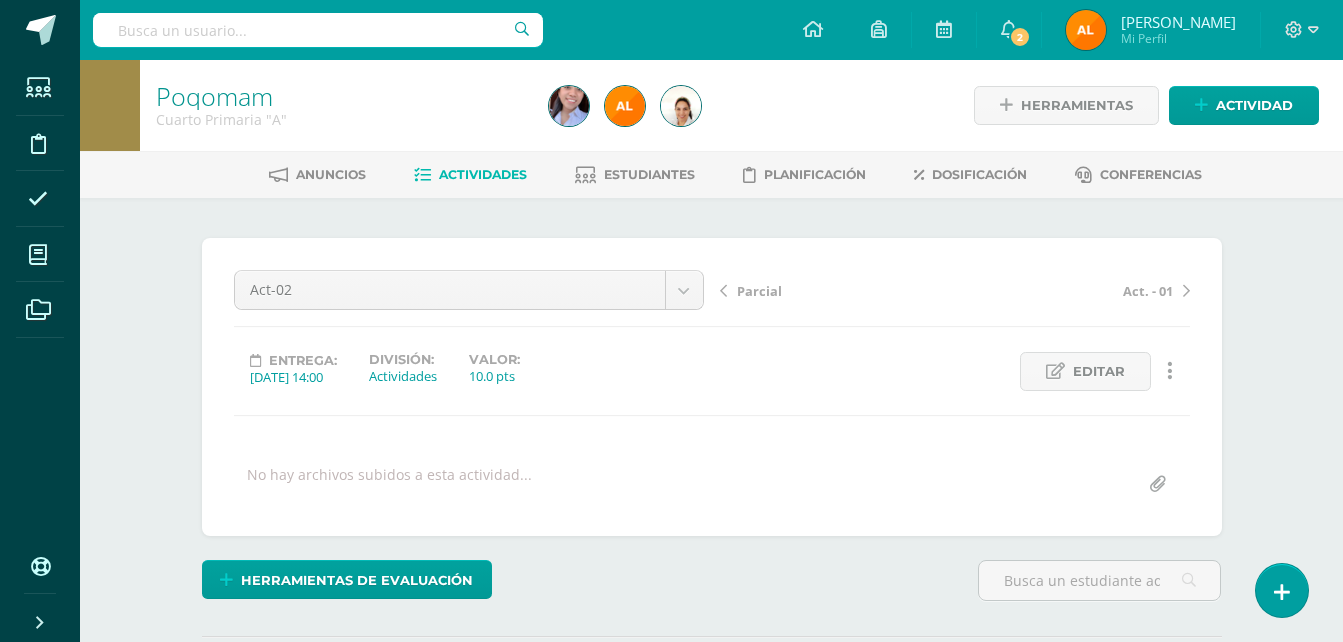 scroll, scrollTop: 0, scrollLeft: 0, axis: both 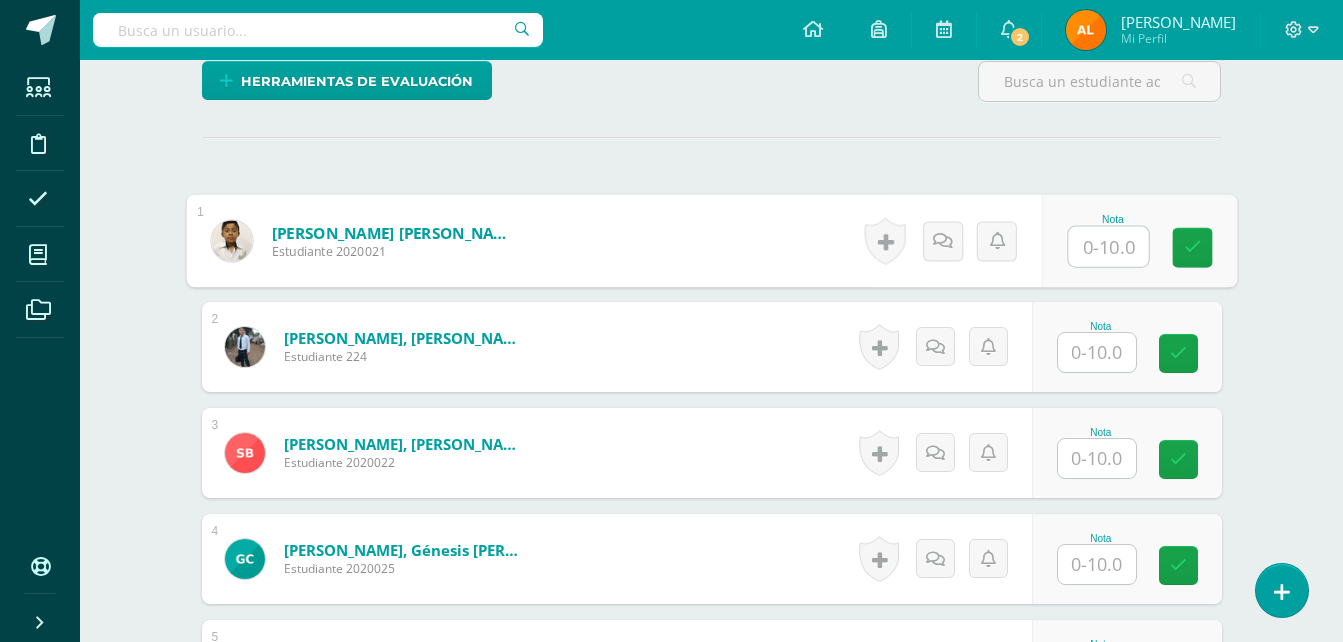 click at bounding box center [1108, 247] 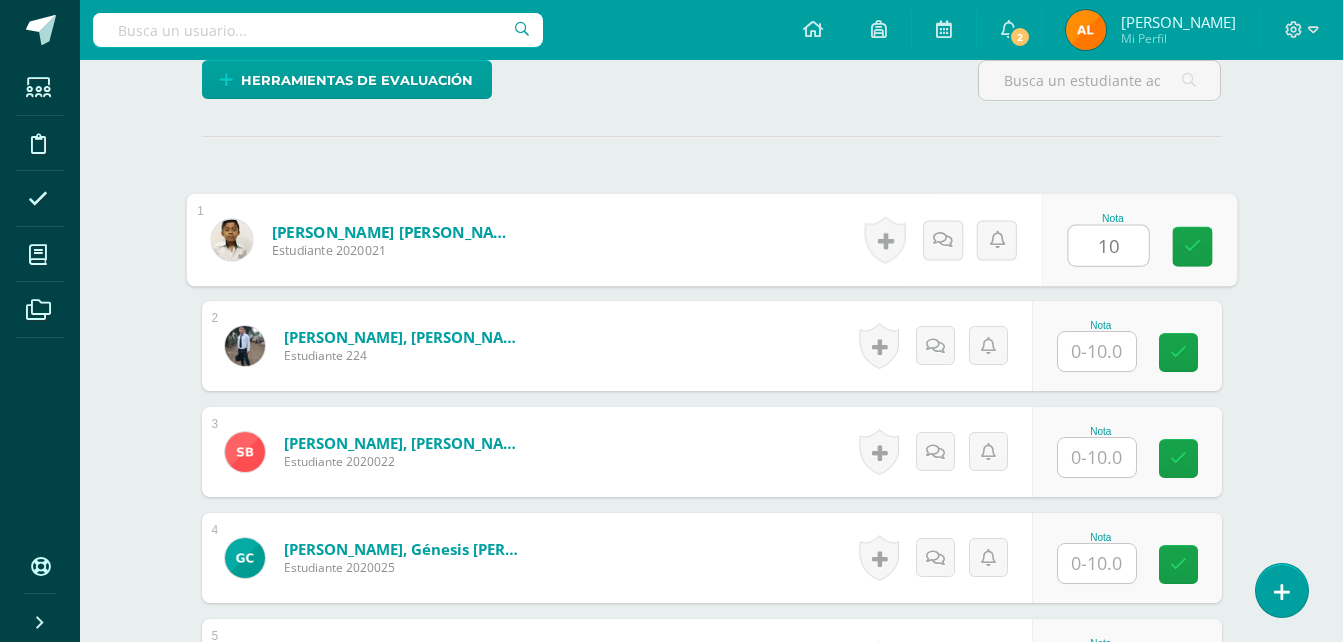 type on "10" 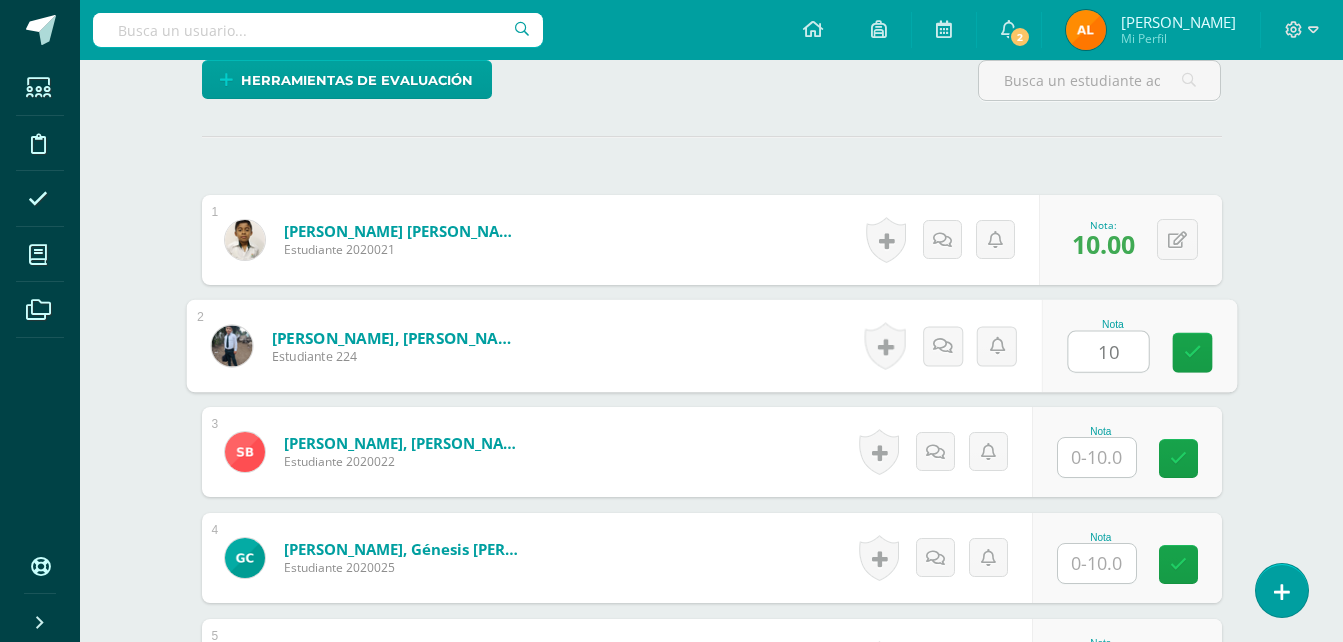 type on "10" 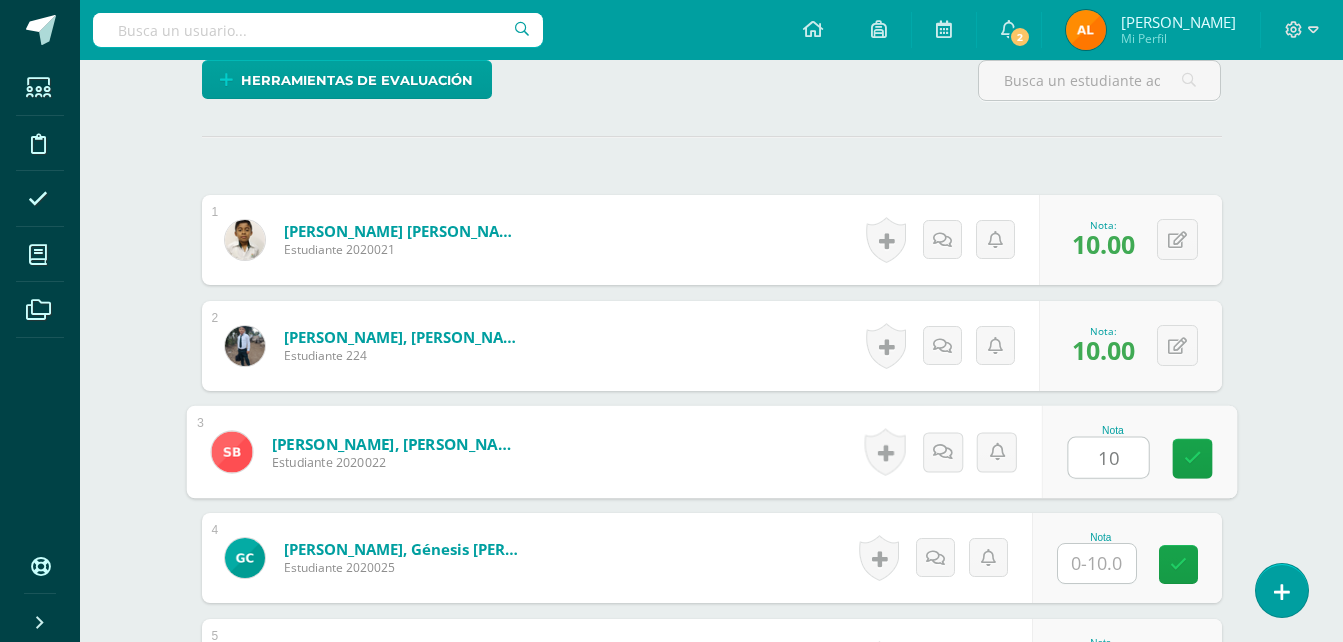 type on "10" 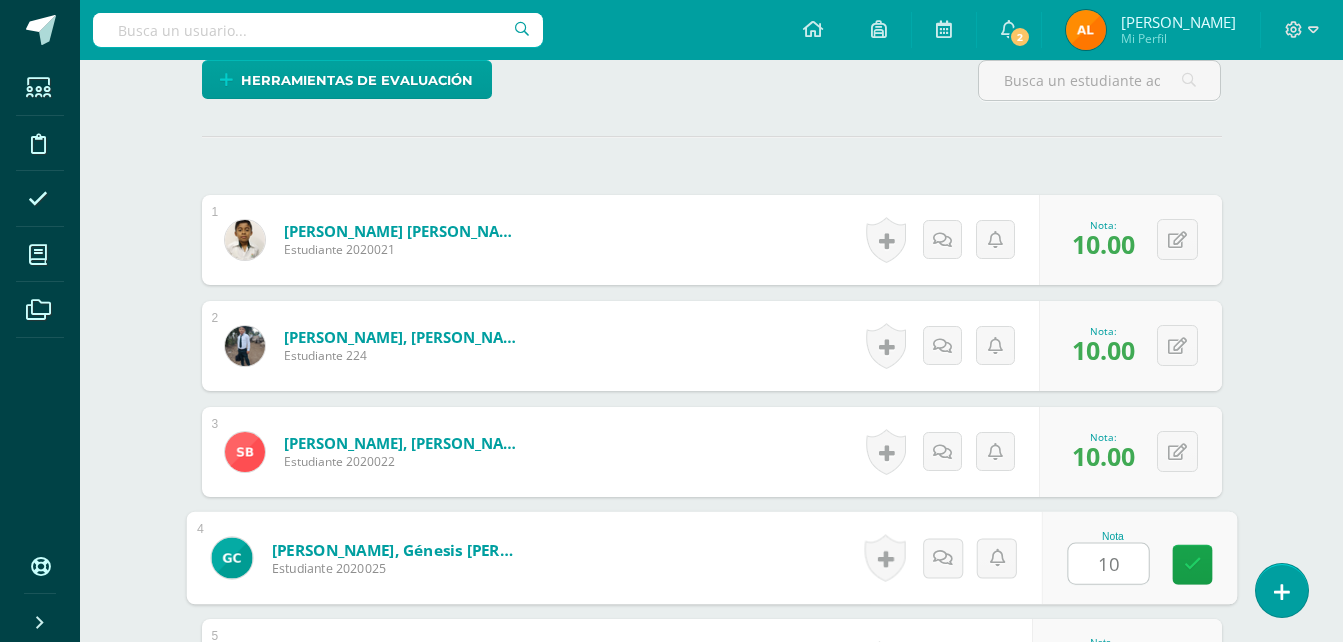 type on "10" 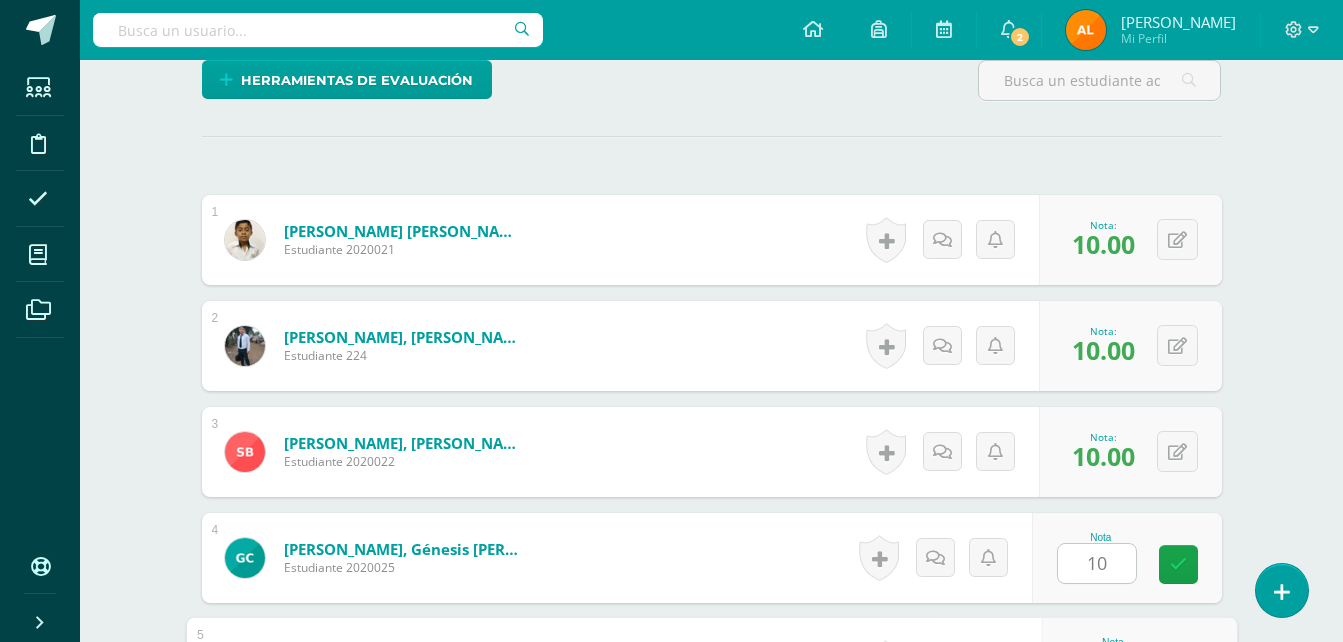 scroll, scrollTop: 848, scrollLeft: 0, axis: vertical 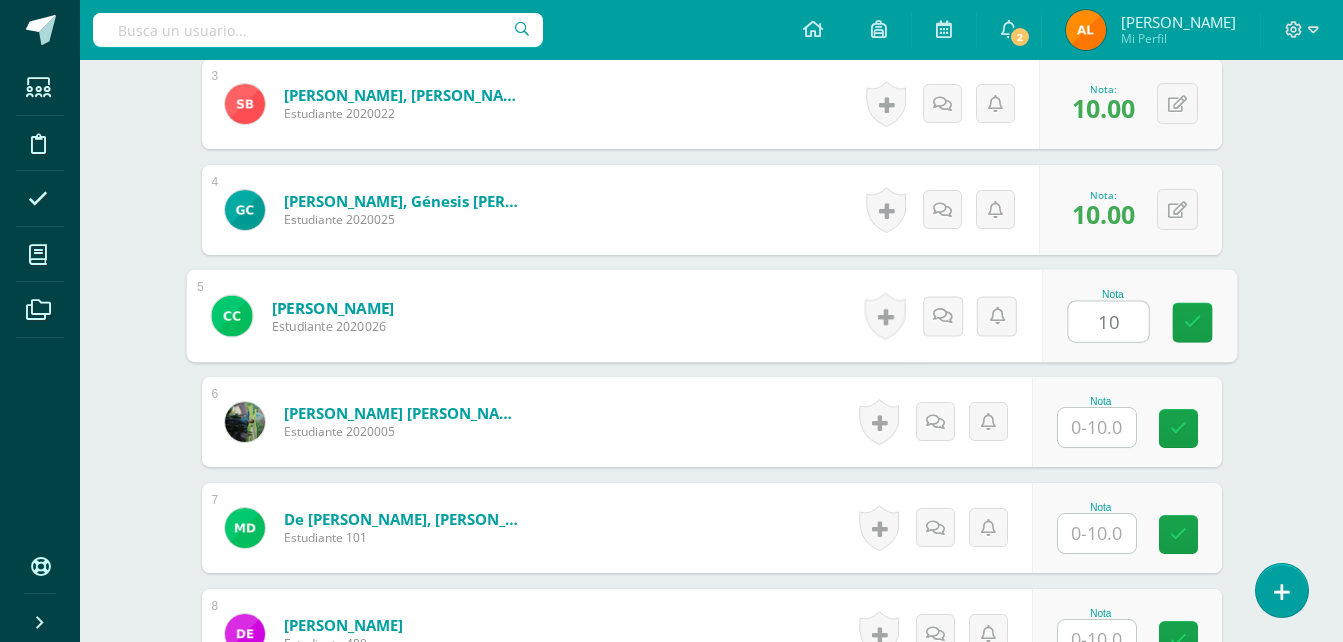 type on "10" 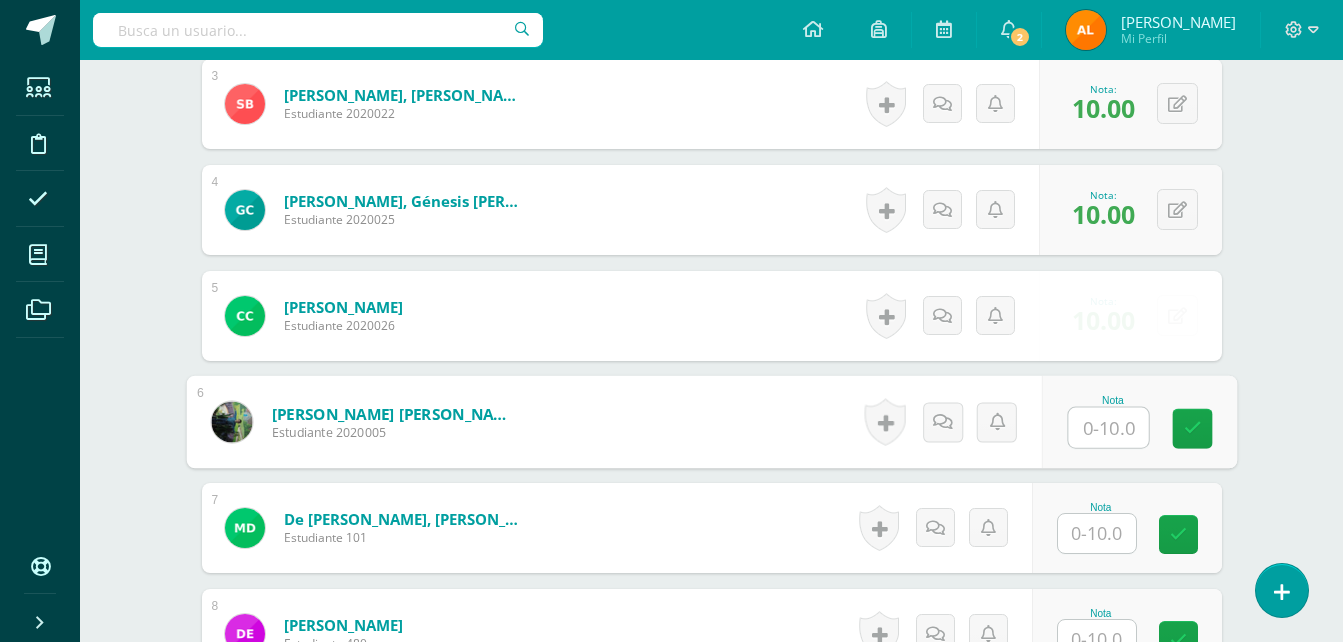 type on "9" 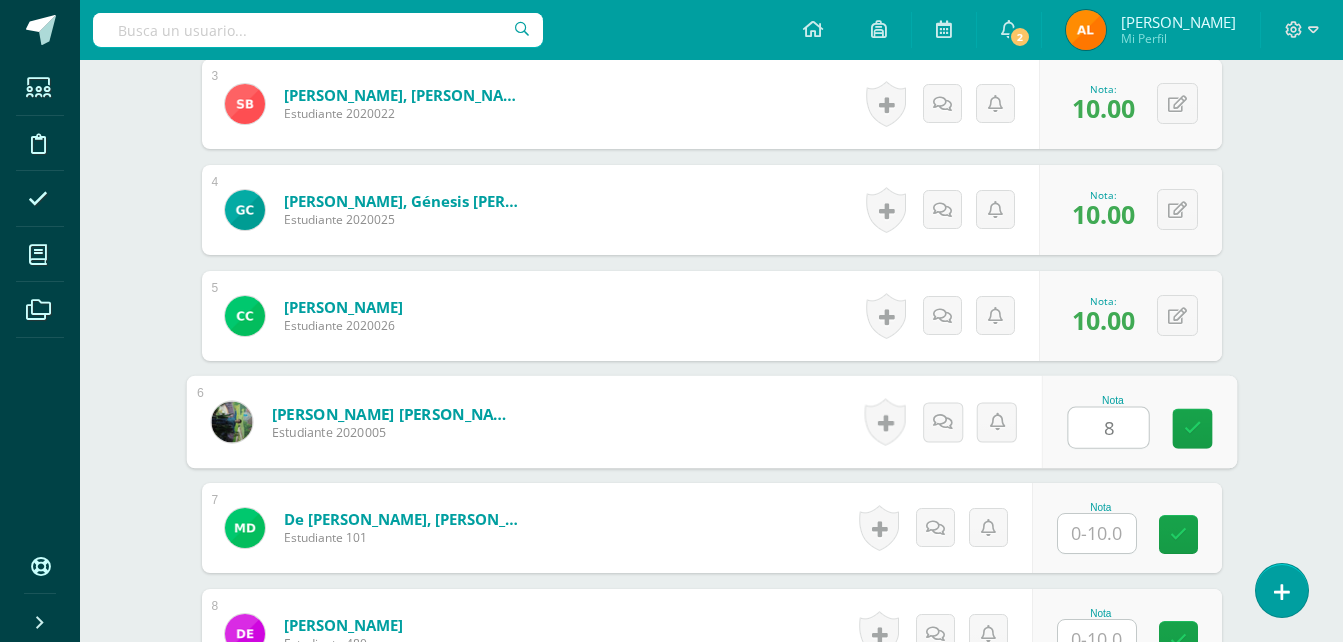 type on "8" 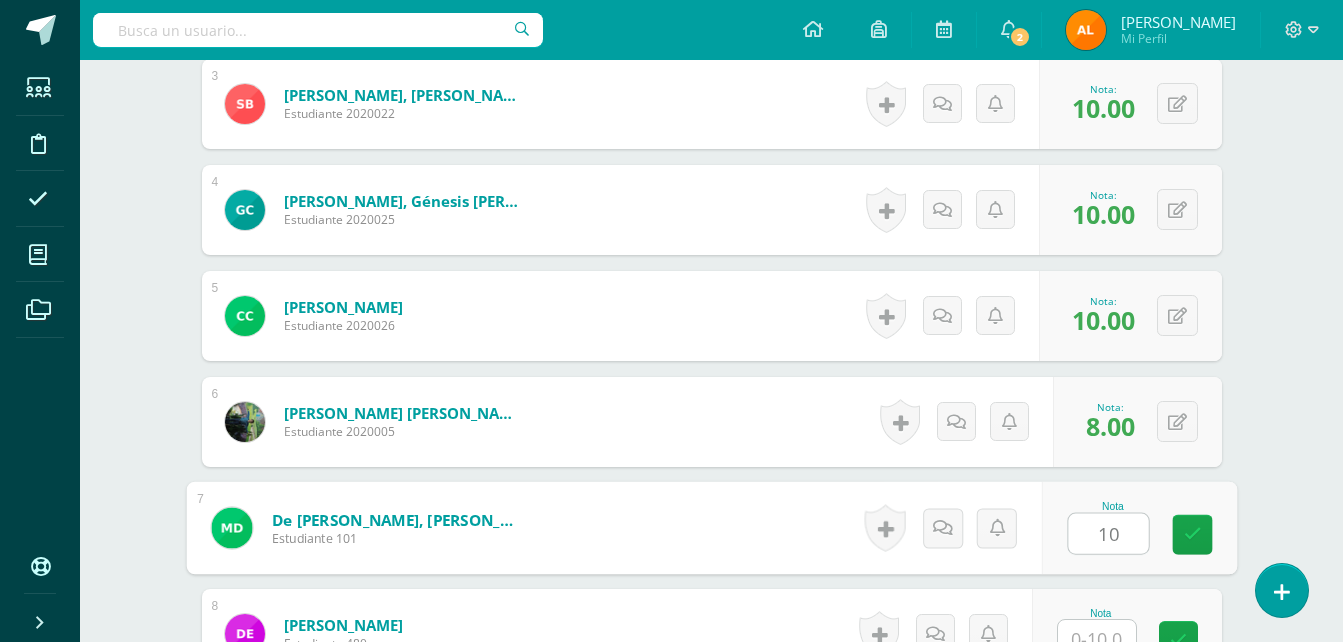 type on "10" 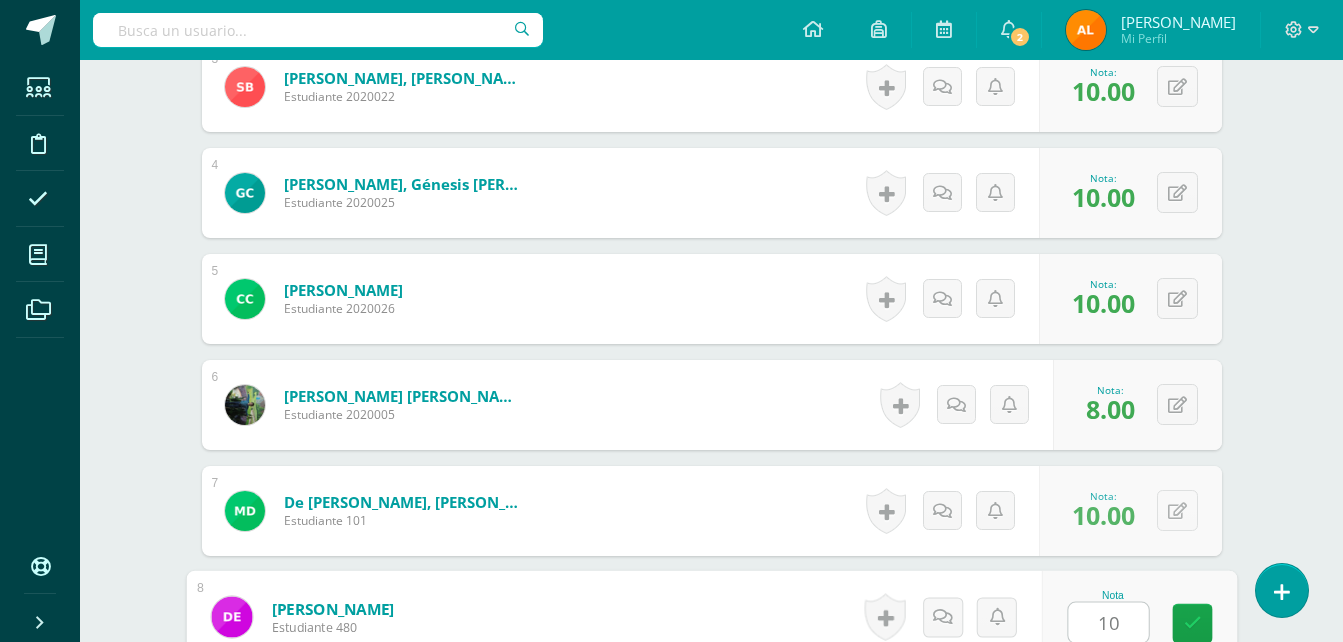 type on "10" 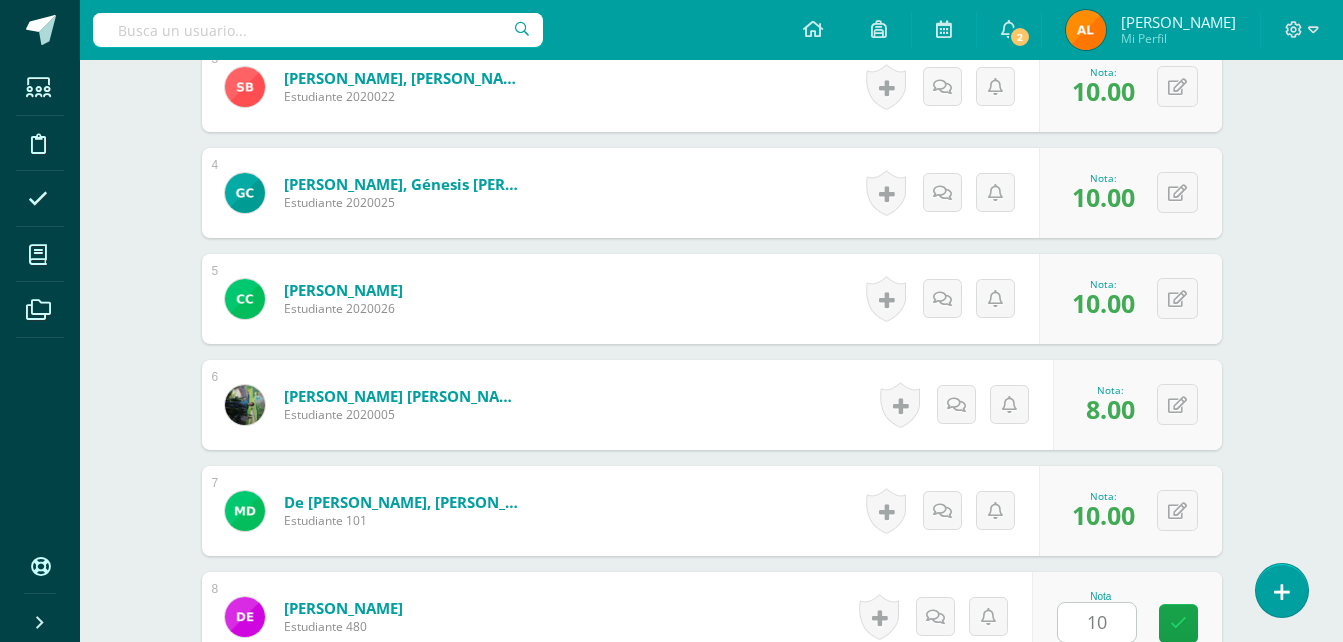 scroll, scrollTop: 1272, scrollLeft: 0, axis: vertical 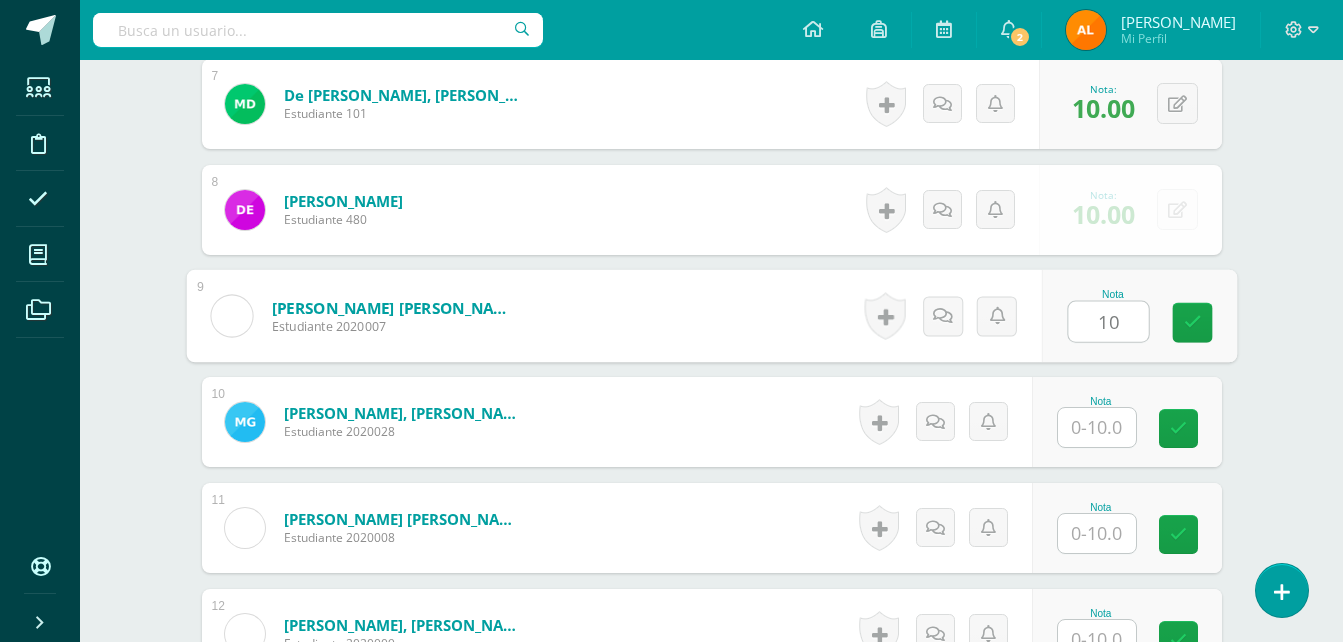 type on "10" 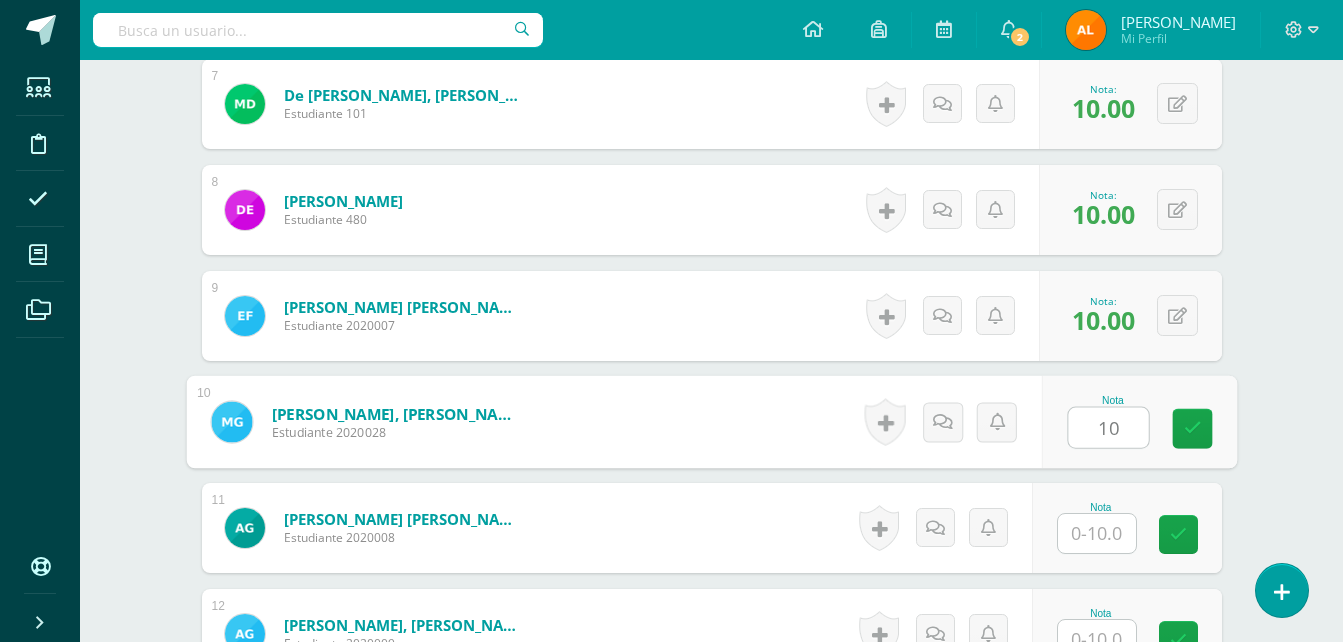 type on "10" 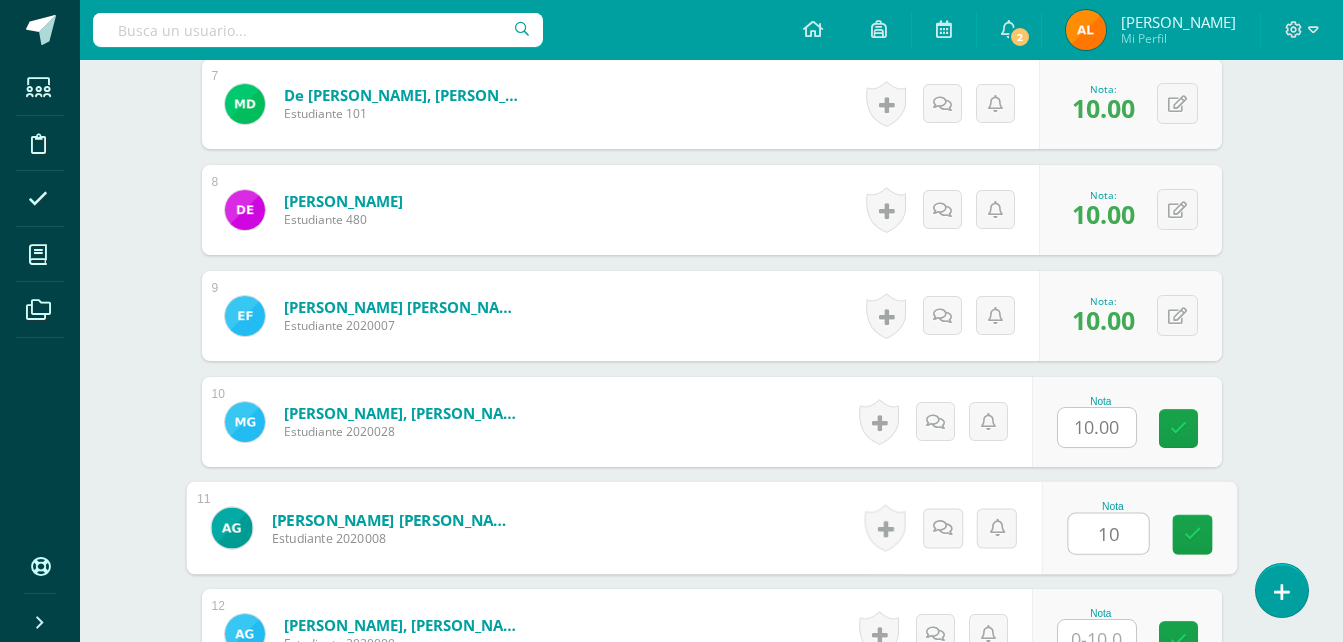 type on "10" 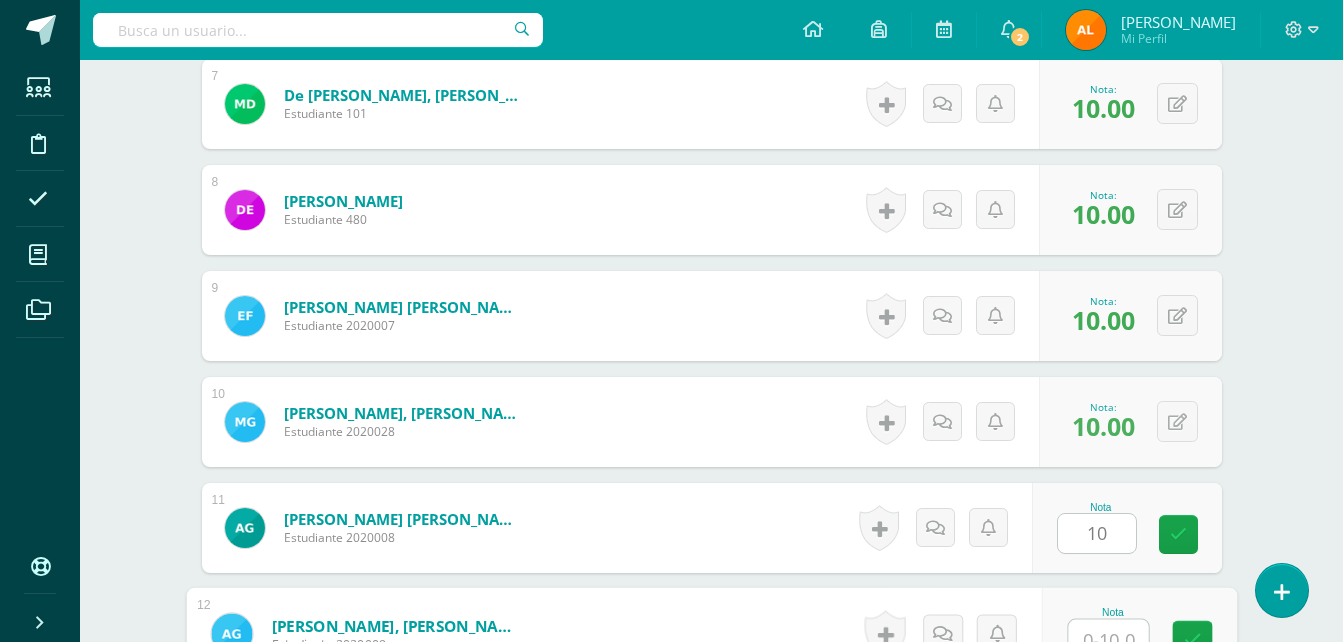 scroll, scrollTop: 1289, scrollLeft: 0, axis: vertical 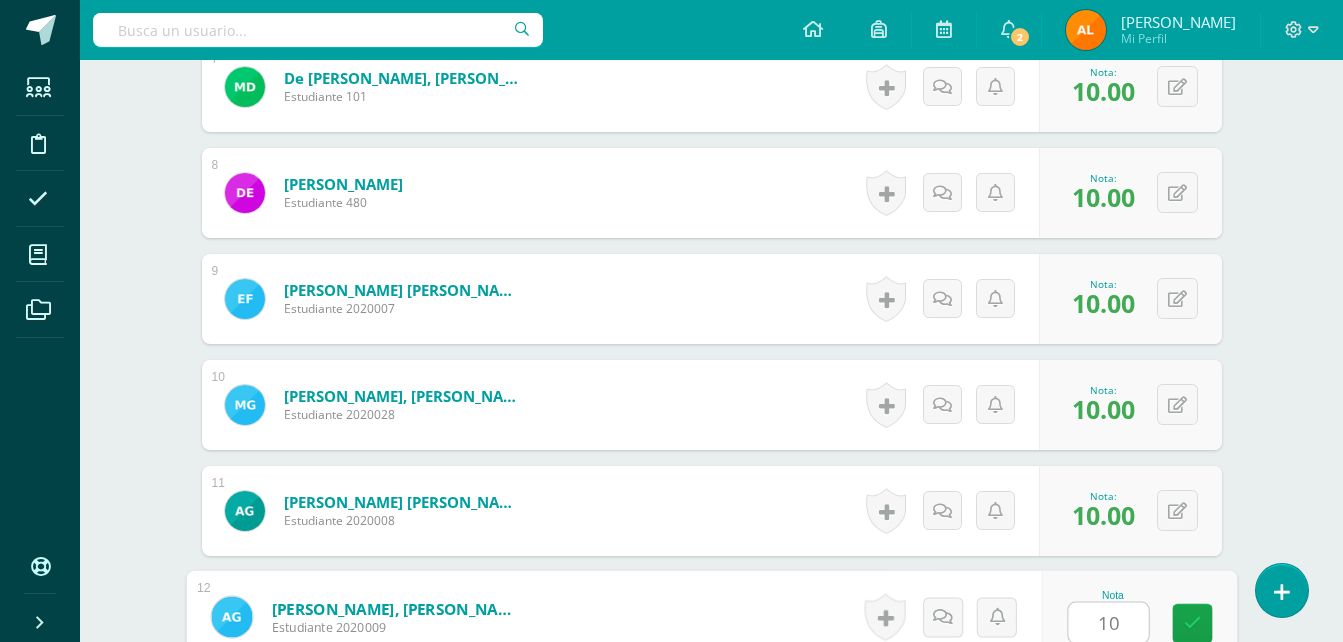 type on "10" 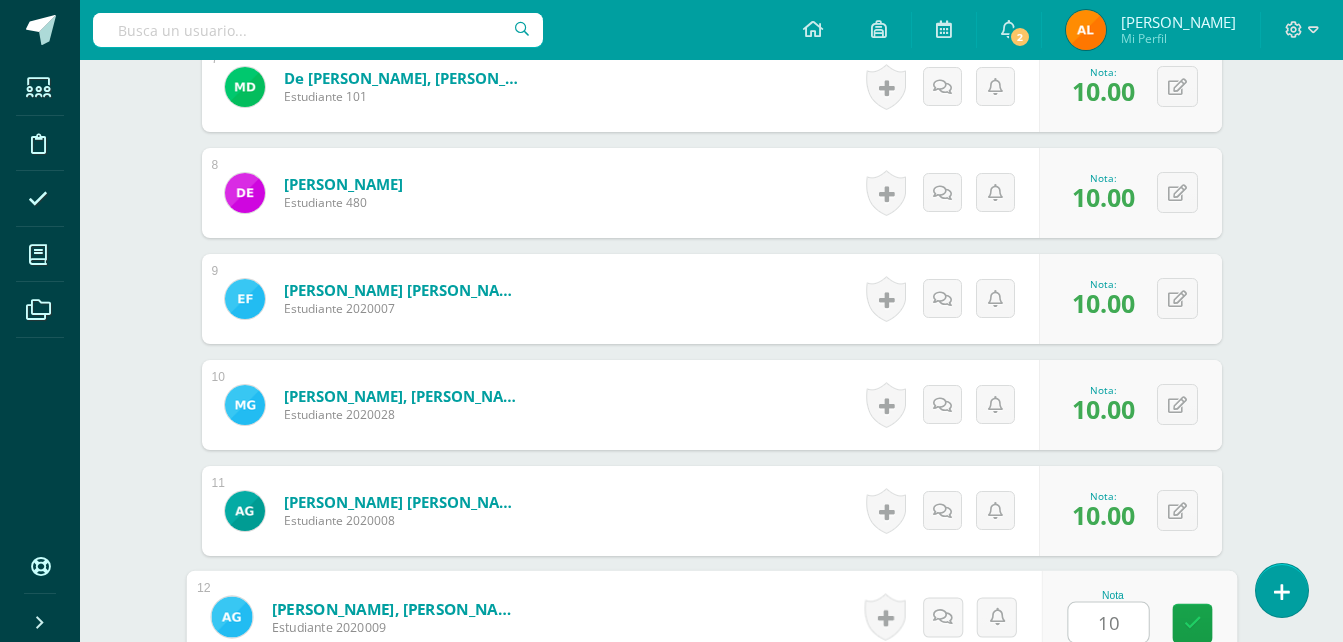 scroll, scrollTop: 1696, scrollLeft: 0, axis: vertical 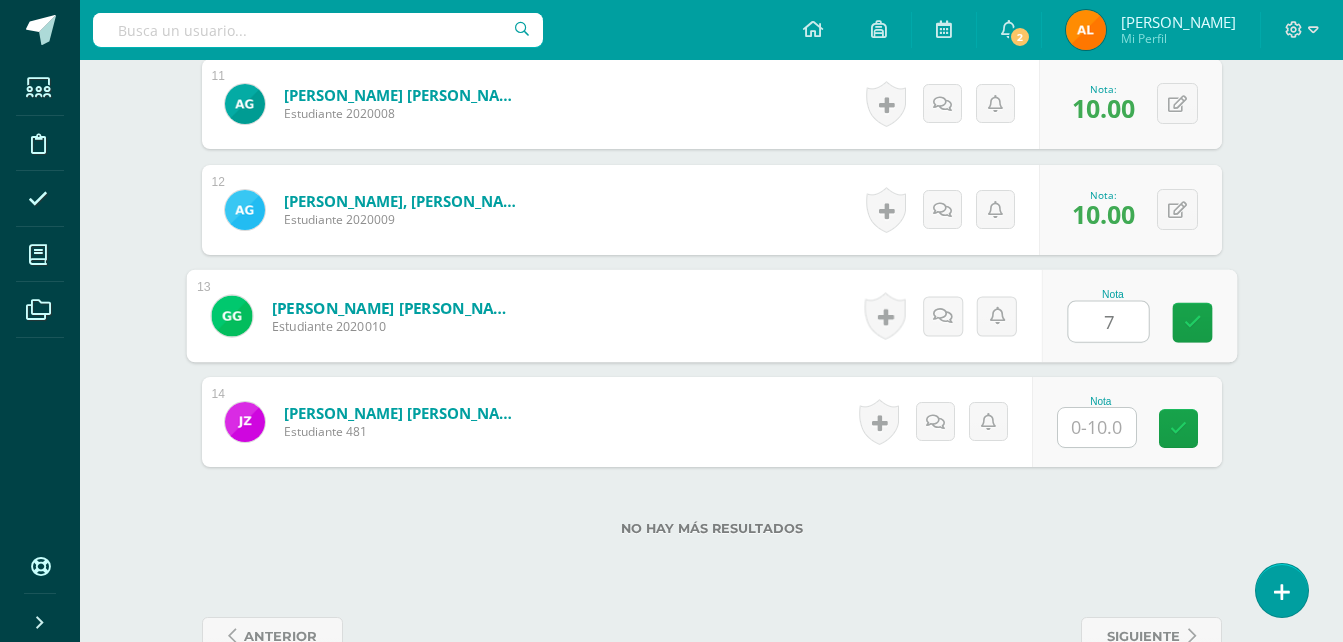 type on "7" 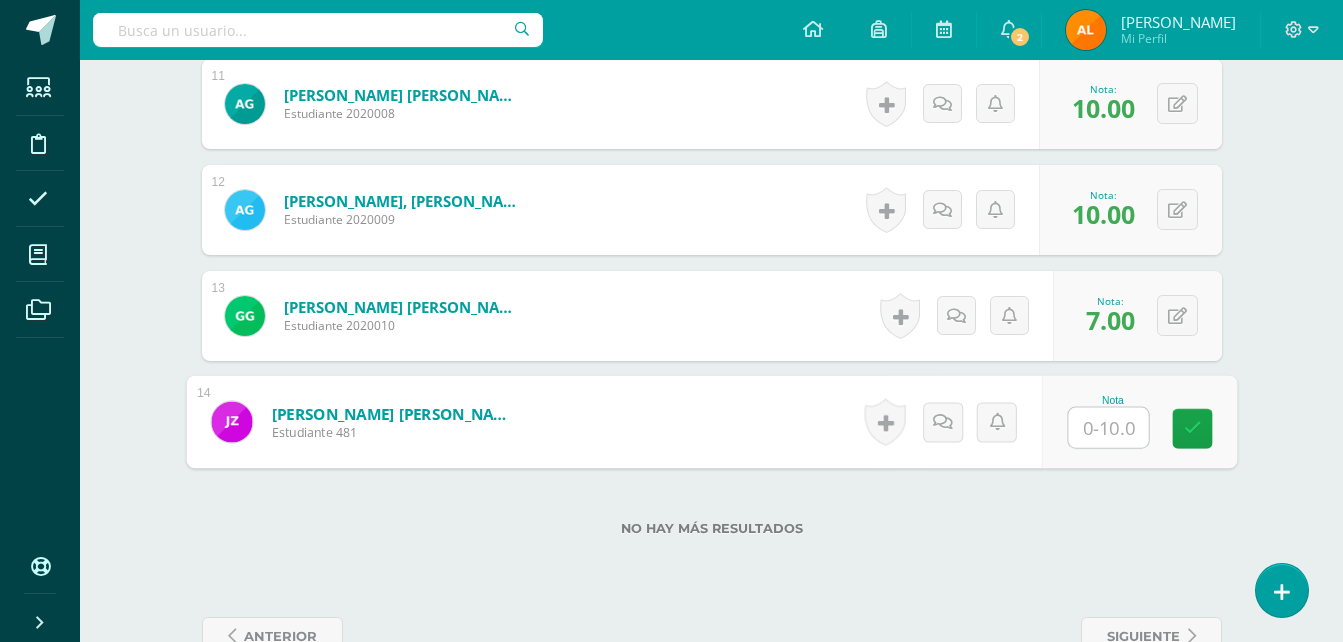 type on "9" 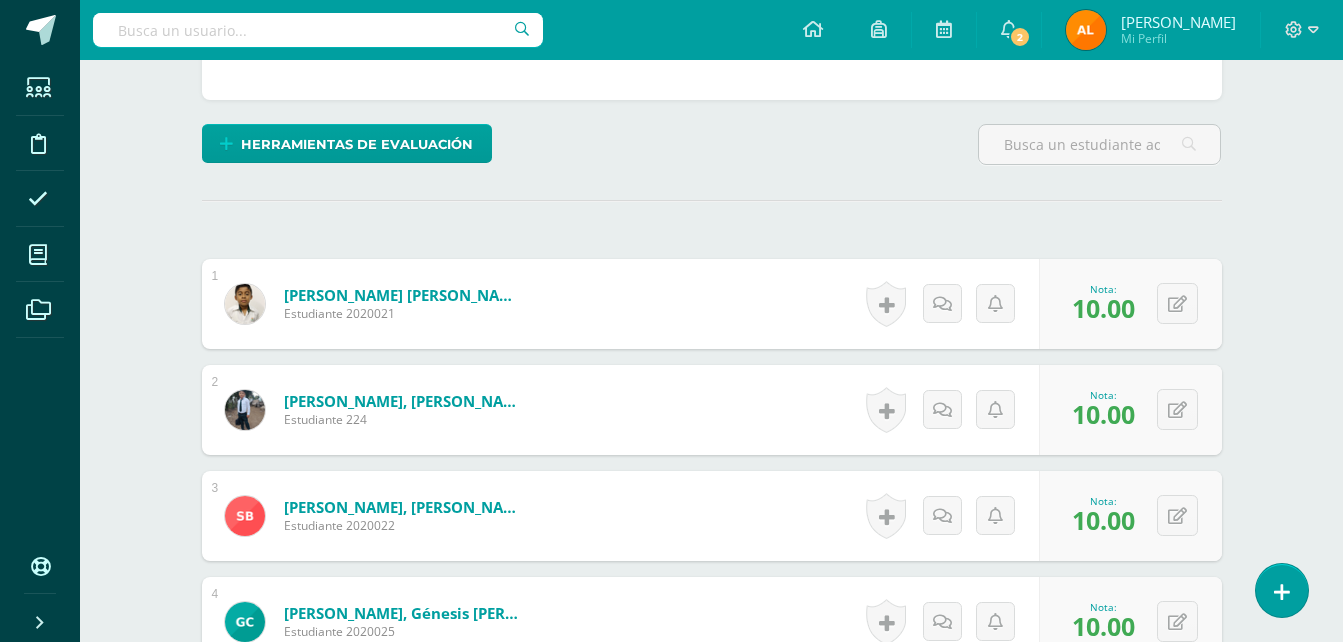 scroll, scrollTop: 371, scrollLeft: 0, axis: vertical 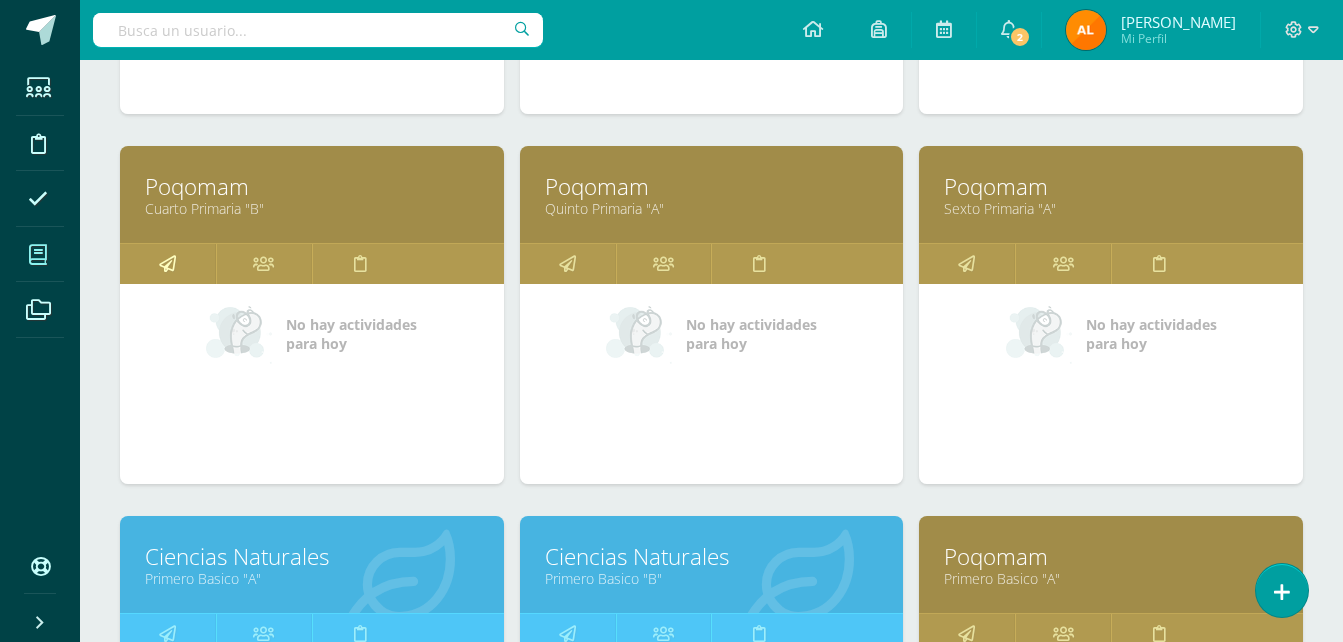 click at bounding box center [167, 263] 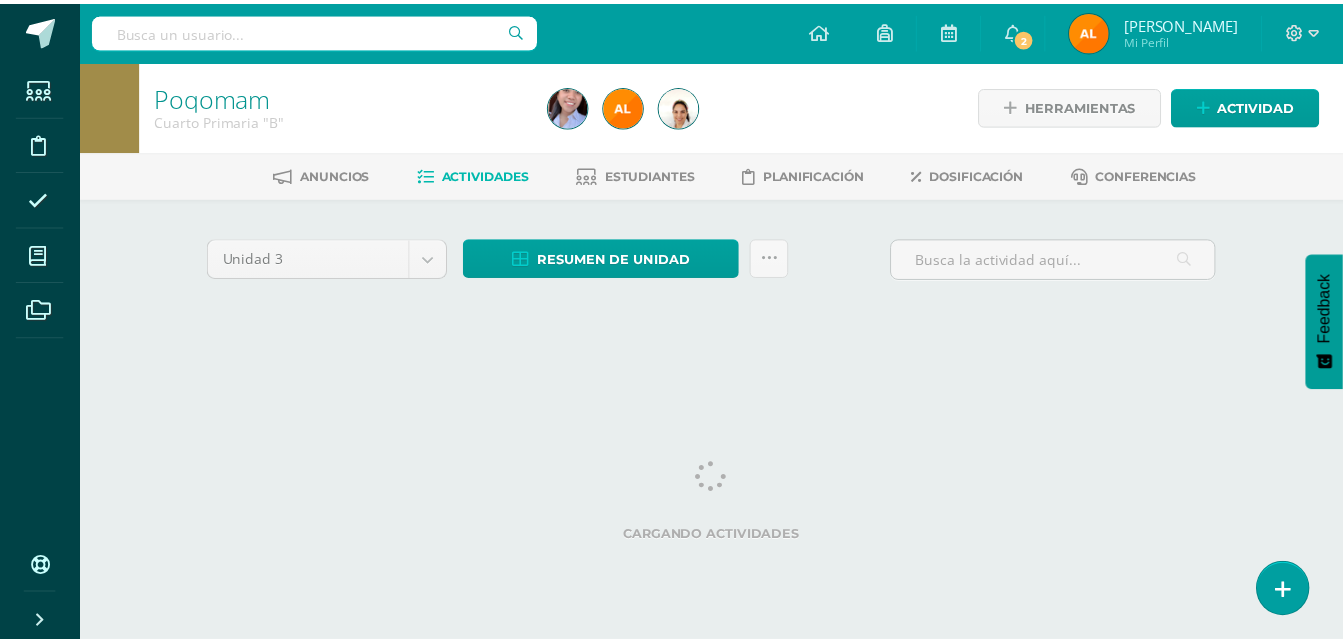 scroll, scrollTop: 0, scrollLeft: 0, axis: both 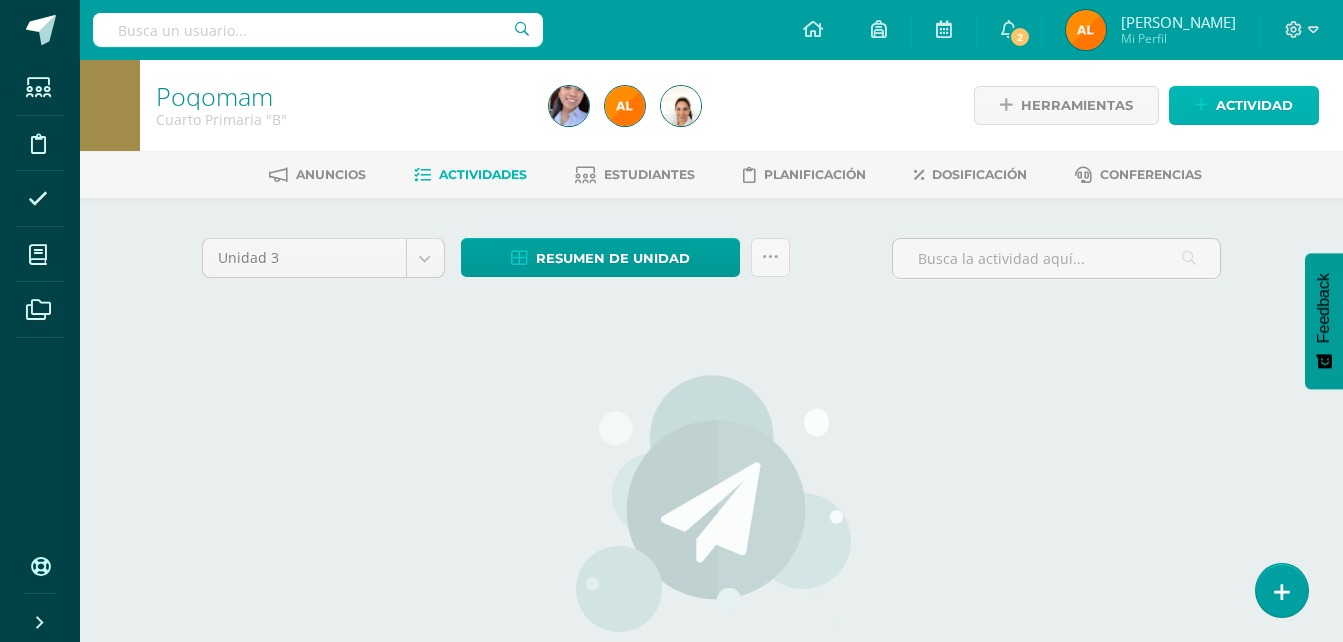 click on "Actividad" at bounding box center [1254, 105] 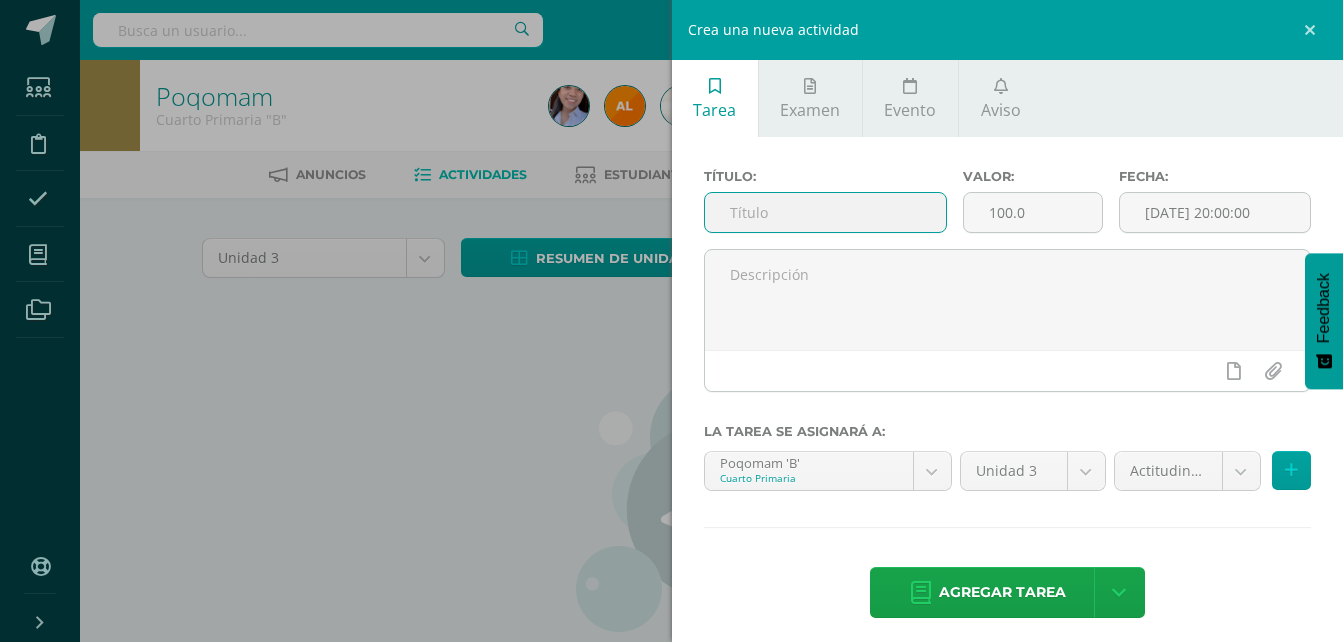 click at bounding box center (826, 212) 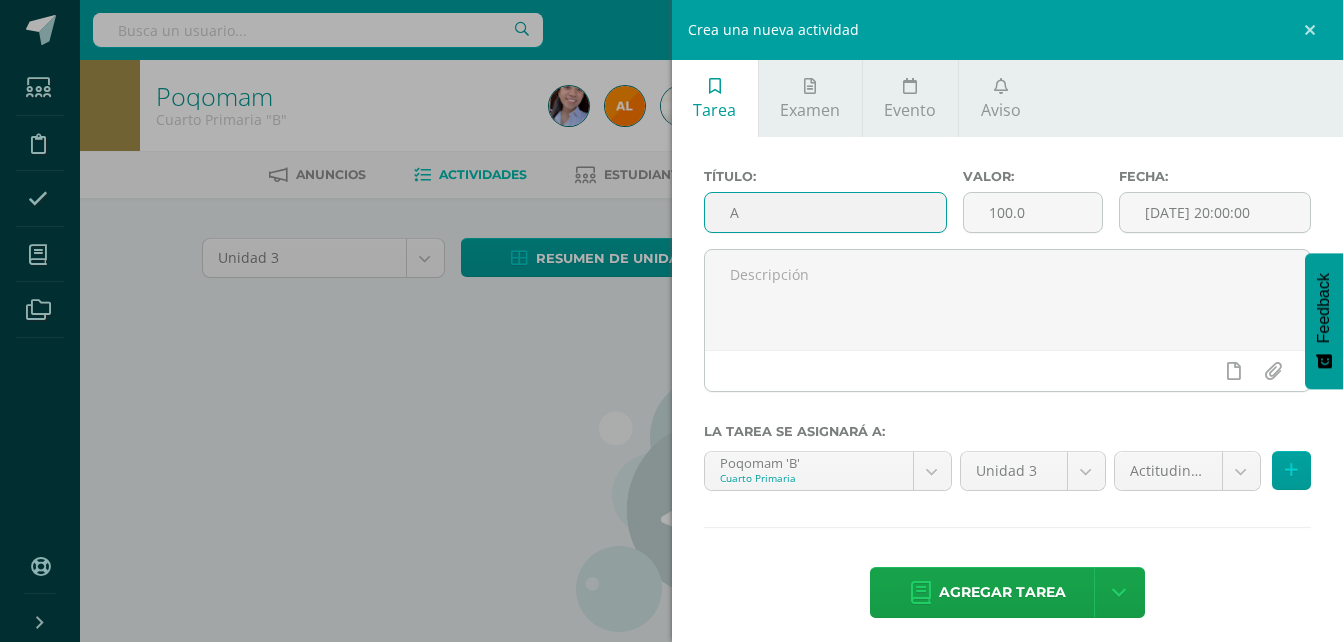type on "Act. -  01" 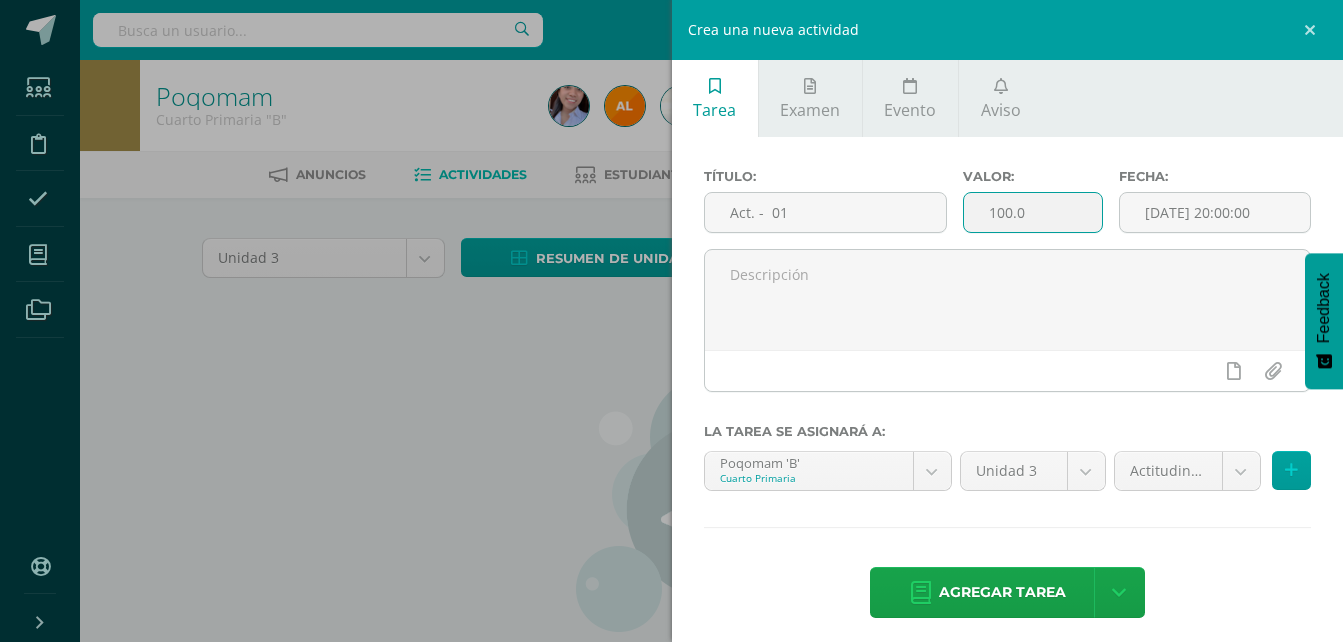 click on "100.0" at bounding box center (1033, 212) 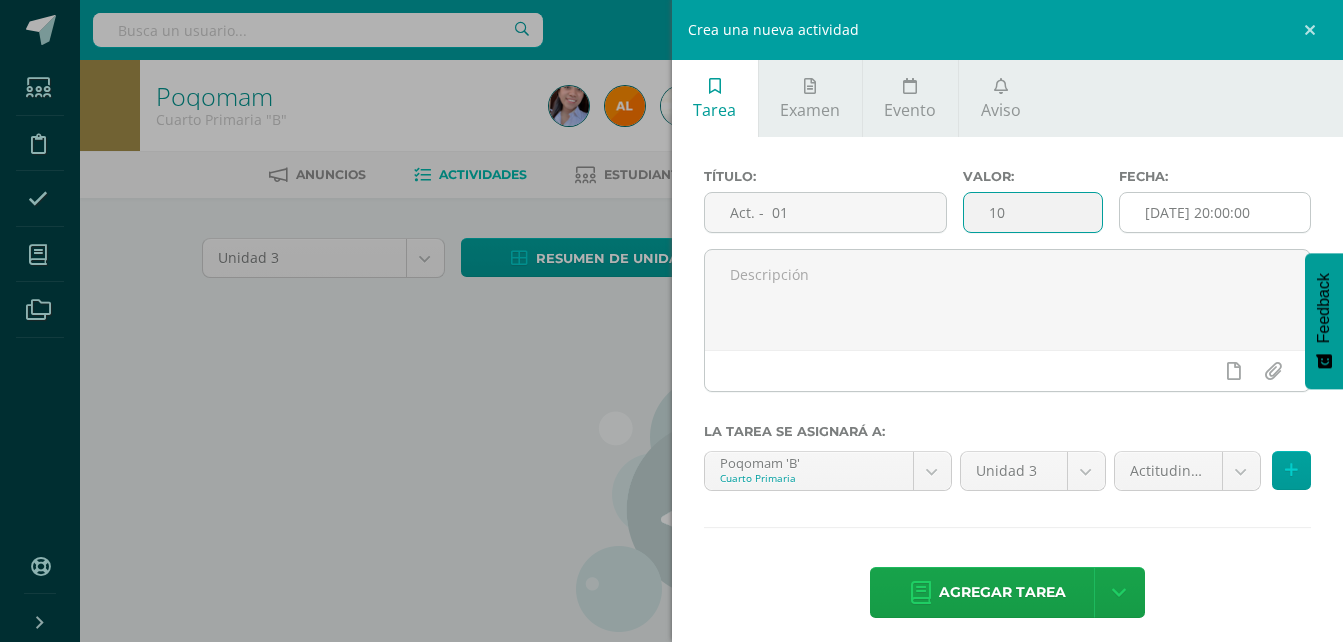 type on "10" 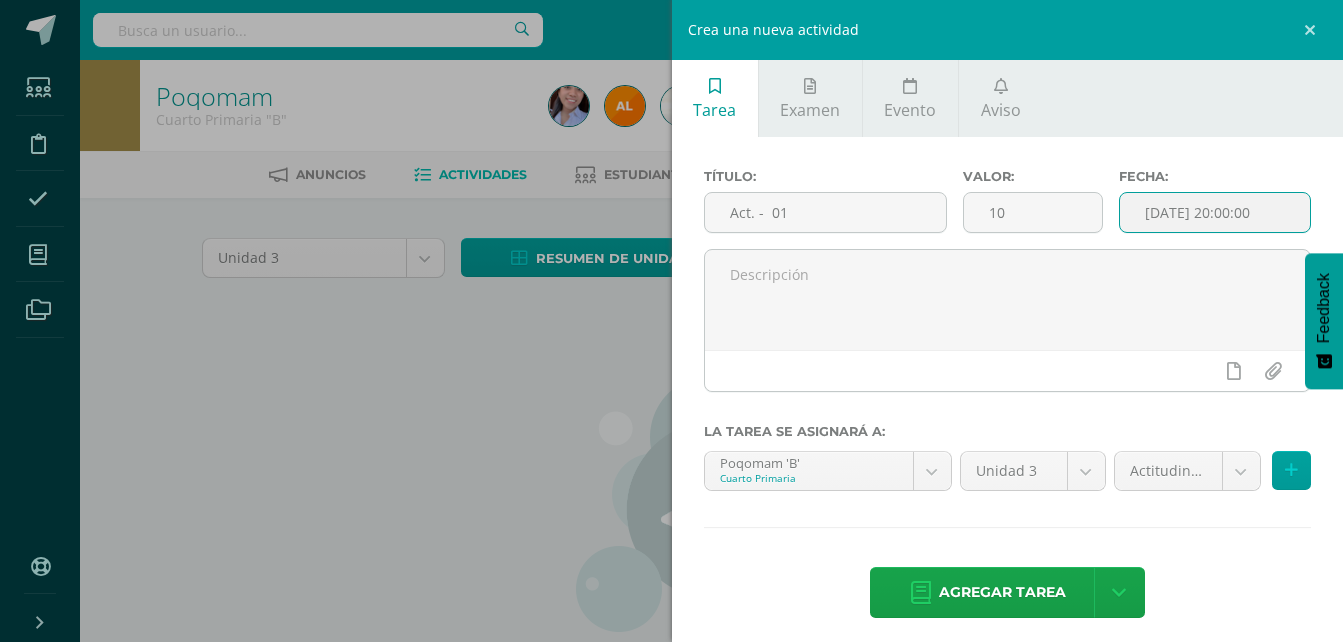 click on "[DATE] 20:00:00" at bounding box center (1215, 212) 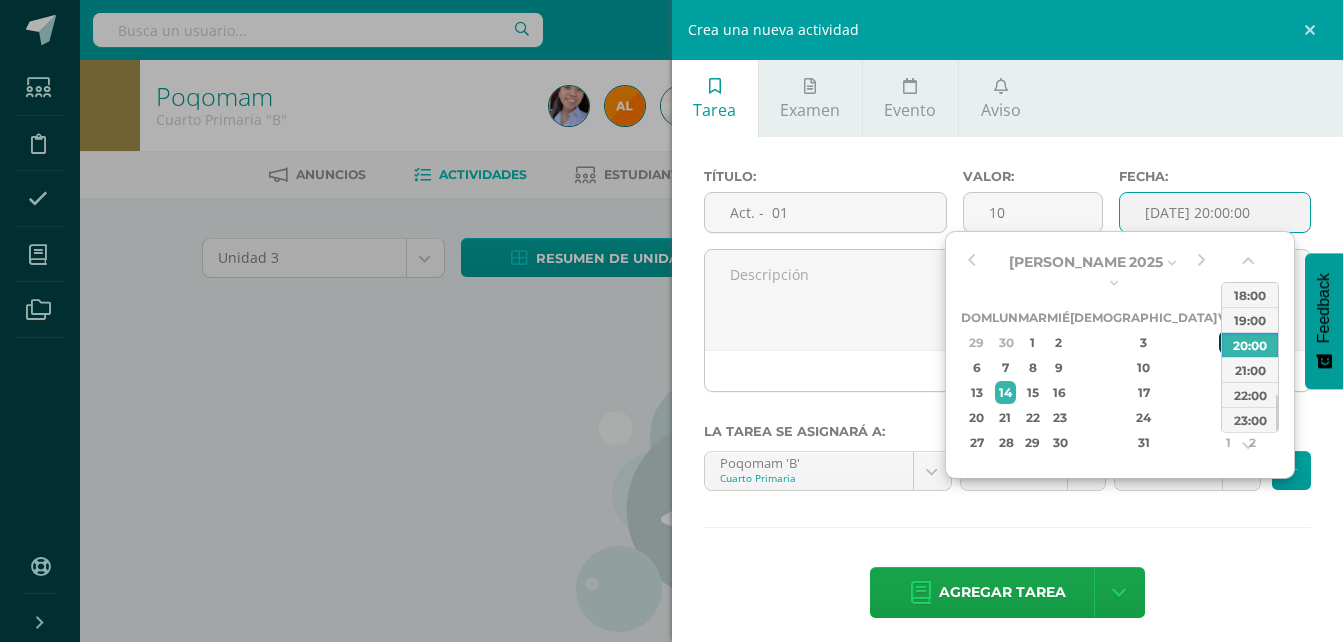 click on "4" at bounding box center [1228, 342] 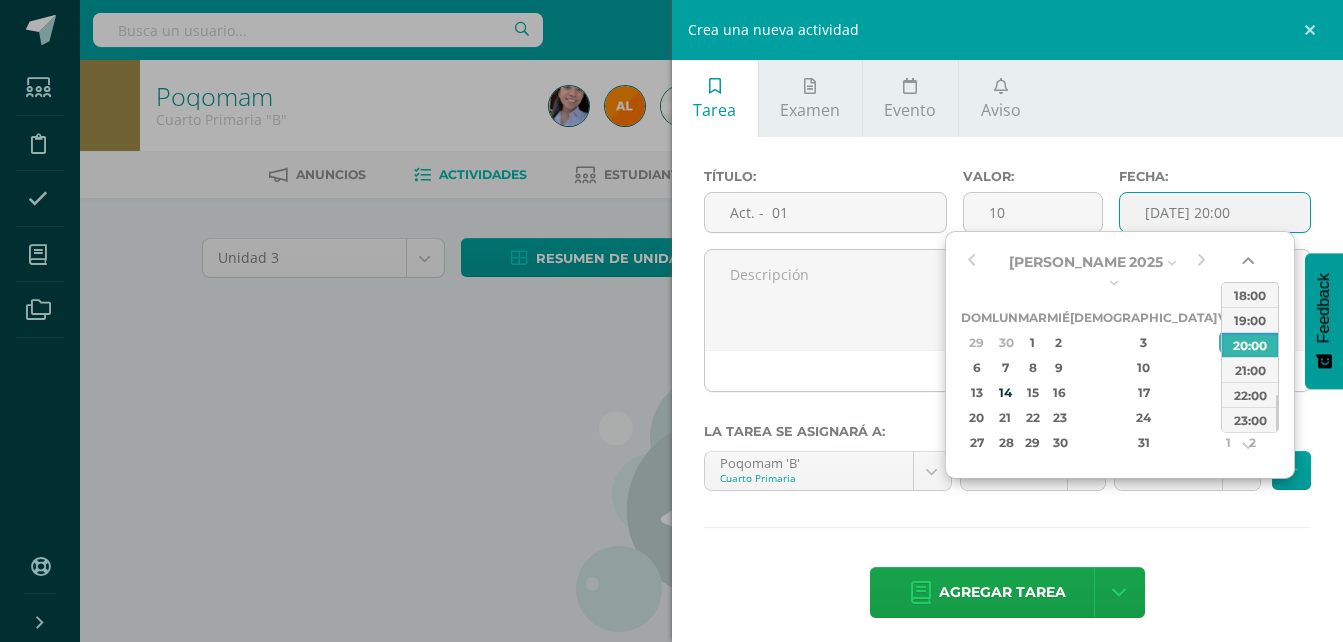 click at bounding box center (1250, 265) 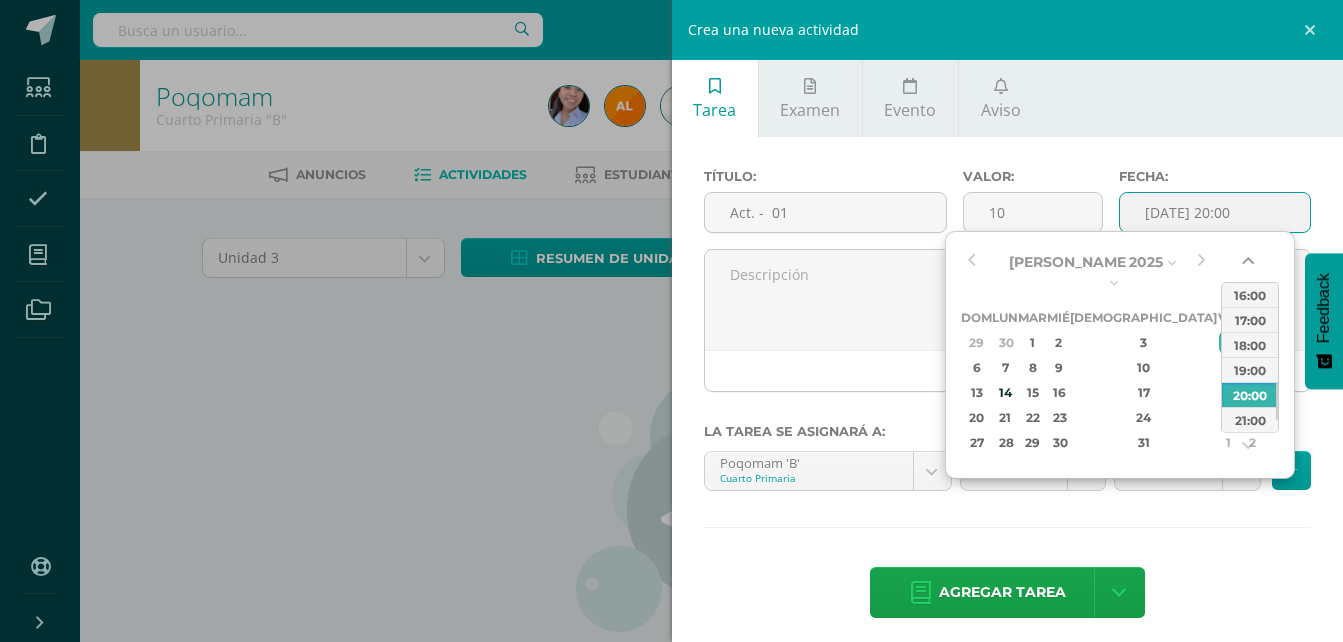 click at bounding box center (1250, 265) 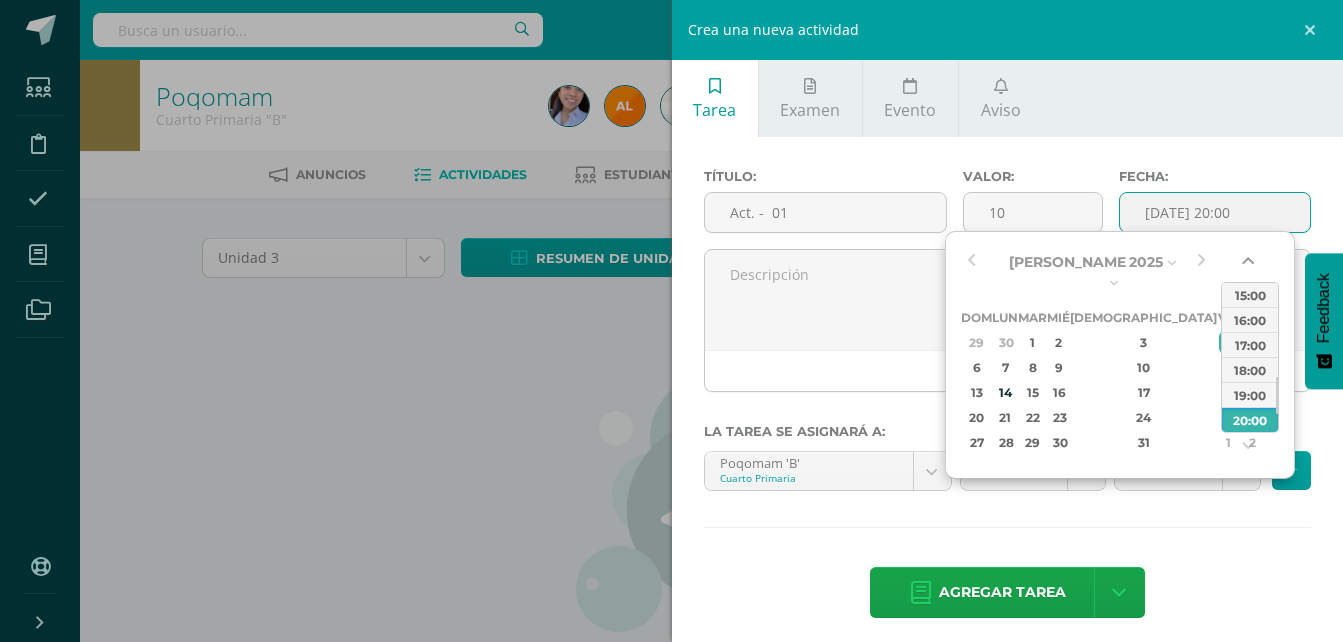 click at bounding box center (1250, 265) 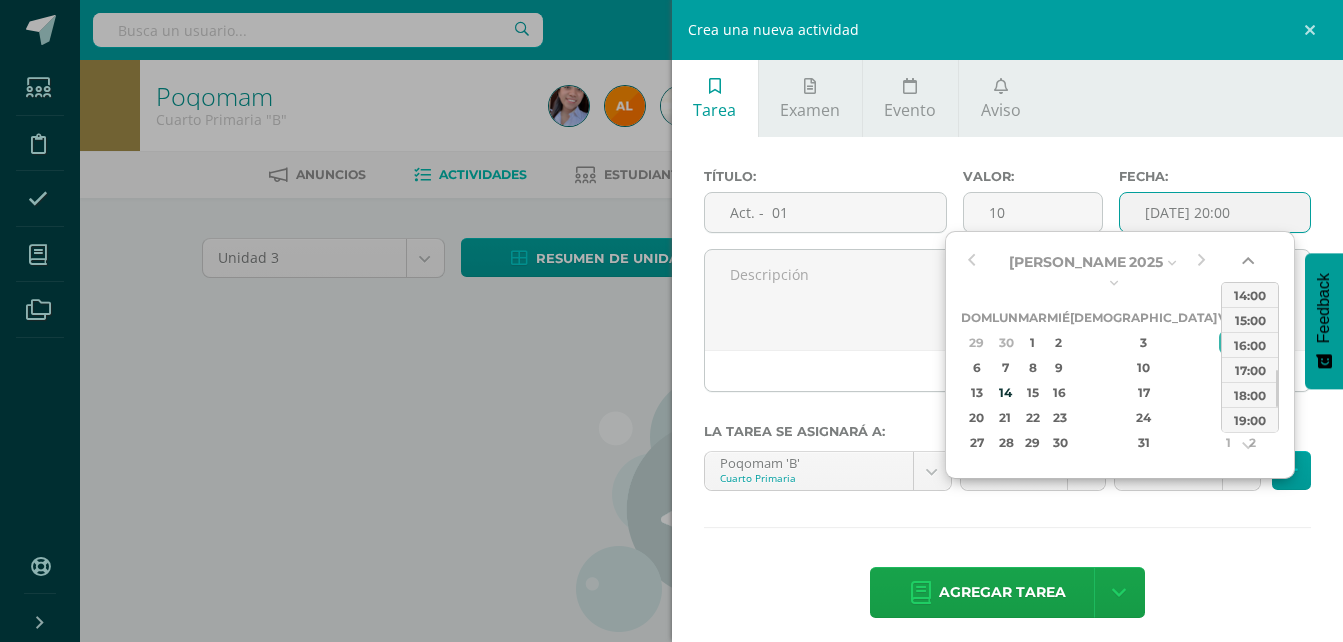 click at bounding box center [1250, 265] 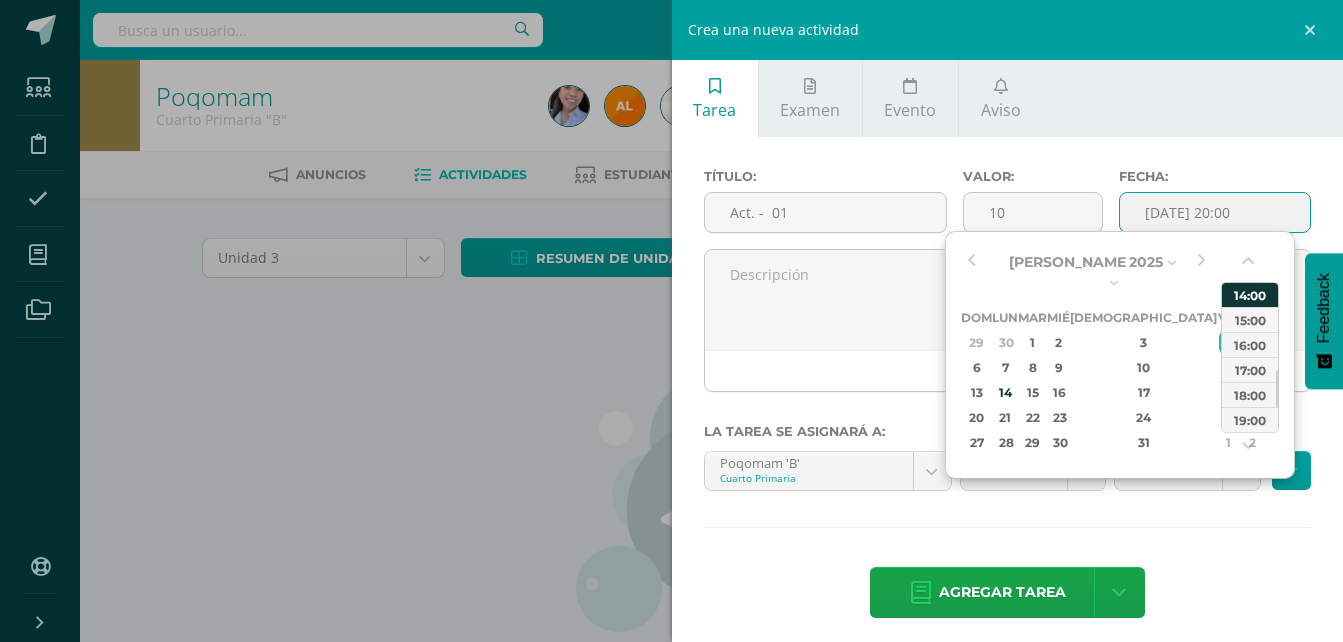 click on "14:00" at bounding box center [1250, 294] 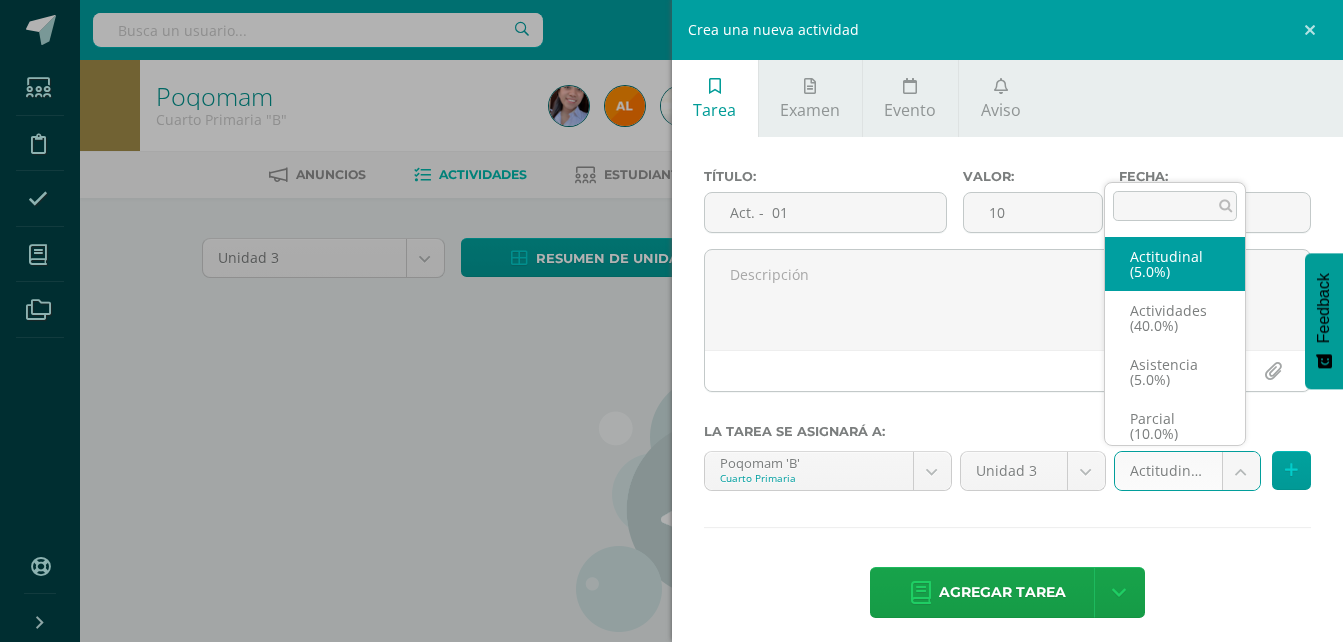 click on "Estudiantes Disciplina Asistencia Mis cursos Archivos Soporte
Ayuda
Reportar un problema
Centro de ayuda
Últimas actualizaciones
Cerrar panel
Poqomam
Primero
Primaria
"A"
Actividades Estudiantes Planificación Dosificación
Poqomam
Primero
Primaria
"B"
Actividades Estudiantes Planificación Dosificación
Poqomam
Segundo
Primaria
"A"
Actividades Estudiantes Planificación Dosificación Actividades Estudiantes 2 2" at bounding box center [671, 429] 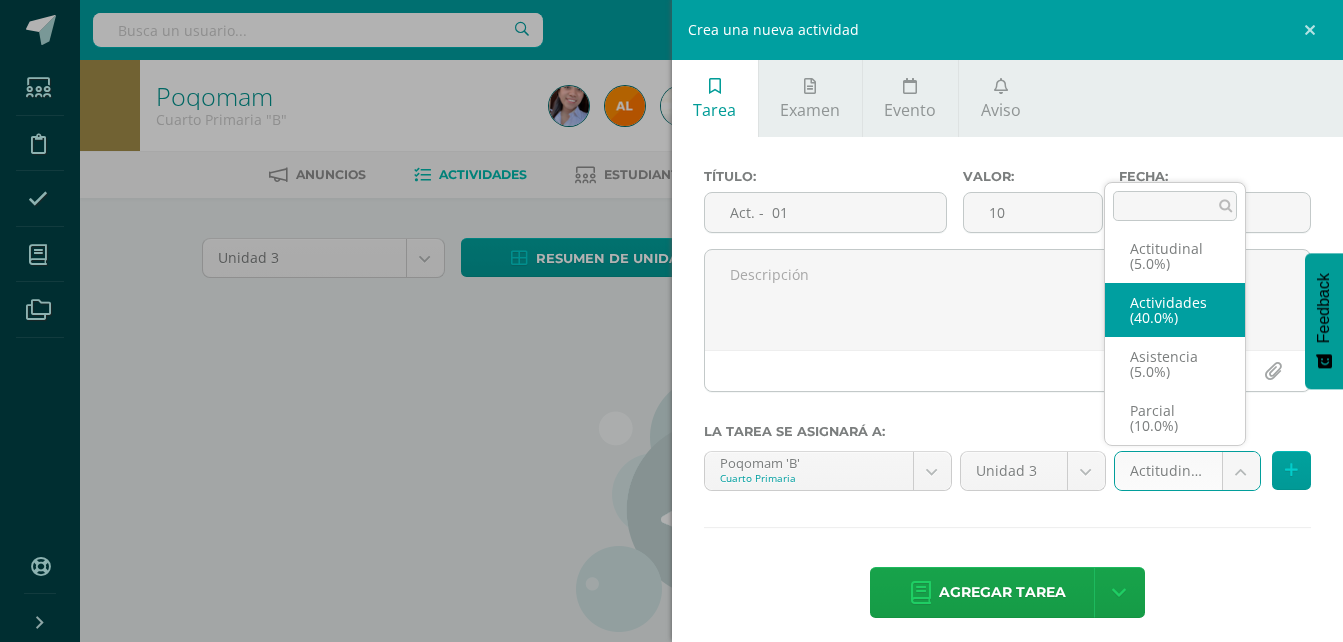 select on "119297" 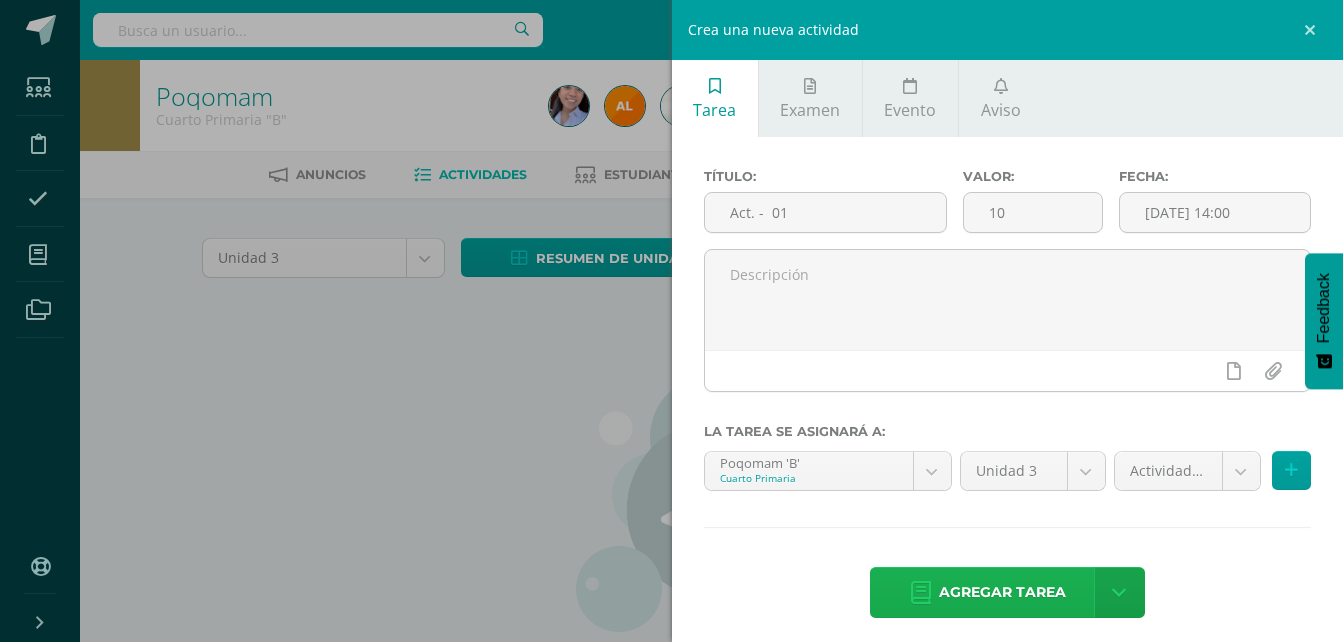 click on "Agregar tarea" at bounding box center [1002, 592] 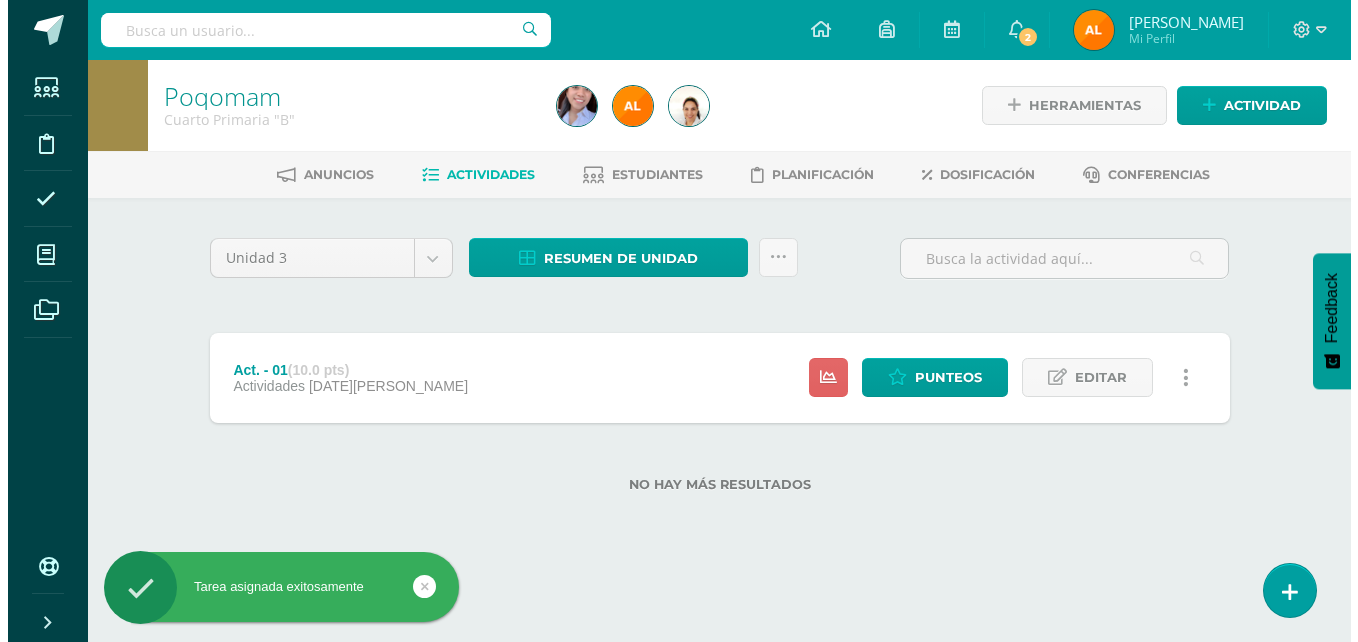 scroll, scrollTop: 0, scrollLeft: 0, axis: both 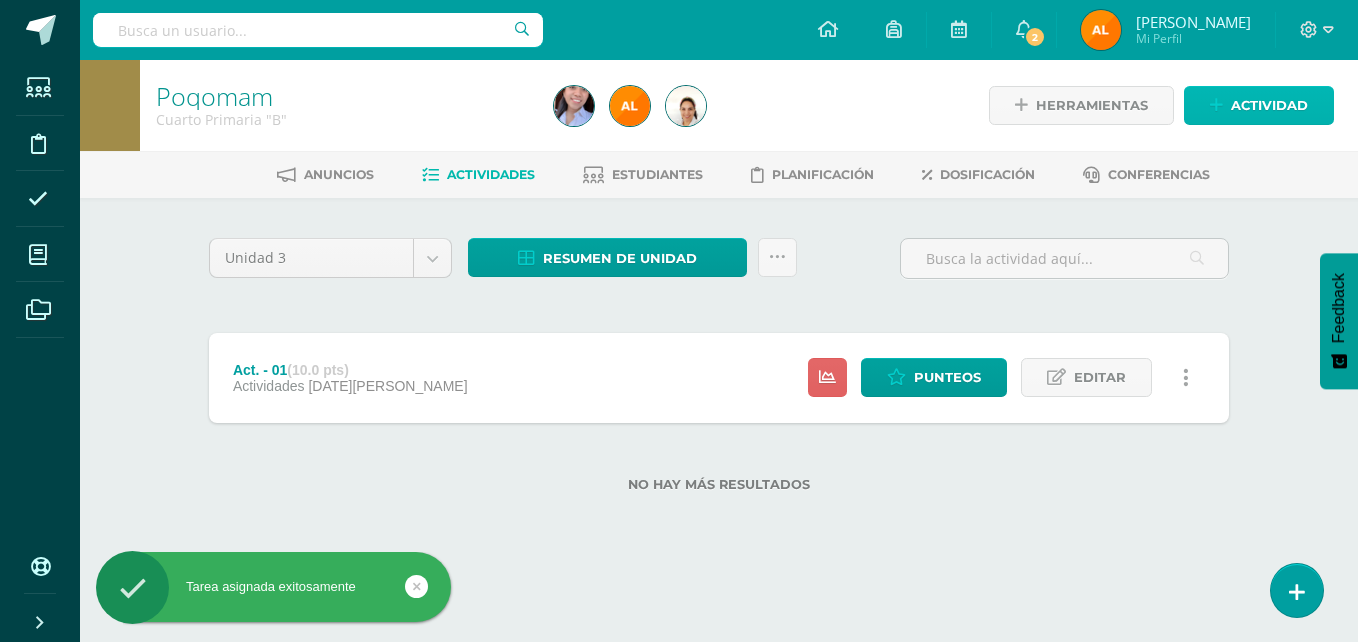 click on "Actividad" at bounding box center [1269, 105] 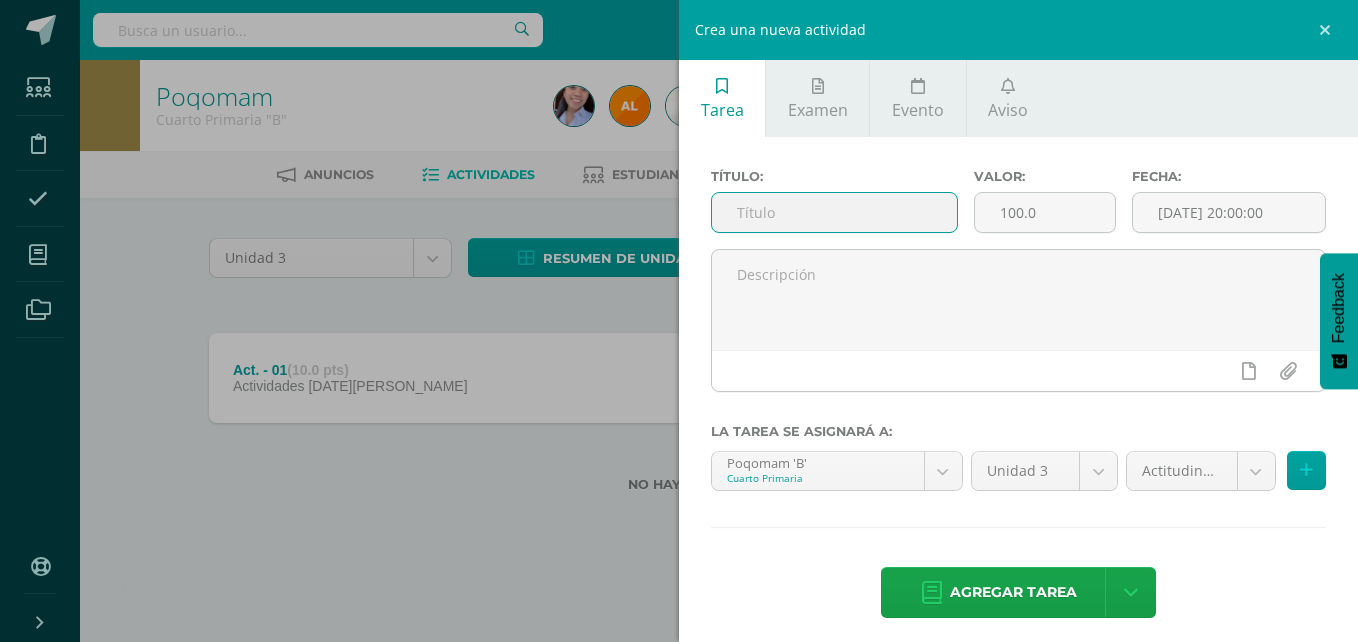 click at bounding box center [834, 212] 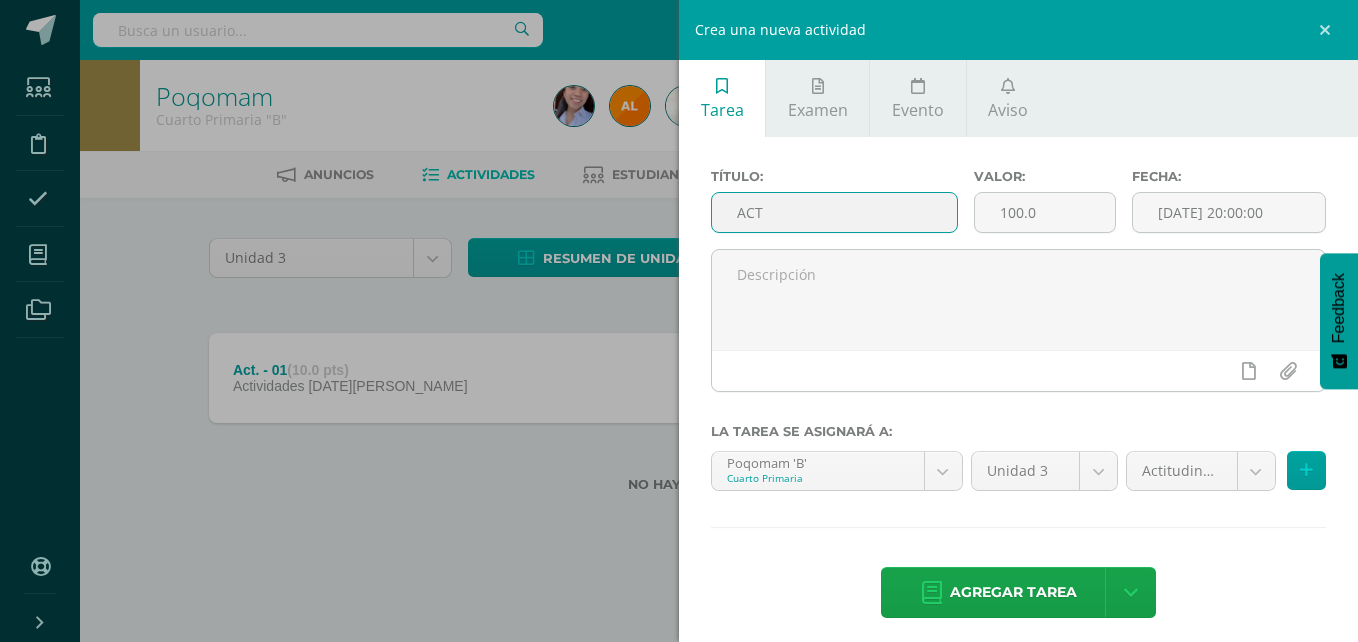 type on "Act. -  02" 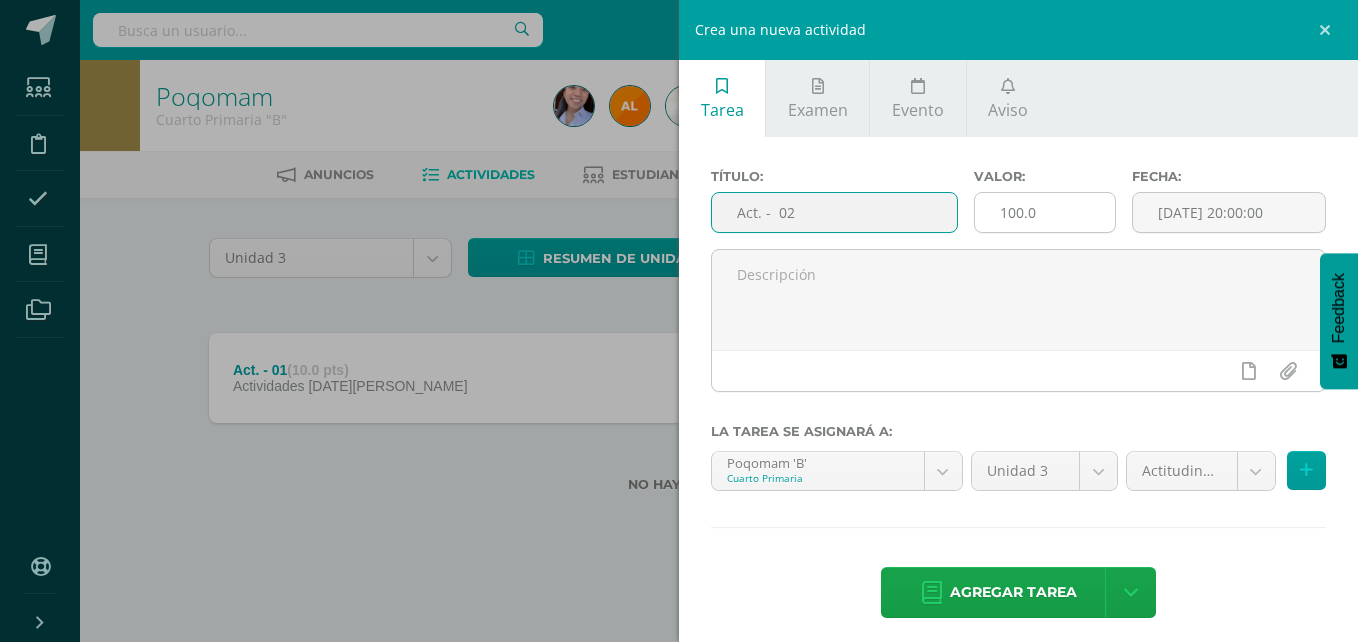 click on "100.0" at bounding box center (1045, 212) 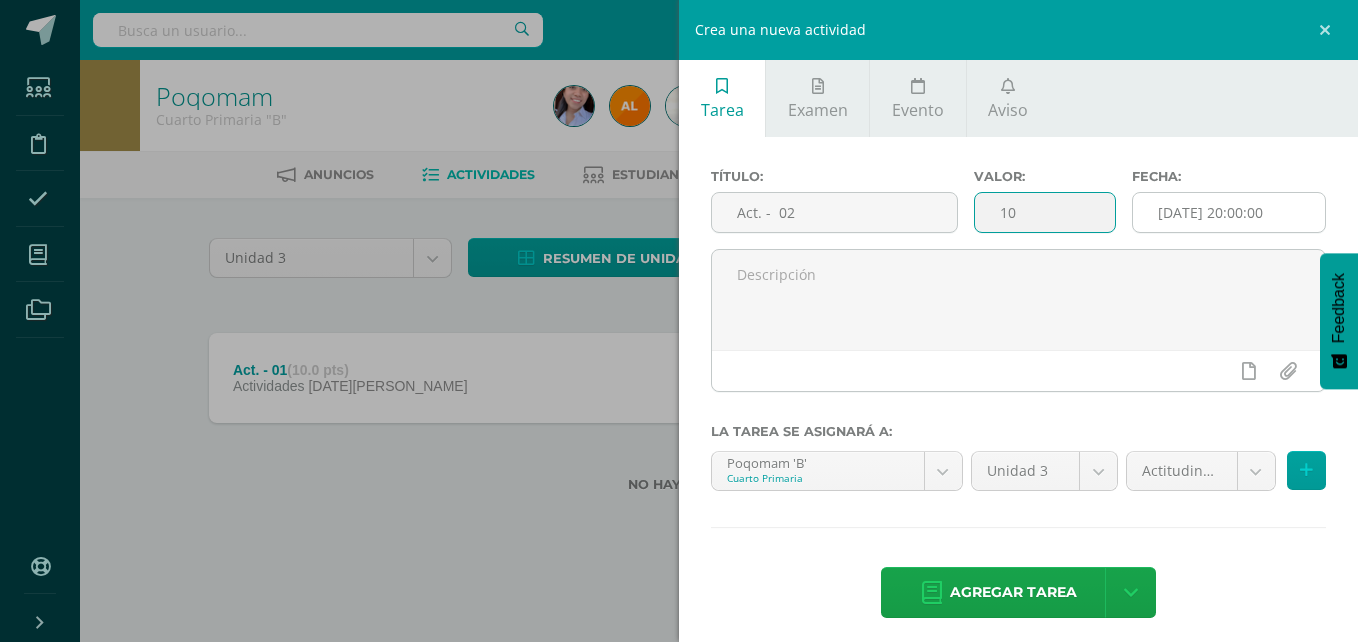 type on "10" 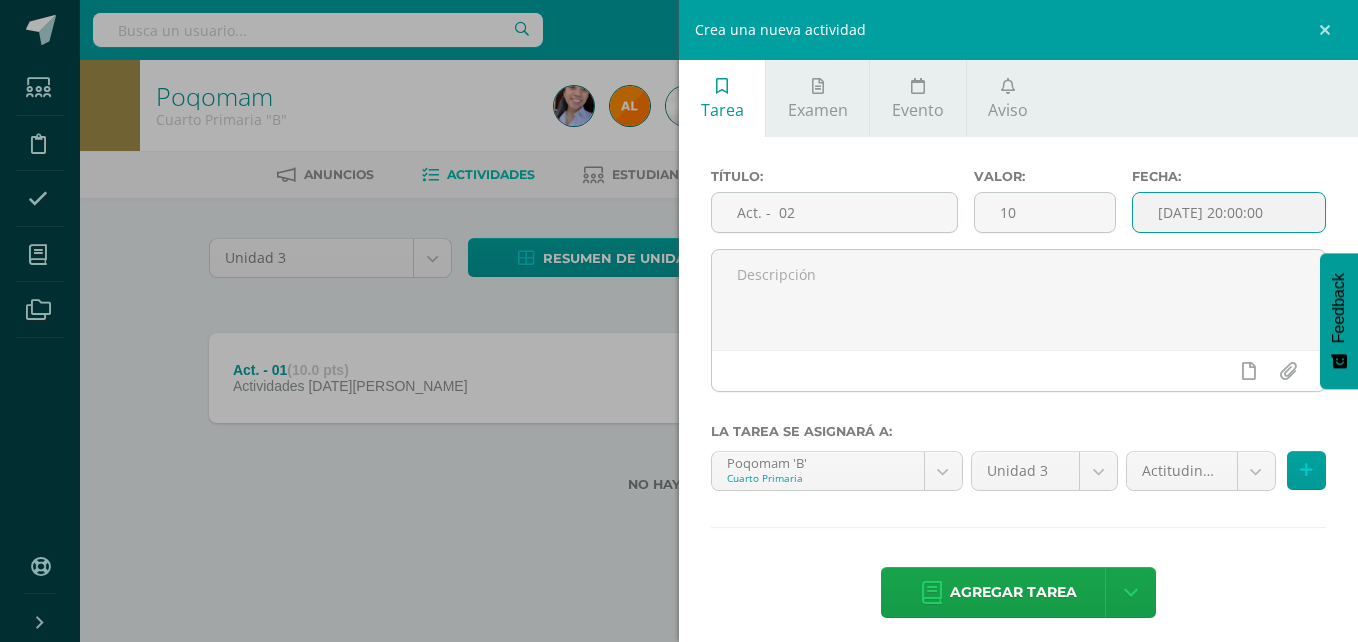 click on "[DATE] 20:00:00" at bounding box center [1229, 212] 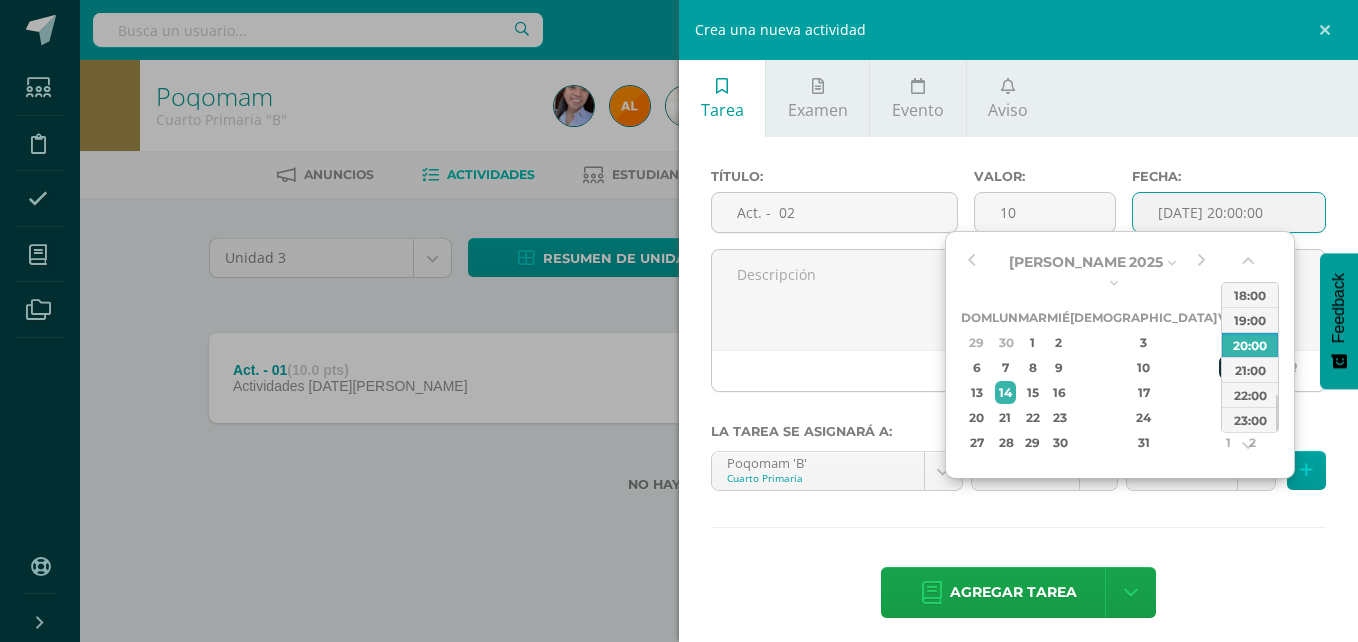click on "11" at bounding box center (1228, 367) 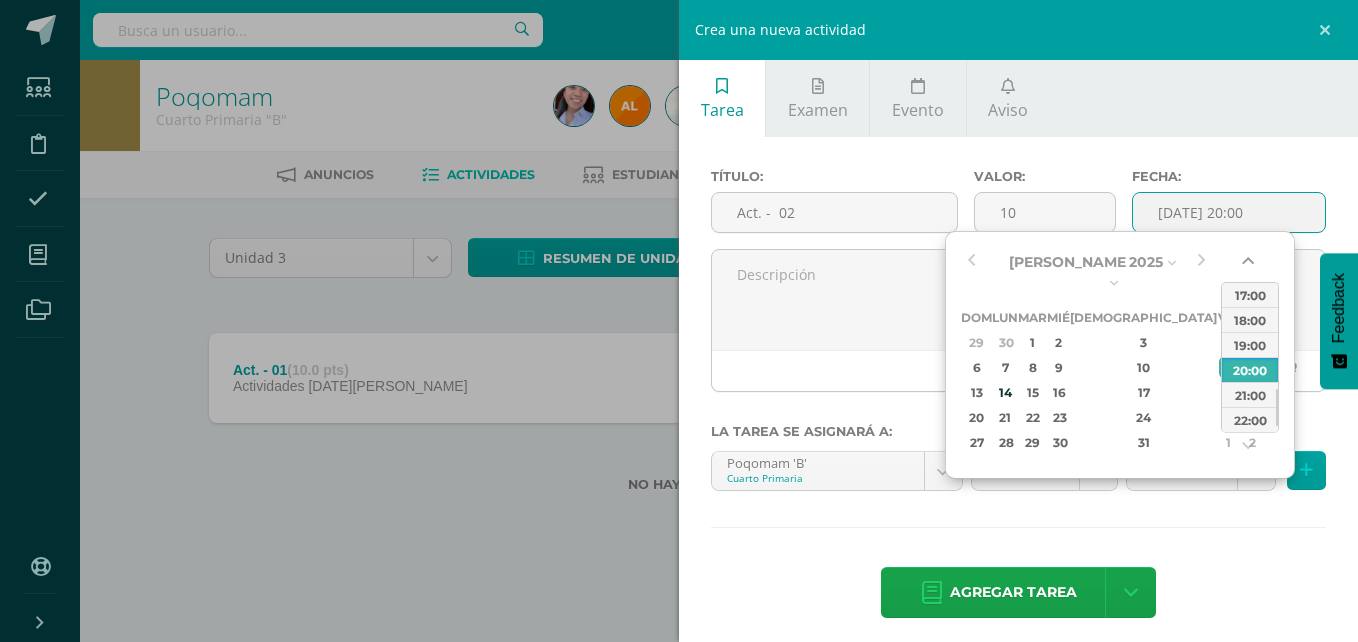 click at bounding box center (1250, 265) 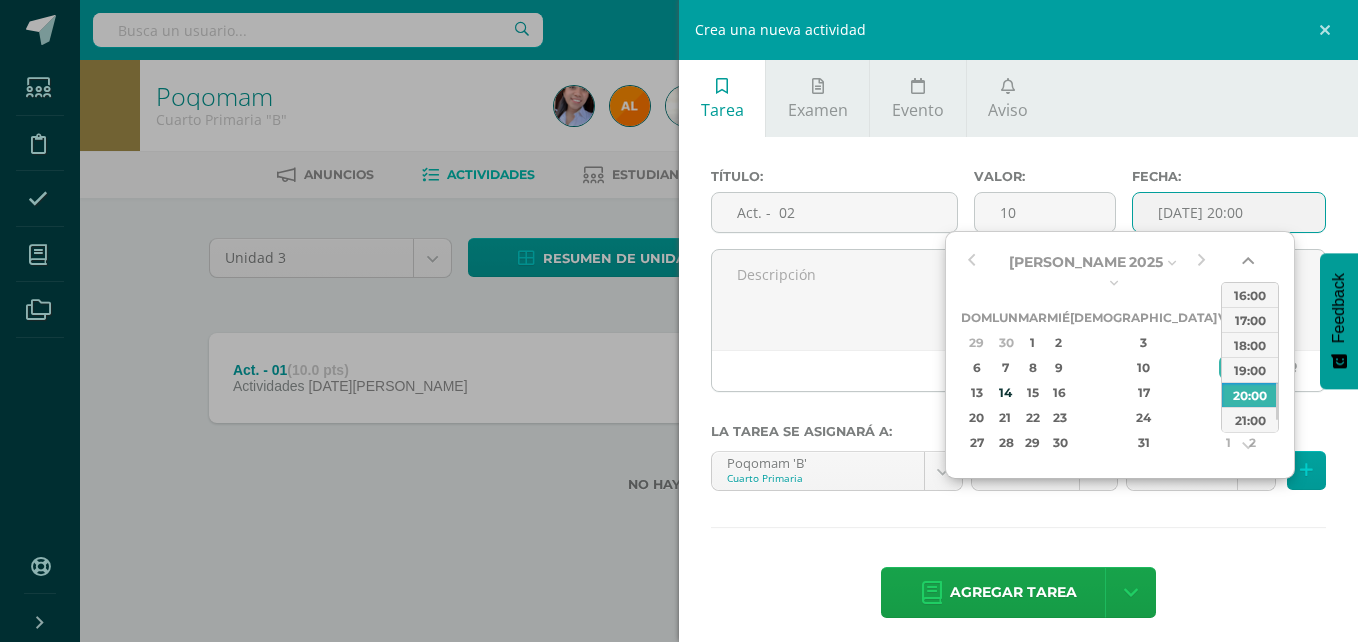 click at bounding box center (1250, 265) 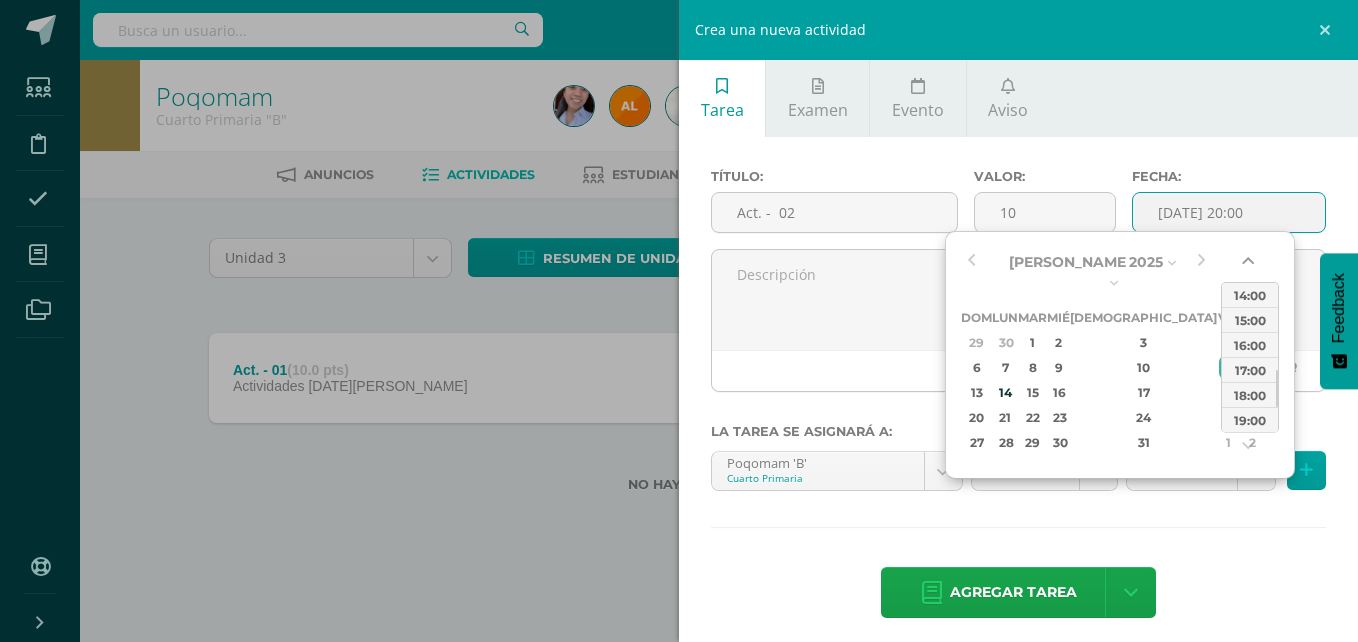 click at bounding box center [1250, 265] 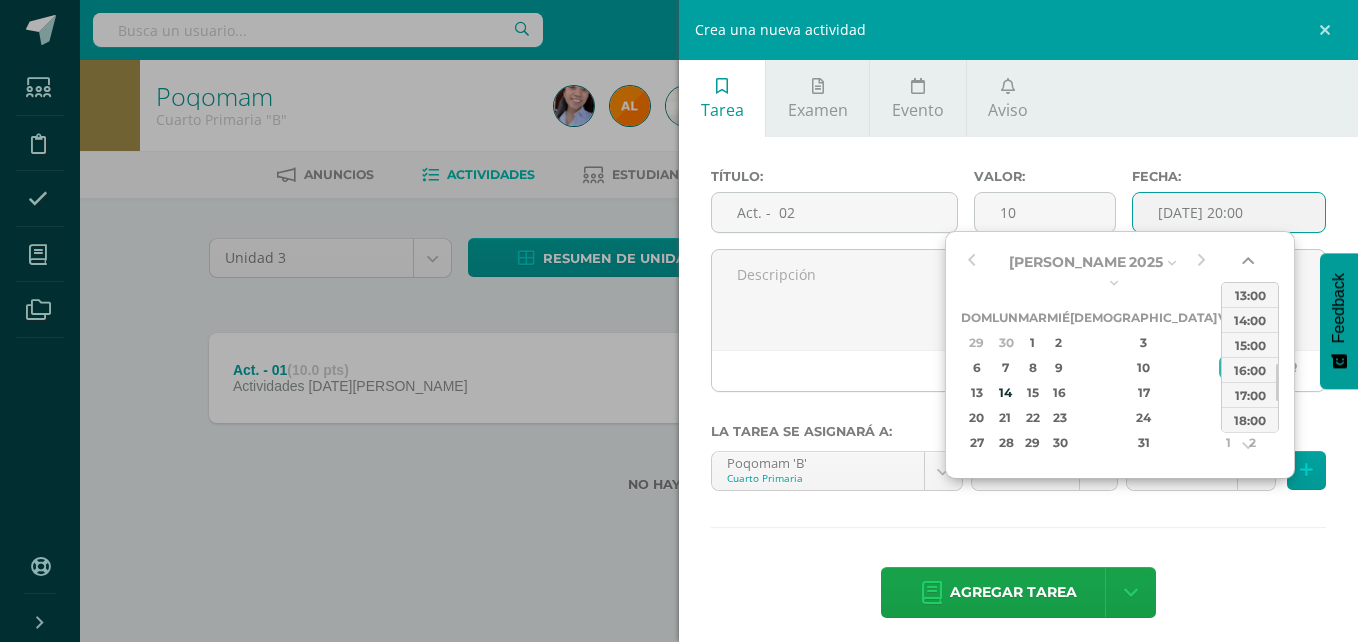 click at bounding box center [1250, 265] 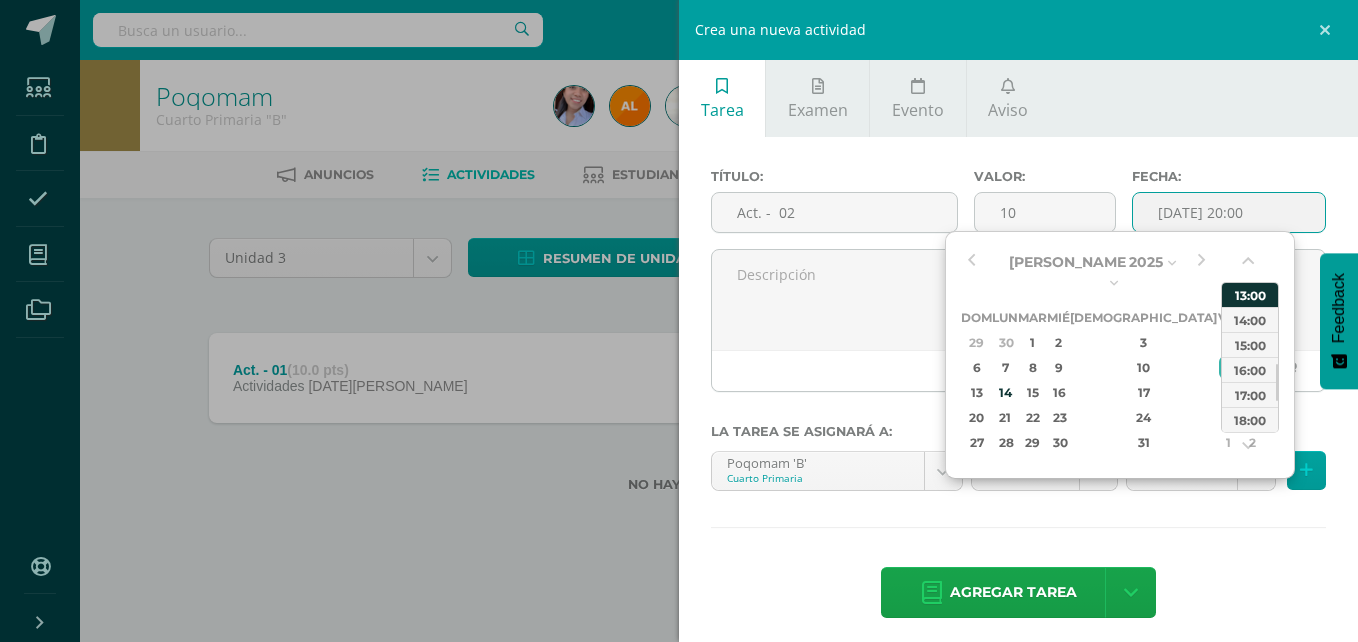 click on "13:00" at bounding box center [1250, 294] 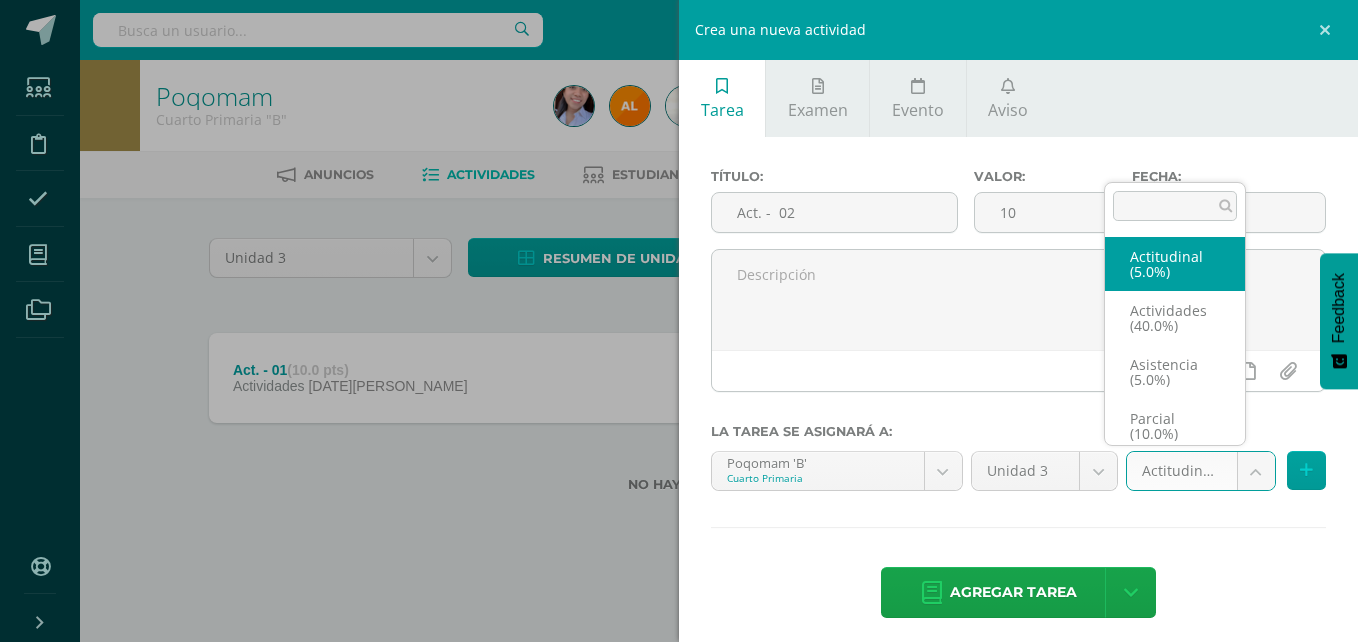 click on "Tarea asignada exitosamente         Estudiantes Disciplina Asistencia Mis cursos Archivos Soporte
Ayuda
Reportar un problema
Centro de ayuda
Últimas actualizaciones
Cerrar panel
Poqomam
Primero
Primaria
"A"
Actividades Estudiantes Planificación Dosificación
Poqomam
Primero
Primaria
"B"
Actividades Estudiantes Planificación Dosificación
Poqomam
Segundo
Primaria
"A"
Actividades Estudiantes Planificación 2 2 0" at bounding box center [679, 278] 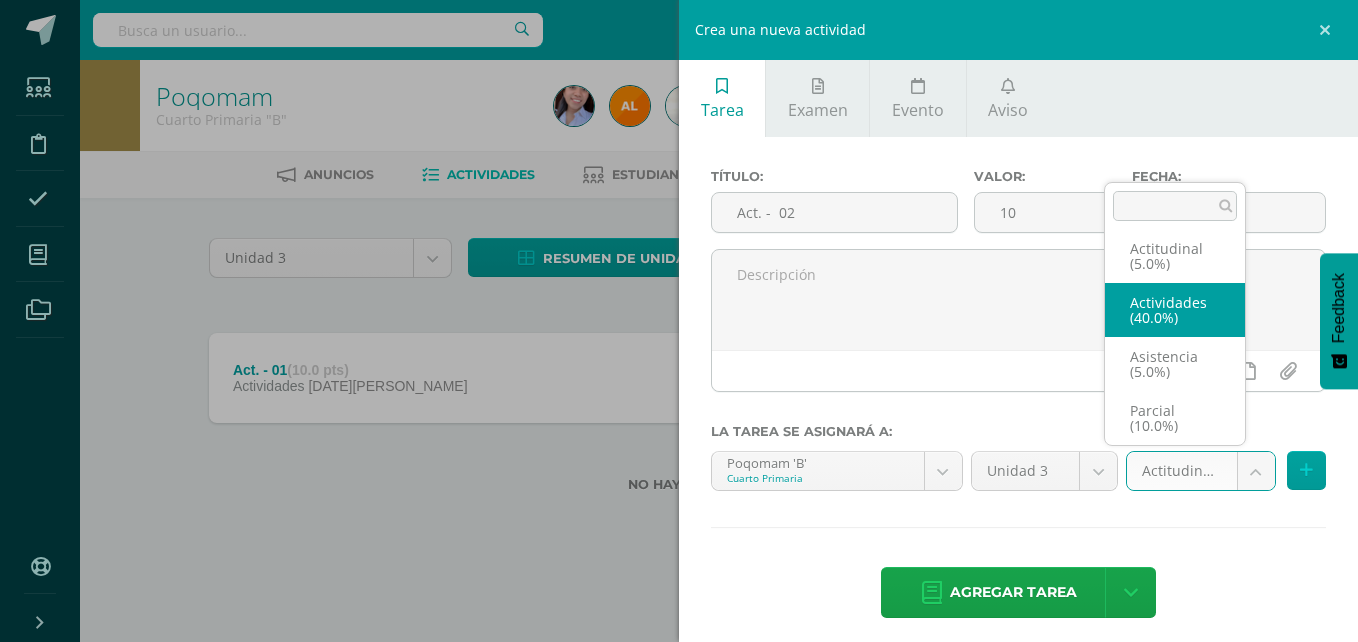 select on "119297" 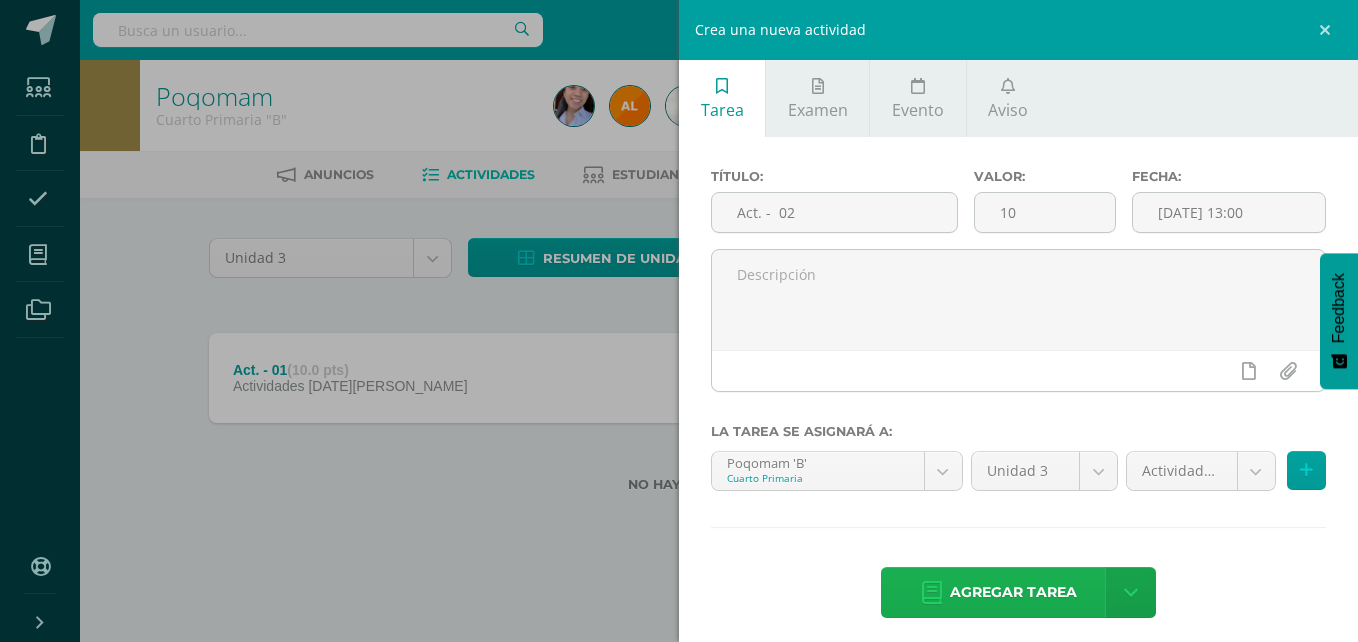 click on "Agregar tarea" at bounding box center (1013, 592) 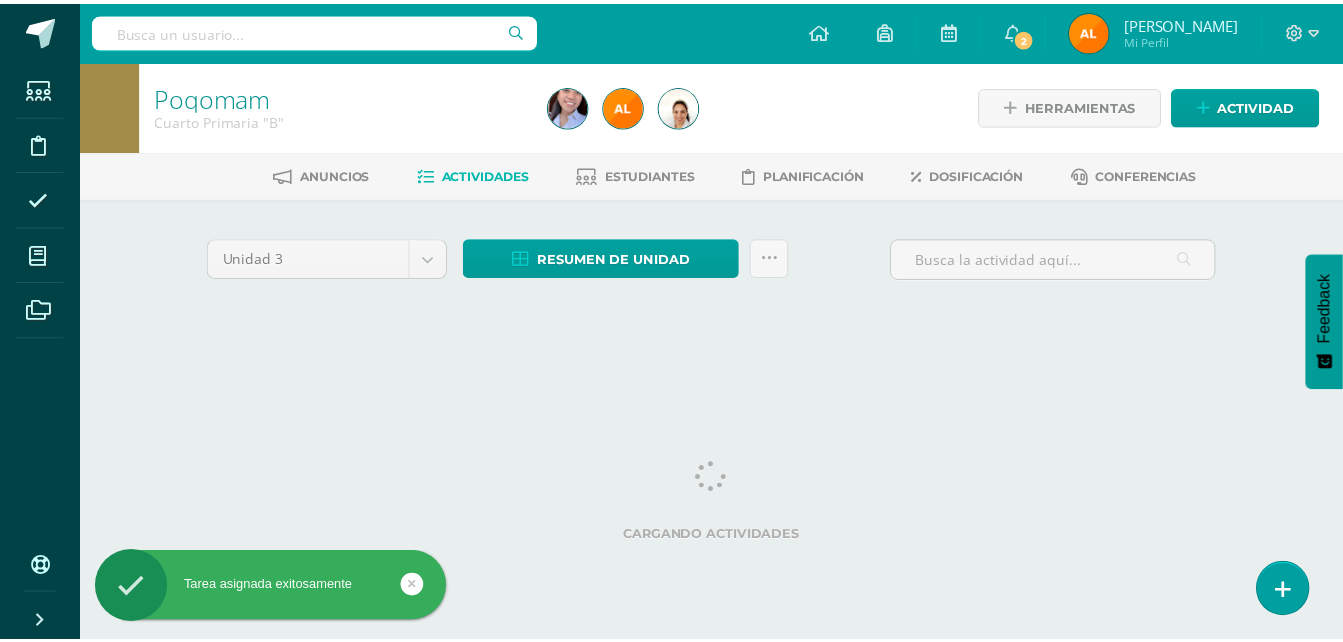 scroll, scrollTop: 0, scrollLeft: 0, axis: both 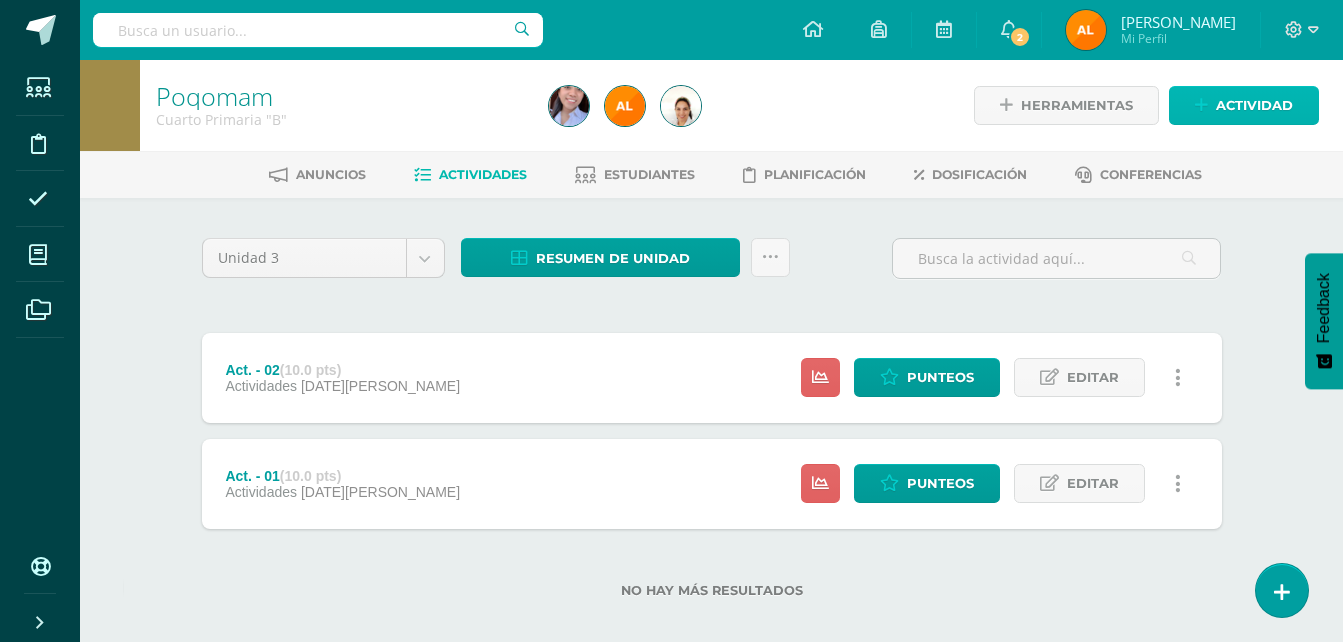 click on "Actividad" at bounding box center [1254, 105] 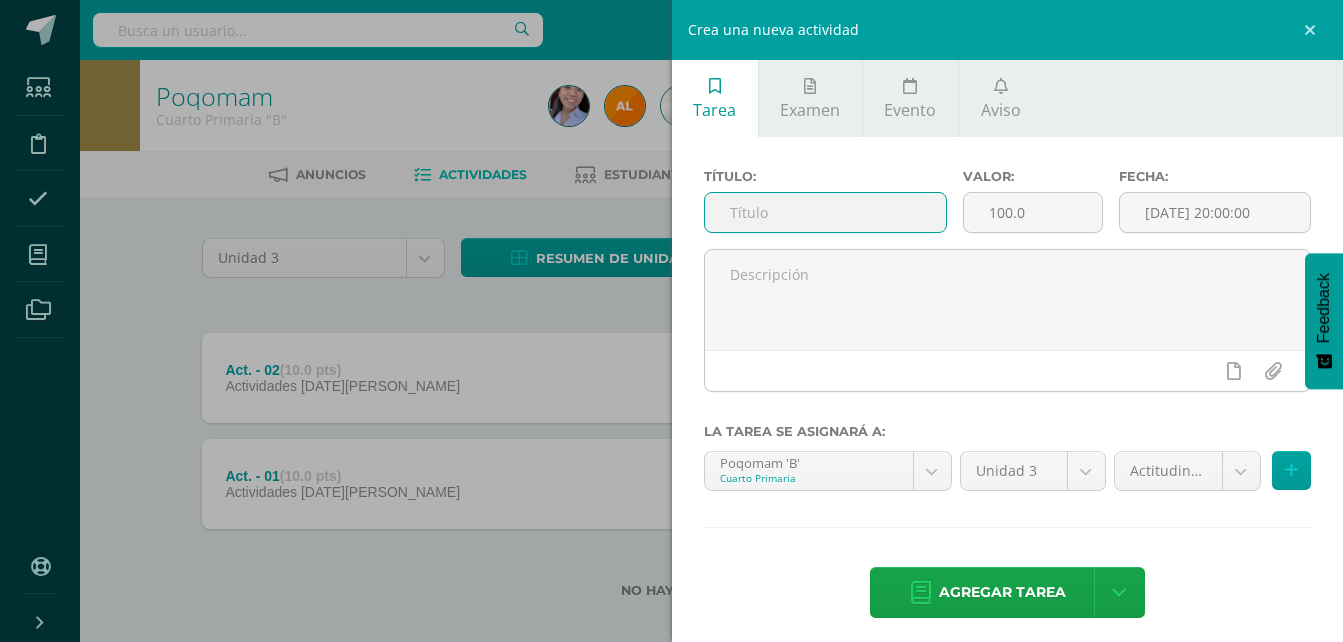 click at bounding box center (826, 212) 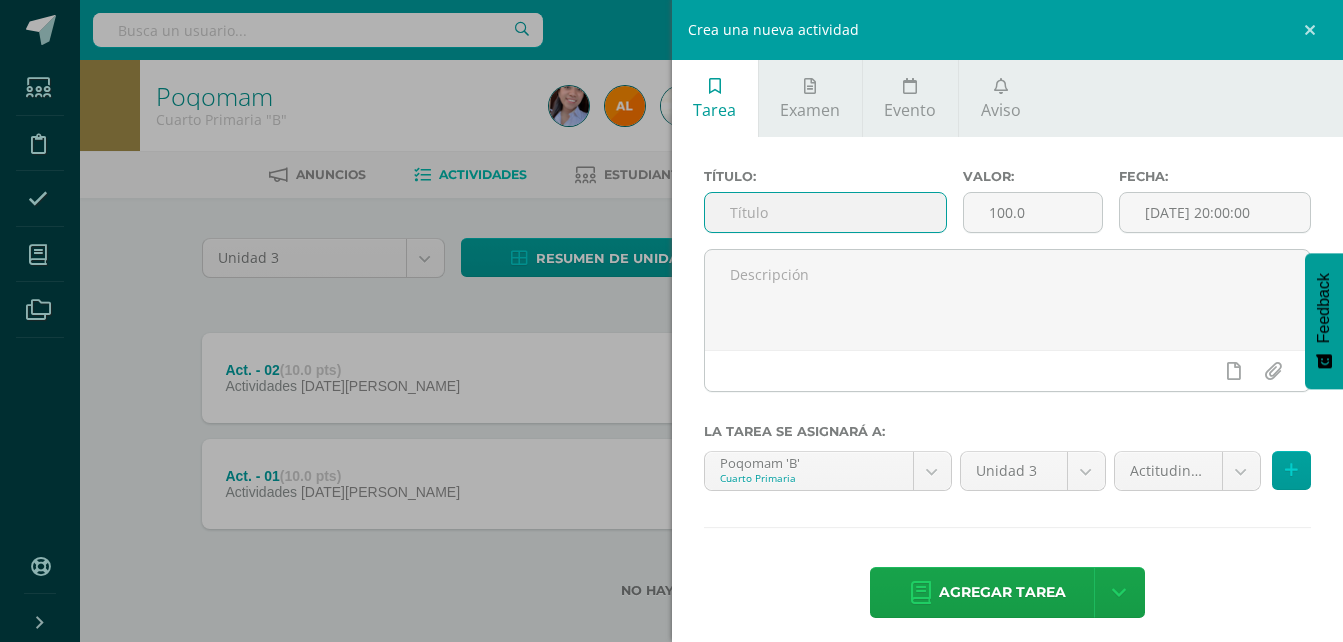 type on "Act-03" 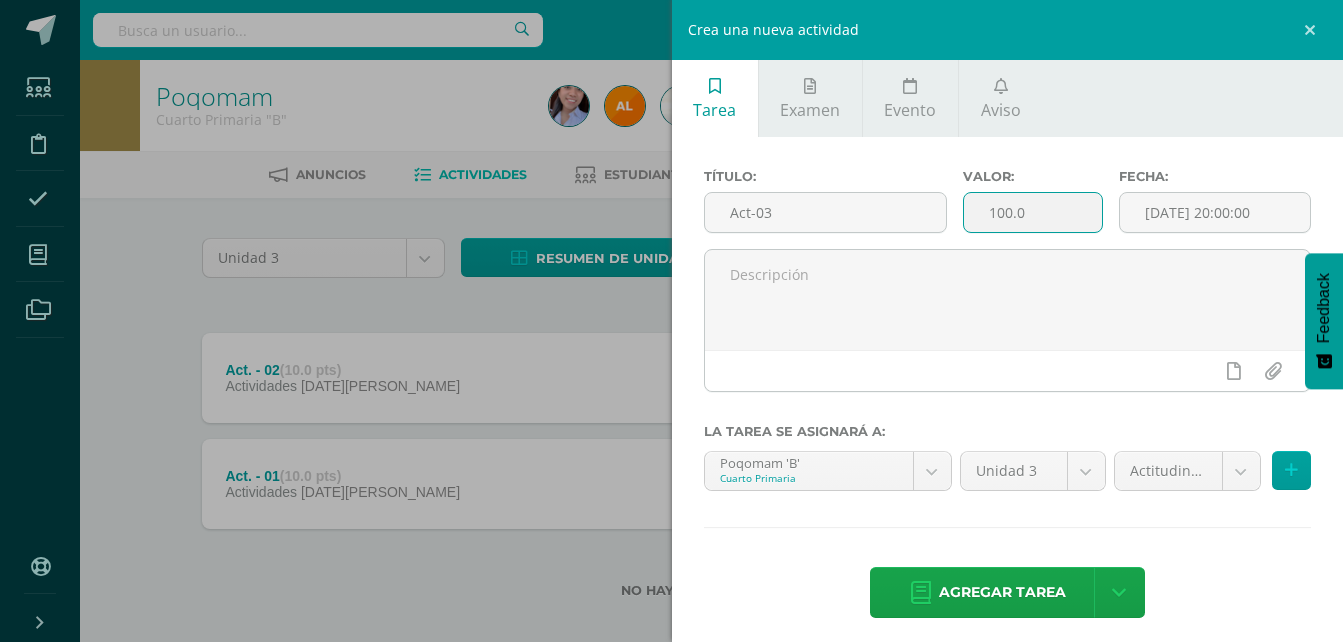 click on "100.0" at bounding box center (1033, 212) 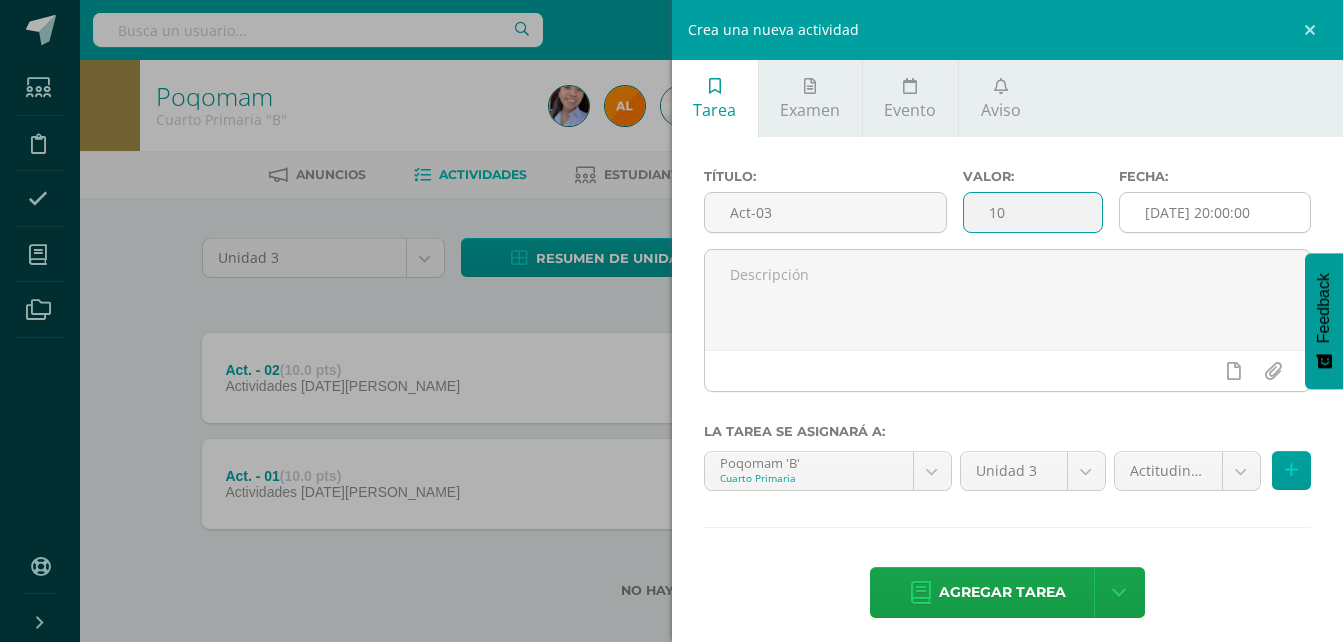 type on "10" 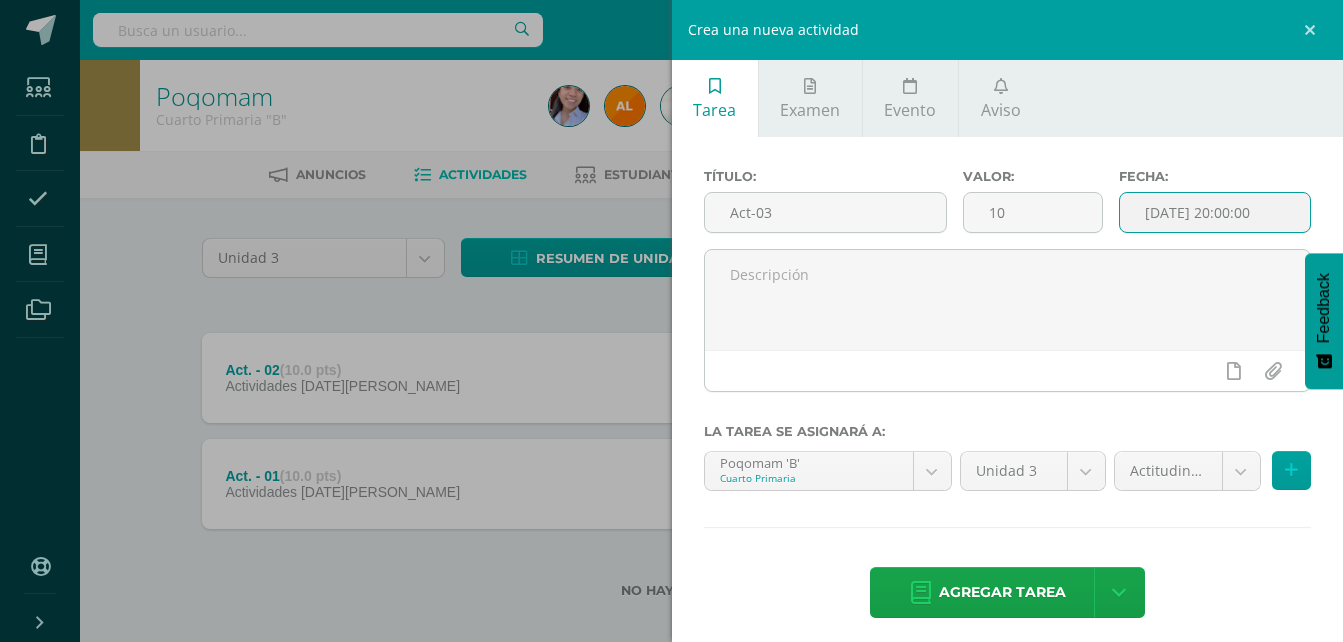 click on "[DATE] 20:00:00" at bounding box center (1215, 212) 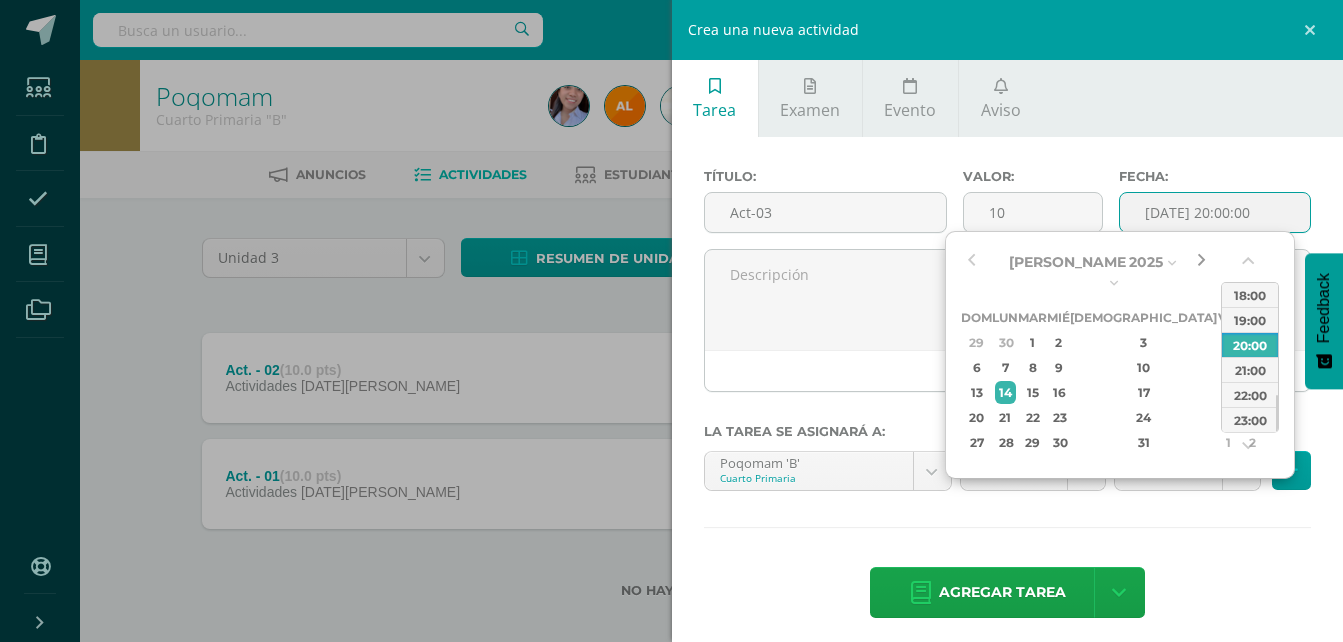 click at bounding box center (1201, 262) 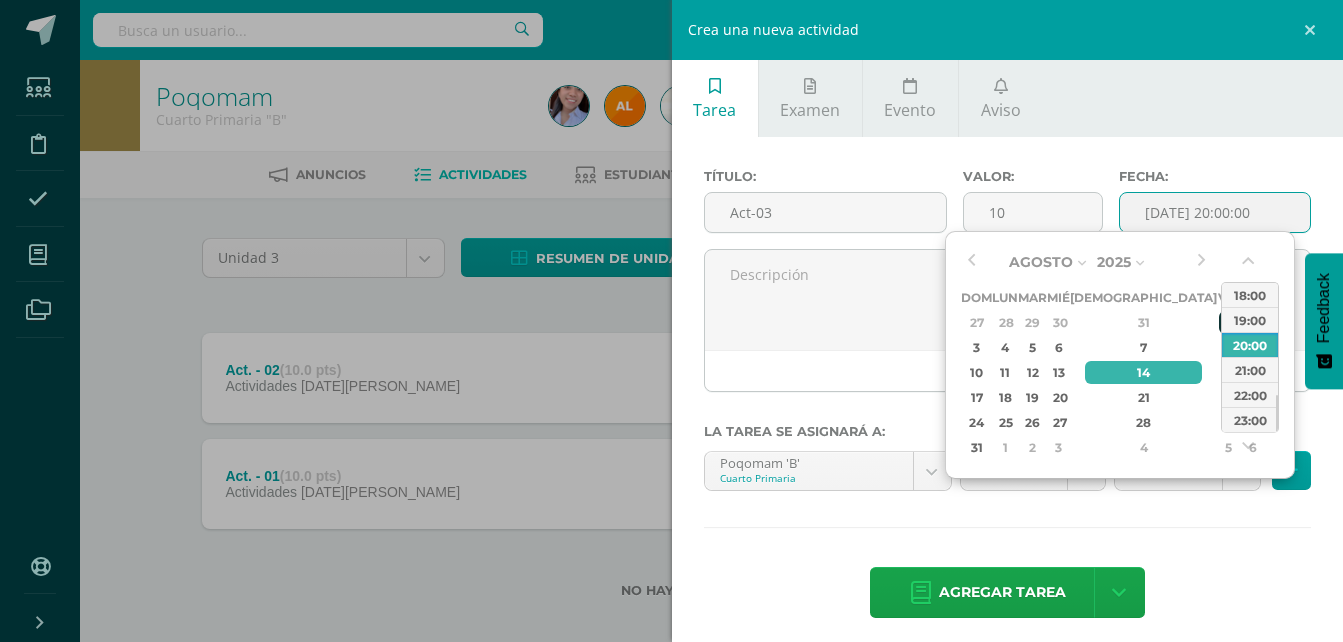 click on "1" at bounding box center [1228, 322] 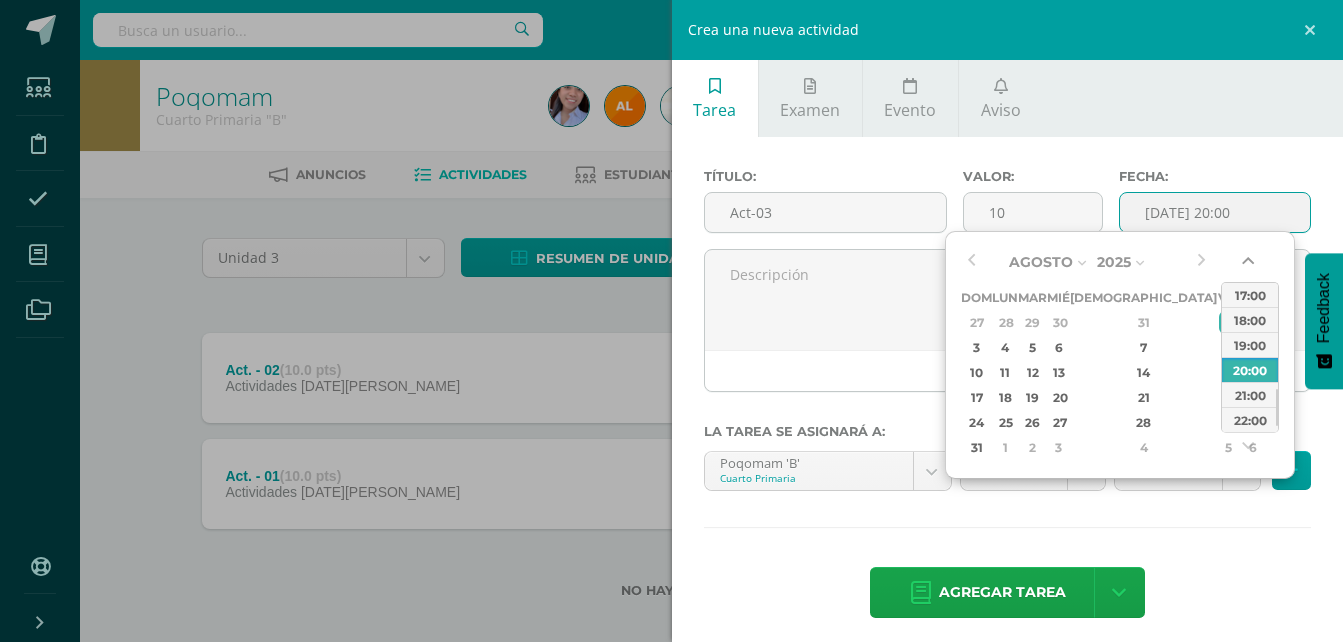 click at bounding box center [1250, 265] 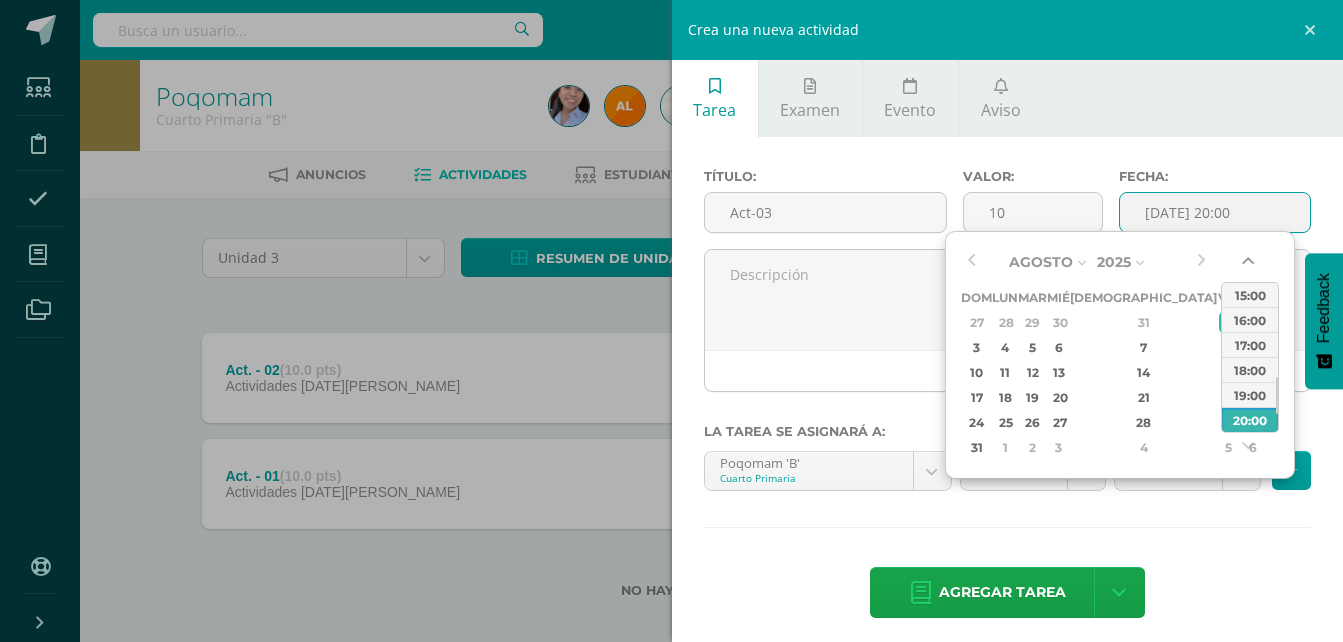 click at bounding box center (1250, 265) 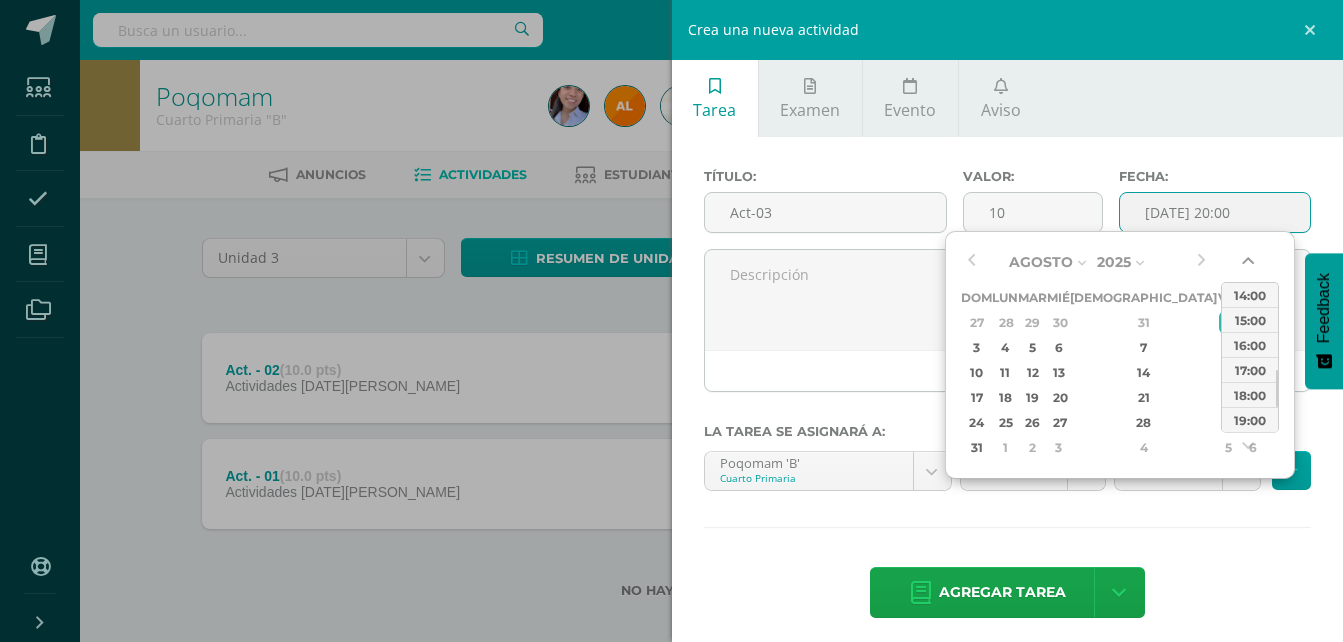click at bounding box center [1250, 265] 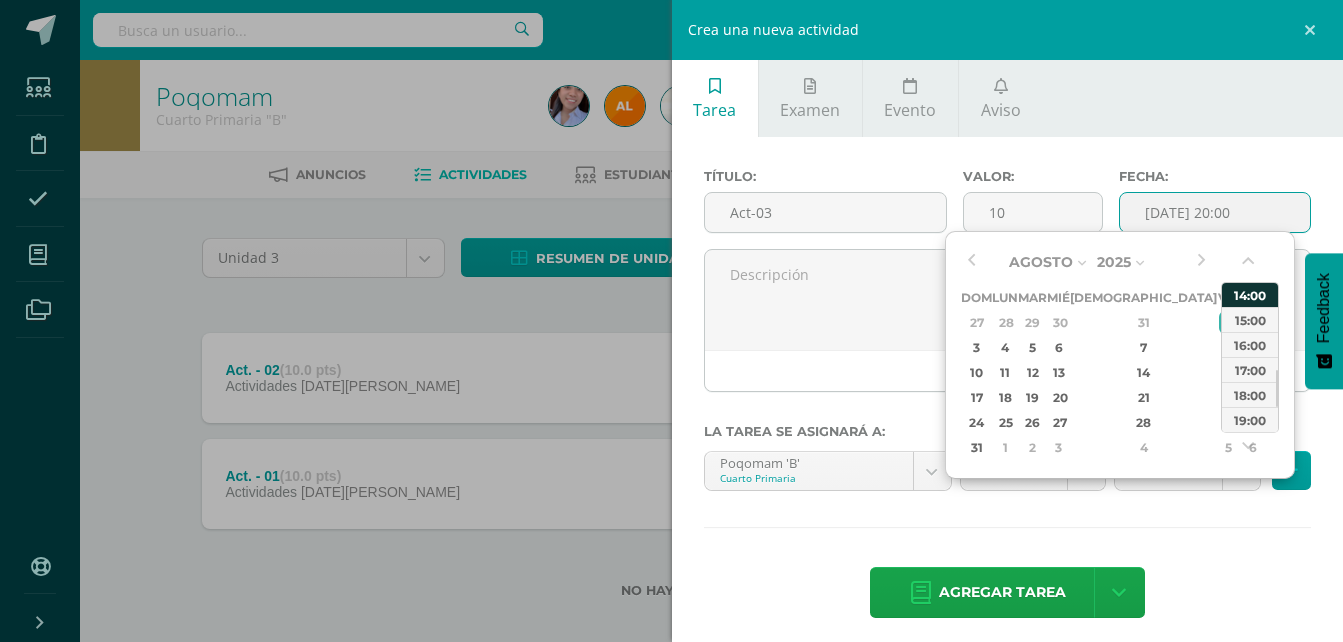 click on "14:00" at bounding box center (1250, 294) 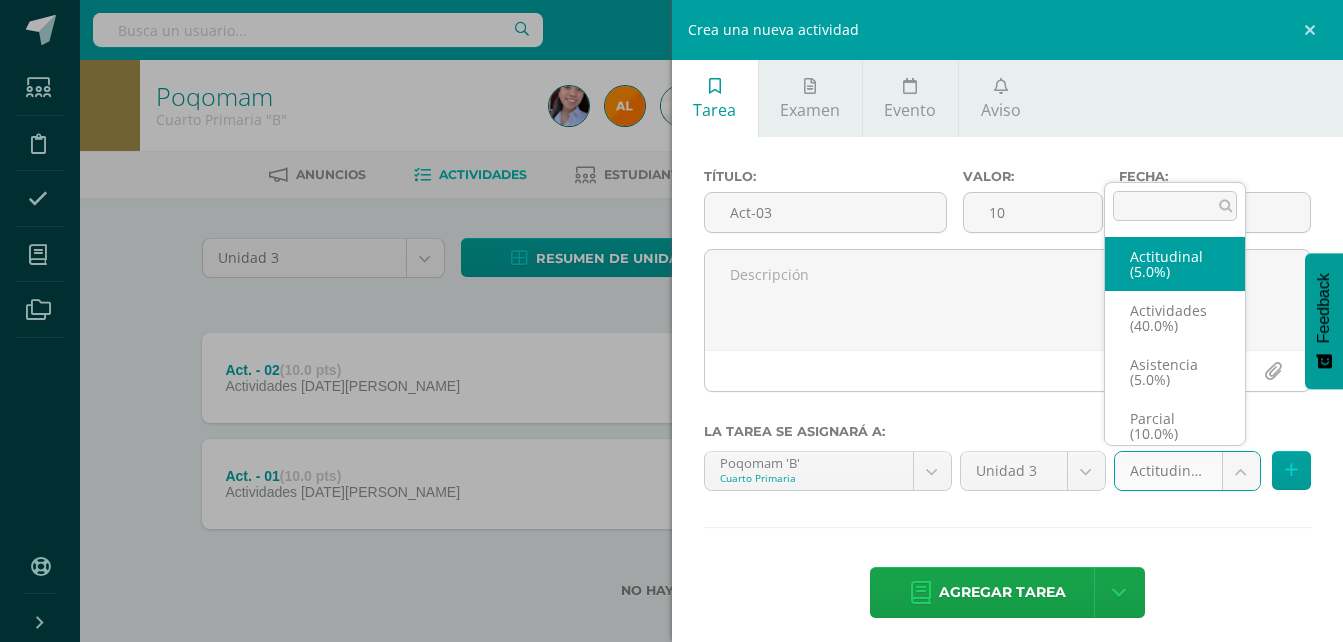 click on "Tarea asignada exitosamente         Estudiantes Disciplina Asistencia Mis cursos Archivos Soporte
Ayuda
Reportar un problema
Centro de ayuda
Últimas actualizaciones
Cerrar panel
Poqomam
Primero
Primaria
"A"
Actividades Estudiantes Planificación Dosificación
Poqomam
Primero
Primaria
"B"
Actividades Estudiantes Planificación Dosificación
Poqomam
Segundo
Primaria
"A"
Actividades Estudiantes Planificación 2 2 0" at bounding box center [671, 331] 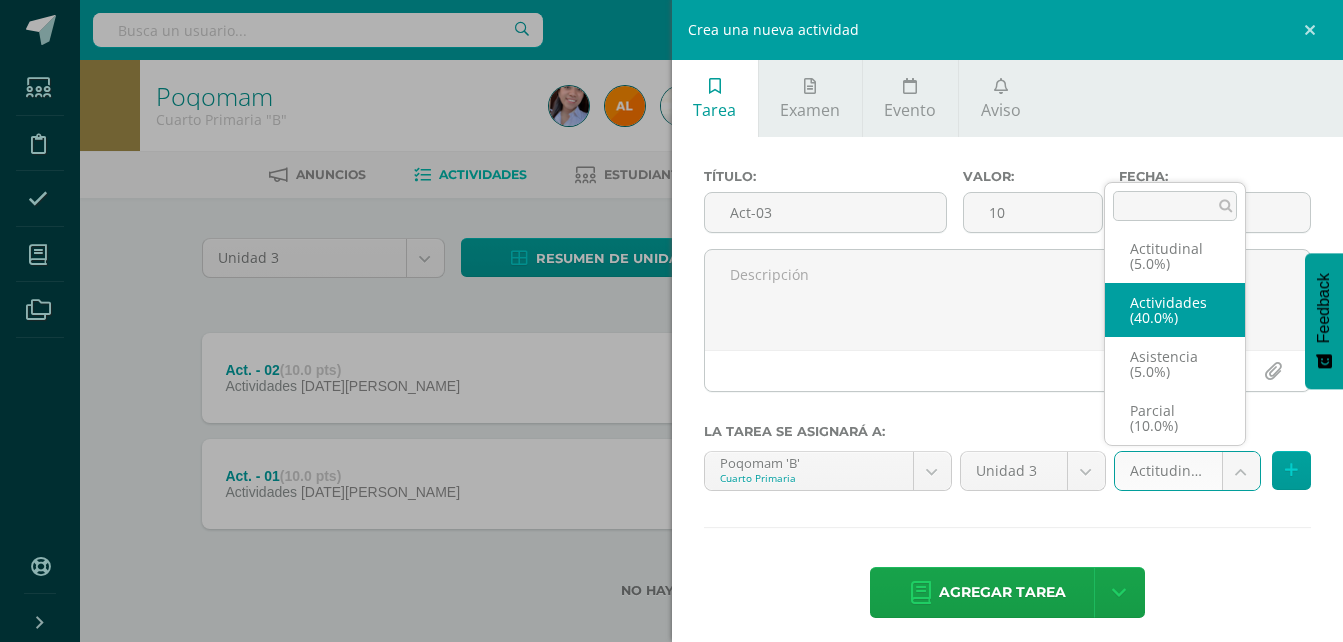 select on "119297" 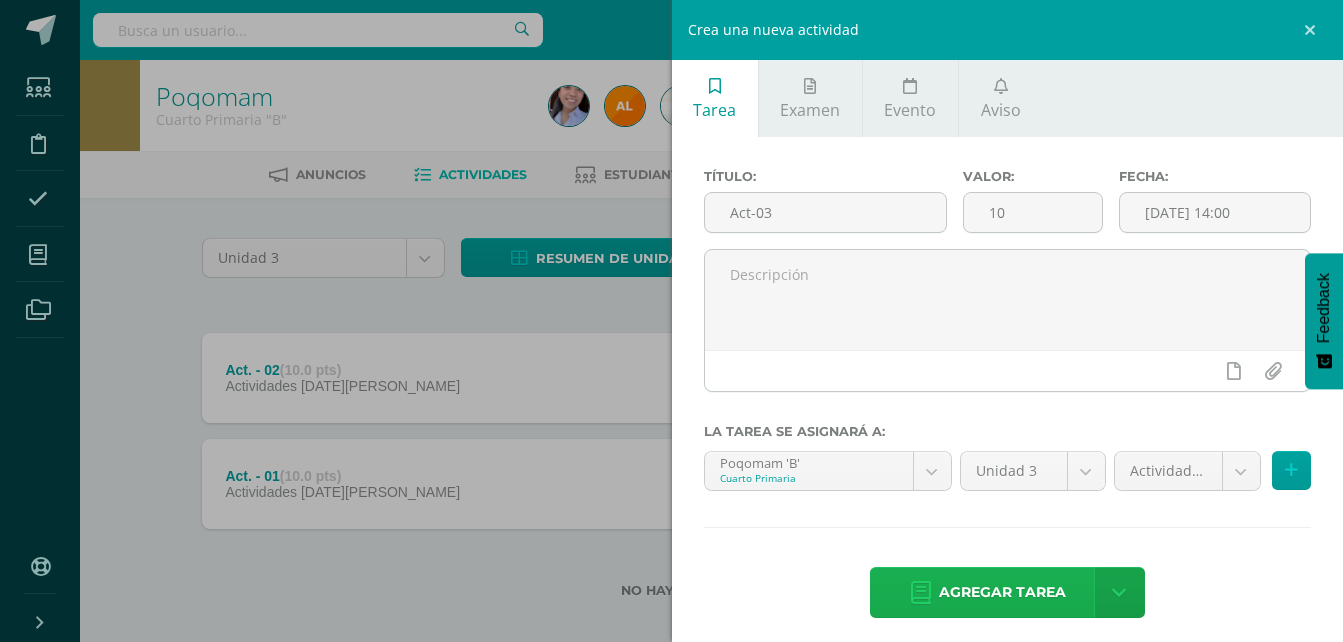 click on "Agregar tarea" at bounding box center [1002, 592] 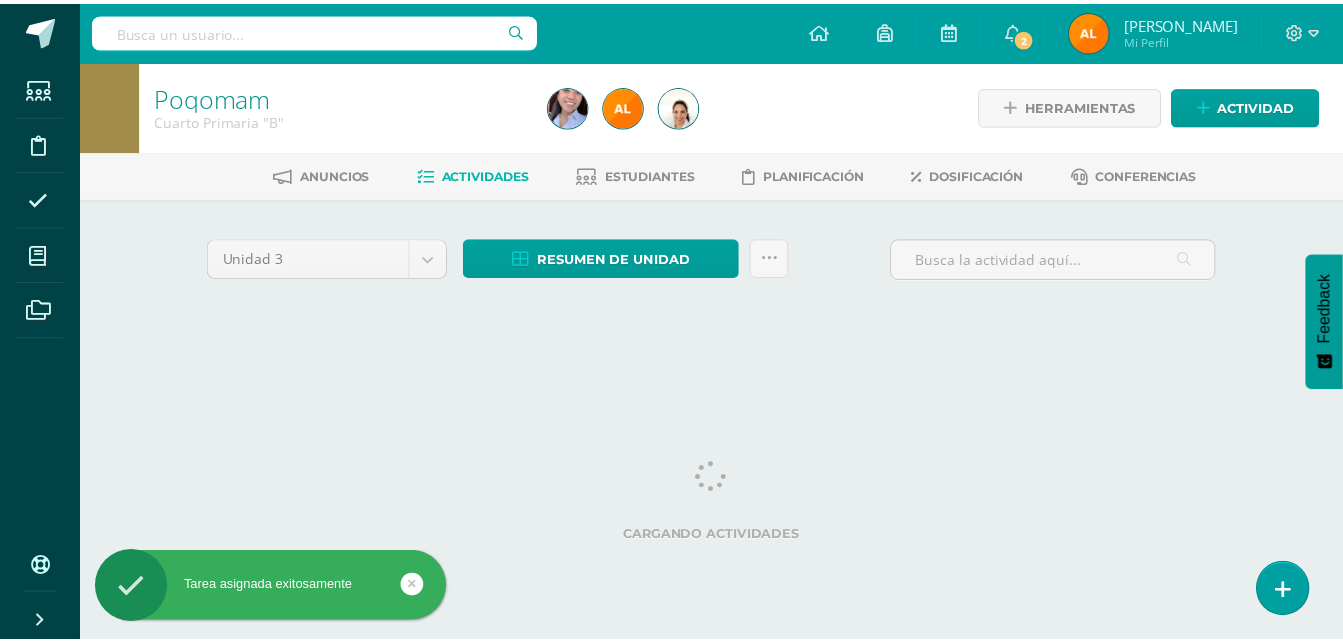 scroll, scrollTop: 0, scrollLeft: 0, axis: both 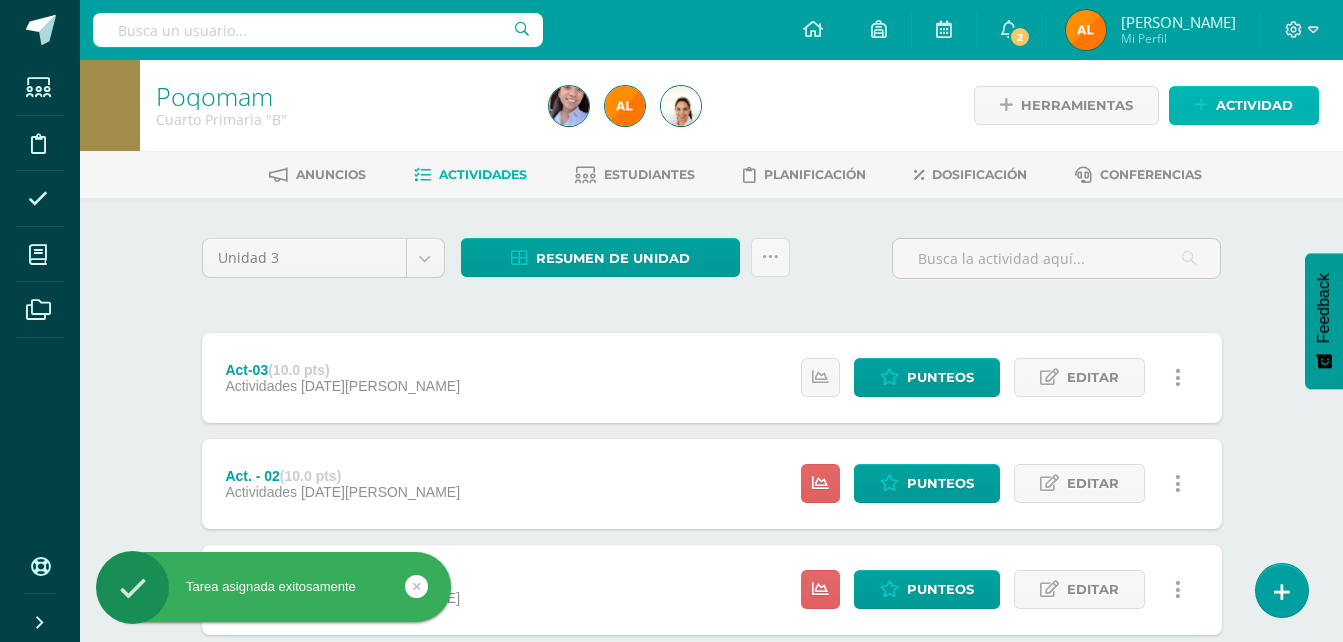 click on "Actividad" at bounding box center [1254, 105] 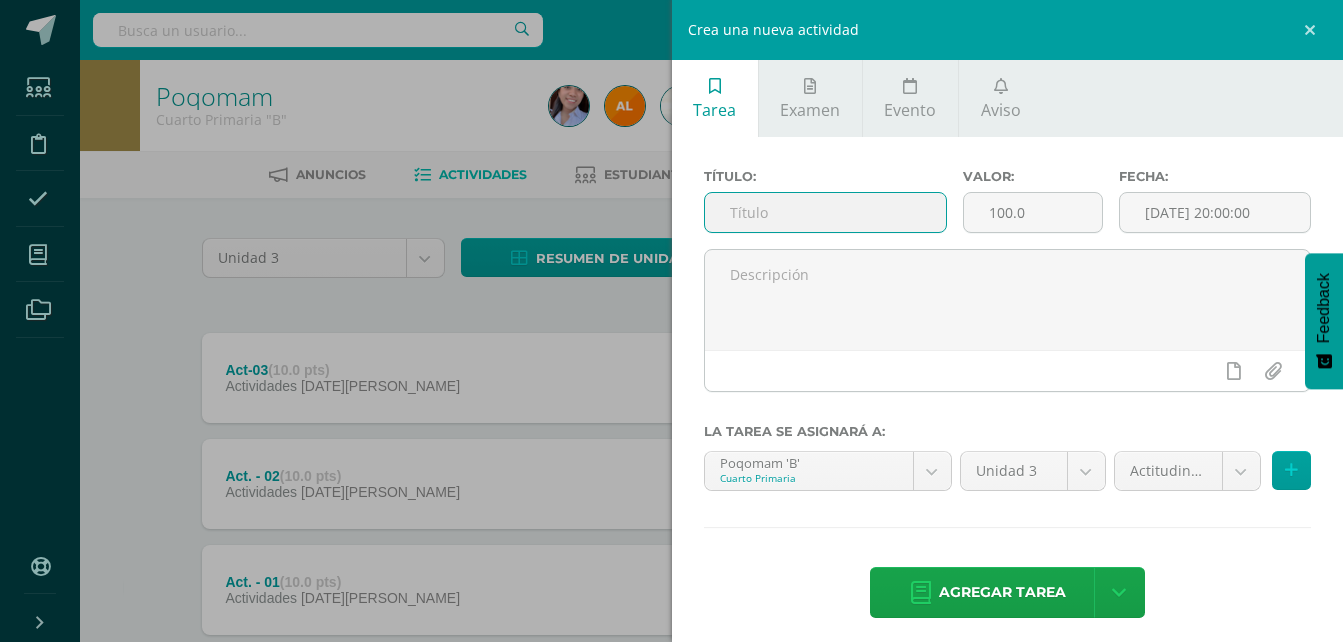 click at bounding box center [826, 212] 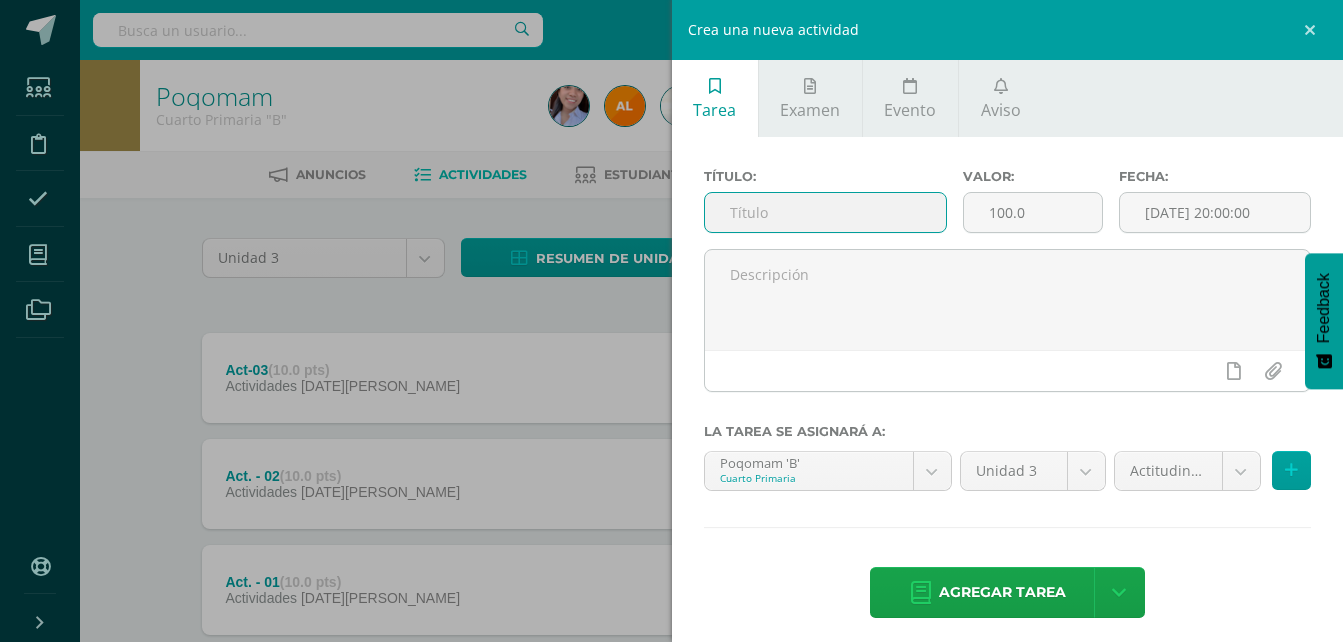 type on "Act-04" 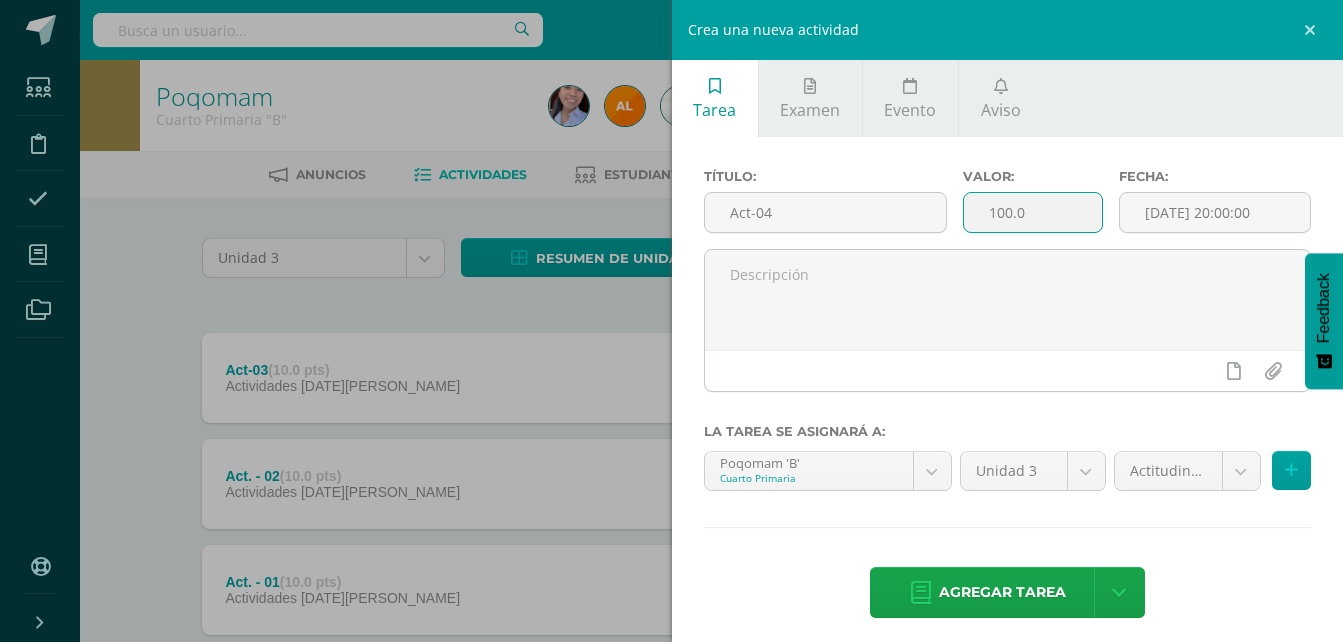 click on "100.0" at bounding box center (1033, 212) 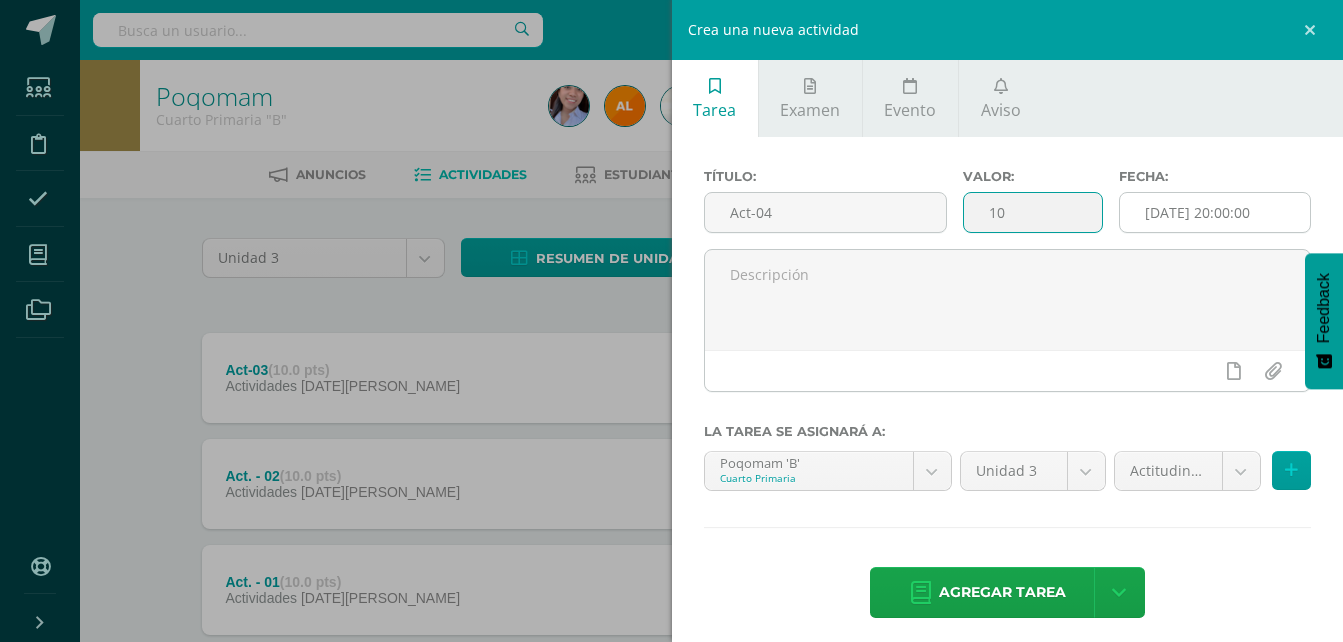 type on "10" 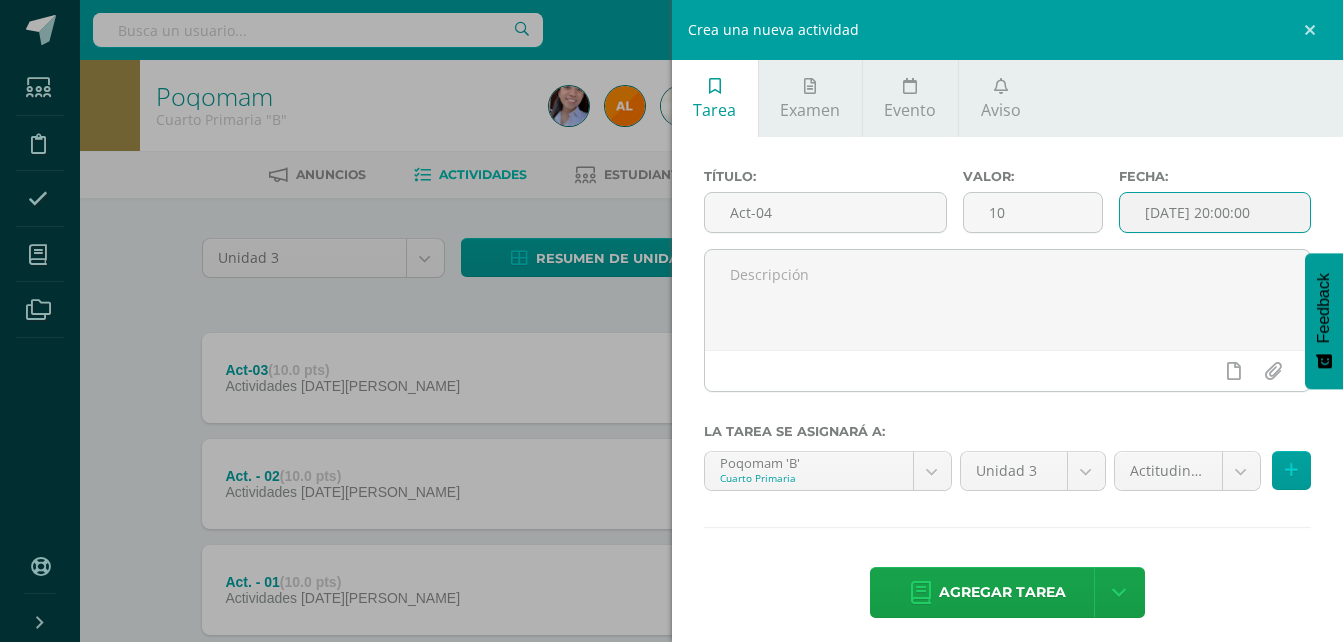 click on "[DATE] 20:00:00" at bounding box center [1215, 212] 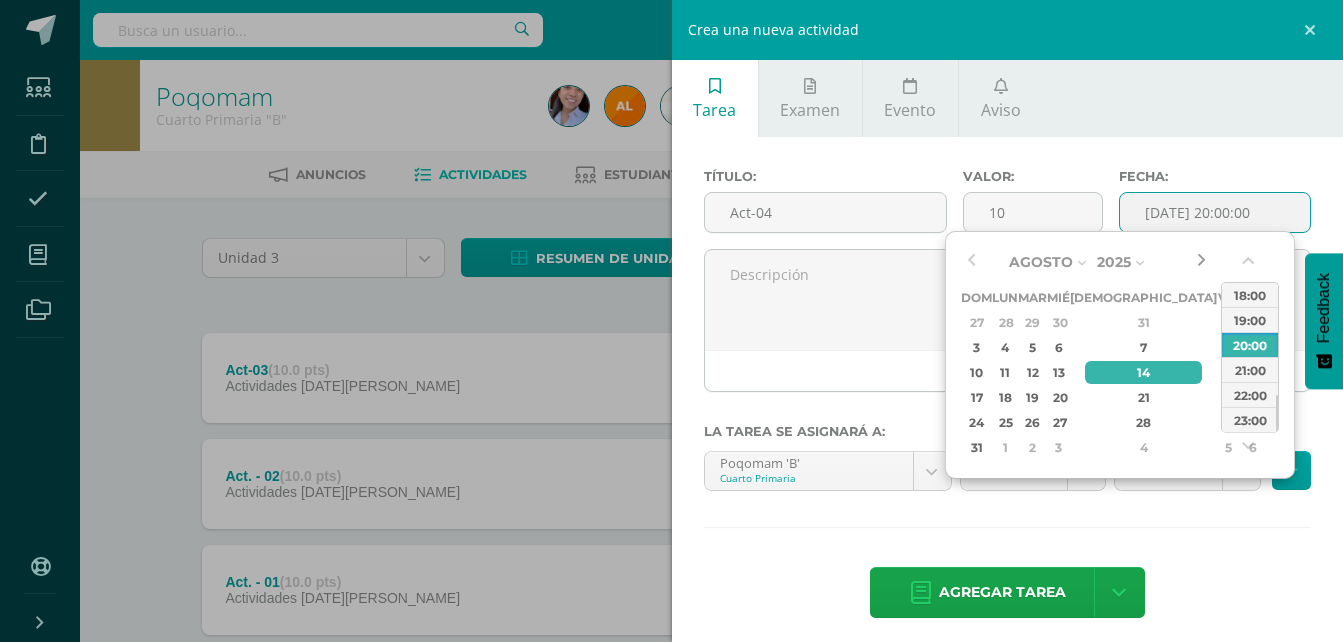 click at bounding box center (1201, 262) 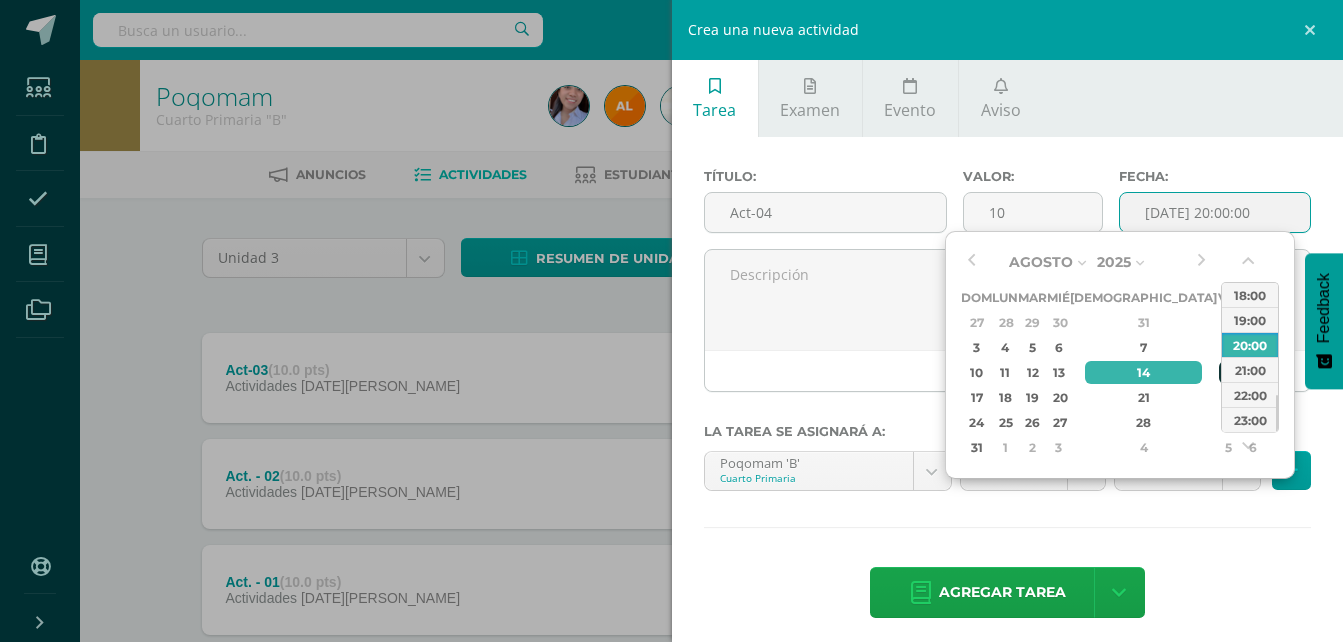 click on "15" at bounding box center (1228, 372) 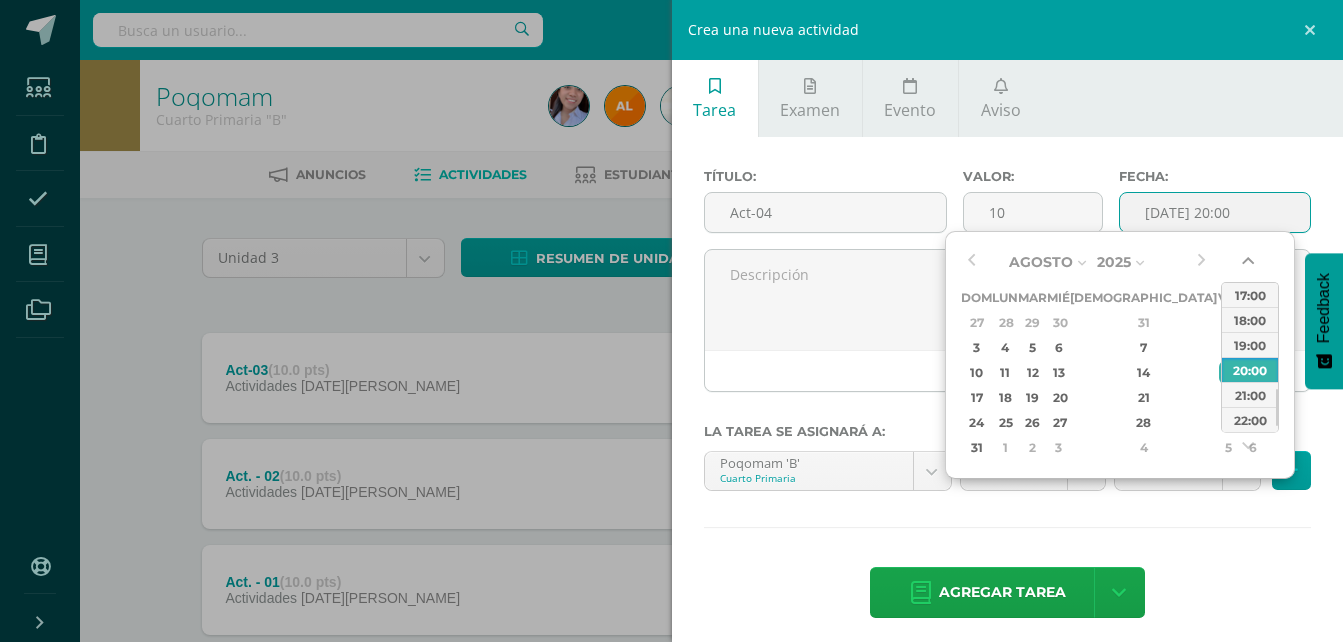 click at bounding box center [1250, 265] 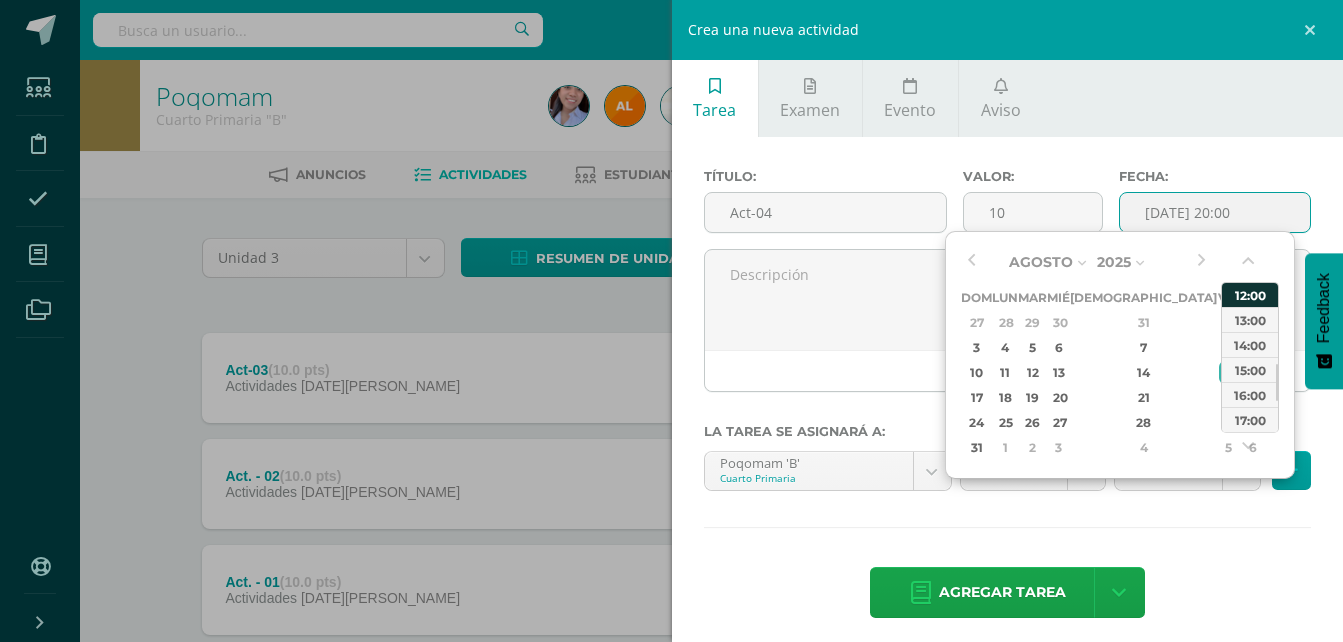drag, startPoint x: 1253, startPoint y: 263, endPoint x: 1247, endPoint y: 287, distance: 24.738634 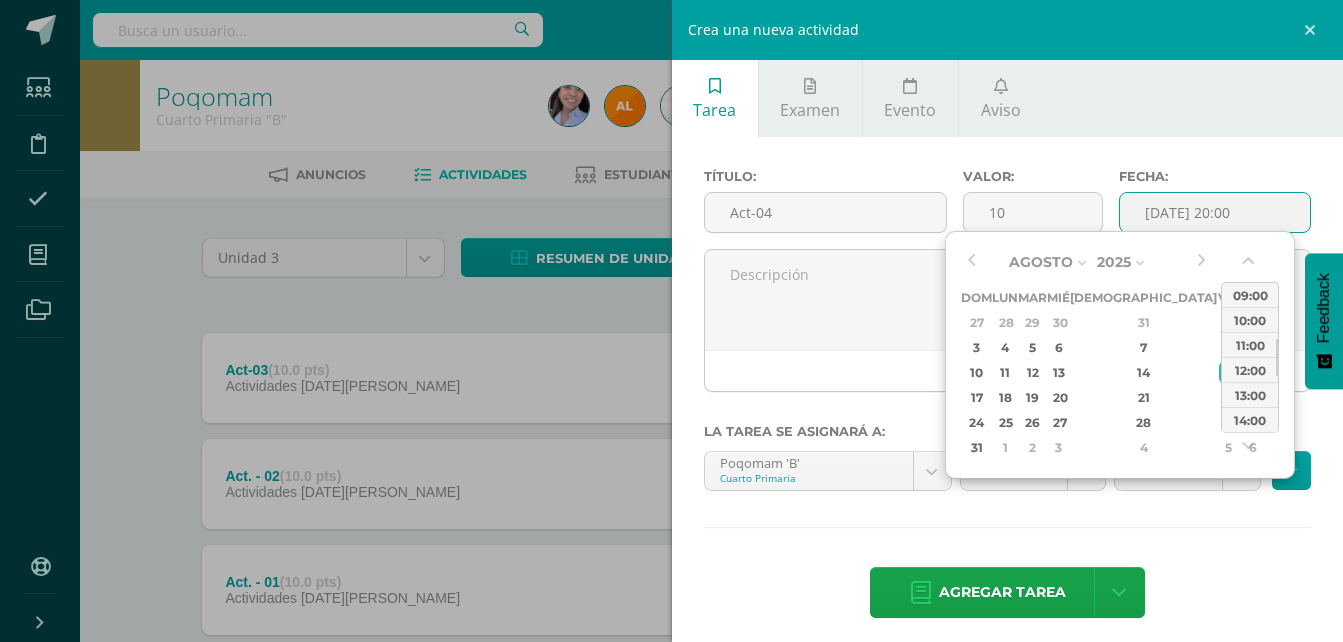 click on "09:00" at bounding box center [1250, 294] 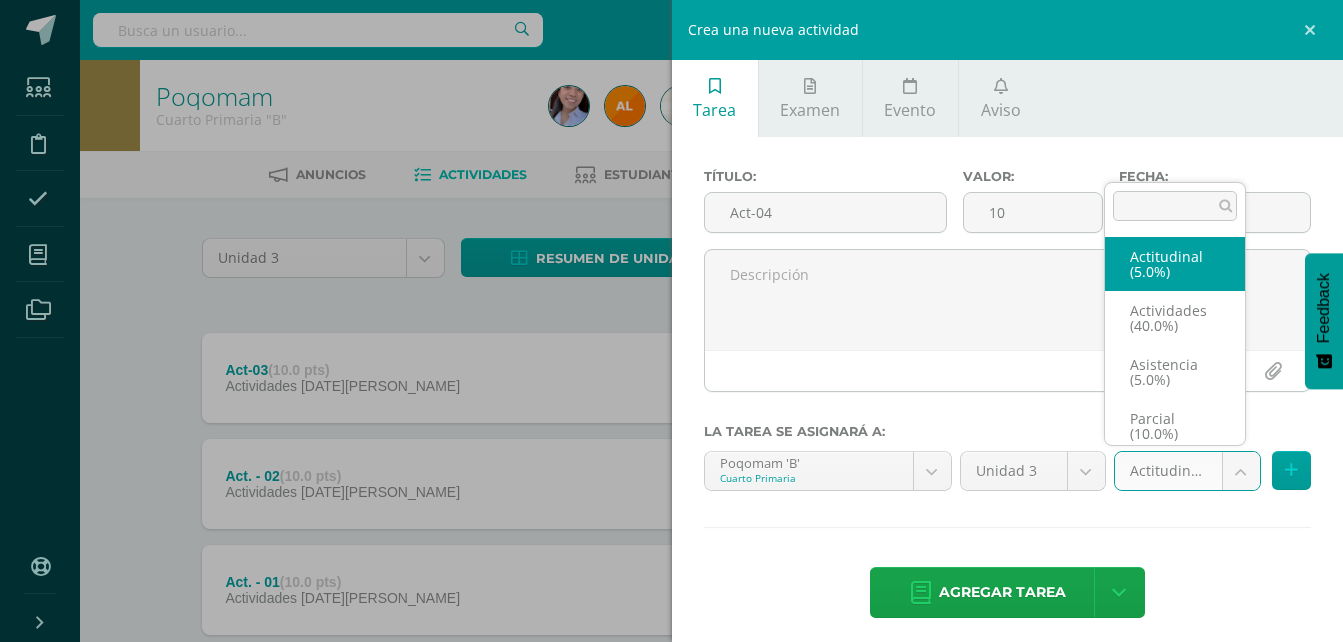 click on "Tarea asignada exitosamente         Estudiantes Disciplina Asistencia Mis cursos Archivos Soporte
Ayuda
Reportar un problema
Centro de ayuda
Últimas actualizaciones
Cerrar panel
Poqomam
Primero
Primaria
"A"
Actividades Estudiantes Planificación Dosificación
Poqomam
Primero
Primaria
"B"
Actividades Estudiantes Planificación Dosificación
Poqomam
Segundo
Primaria
"A"
Actividades Estudiantes Planificación 2 2 0" at bounding box center (671, 384) 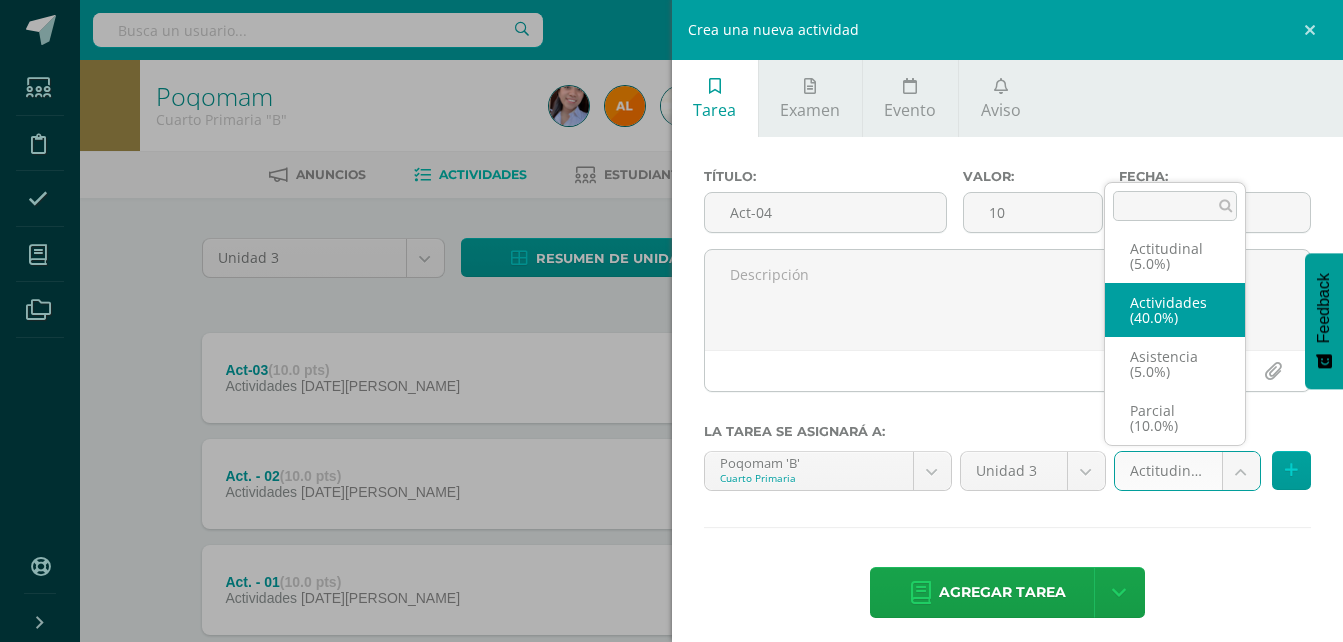 select on "119297" 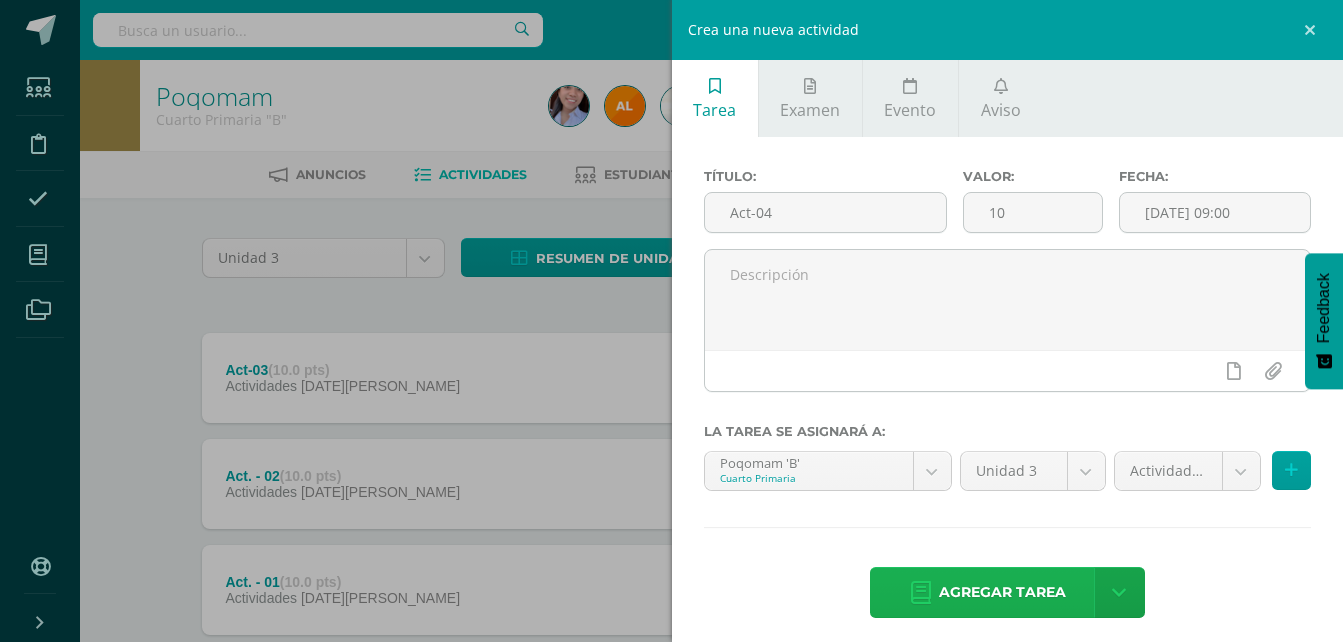 click on "Agregar tarea" at bounding box center [1002, 592] 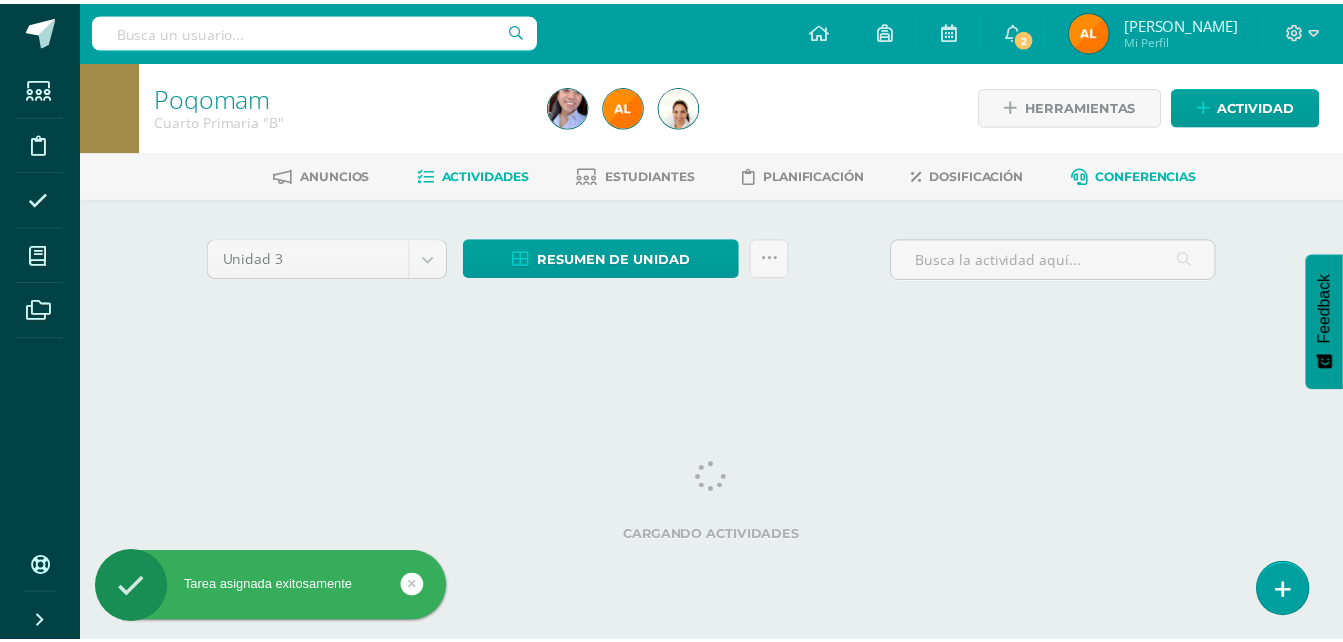 scroll, scrollTop: 0, scrollLeft: 0, axis: both 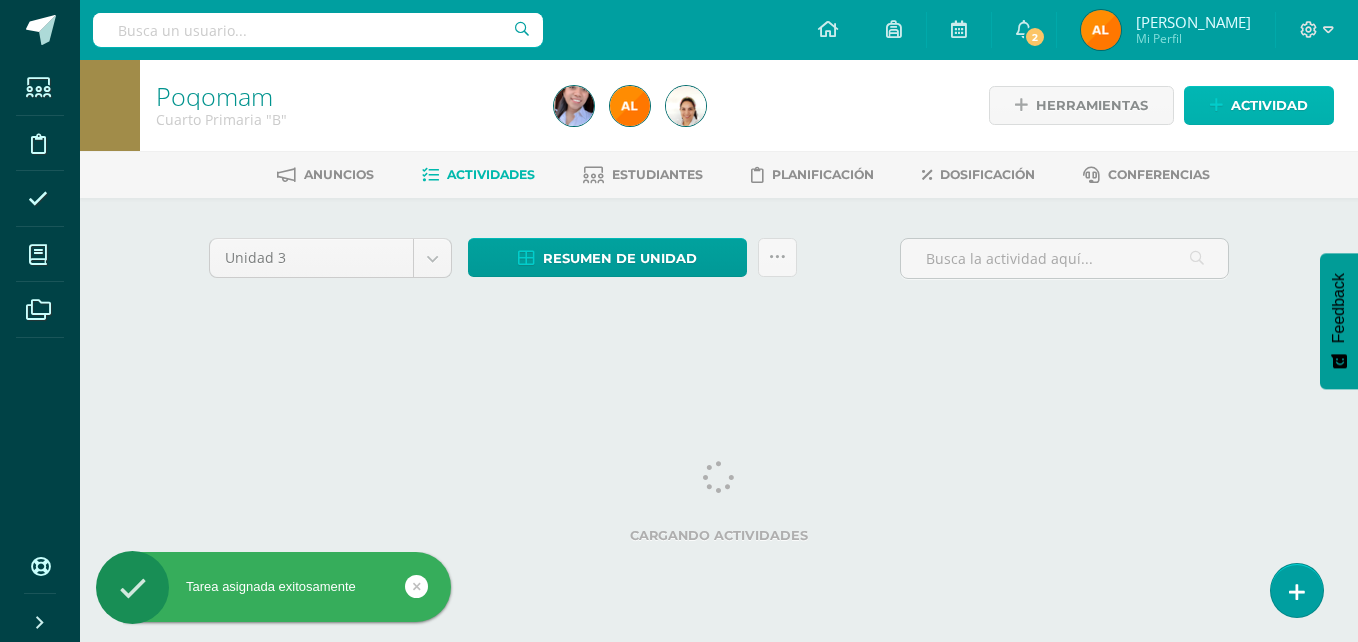 click on "Actividad" at bounding box center (1269, 105) 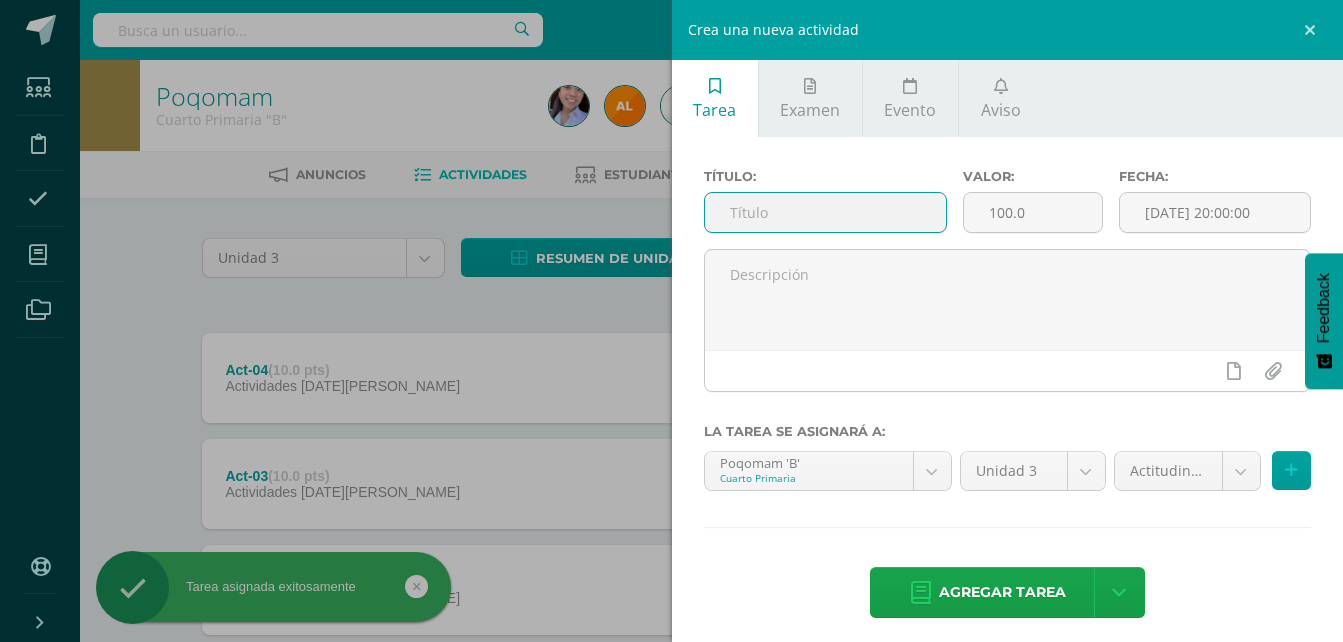 click at bounding box center (826, 212) 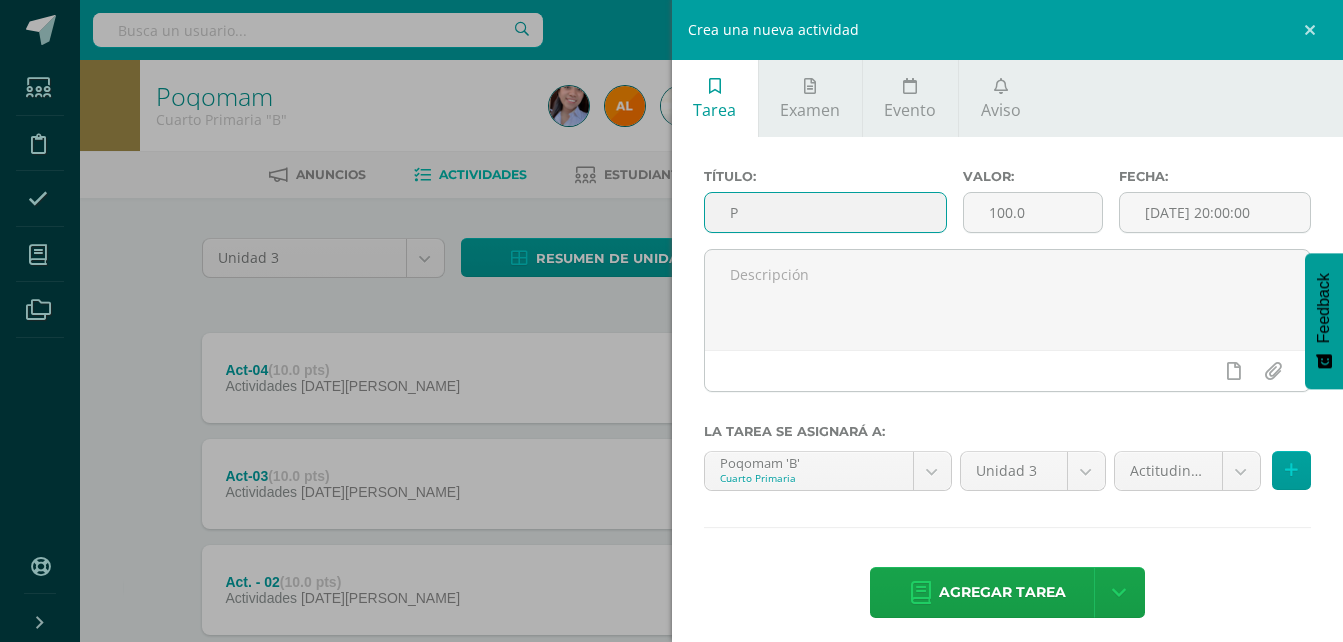 type on "Parcial" 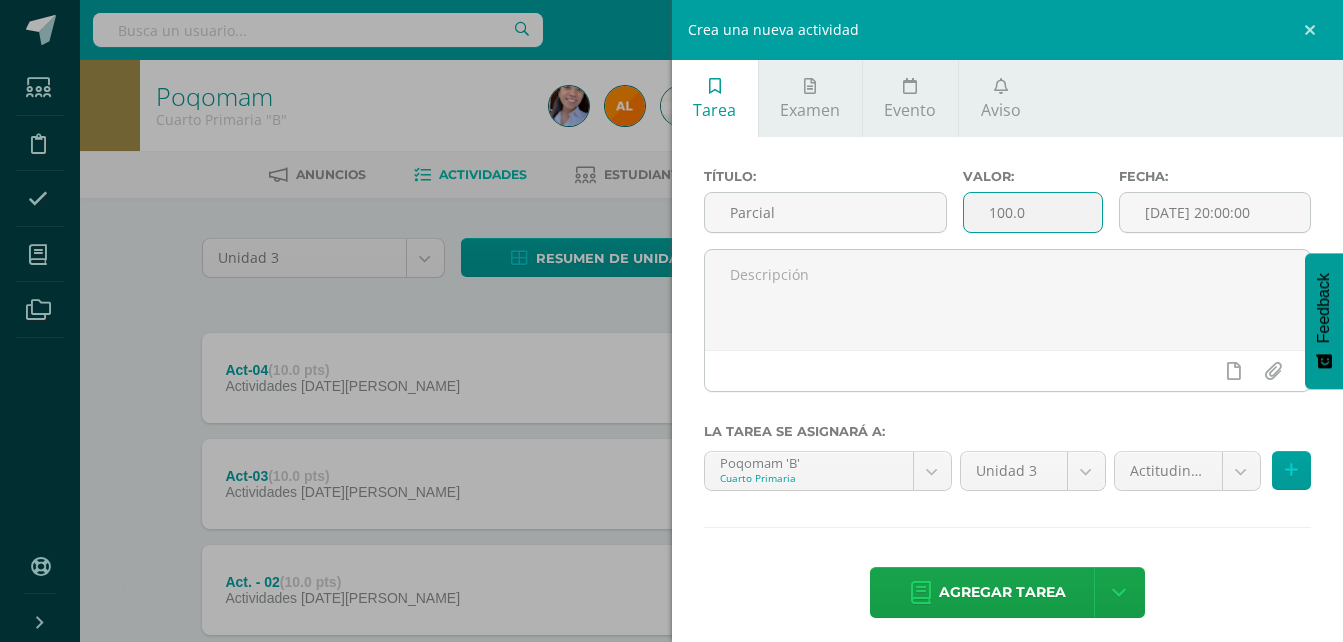 click on "100.0" at bounding box center (1033, 212) 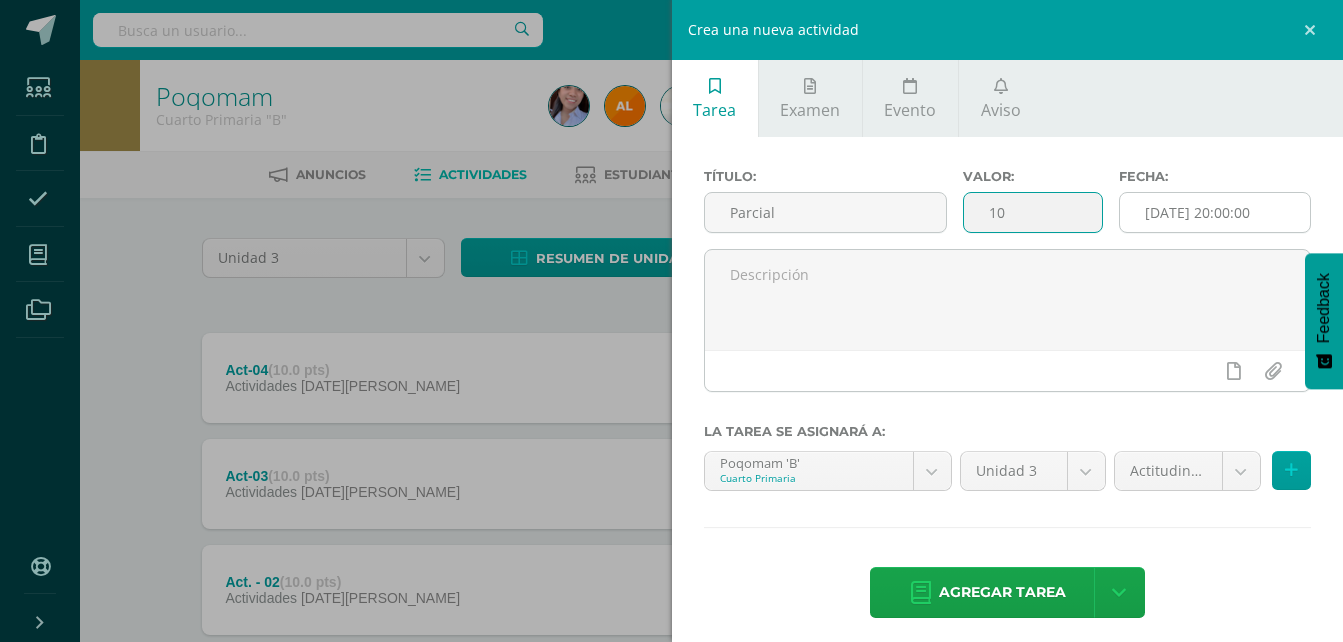type on "10" 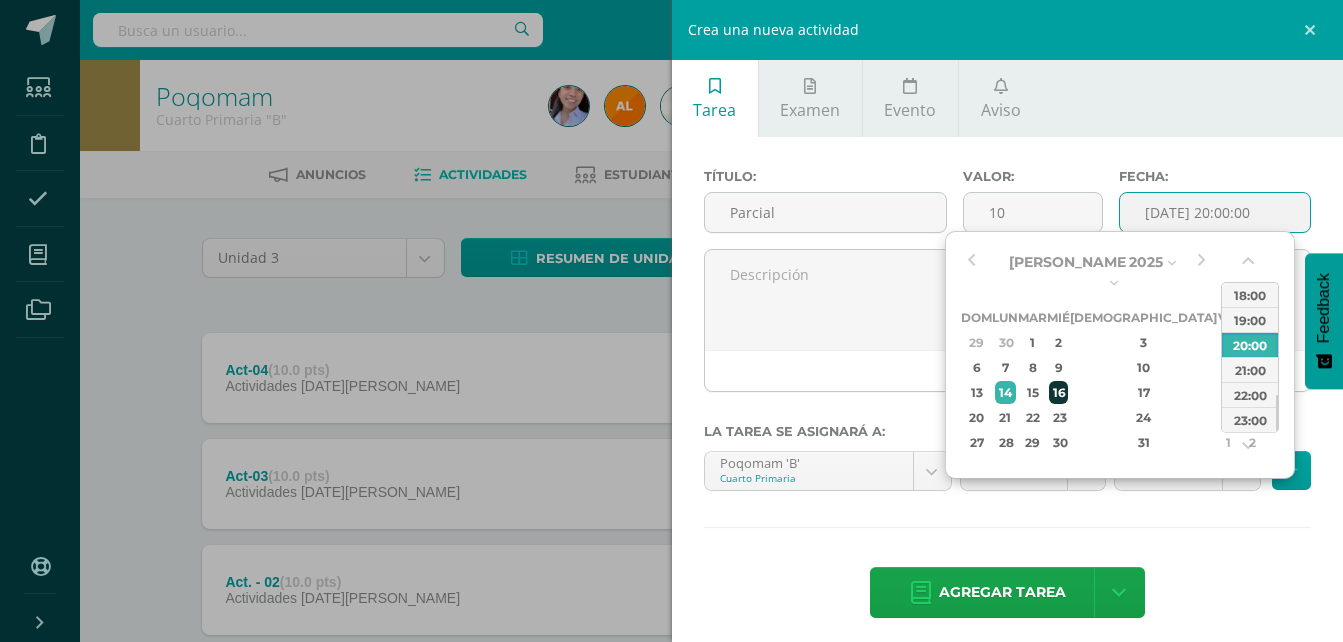 click on "16" at bounding box center [1058, 392] 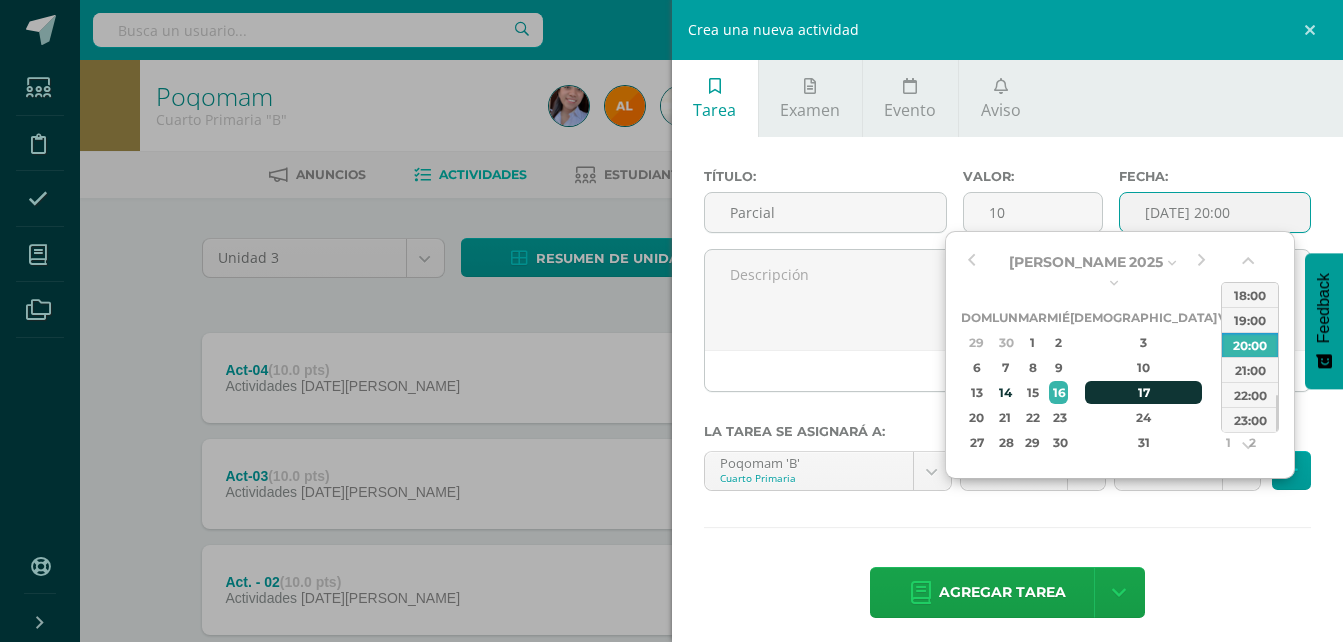 click on "17" at bounding box center (1144, 392) 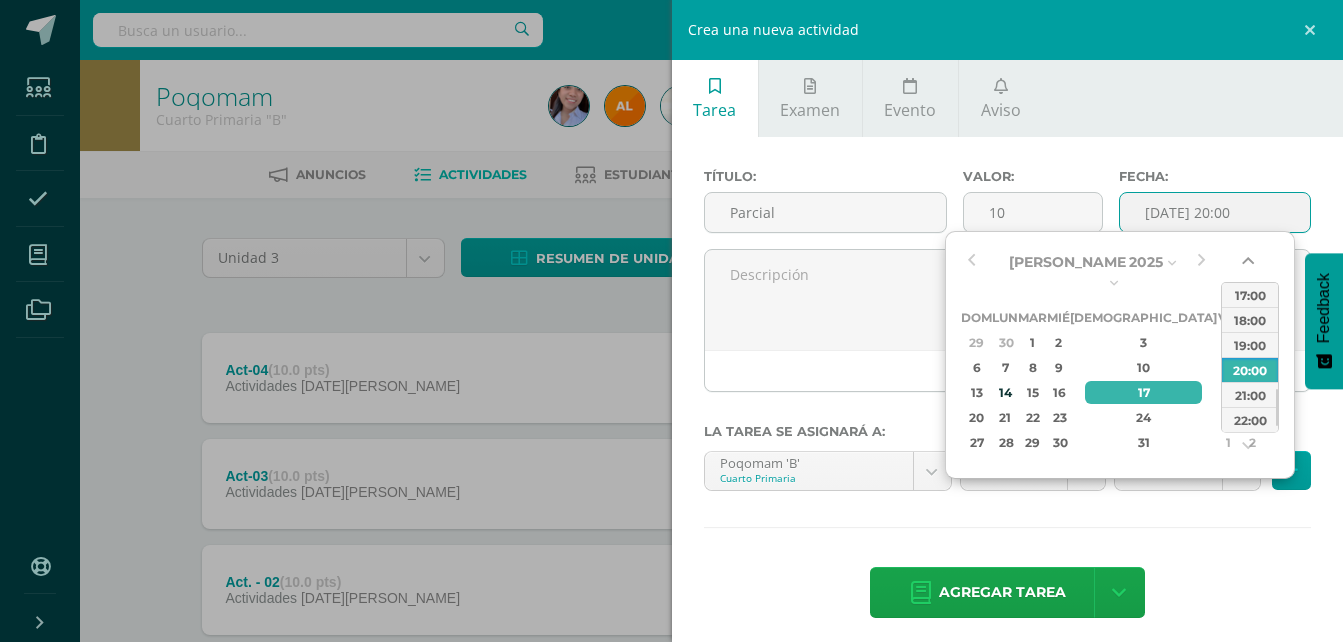 click at bounding box center [1250, 265] 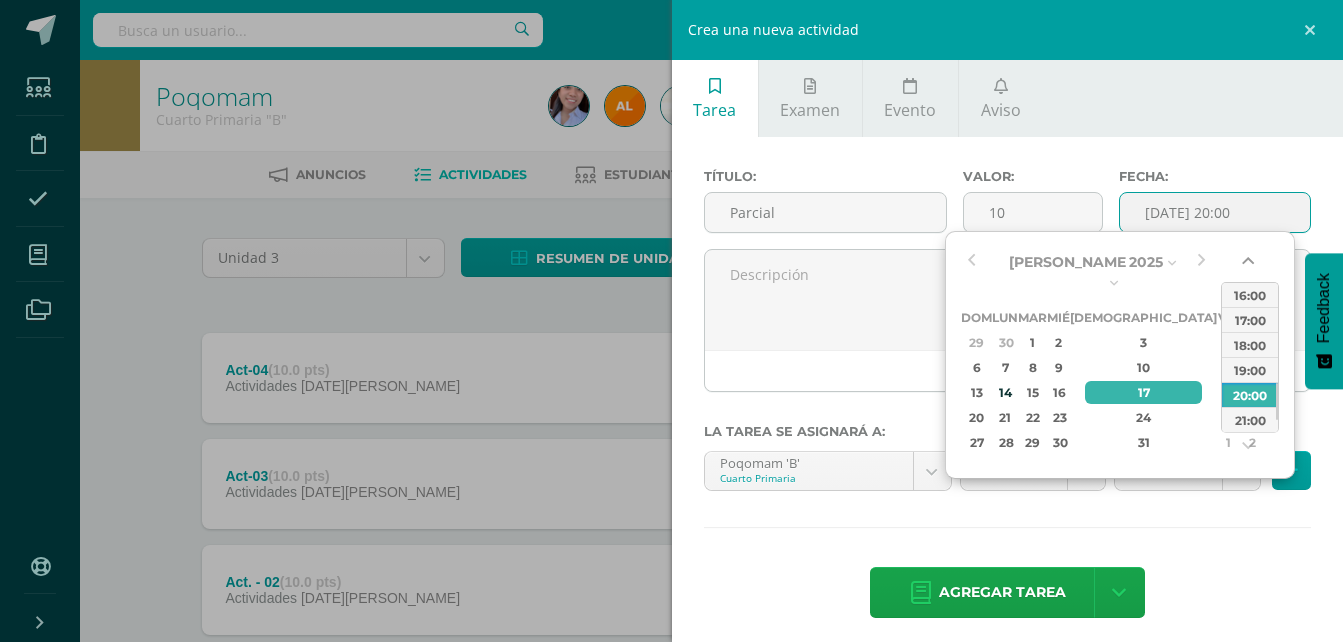 click at bounding box center [1250, 265] 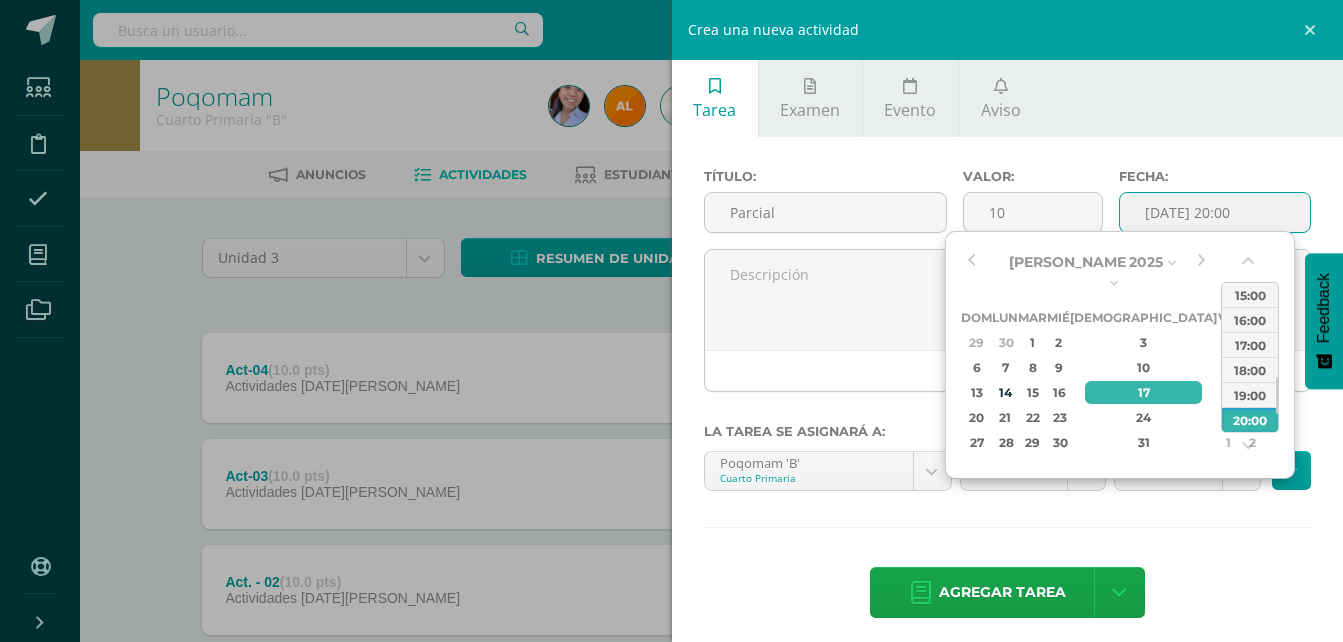 drag, startPoint x: 1257, startPoint y: 269, endPoint x: 1253, endPoint y: 287, distance: 18.439089 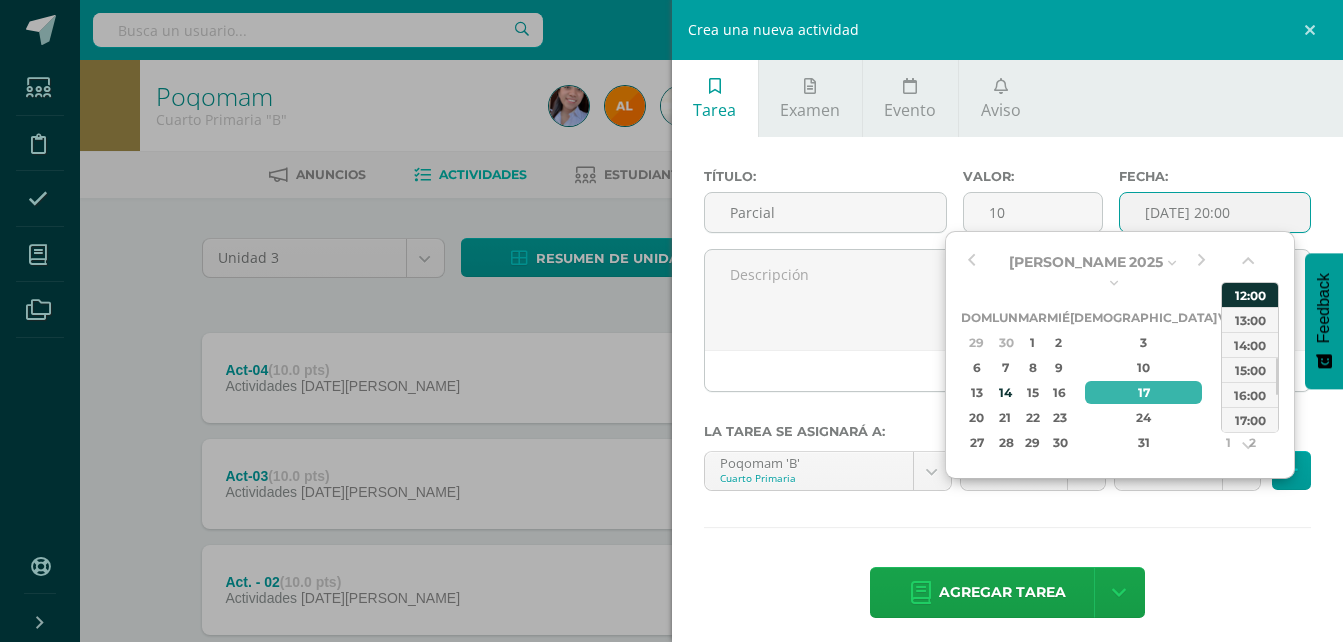 click on "12:00" at bounding box center (1250, 294) 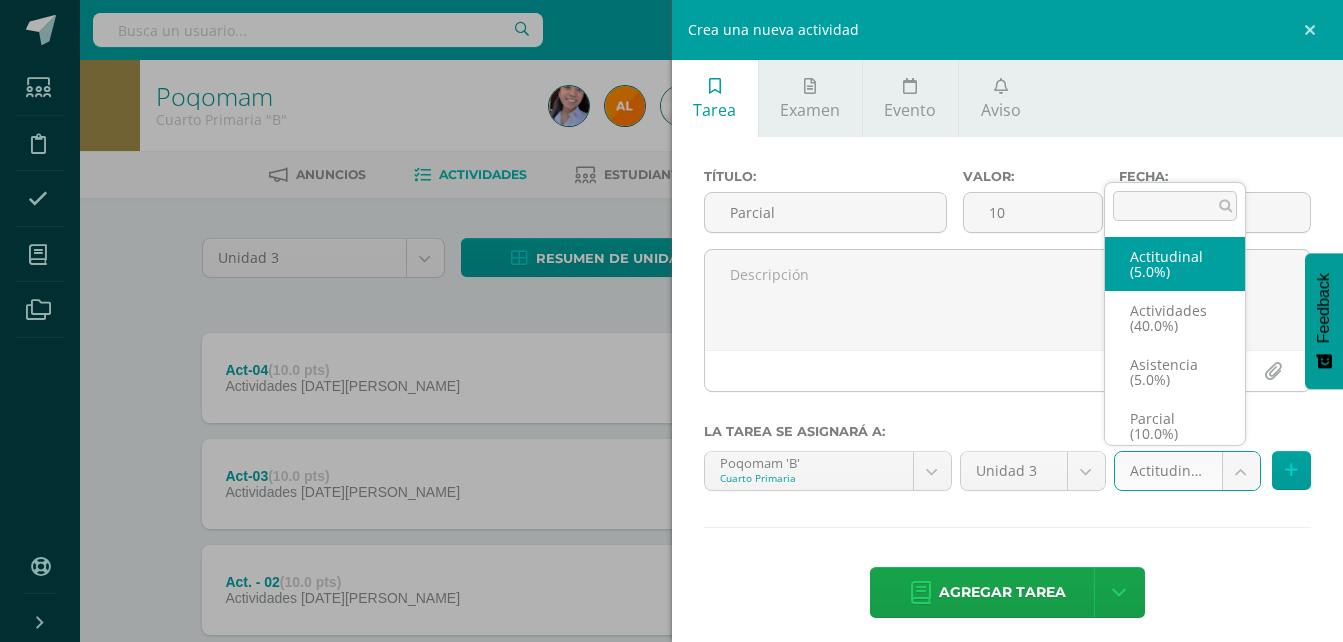 click on "Tarea asignada exitosamente         Estudiantes Disciplina Asistencia Mis cursos Archivos Soporte
Ayuda
Reportar un problema
Centro de ayuda
Últimas actualizaciones
Cerrar panel
Poqomam
Primero
Primaria
"A"
Actividades Estudiantes Planificación Dosificación
Poqomam
Primero
Primaria
"B"
Actividades Estudiantes Planificación Dosificación
Poqomam
Segundo
Primaria
"A"
Actividades Estudiantes Planificación 2 2 0" at bounding box center (671, 437) 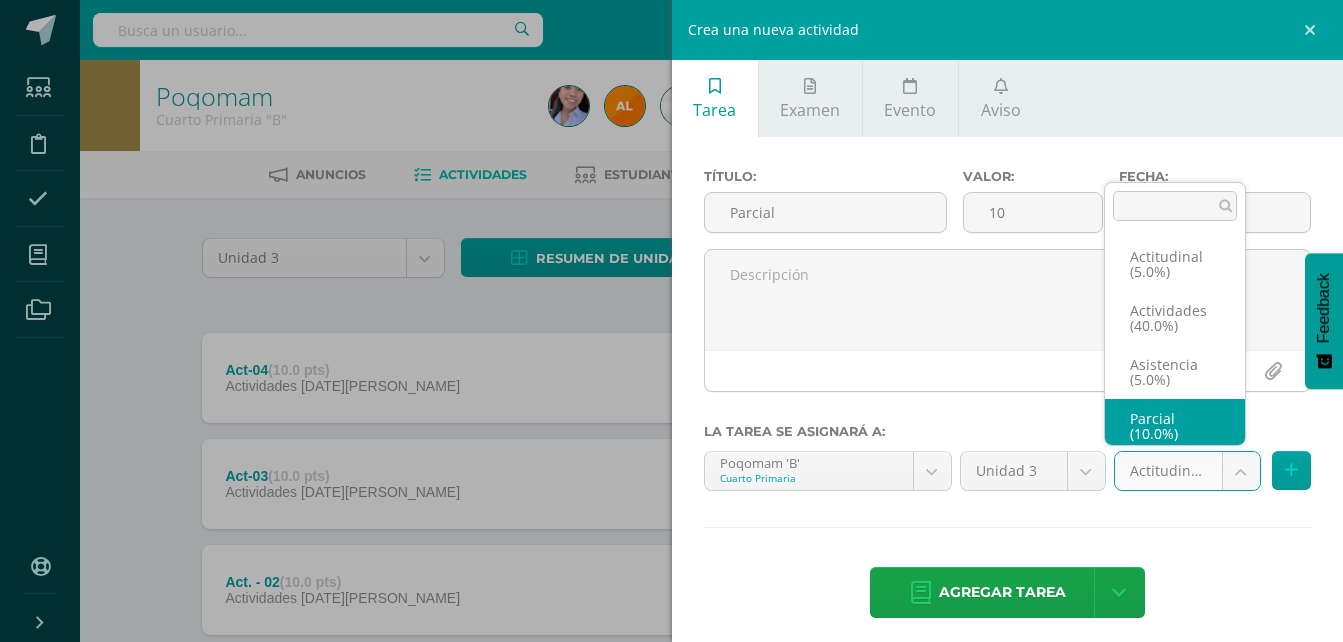 scroll, scrollTop: 8, scrollLeft: 0, axis: vertical 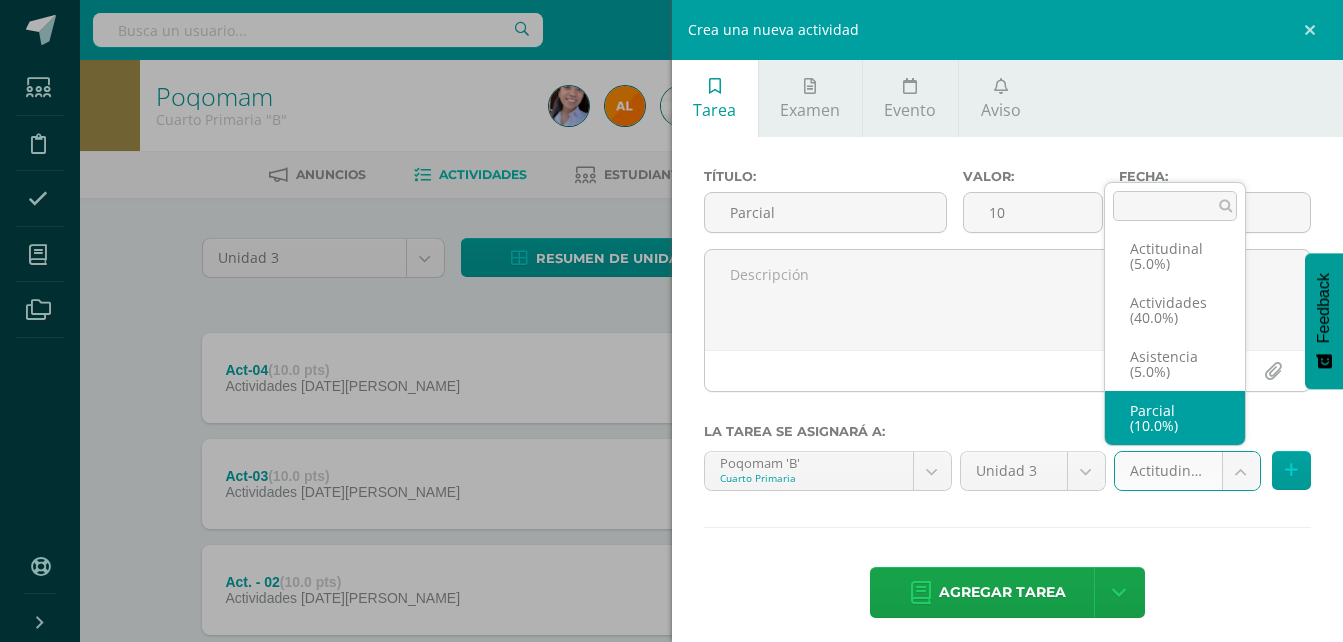 select on "119296" 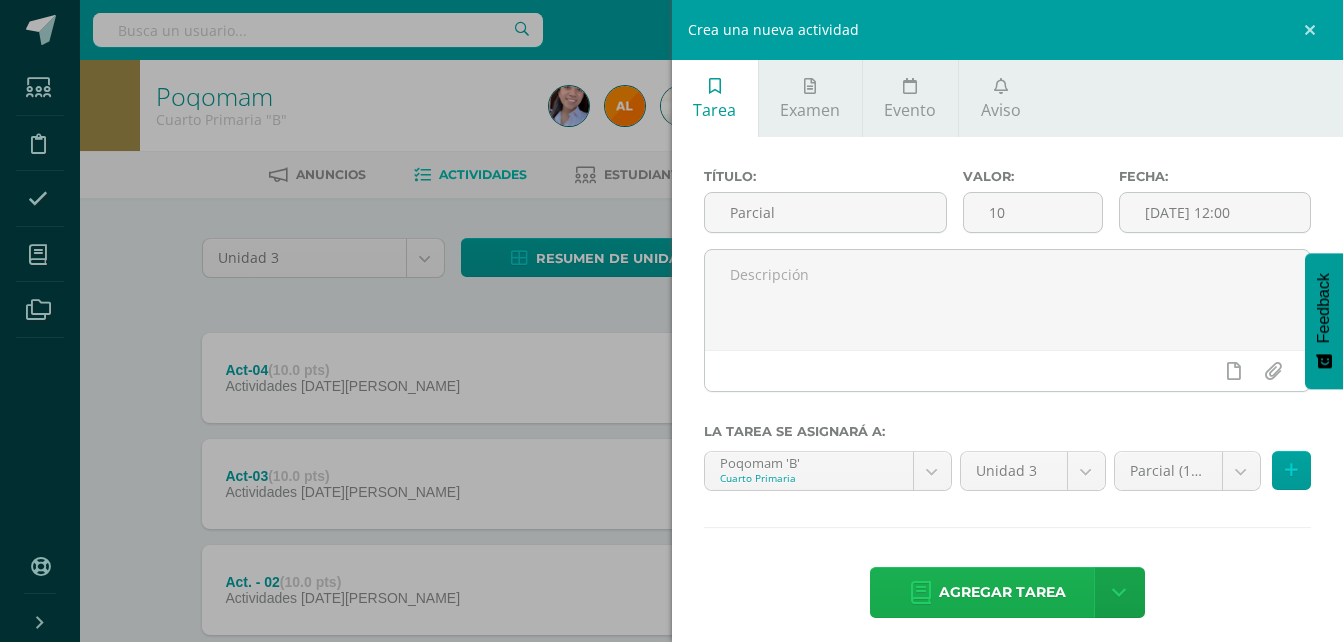 click on "Agregar tarea" at bounding box center (1002, 592) 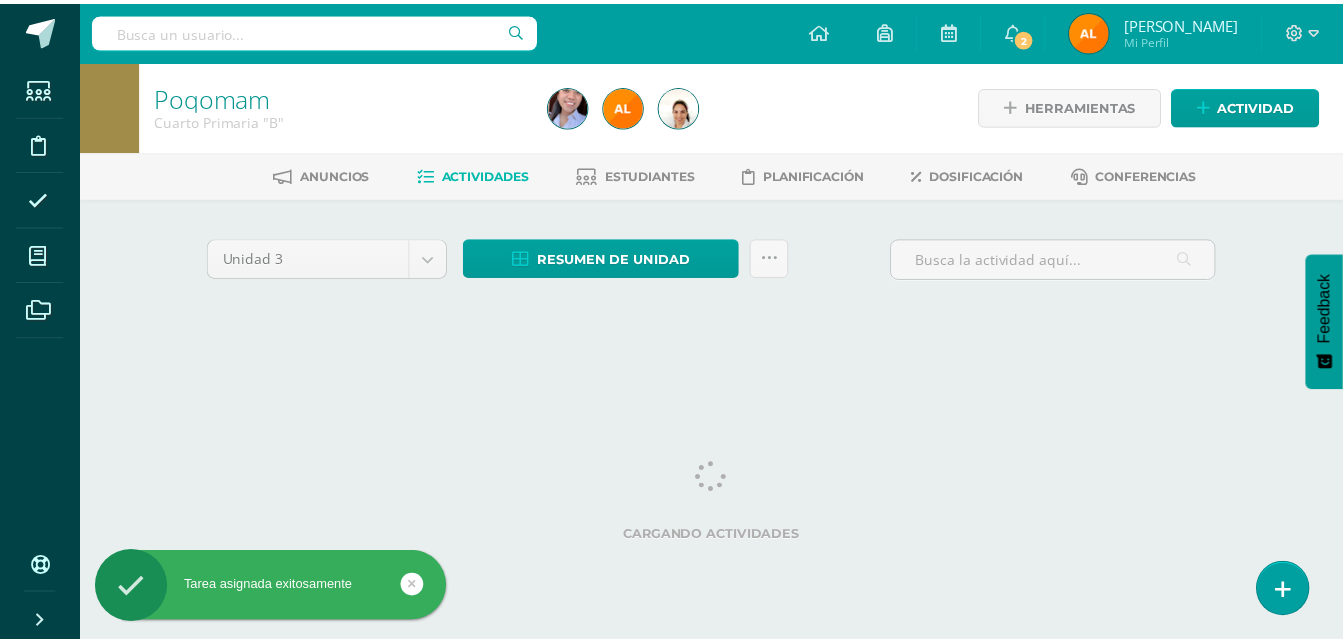 scroll, scrollTop: 0, scrollLeft: 0, axis: both 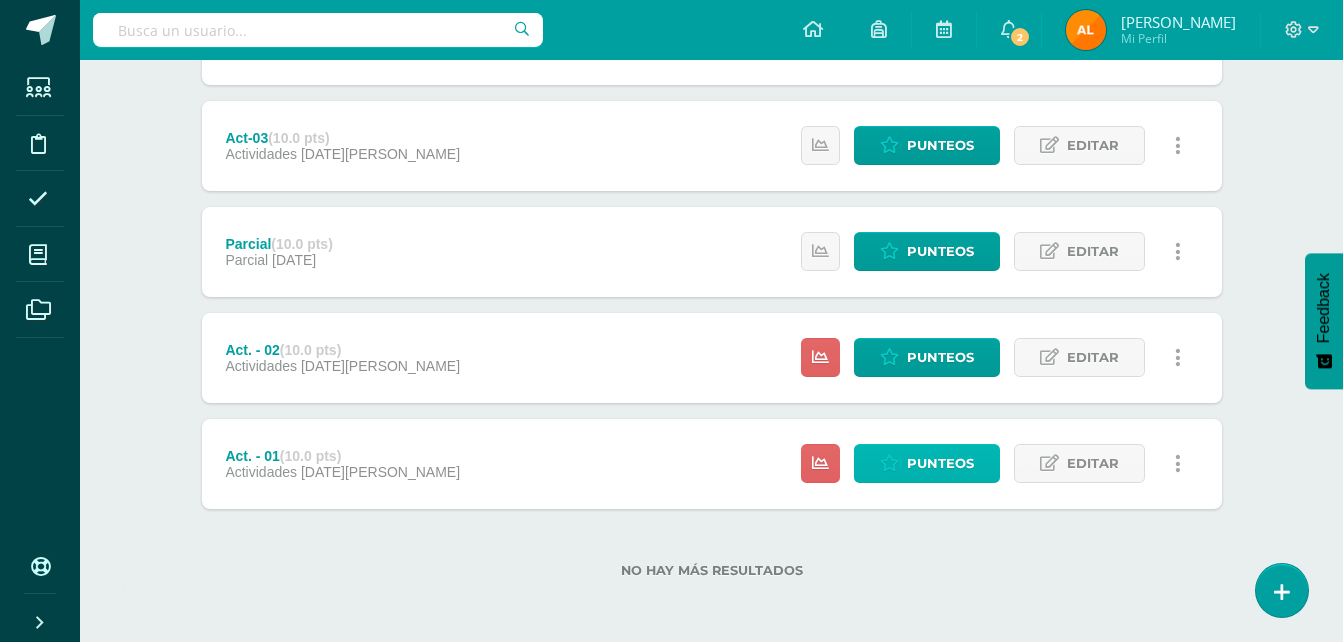 click on "Punteos" at bounding box center [940, 463] 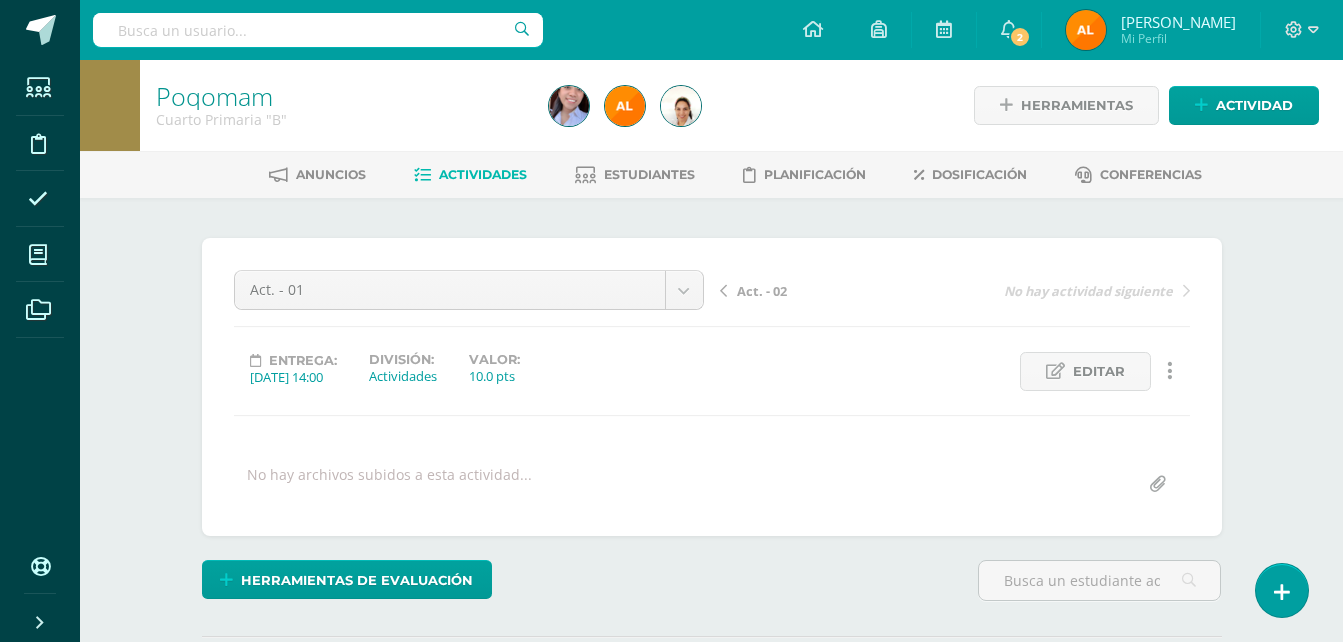 scroll, scrollTop: 1, scrollLeft: 0, axis: vertical 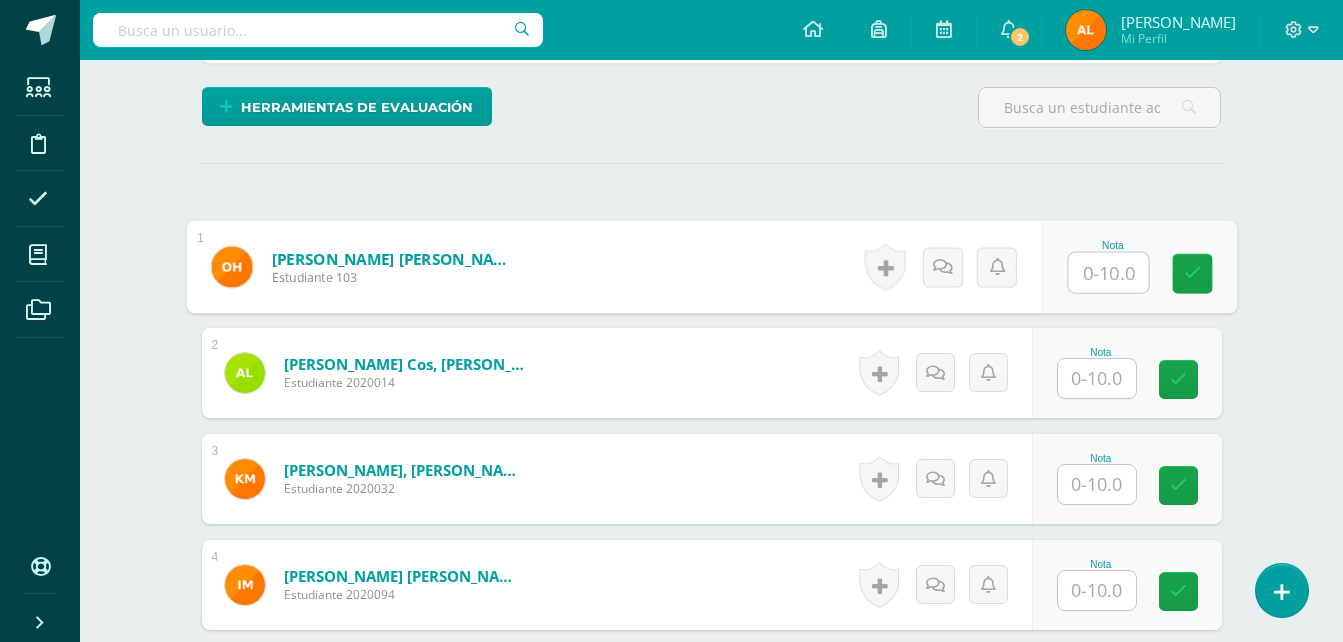 click at bounding box center [1108, 273] 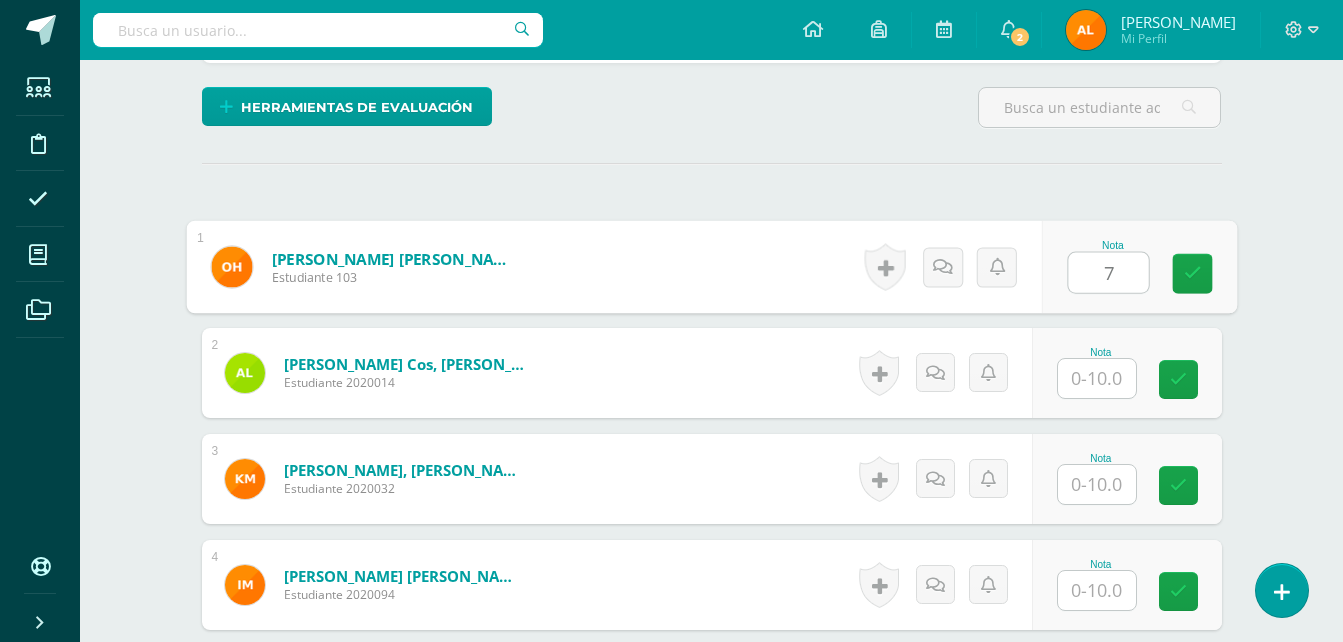 type on "7" 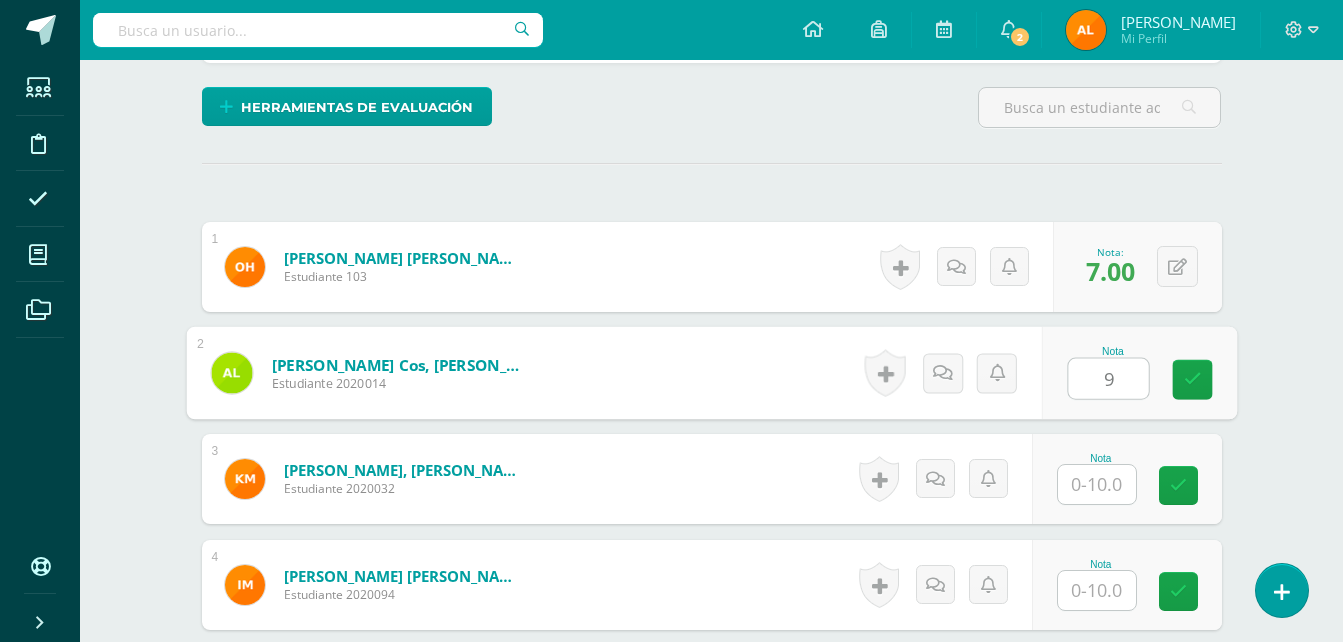 type on "9" 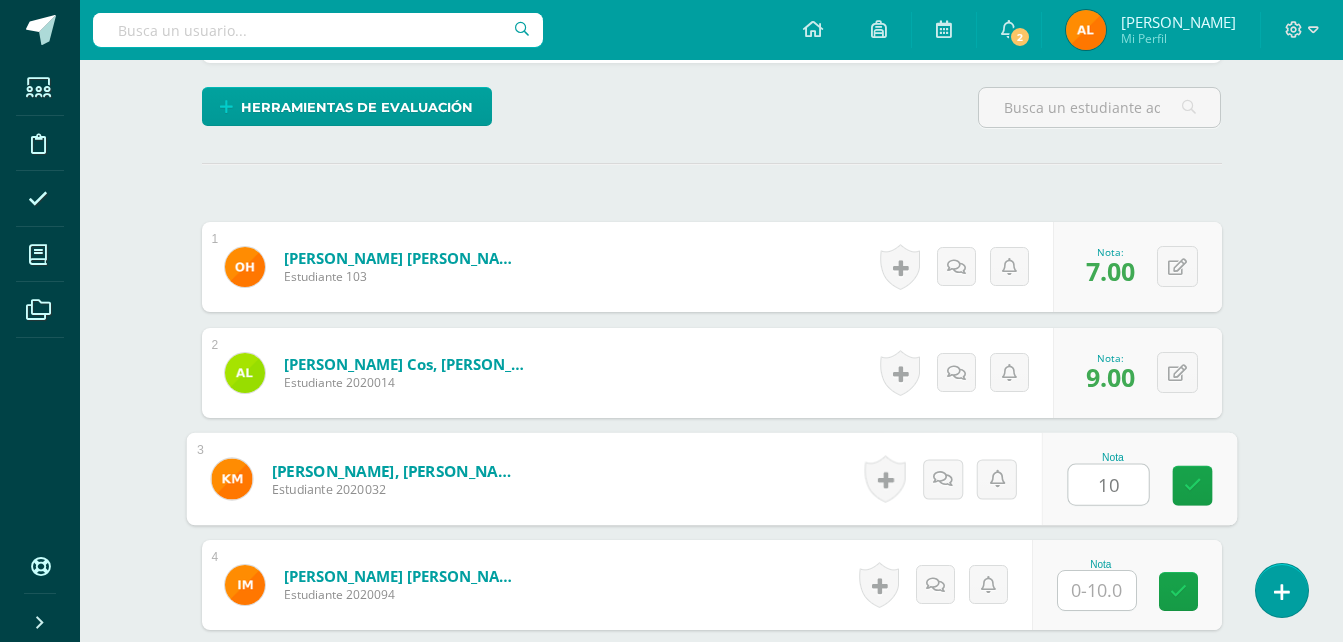type on "10" 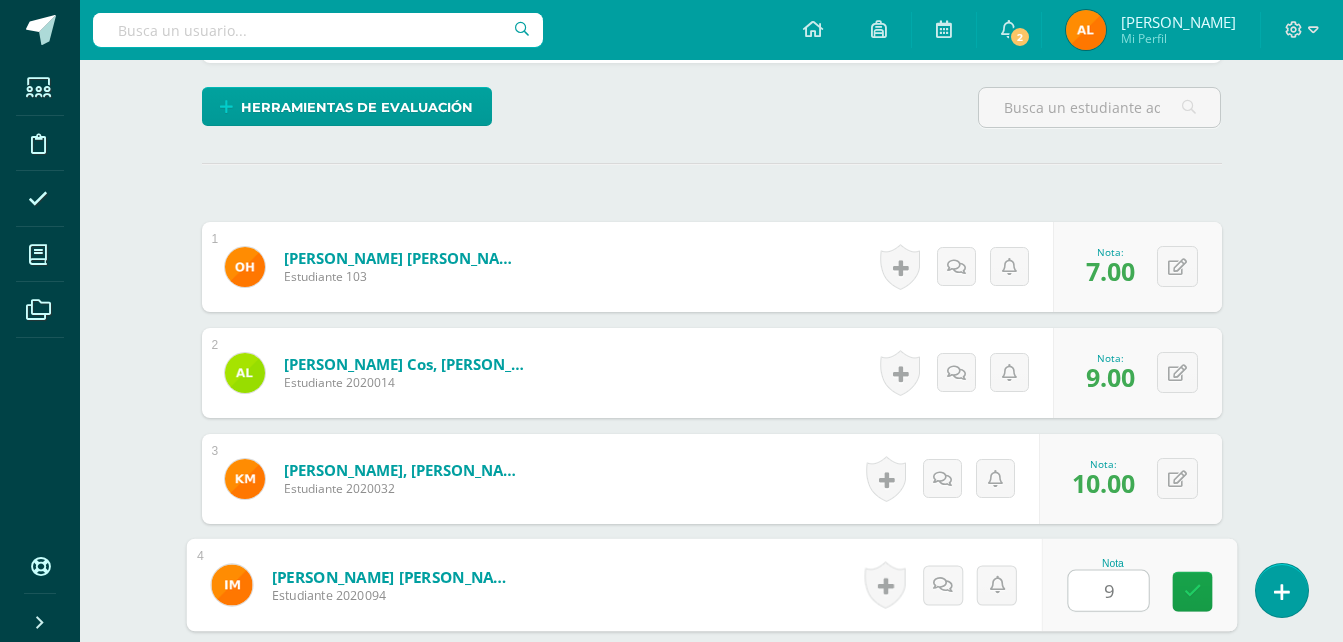 type on "9" 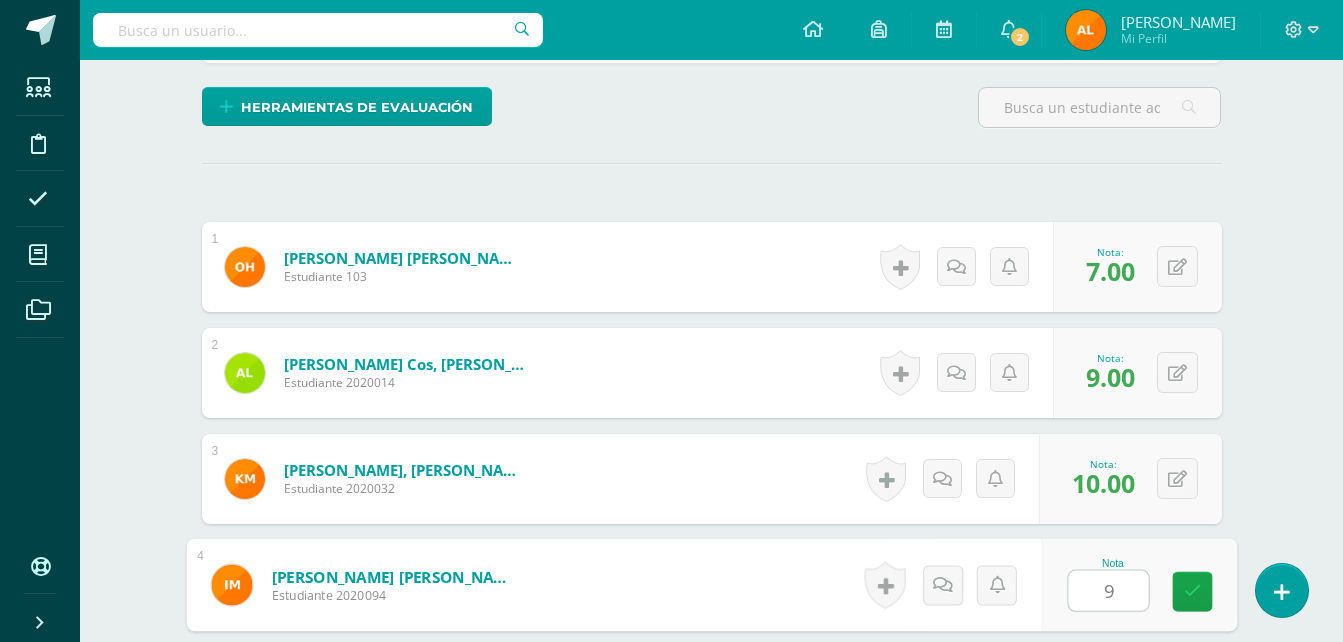 scroll, scrollTop: 848, scrollLeft: 0, axis: vertical 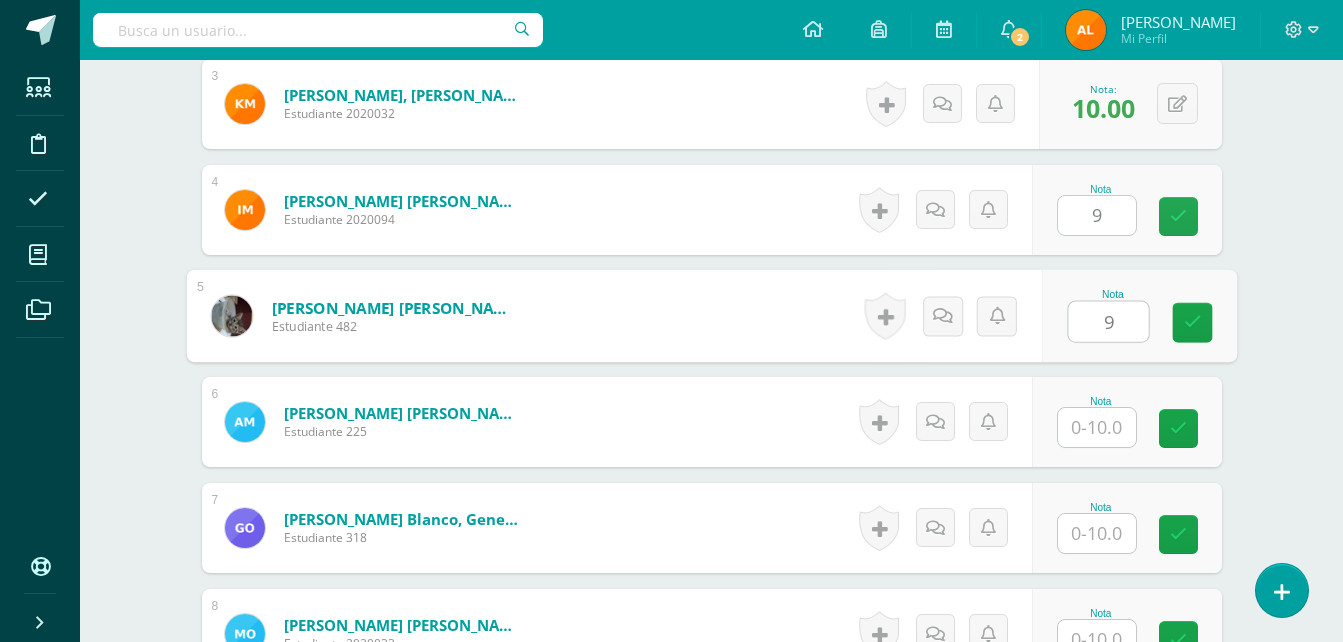 type on "9" 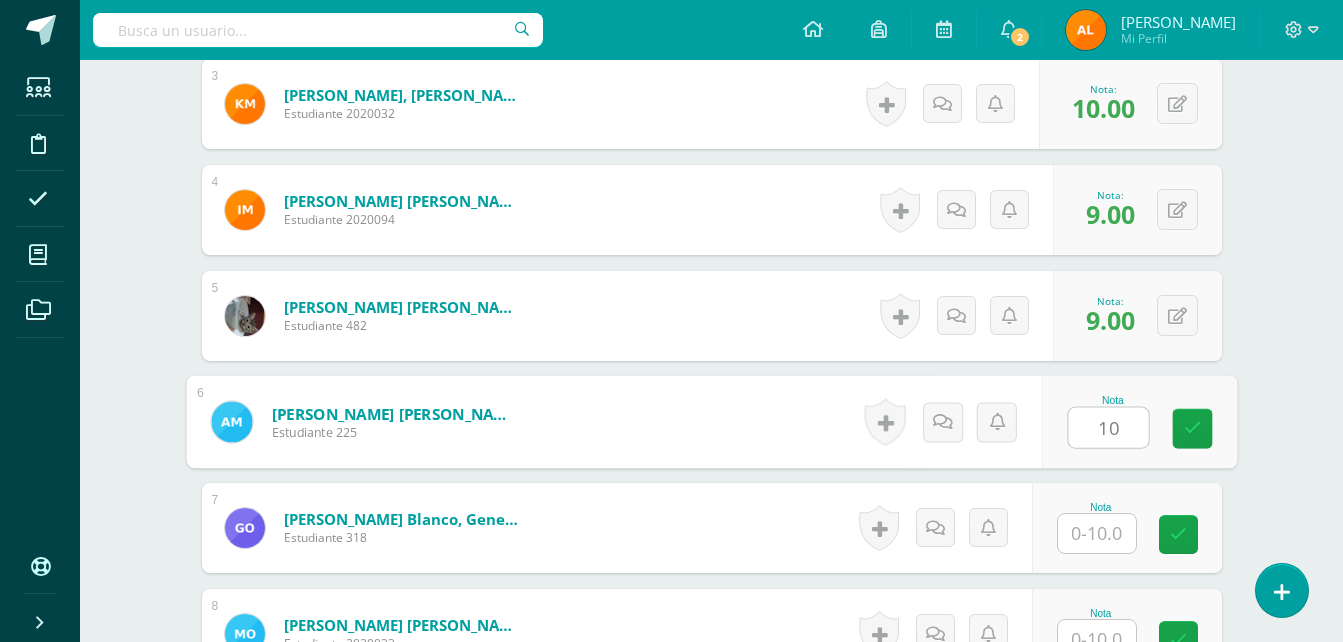 type on "10" 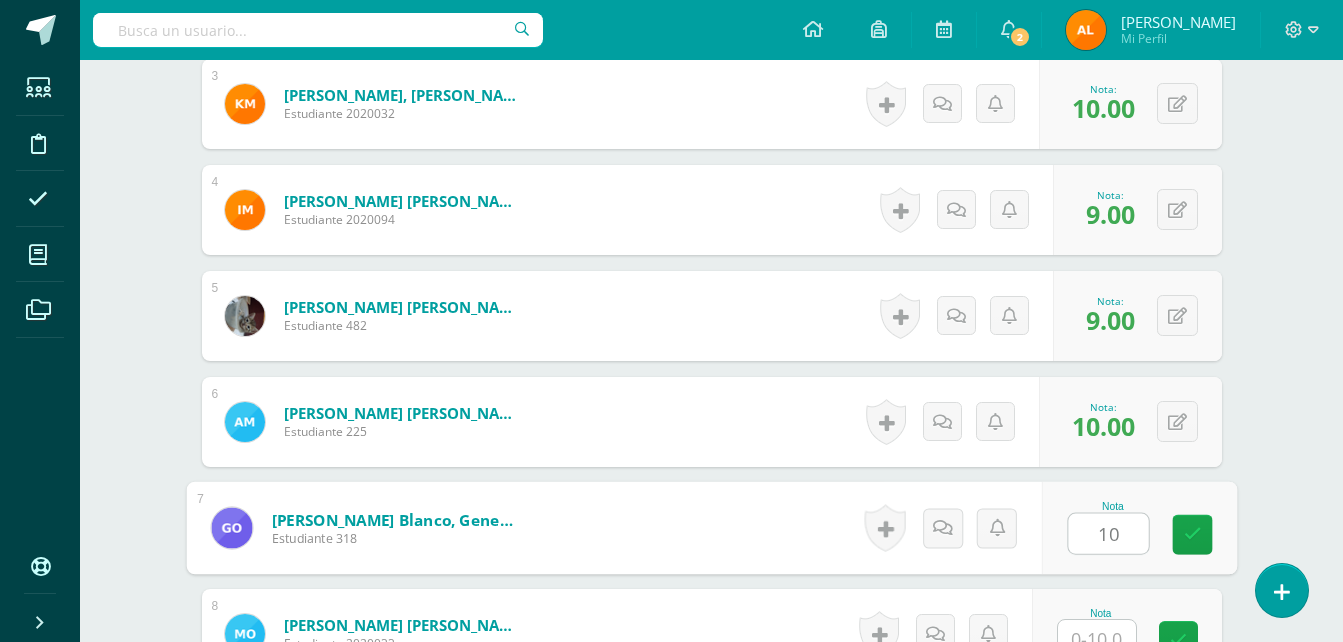 type on "10" 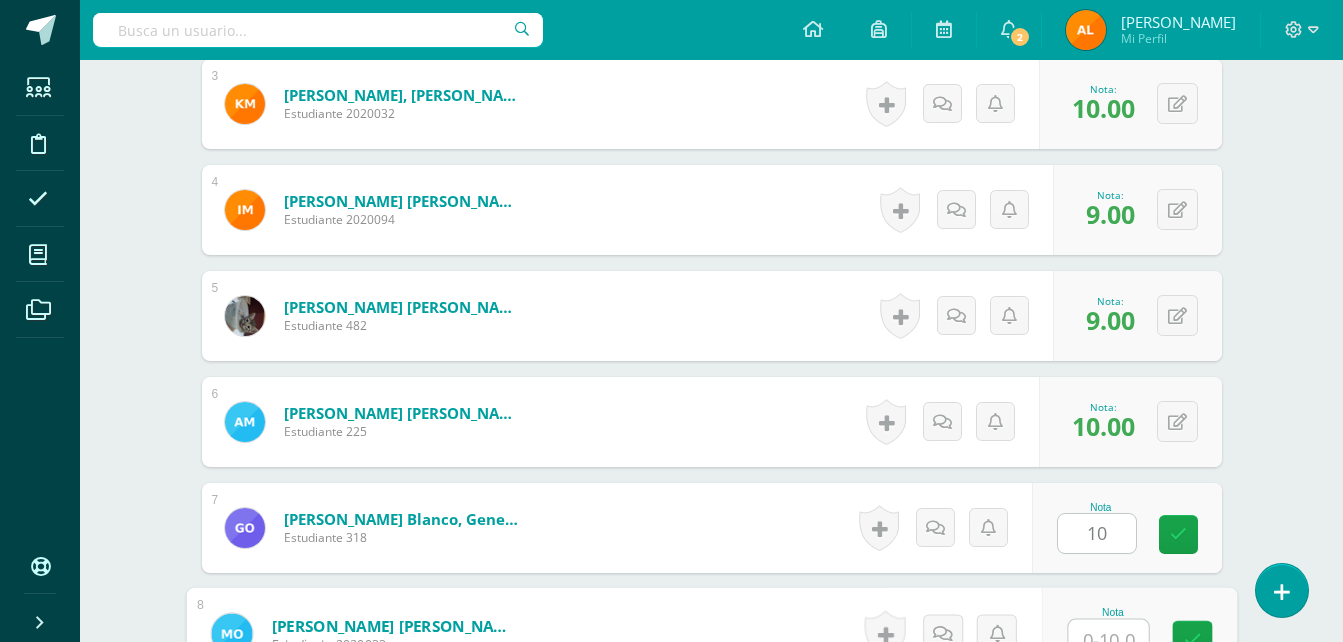 scroll, scrollTop: 865, scrollLeft: 0, axis: vertical 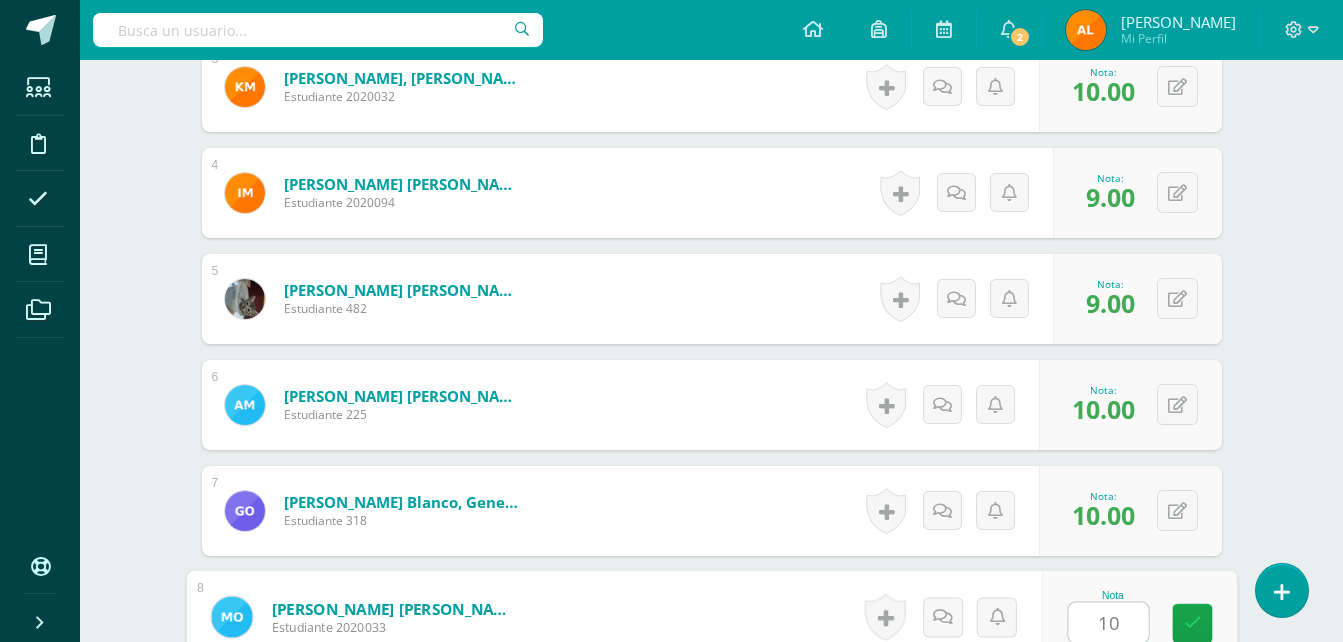 type on "10" 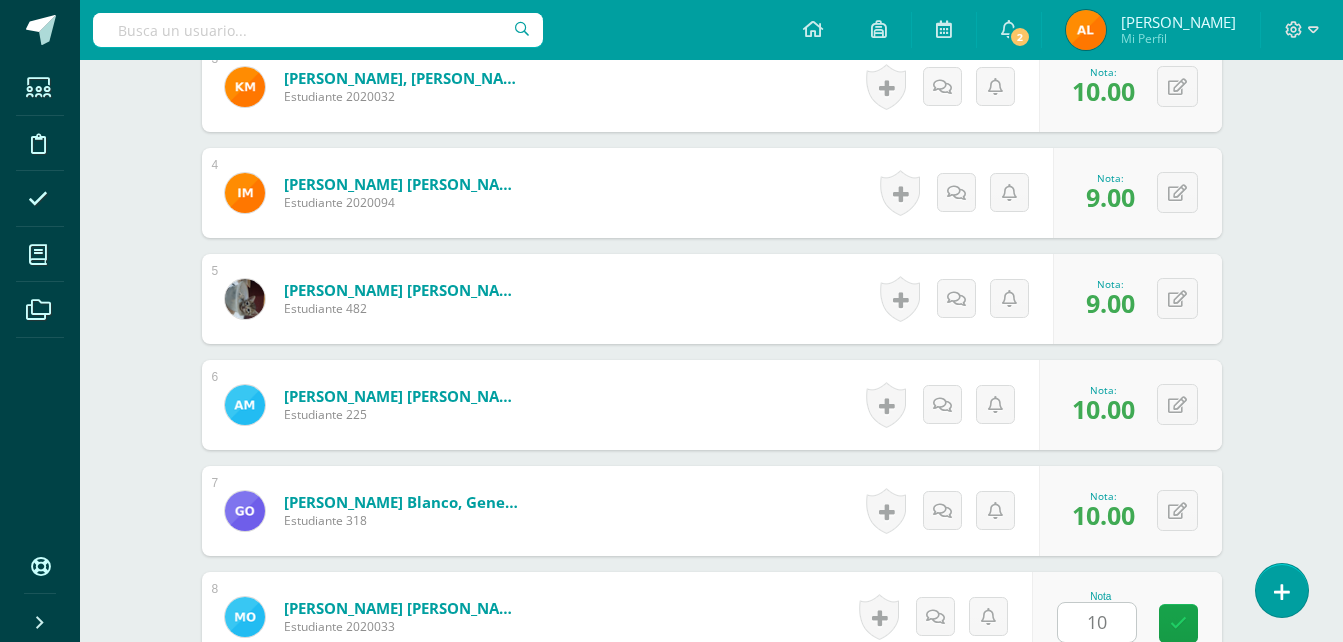 scroll, scrollTop: 1272, scrollLeft: 0, axis: vertical 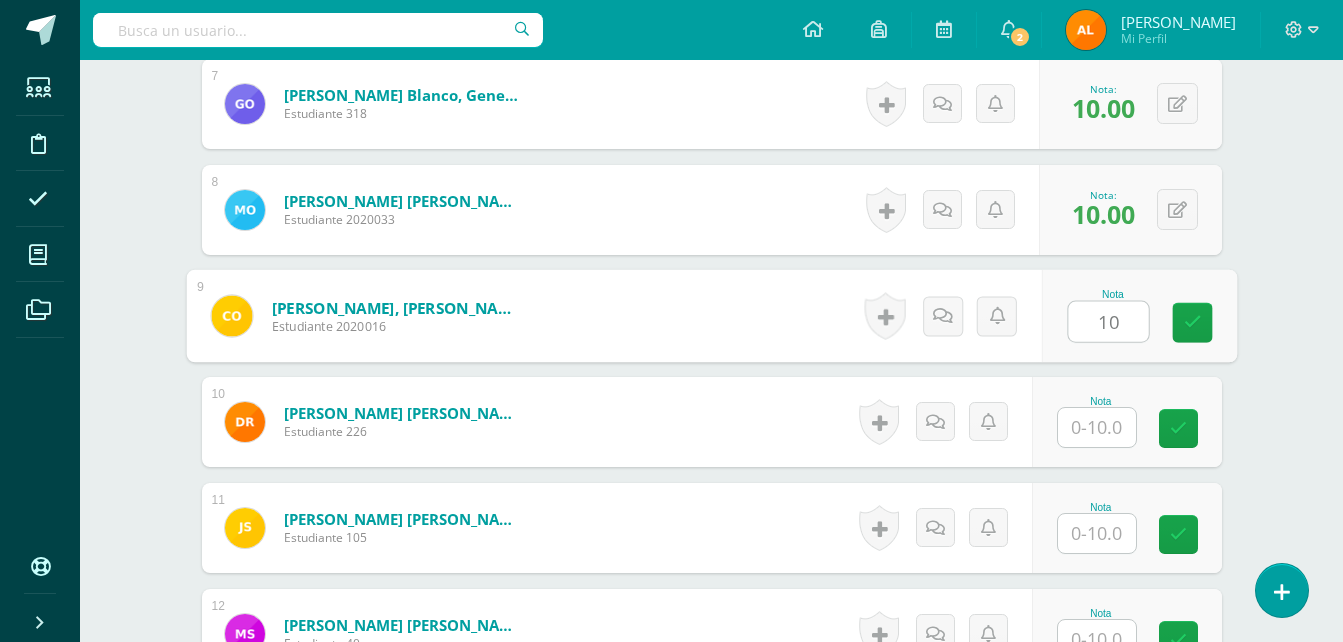 type on "10" 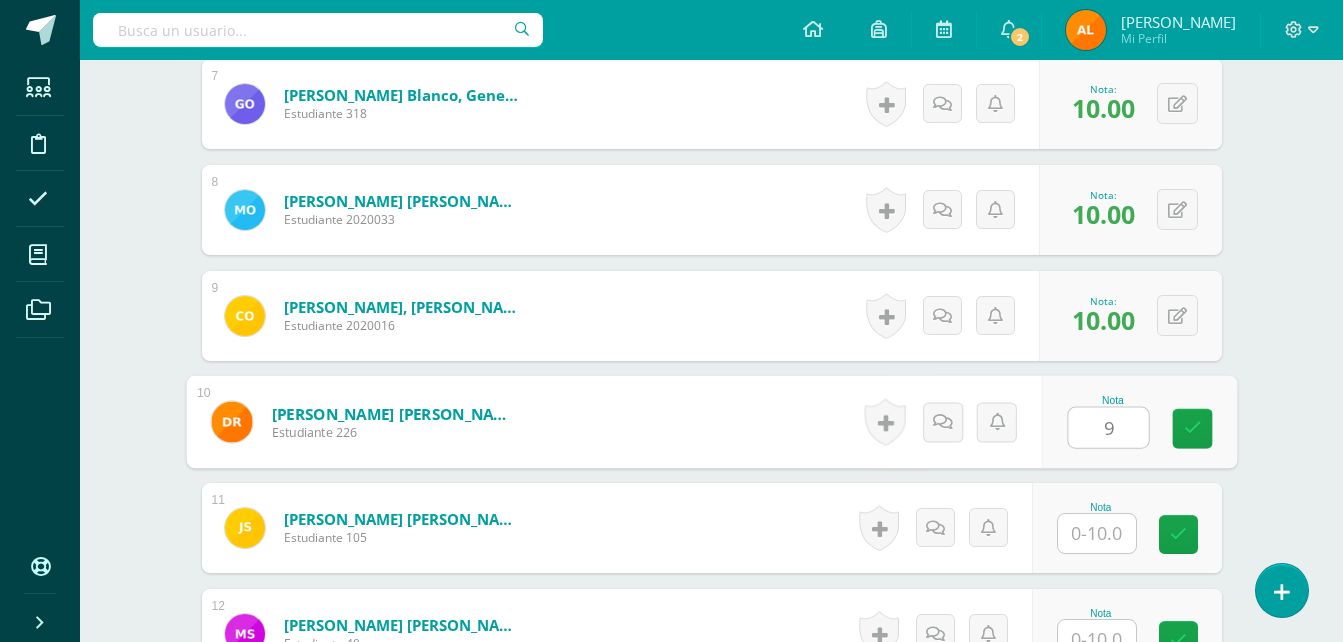 type on "9" 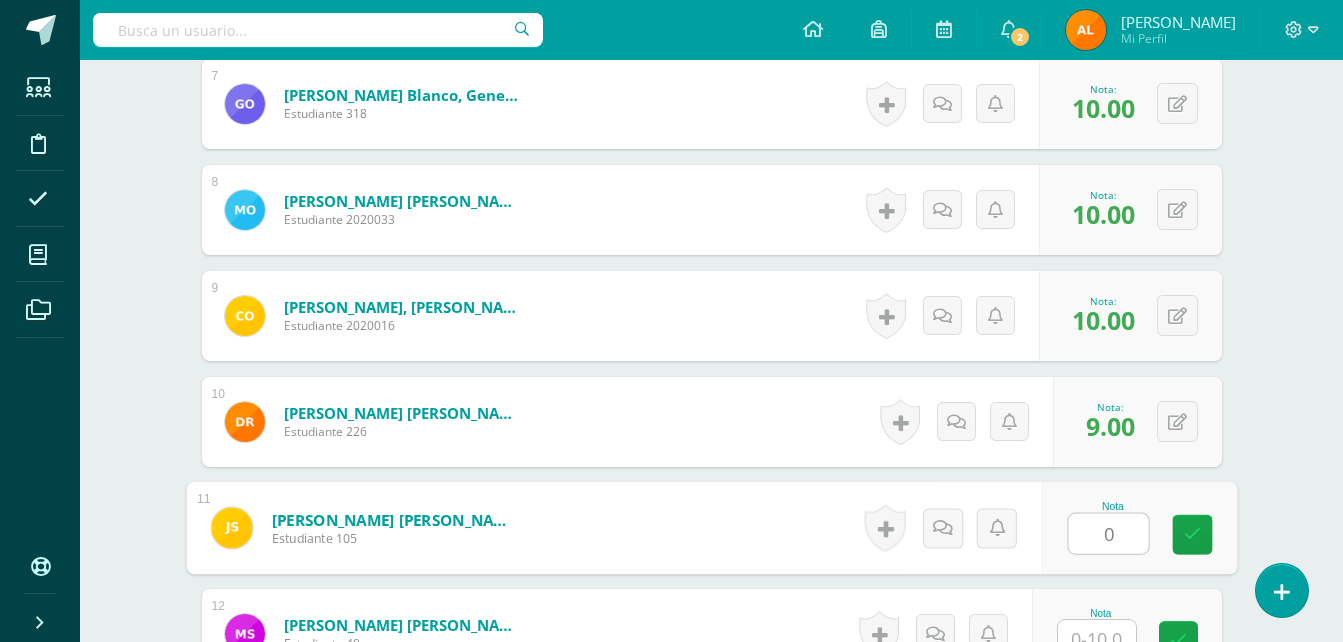 type on "0" 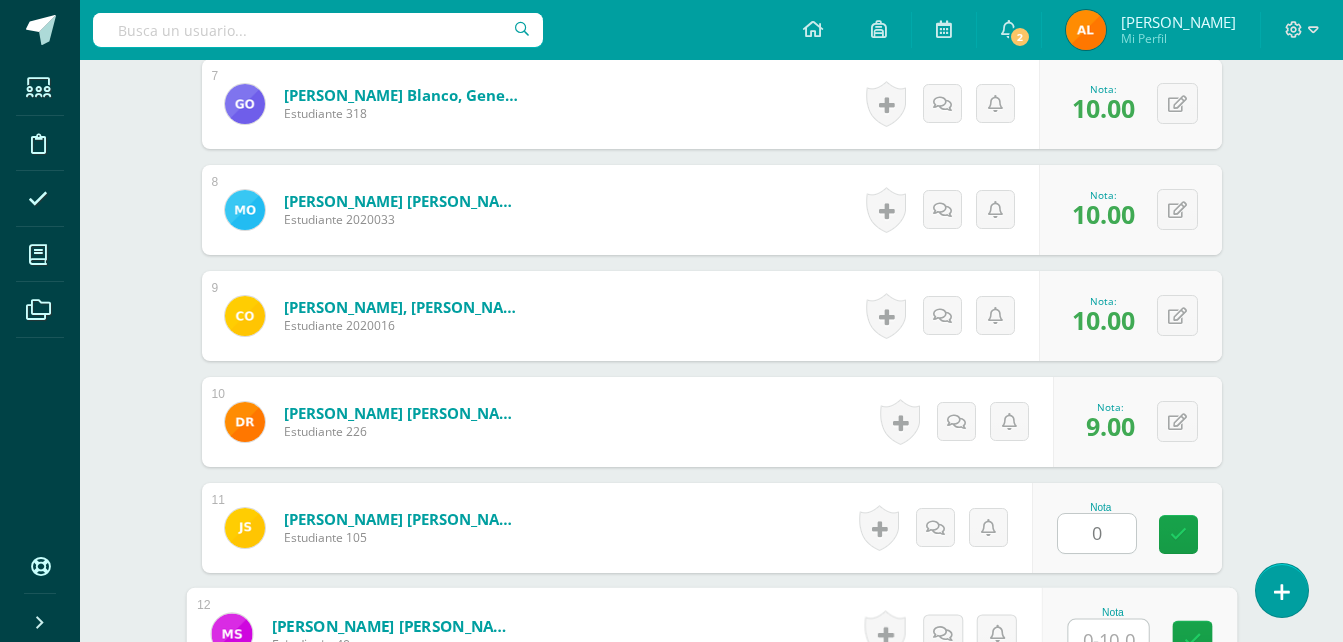 scroll, scrollTop: 1289, scrollLeft: 0, axis: vertical 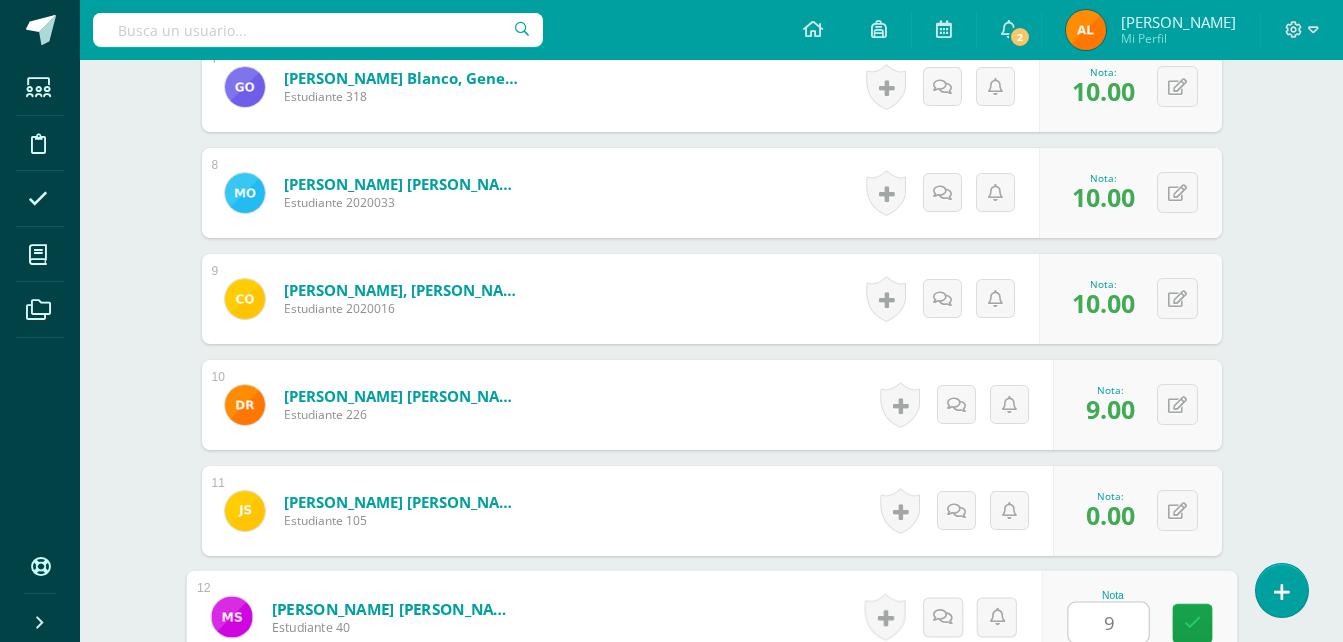 type on "9" 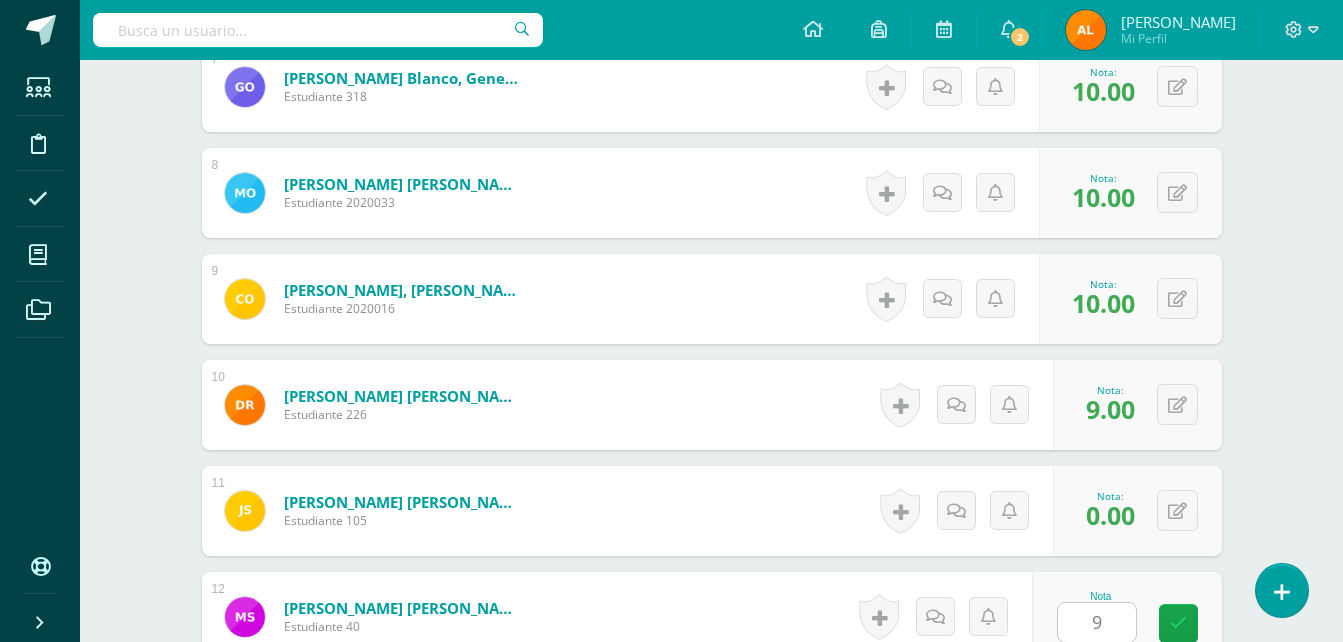 scroll, scrollTop: 1696, scrollLeft: 0, axis: vertical 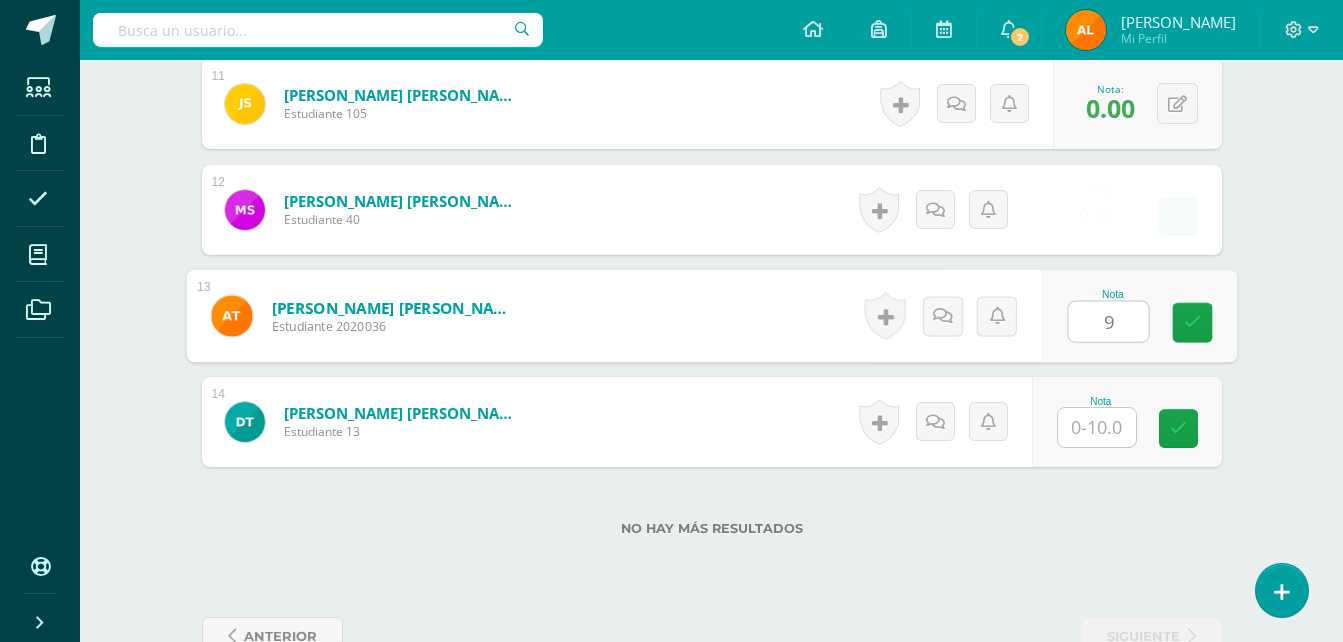 type on "9" 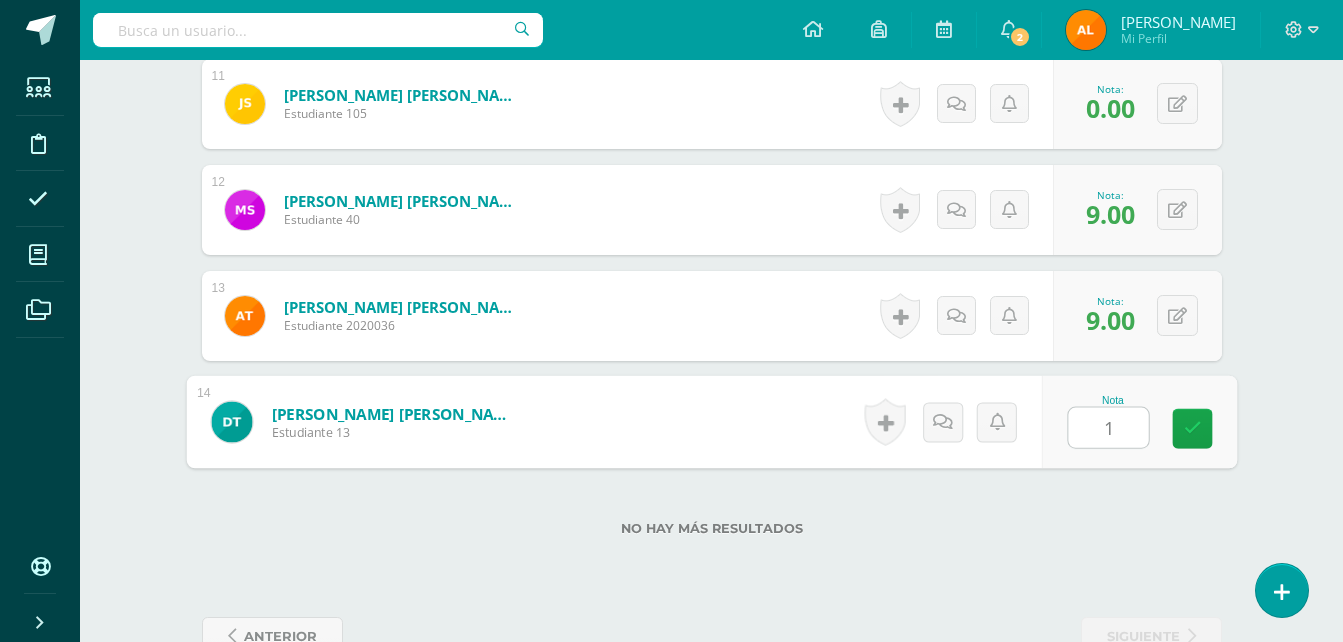 type on "10" 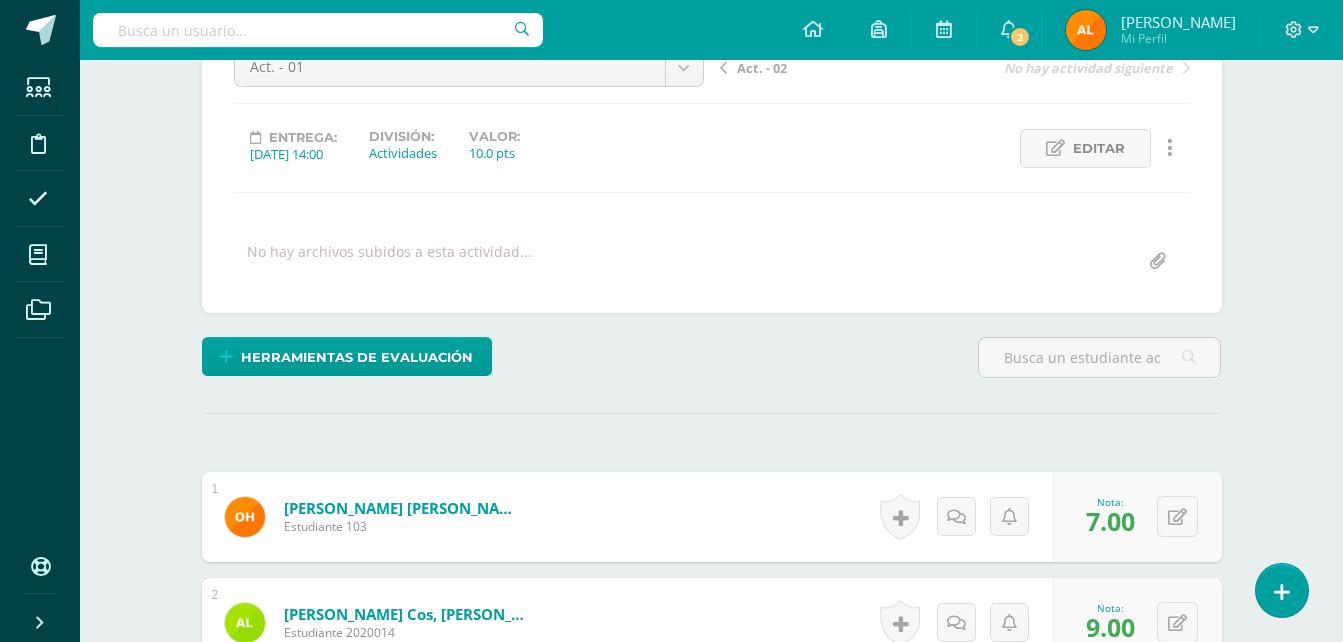 scroll, scrollTop: 0, scrollLeft: 0, axis: both 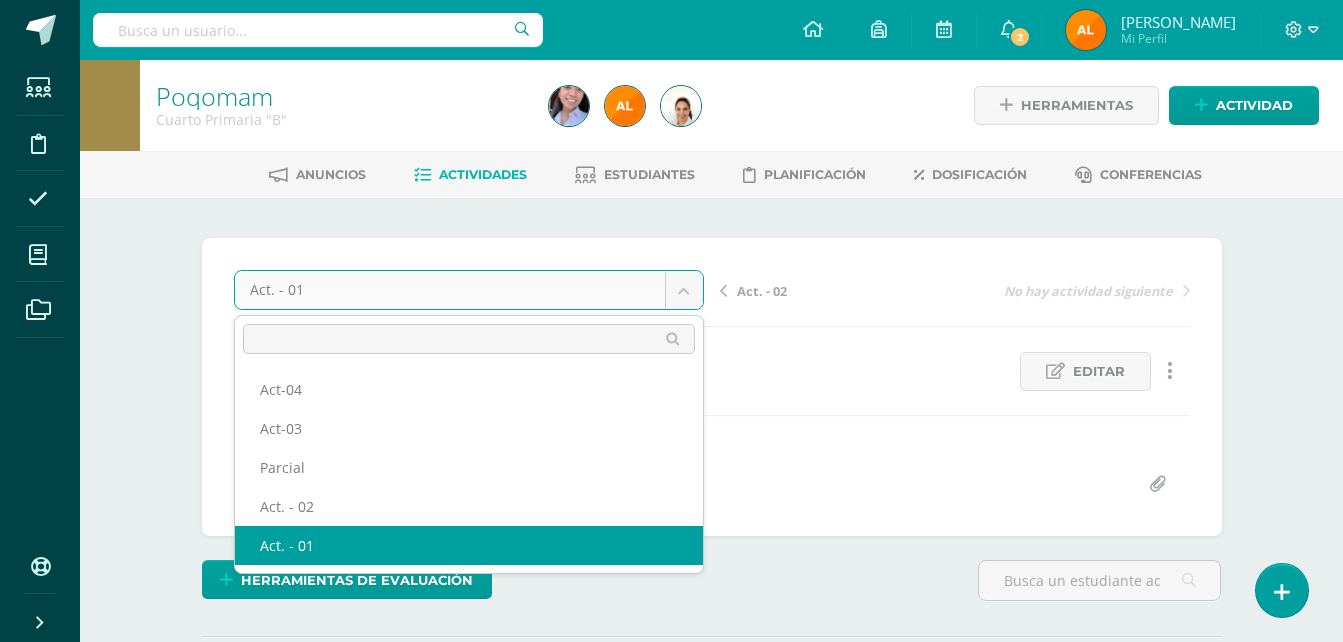 click on "Estudiantes Disciplina Asistencia Mis cursos Archivos Soporte
Ayuda
Reportar un problema
Centro de ayuda
Últimas actualizaciones
Cerrar panel
Poqomam
Primero
Primaria
"A"
Actividades Estudiantes Planificación Dosificación
Poqomam
Primero
Primaria
"B"
Actividades Estudiantes Planificación Dosificación
Poqomam
Segundo
Primaria
"A"
Actividades Estudiantes Planificación Dosificación Actividades Estudiantes 2 2" at bounding box center [671, 1196] 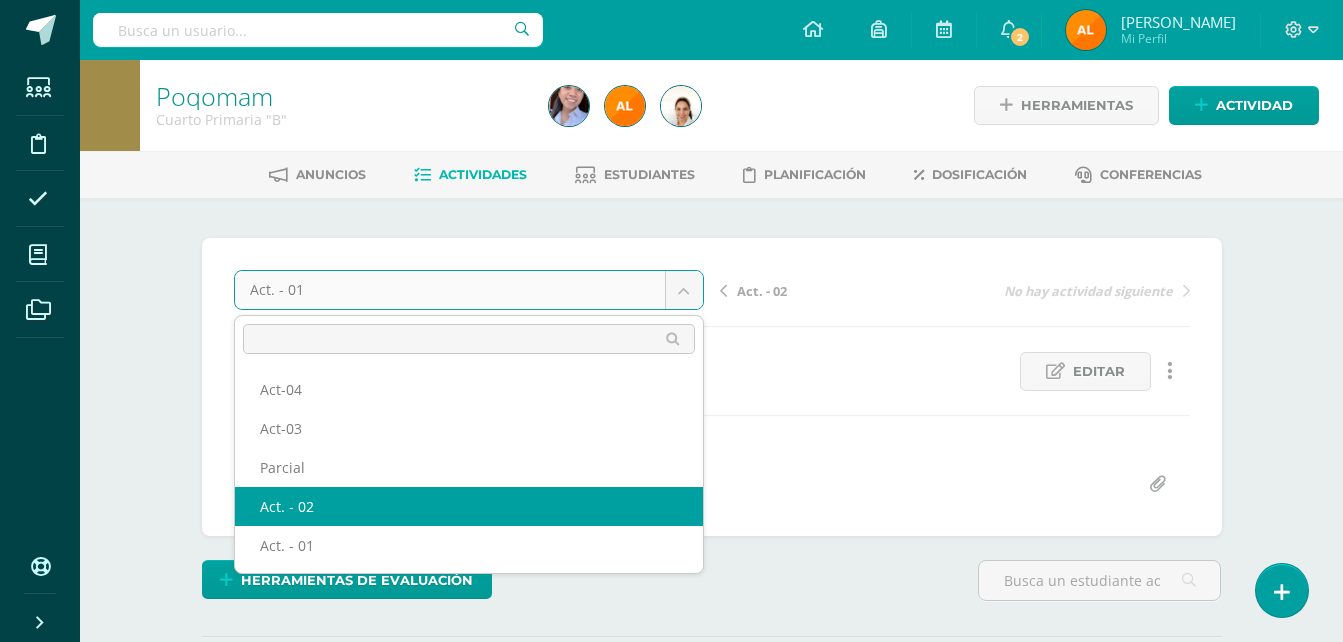 select on "/dashboard/teacher/grade-activity/120887/" 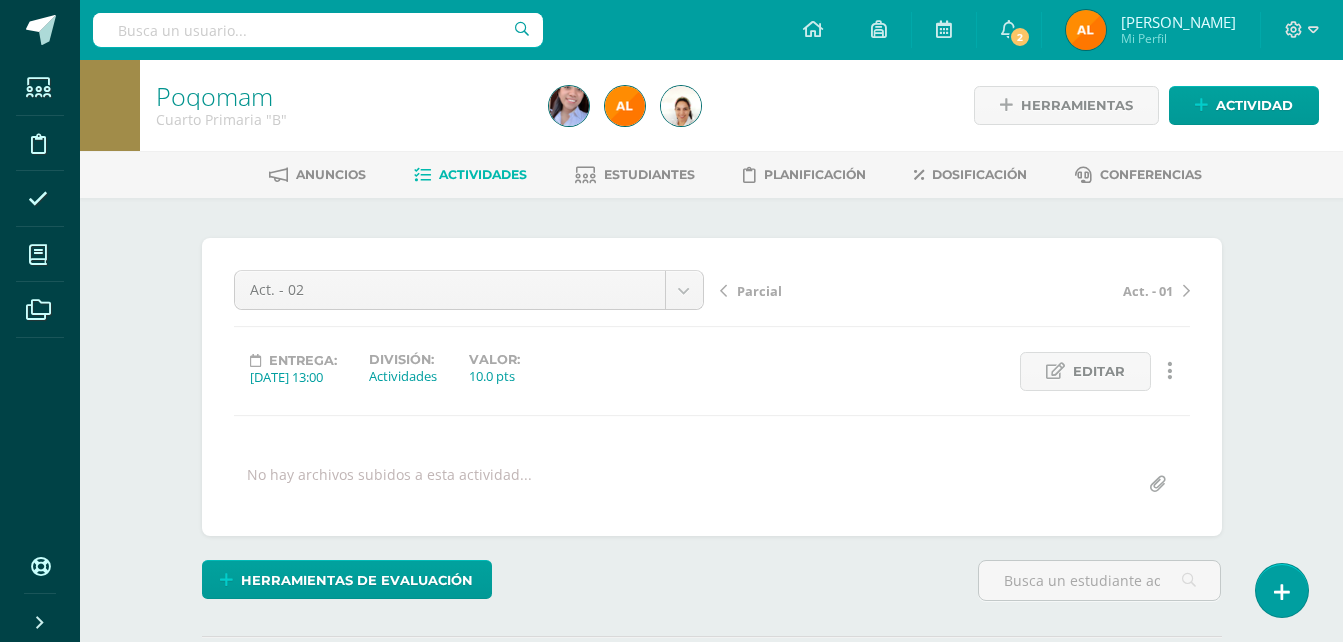 scroll, scrollTop: 0, scrollLeft: 0, axis: both 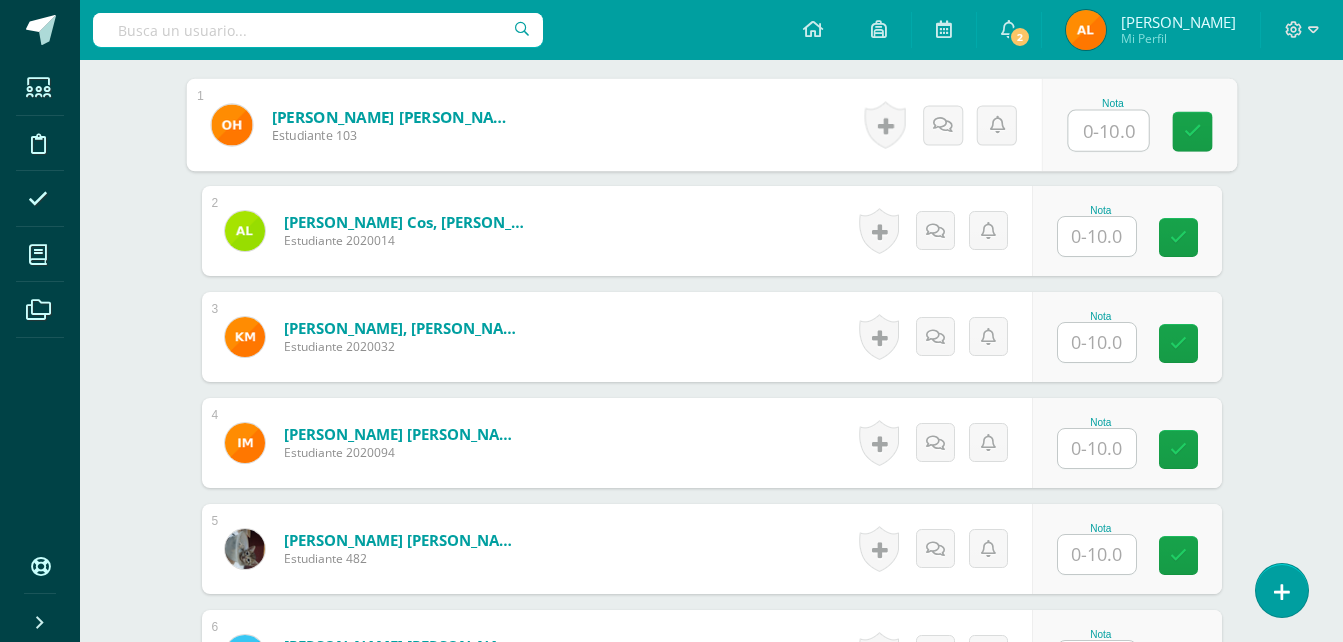 click at bounding box center (1108, 131) 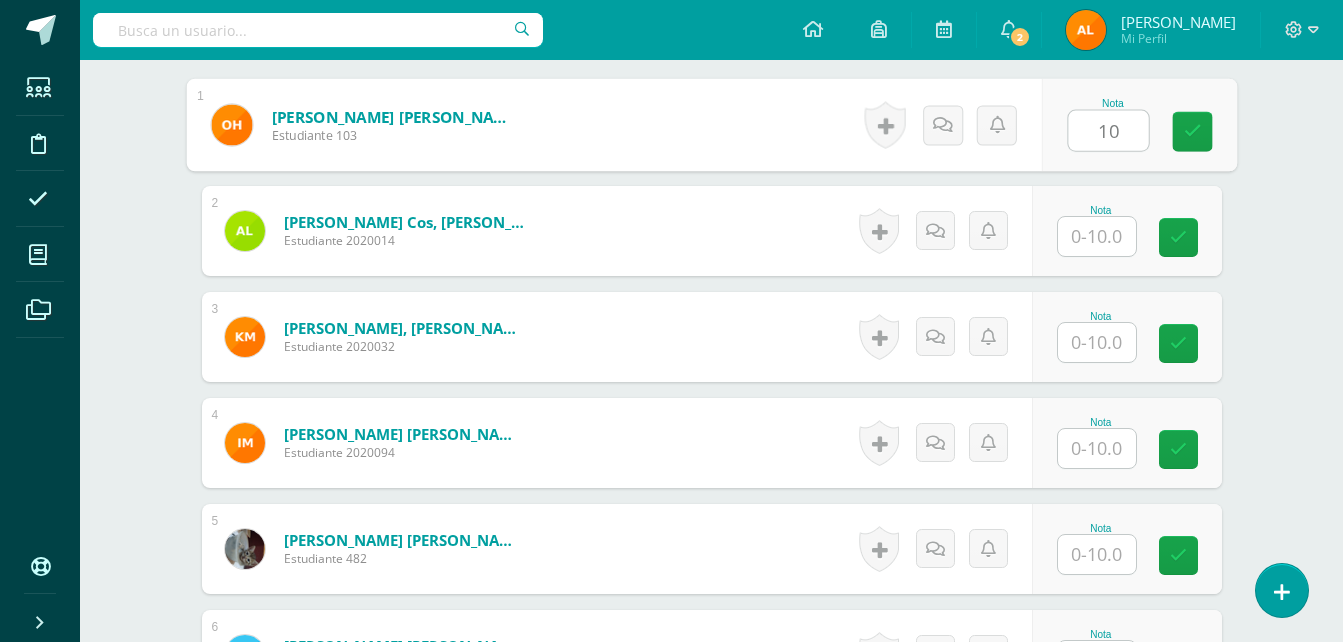 type on "10" 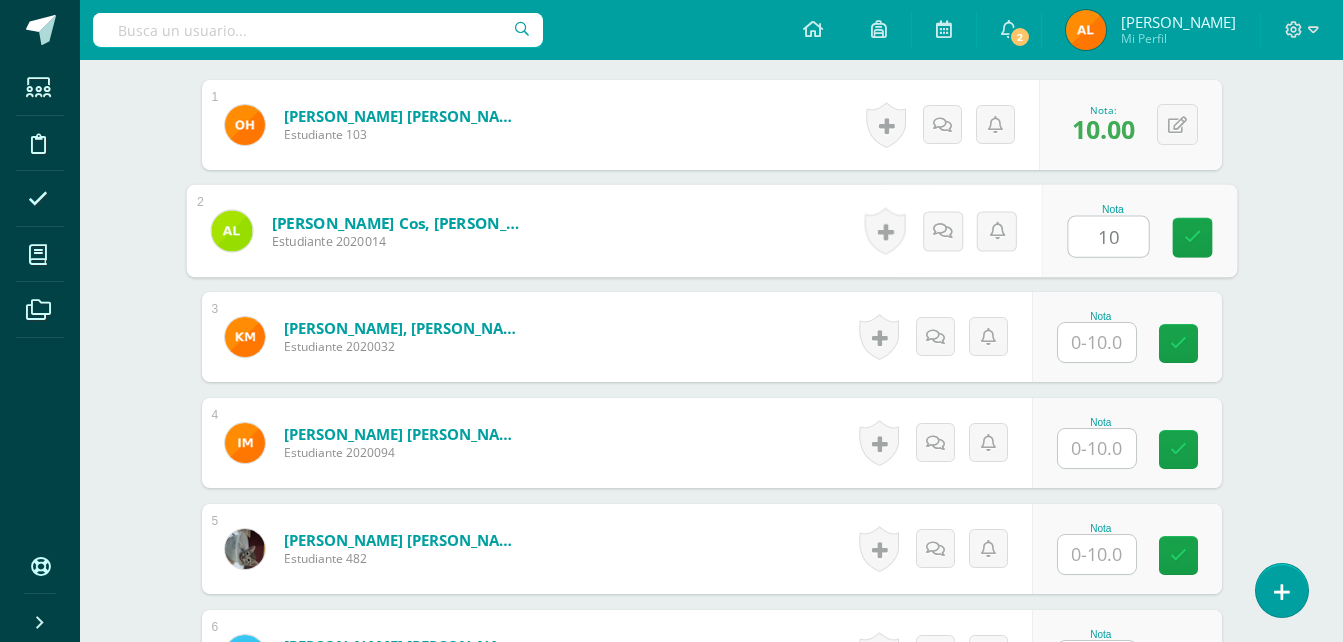 type on "10" 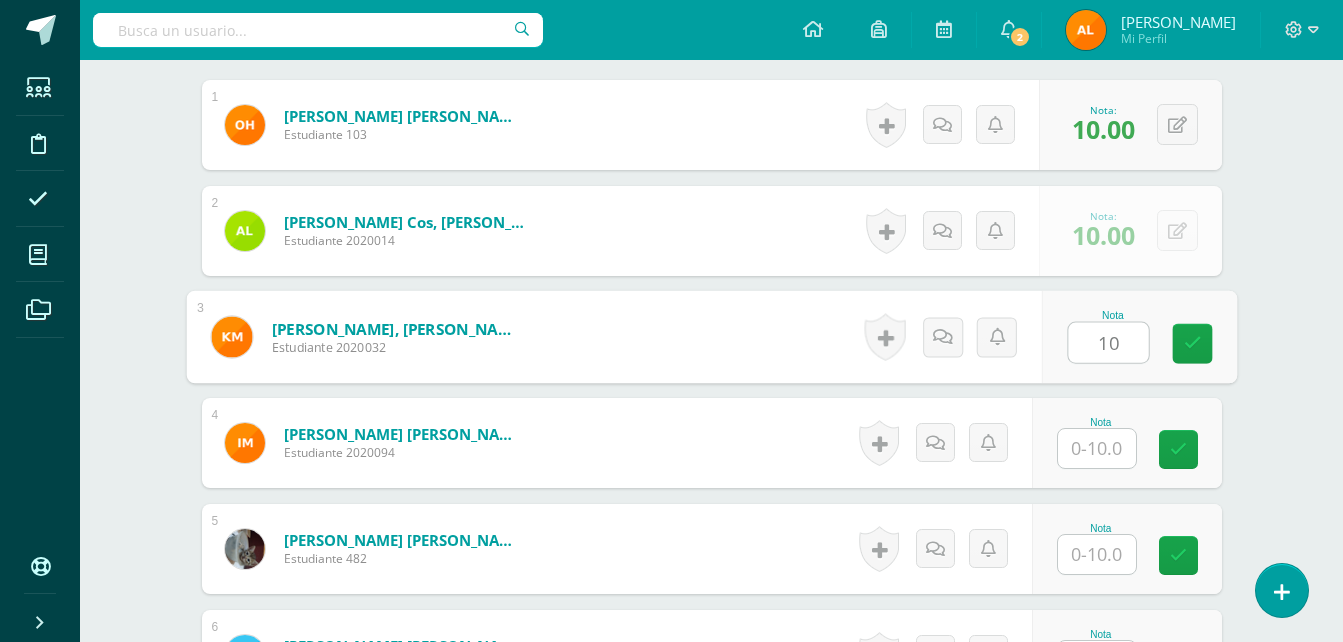 type on "10" 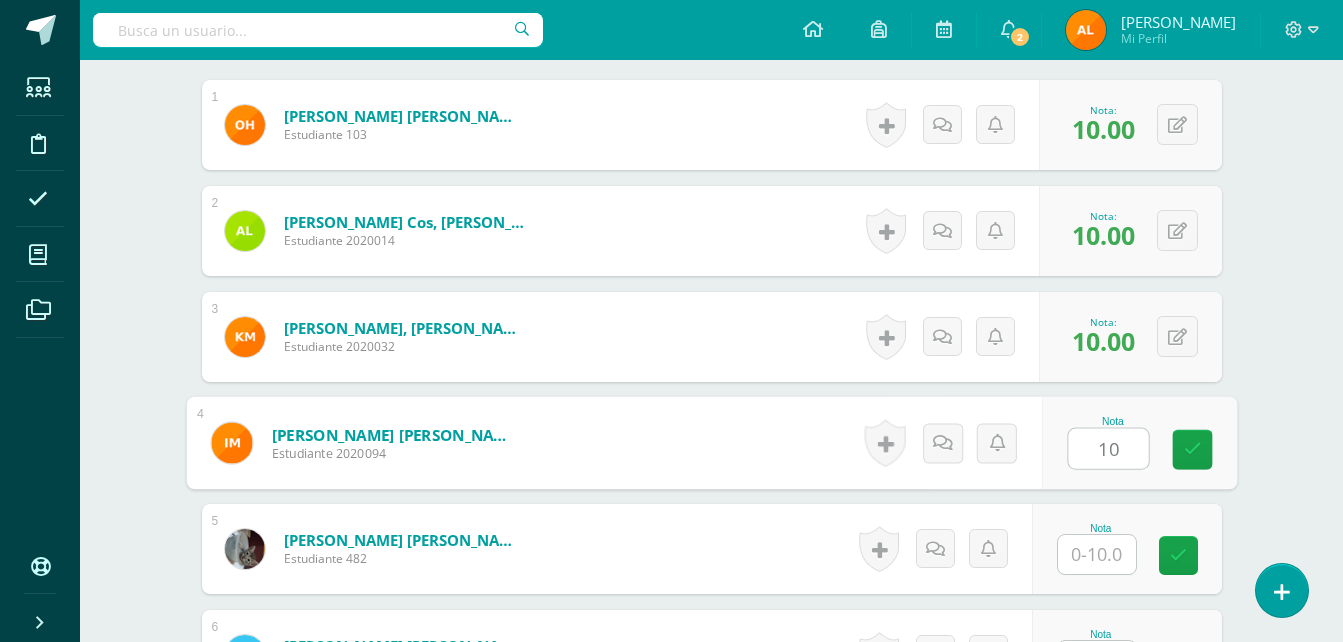 type on "10" 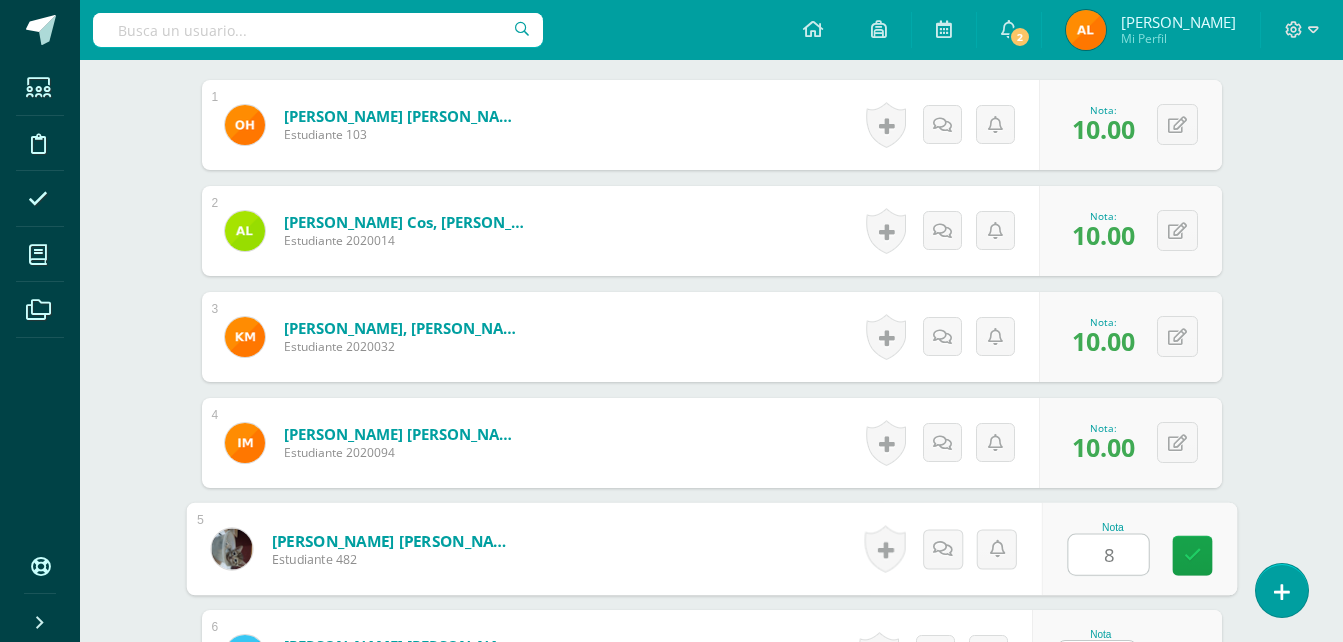 type on "8" 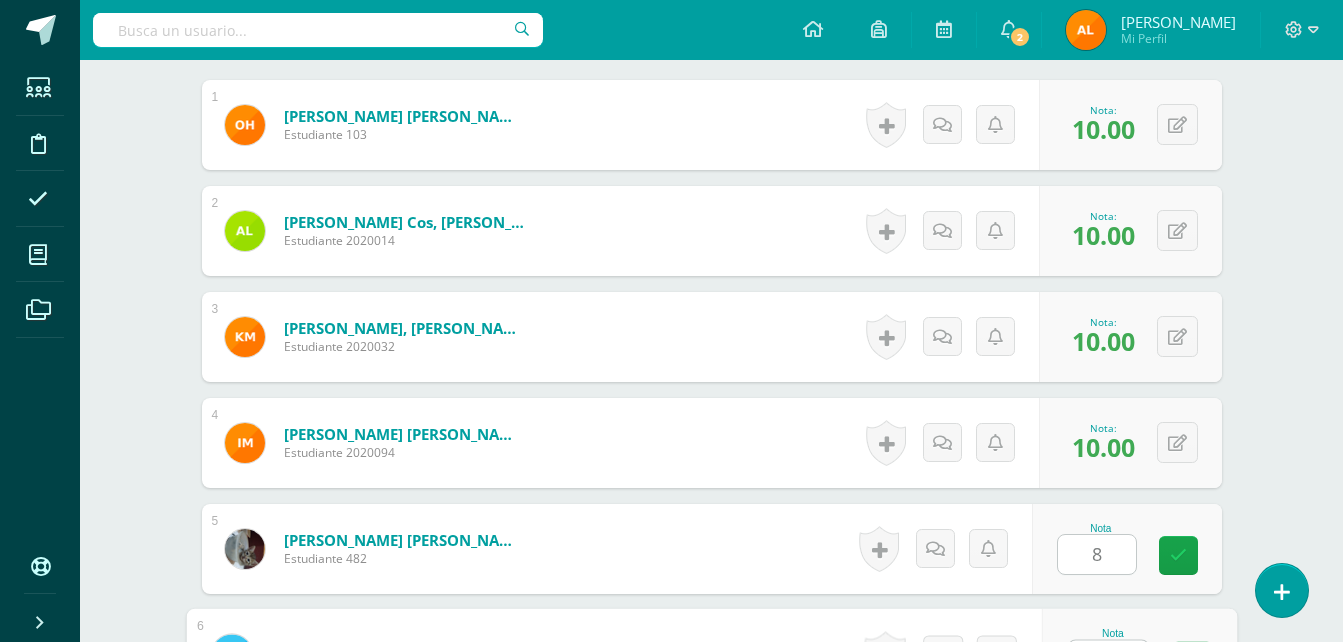 scroll, scrollTop: 653, scrollLeft: 0, axis: vertical 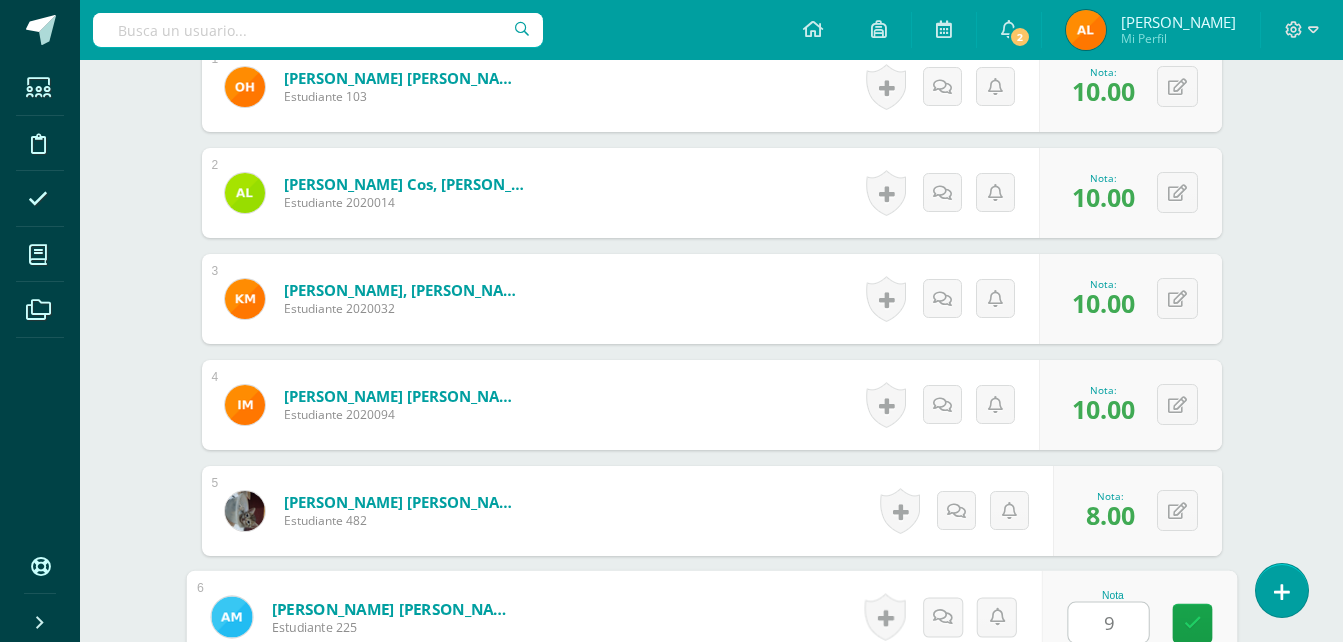 type on "9" 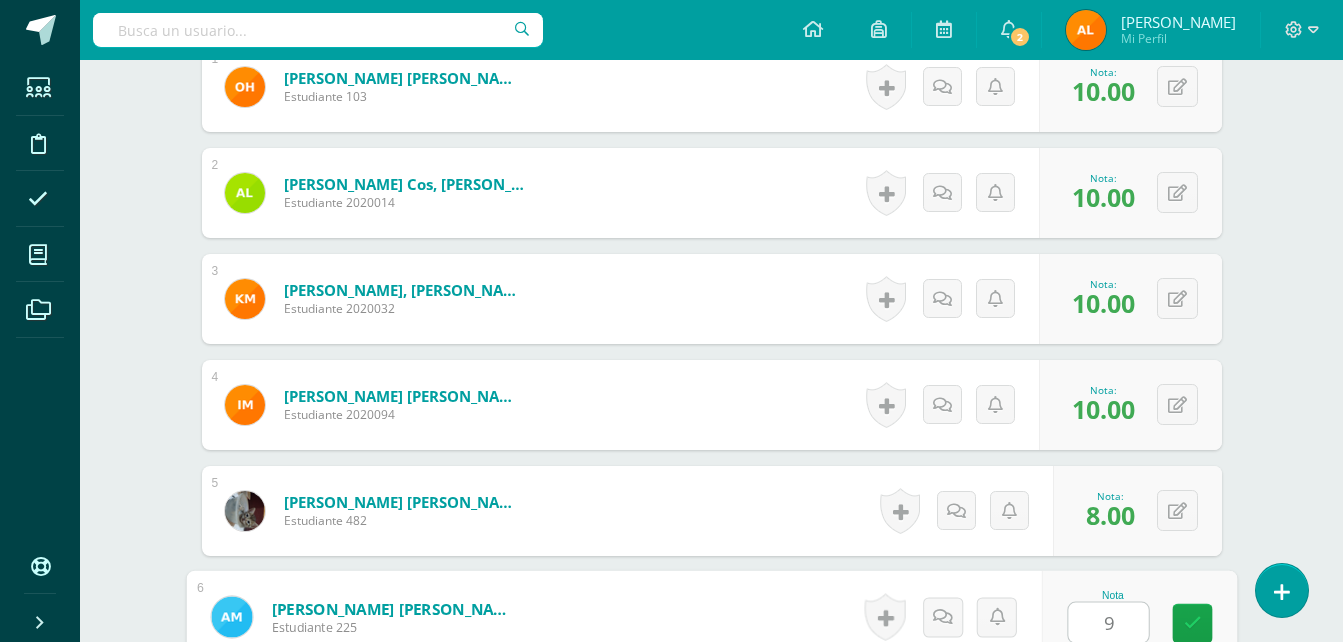 scroll, scrollTop: 1060, scrollLeft: 0, axis: vertical 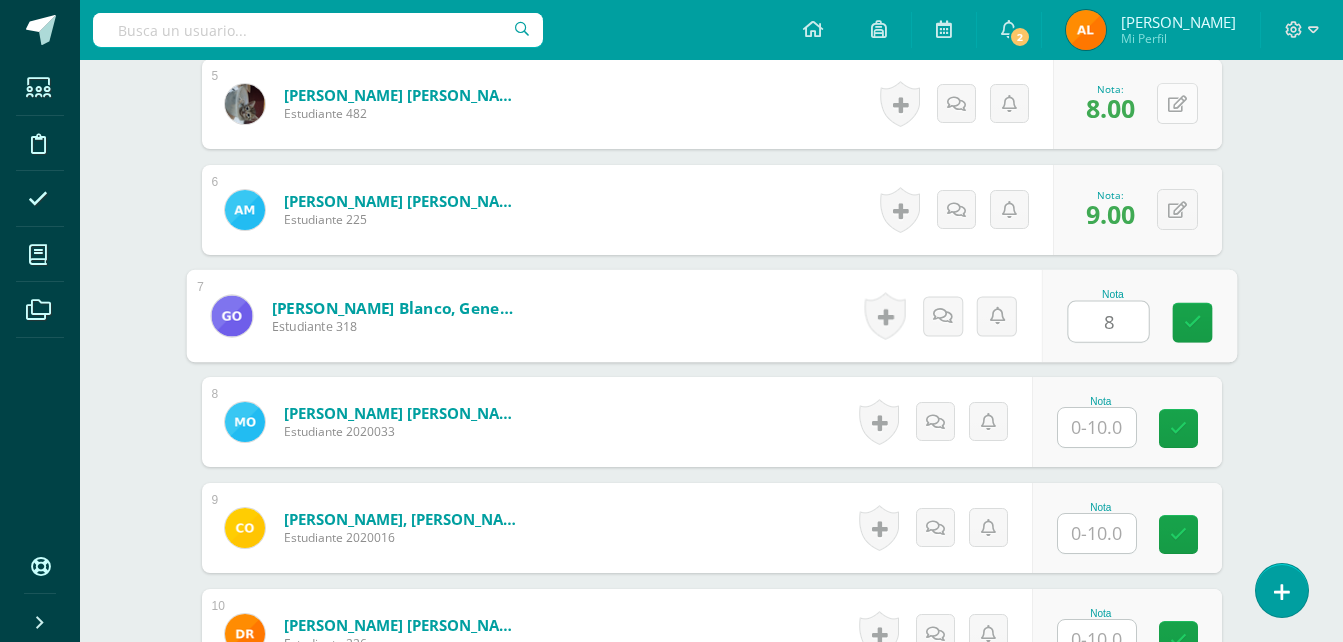 type on "8" 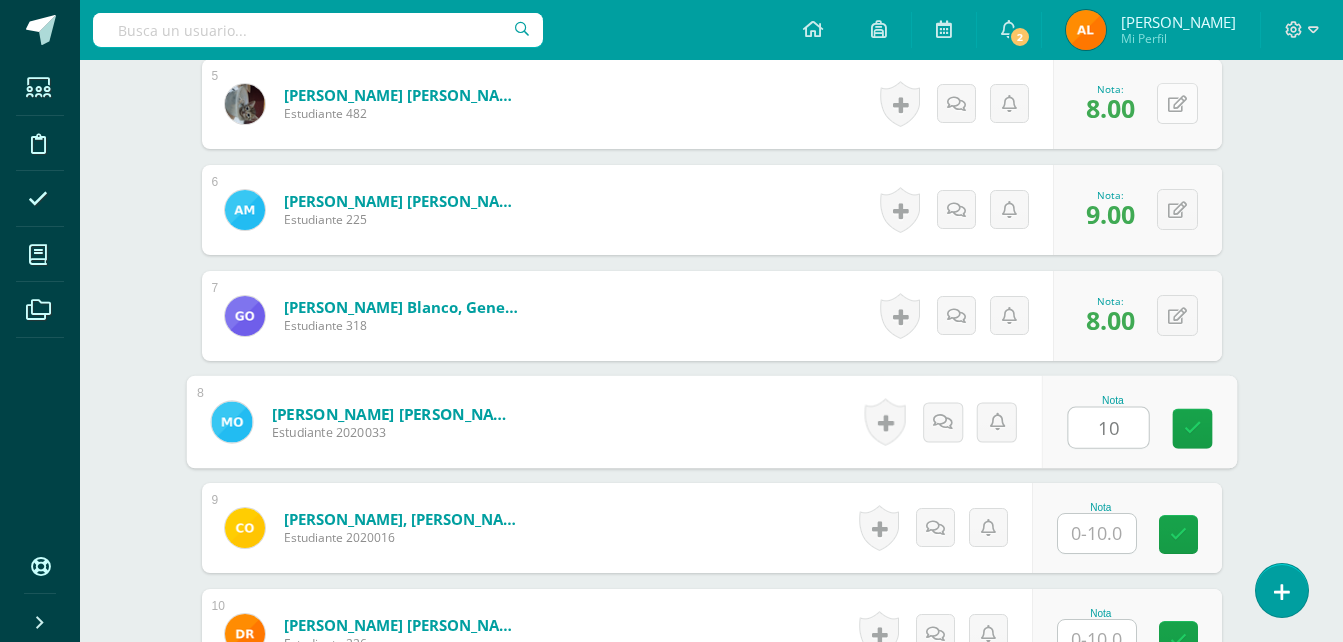 type on "10" 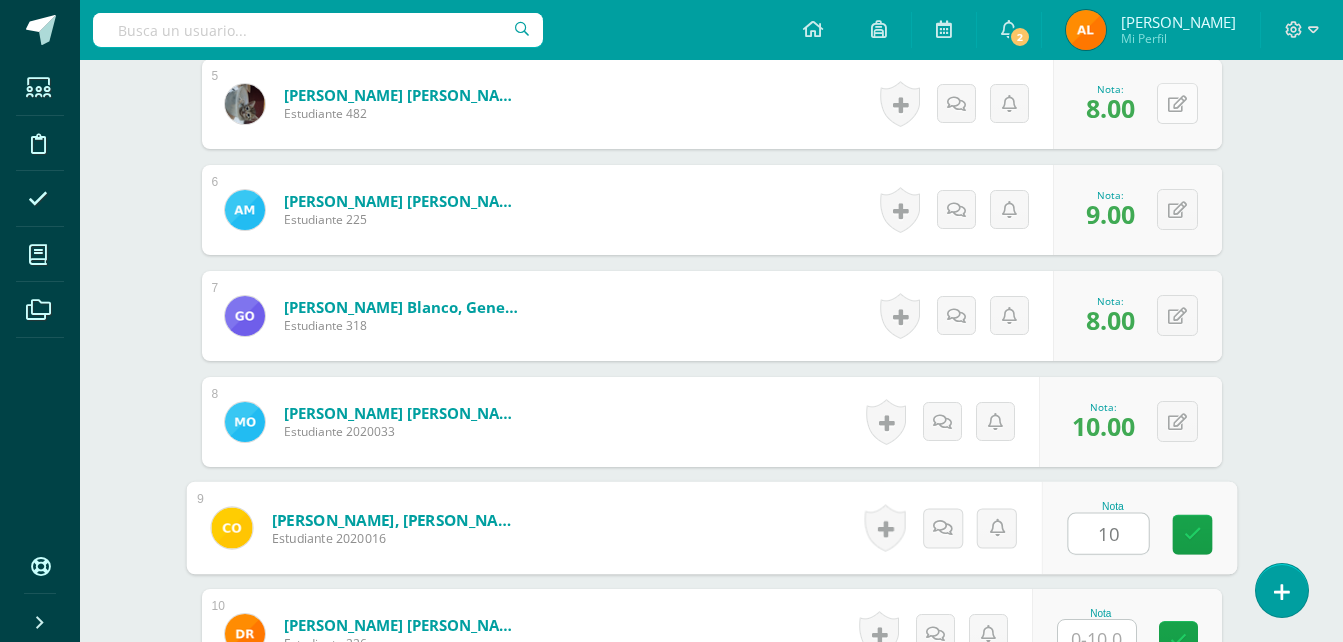 type on "10" 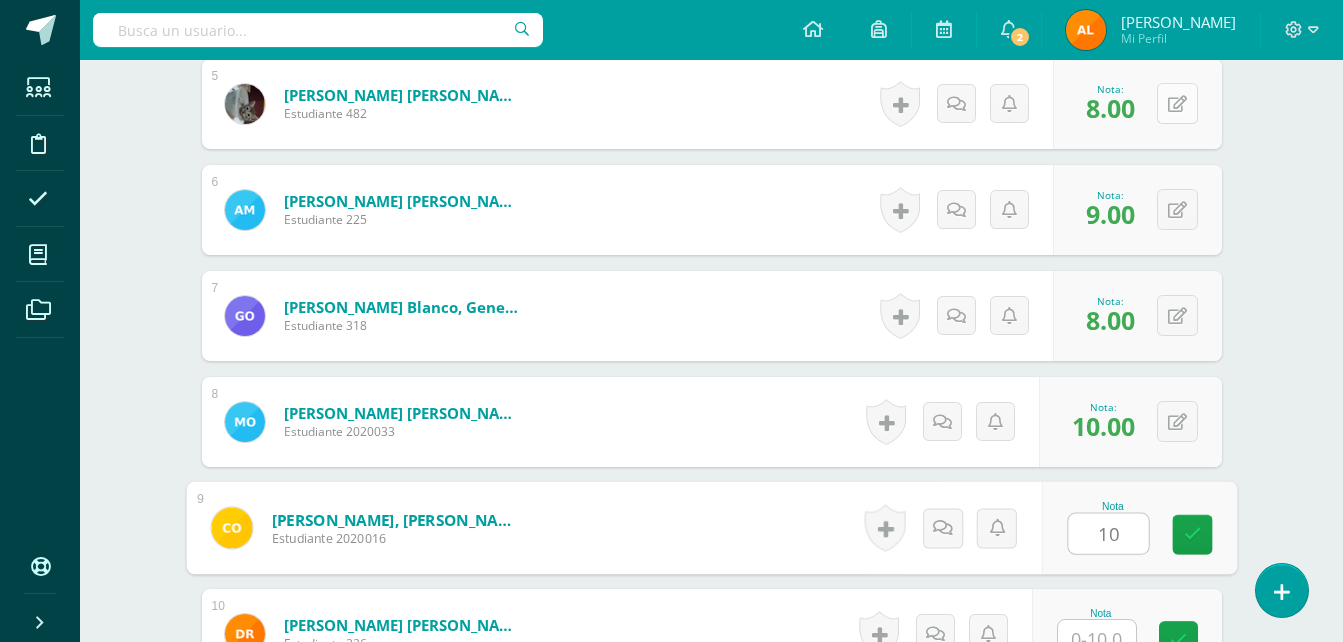 scroll, scrollTop: 1077, scrollLeft: 0, axis: vertical 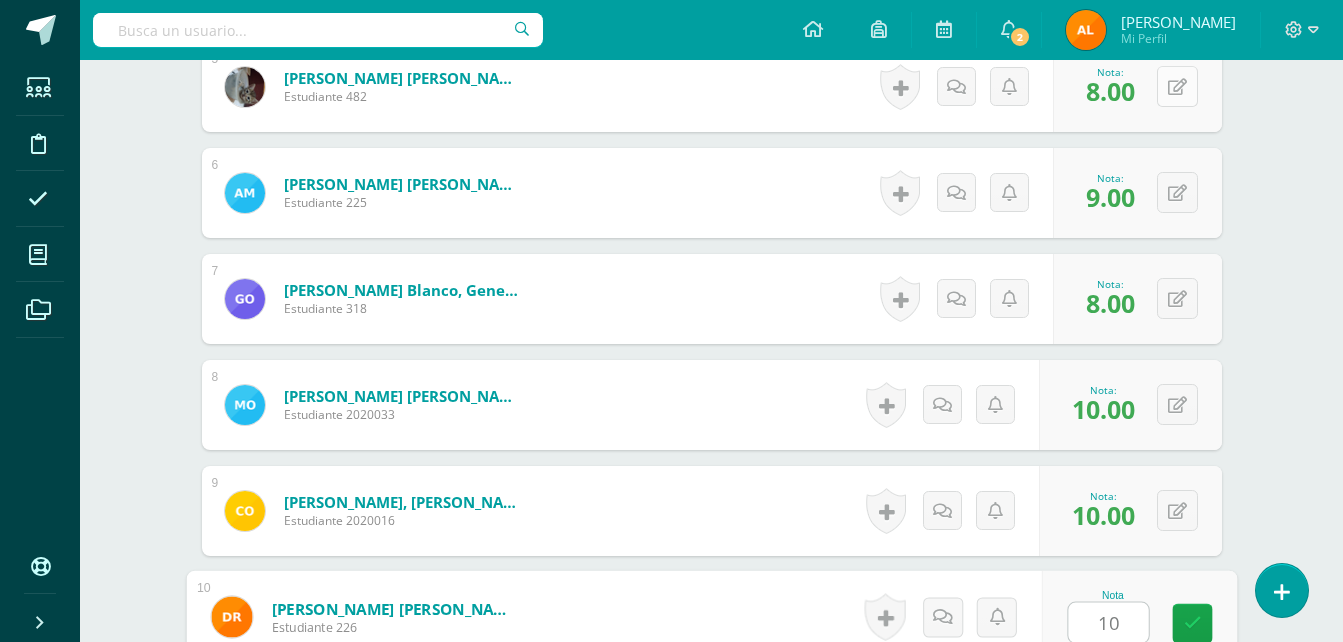 type on "10" 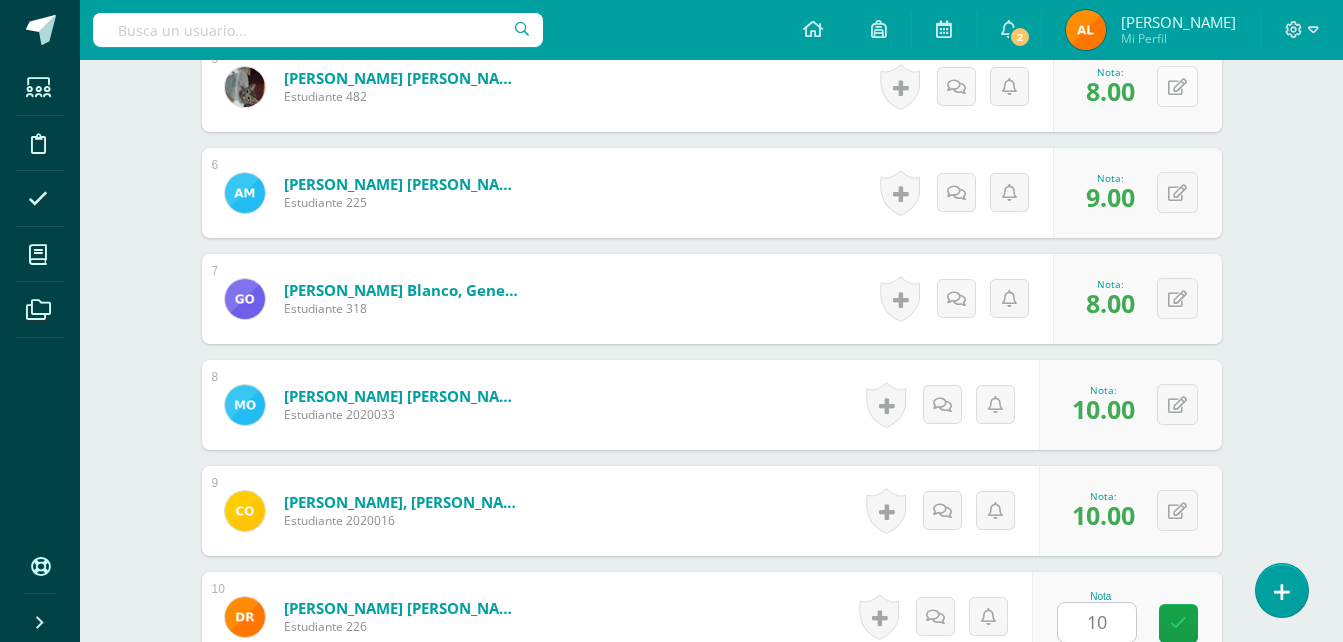 scroll, scrollTop: 1484, scrollLeft: 0, axis: vertical 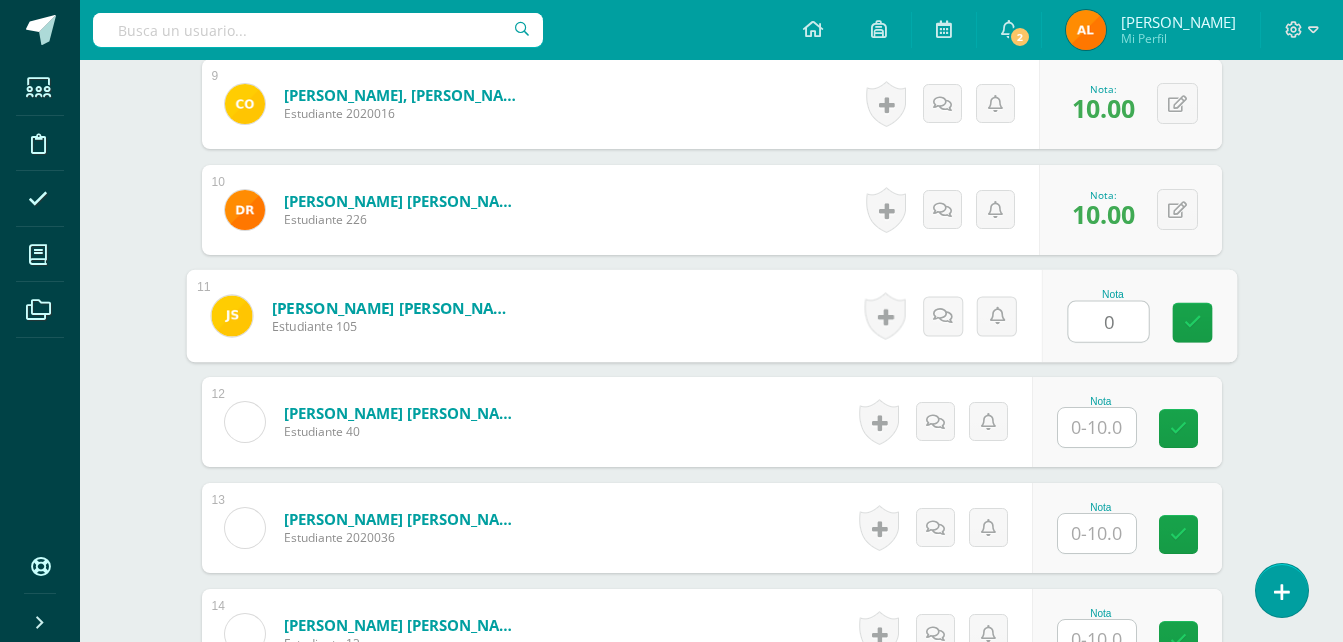 type on "0" 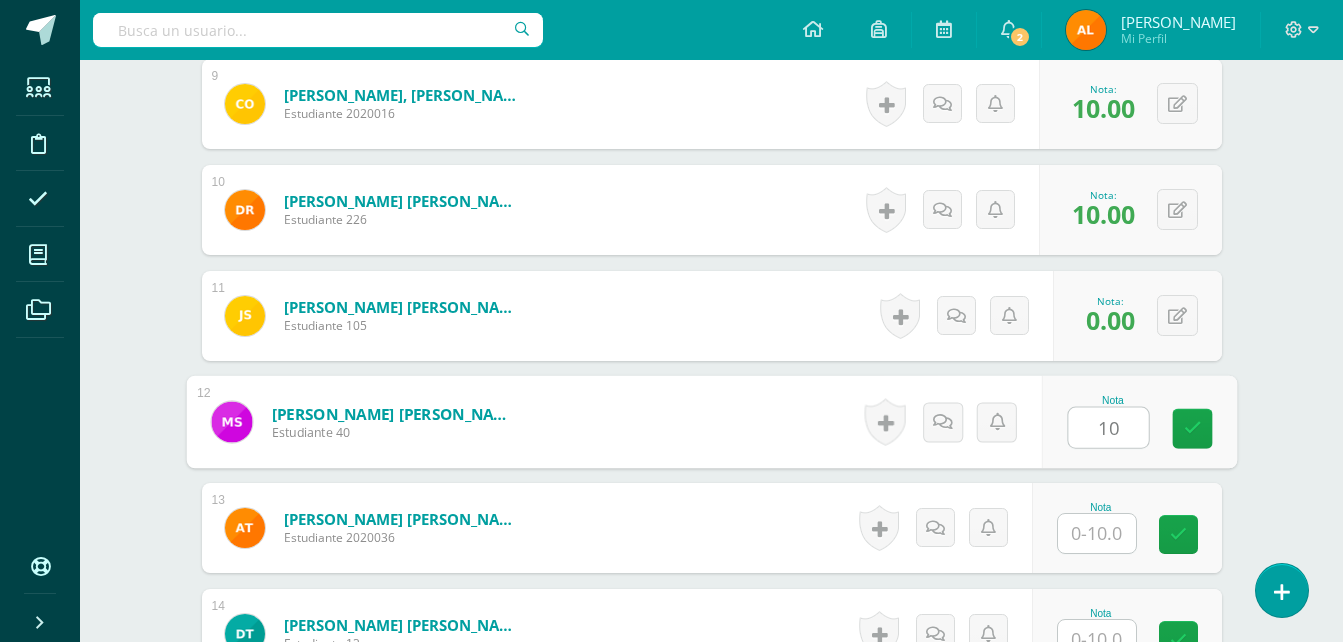 type on "10" 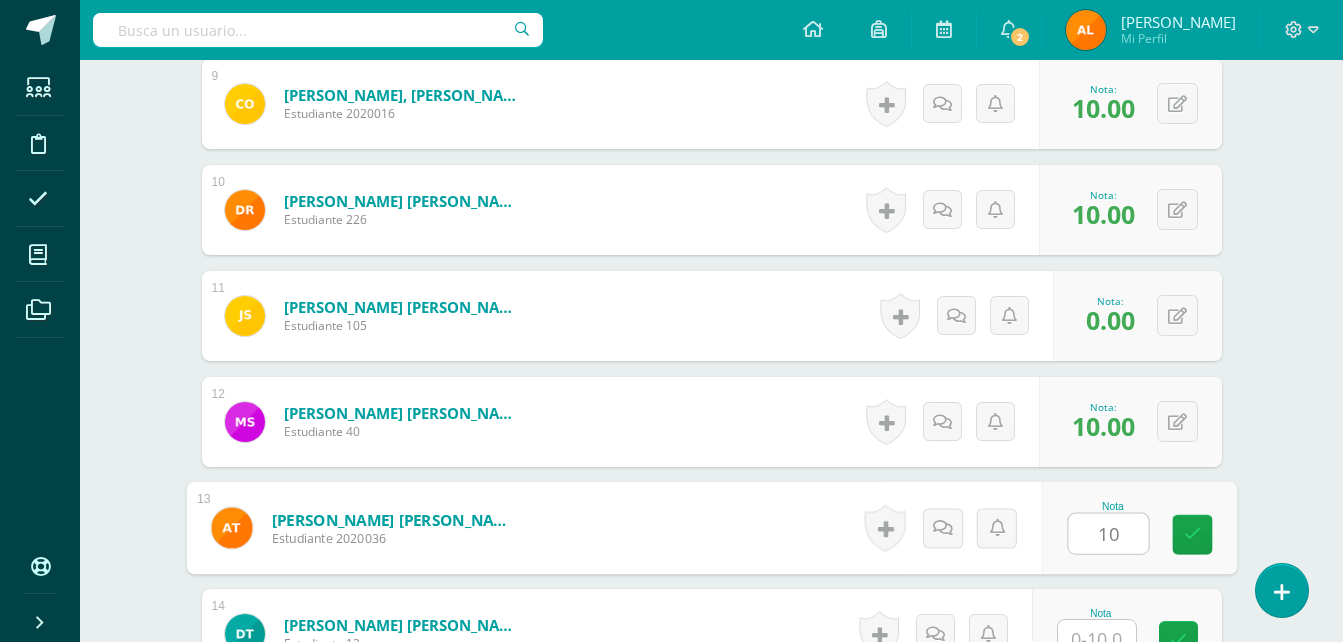 type on "10" 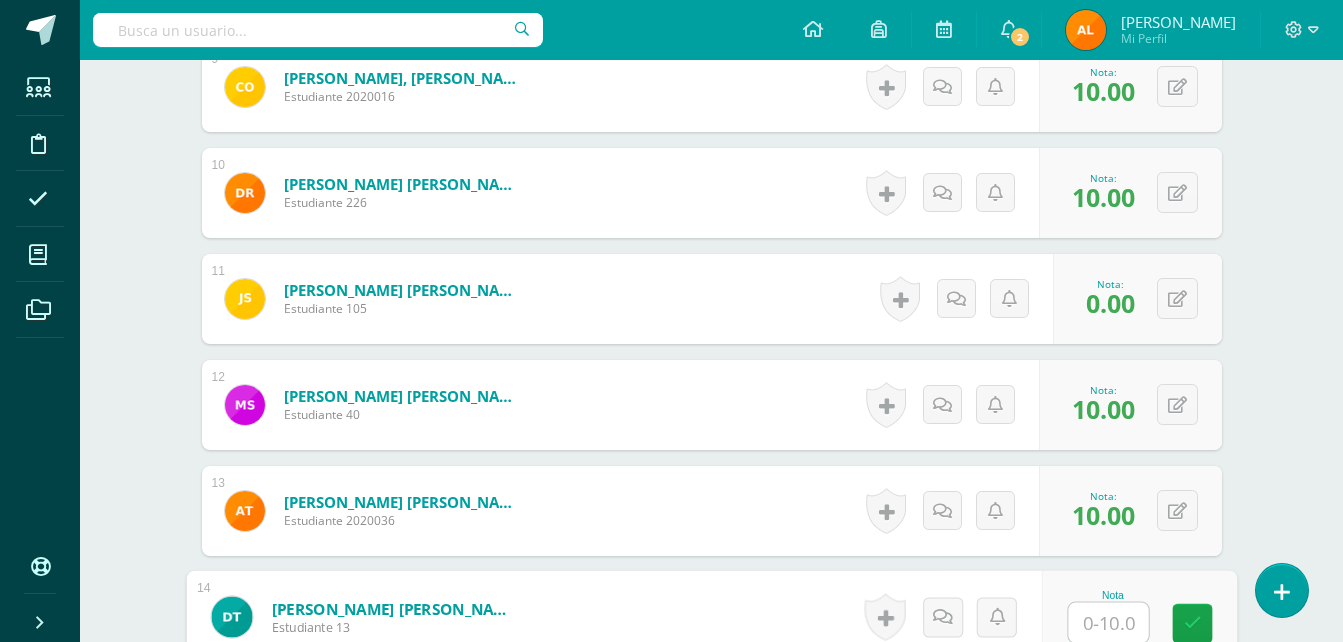 type on "8" 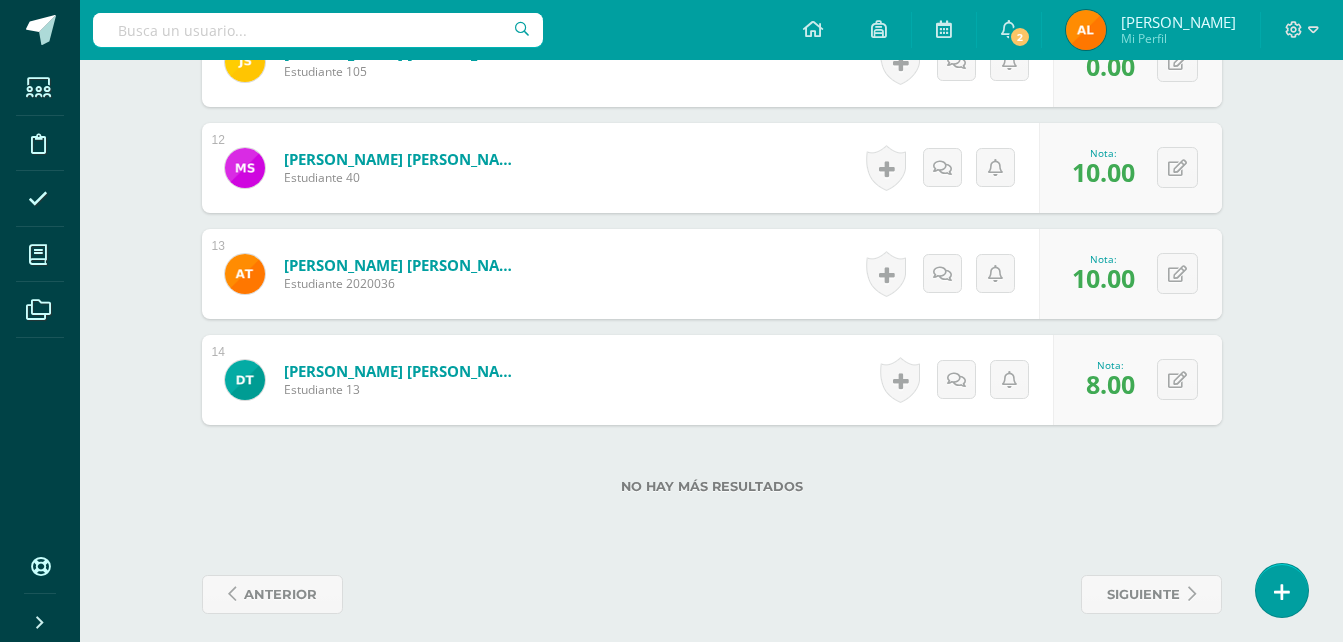 scroll, scrollTop: 1750, scrollLeft: 0, axis: vertical 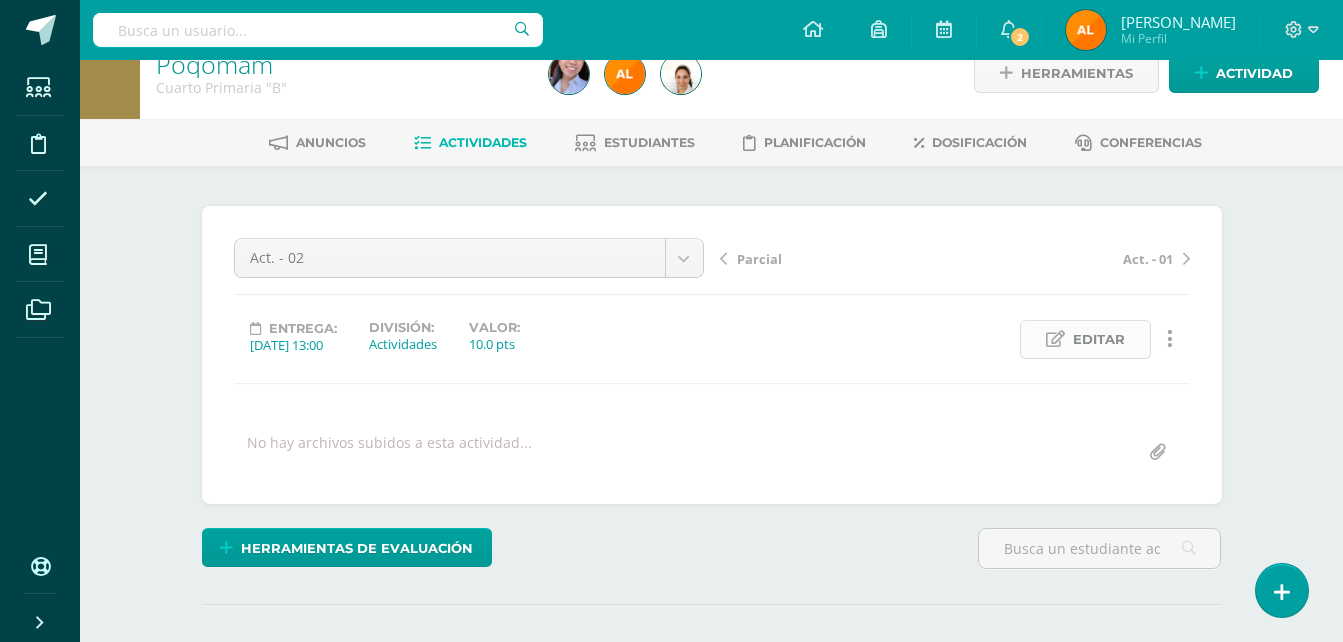 click on "Editar" at bounding box center (1099, 339) 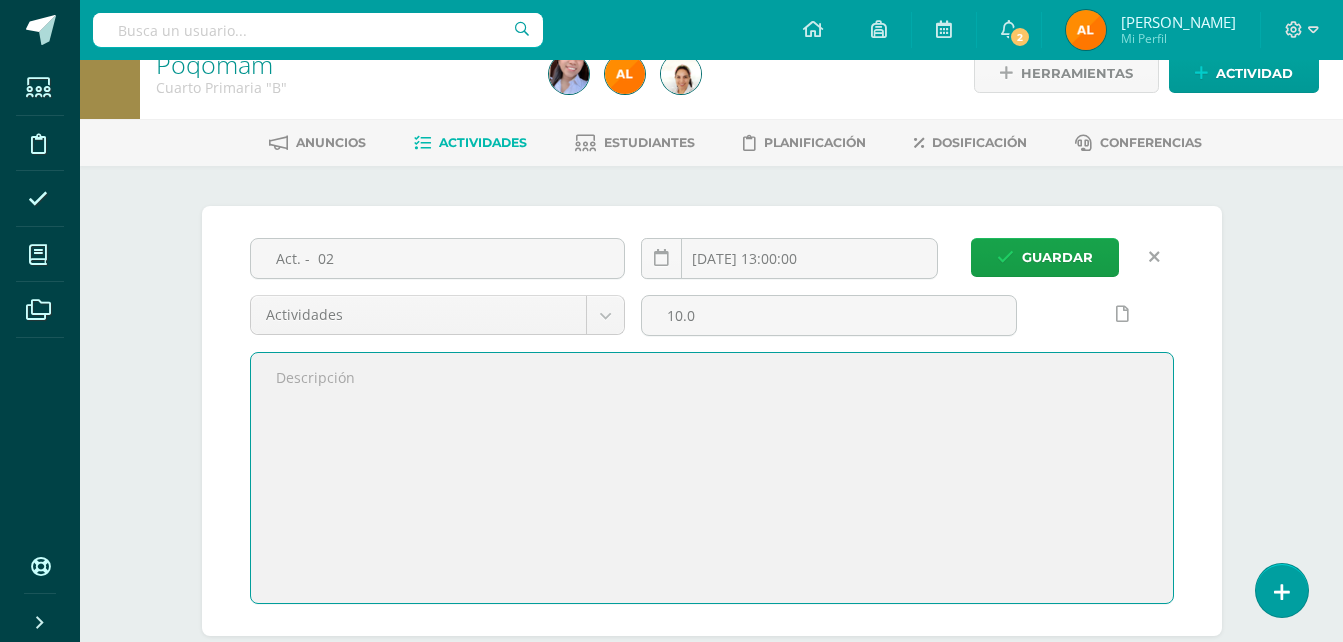 click at bounding box center (712, 478) 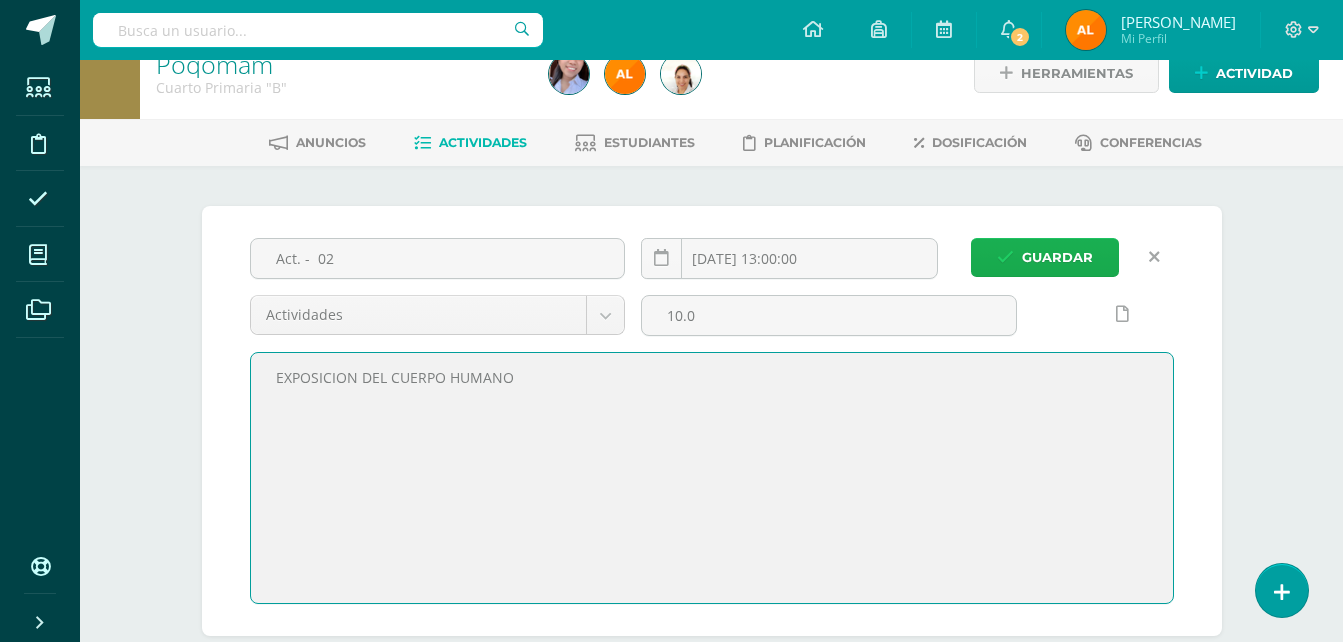 type on "EXPOSICION DEL CUERPO HUMANO" 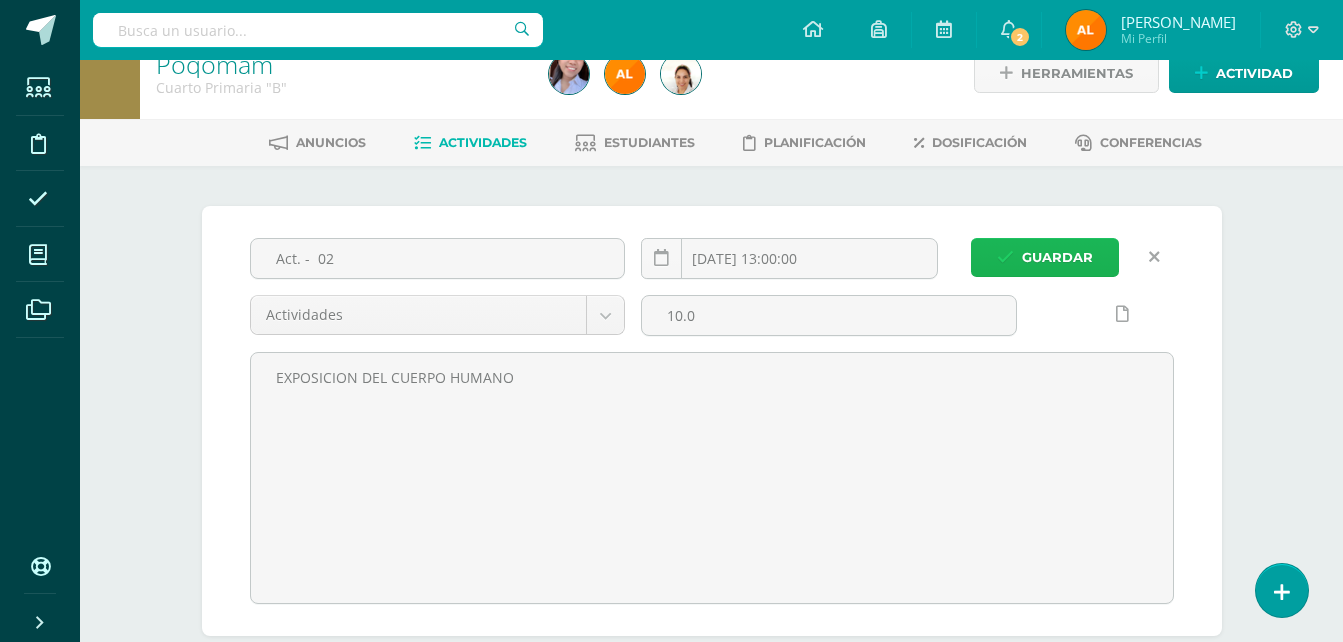 click on "Guardar" at bounding box center (1057, 257) 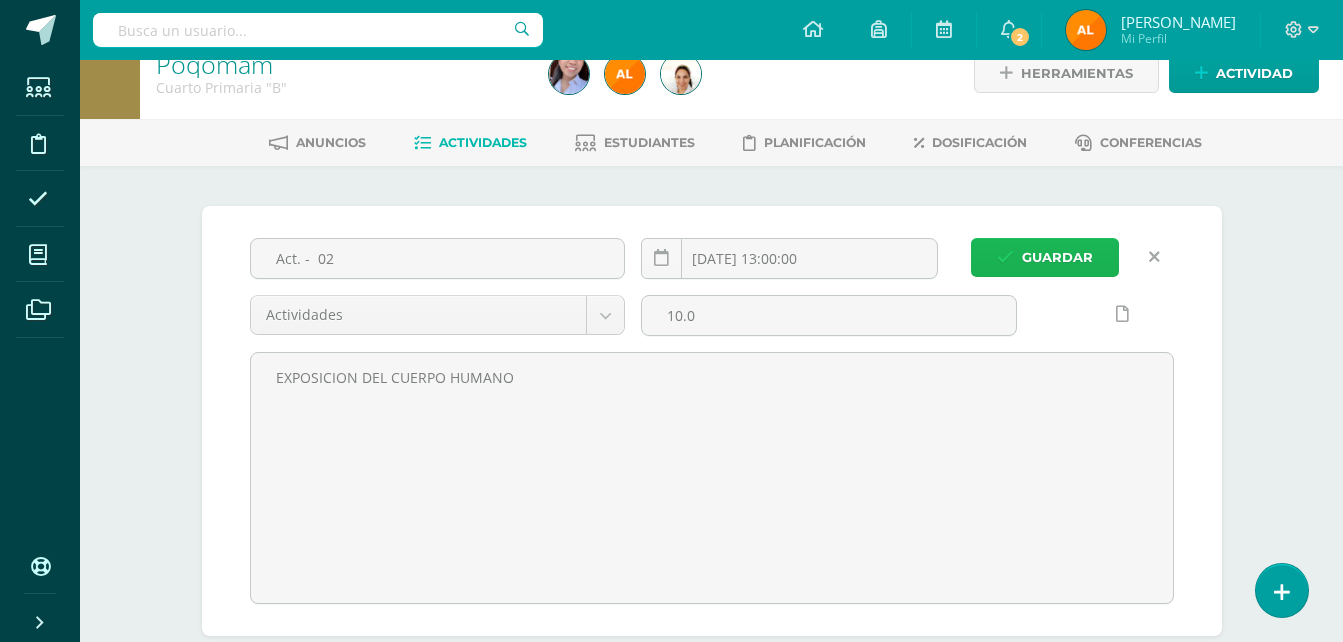 click on "Guardar" at bounding box center (1057, 257) 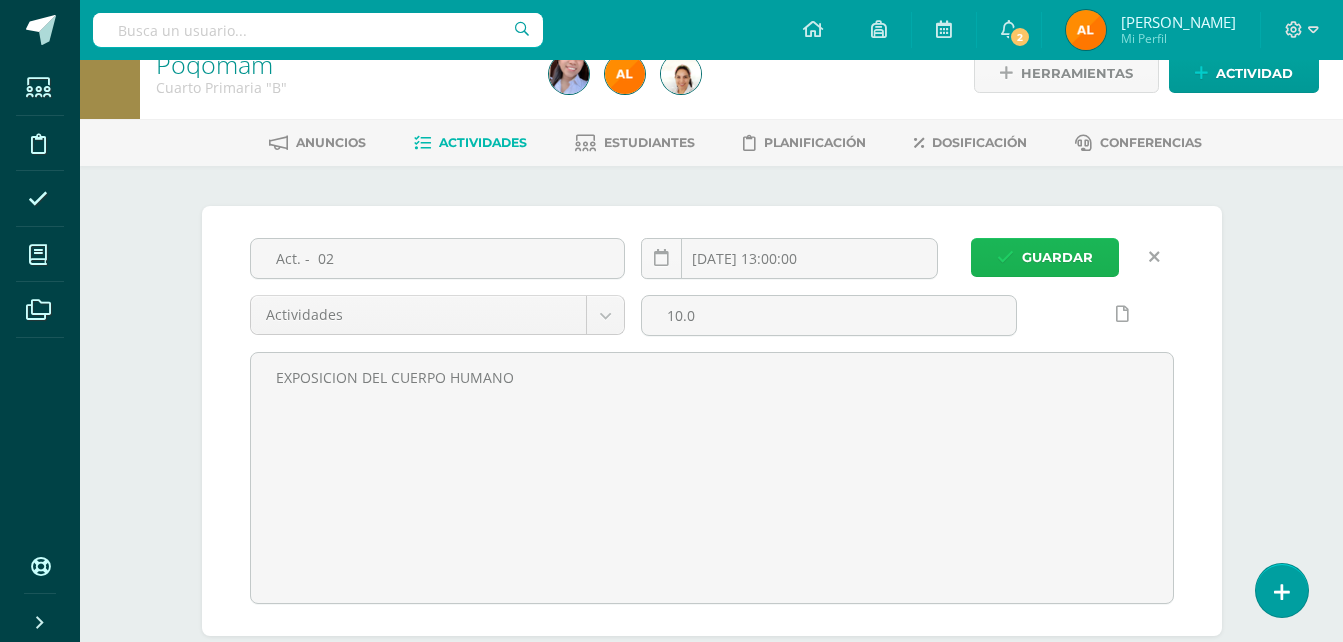 click on "Guardar" at bounding box center (1057, 257) 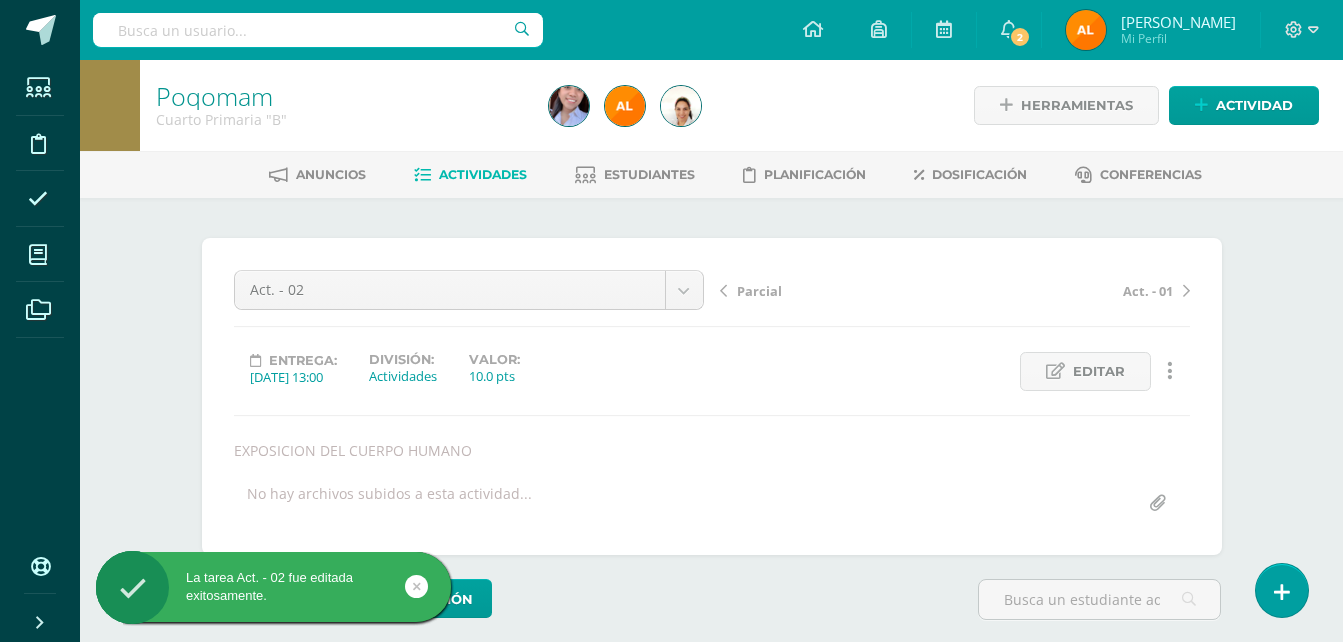 scroll, scrollTop: 0, scrollLeft: 0, axis: both 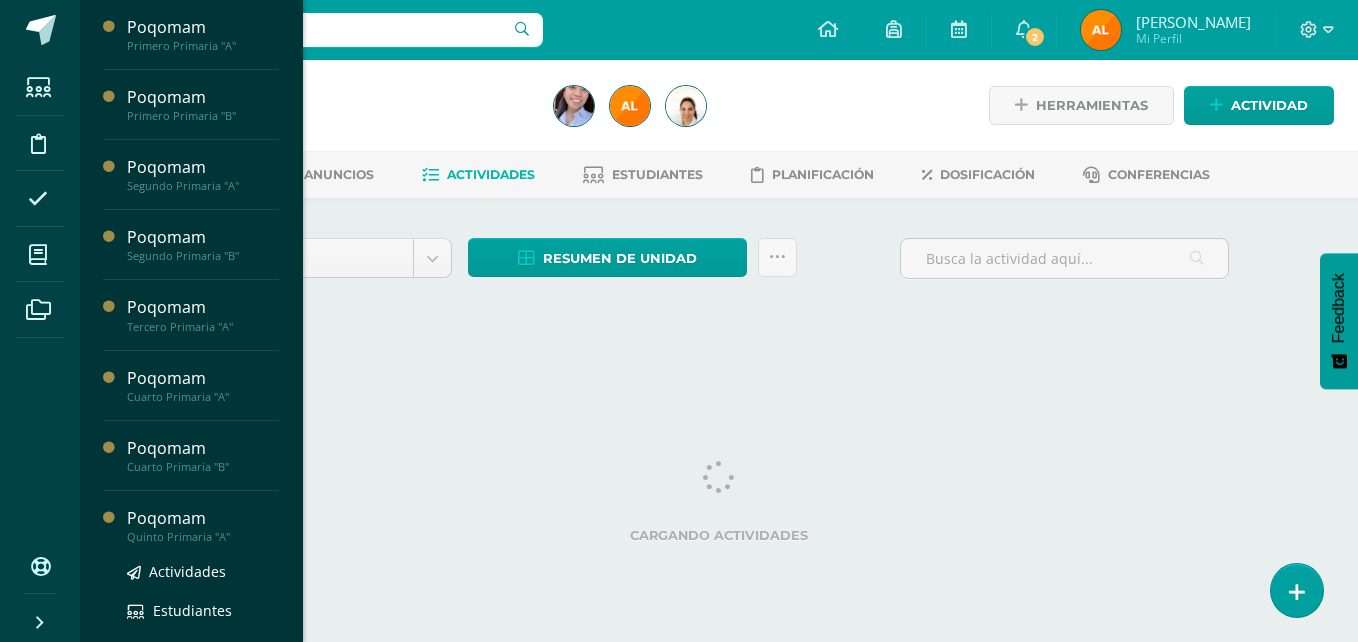 click on "Poqomam" at bounding box center (203, 518) 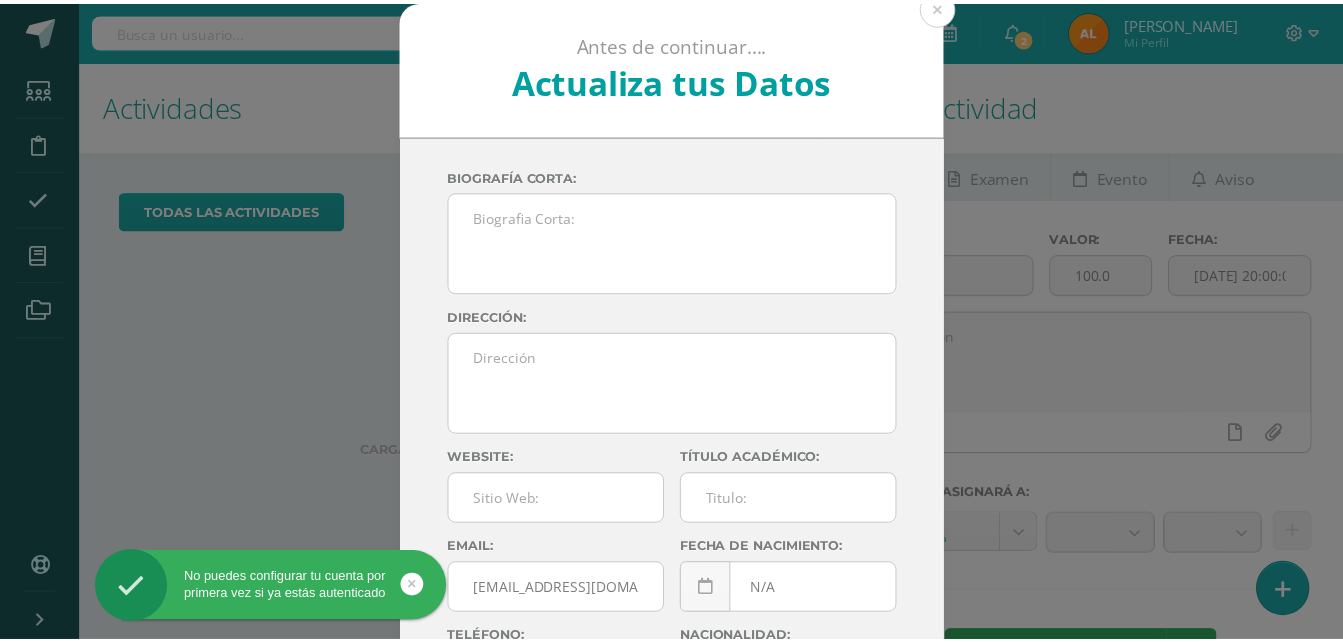 scroll, scrollTop: 0, scrollLeft: 0, axis: both 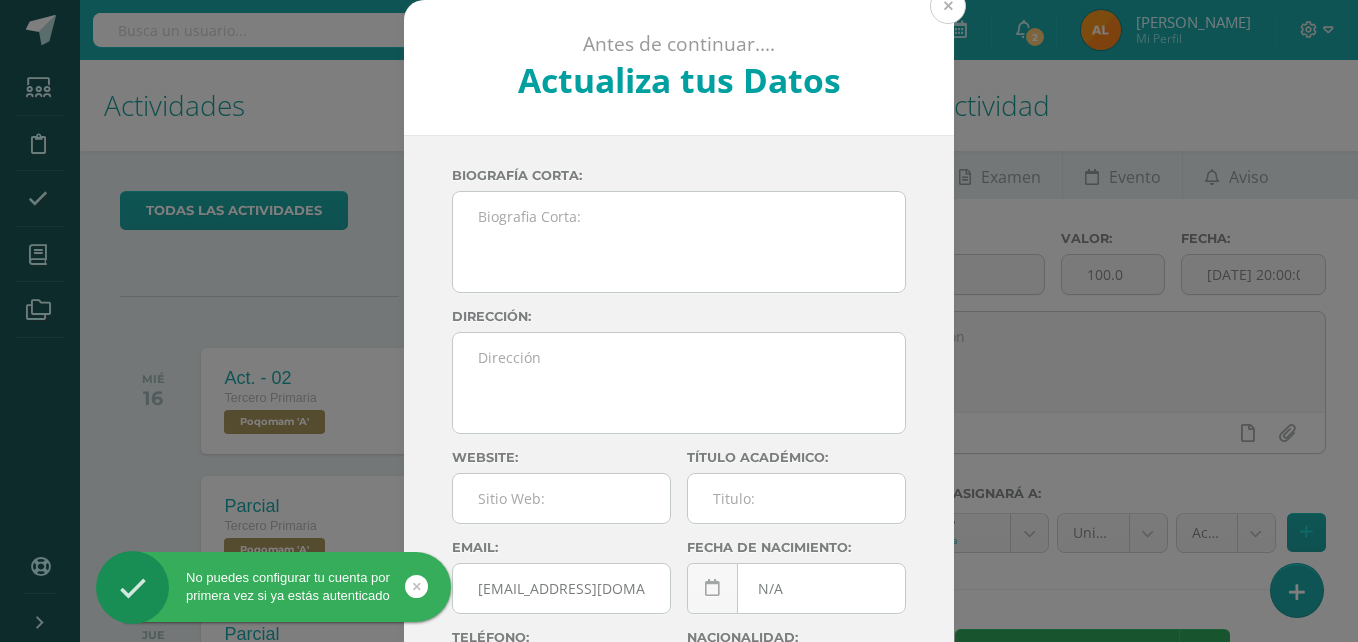 click at bounding box center [948, 6] 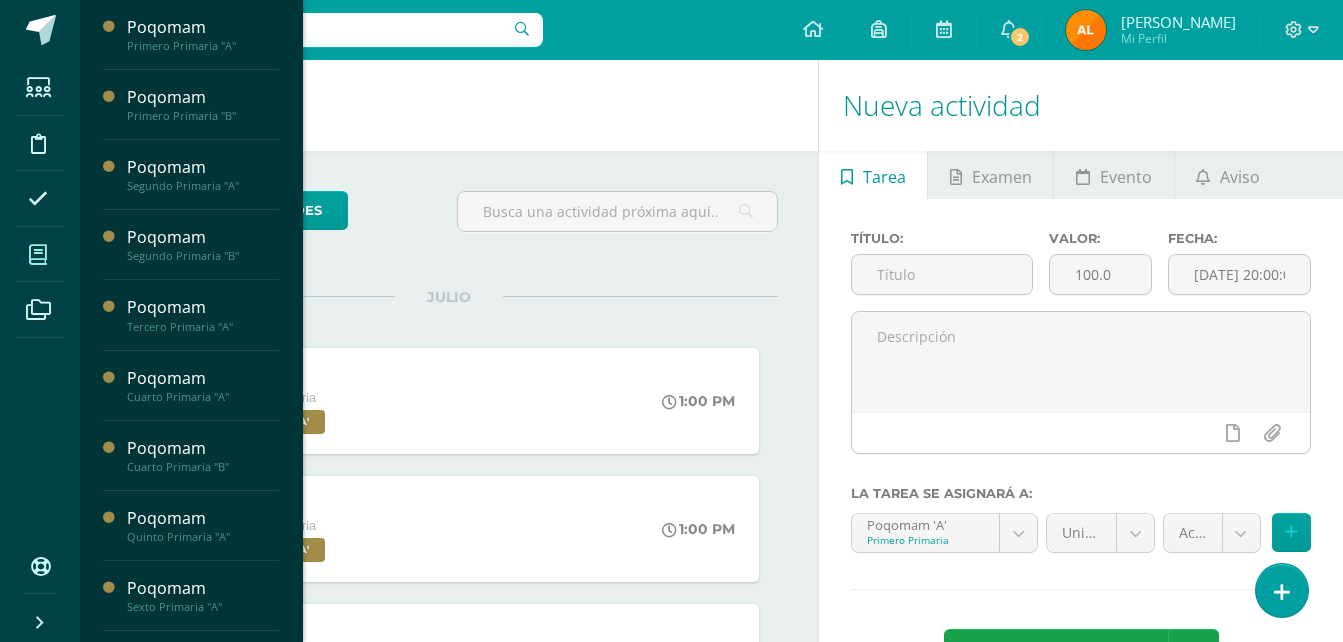 click at bounding box center [38, 254] 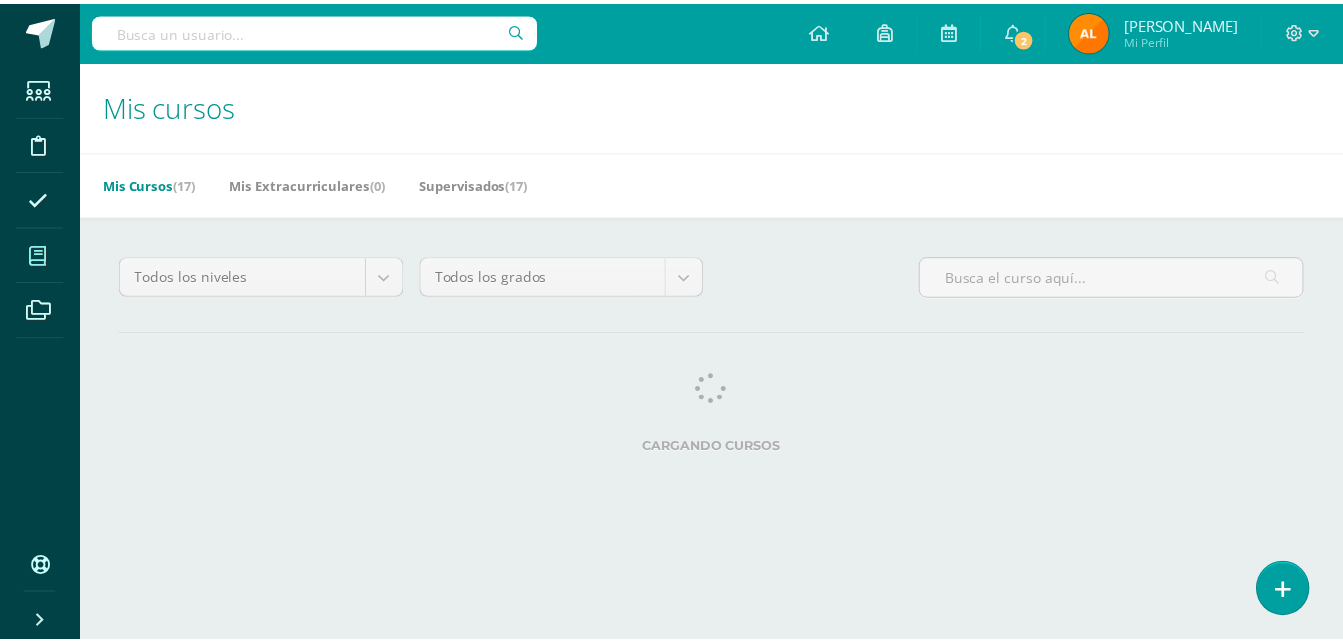 scroll, scrollTop: 0, scrollLeft: 0, axis: both 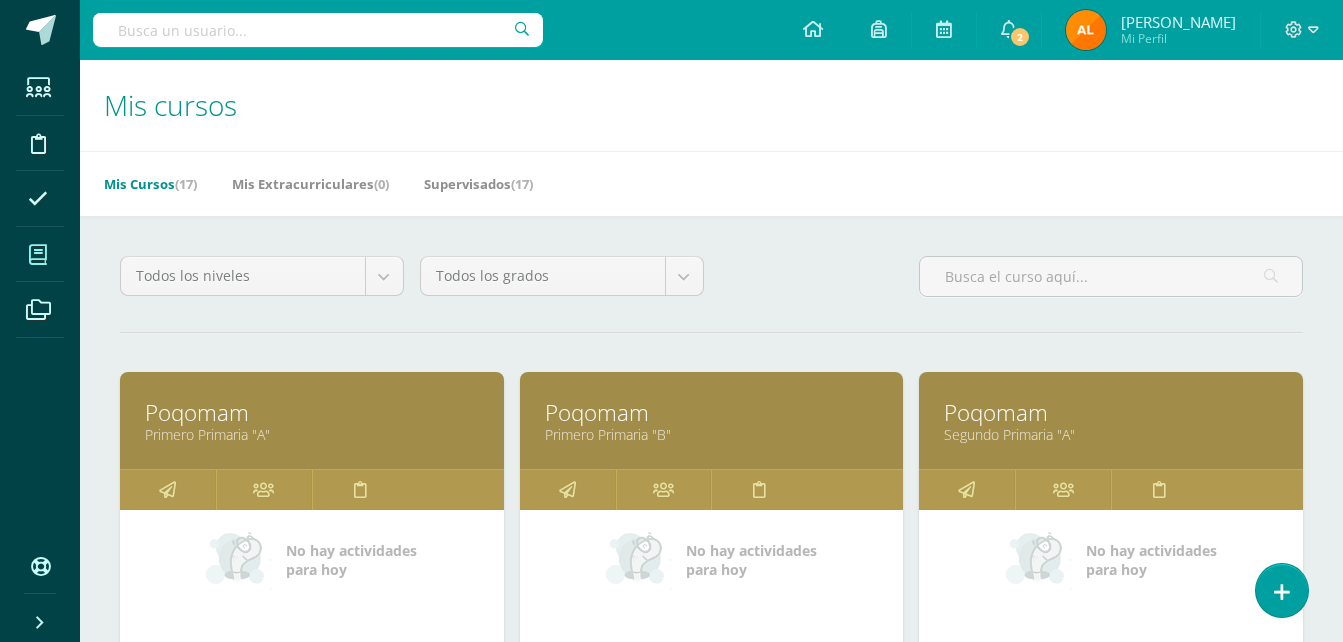 click on "Todos los niveles                             Todos los niveles
Preprimaria
Basico
Primaria
Bachillerato
Todos los grados                             Todos los grados
Maternal I
Preparatoria
Maternal II
Prekinder
Kinder" at bounding box center (711, 912) 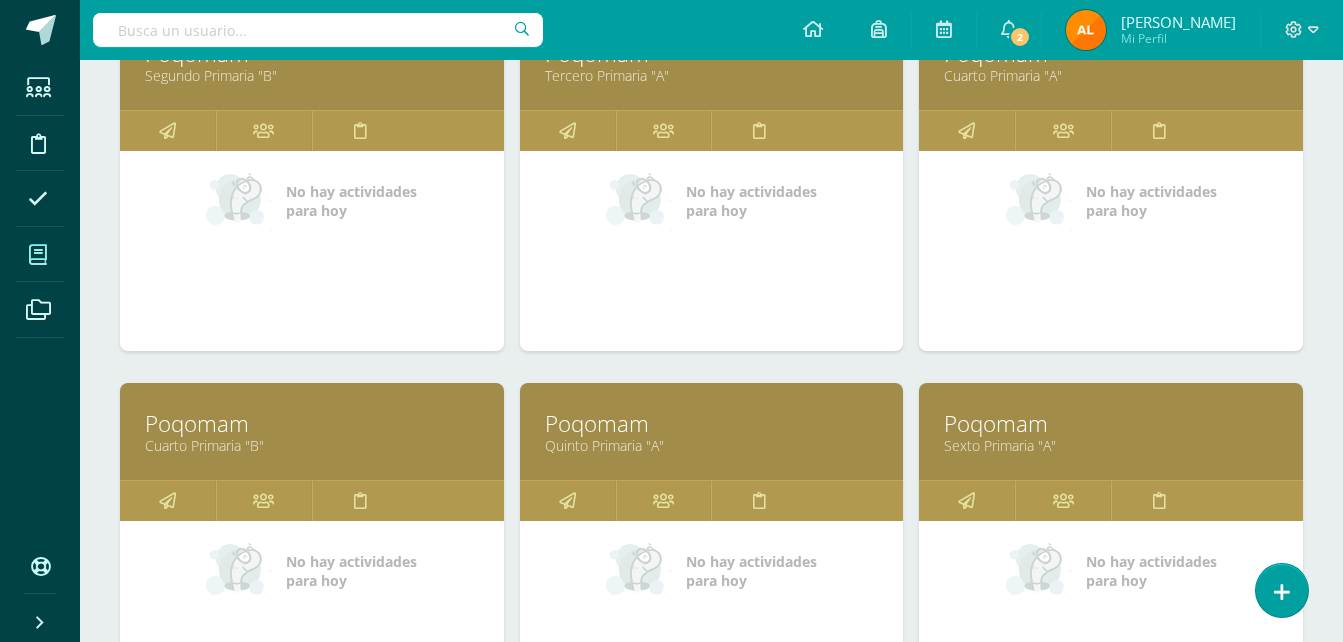 scroll, scrollTop: 723, scrollLeft: 0, axis: vertical 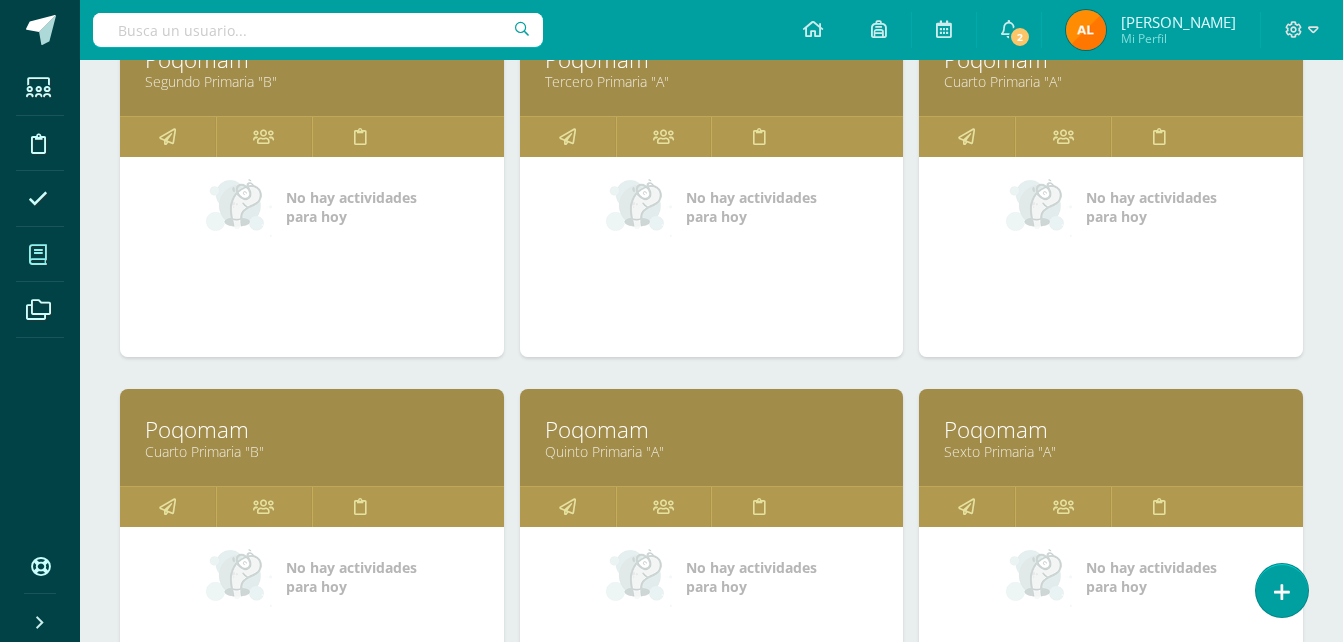 click on "Poqomam
Quinto Primaria "A"" at bounding box center [712, 437] 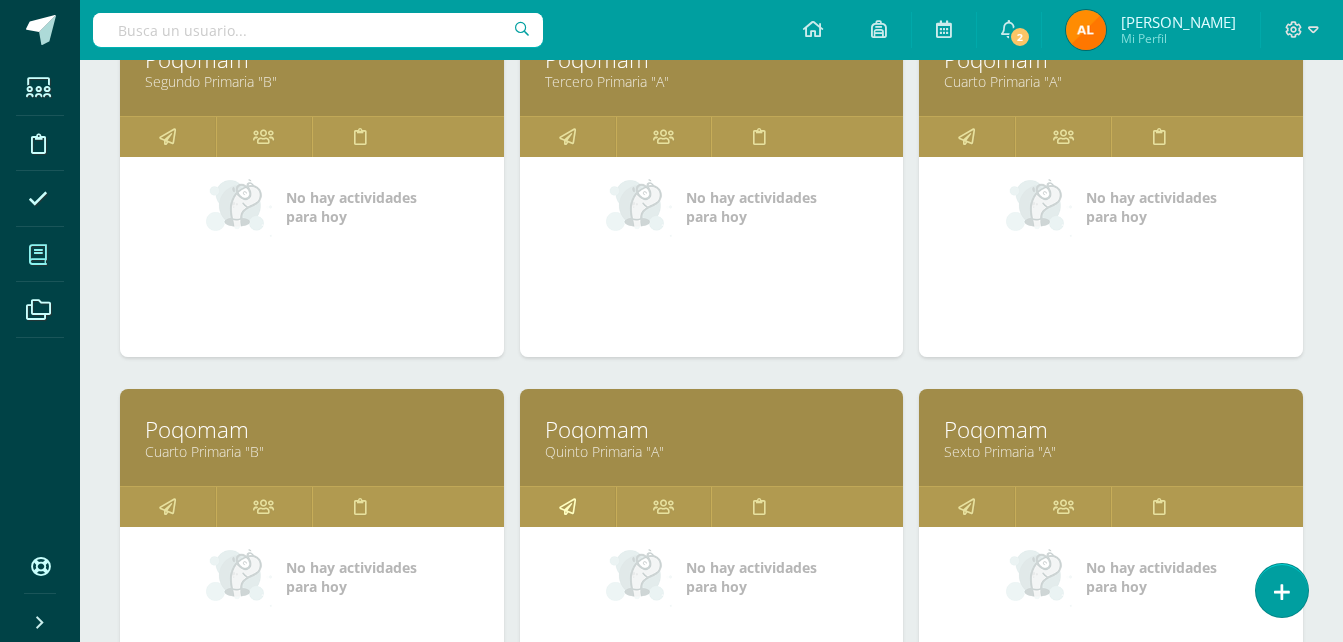 click at bounding box center (567, 506) 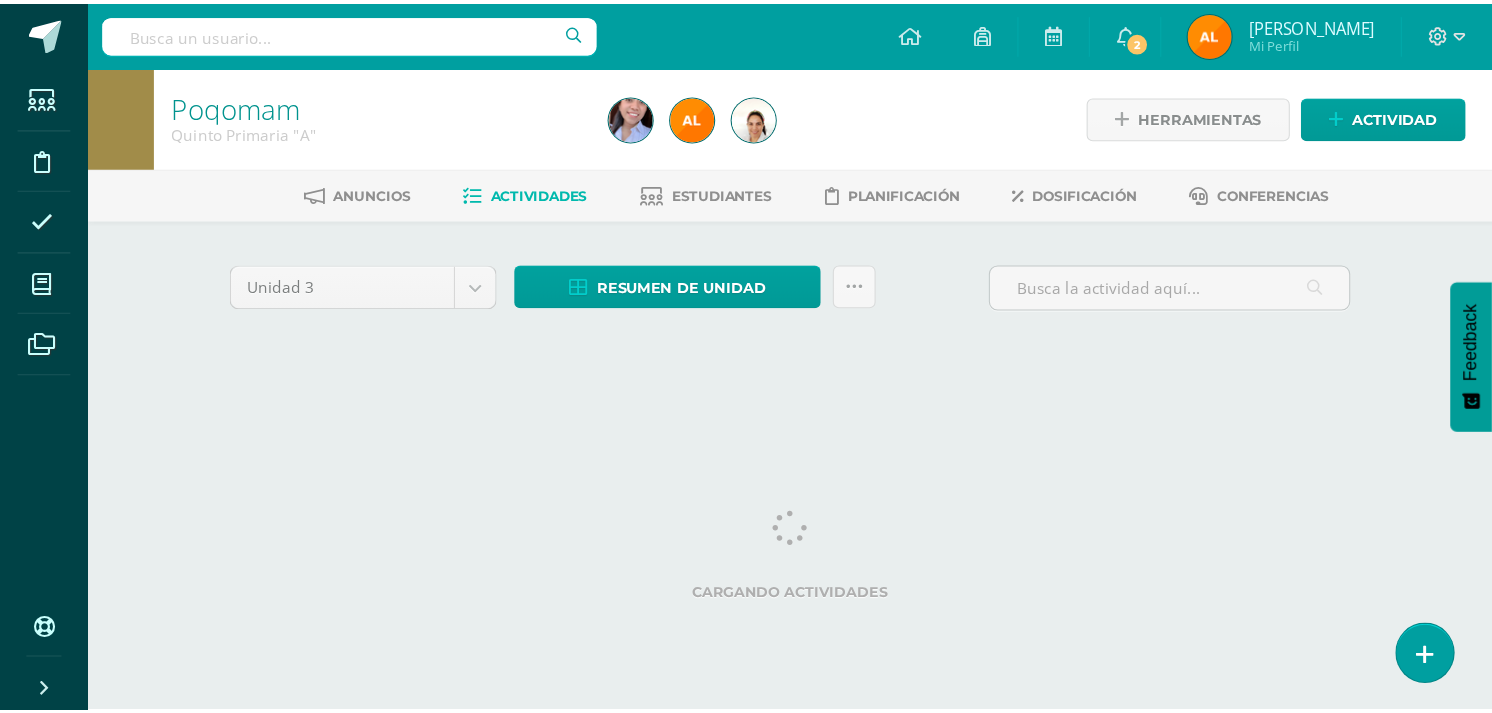 scroll, scrollTop: 0, scrollLeft: 0, axis: both 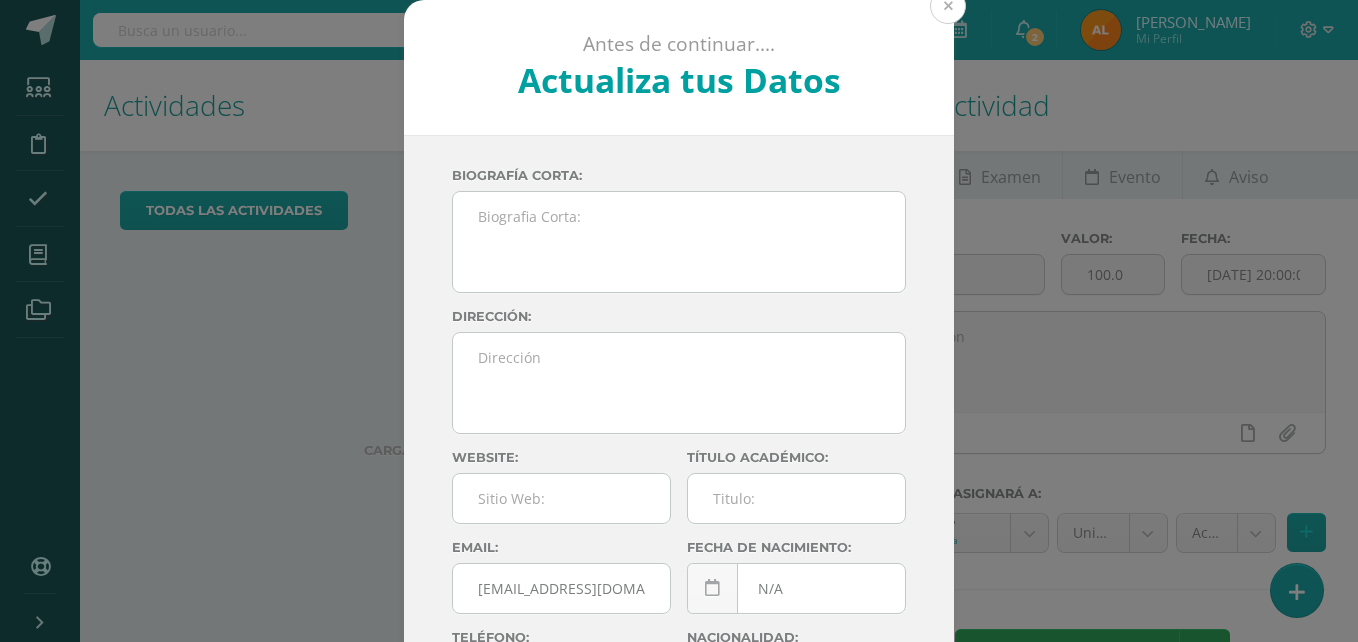 click at bounding box center (948, 6) 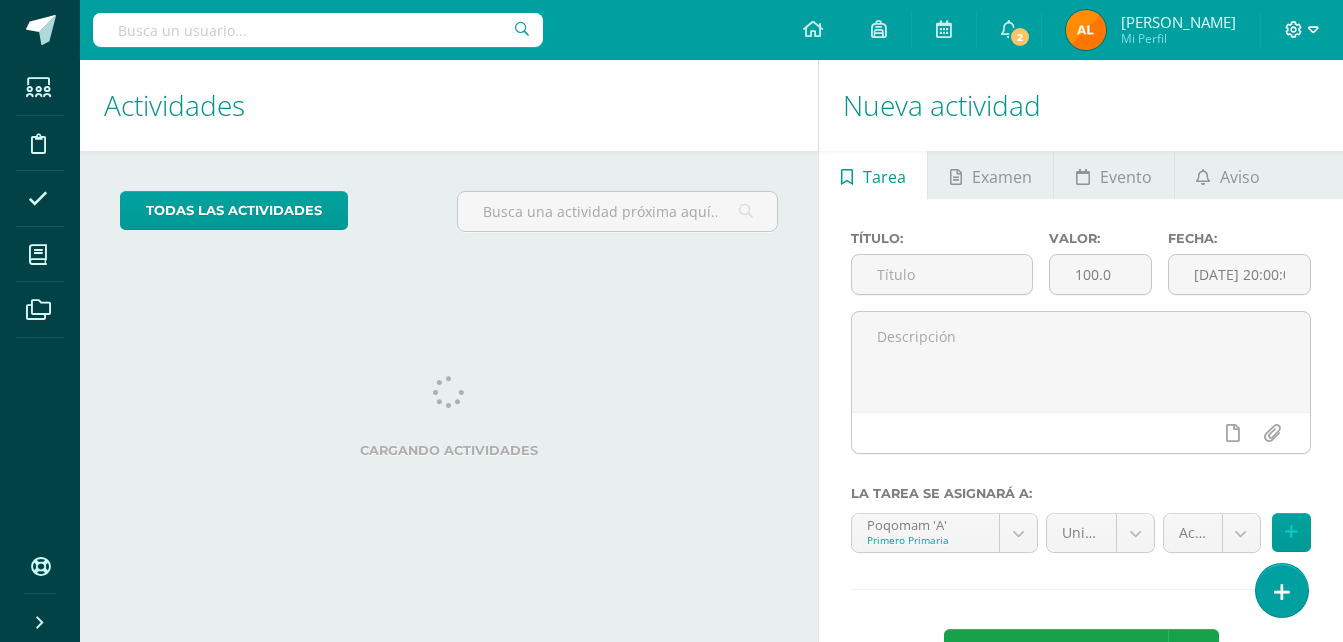 click 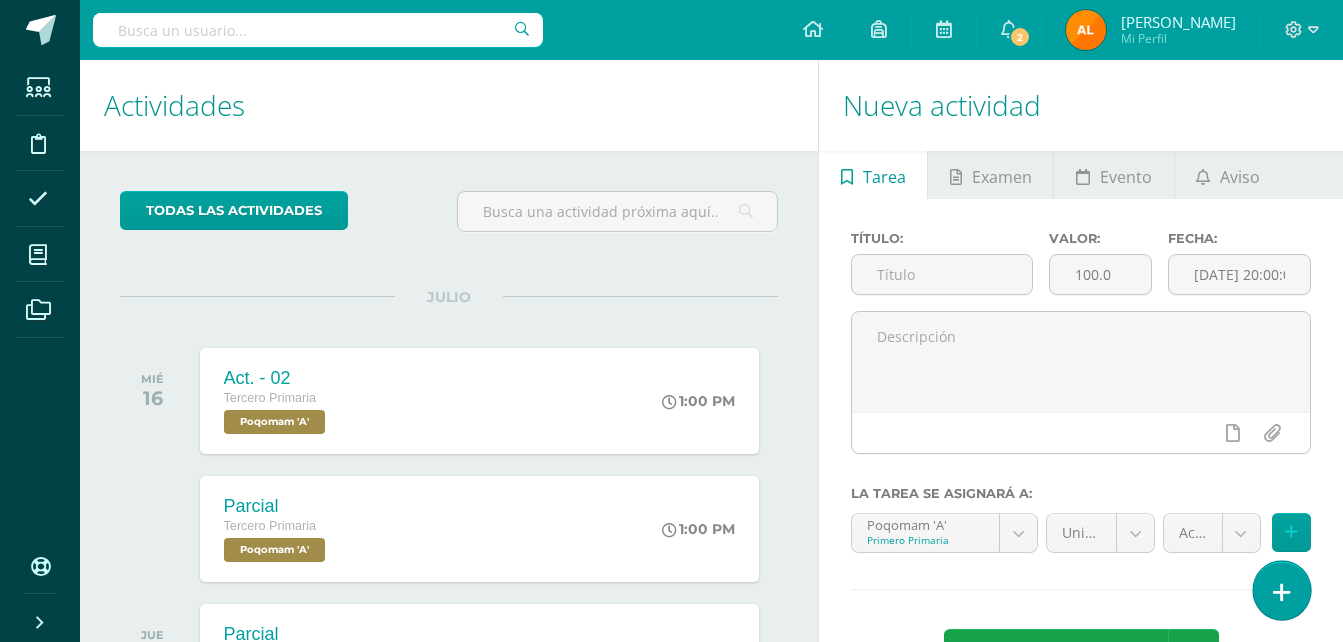 click at bounding box center (1281, 590) 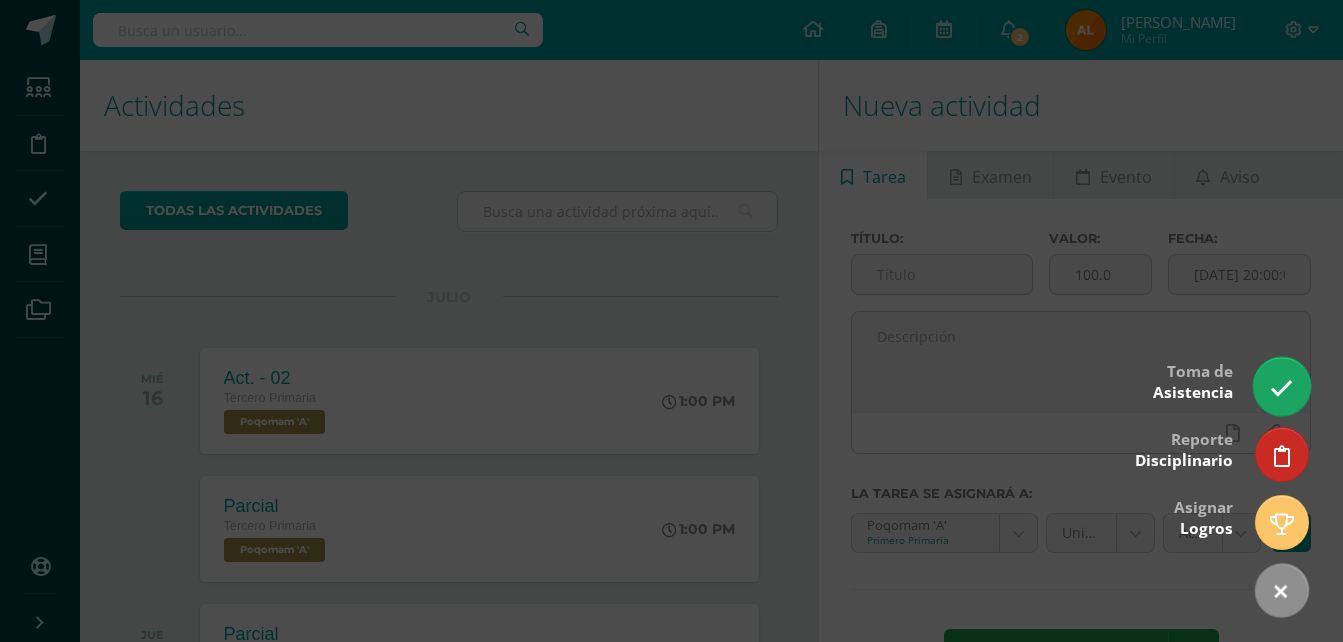 click at bounding box center (1281, 388) 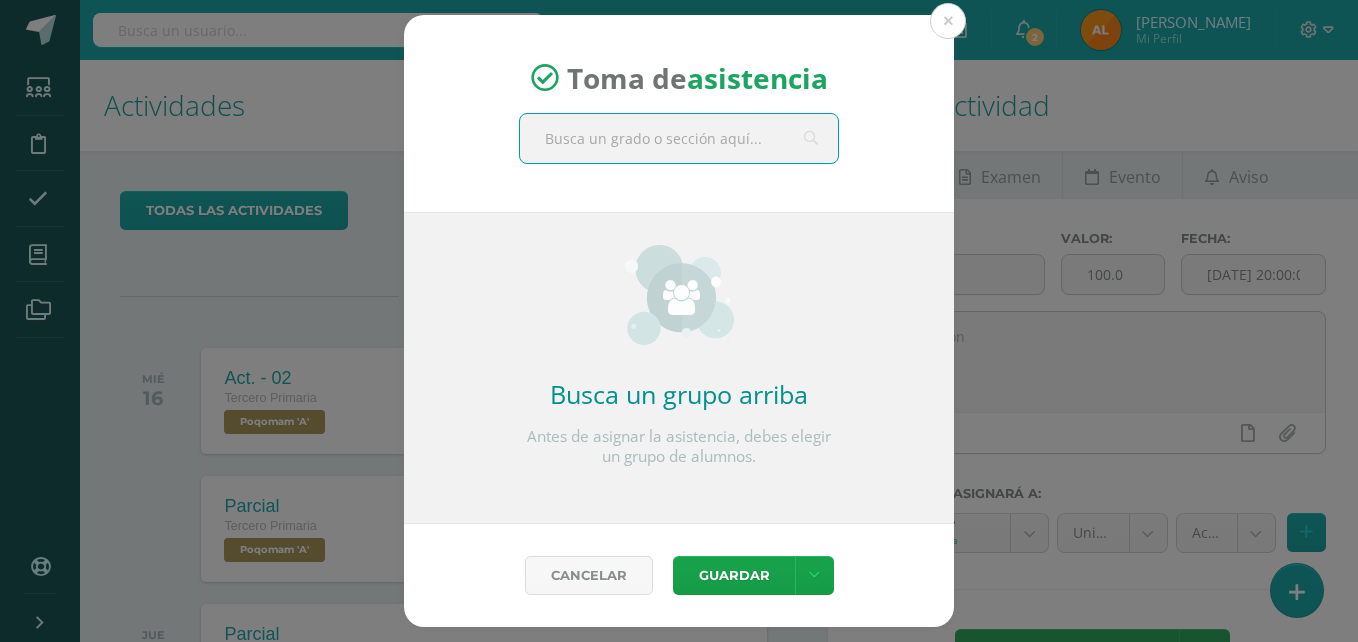 click at bounding box center (679, 138) 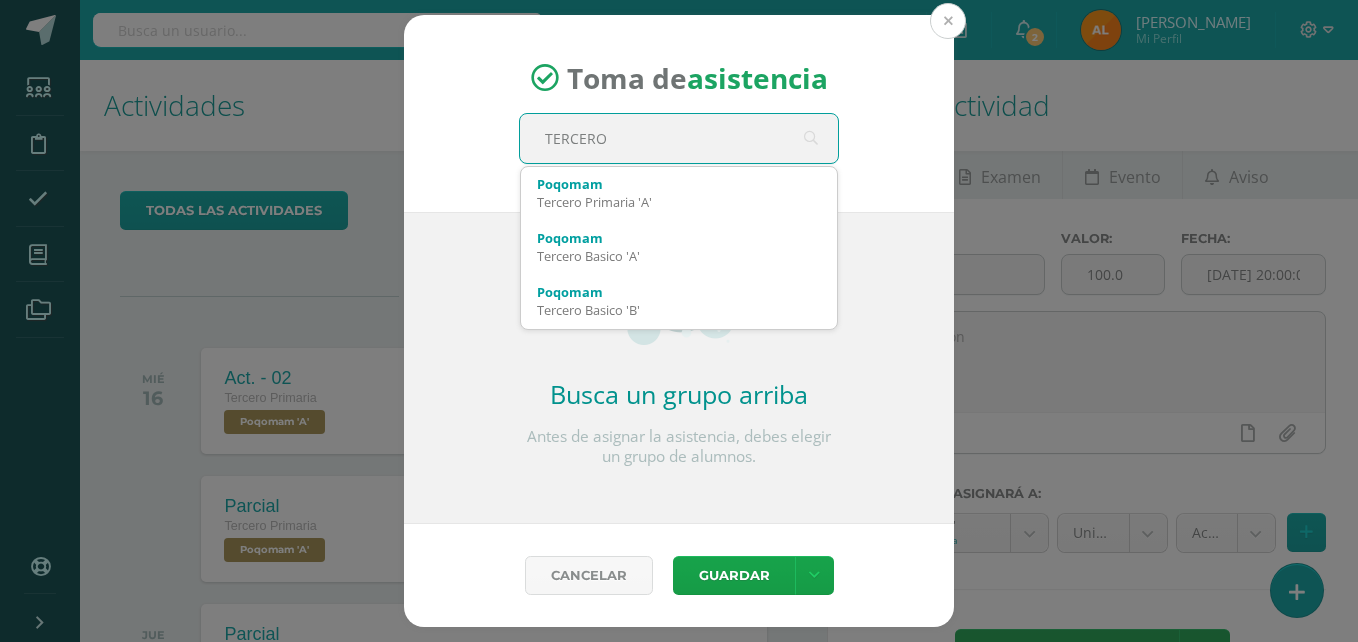 type on "TERCERO" 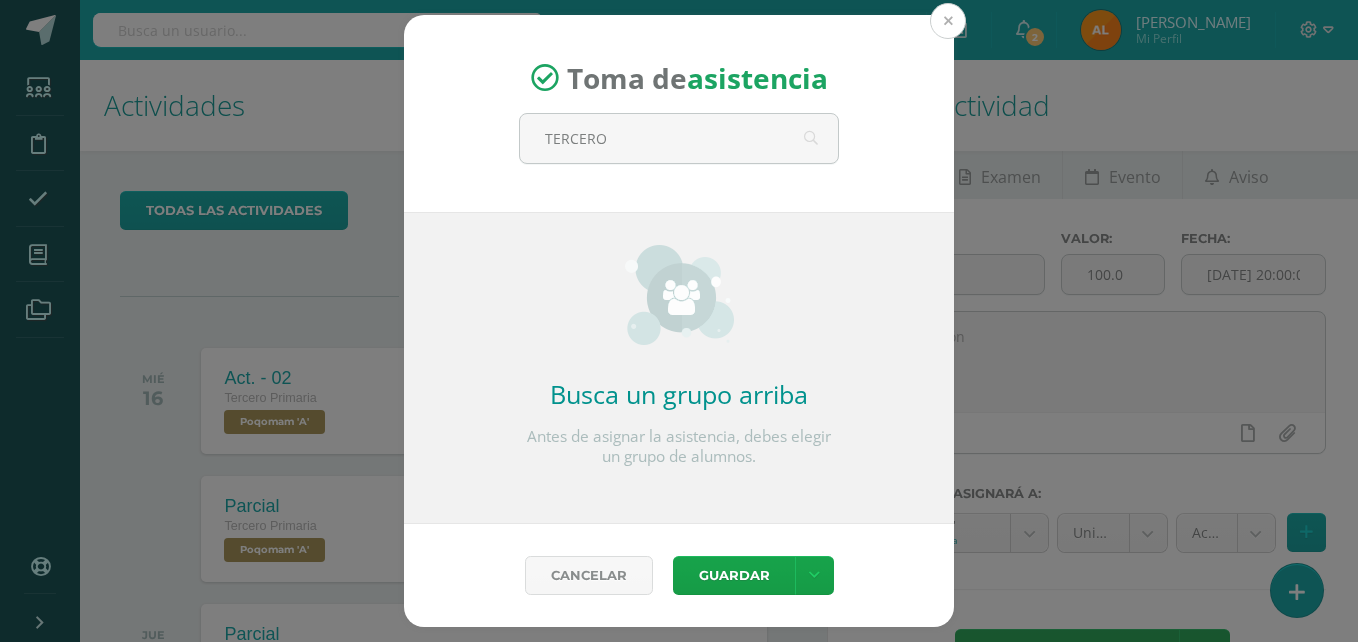 click at bounding box center [948, 21] 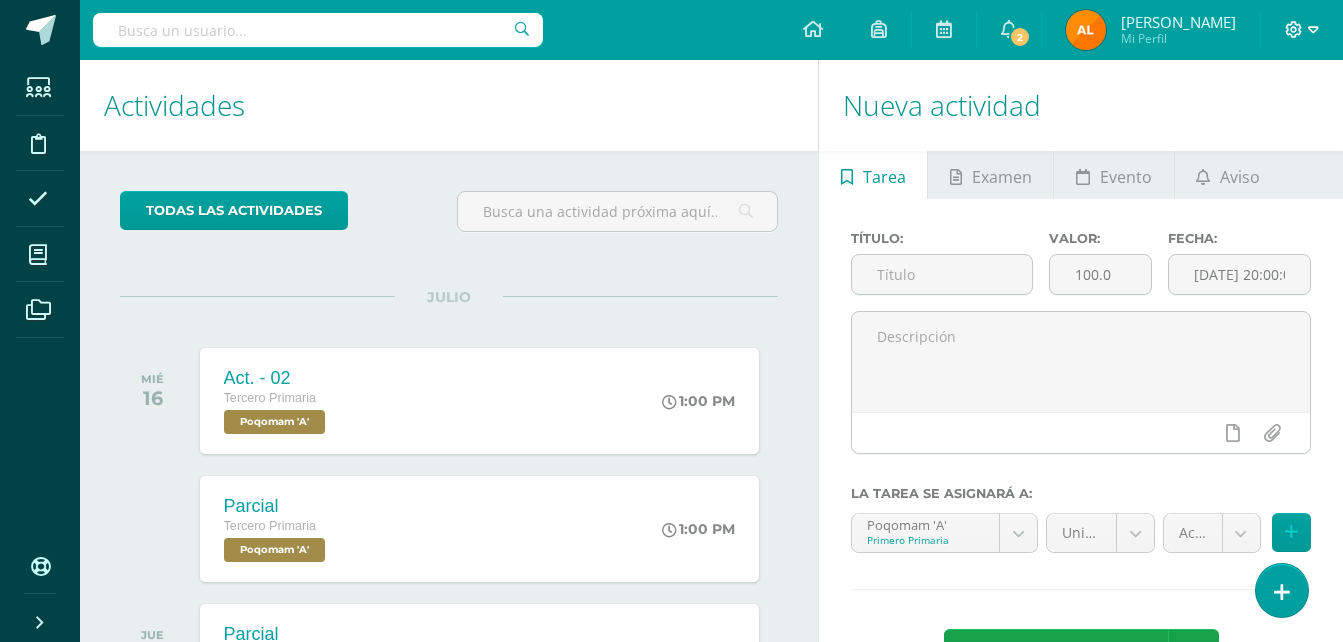 click 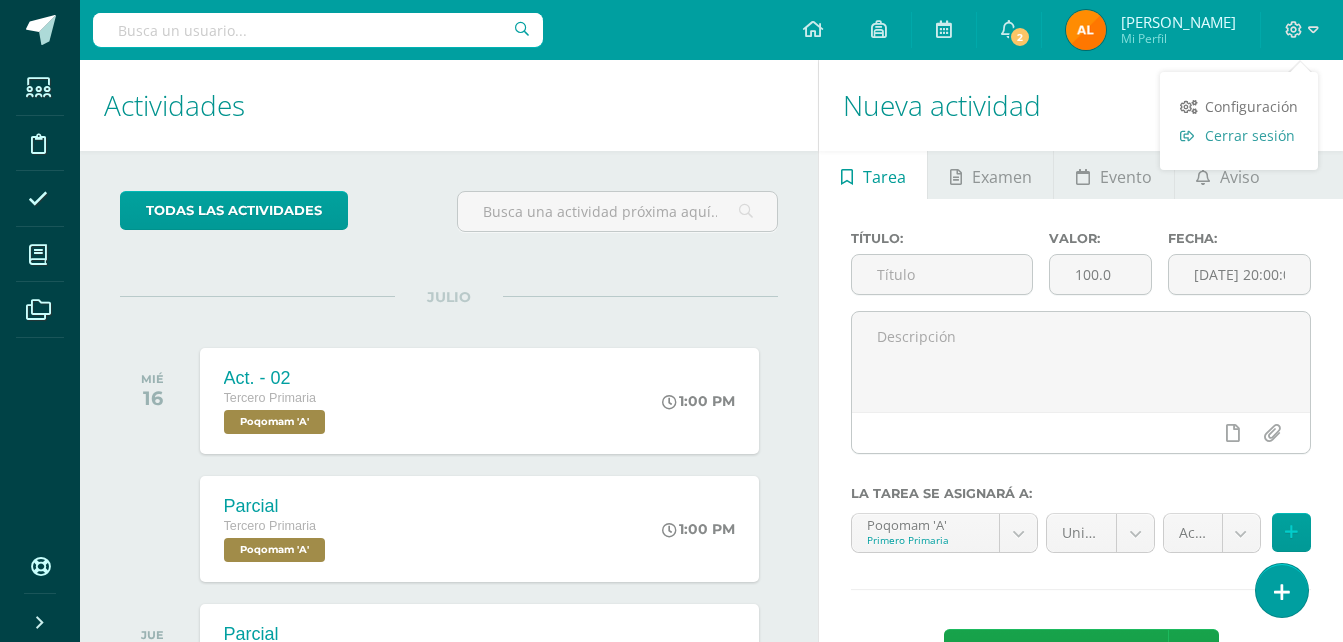 click on "Cerrar sesión" at bounding box center [1250, 135] 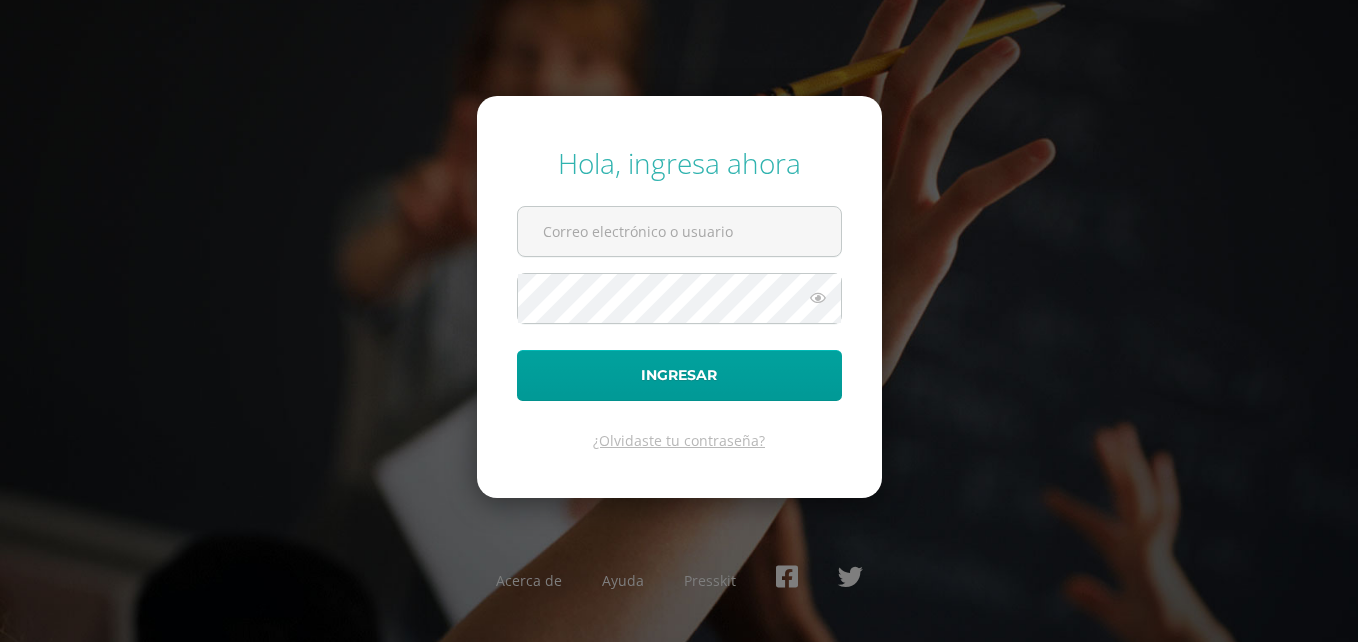 scroll, scrollTop: 0, scrollLeft: 0, axis: both 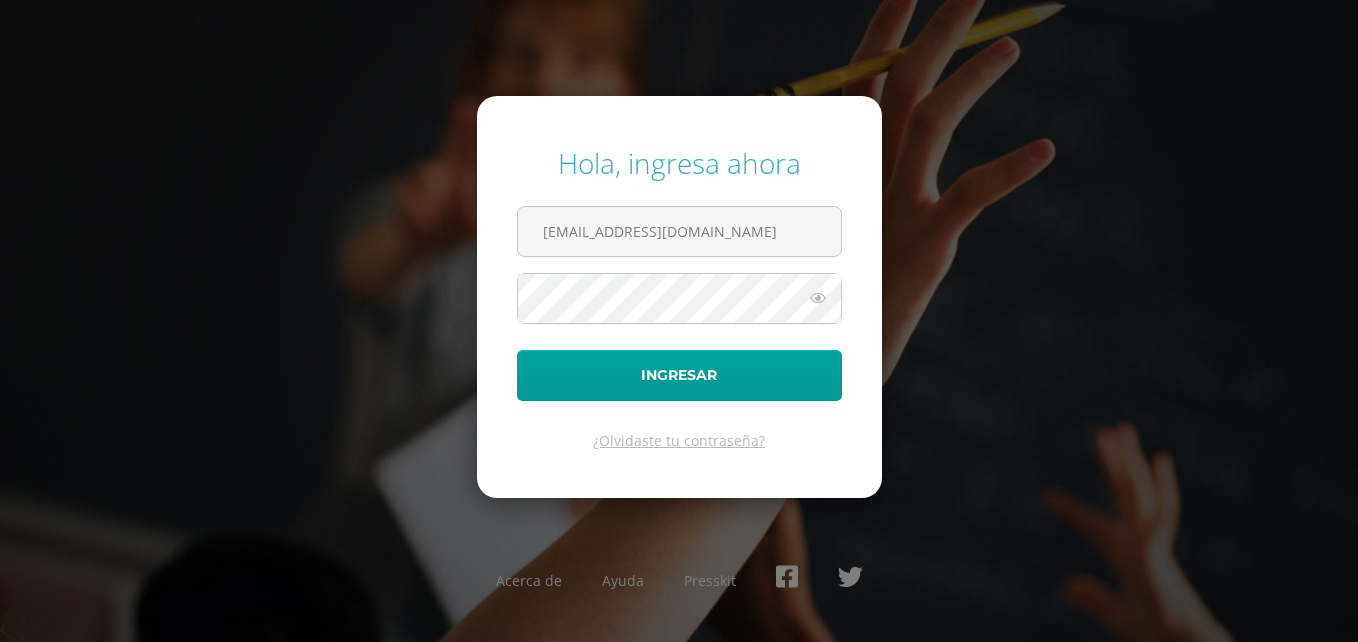 drag, startPoint x: 790, startPoint y: 242, endPoint x: 495, endPoint y: 226, distance: 295.4336 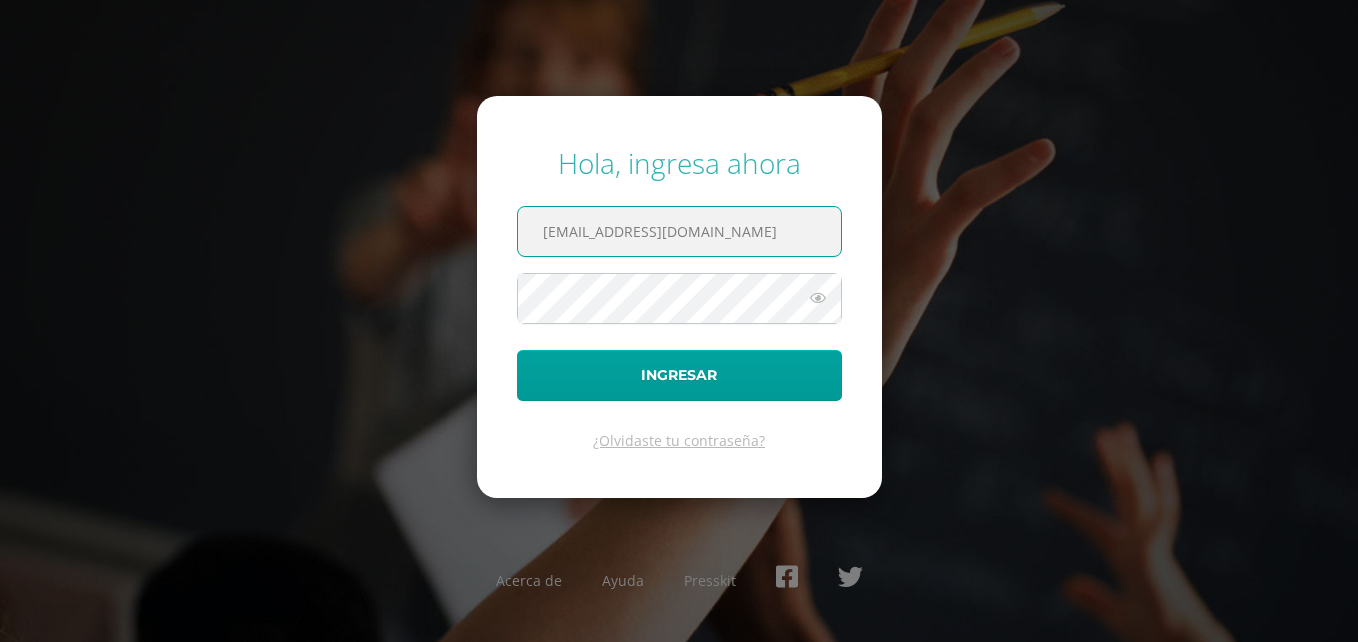 drag, startPoint x: 696, startPoint y: 235, endPoint x: 496, endPoint y: 226, distance: 200.2024 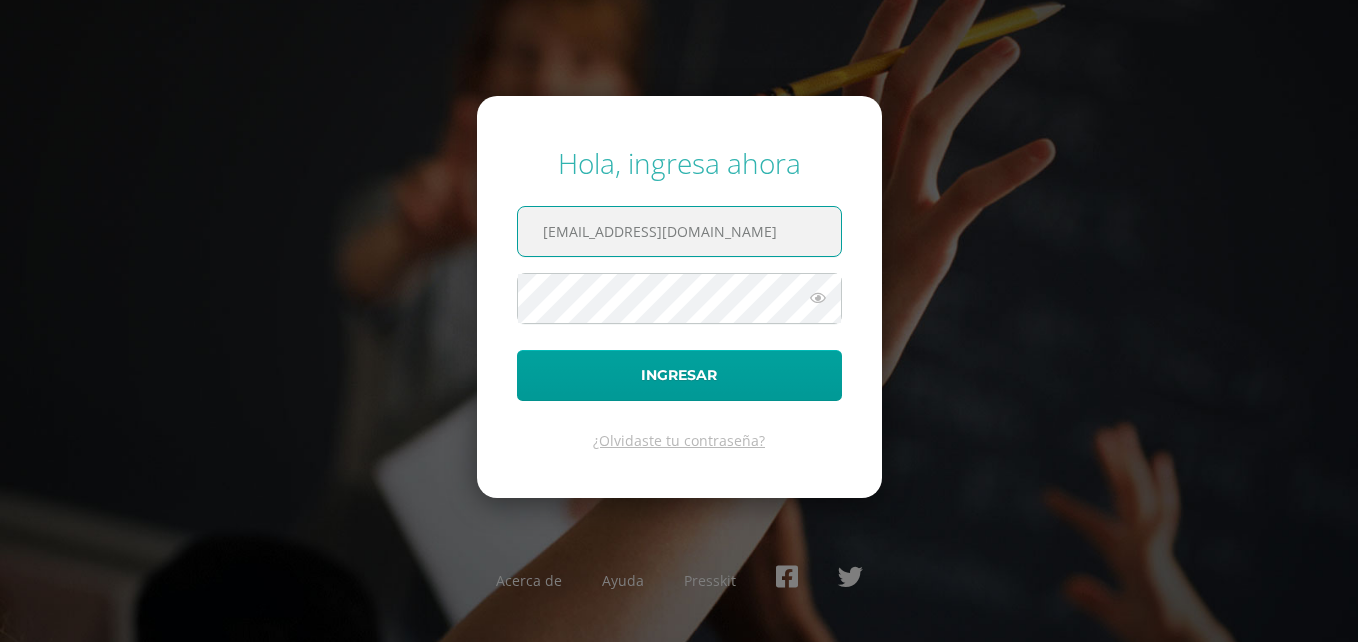 type on "[EMAIL_ADDRESS][DOMAIN_NAME]" 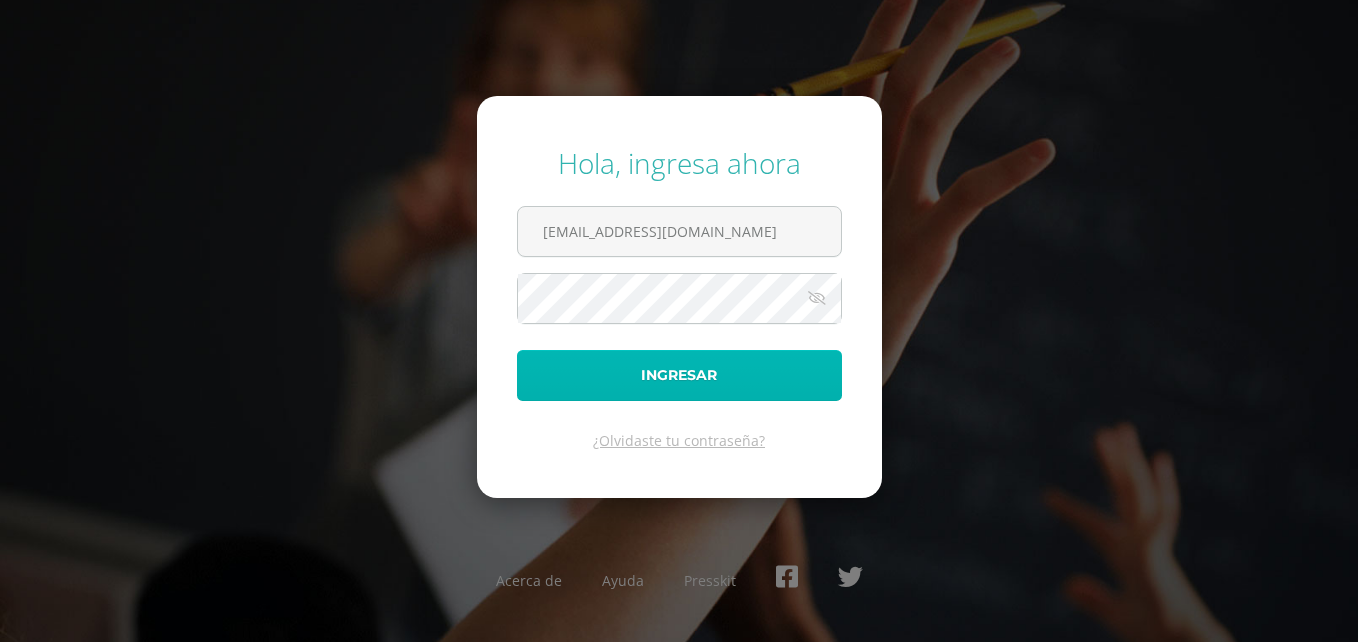 click on "Ingresar" at bounding box center (679, 375) 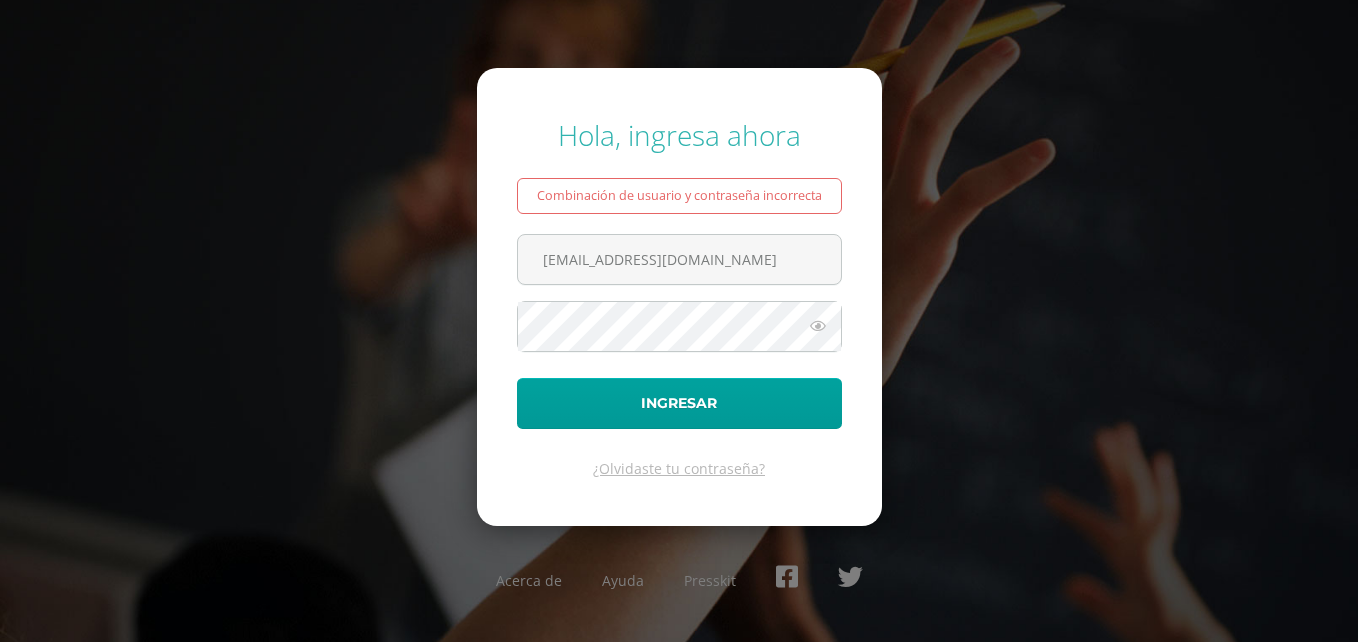 scroll, scrollTop: 0, scrollLeft: 0, axis: both 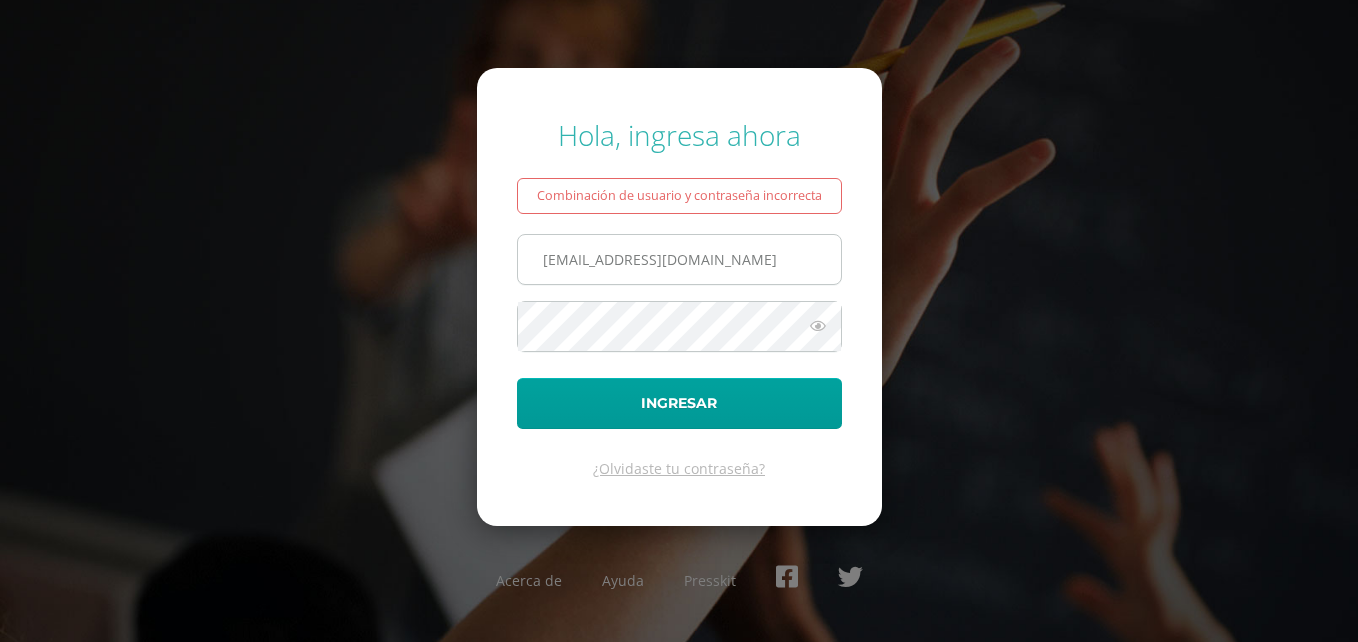 drag, startPoint x: 589, startPoint y: 261, endPoint x: 528, endPoint y: 265, distance: 61.13101 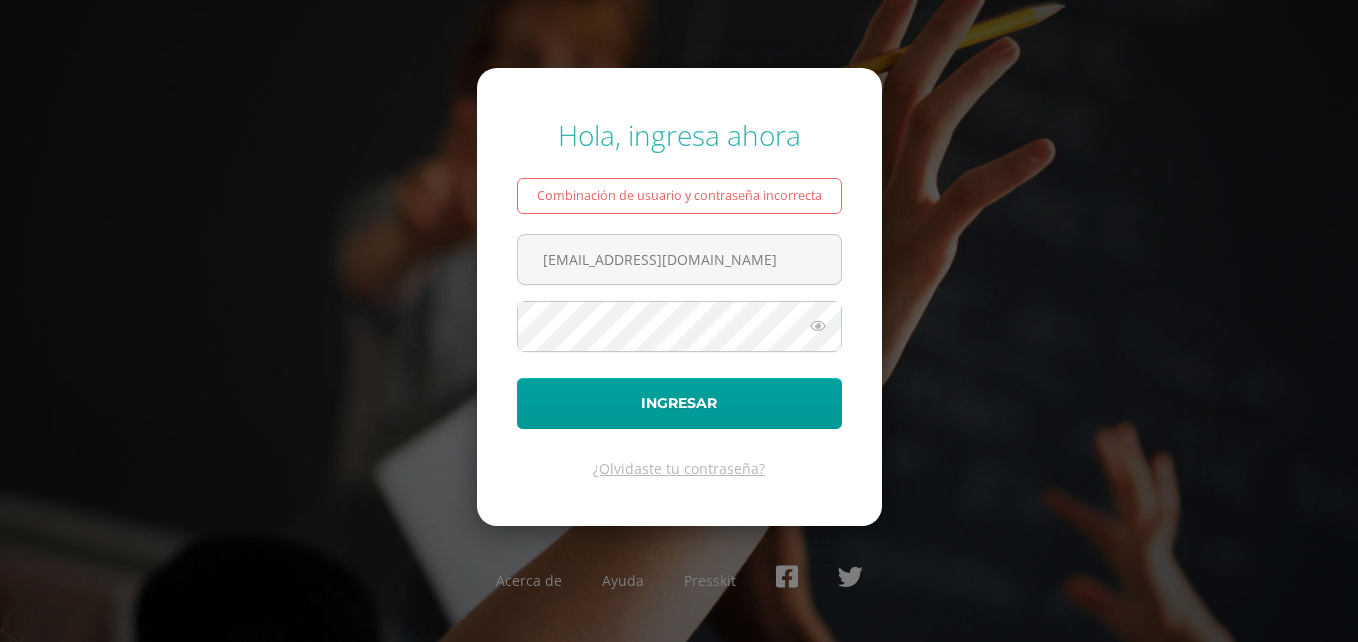 type on "[EMAIL_ADDRESS][DOMAIN_NAME]" 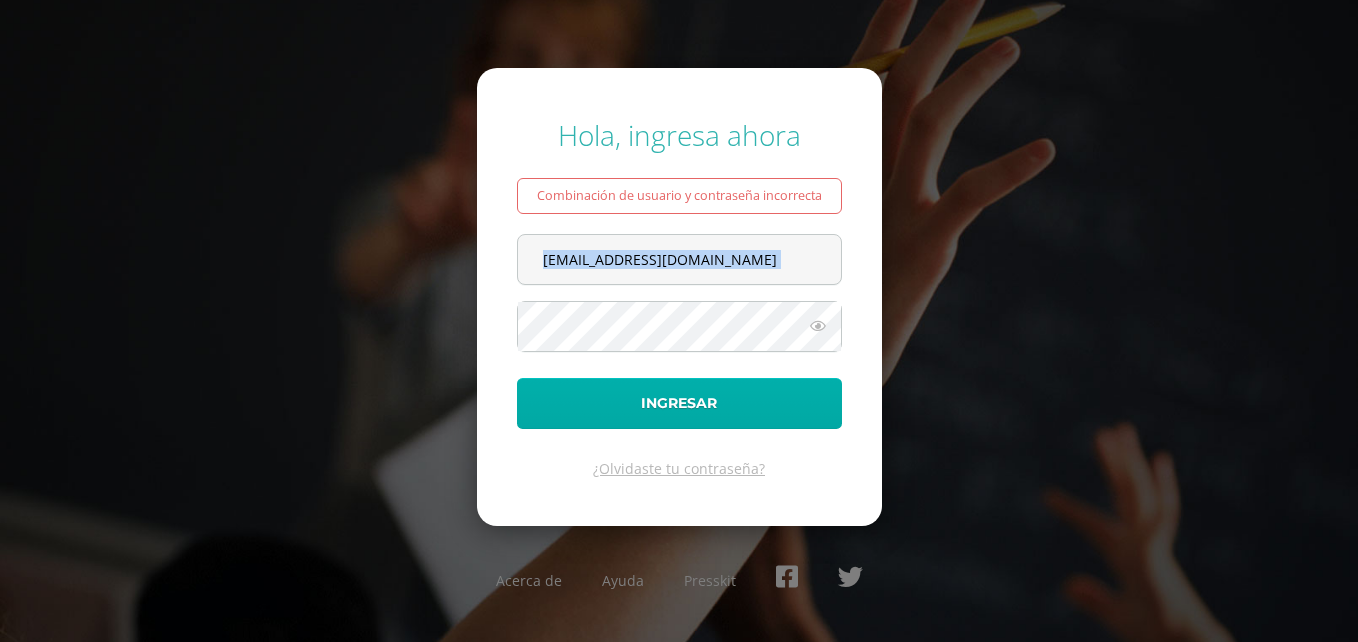 drag, startPoint x: 478, startPoint y: 211, endPoint x: 619, endPoint y: 406, distance: 240.63666 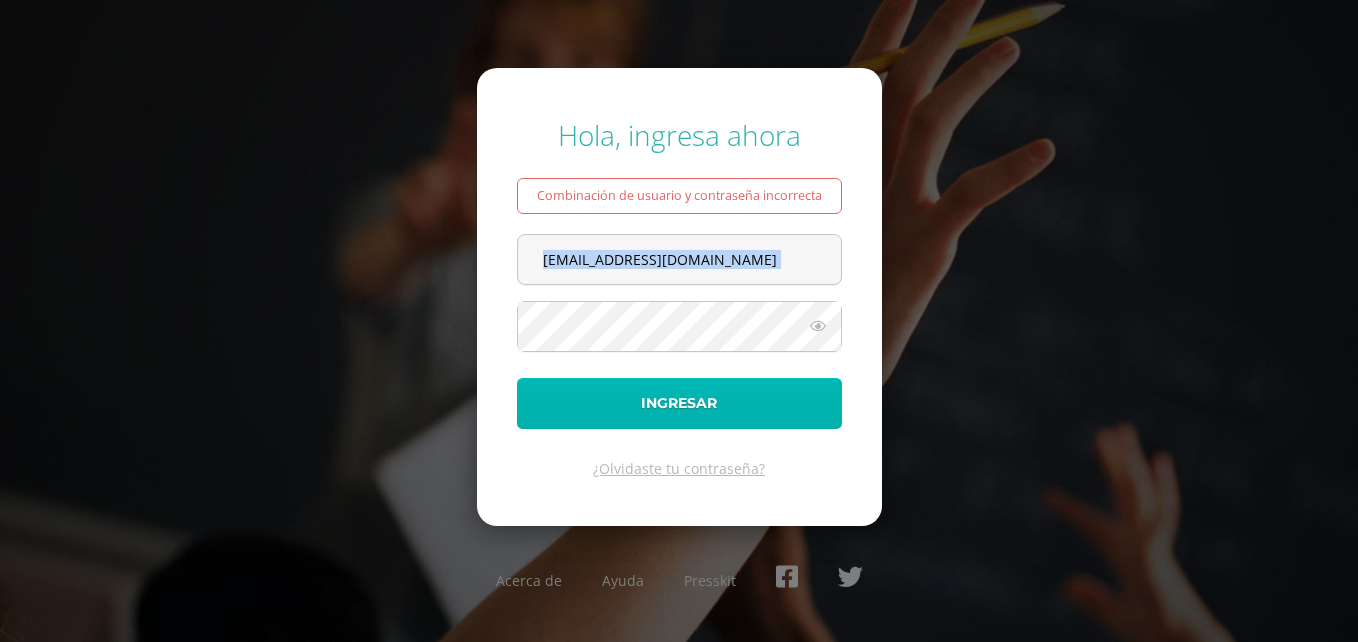 click on "Ingresar" at bounding box center (679, 403) 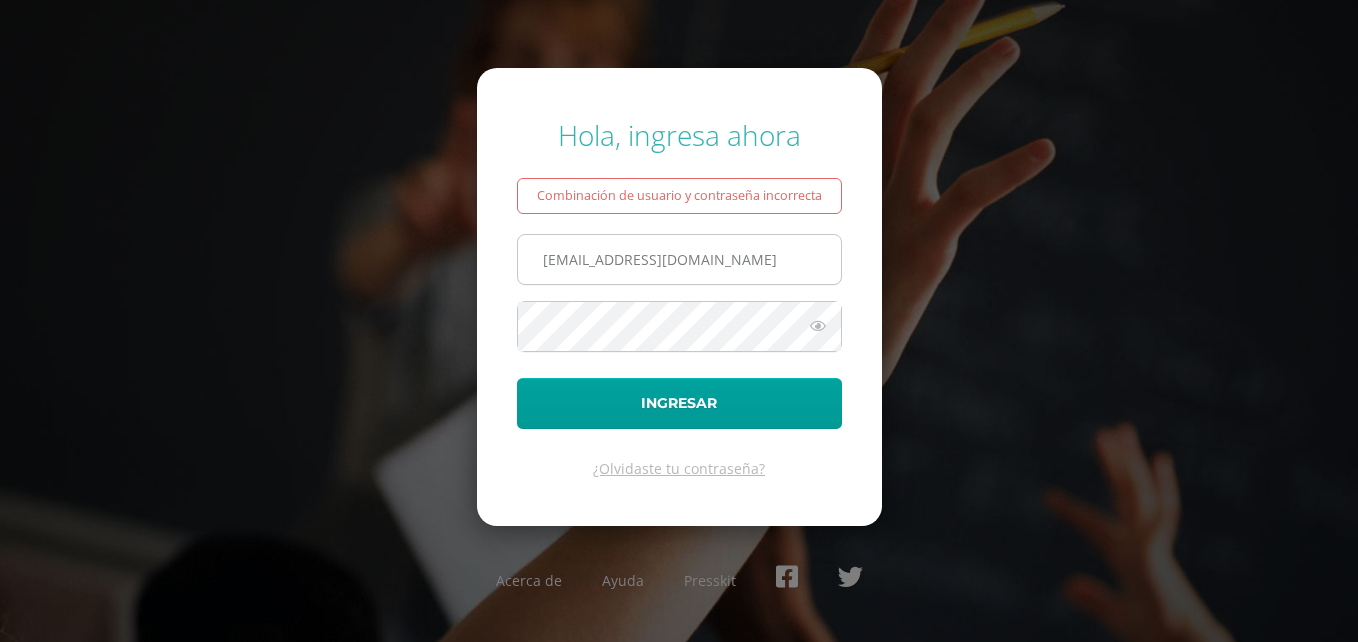 scroll, scrollTop: 0, scrollLeft: 0, axis: both 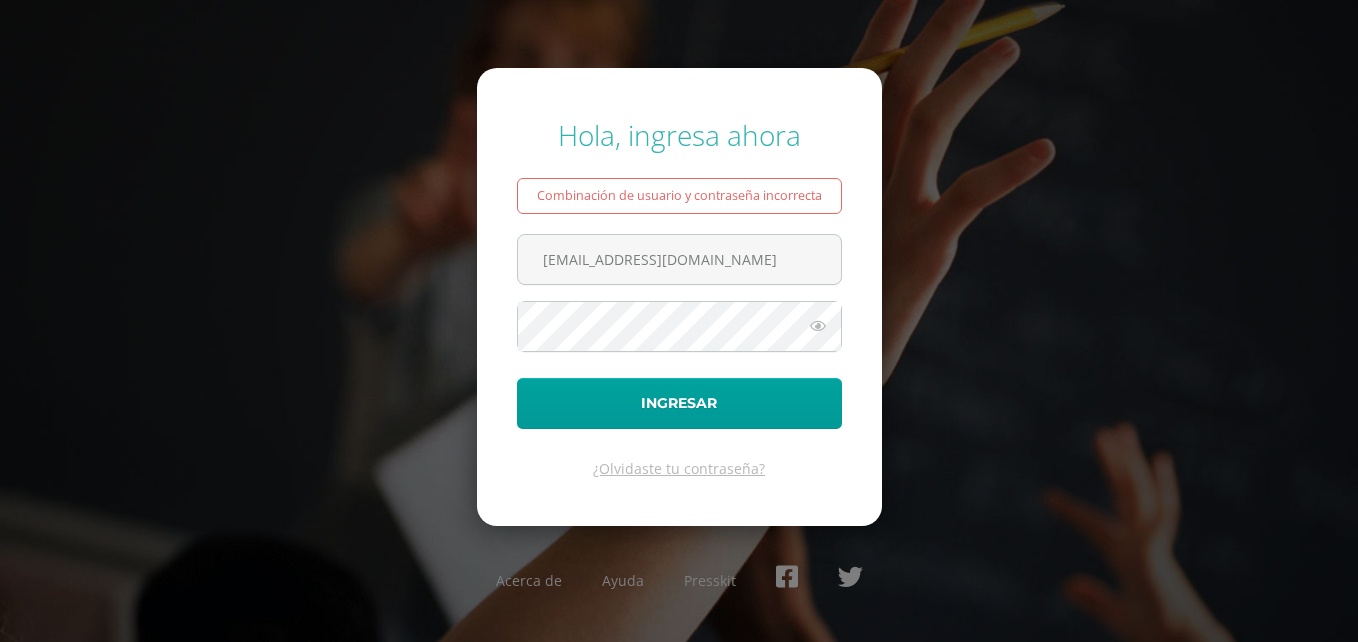 click on "Hola, ingresa ahora  Combinación de usuario y contraseña incorrecta mariapanjojcep@gmail.com Ingresar ¿Olvidaste tu contraseña? Acerca de Ayuda Presskit" at bounding box center (679, 321) 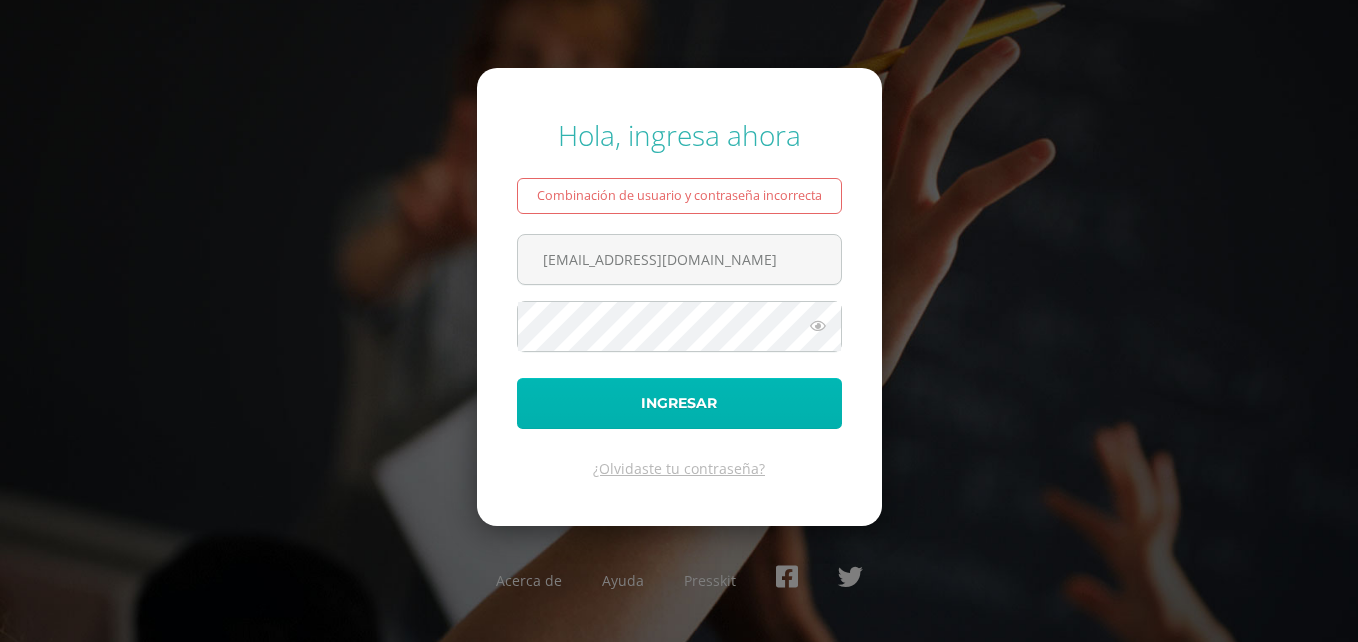 click on "Ingresar" at bounding box center [679, 403] 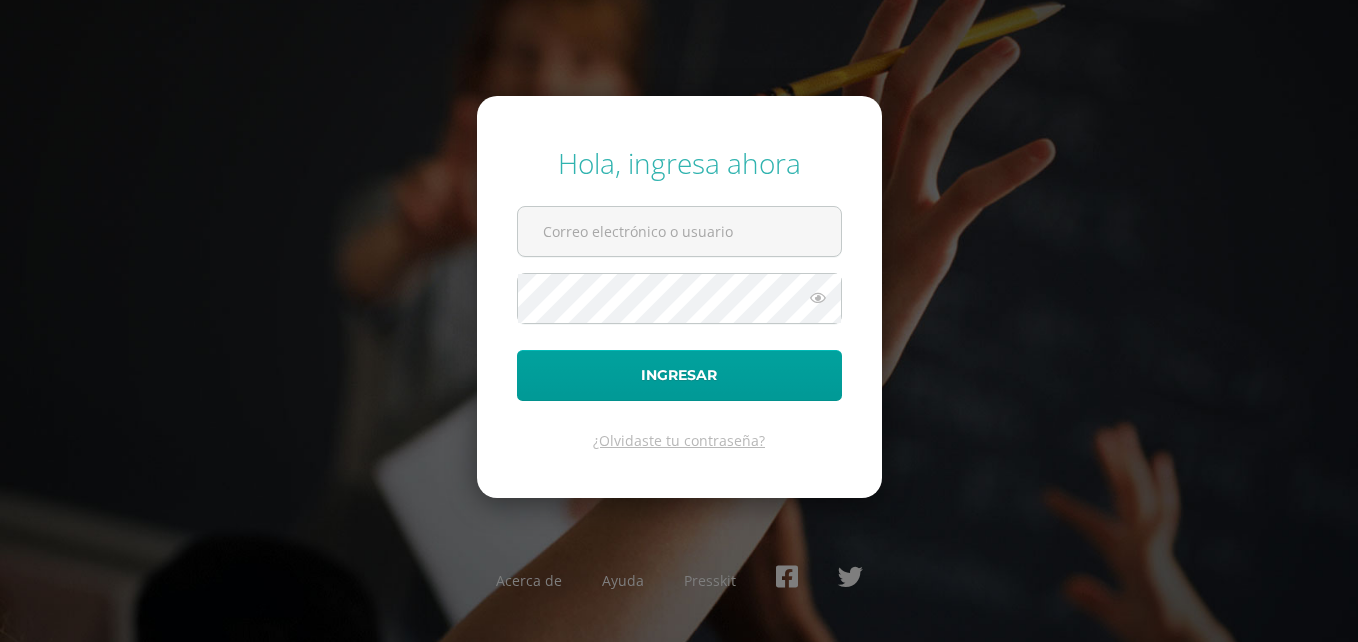 scroll, scrollTop: 0, scrollLeft: 0, axis: both 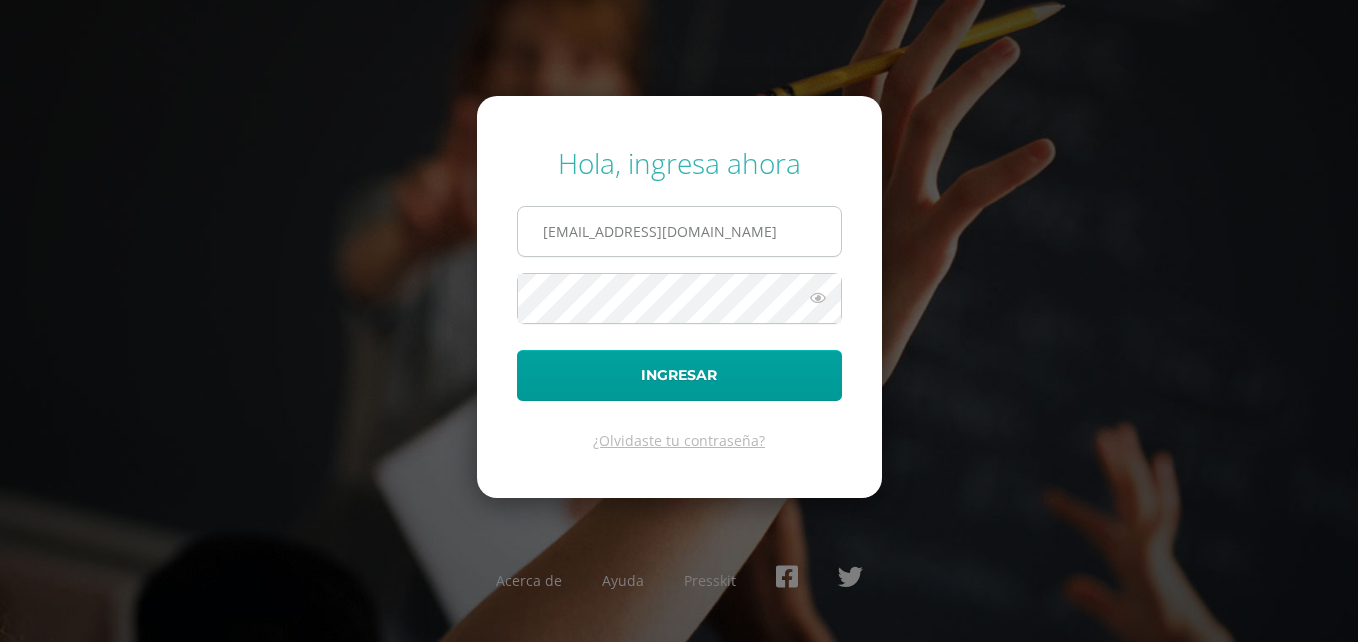 drag, startPoint x: 797, startPoint y: 232, endPoint x: 534, endPoint y: 215, distance: 263.54886 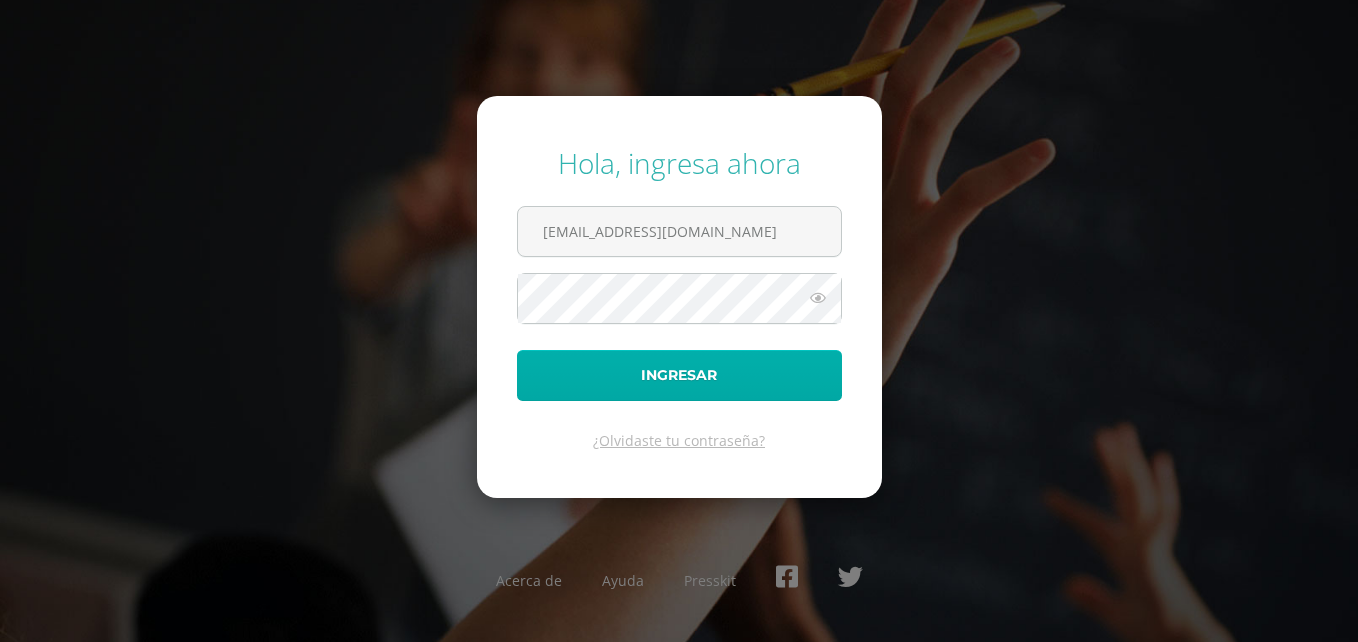 type on "[EMAIL_ADDRESS][DOMAIN_NAME]" 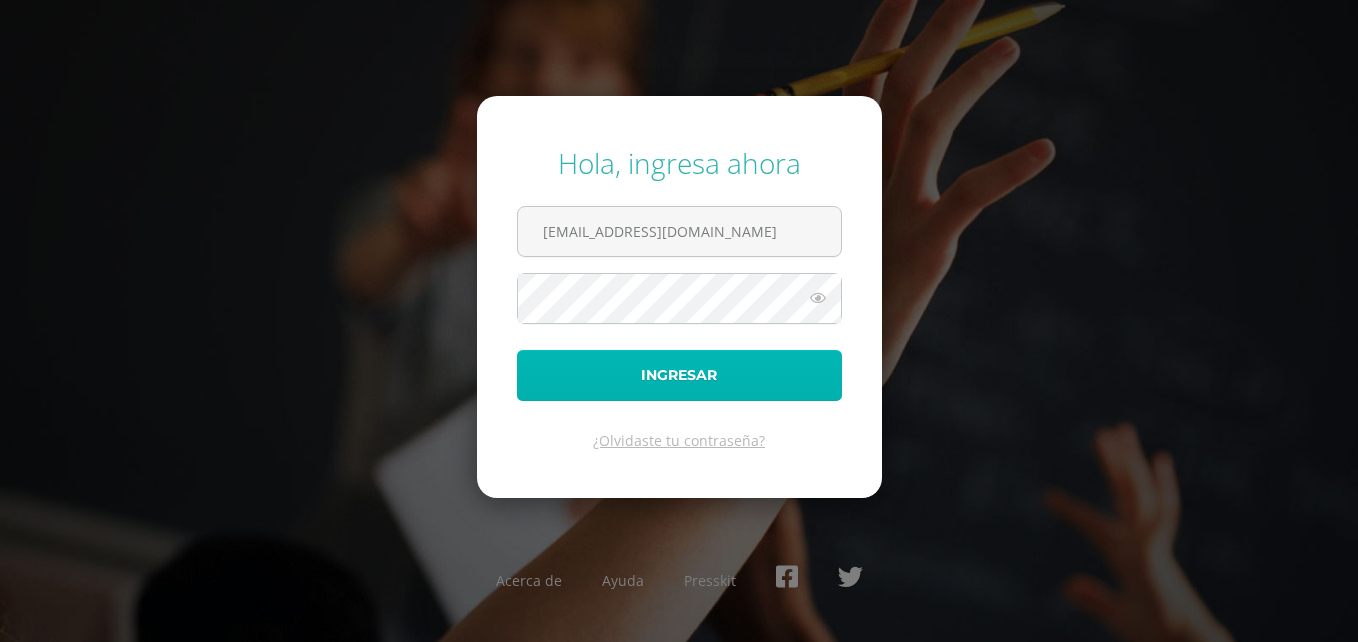 click on "Ingresar" at bounding box center (679, 375) 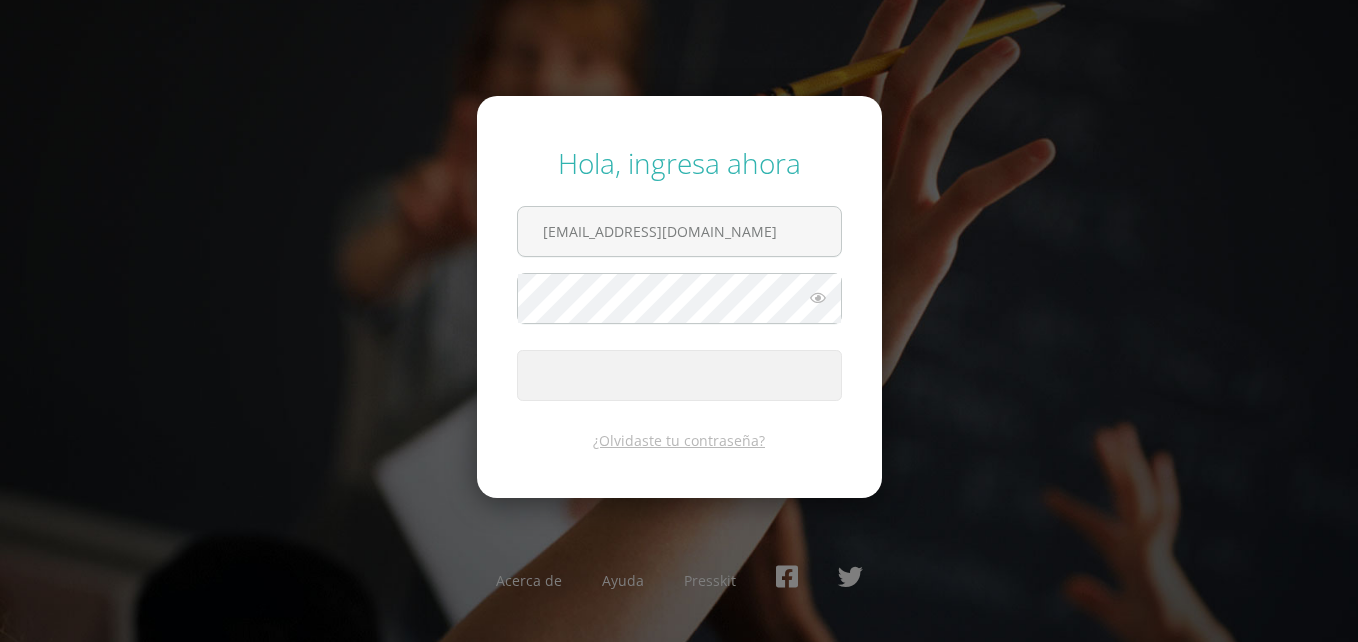click at bounding box center [679, 375] 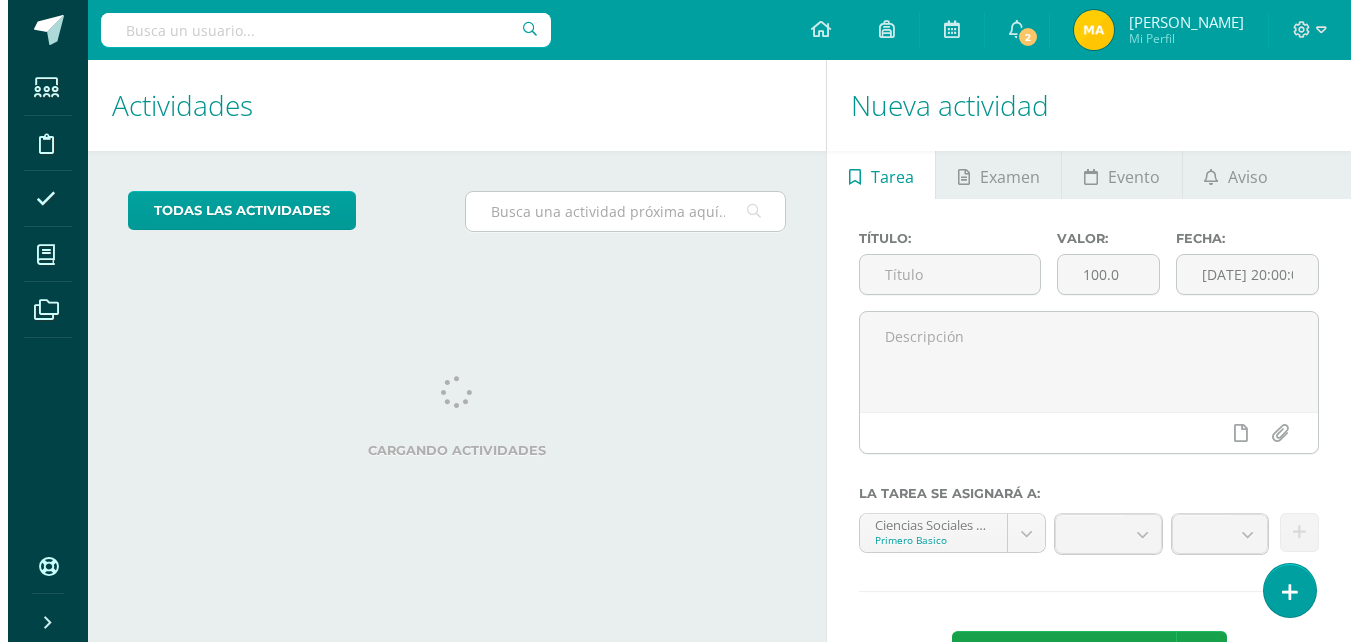 scroll, scrollTop: 0, scrollLeft: 0, axis: both 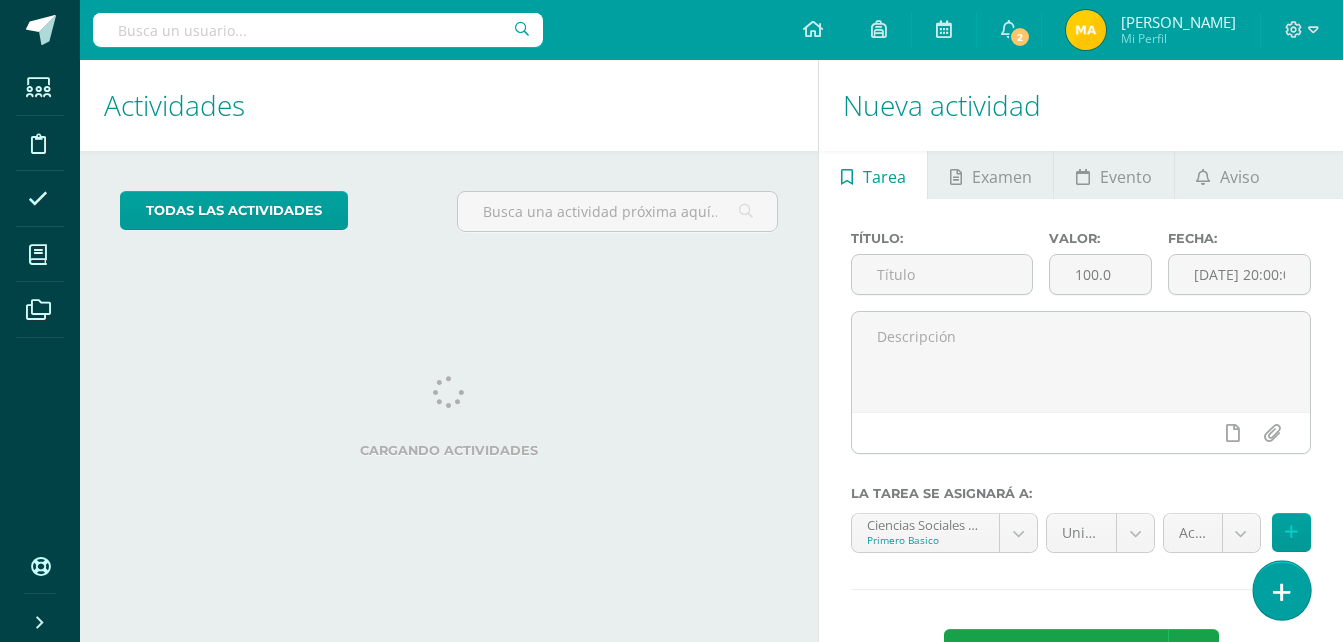 click at bounding box center (1281, 590) 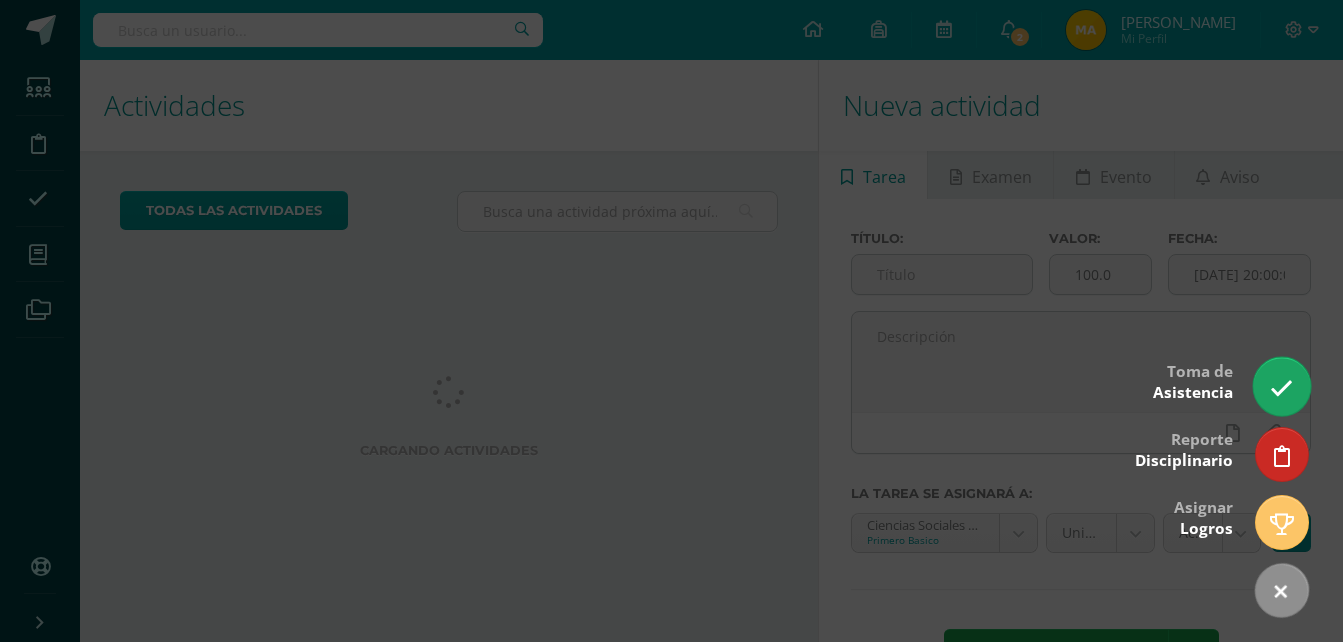 click at bounding box center (1281, 388) 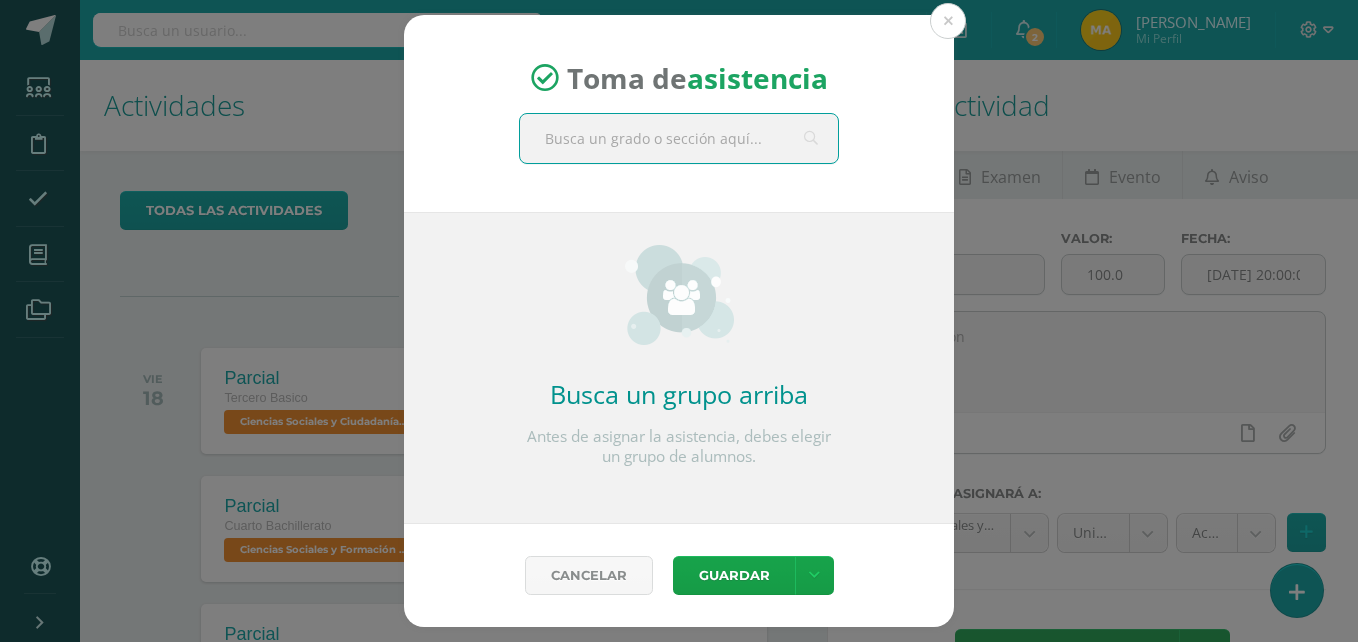 click at bounding box center (679, 138) 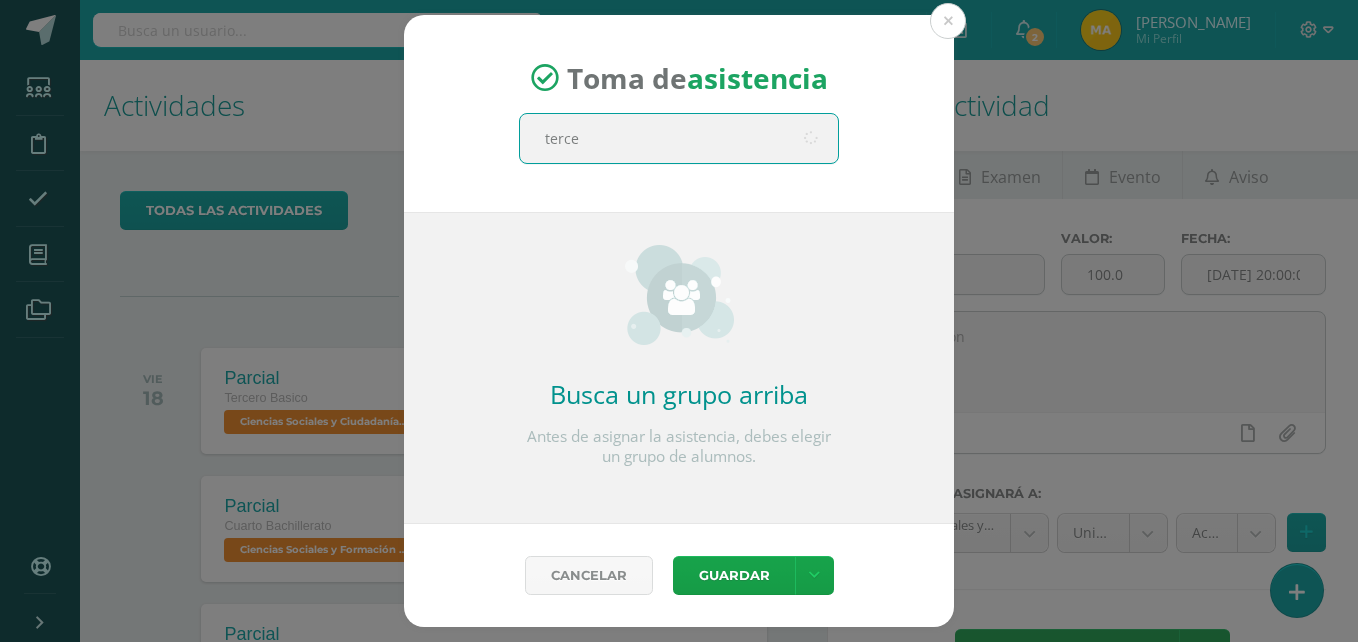 type on "tercer" 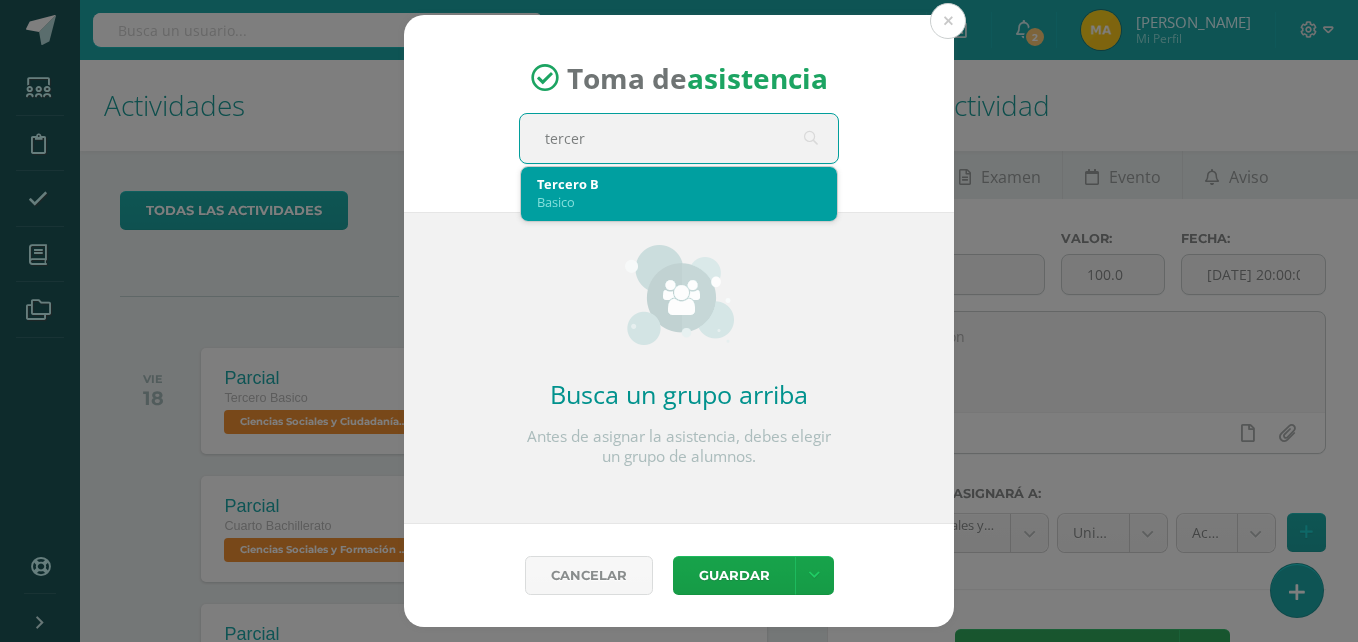 click on "Basico" at bounding box center [679, 202] 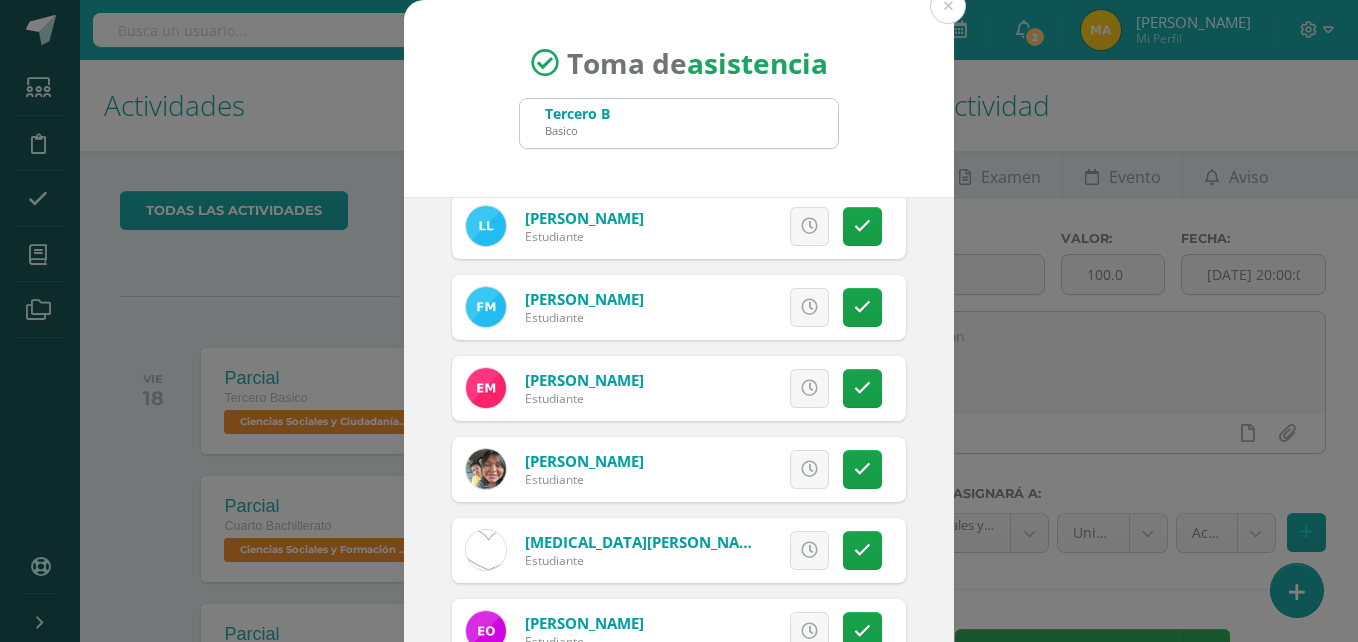 scroll, scrollTop: 316, scrollLeft: 0, axis: vertical 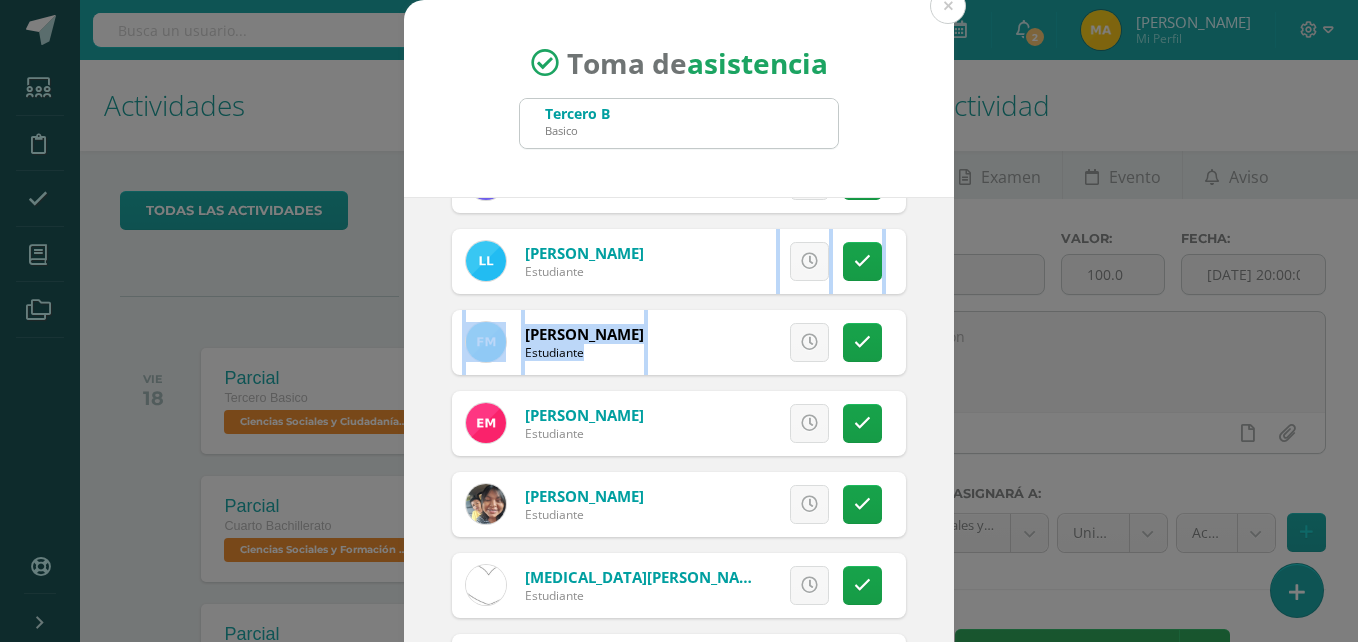 drag, startPoint x: 952, startPoint y: 311, endPoint x: 950, endPoint y: 289, distance: 22.090721 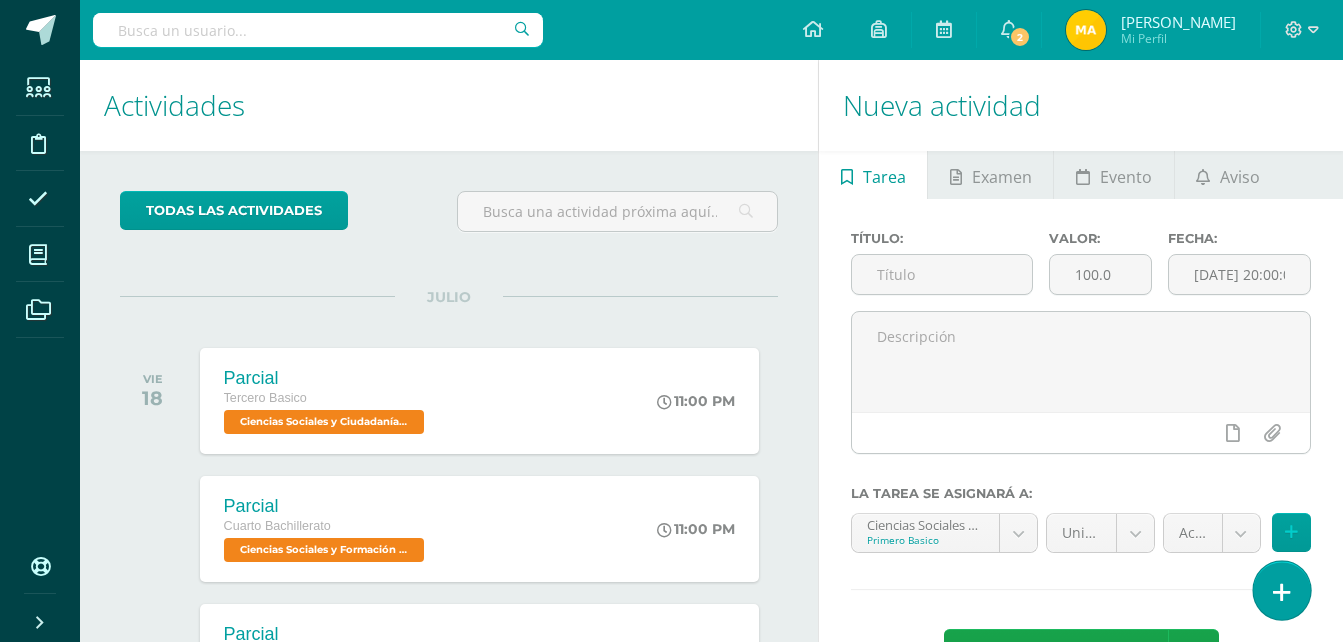 click at bounding box center [1282, 592] 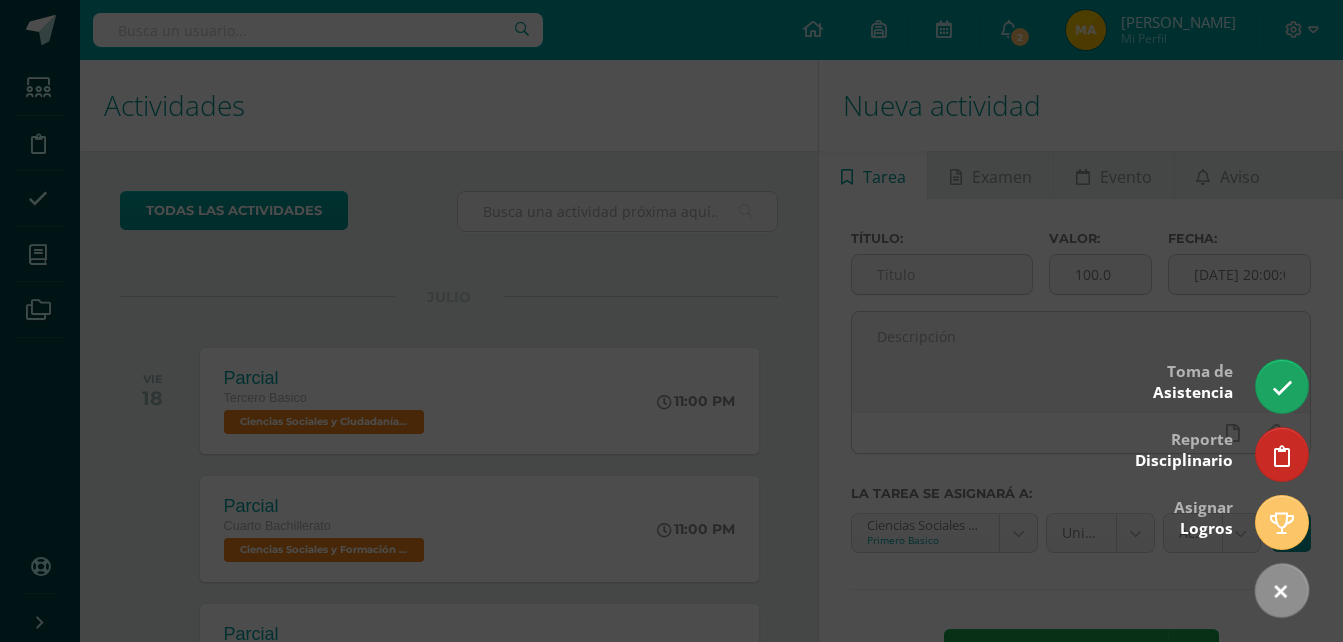 click at bounding box center (671, 321) 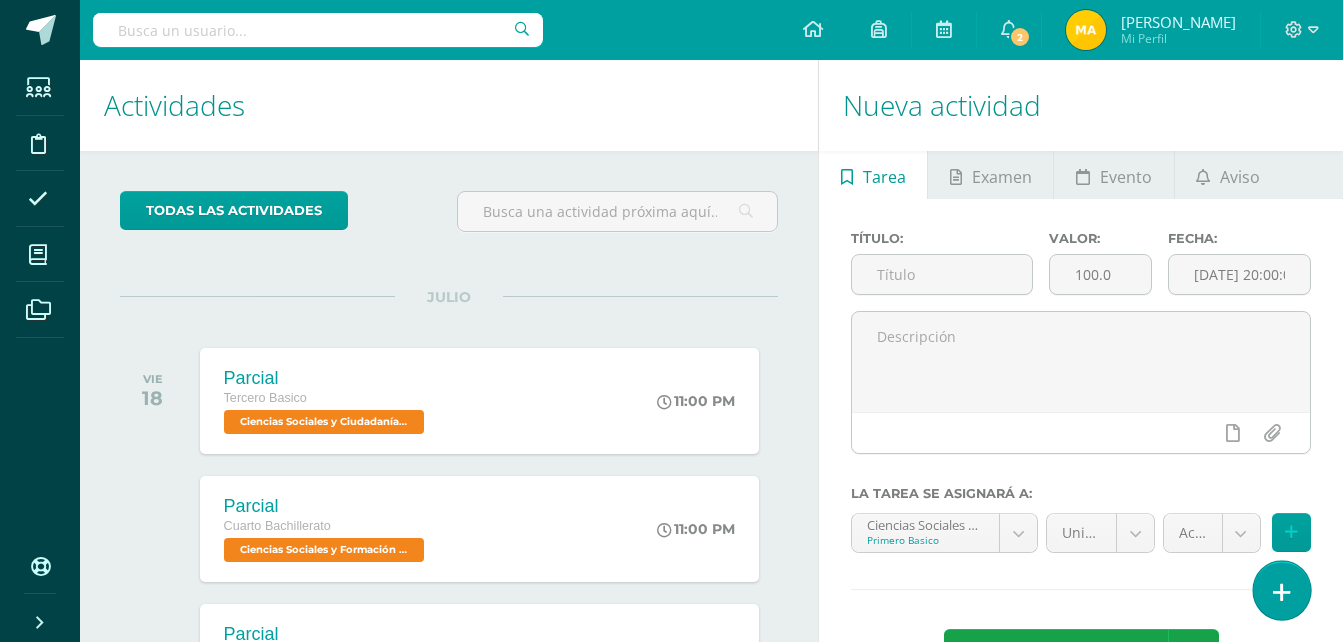 click at bounding box center [1282, 592] 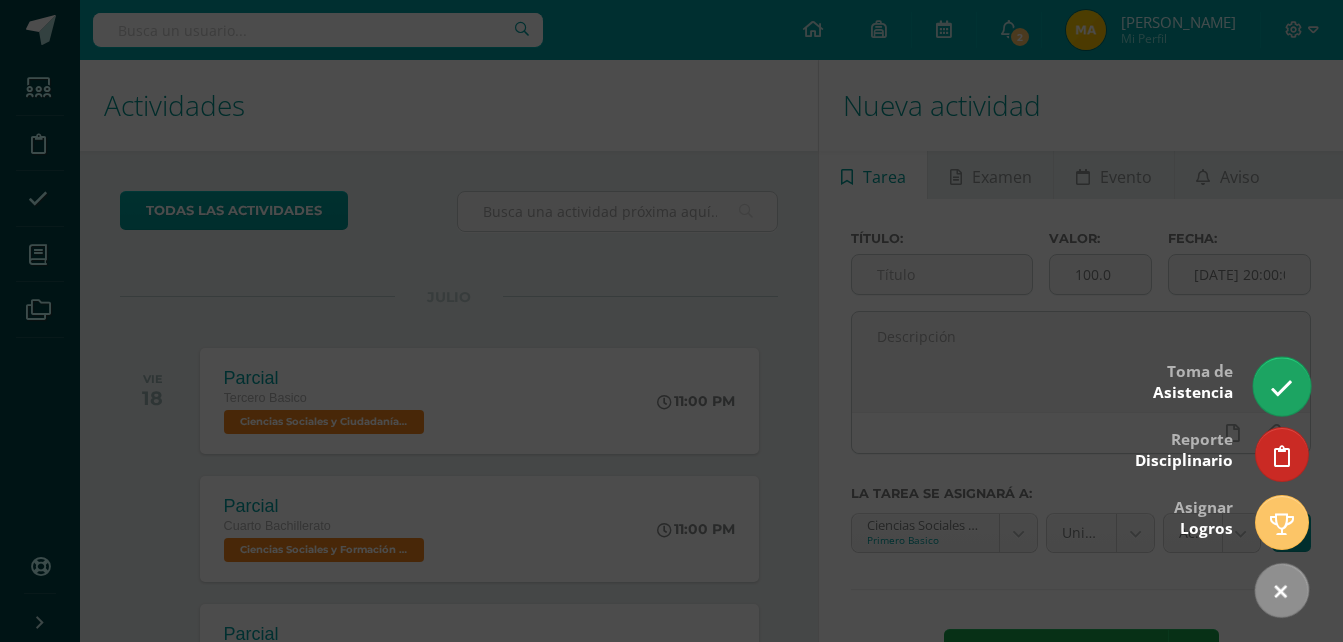 click at bounding box center [1281, 388] 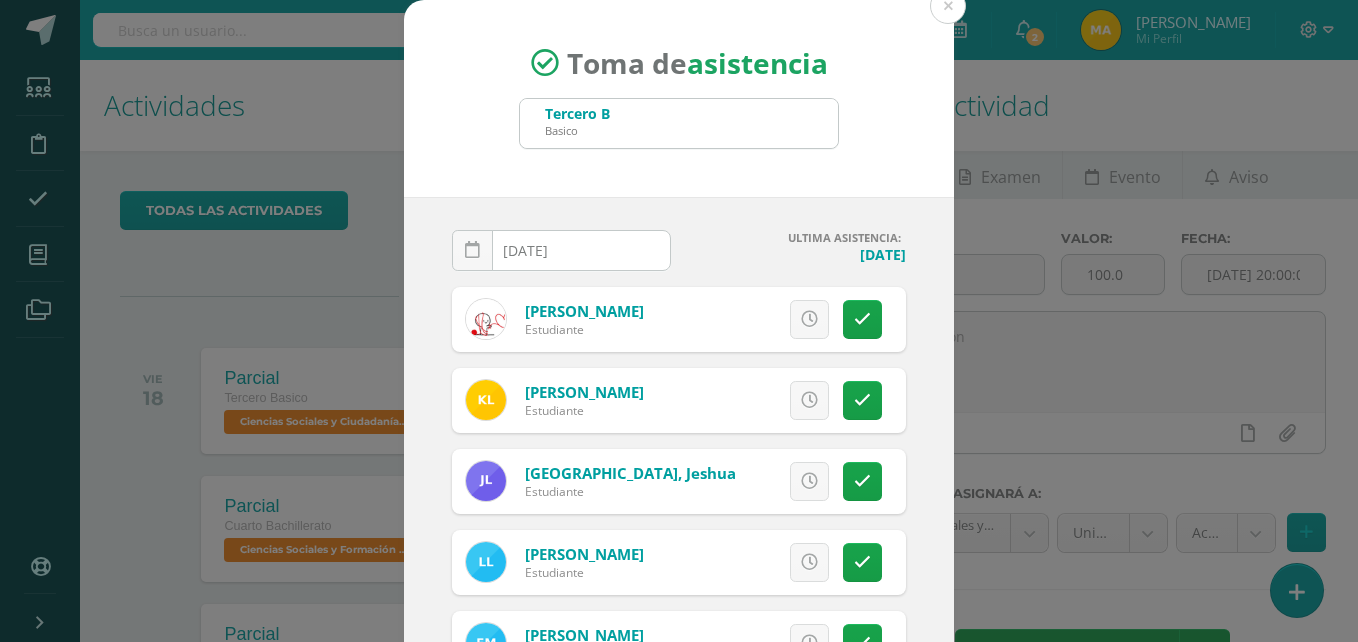 click on "Tercero B Basico" at bounding box center [679, 123] 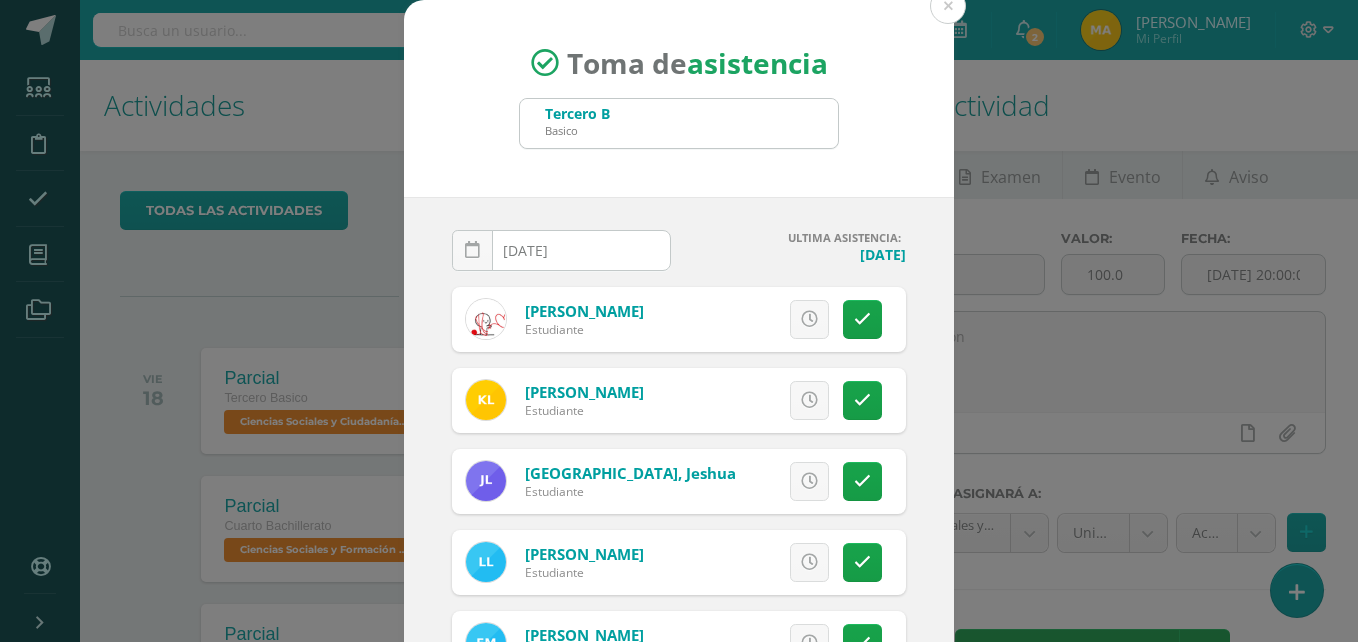 click on "2025-07-14
July, 2025 Mo Tu We Th Fr Sa Su 30 1 2 3 4 5 6 7 8 9 10 11 12 13 14 15 16 17 18 19 20 21 22 23 24 25 26 27 28 29 30 31 1 2 3 4 5 6 7 8 9 10 false Clear date" at bounding box center [561, 258] 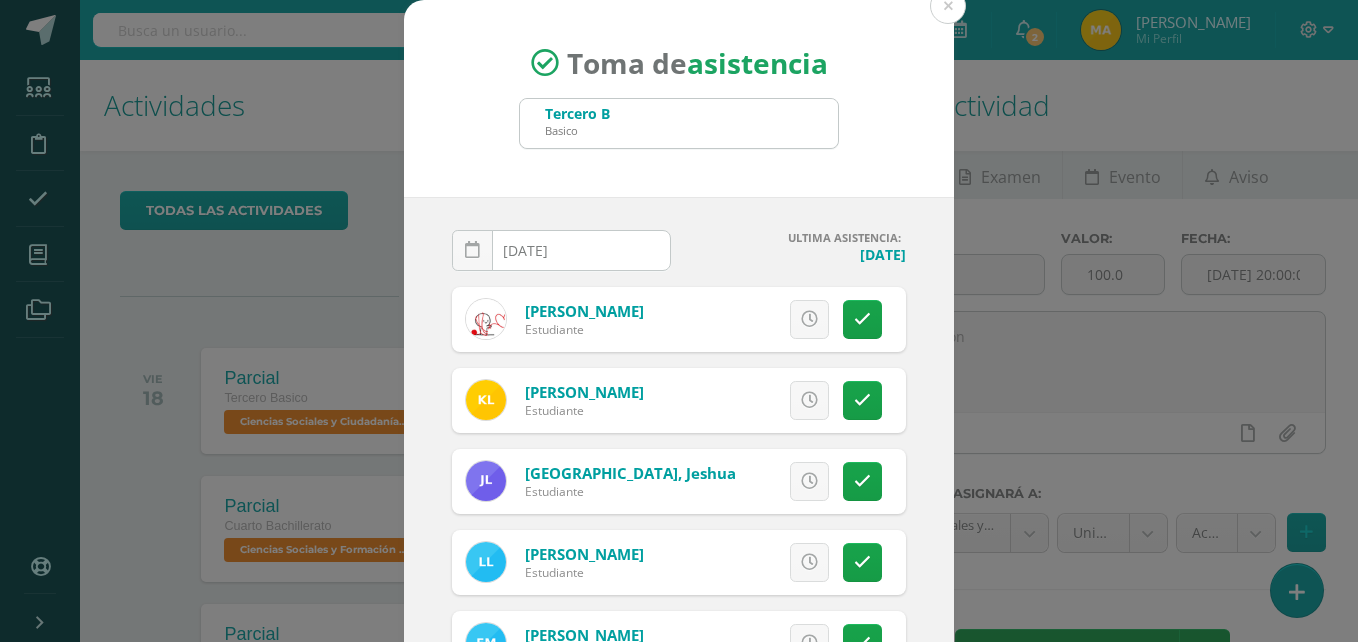 click on "[DATE]" at bounding box center (561, 250) 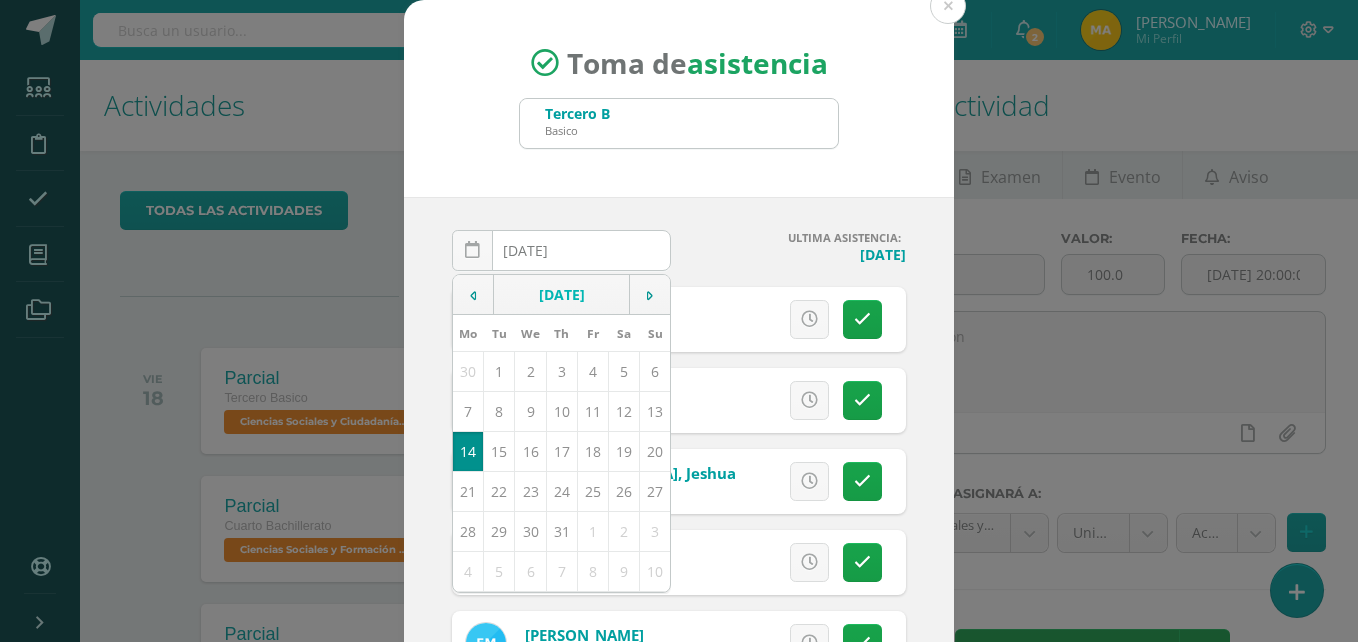 click on "[DATE]" at bounding box center (561, 250) 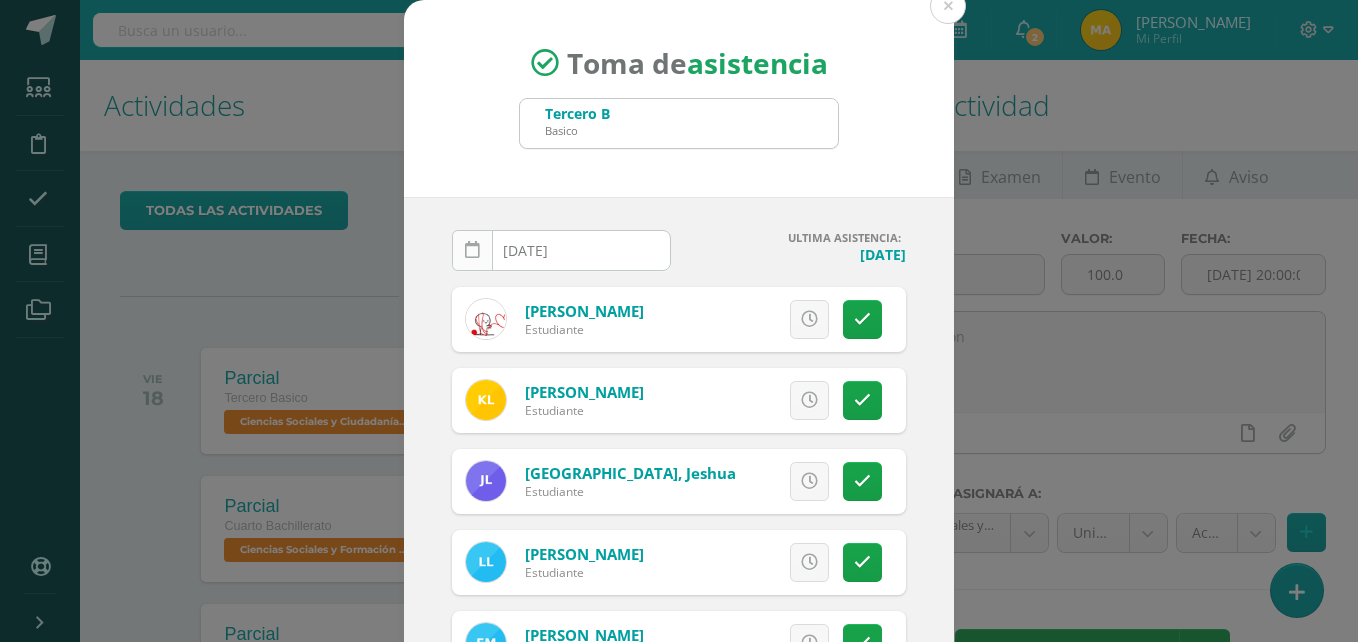 click at bounding box center (472, 250) 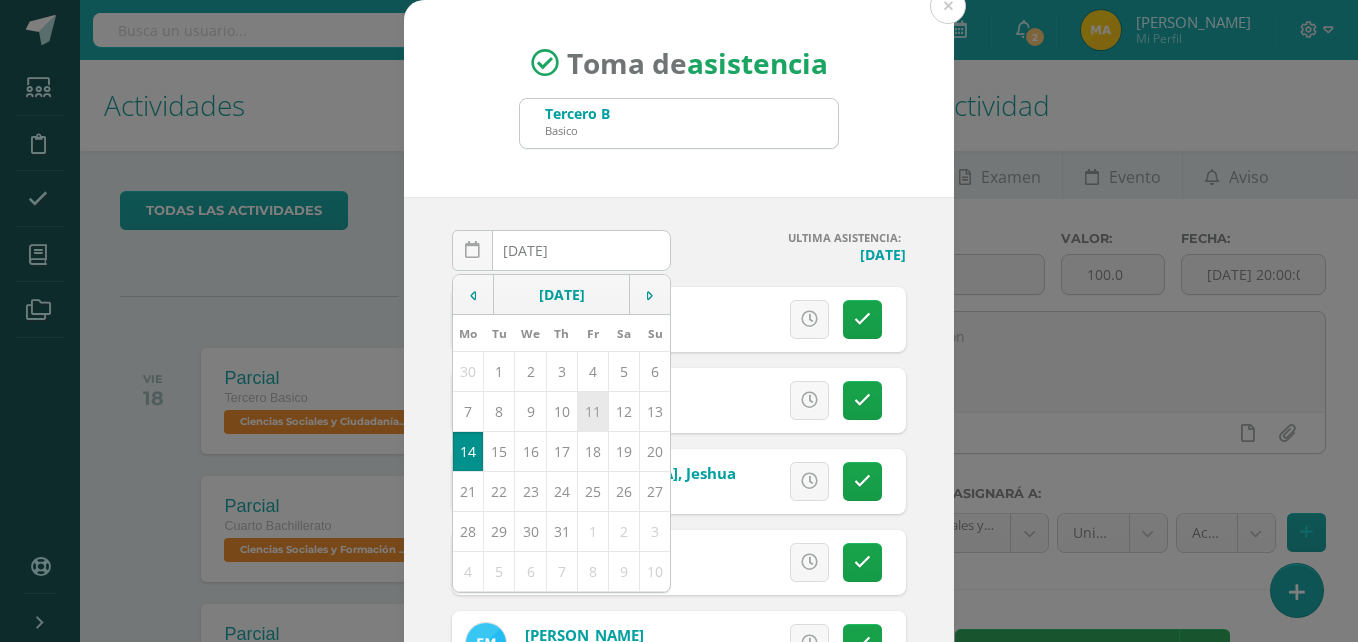 click on "11" at bounding box center (592, 411) 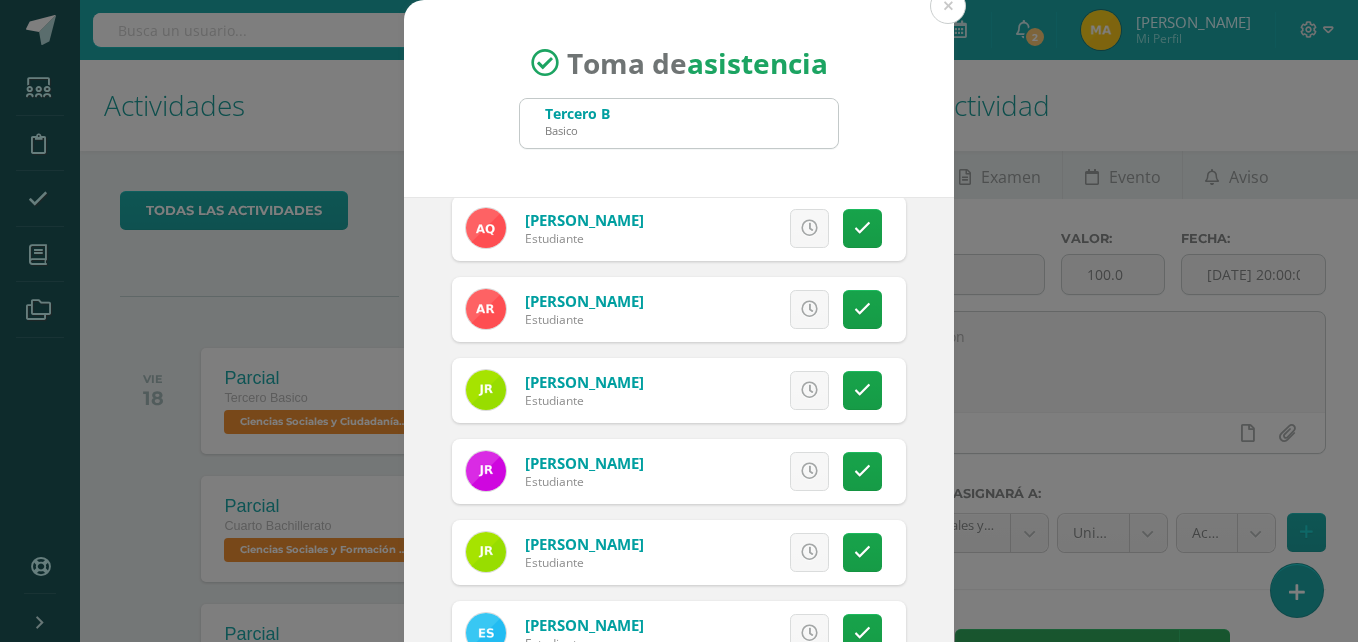 scroll, scrollTop: 1148, scrollLeft: 0, axis: vertical 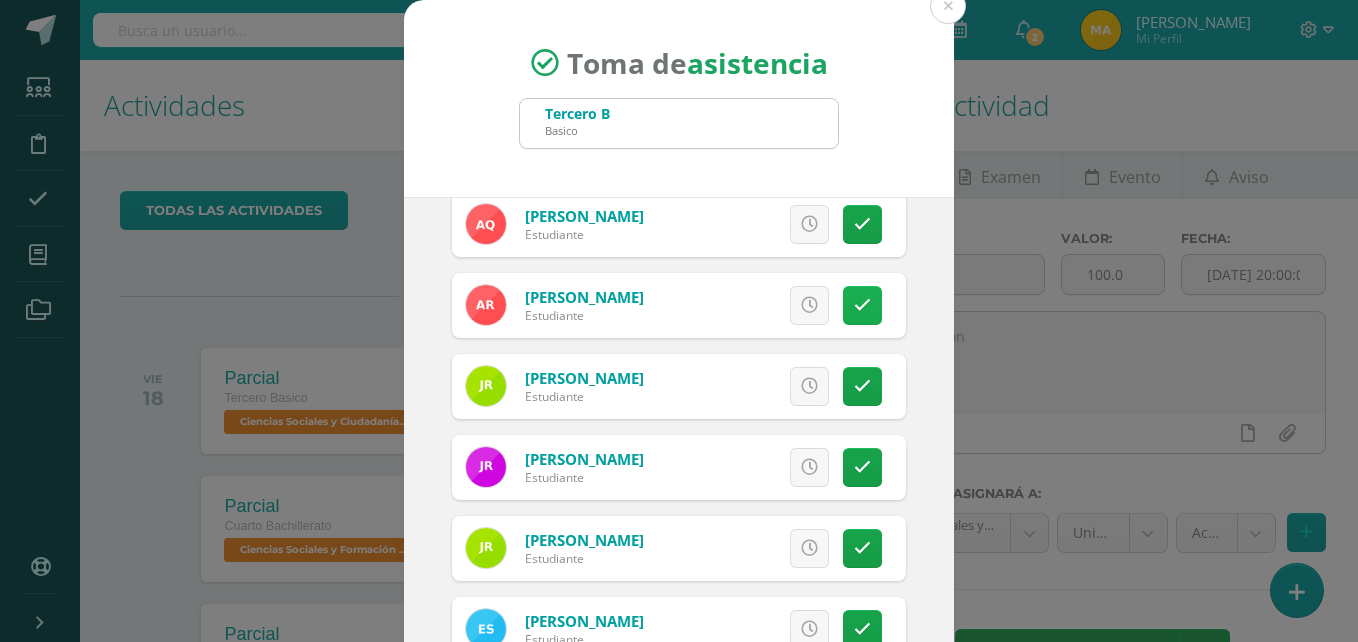 click at bounding box center [862, 305] 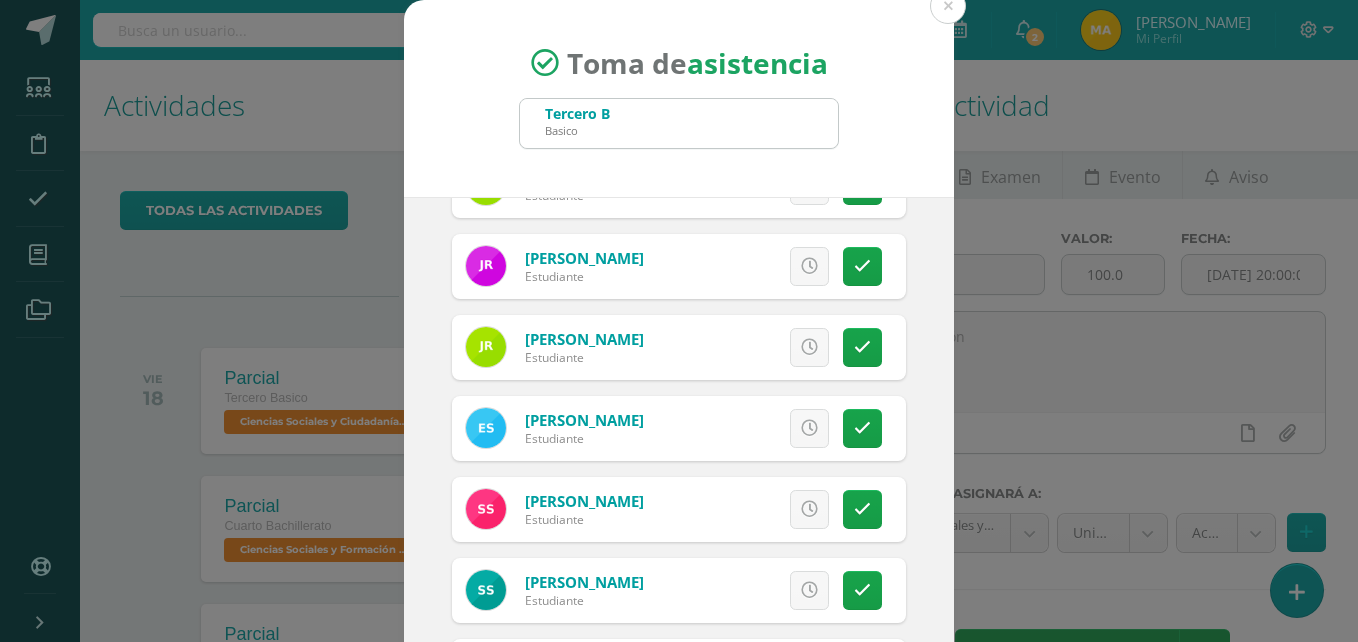 scroll, scrollTop: 1355, scrollLeft: 0, axis: vertical 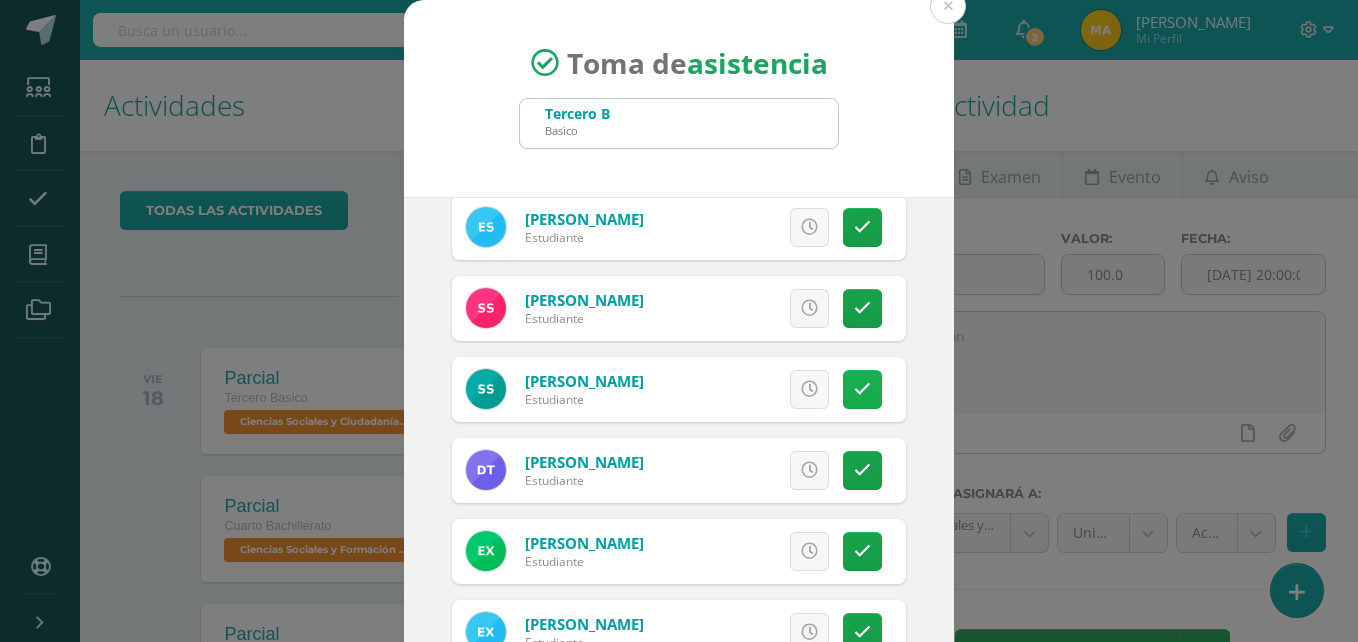click at bounding box center [862, 389] 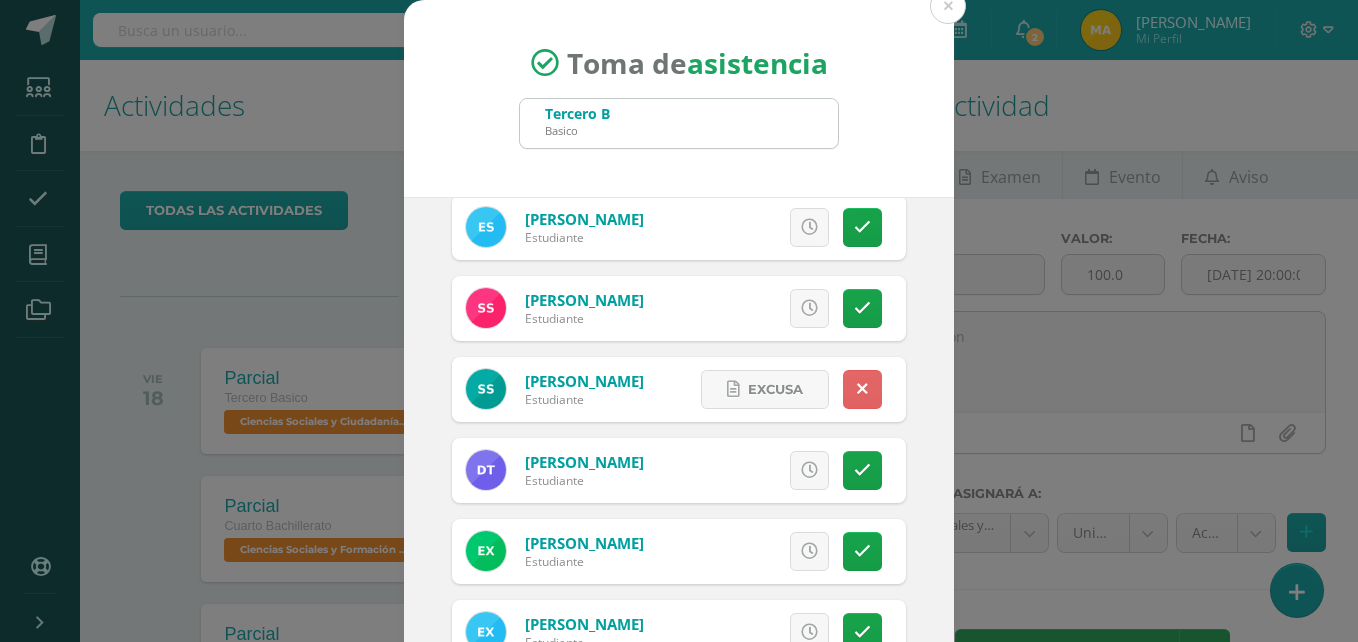 scroll, scrollTop: 1575, scrollLeft: 0, axis: vertical 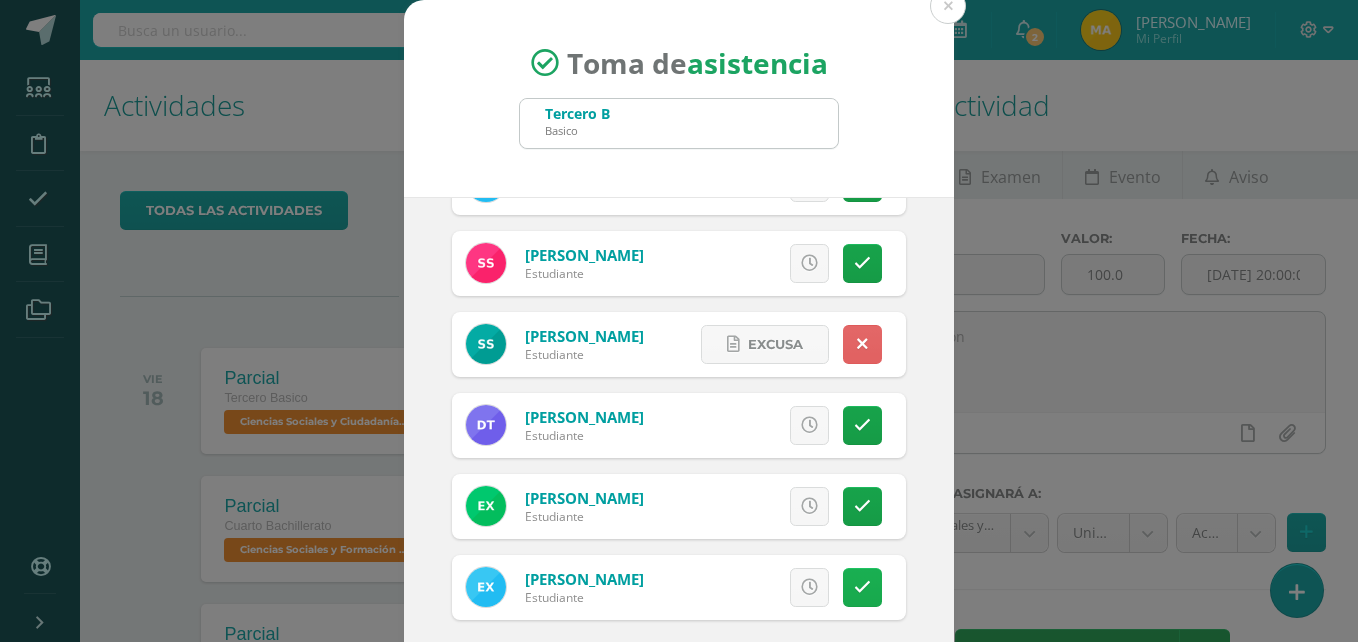 click at bounding box center (862, 587) 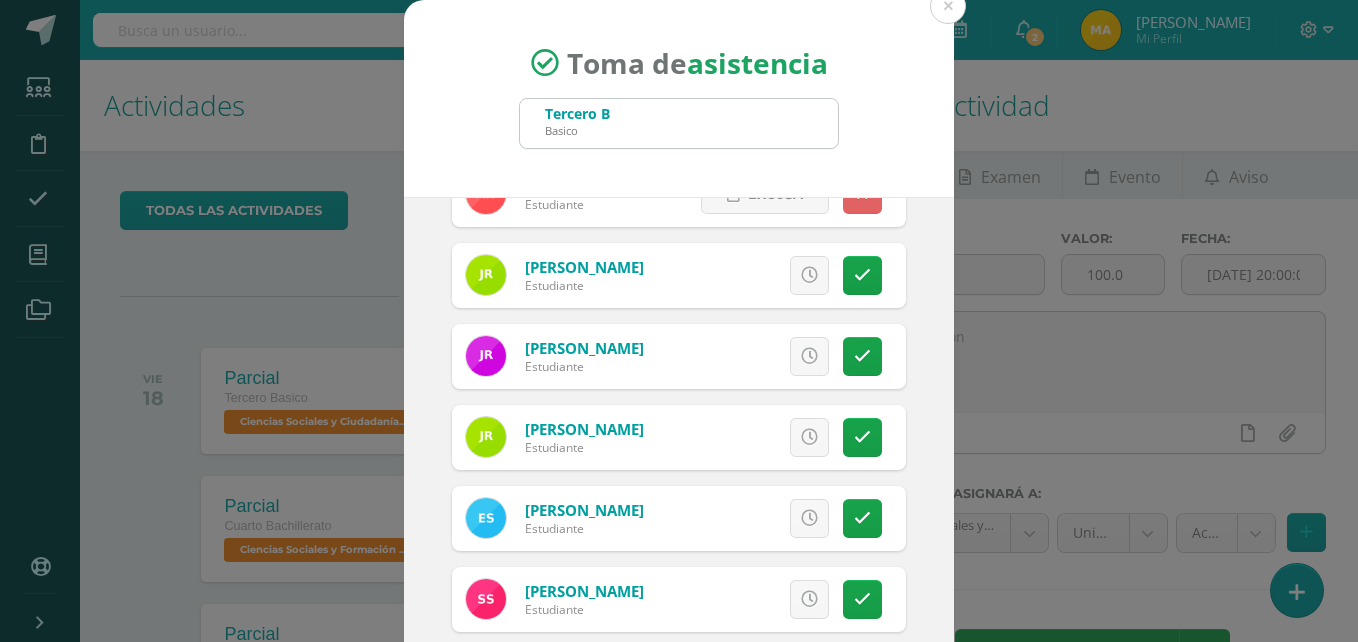 scroll, scrollTop: 1228, scrollLeft: 0, axis: vertical 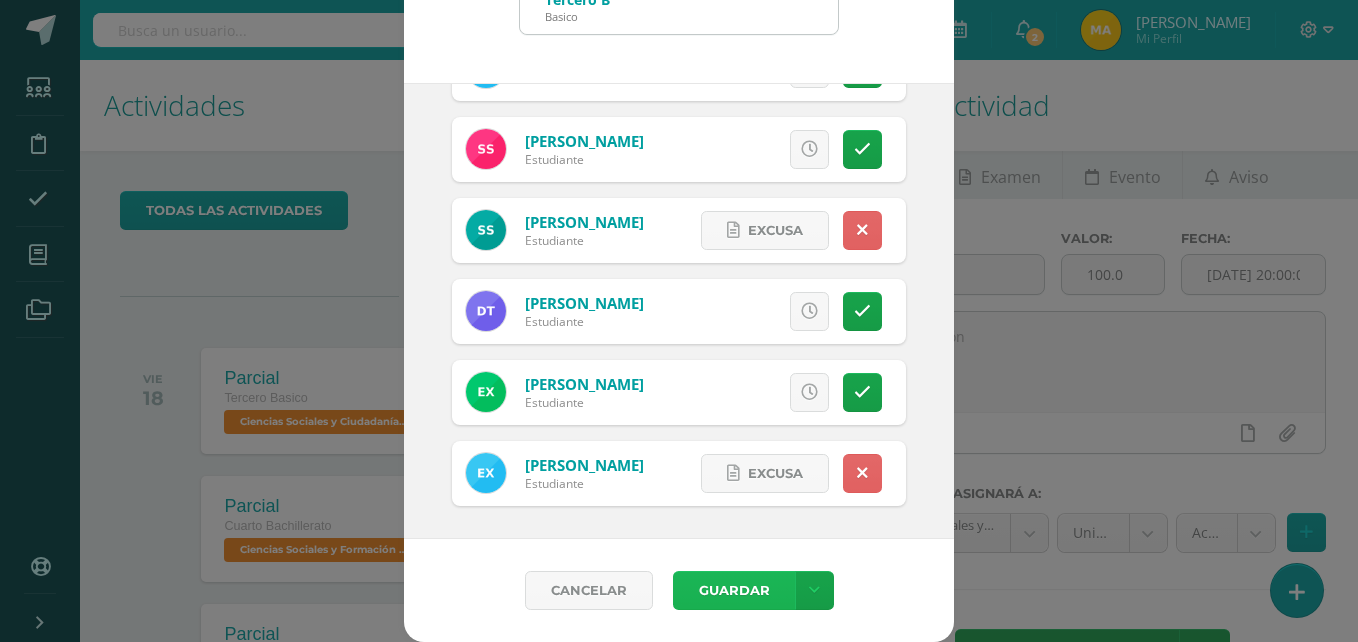 click on "Guardar" at bounding box center (734, 590) 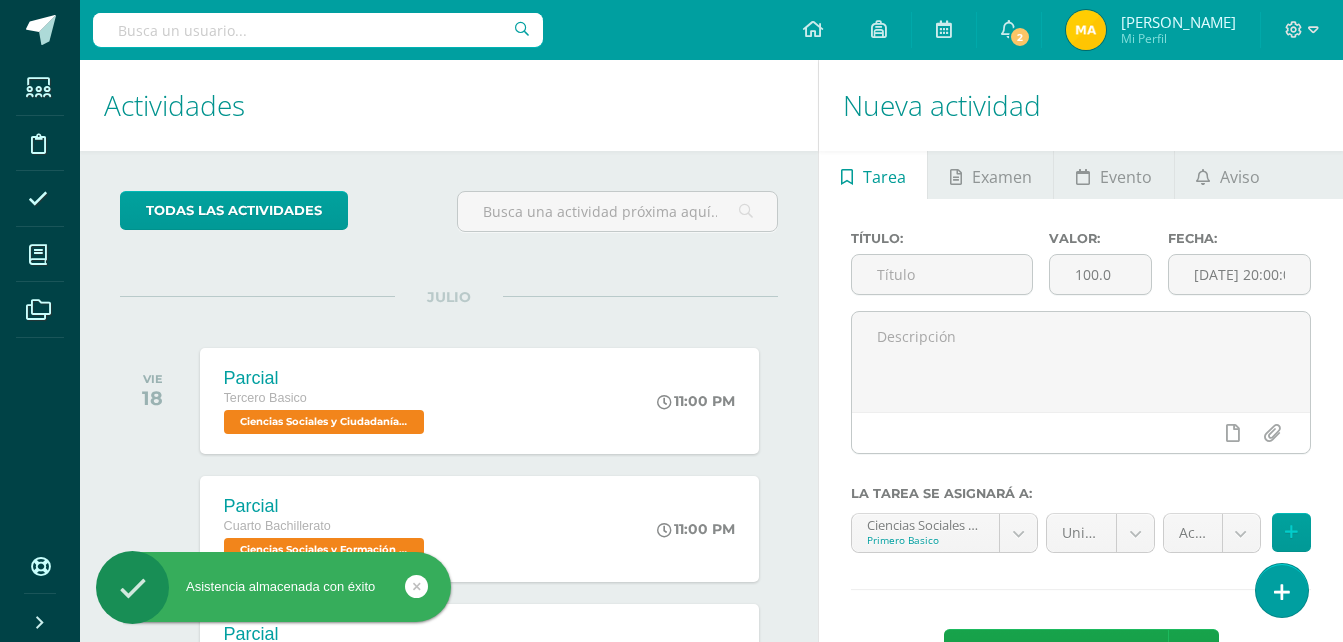 scroll, scrollTop: 0, scrollLeft: 0, axis: both 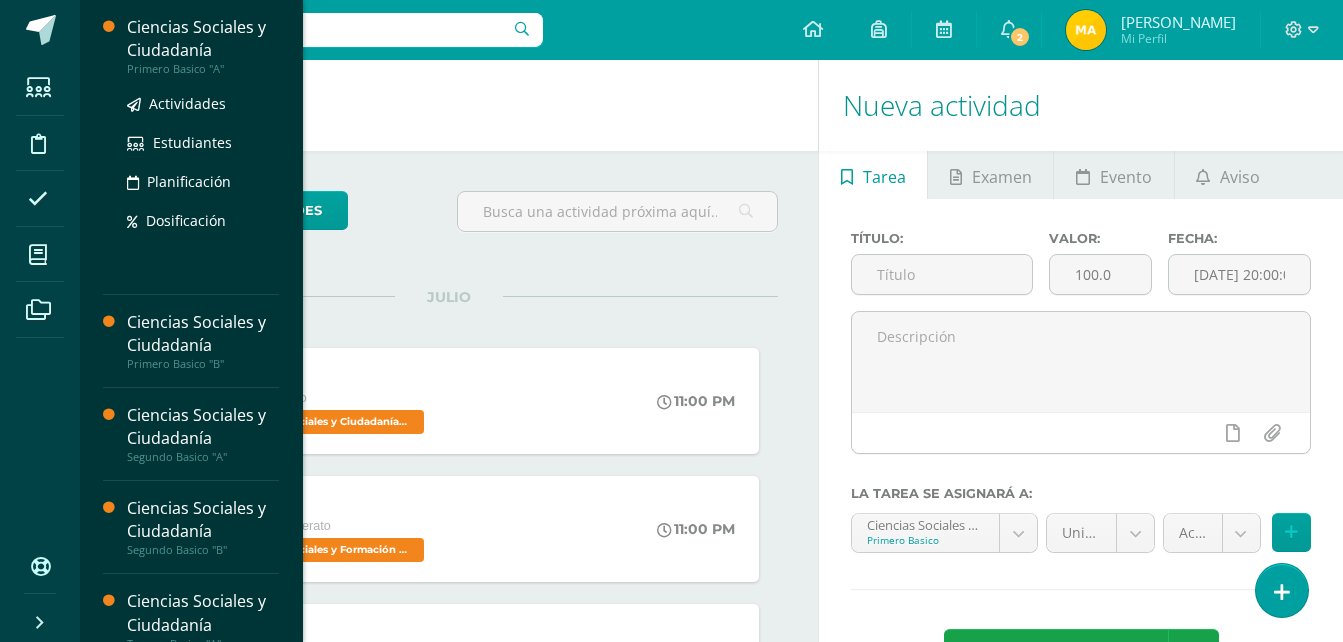 click on "Ciencias Sociales y Ciudadanía" at bounding box center [203, 39] 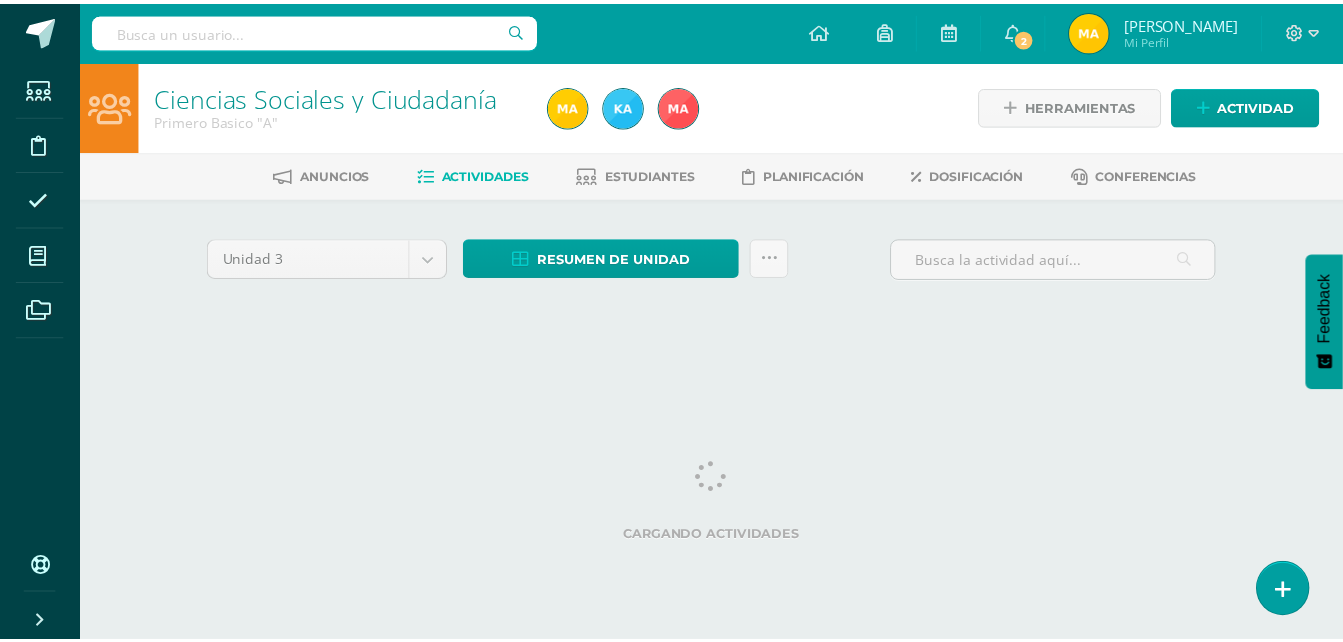 scroll, scrollTop: 0, scrollLeft: 0, axis: both 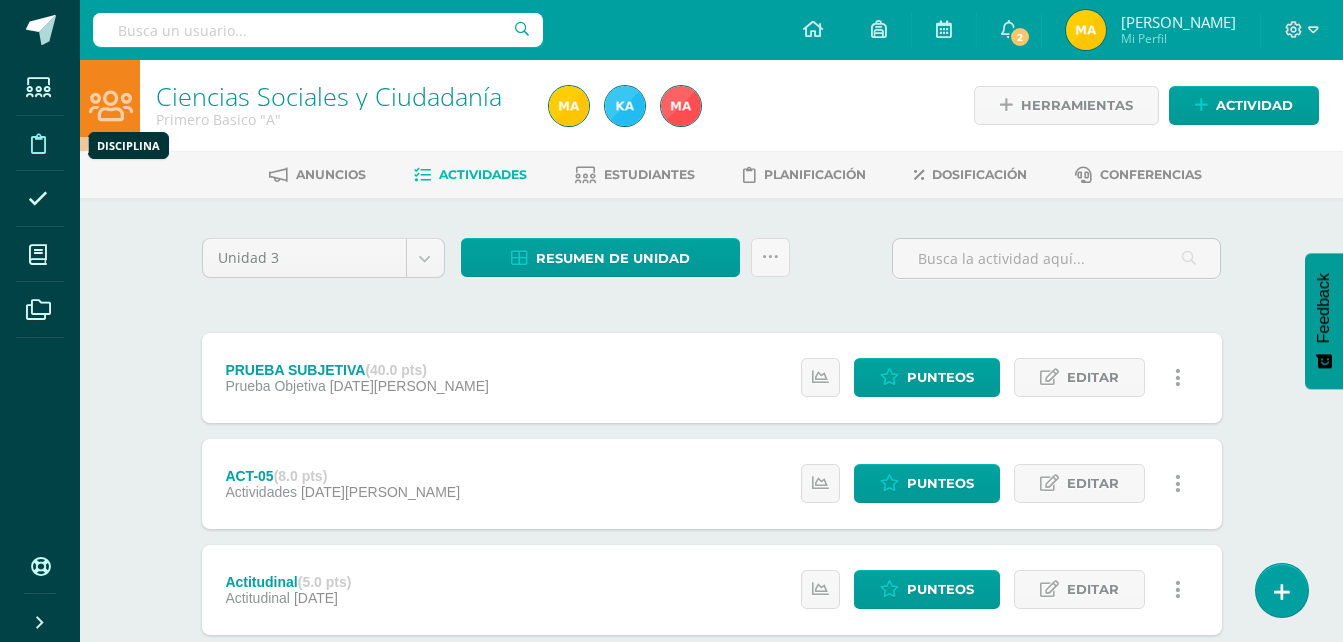 click at bounding box center (38, 142) 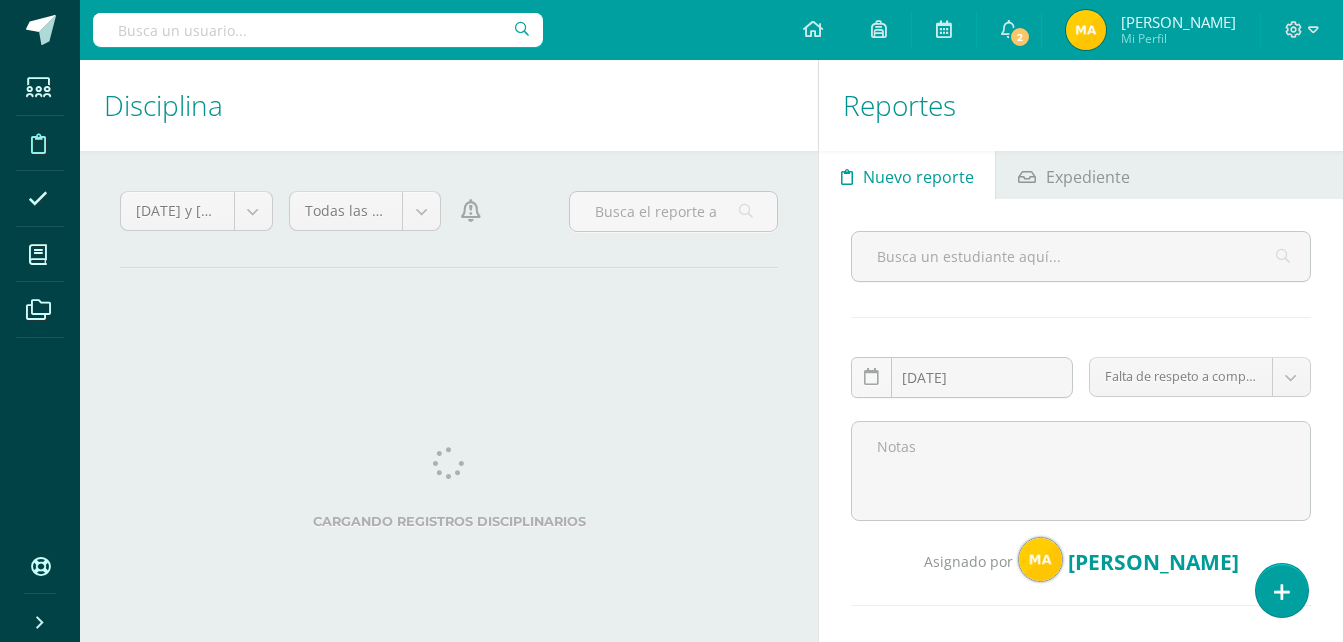 click at bounding box center [38, 255] 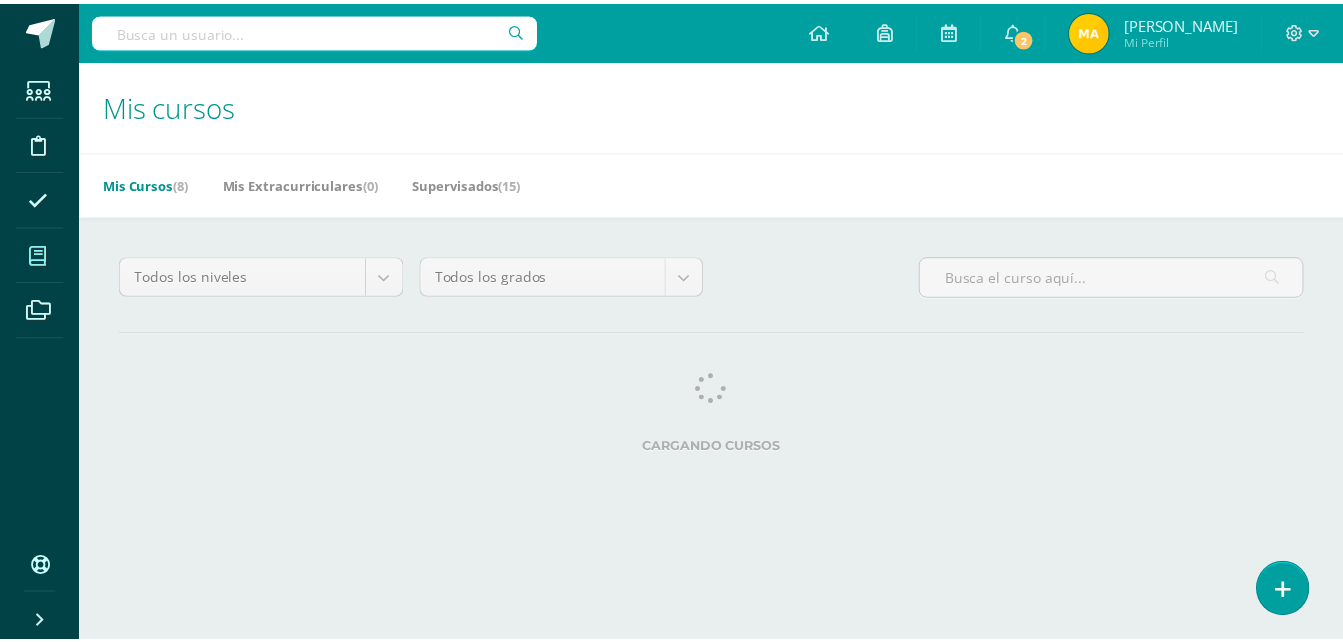 scroll, scrollTop: 0, scrollLeft: 0, axis: both 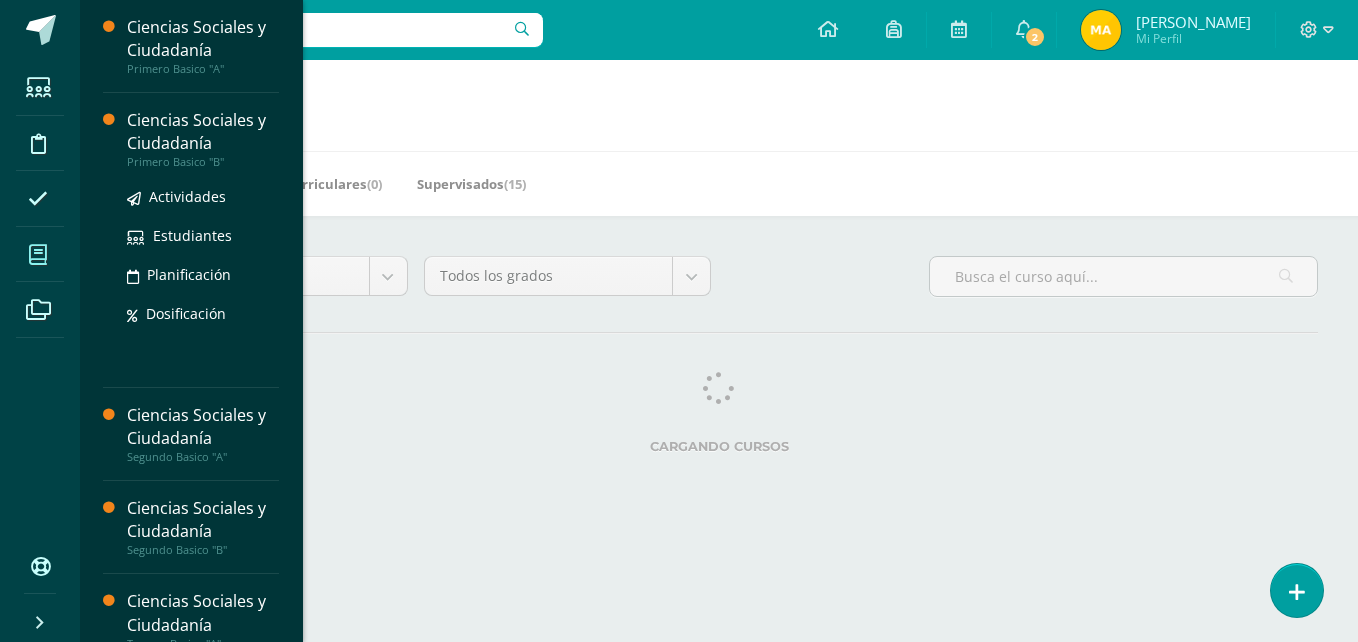 click on "Mis cursos" at bounding box center [719, 105] 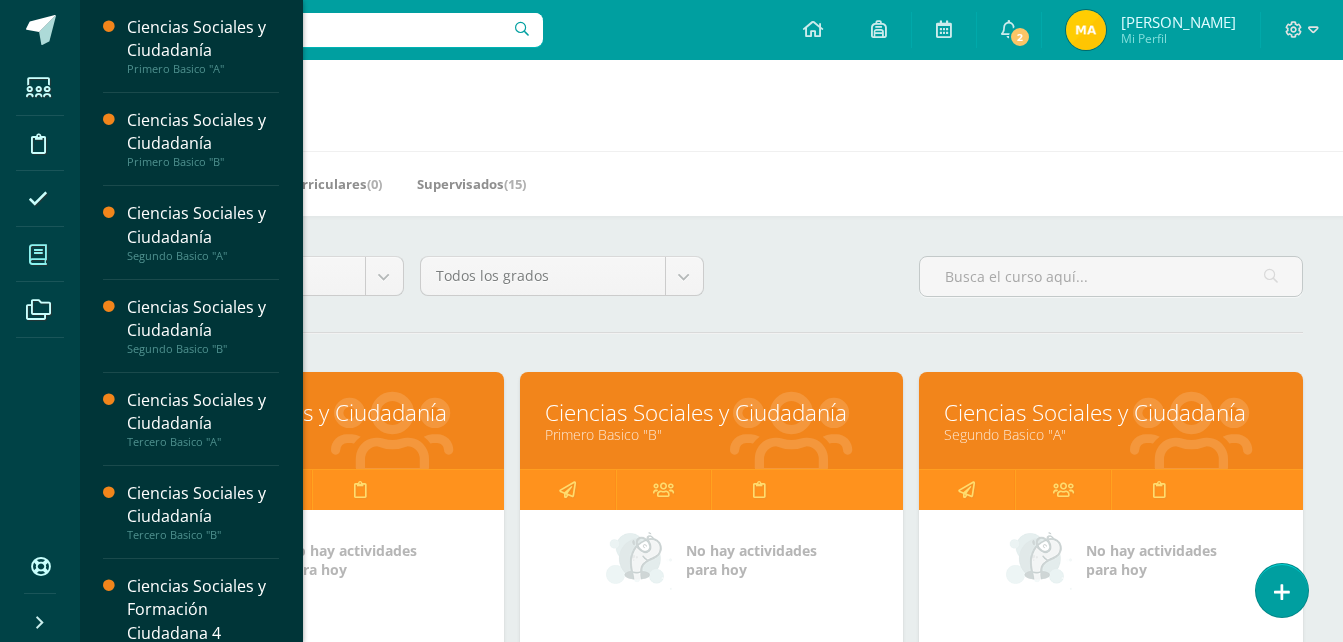 click on "Primero Basico "B"" at bounding box center [712, 434] 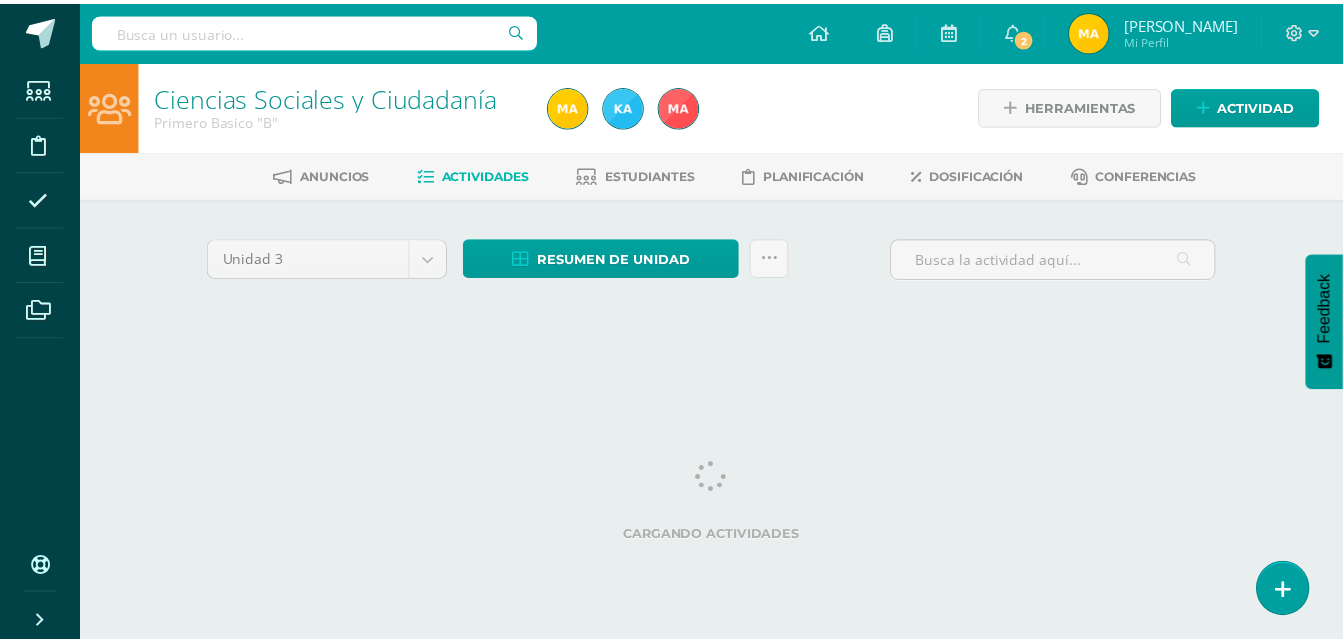 scroll, scrollTop: 0, scrollLeft: 0, axis: both 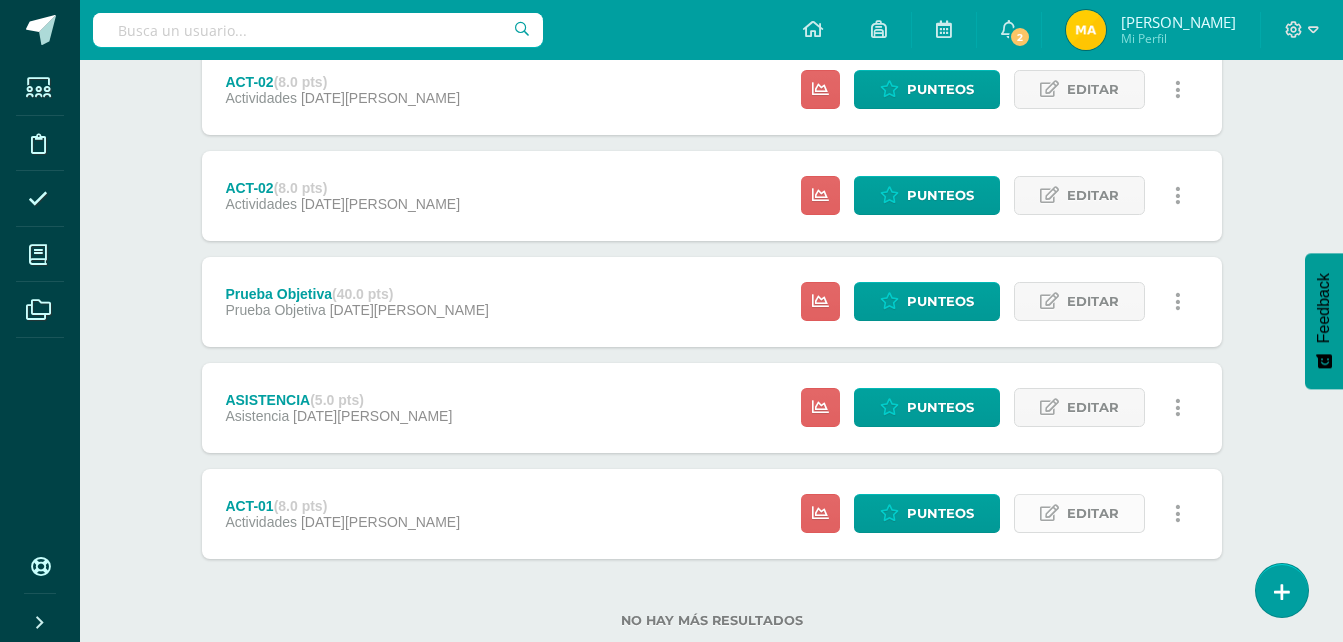 click on "Editar" at bounding box center (1093, 513) 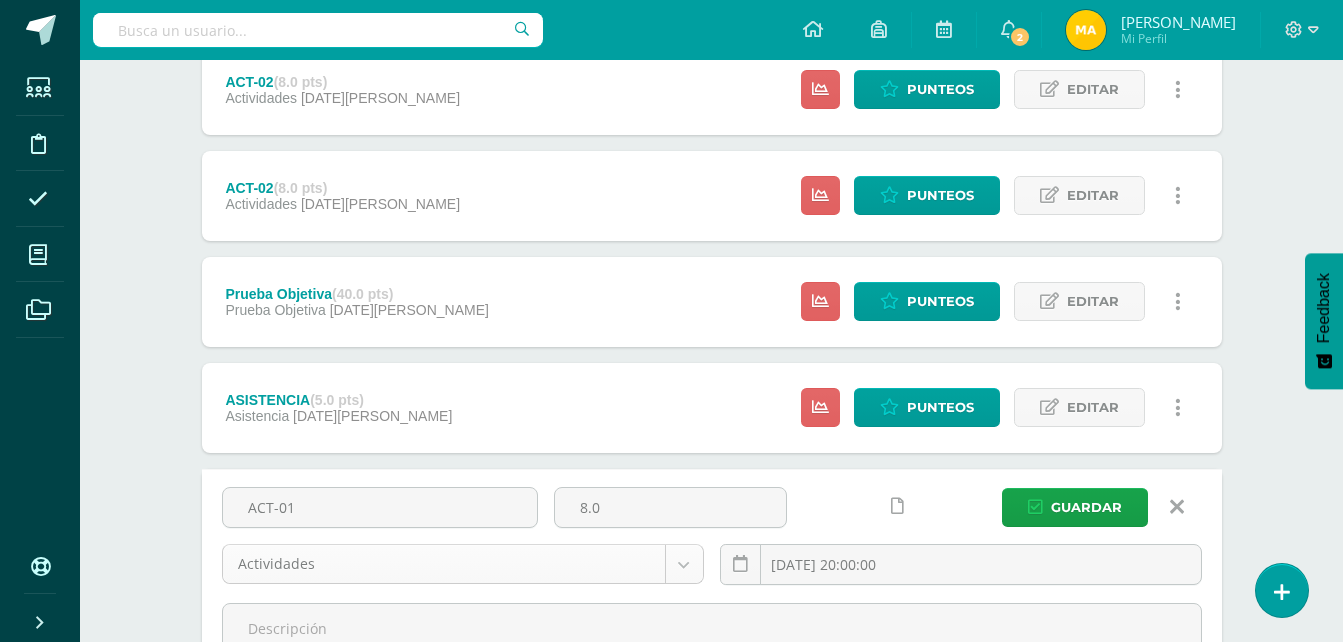 click on "Estudiantes Disciplina Asistencia Mis cursos Archivos Soporte
Ayuda
Reportar un problema
Centro de ayuda
Últimas actualizaciones
Cerrar panel
Ciencias Sociales y Ciudadanía
Primero
Basico
"A"
Actividades Estudiantes Planificación Dosificación
Ciencias Sociales y Ciudadanía
Primero
Basico
"B"
Actividades Estudiantes Planificación Dosificación
Ciencias Sociales y Ciudadanía
Segundo
Basico
"A"
Actividades 2 2 y" at bounding box center [671, 27] 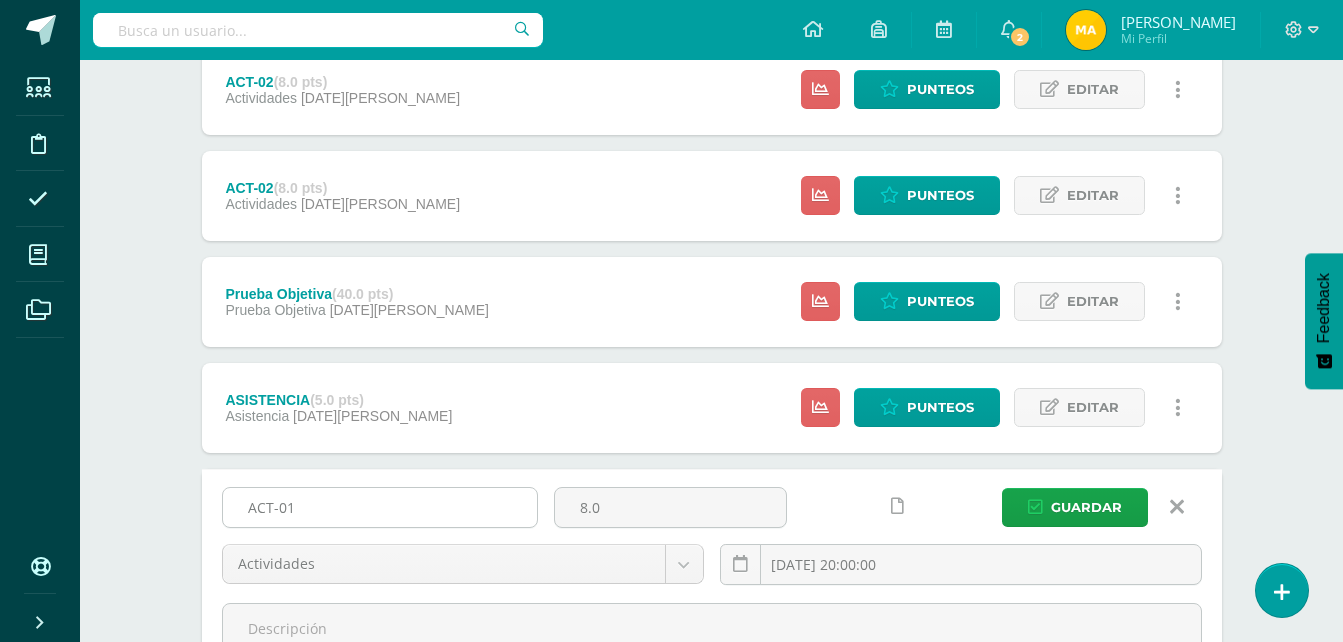 click on "ACT-01" at bounding box center [380, 507] 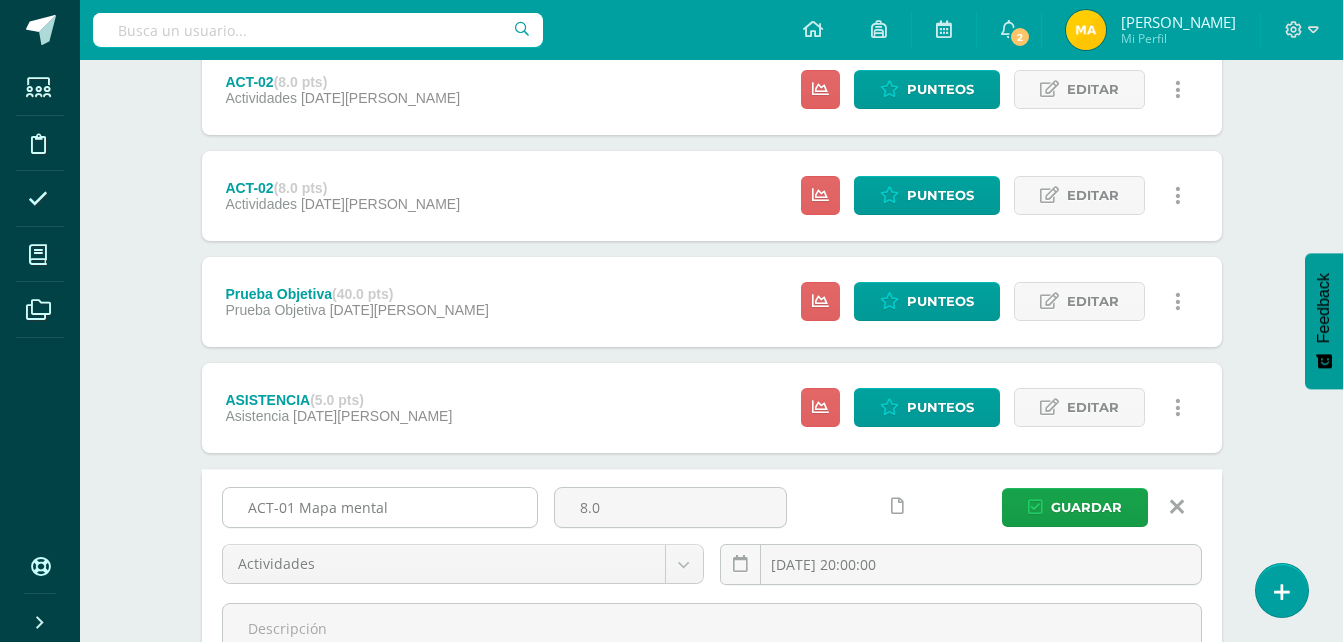 click on "ACT-01 Mapa mental" at bounding box center (380, 507) 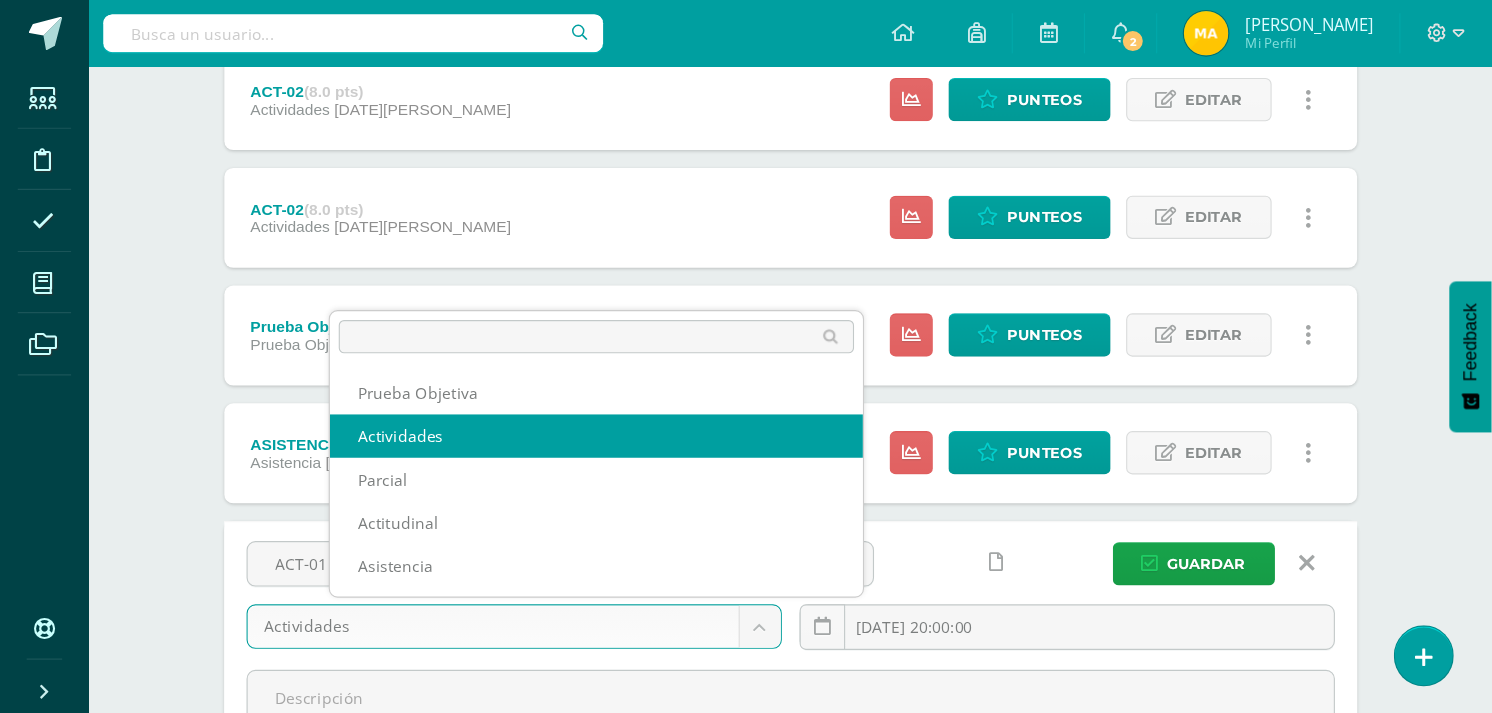 scroll, scrollTop: 924, scrollLeft: 0, axis: vertical 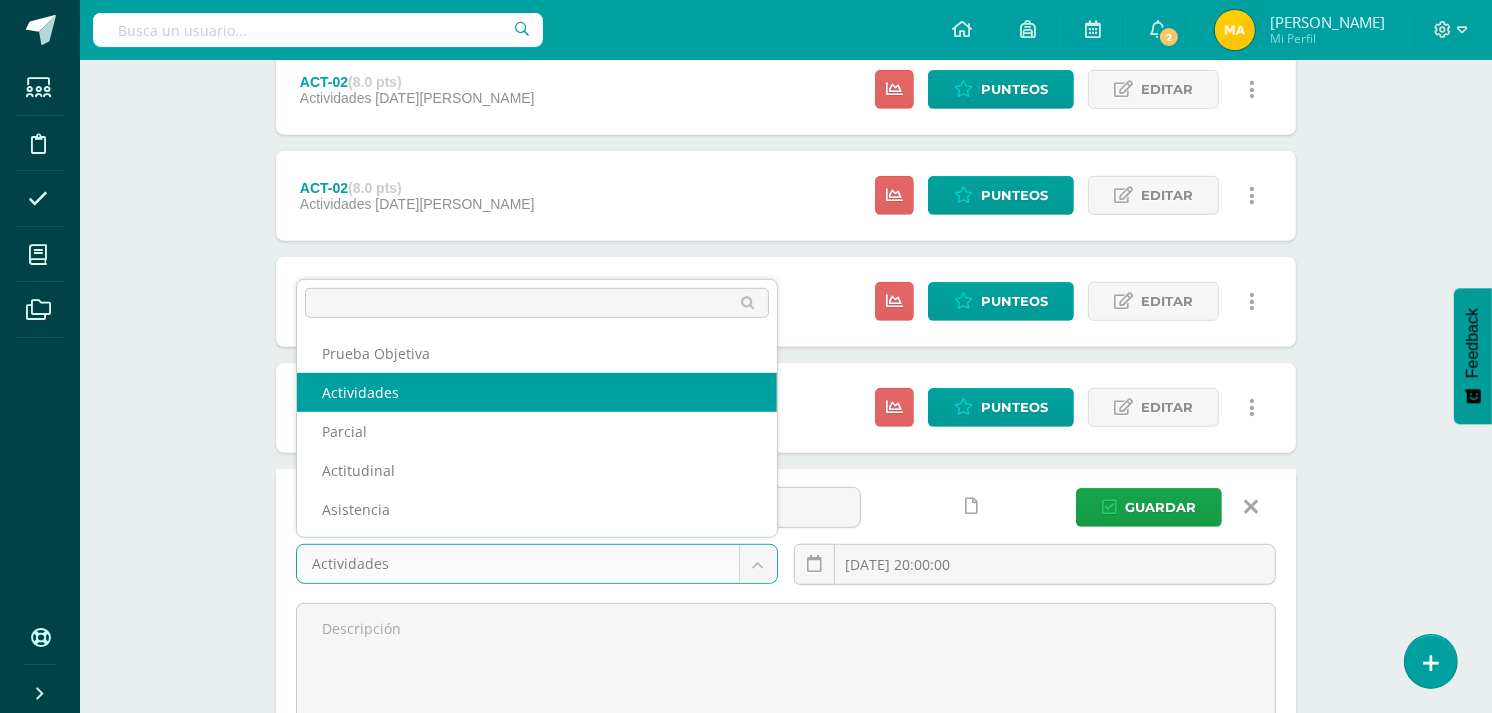 drag, startPoint x: 455, startPoint y: 577, endPoint x: 235, endPoint y: 437, distance: 260.7681 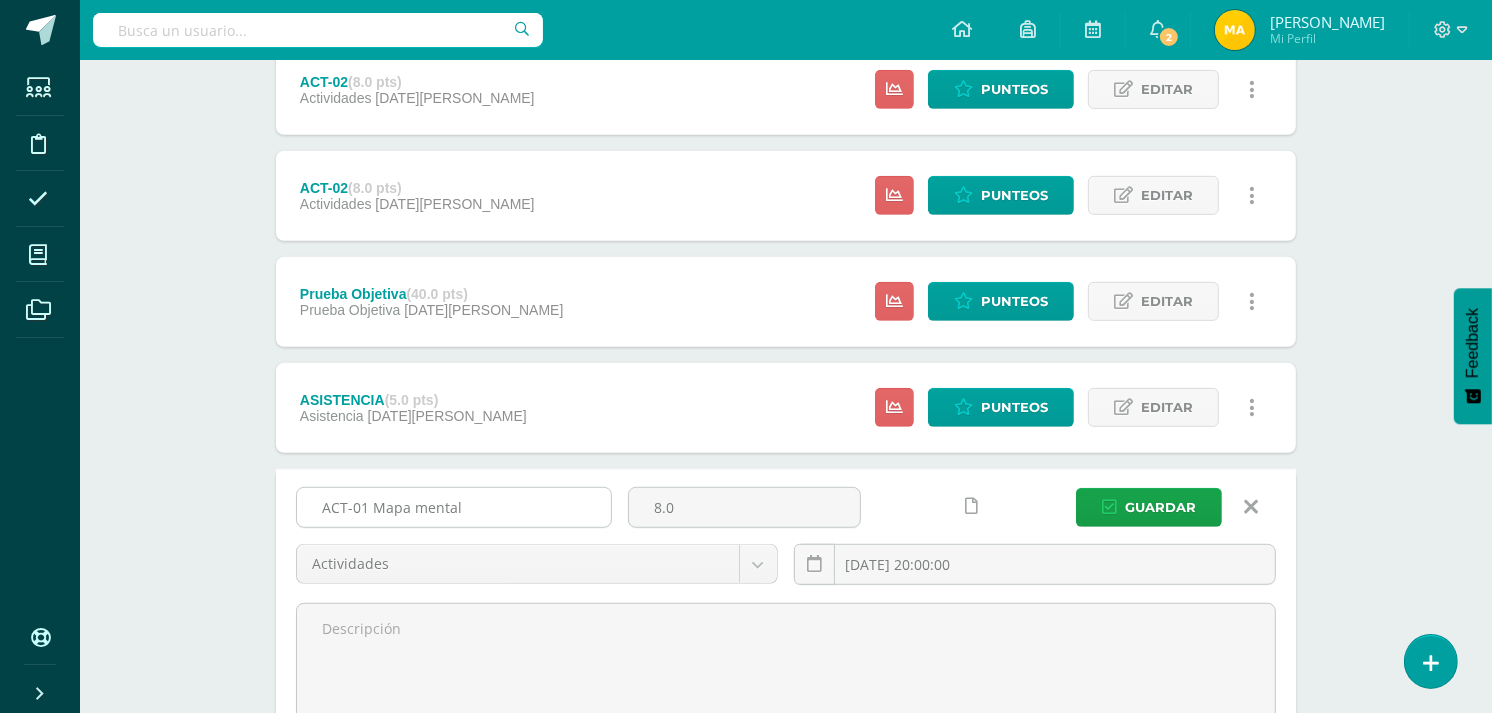 click on "ACT-01 Mapa mental" at bounding box center (454, 507) 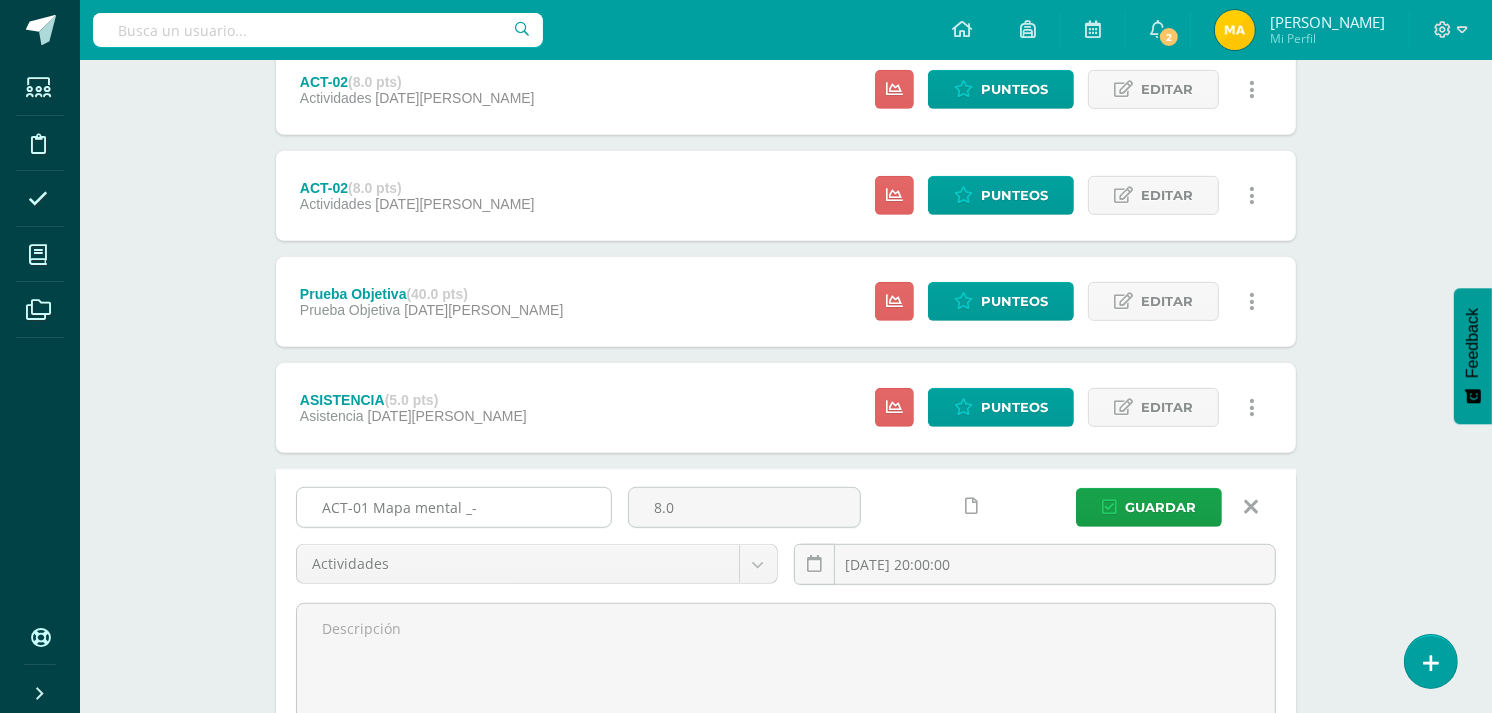 type on "ACT-01 Mapa mental _-" 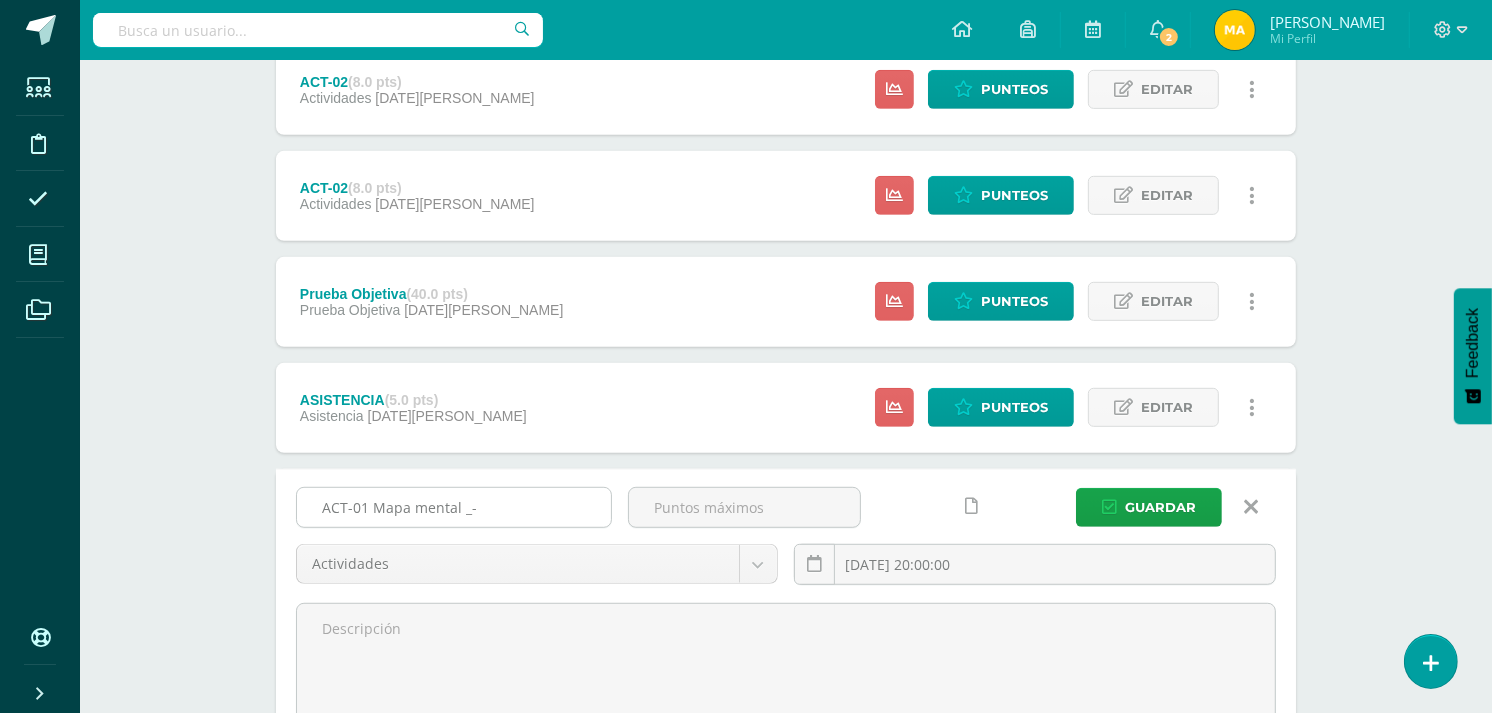 type 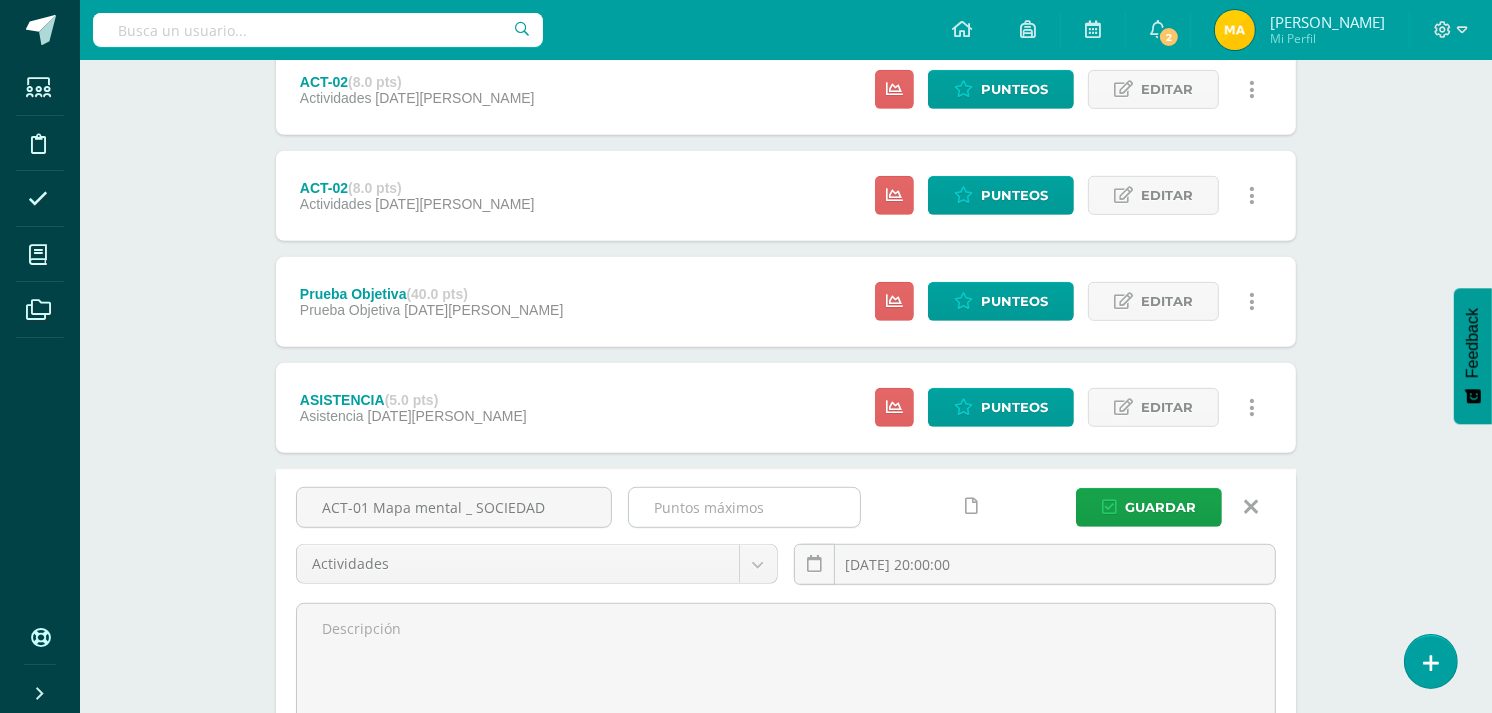 type on "ACT-01 Mapa mental _ SOCIEDAD" 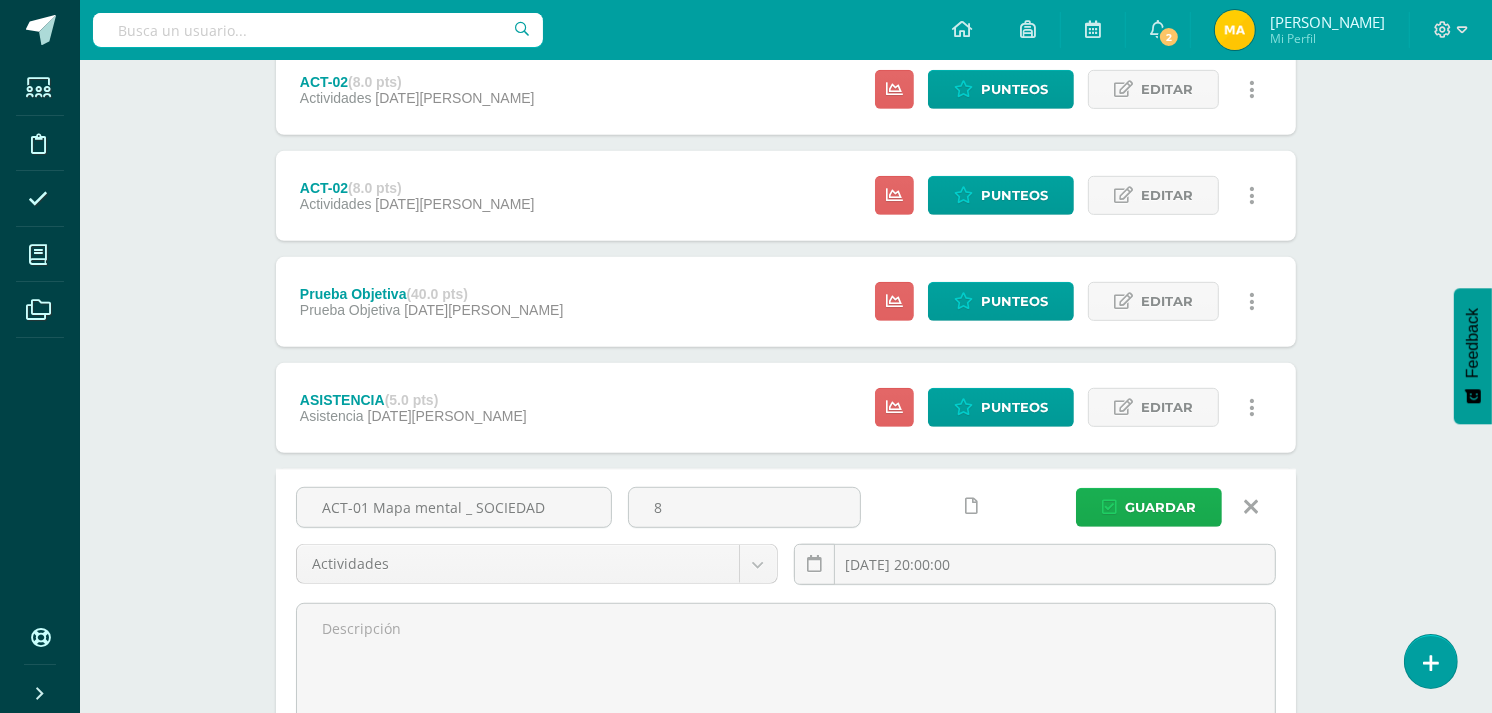 type on "8" 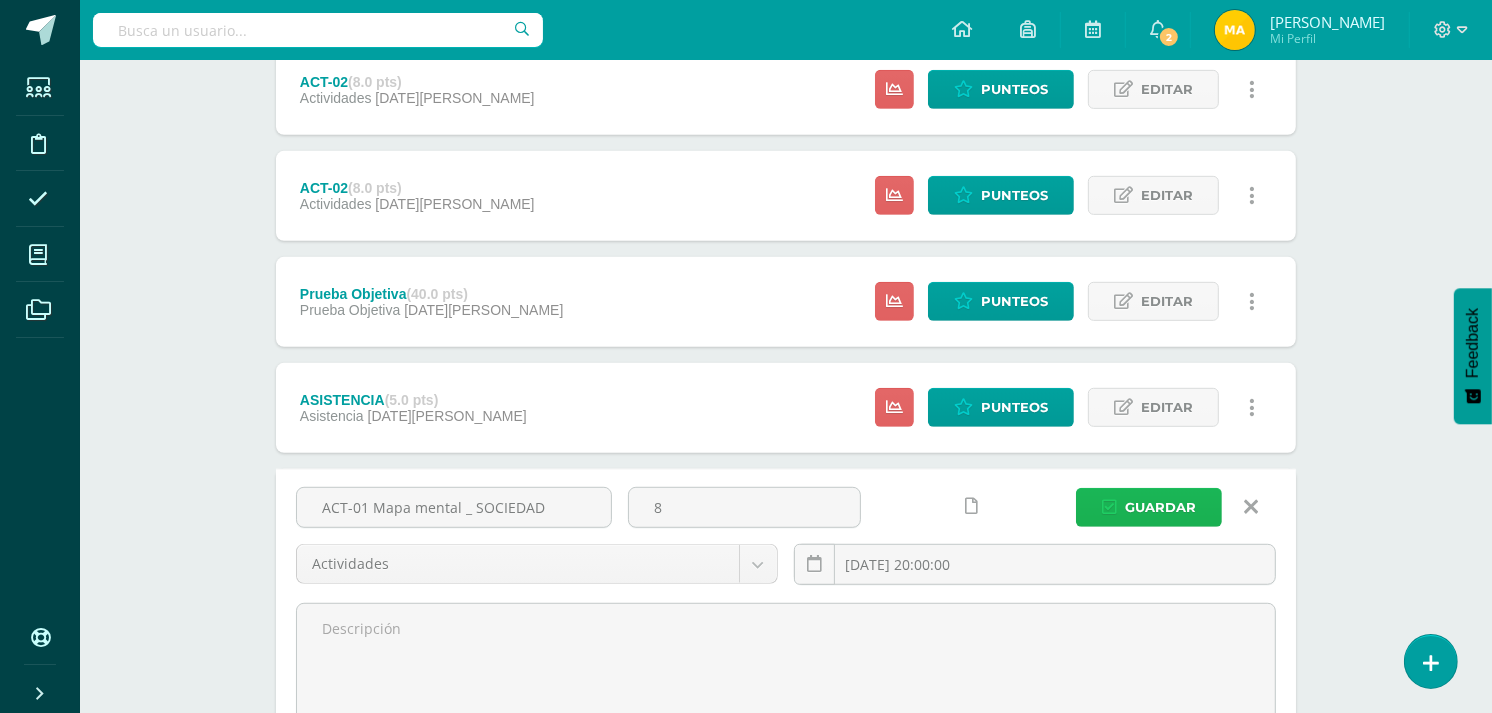 click on "Guardar" at bounding box center [1160, 507] 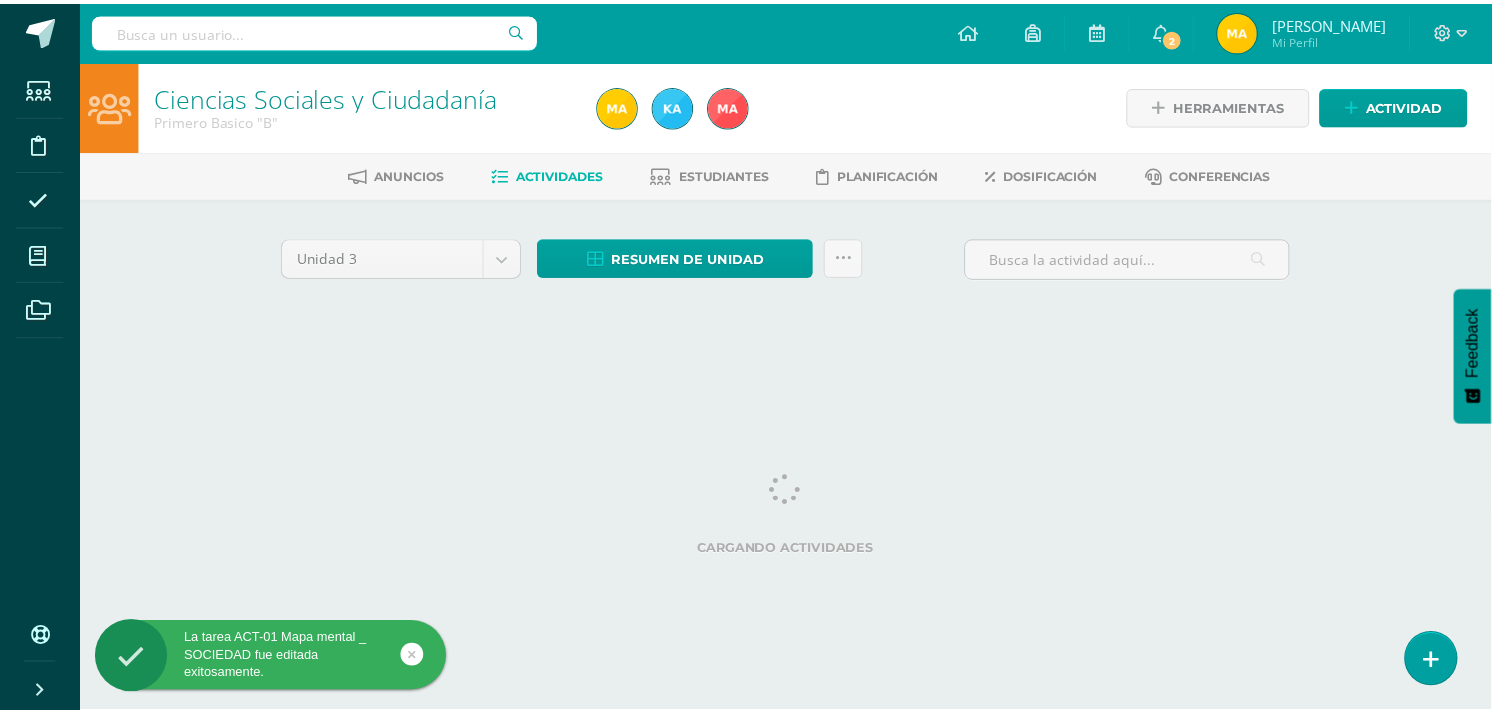 scroll, scrollTop: 0, scrollLeft: 0, axis: both 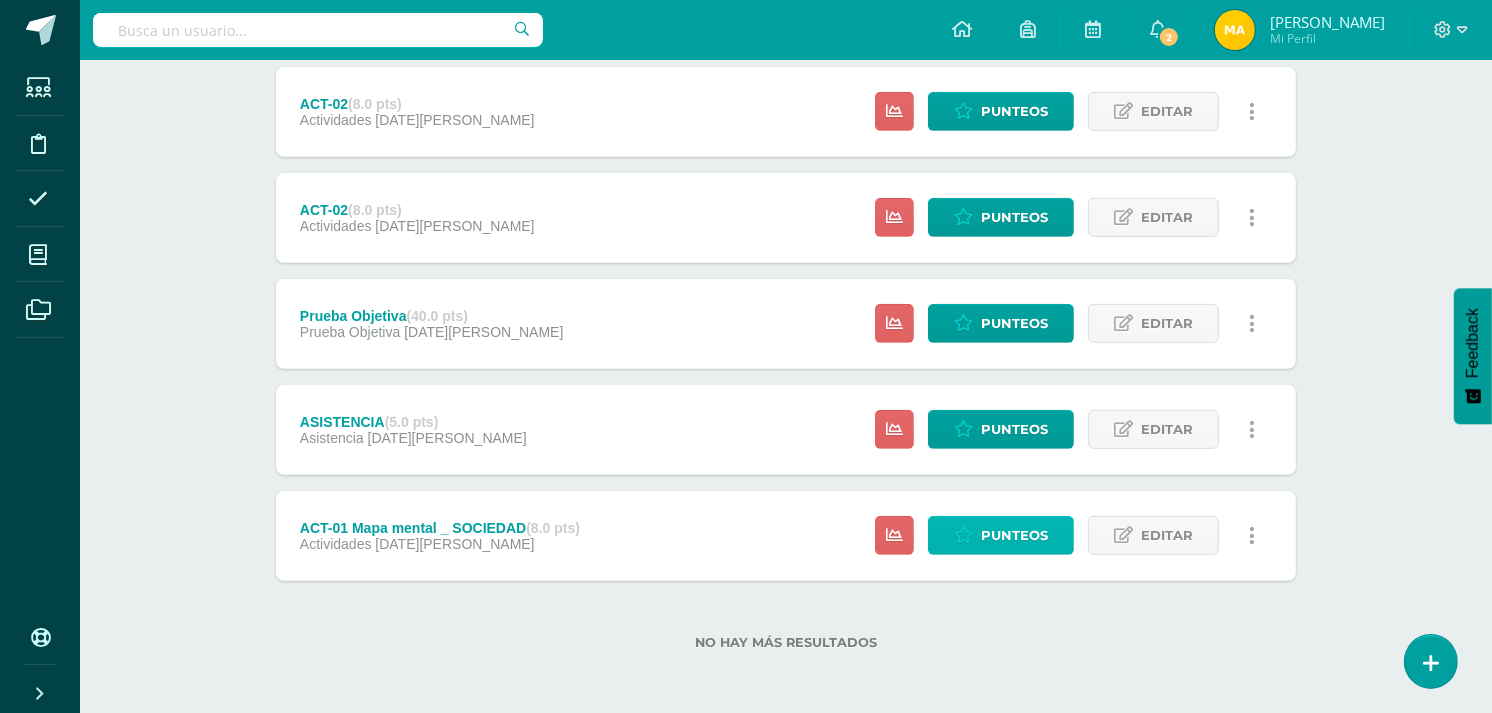 click on "Punteos" at bounding box center (1001, 535) 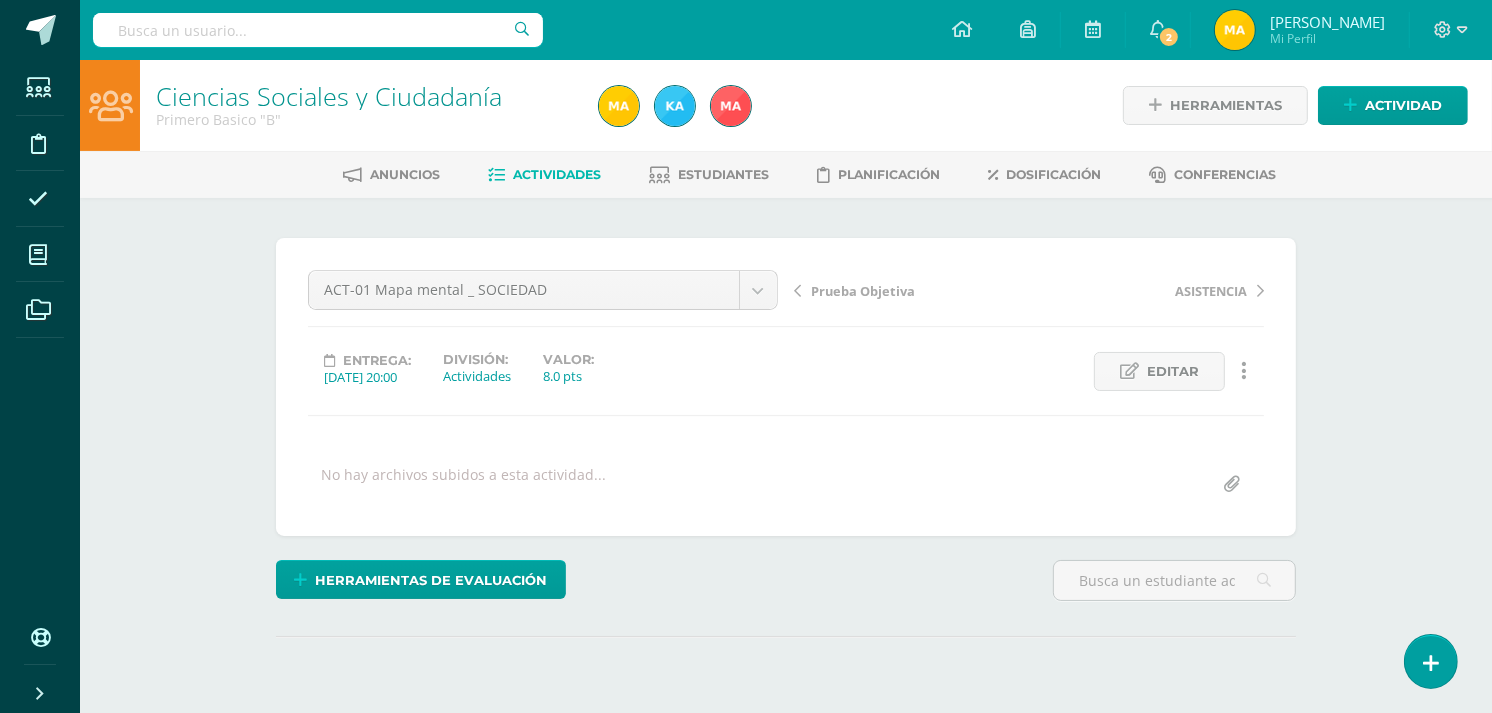 scroll, scrollTop: 0, scrollLeft: 0, axis: both 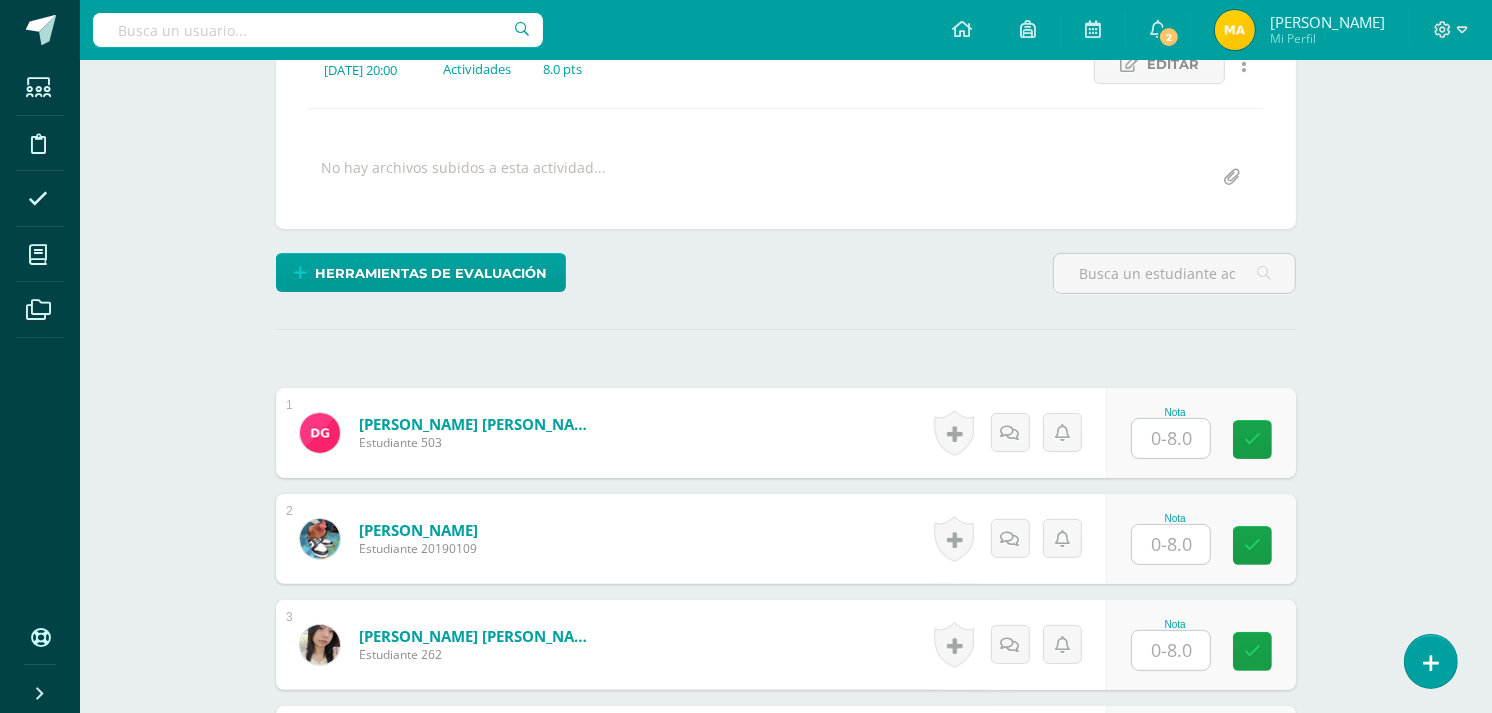 click at bounding box center (1171, 438) 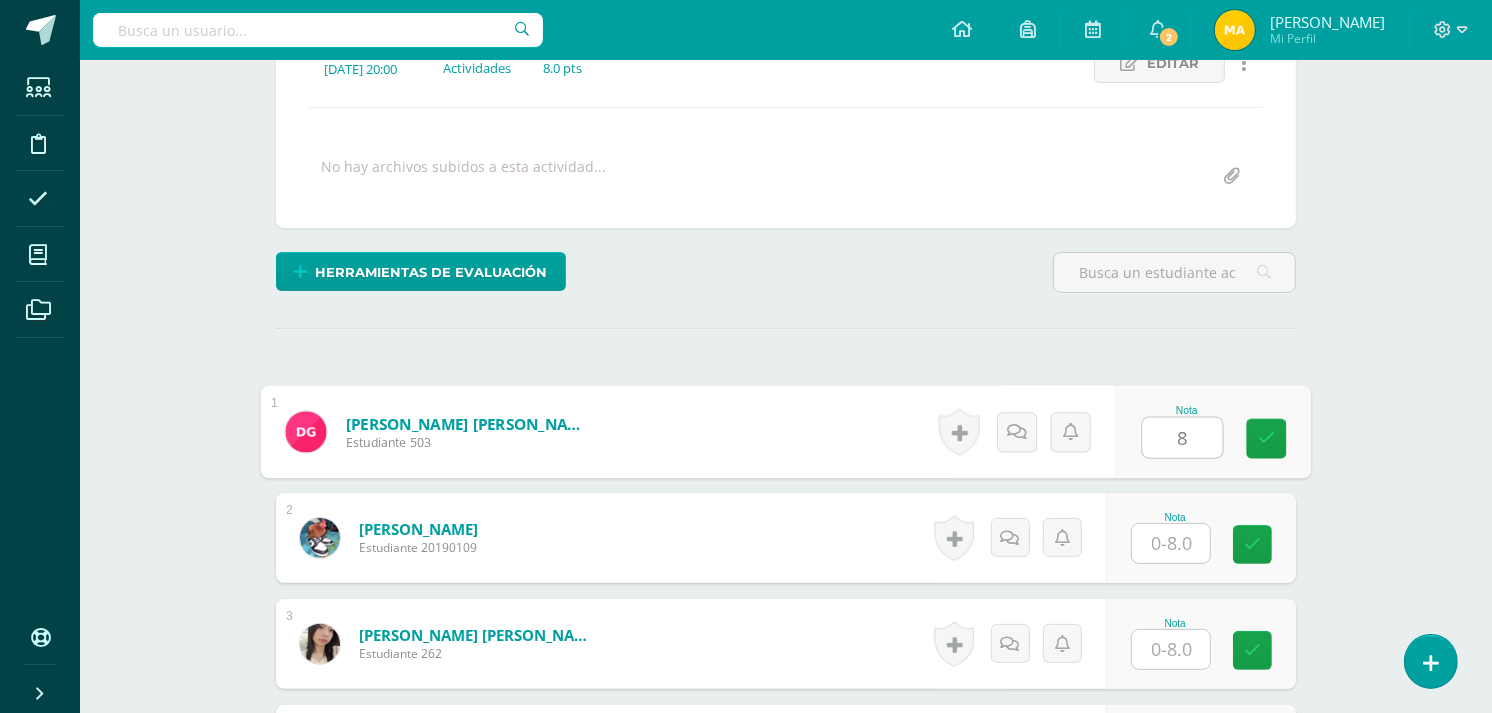 scroll, scrollTop: 310, scrollLeft: 0, axis: vertical 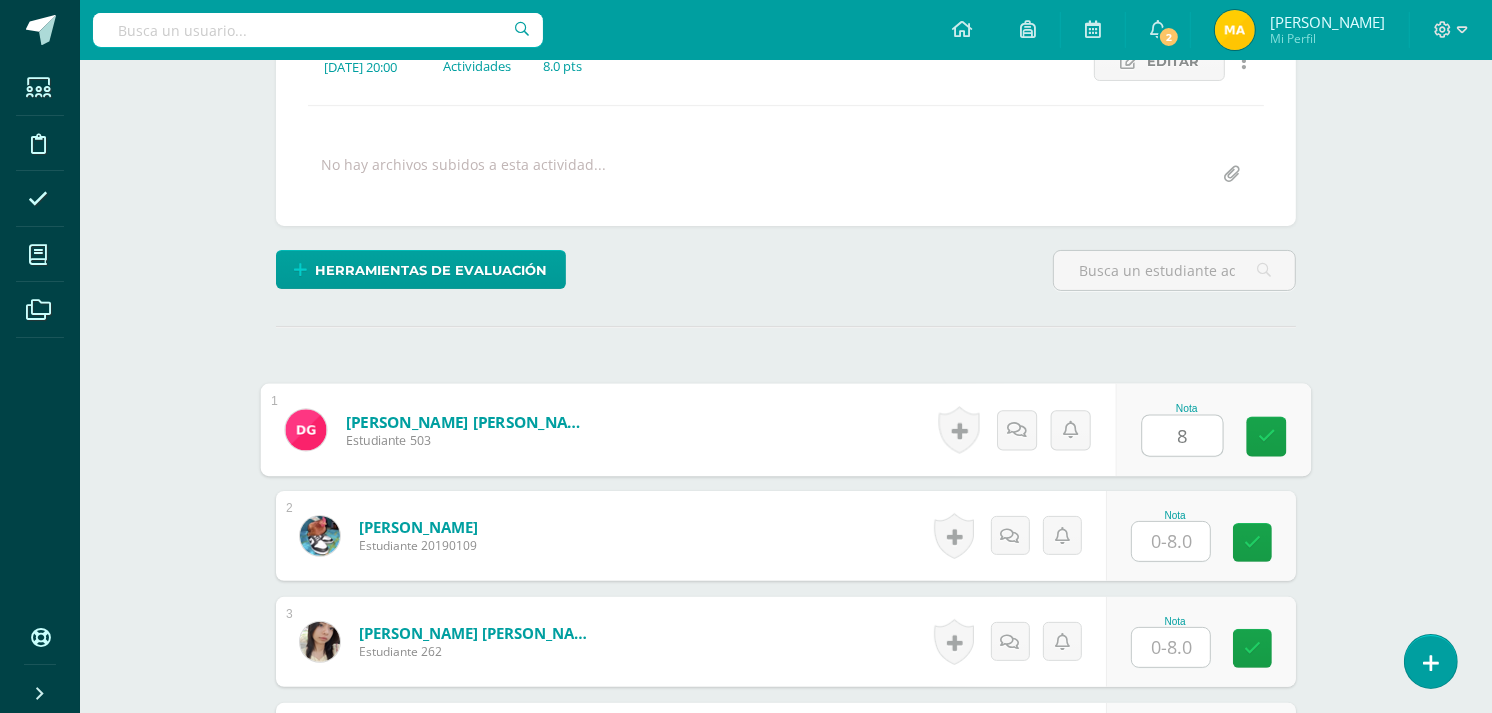 type on "8" 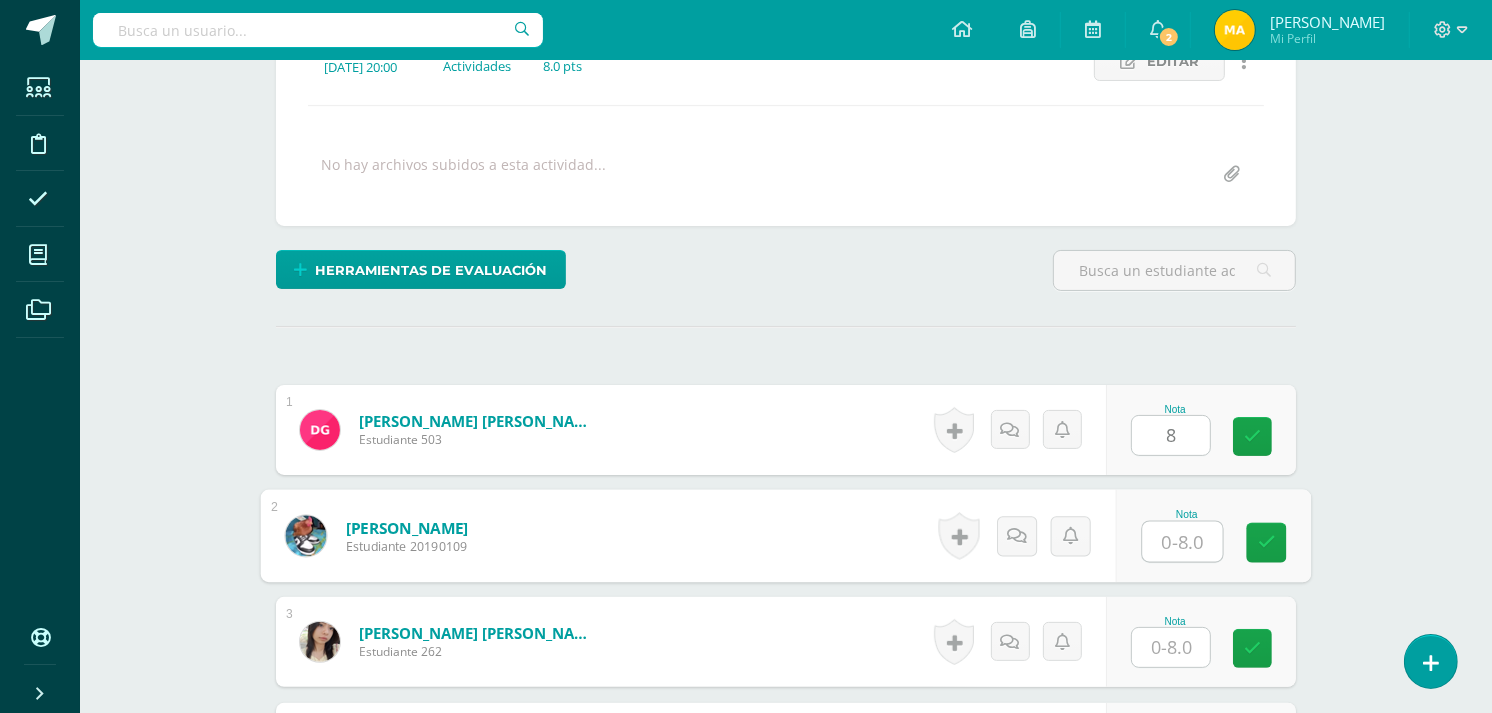 click at bounding box center (1183, 542) 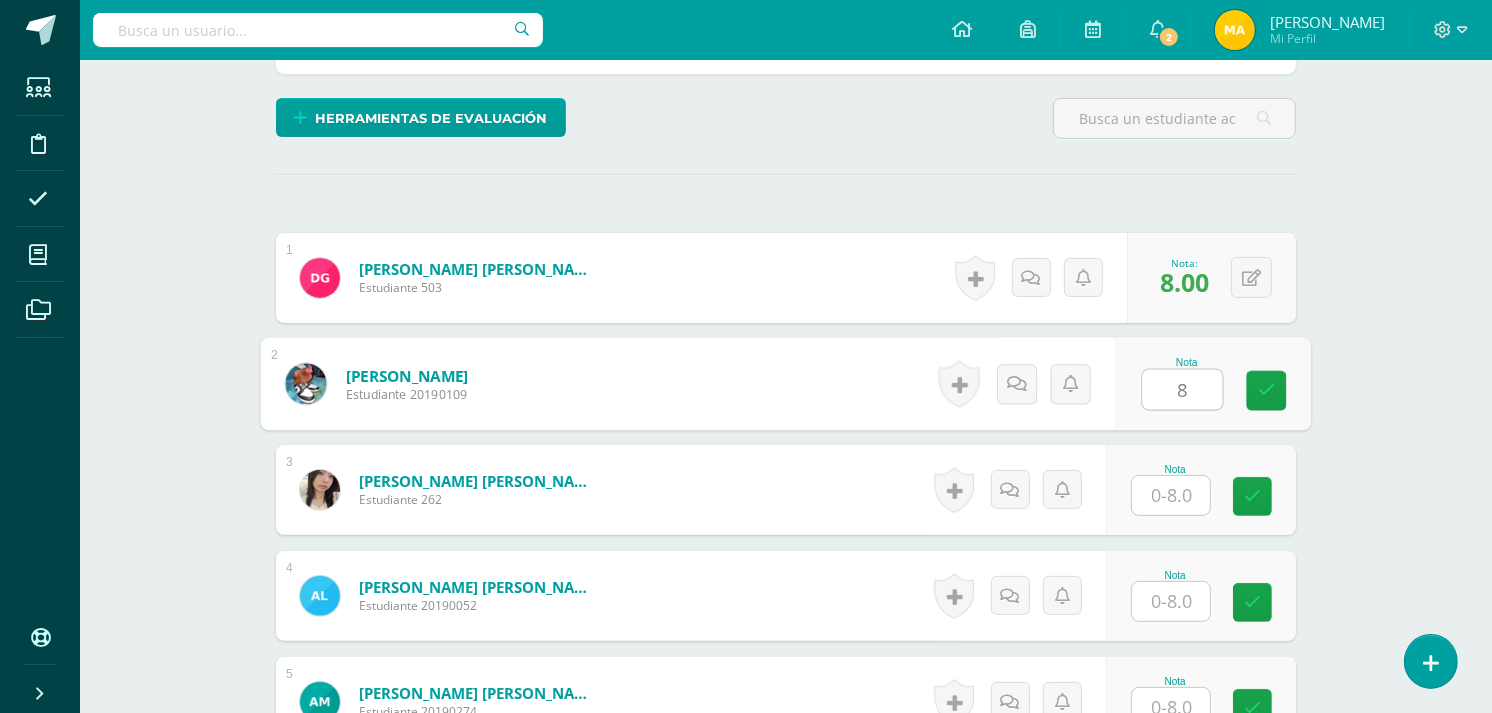 scroll, scrollTop: 586, scrollLeft: 0, axis: vertical 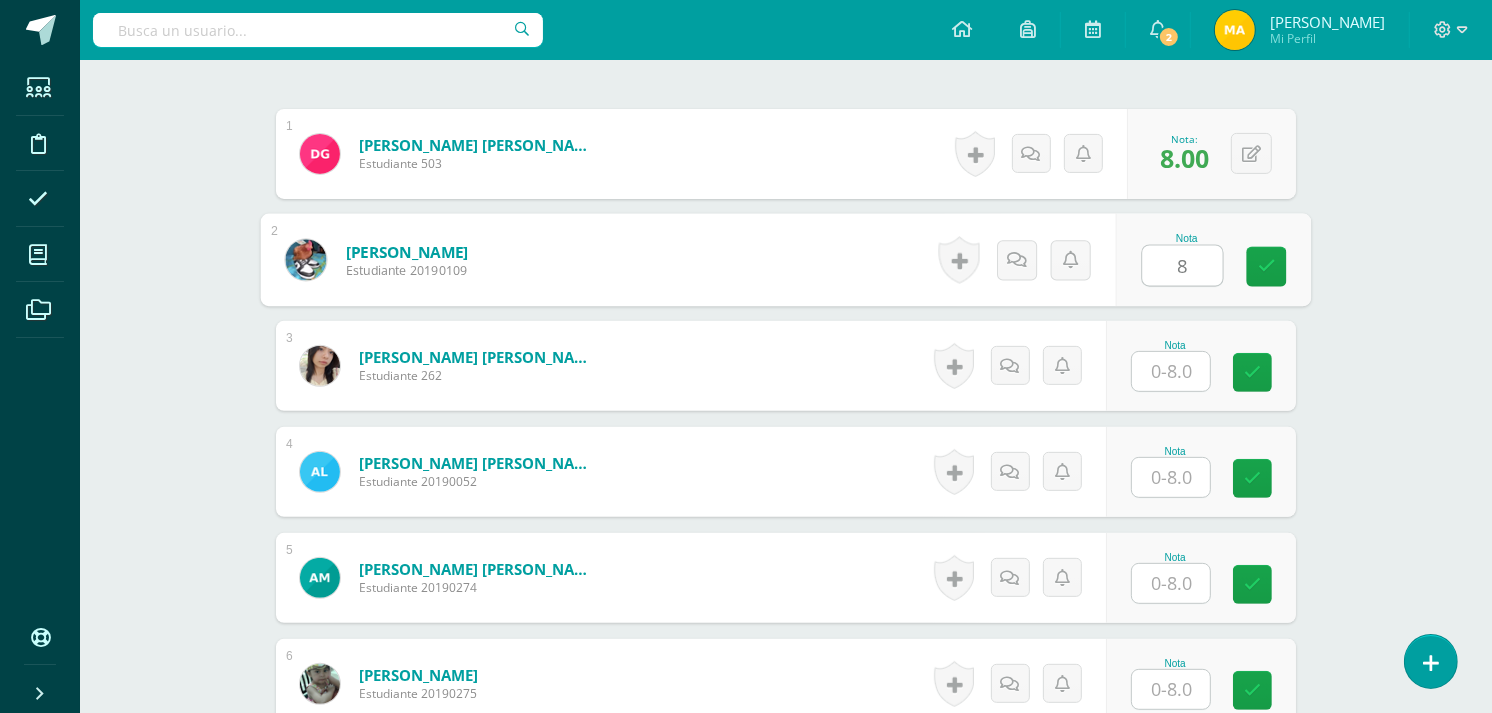 type on "8" 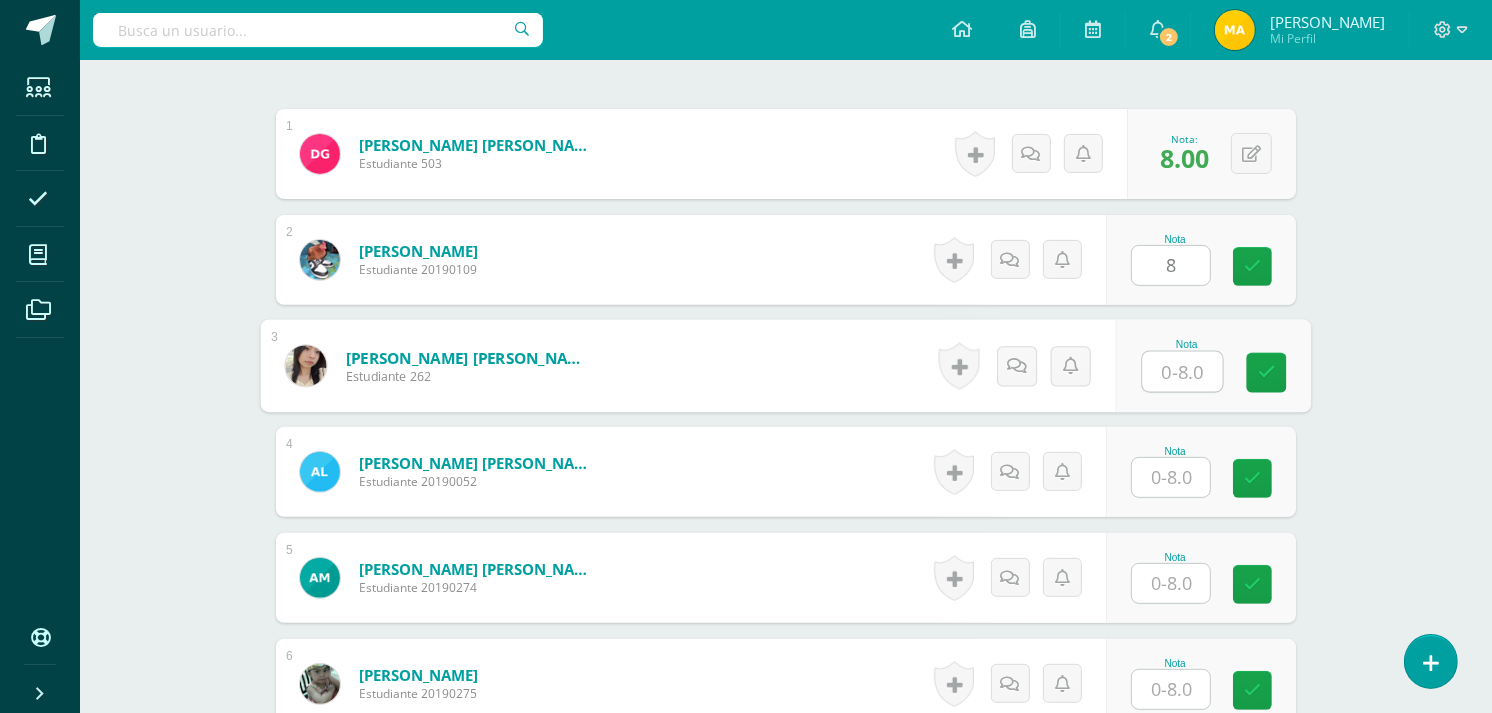 click at bounding box center (1183, 372) 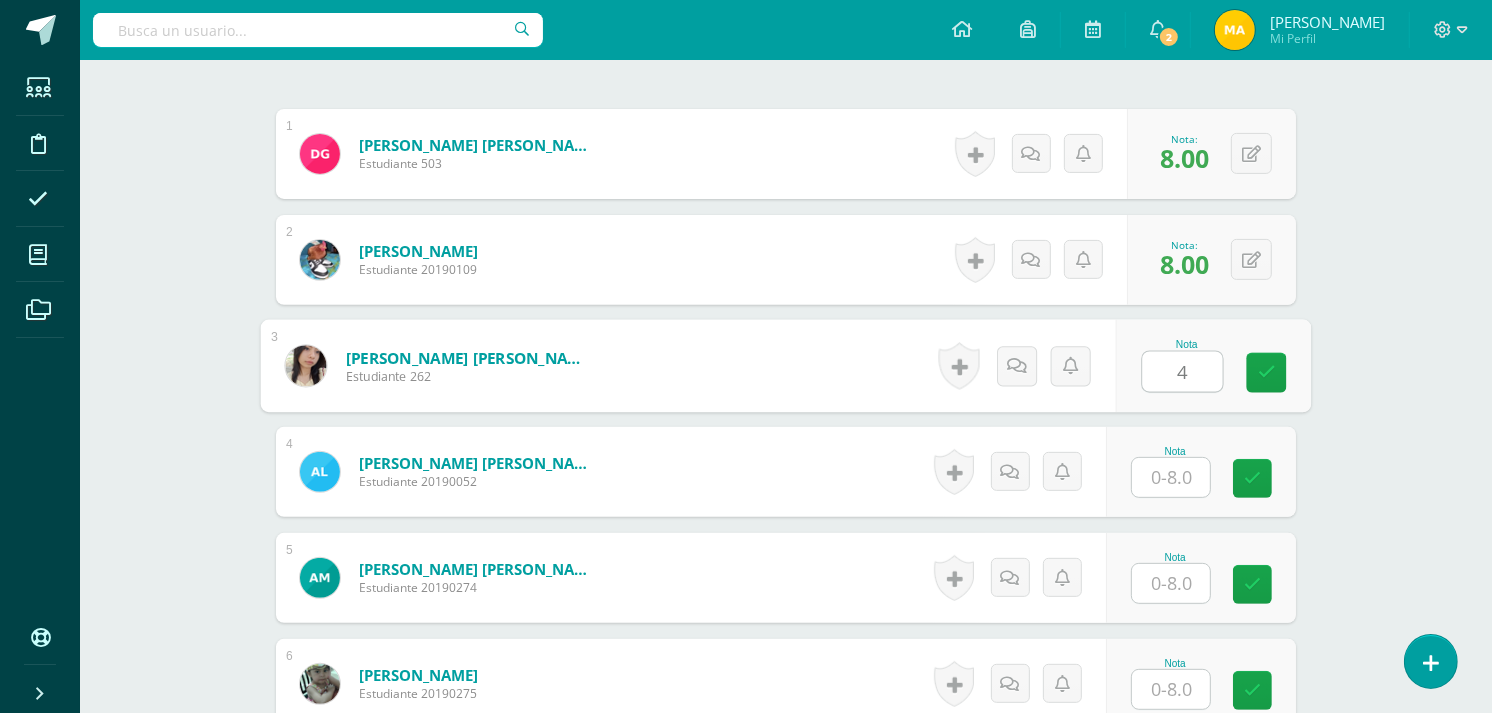 type on "4" 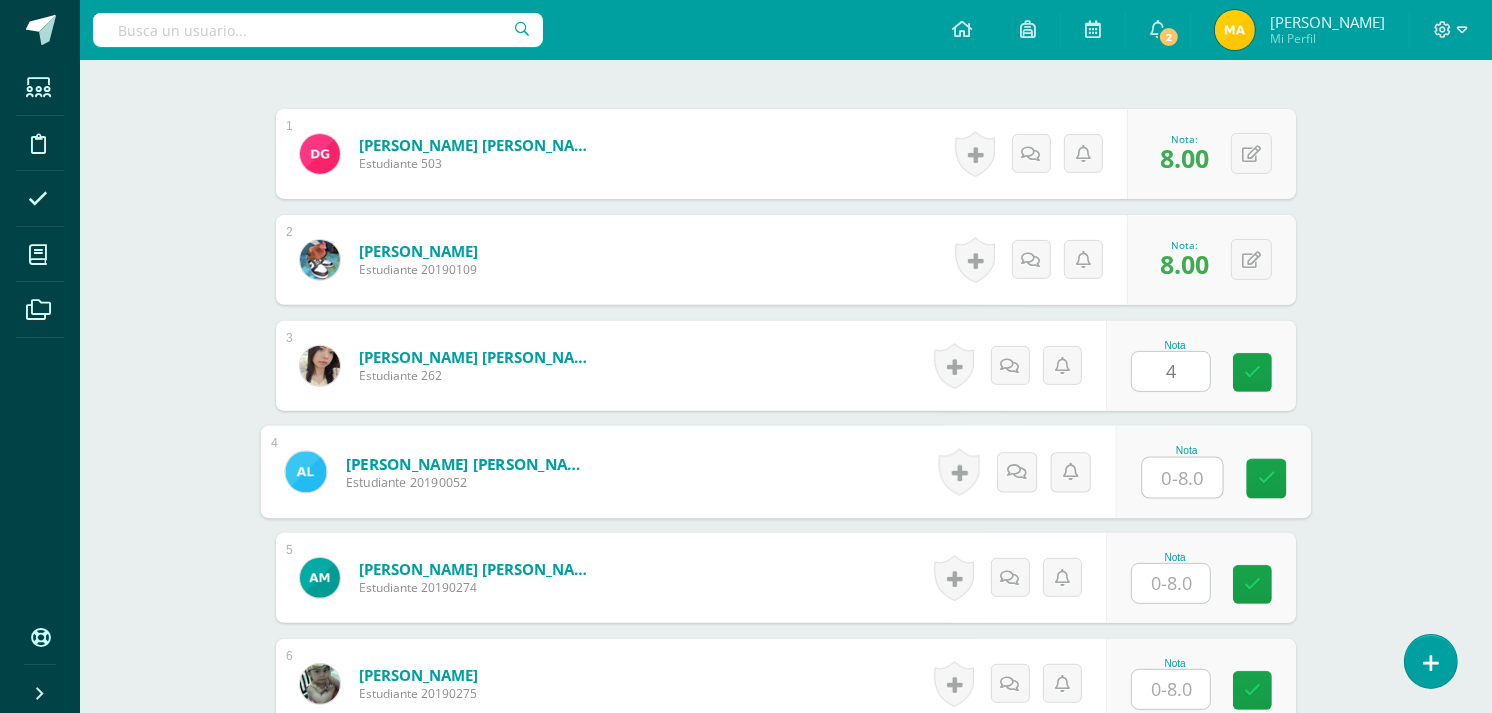 click at bounding box center [1183, 478] 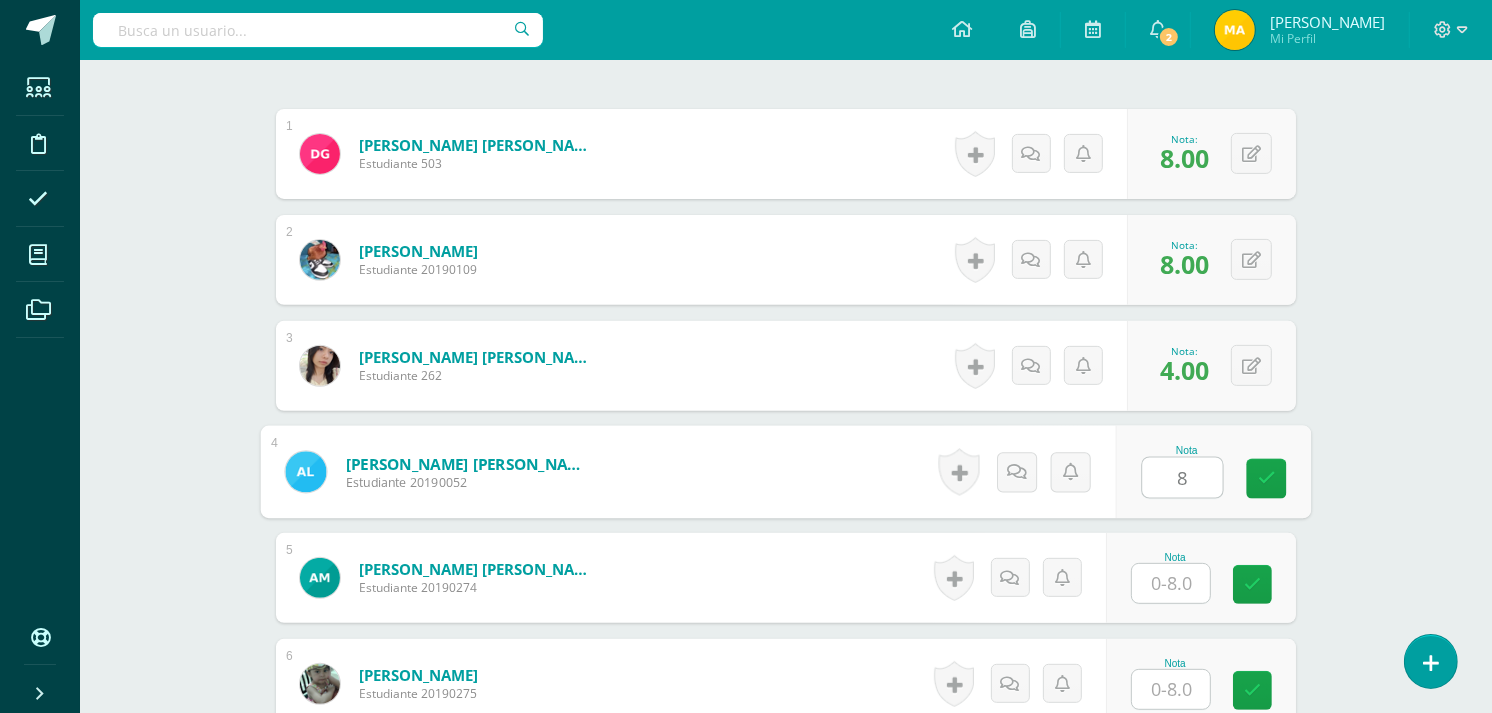 type on "8" 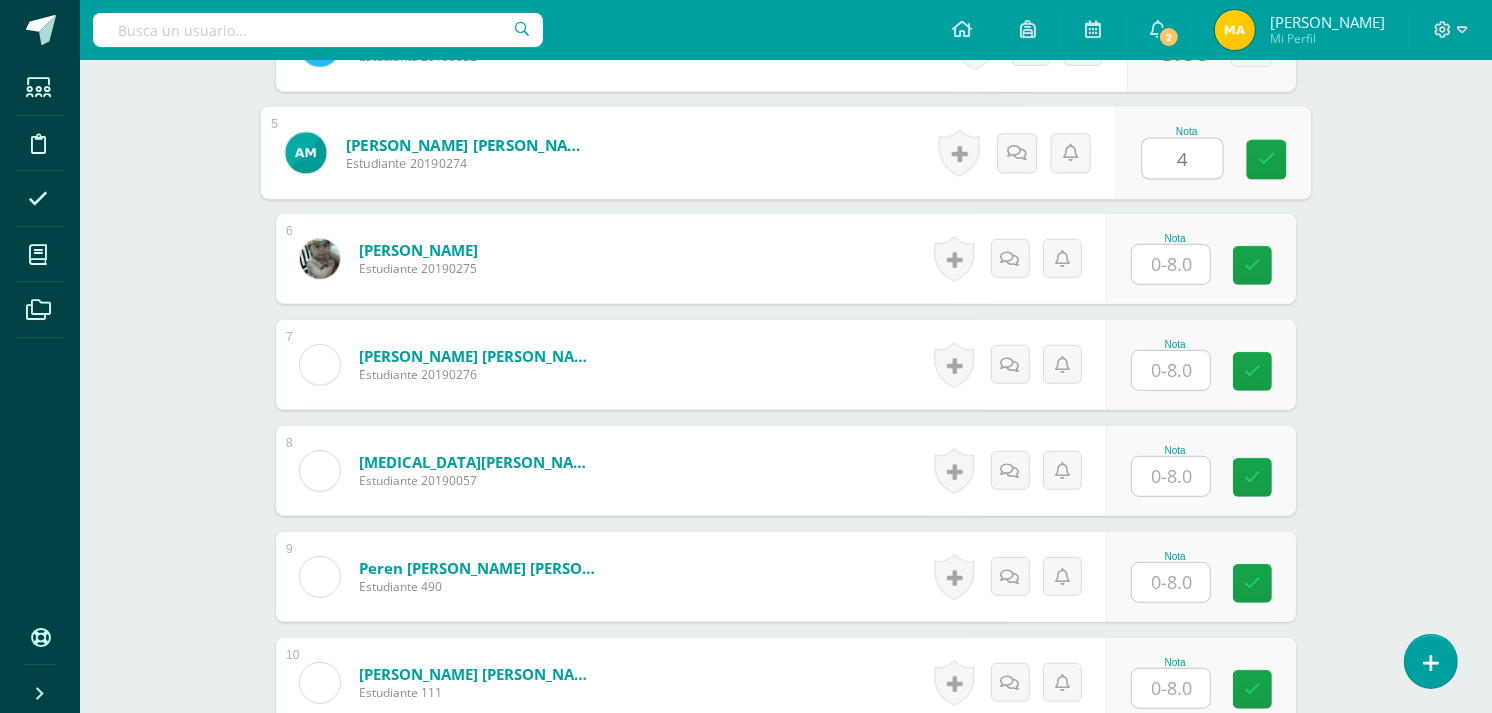 scroll, scrollTop: 1016, scrollLeft: 0, axis: vertical 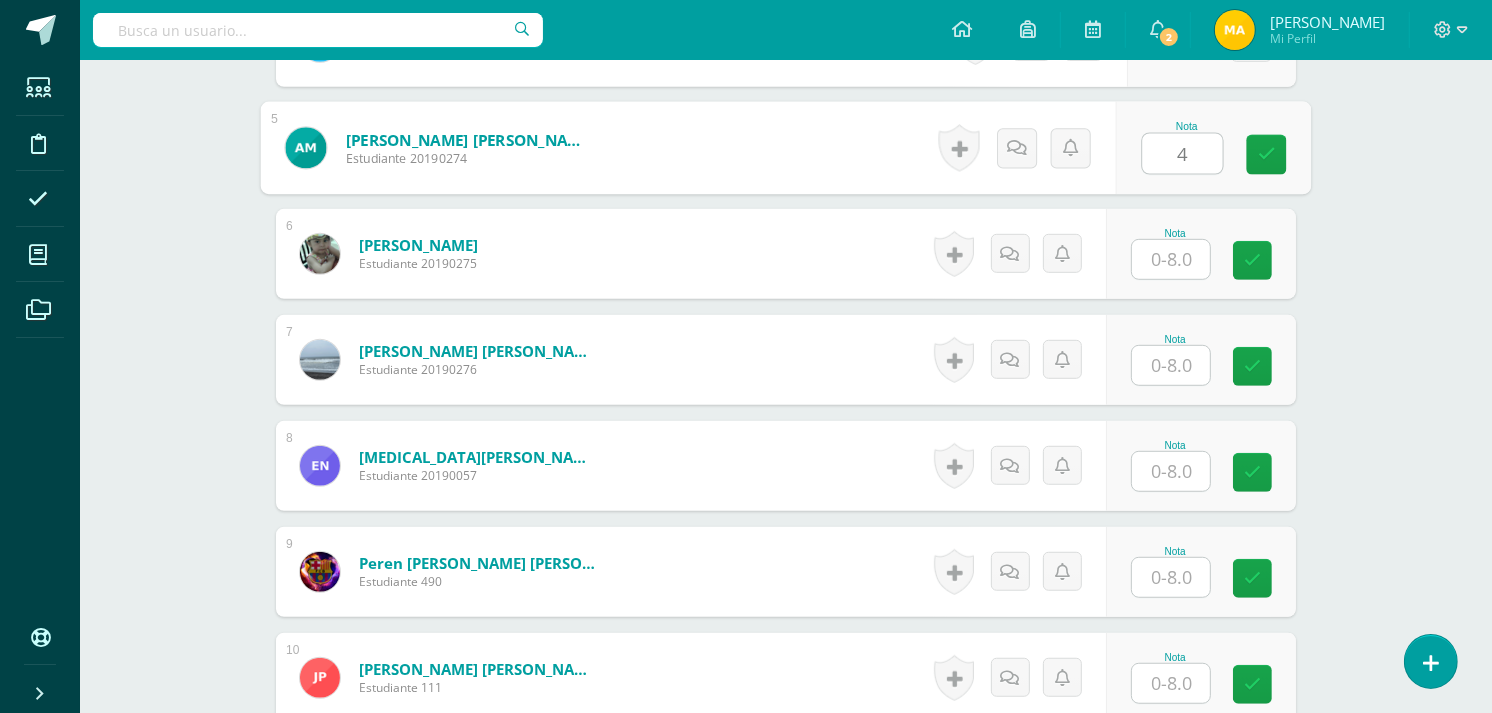 type on "4" 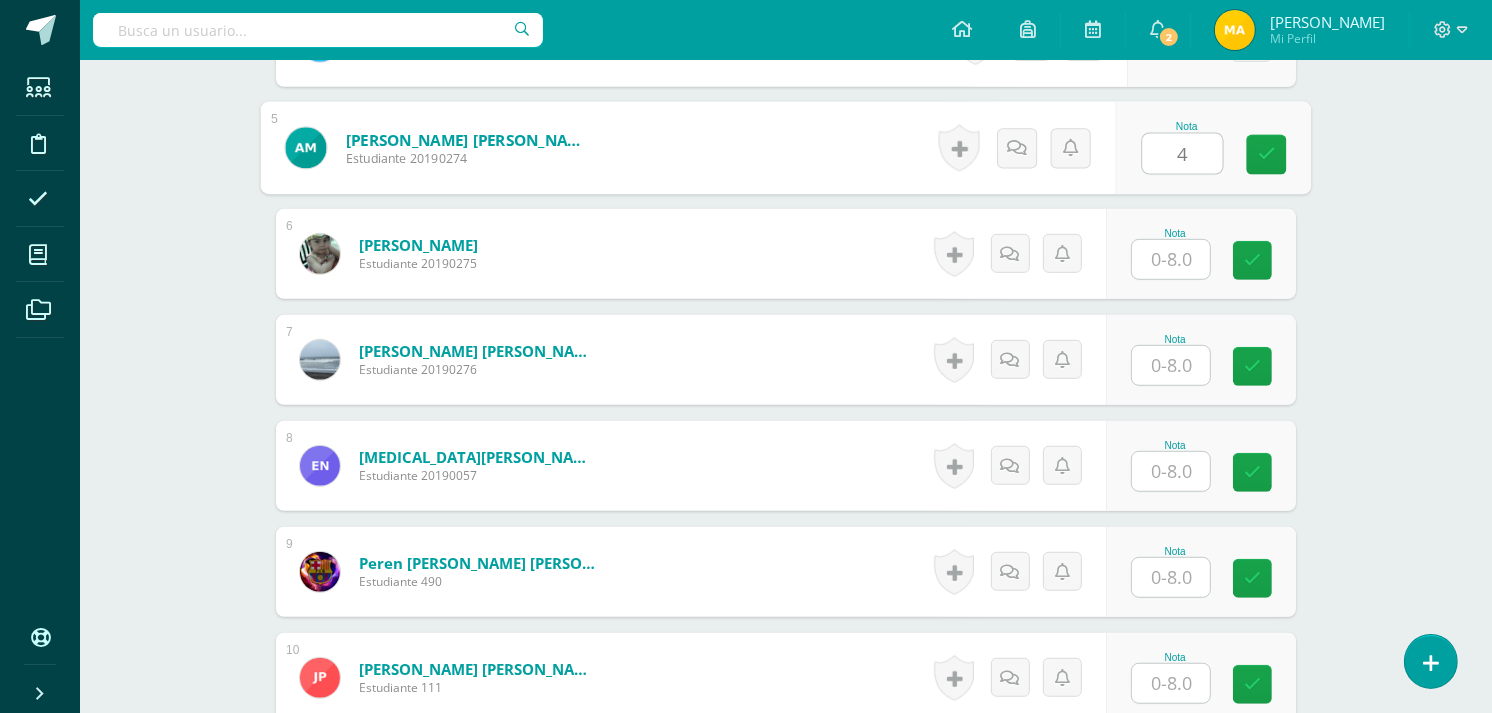 click on "Ciencias Sociales y Ciudadanía
Primero Basico "B"
Herramientas
Detalle de asistencias
Actividad
Anuncios
Actividades
Estudiantes
Planificación
Dosificación
Conferencias
¿Estás seguro que quieres  eliminar  esta actividad?
Esto borrará la actividad y cualquier nota que hayas registrado
permanentemente. Esta acción no se puede revertir. Cancelar Eliminar
Administración de escalas de valoración
escala de valoración
Aún no has creado una escala de valoración.
Cancelar Agregar nueva escala de valoración: Cancelar             1" at bounding box center [786, 634] 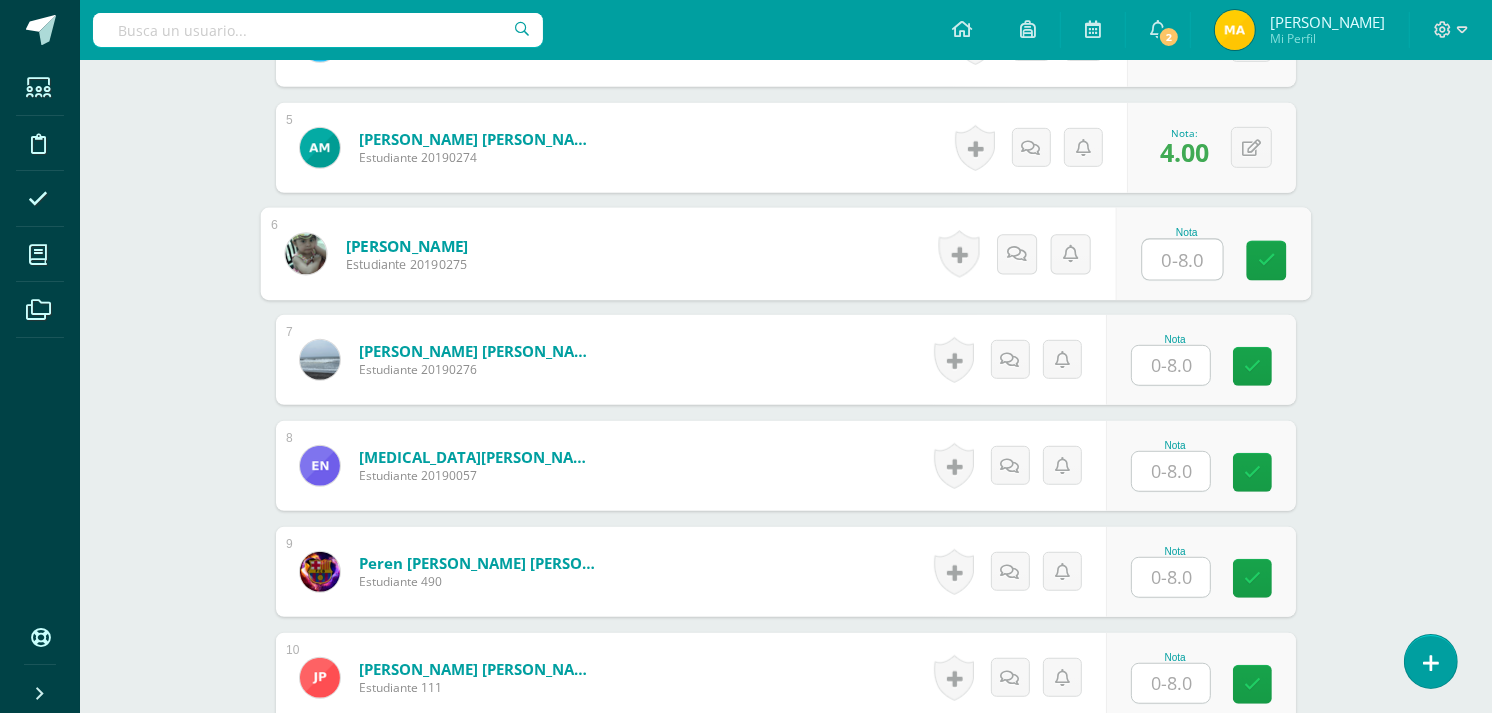 click at bounding box center [1183, 260] 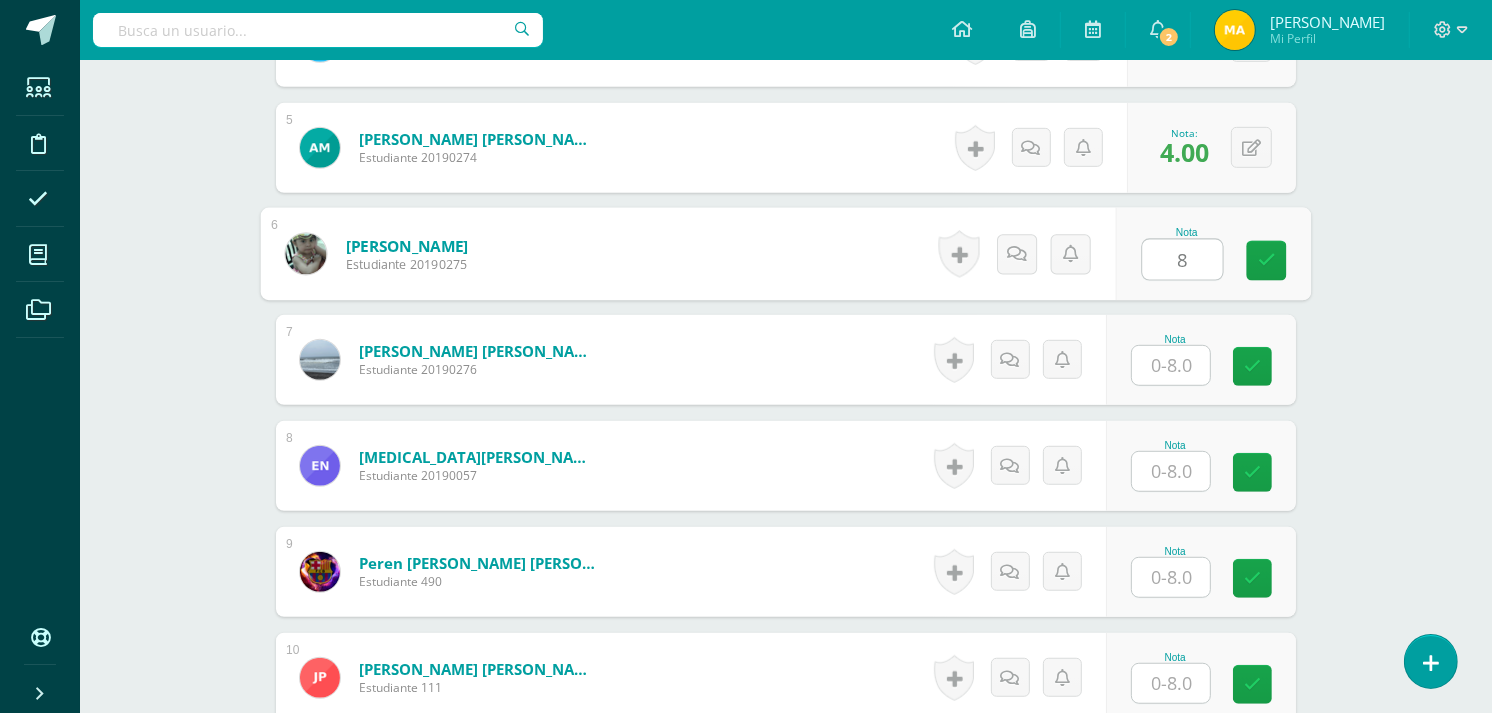 type on "8" 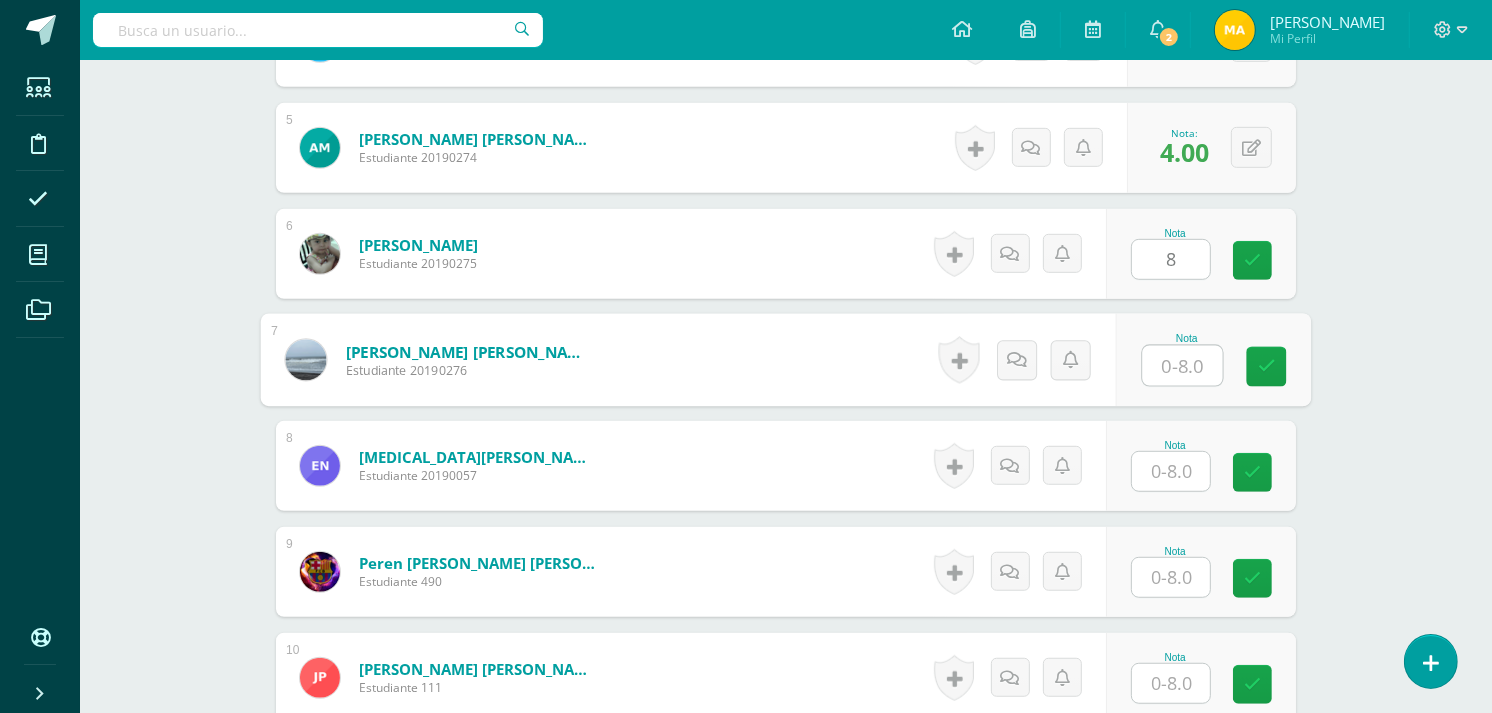 click at bounding box center [1183, 366] 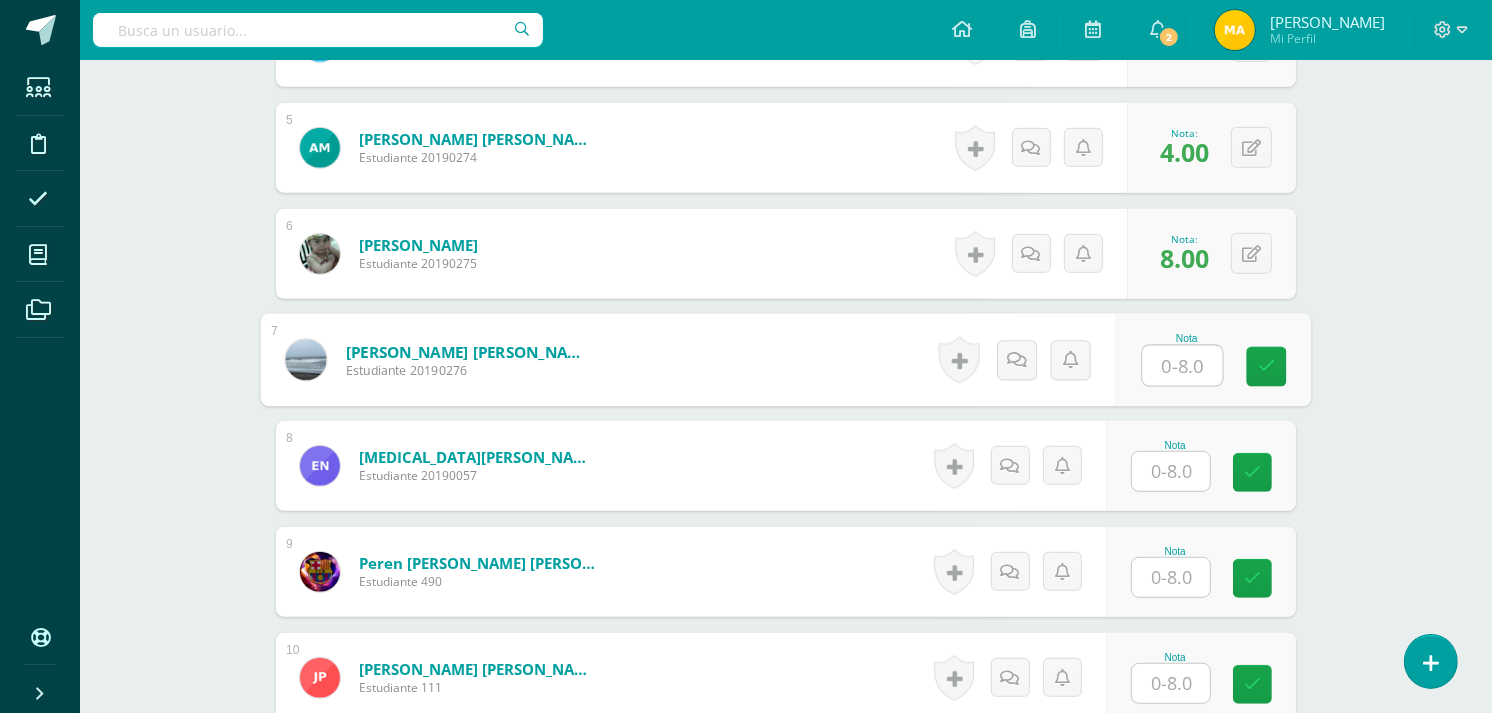 type on "9" 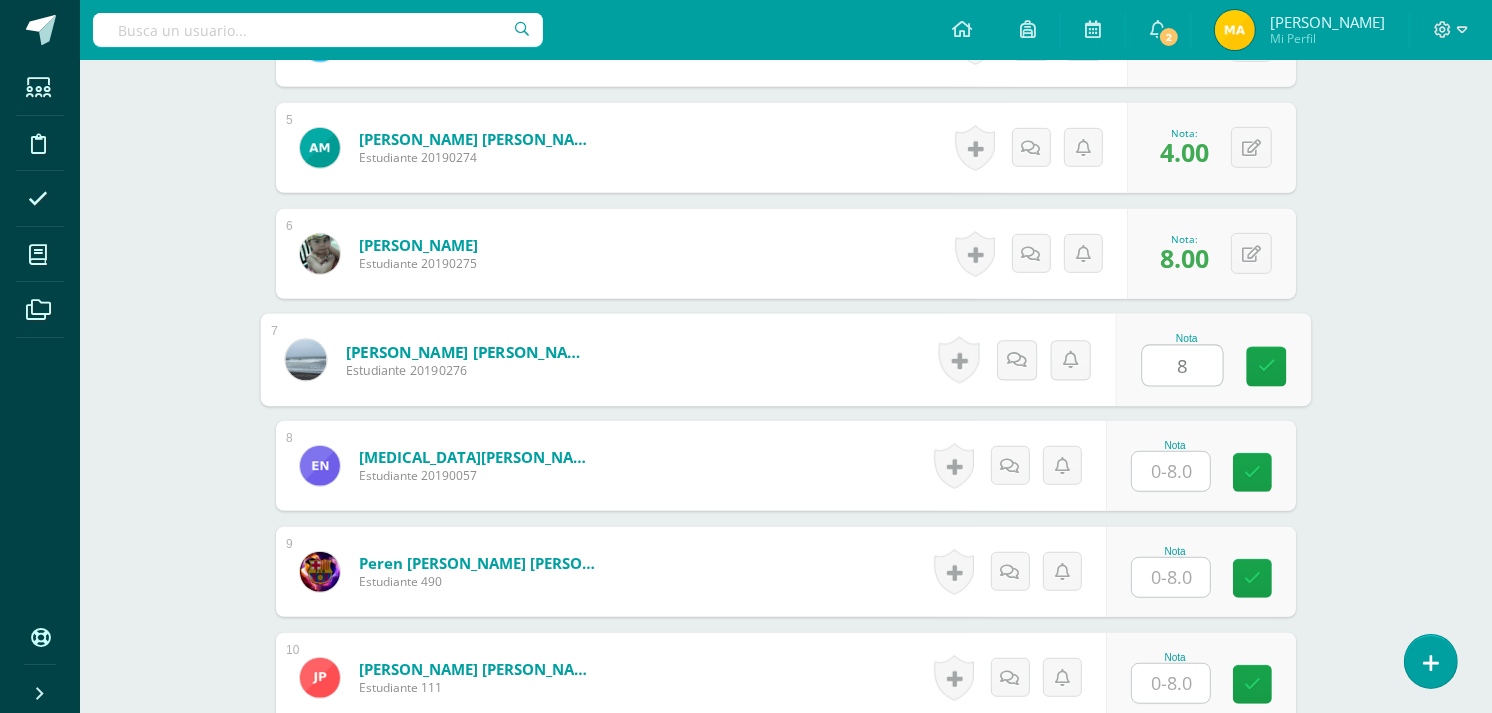 type on "8" 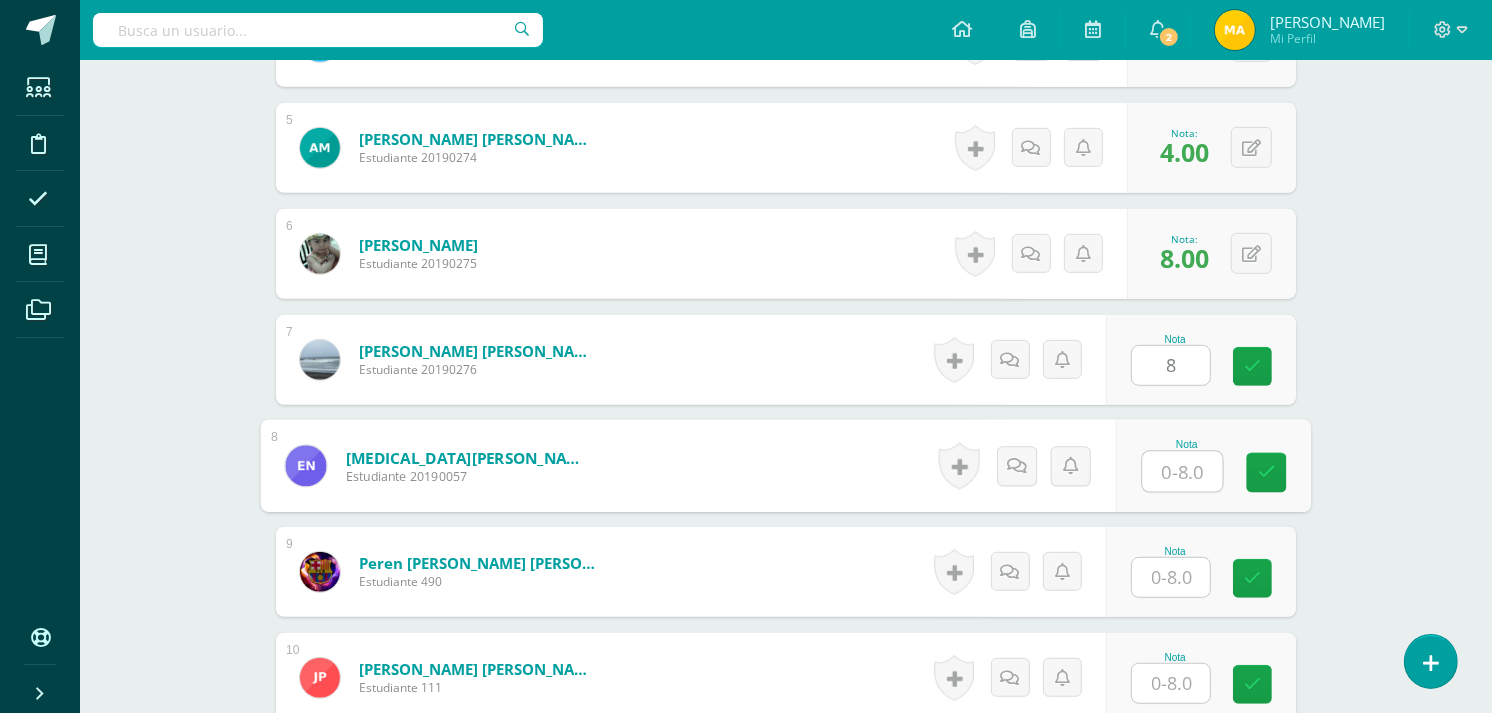 click at bounding box center (1183, 472) 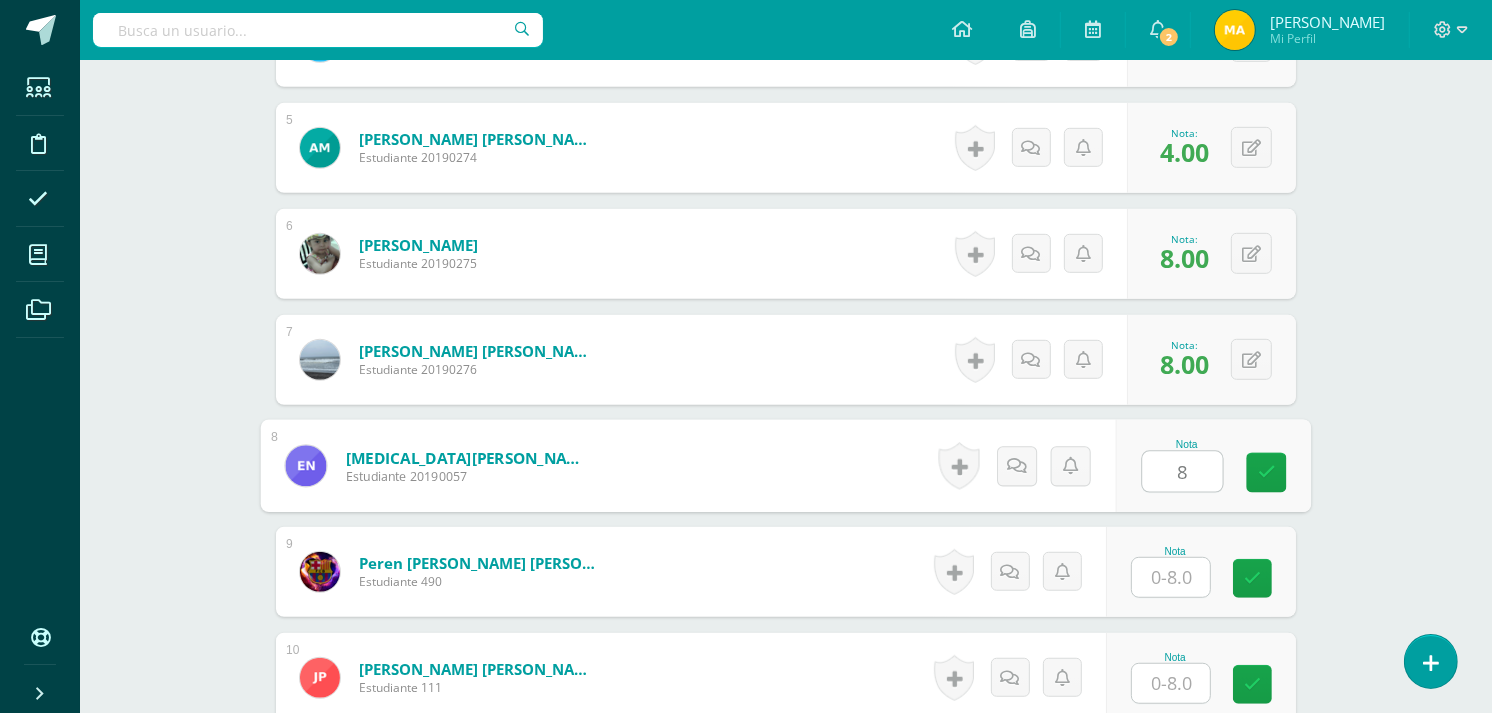 type on "8" 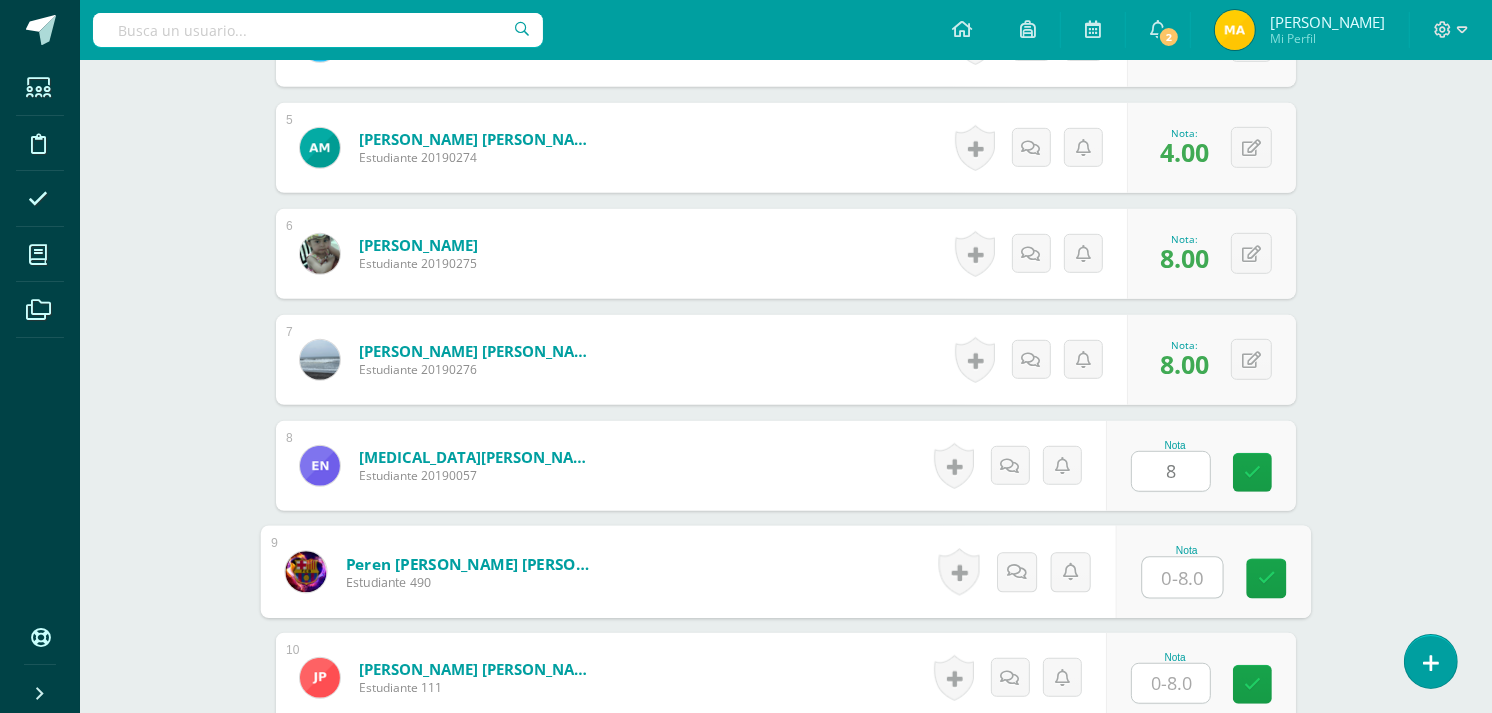 click at bounding box center (1183, 578) 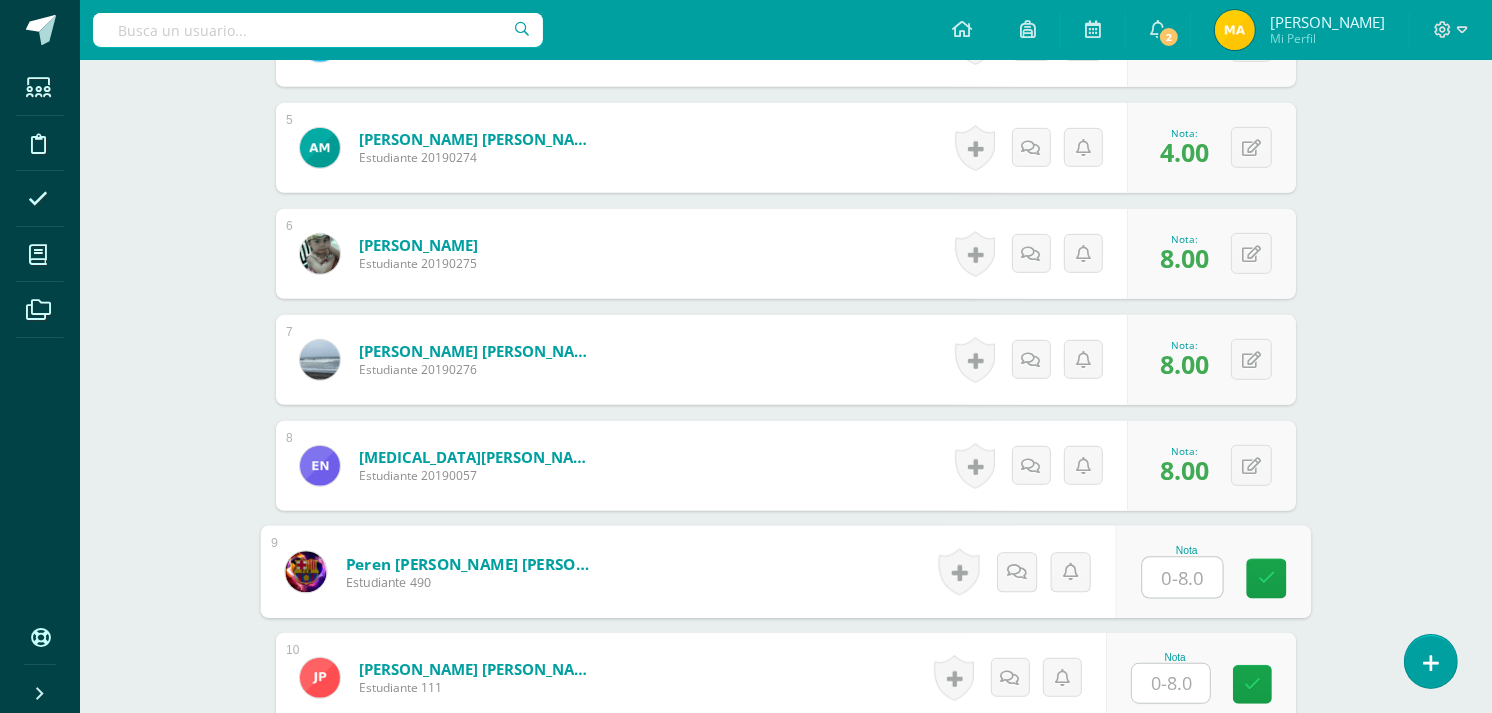 type on "8" 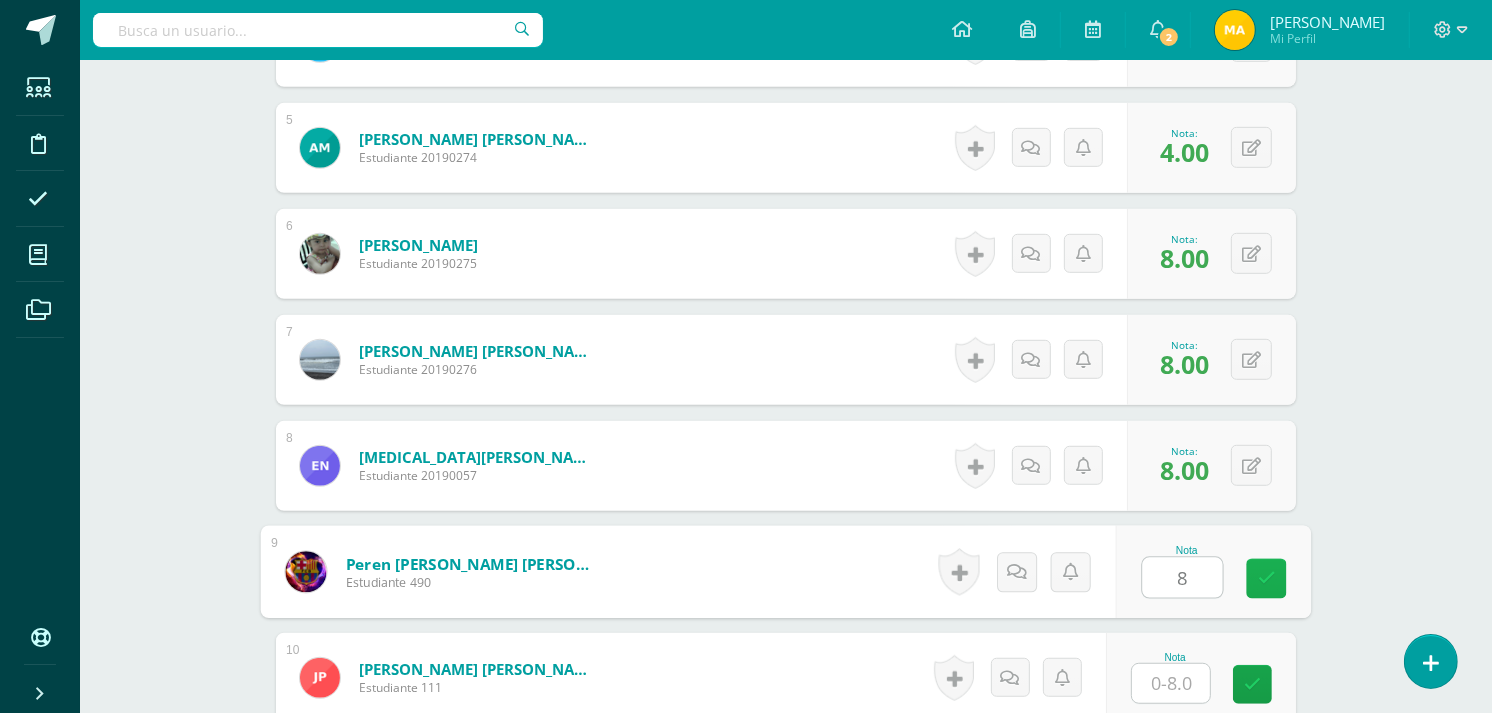 click at bounding box center (1267, 578) 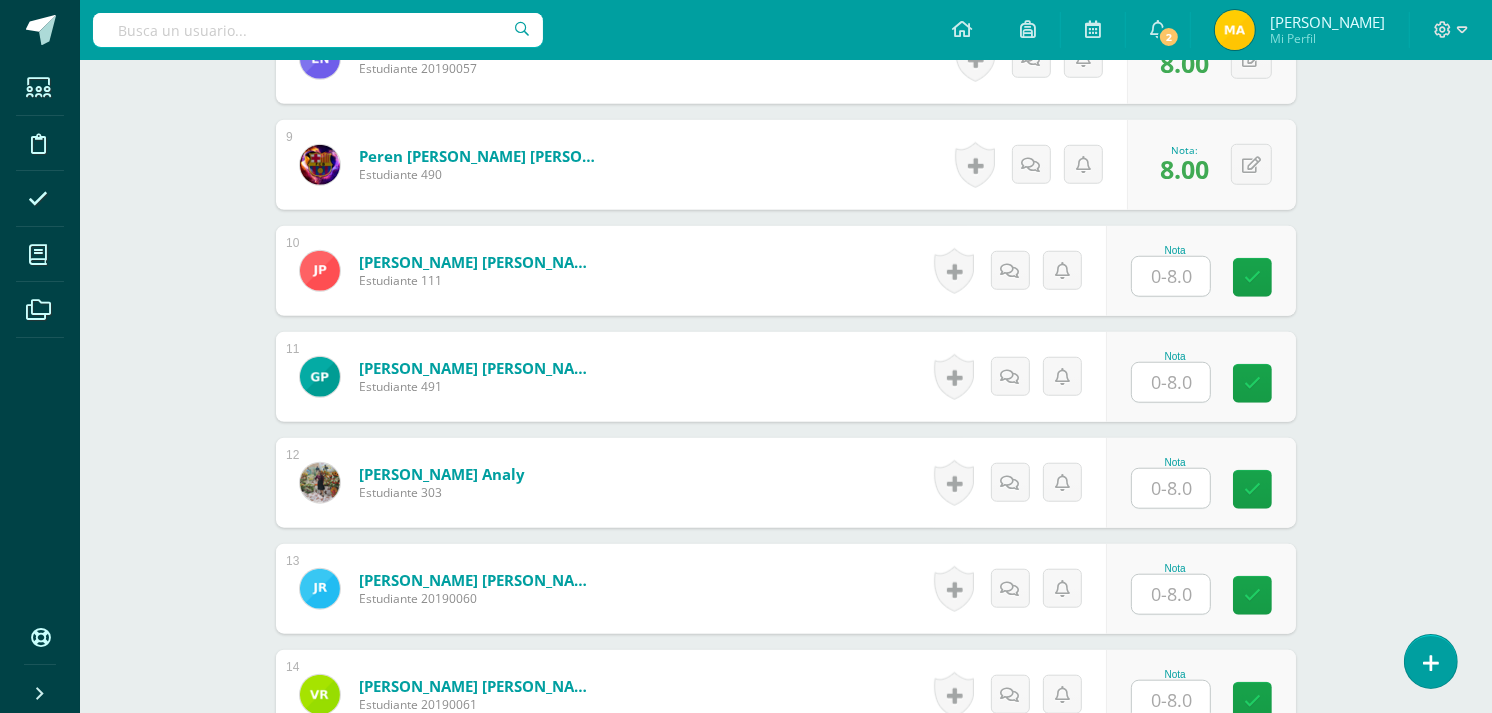 scroll, scrollTop: 1461, scrollLeft: 0, axis: vertical 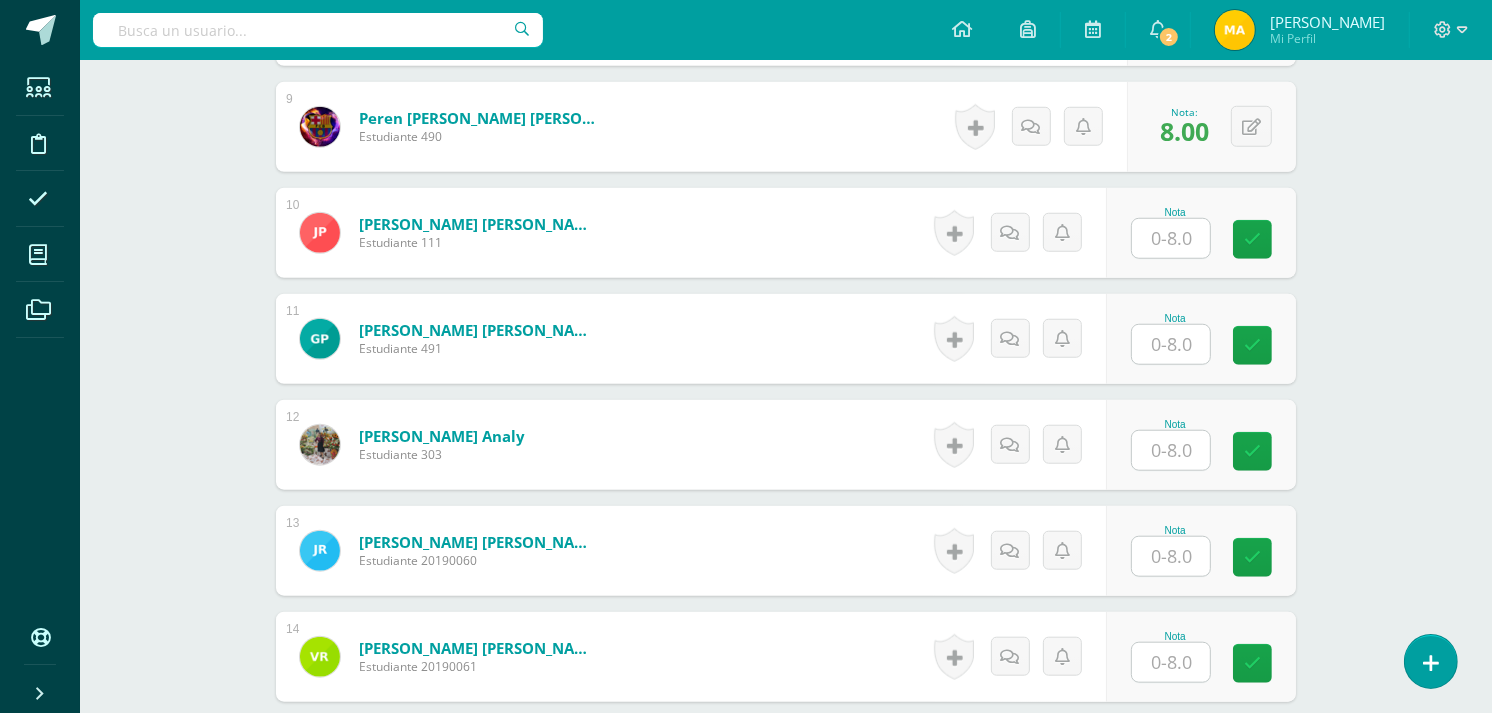 click at bounding box center [1171, 344] 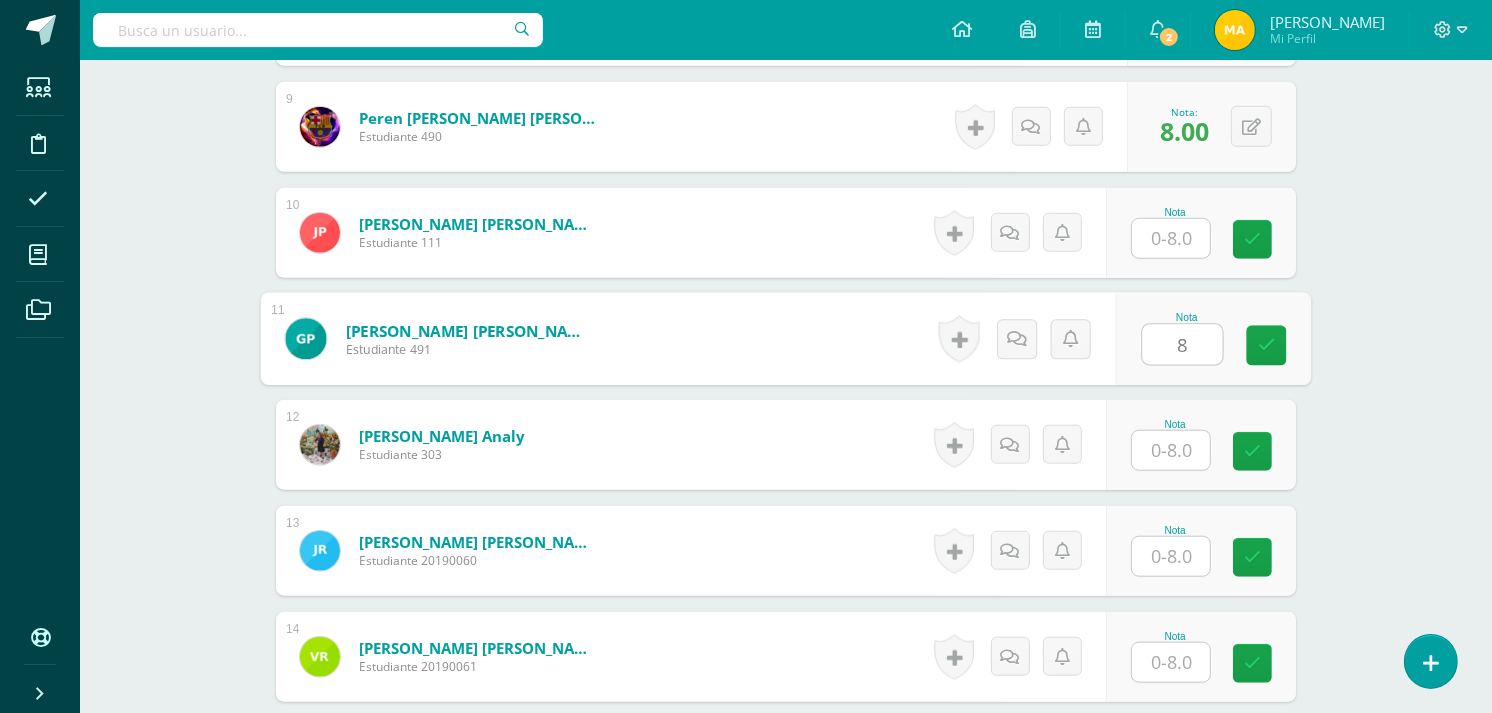 type on "8" 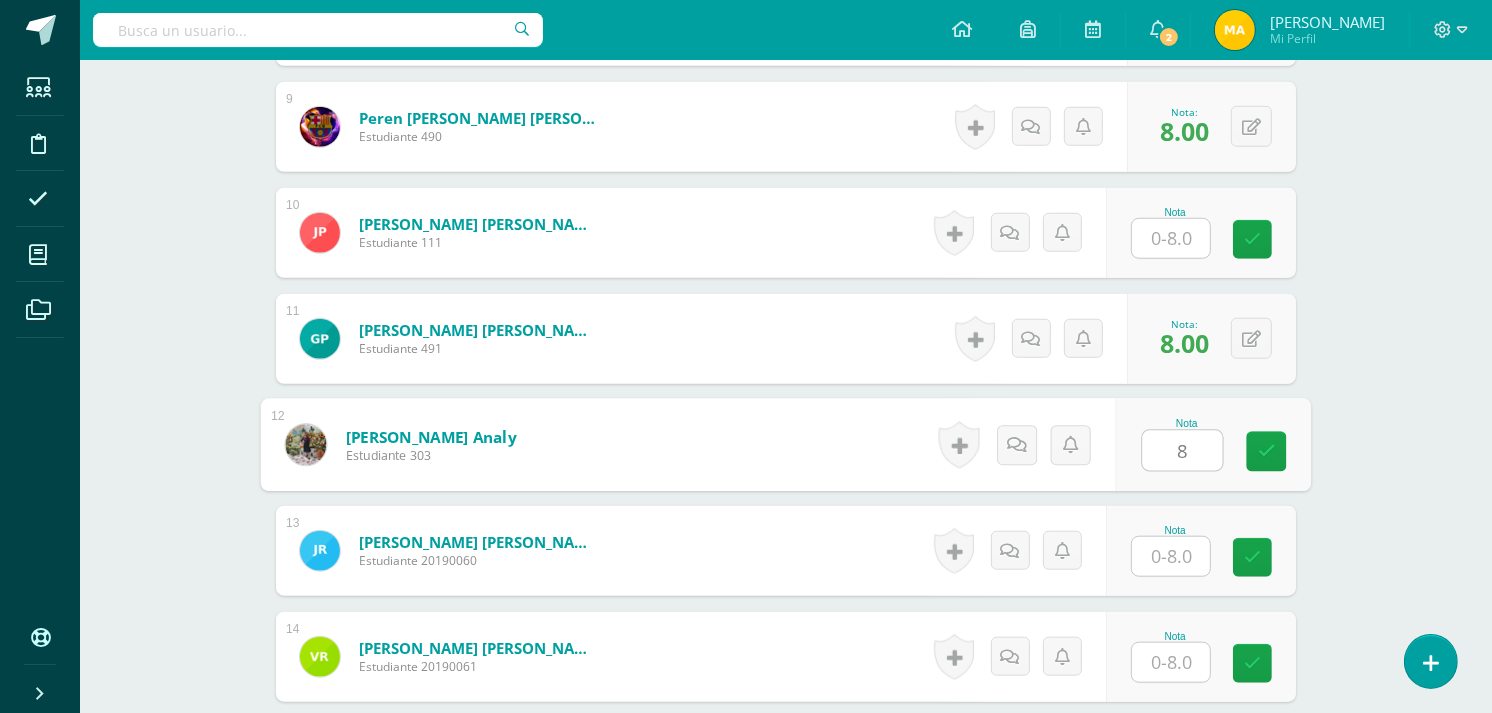 type on "8" 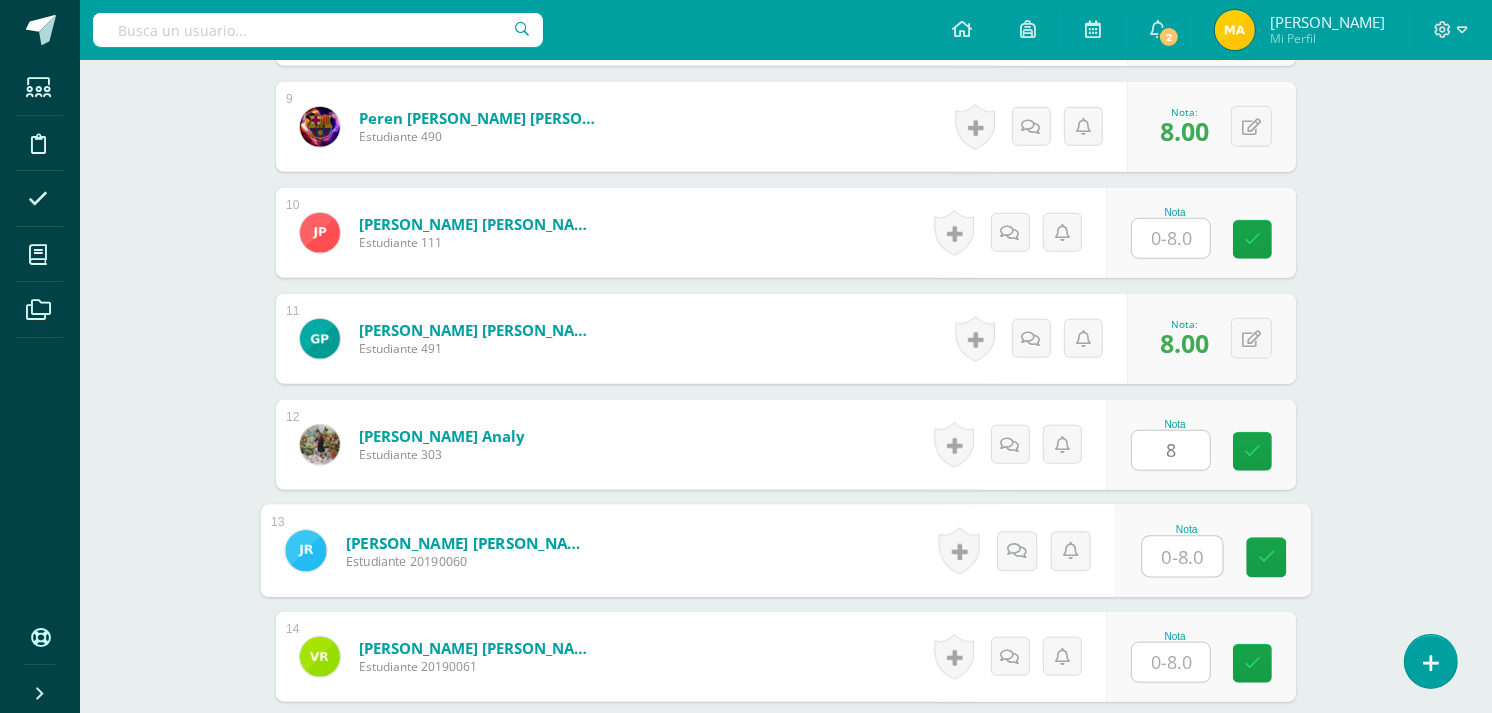 click at bounding box center (1183, 557) 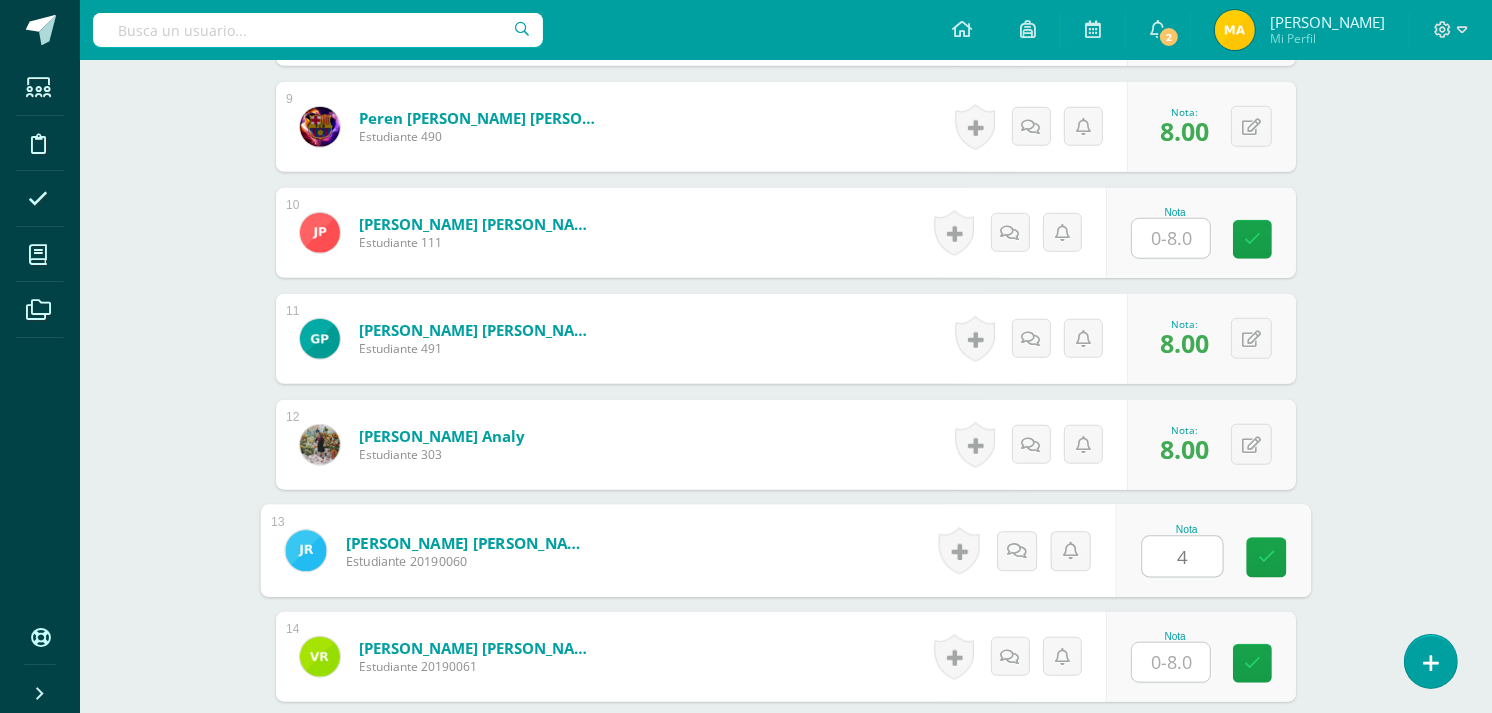 type on "4" 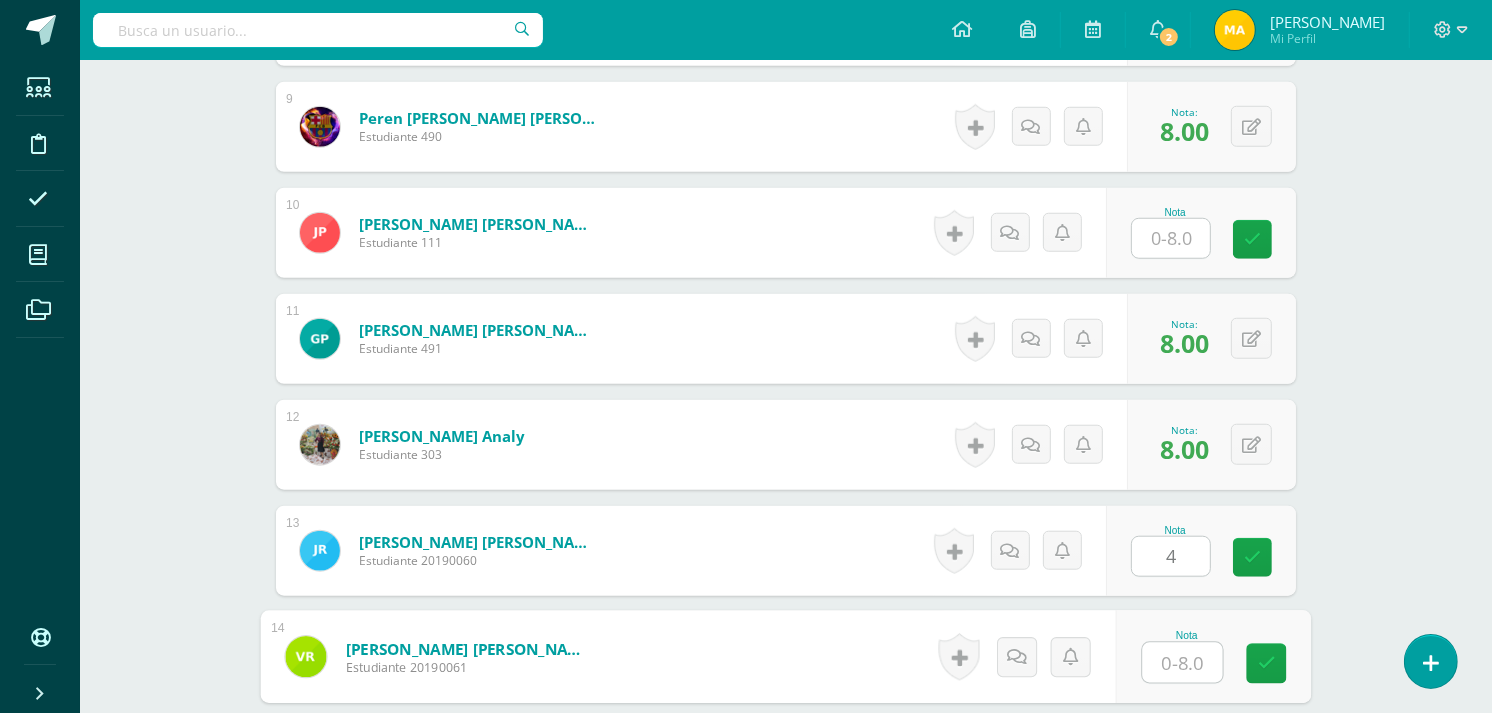 click at bounding box center [1183, 663] 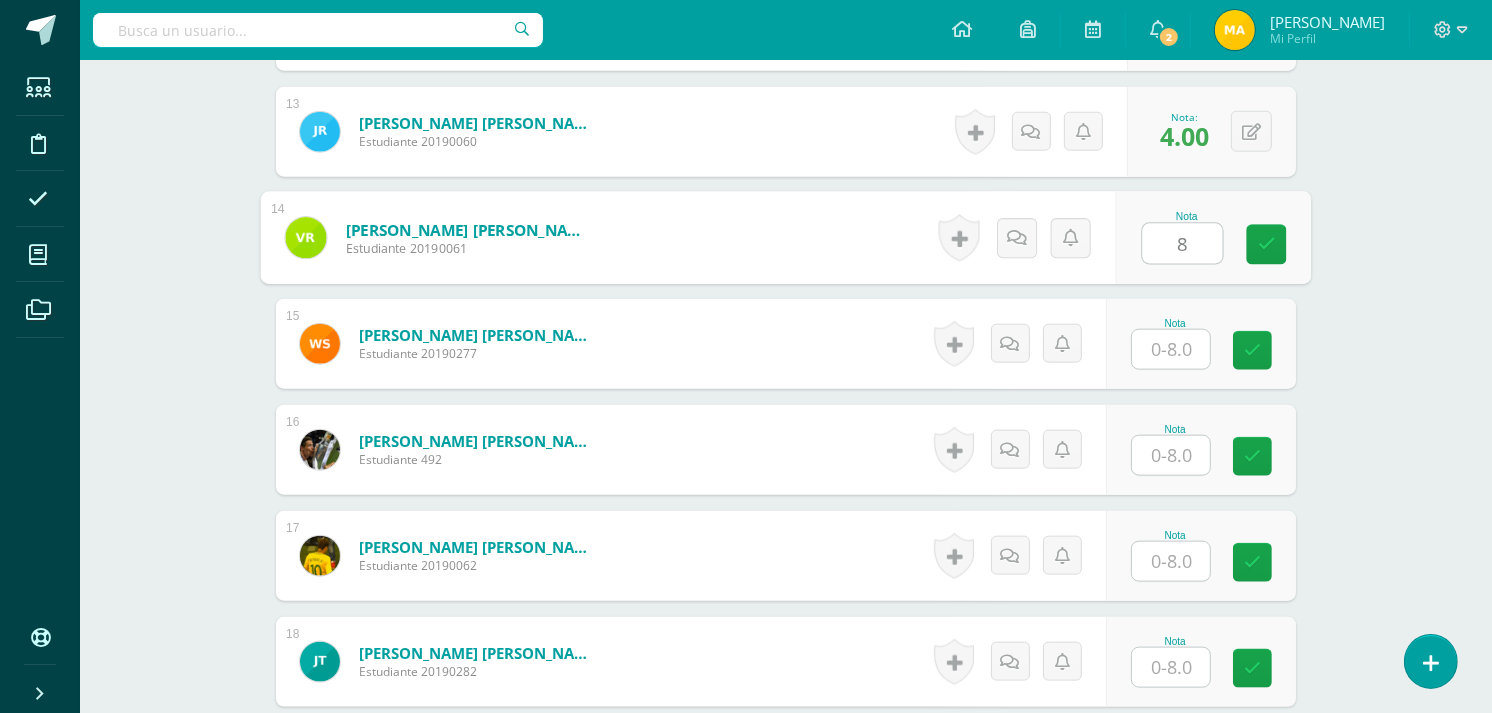 scroll, scrollTop: 1961, scrollLeft: 0, axis: vertical 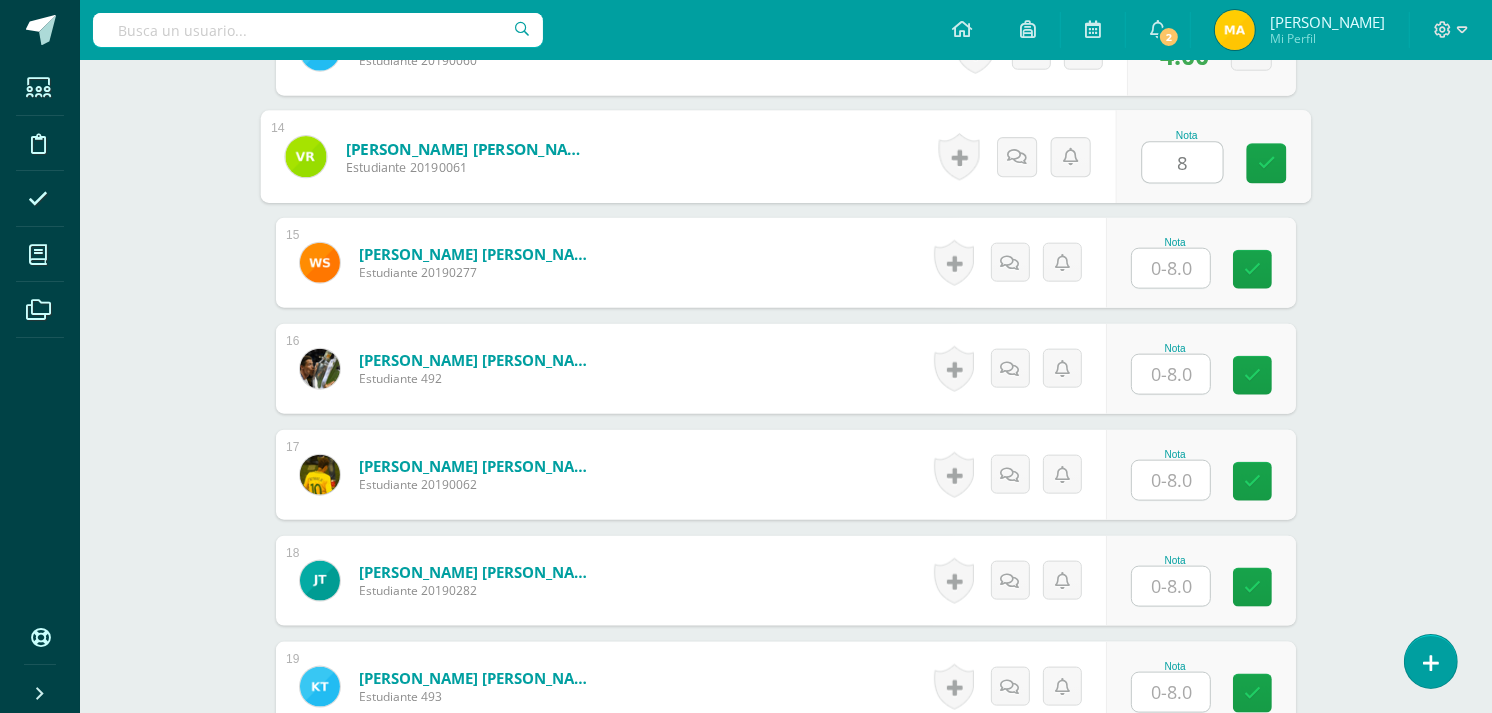 type on "8" 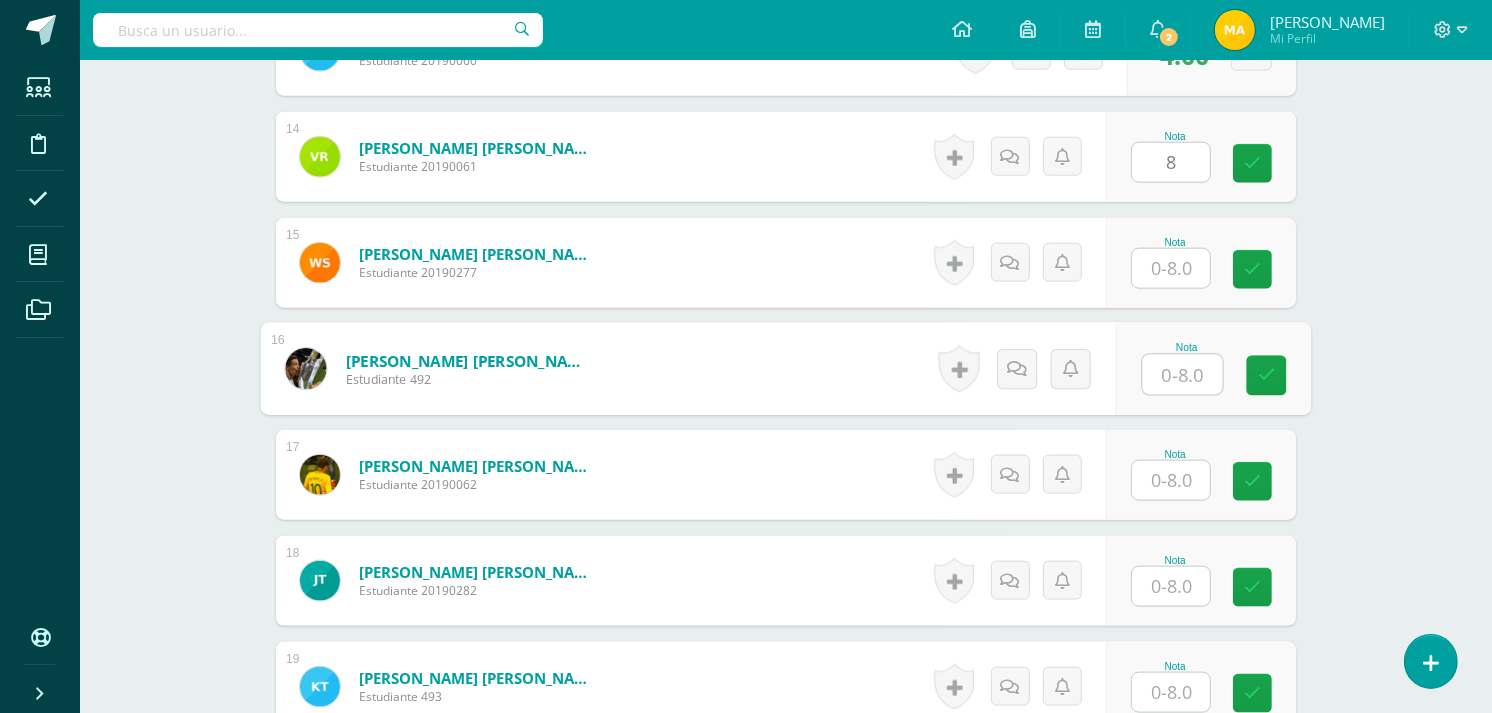 click at bounding box center [1183, 375] 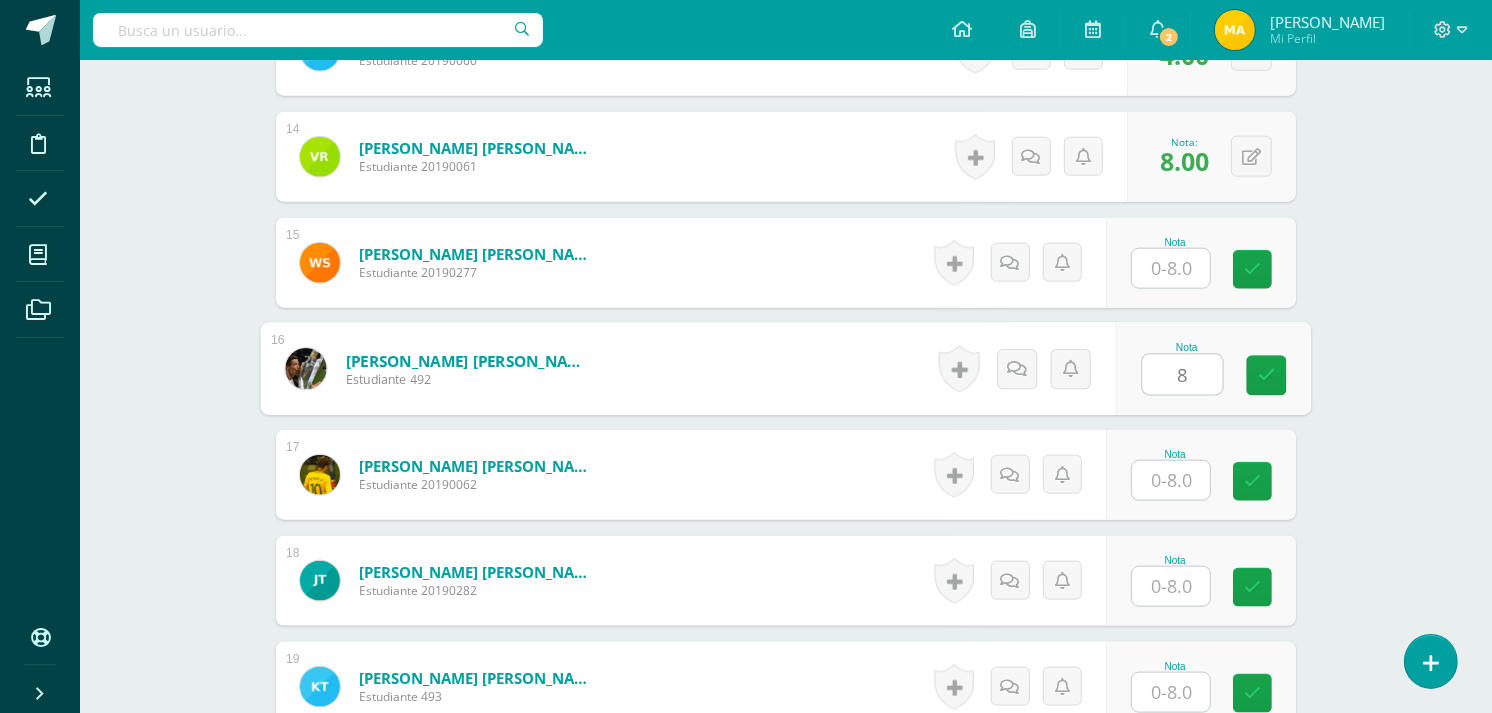 type on "8" 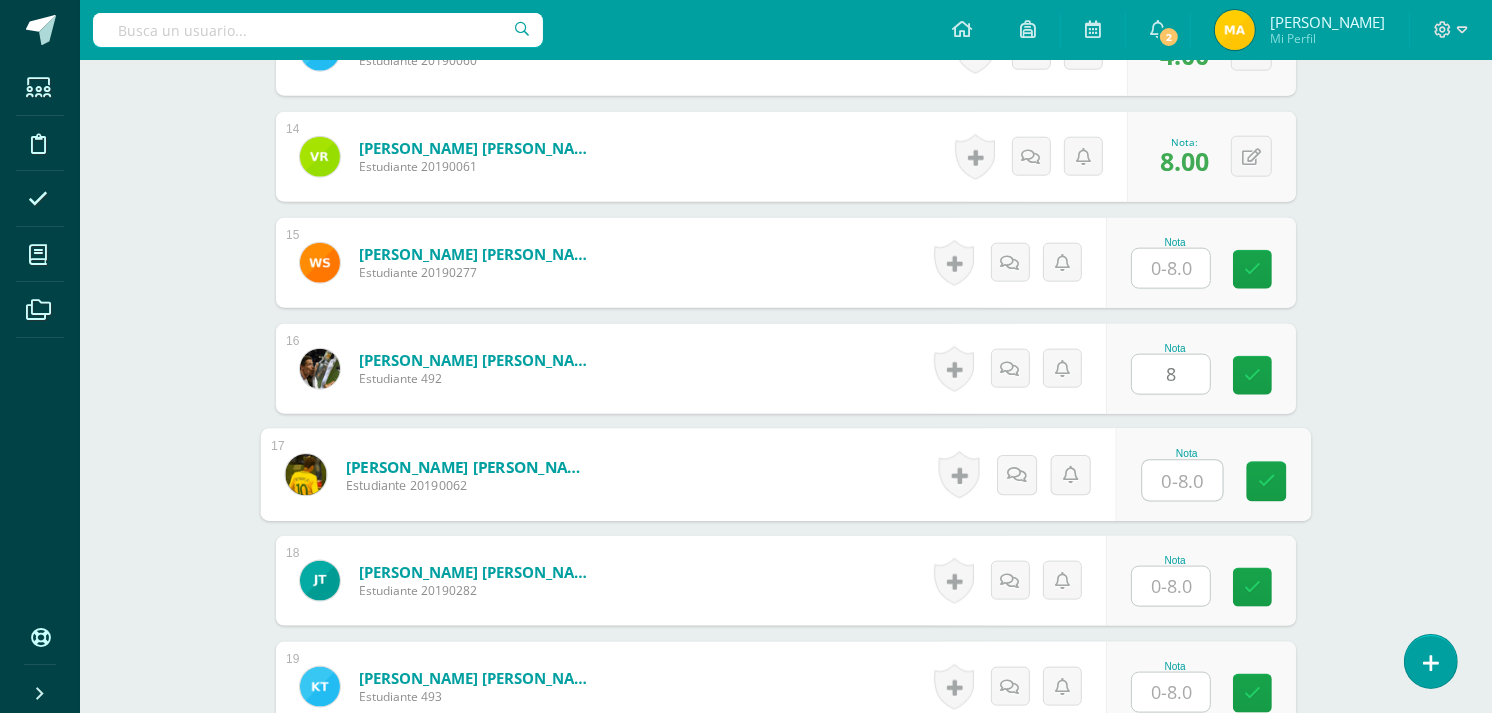 click at bounding box center [1183, 481] 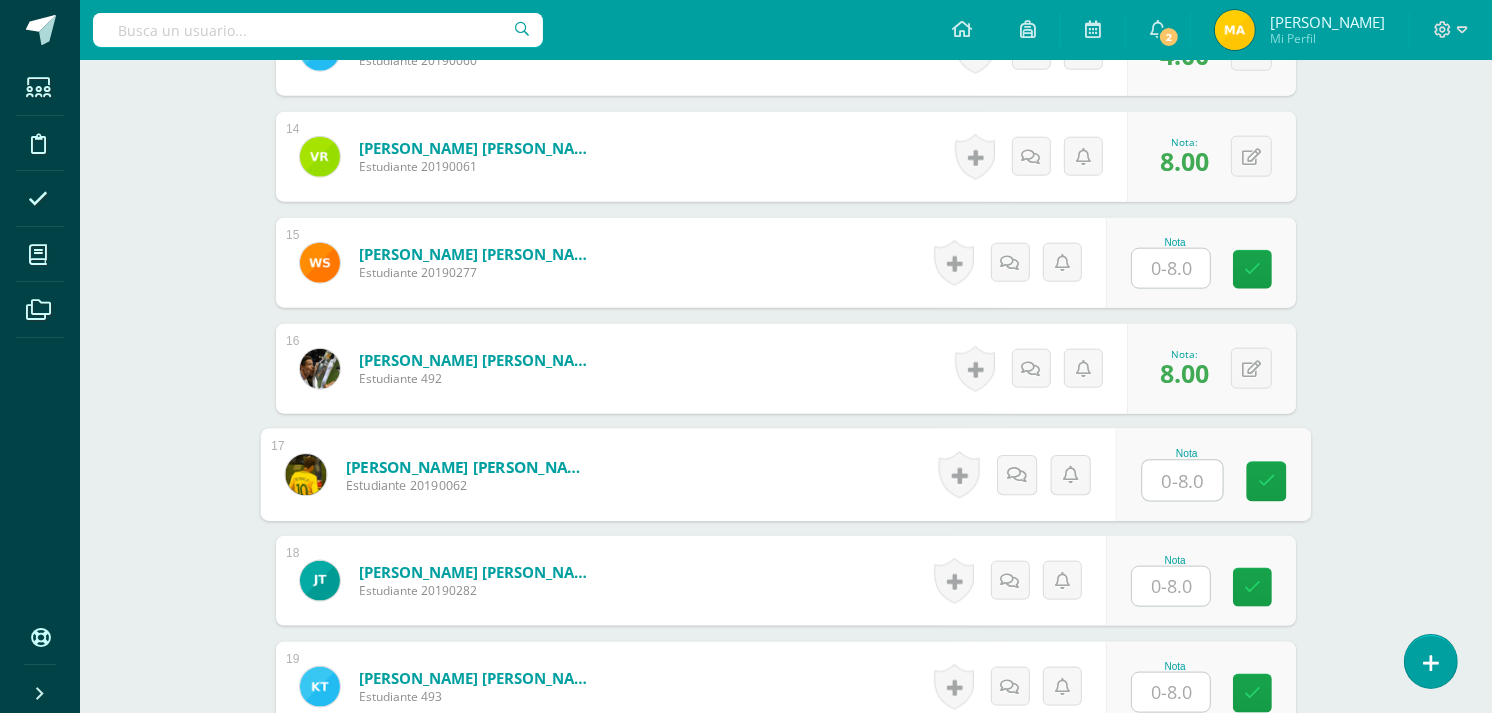 type on "T" 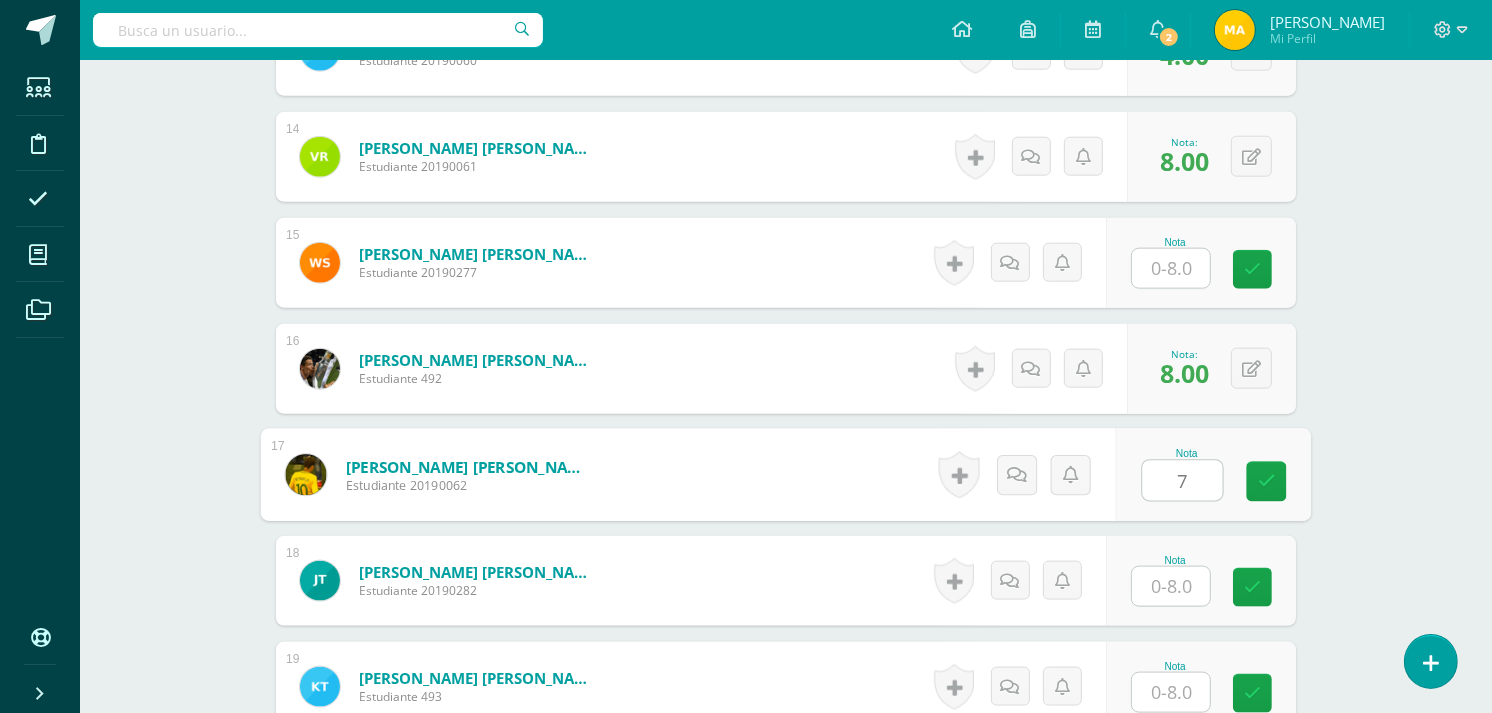 type on "7" 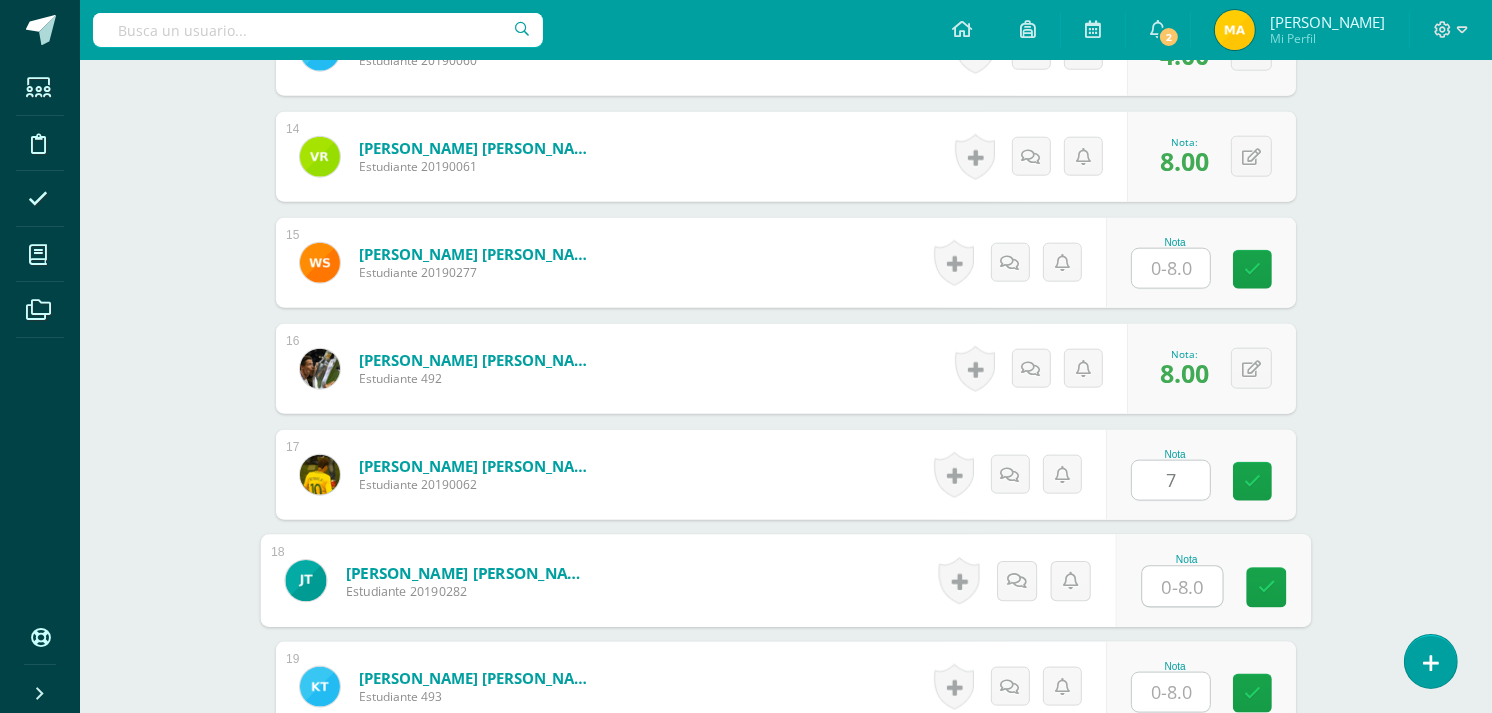 click at bounding box center [1183, 587] 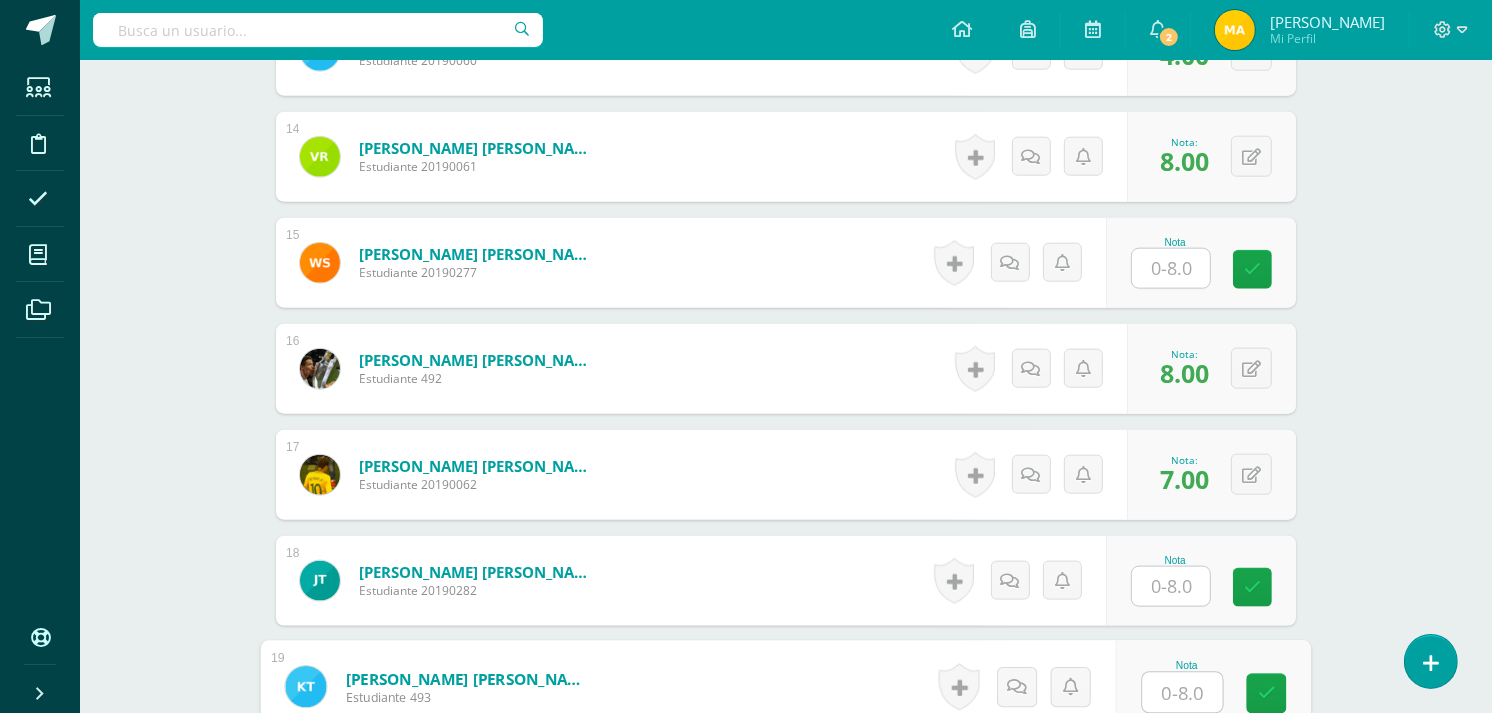 click at bounding box center (1183, 693) 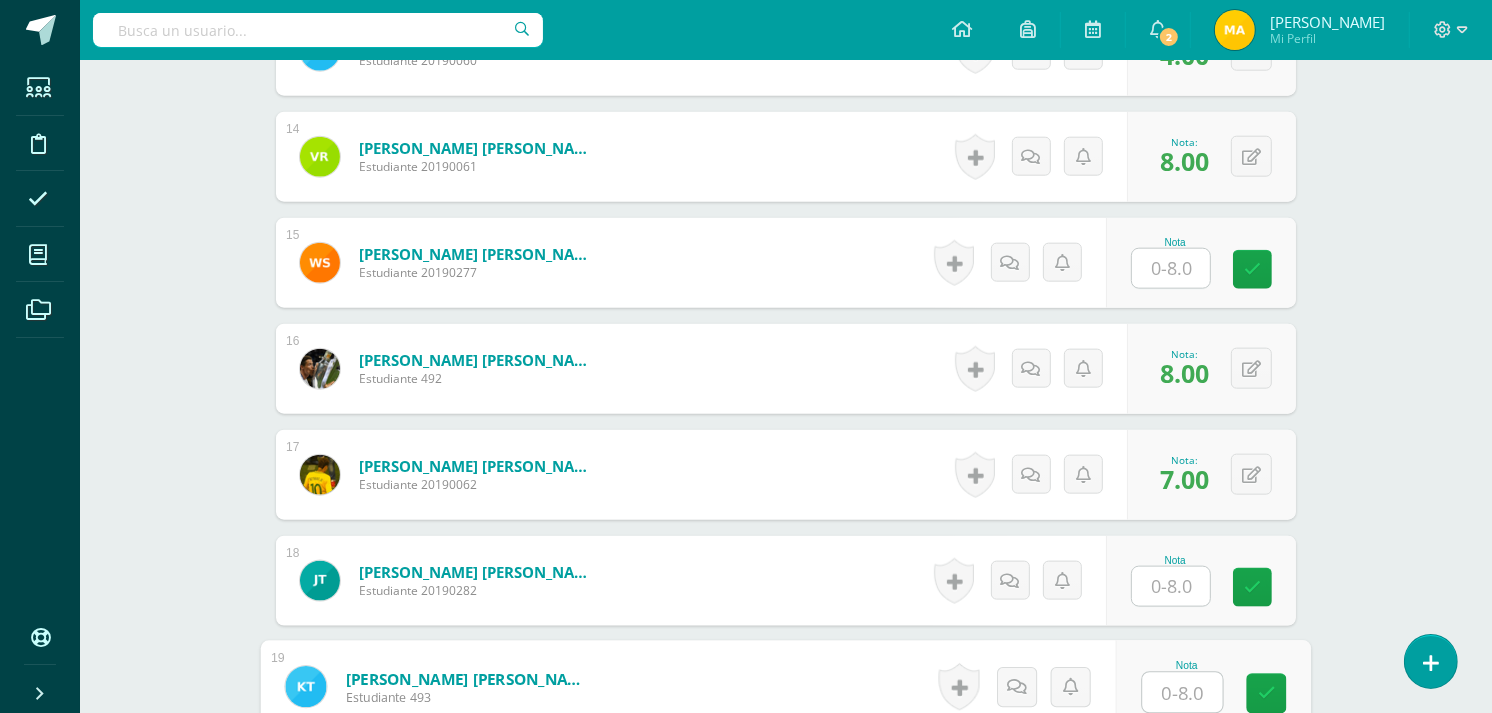 type on "8" 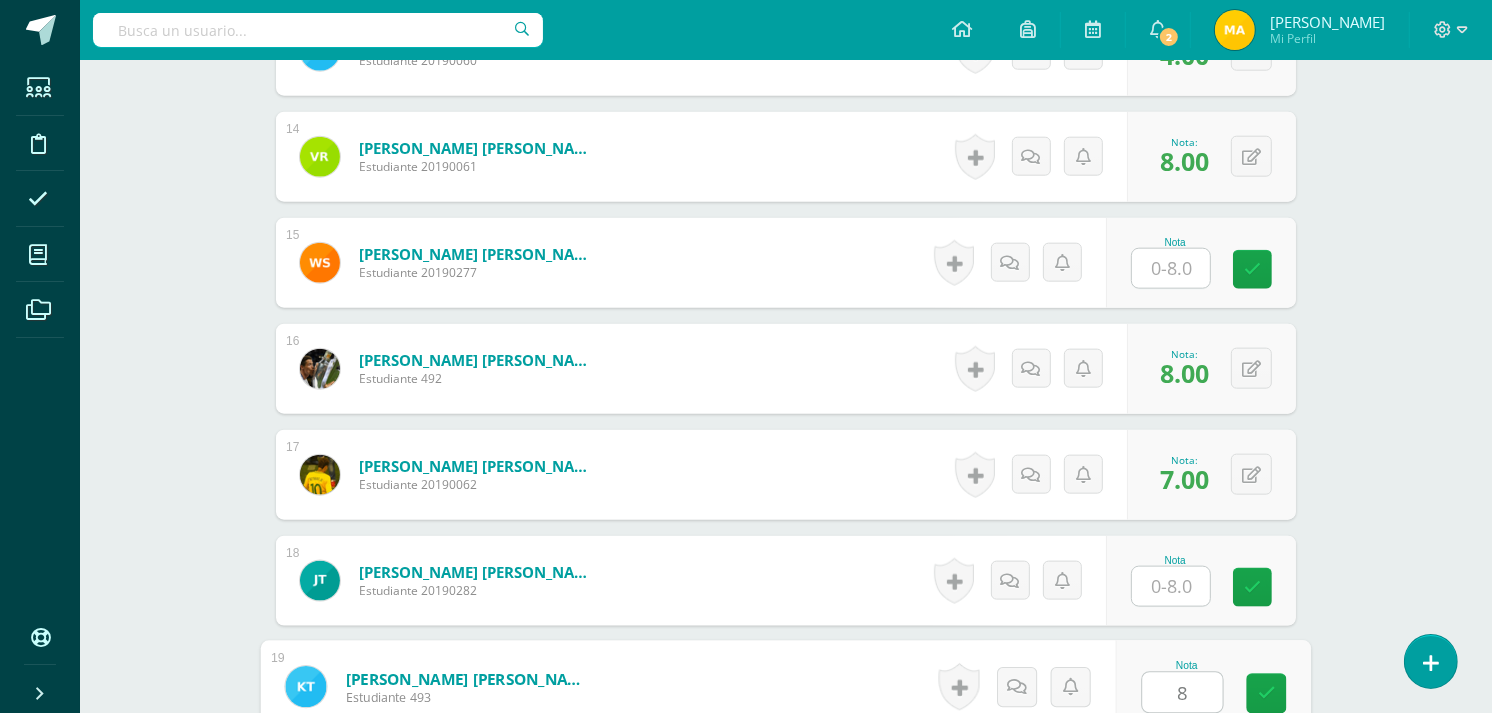 scroll, scrollTop: 1337, scrollLeft: 0, axis: vertical 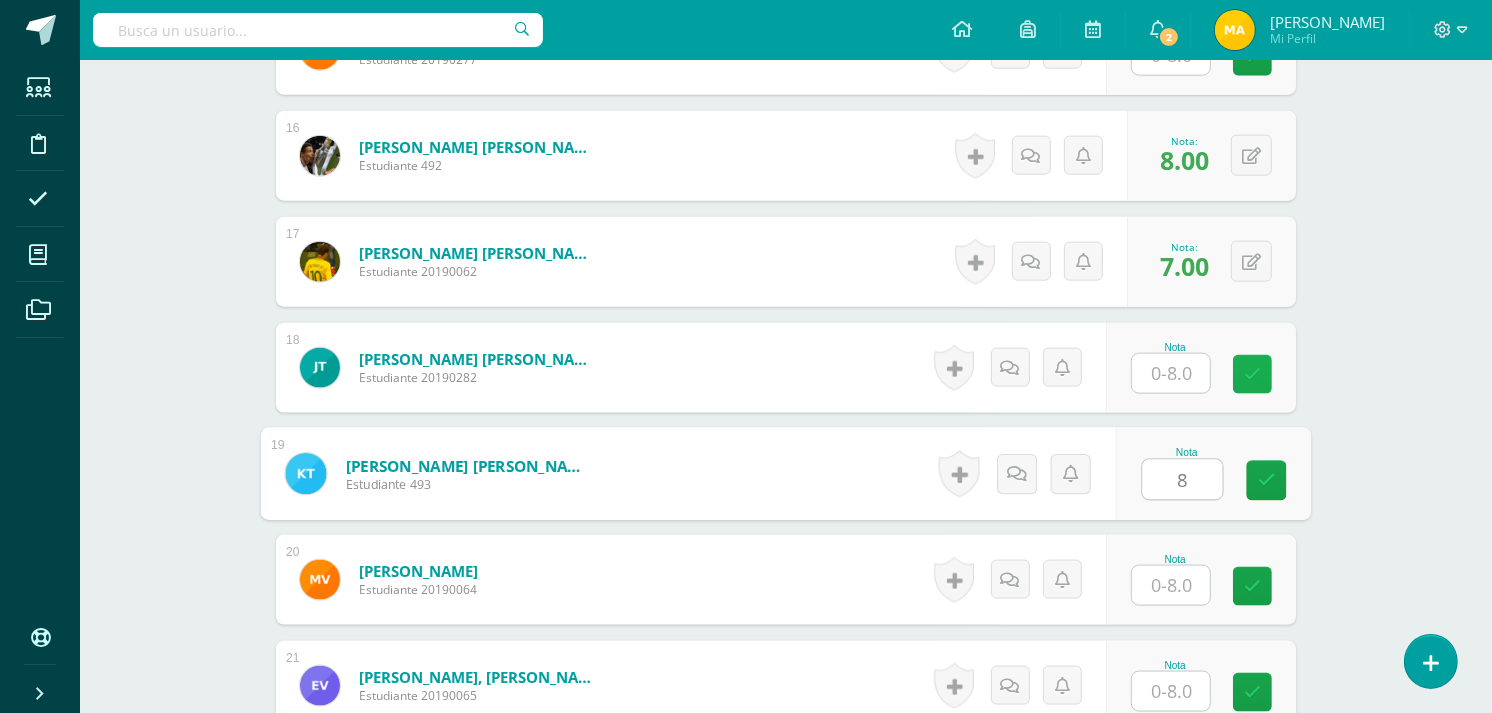click at bounding box center (1252, 374) 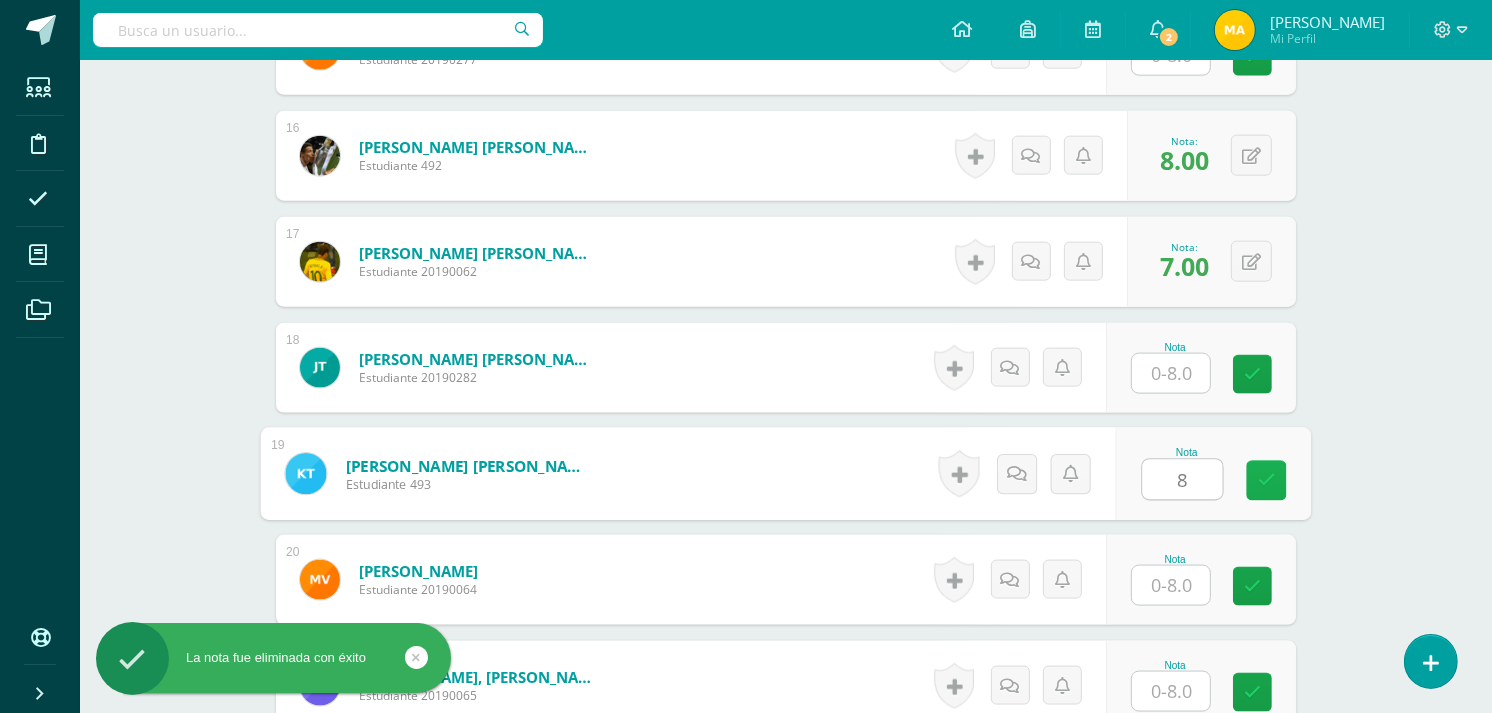 click at bounding box center (1267, 480) 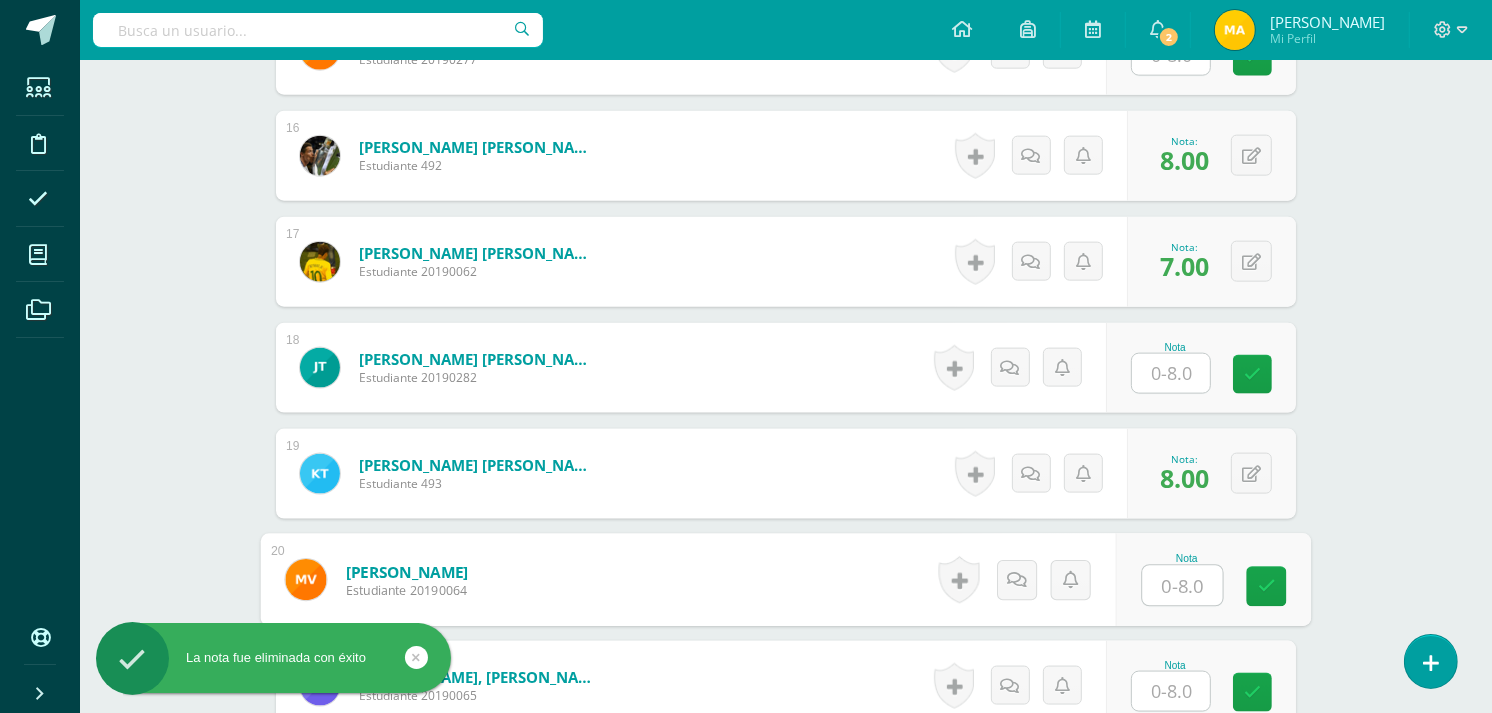 click at bounding box center (1183, 586) 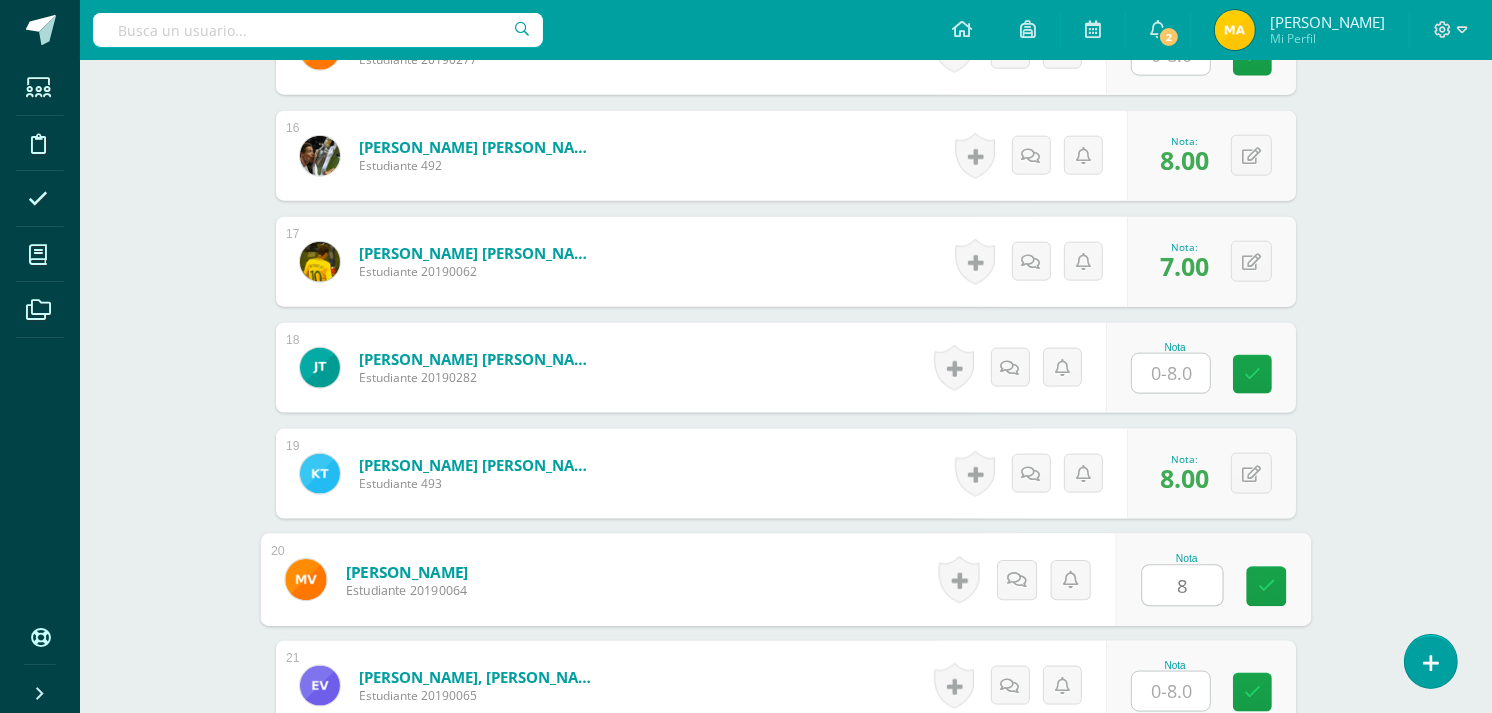 type on "8" 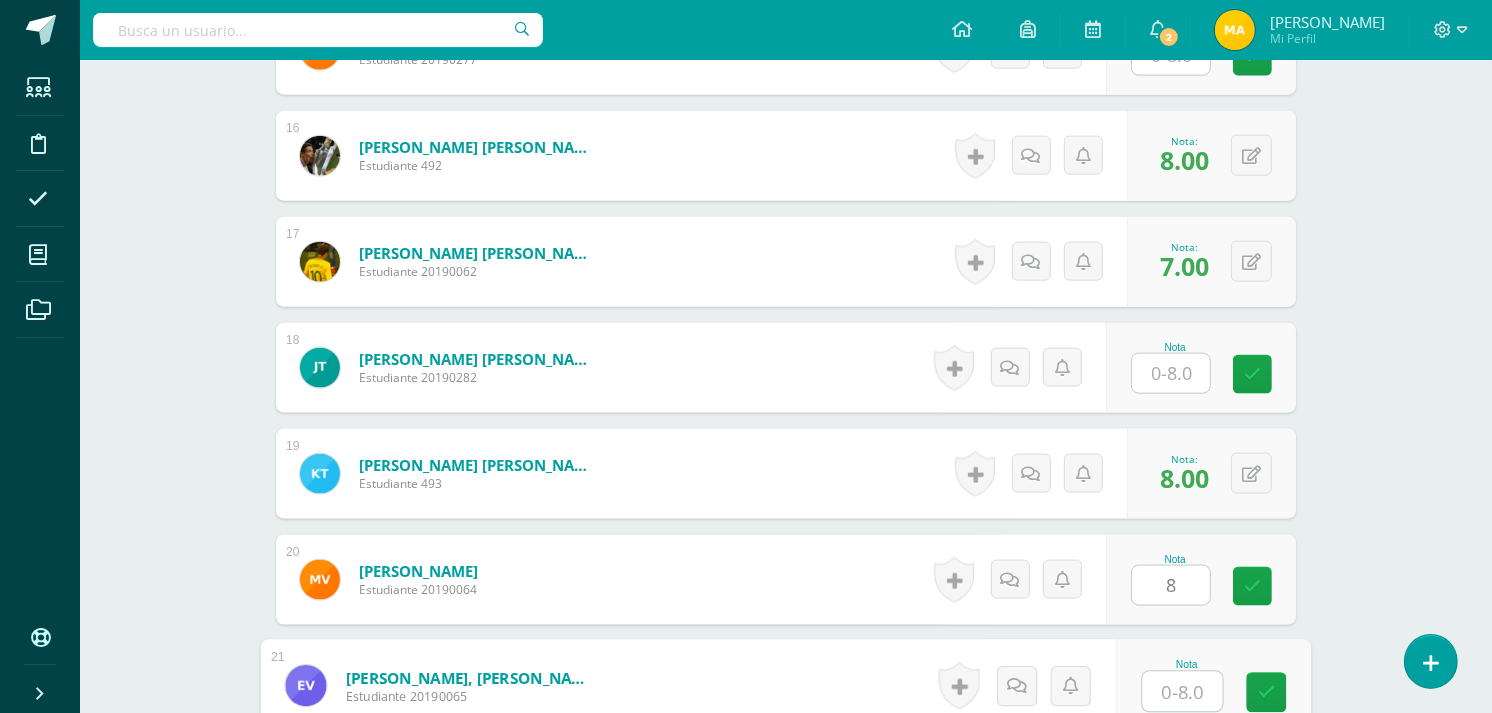 click at bounding box center (1183, 692) 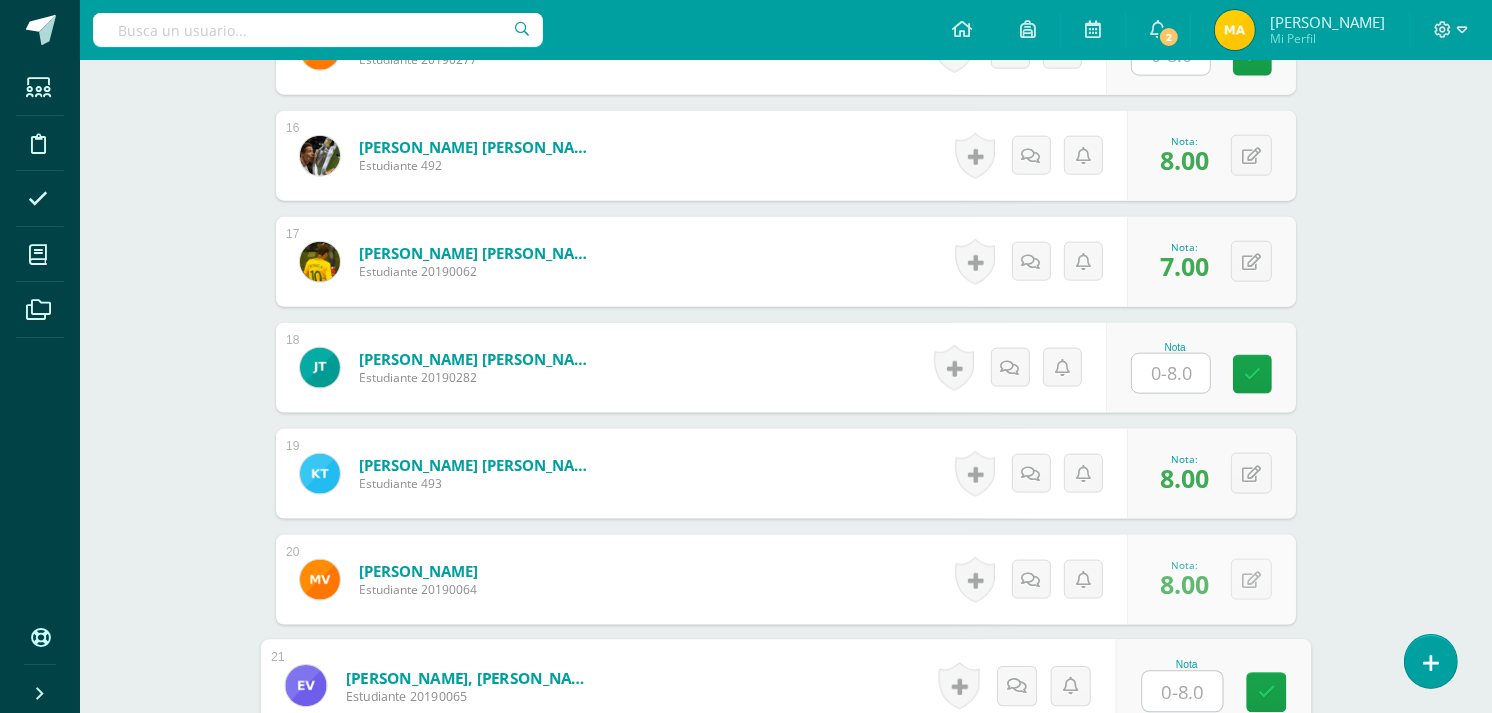 click at bounding box center [1183, 692] 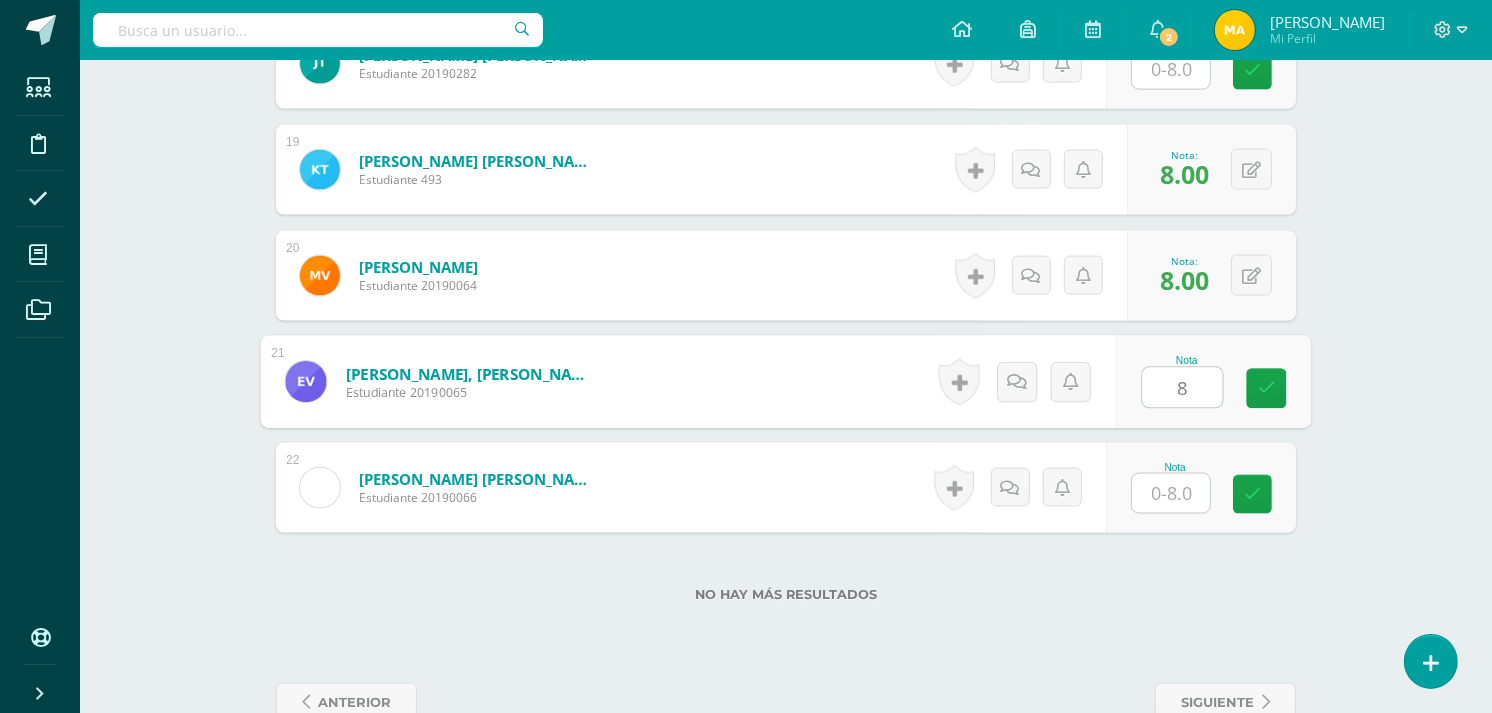 scroll, scrollTop: 2501, scrollLeft: 0, axis: vertical 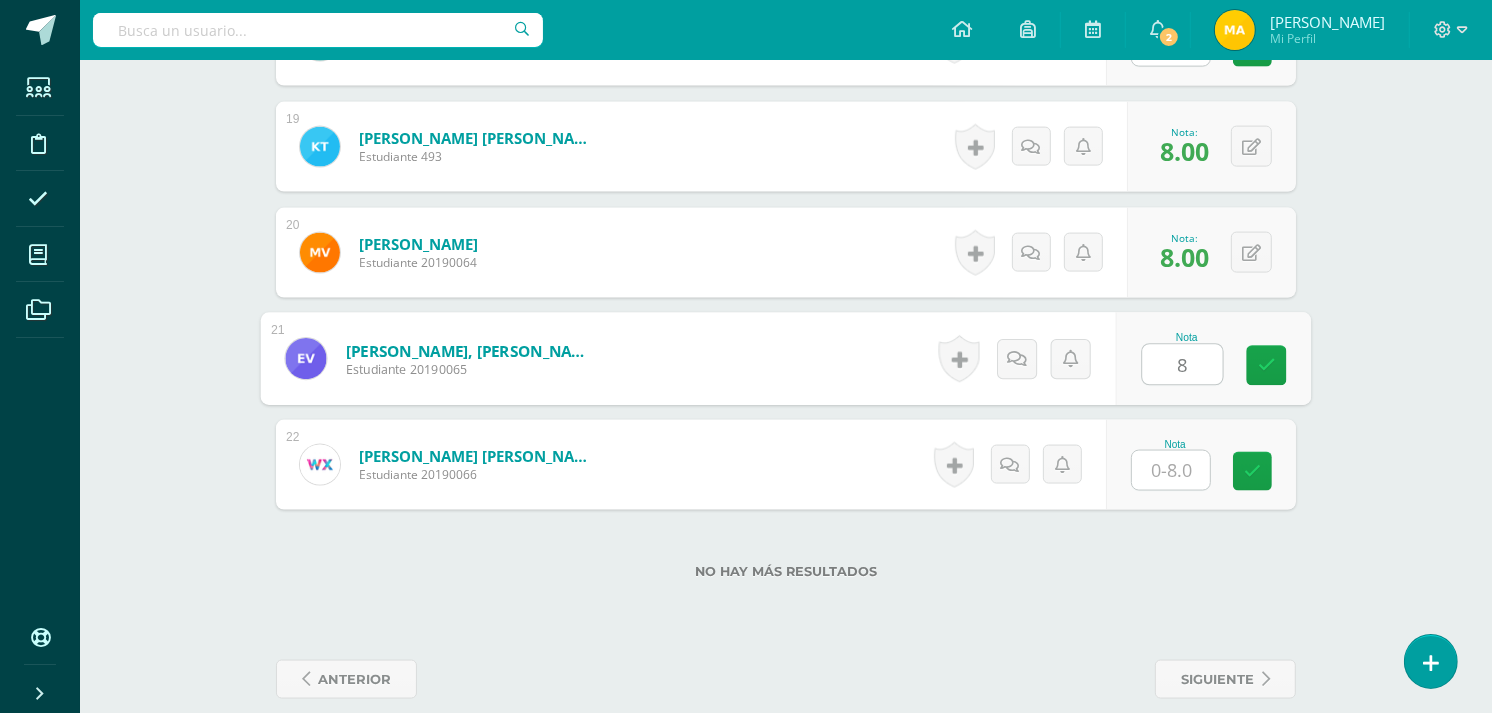 type on "8" 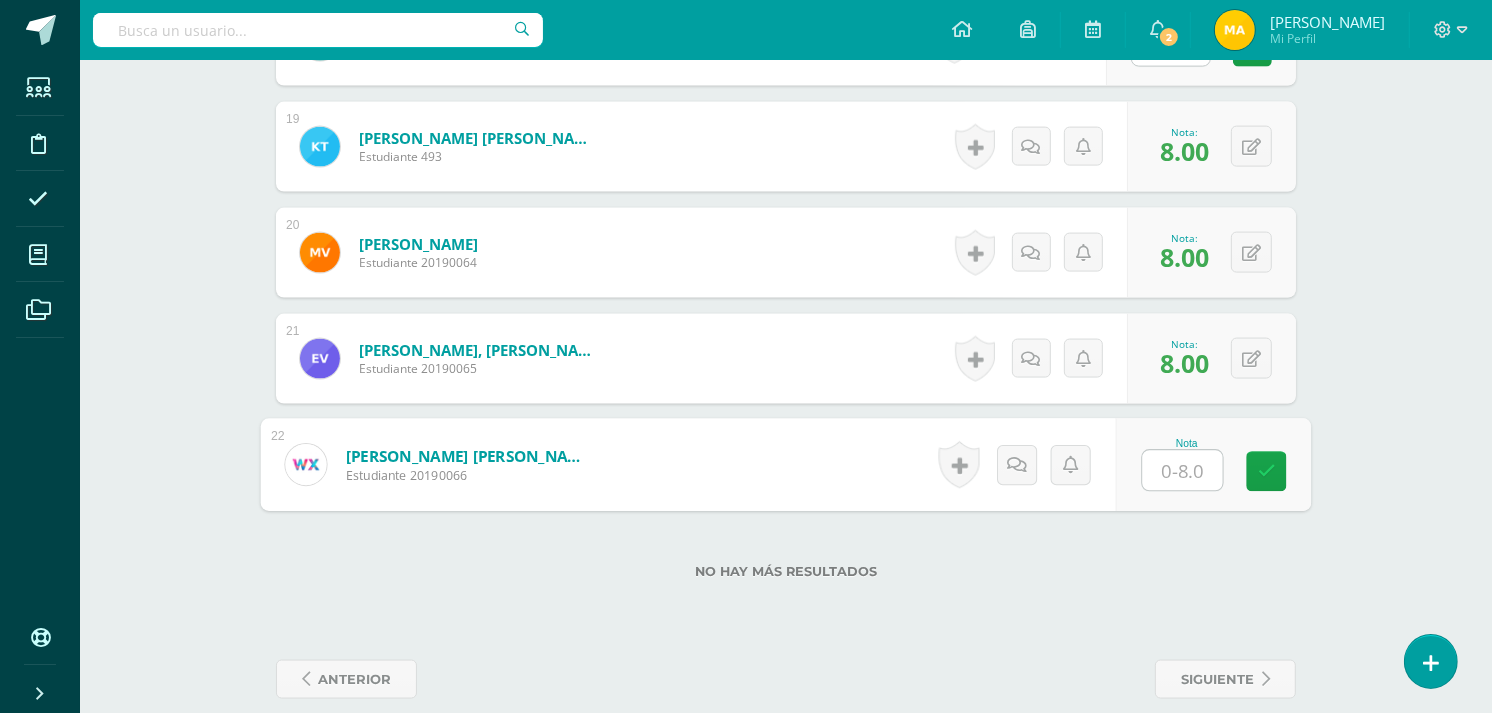 click at bounding box center [1183, 471] 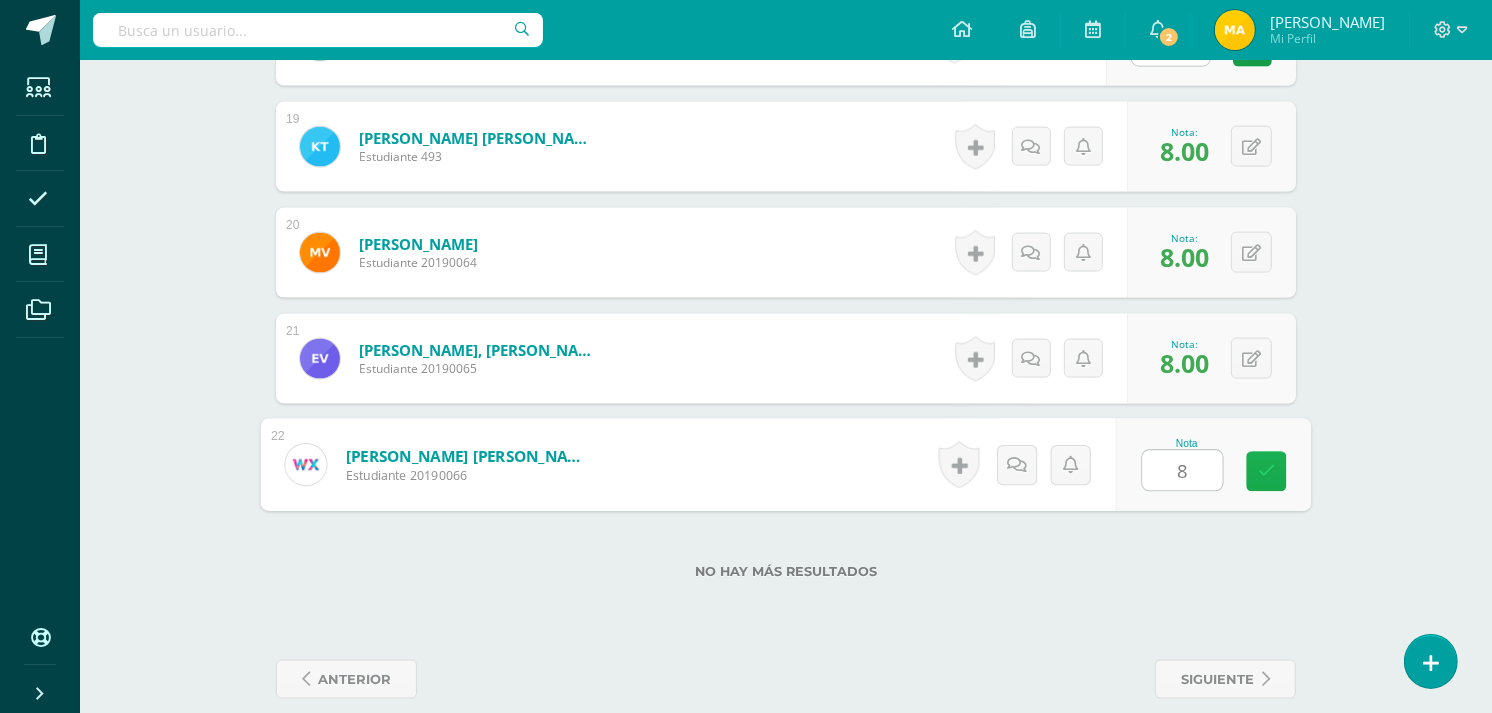 click at bounding box center [1267, 471] 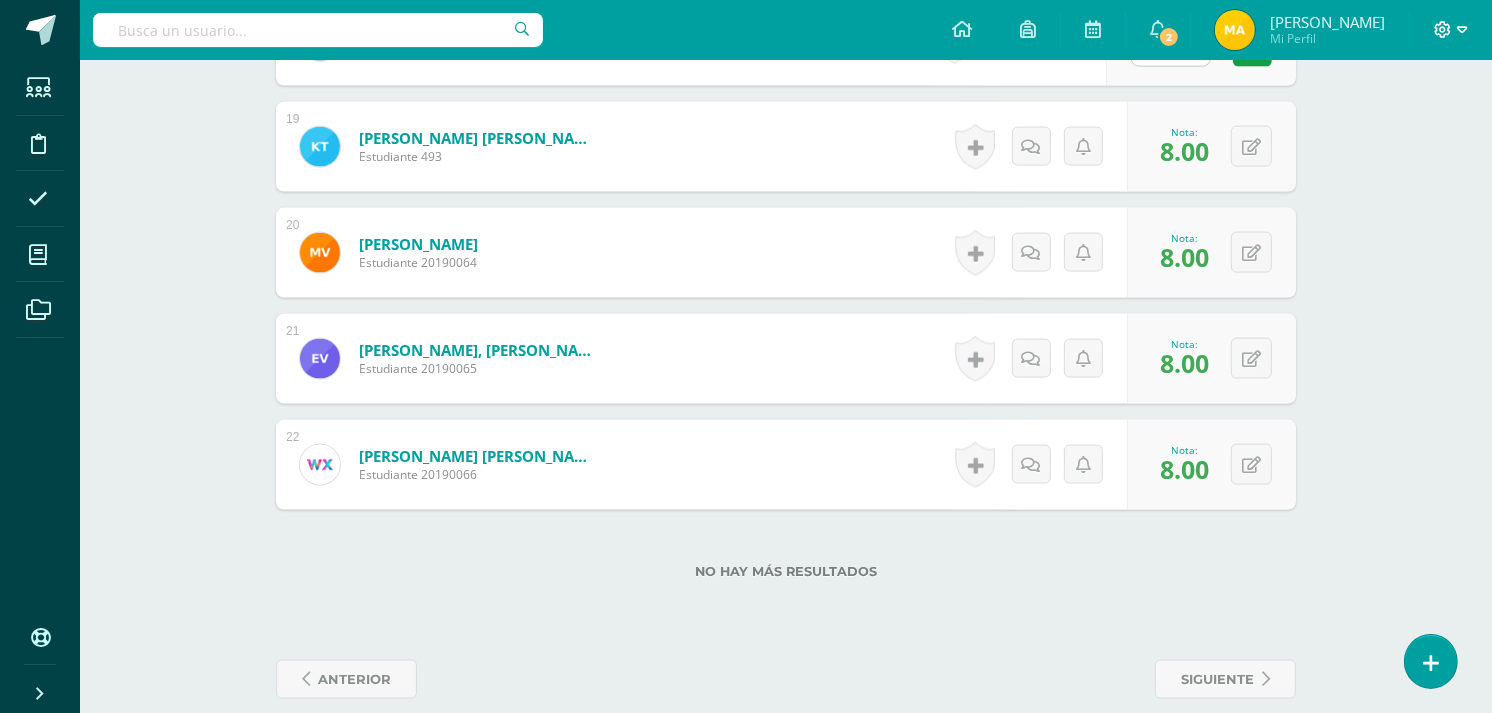 click 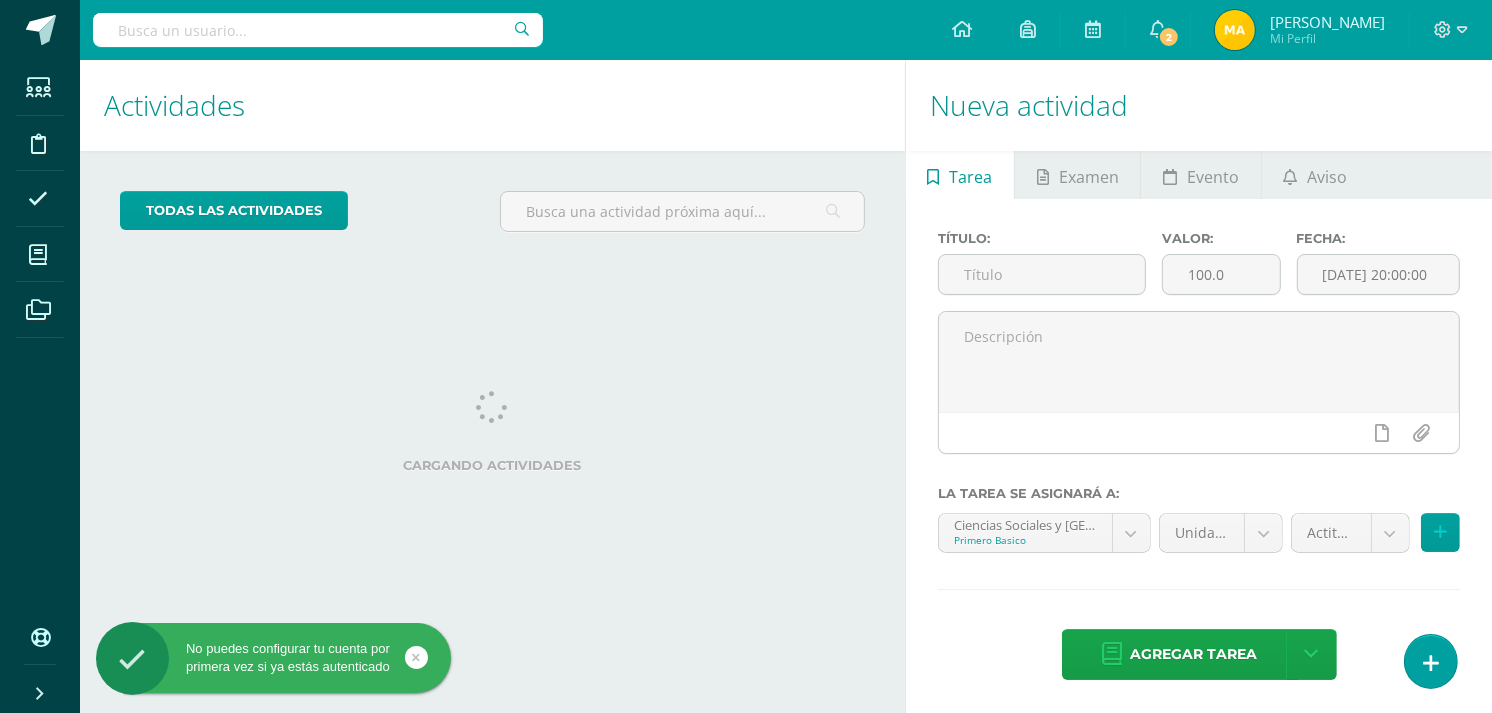 scroll, scrollTop: 0, scrollLeft: 0, axis: both 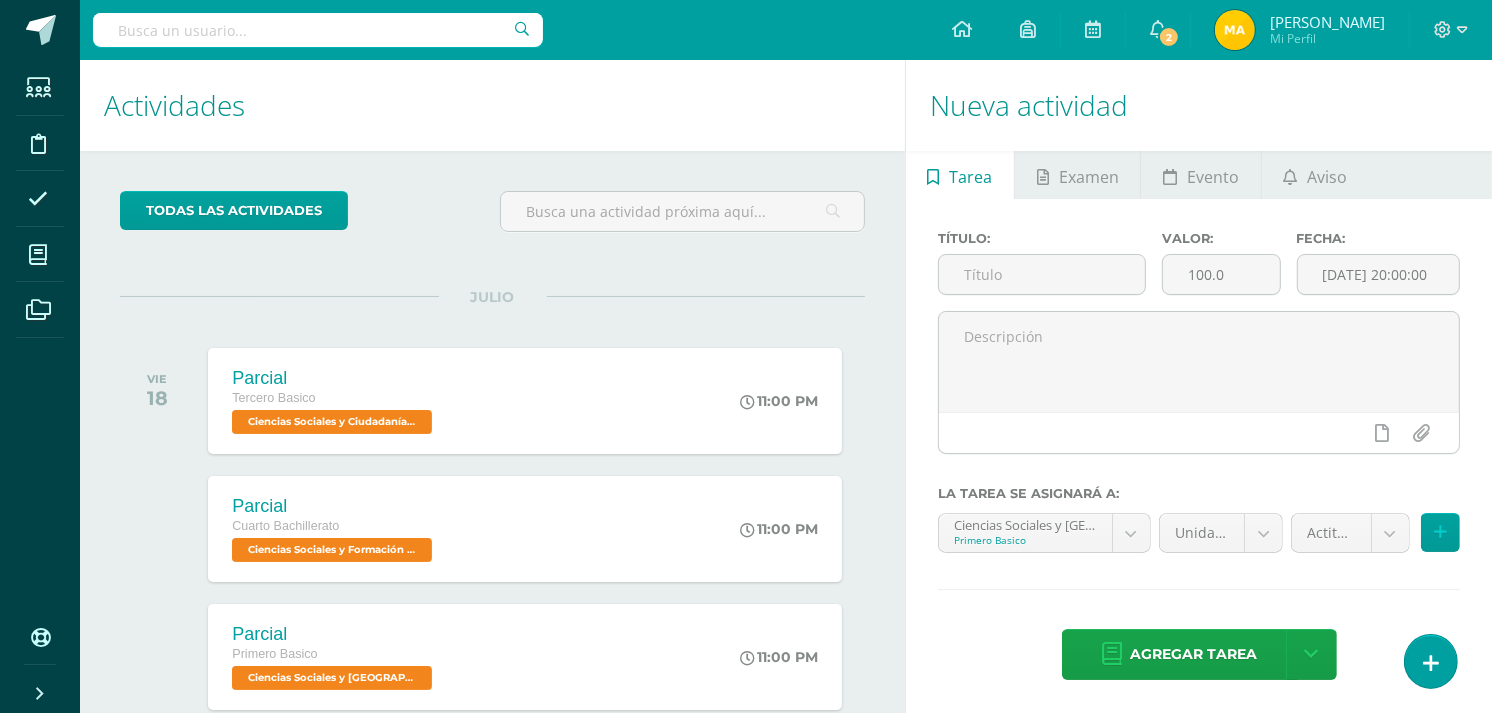 click at bounding box center (1451, 30) 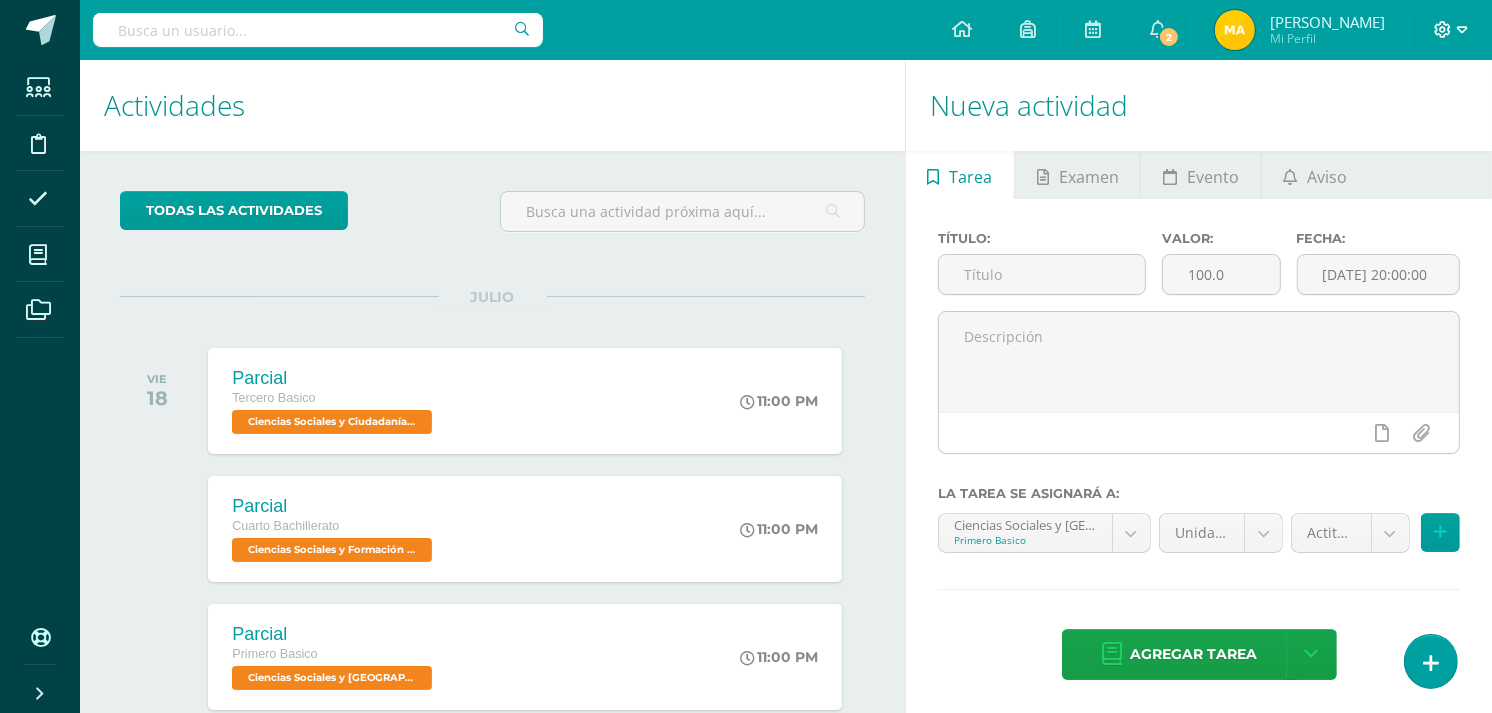 click 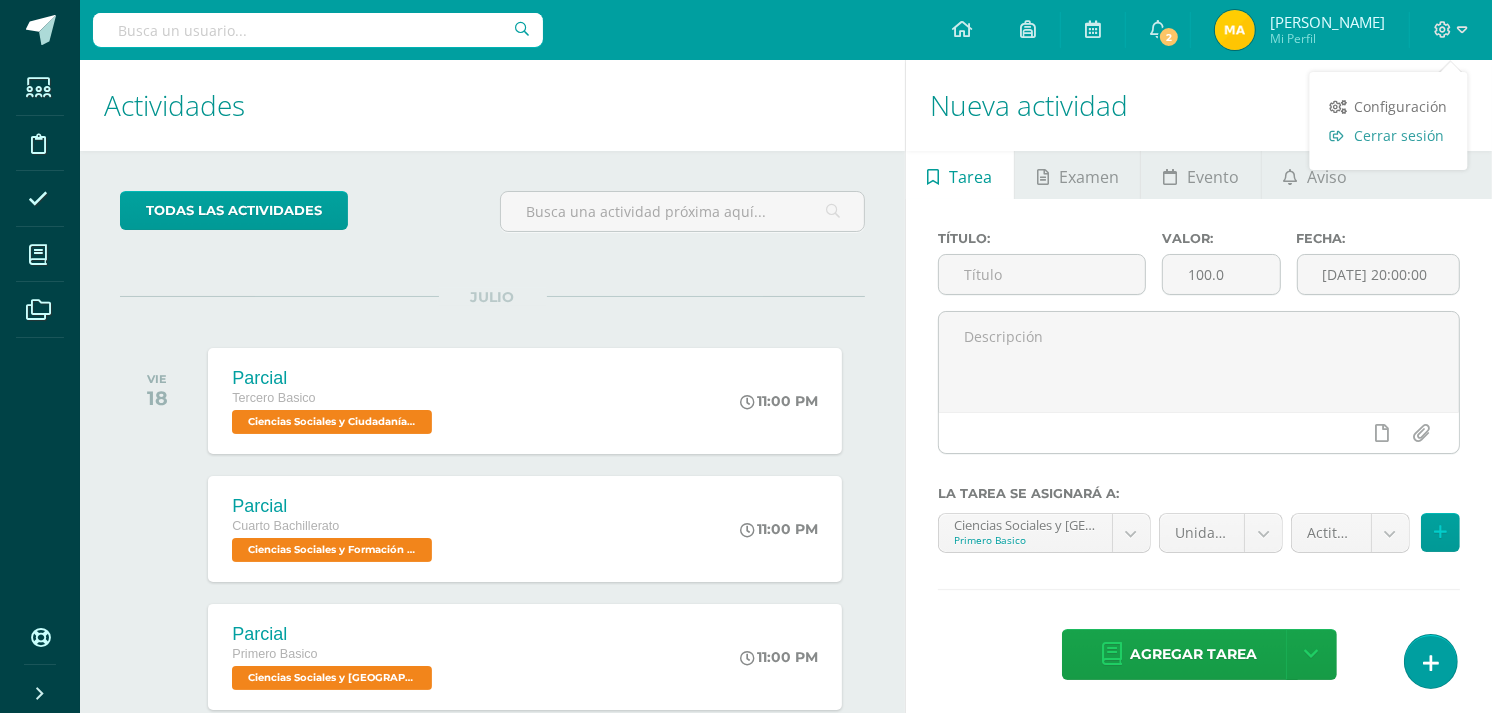 click on "Cerrar sesión" at bounding box center [1400, 135] 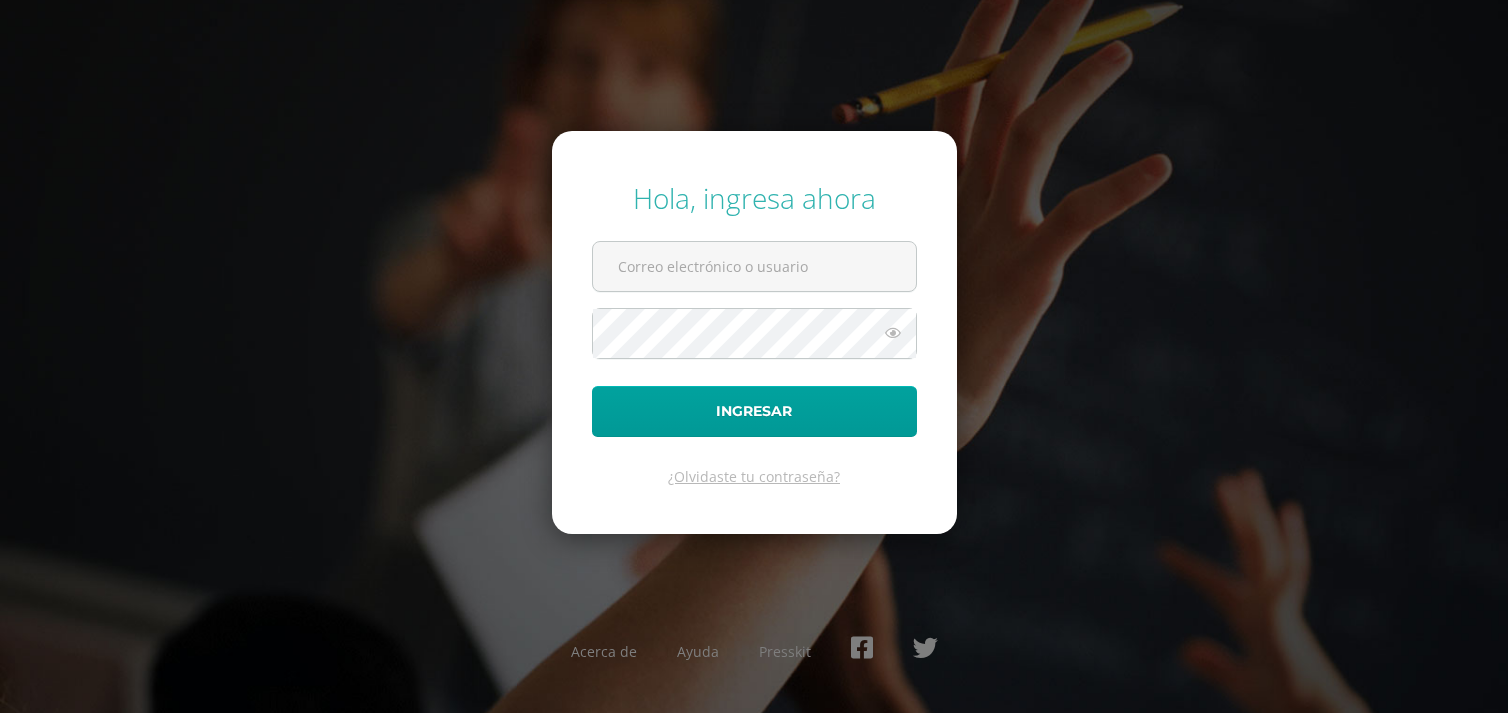 scroll, scrollTop: 0, scrollLeft: 0, axis: both 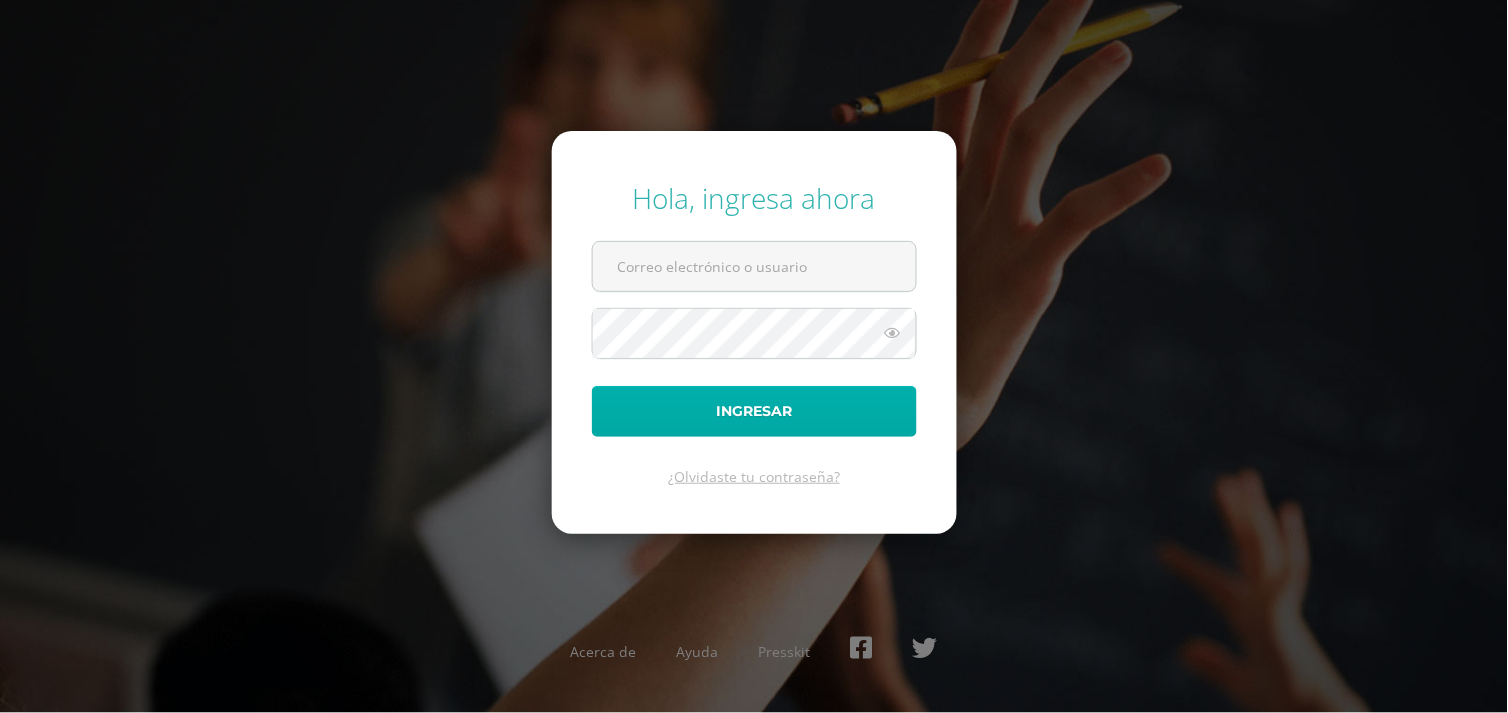 type on "[EMAIL_ADDRESS][DOMAIN_NAME]" 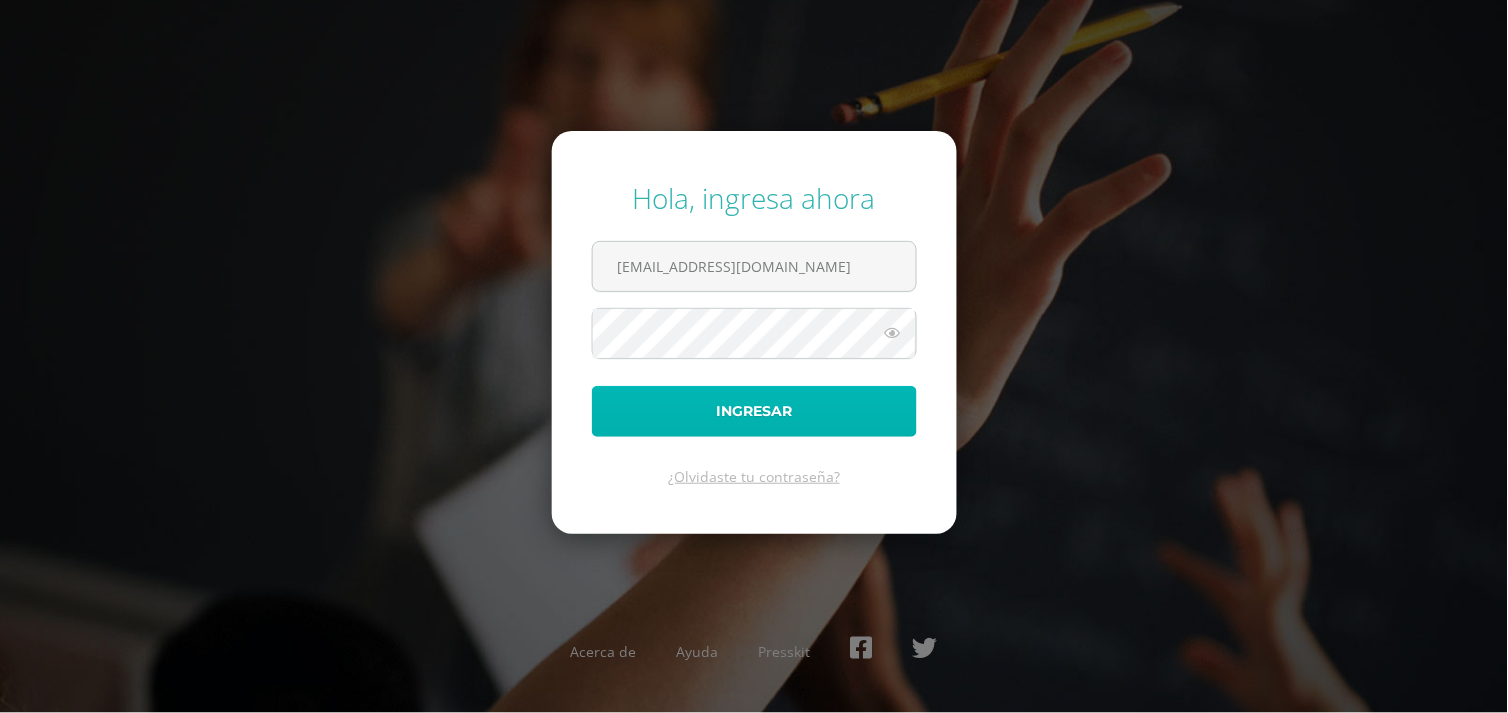 click on "Ingresar" at bounding box center (754, 411) 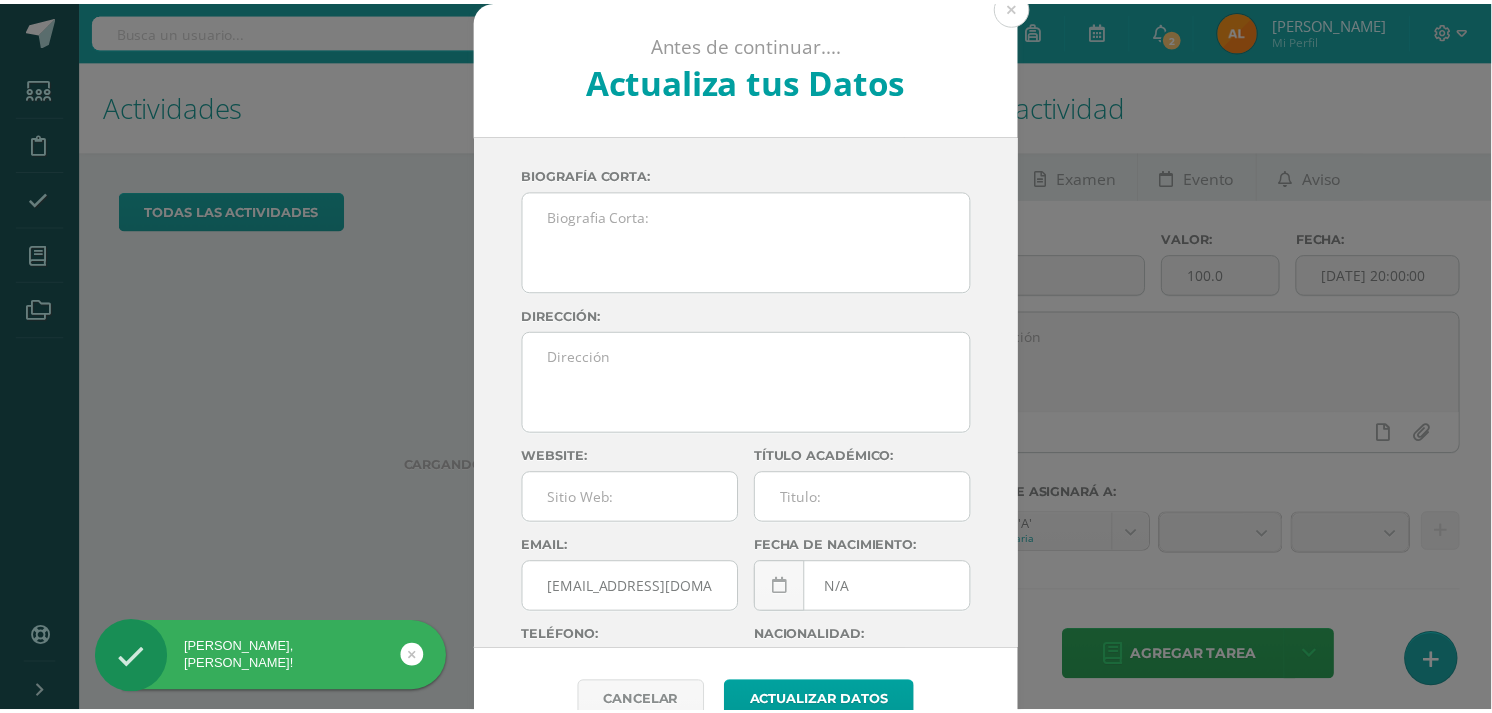 scroll, scrollTop: 0, scrollLeft: 0, axis: both 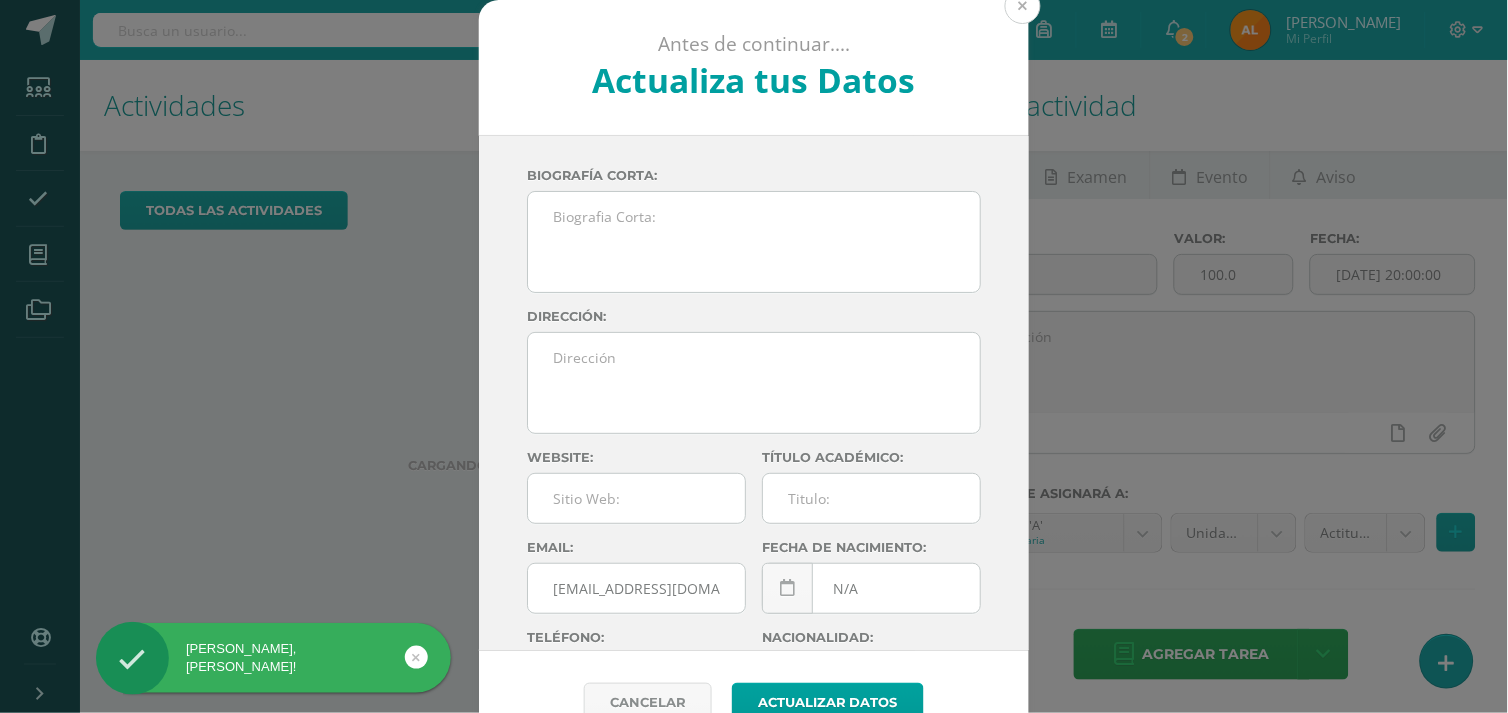 click at bounding box center (1023, 6) 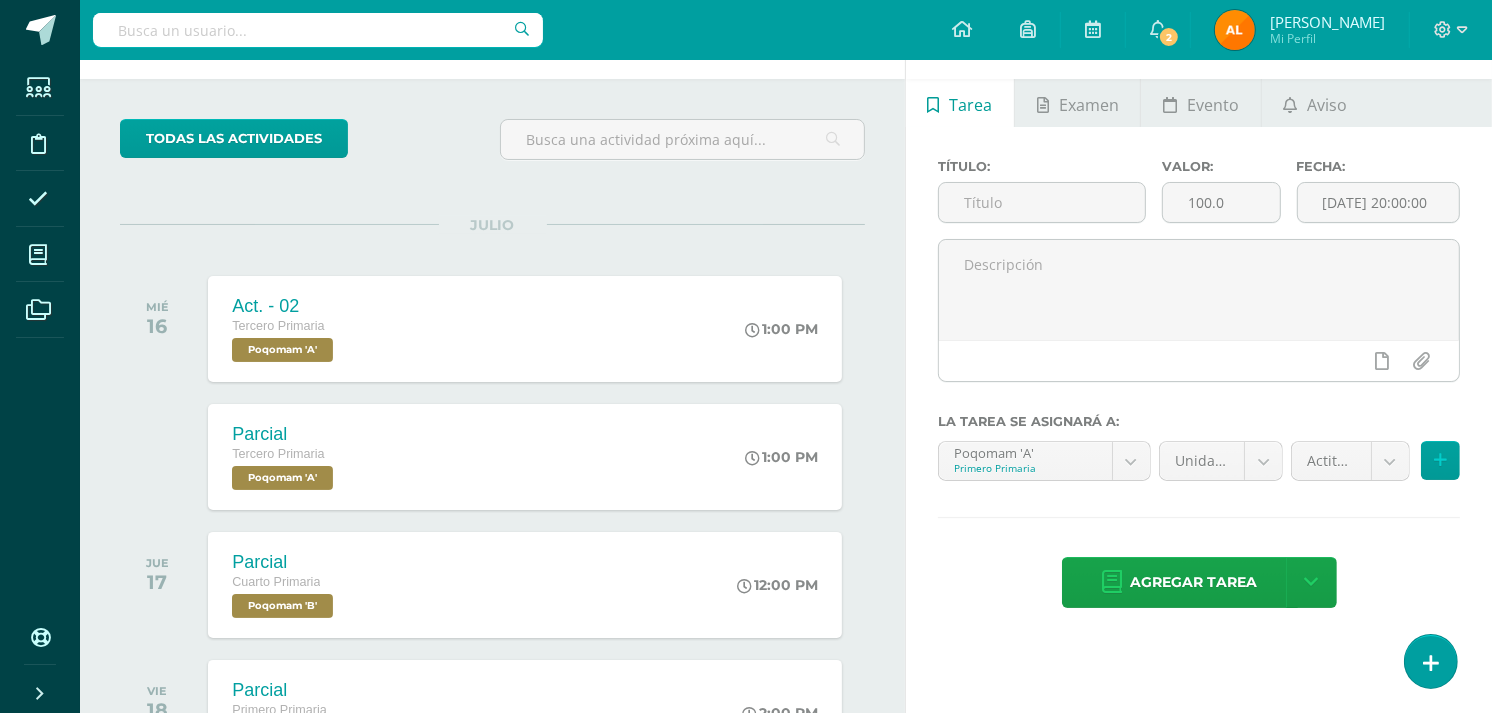 scroll, scrollTop: 0, scrollLeft: 0, axis: both 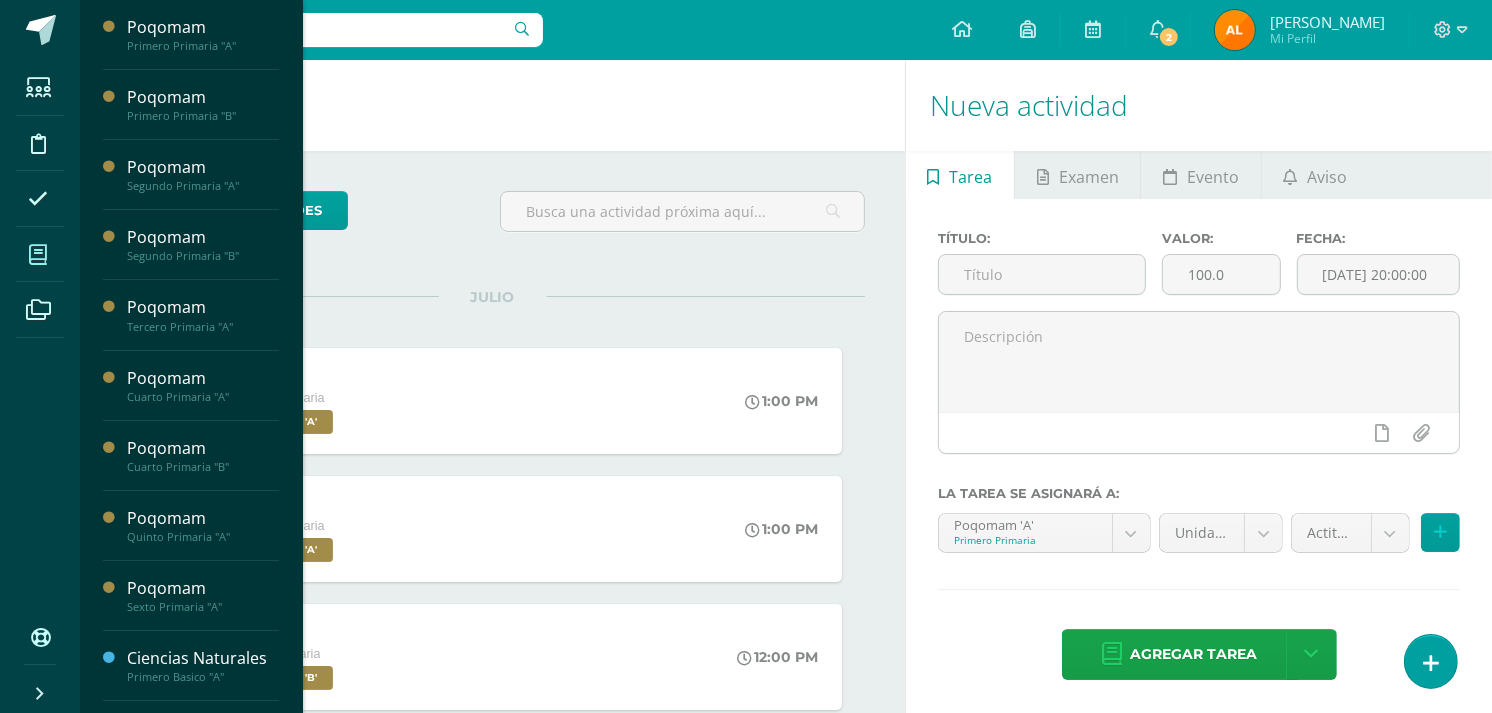 click at bounding box center [38, 254] 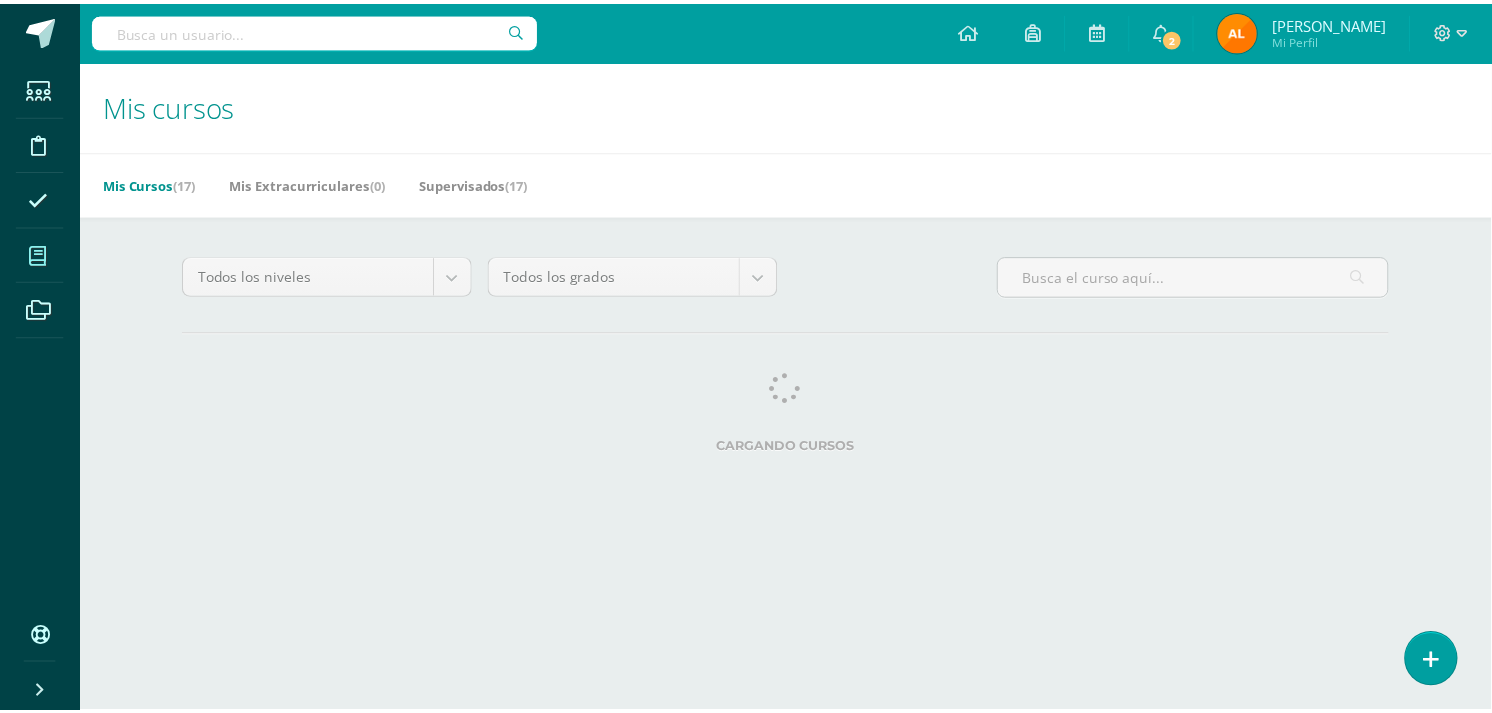 scroll, scrollTop: 0, scrollLeft: 0, axis: both 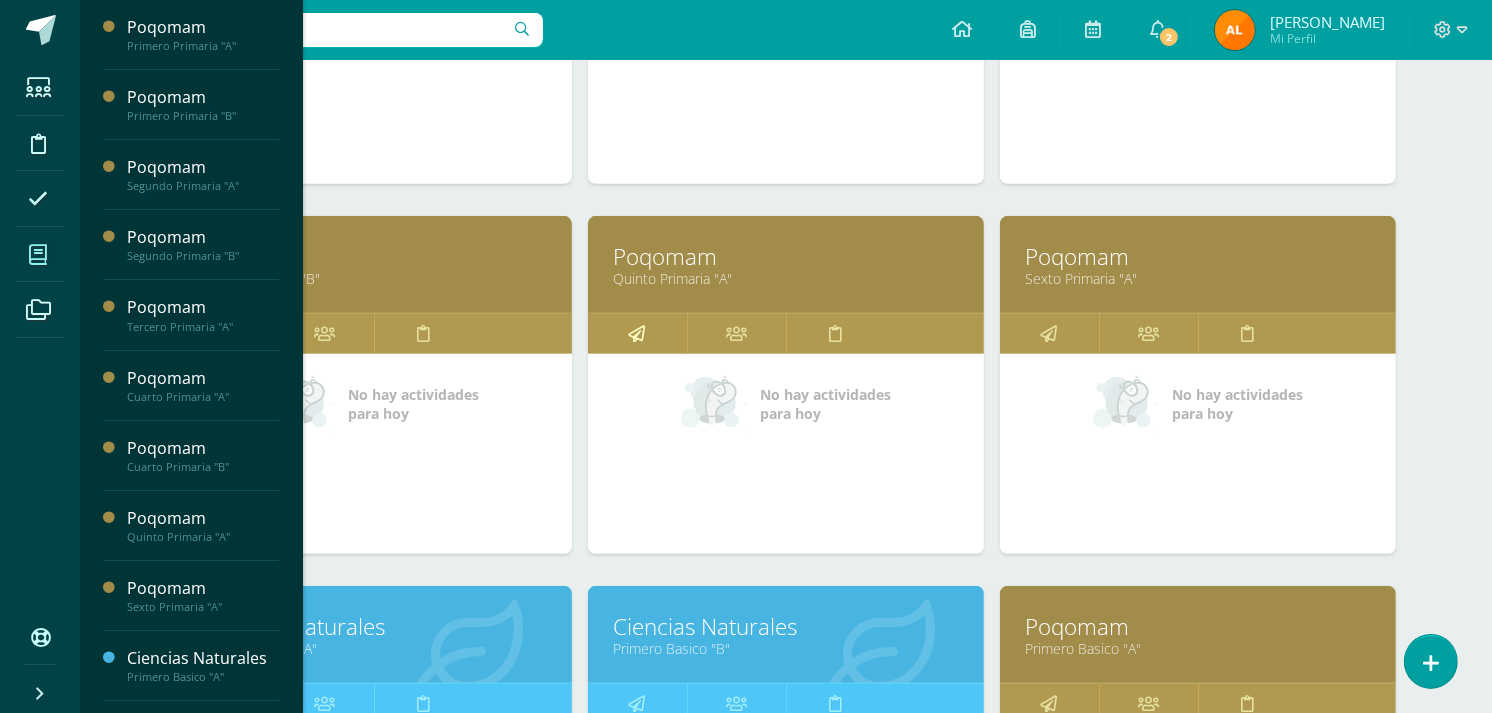 click at bounding box center [637, 334] 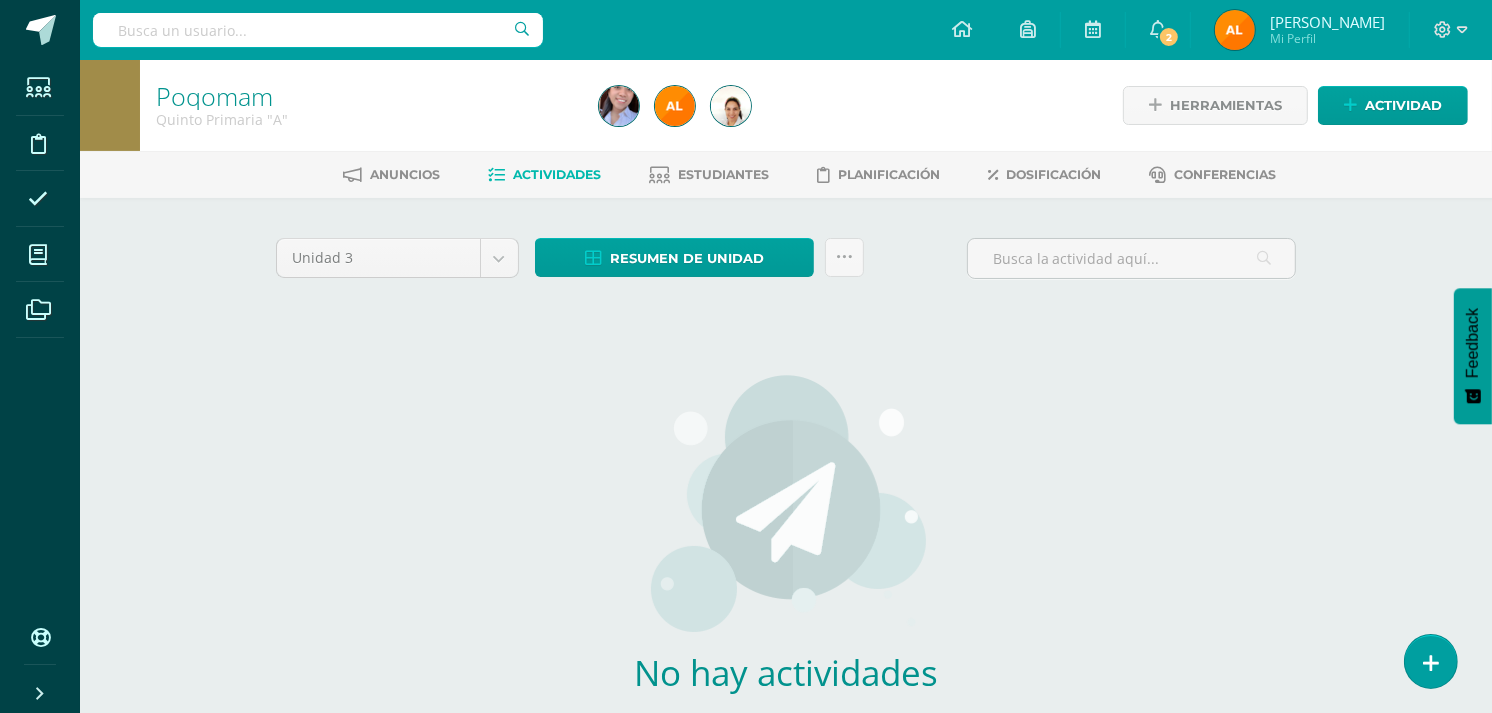 scroll, scrollTop: 0, scrollLeft: 0, axis: both 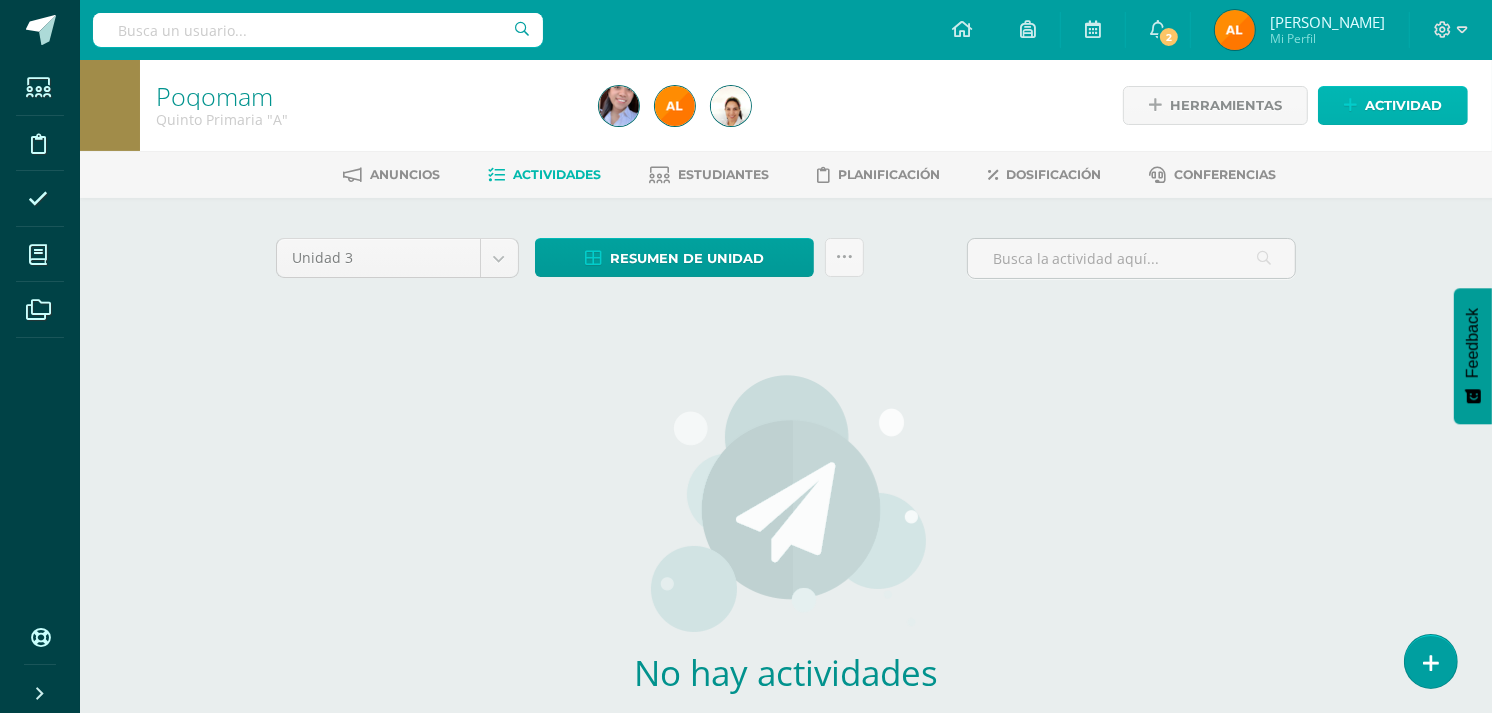 click on "Actividad" at bounding box center [1403, 105] 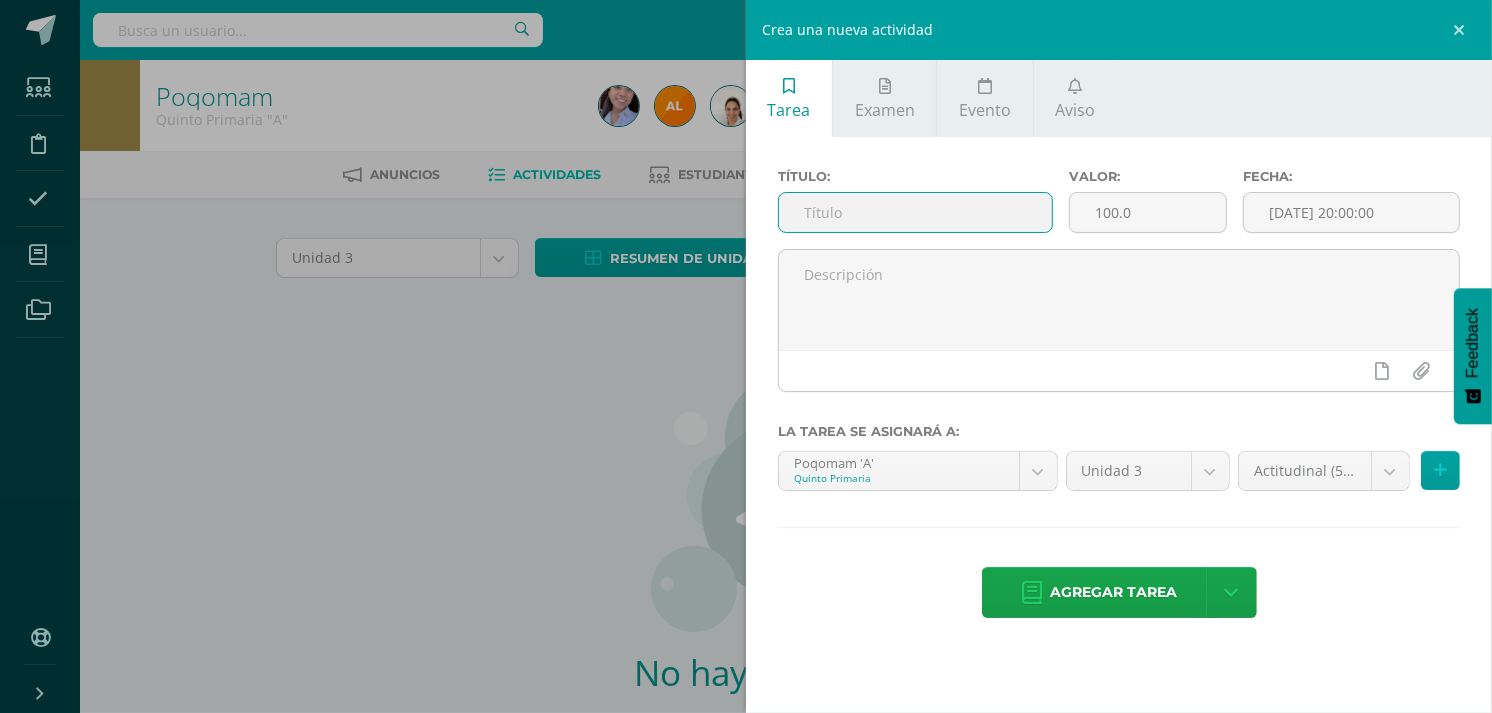 click at bounding box center (915, 212) 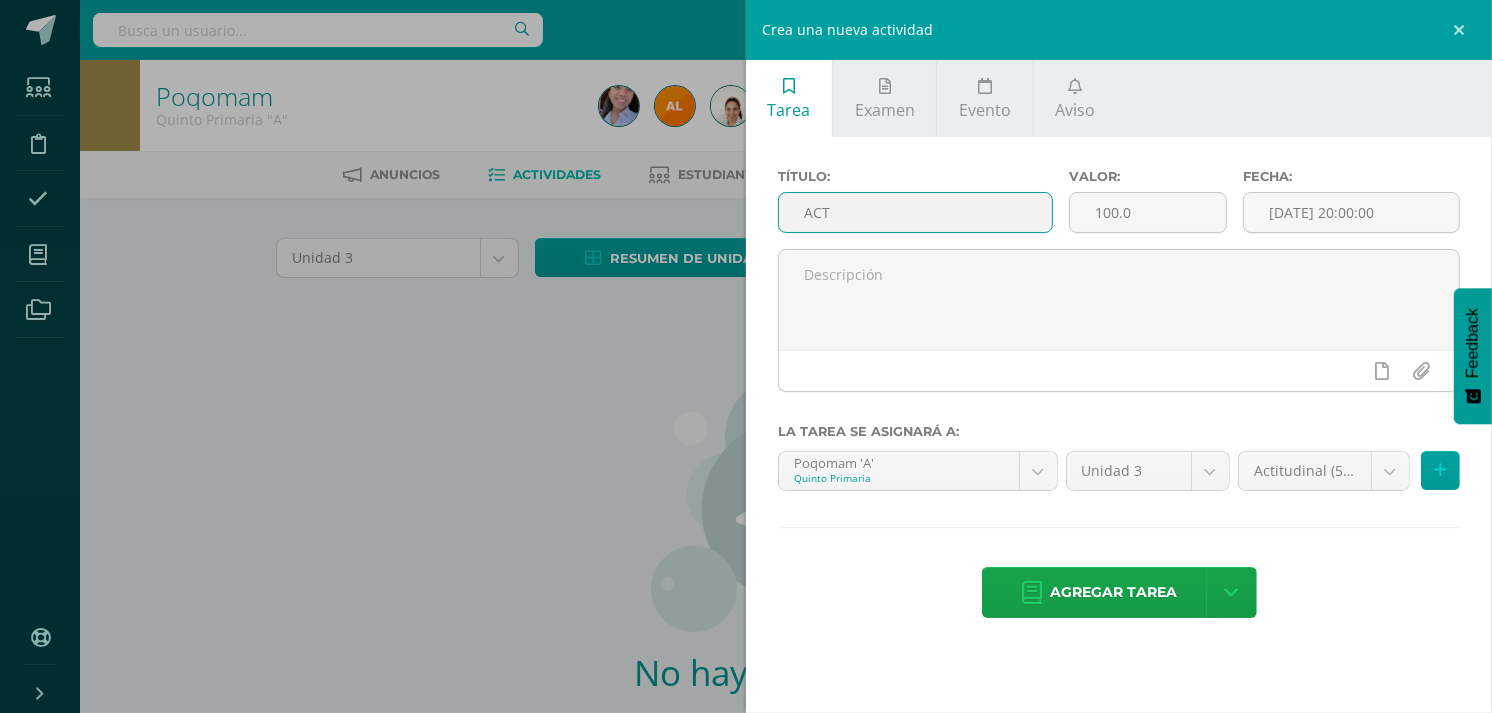 type on "Act. -  01" 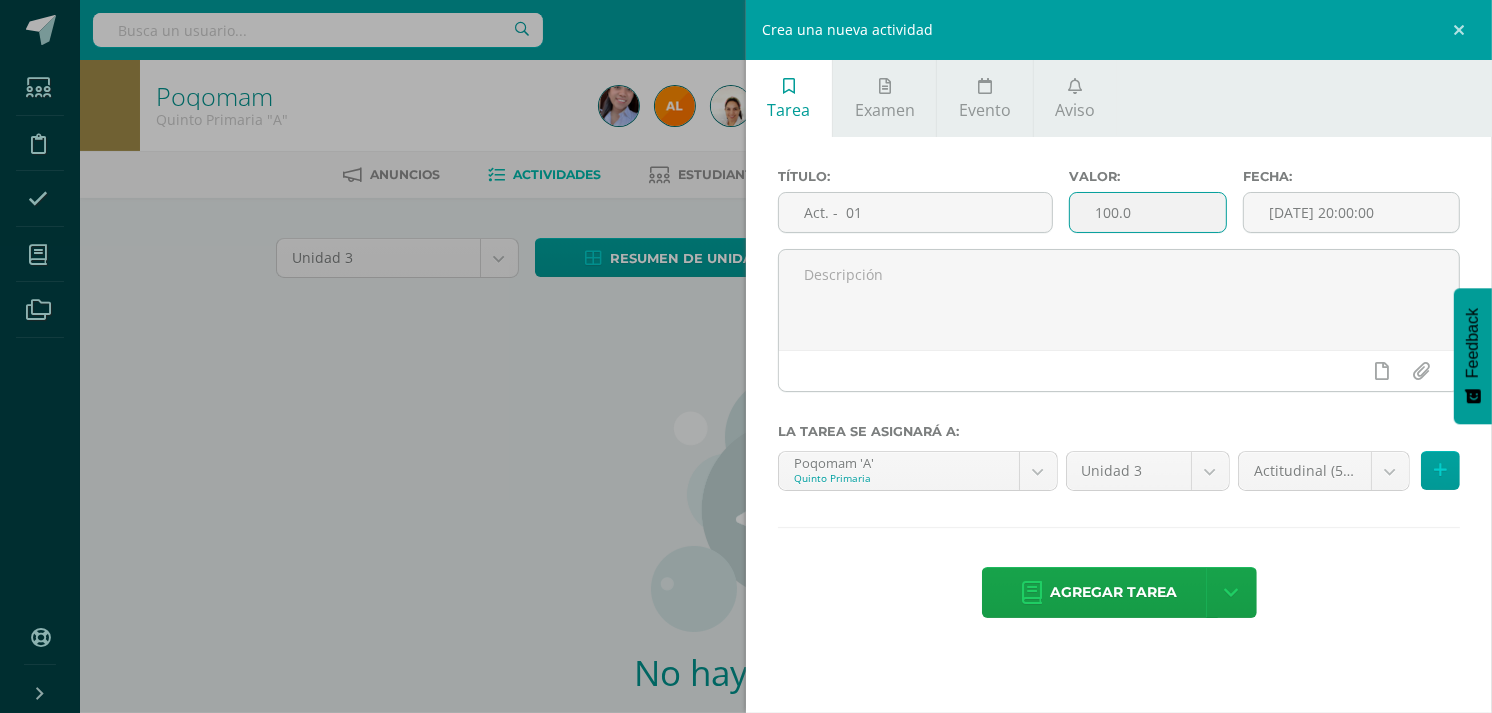 click on "100.0" at bounding box center (1148, 212) 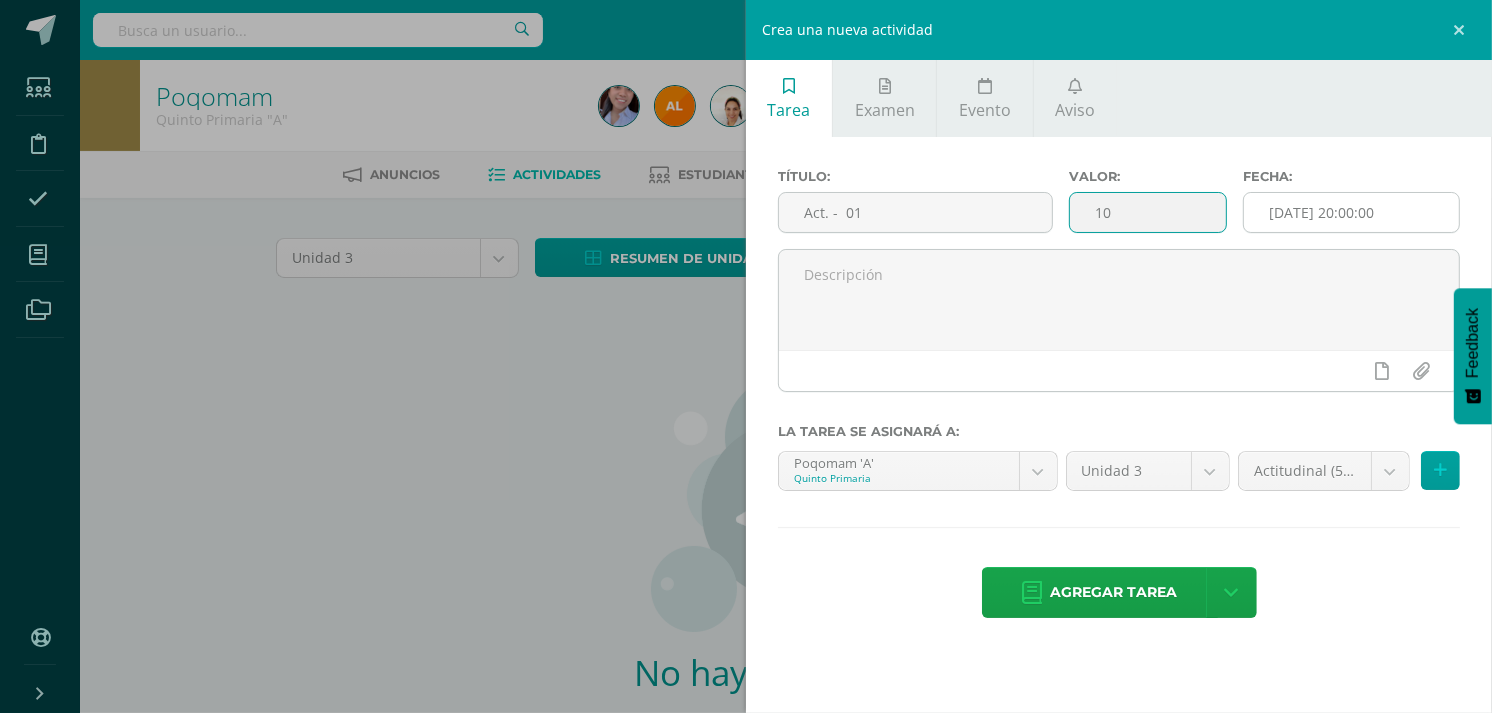 type on "10" 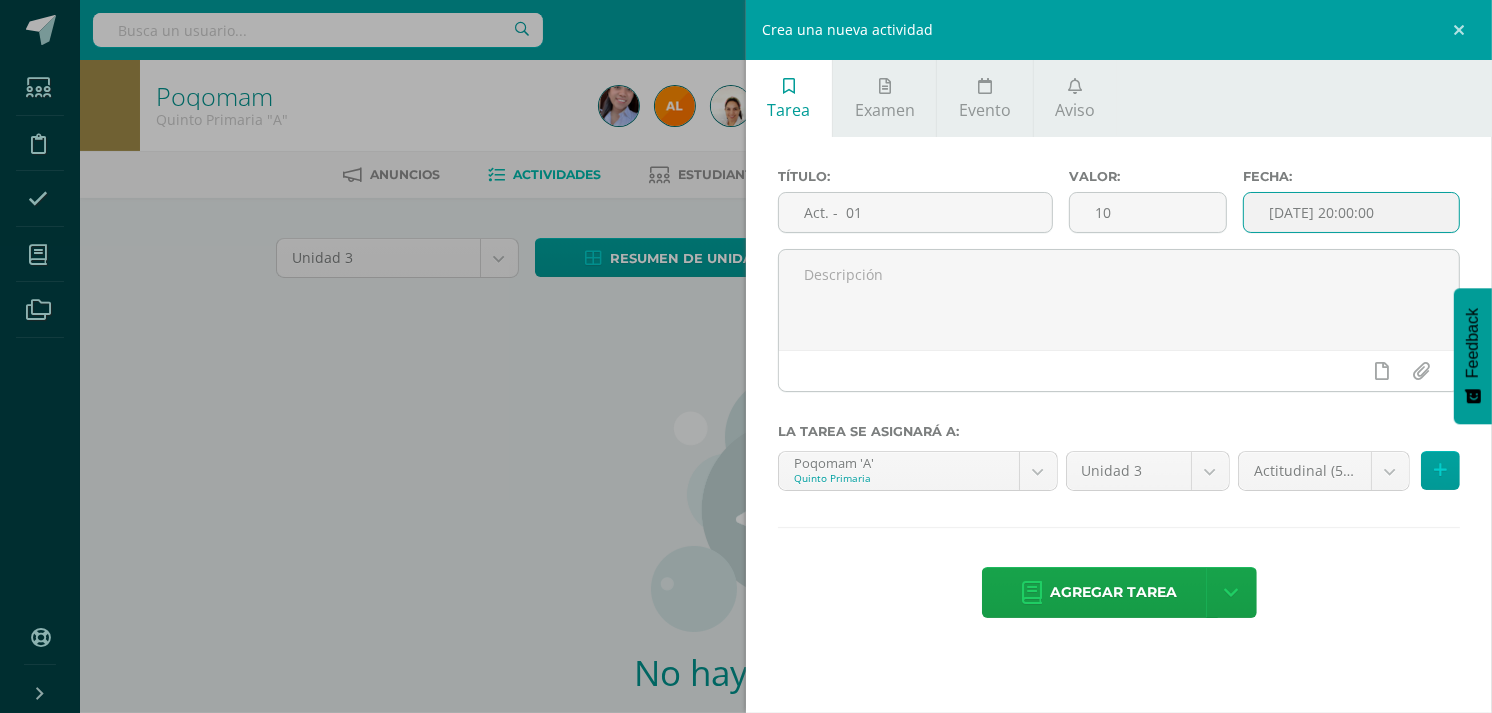 click on "[DATE] 20:00:00" at bounding box center [1351, 212] 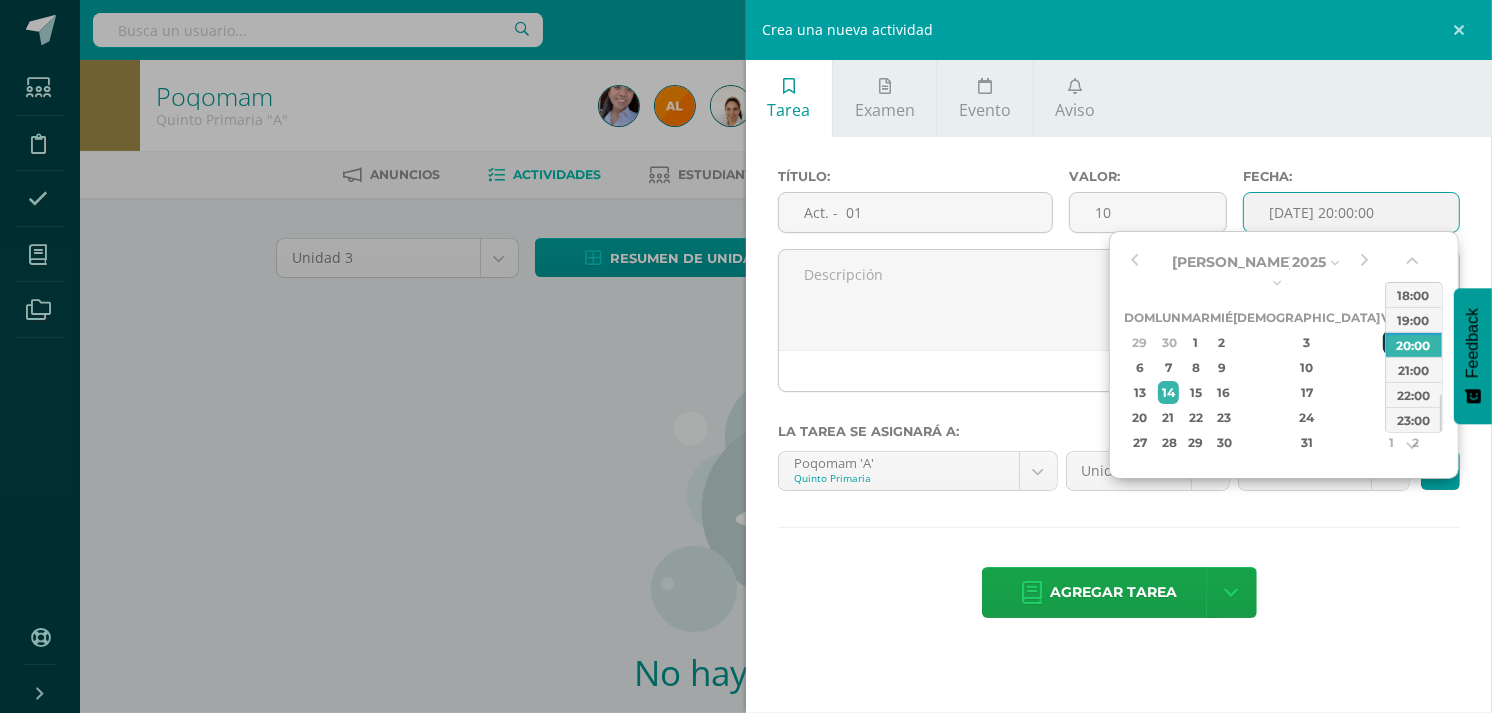 click on "4" at bounding box center (1392, 342) 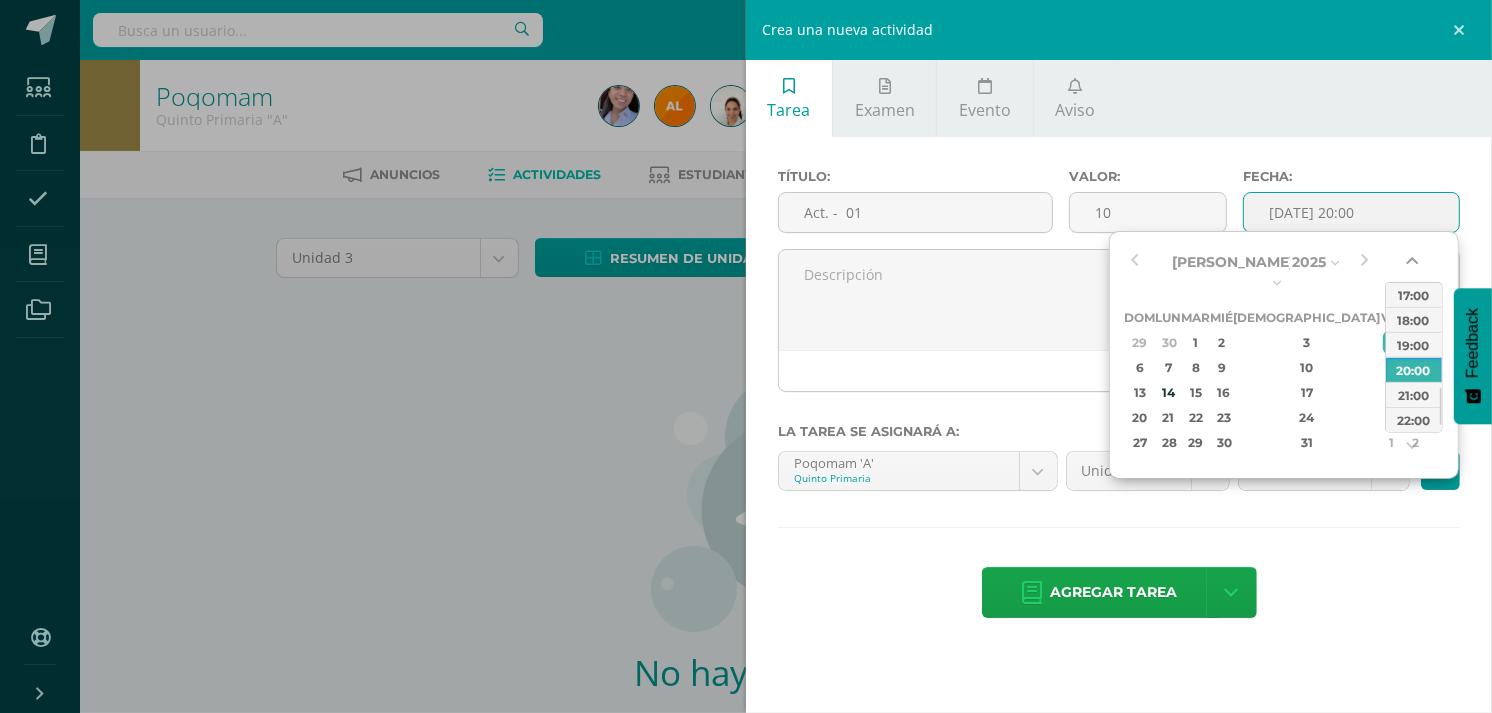 click at bounding box center [1414, 265] 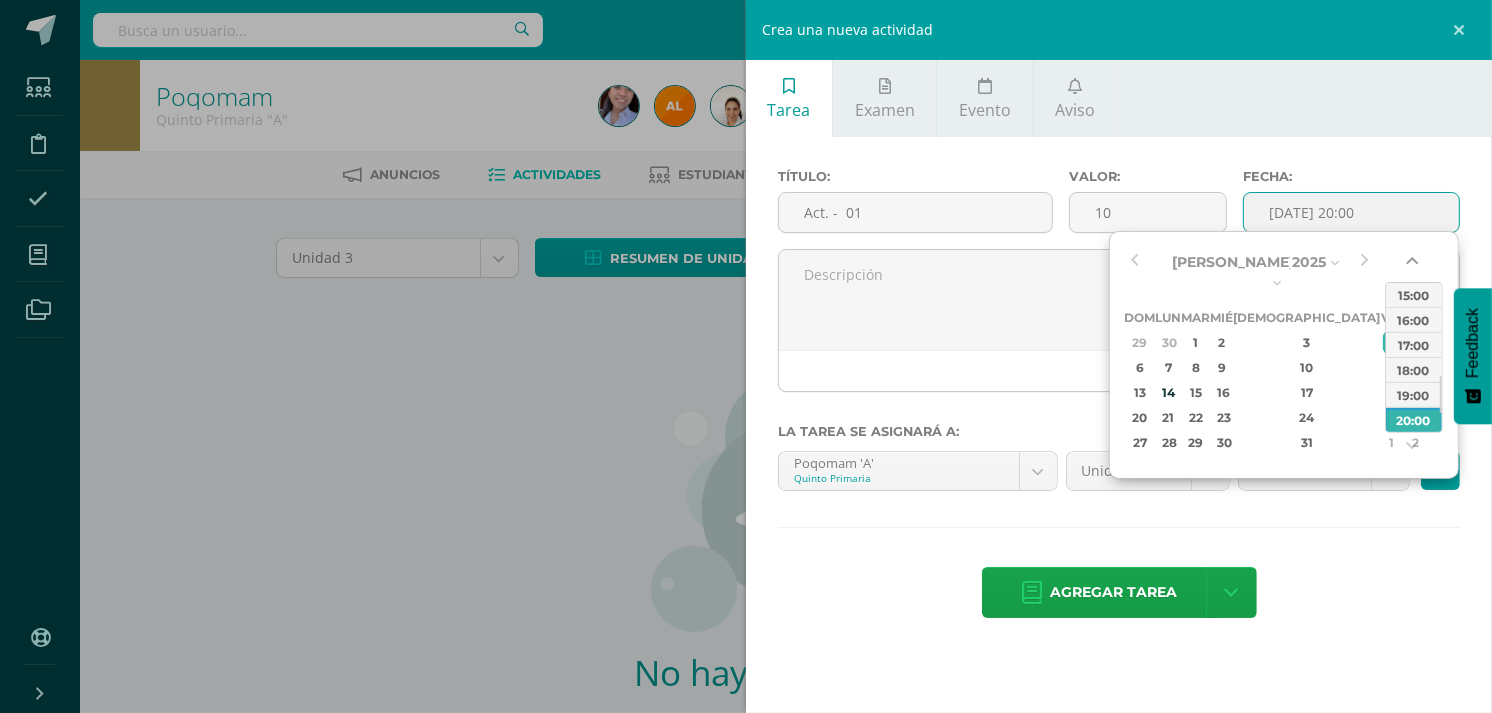 click at bounding box center (1414, 265) 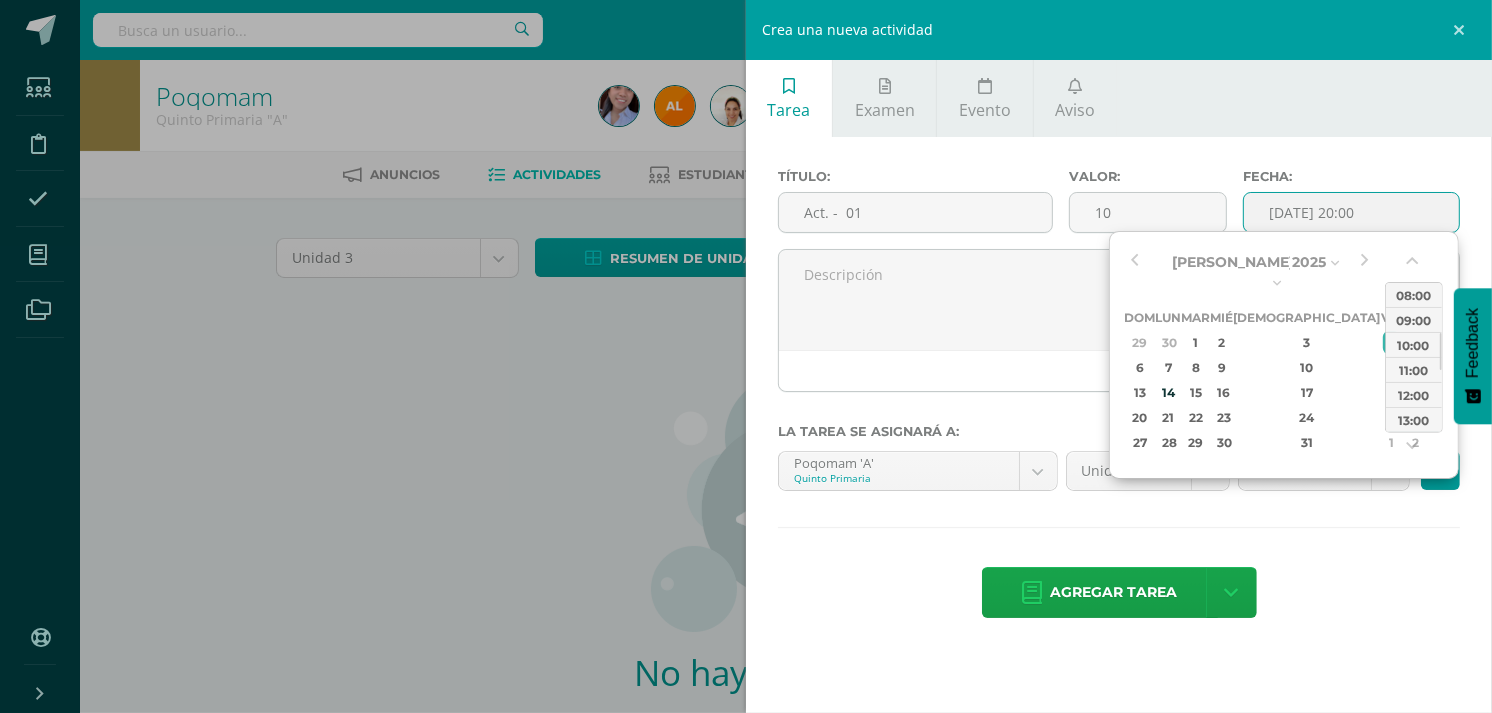 drag, startPoint x: 1414, startPoint y: 263, endPoint x: 1411, endPoint y: 286, distance: 23.194826 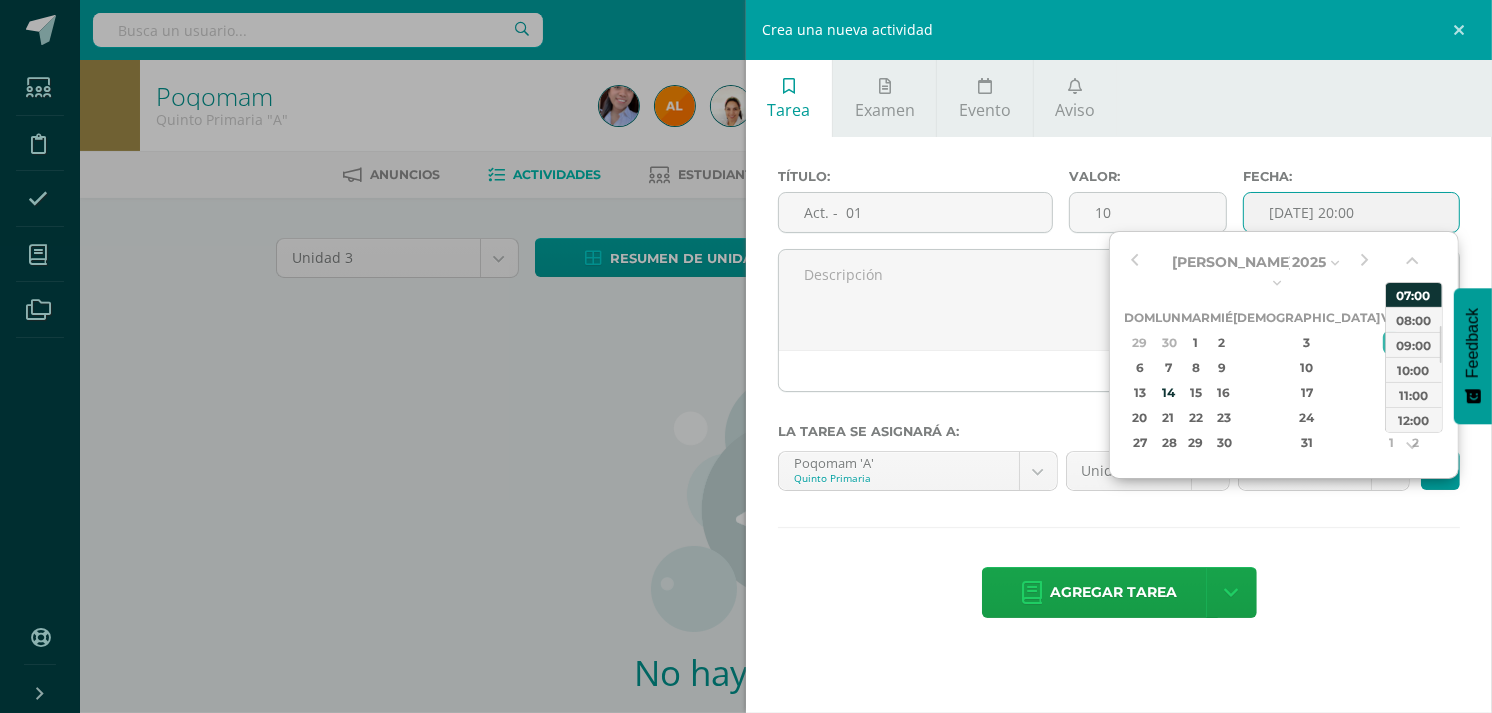 click on "07:00" at bounding box center (1414, 294) 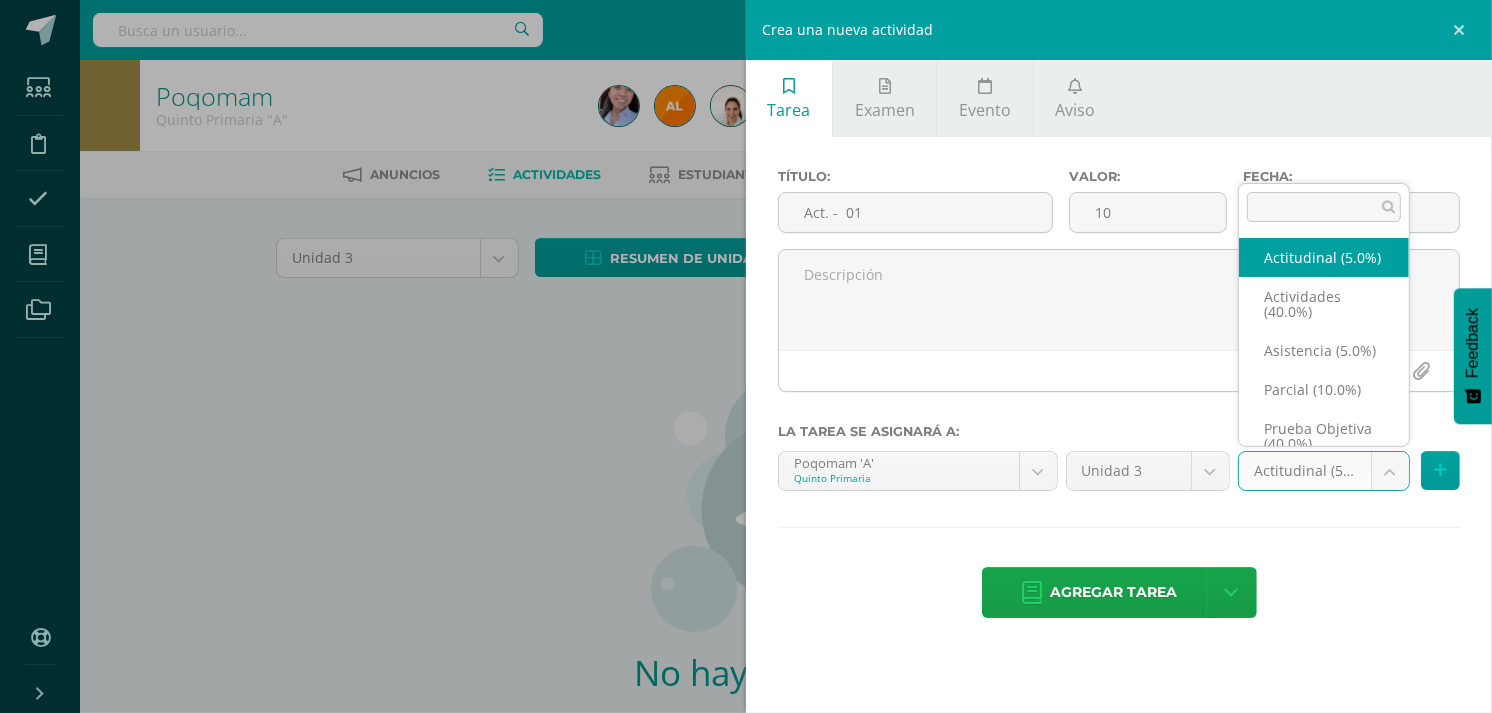 click on "Estudiantes Disciplina Asistencia Mis cursos Archivos Soporte
Ayuda
Reportar un problema
Centro de ayuda
Últimas actualizaciones
Cerrar panel
Poqomam
Primero
Primaria
"A"
Actividades Estudiantes Planificación Dosificación
Poqomam
Primero
Primaria
"B"
Actividades Estudiantes Planificación Dosificación
Poqomam
Segundo
Primaria
"A"
Actividades Estudiantes Planificación Dosificación Actividades Estudiantes 2 2" at bounding box center (746, 429) 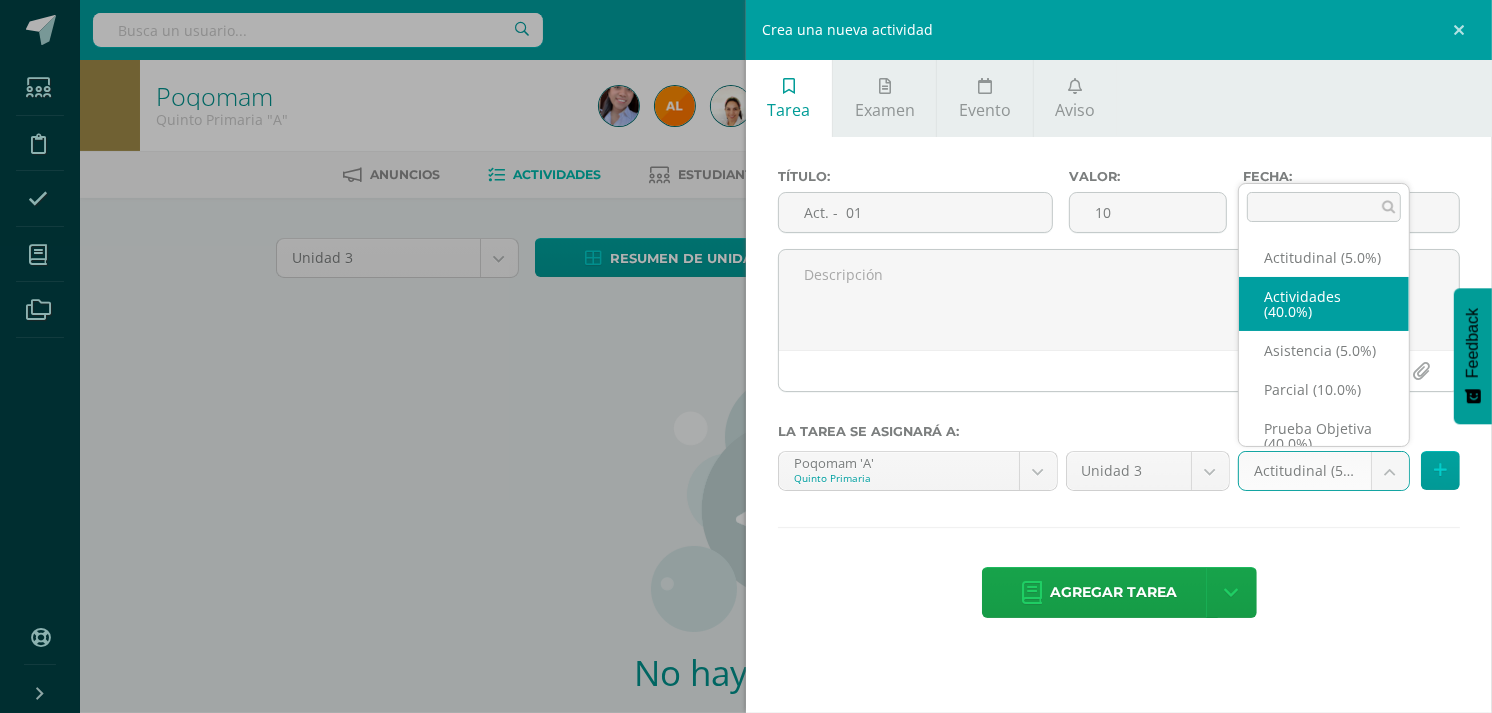 select on "119302" 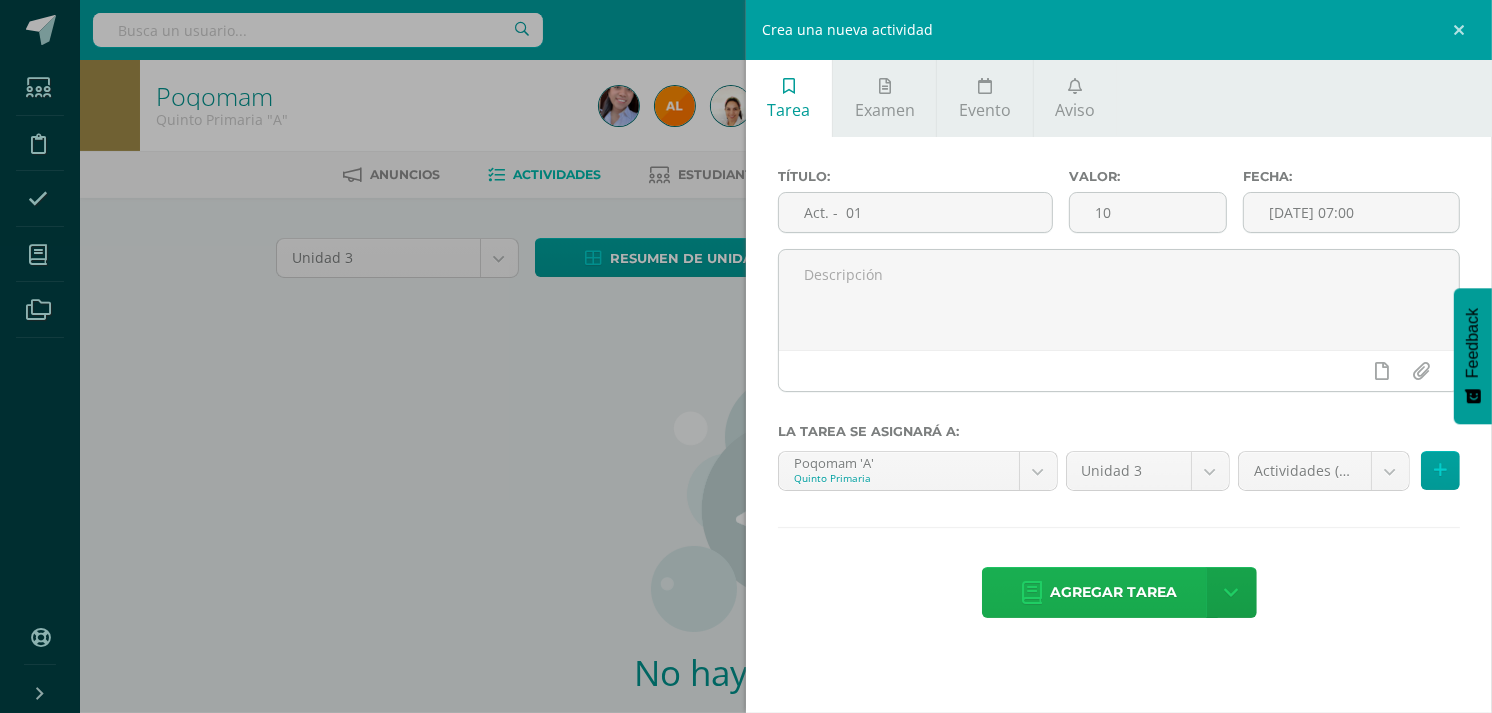 click on "Agregar tarea" at bounding box center [1114, 592] 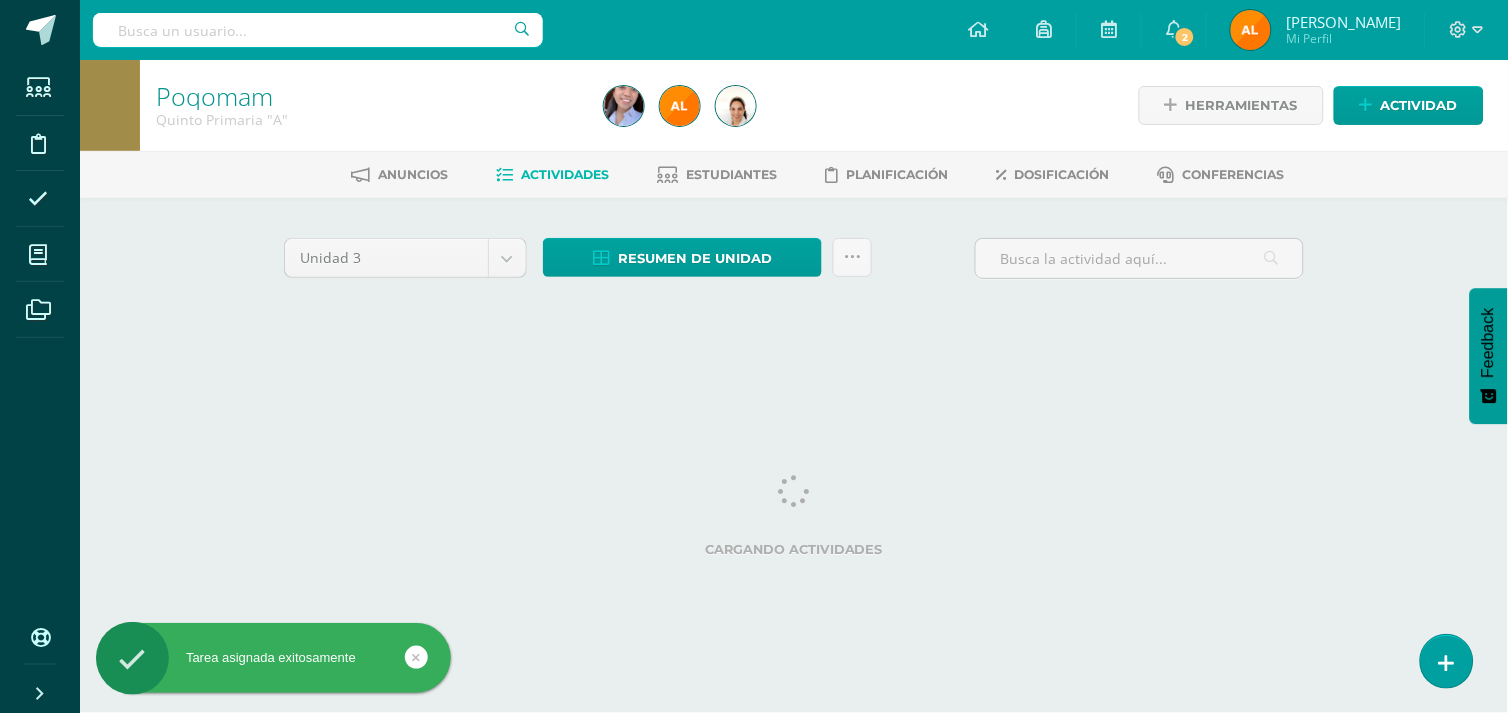 scroll, scrollTop: 0, scrollLeft: 0, axis: both 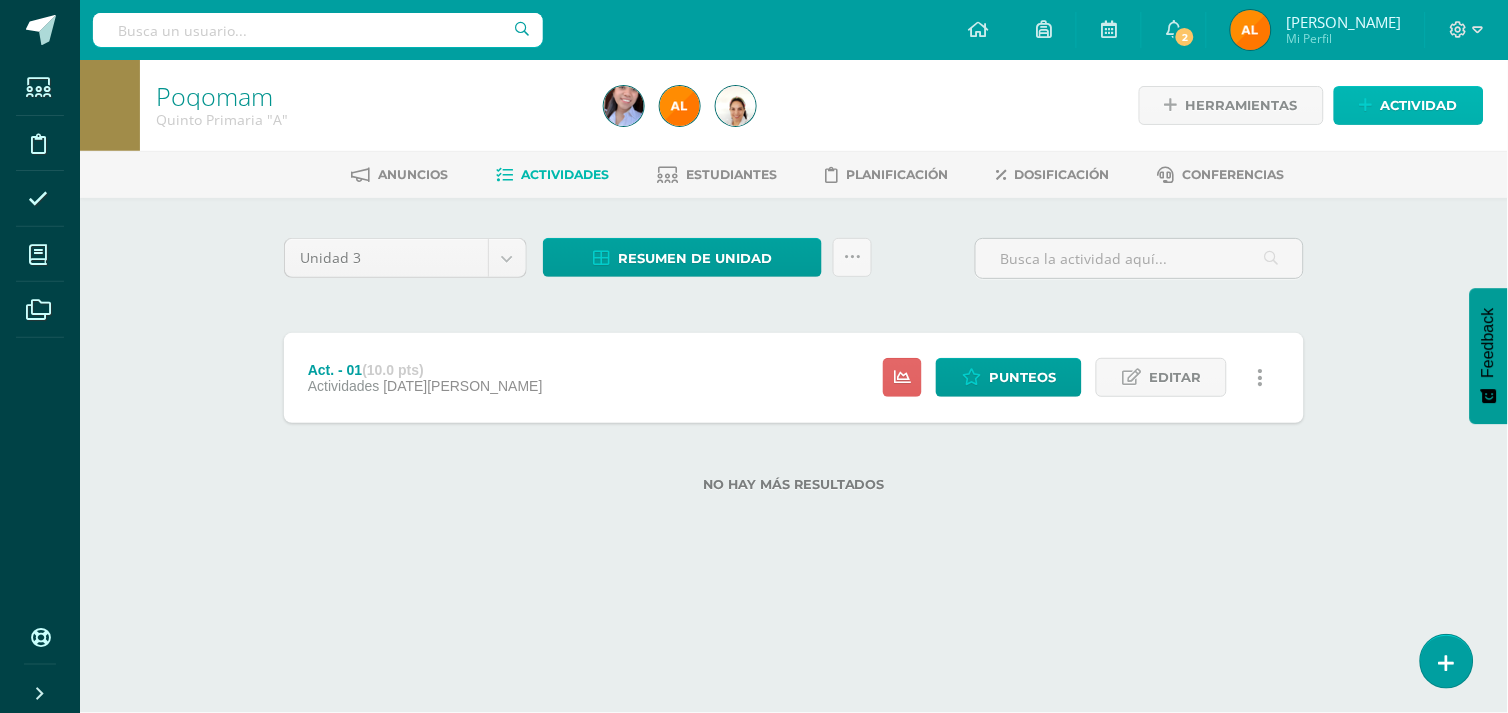 click on "Actividad" at bounding box center (1419, 105) 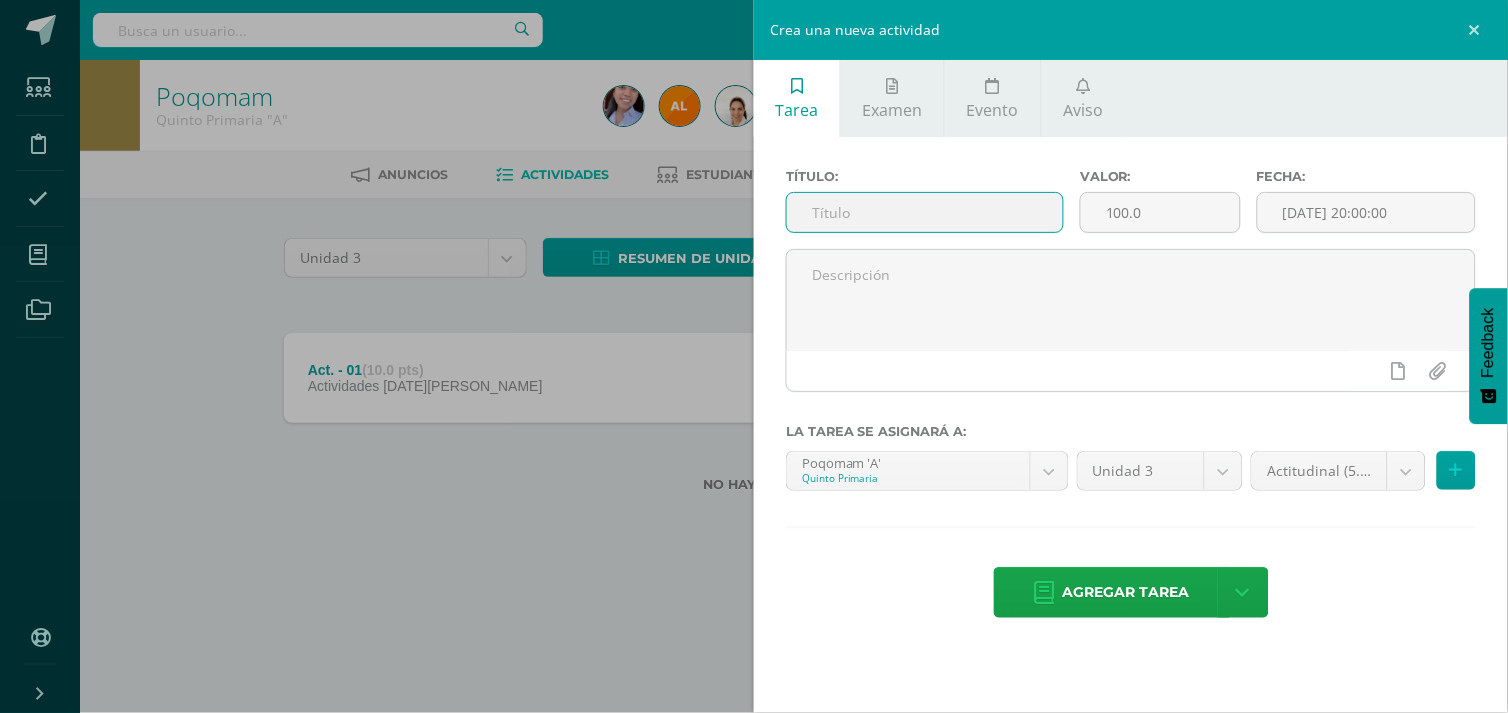 click at bounding box center [925, 212] 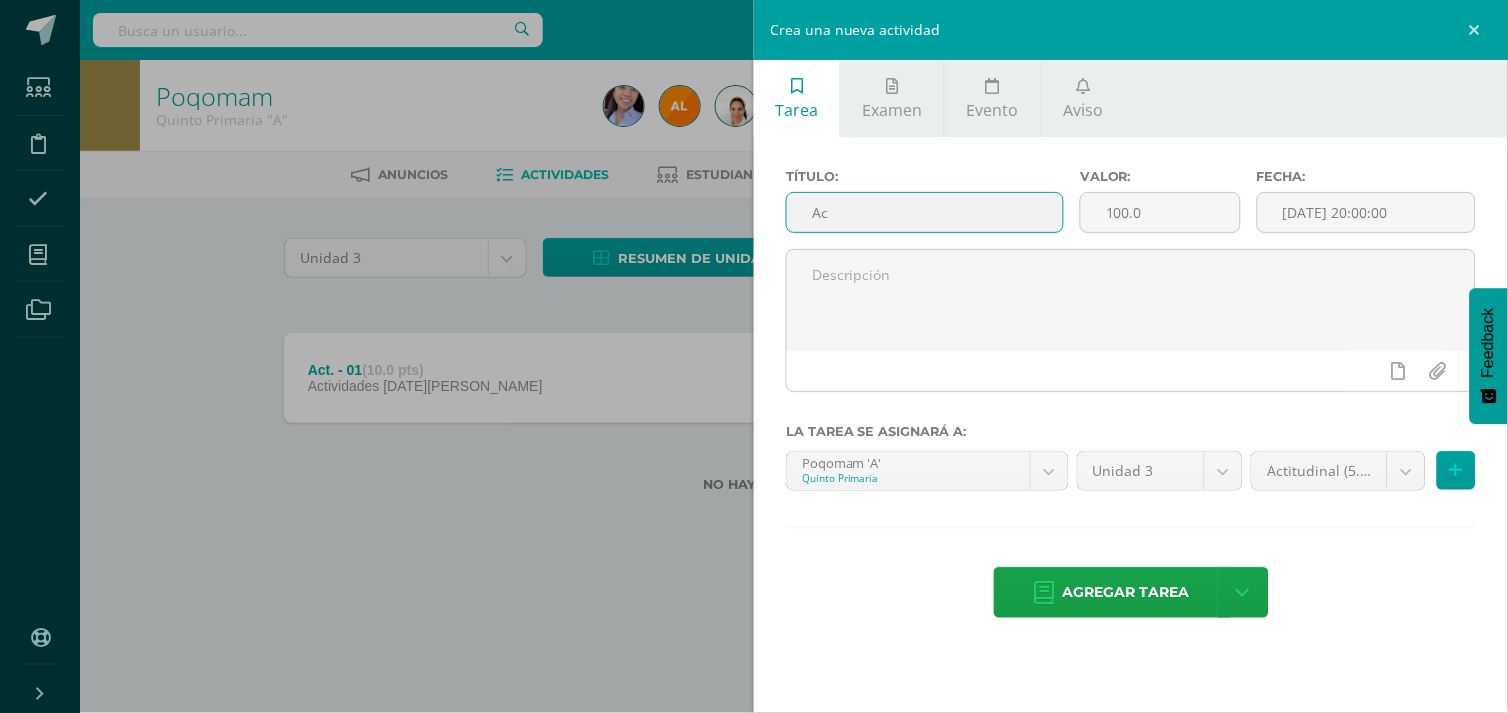 type on "Act. -  02" 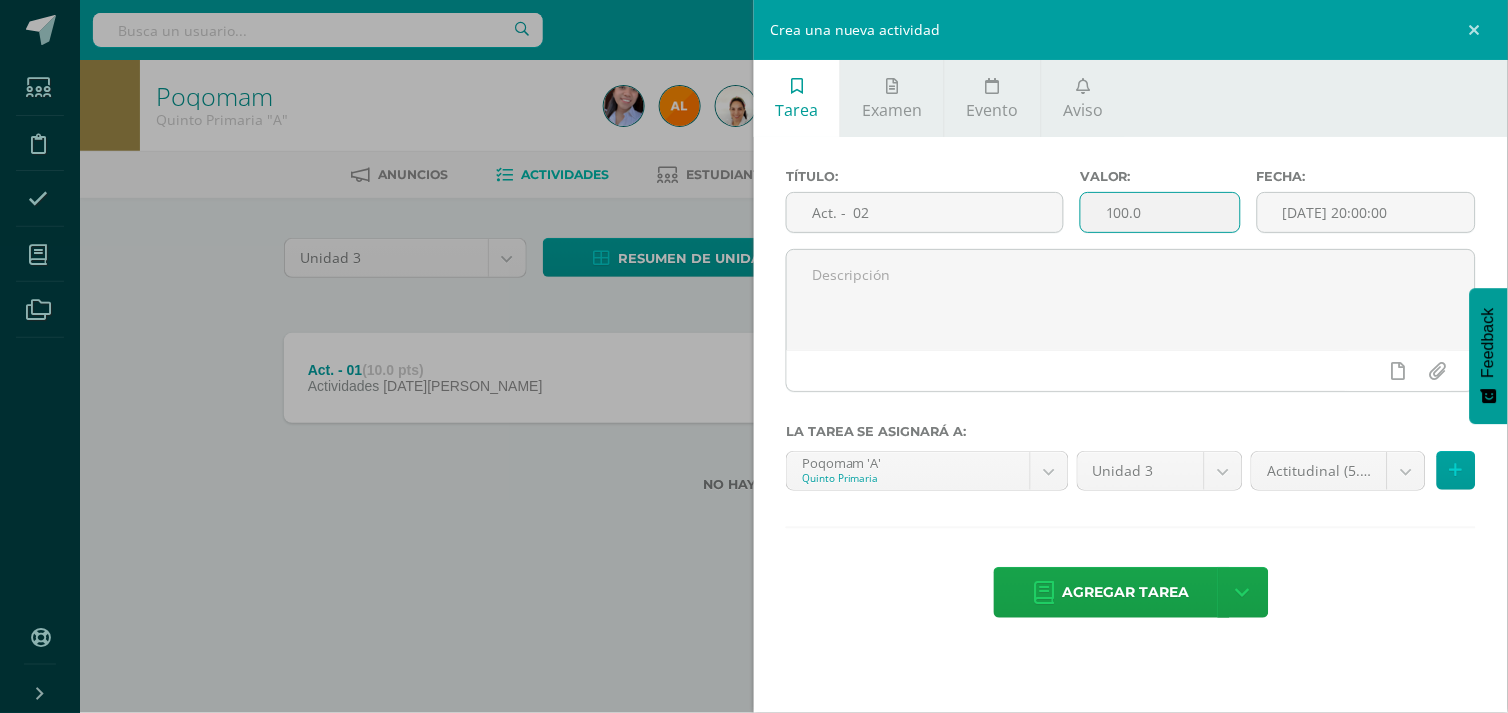 click on "100.0" at bounding box center [1160, 212] 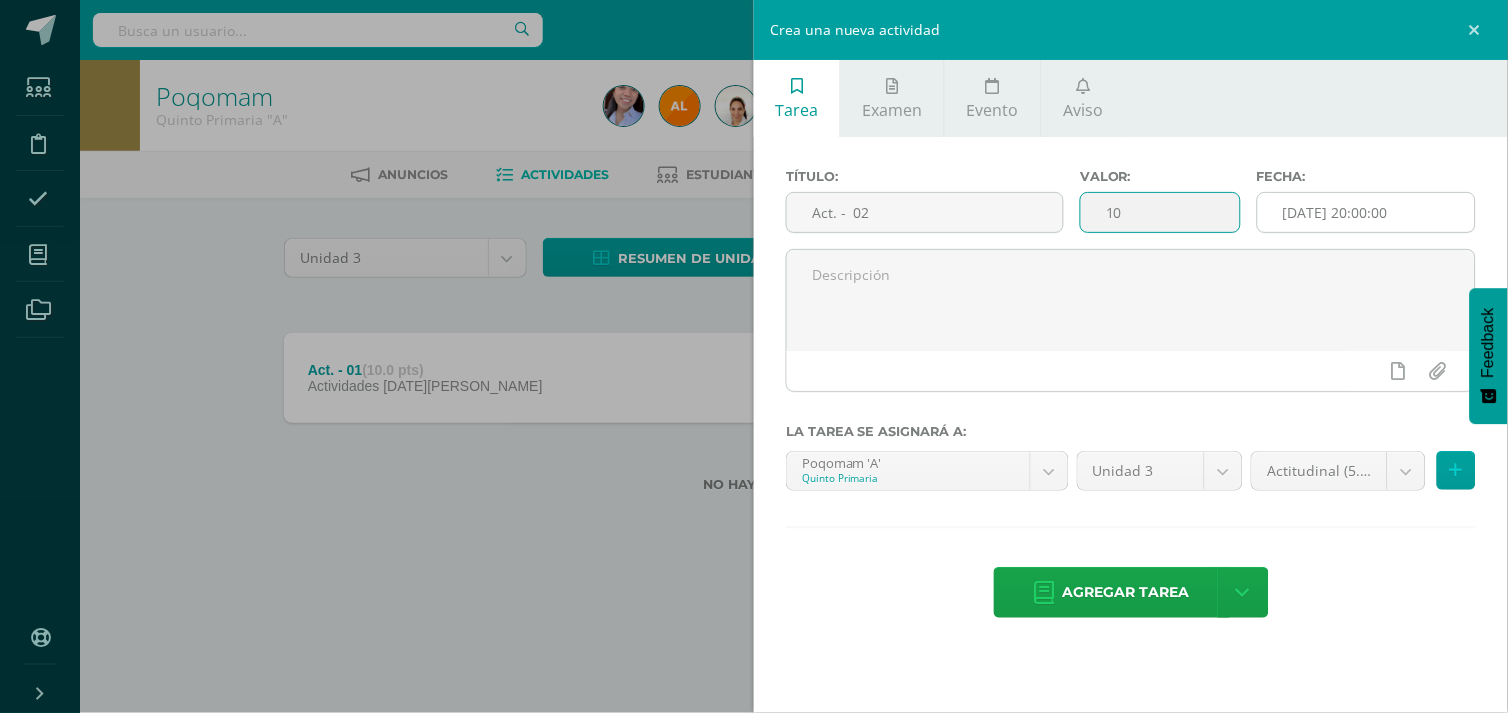 type on "10" 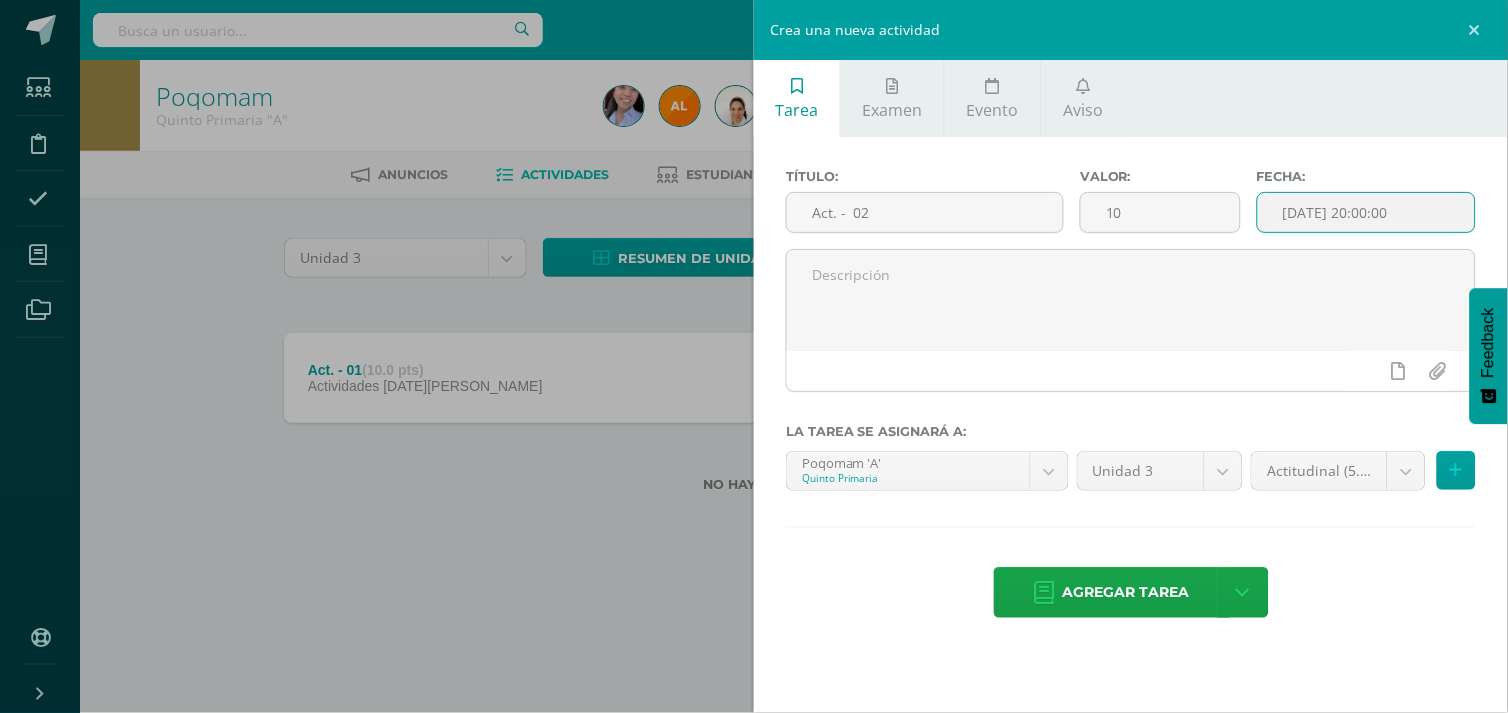 click on "[DATE] 20:00:00" at bounding box center (1366, 212) 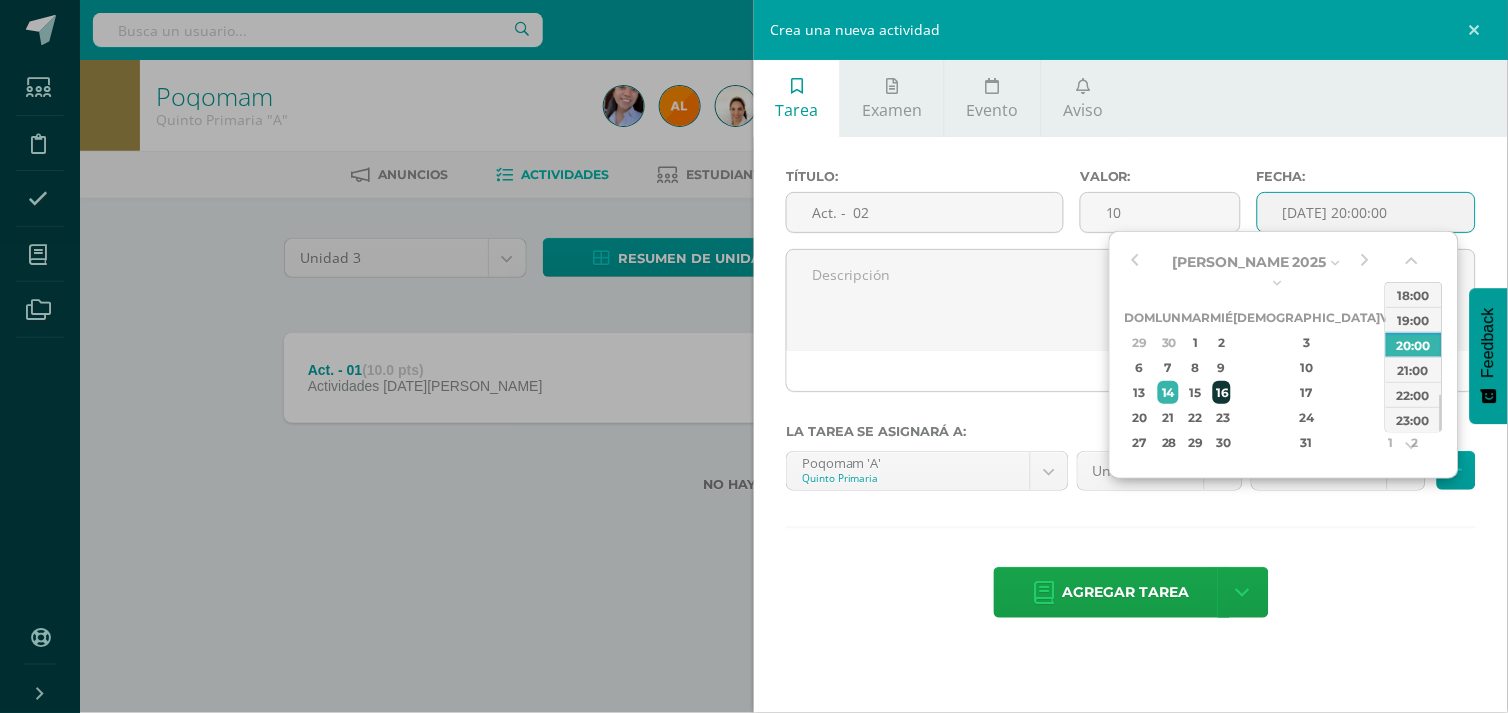 click on "16" at bounding box center [1222, 392] 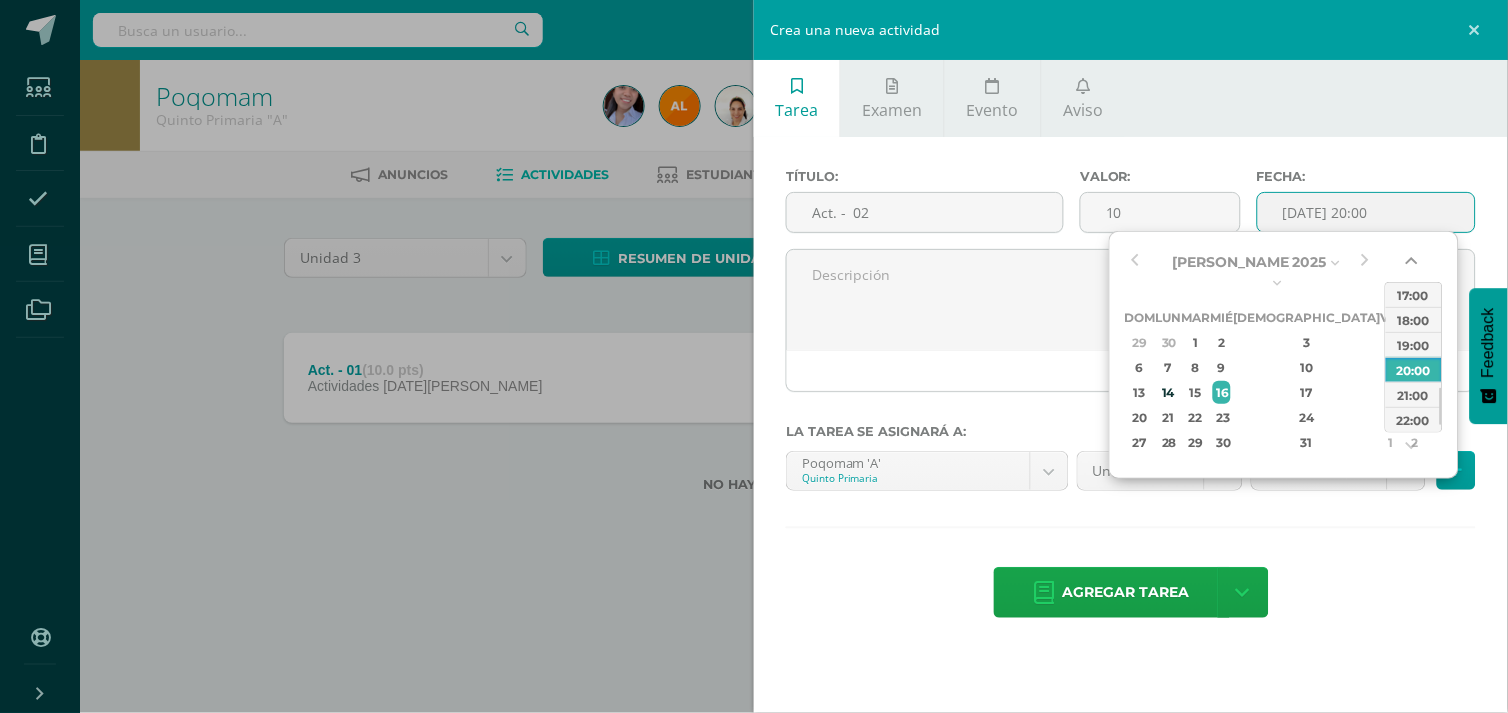 click at bounding box center [1414, 265] 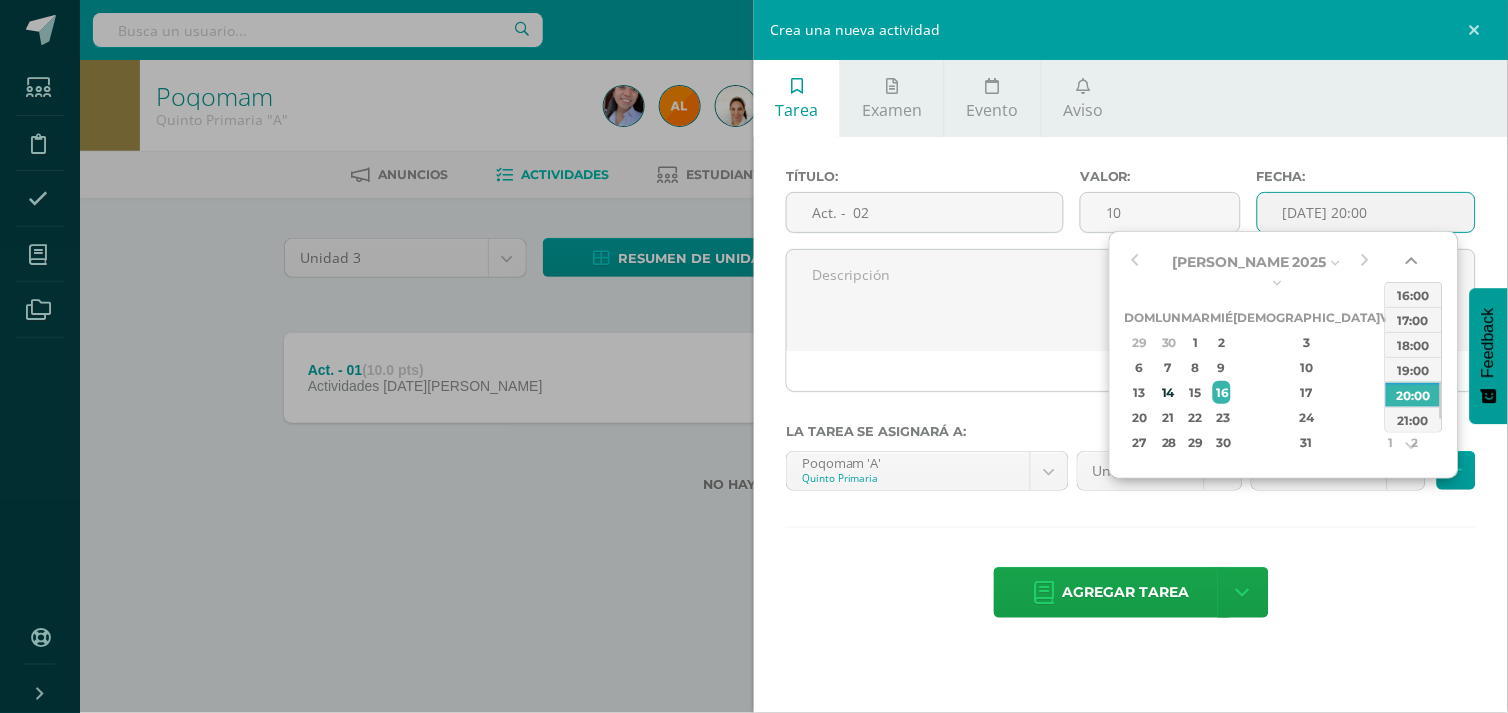 click at bounding box center [1414, 265] 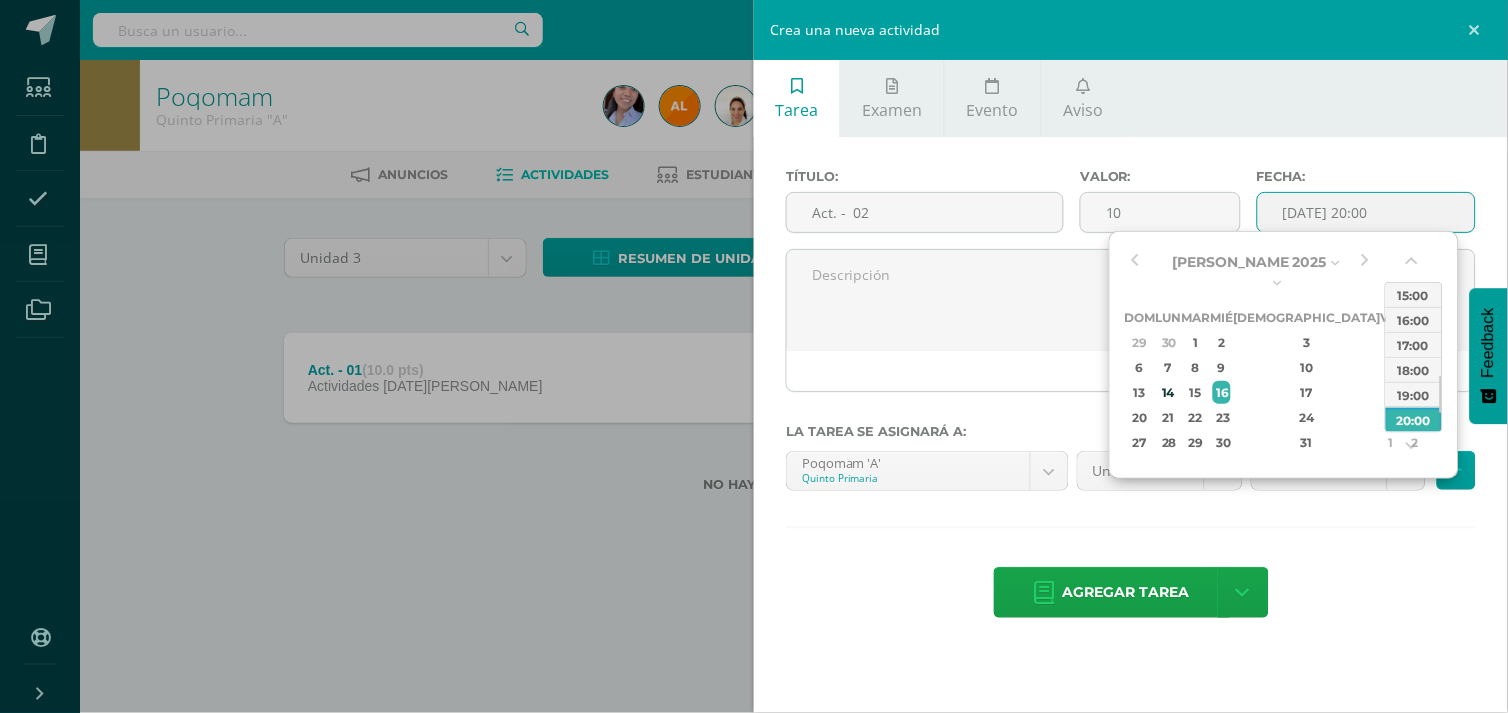 drag, startPoint x: 1416, startPoint y: 260, endPoint x: 1413, endPoint y: 284, distance: 24.186773 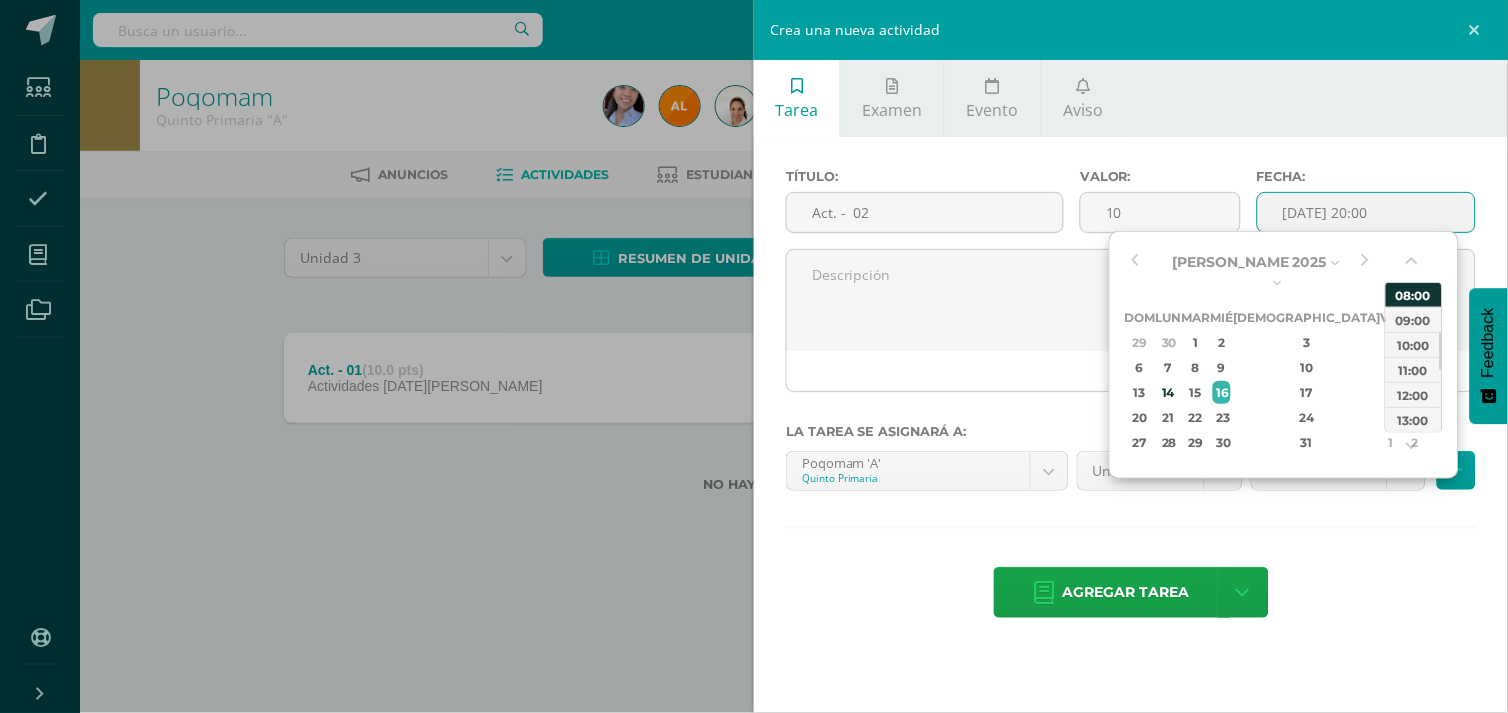click on "08:00" at bounding box center (1414, 294) 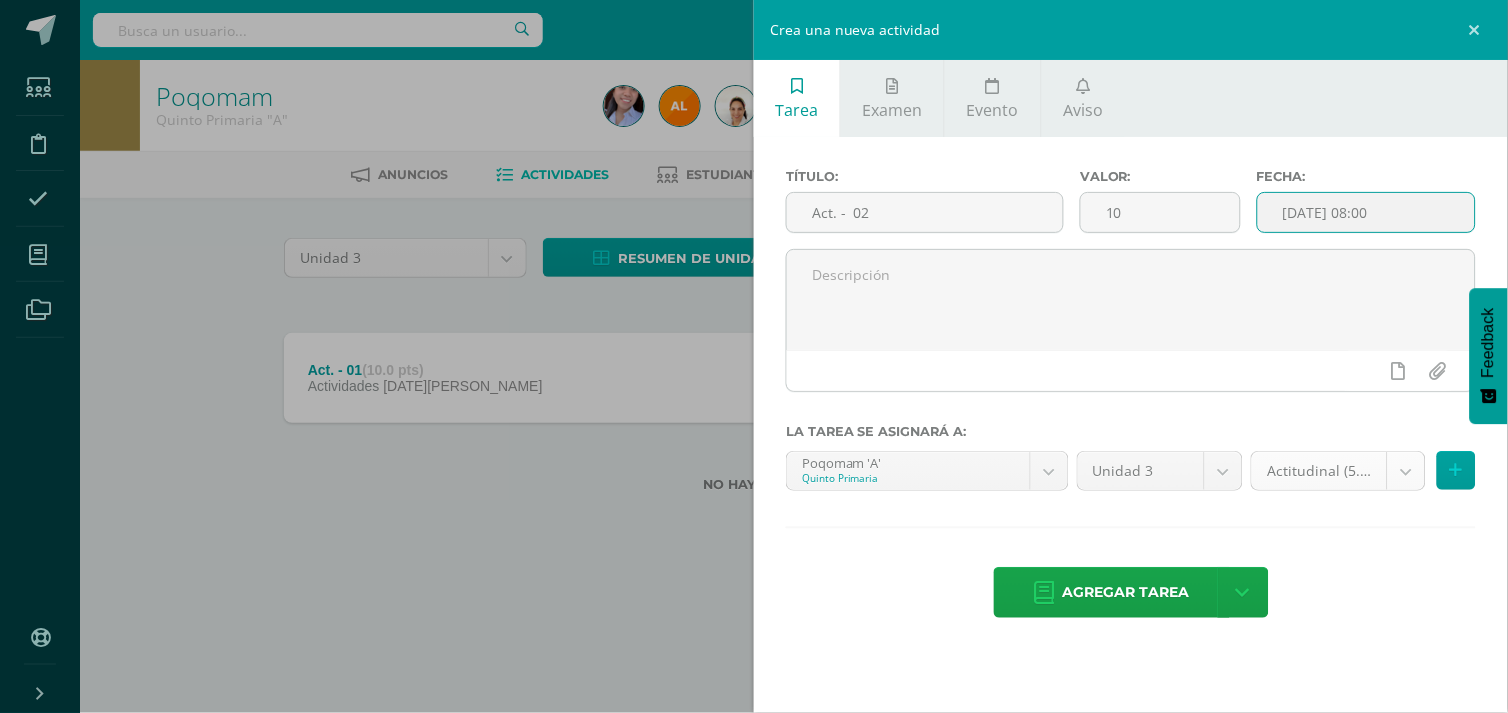 click on "Tarea asignada exitosamente         Estudiantes Disciplina Asistencia Mis cursos Archivos Soporte
Ayuda
Reportar un problema
Centro de ayuda
Últimas actualizaciones
Cerrar panel
Poqomam
Primero
Primaria
"A"
Actividades Estudiantes Planificación Dosificación
Poqomam
Primero
Primaria
"B"
Actividades Estudiantes Planificación Dosificación
Poqomam
Segundo
Primaria
"A"
Actividades Estudiantes Planificación 2 2 0" at bounding box center [754, 278] 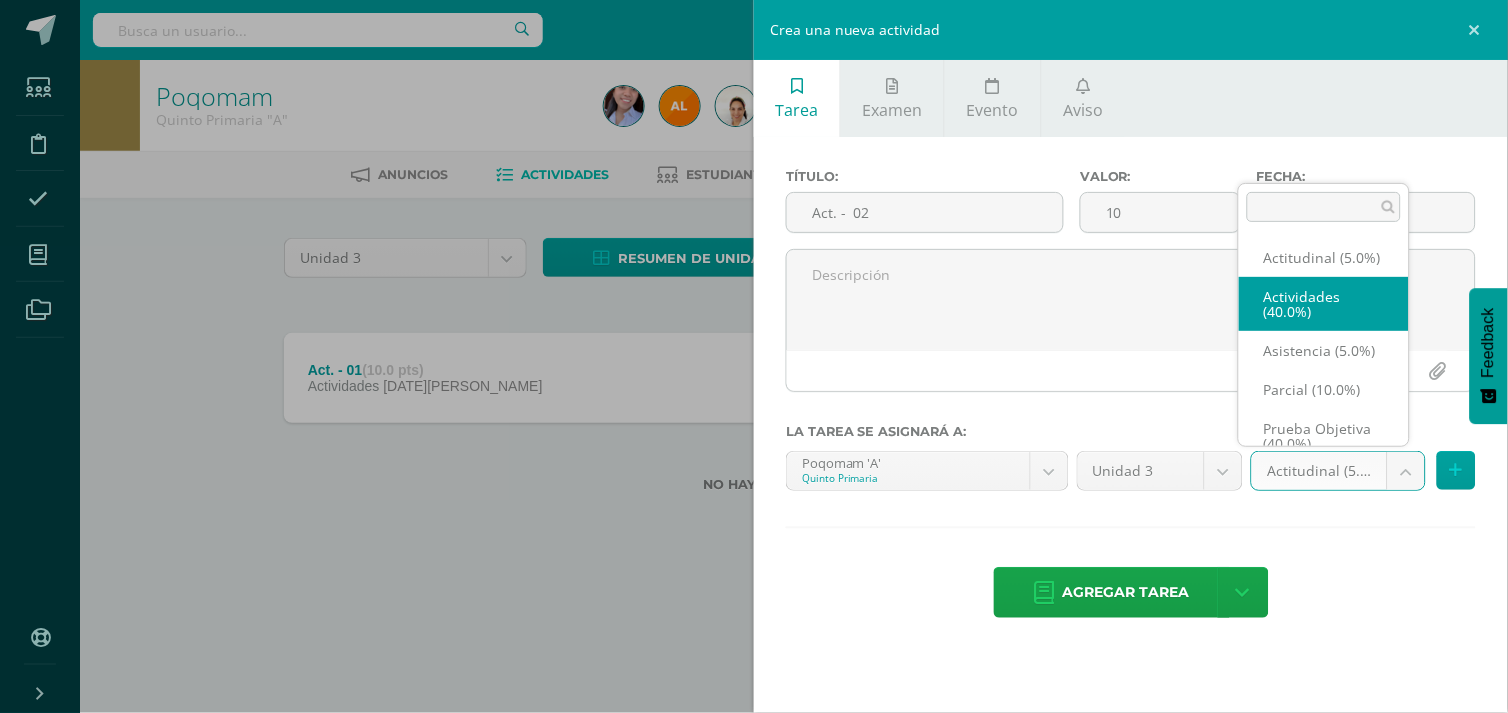 select on "119302" 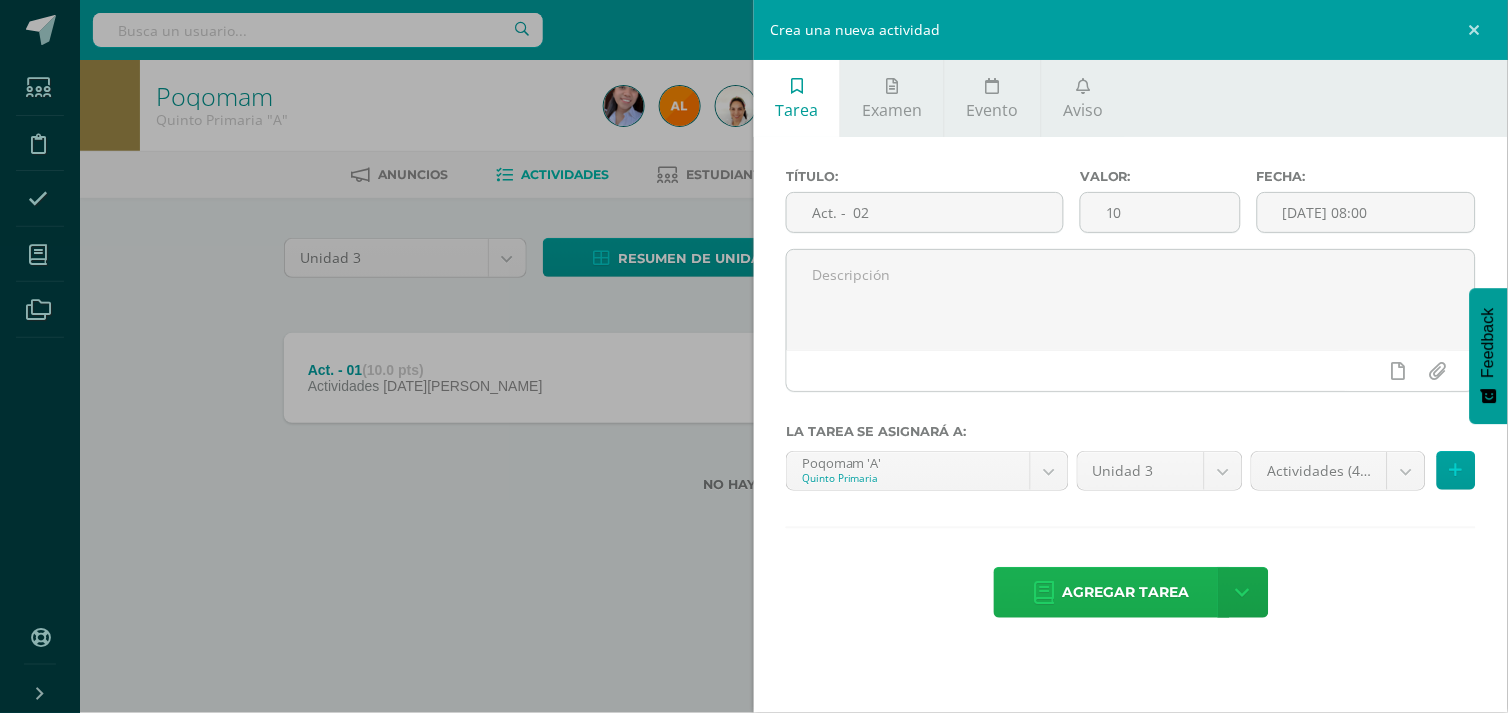 click on "Agregar tarea" at bounding box center [1126, 592] 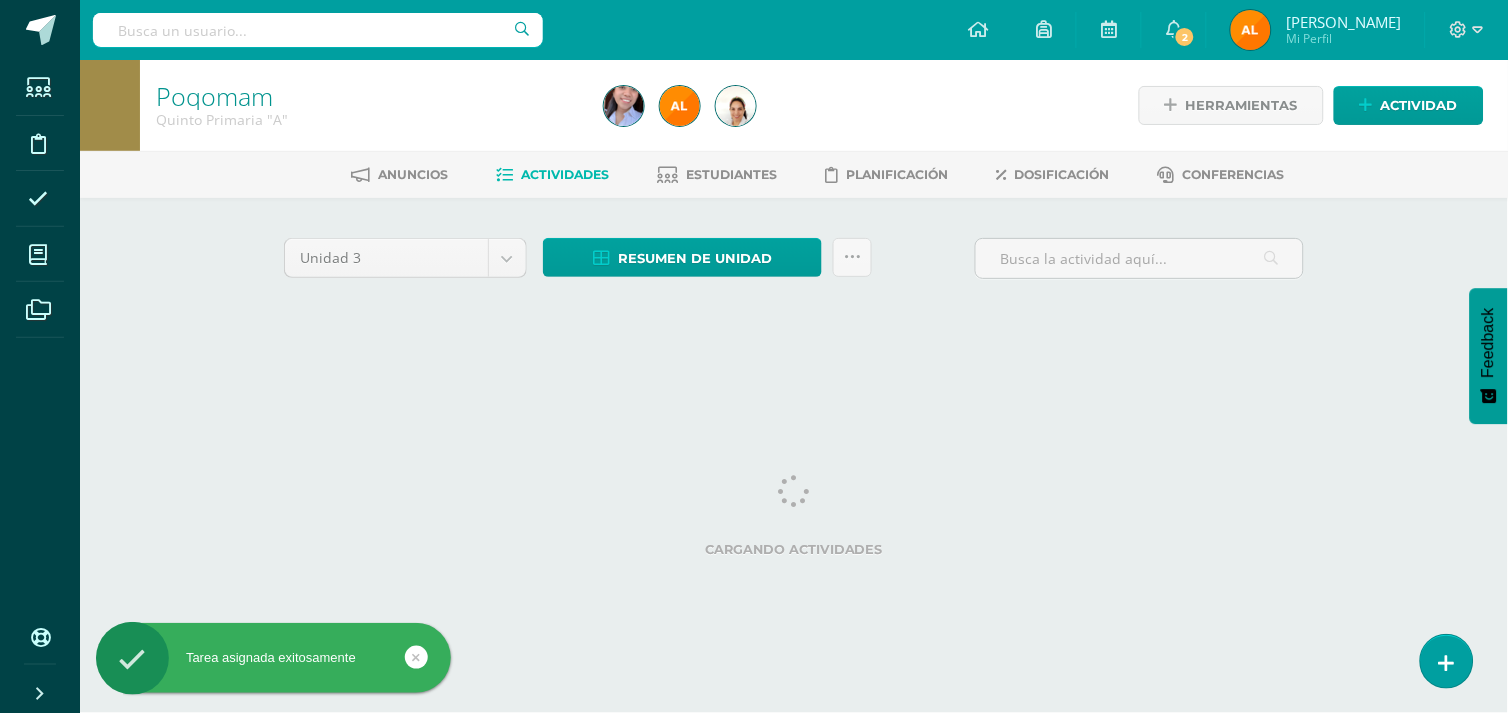 scroll, scrollTop: 0, scrollLeft: 0, axis: both 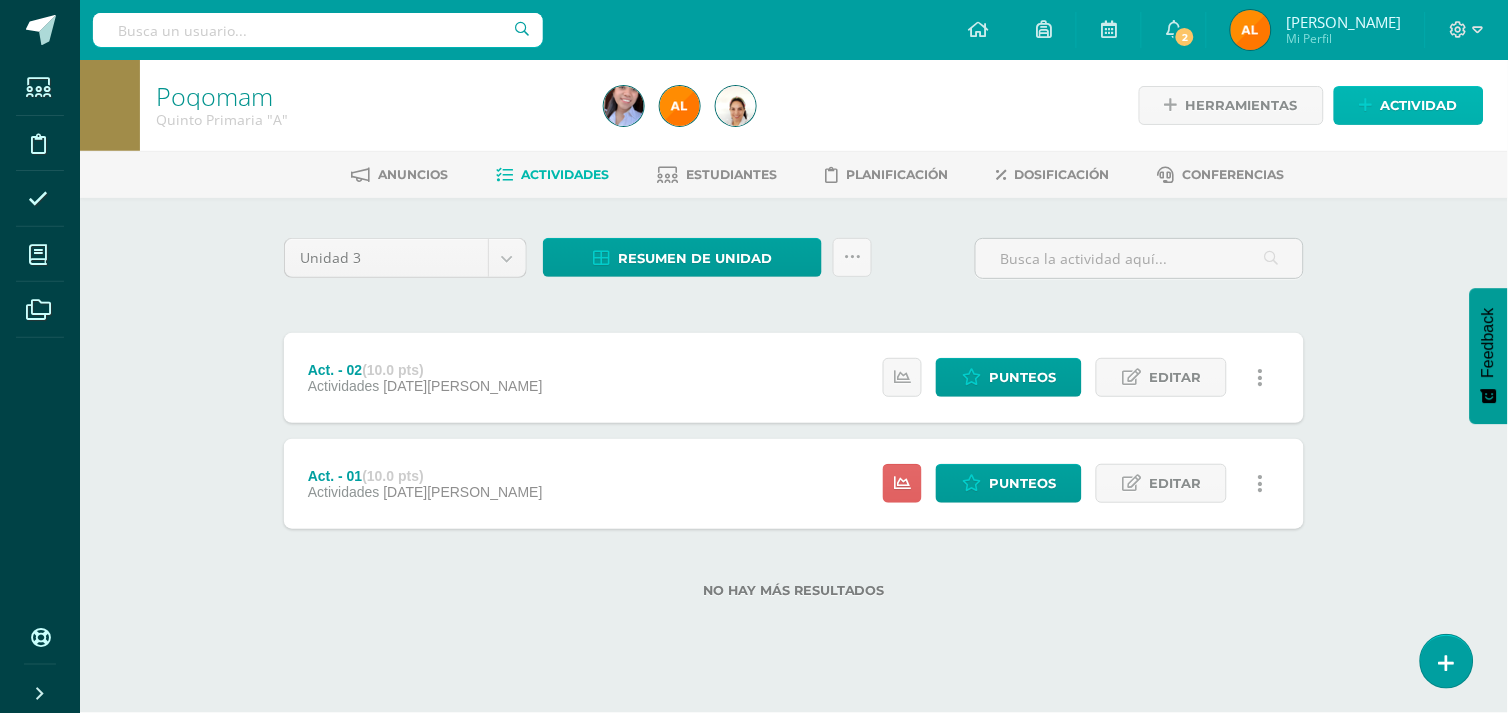 click on "Actividad" at bounding box center [1419, 105] 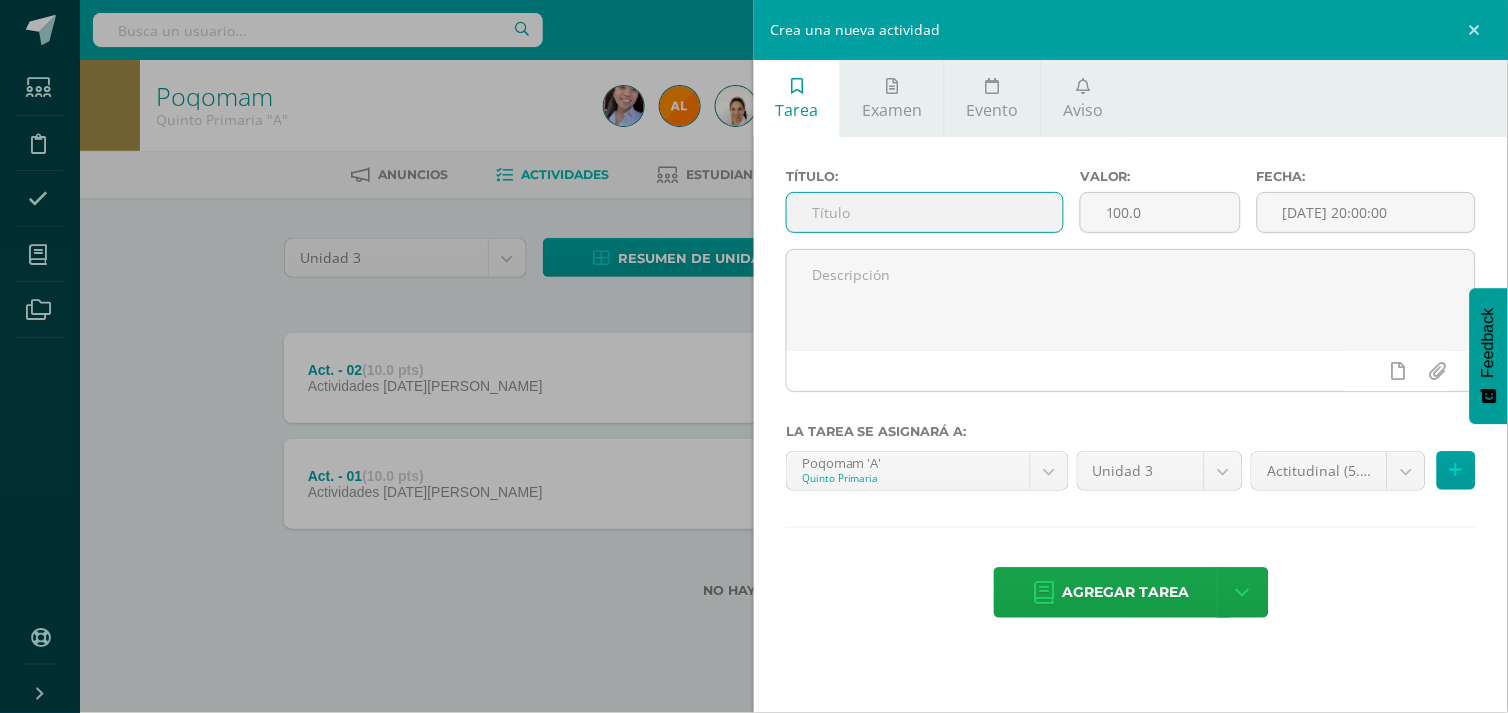 click at bounding box center (925, 212) 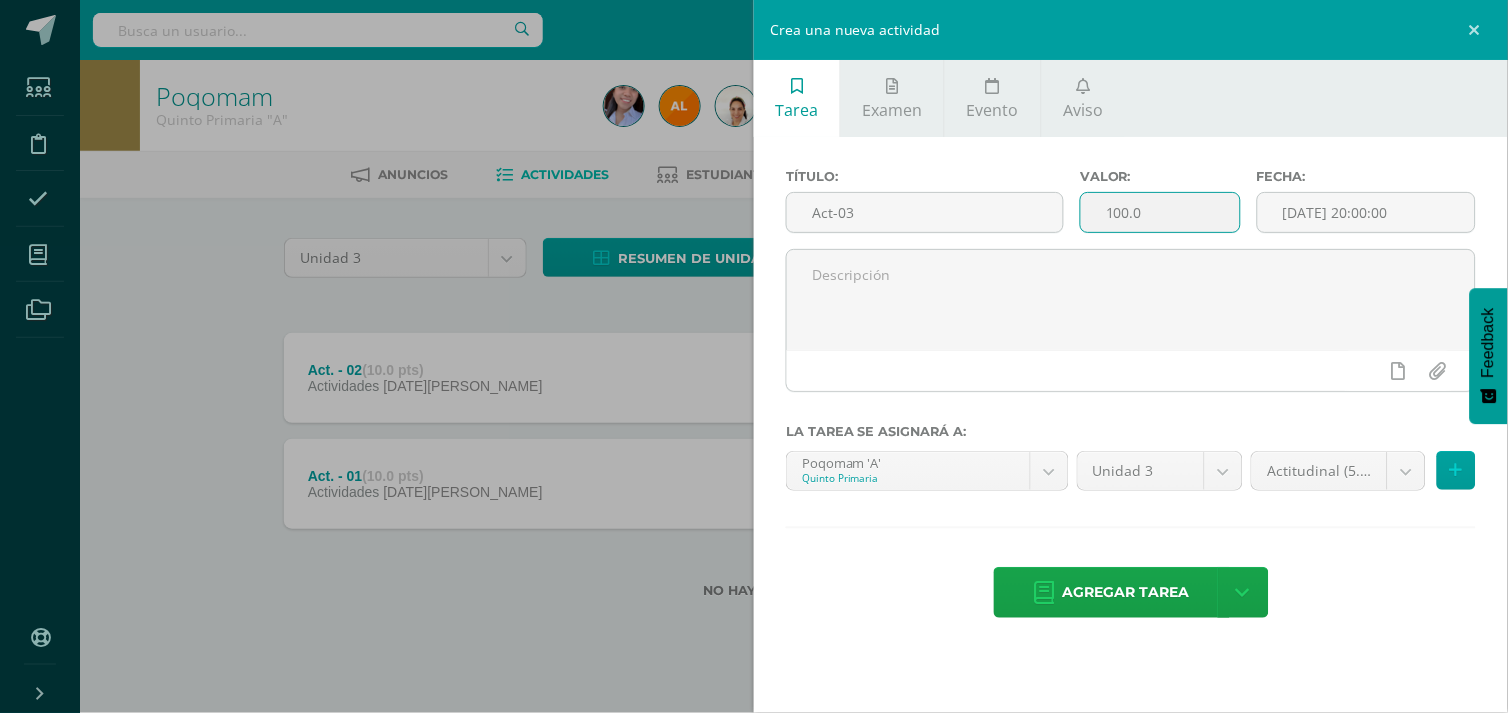 click on "100.0" at bounding box center (1160, 212) 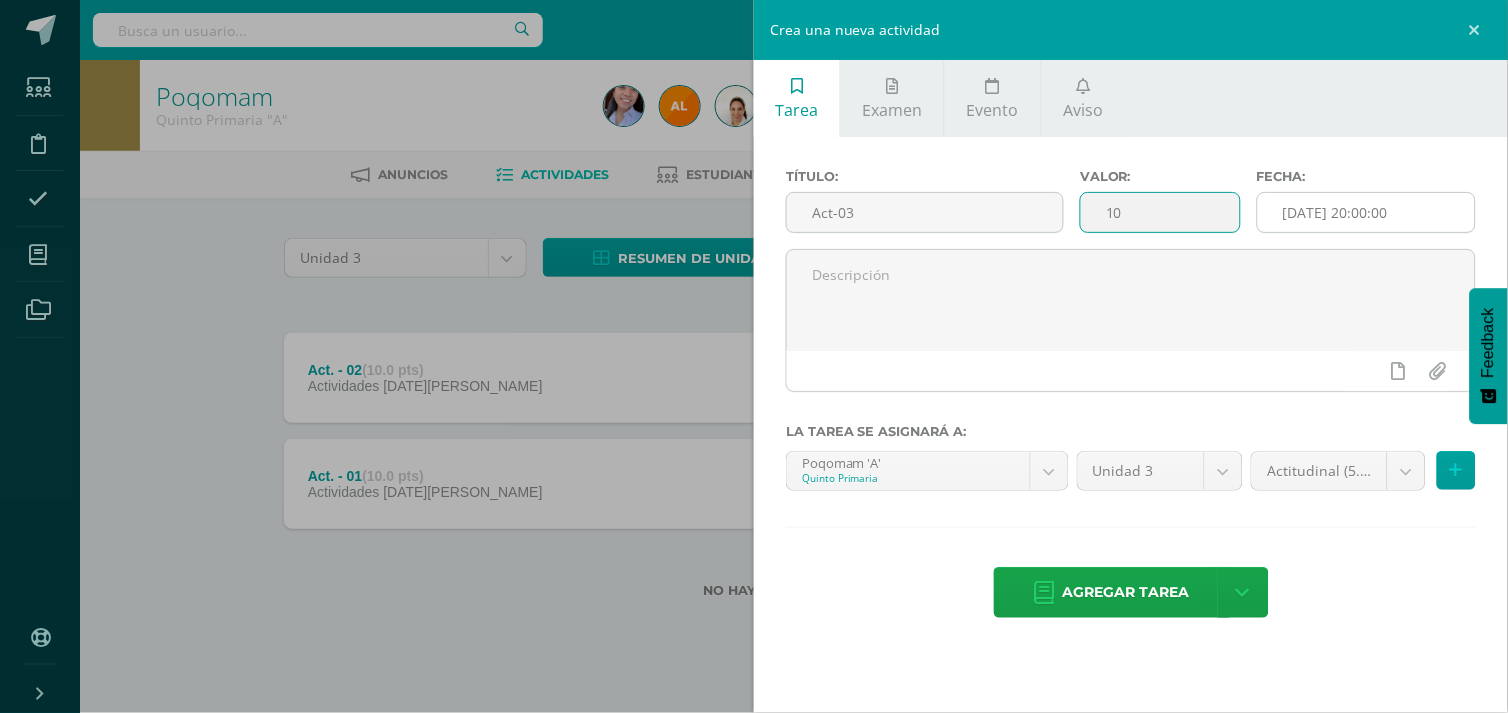 type on "10" 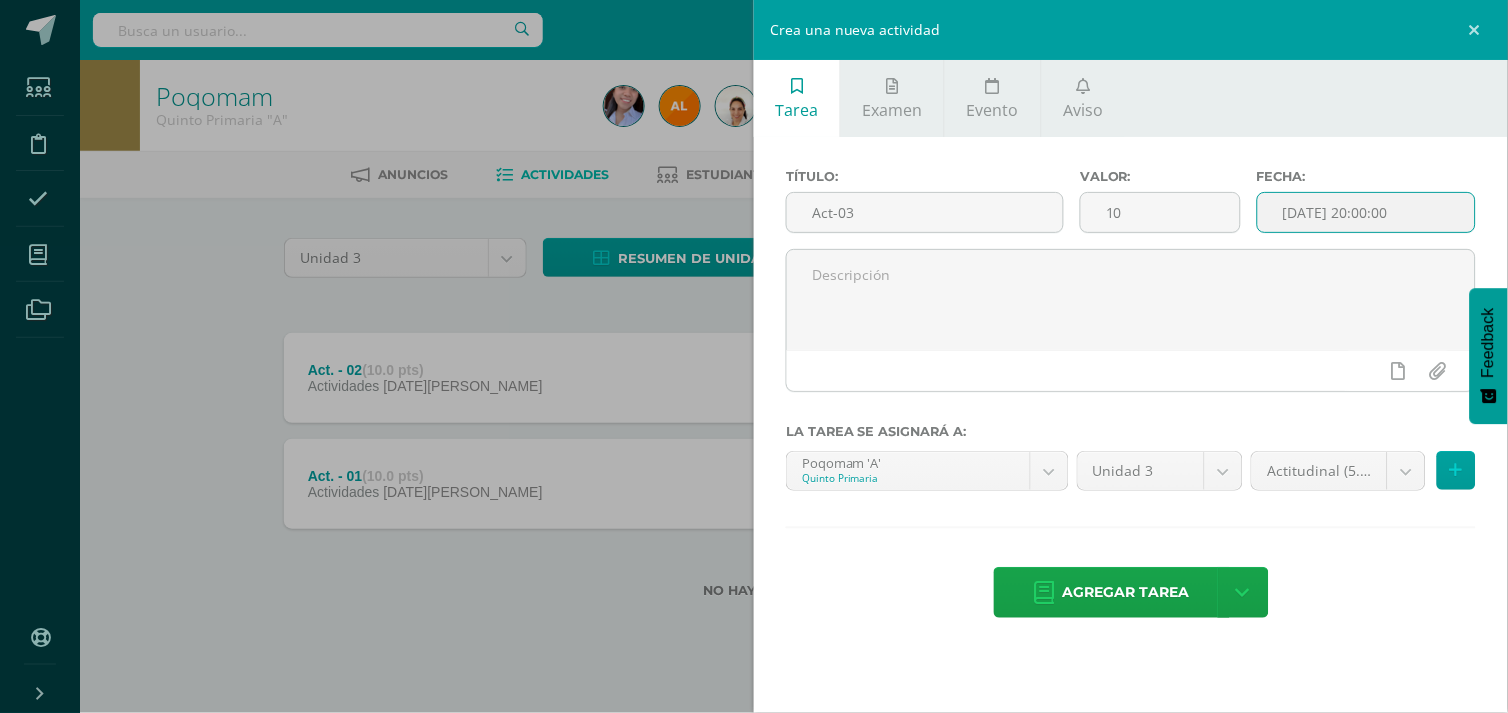 click on "[DATE] 20:00:00" at bounding box center (1366, 212) 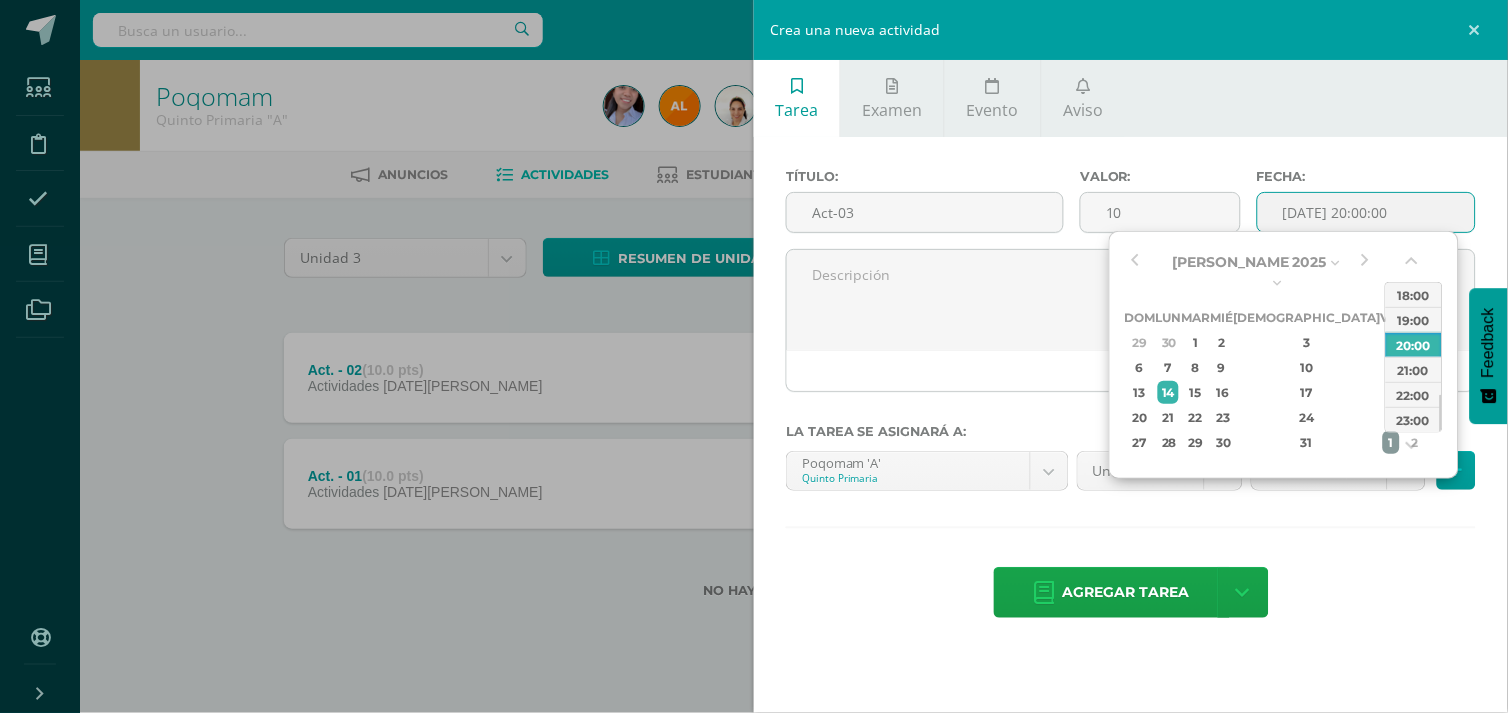click on "1" at bounding box center (1392, 442) 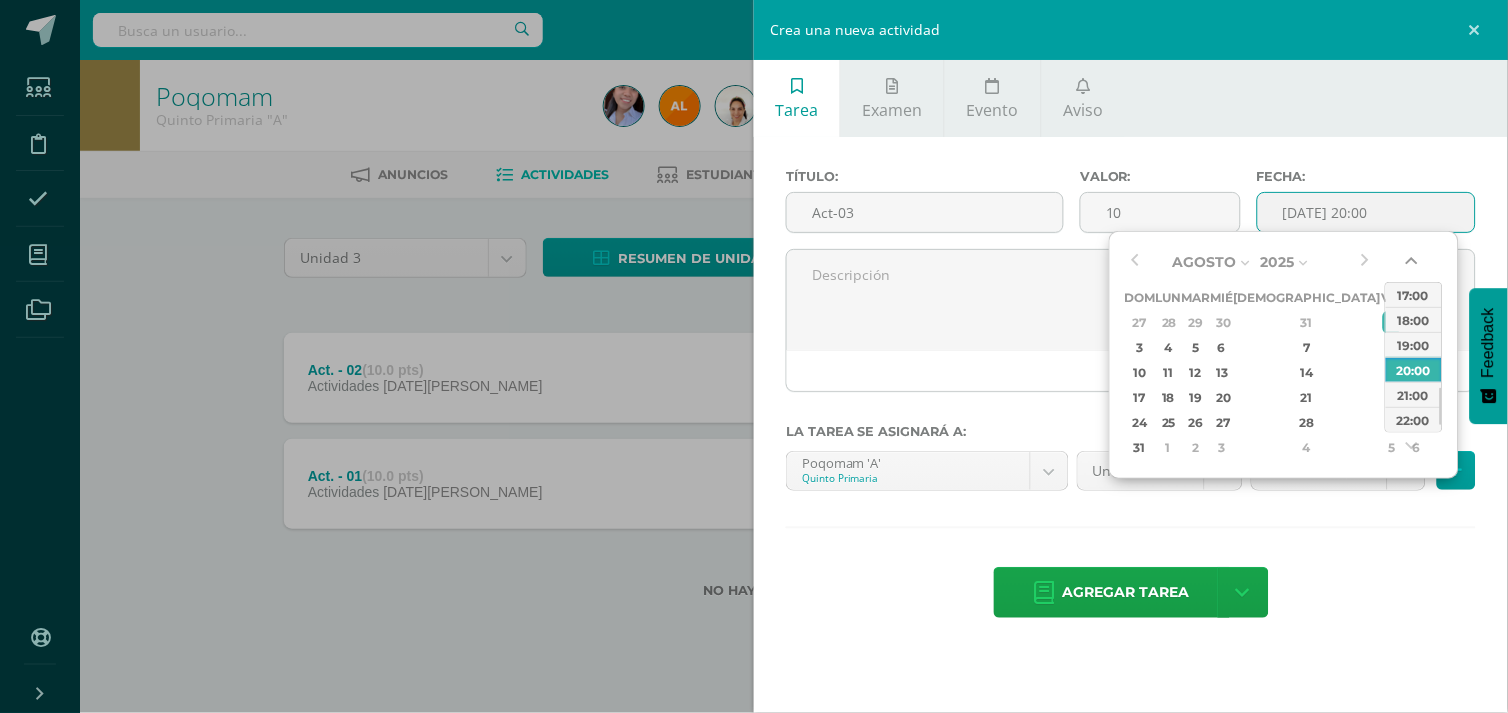 click at bounding box center (1414, 265) 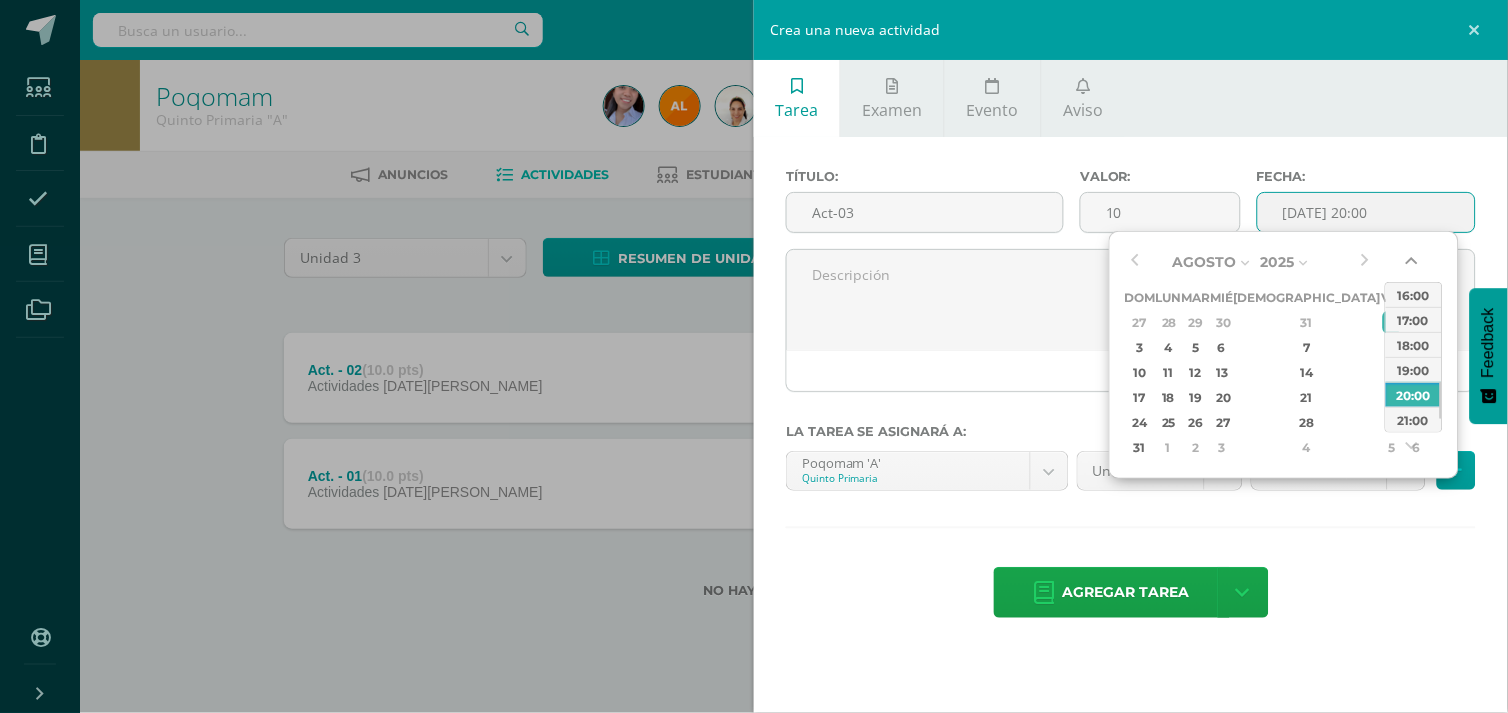 click at bounding box center [1414, 265] 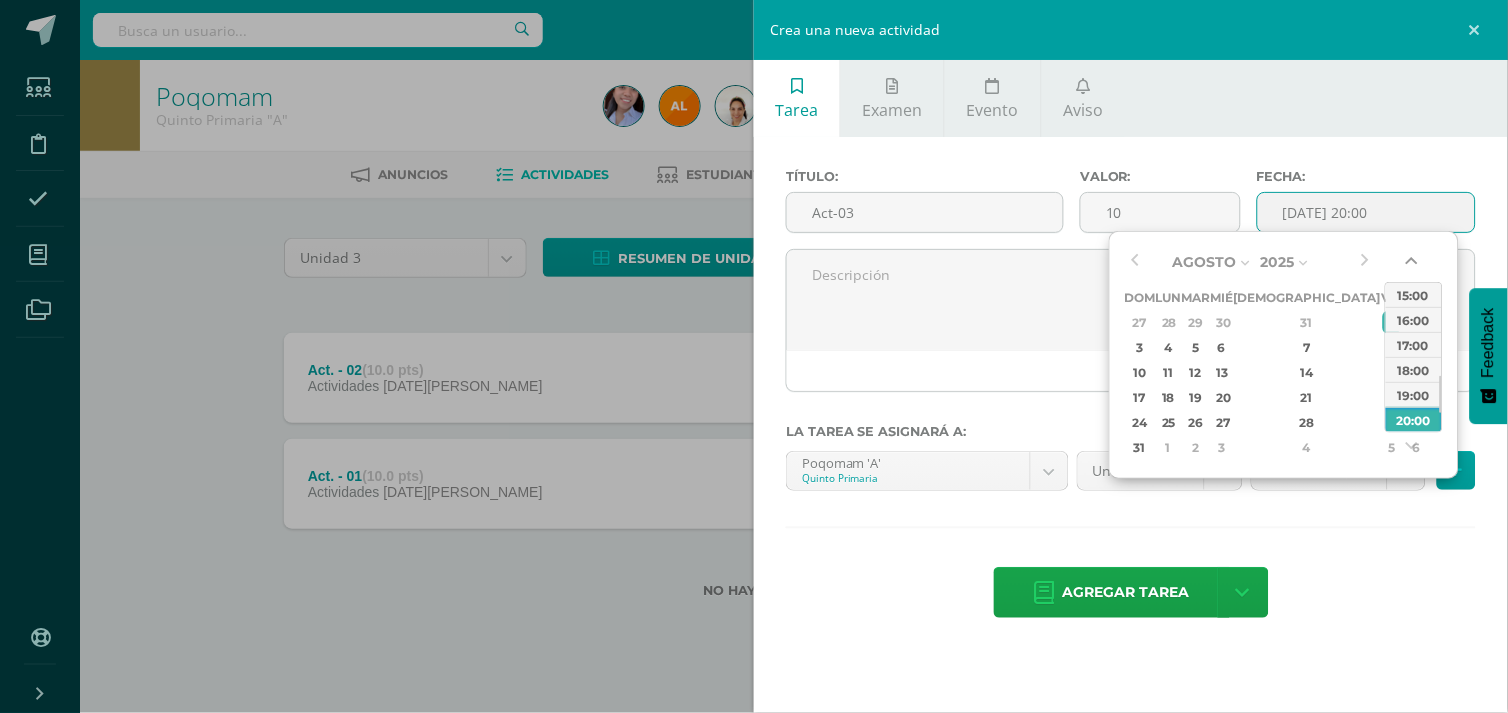 click at bounding box center (1414, 265) 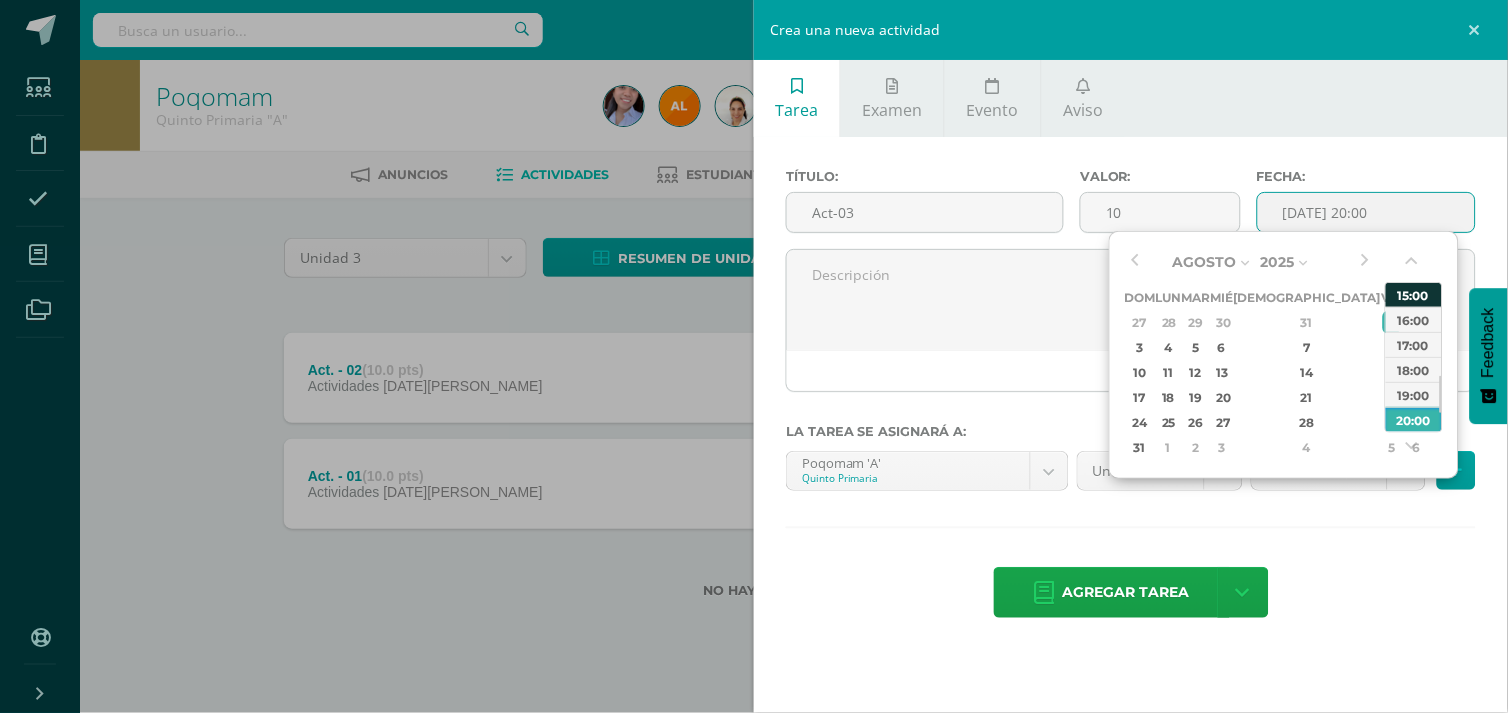 click on "15:00" at bounding box center [1414, 294] 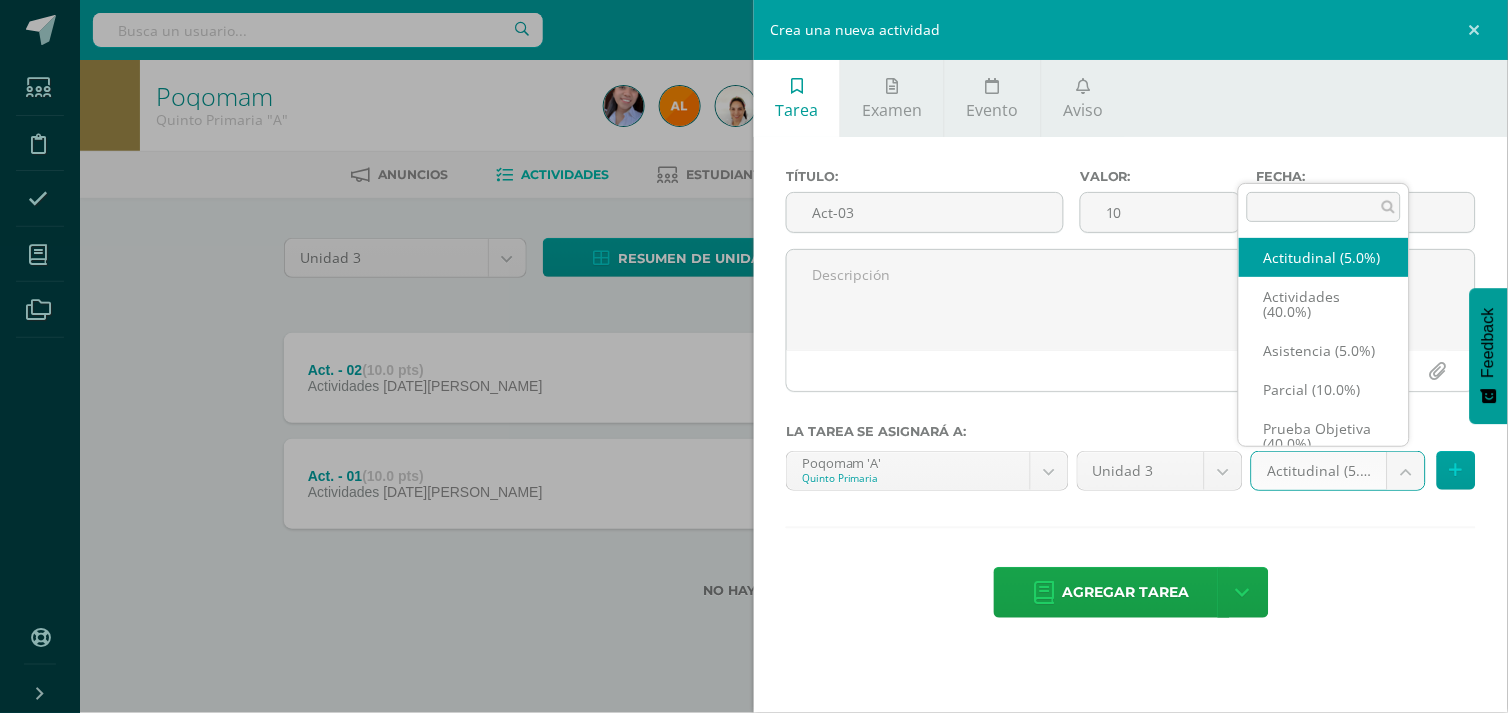 click on "Tarea asignada exitosamente         Estudiantes Disciplina Asistencia Mis cursos Archivos Soporte
Ayuda
Reportar un problema
Centro de ayuda
Últimas actualizaciones
Cerrar panel
Poqomam
Primero
Primaria
"A"
Actividades Estudiantes Planificación Dosificación
Poqomam
Primero
Primaria
"B"
Actividades Estudiantes Planificación Dosificación
Poqomam
Segundo
Primaria
"A"
Actividades Estudiantes Planificación 2 2 0" at bounding box center [754, 331] 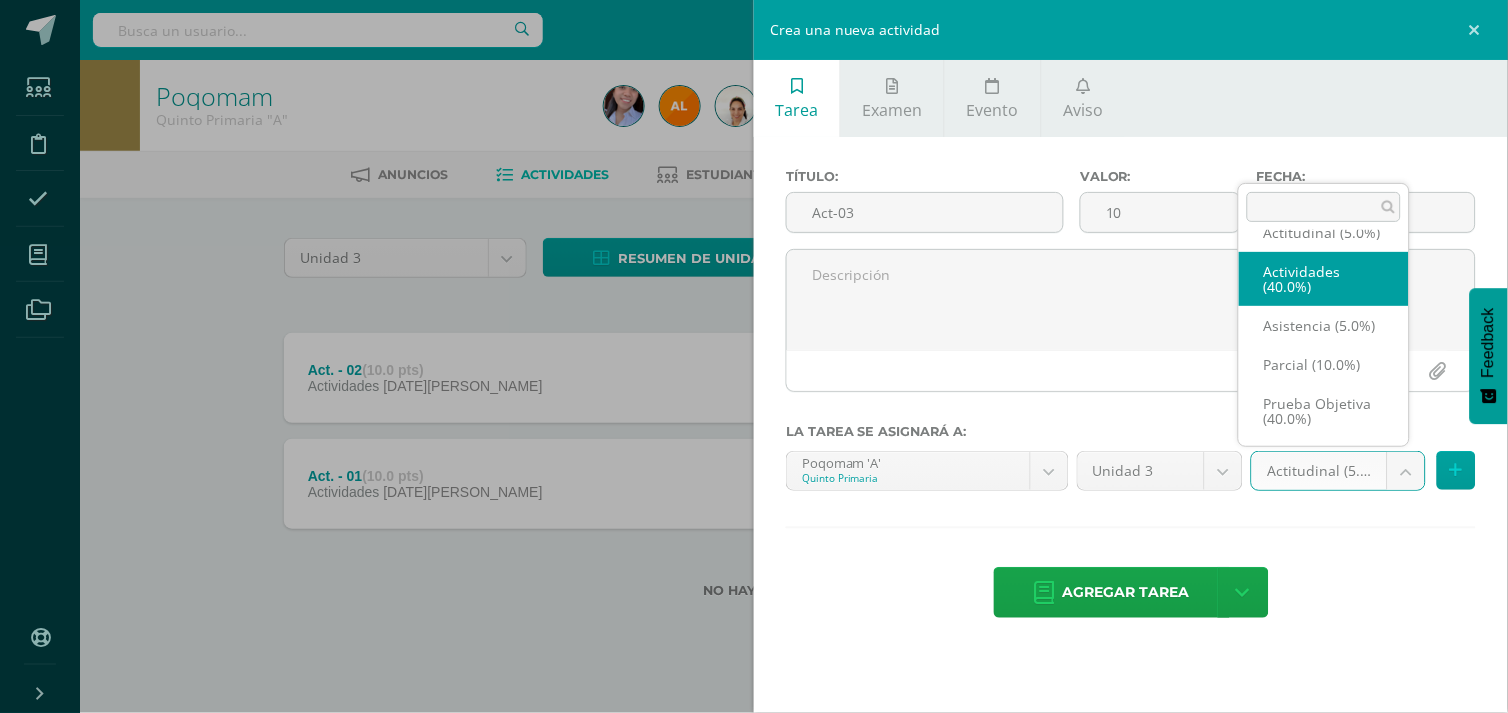 select on "119302" 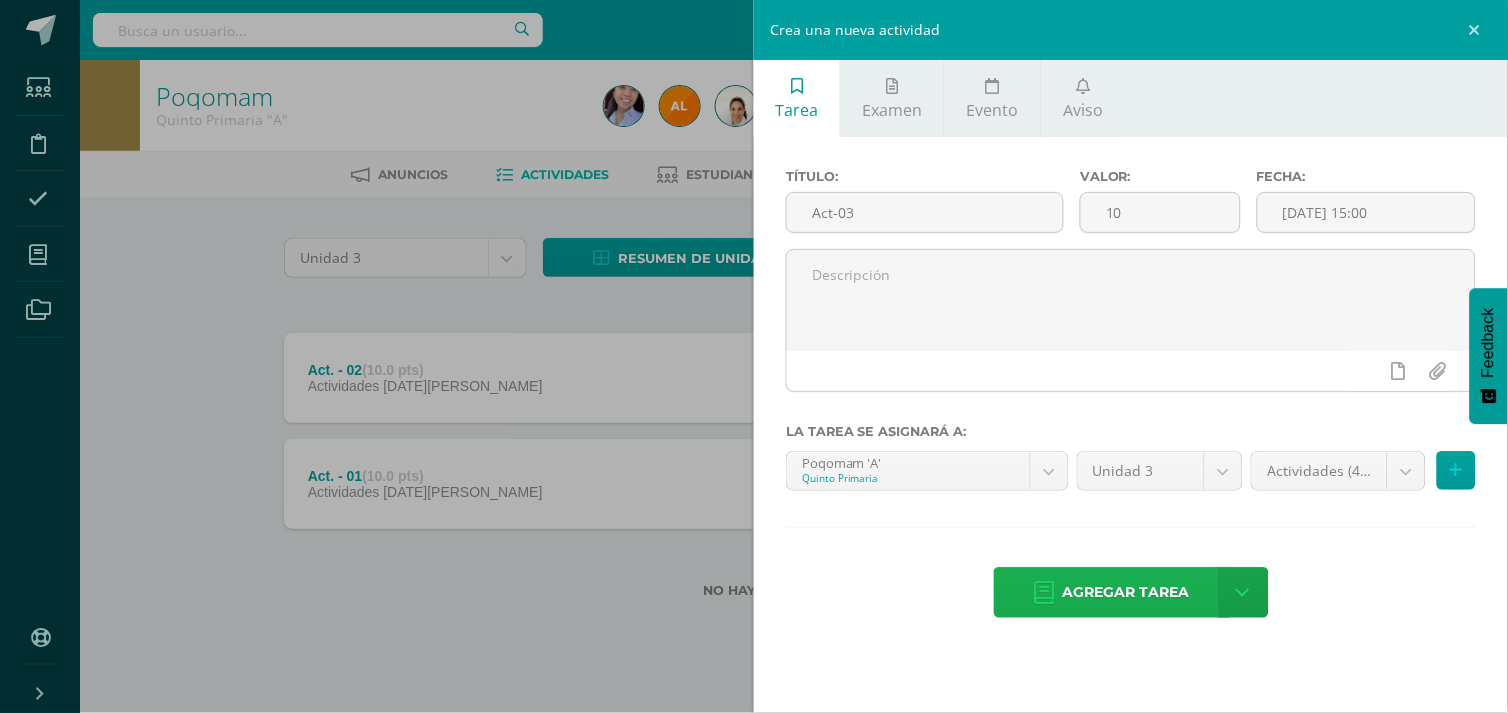 click on "Agregar tarea" at bounding box center [1126, 592] 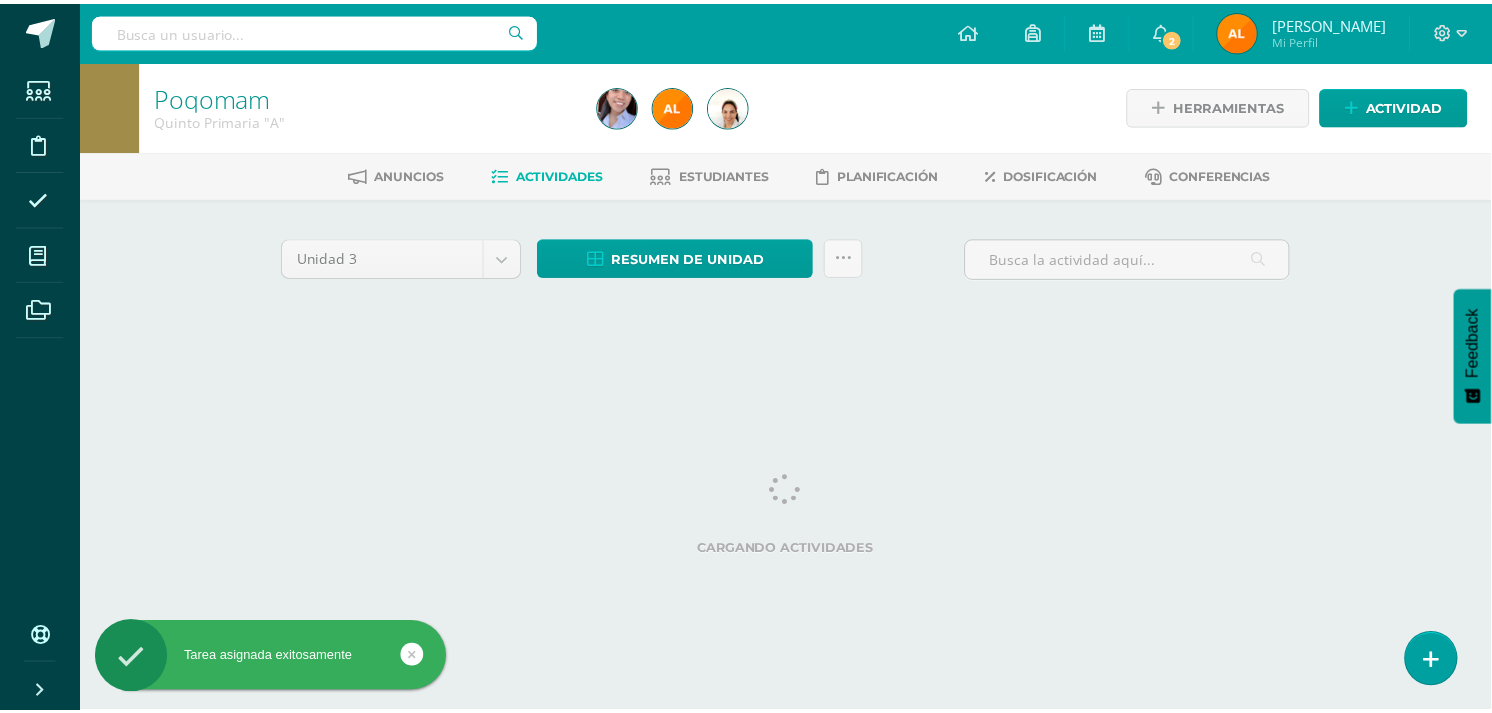 scroll, scrollTop: 0, scrollLeft: 0, axis: both 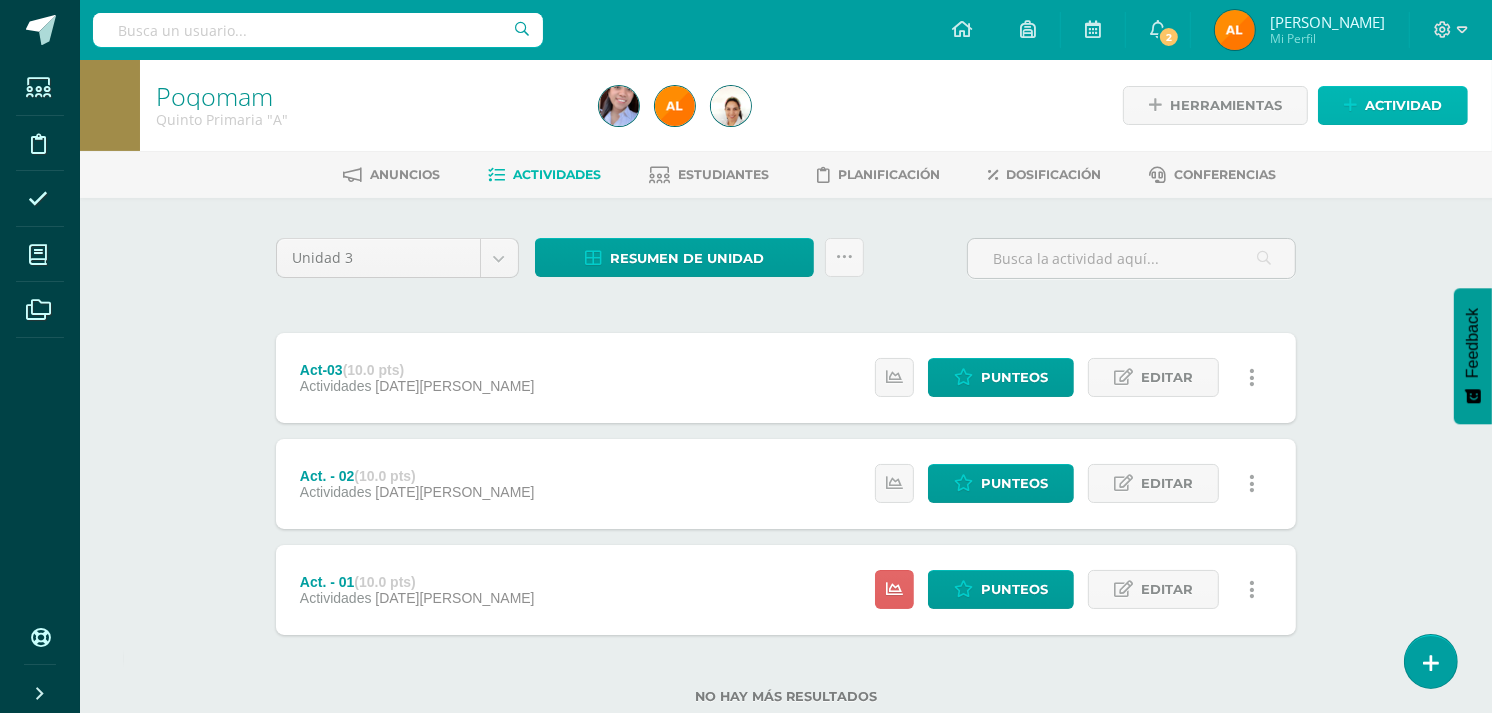 click on "Actividad" at bounding box center (1403, 105) 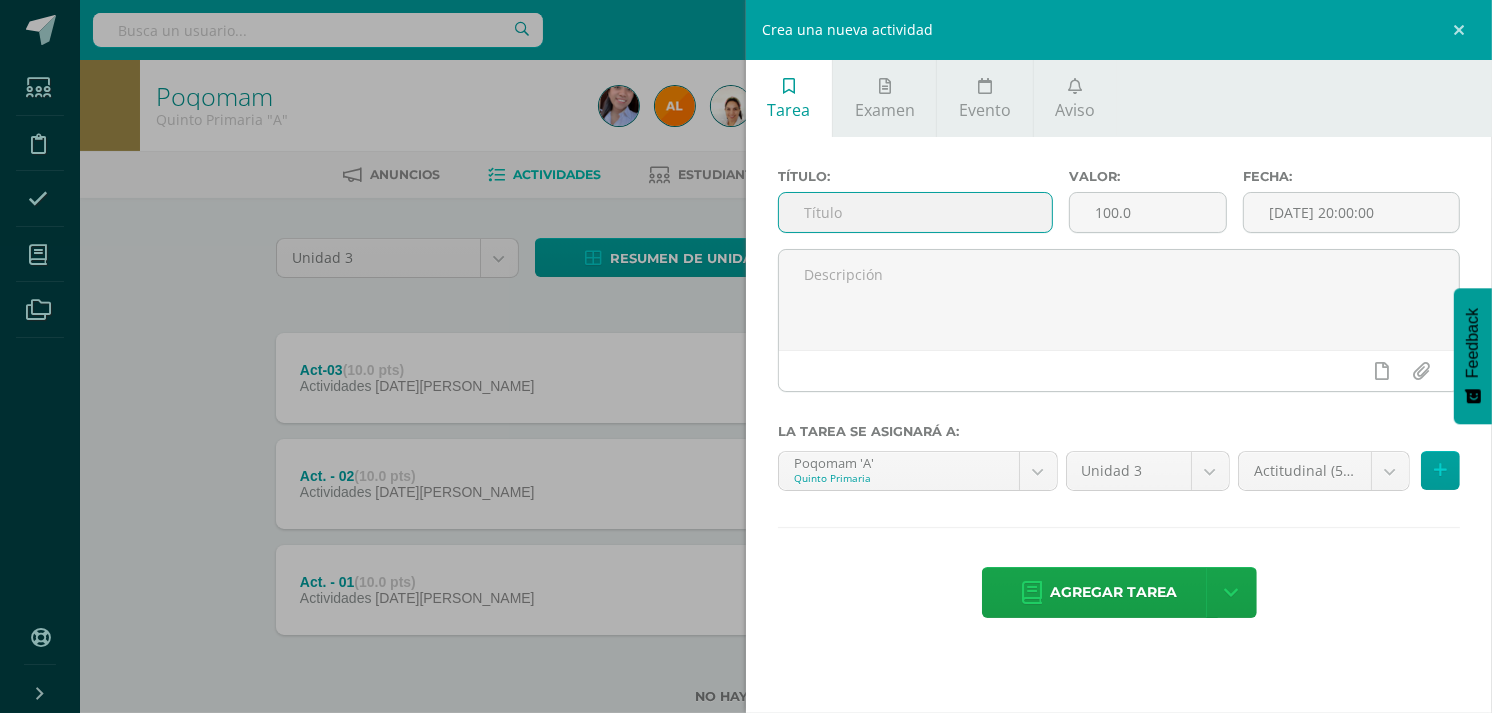 click at bounding box center [915, 212] 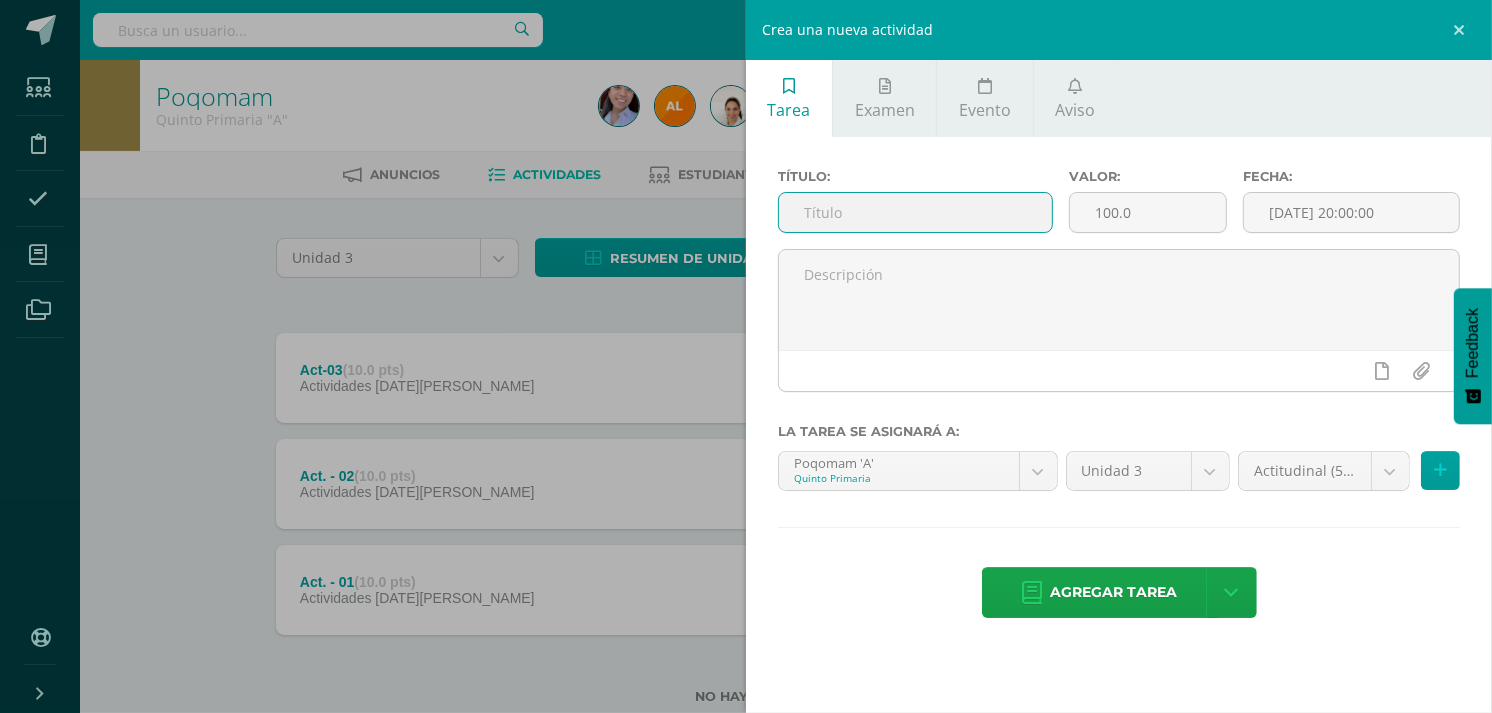 type on "Act-04" 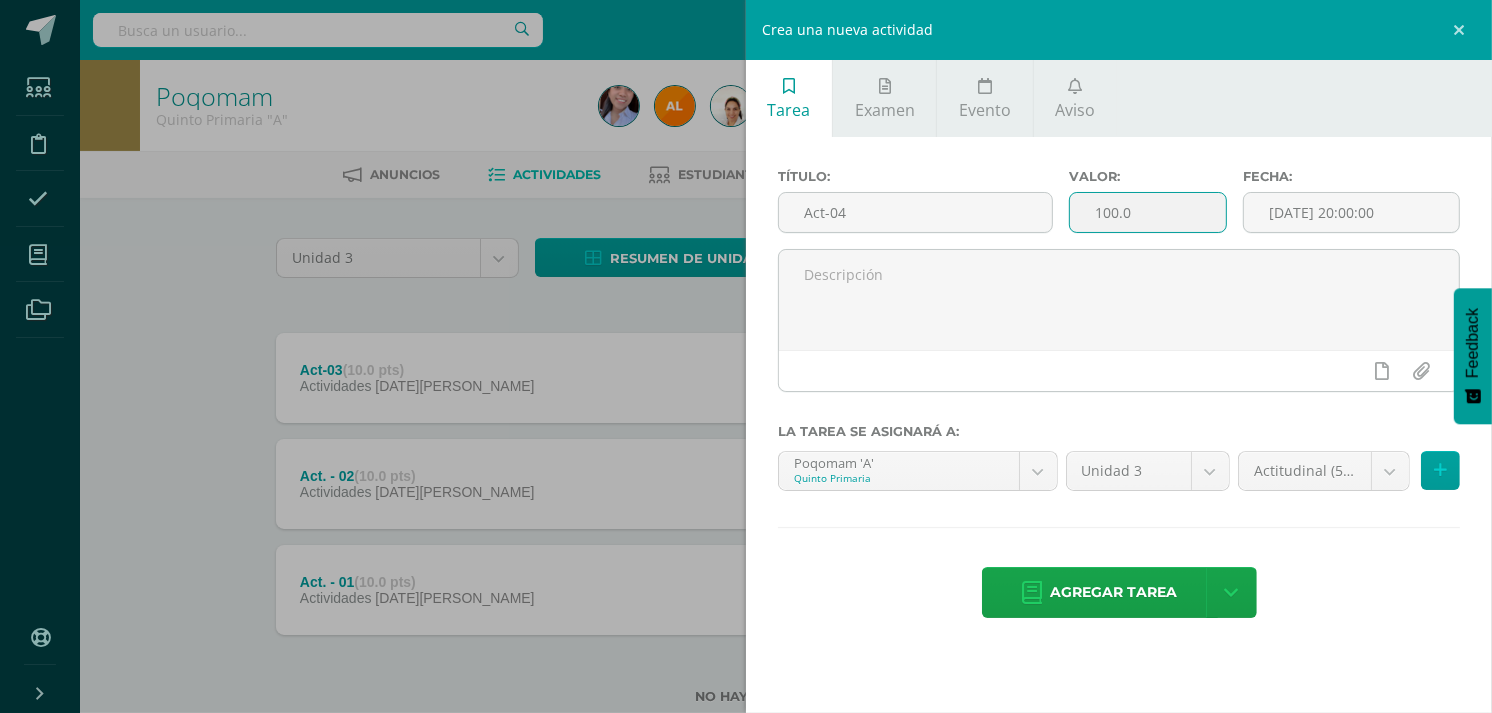 click on "100.0" at bounding box center (1148, 212) 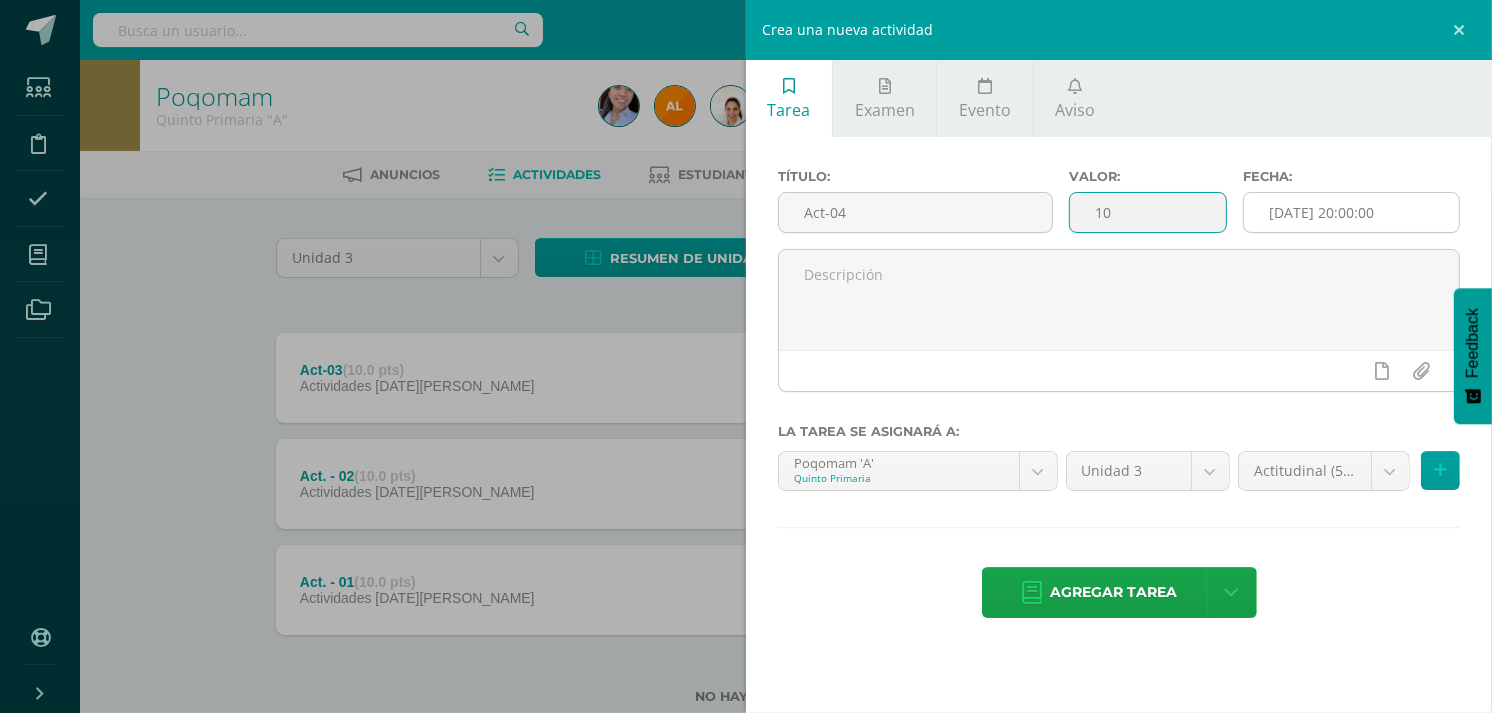 type on "10" 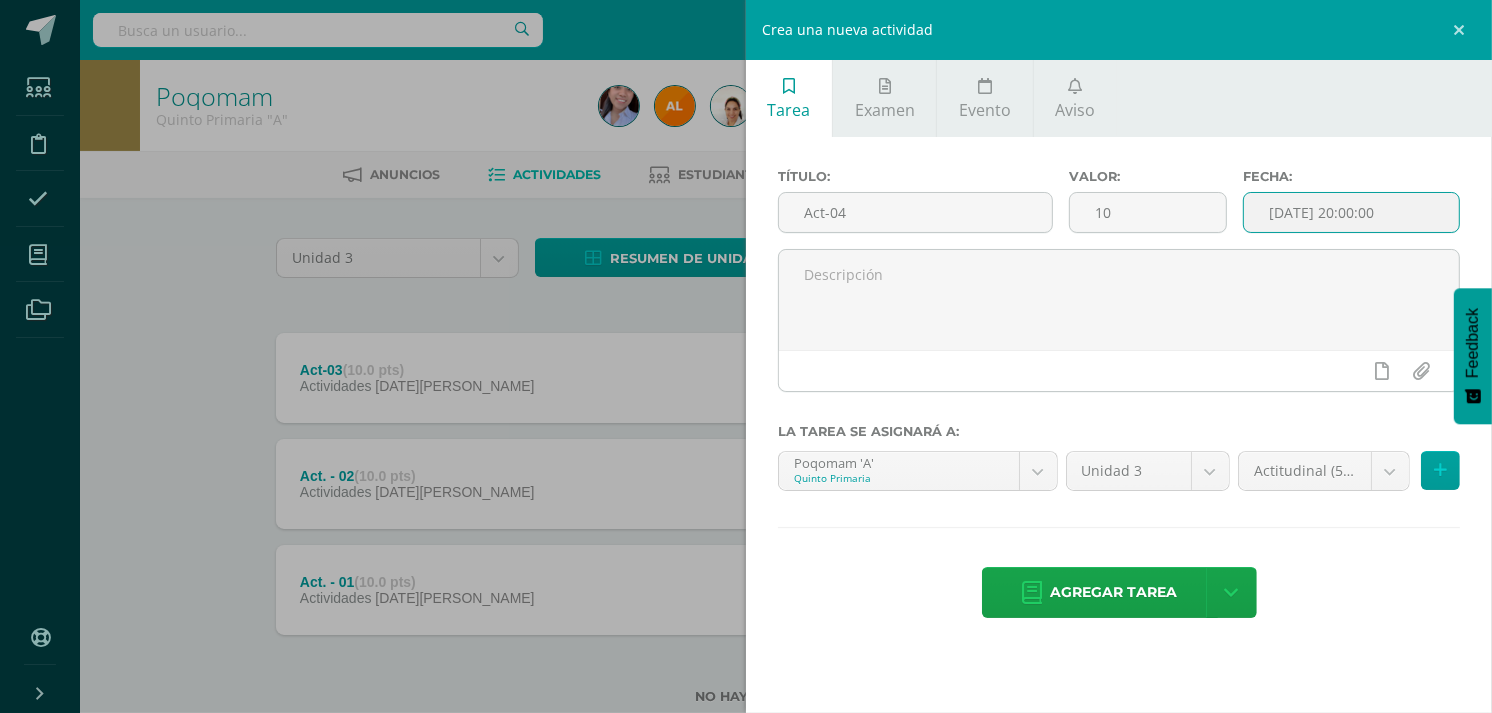 click on "[DATE] 20:00:00" at bounding box center (1351, 212) 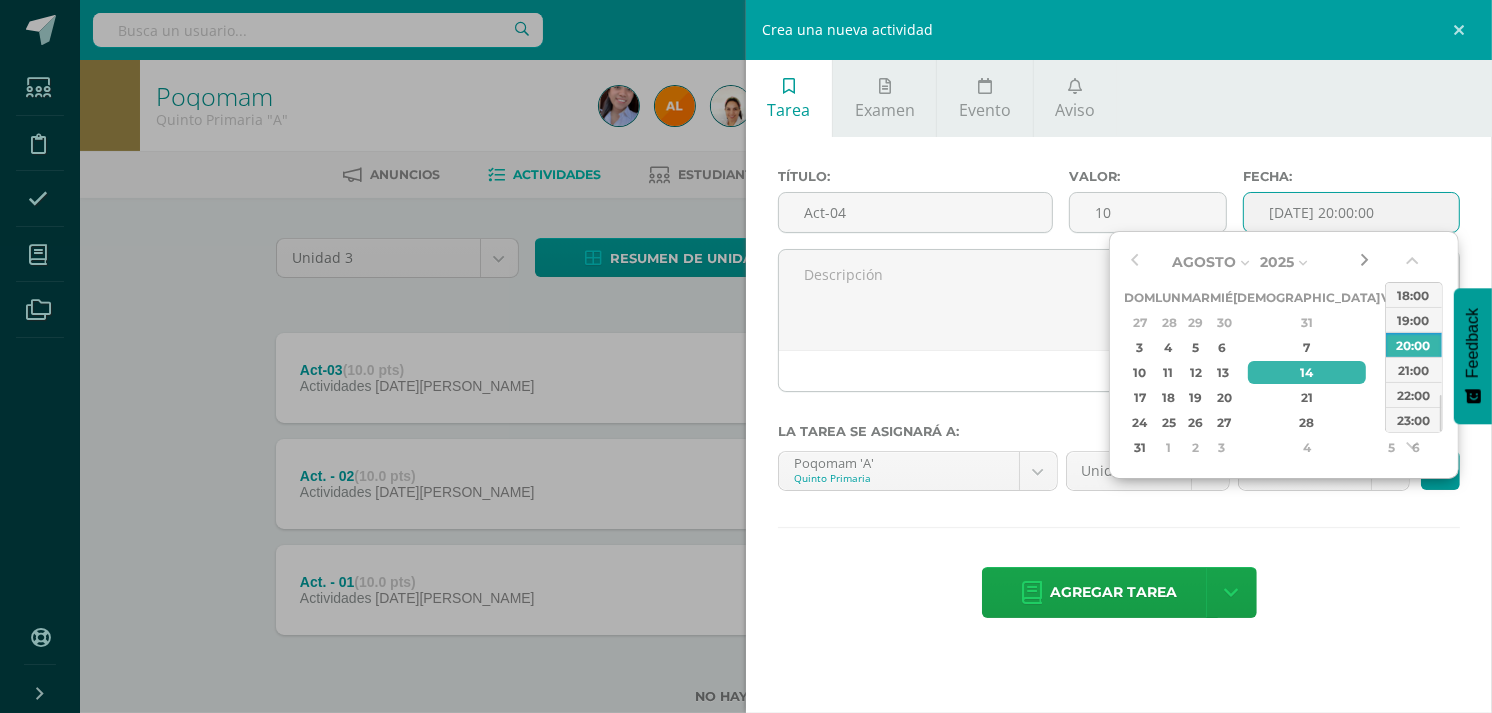 click at bounding box center (1365, 262) 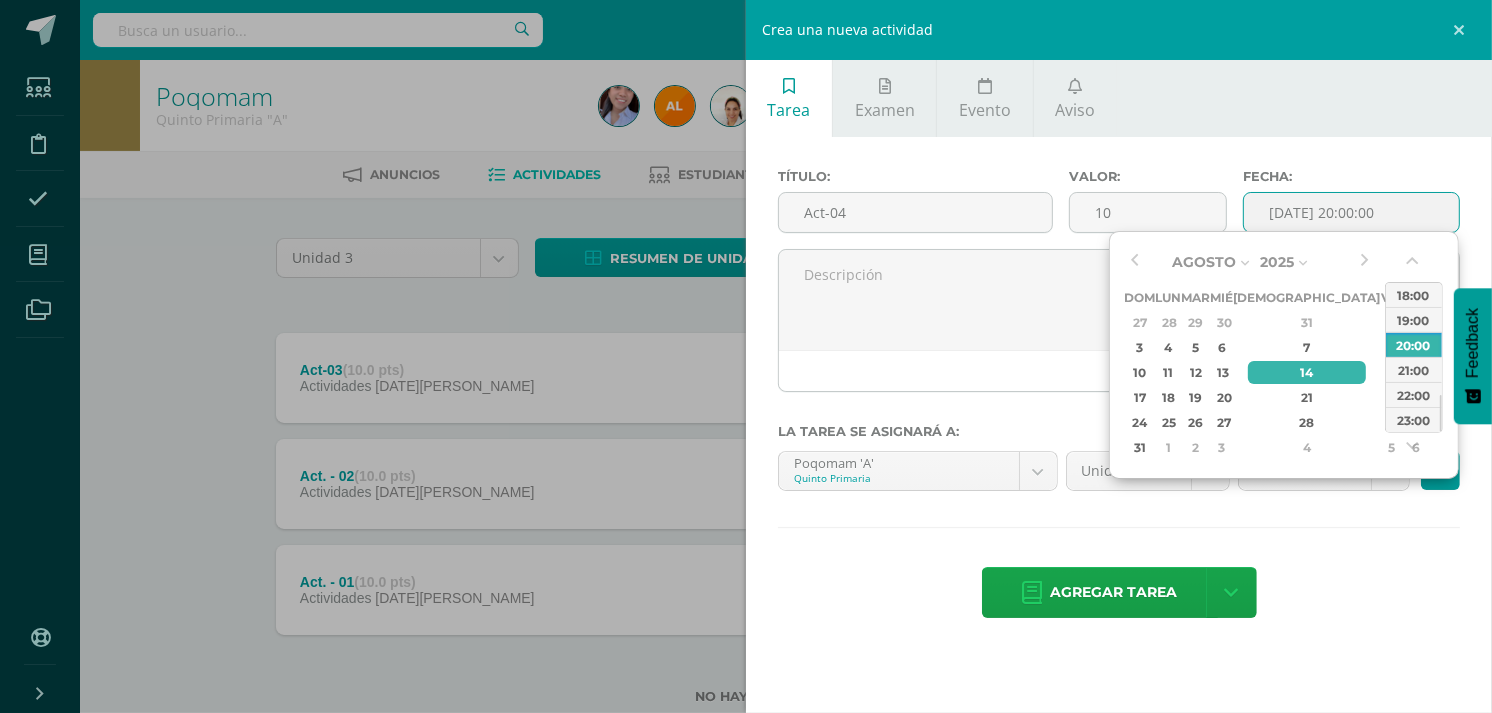 click on "Agosto Enero Febrero Marzo Abril Mayo Junio Julio Agosto Septiembre Octubre Noviembre Diciembre 2025 2025 2026 2027 2028 2029 Dom Lun Mar Mié Jue Vie Sáb 27 28 29 30 31 1 2 3 4 5 6 7 8 9 10 11 12 13 14 15 16 17 18 19 20 21 22 23 24 25 26 27 28 29 30 31 1 2 3 4 5 6 Save Selected 00:00 01:00 02:00 03:00 04:00 05:00 06:00 07:00 08:00 09:00 10:00 11:00 12:00 13:00 14:00 15:00 16:00 17:00 18:00 19:00 20:00 21:00 22:00 23:00" at bounding box center (1284, 355) 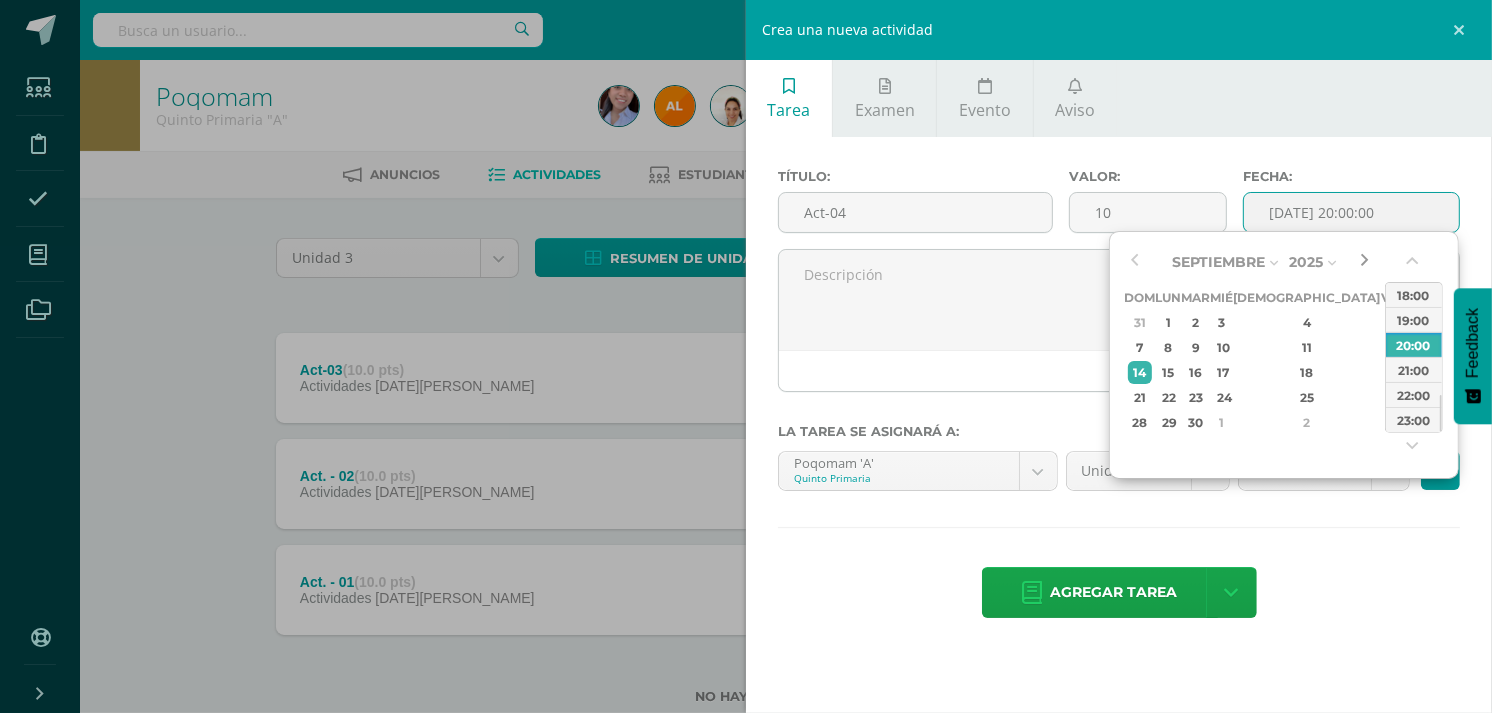 click at bounding box center (1365, 262) 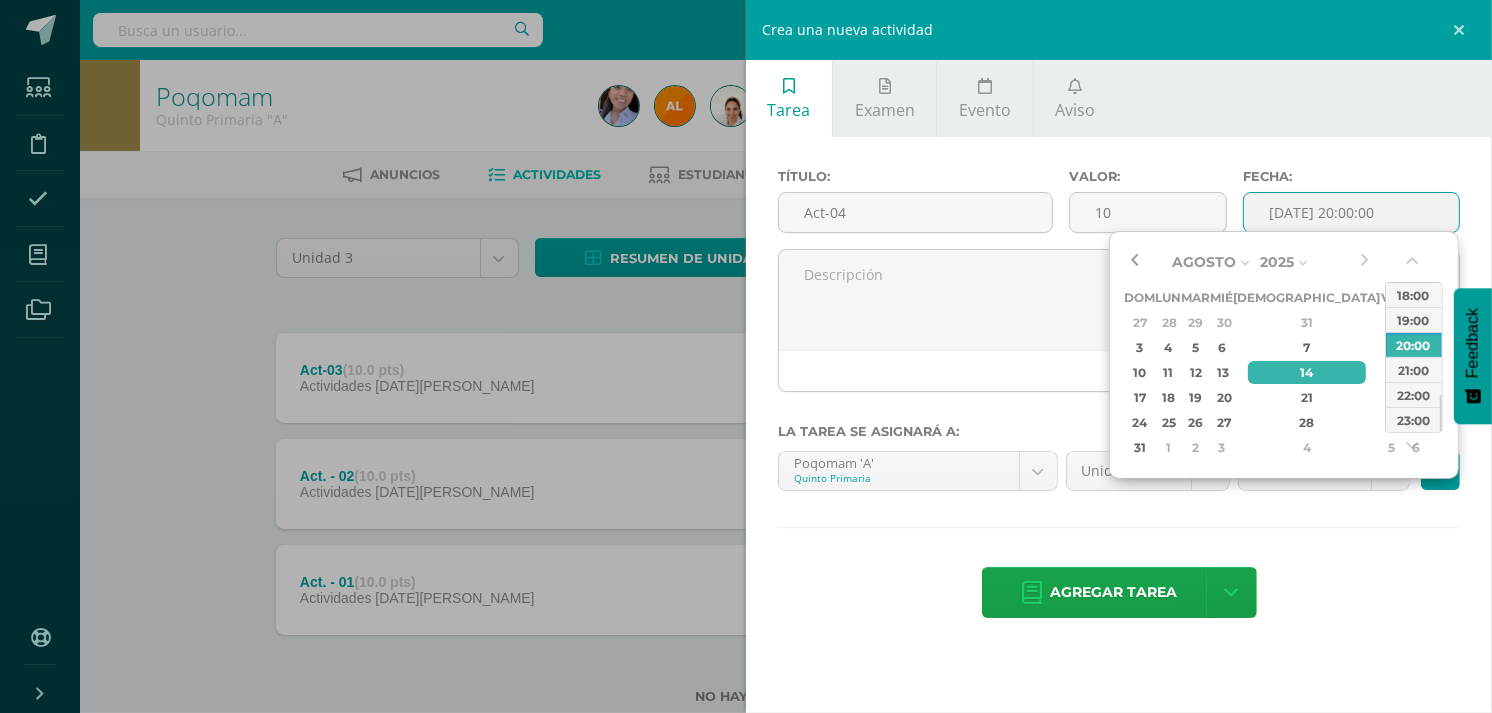 click at bounding box center (1135, 262) 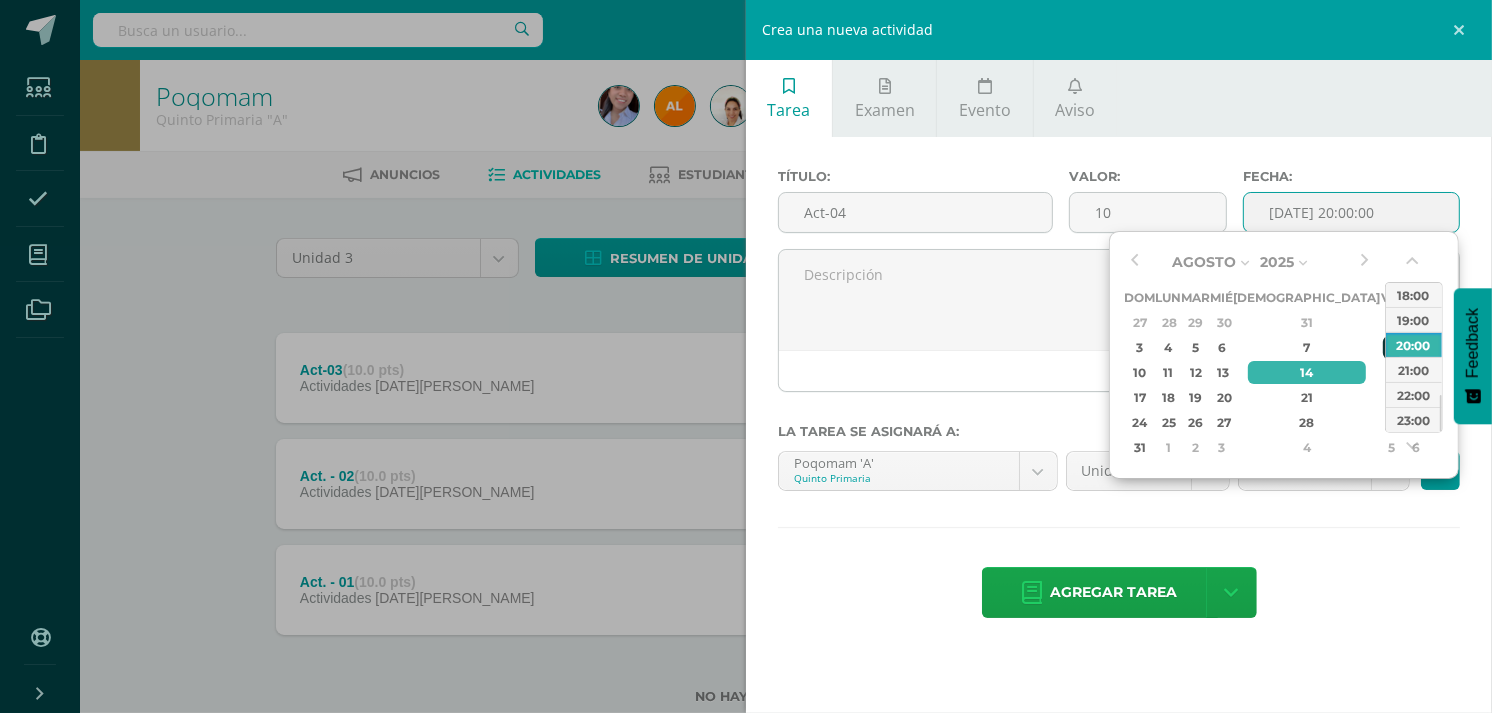 click on "8" at bounding box center [1392, 347] 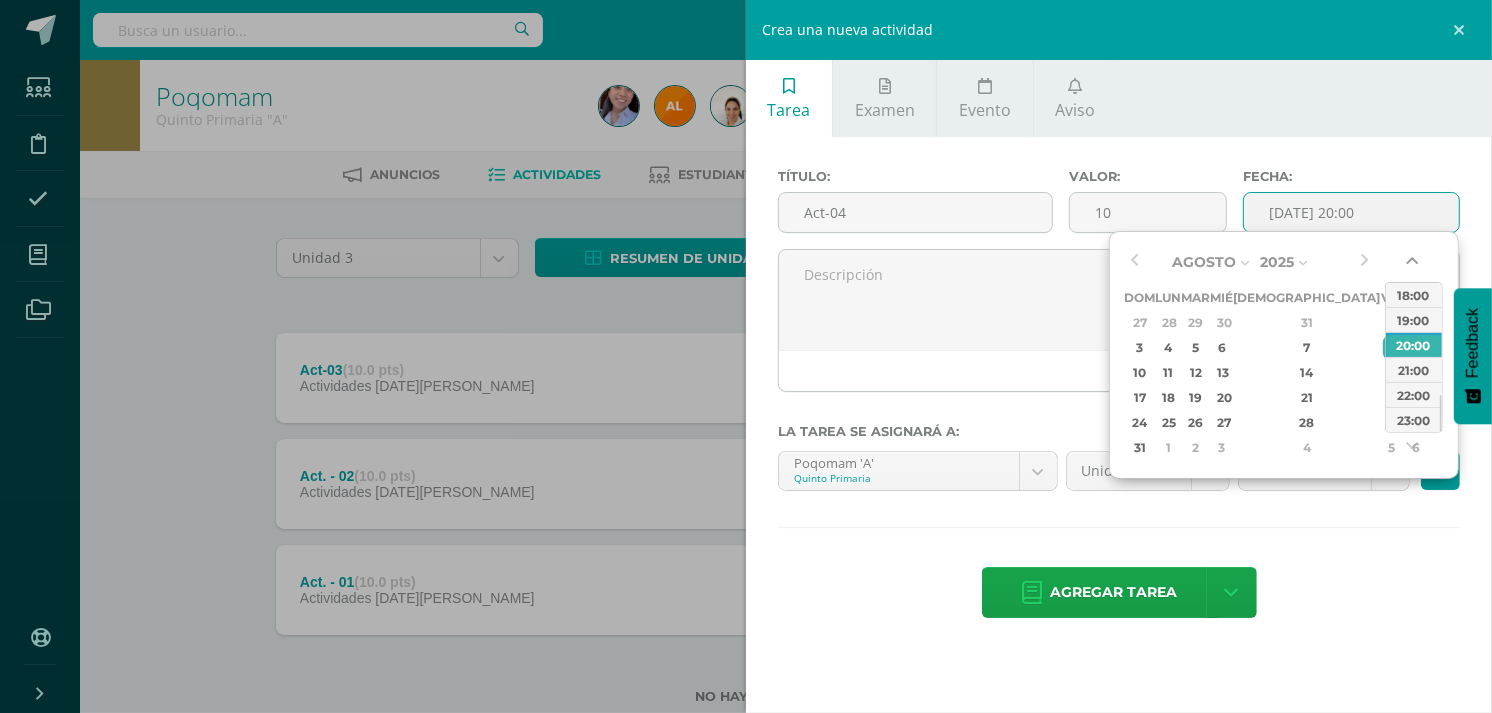 click at bounding box center (1414, 265) 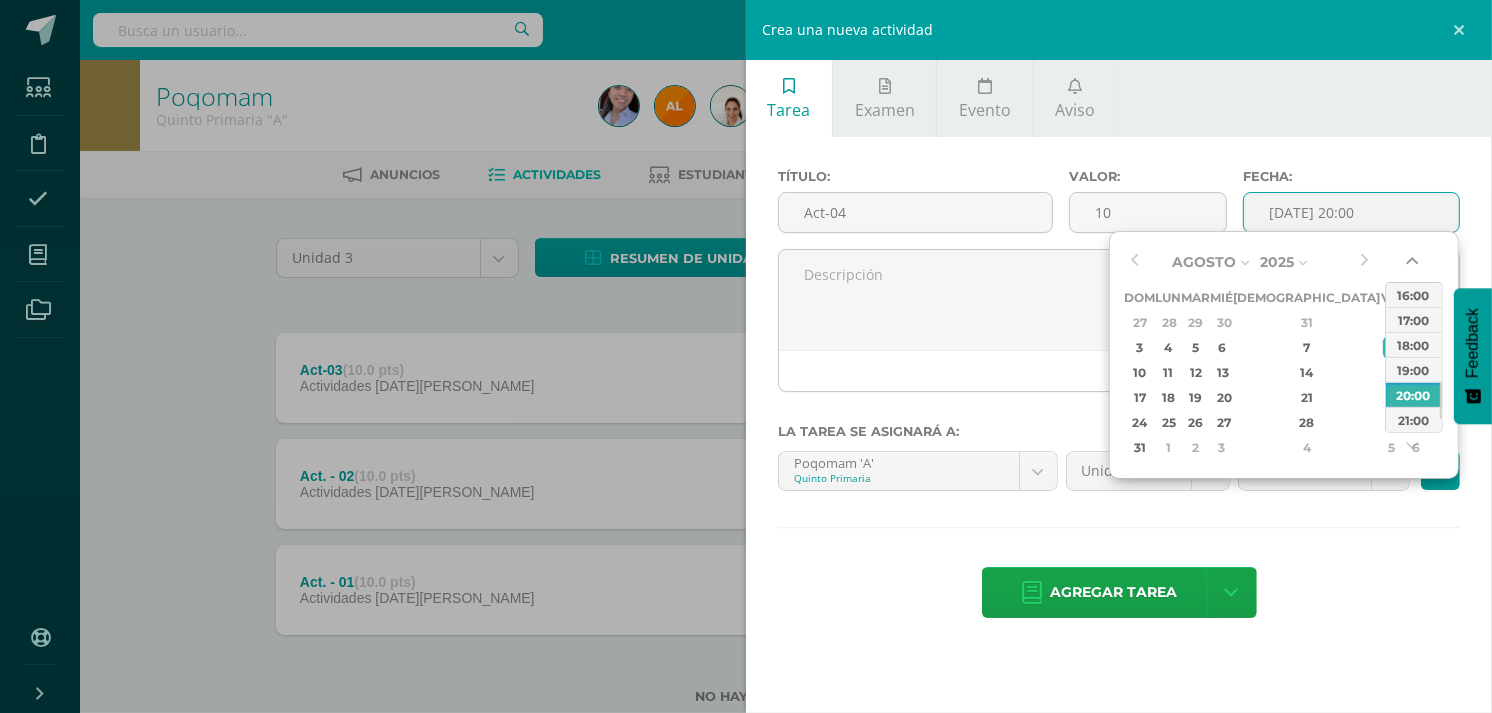 click at bounding box center [1414, 265] 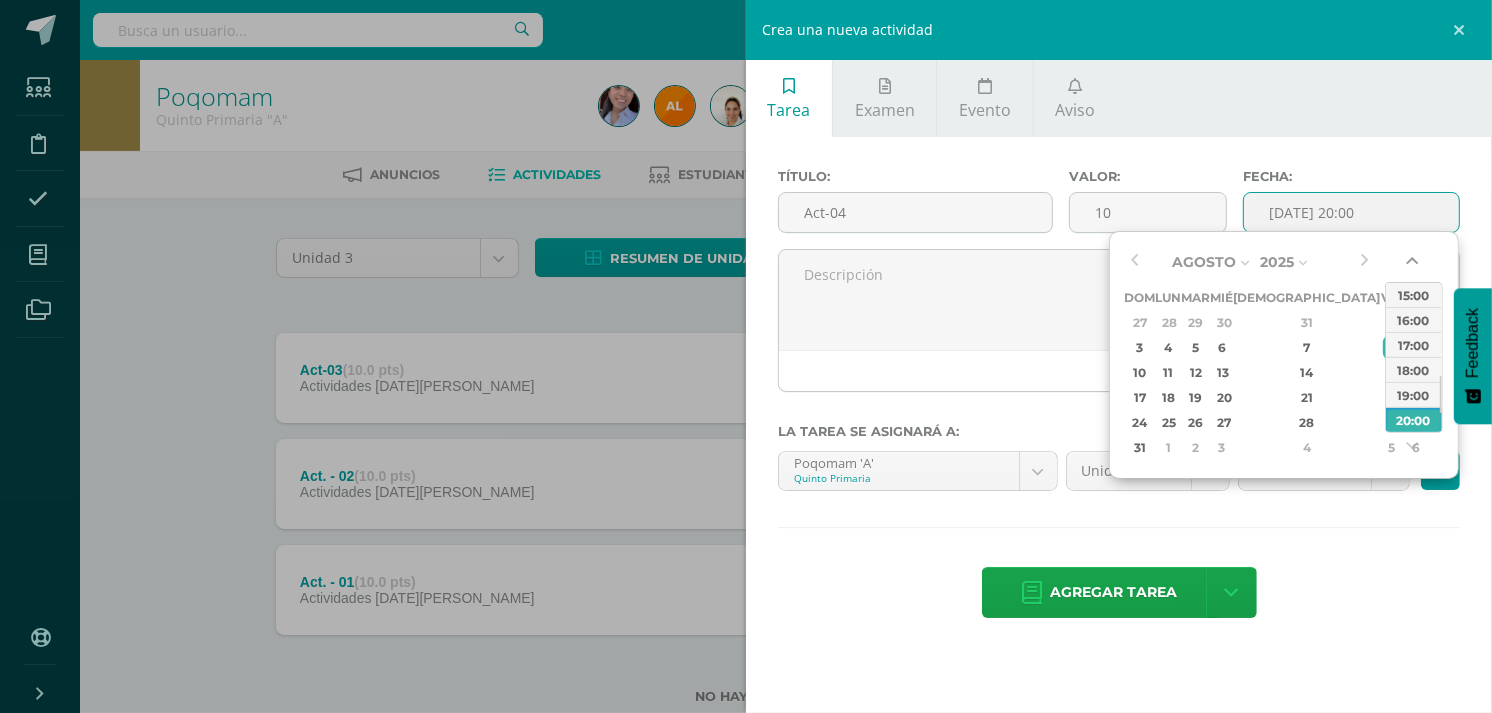 click at bounding box center [1414, 265] 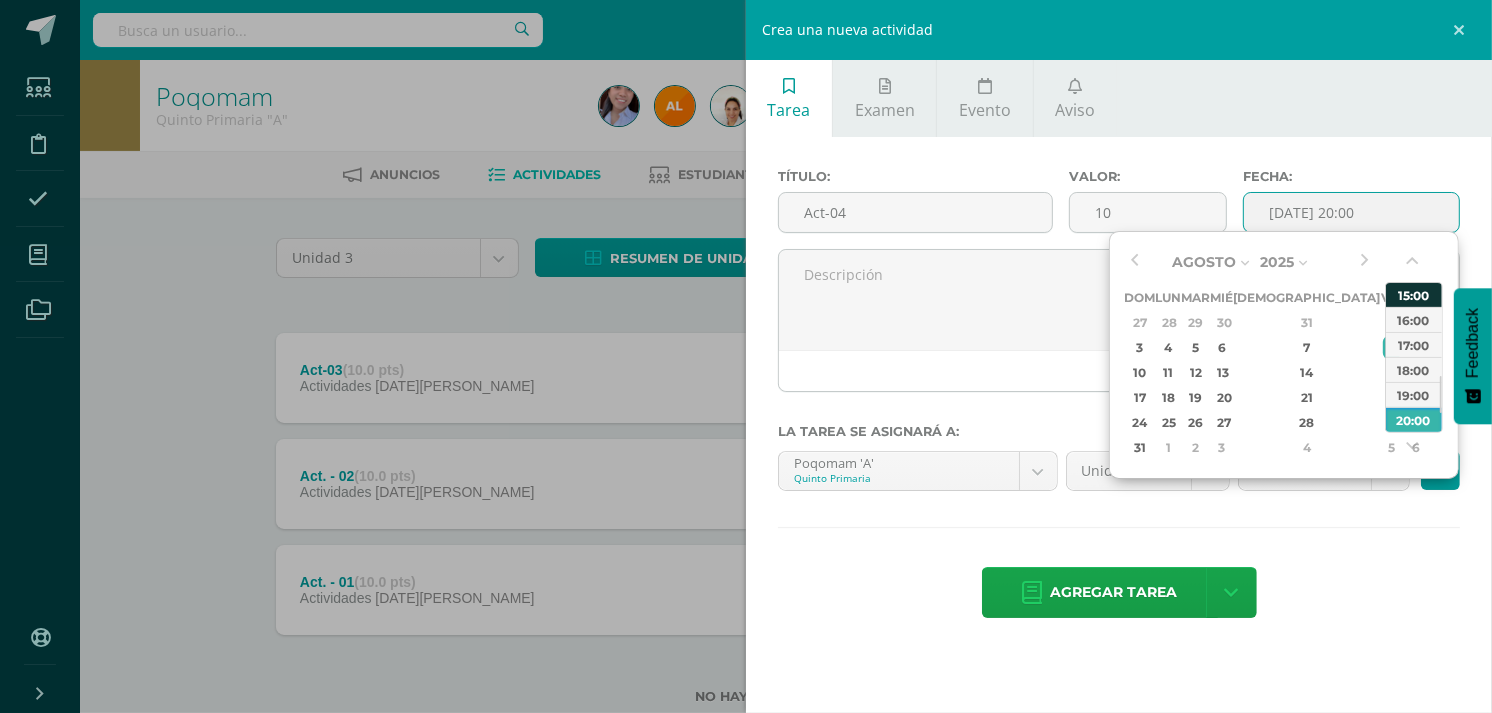 click on "15:00" at bounding box center [1414, 294] 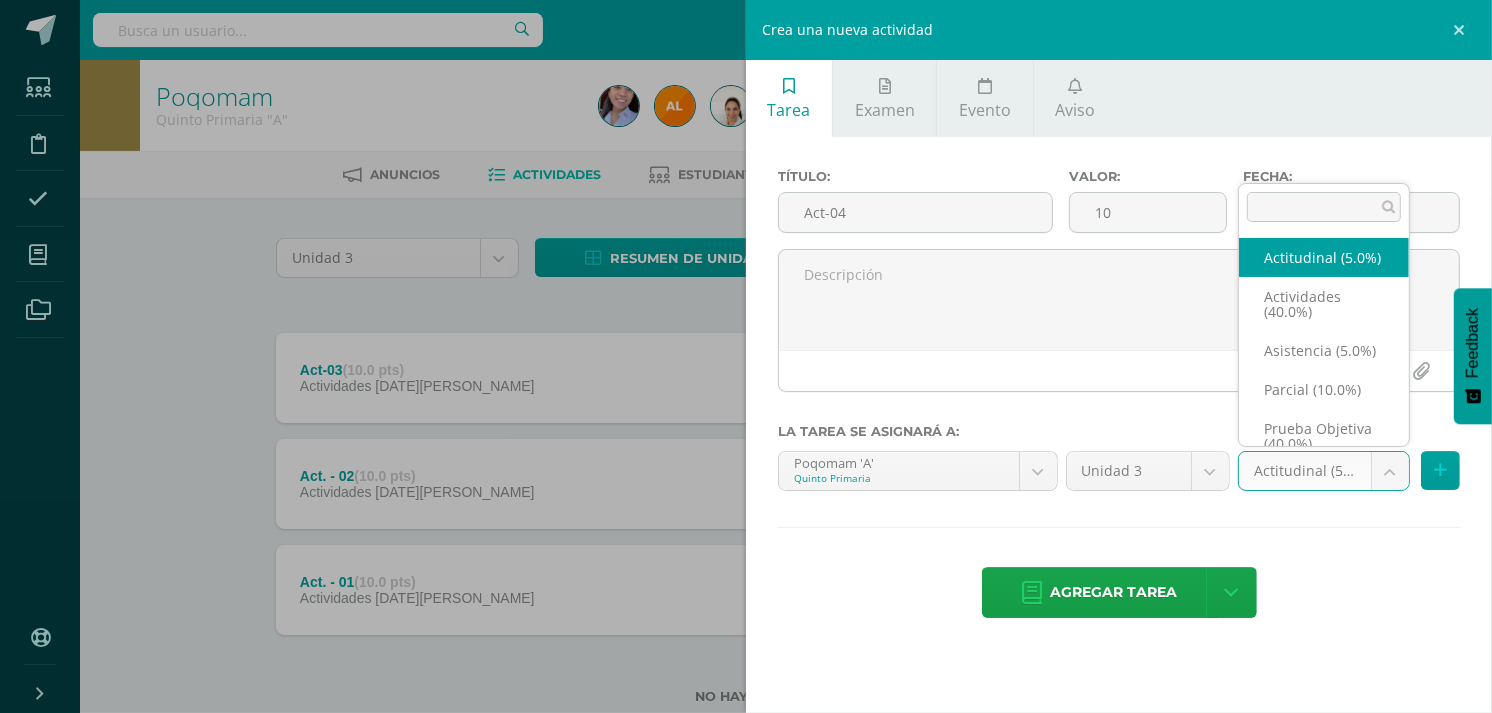 click on "Tarea asignada exitosamente         Estudiantes Disciplina Asistencia Mis cursos Archivos Soporte
Ayuda
Reportar un problema
Centro de ayuda
Últimas actualizaciones
Cerrar panel
Poqomam
Primero
Primaria
"A"
Actividades Estudiantes Planificación Dosificación
Poqomam
Primero
Primaria
"B"
Actividades Estudiantes Planificación Dosificación
Poqomam
Segundo
Primaria
"A"
Actividades Estudiantes Planificación 2 2 0" at bounding box center [746, 384] 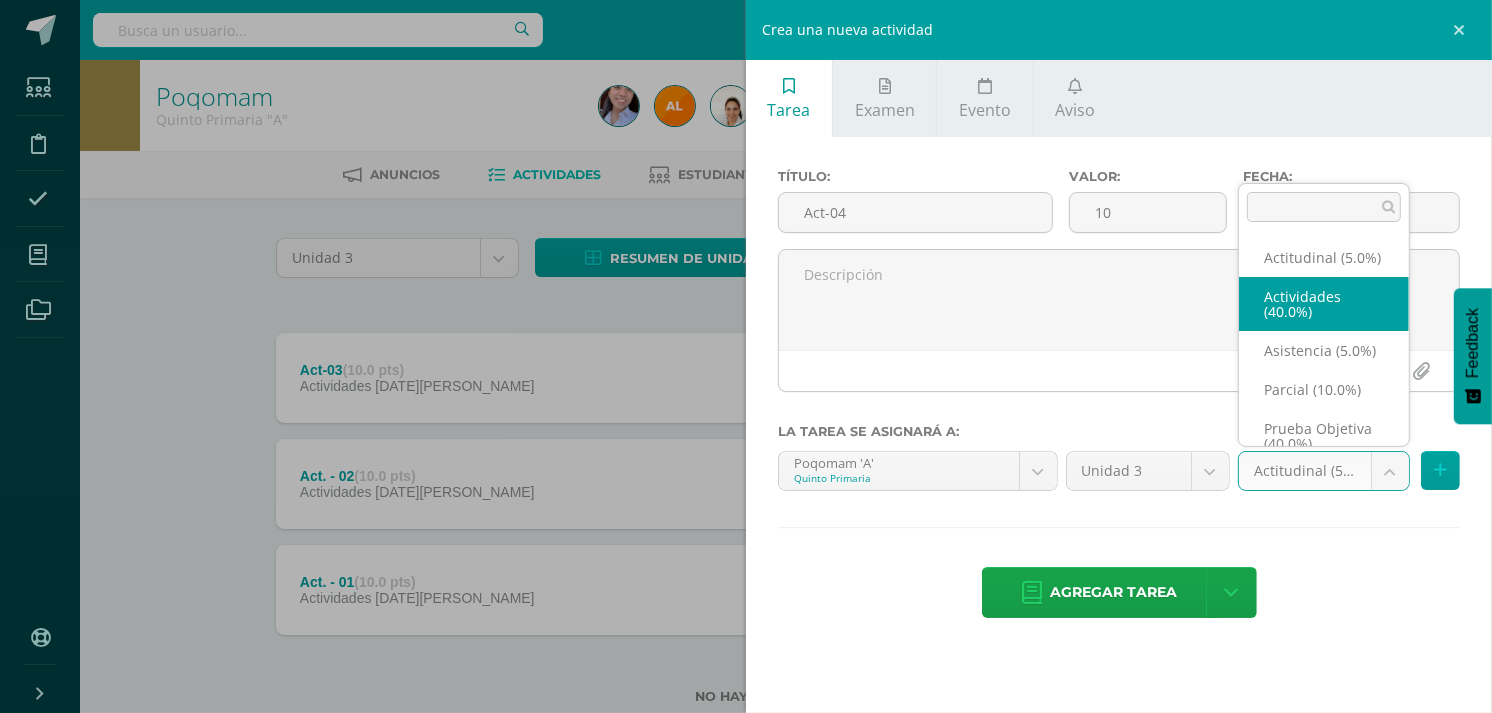 select on "119302" 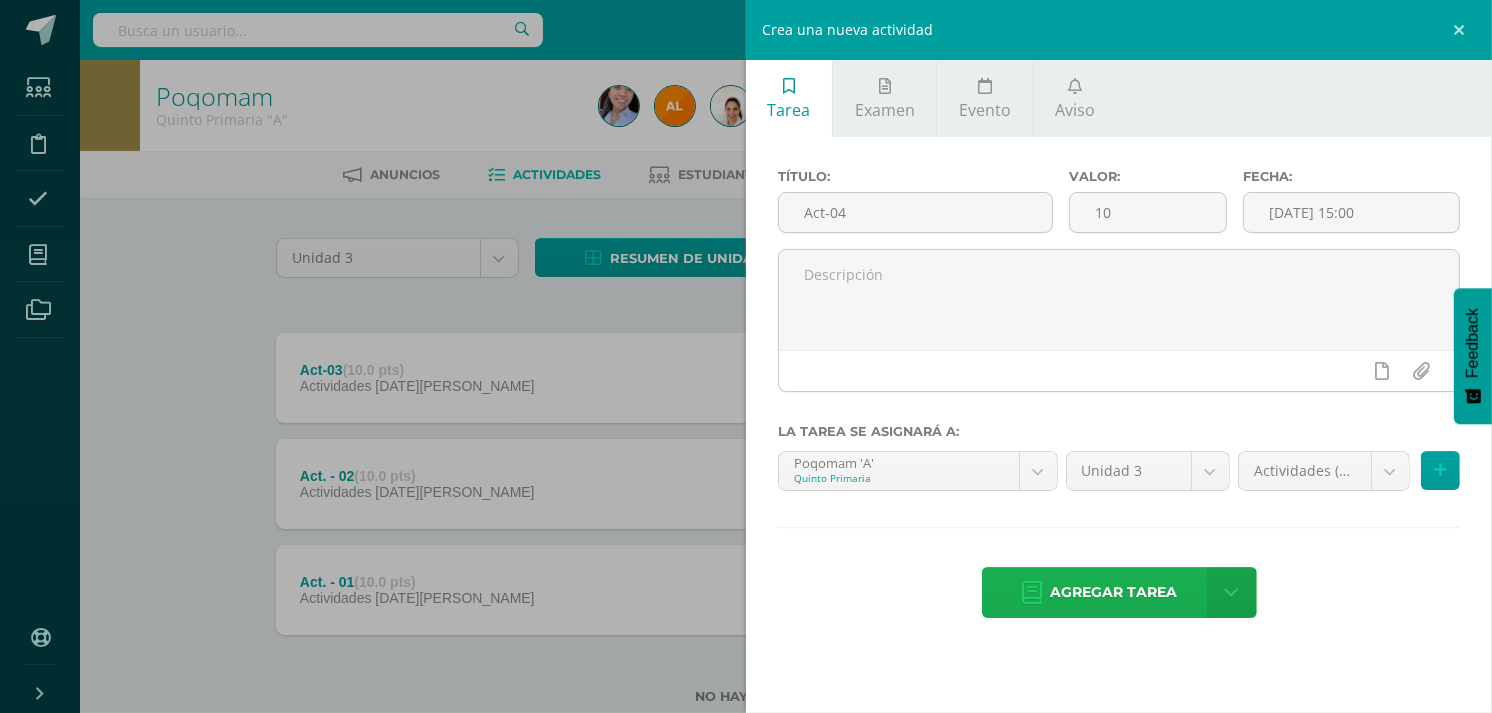 click on "Agregar tarea" at bounding box center [1114, 592] 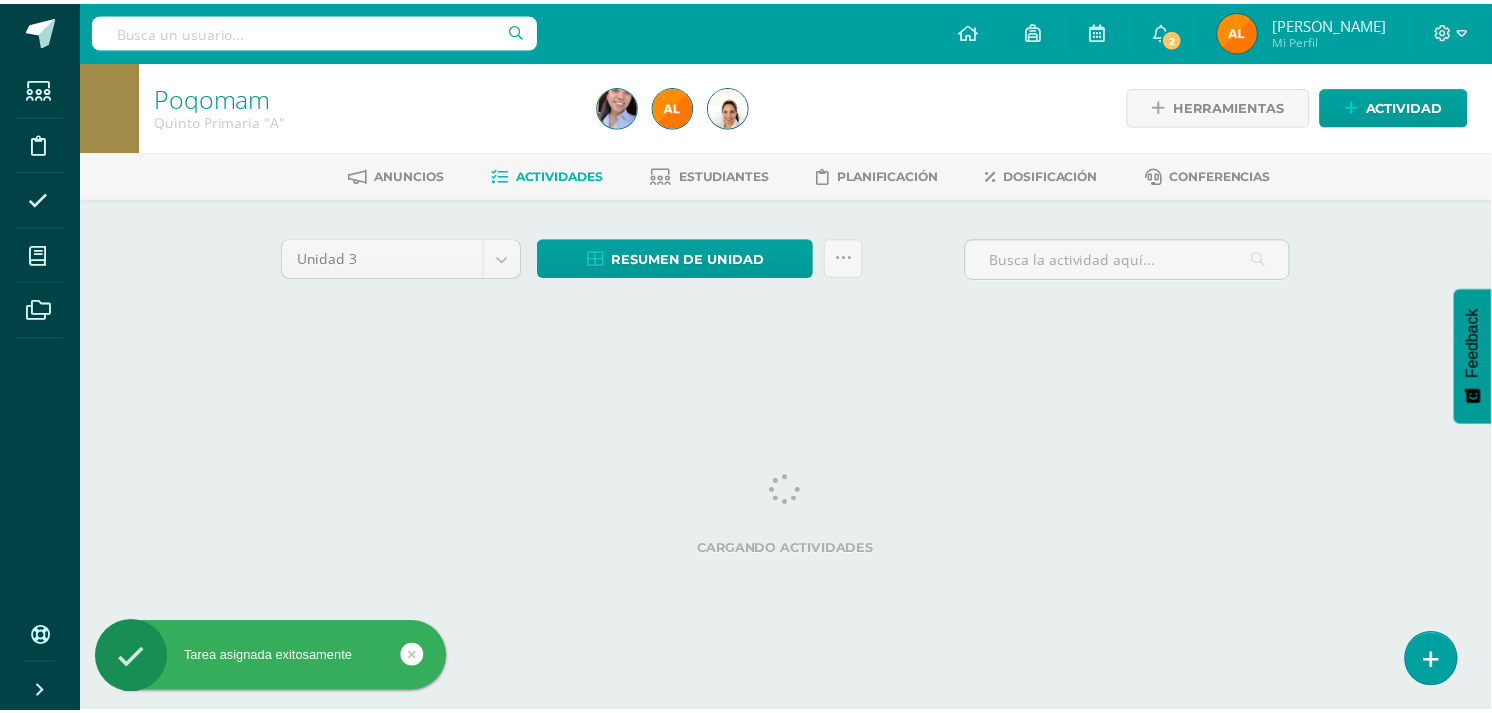 scroll, scrollTop: 0, scrollLeft: 0, axis: both 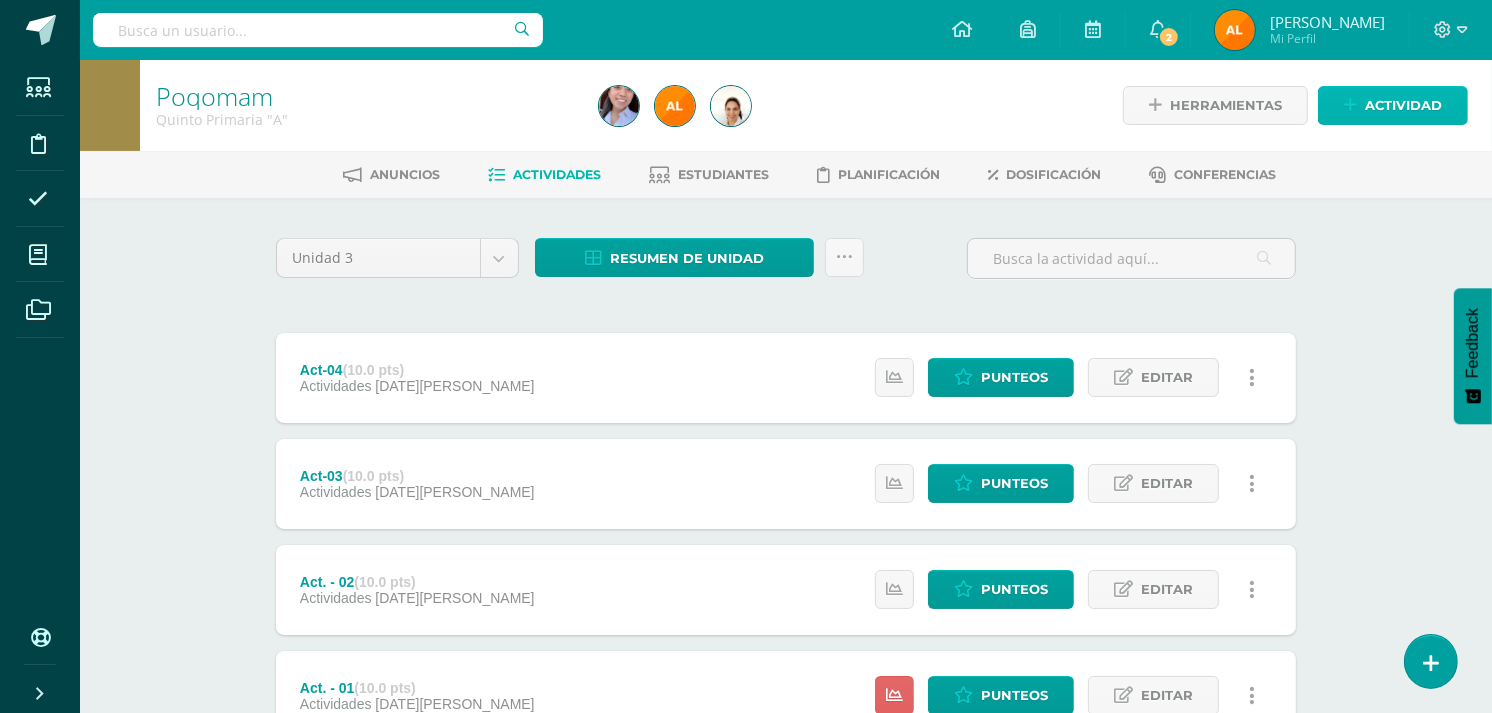 click on "Actividad" at bounding box center (1403, 105) 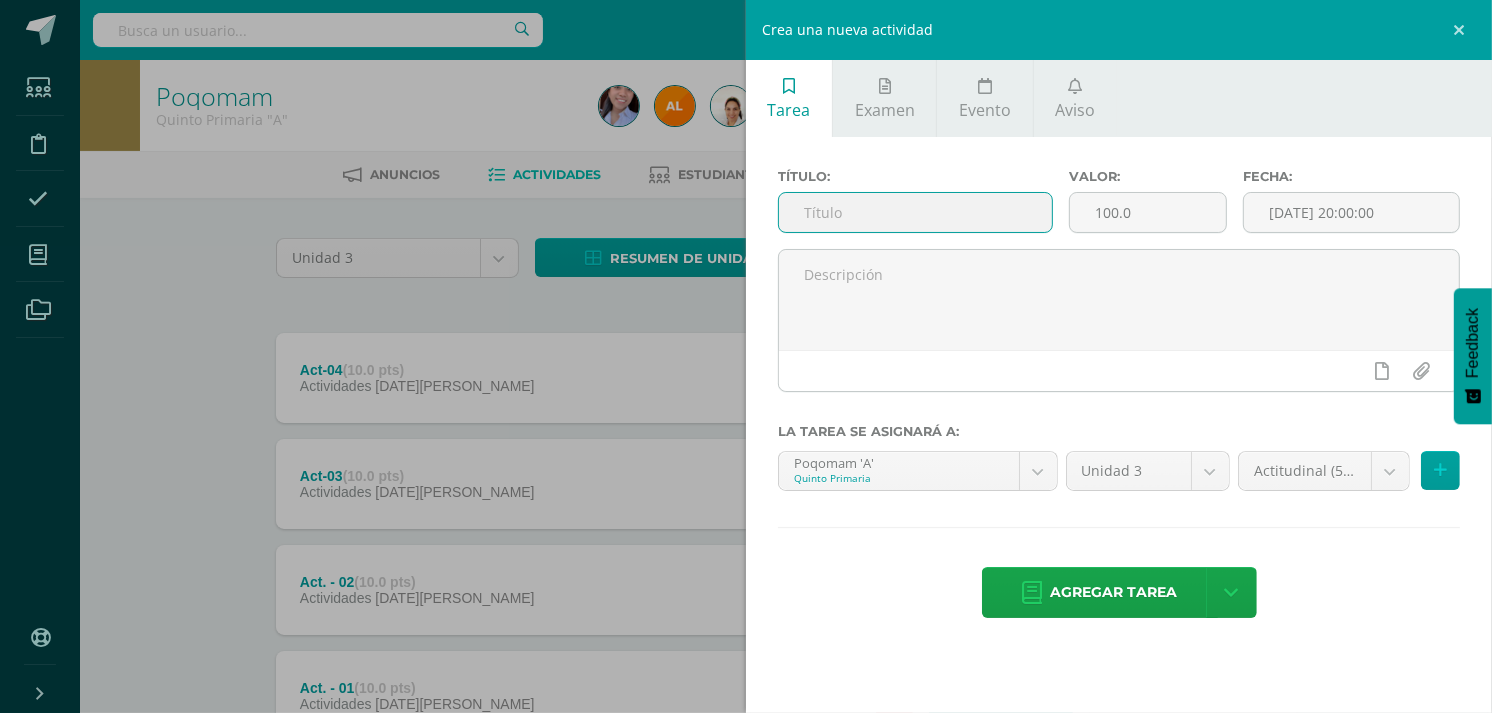 click at bounding box center [915, 212] 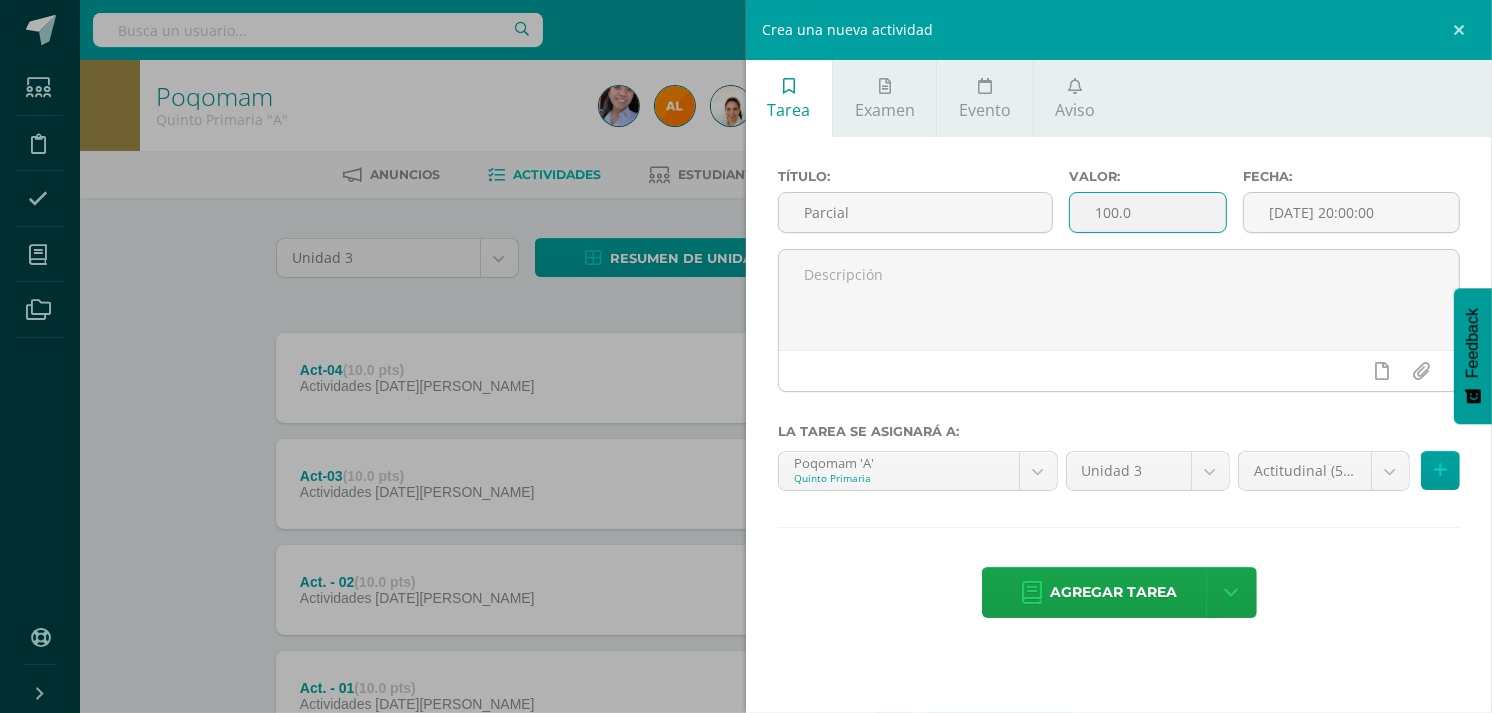 click on "100.0" at bounding box center (1148, 212) 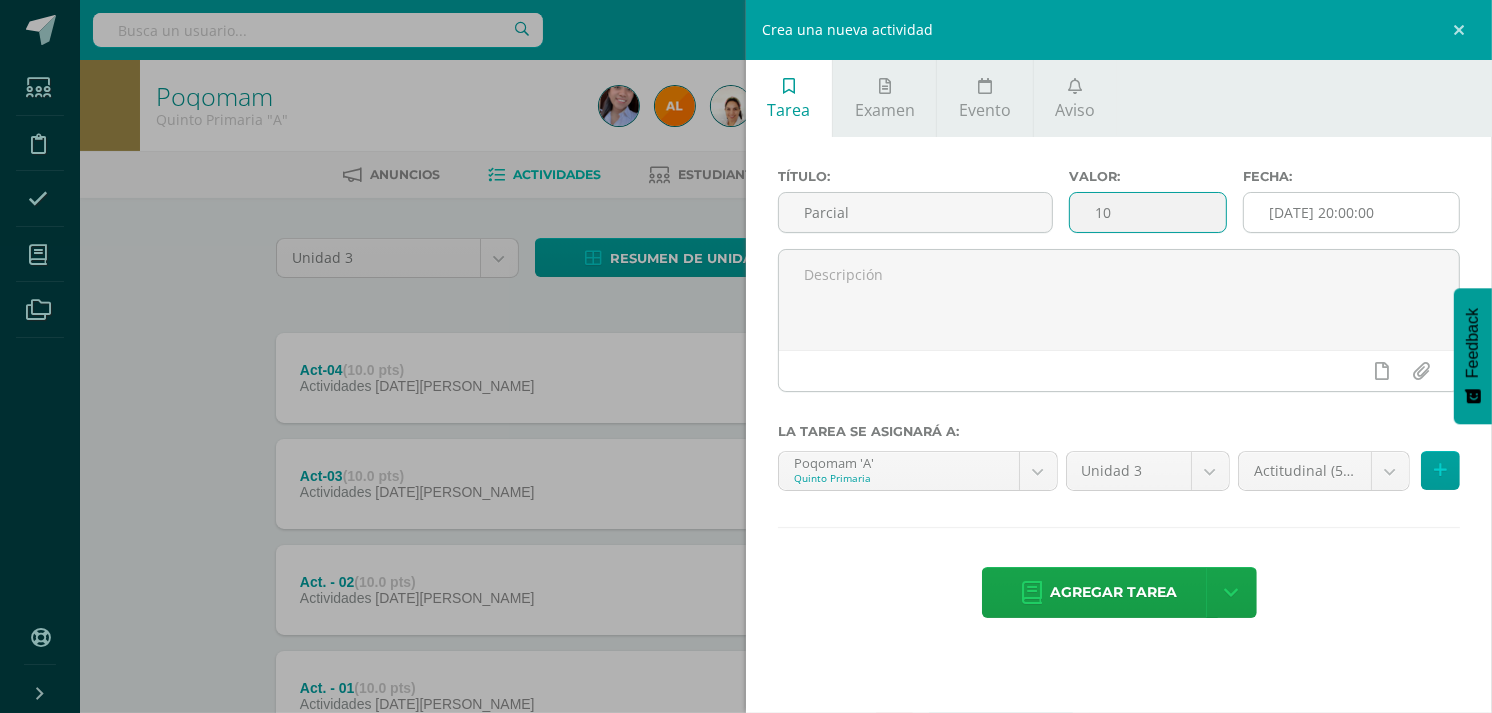 type on "10" 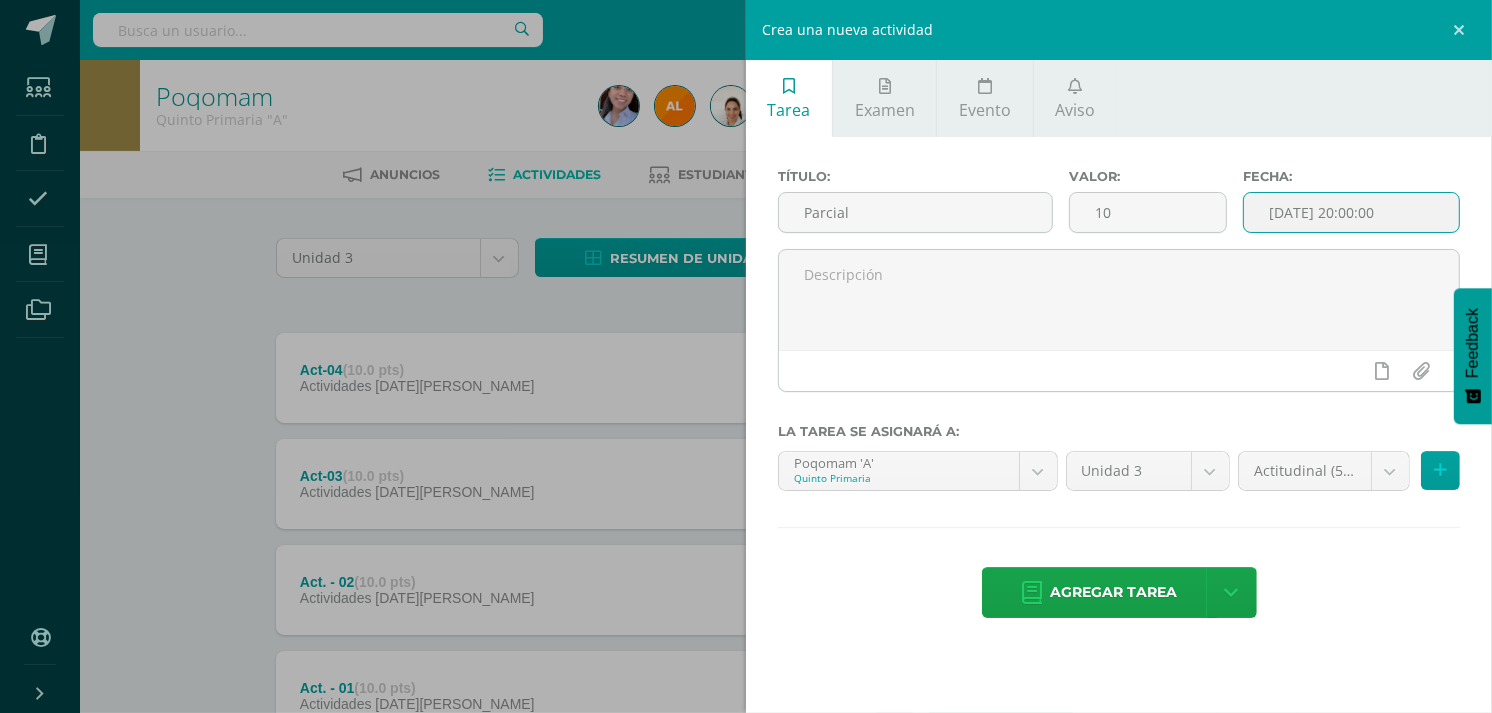 click on "[DATE] 20:00:00" at bounding box center (1351, 212) 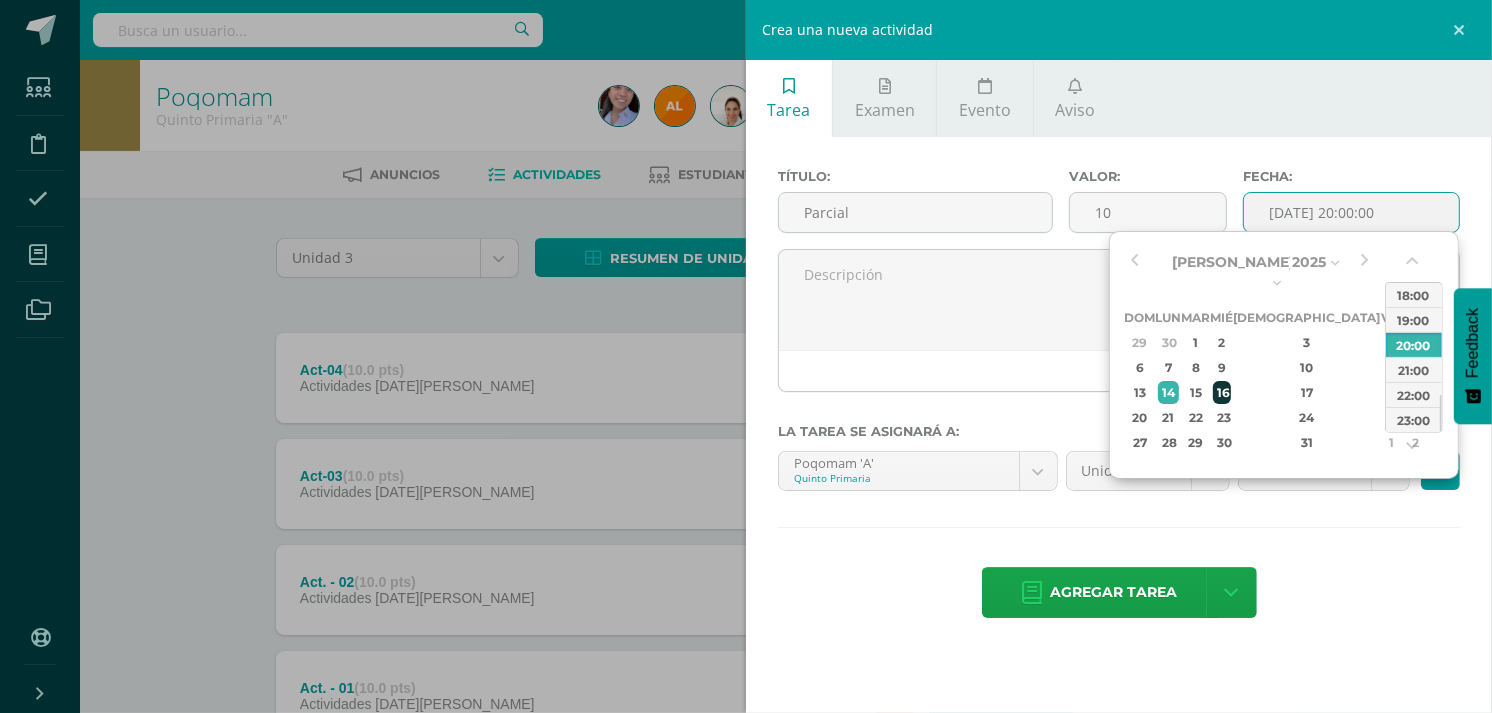 click on "16" at bounding box center (1222, 392) 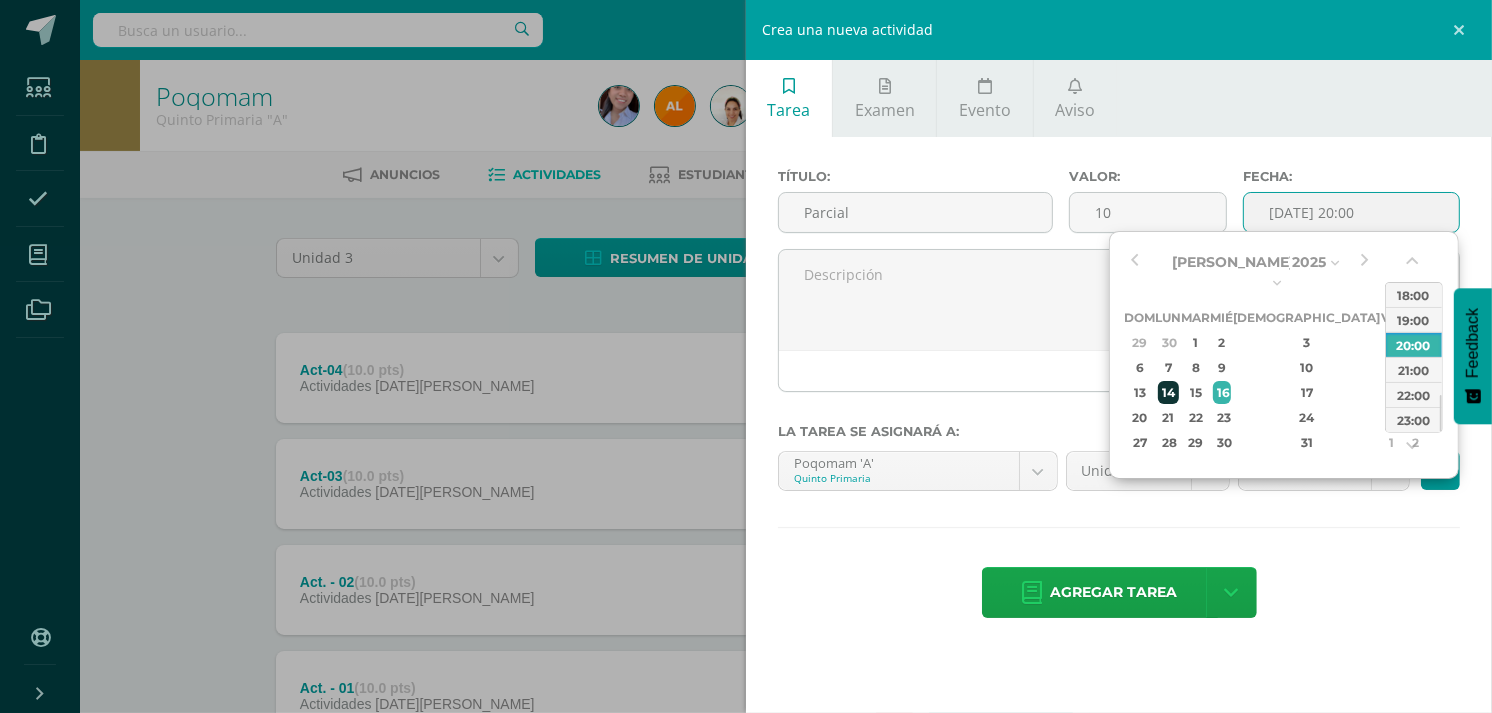 click on "14" at bounding box center [1168, 392] 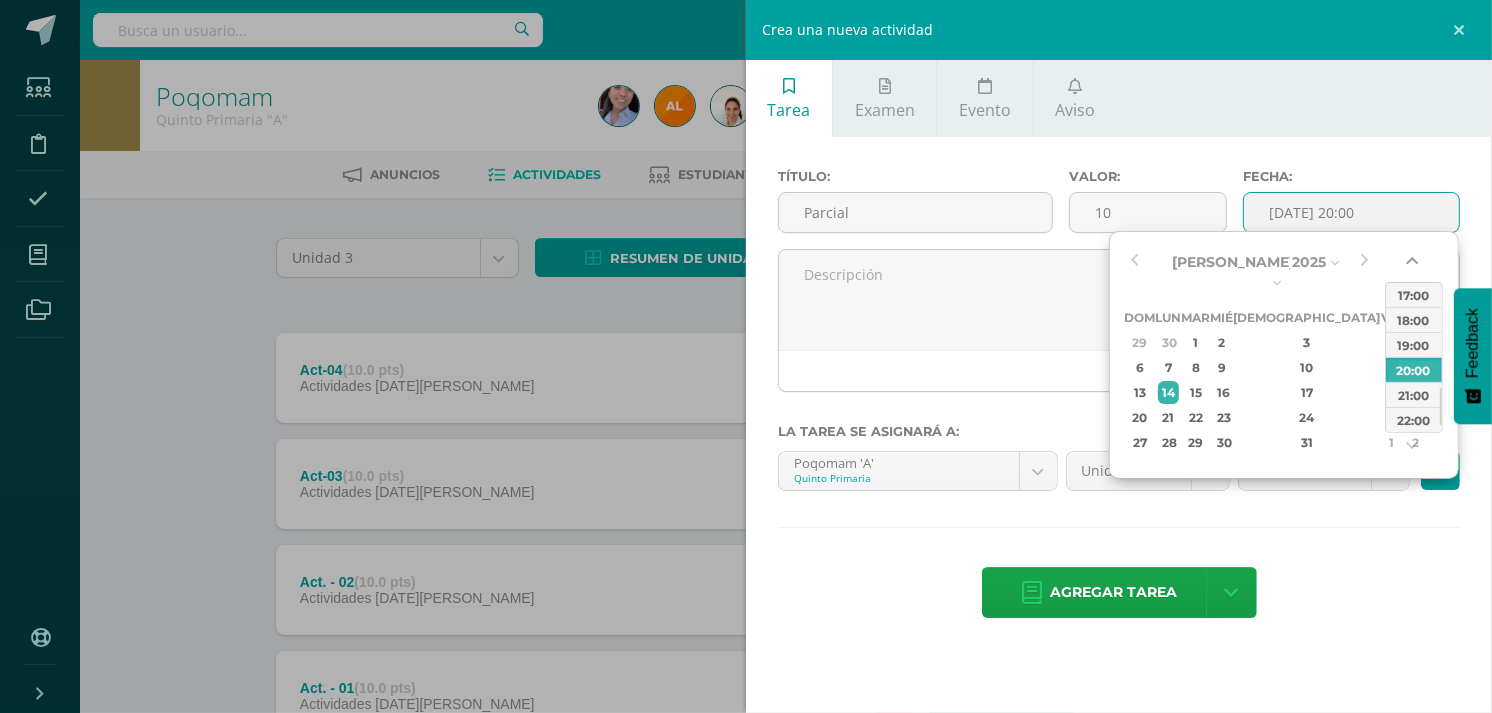click at bounding box center [1414, 265] 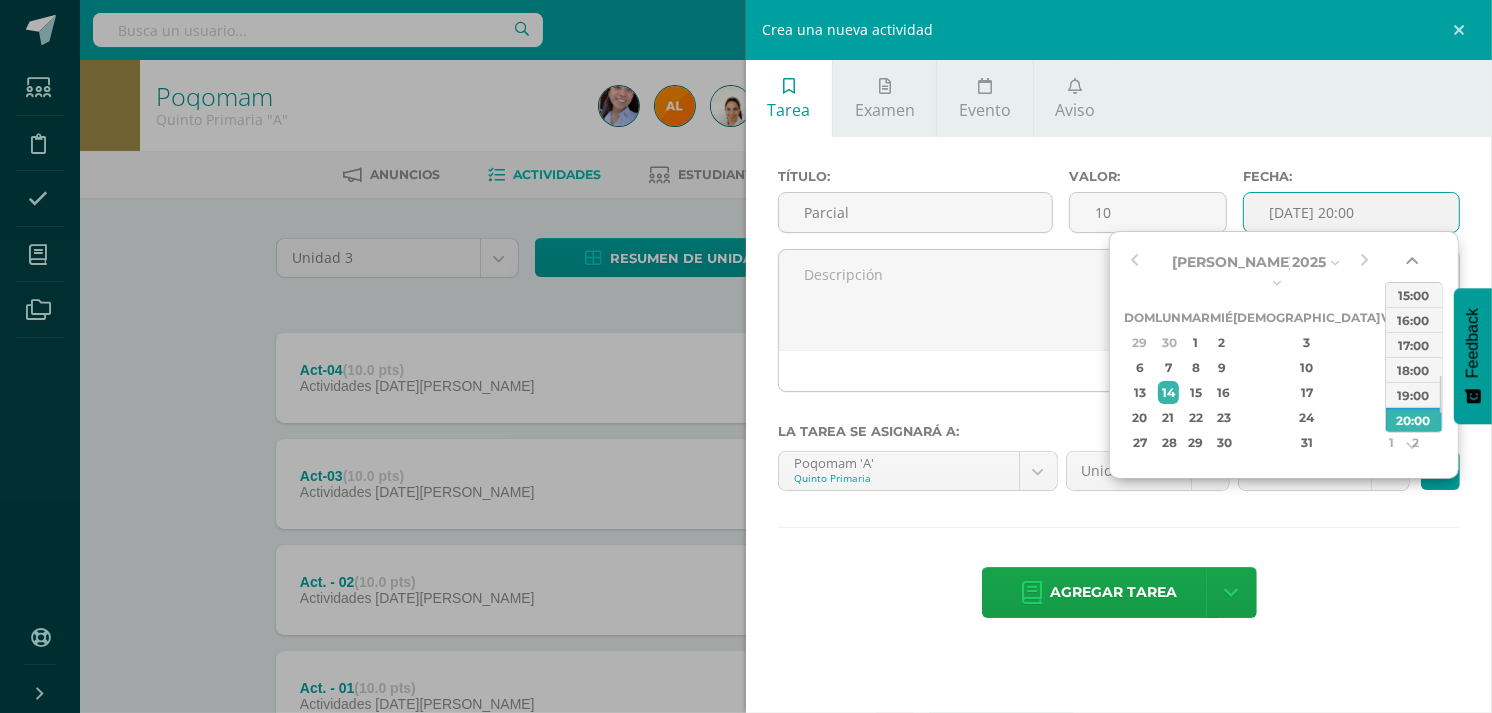 click at bounding box center (1414, 265) 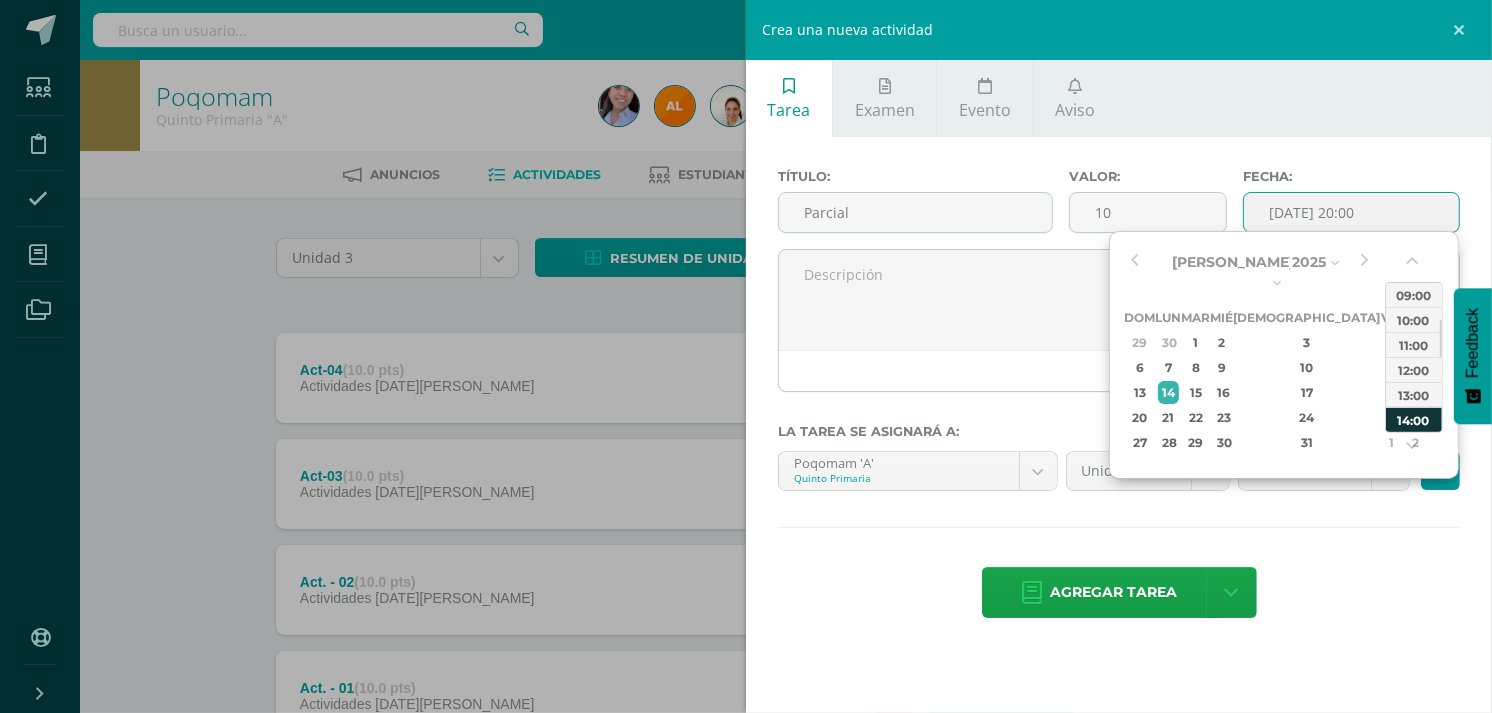 drag, startPoint x: 1411, startPoint y: 256, endPoint x: 1412, endPoint y: 287, distance: 31.016125 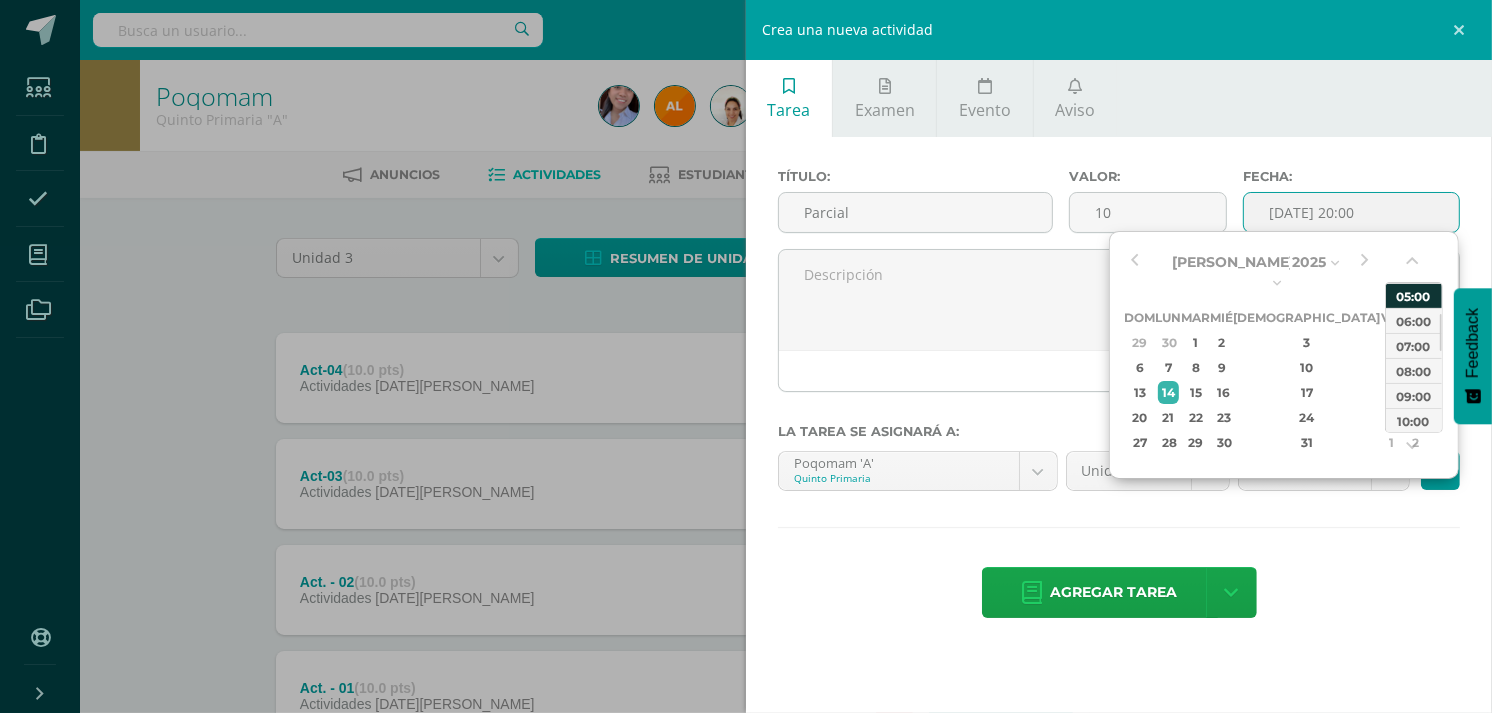click on "05:00" at bounding box center (1414, 295) 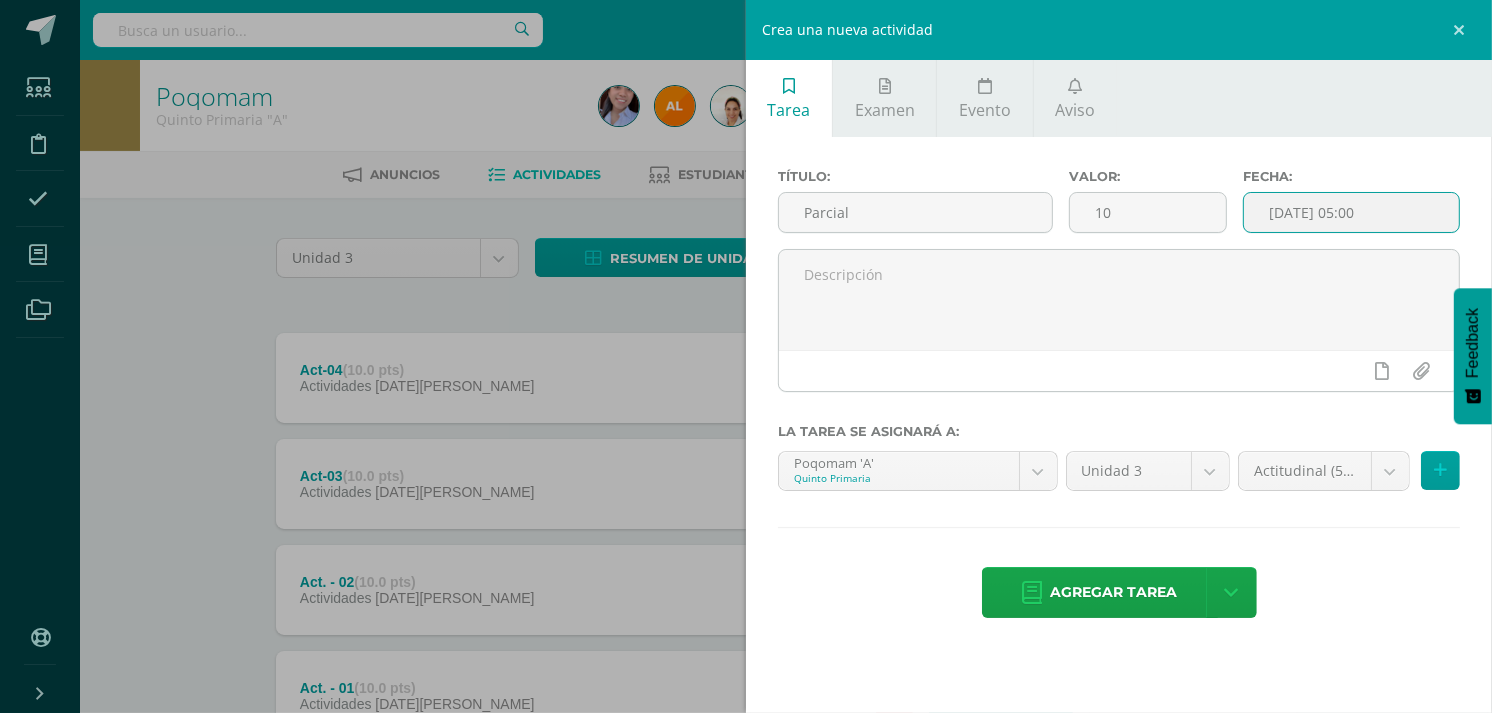 click on "2025-07-14 05:00" at bounding box center (1351, 212) 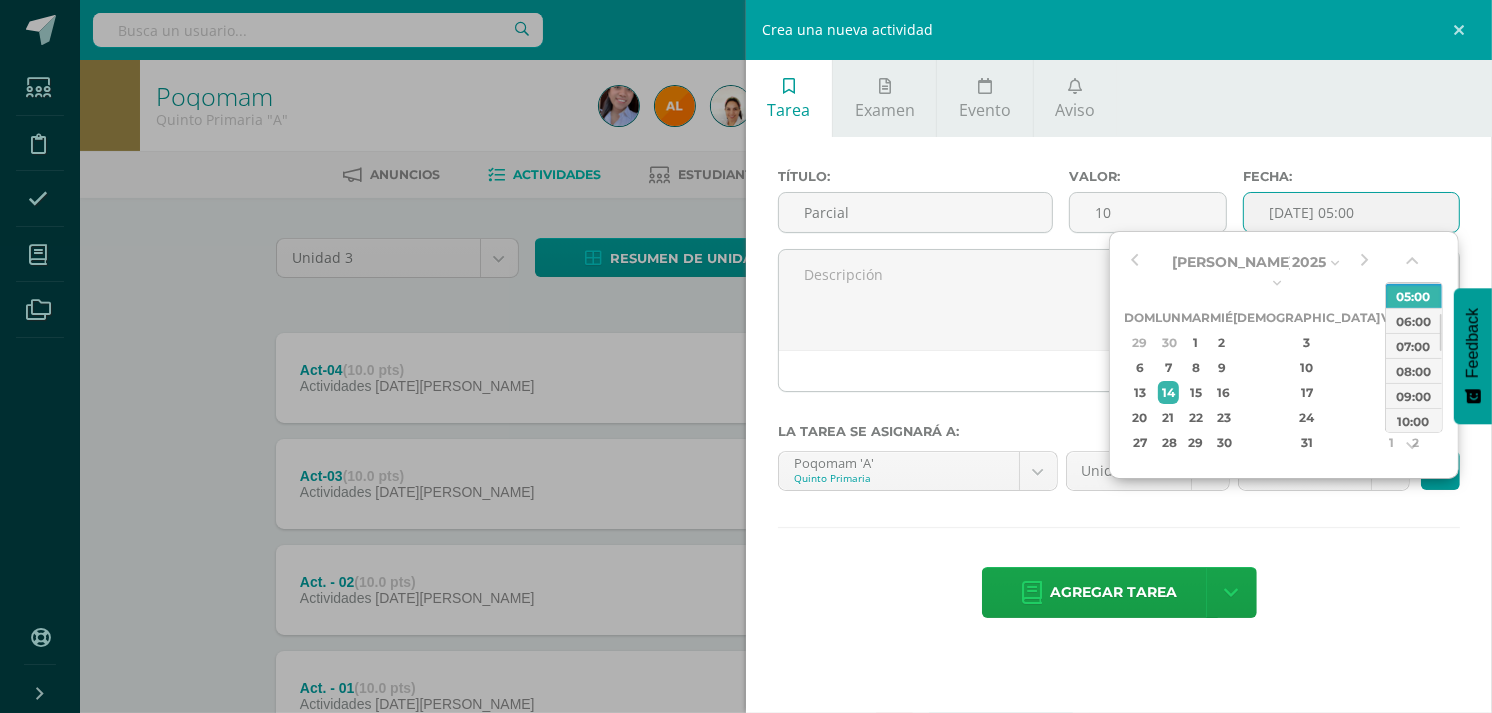 click on "00:00 01:00 02:00 03:00 04:00 05:00 06:00 07:00 08:00 09:00 10:00 11:00 12:00 13:00 14:00 15:00 16:00 17:00 18:00 19:00 20:00 21:00 22:00 23:00" at bounding box center (1414, 357) 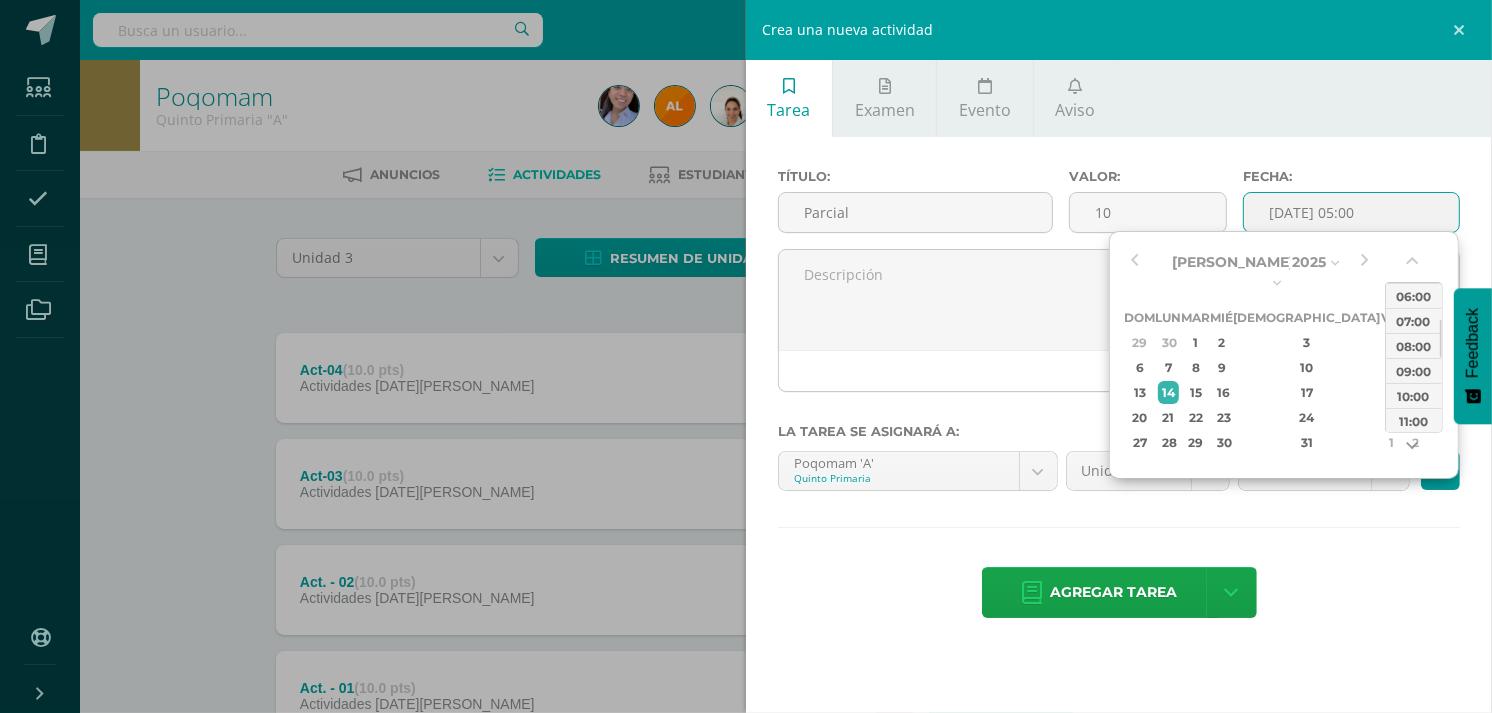 click at bounding box center [1414, 450] 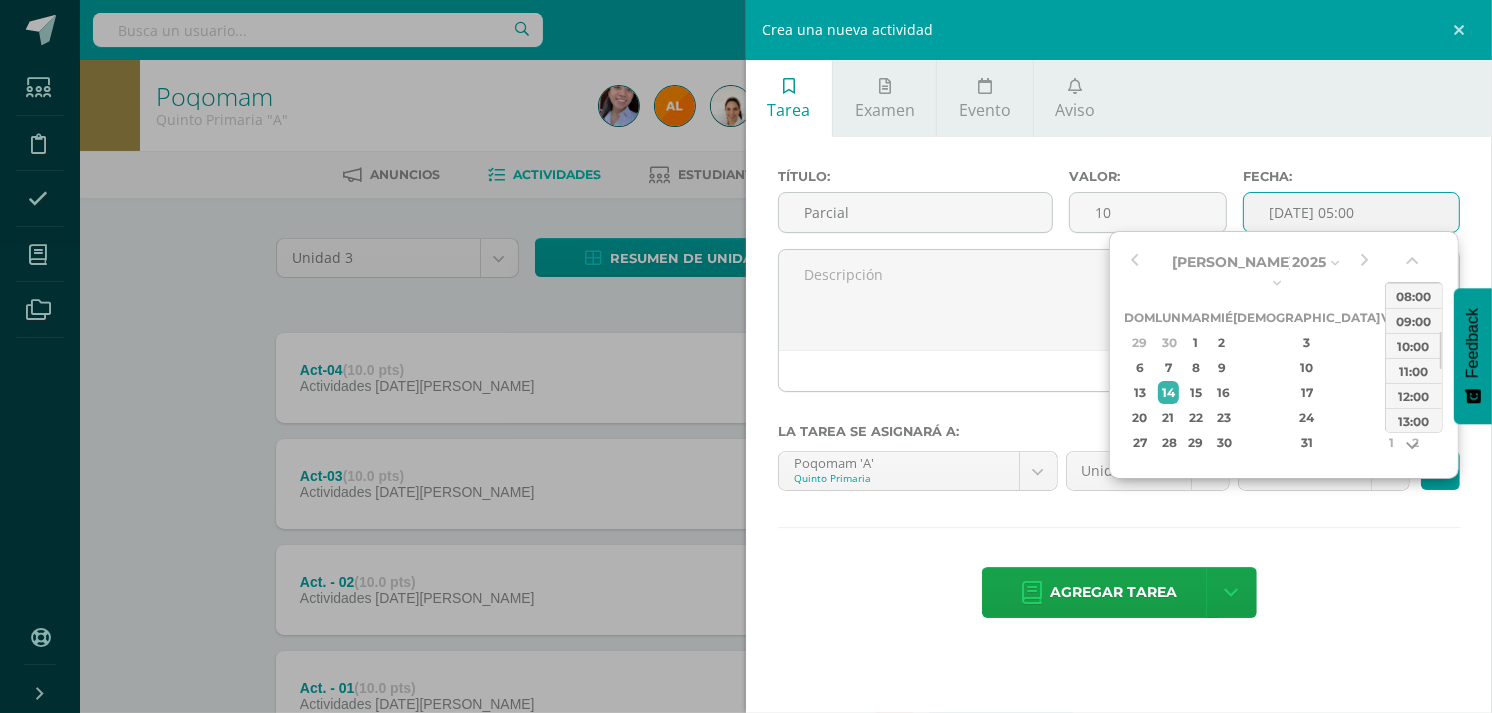 click at bounding box center [1414, 450] 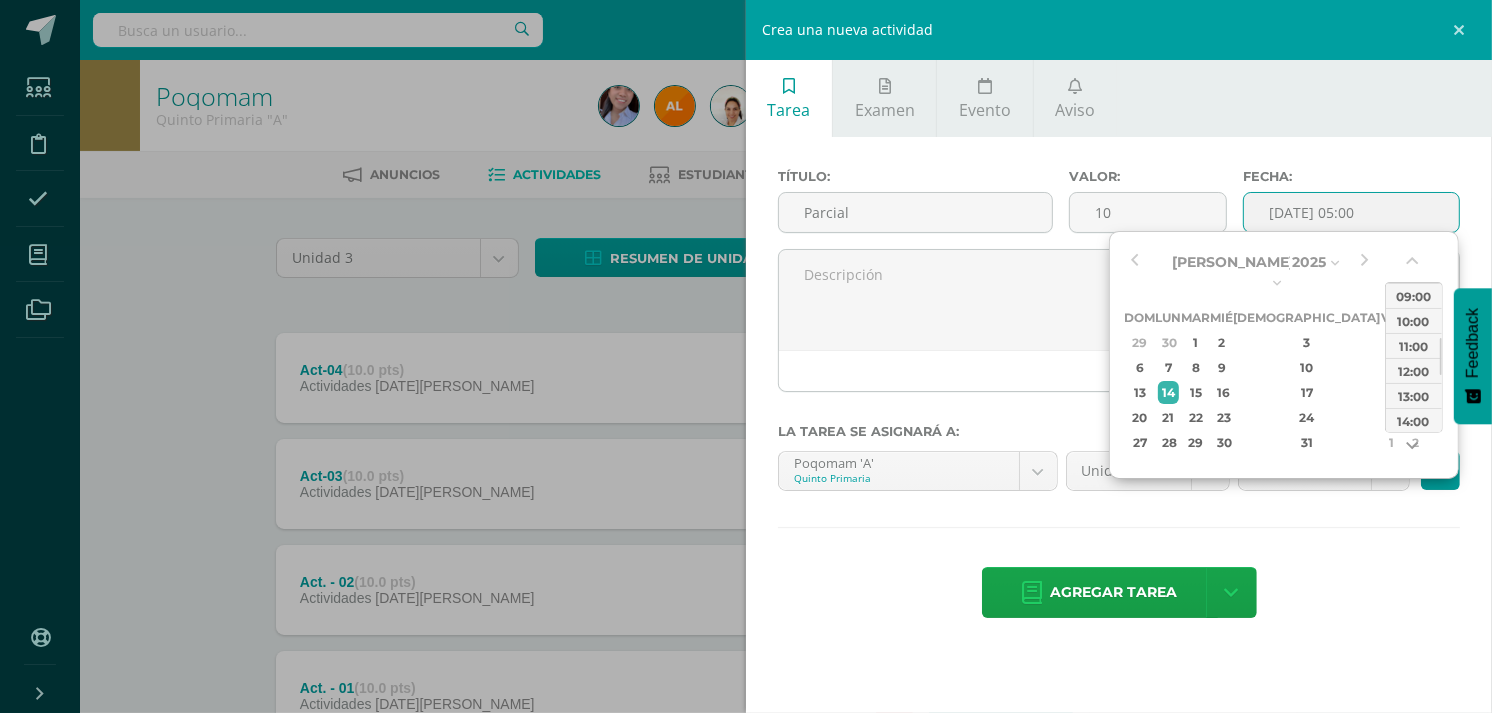 click at bounding box center (1414, 450) 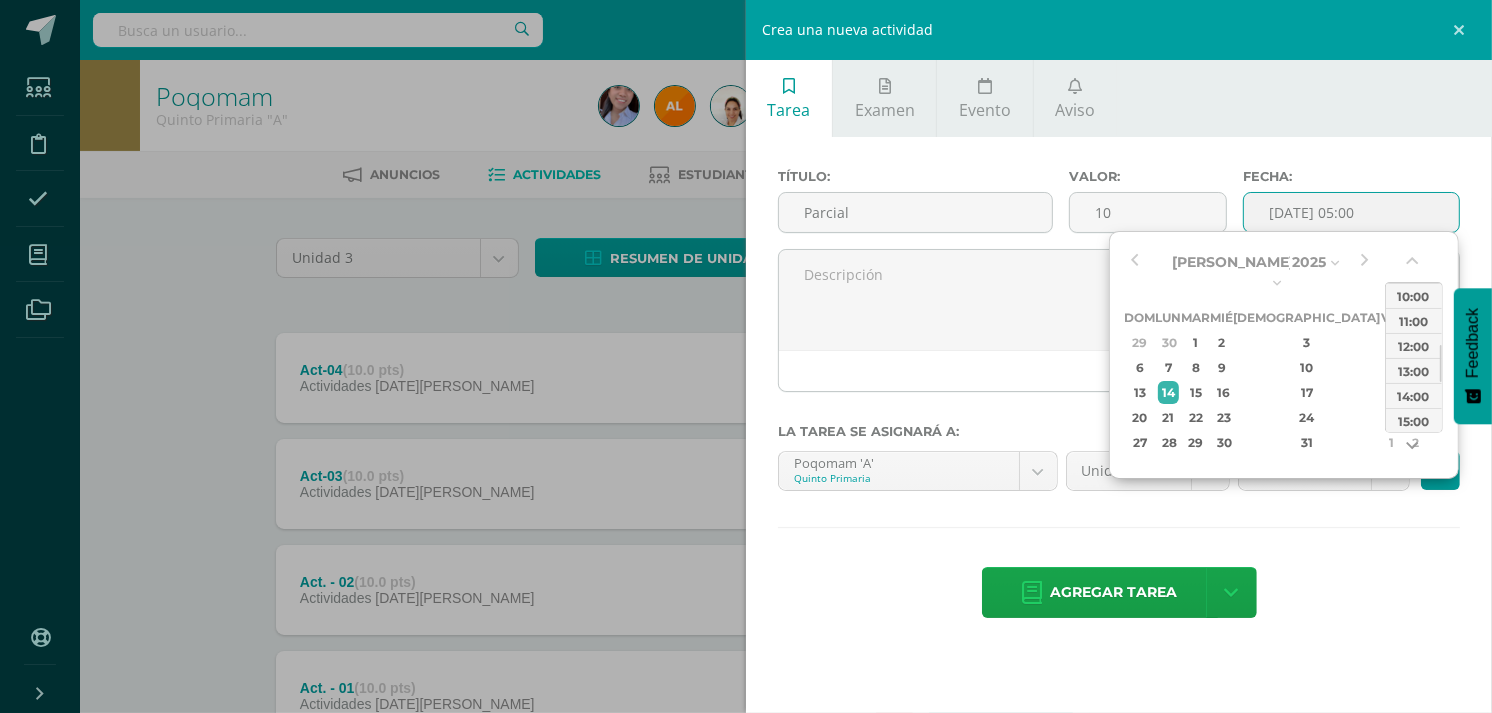 click at bounding box center [1414, 450] 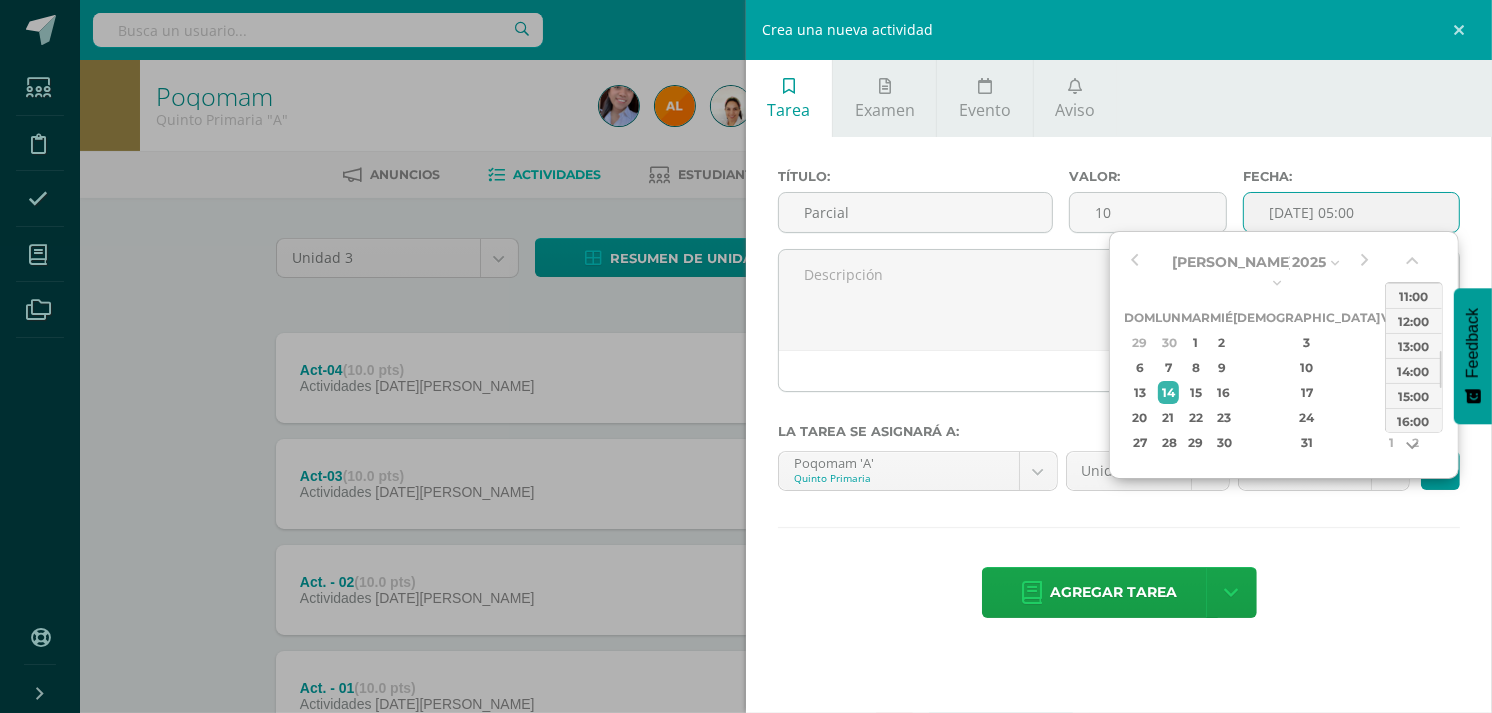 click at bounding box center [1414, 450] 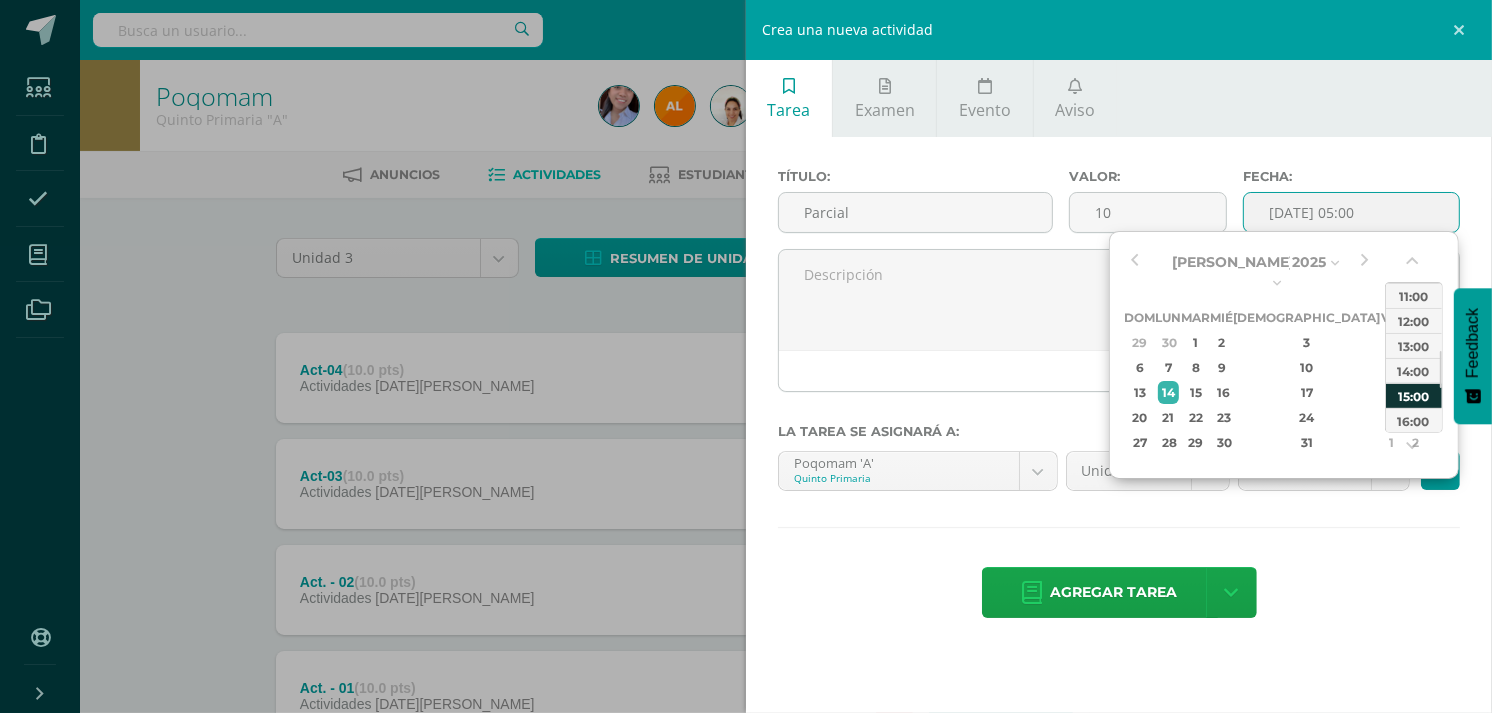 click on "15:00" at bounding box center (1414, 395) 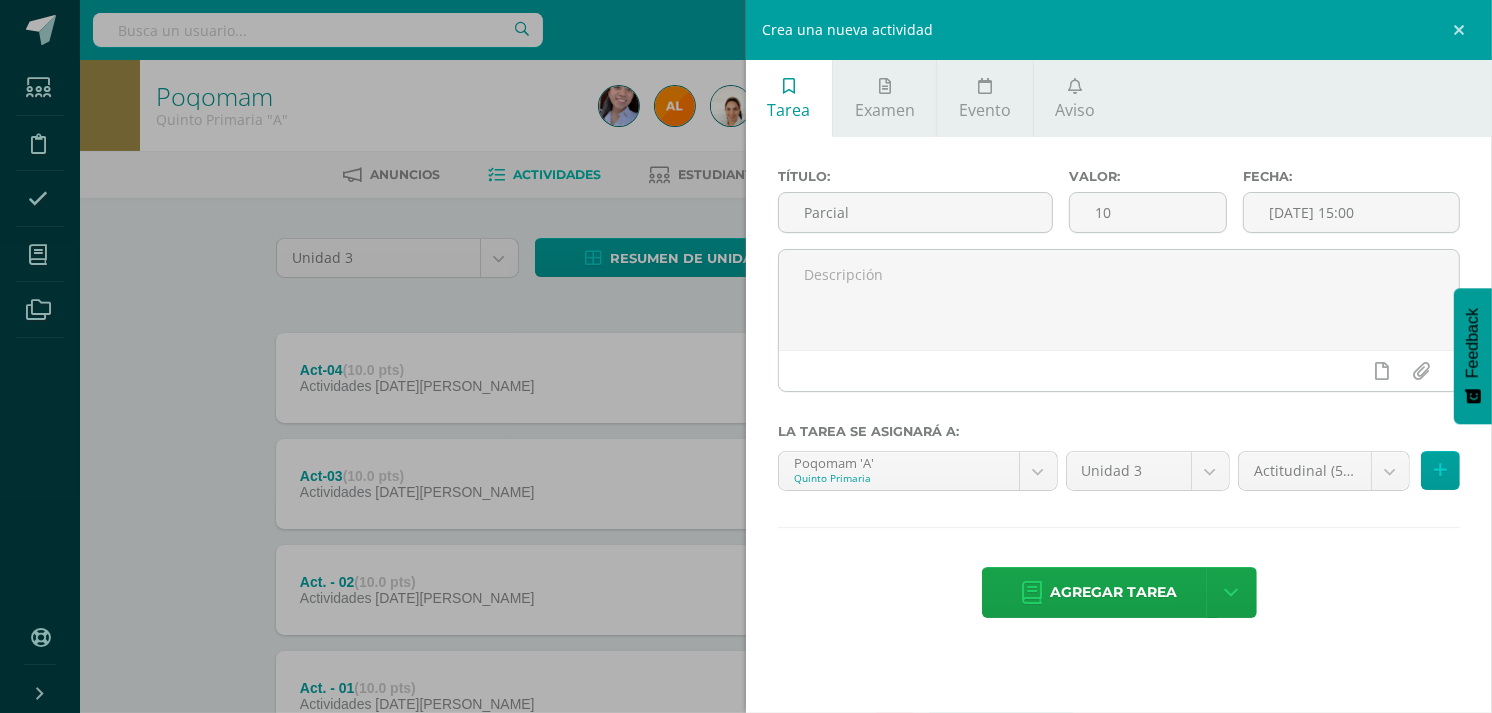 click on "Actitudinal (5.0%)
Actitudinal (5.0%)
Actividades (40.0%)
Asistencia (5.0%)
Parcial (10.0%)
Prueba Objetiva (40.0%)" at bounding box center (1349, 479) 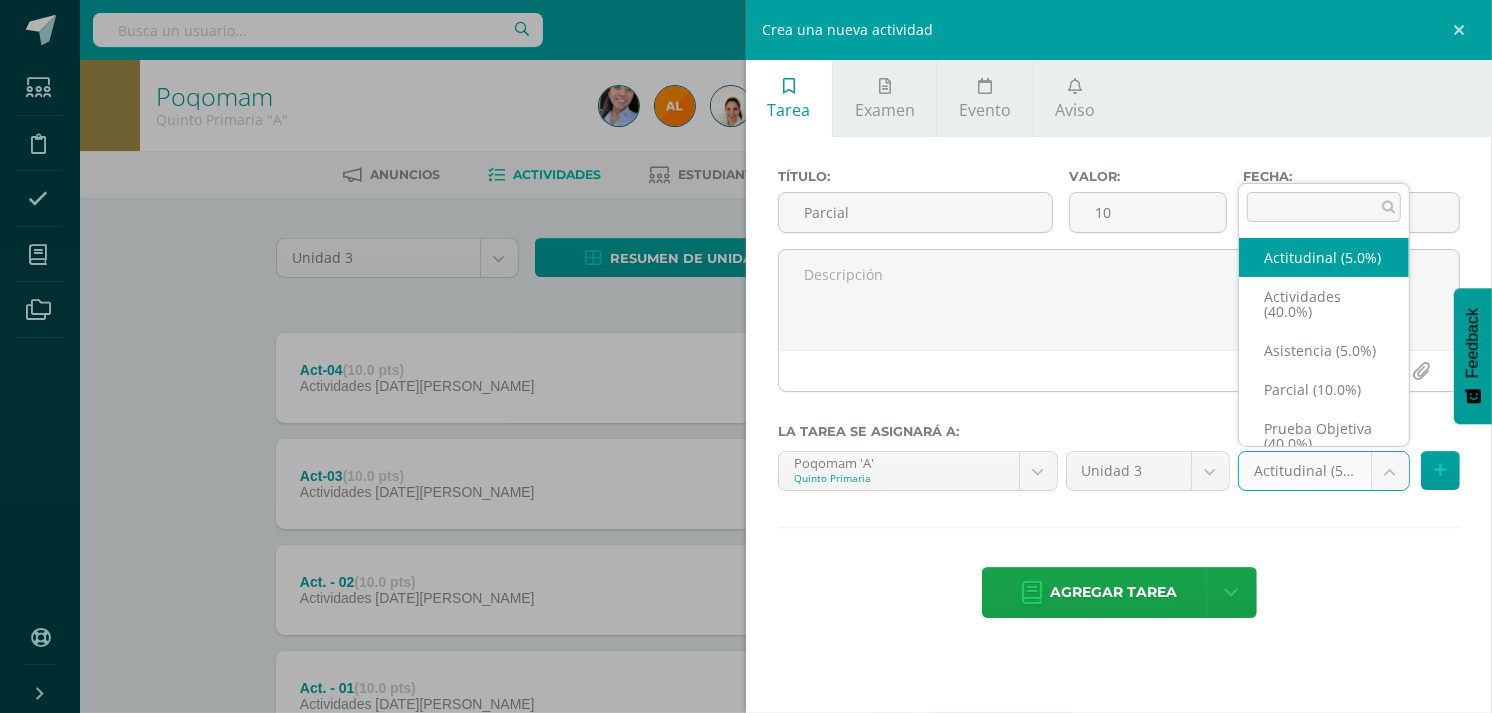 click on "Tarea asignada exitosamente         Estudiantes Disciplina Asistencia Mis cursos Archivos Soporte
Ayuda
Reportar un problema
Centro de ayuda
Últimas actualizaciones
Cerrar panel
Poqomam
Primero
Primaria
"A"
Actividades Estudiantes Planificación Dosificación
Poqomam
Primero
Primaria
"B"
Actividades Estudiantes Planificación Dosificación
Poqomam
Segundo
Primaria
"A"
Actividades Estudiantes Planificación 2 2 0" at bounding box center [746, 437] 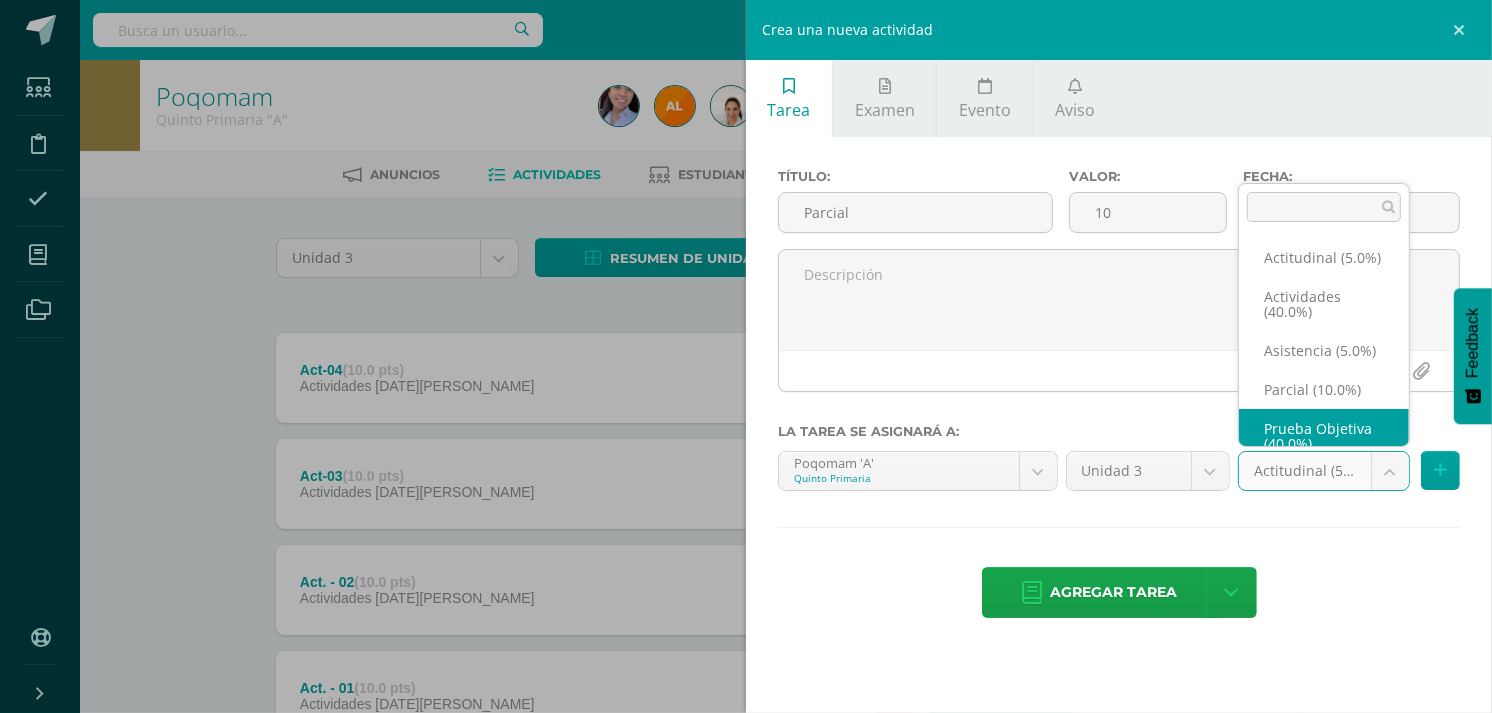 scroll, scrollTop: 62, scrollLeft: 0, axis: vertical 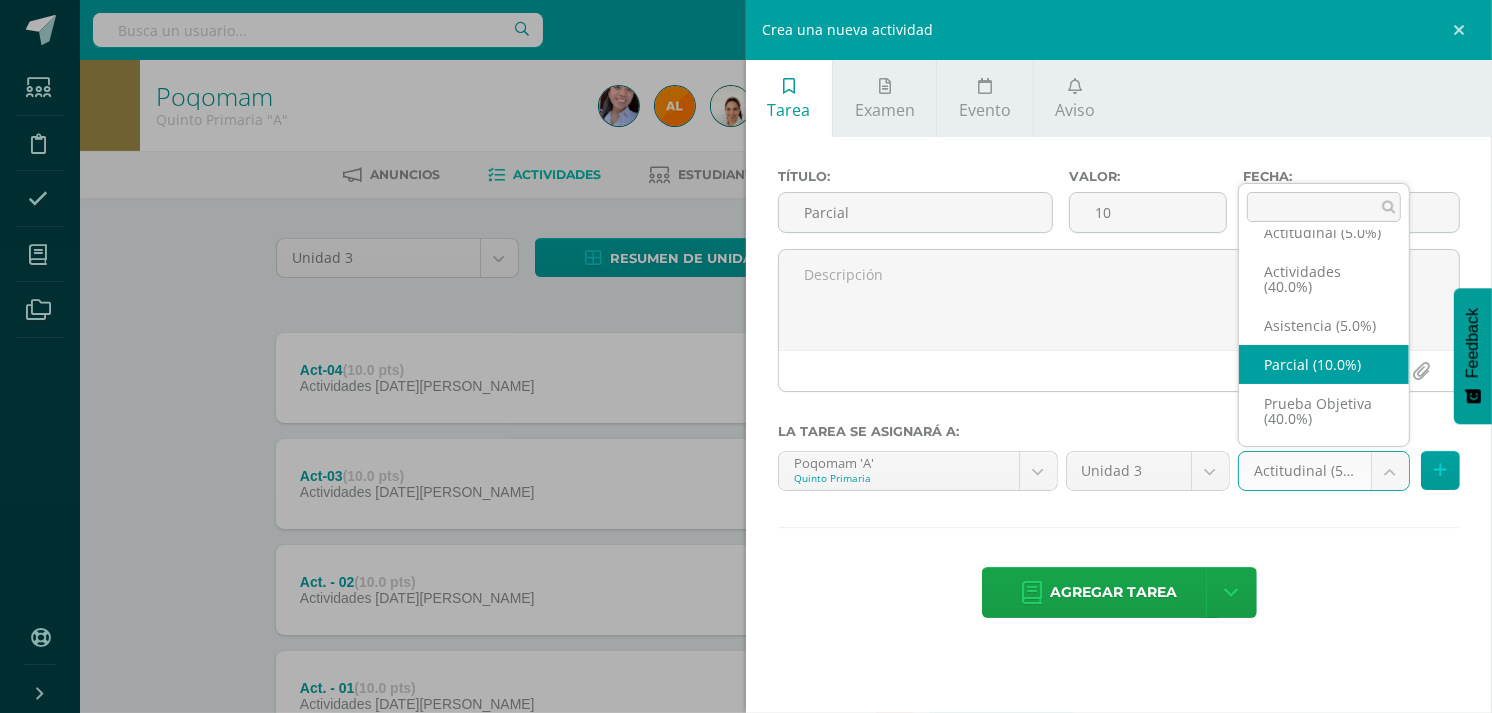 select on "119301" 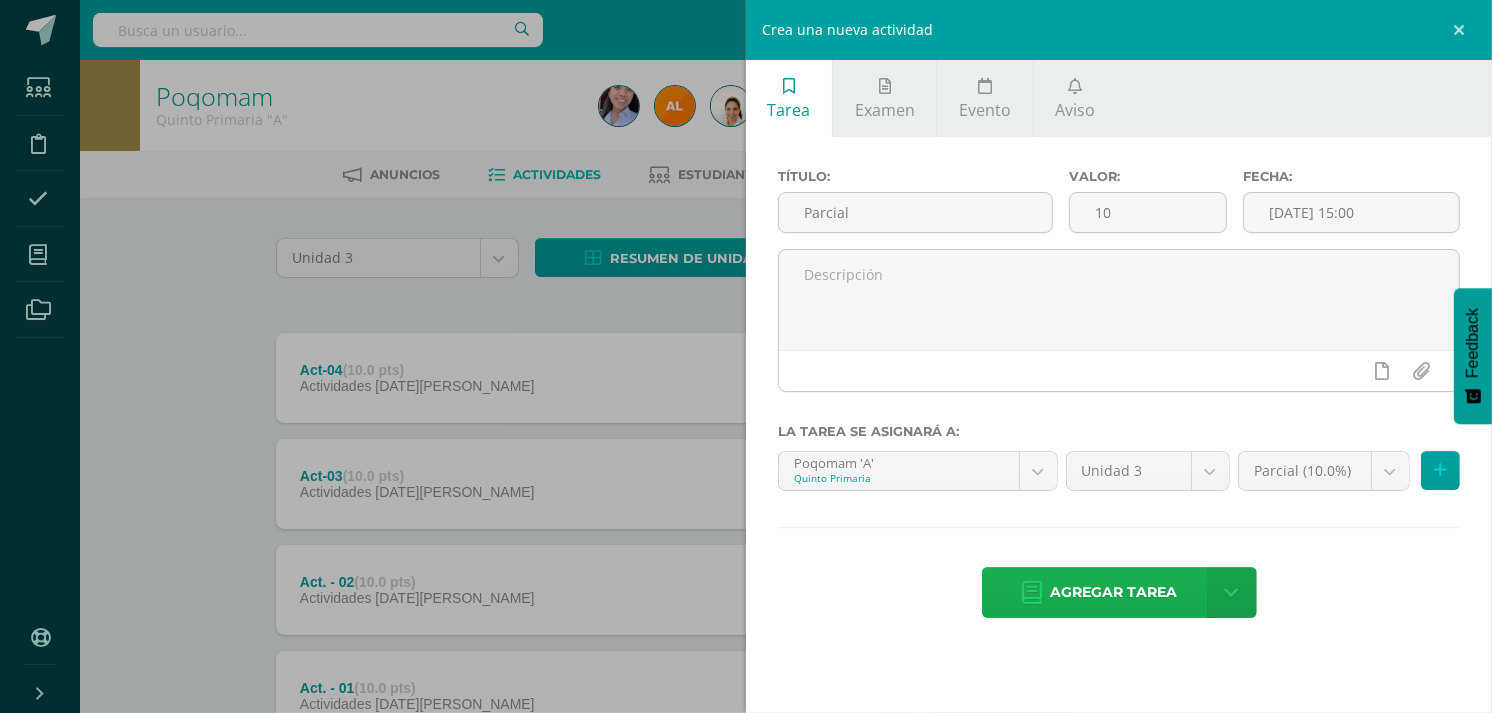 click on "Agregar tarea" at bounding box center [1114, 592] 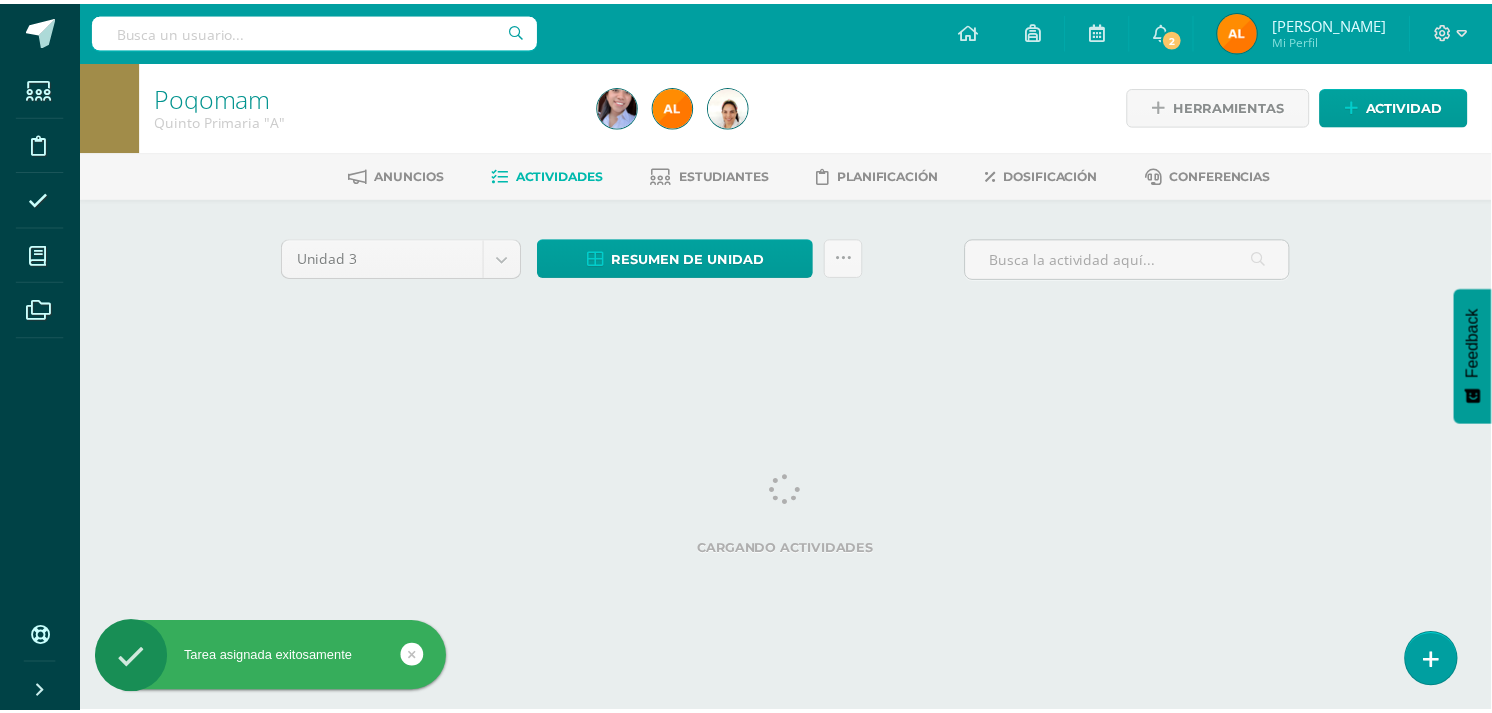 scroll, scrollTop: 0, scrollLeft: 0, axis: both 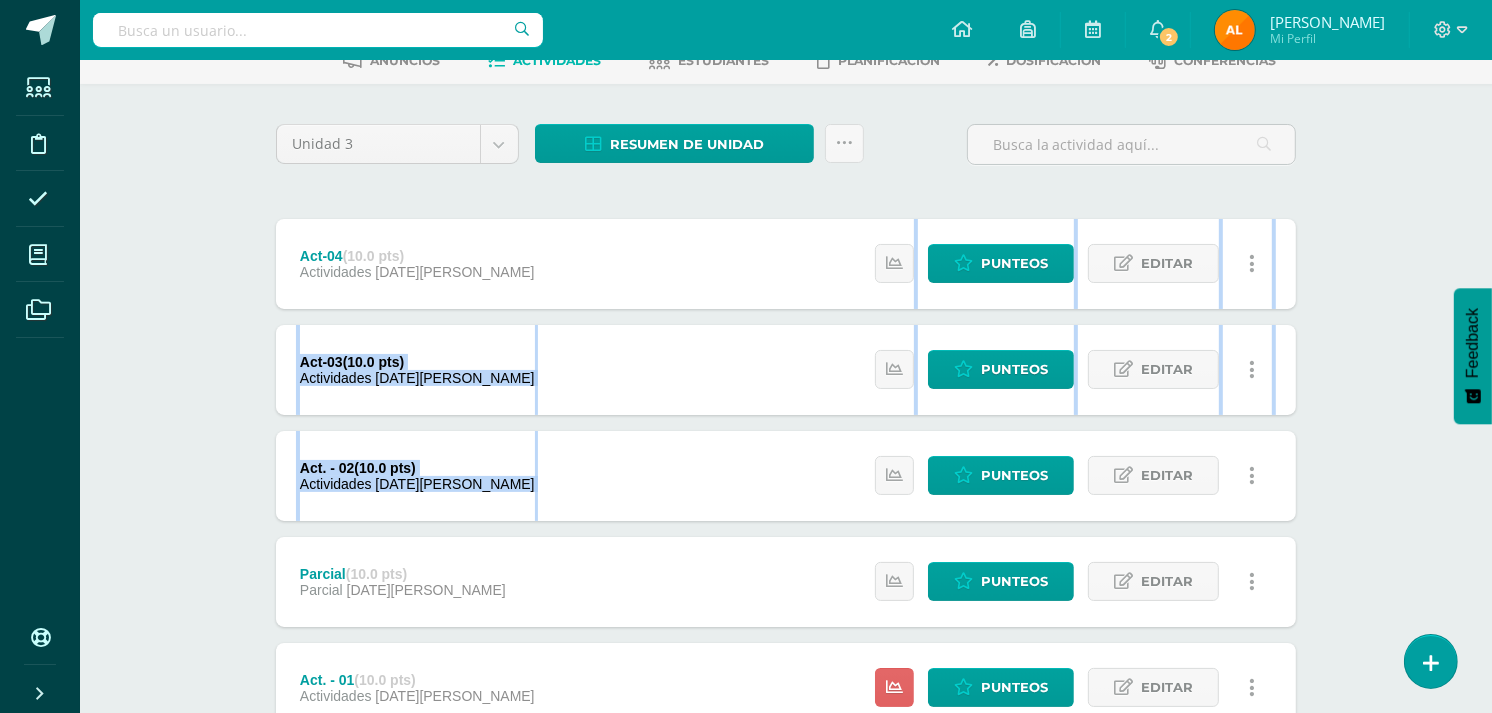 drag, startPoint x: 1375, startPoint y: 425, endPoint x: 1397, endPoint y: 284, distance: 142.706 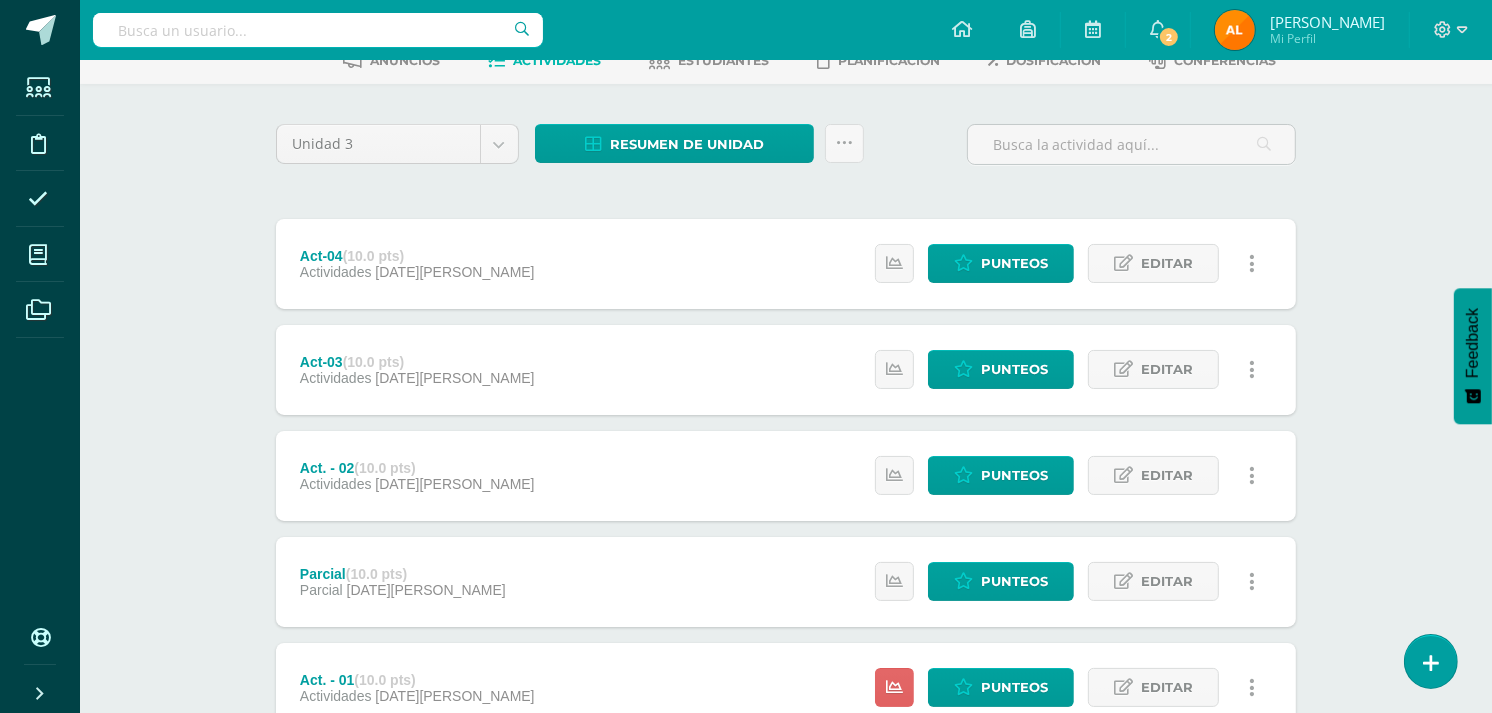 click on "Poqomam
Quinto Primaria "A"
Herramientas
Detalle de asistencias
Actividad
Anuncios
Actividades
Estudiantes
Planificación
Dosificación
Conferencias     Unidad 3                             Unidad 1 Unidad 2 Unidad 3 Unidad 4 Resumen de unidad
Descargar como HTML
Descargar como PDF
Descargar como XLS
Subir actividades en masa
Enviar punteos a revision
Historial de actividad
¿Estás seguro que deseas  Enviar a revisión  las notas de este curso?
Esta acción" at bounding box center (786, 406) 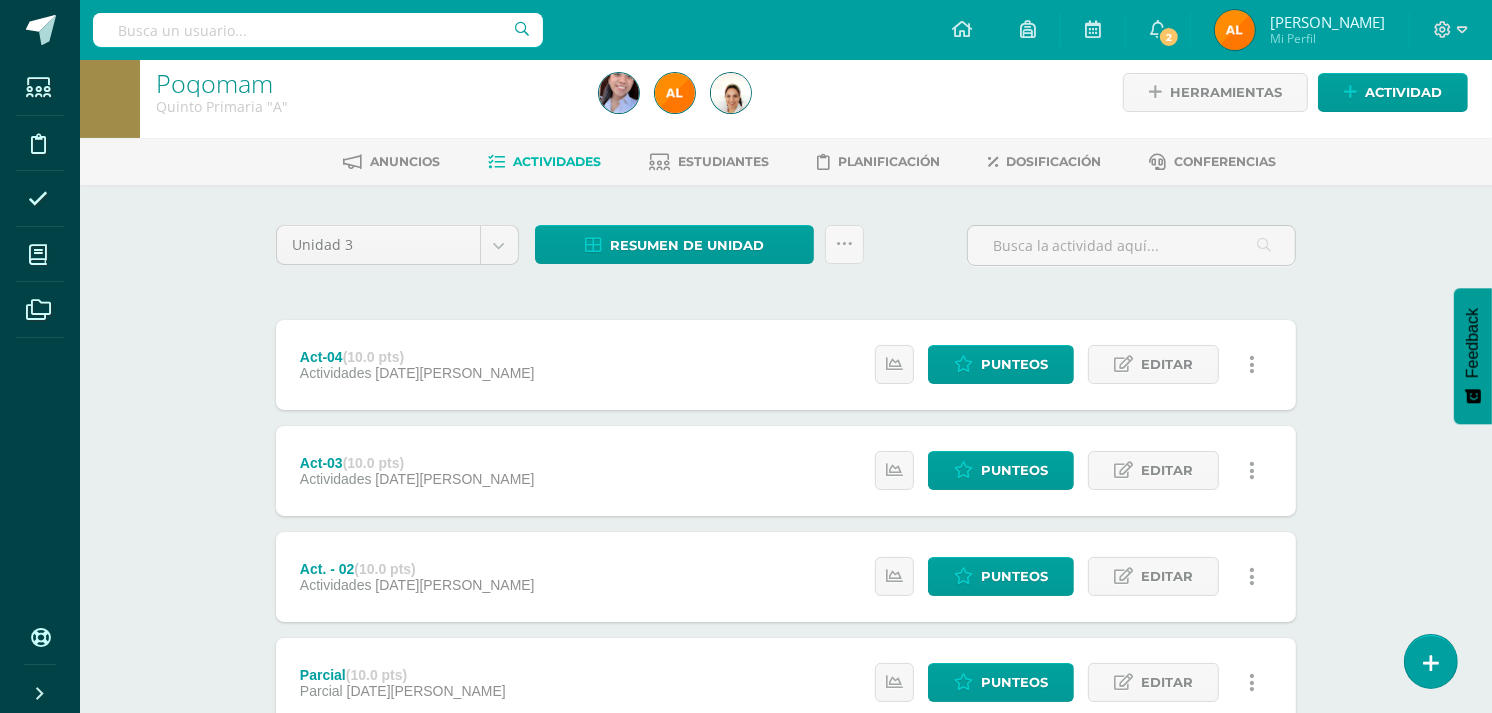 scroll, scrollTop: 0, scrollLeft: 0, axis: both 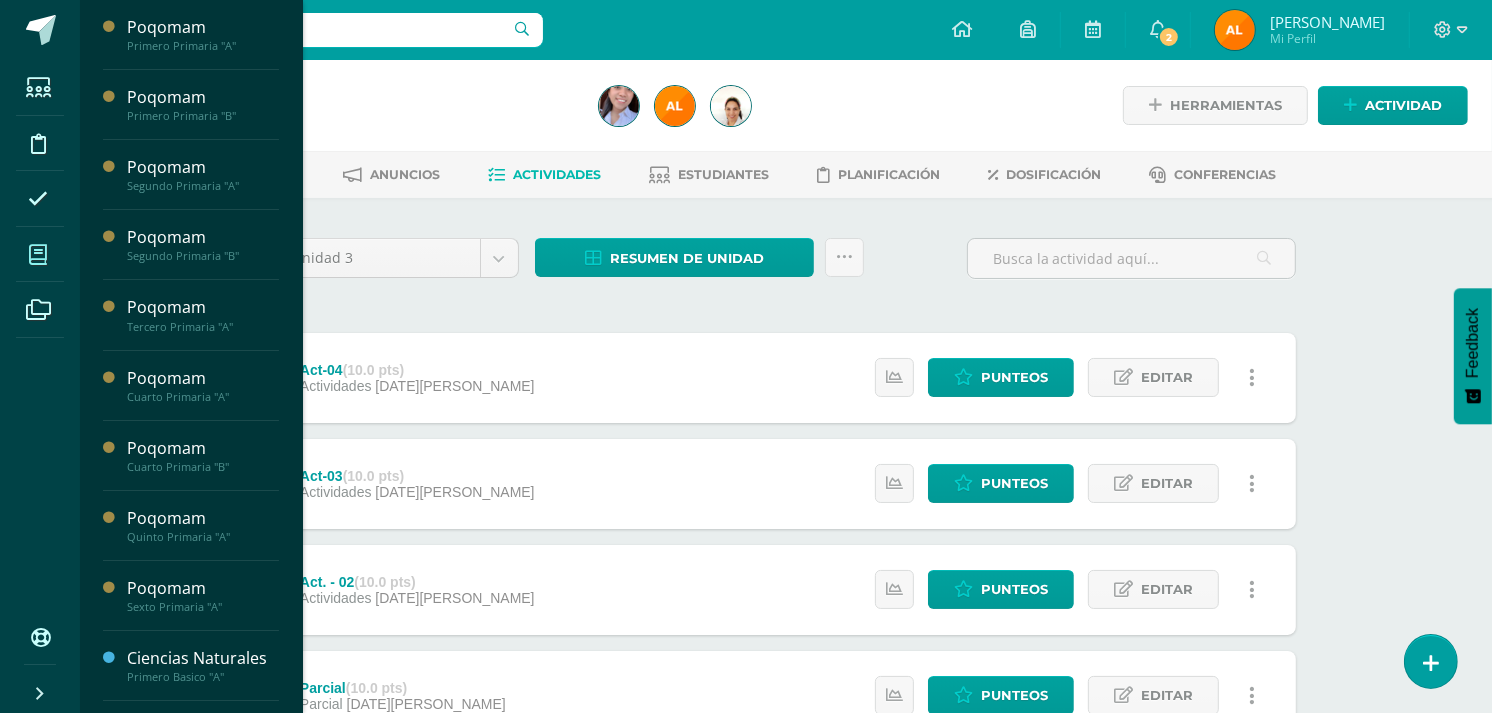 click at bounding box center [38, 254] 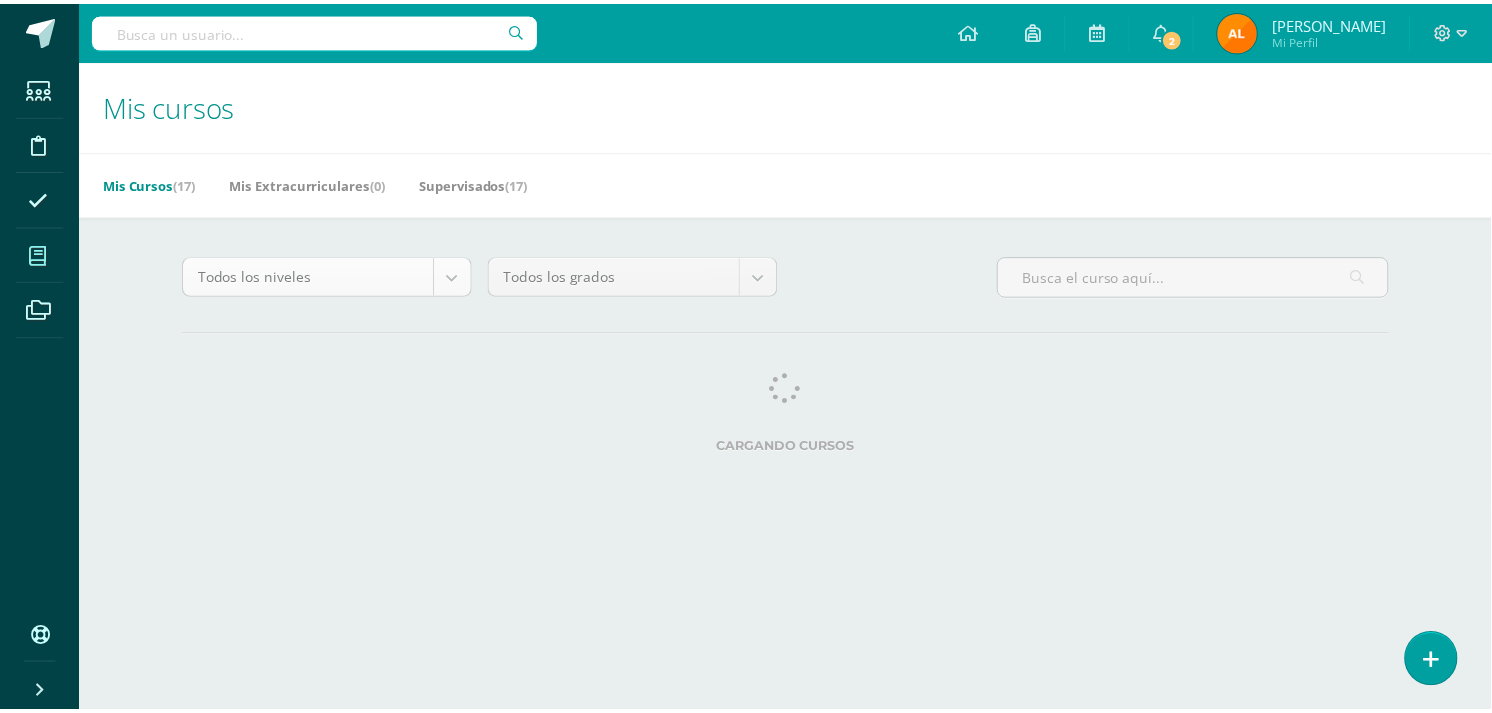 scroll, scrollTop: 0, scrollLeft: 0, axis: both 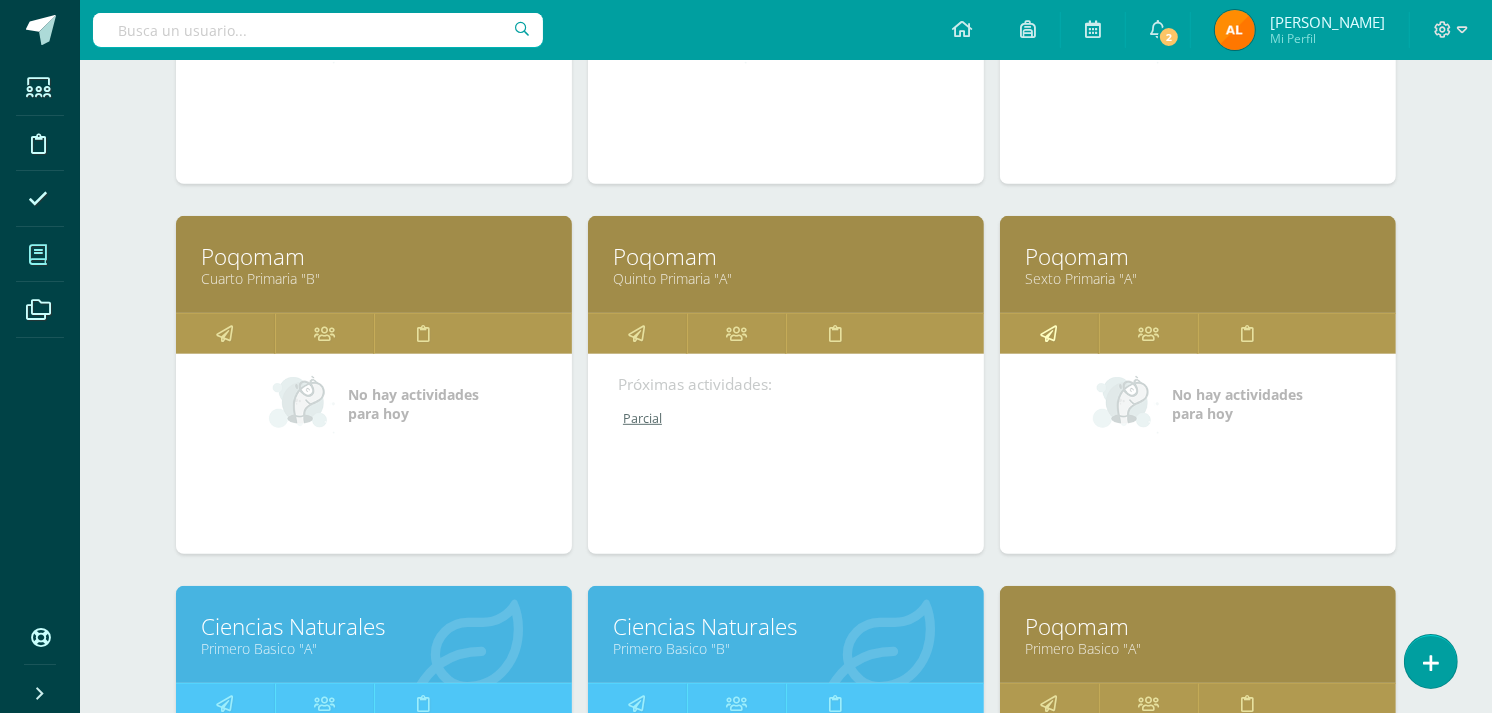 click at bounding box center (1049, 333) 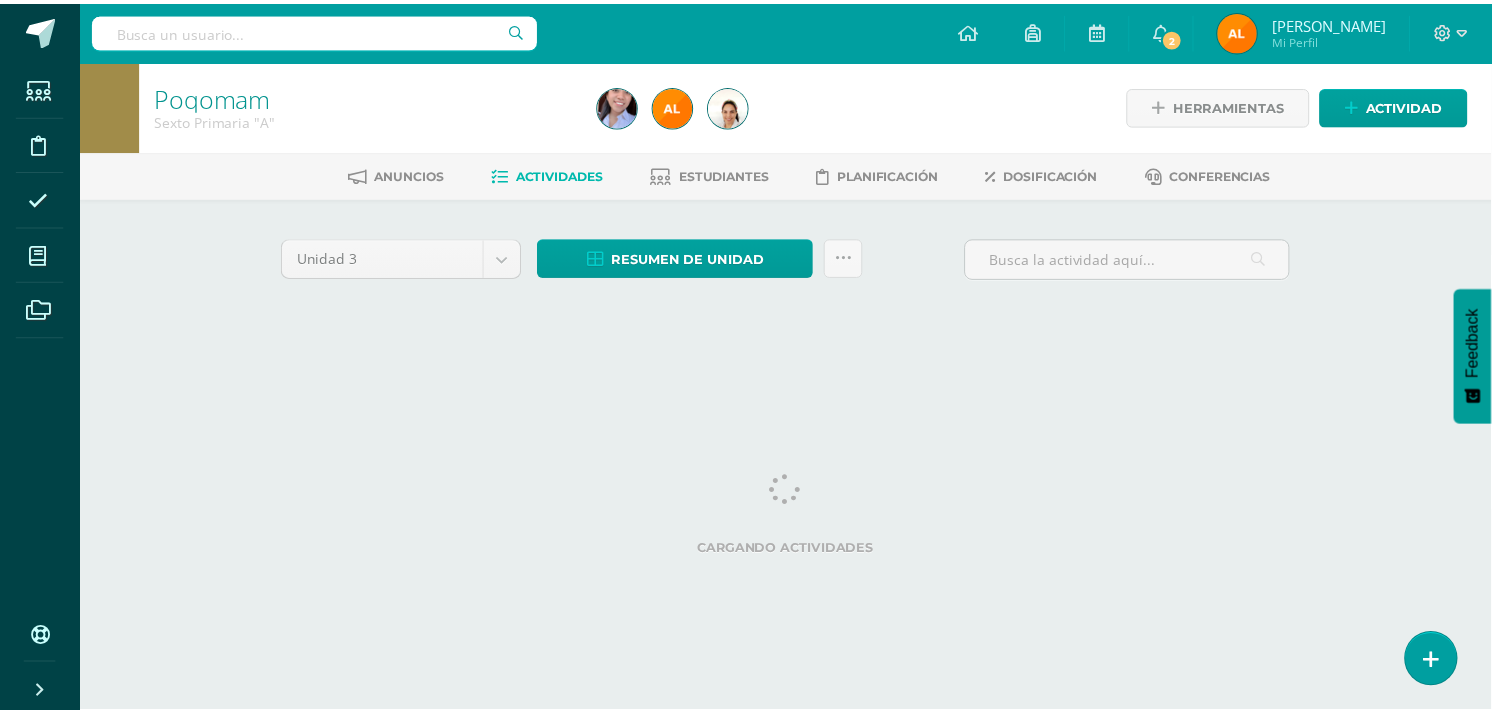 scroll, scrollTop: 0, scrollLeft: 0, axis: both 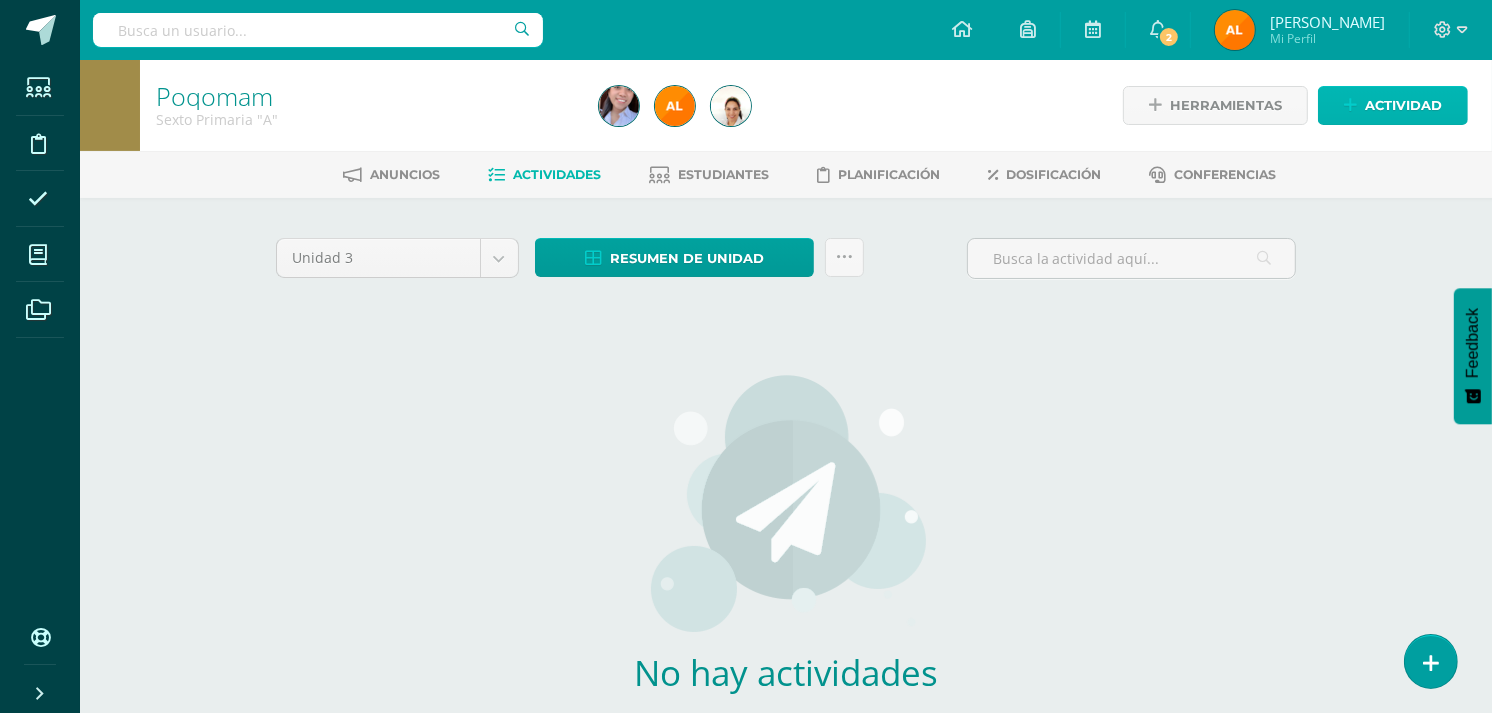 click on "Actividad" at bounding box center [1393, 105] 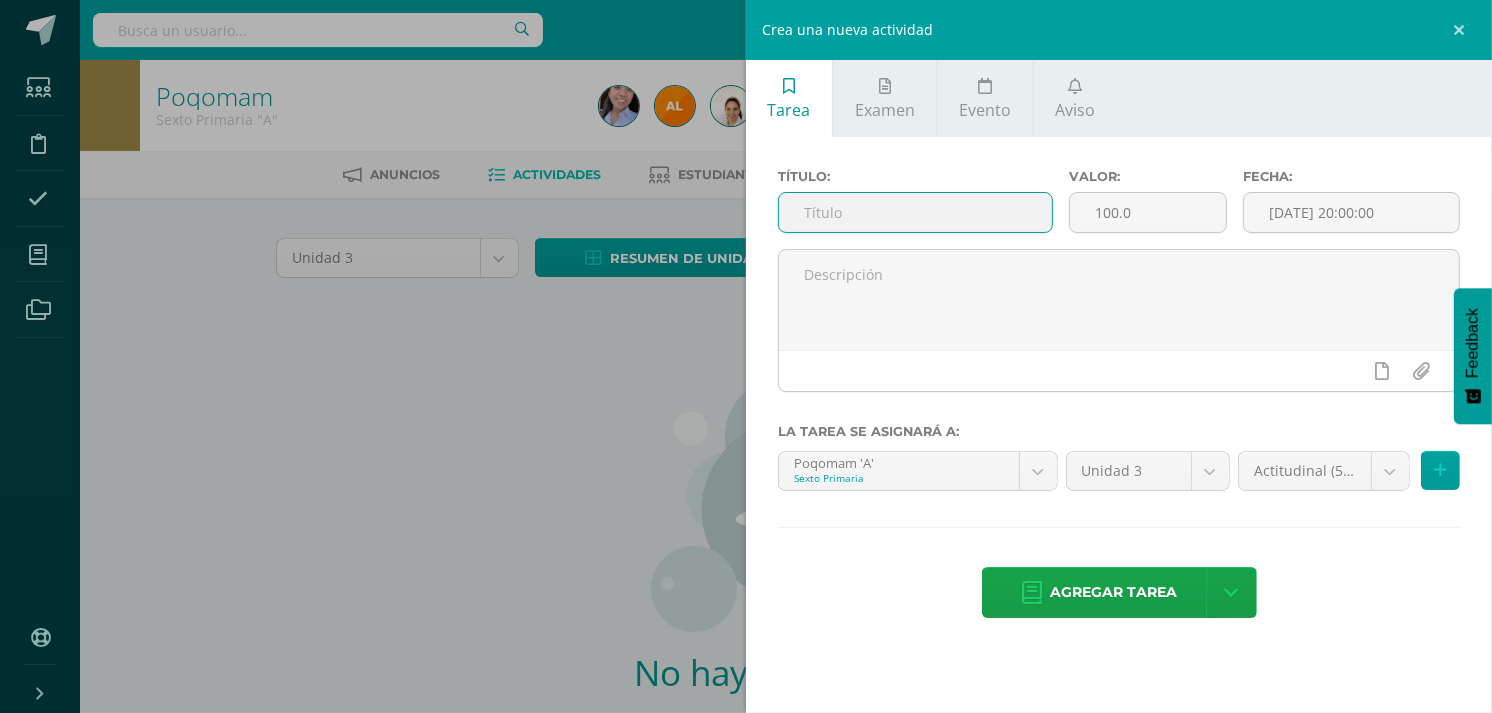 click at bounding box center [915, 212] 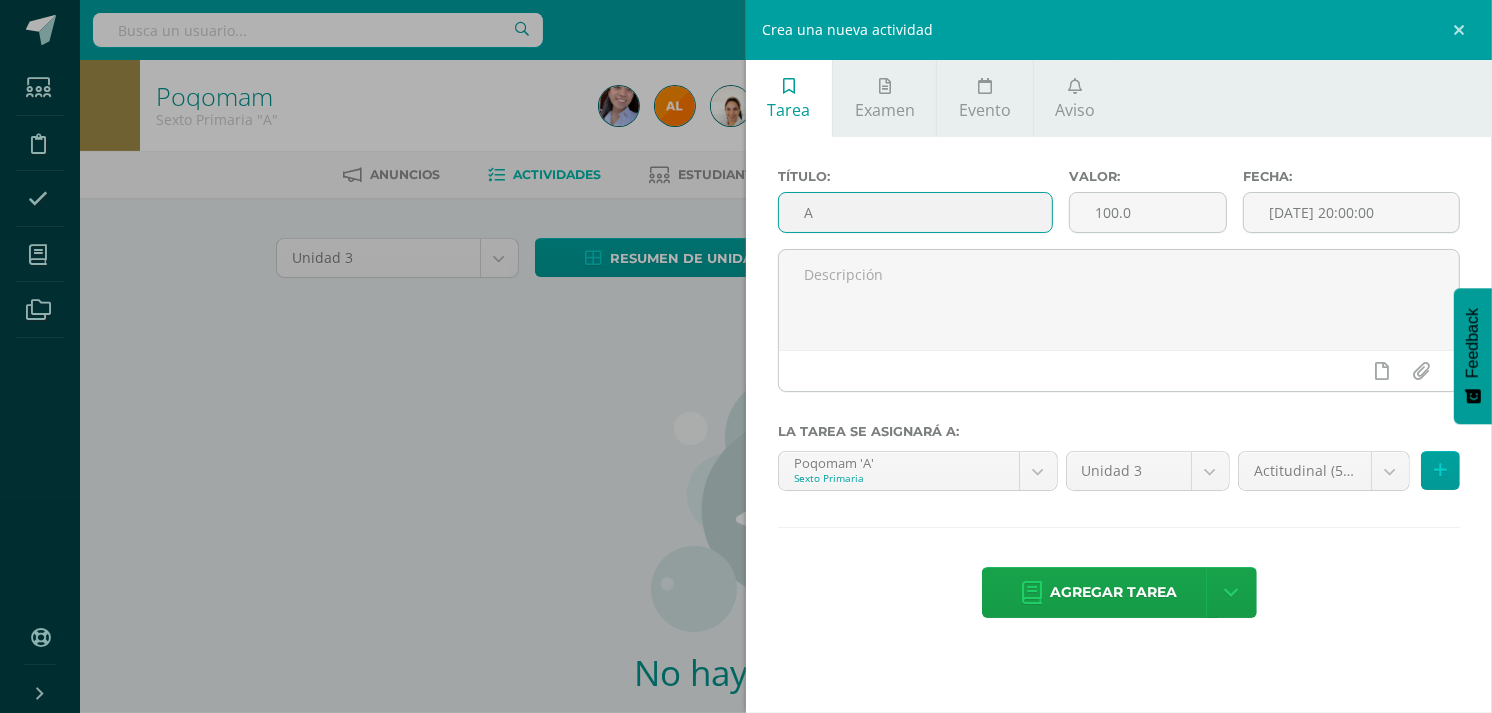 type on "Act. -  01" 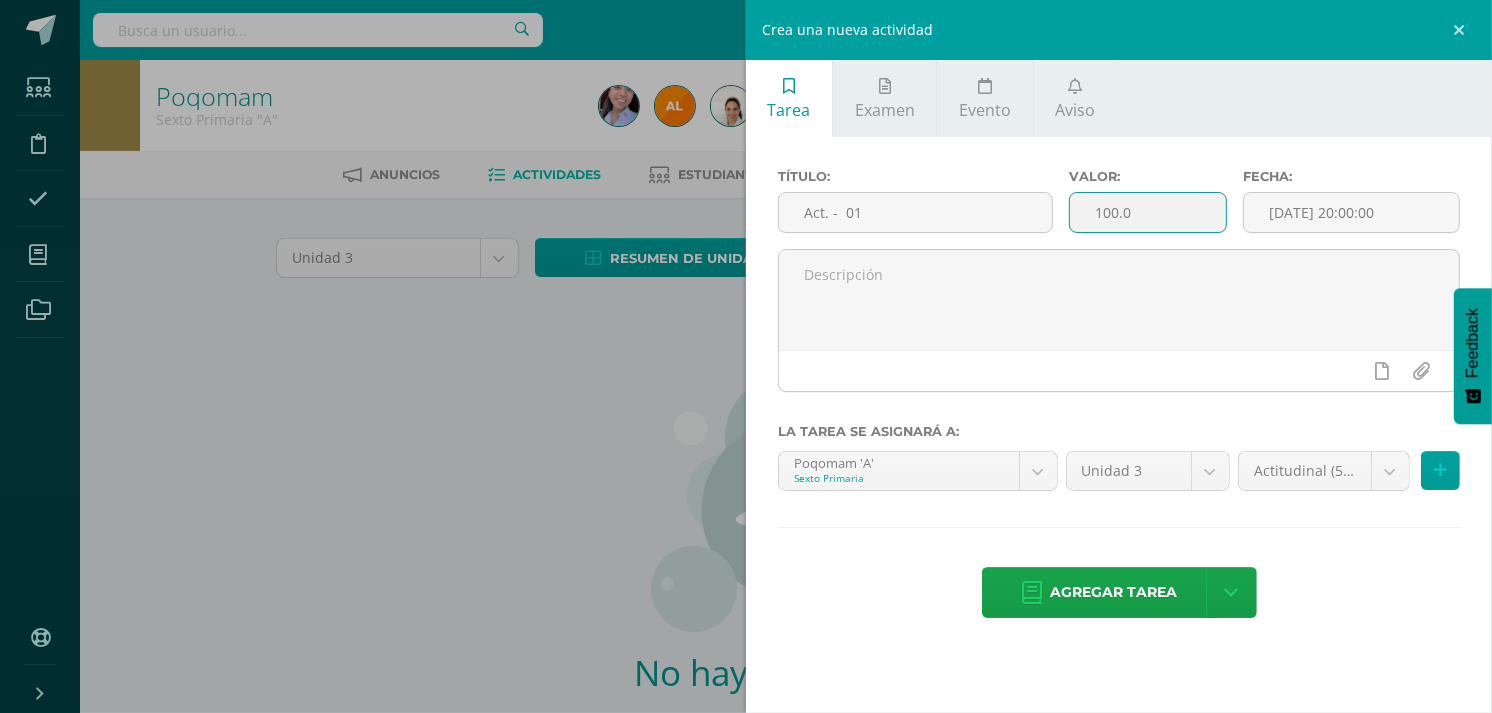 click on "100.0" at bounding box center (1148, 212) 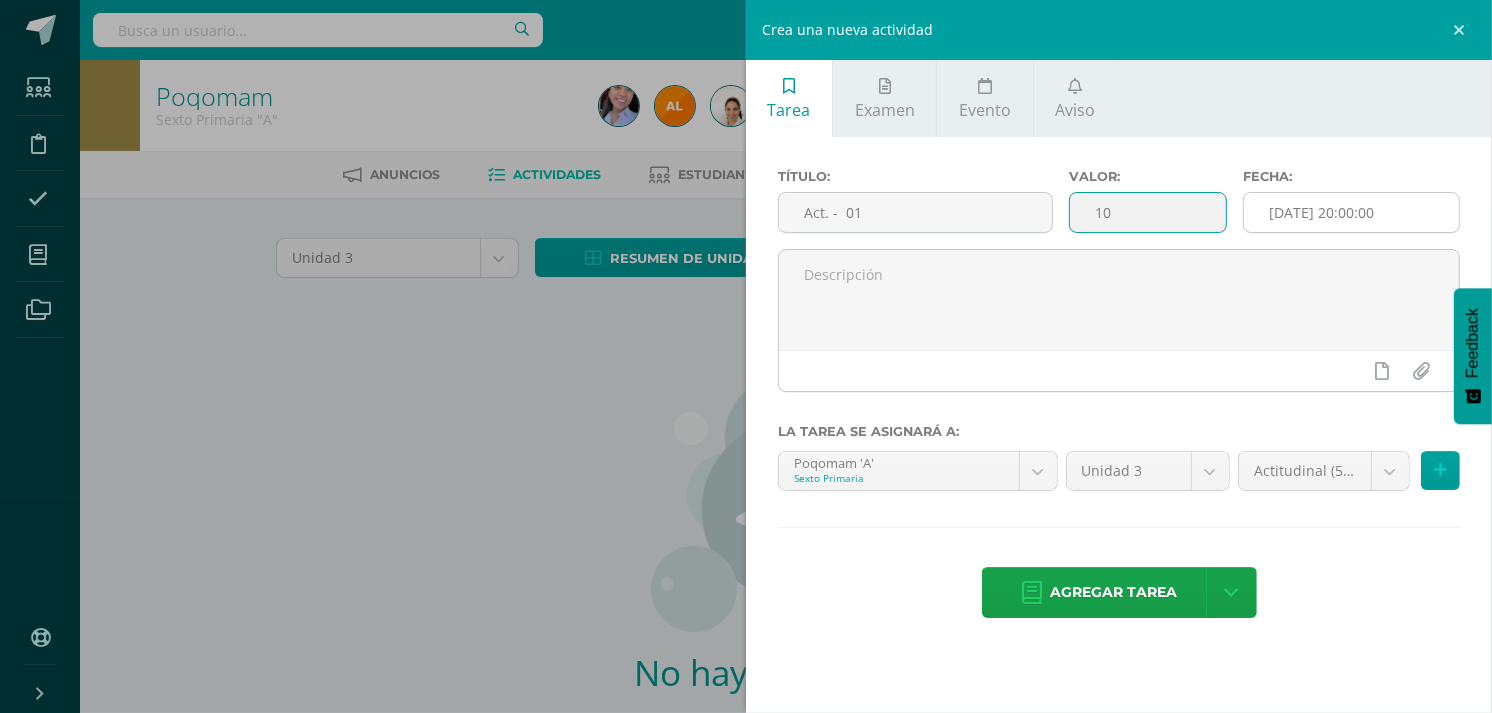 type on "10" 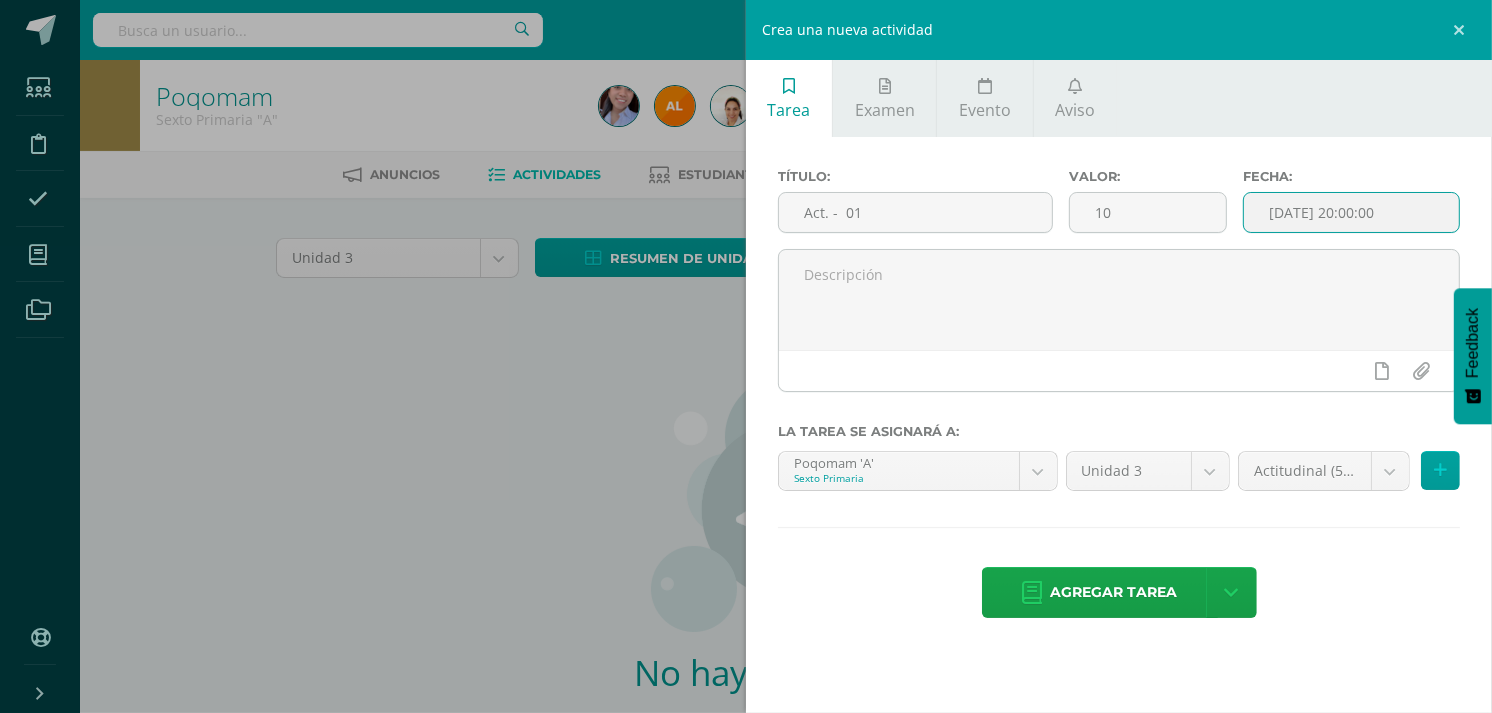 click on "[DATE] 20:00:00" at bounding box center (1351, 212) 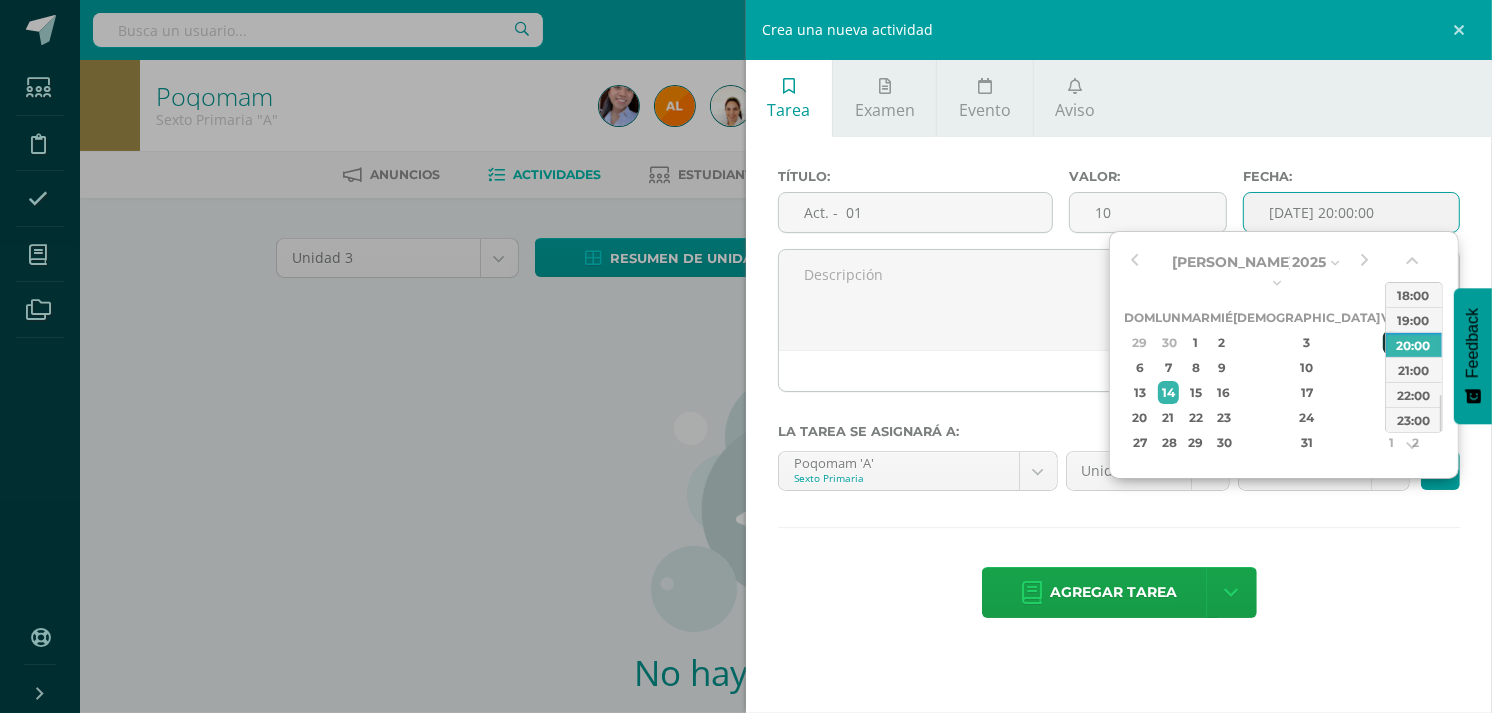 click on "4" at bounding box center [1392, 342] 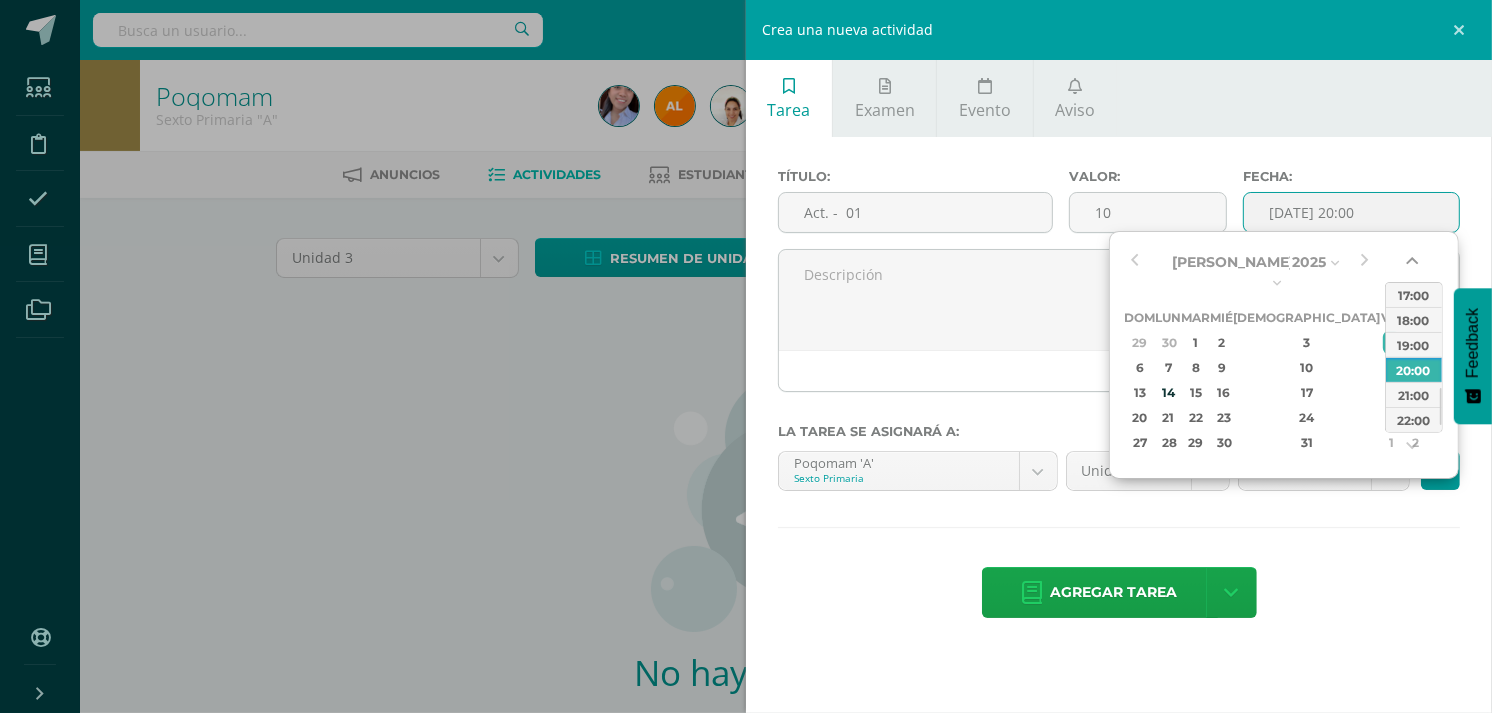 click at bounding box center [1414, 265] 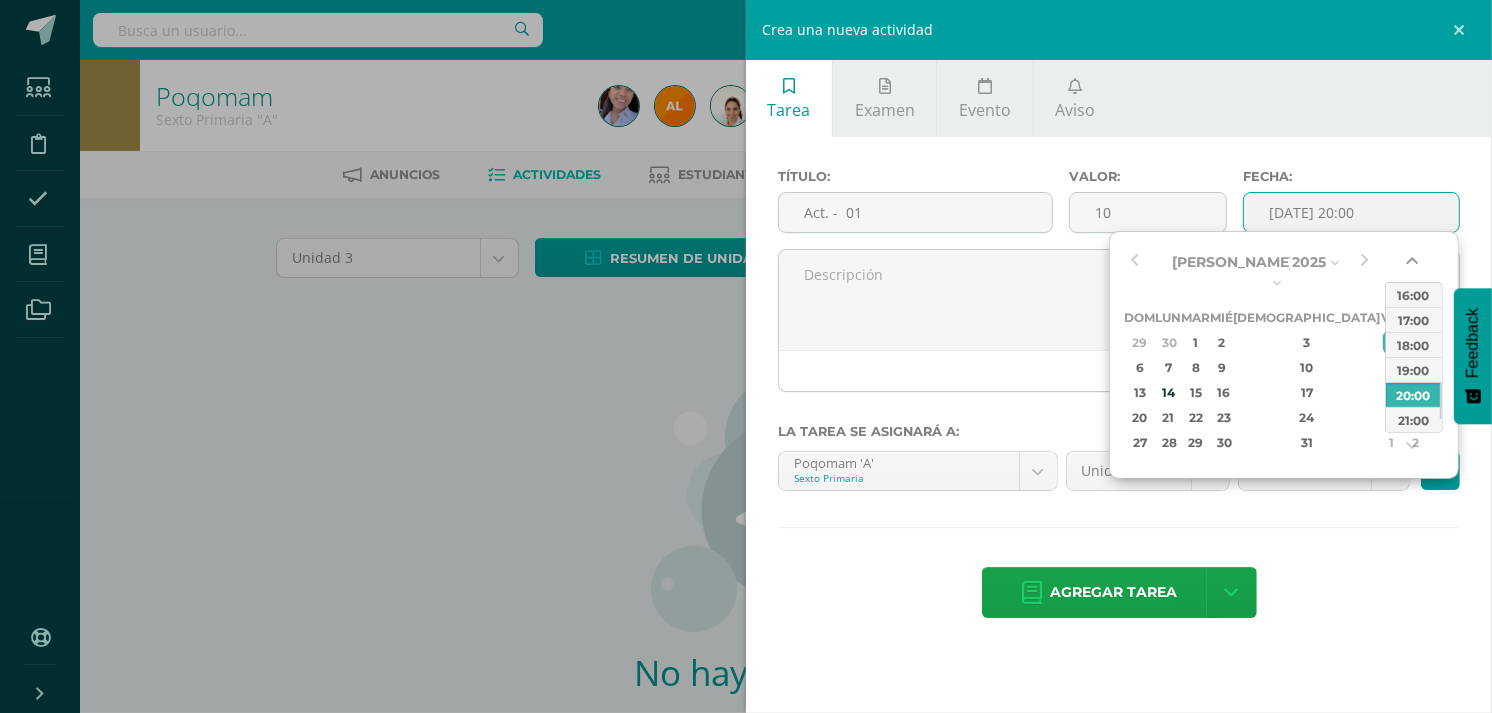click at bounding box center [1414, 265] 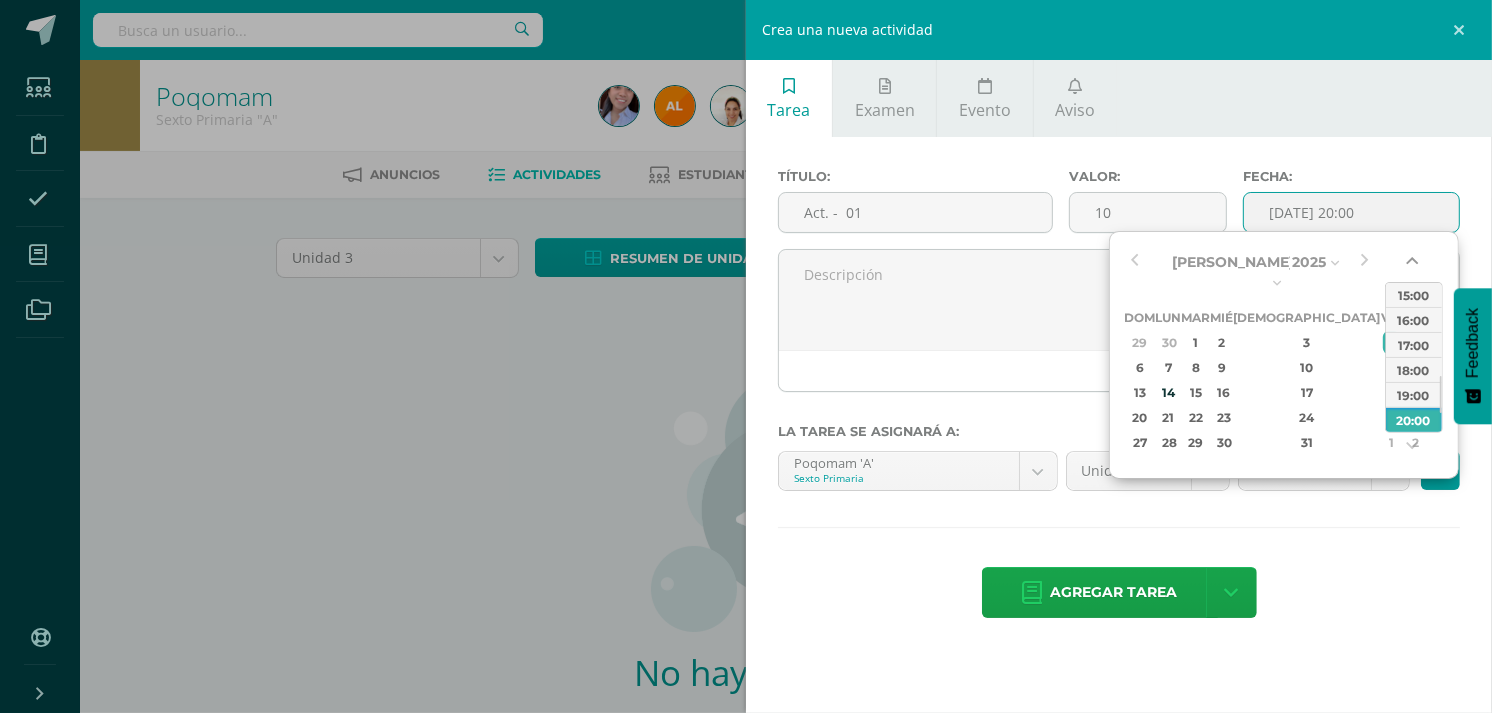 click at bounding box center (1414, 265) 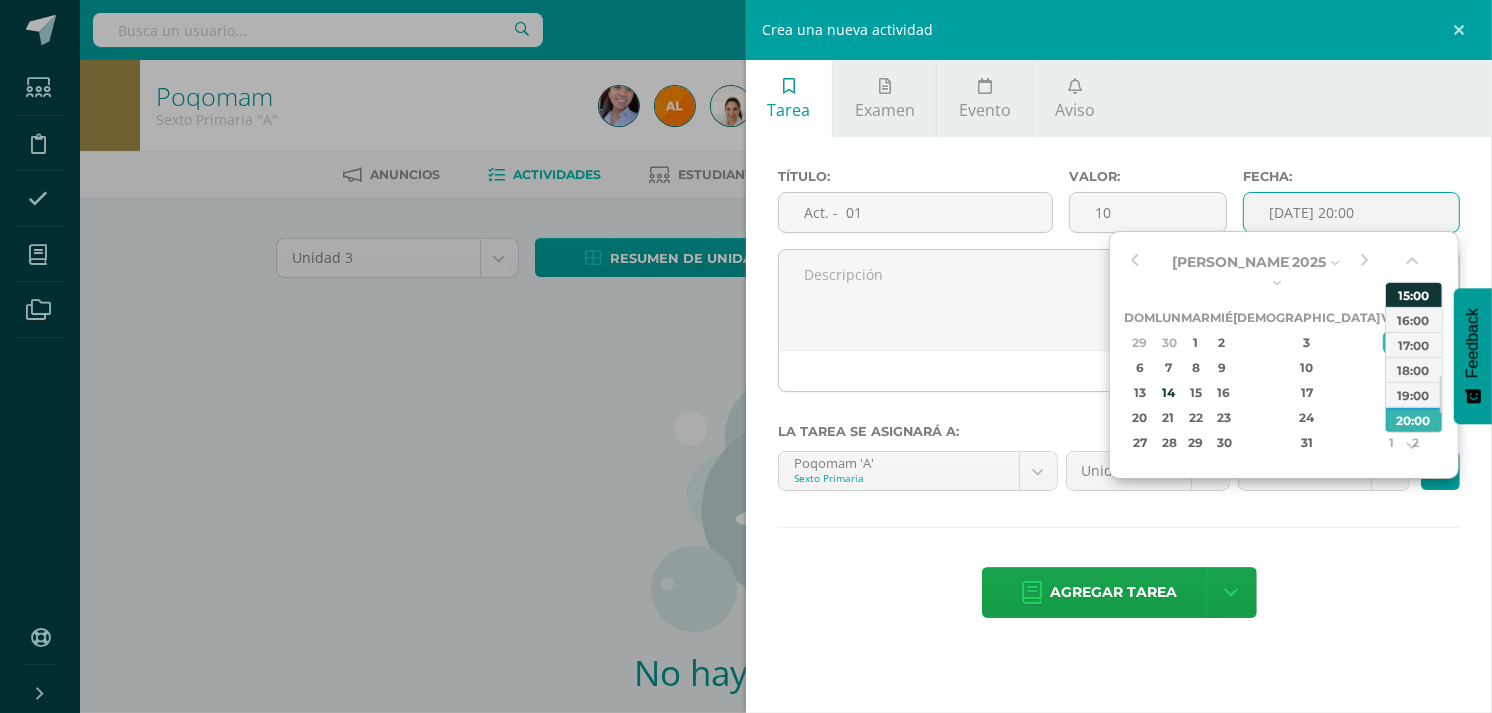 click on "15:00" at bounding box center (1414, 294) 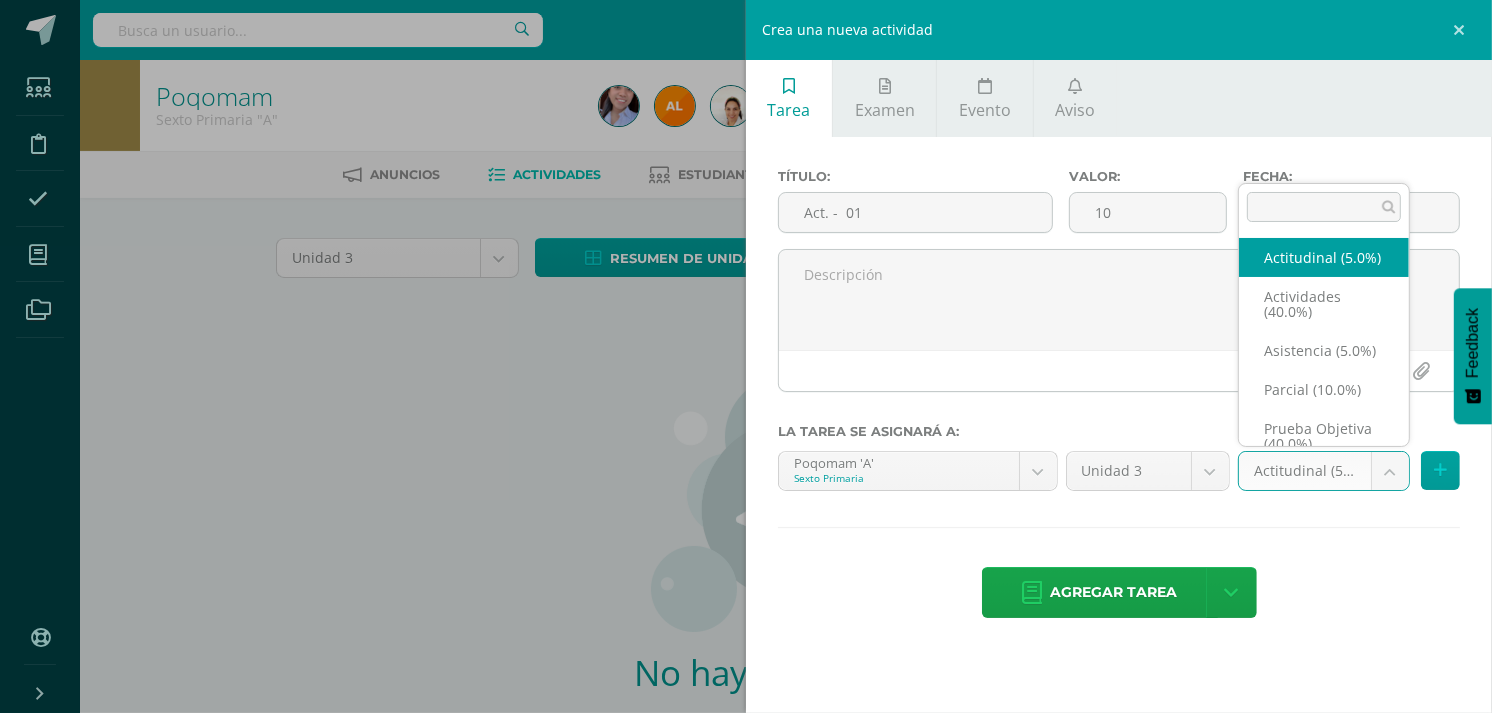 click on "Estudiantes Disciplina Asistencia Mis cursos Archivos Soporte
Ayuda
Reportar un problema
Centro de ayuda
Últimas actualizaciones
Cerrar panel
Poqomam
Primero
Primaria
"A"
Actividades Estudiantes Planificación Dosificación
Poqomam
Primero
Primaria
"B"
Actividades Estudiantes Planificación Dosificación
Poqomam
Segundo
Primaria
"A"
Actividades Estudiantes Planificación Dosificación Actividades Estudiantes 2 2" at bounding box center [746, 429] 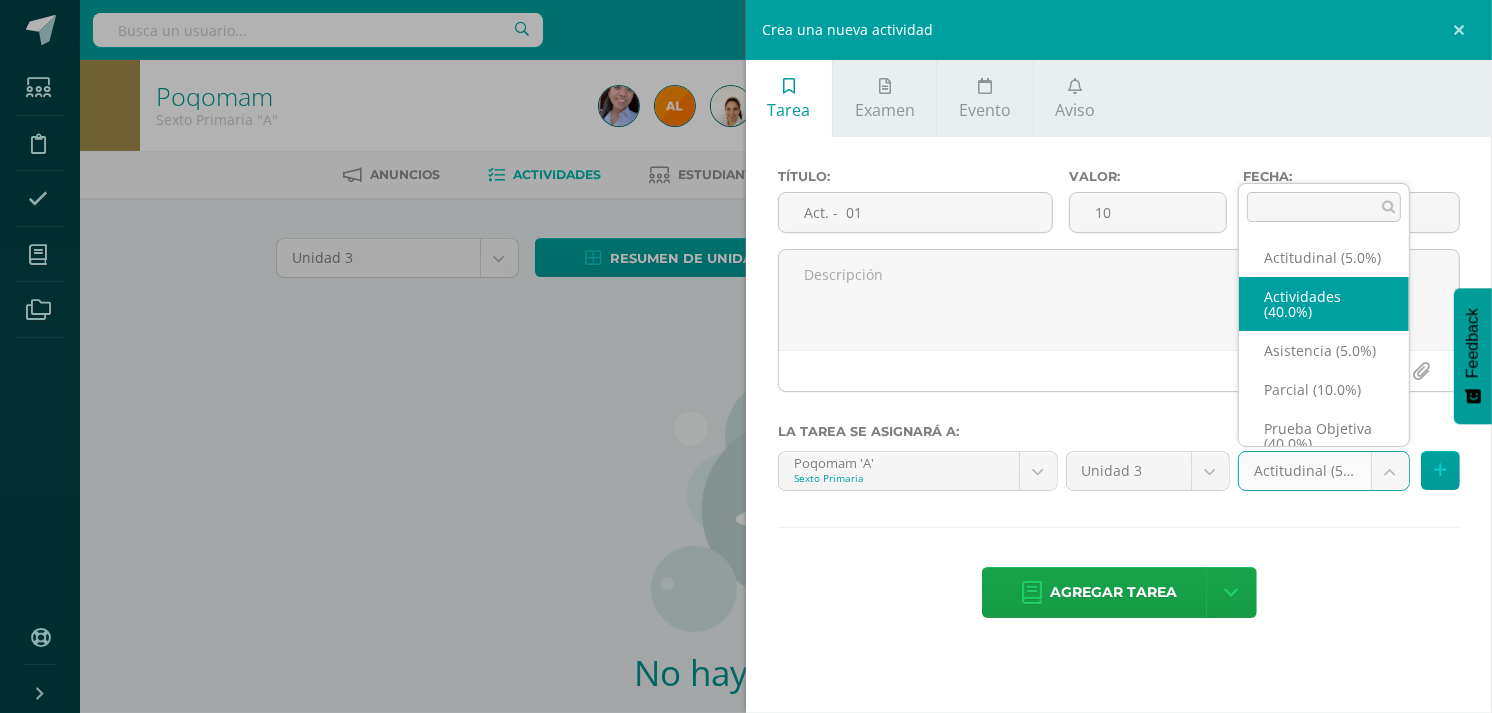 select on "119307" 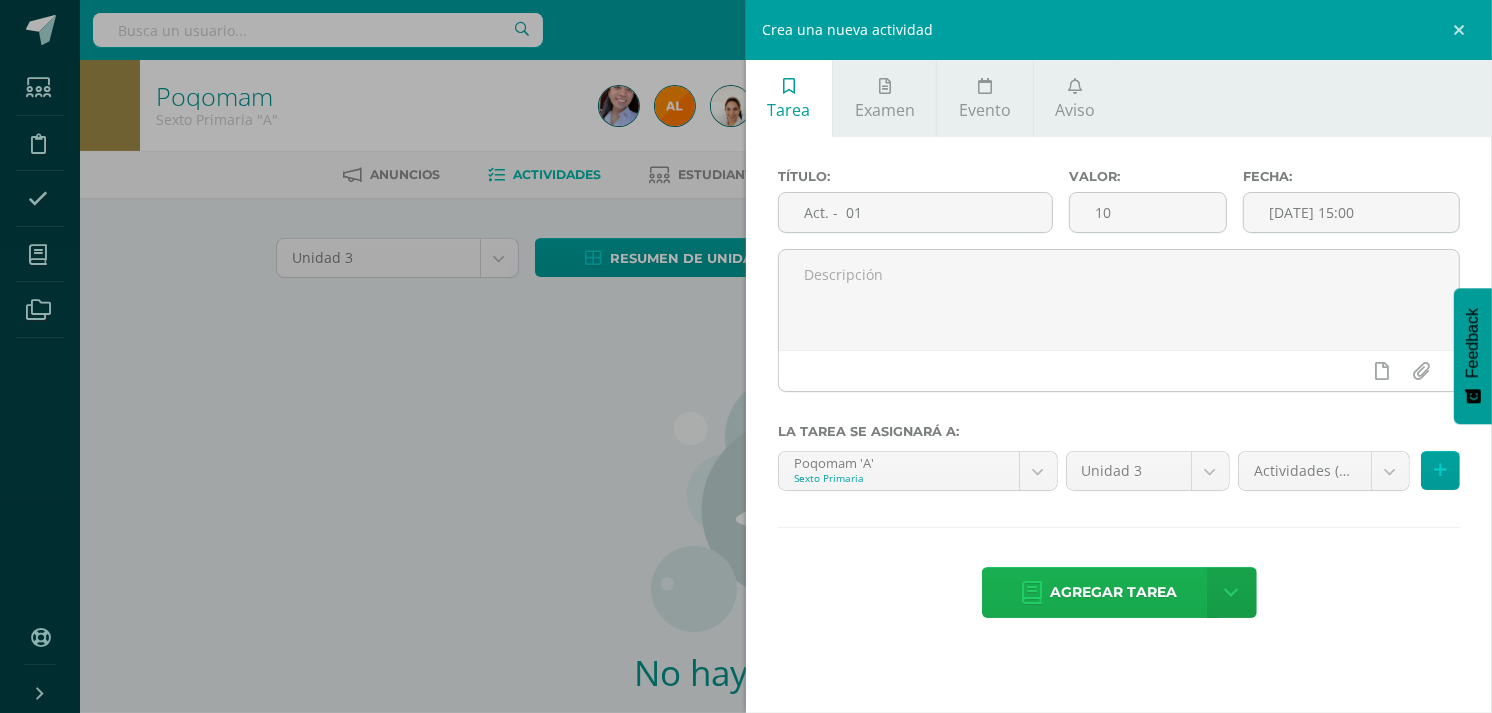 click on "Agregar tarea" at bounding box center [1114, 592] 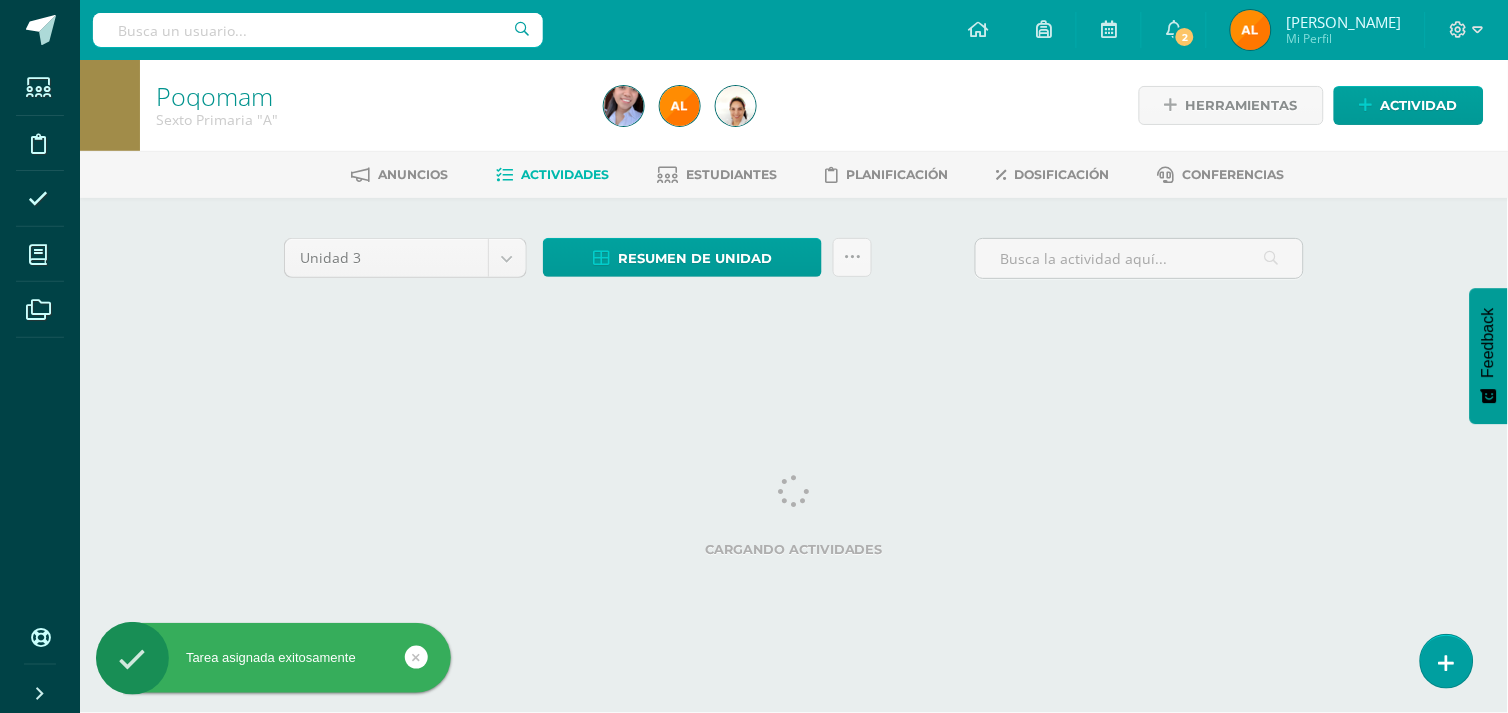 scroll, scrollTop: 0, scrollLeft: 0, axis: both 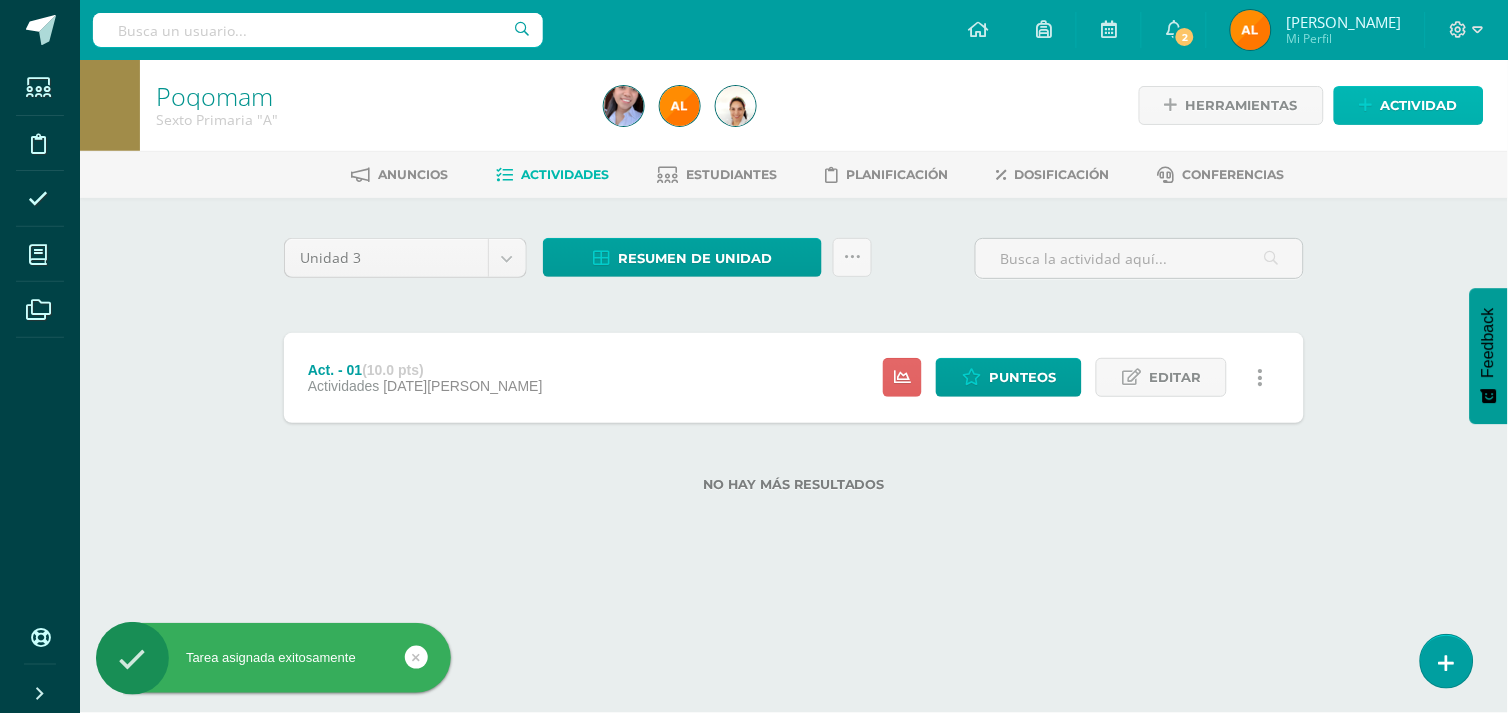 click on "Actividad" at bounding box center (1419, 105) 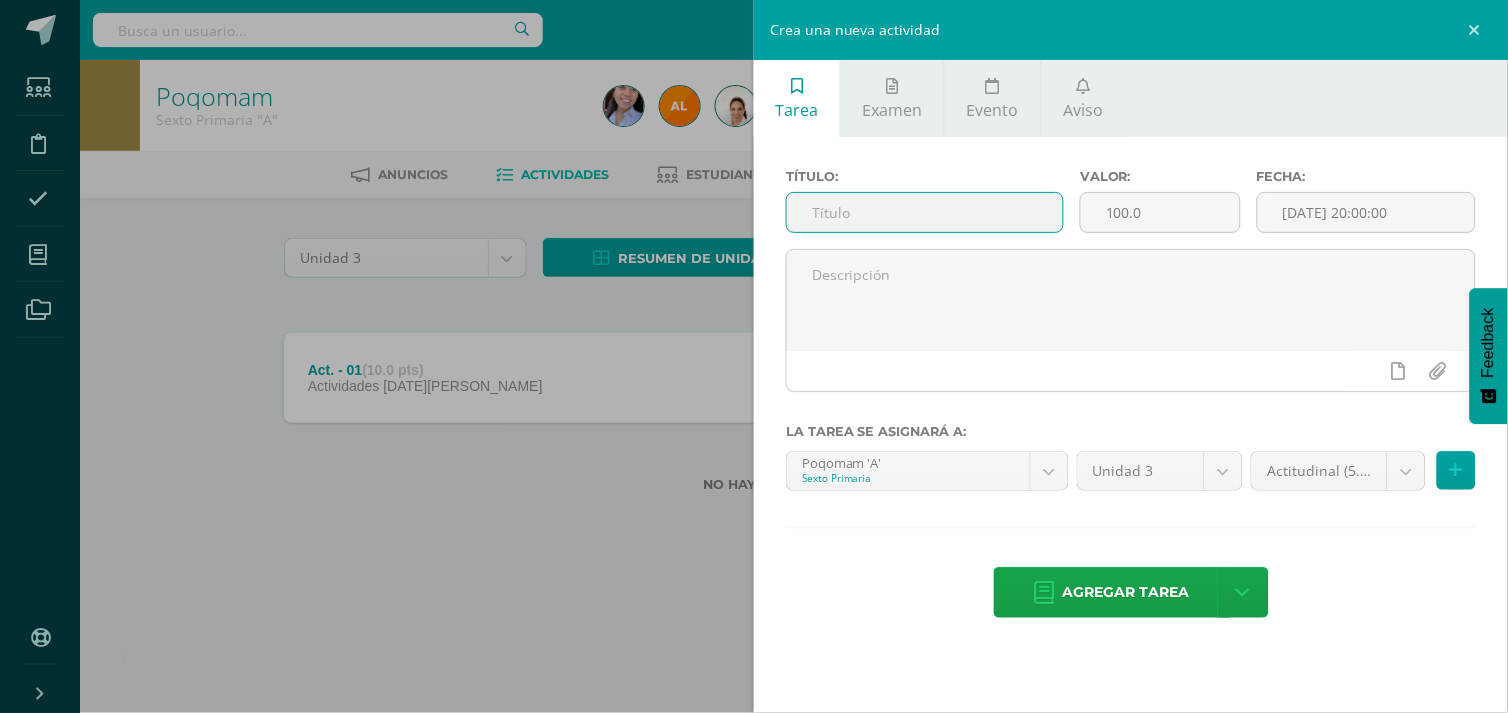 click at bounding box center [925, 212] 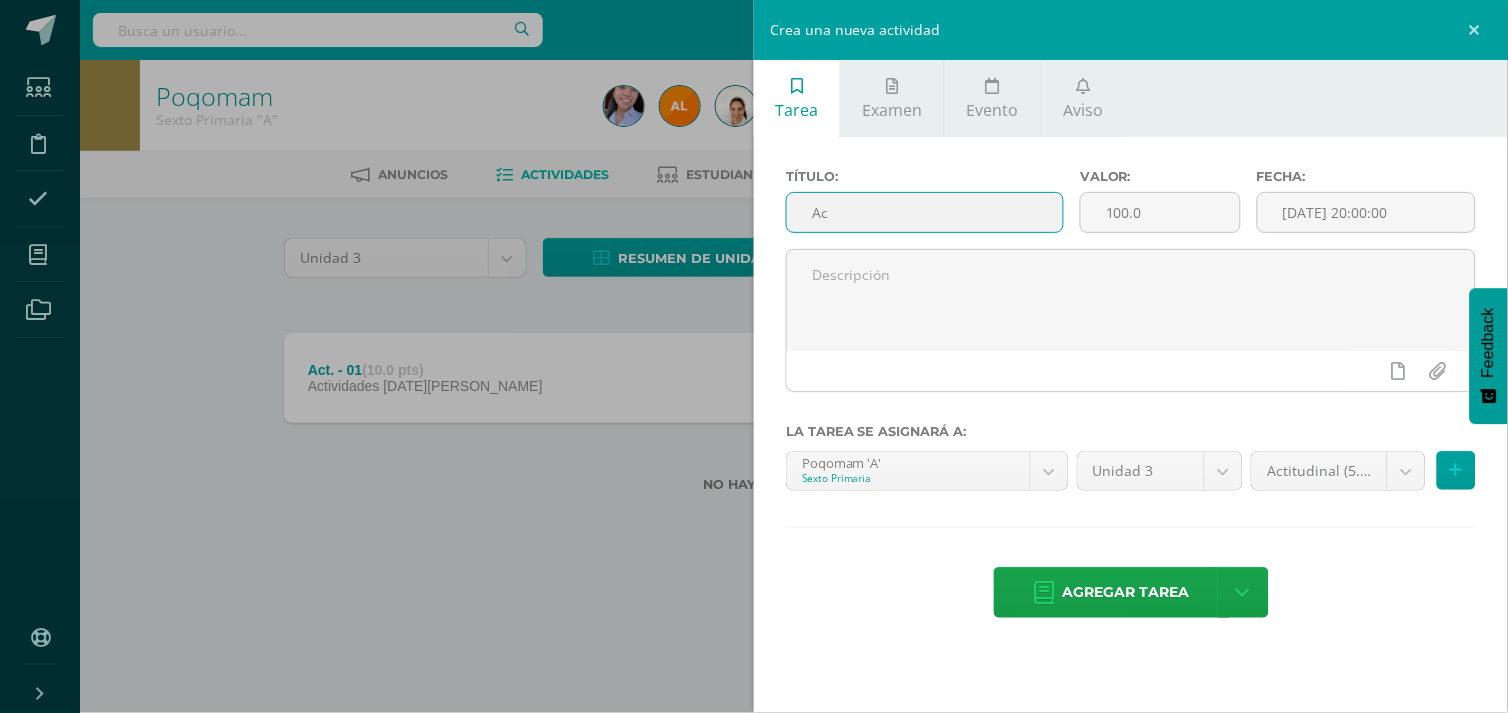 type on "Act. -  02" 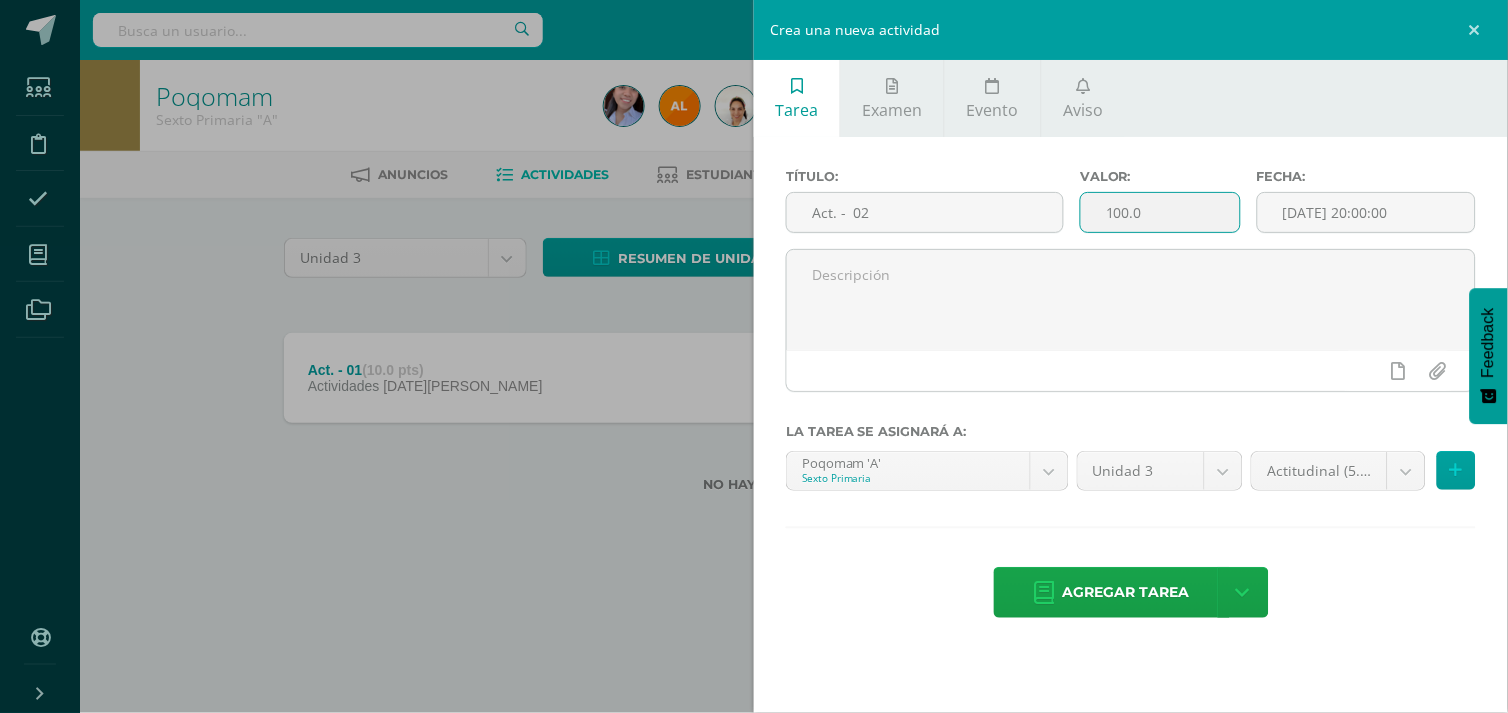 click on "100.0" at bounding box center [1160, 212] 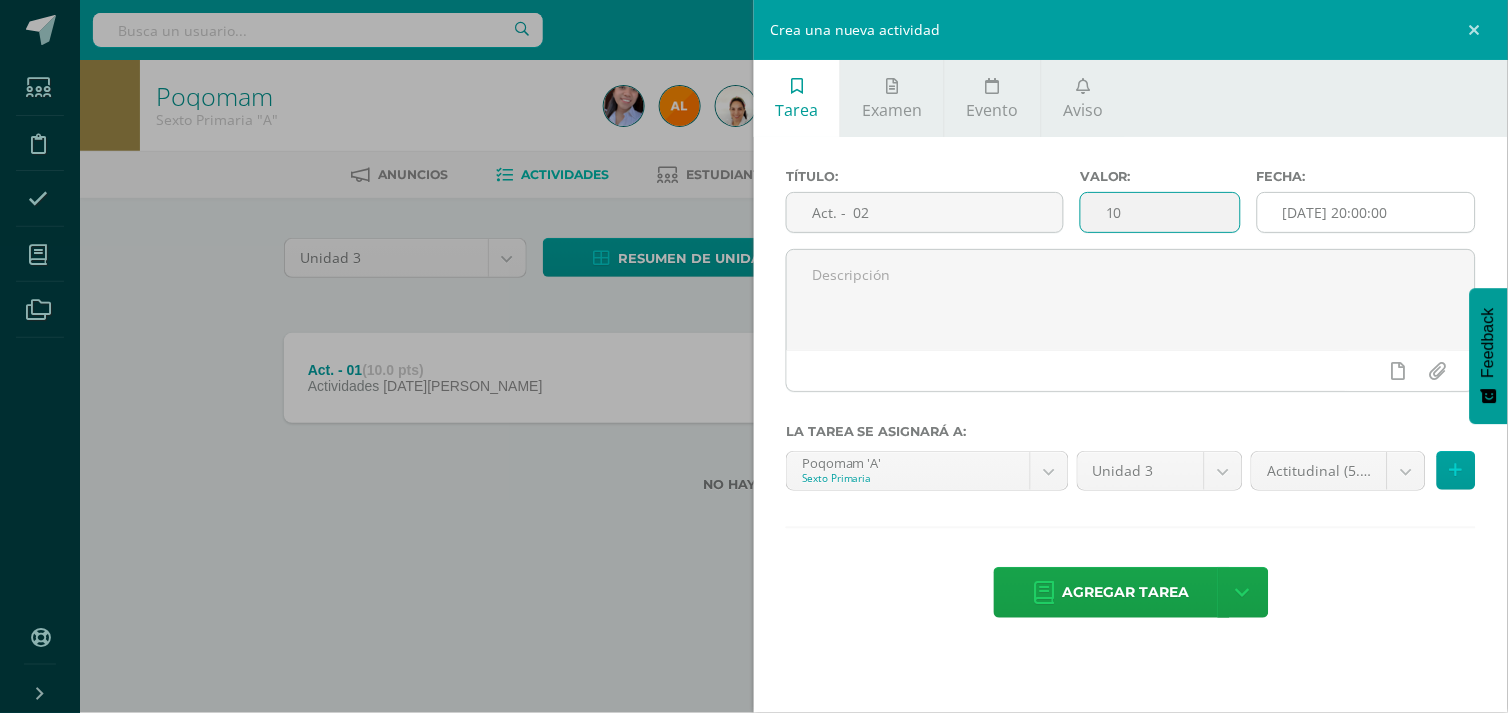 type on "10" 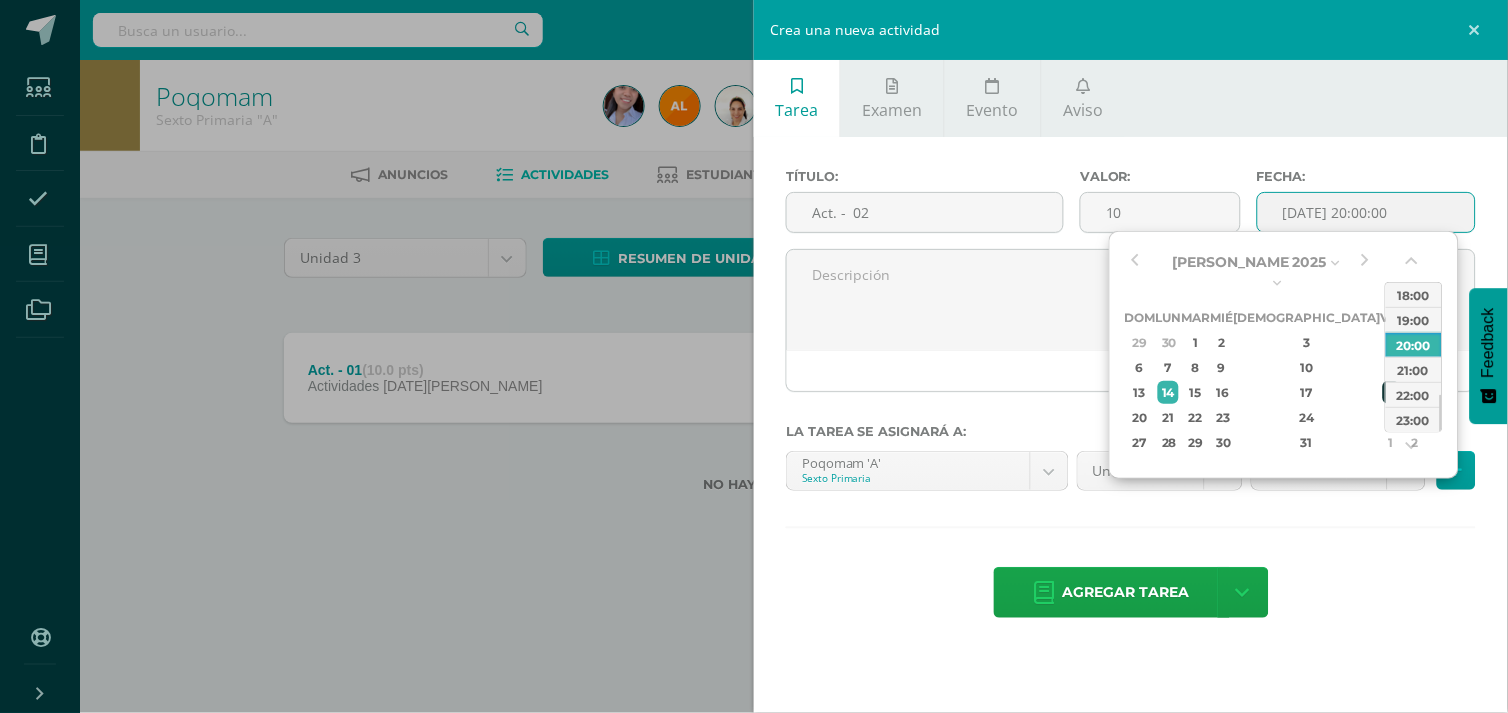 click on "18" at bounding box center (1392, 392) 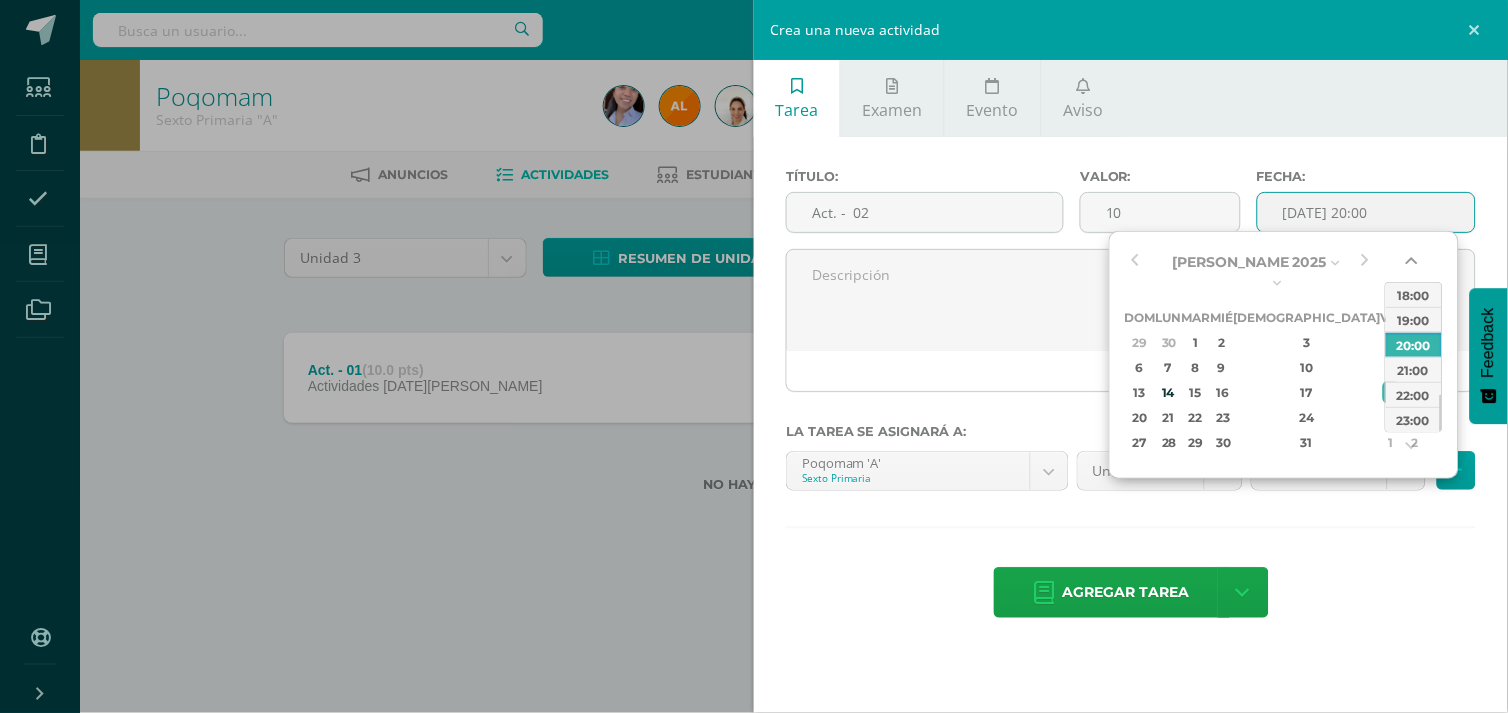 click at bounding box center [1414, 265] 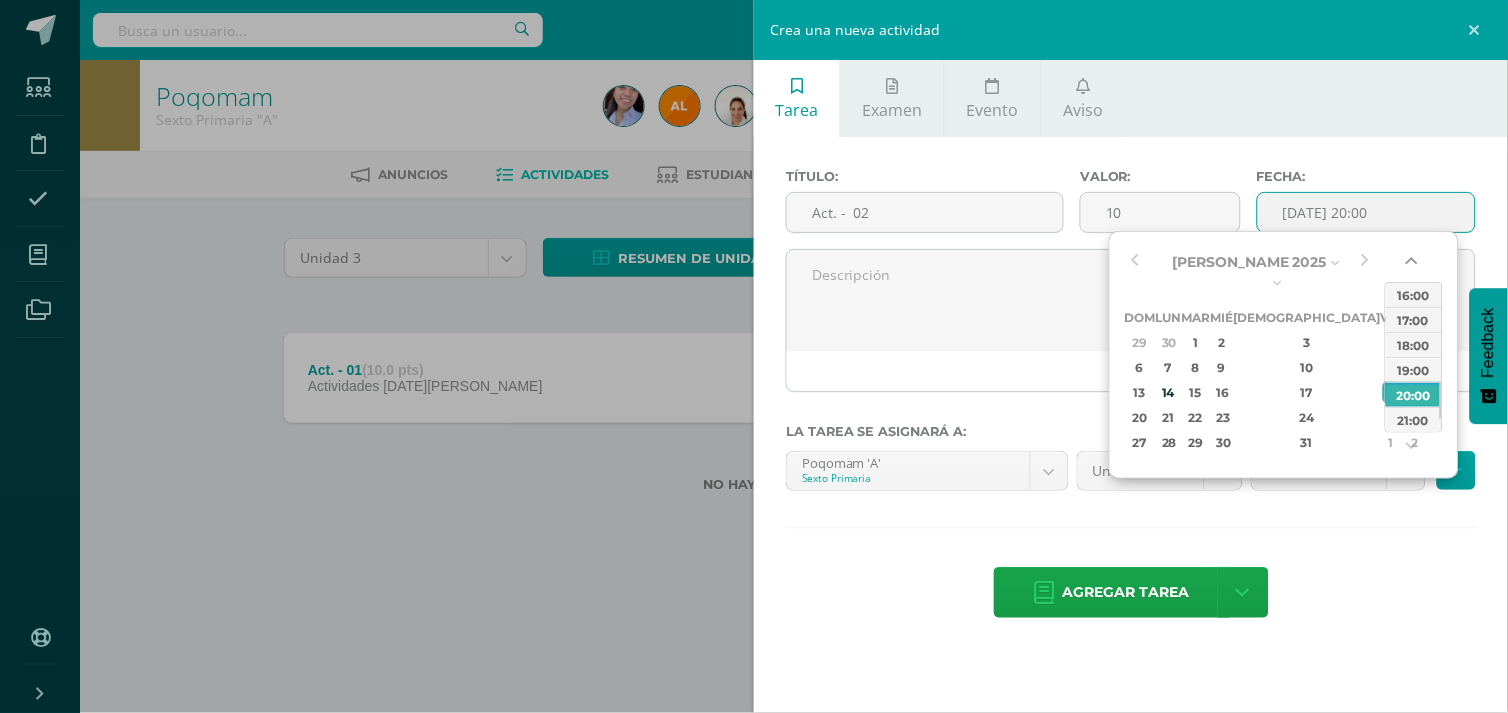 click at bounding box center (1414, 265) 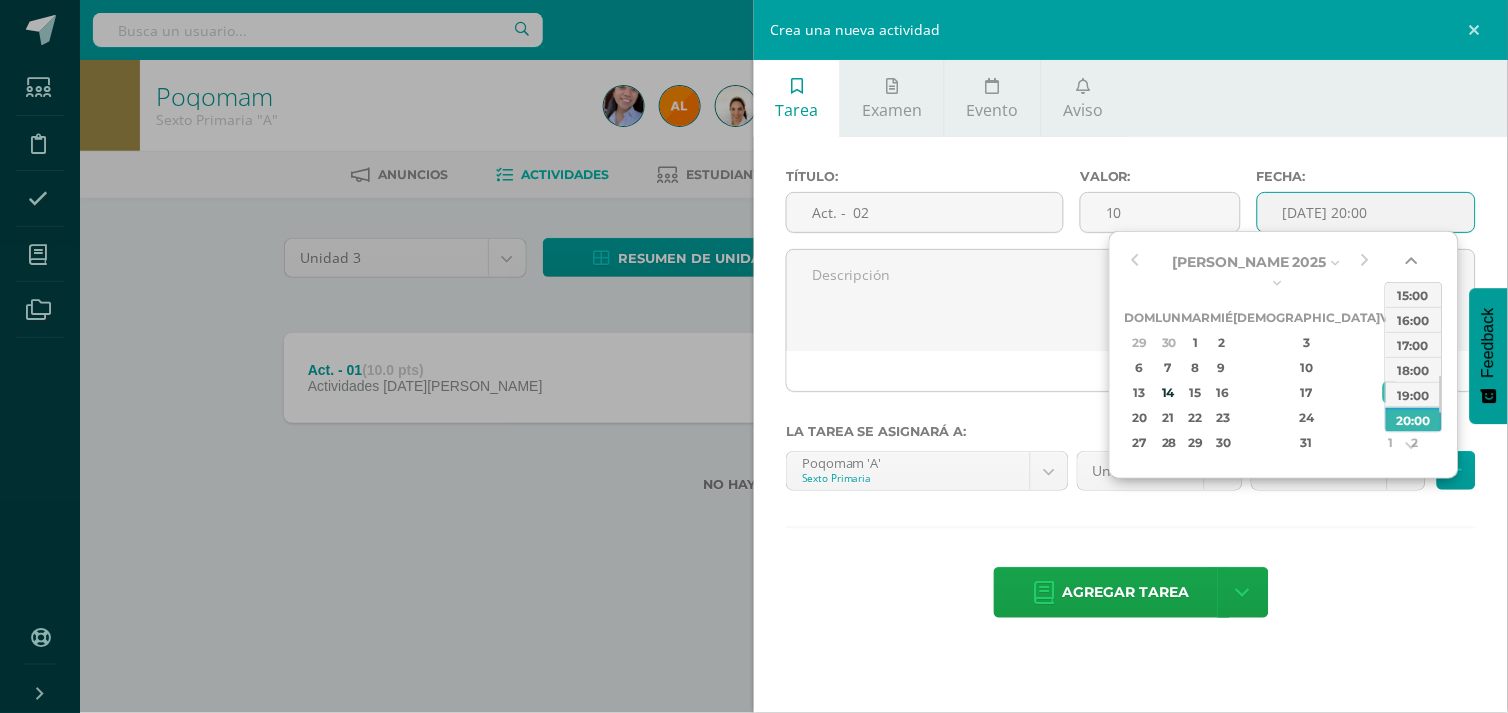 click at bounding box center (1414, 265) 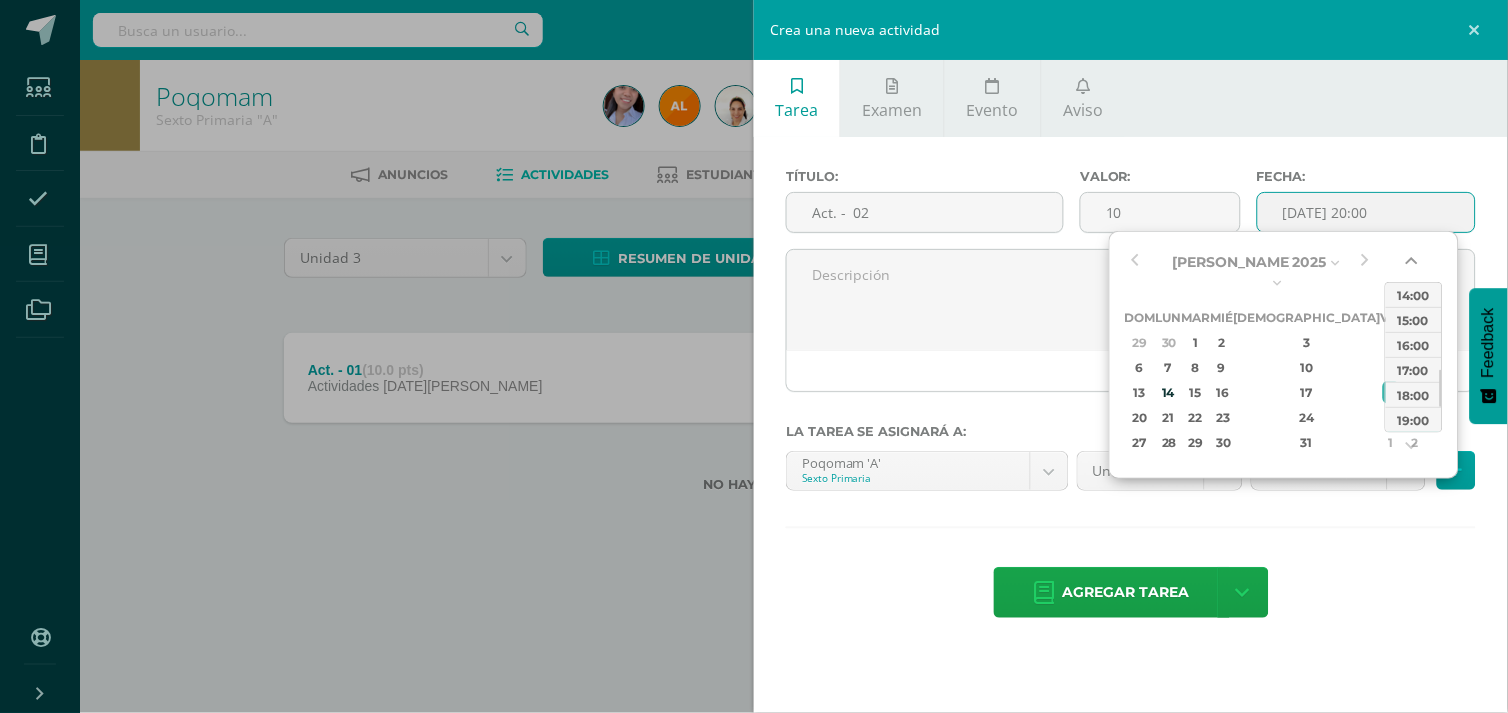 click at bounding box center [1414, 265] 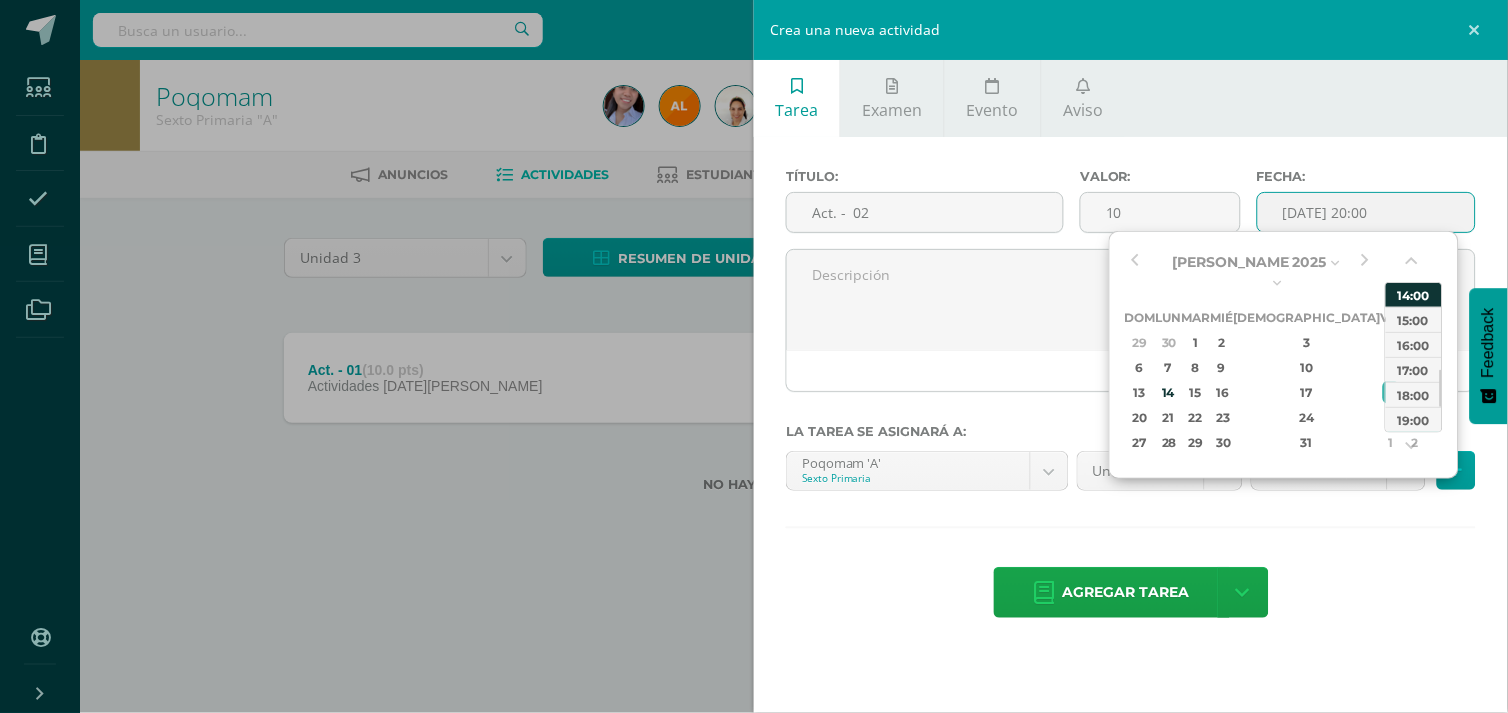 click on "14:00" at bounding box center [1414, 294] 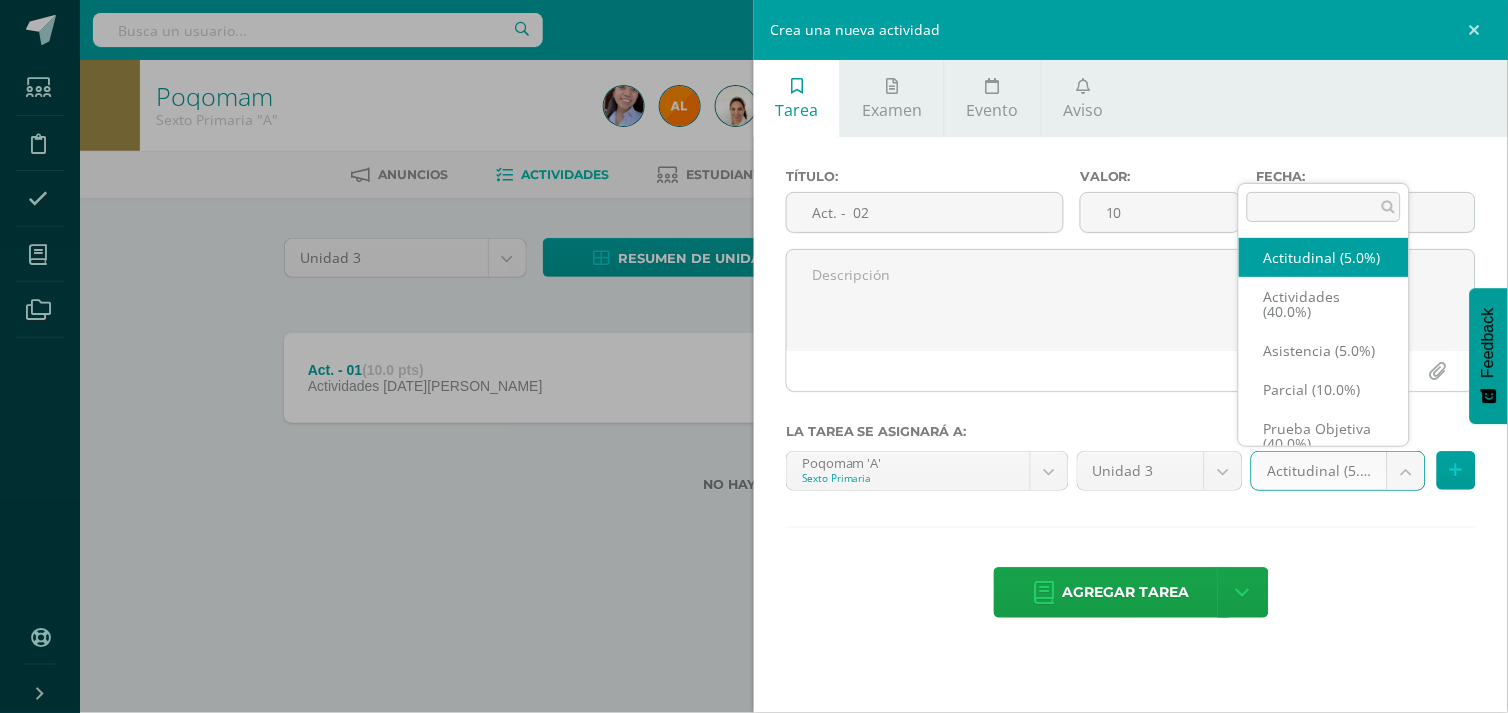 click on "Tarea asignada exitosamente         Estudiantes Disciplina Asistencia Mis cursos Archivos Soporte
Ayuda
Reportar un problema
Centro de ayuda
Últimas actualizaciones
Cerrar panel
Poqomam
Primero
Primaria
"A"
Actividades Estudiantes Planificación Dosificación
Poqomam
Primero
Primaria
"B"
Actividades Estudiantes Planificación Dosificación
Poqomam
Segundo
Primaria
"A"
Actividades Estudiantes Planificación 2 2 0" at bounding box center (754, 278) 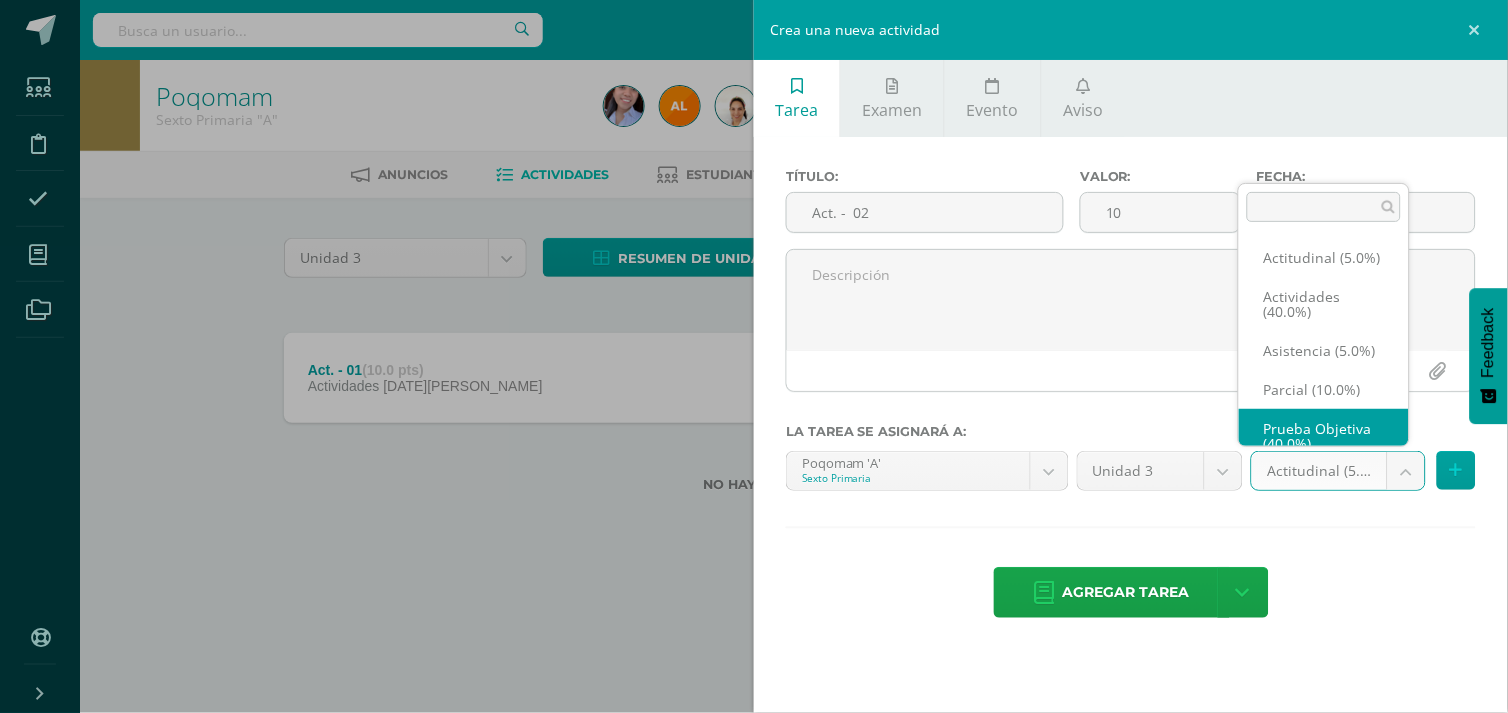 scroll, scrollTop: 62, scrollLeft: 0, axis: vertical 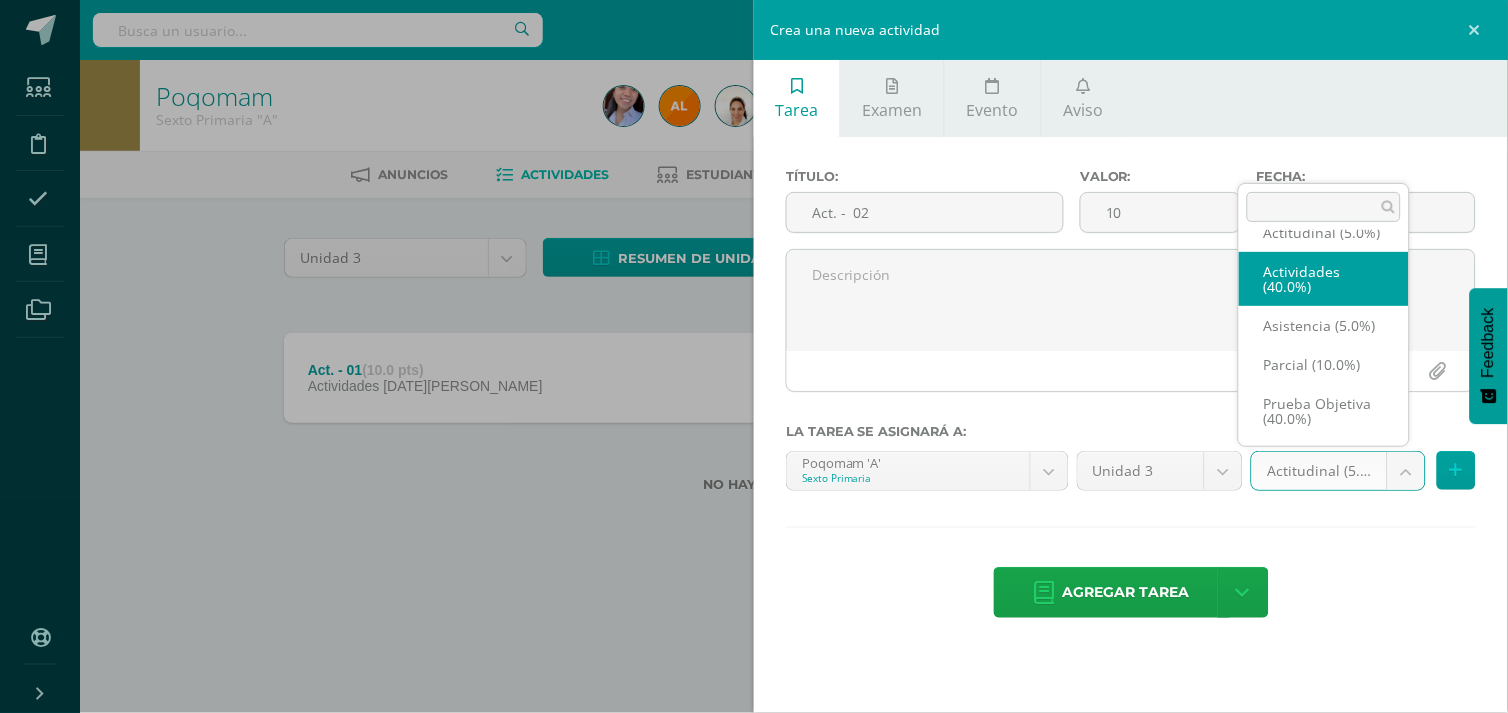 select on "119307" 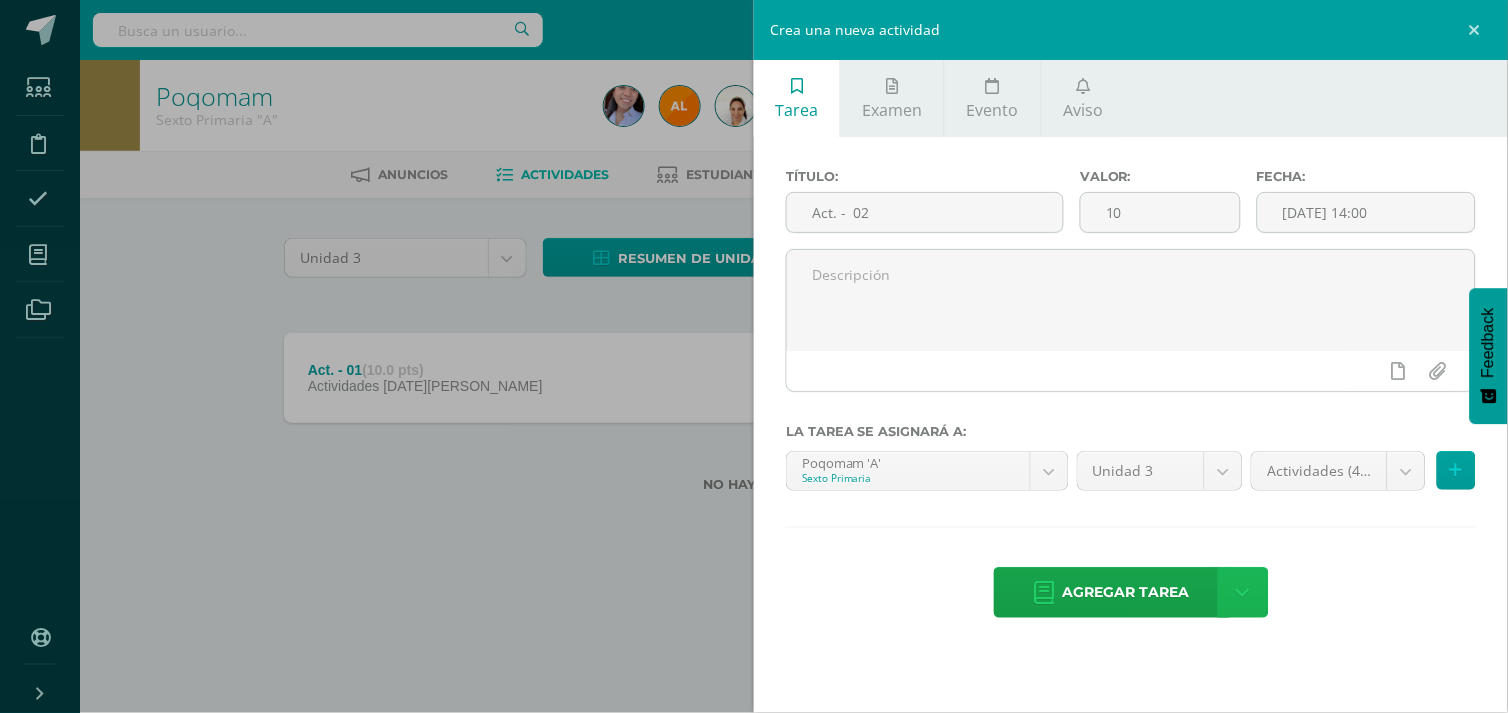 click at bounding box center (1243, 593) 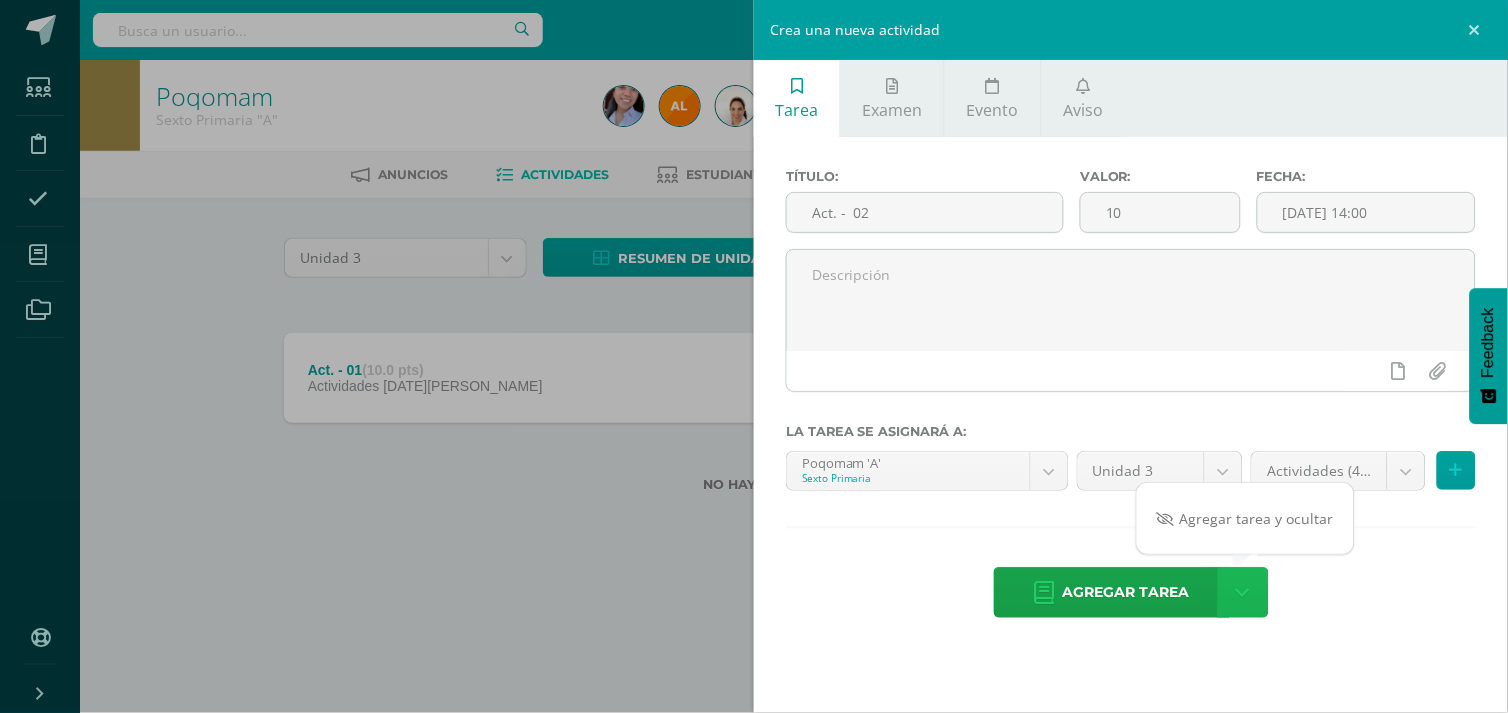 click at bounding box center [1243, 593] 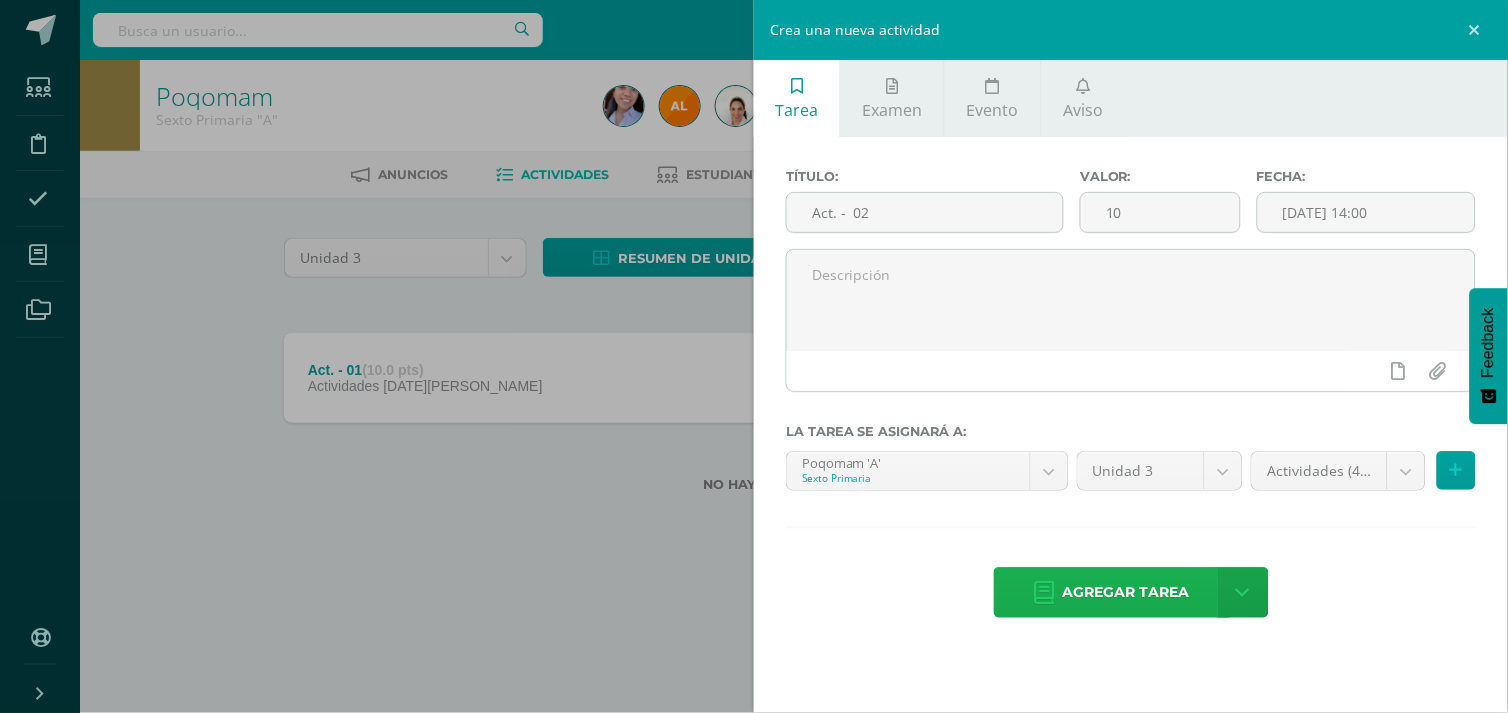 click on "Agregar tarea" at bounding box center [1126, 592] 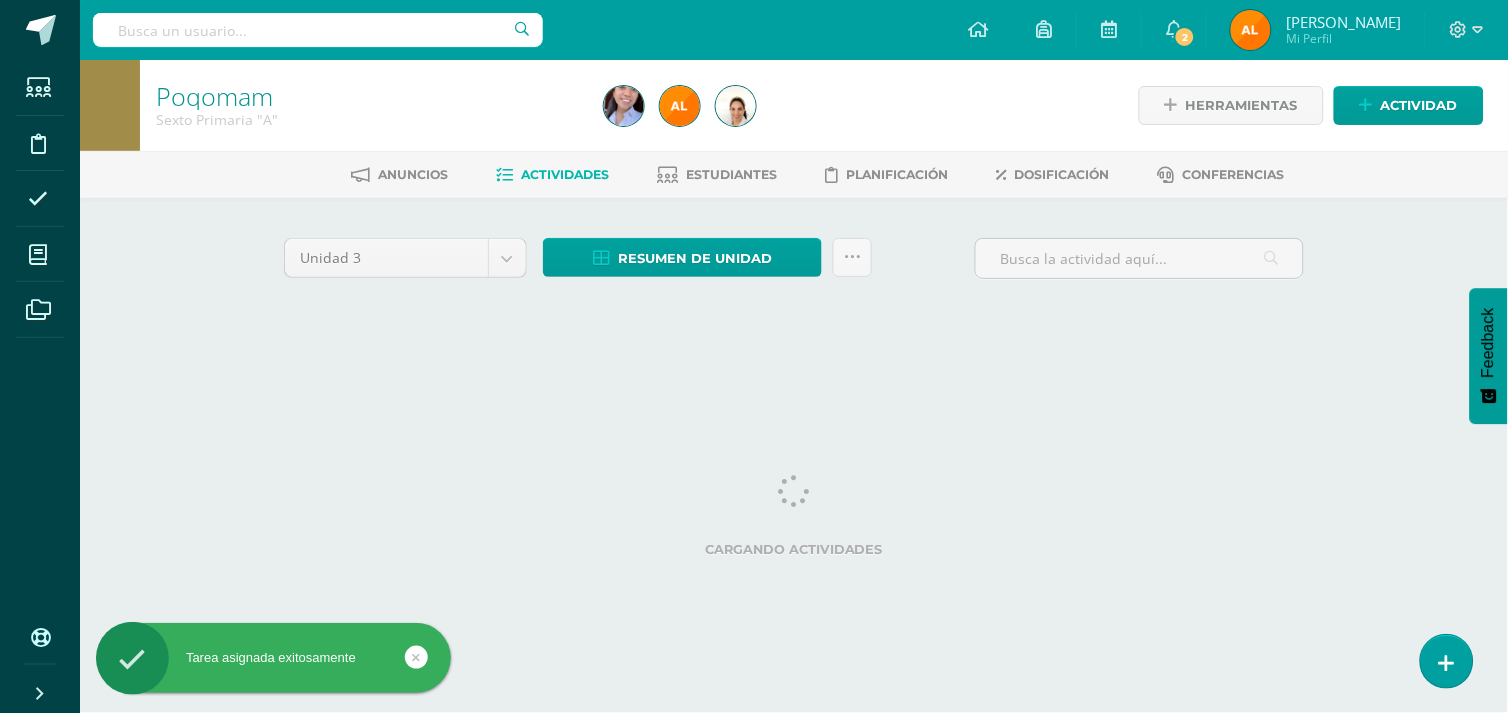 scroll, scrollTop: 0, scrollLeft: 0, axis: both 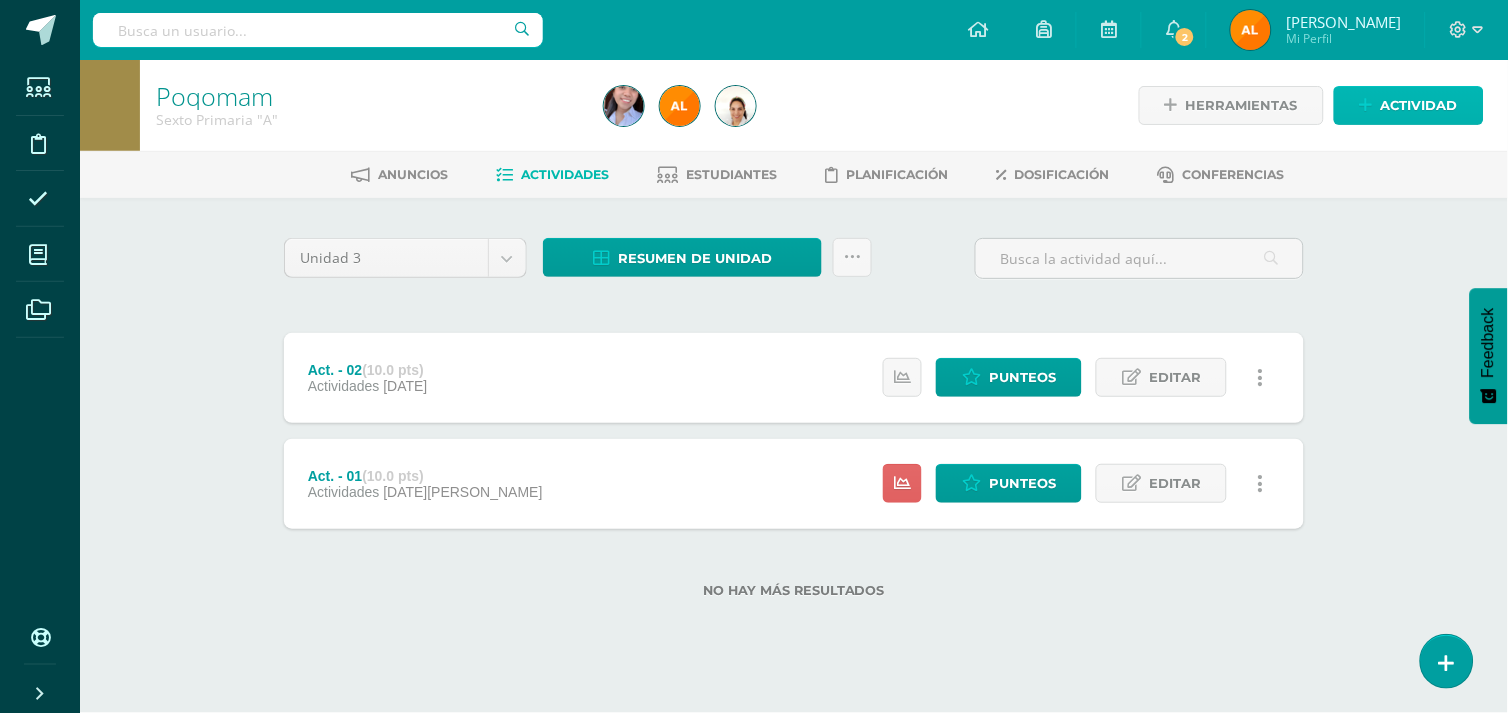 click on "Actividad" at bounding box center [1419, 105] 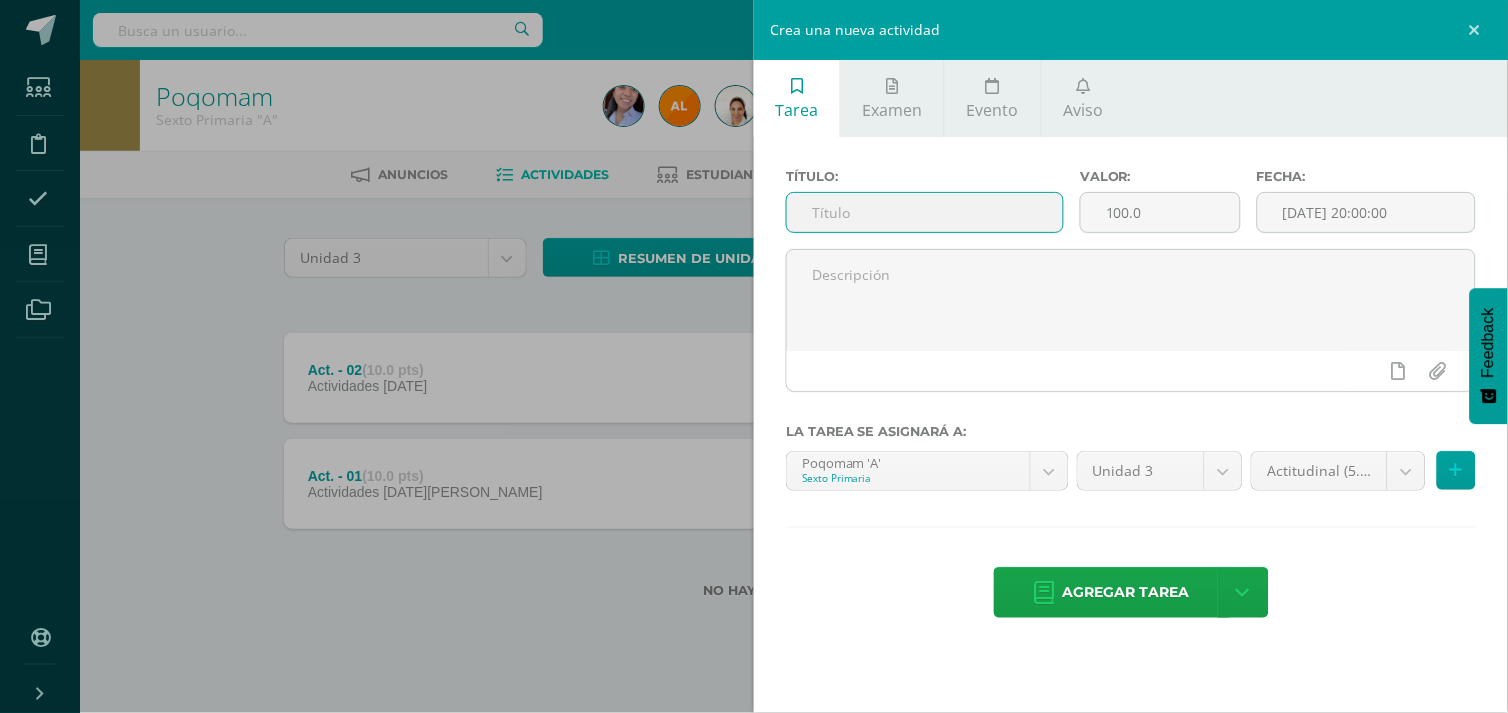 click at bounding box center [925, 212] 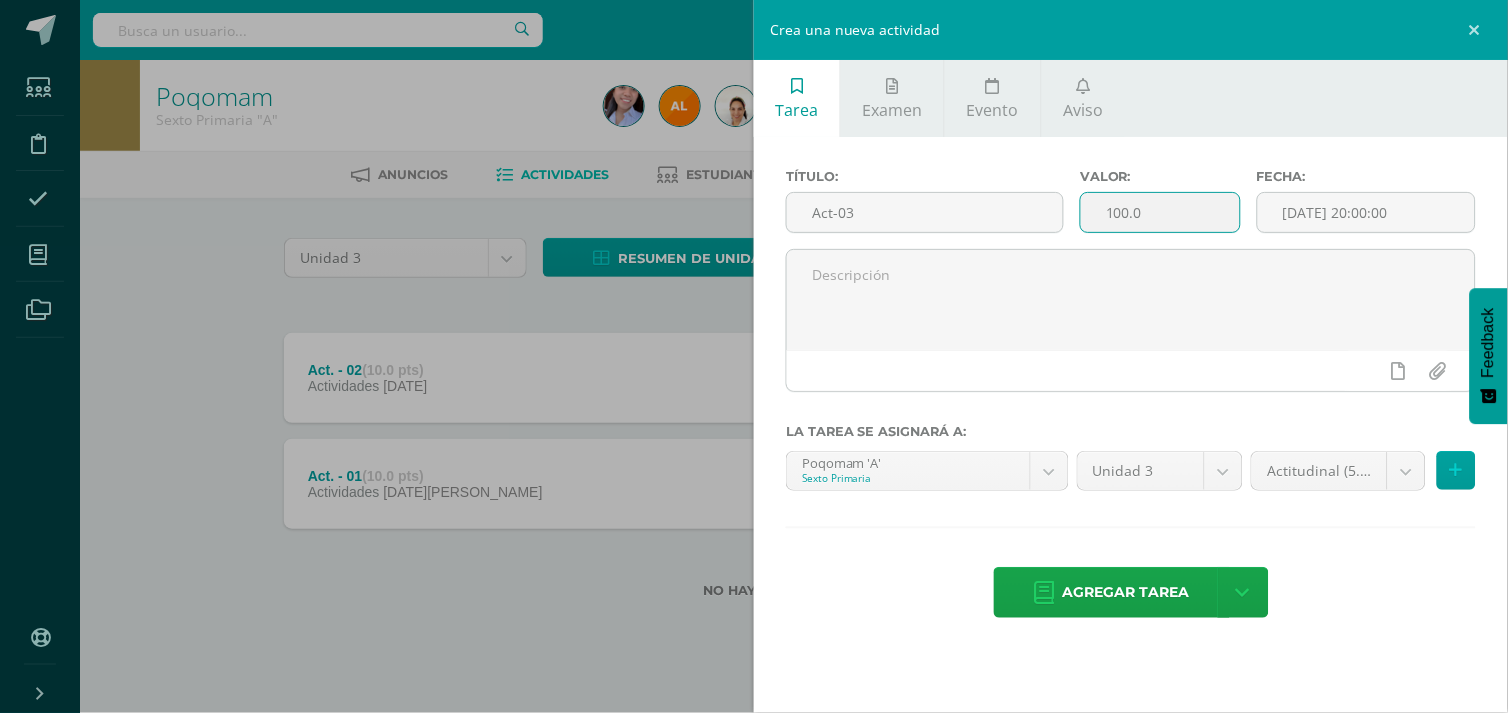 click on "100.0" at bounding box center [1160, 212] 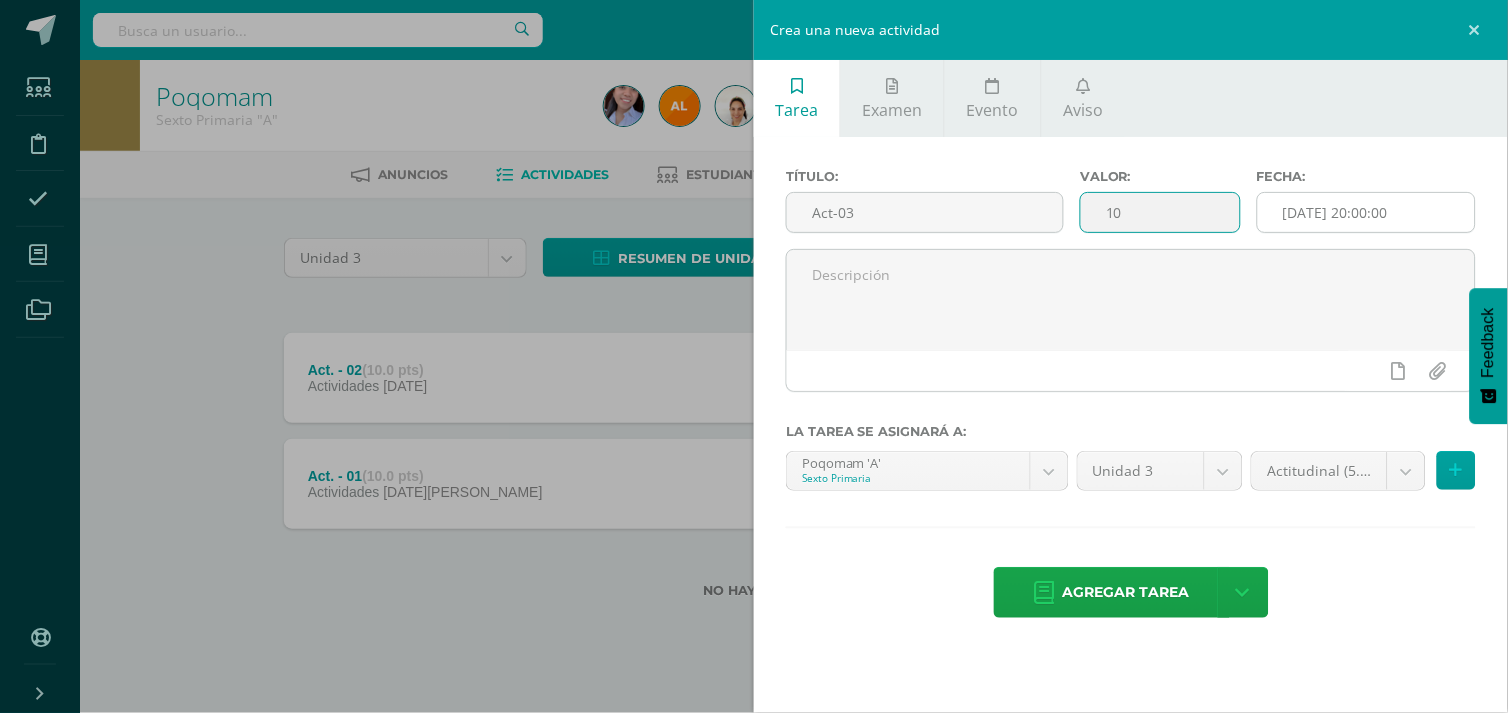 type on "10" 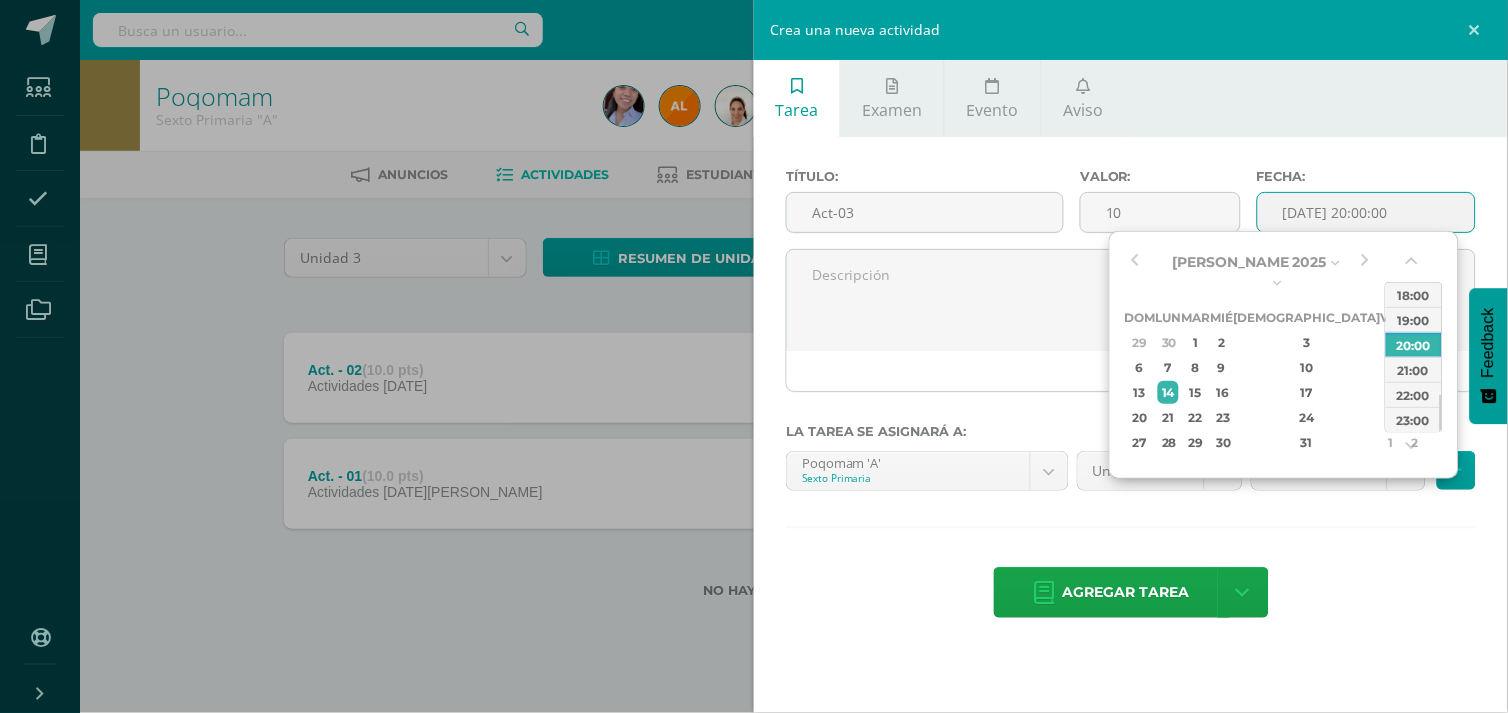 click on "[DATE] 20:00:00" at bounding box center (1366, 212) 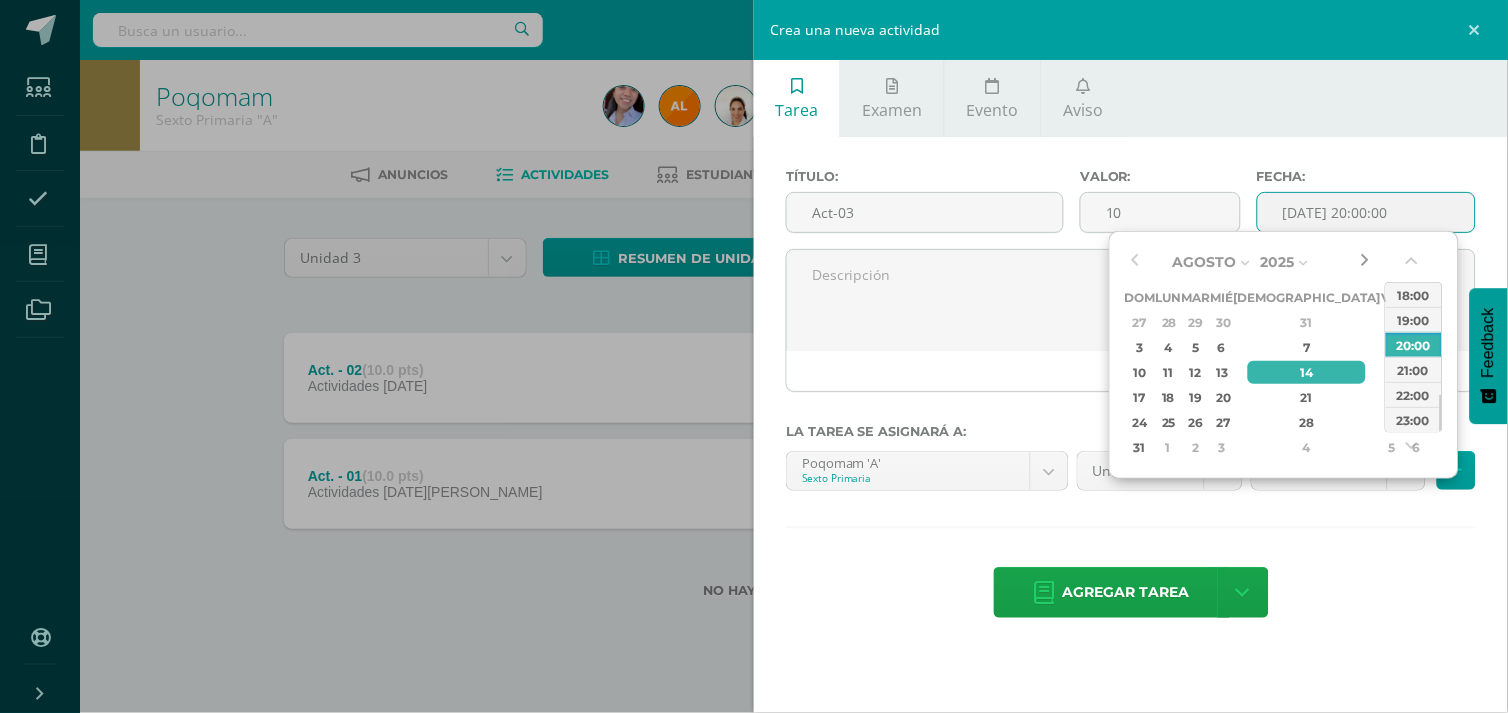 click at bounding box center (1365, 262) 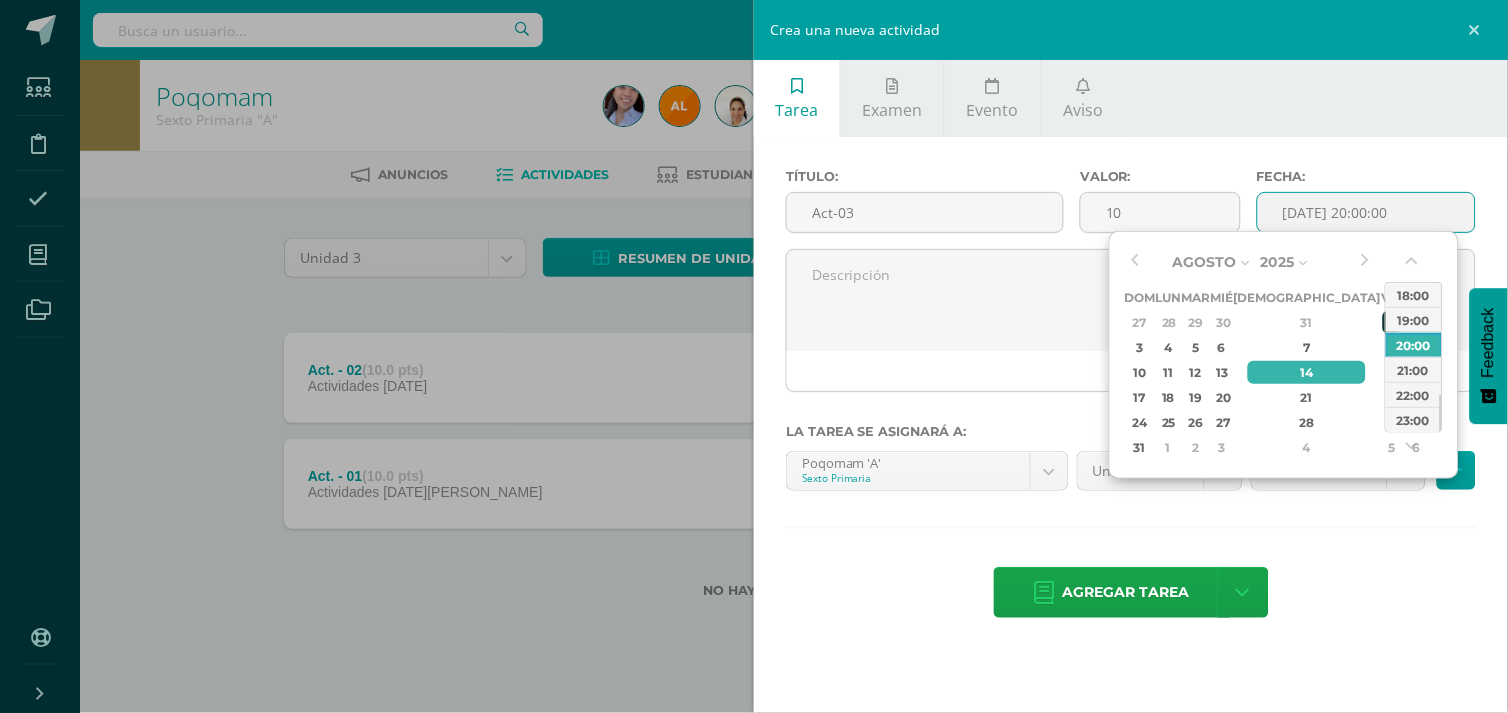 click on "1" at bounding box center (1392, 322) 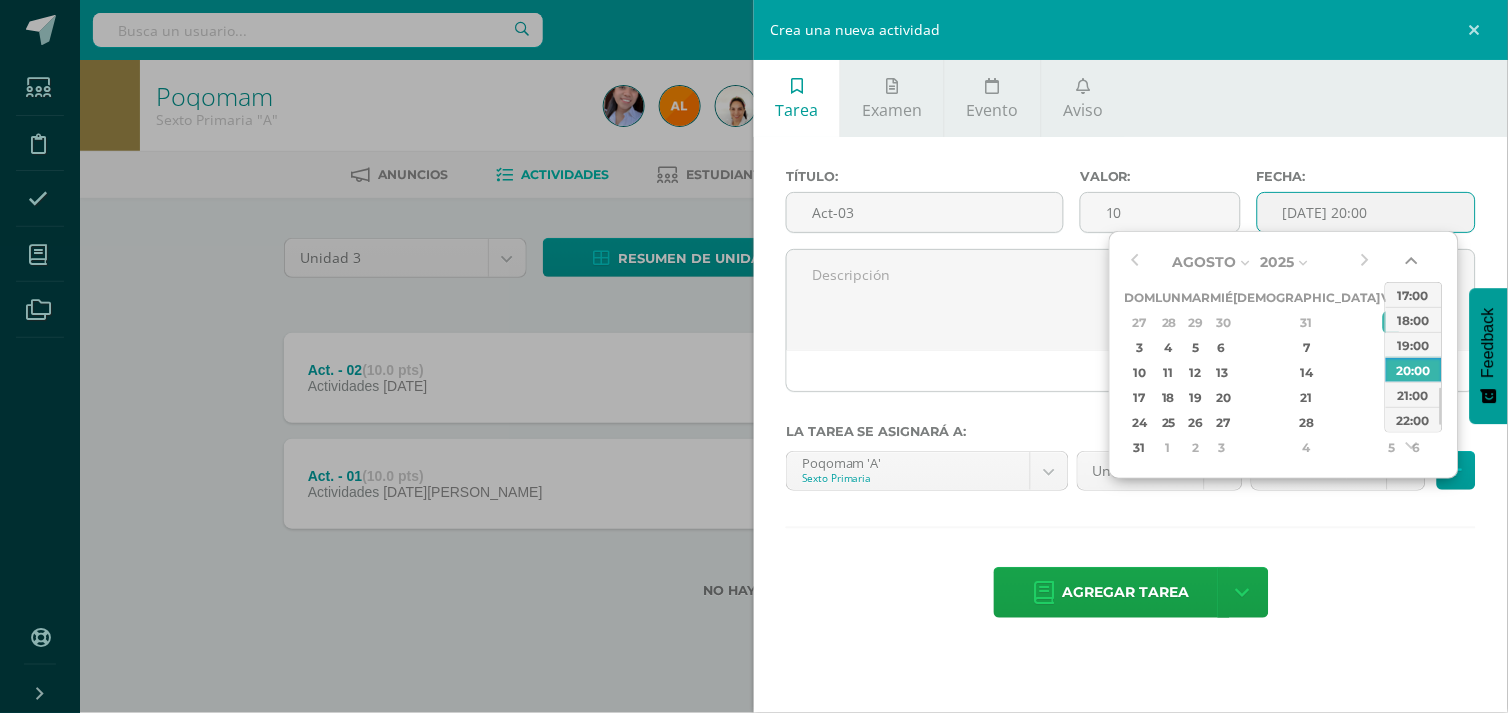 click at bounding box center (1414, 265) 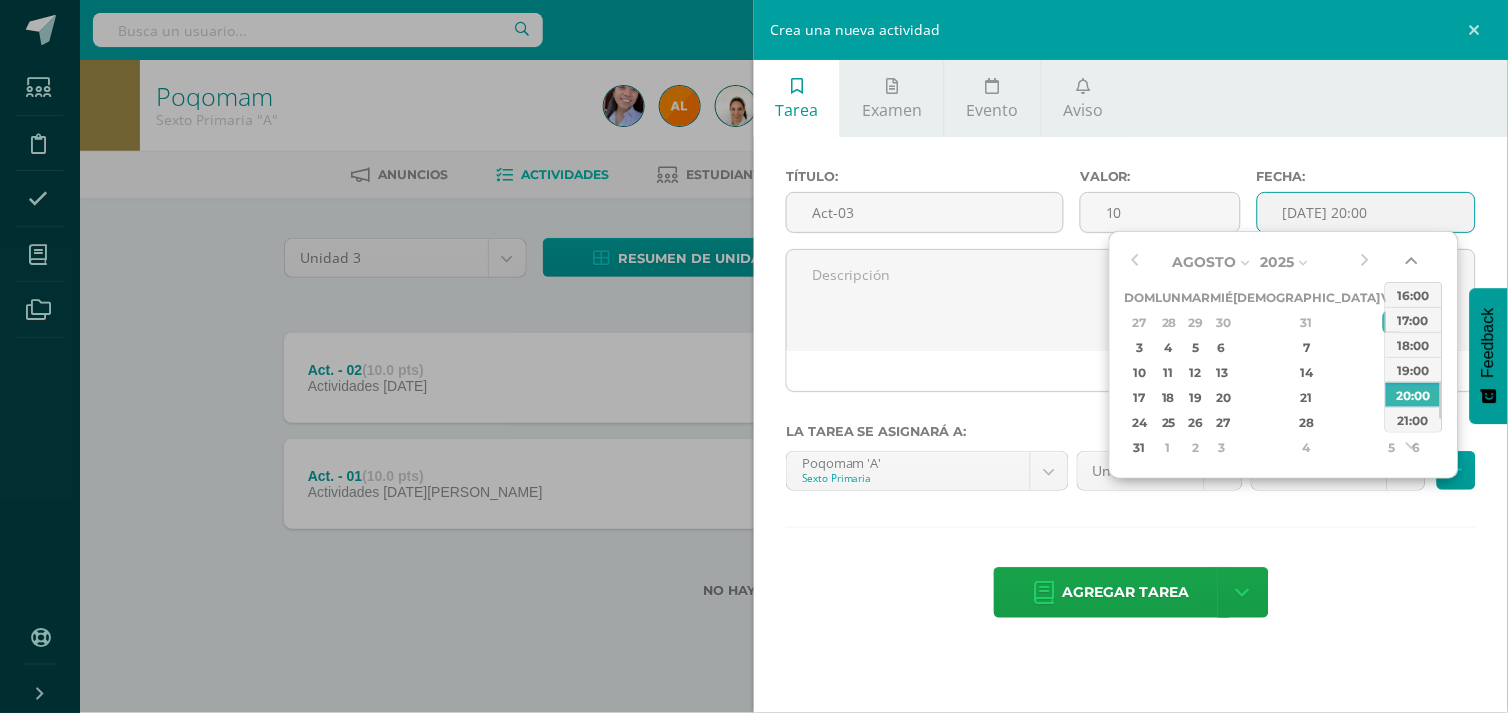 click at bounding box center [1414, 265] 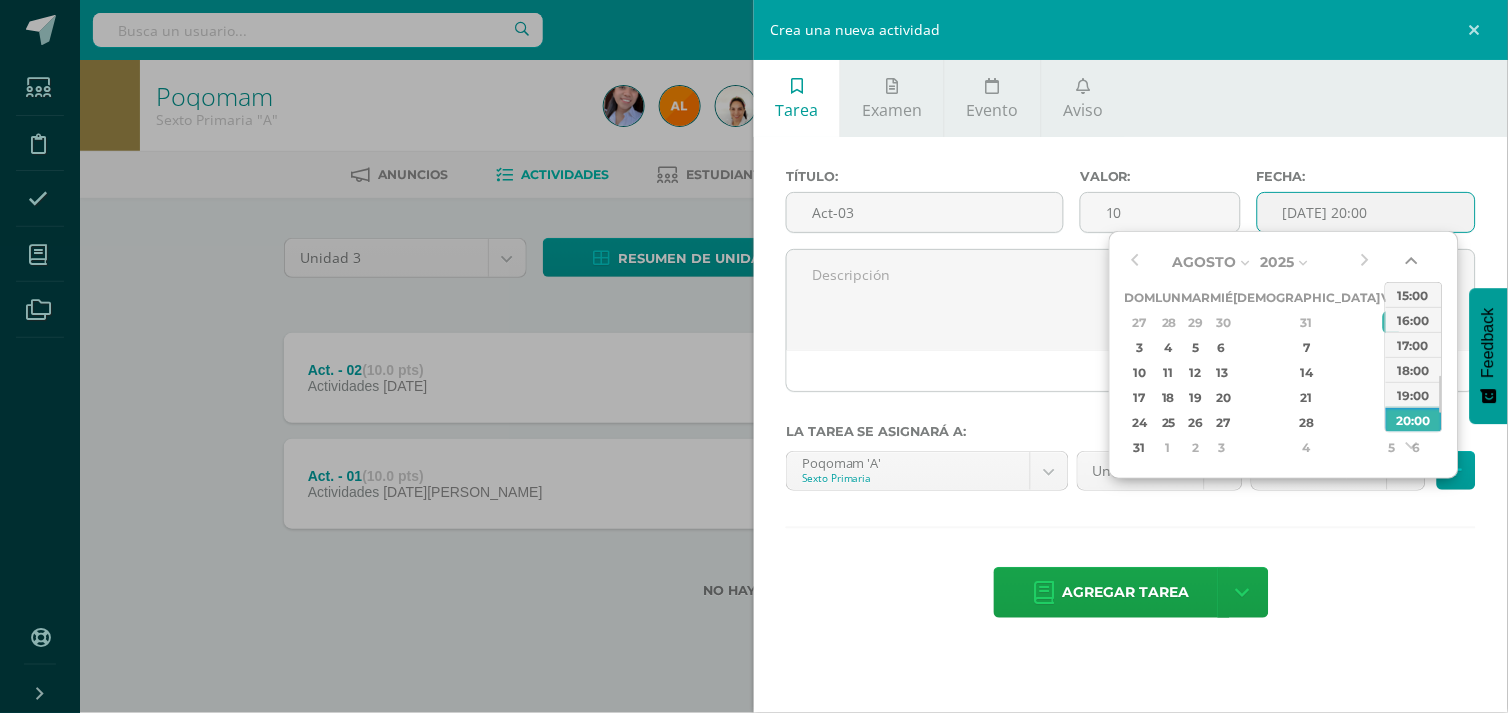 click at bounding box center [1414, 265] 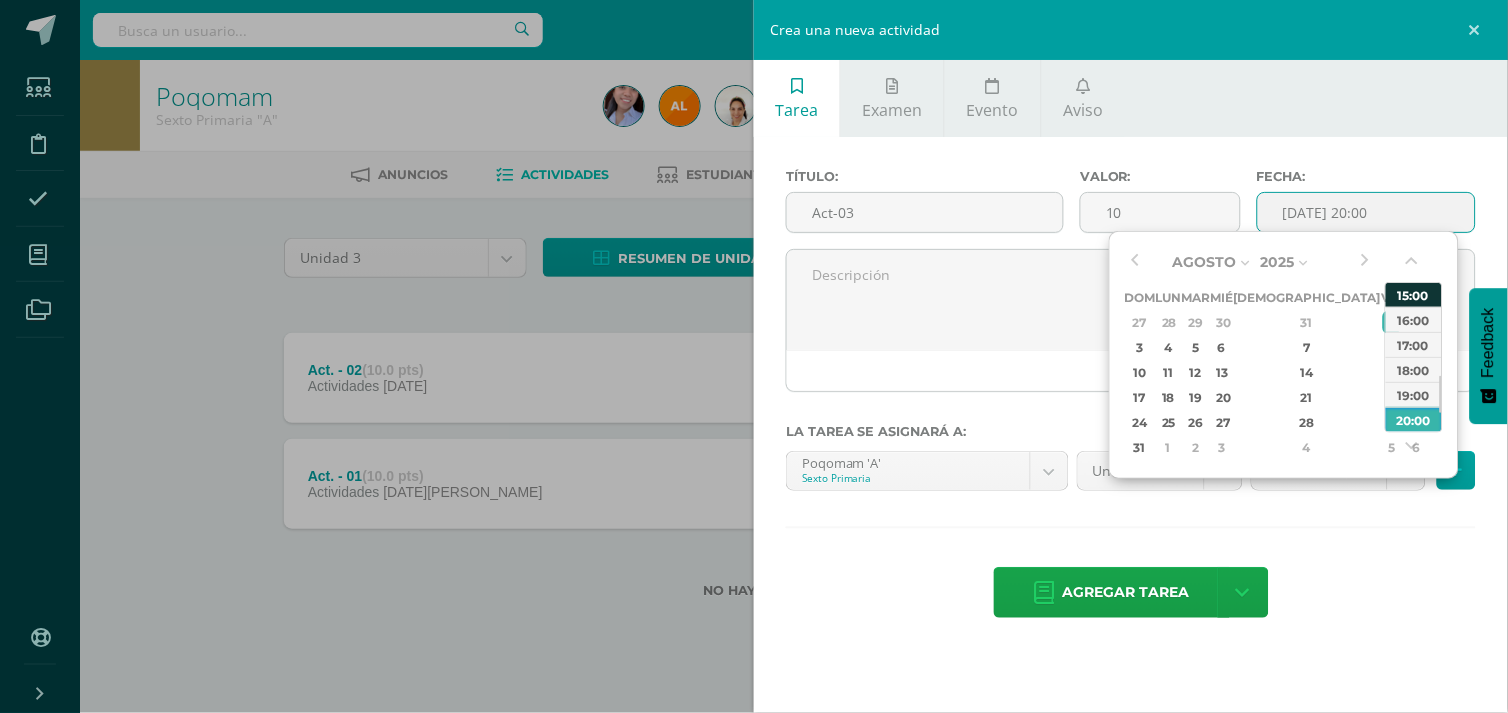 click on "15:00" at bounding box center [1414, 294] 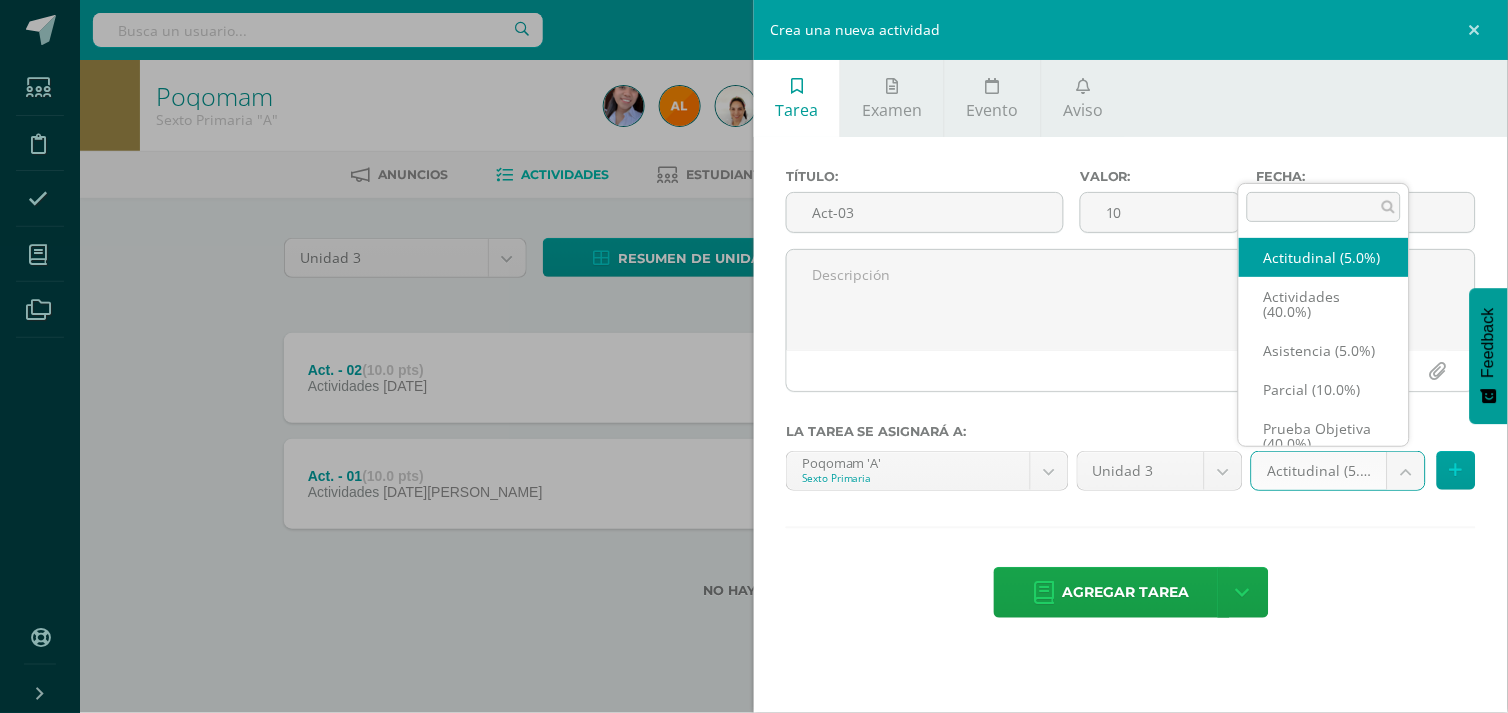 click on "Tarea asignada exitosamente         Estudiantes Disciplina Asistencia Mis cursos Archivos Soporte
Ayuda
Reportar un problema
Centro de ayuda
Últimas actualizaciones
Cerrar panel
Poqomam
Primero
Primaria
"A"
Actividades Estudiantes Planificación Dosificación
Poqomam
Primero
Primaria
"B"
Actividades Estudiantes Planificación Dosificación
Poqomam
Segundo
Primaria
"A"
Actividades Estudiantes Planificación 2 2 0" at bounding box center [754, 331] 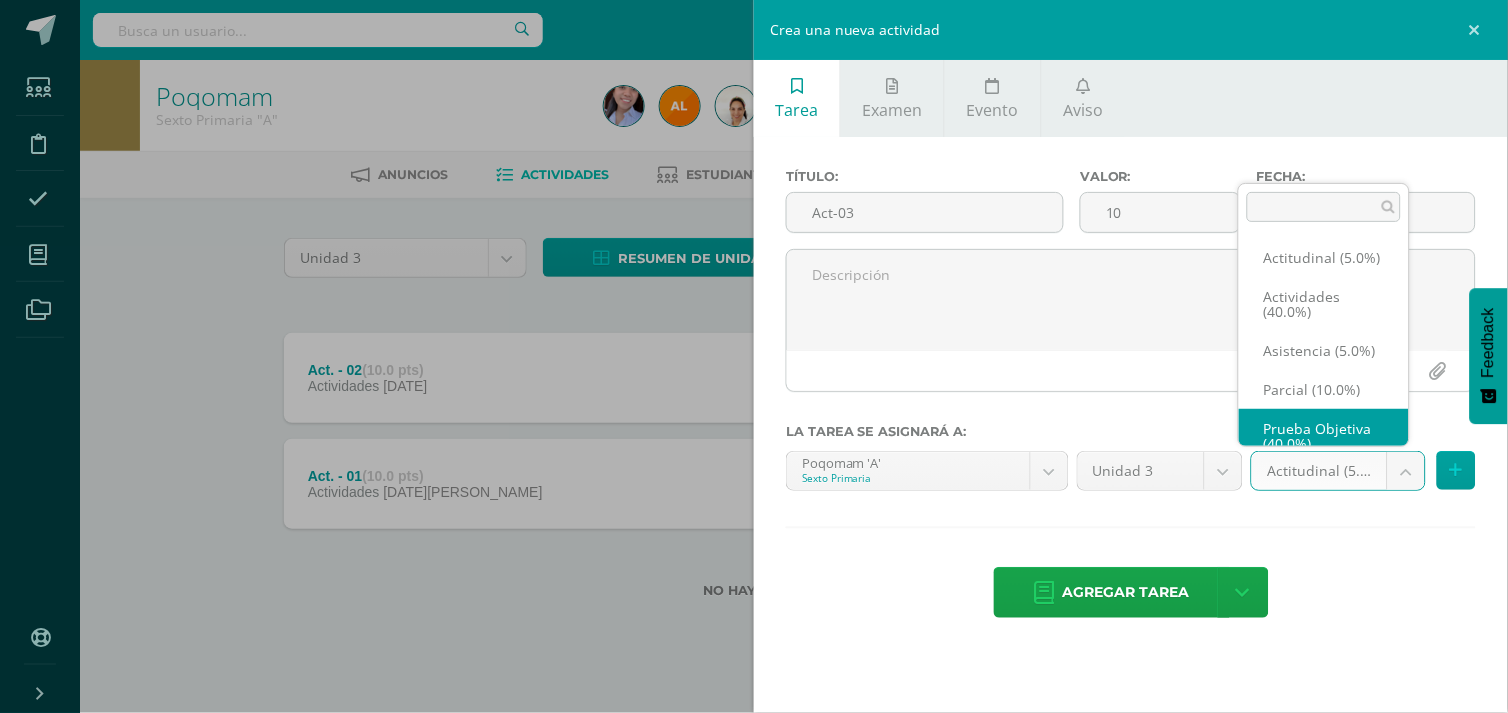 scroll, scrollTop: 62, scrollLeft: 0, axis: vertical 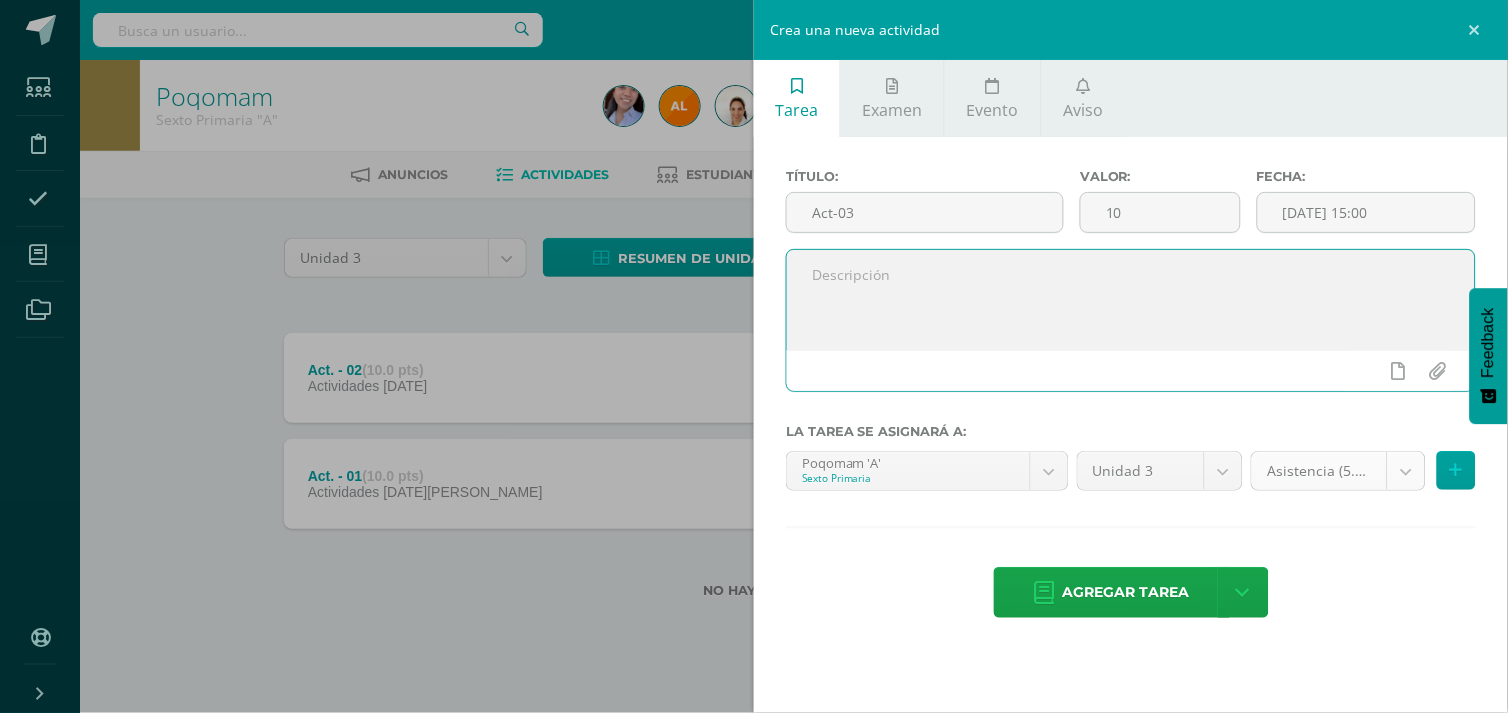 drag, startPoint x: 1305, startPoint y: 323, endPoint x: 1408, endPoint y: 473, distance: 181.95879 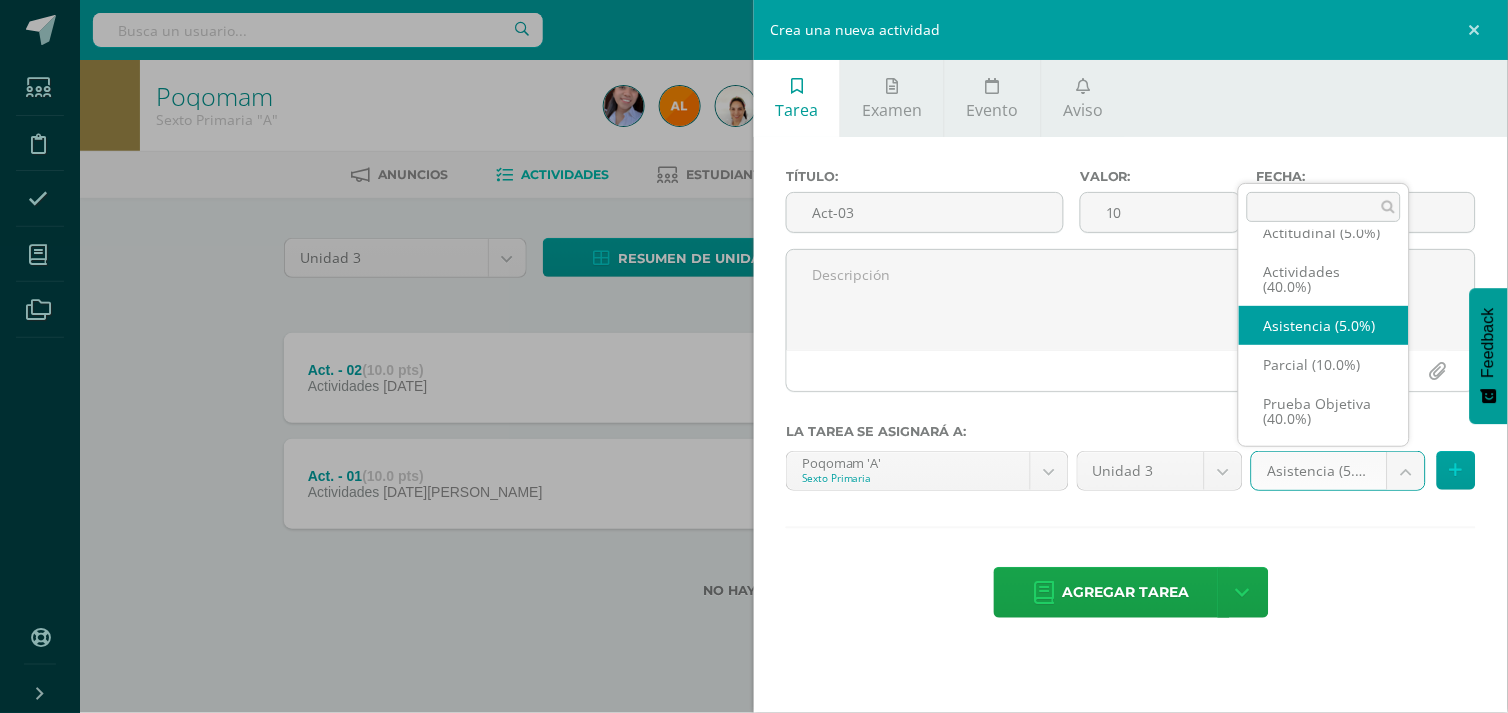 click on "Tarea asignada exitosamente         Estudiantes Disciplina Asistencia Mis cursos Archivos Soporte
Ayuda
Reportar un problema
Centro de ayuda
Últimas actualizaciones
Cerrar panel
Poqomam
Primero
Primaria
"A"
Actividades Estudiantes Planificación Dosificación
Poqomam
Primero
Primaria
"B"
Actividades Estudiantes Planificación Dosificación
Poqomam
Segundo
Primaria
"A"
Actividades Estudiantes Planificación 2 2 0" at bounding box center (754, 331) 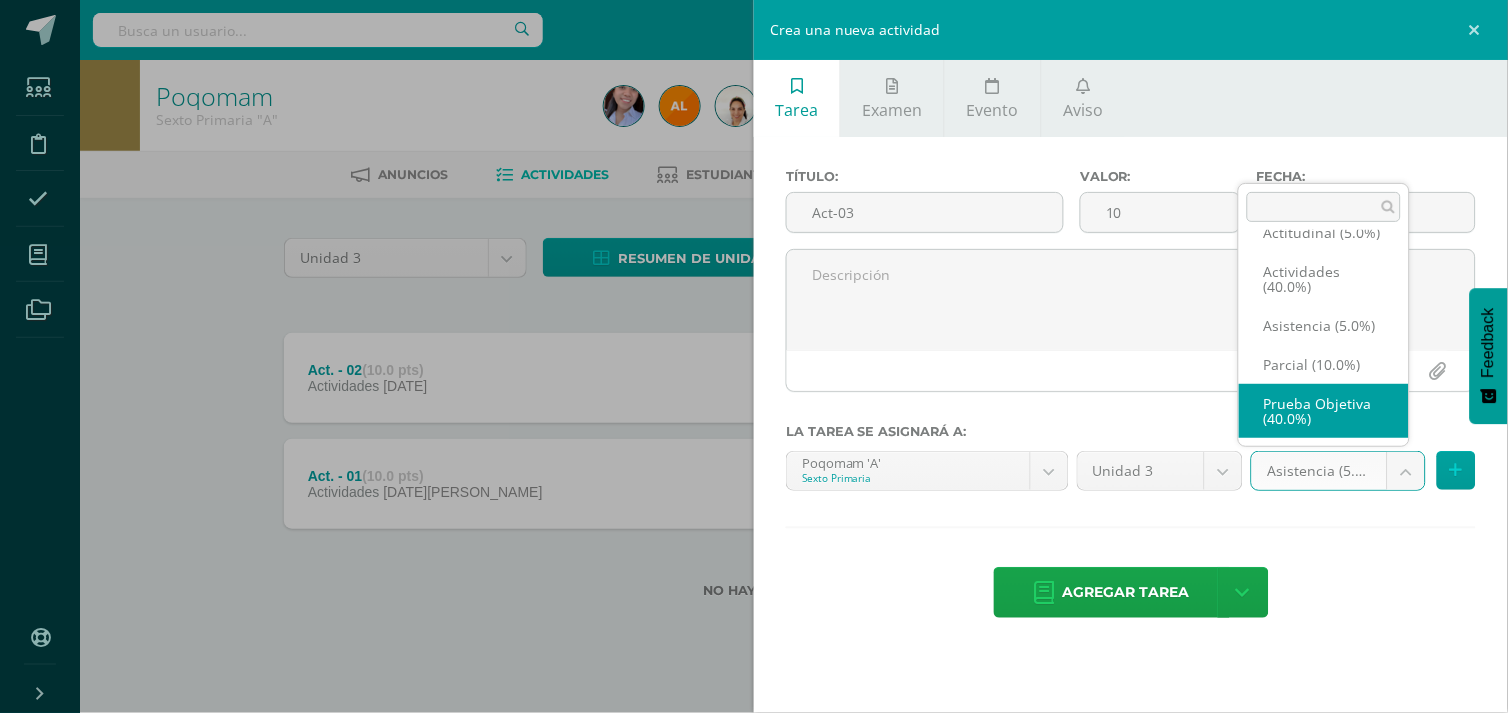 scroll, scrollTop: 62, scrollLeft: 0, axis: vertical 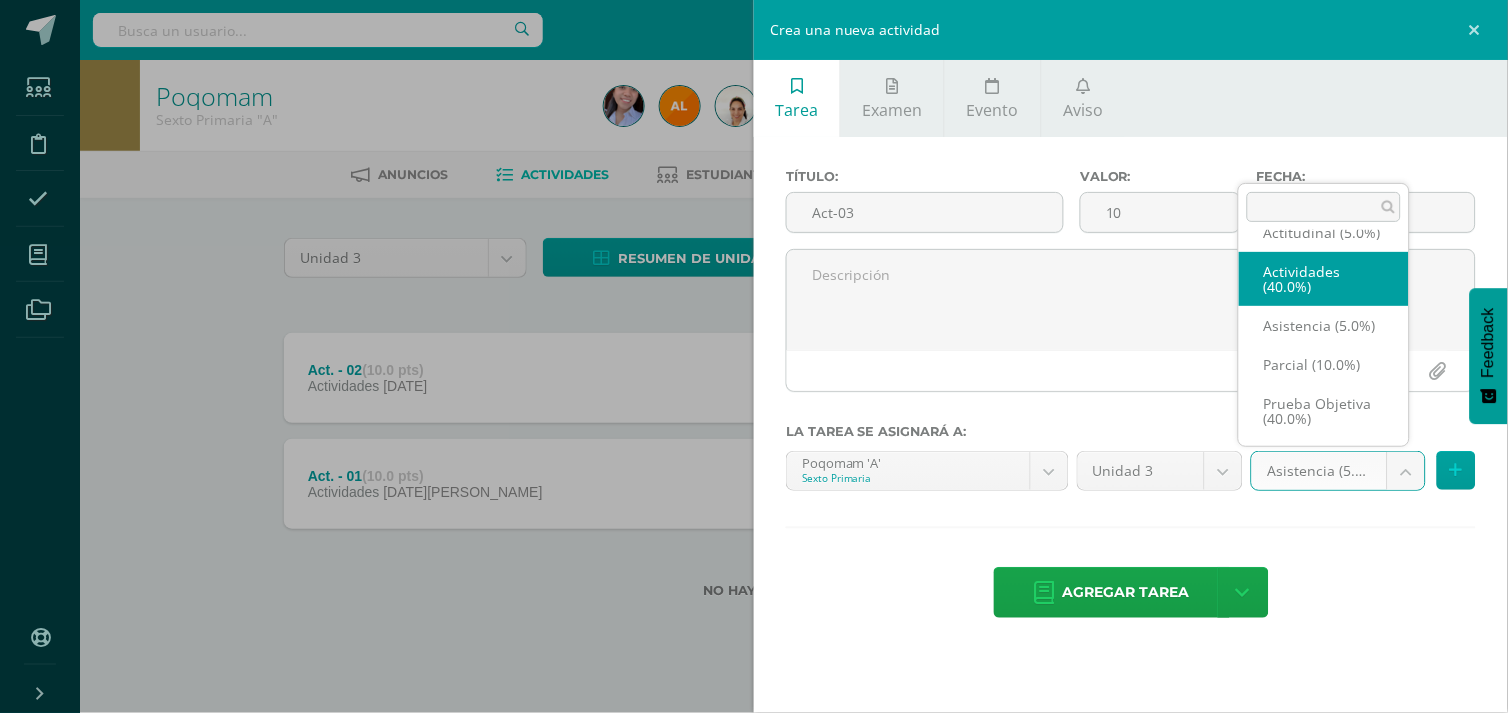 select on "119307" 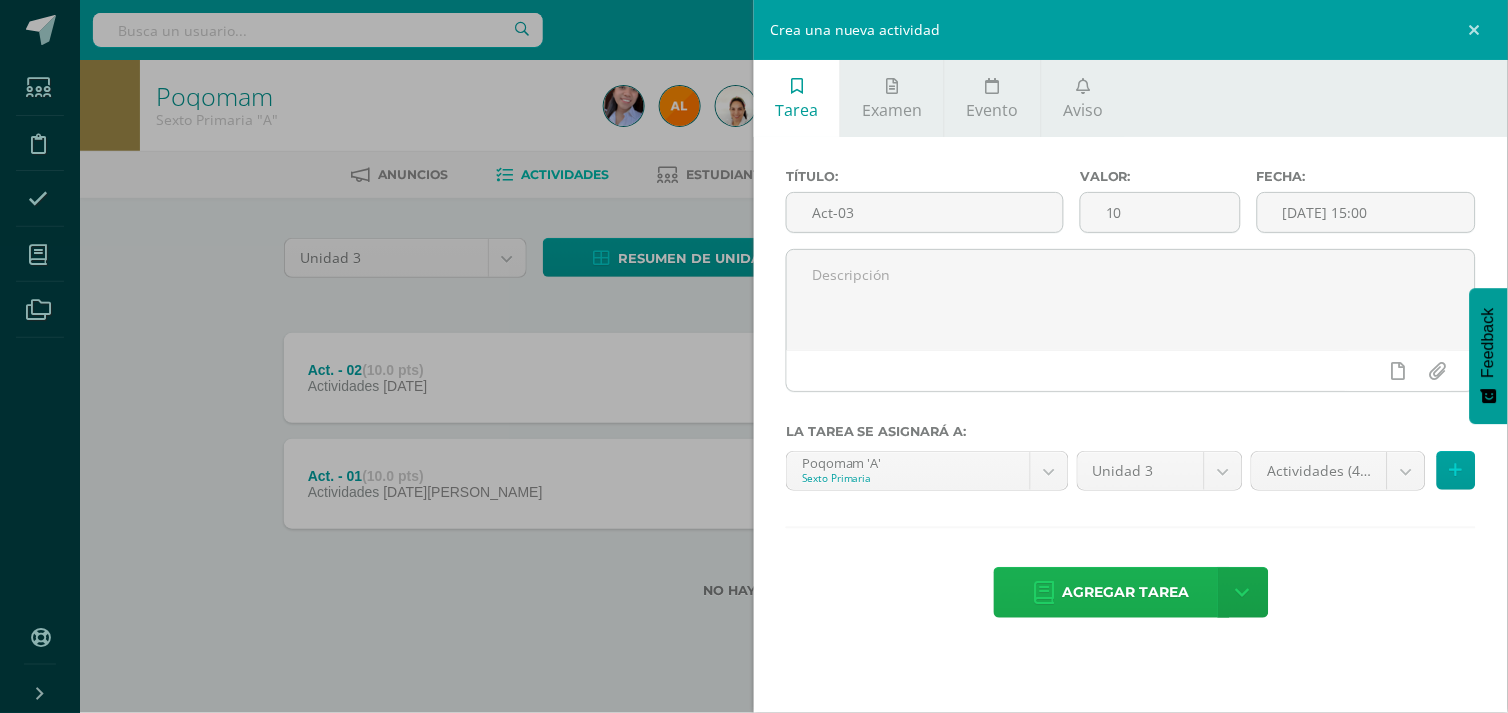 click on "Agregar tarea" at bounding box center (1126, 592) 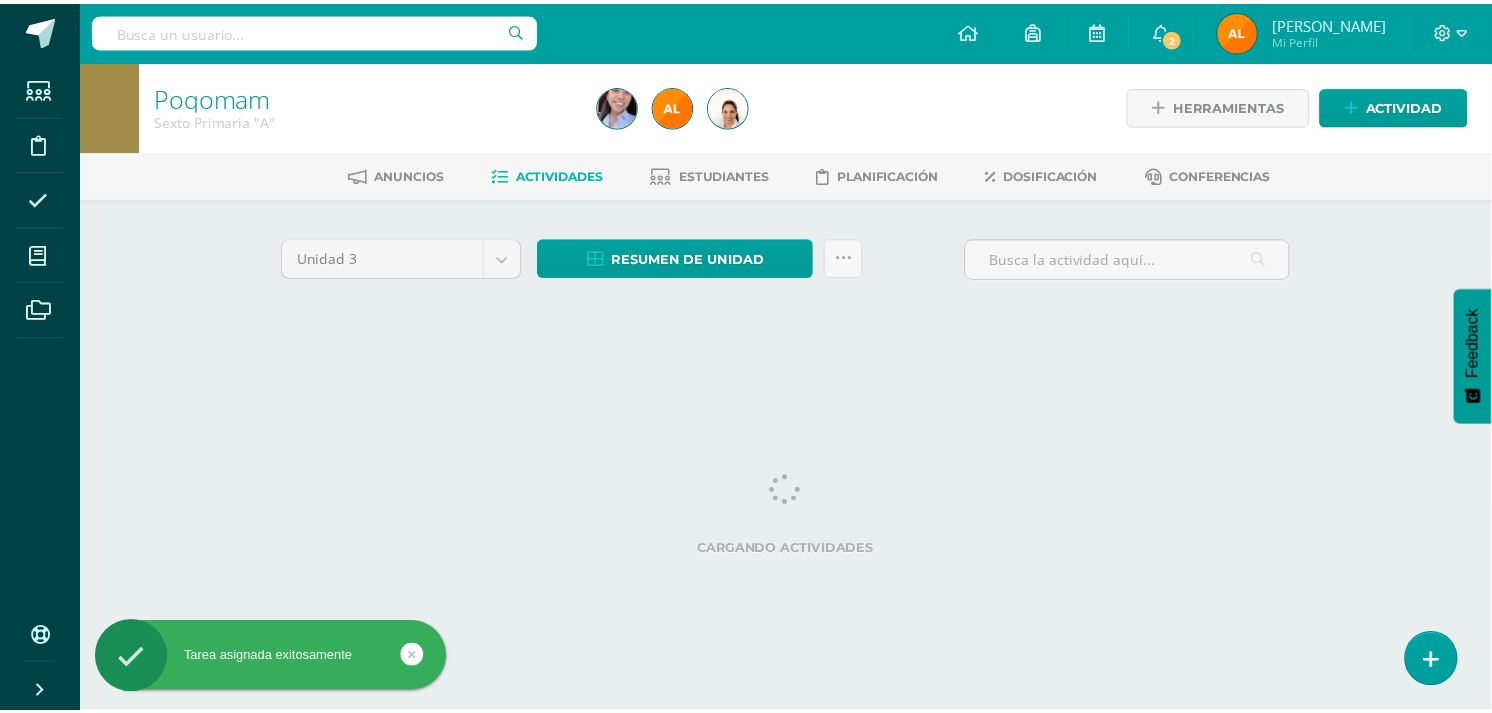 scroll, scrollTop: 0, scrollLeft: 0, axis: both 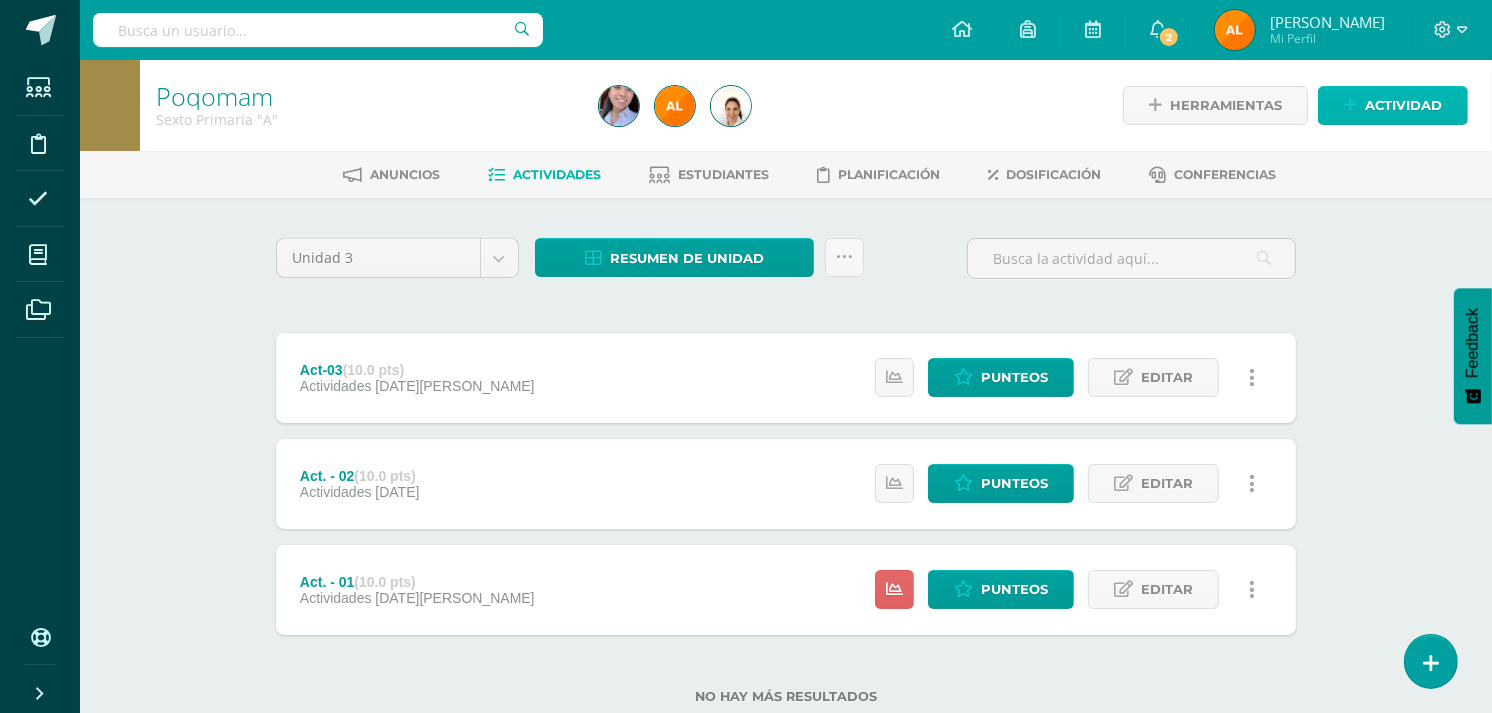 click on "Actividad" at bounding box center [1403, 105] 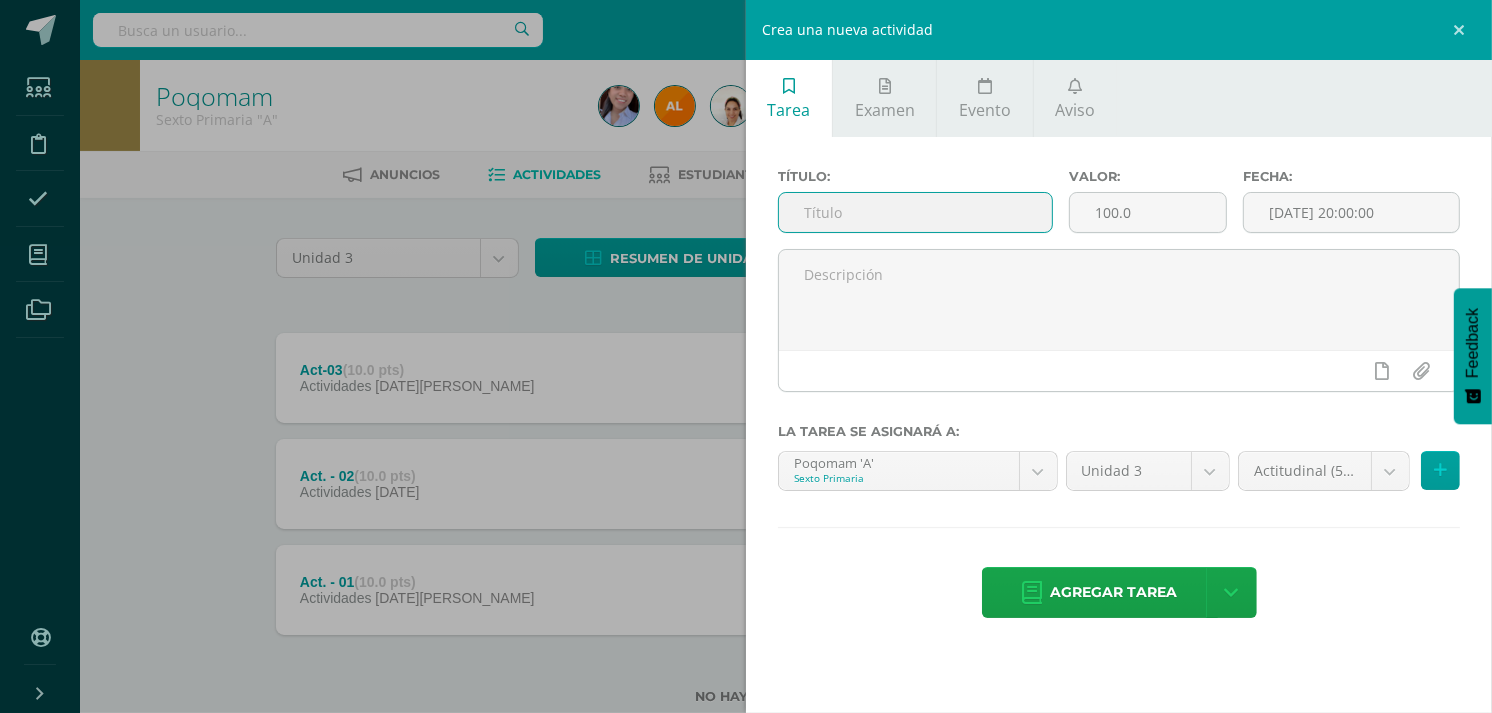 click at bounding box center (915, 212) 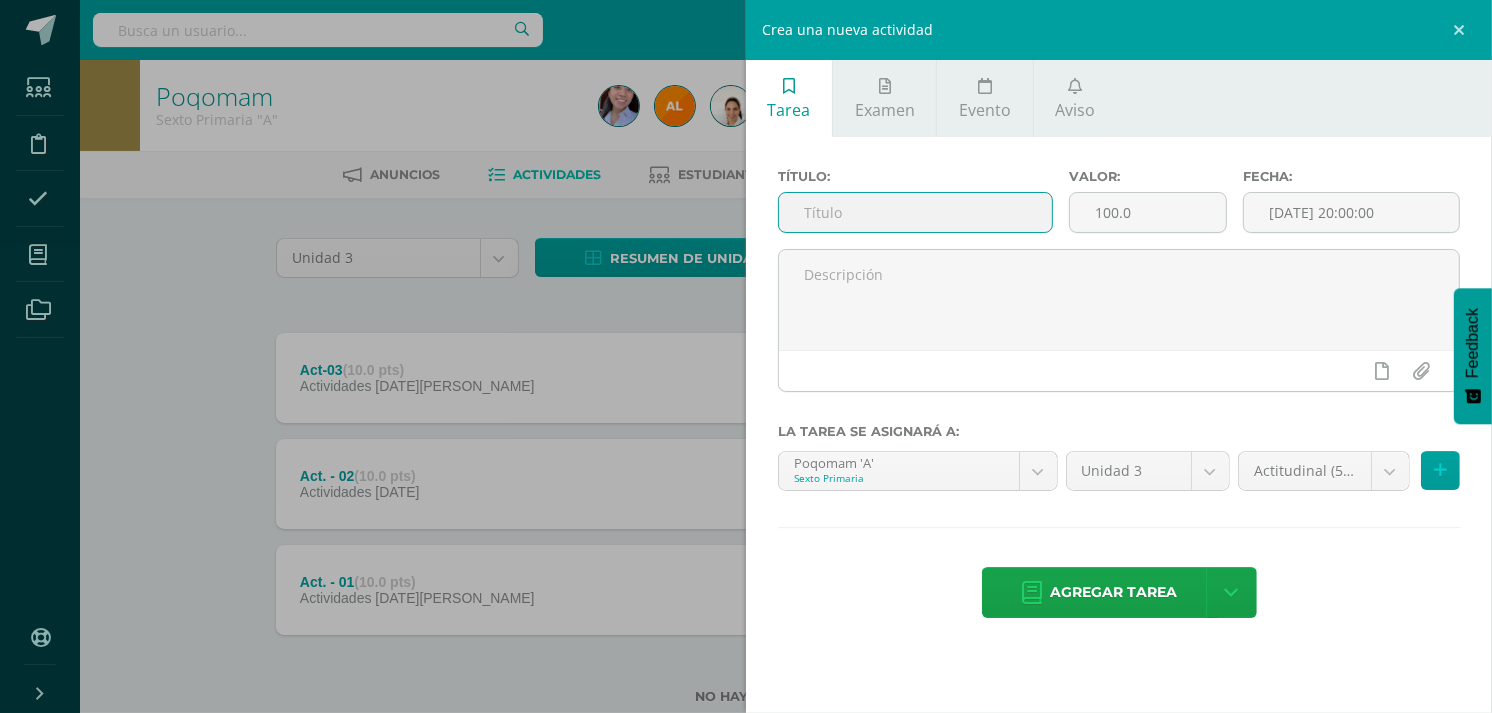 type on "Act-04" 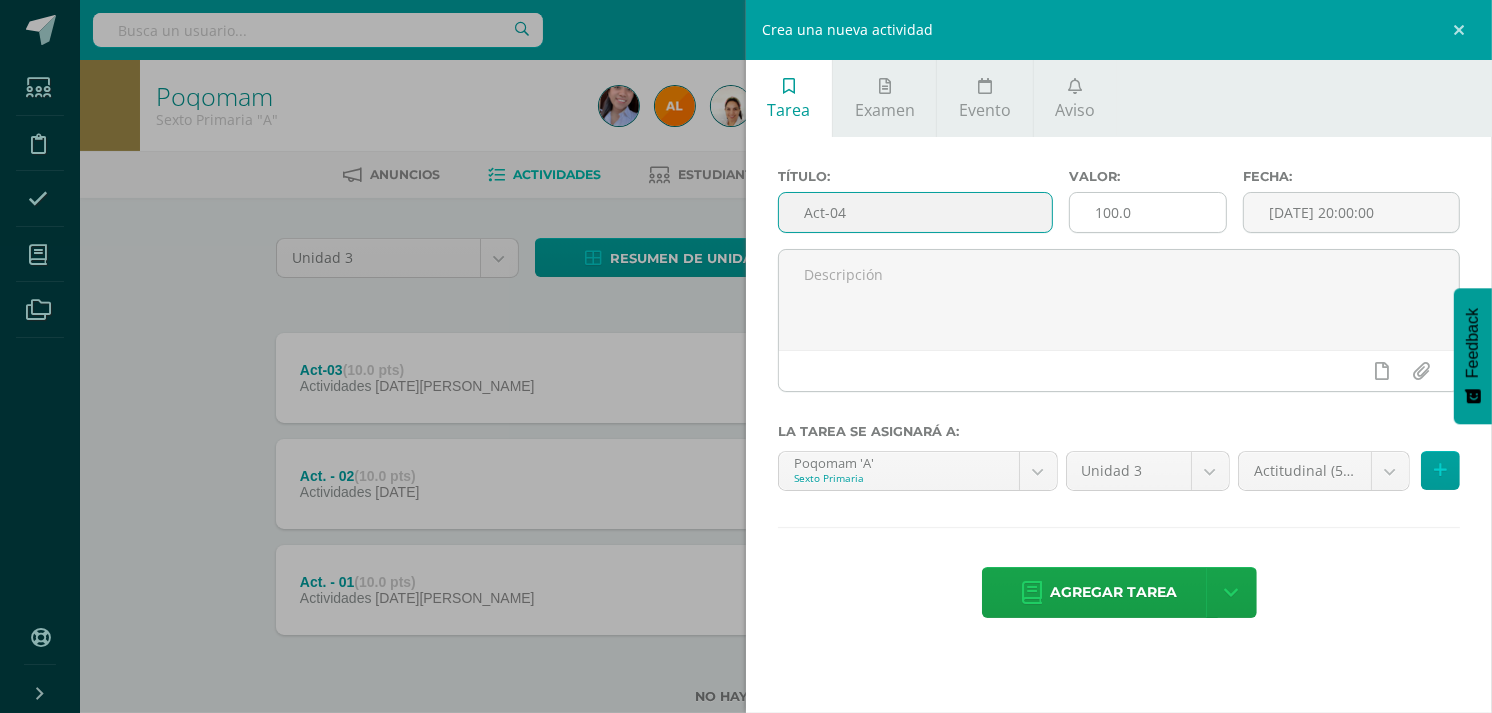 click on "100.0" at bounding box center (1148, 212) 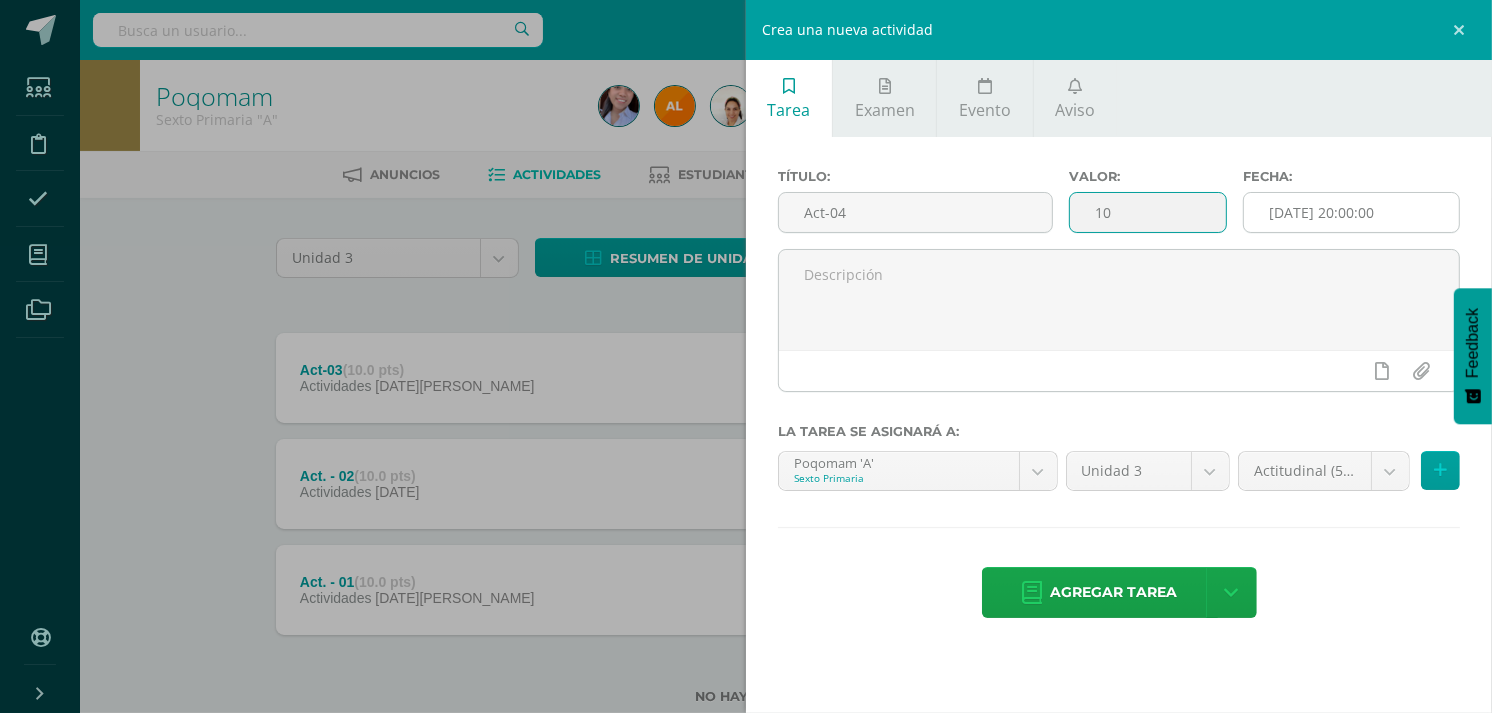 type on "10" 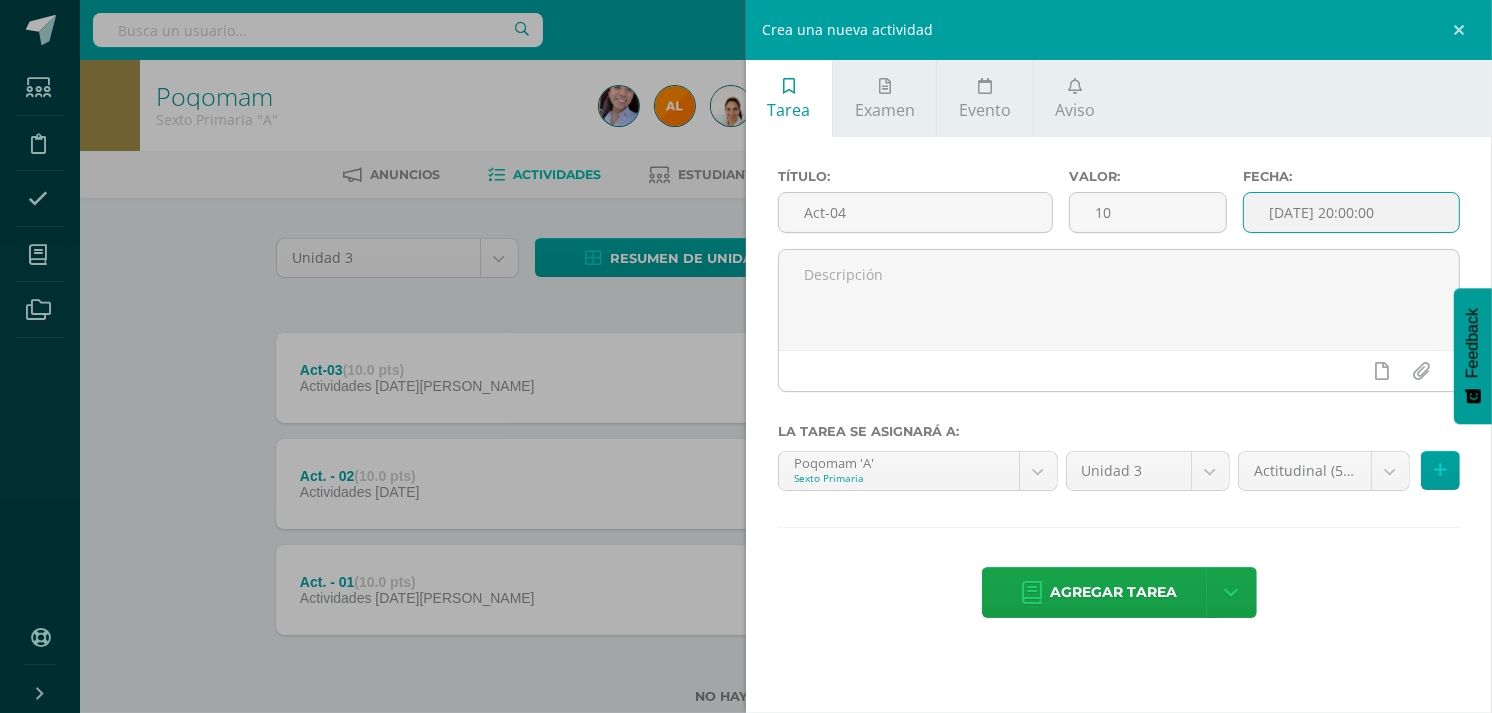 click on "[DATE] 20:00:00" at bounding box center (1351, 212) 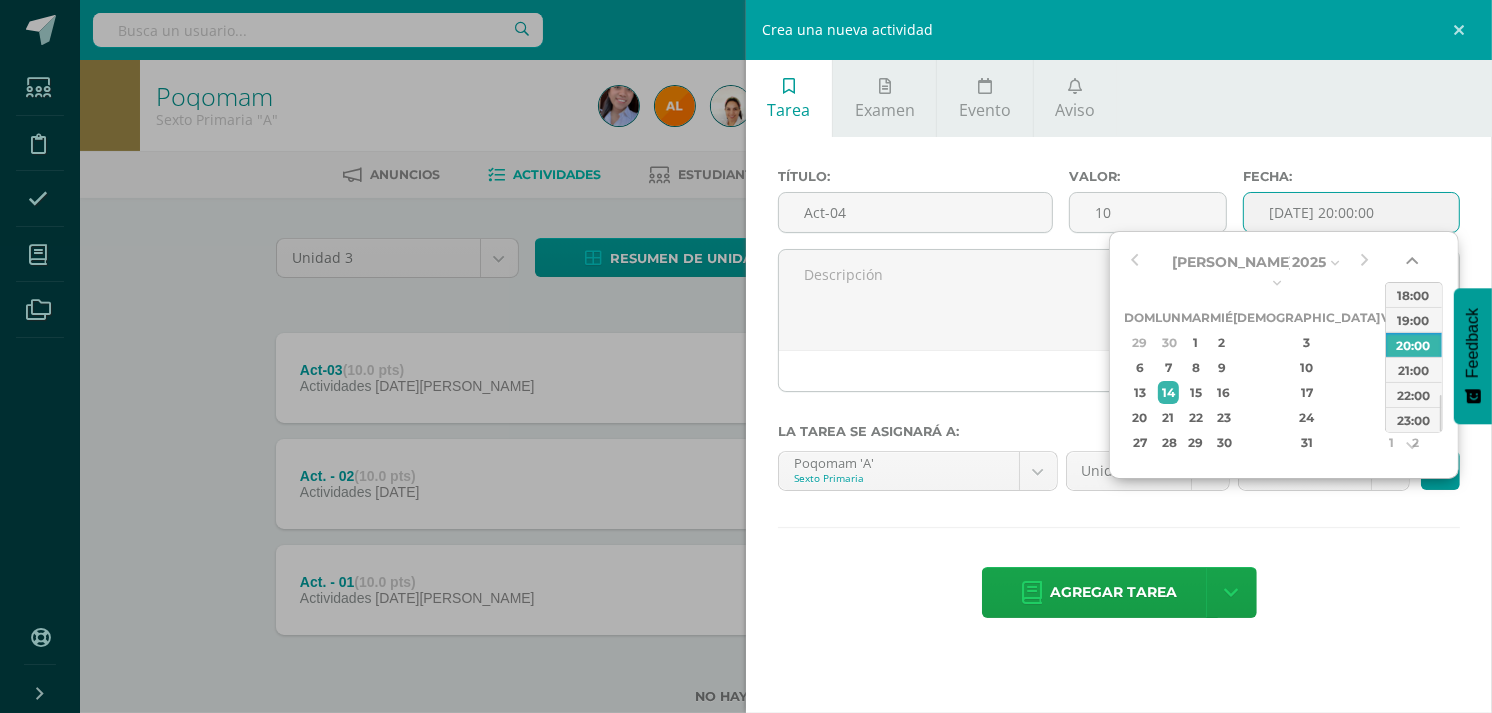 click at bounding box center (1414, 265) 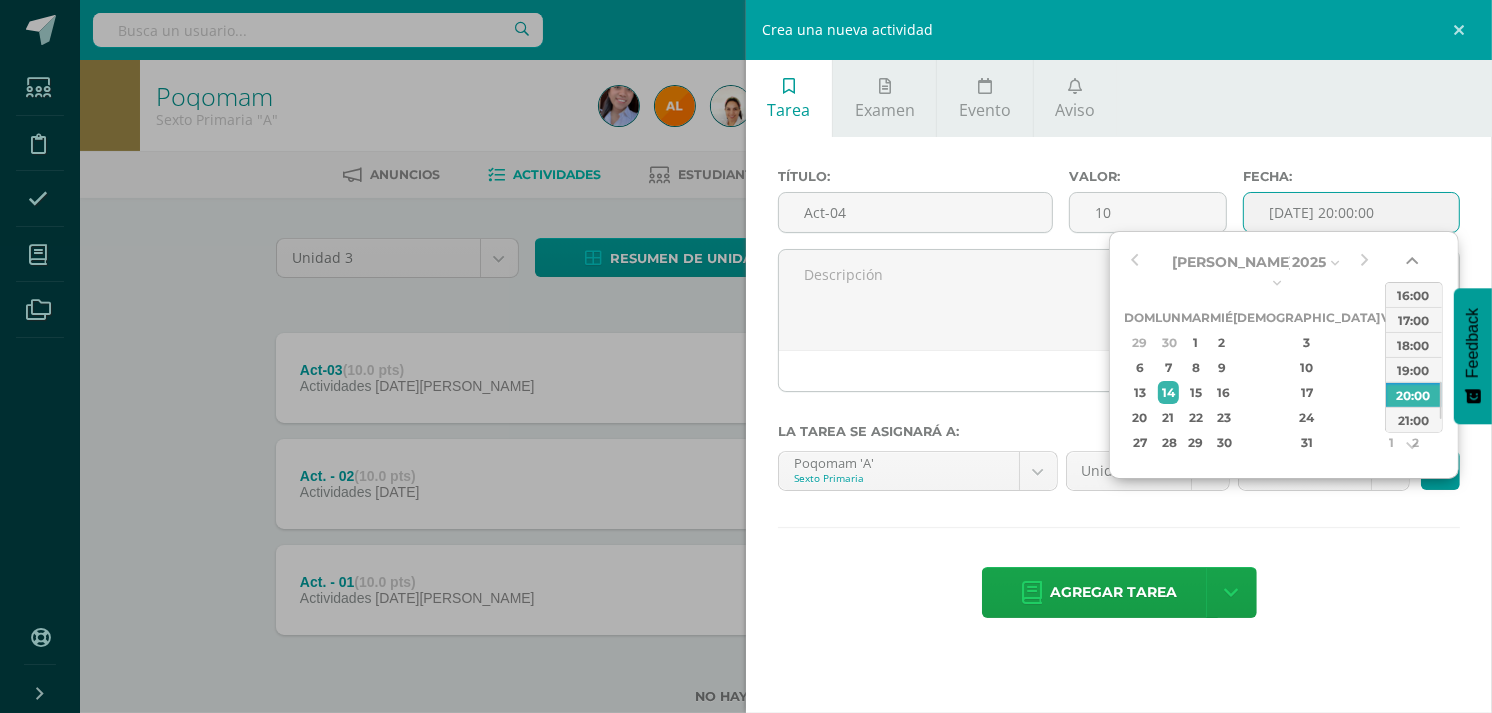 click at bounding box center [1414, 265] 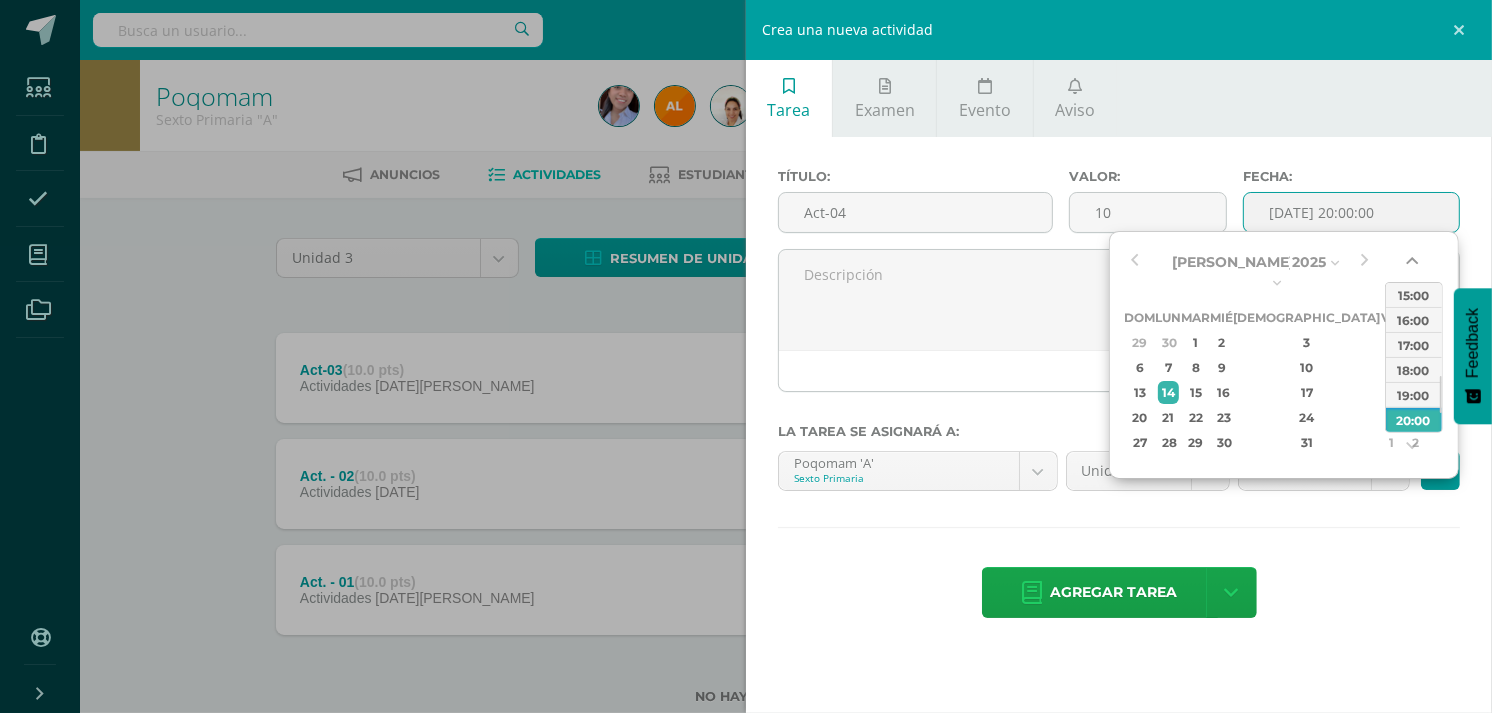 click at bounding box center [1414, 265] 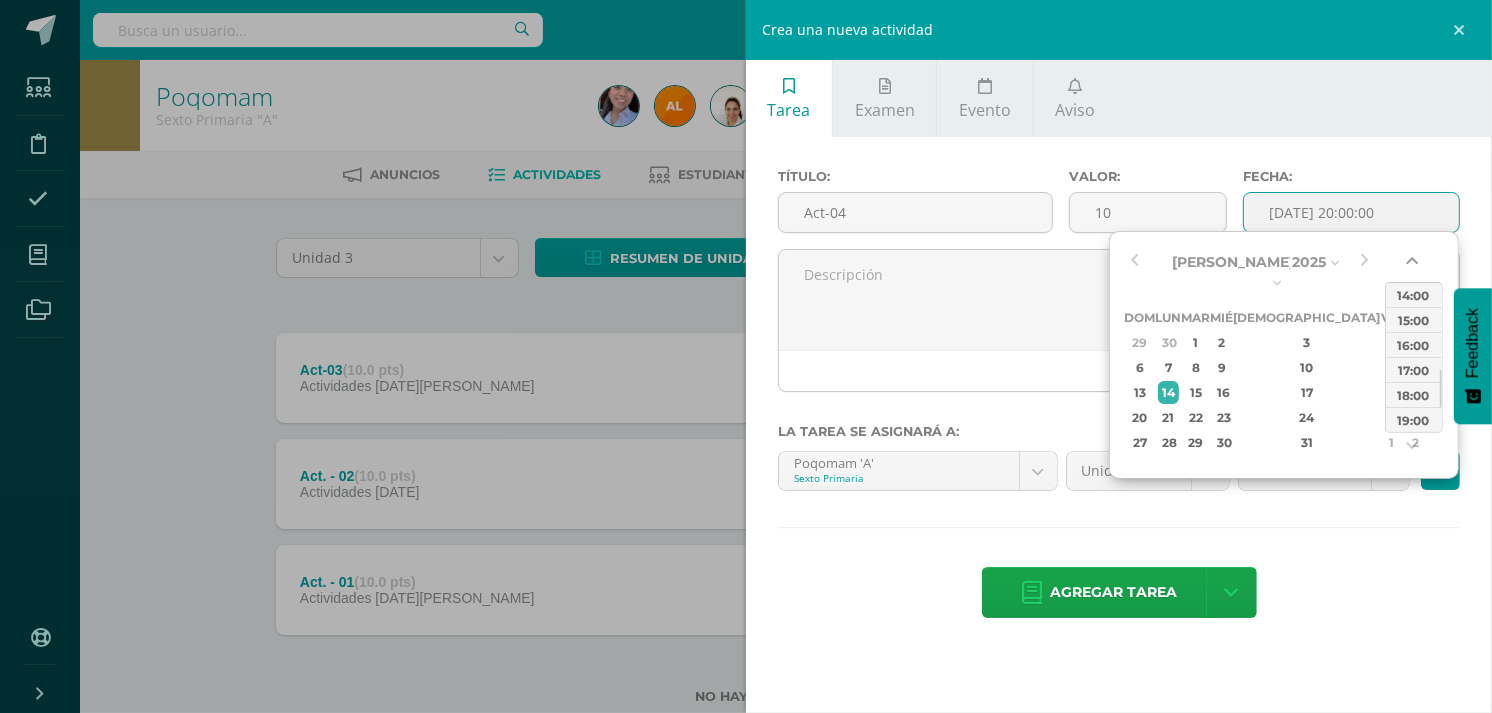 click at bounding box center [1414, 265] 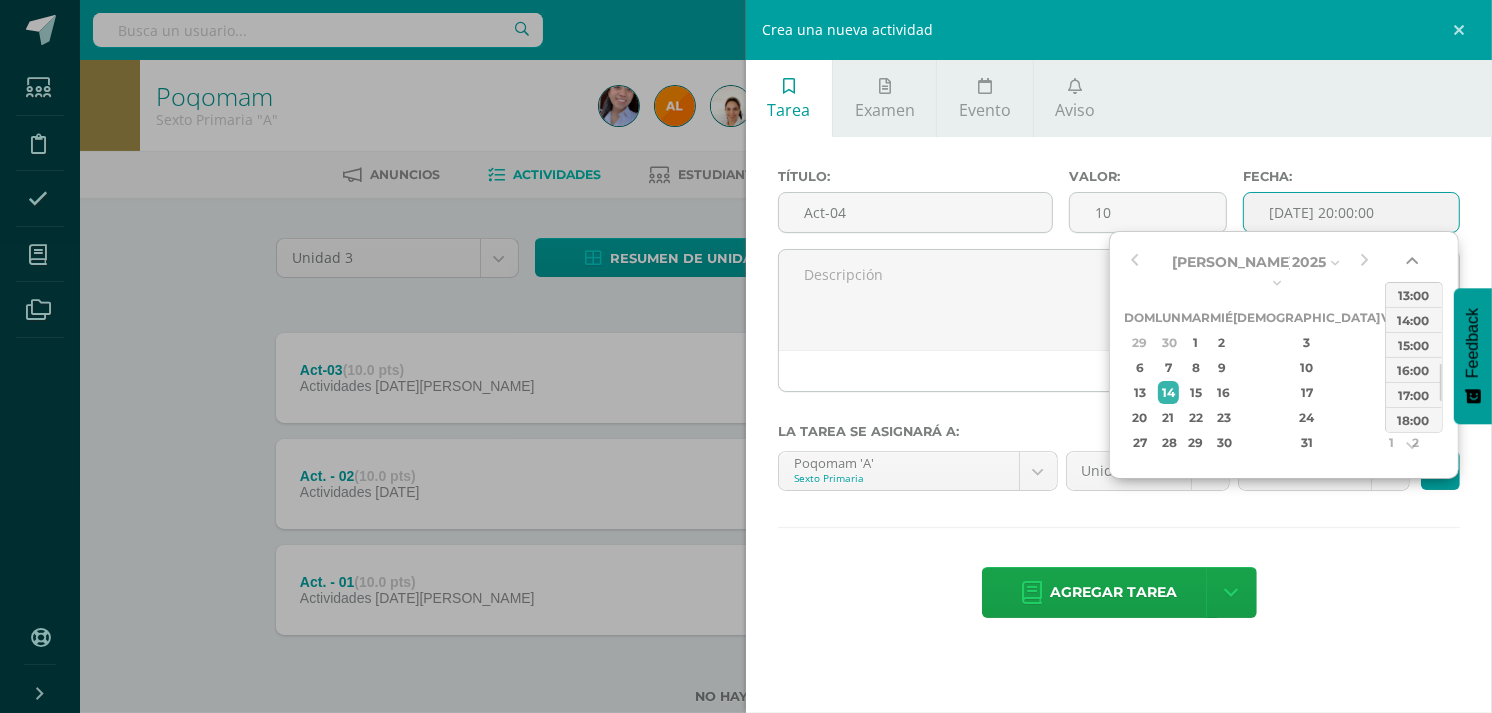 click at bounding box center (1414, 265) 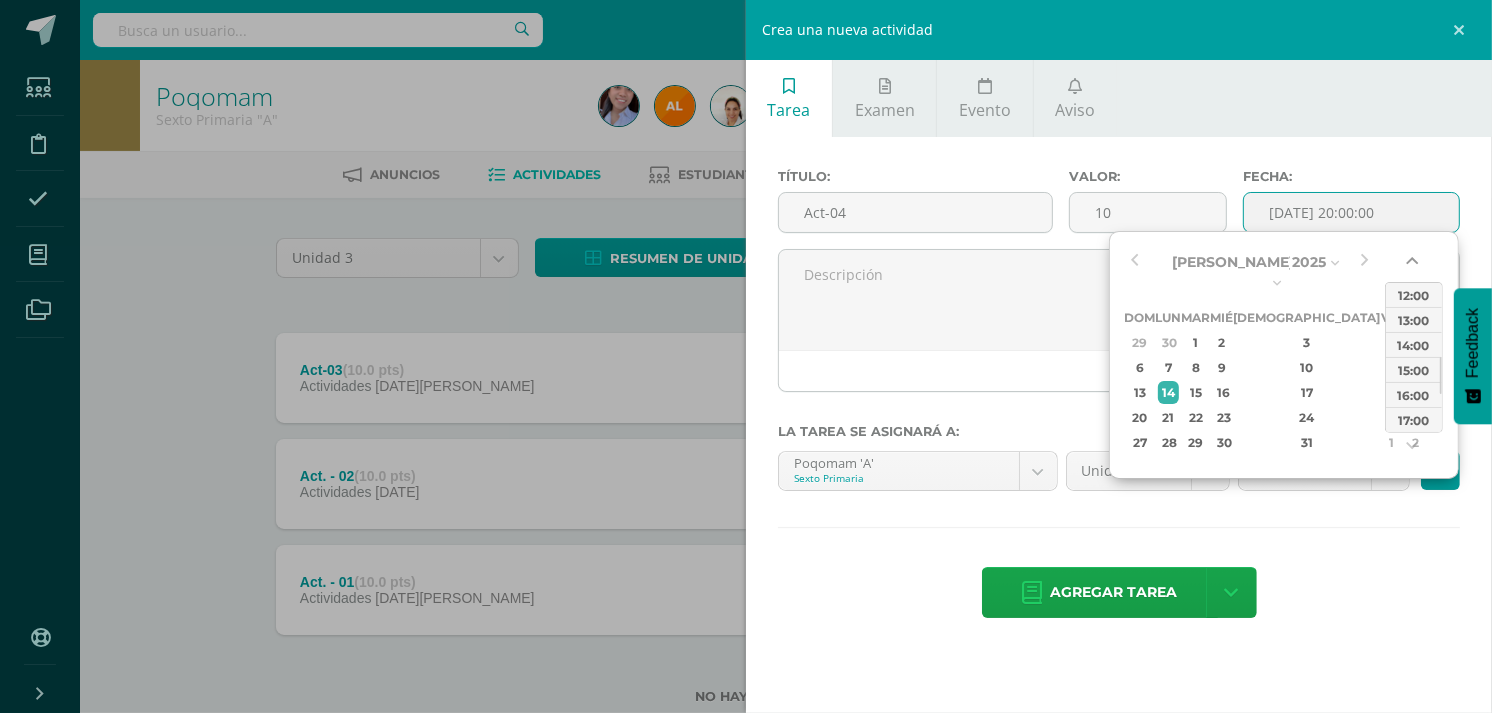 click at bounding box center [1414, 265] 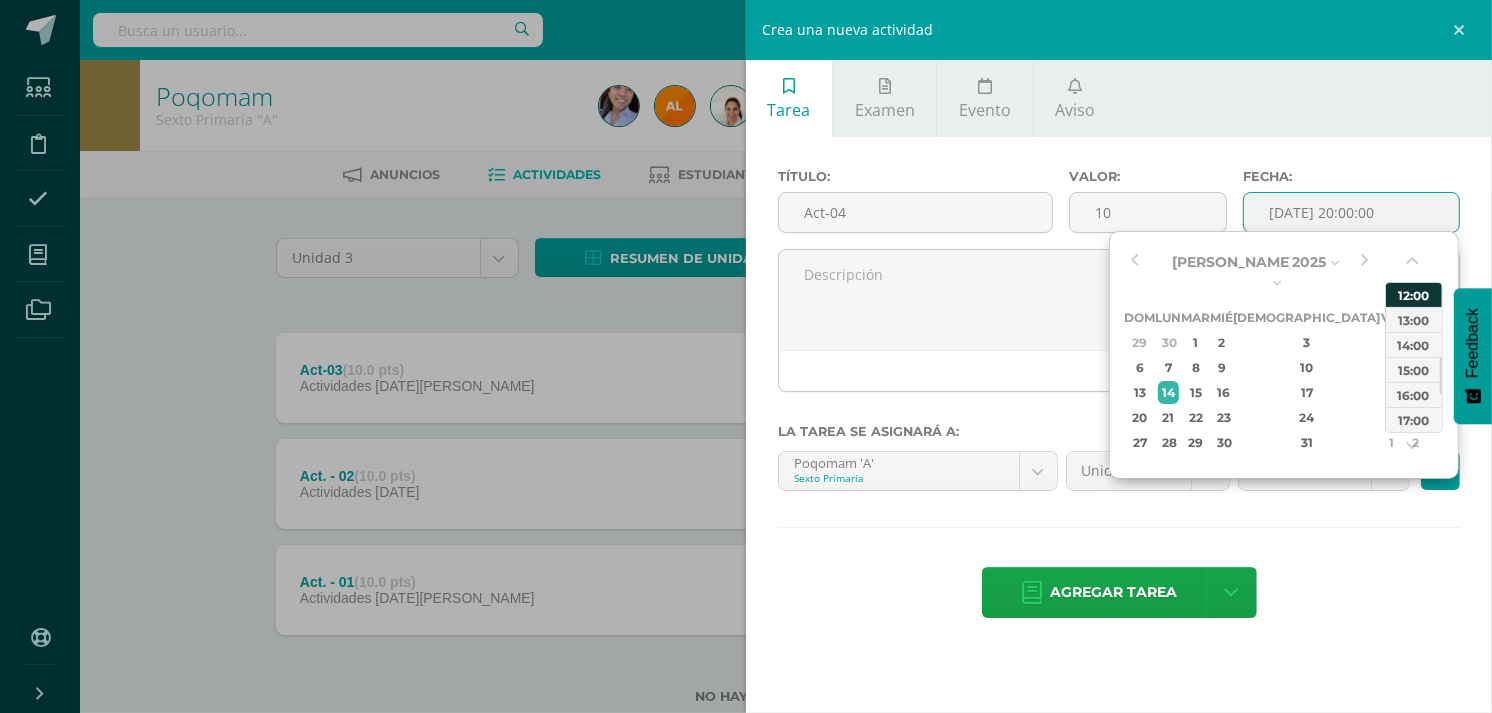 click on "12:00" at bounding box center [1414, 294] 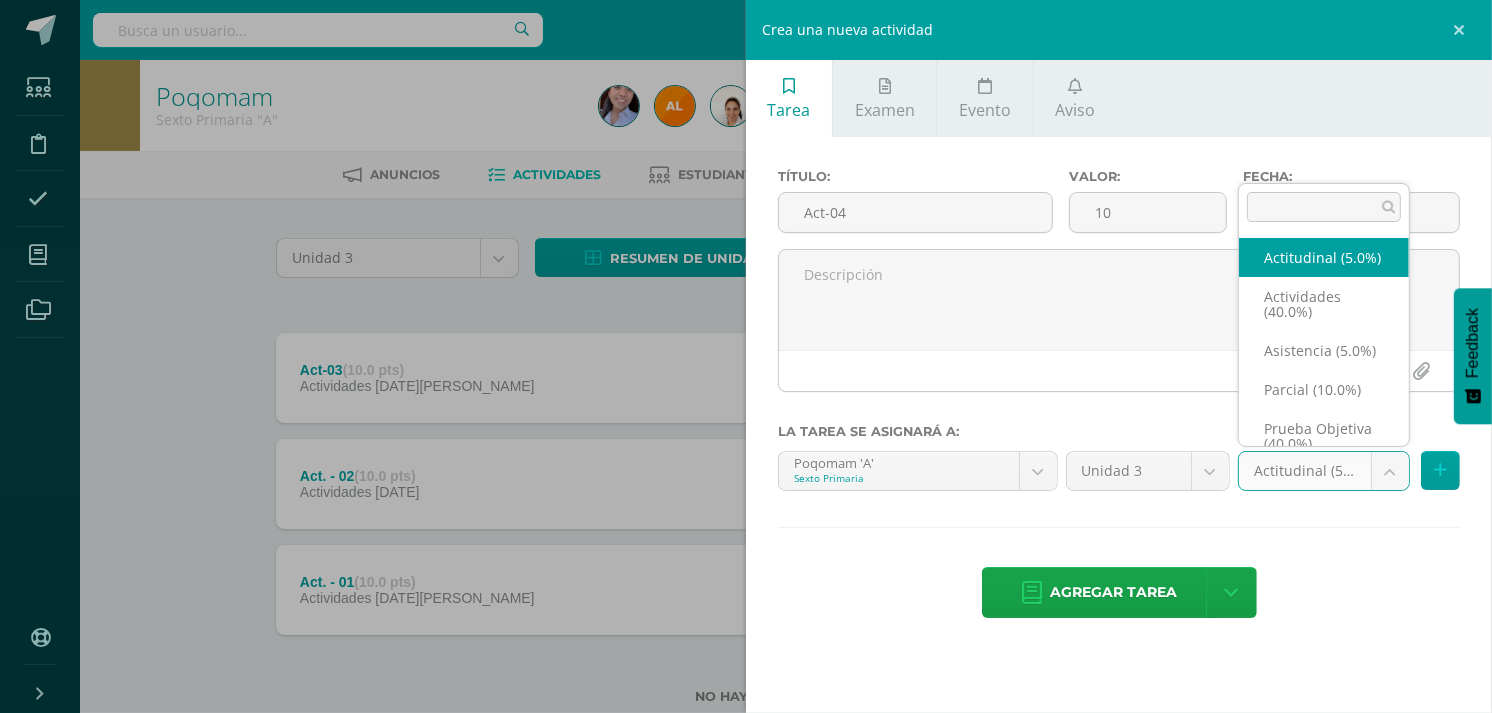 click on "Tarea asignada exitosamente         Estudiantes Disciplina Asistencia Mis cursos Archivos Soporte
Ayuda
Reportar un problema
Centro de ayuda
Últimas actualizaciones
Cerrar panel
Poqomam
Primero
Primaria
"A"
Actividades Estudiantes Planificación Dosificación
Poqomam
Primero
Primaria
"B"
Actividades Estudiantes Planificación Dosificación
Poqomam
Segundo
Primaria
"A"
Actividades Estudiantes Planificación 2 2 0" at bounding box center [746, 384] 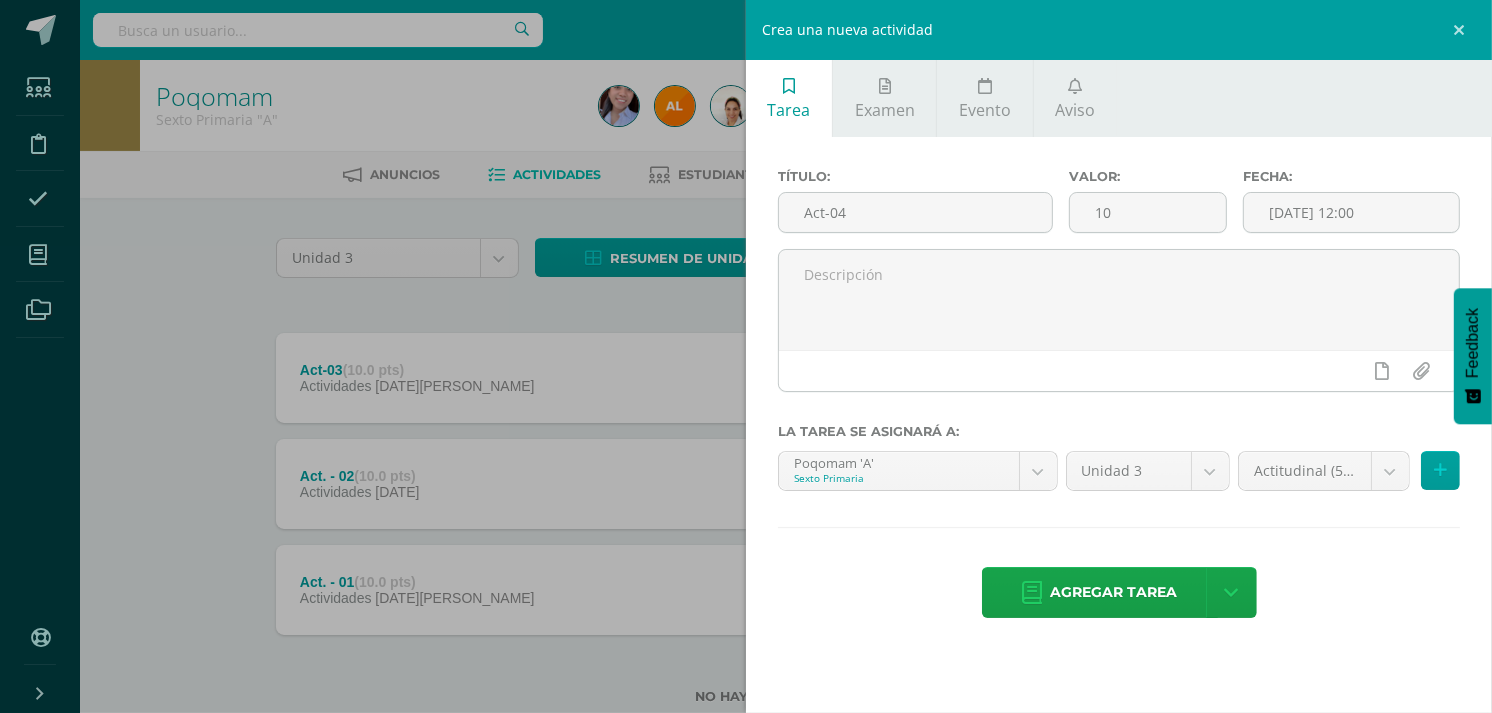click on "Tarea asignada exitosamente         Estudiantes Disciplina Asistencia Mis cursos Archivos Soporte
Ayuda
Reportar un problema
Centro de ayuda
Últimas actualizaciones
Cerrar panel
Poqomam
Primero
Primaria
"A"
Actividades Estudiantes Planificación Dosificación
Poqomam
Primero
Primaria
"B"
Actividades Estudiantes Planificación Dosificación
Poqomam
Segundo
Primaria
"A"
Actividades Estudiantes Planificación 2 2 0" at bounding box center [746, 384] 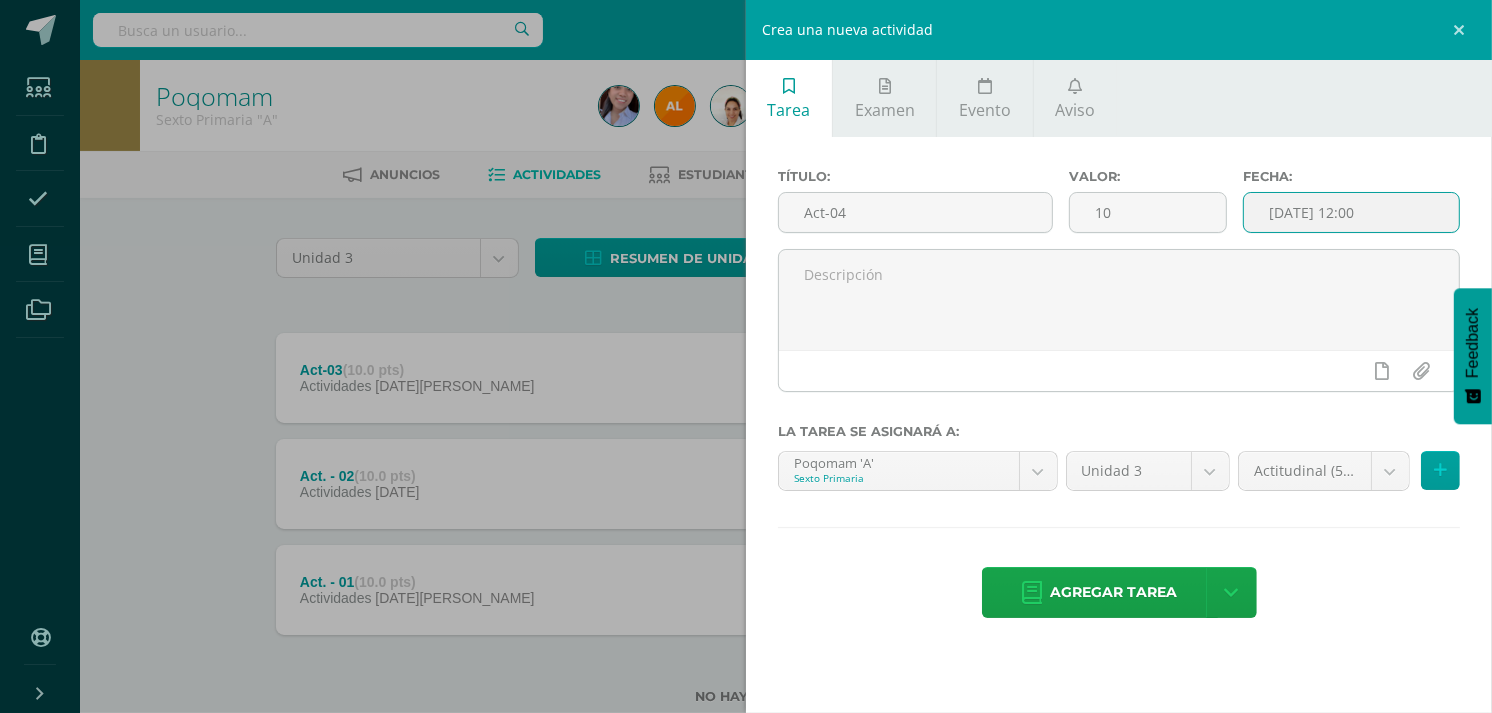 click on "2025-07-14 12:00" at bounding box center (1351, 212) 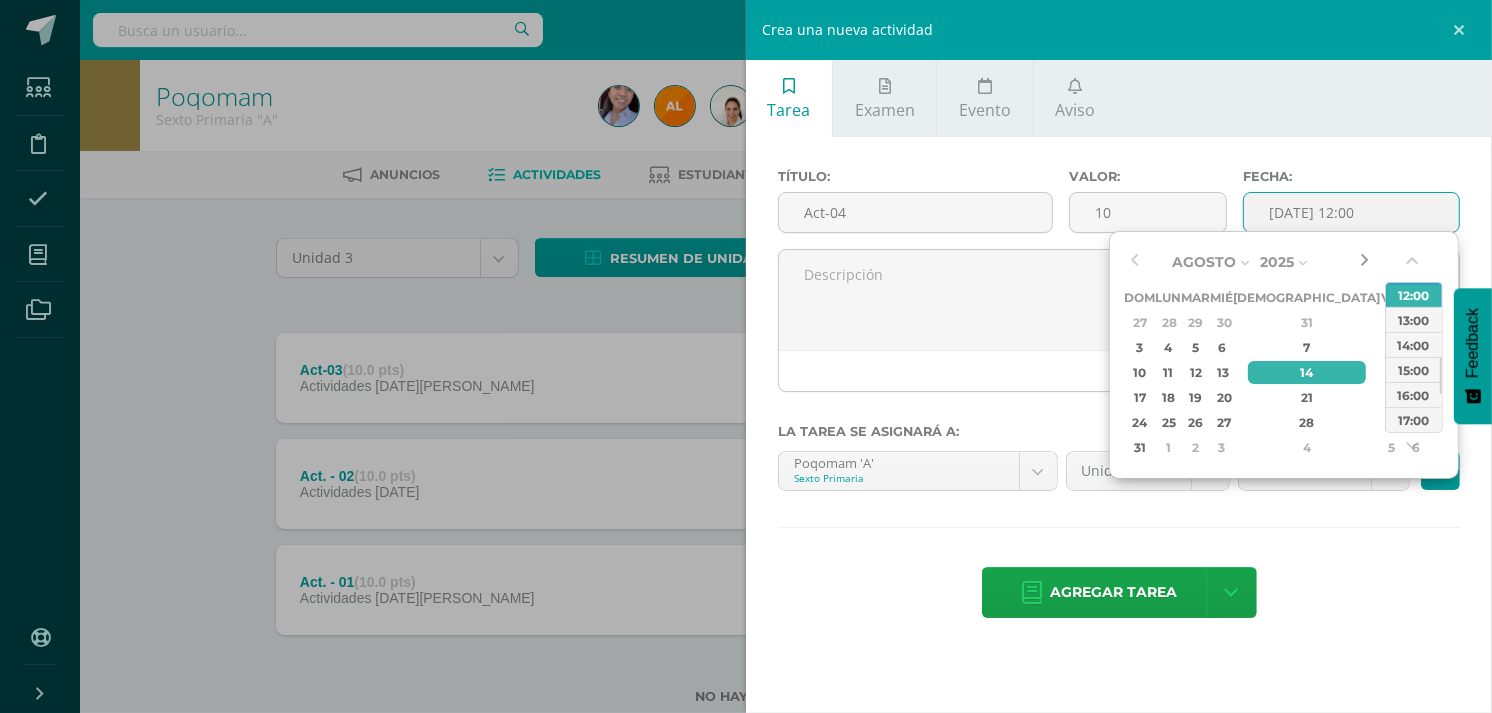 click at bounding box center [1365, 262] 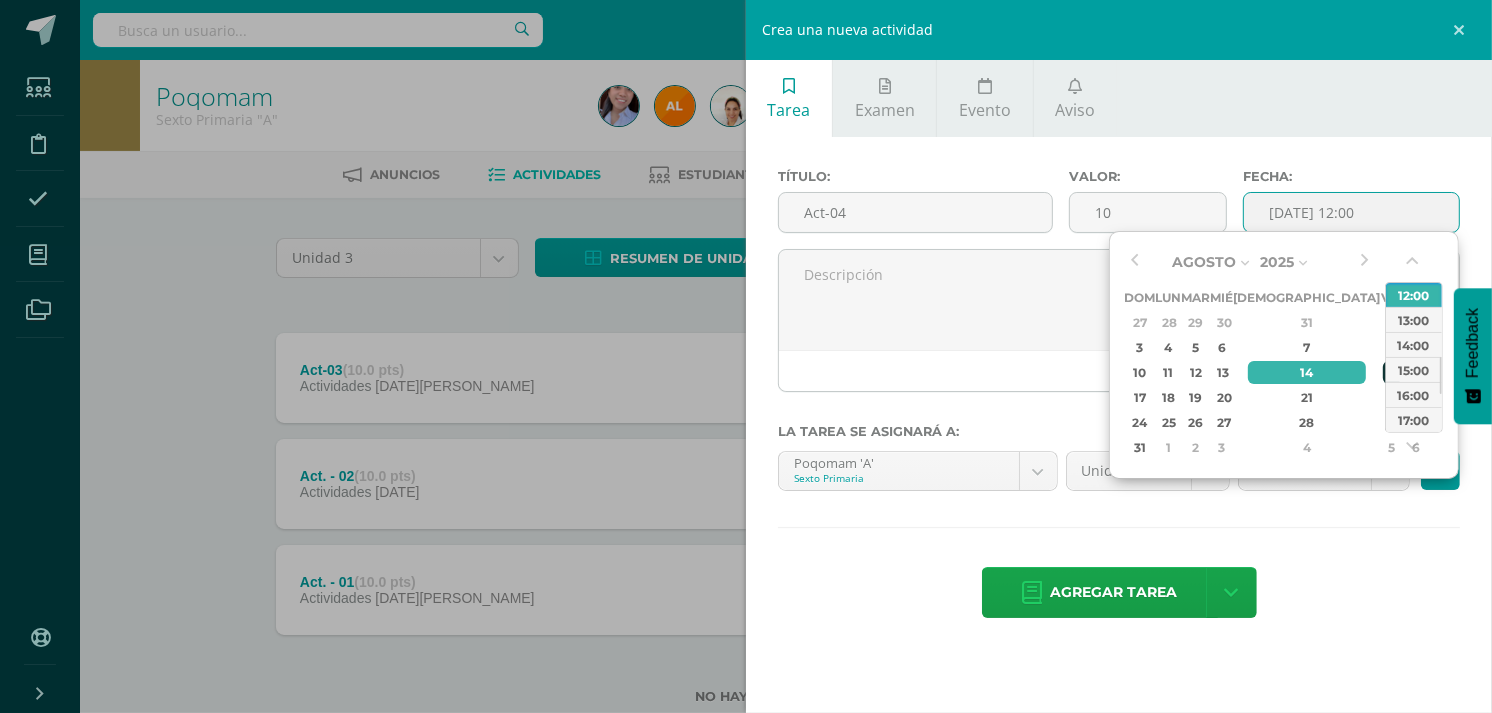 click on "15" at bounding box center (1392, 372) 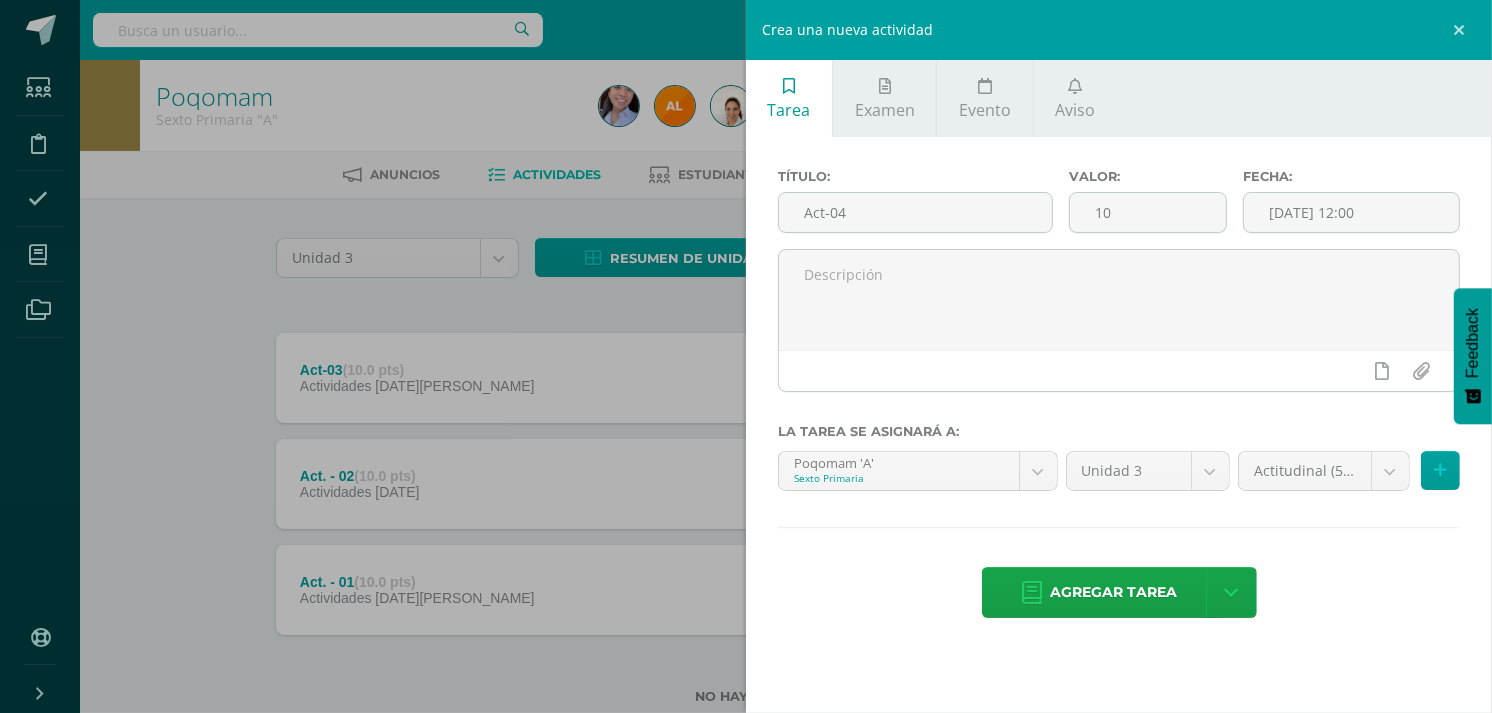 click on "Título: Act-04 Valor: 10 Fecha: 2025-08-15 12:00 La tarea se asignará a:
Poqomam 'A'
Sexto Primaria
Poqomam 'A'
Poqomam 'B'
Poqomam 'A'
Poqomam 'B'
Poqomam 'A'
Poqomam 'A'
Poqomam 'B'
Poqomam 'A'
Poqomam 'A'
Ciencias Naturales 'A'
Ciencias Naturales 'B'
Poqomam 'A'
Poqomam 'B'
Poqomam 'A'
Poqomam 'B'
Poqomam 'A'
Poqomam 'B'" at bounding box center [1119, 395] 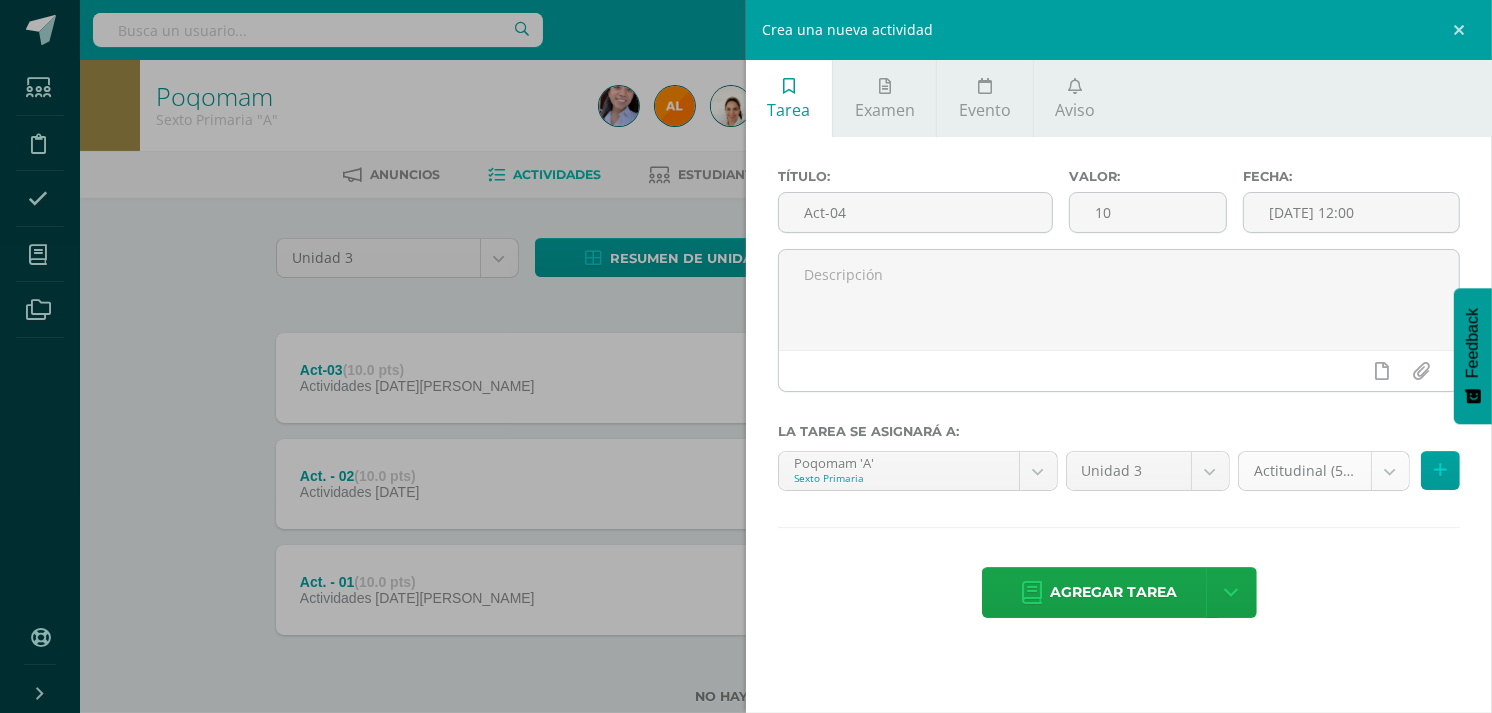 click on "Tarea asignada exitosamente         Estudiantes Disciplina Asistencia Mis cursos Archivos Soporte
Ayuda
Reportar un problema
Centro de ayuda
Últimas actualizaciones
Cerrar panel
Poqomam
Primero
Primaria
"A"
Actividades Estudiantes Planificación Dosificación
Poqomam
Primero
Primaria
"B"
Actividades Estudiantes Planificación Dosificación
Poqomam
Segundo
Primaria
"A"
Actividades Estudiantes Planificación 2 2 0" at bounding box center (746, 384) 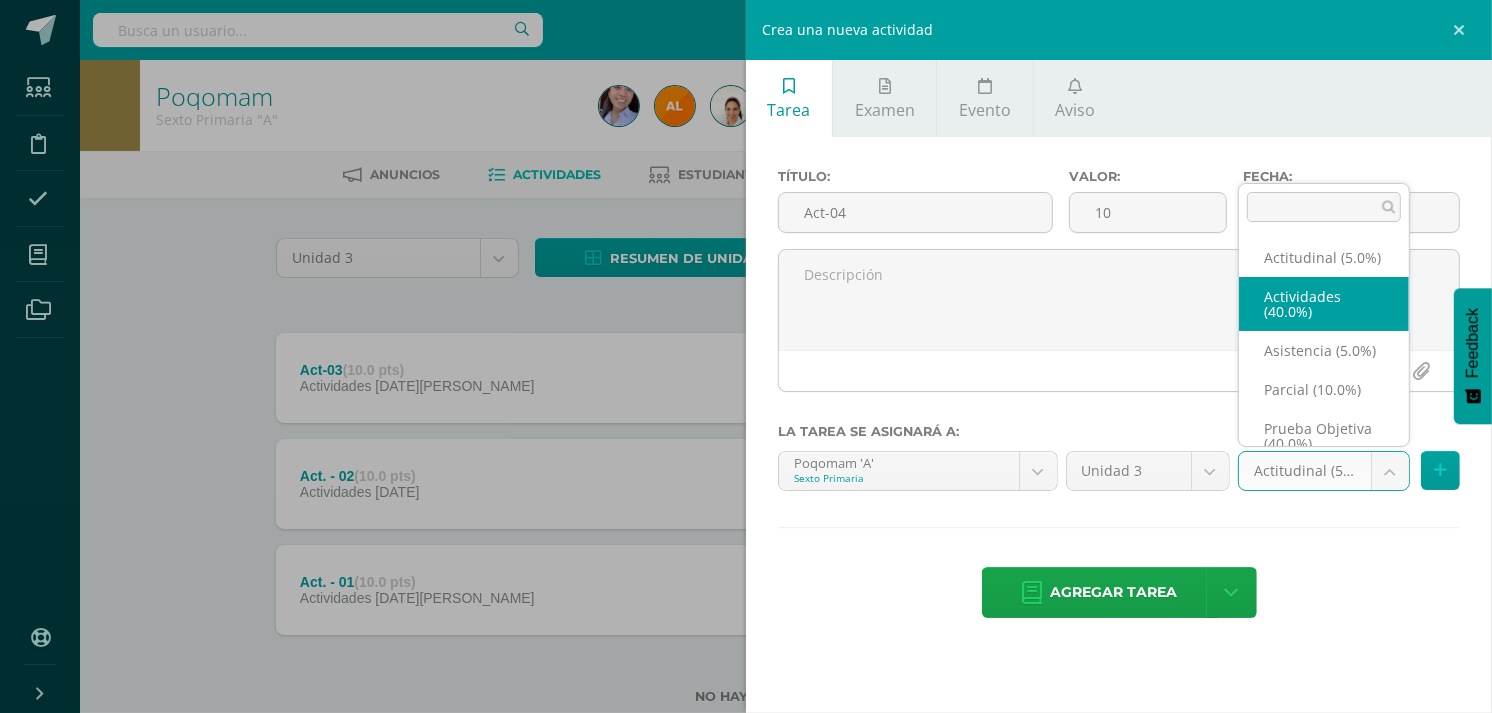 select on "119307" 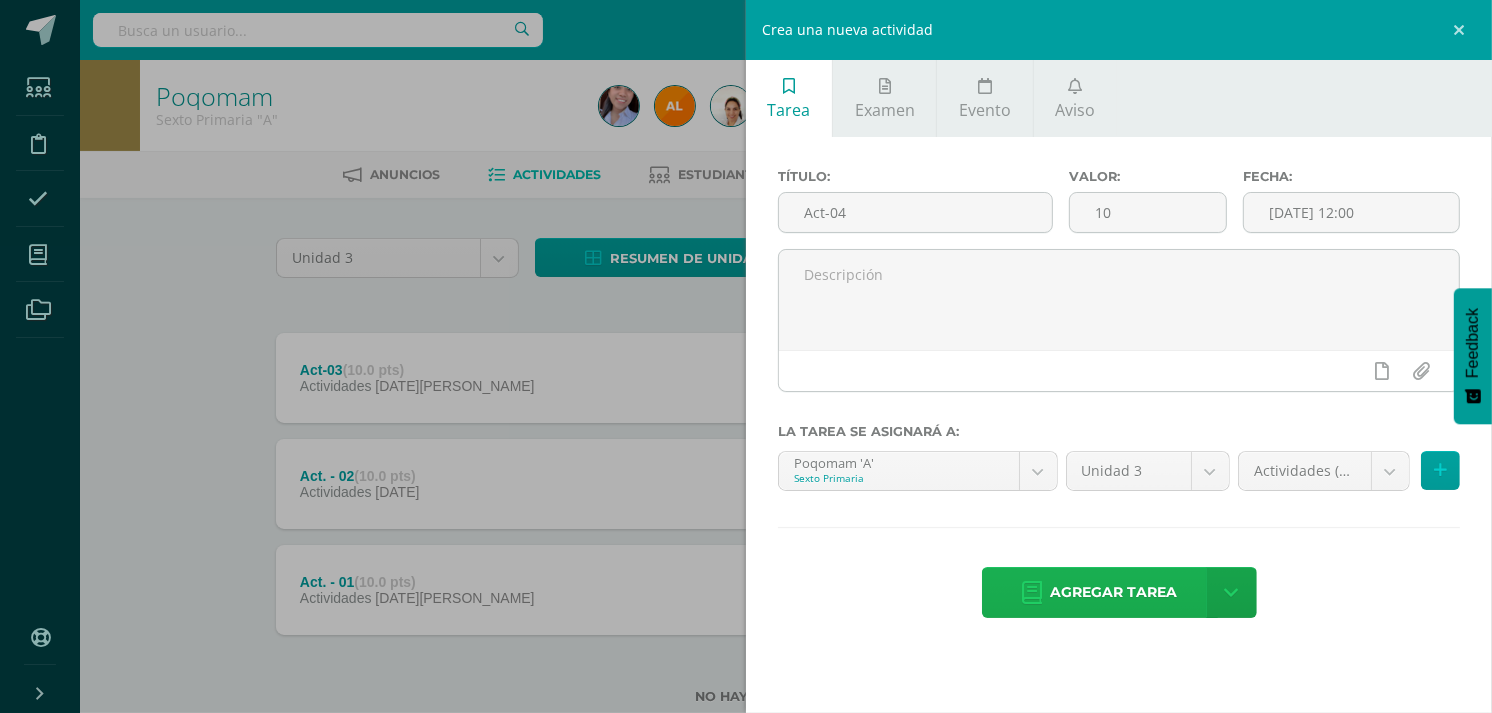 click on "Agregar tarea" at bounding box center (1114, 592) 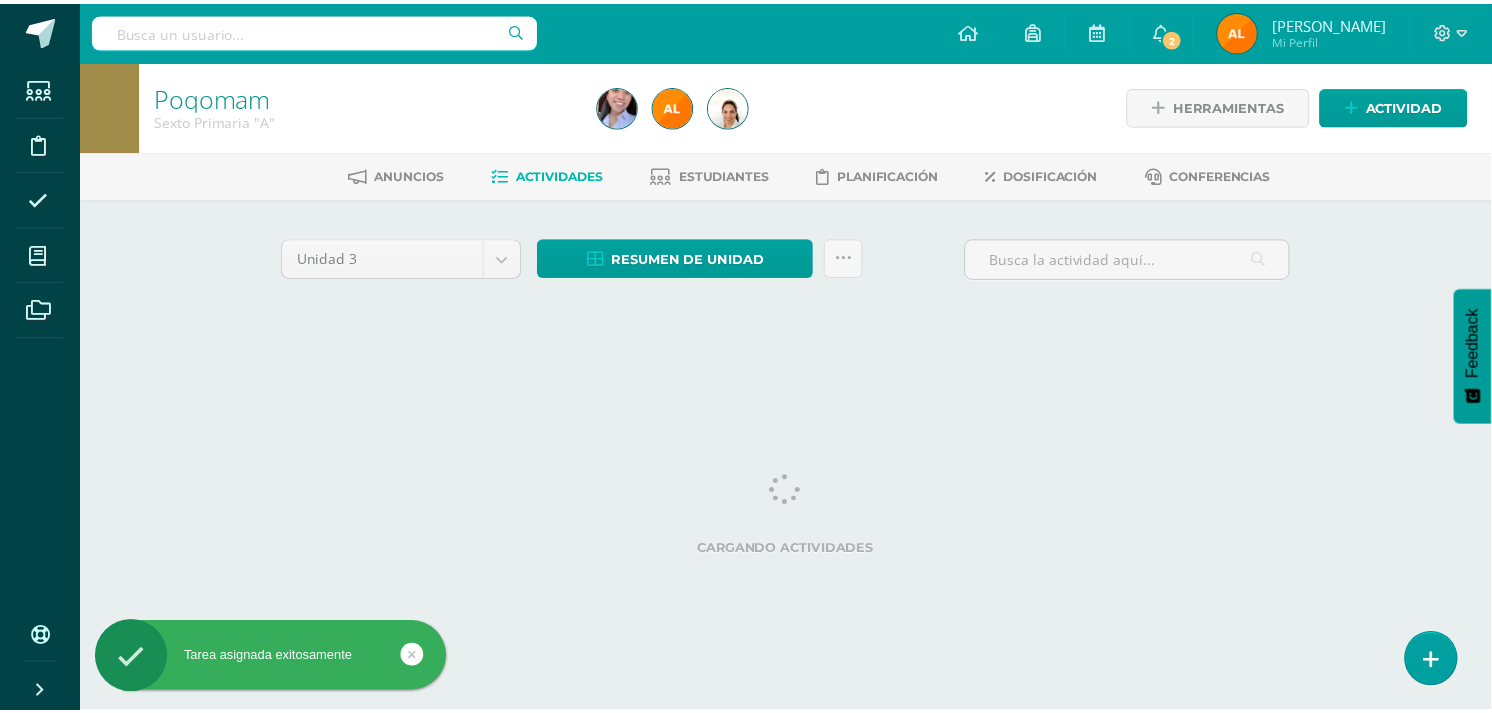 scroll, scrollTop: 0, scrollLeft: 0, axis: both 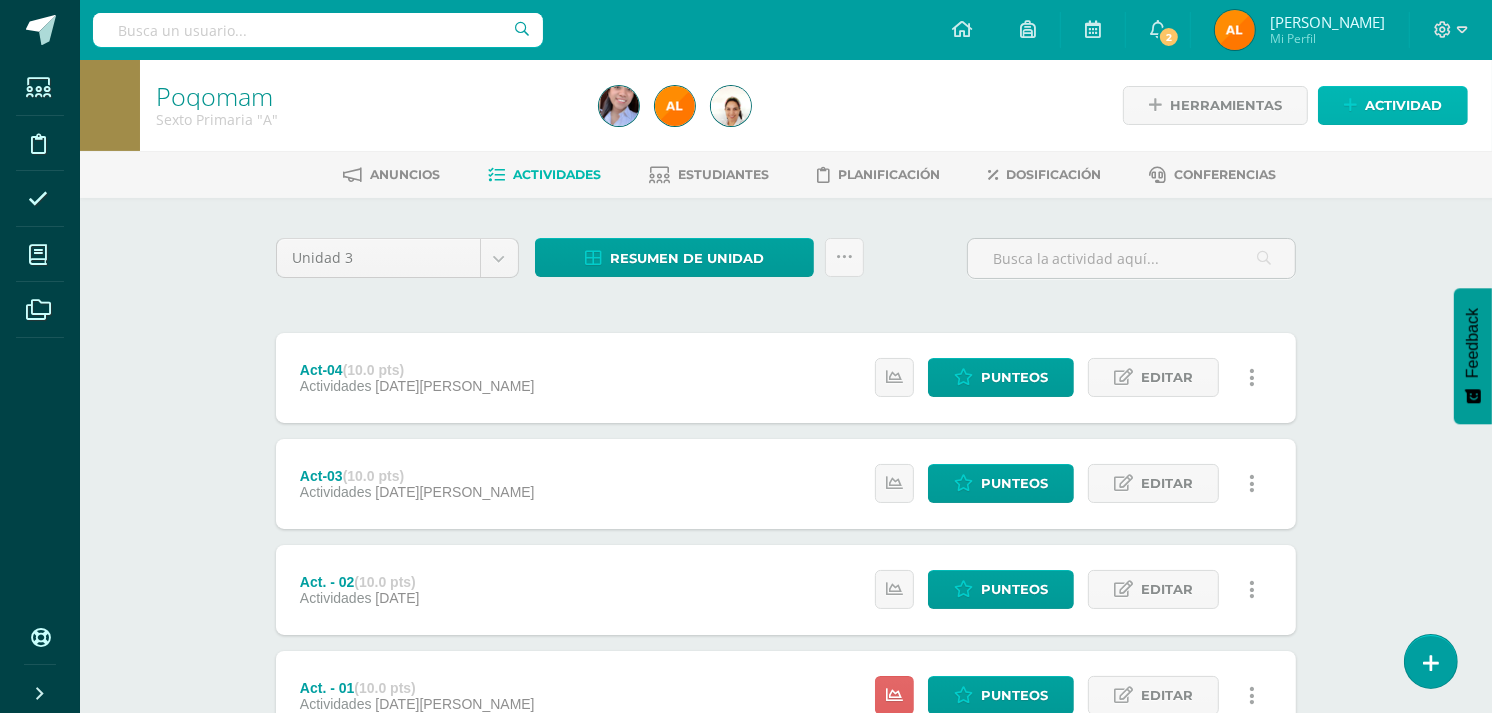 click on "Actividad" at bounding box center [1393, 105] 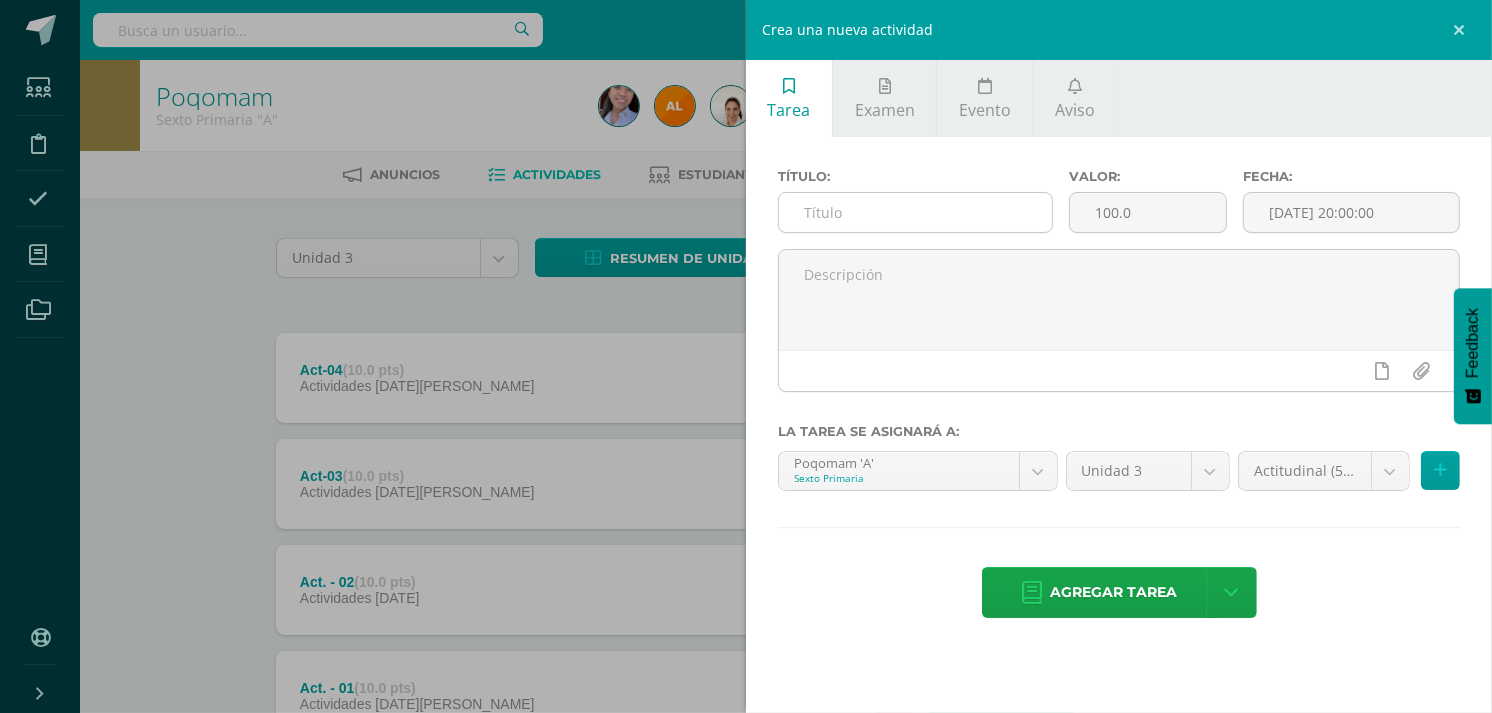 click at bounding box center [915, 212] 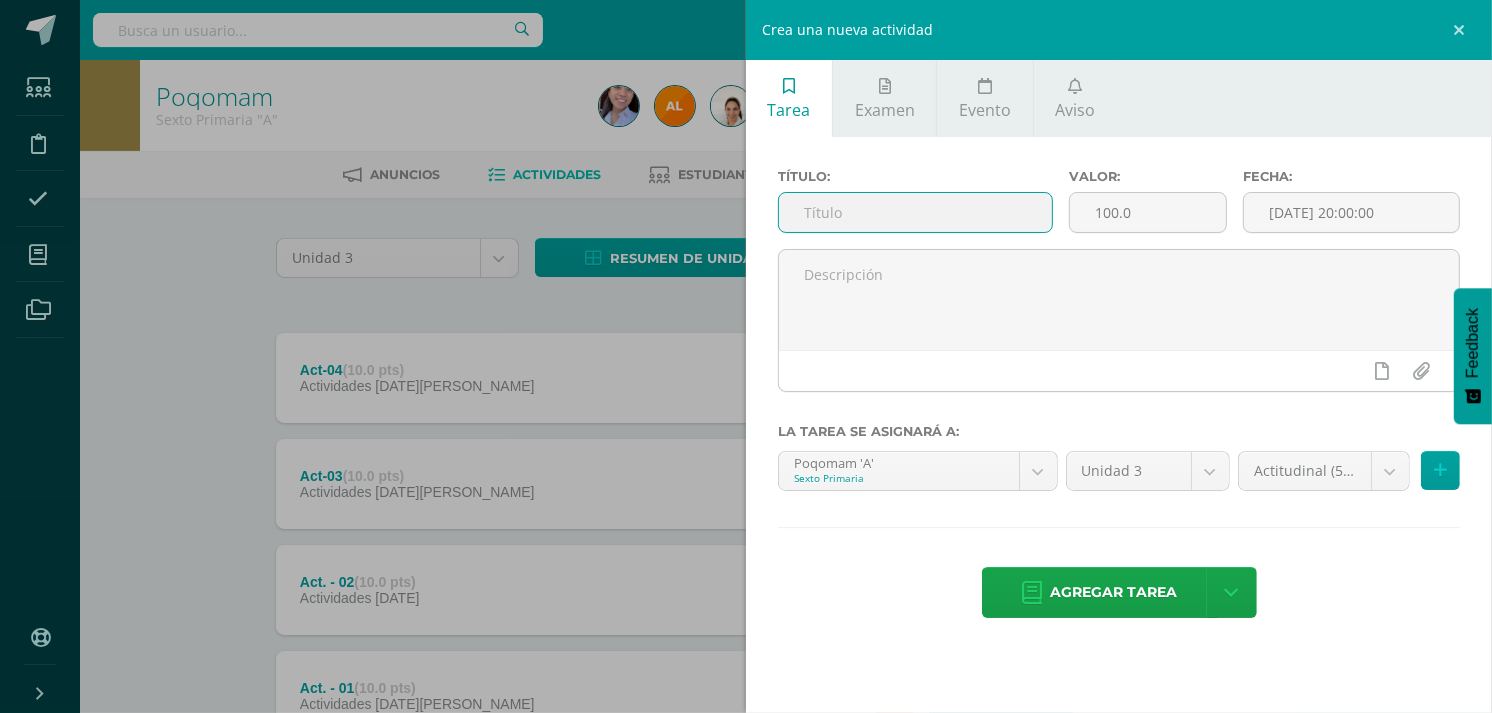 type on "Parcial" 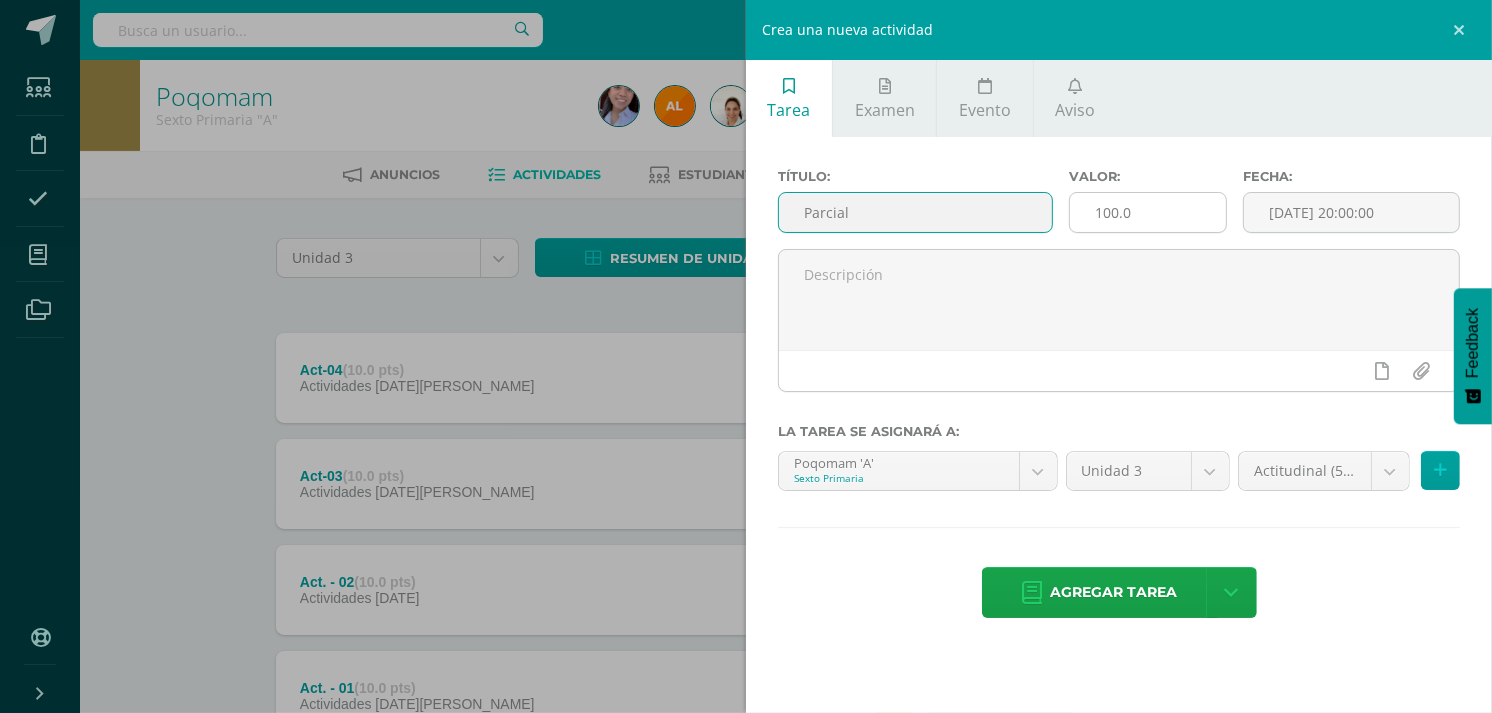 click on "100.0" at bounding box center (1148, 212) 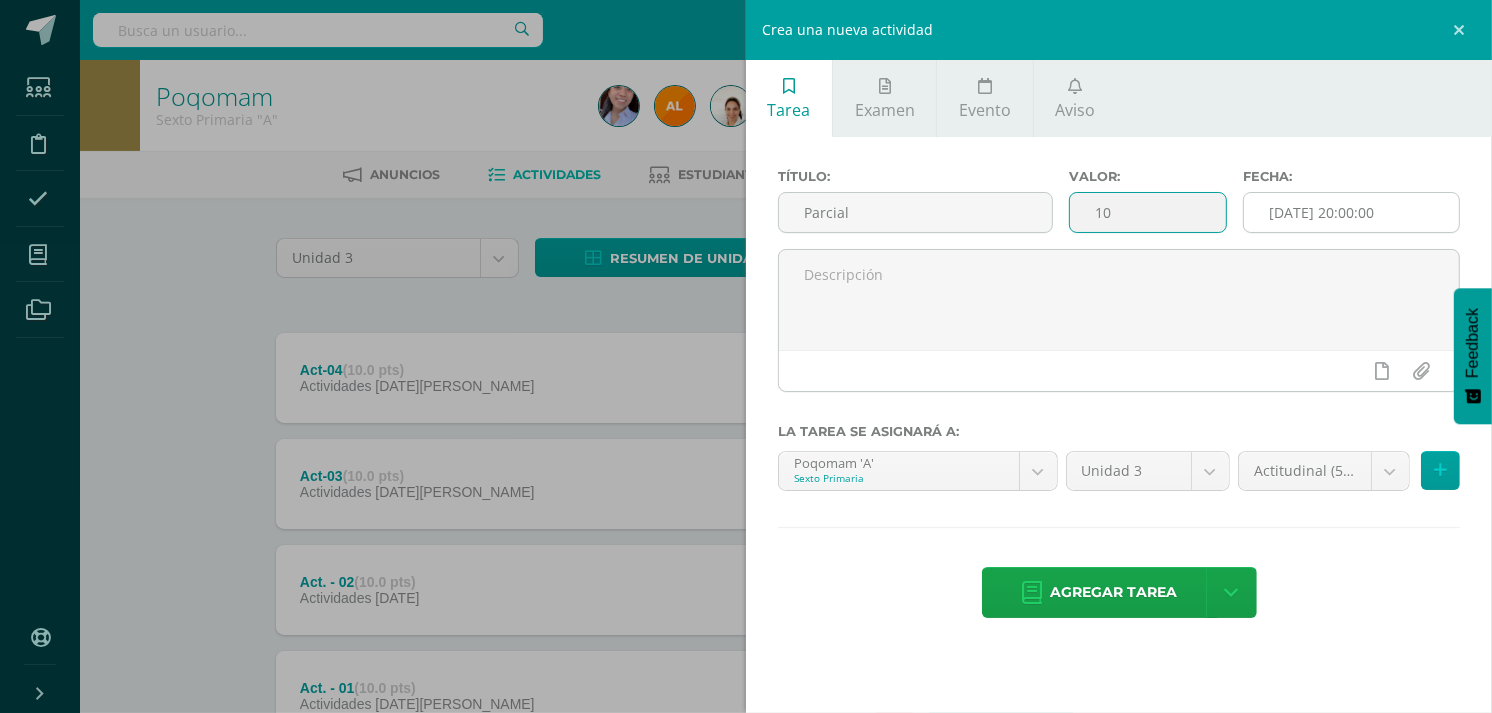 type on "10" 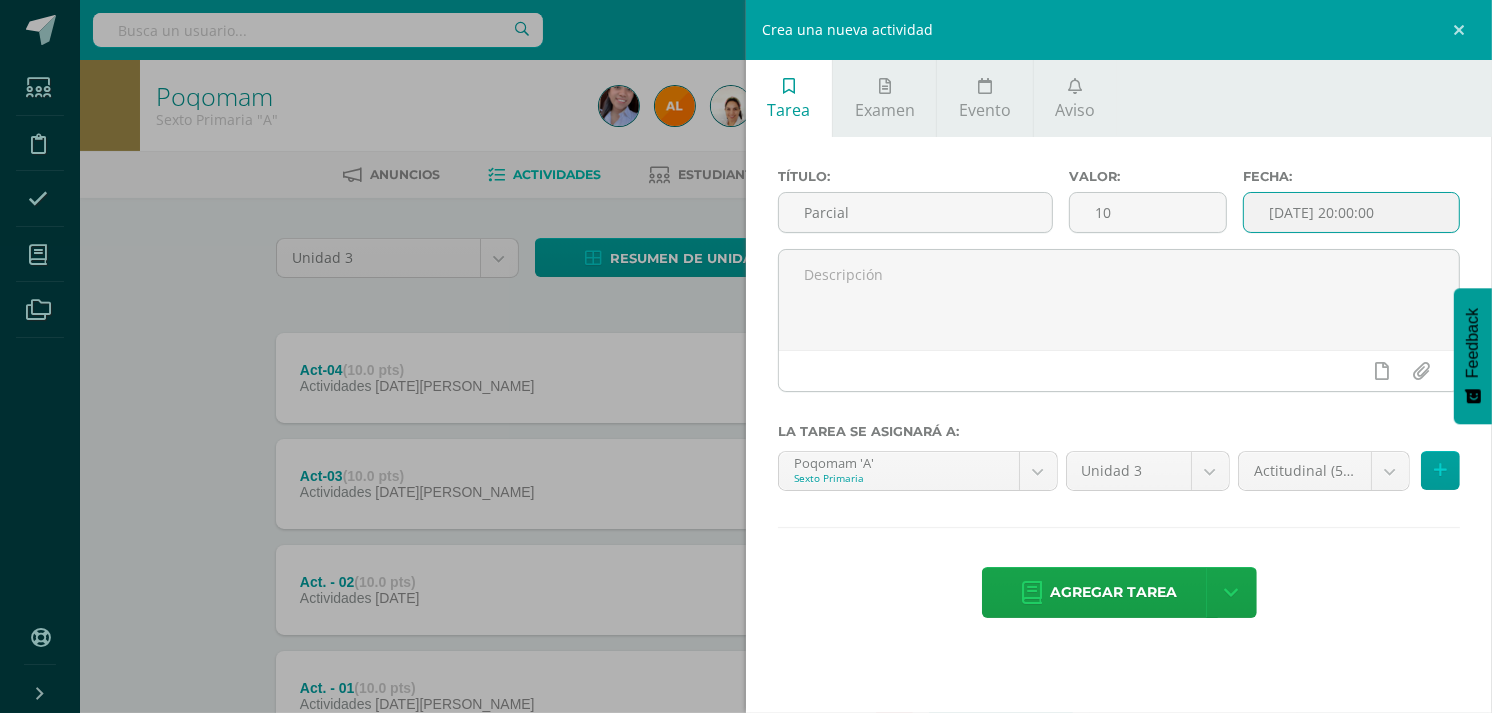 click on "[DATE] 20:00:00" at bounding box center [1351, 212] 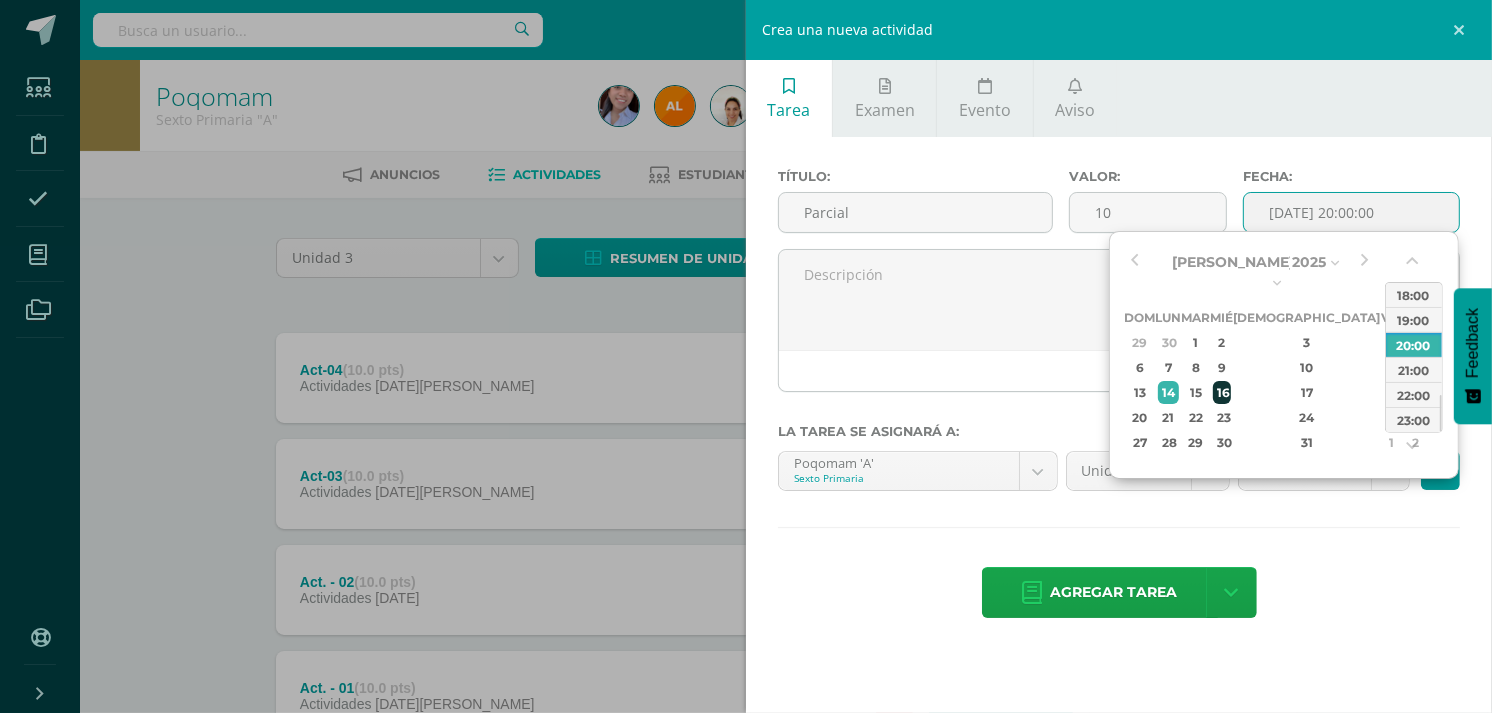 click on "16" at bounding box center [1222, 392] 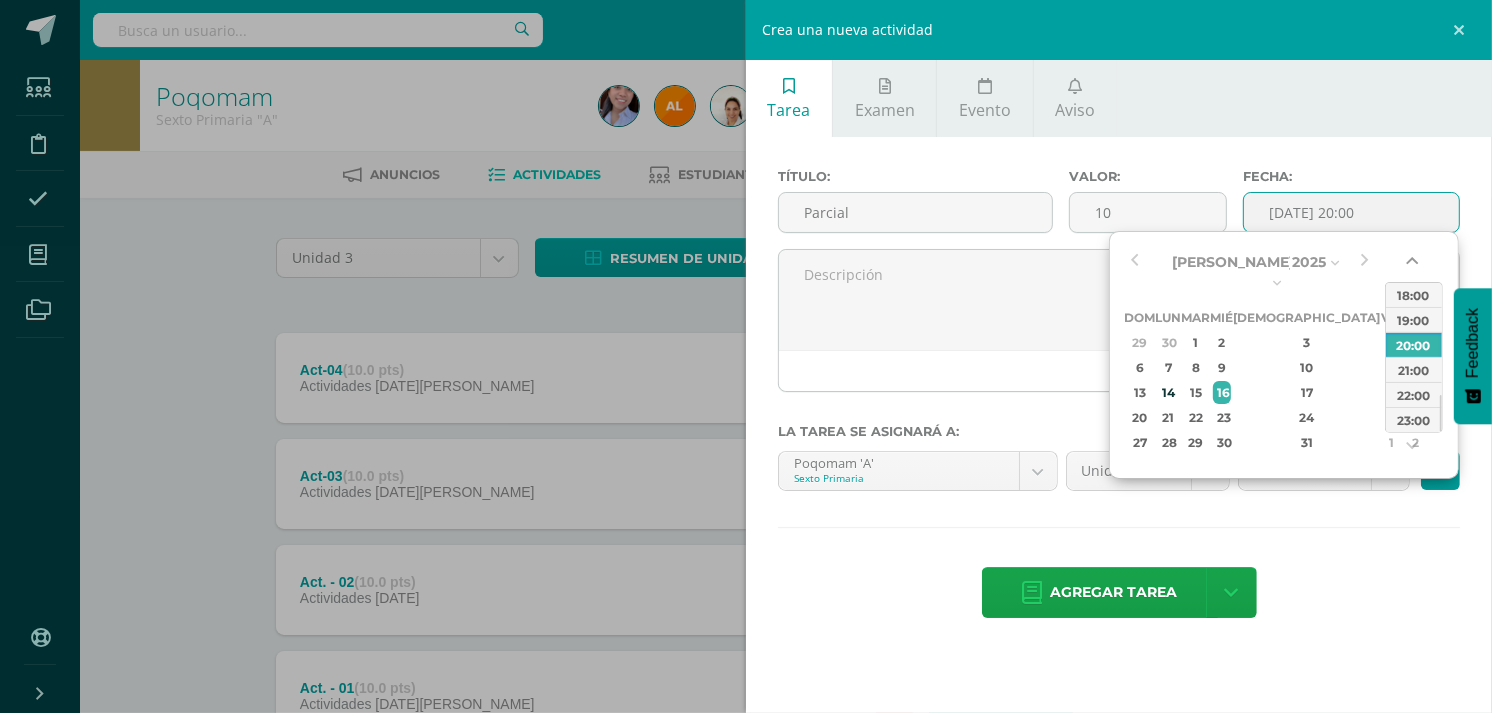 click at bounding box center [1414, 265] 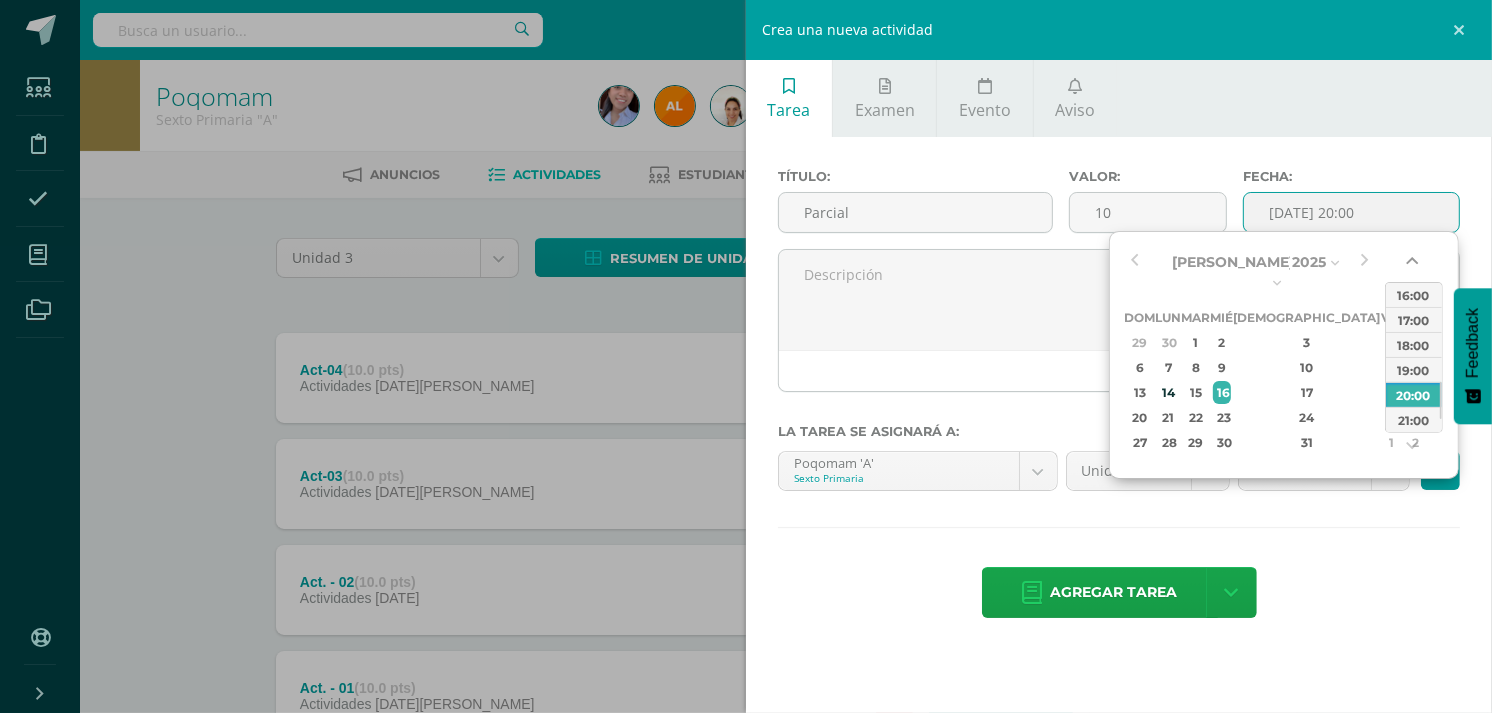 click at bounding box center (1414, 265) 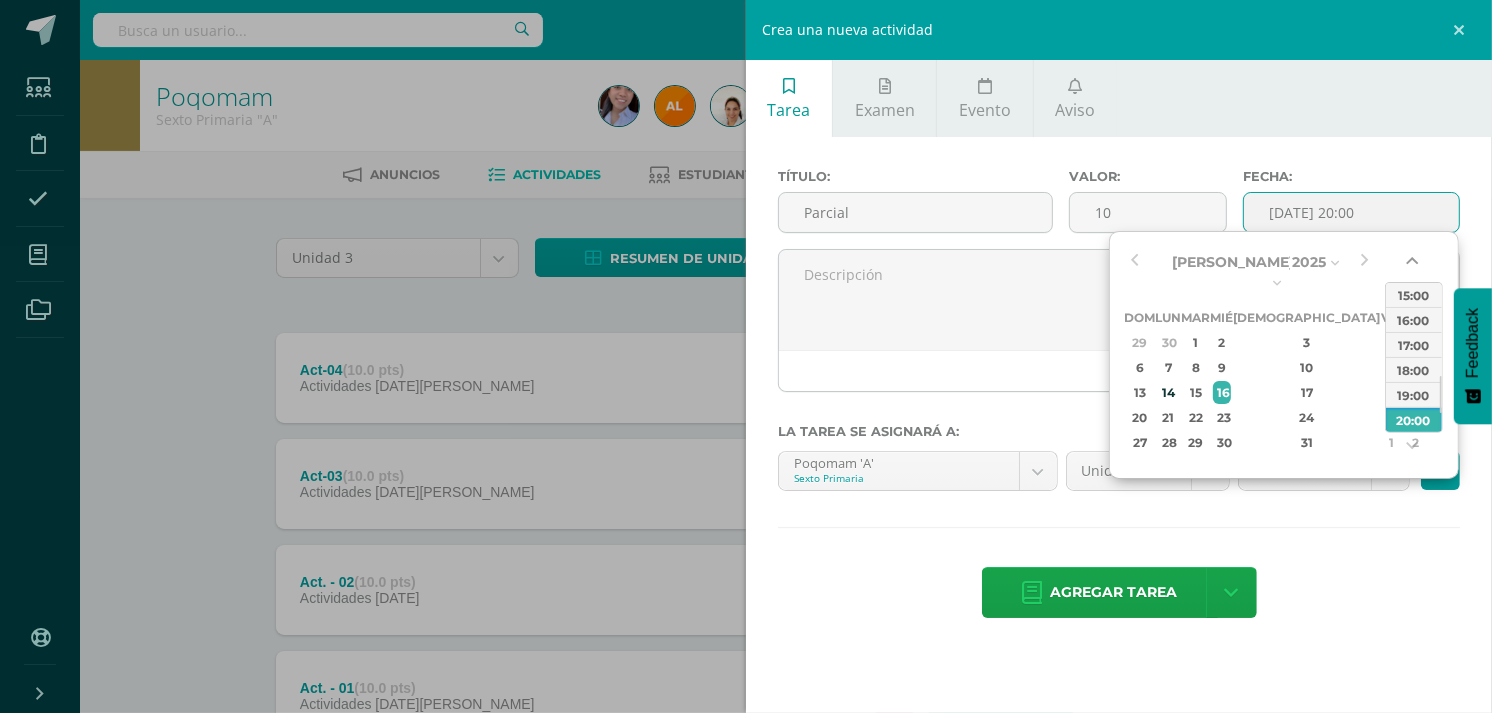 click at bounding box center (1414, 265) 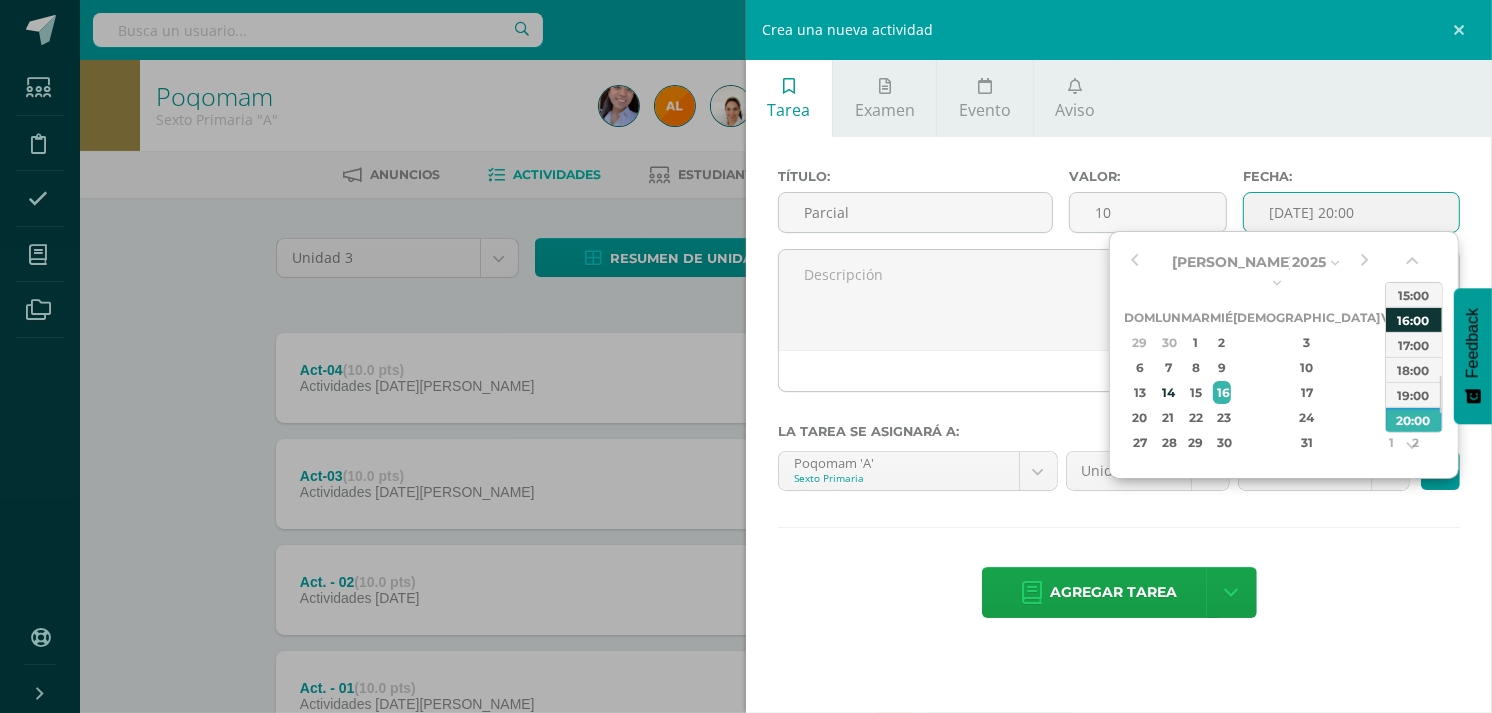 click on "16:00" at bounding box center (1414, 319) 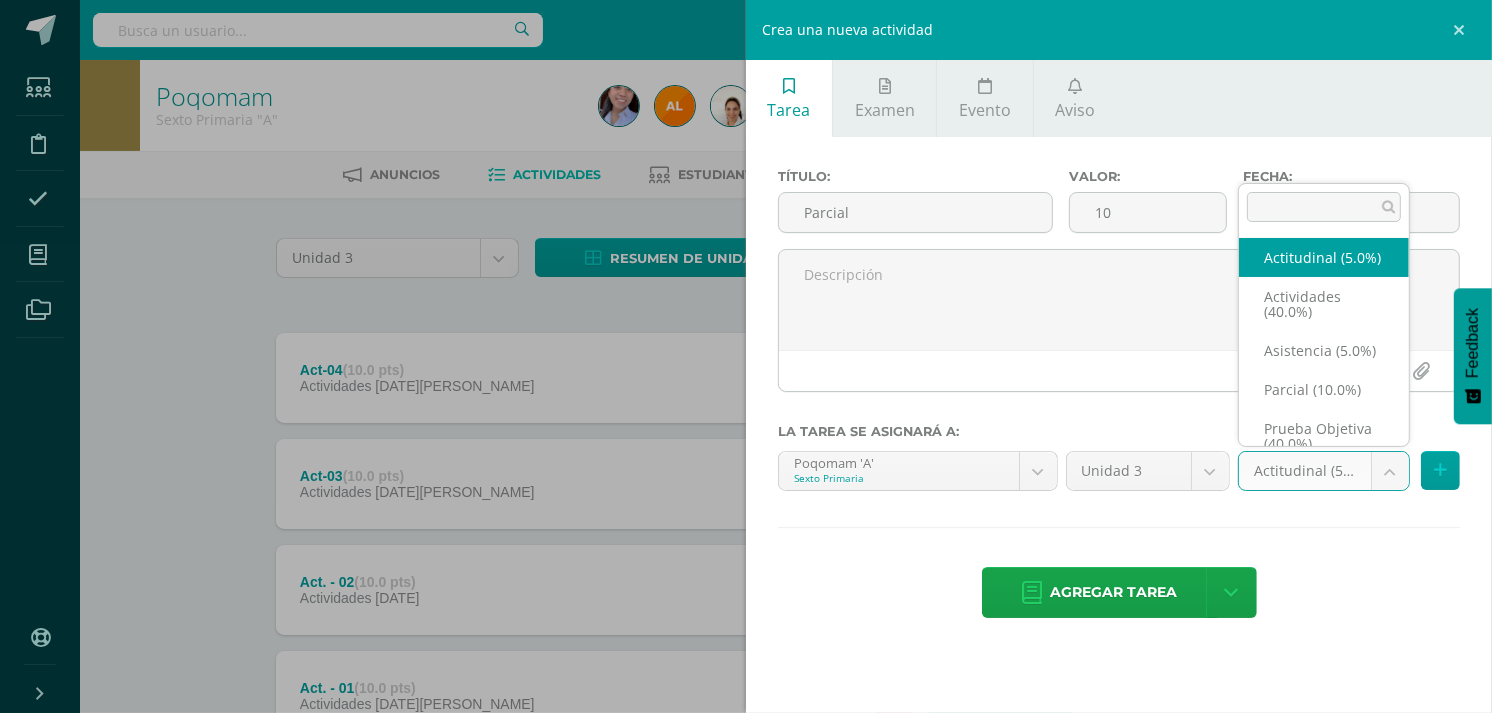 click on "Tarea asignada exitosamente         Estudiantes Disciplina Asistencia Mis cursos Archivos Soporte
Ayuda
Reportar un problema
Centro de ayuda
Últimas actualizaciones
Cerrar panel
Poqomam
Primero
Primaria
"A"
Actividades Estudiantes Planificación Dosificación
Poqomam
Primero
Primaria
"B"
Actividades Estudiantes Planificación Dosificación
Poqomam
Segundo
Primaria
"A"
Actividades Estudiantes Planificación 2 2 0" at bounding box center [746, 437] 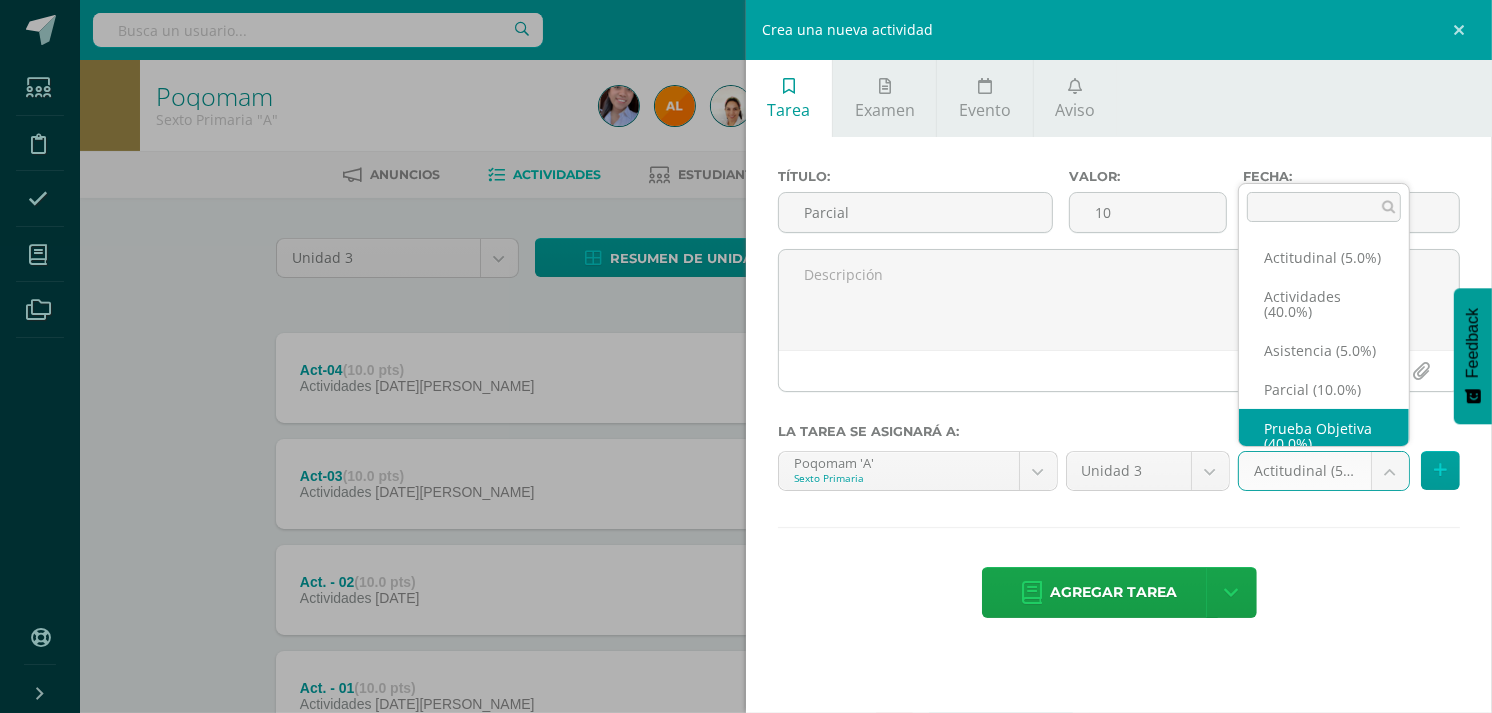 scroll, scrollTop: 62, scrollLeft: 0, axis: vertical 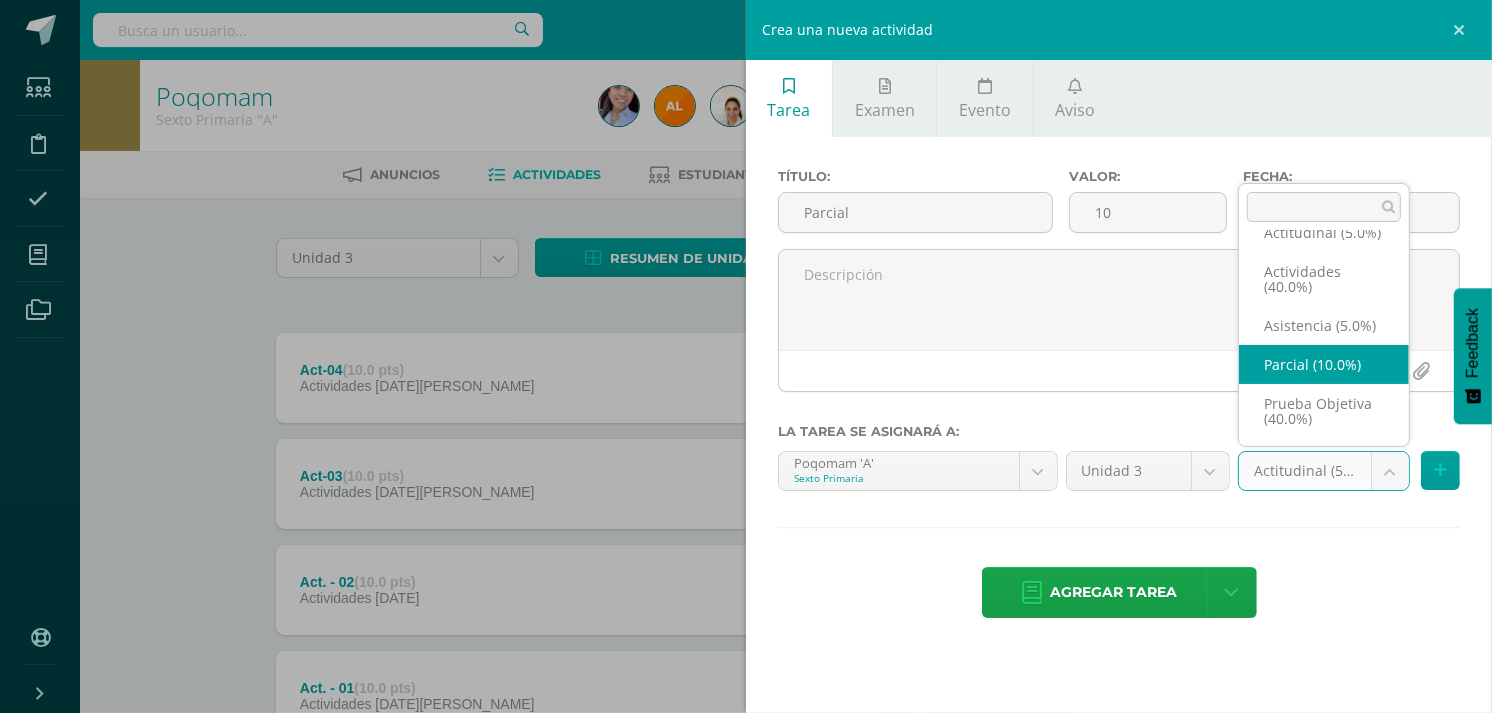 select on "119306" 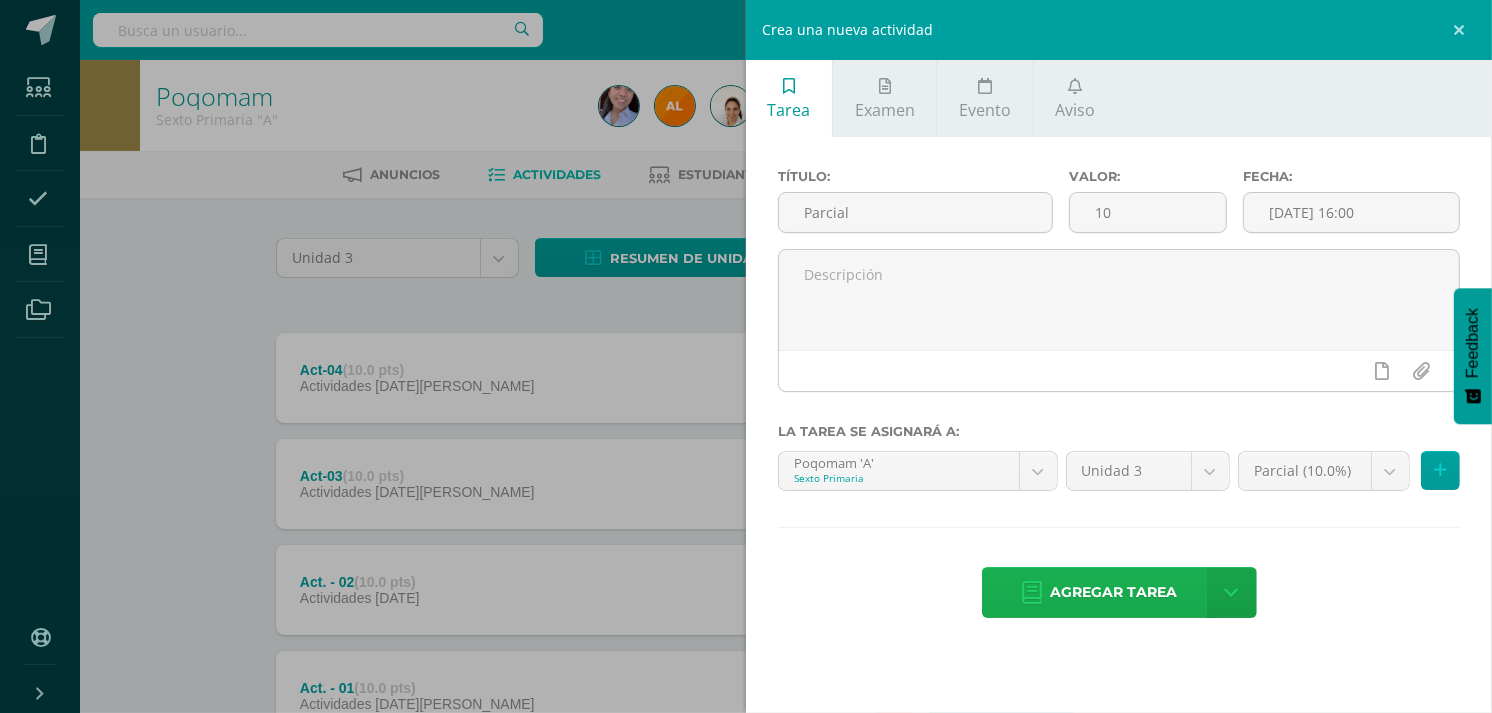 click on "Agregar tarea" at bounding box center [1114, 592] 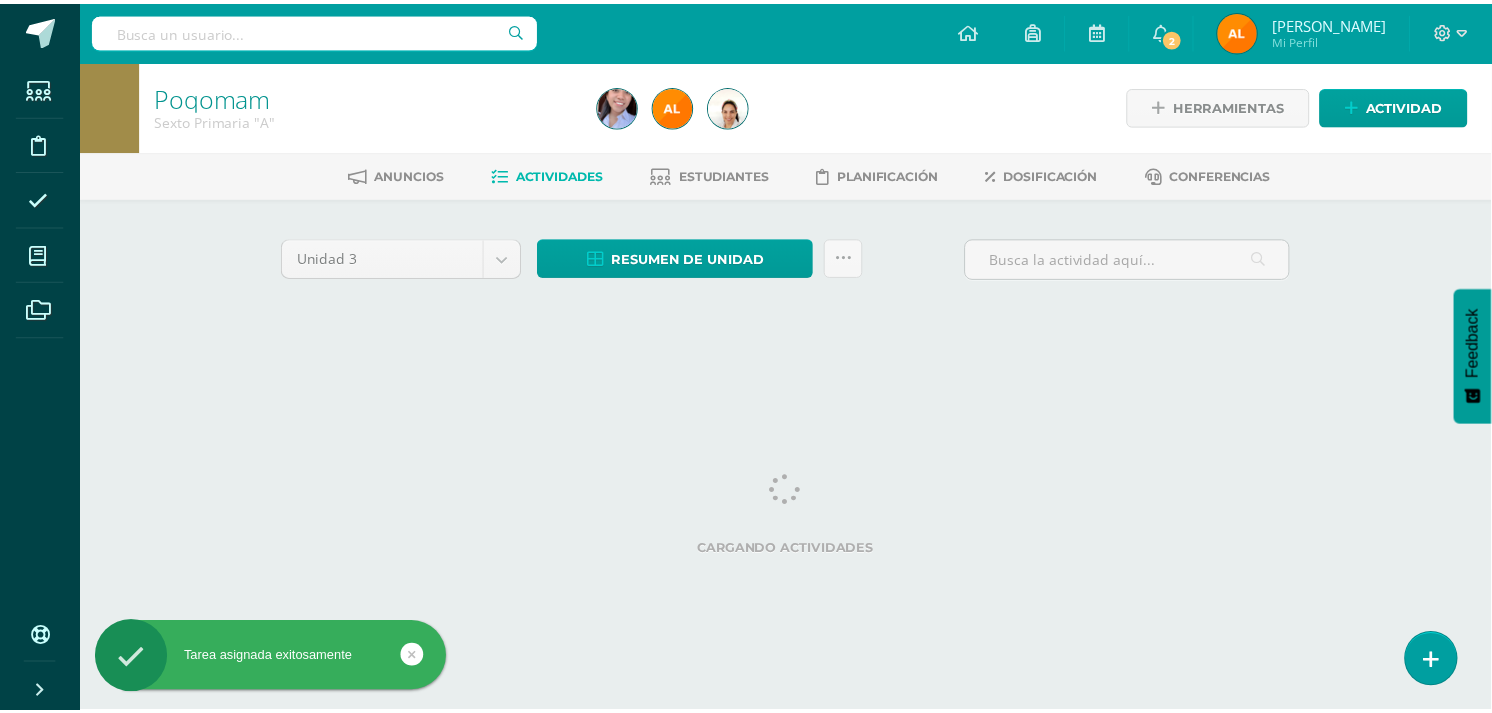 scroll, scrollTop: 0, scrollLeft: 0, axis: both 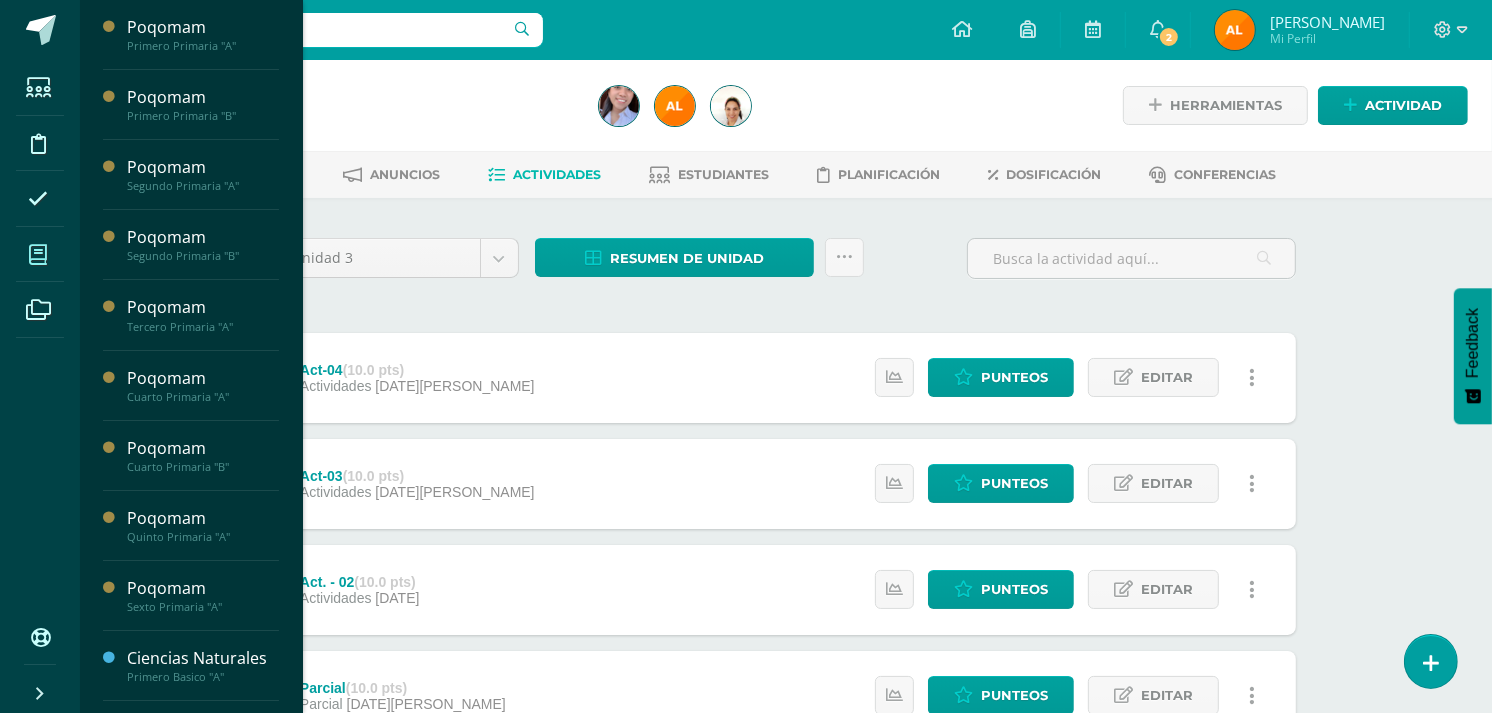 click at bounding box center (38, 255) 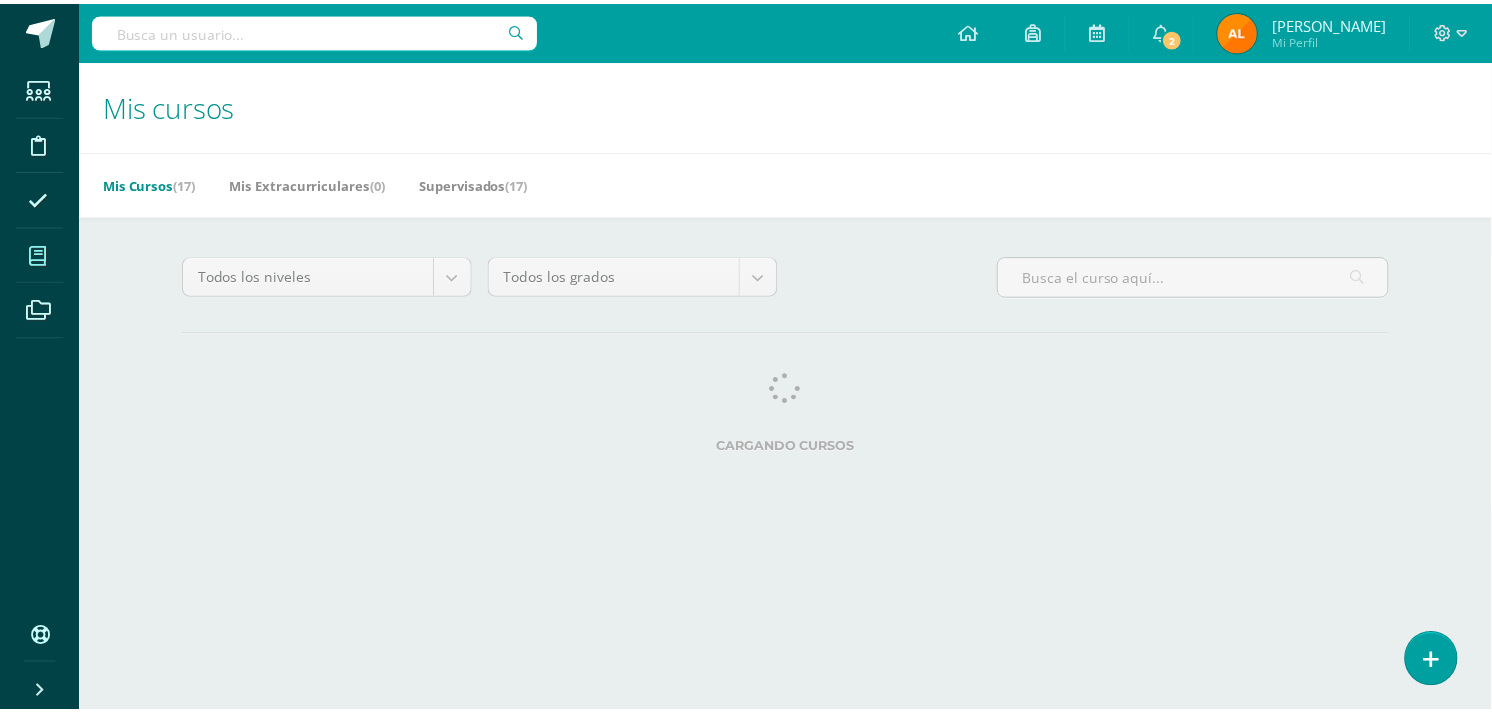 scroll, scrollTop: 0, scrollLeft: 0, axis: both 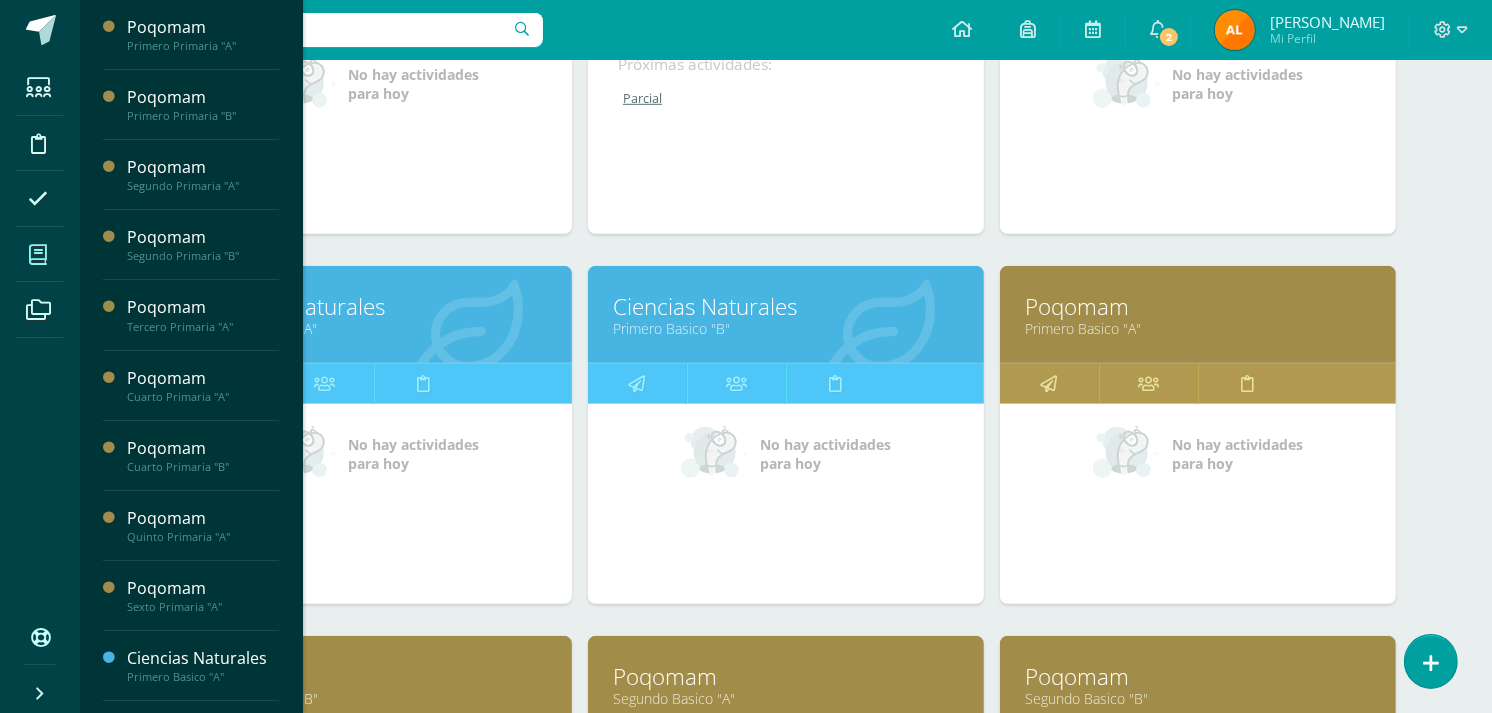 click on "Primero Basico "A"" at bounding box center [374, 328] 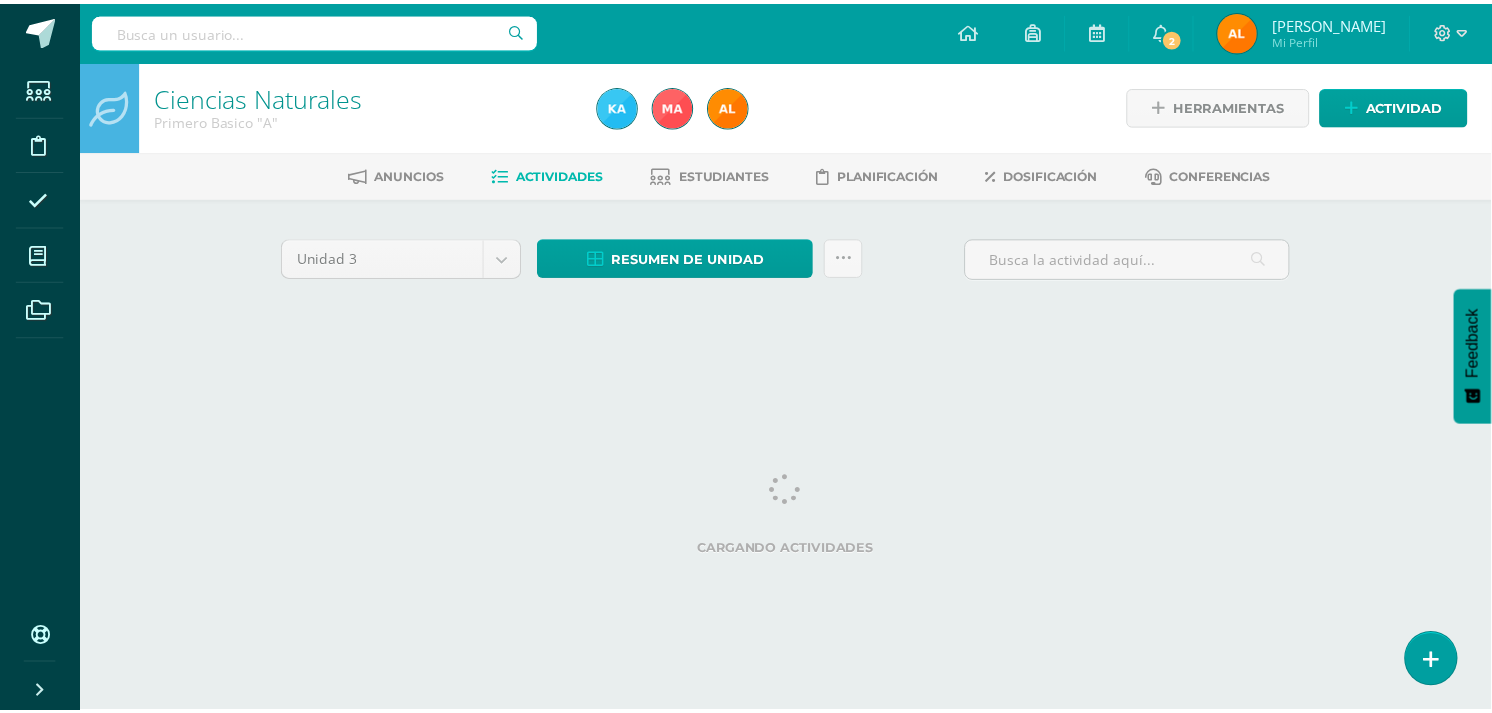 scroll, scrollTop: 0, scrollLeft: 0, axis: both 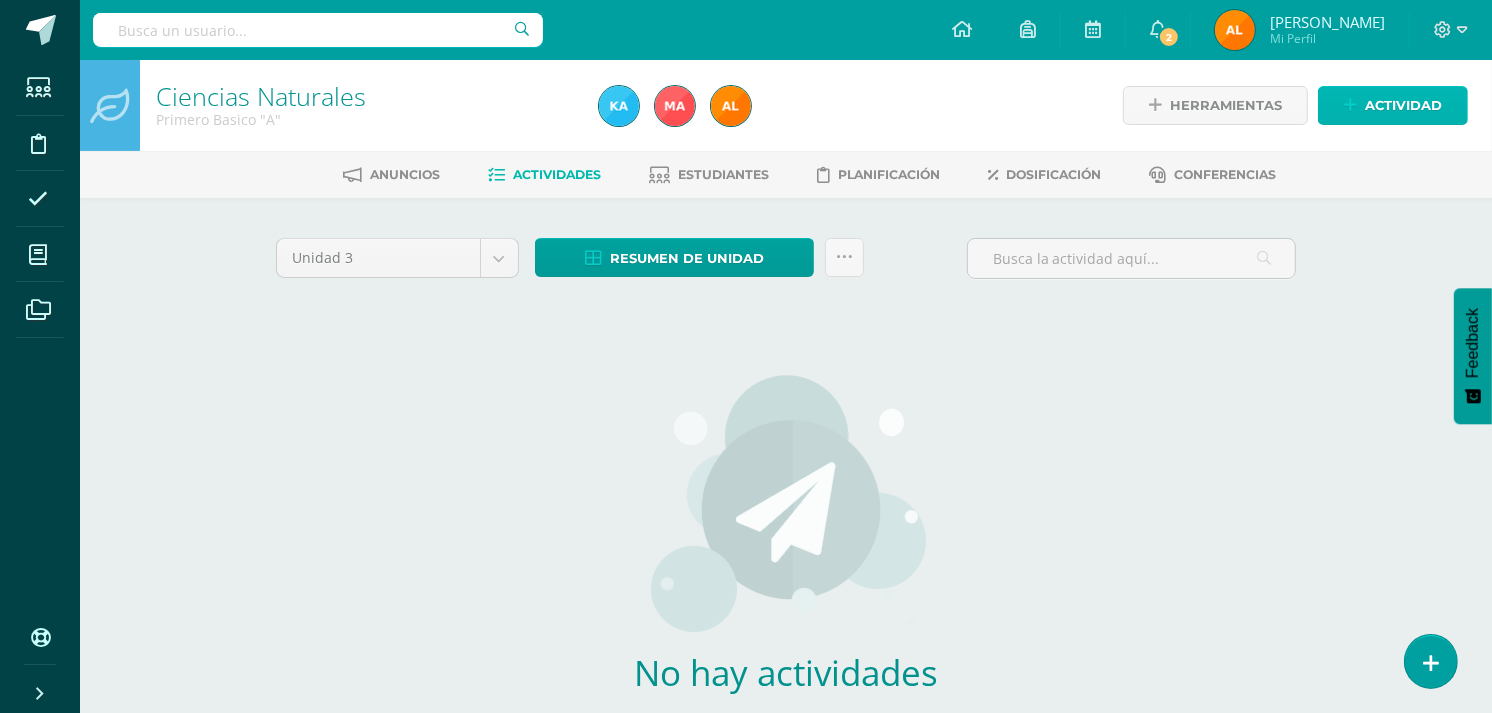 click on "Actividad" at bounding box center (1403, 105) 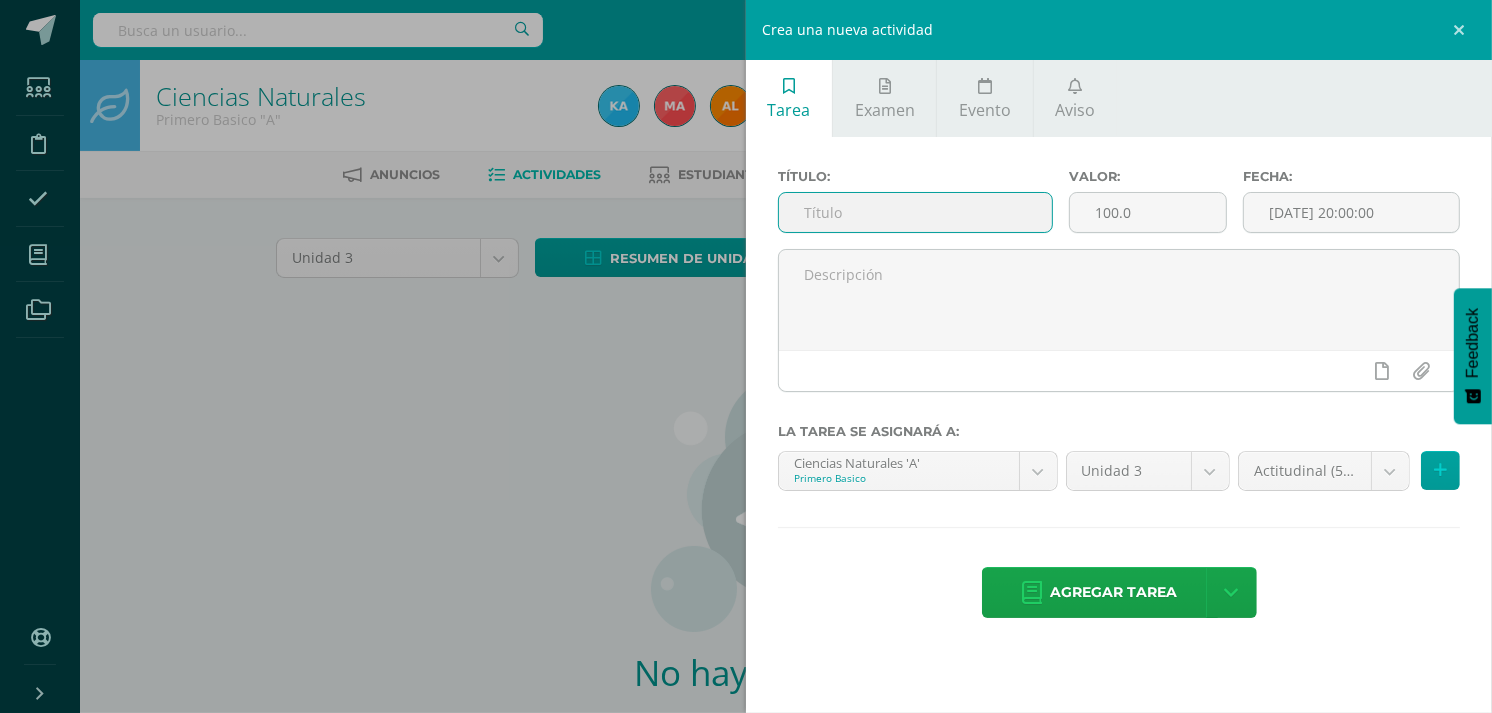 click at bounding box center [915, 212] 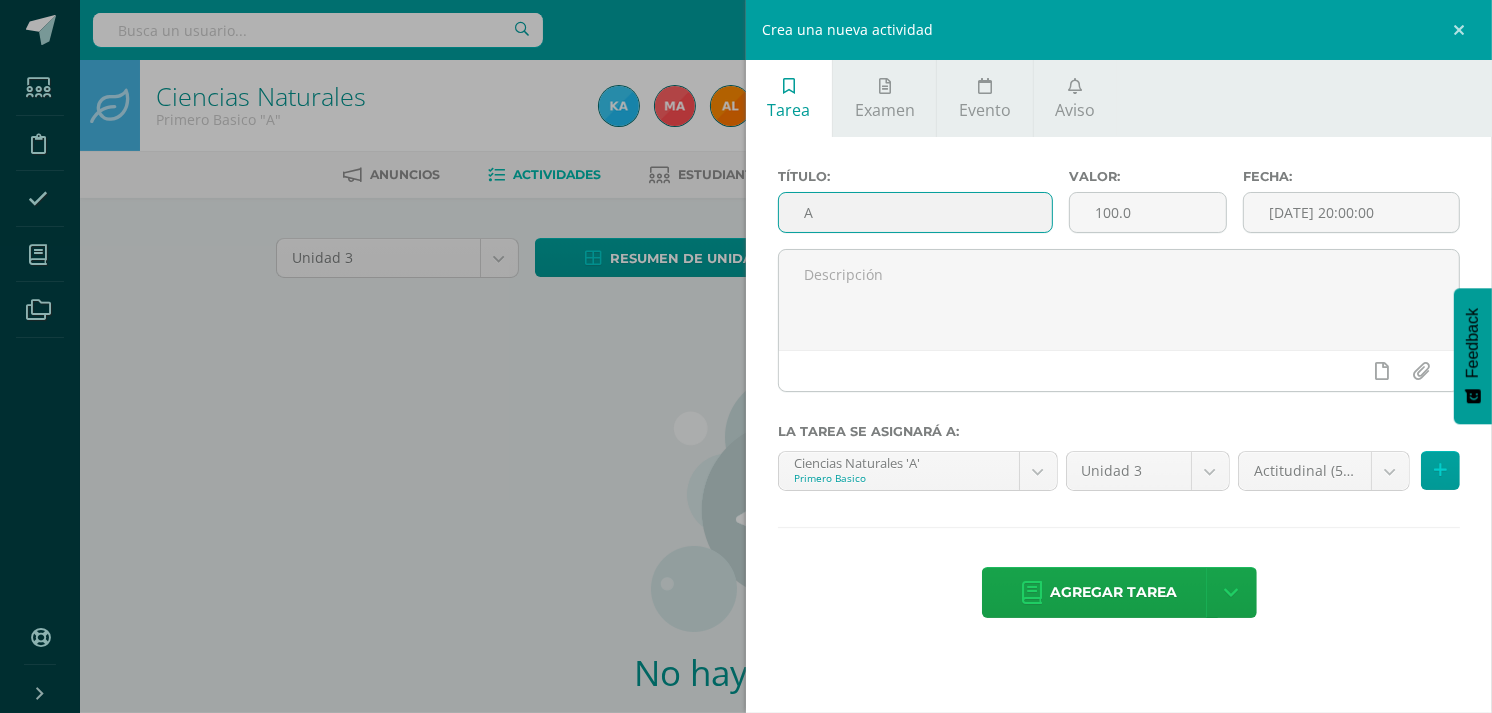 type on "Act. -  01" 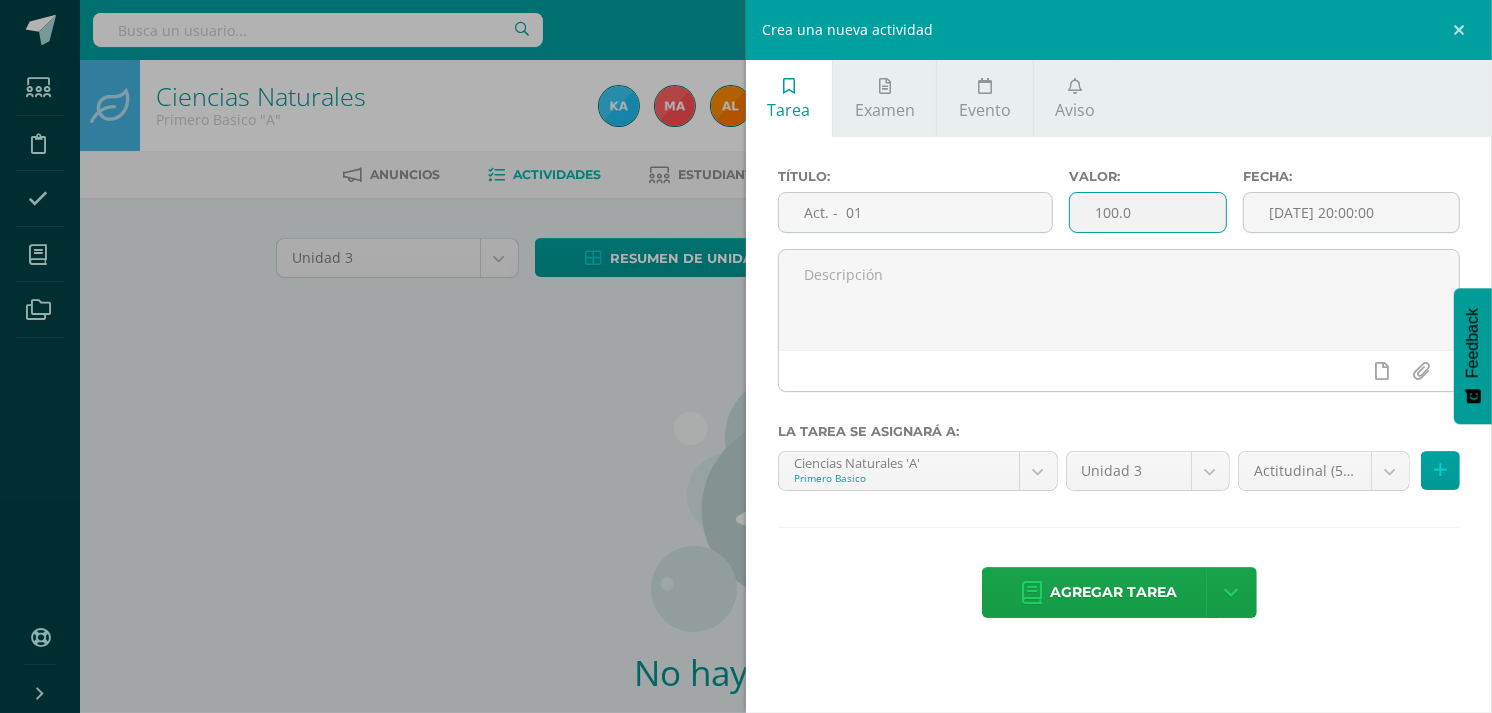 click on "100.0" at bounding box center (1148, 212) 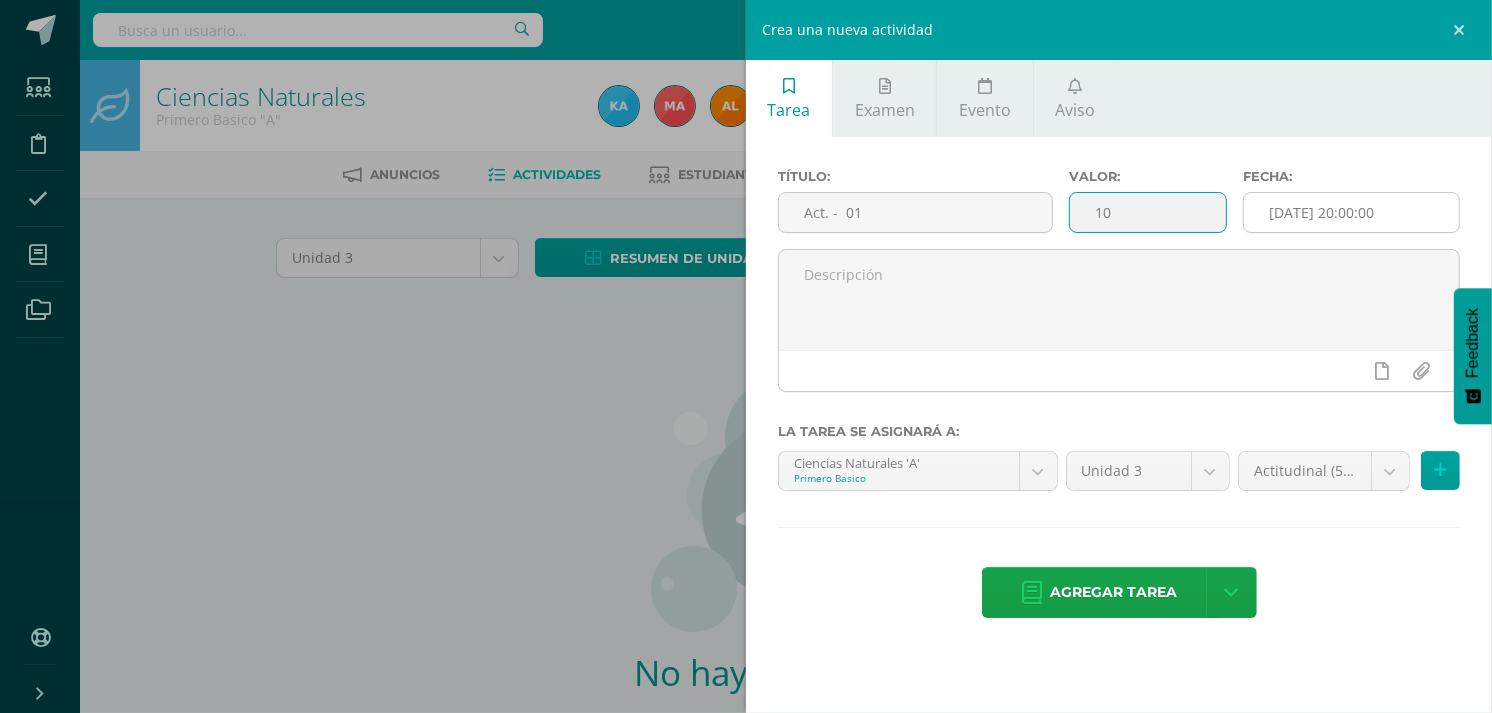 type on "10" 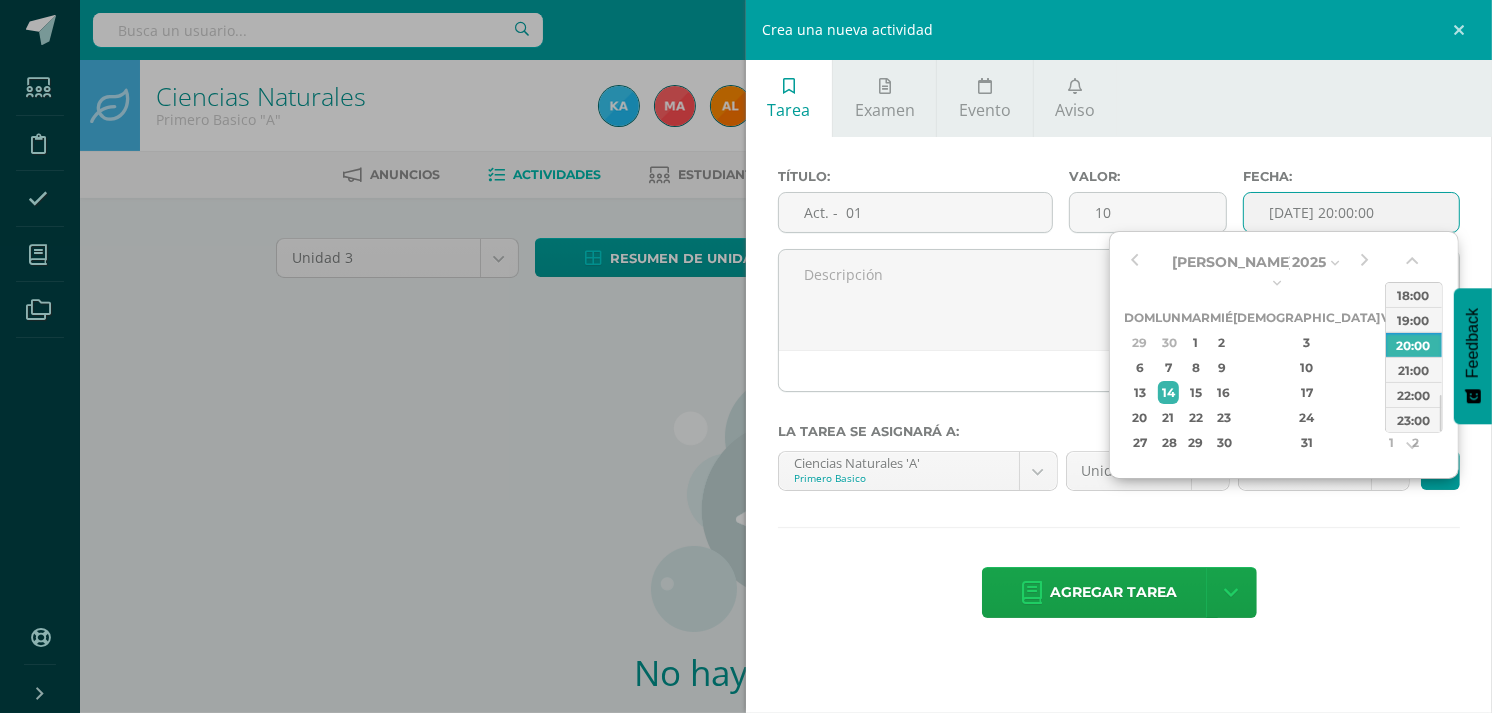 click on "[DATE] 20:00:00" at bounding box center [1351, 212] 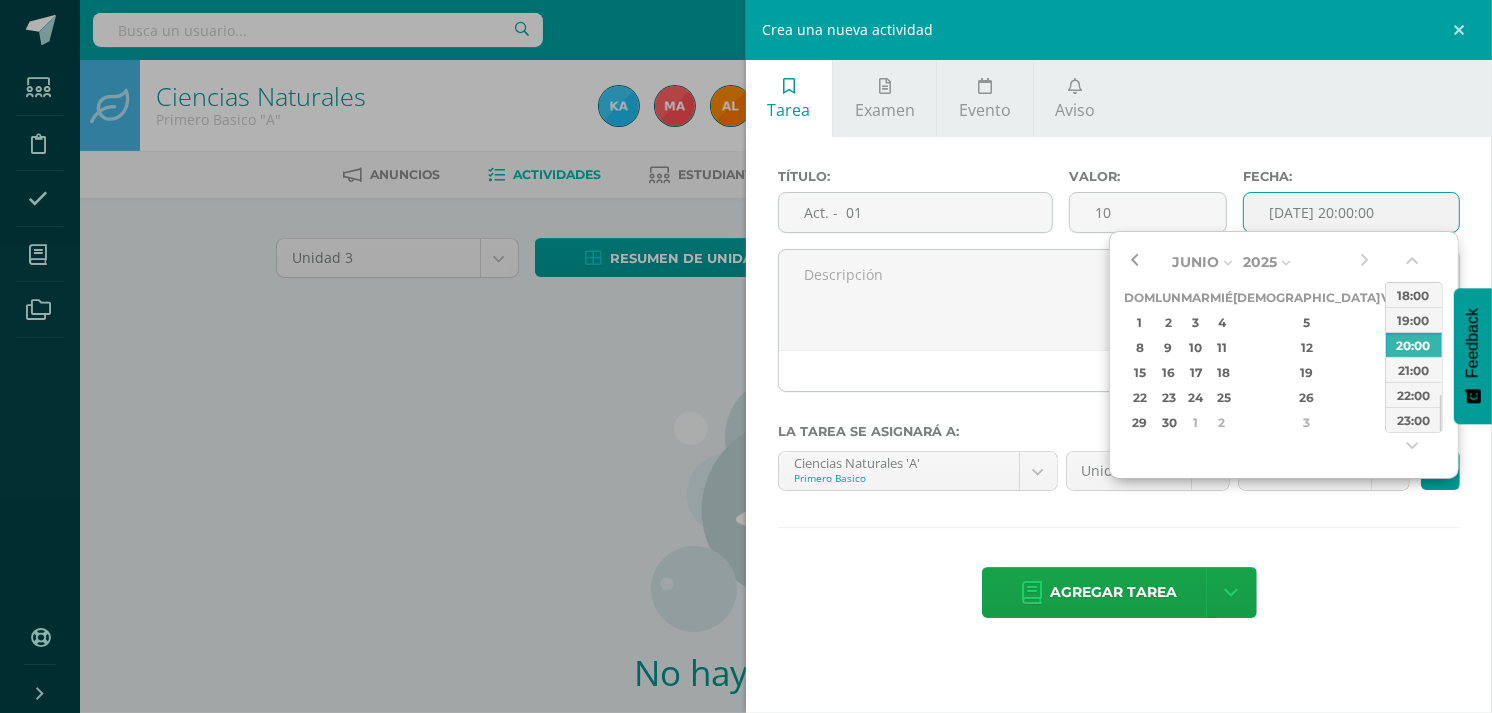 click at bounding box center (1135, 262) 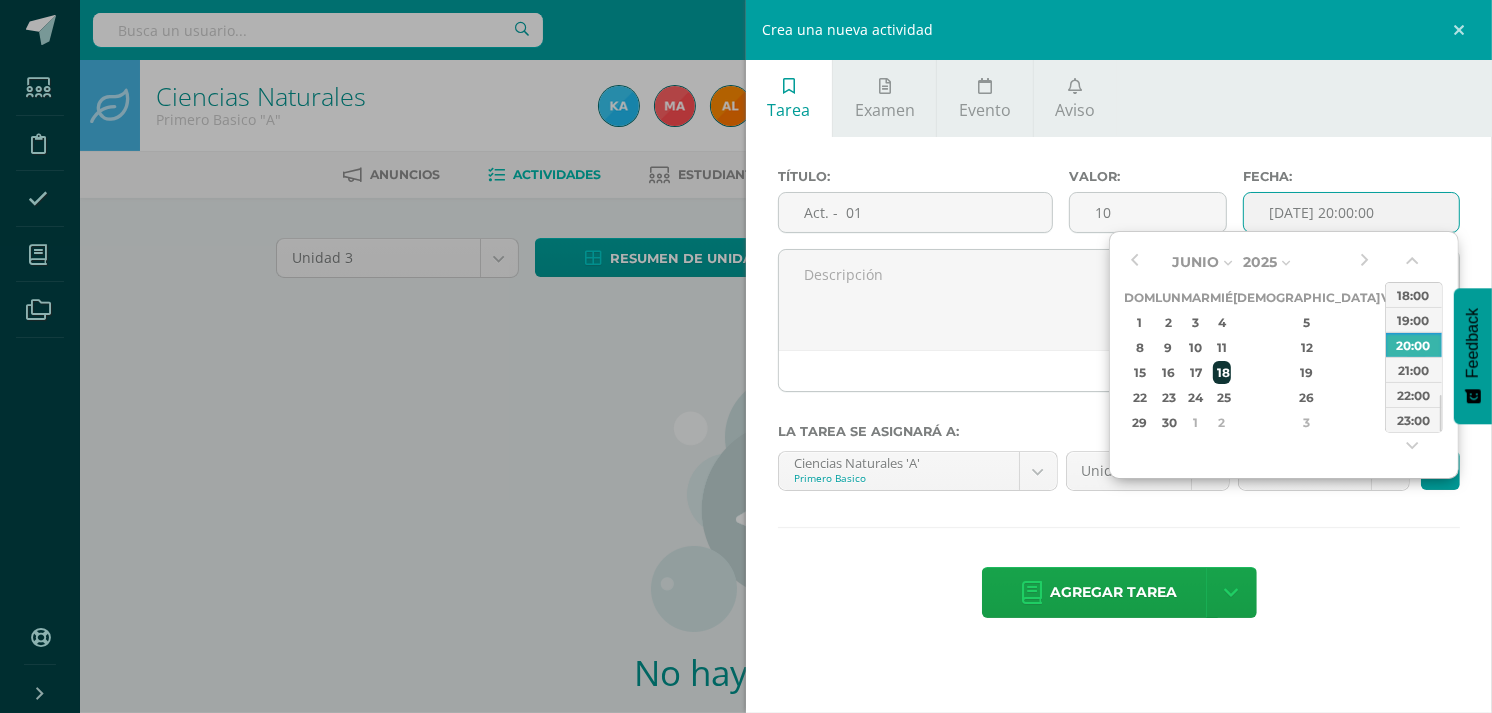 click on "18" at bounding box center (1222, 372) 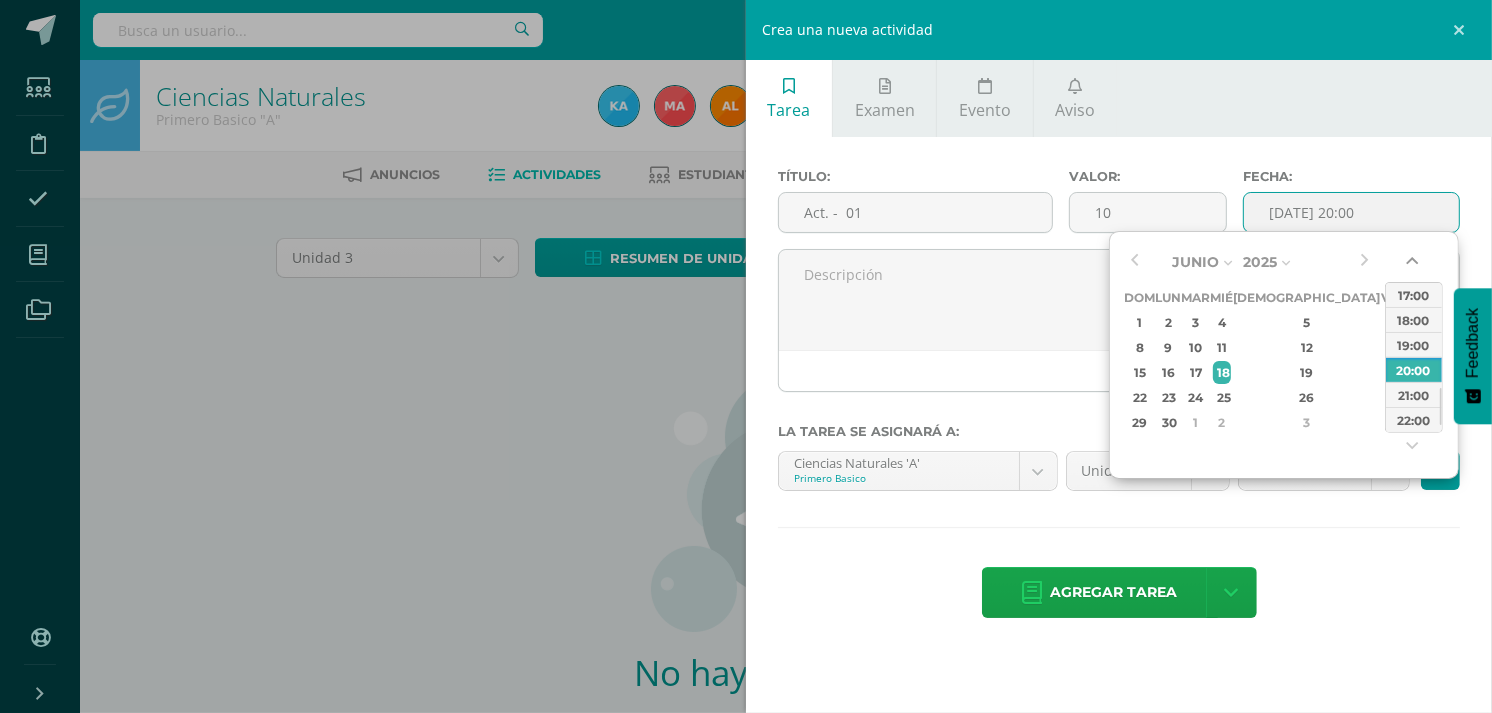 click at bounding box center (1414, 265) 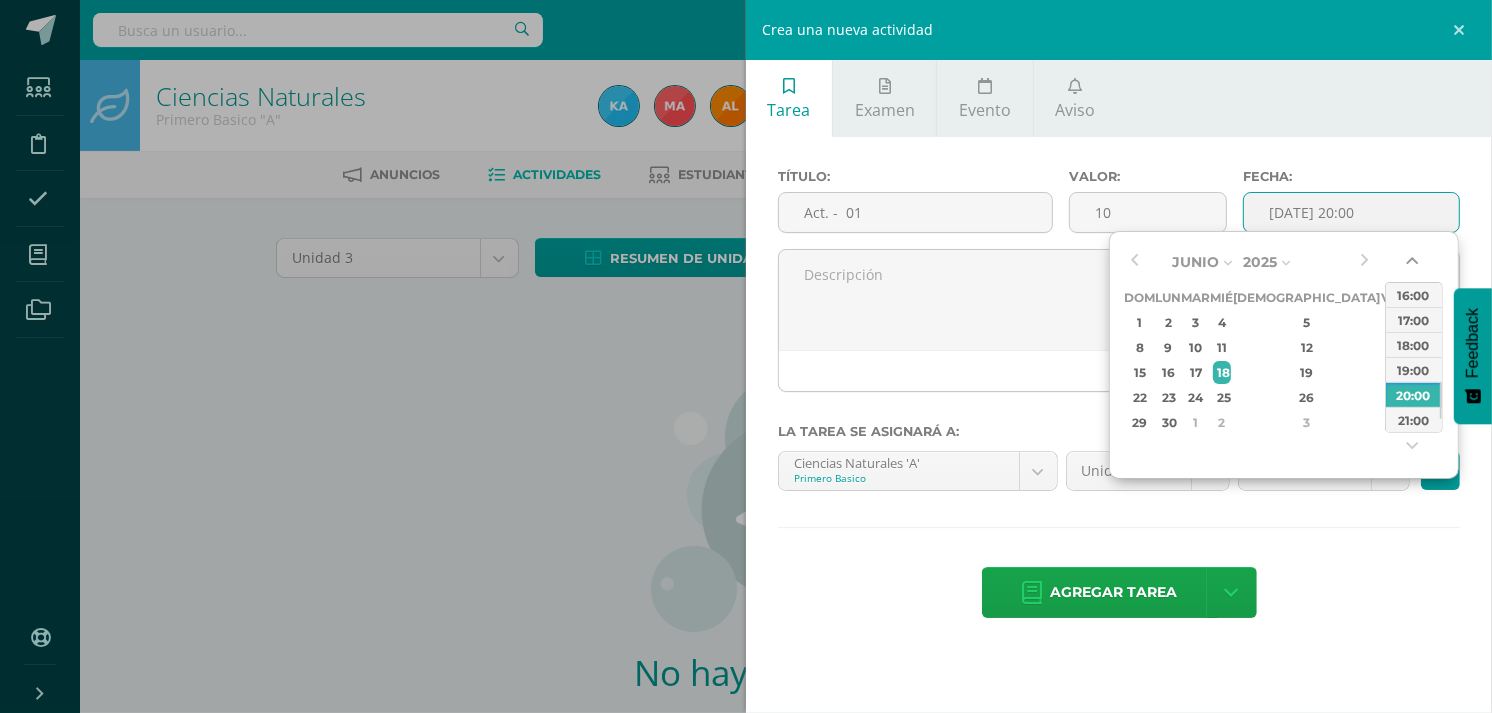 click at bounding box center (1414, 265) 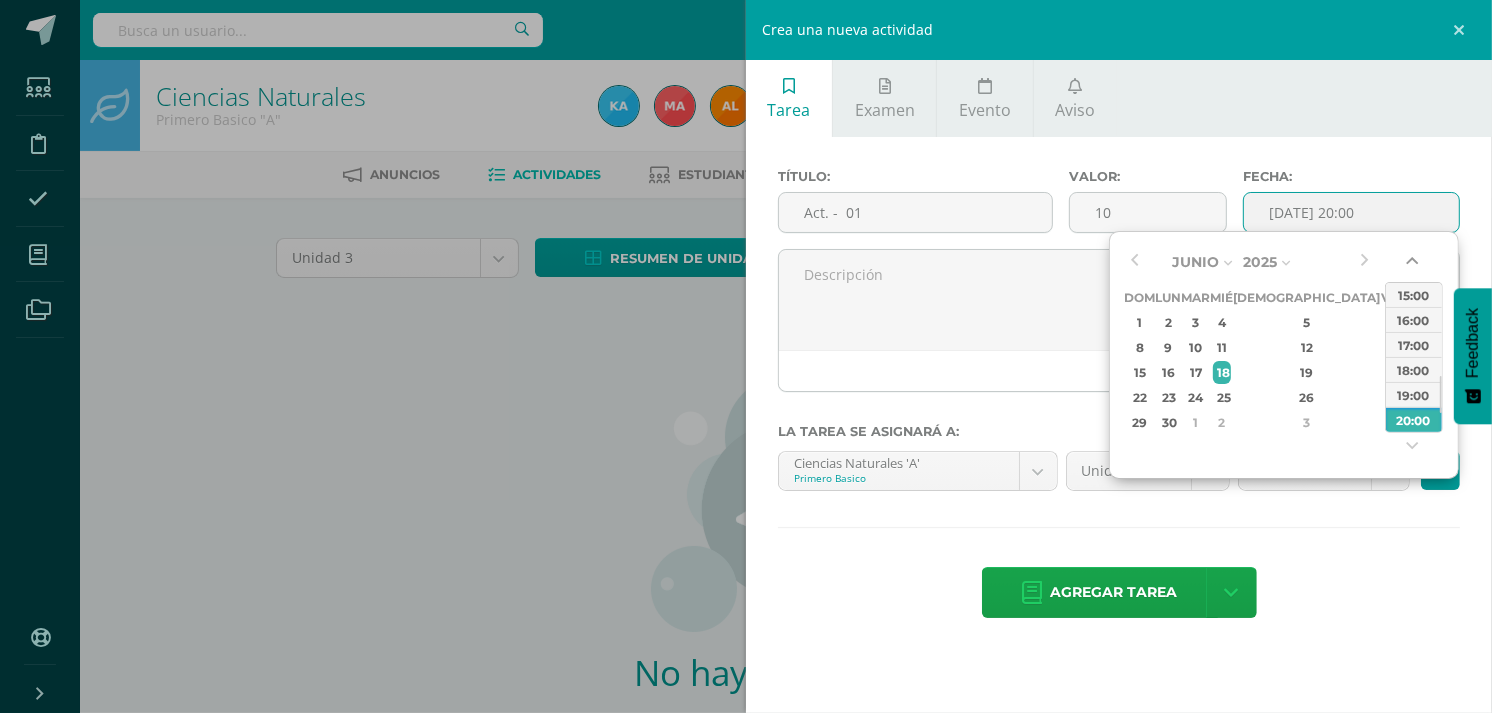 click at bounding box center (1414, 265) 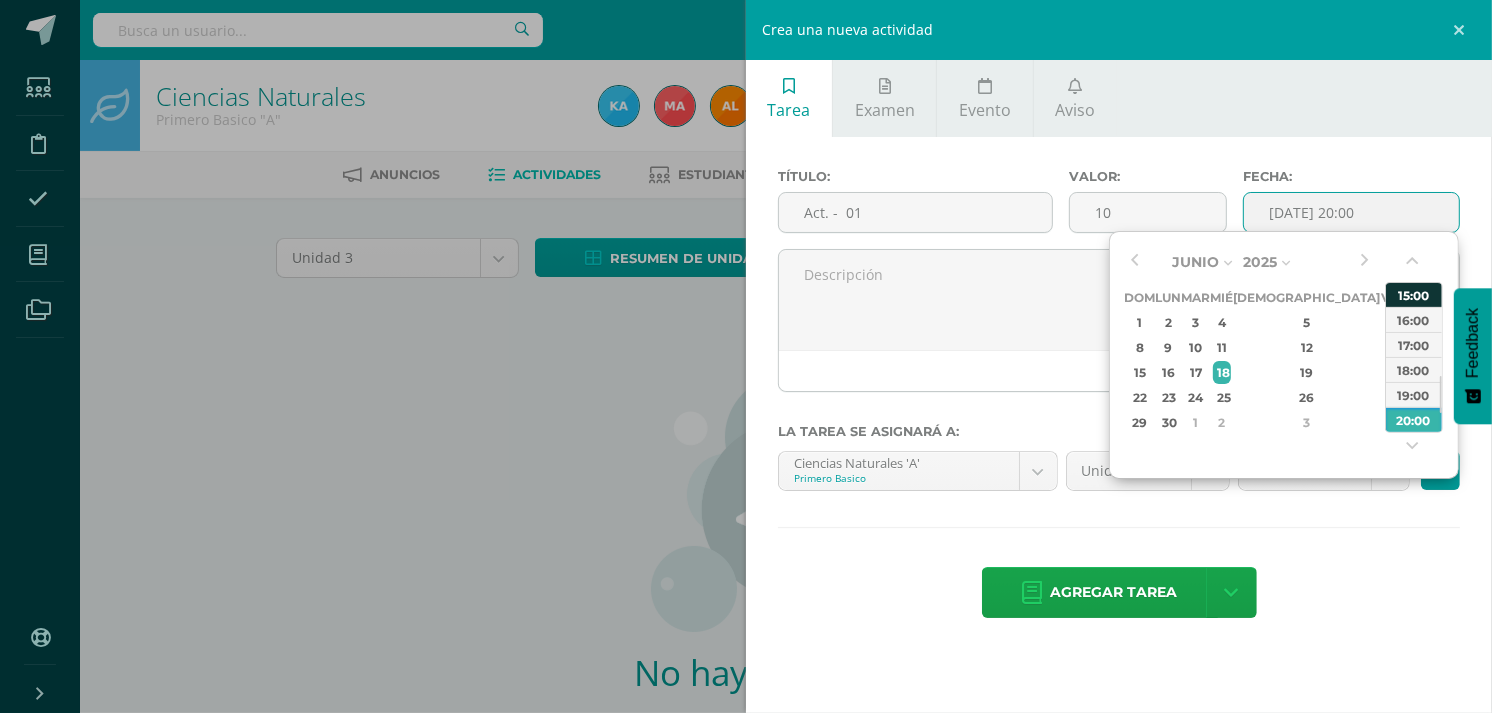 click on "15:00" at bounding box center (1414, 294) 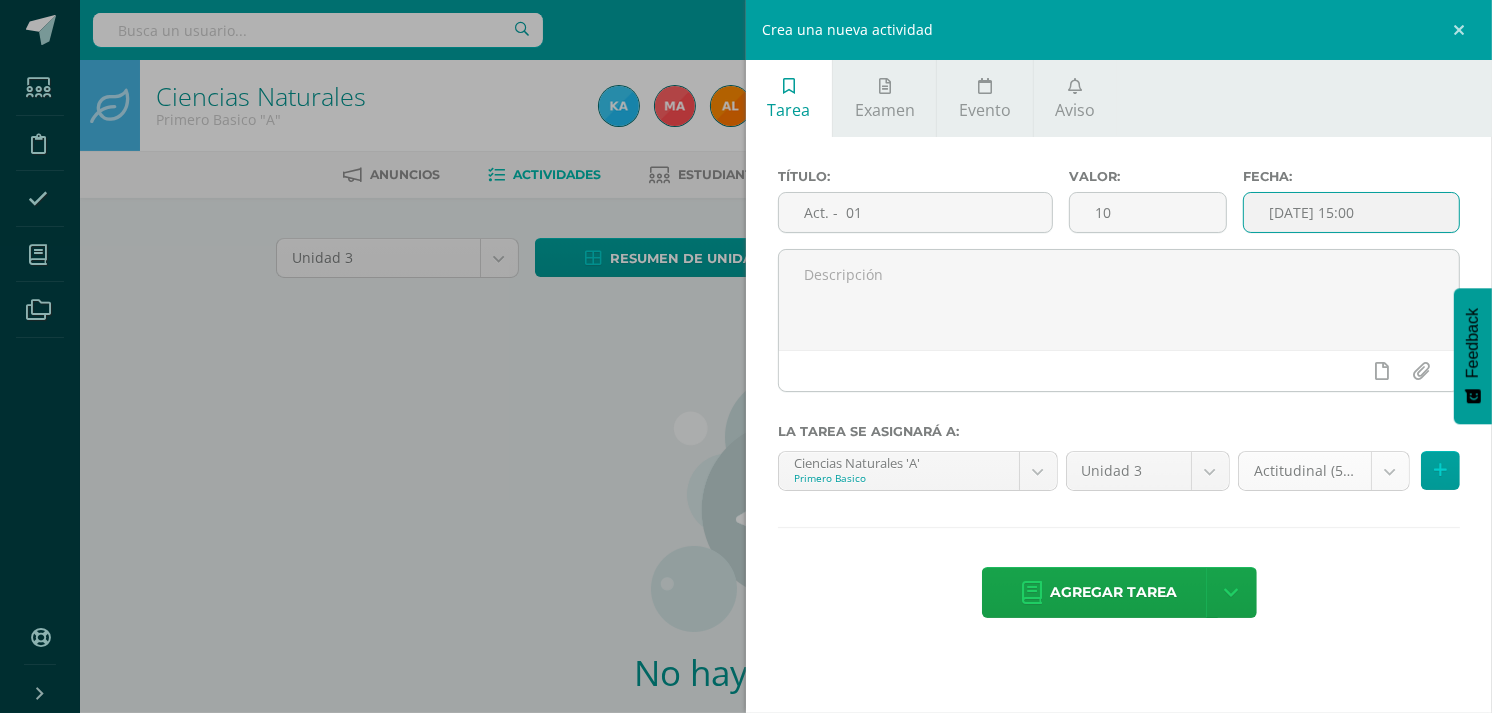 click on "Estudiantes Disciplina Asistencia Mis cursos Archivos Soporte
Ayuda
Reportar un problema
Centro de ayuda
Últimas actualizaciones
Cerrar panel
Poqomam
Primero
Primaria
"A"
Actividades Estudiantes Planificación Dosificación
Poqomam
Primero
Primaria
"B"
Actividades Estudiantes Planificación Dosificación
Poqomam
Segundo
Primaria
"A"
Actividades Estudiantes Planificación Dosificación Actividades Estudiantes 2 2" at bounding box center (746, 429) 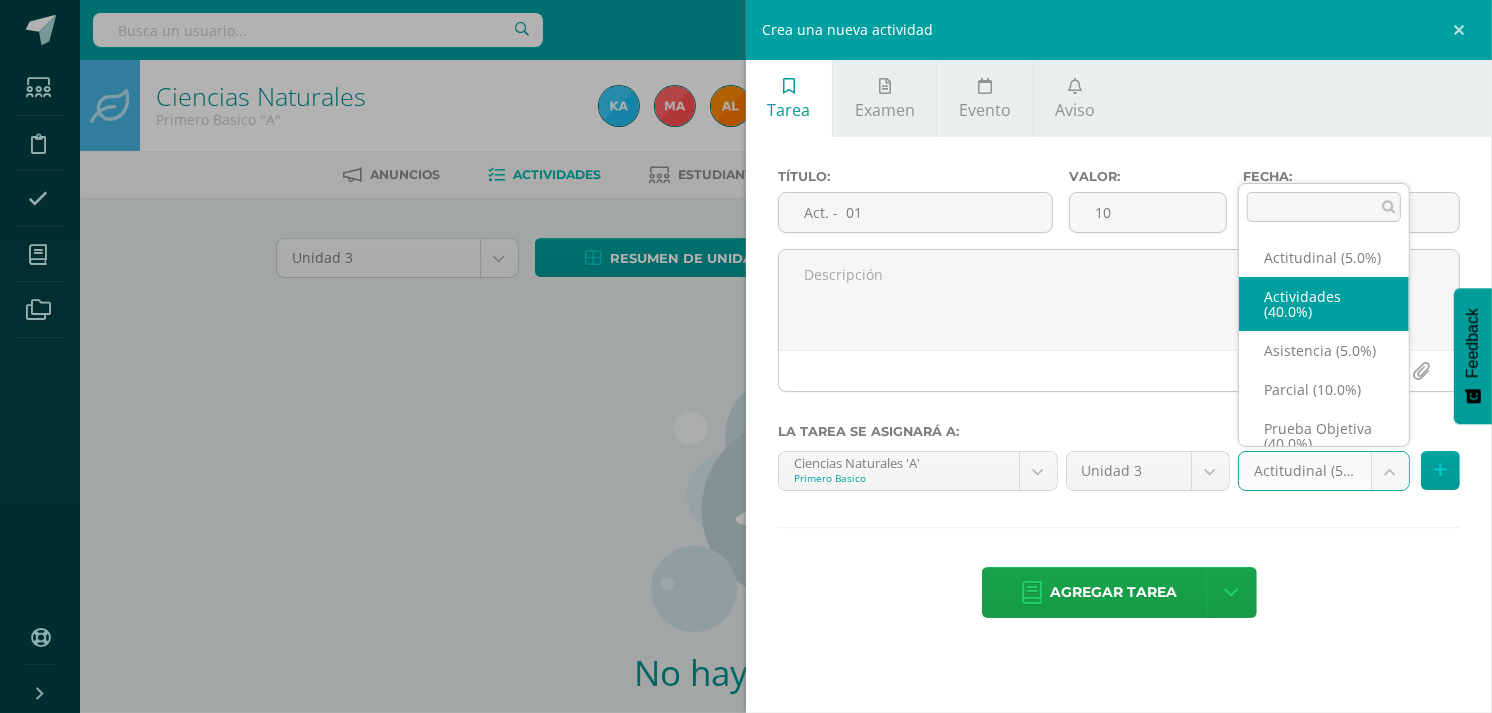 select on "119308" 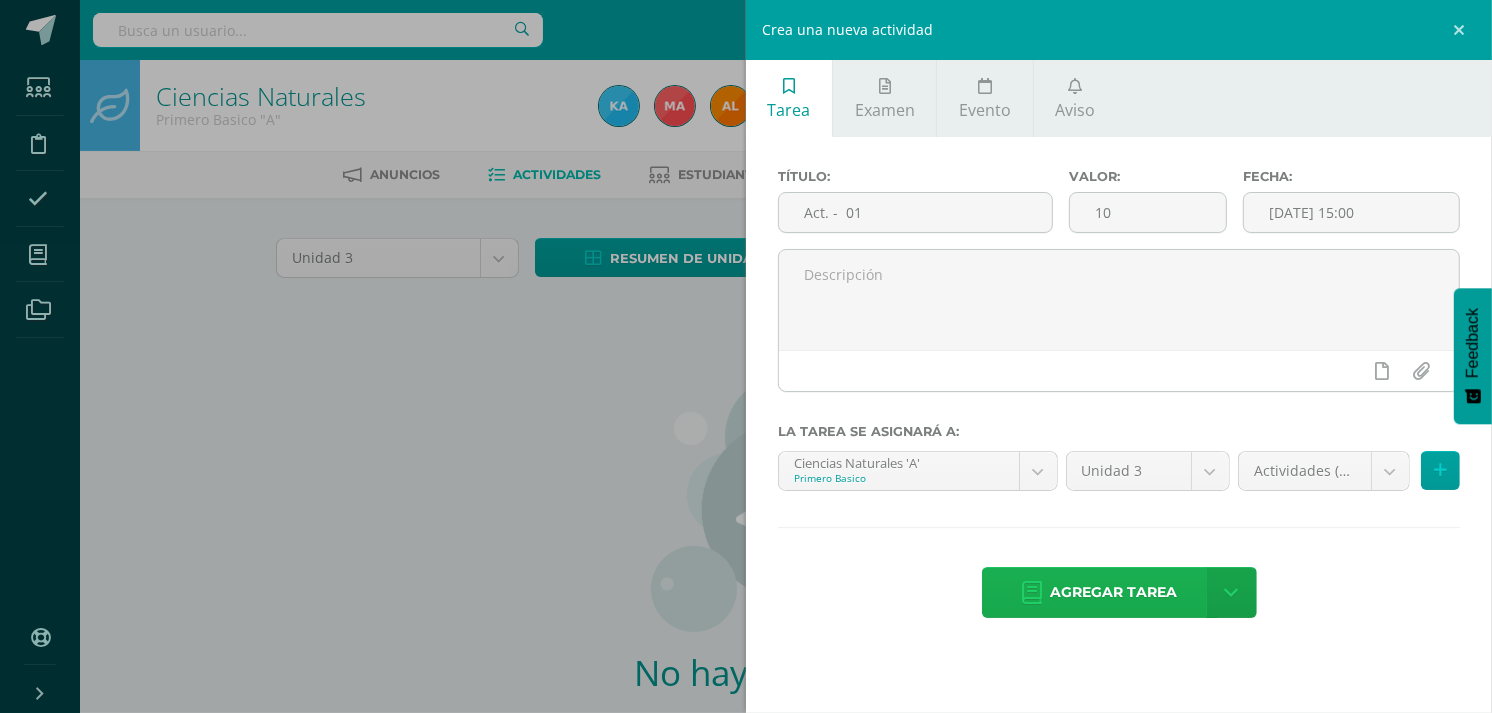 click on "Agregar tarea" at bounding box center (1114, 592) 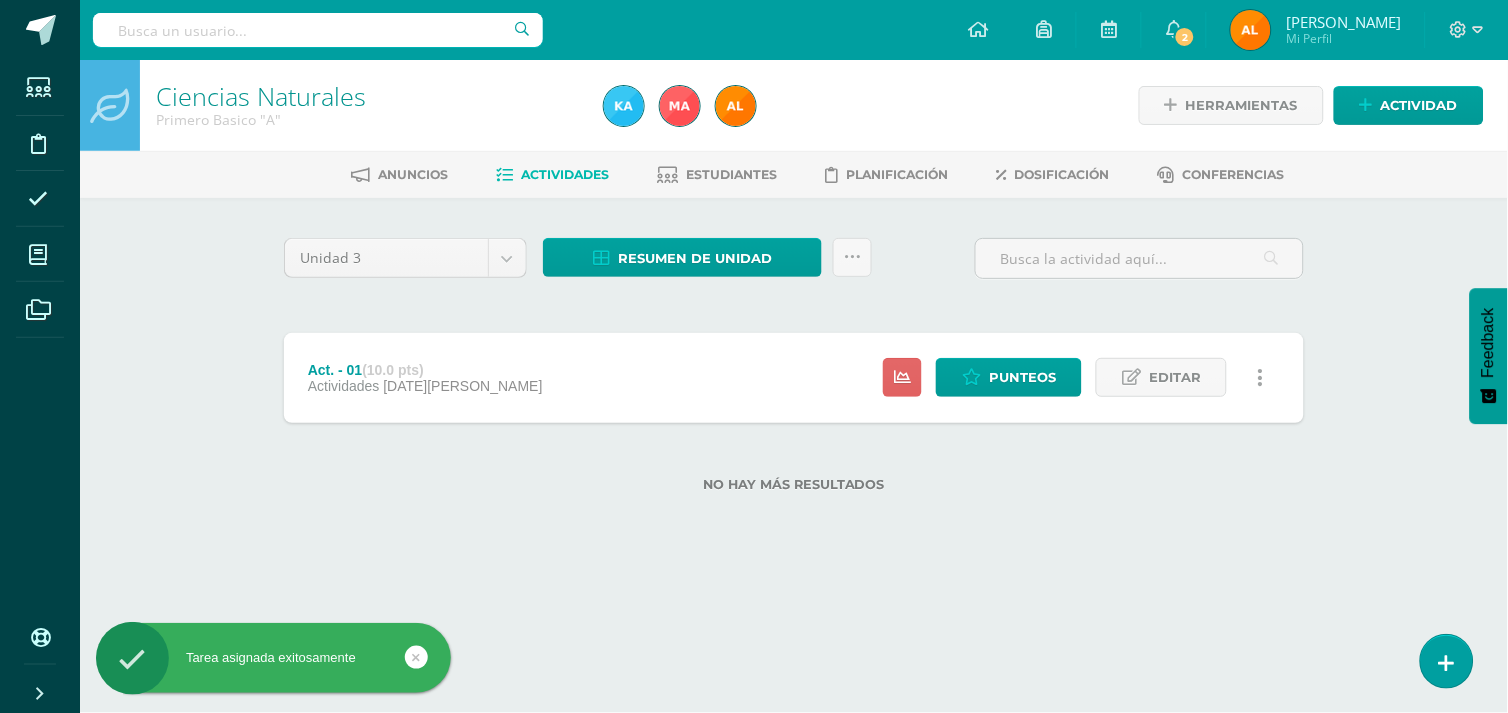 scroll, scrollTop: 0, scrollLeft: 0, axis: both 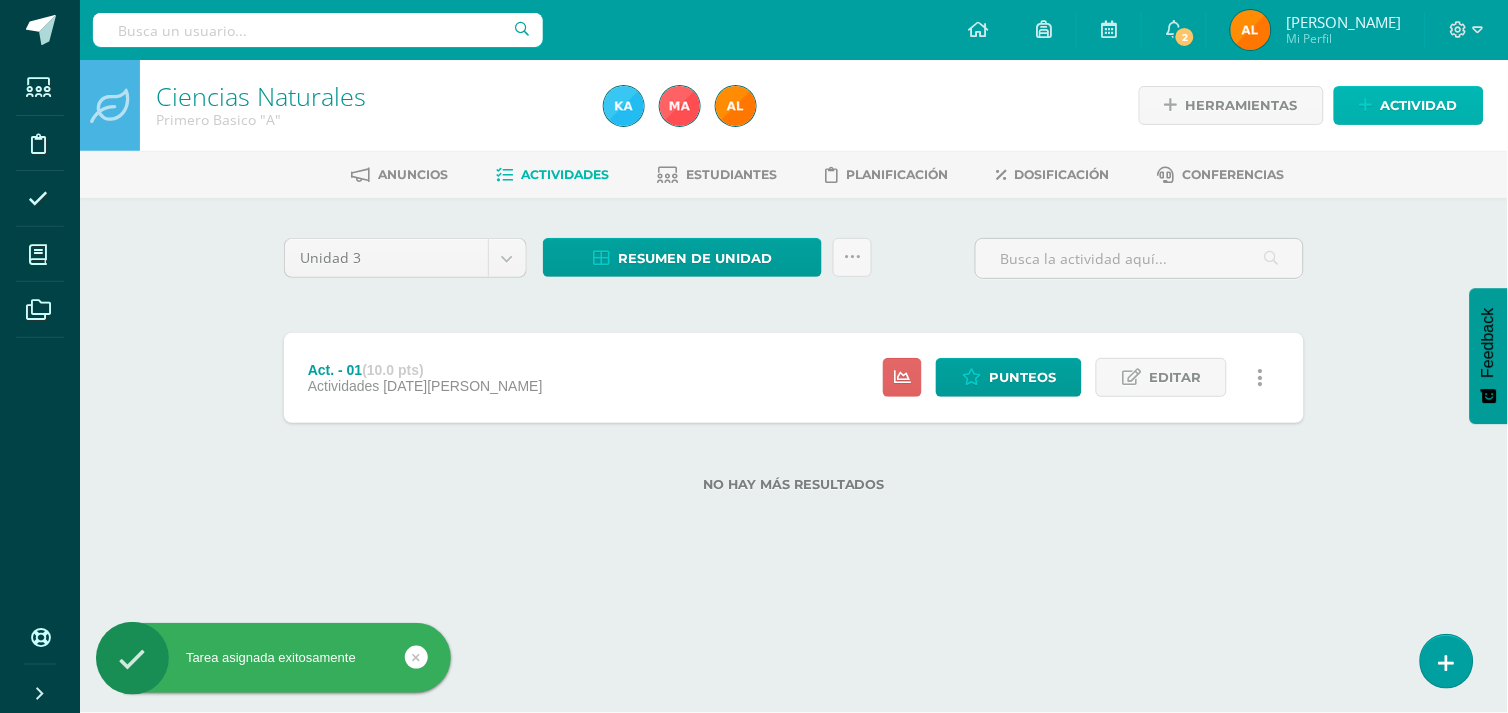 click on "Actividad" at bounding box center [1419, 105] 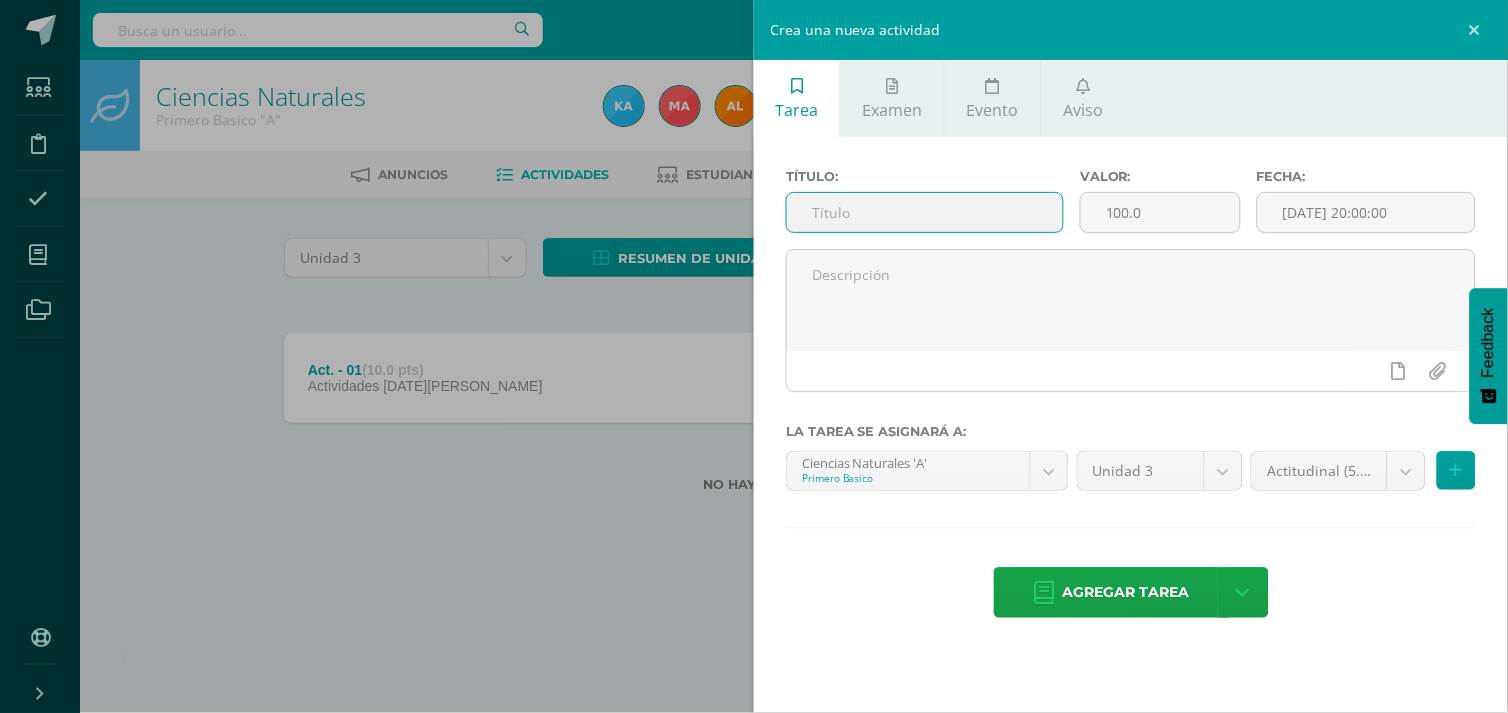 click at bounding box center (925, 212) 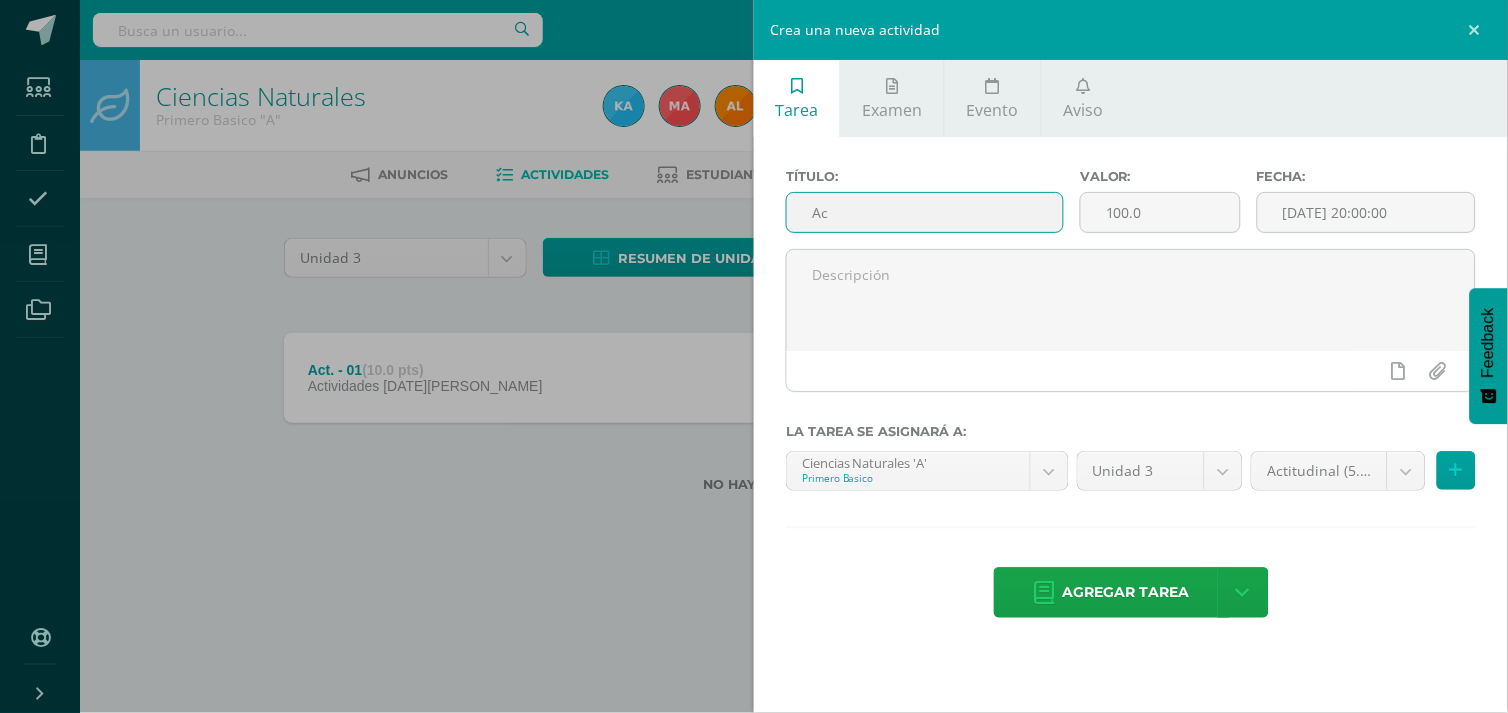 type on "Act. -  02" 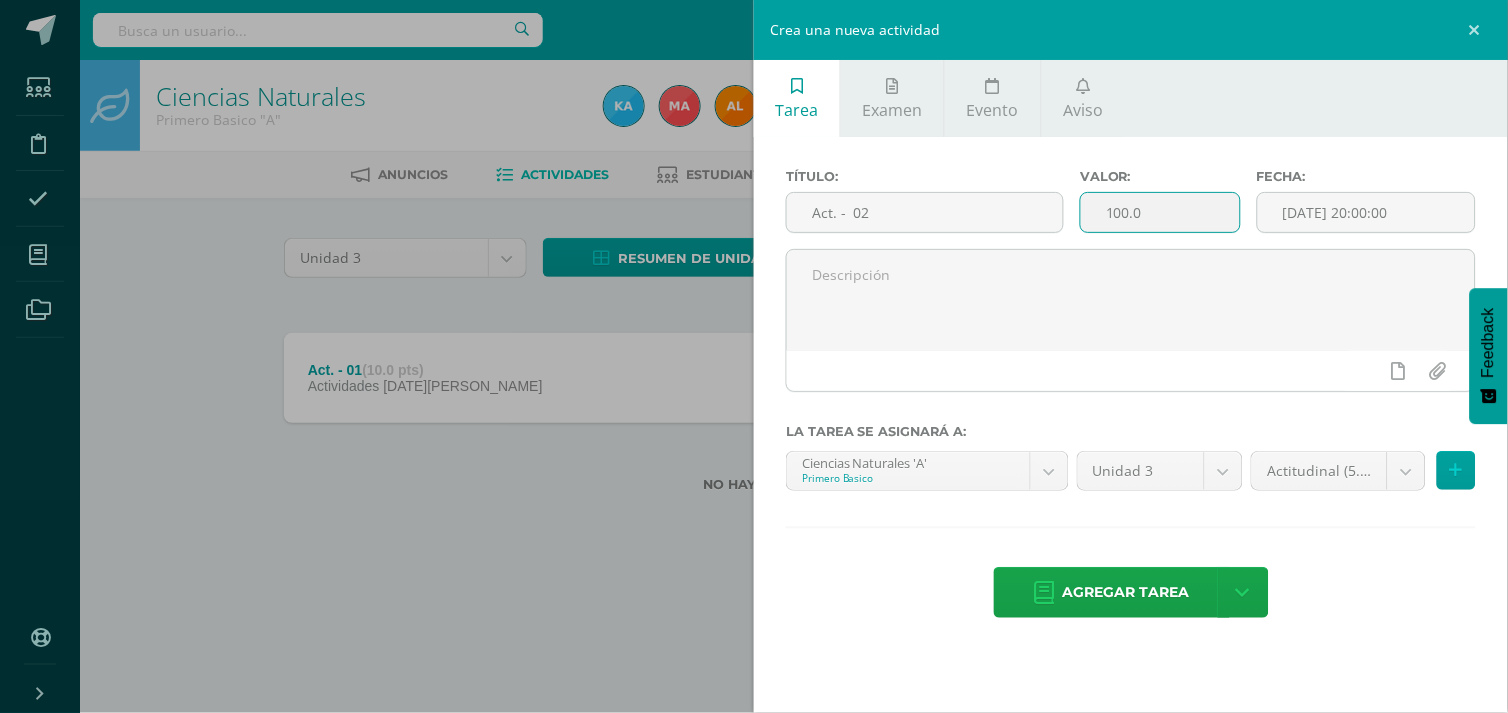 click on "100.0" at bounding box center [1160, 212] 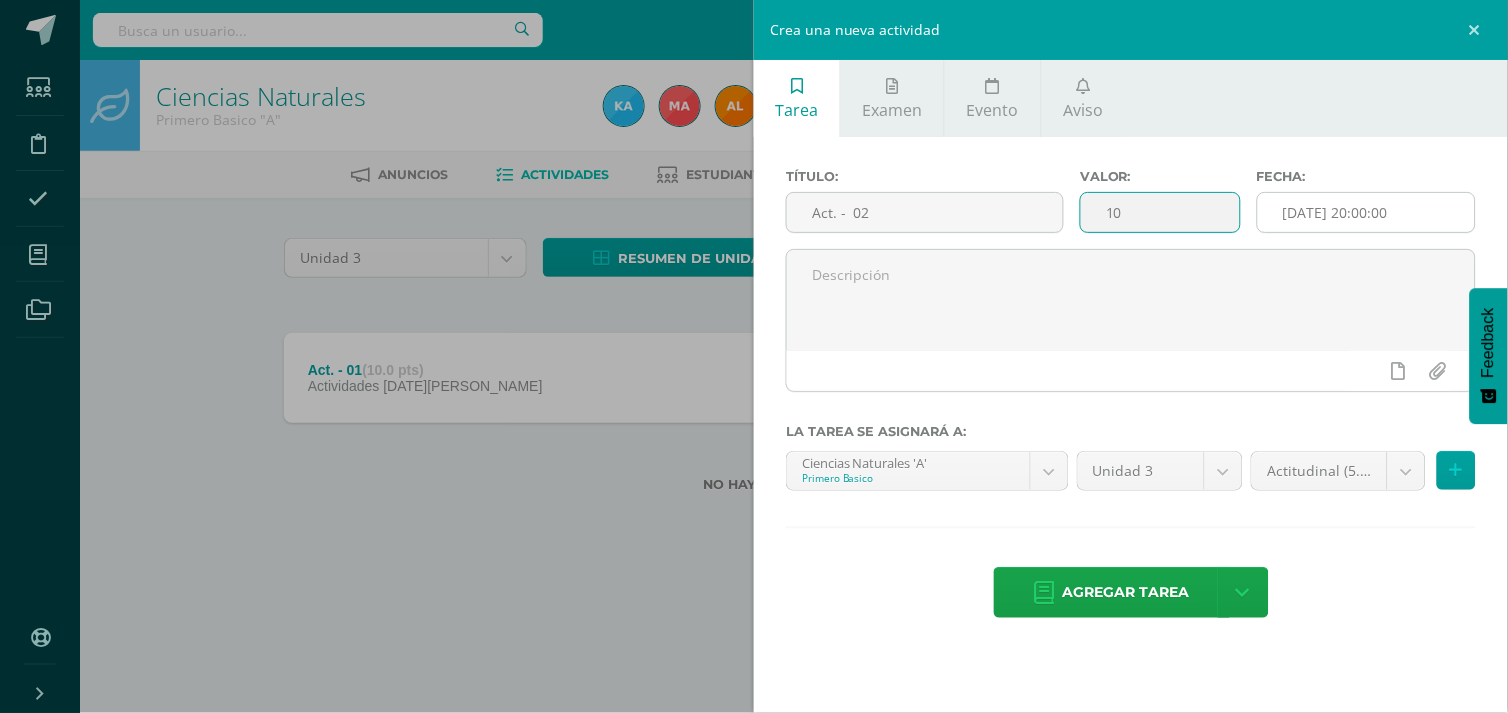 type on "10" 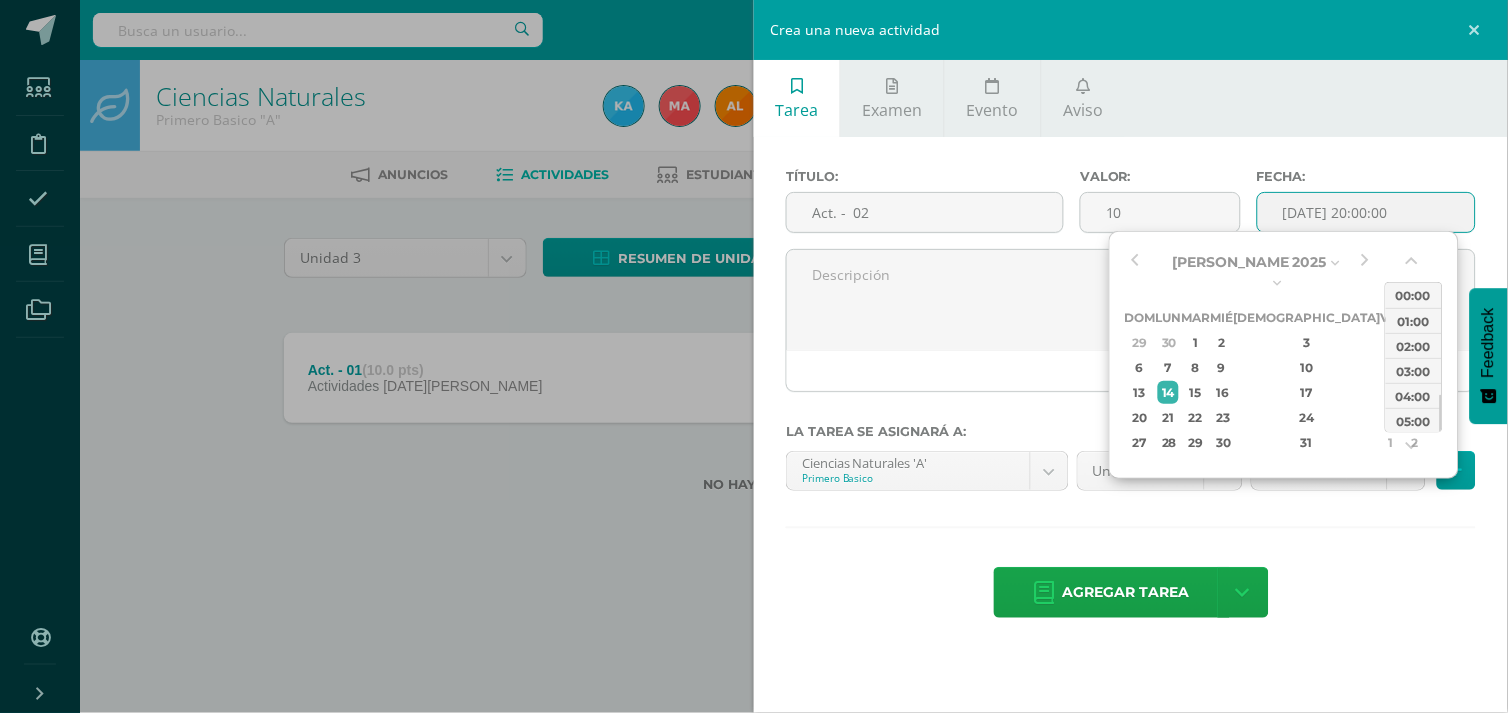 click on "[DATE] 20:00:00" at bounding box center (1366, 212) 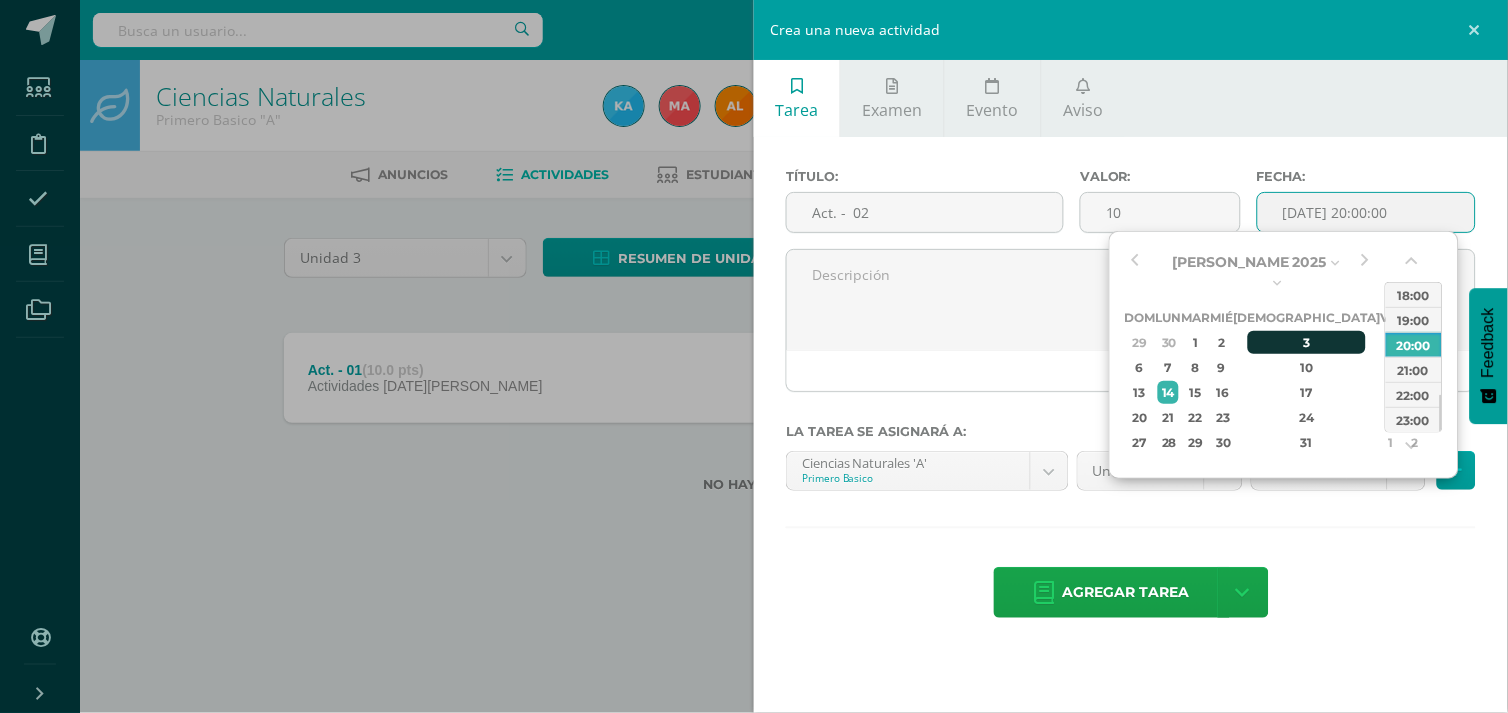 click on "3" at bounding box center (1307, 342) 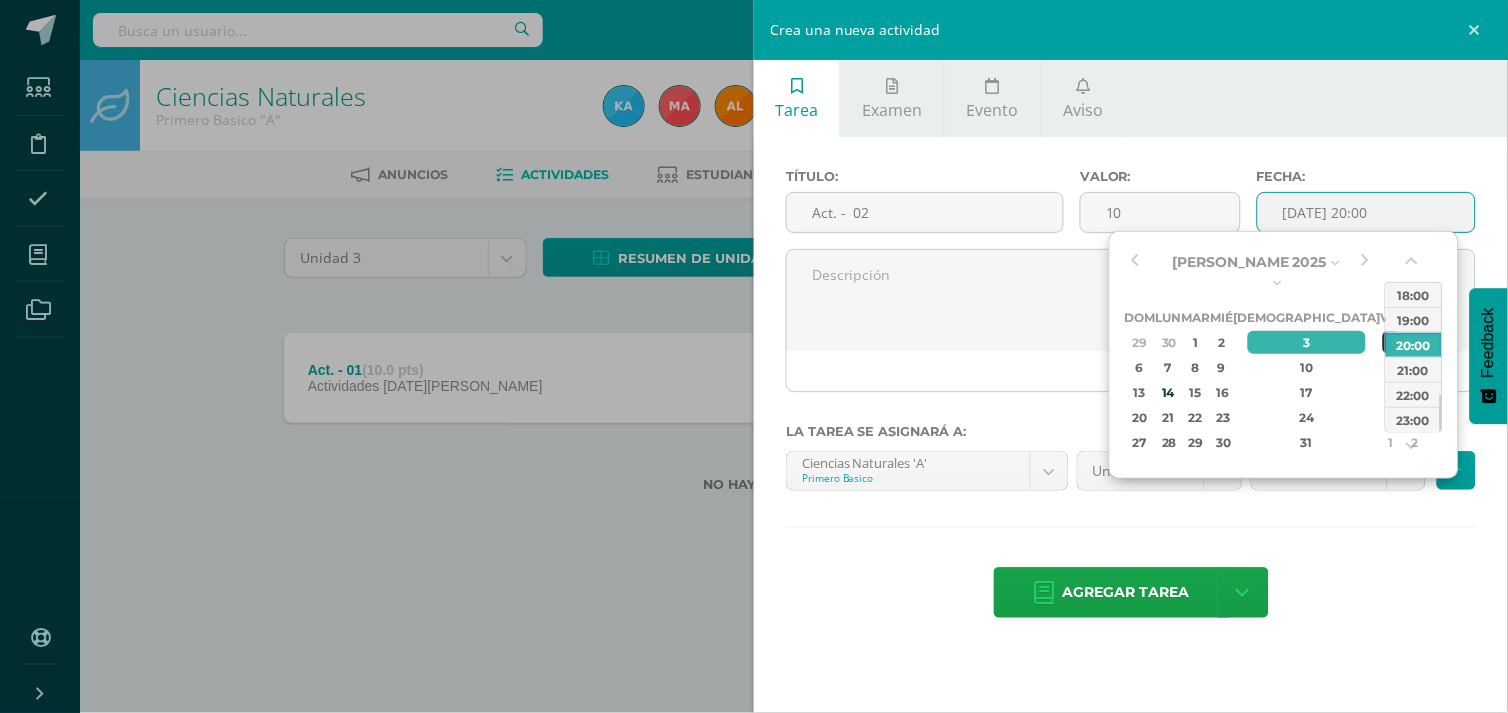 click on "4" at bounding box center [1392, 342] 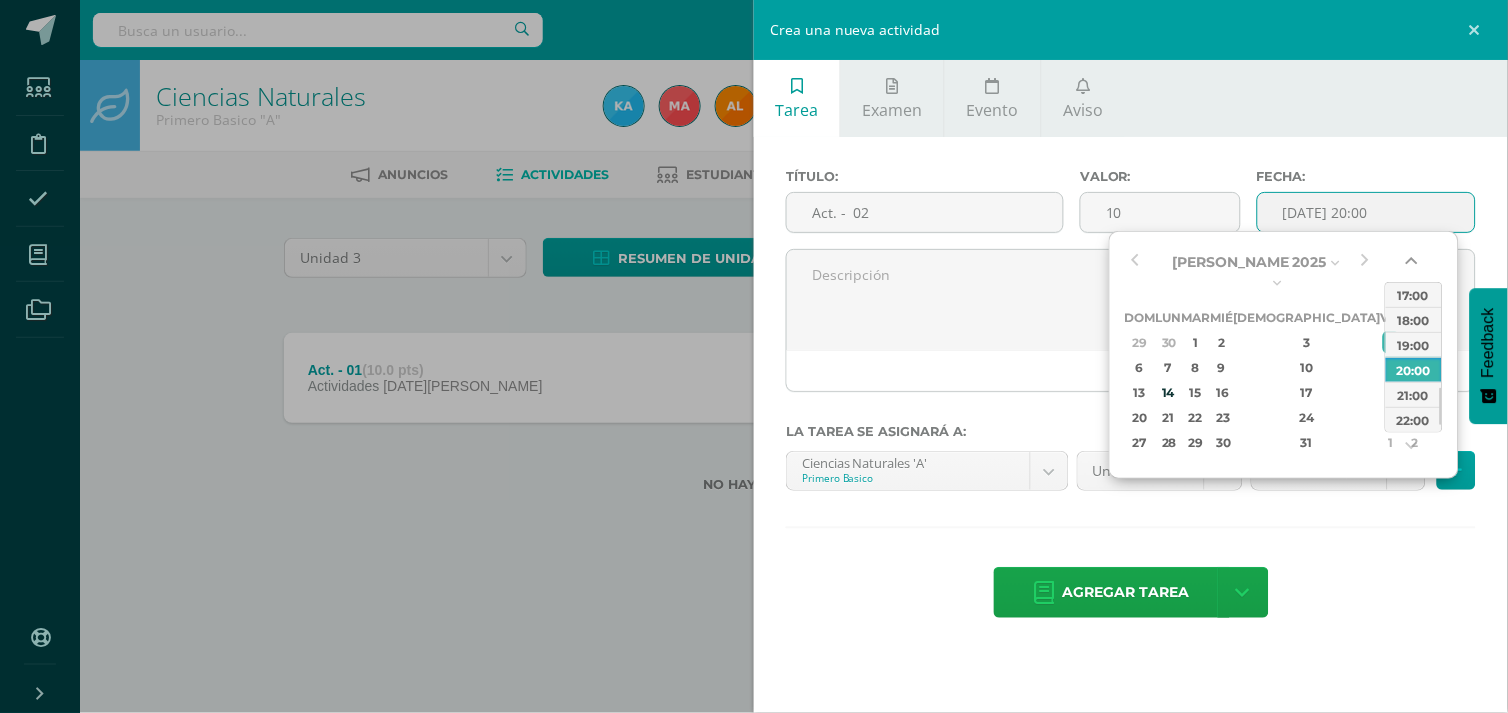 click at bounding box center (1414, 265) 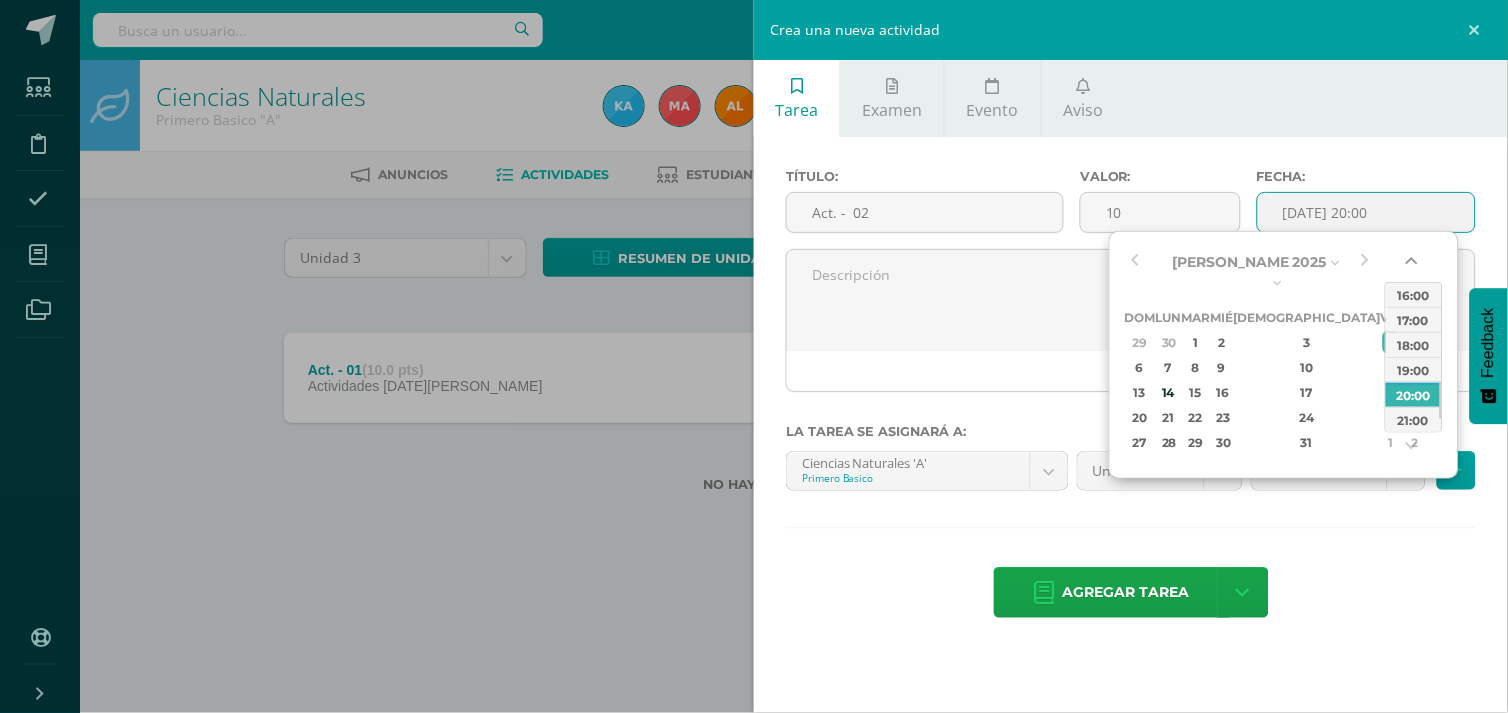 click at bounding box center [1414, 265] 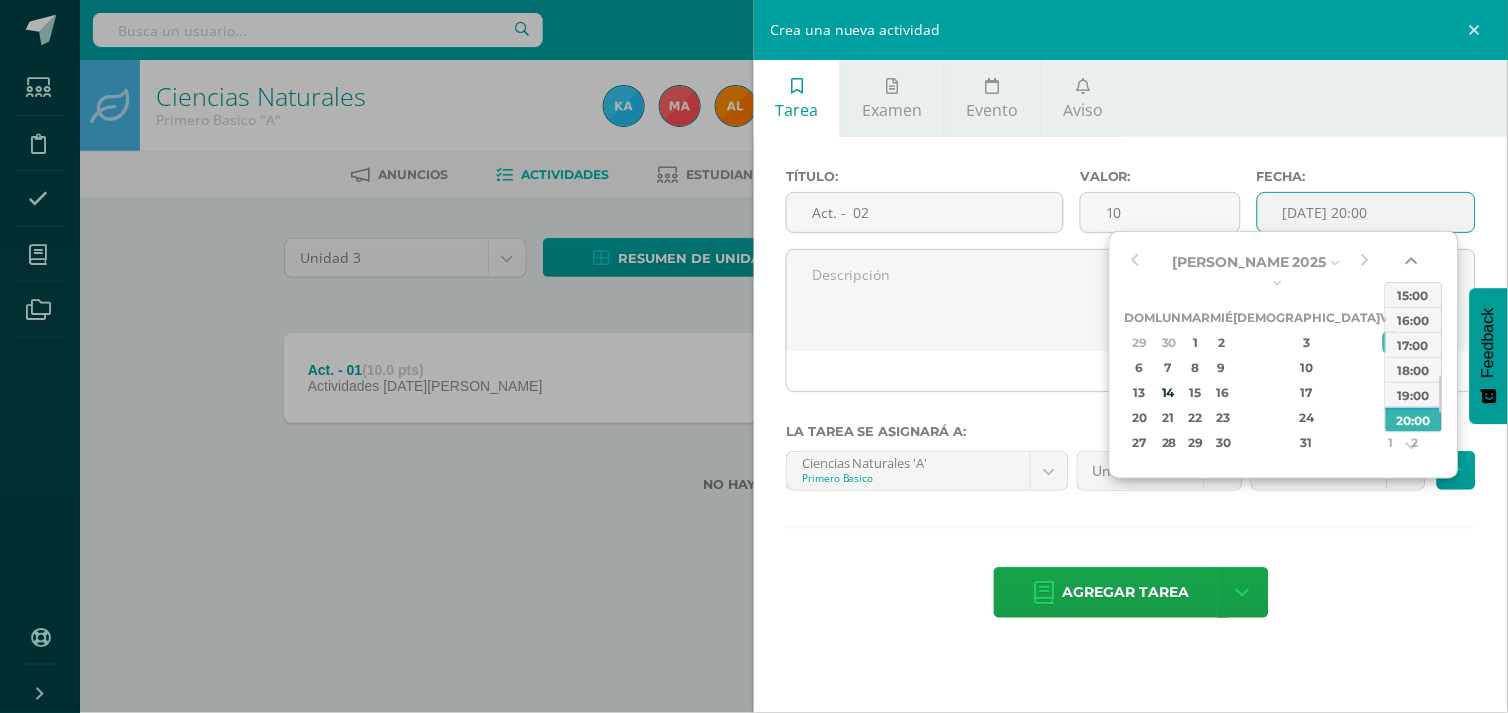 click at bounding box center (1414, 265) 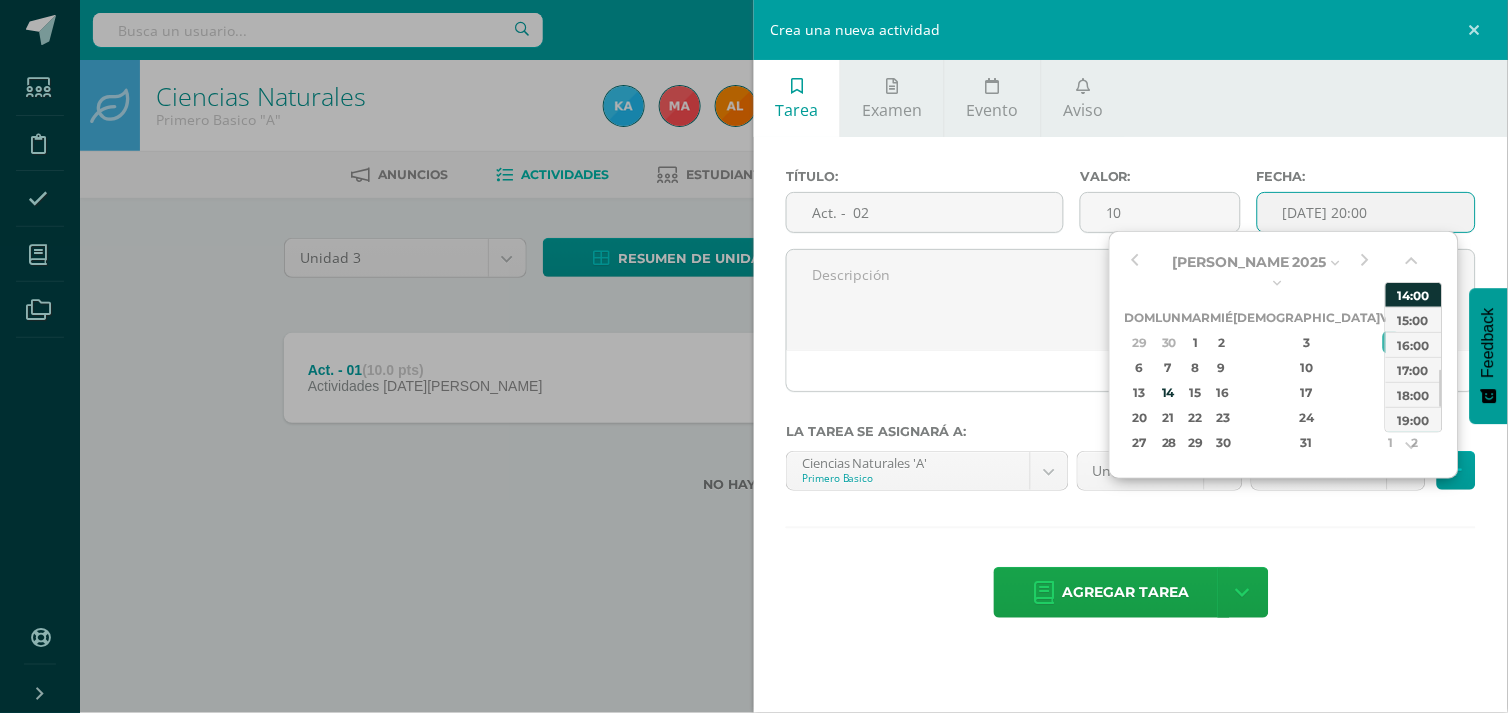 click on "14:00" at bounding box center (1414, 294) 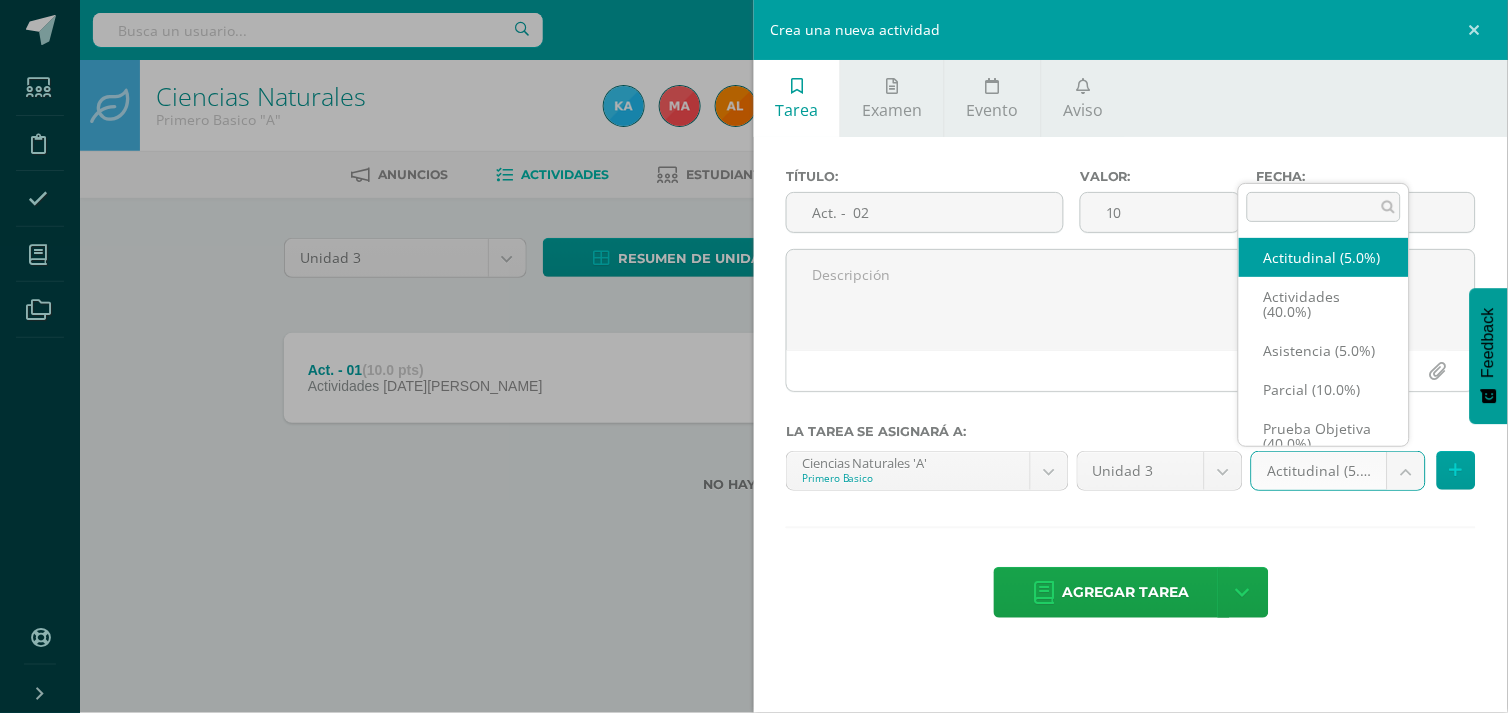 click on "Tarea asignada exitosamente         Estudiantes Disciplina Asistencia Mis cursos Archivos Soporte
Ayuda
Reportar un problema
Centro de ayuda
Últimas actualizaciones
Cerrar panel
Poqomam
Primero
Primaria
"A"
Actividades Estudiantes Planificación Dosificación
Poqomam
Primero
Primaria
"B"
Actividades Estudiantes Planificación Dosificación
Poqomam
Segundo
Primaria
"A"
Actividades Estudiantes Planificación 2 2 0" at bounding box center (754, 278) 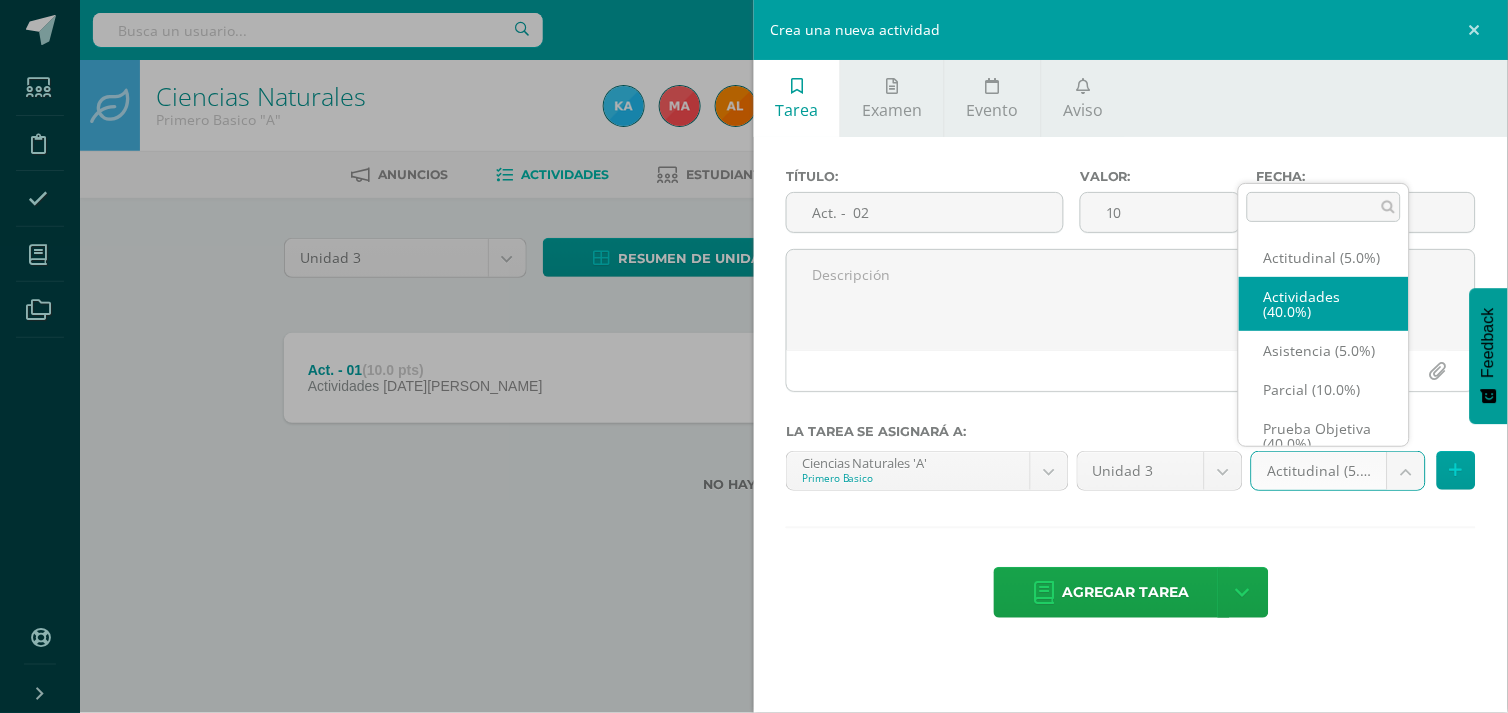 select on "119308" 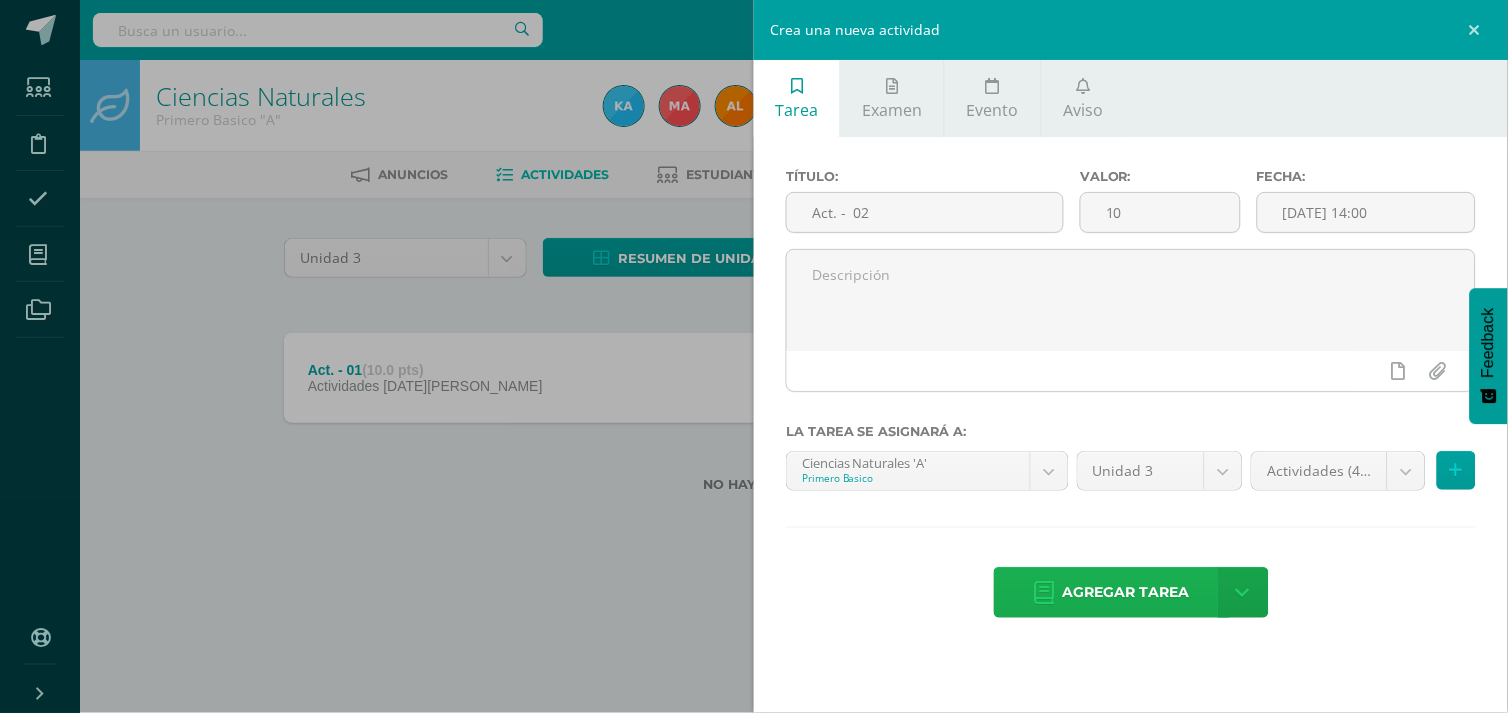 click on "Agregar tarea" at bounding box center [1126, 592] 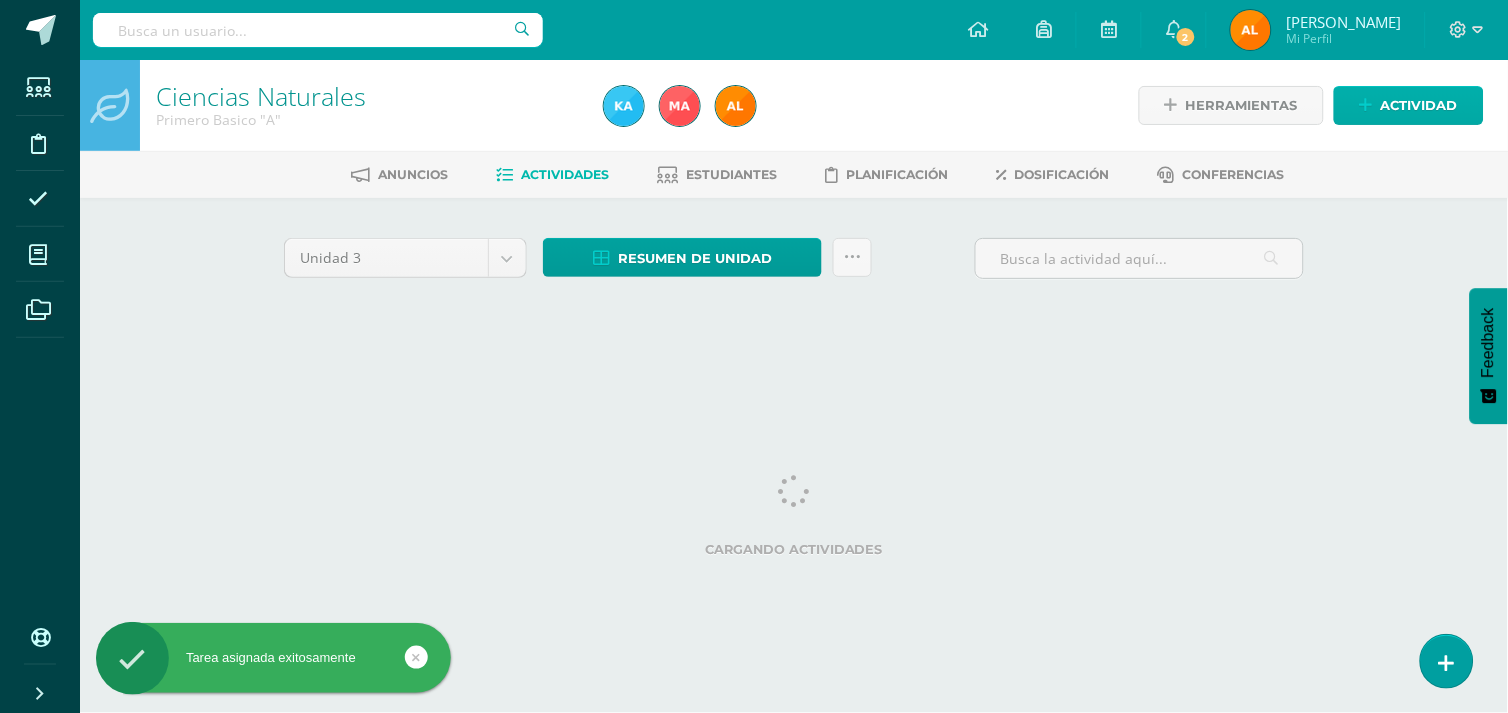 scroll, scrollTop: 0, scrollLeft: 0, axis: both 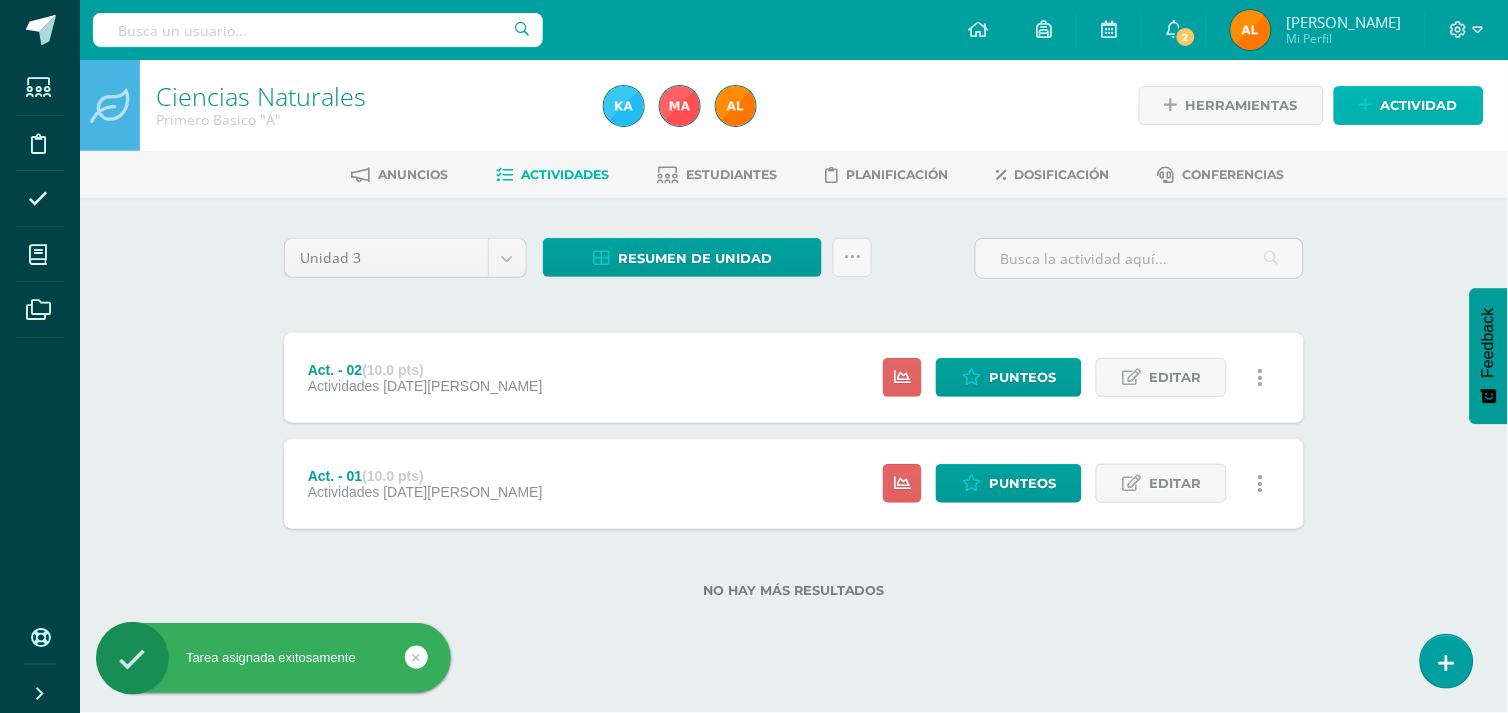 click on "Actividad" at bounding box center (1419, 105) 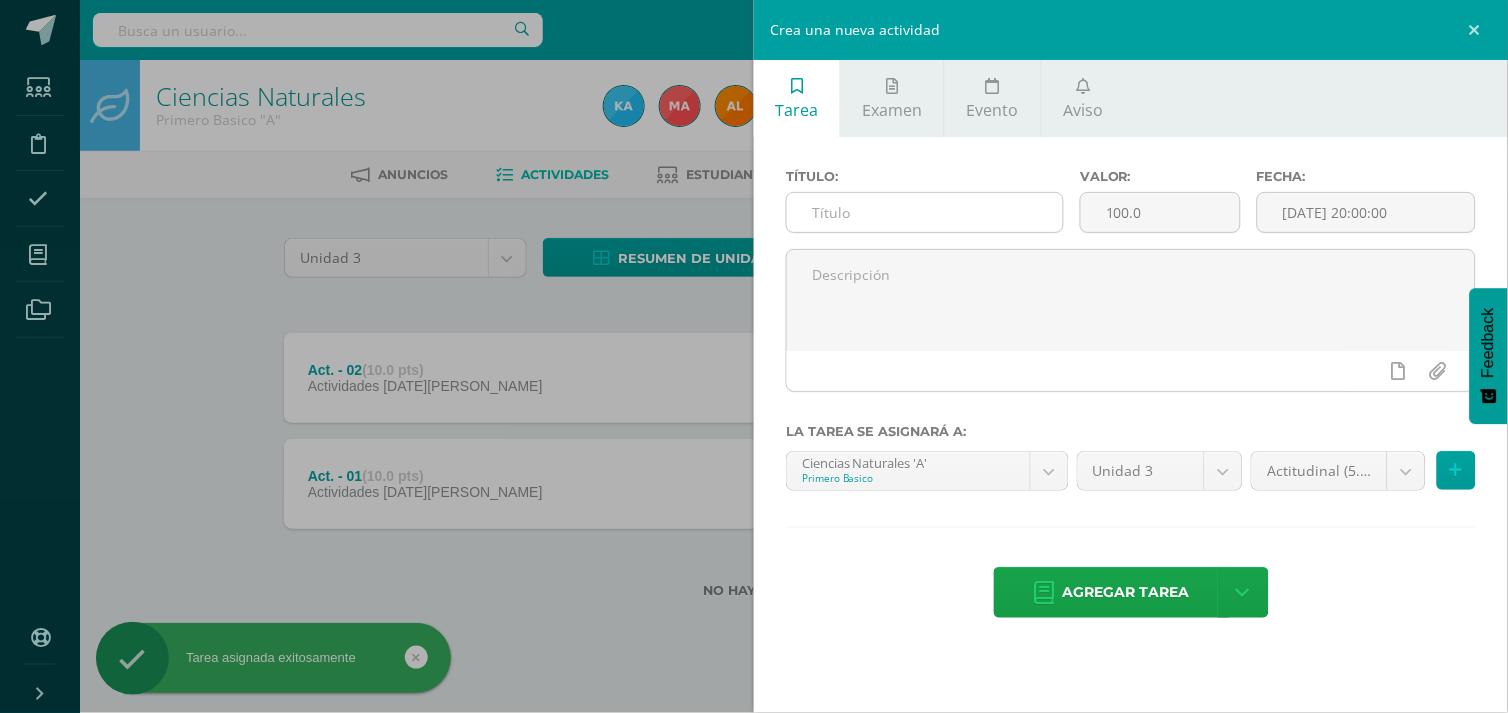 click at bounding box center [925, 212] 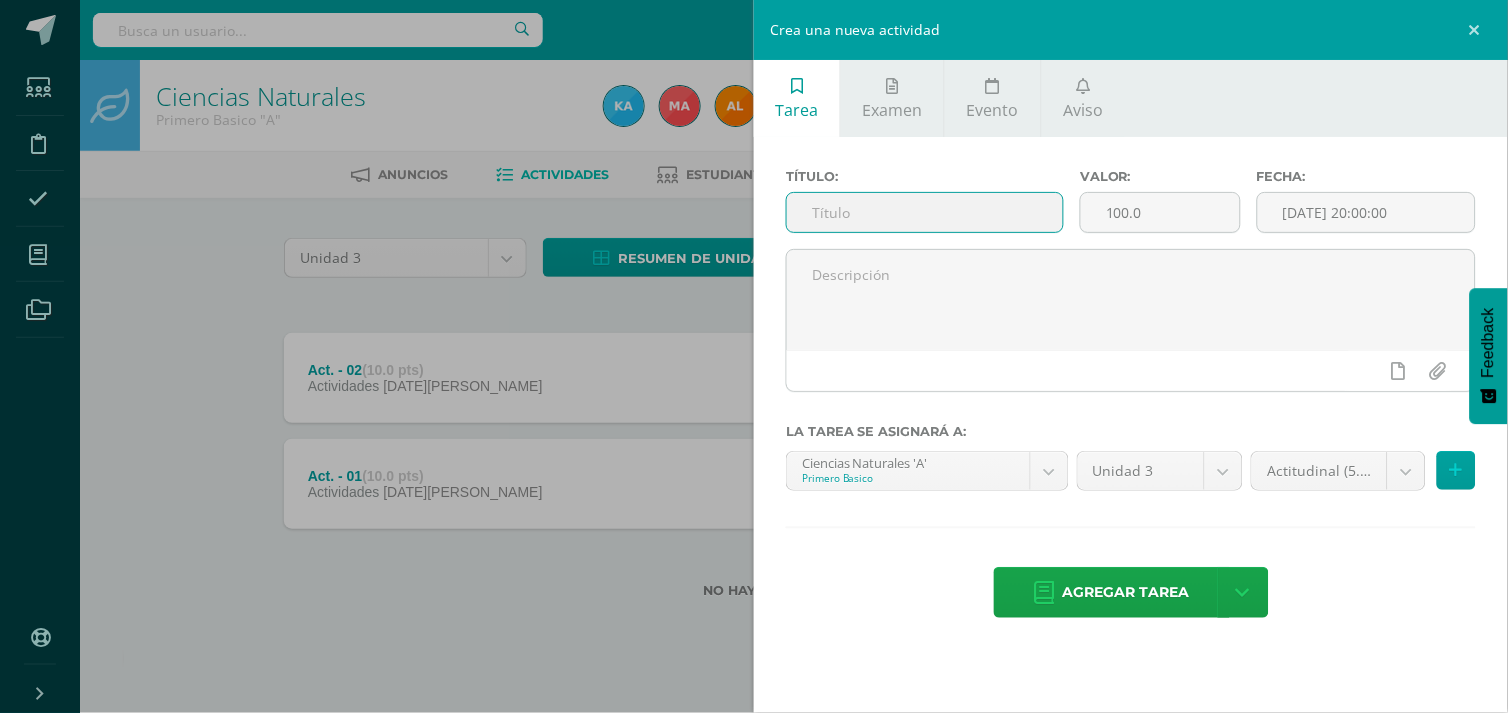 type on "Act-03" 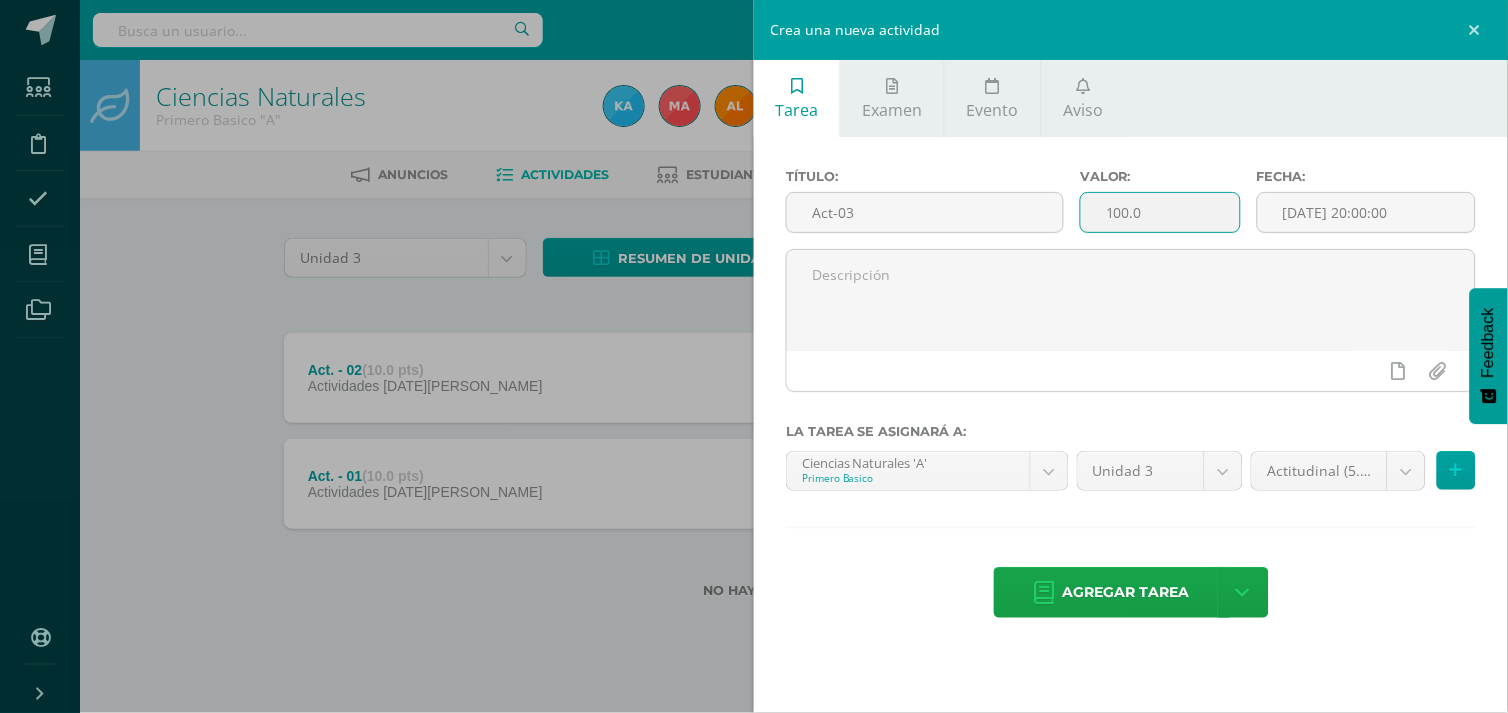 click on "100.0" at bounding box center (1160, 212) 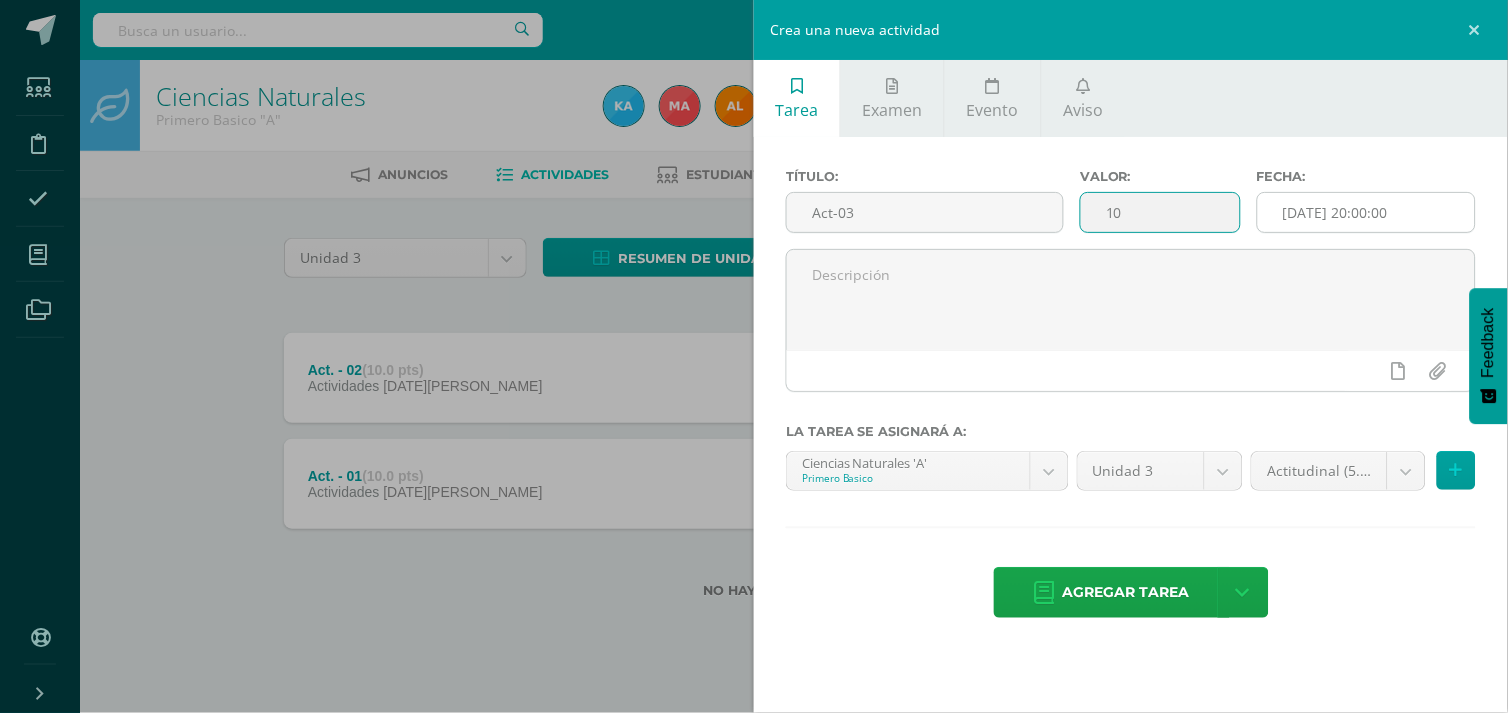 type on "10" 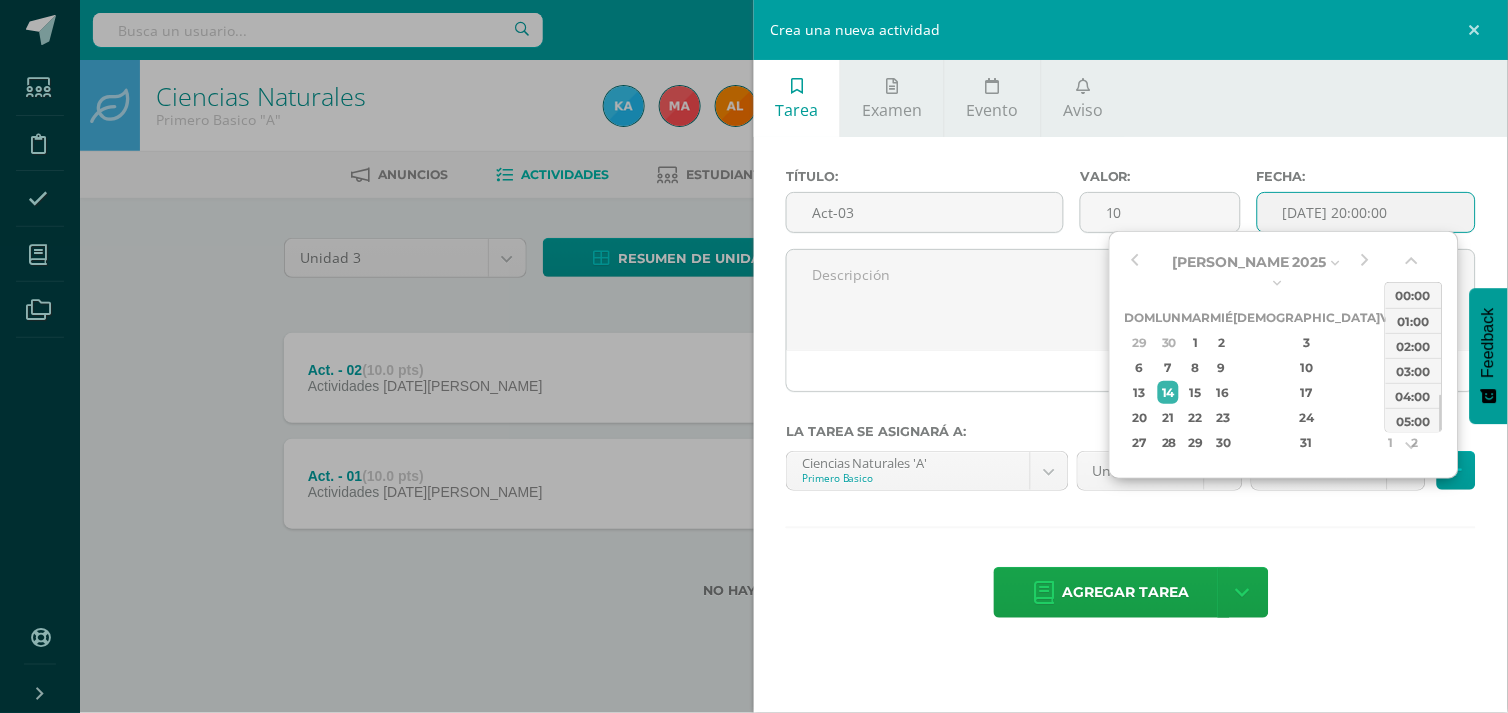 click on "[DATE] 20:00:00" at bounding box center [1366, 212] 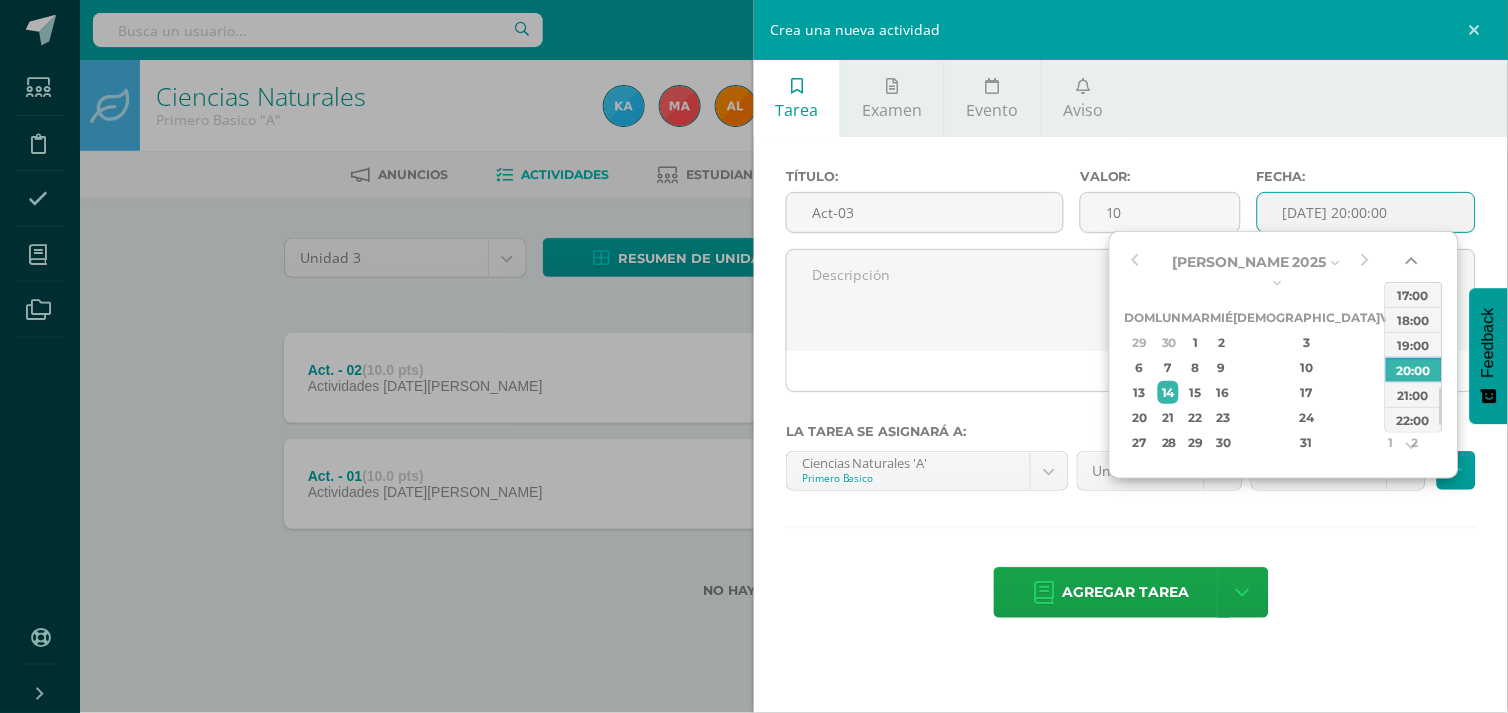 click at bounding box center [1414, 265] 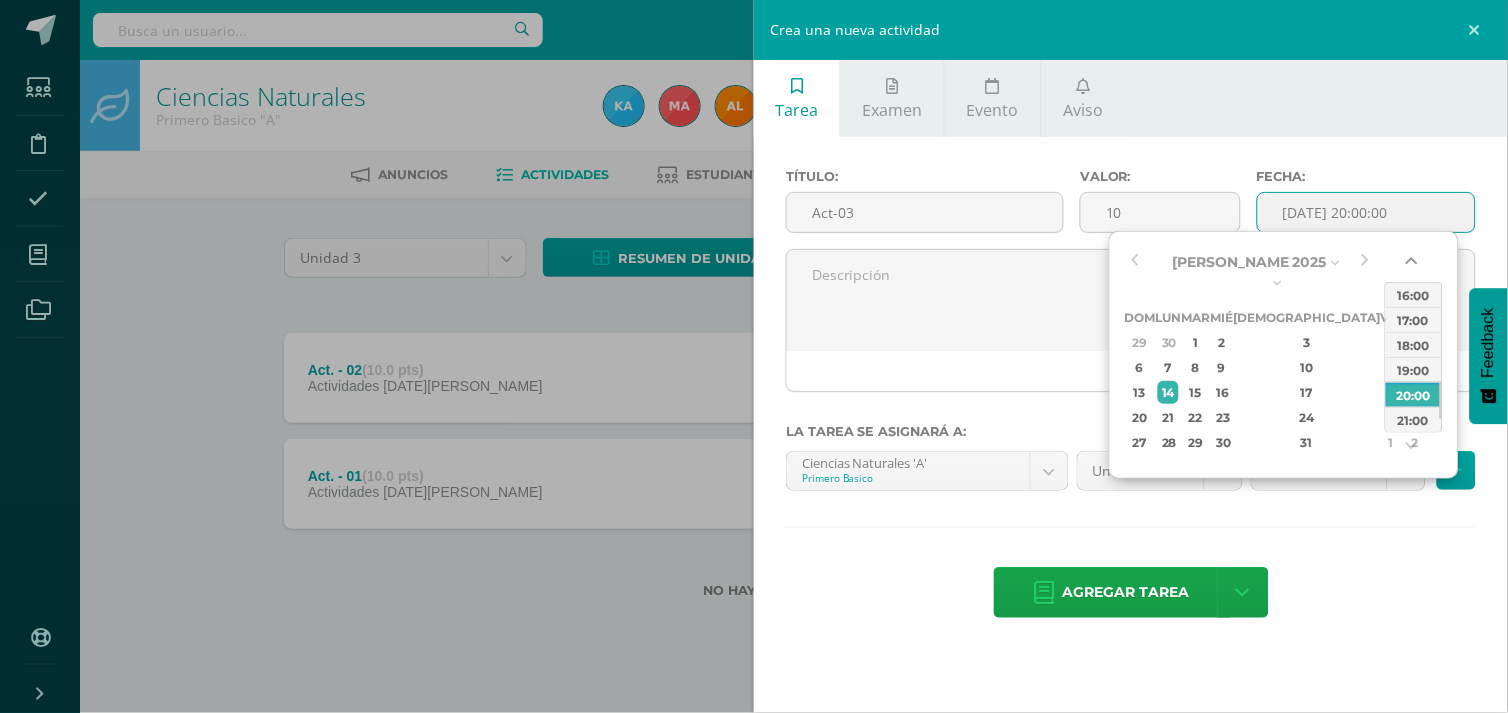 click at bounding box center (1414, 265) 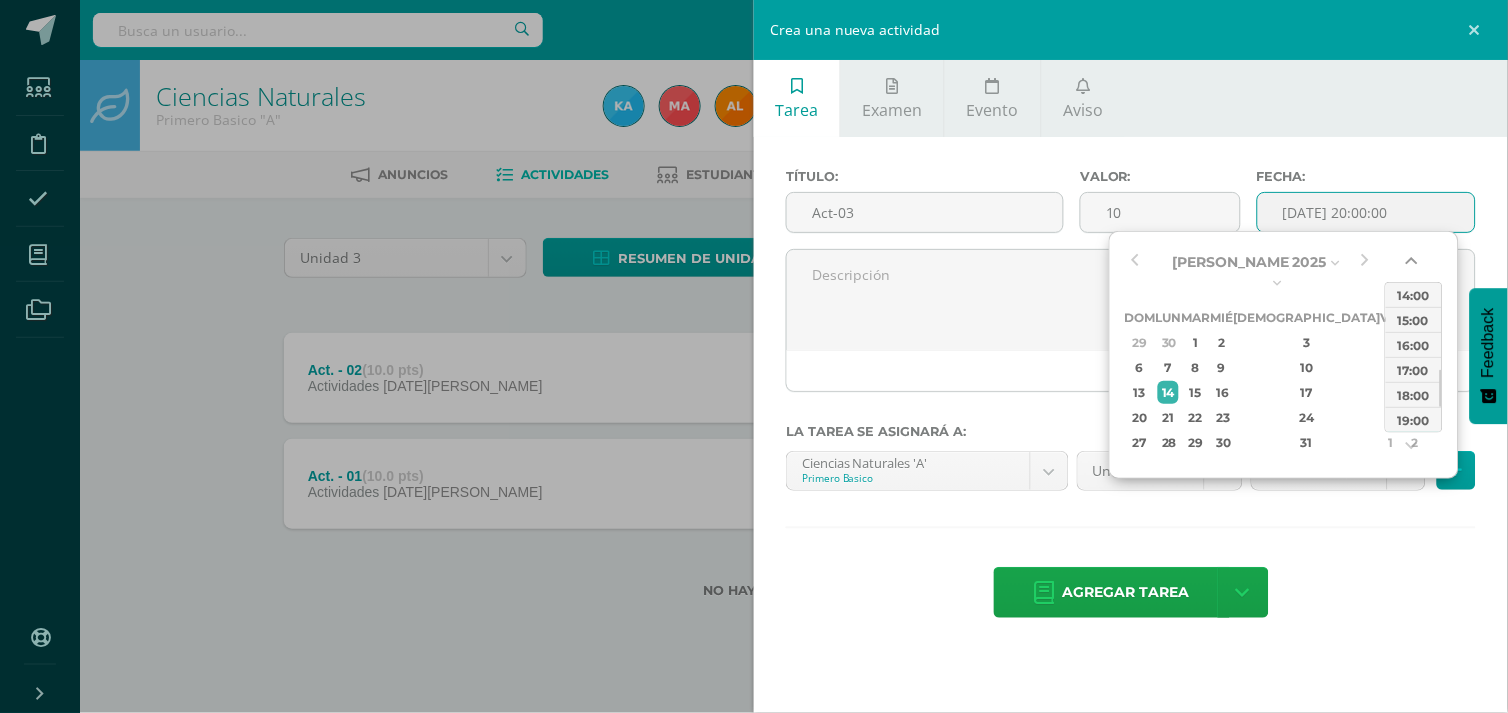 click at bounding box center (1414, 265) 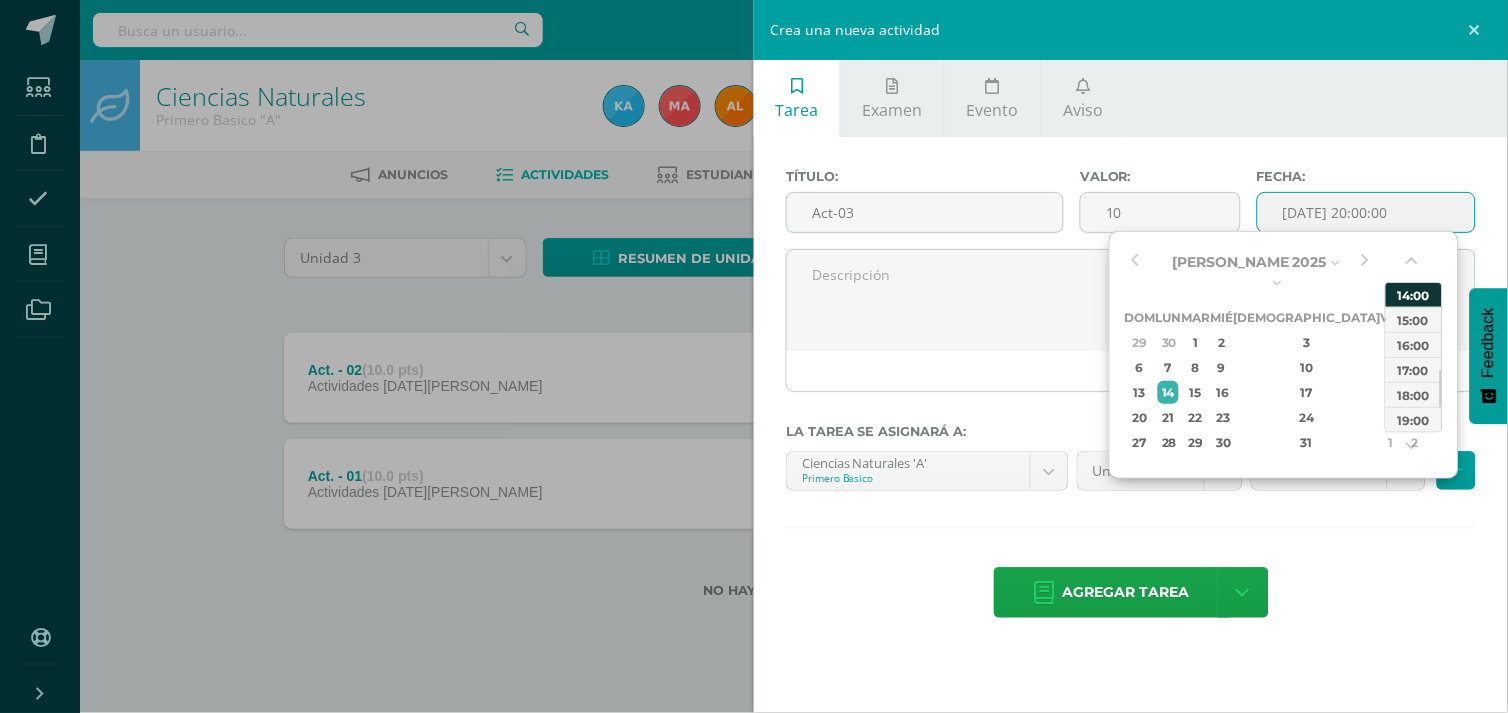 click on "14:00" at bounding box center (1414, 294) 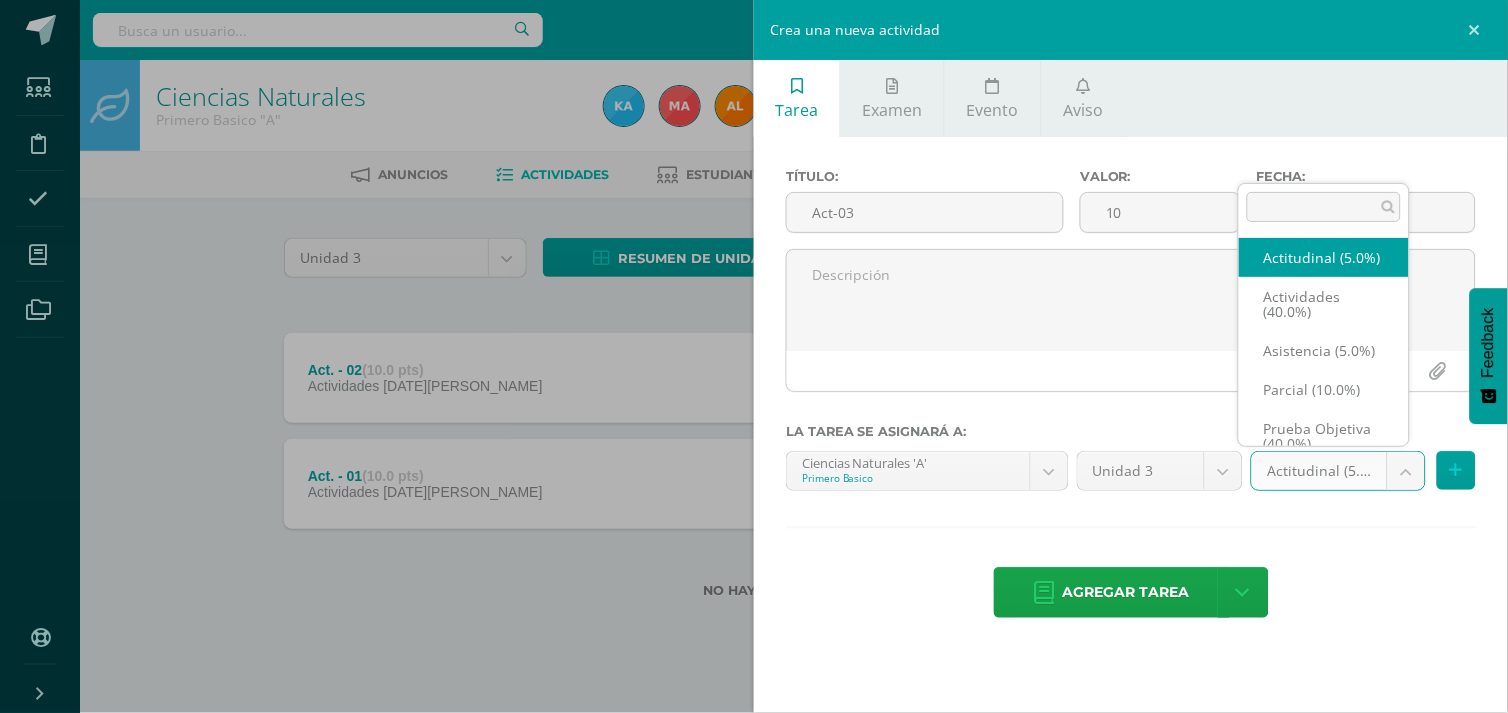 click on "Tarea asignada exitosamente         Estudiantes Disciplina Asistencia Mis cursos Archivos Soporte
Ayuda
Reportar un problema
Centro de ayuda
Últimas actualizaciones
Cerrar panel
Poqomam
Primero
Primaria
"A"
Actividades Estudiantes Planificación Dosificación
Poqomam
Primero
Primaria
"B"
Actividades Estudiantes Planificación Dosificación
Poqomam
Segundo
Primaria
"A"
Actividades Estudiantes Planificación 2 2 0" at bounding box center [754, 331] 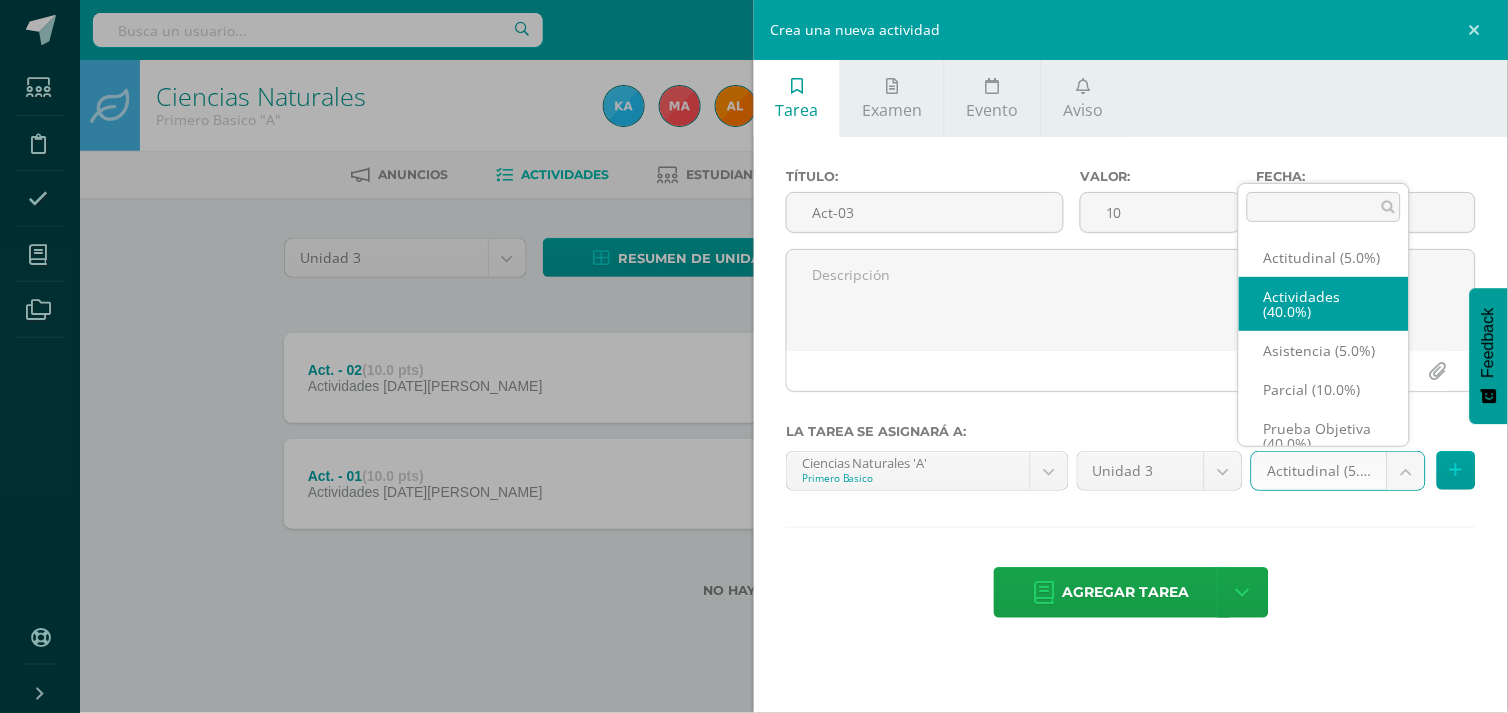 select on "119308" 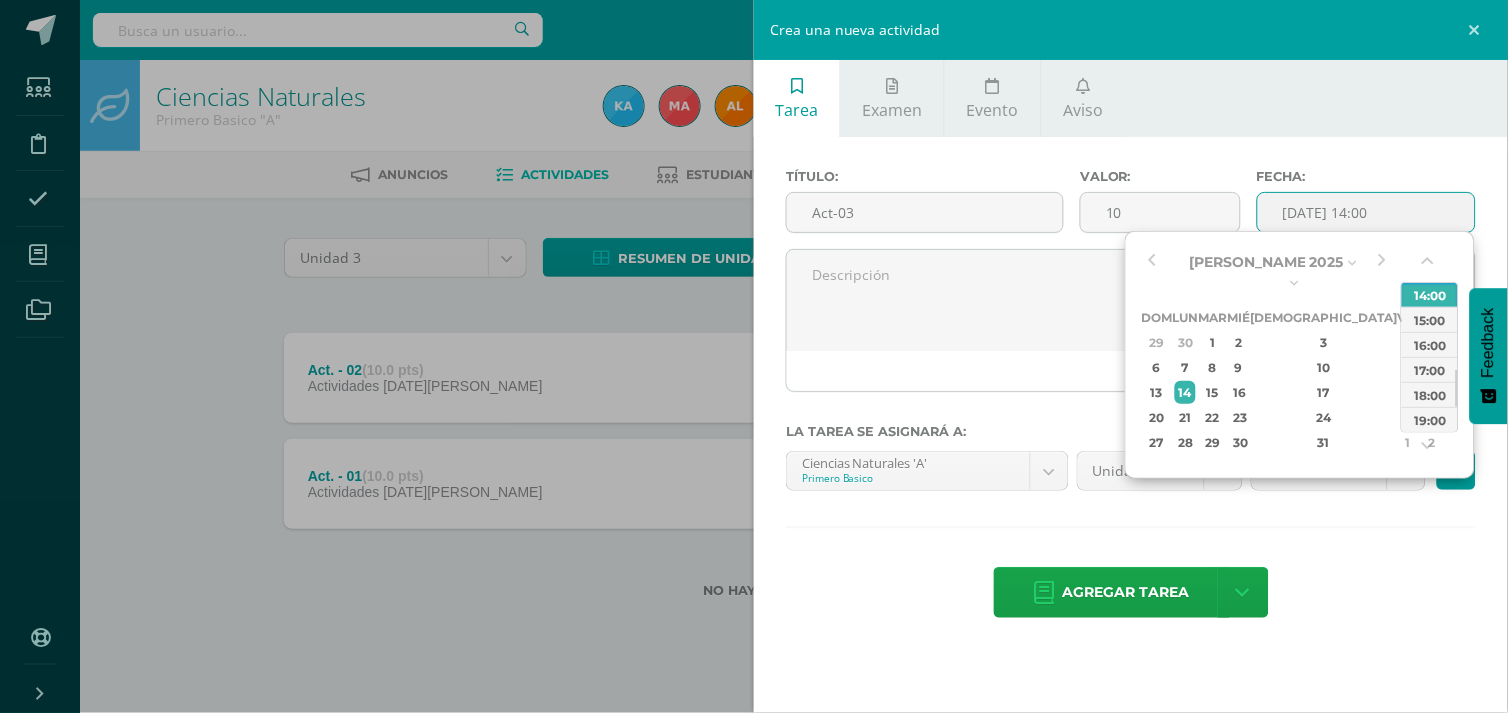 click on "2025-07-14 14:00" at bounding box center (1366, 212) 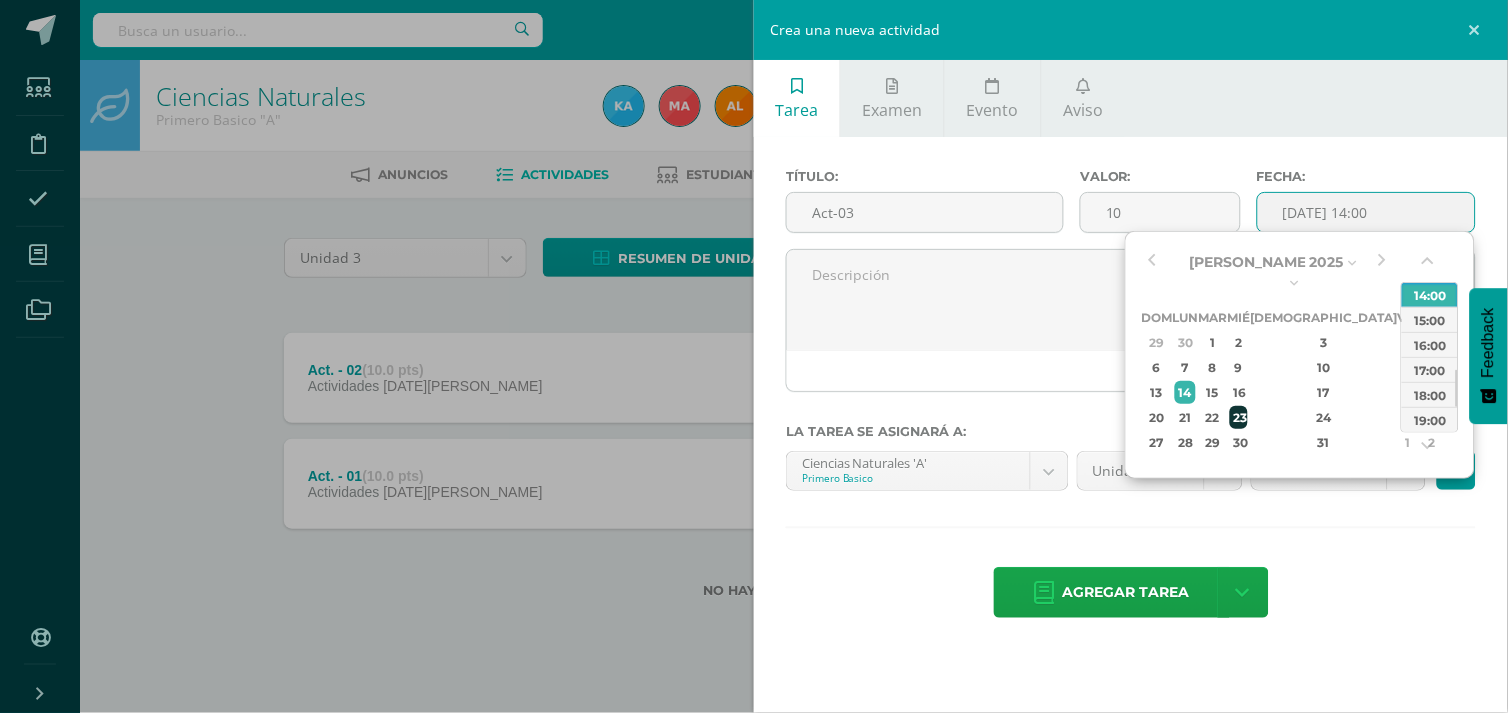 click on "23" at bounding box center [1238, 417] 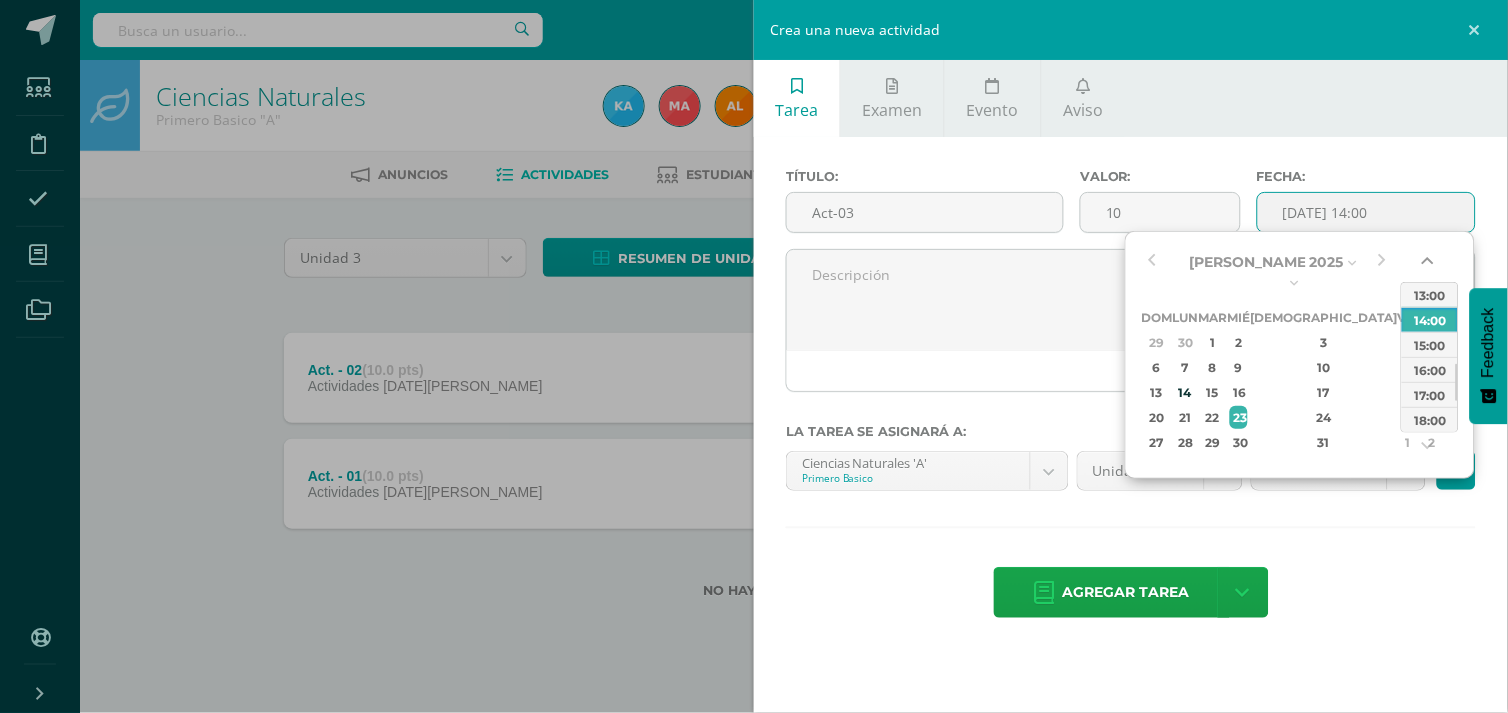 click at bounding box center (1430, 265) 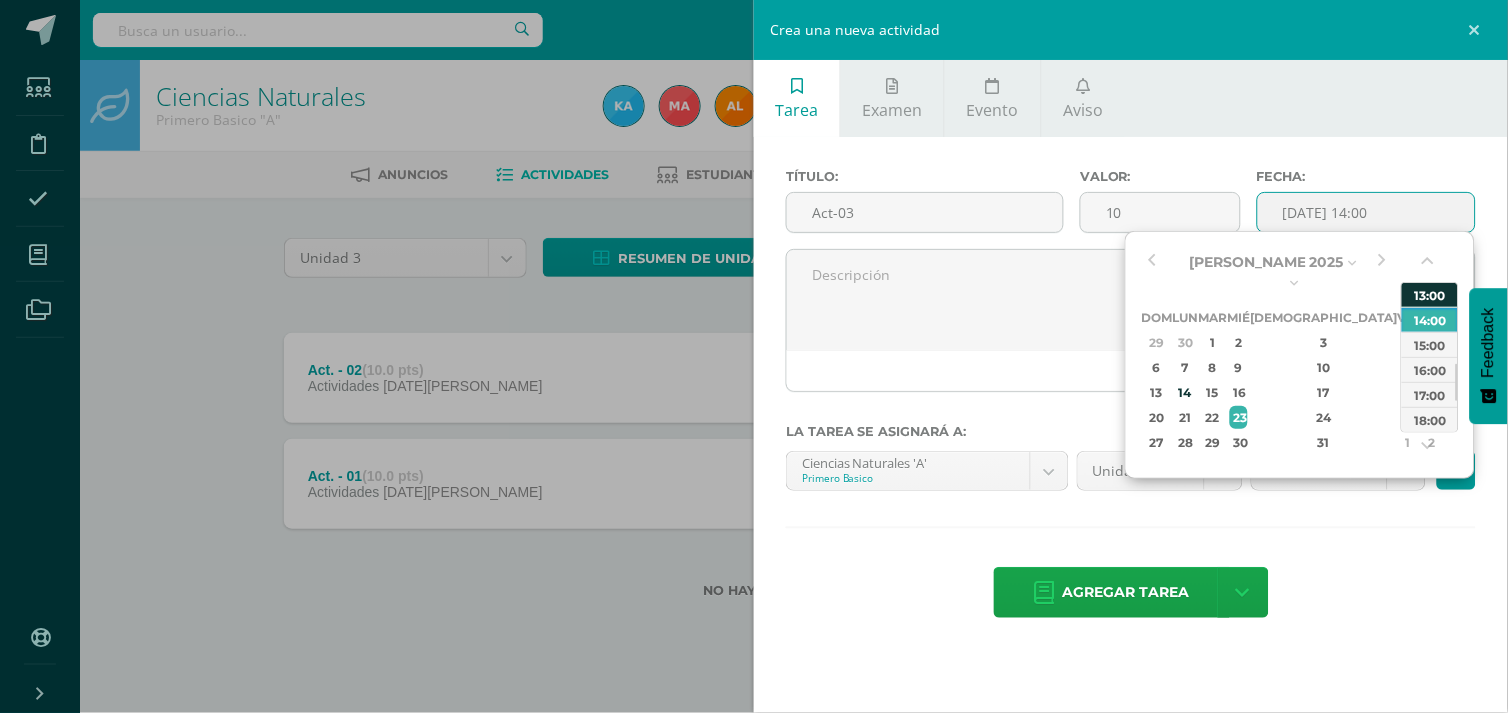 click on "13:00" at bounding box center (1430, 294) 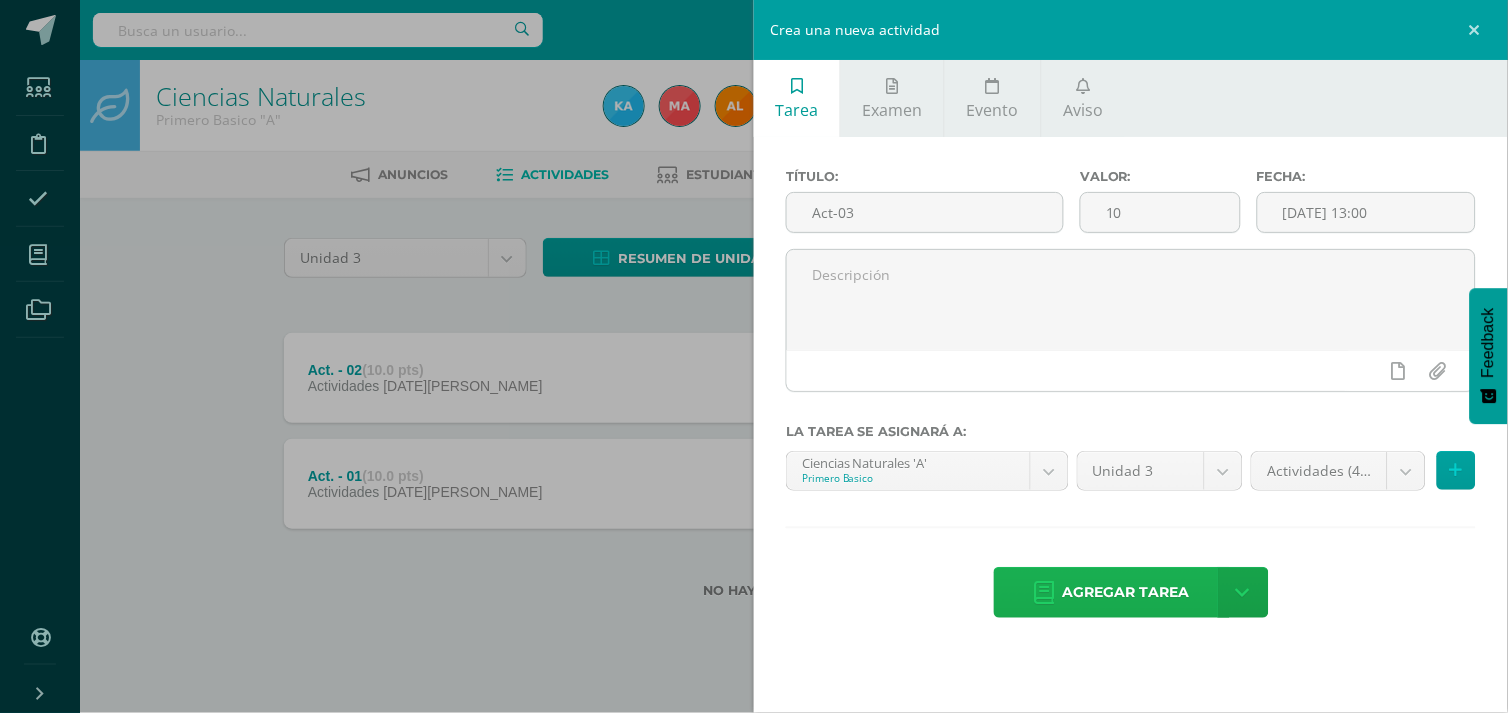 click on "Agregar tarea" at bounding box center (1126, 592) 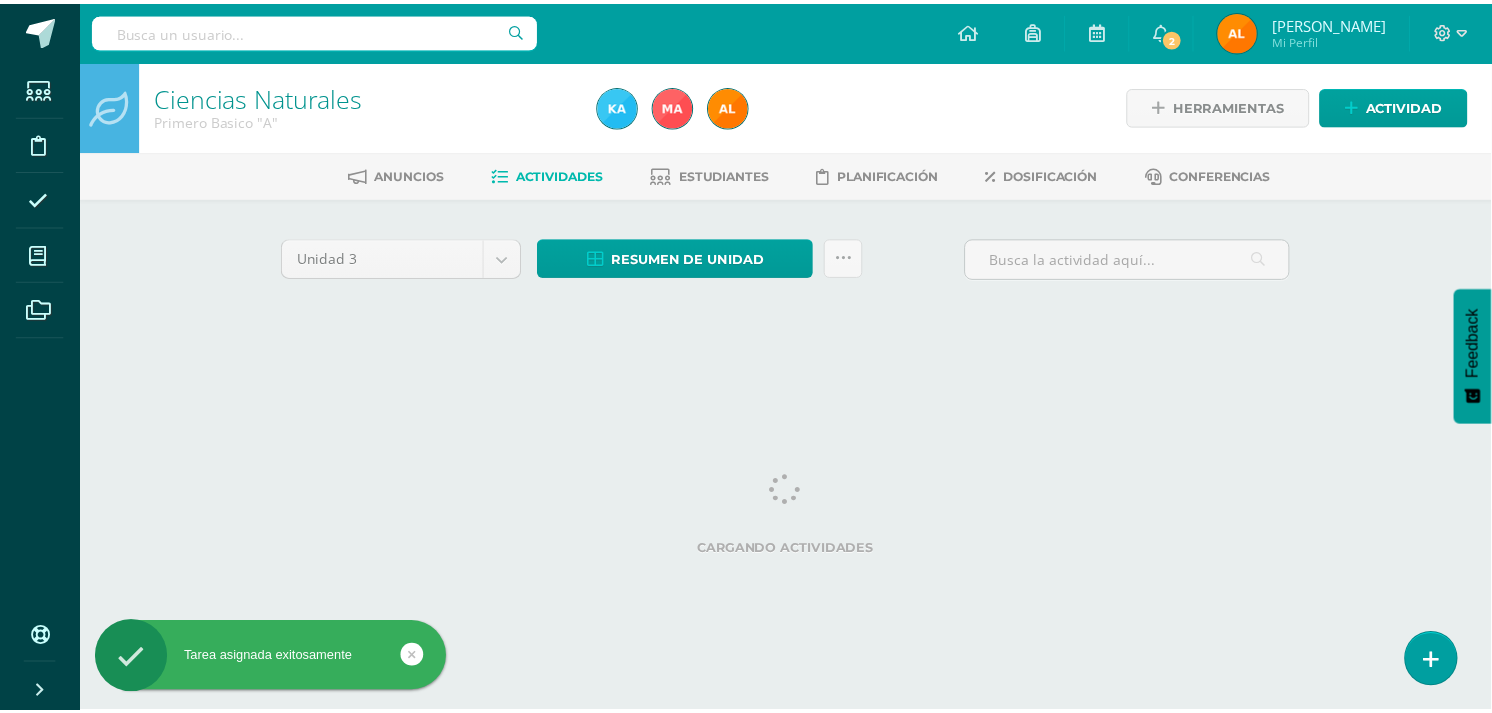 scroll, scrollTop: 0, scrollLeft: 0, axis: both 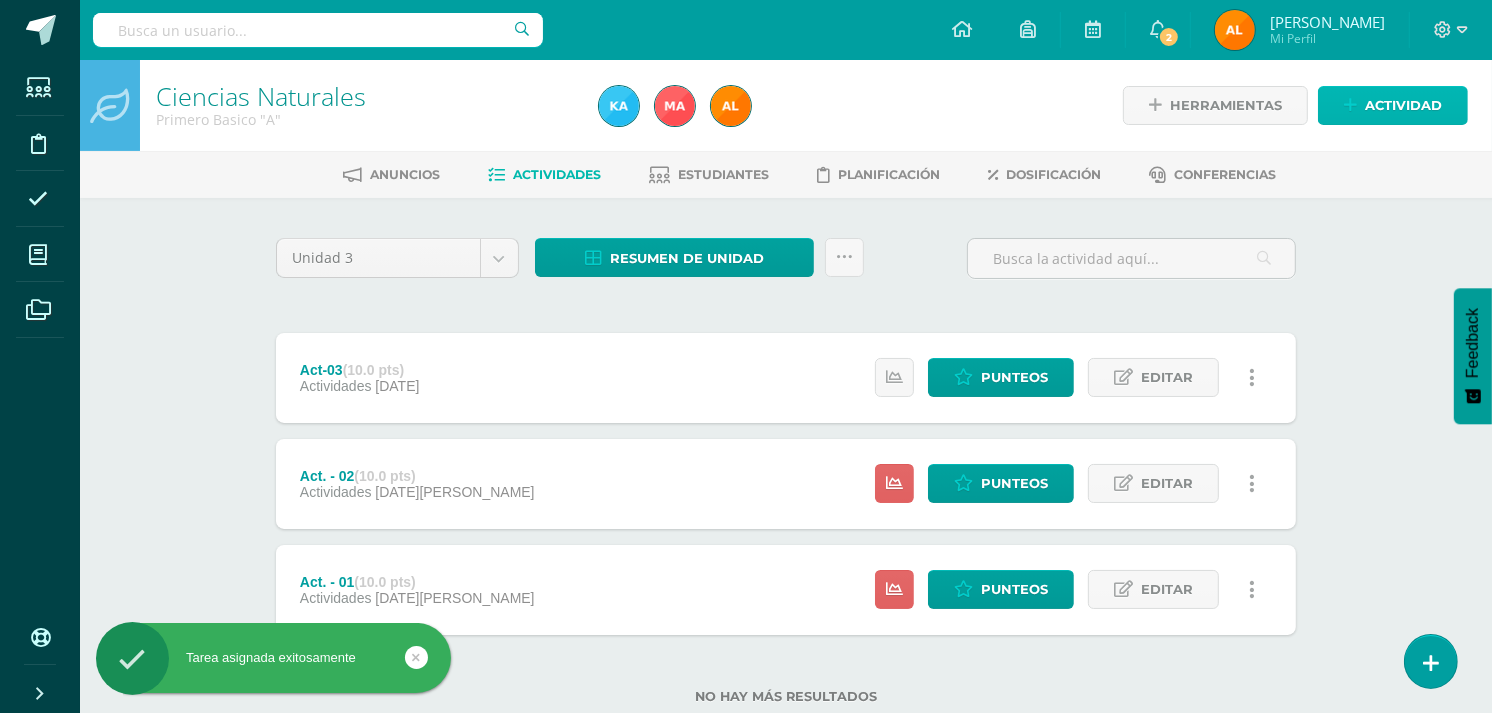 click on "Actividad" at bounding box center [1403, 105] 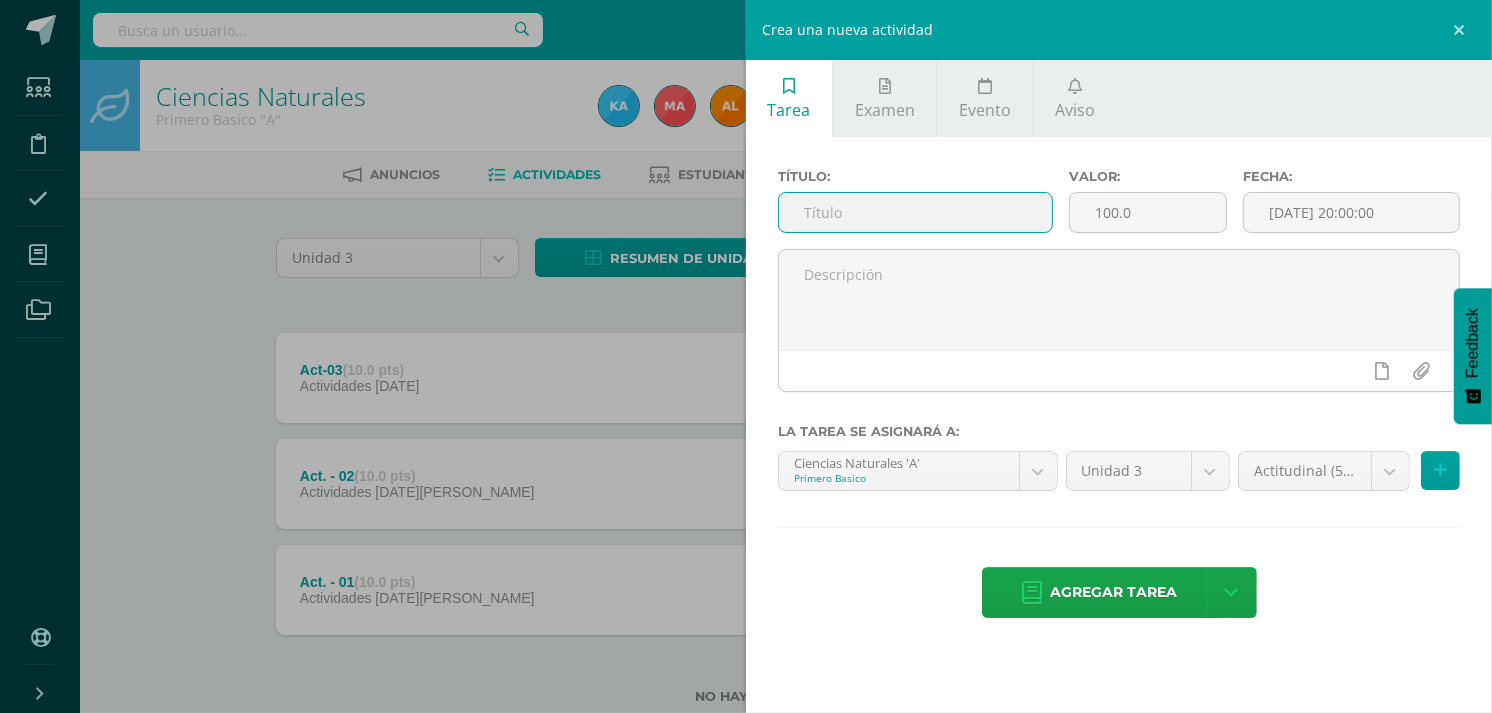 click at bounding box center (915, 212) 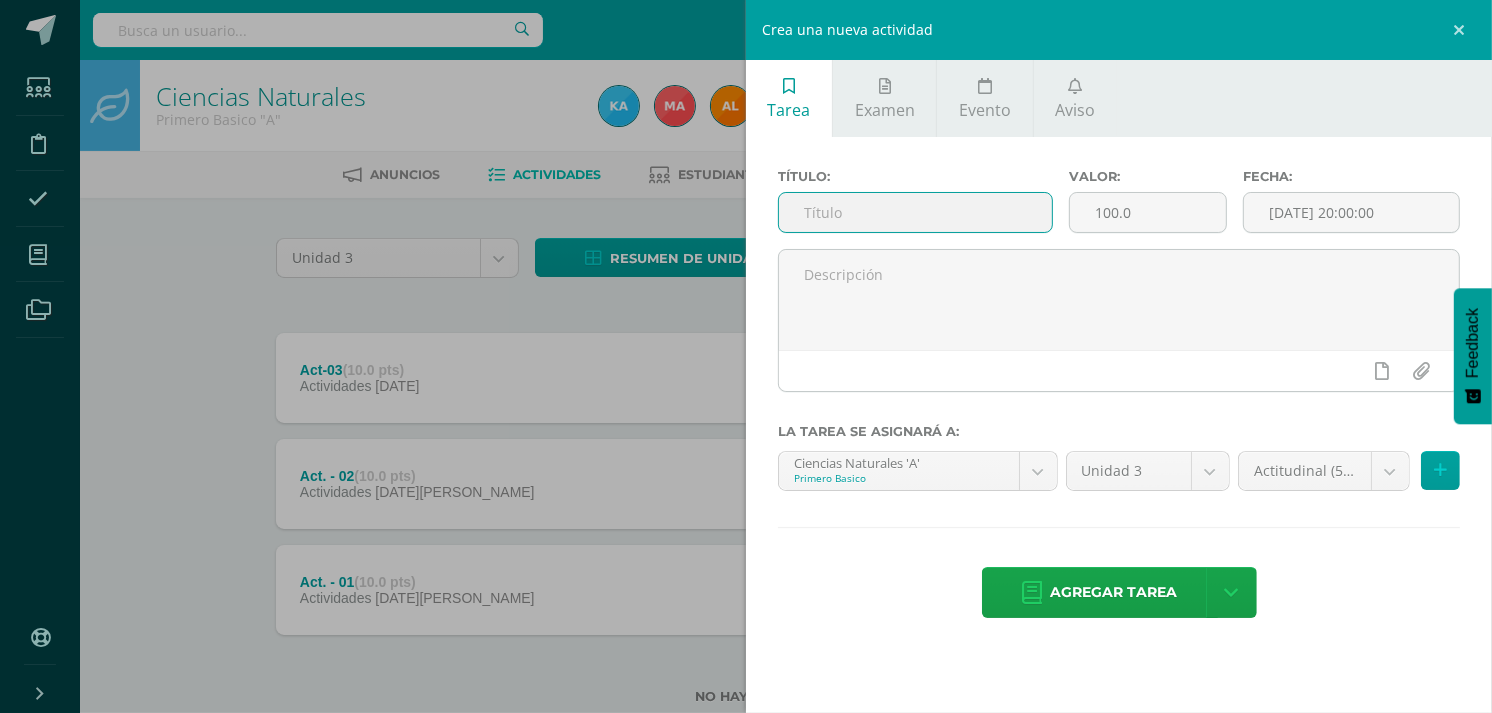 type on "Act-04" 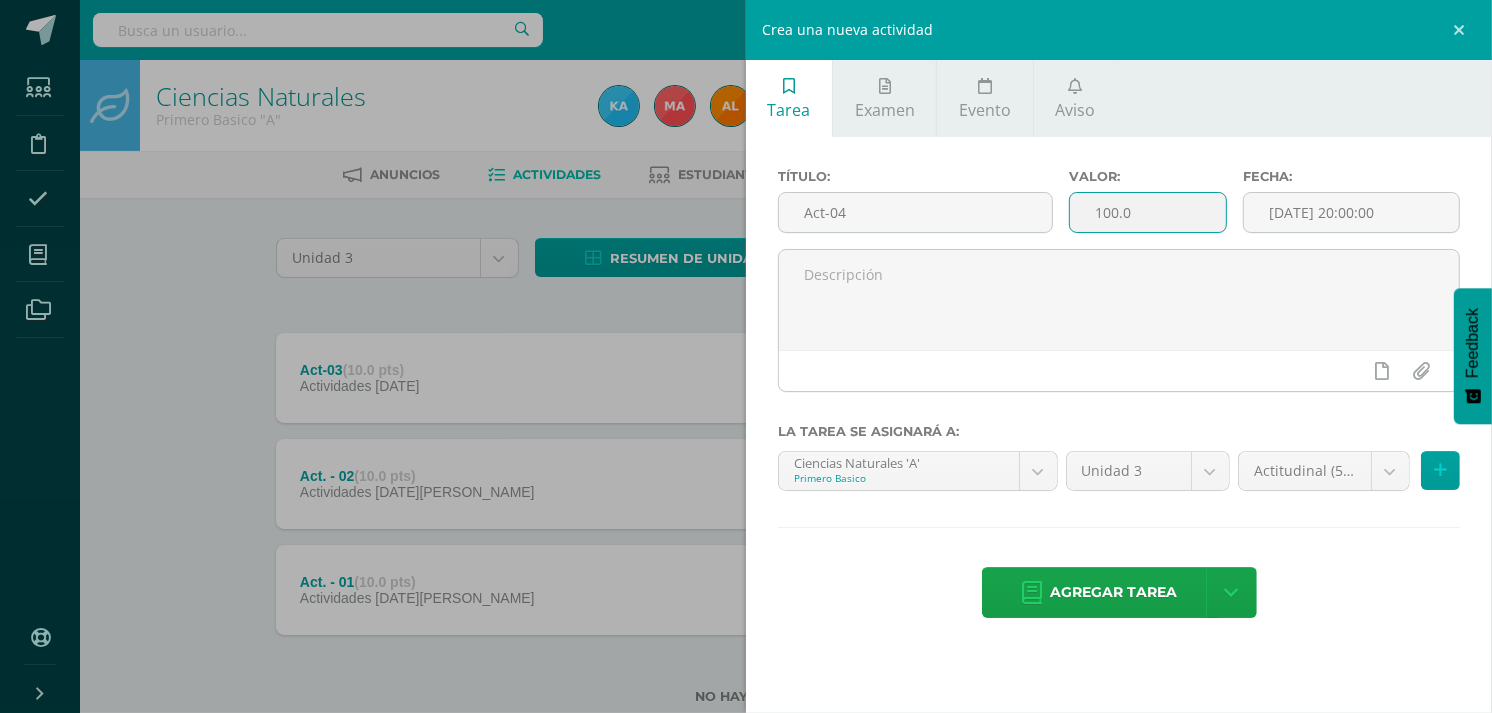click on "100.0" at bounding box center (1148, 212) 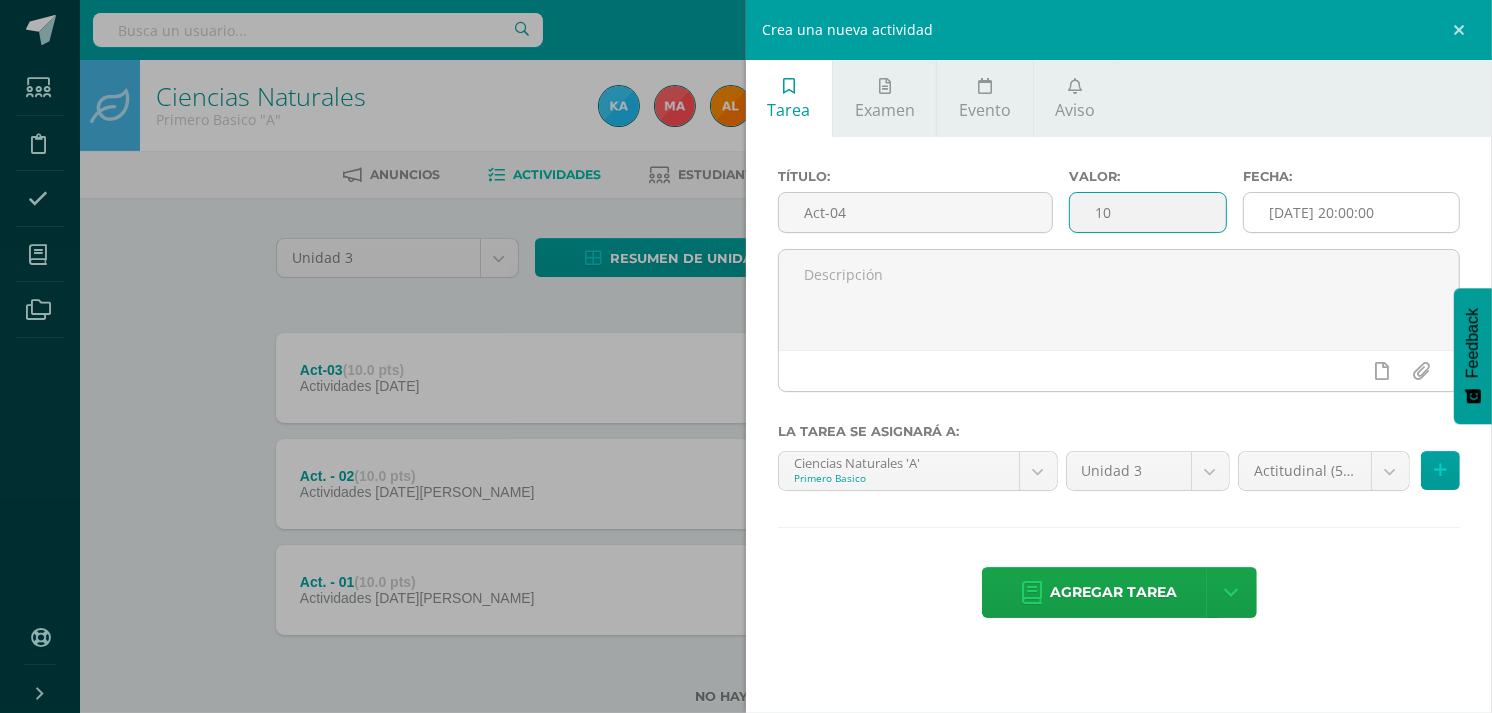 type on "10" 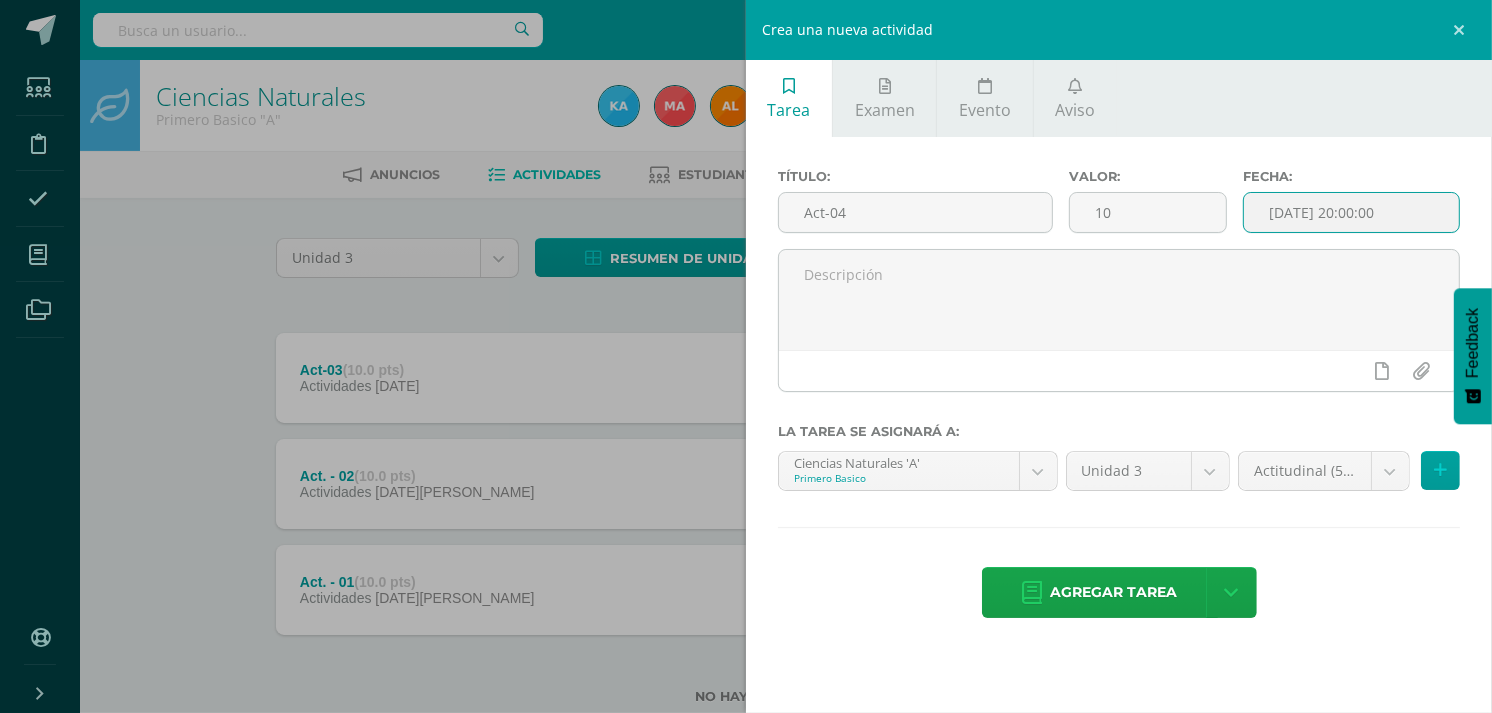 click on "[DATE] 20:00:00" at bounding box center [1351, 212] 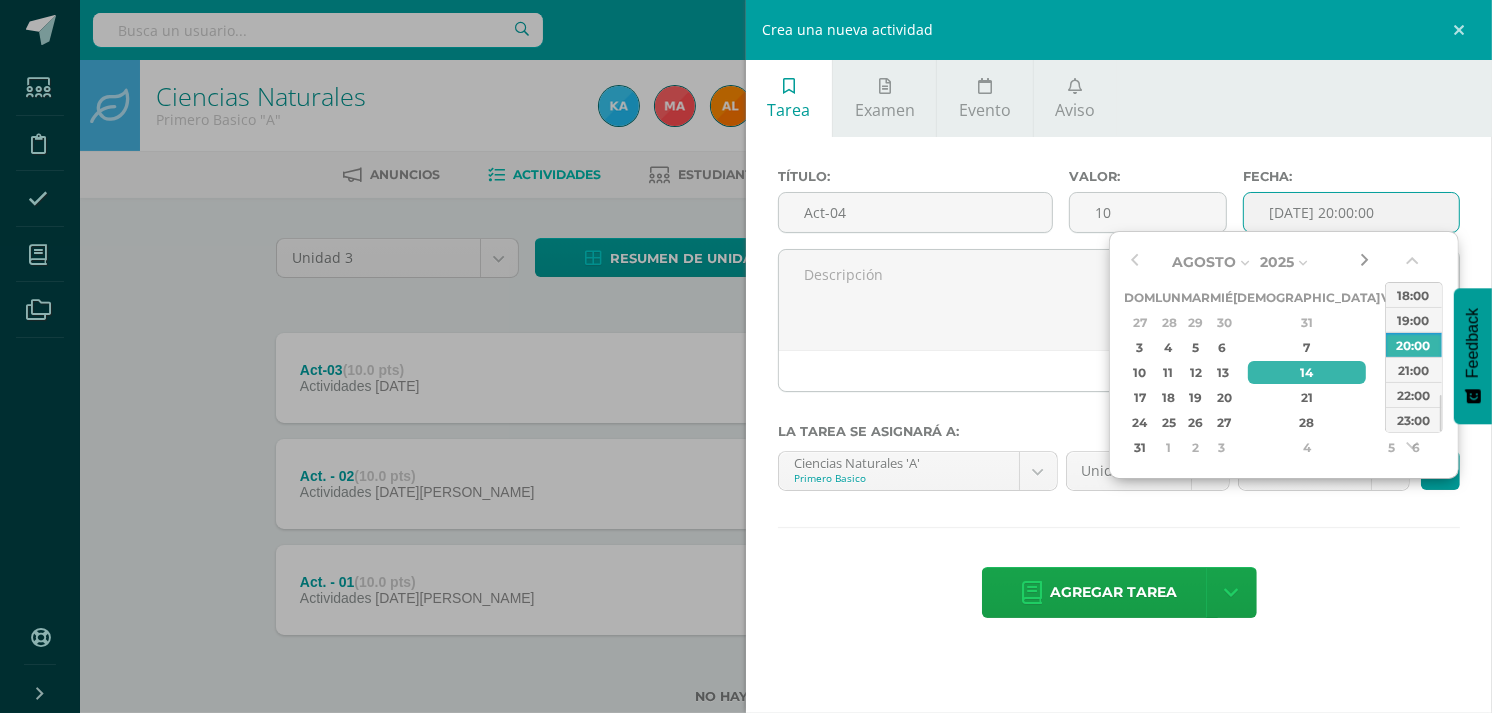 click at bounding box center (1365, 262) 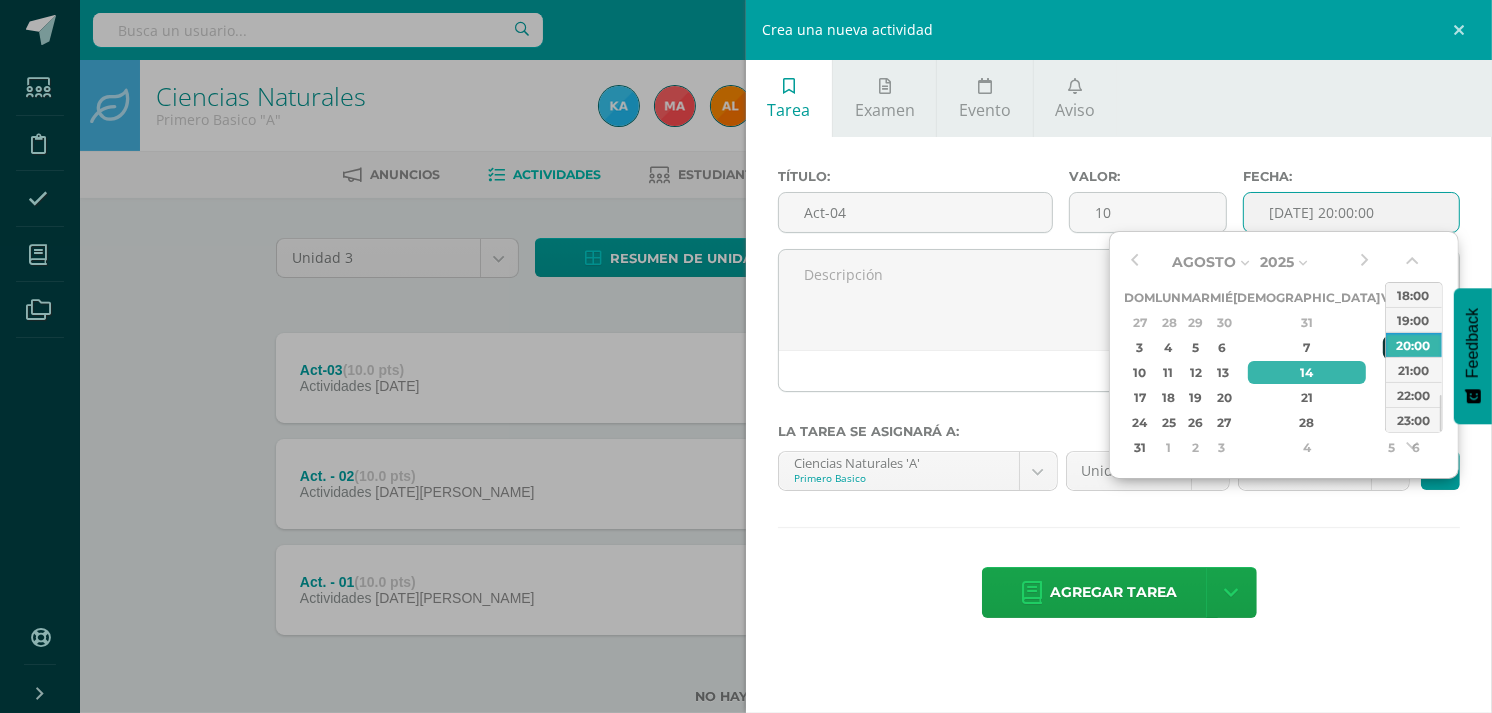 click on "8" at bounding box center [1392, 347] 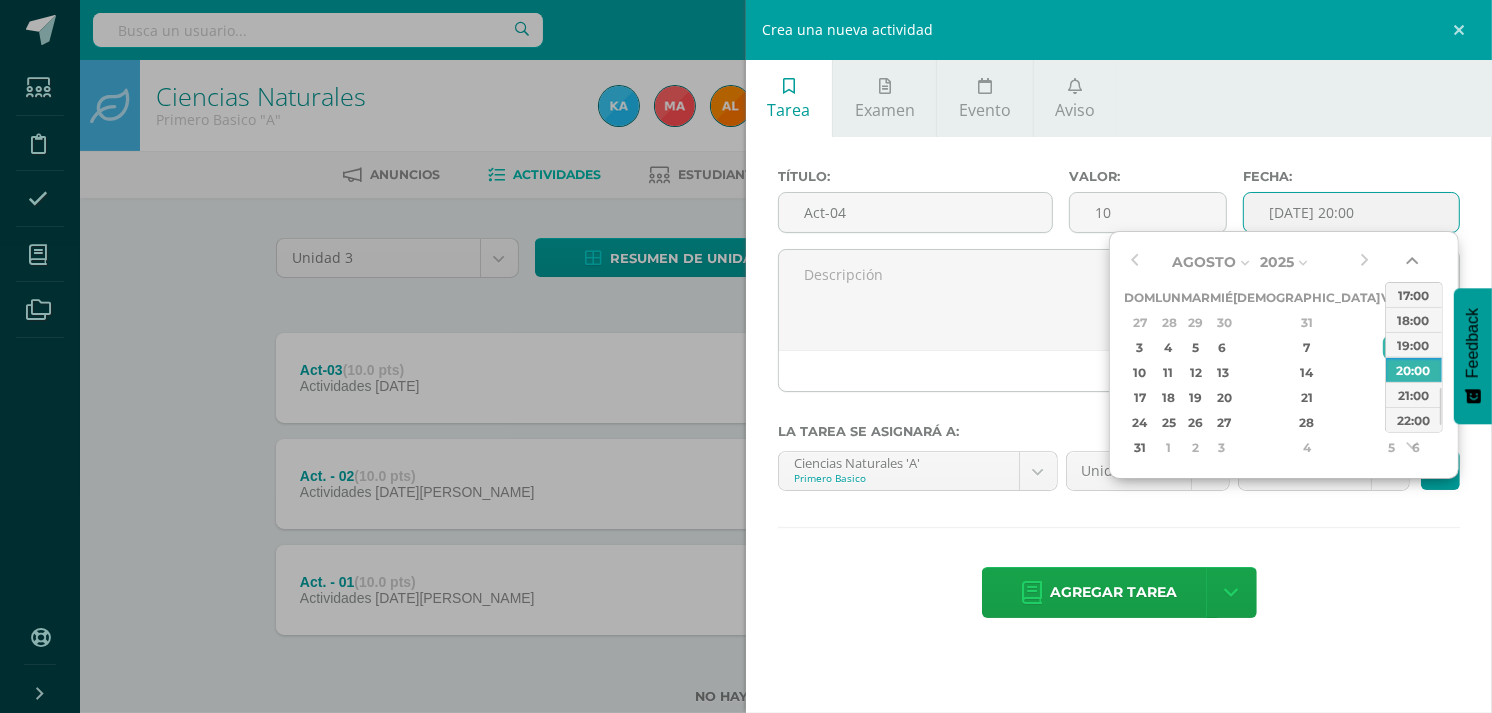 click at bounding box center [1414, 265] 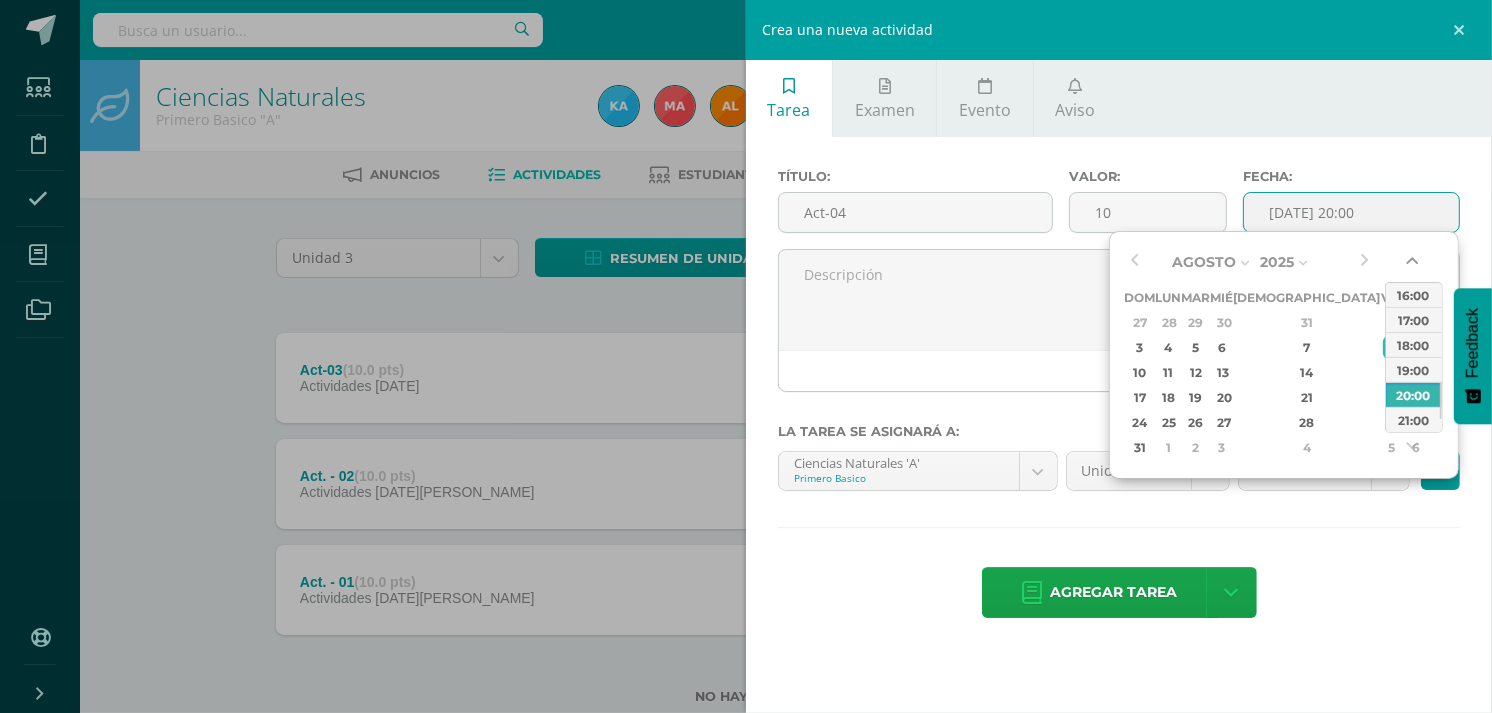 click at bounding box center (1414, 265) 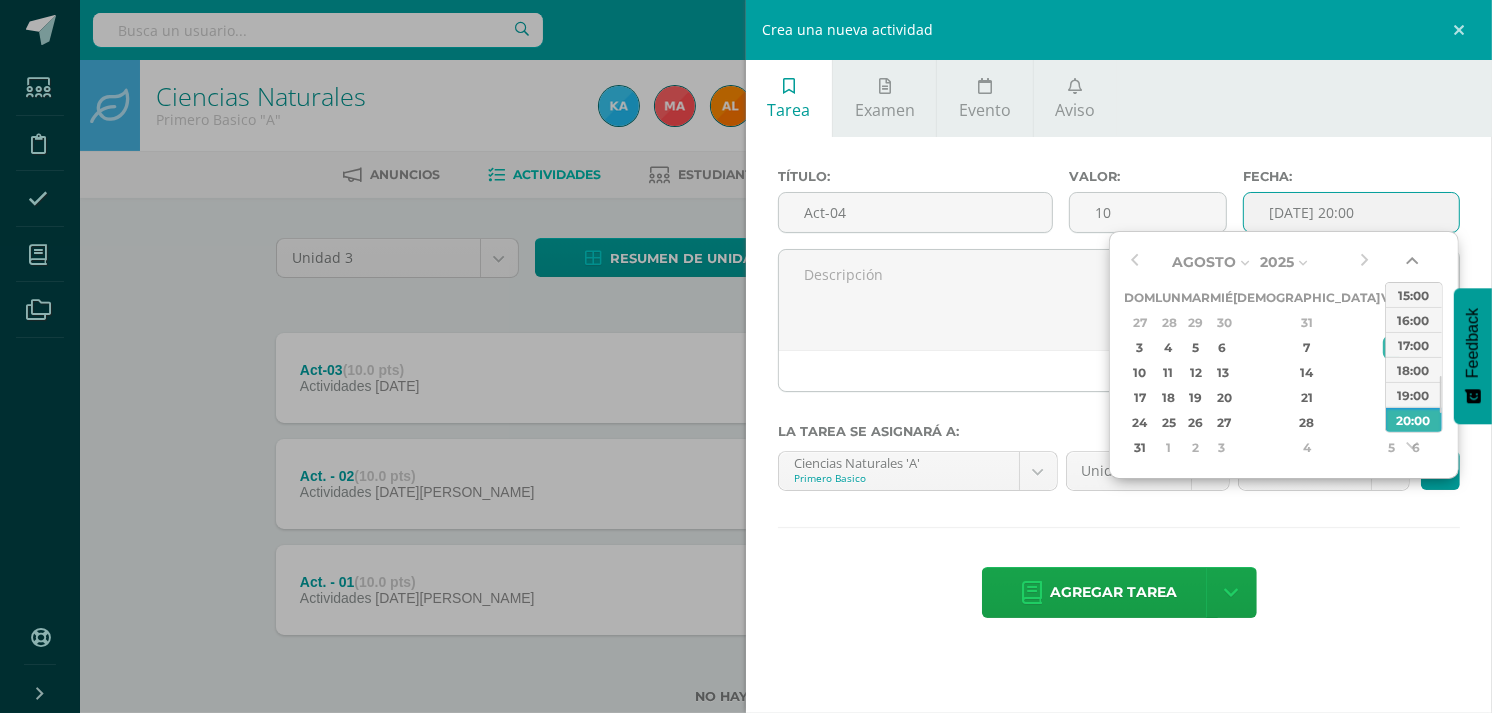 click at bounding box center [1414, 265] 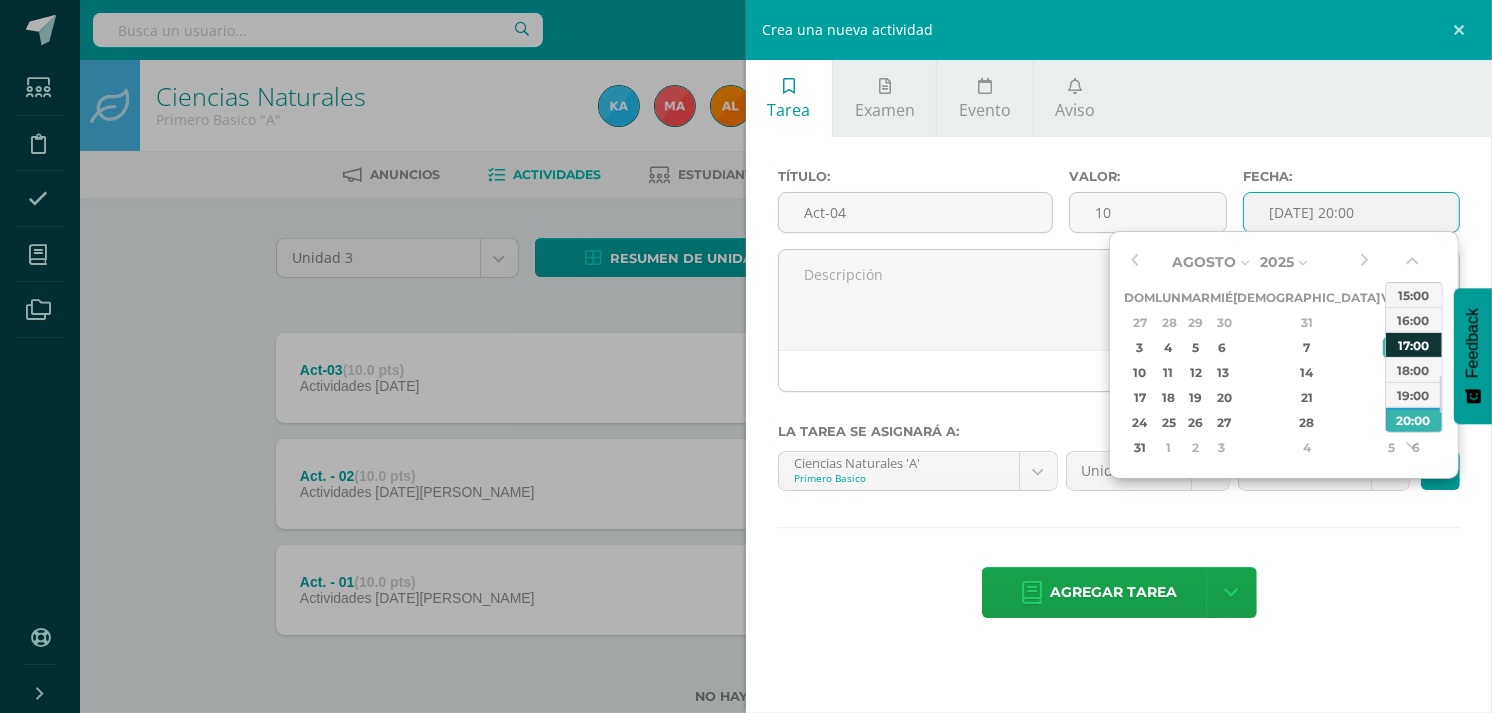 click on "17:00" at bounding box center (1414, 344) 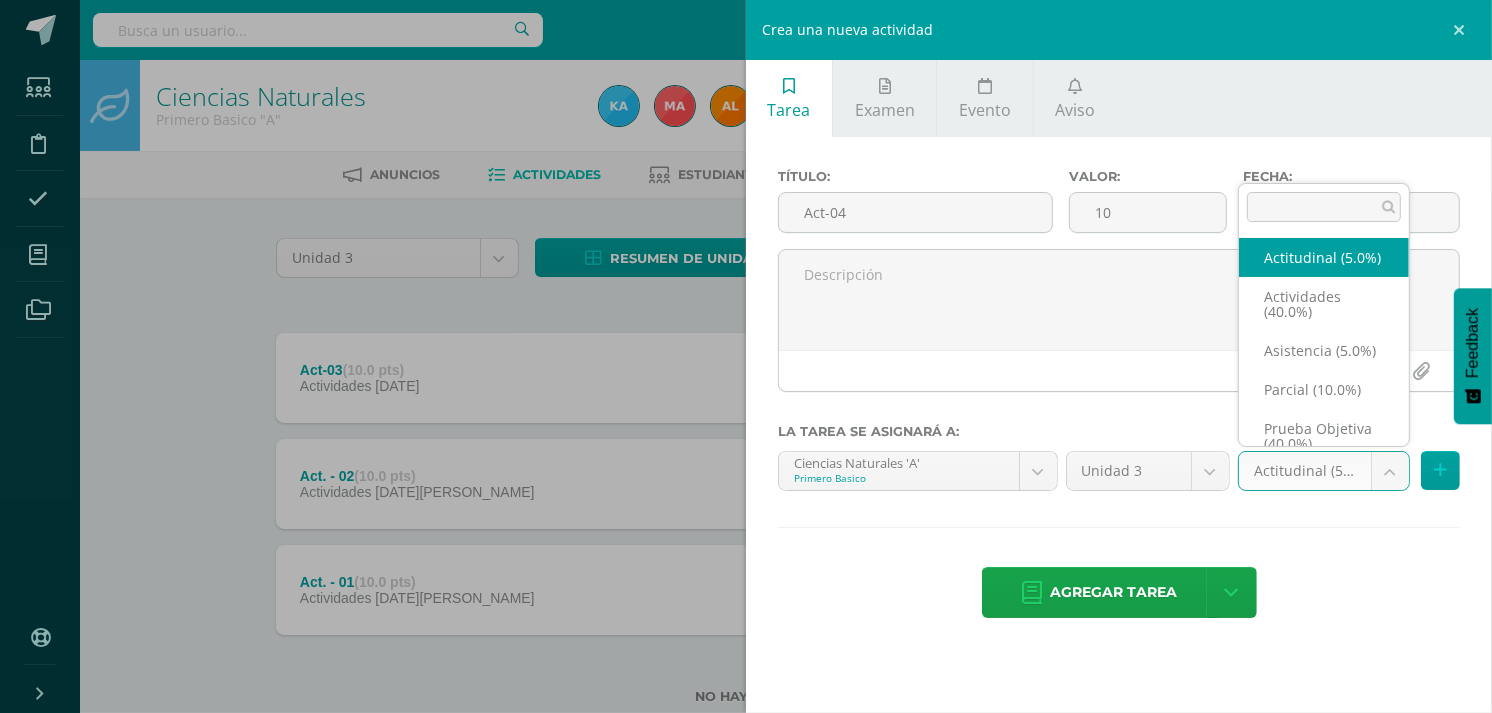 click on "Tarea asignada exitosamente         Estudiantes Disciplina Asistencia Mis cursos Archivos Soporte
Ayuda
Reportar un problema
Centro de ayuda
Últimas actualizaciones
Cerrar panel
Poqomam
Primero
Primaria
"A"
Actividades Estudiantes Planificación Dosificación
Poqomam
Primero
Primaria
"B"
Actividades Estudiantes Planificación Dosificación
Poqomam
Segundo
Primaria
"A"
Actividades Estudiantes Planificación 2 2 0" at bounding box center (746, 384) 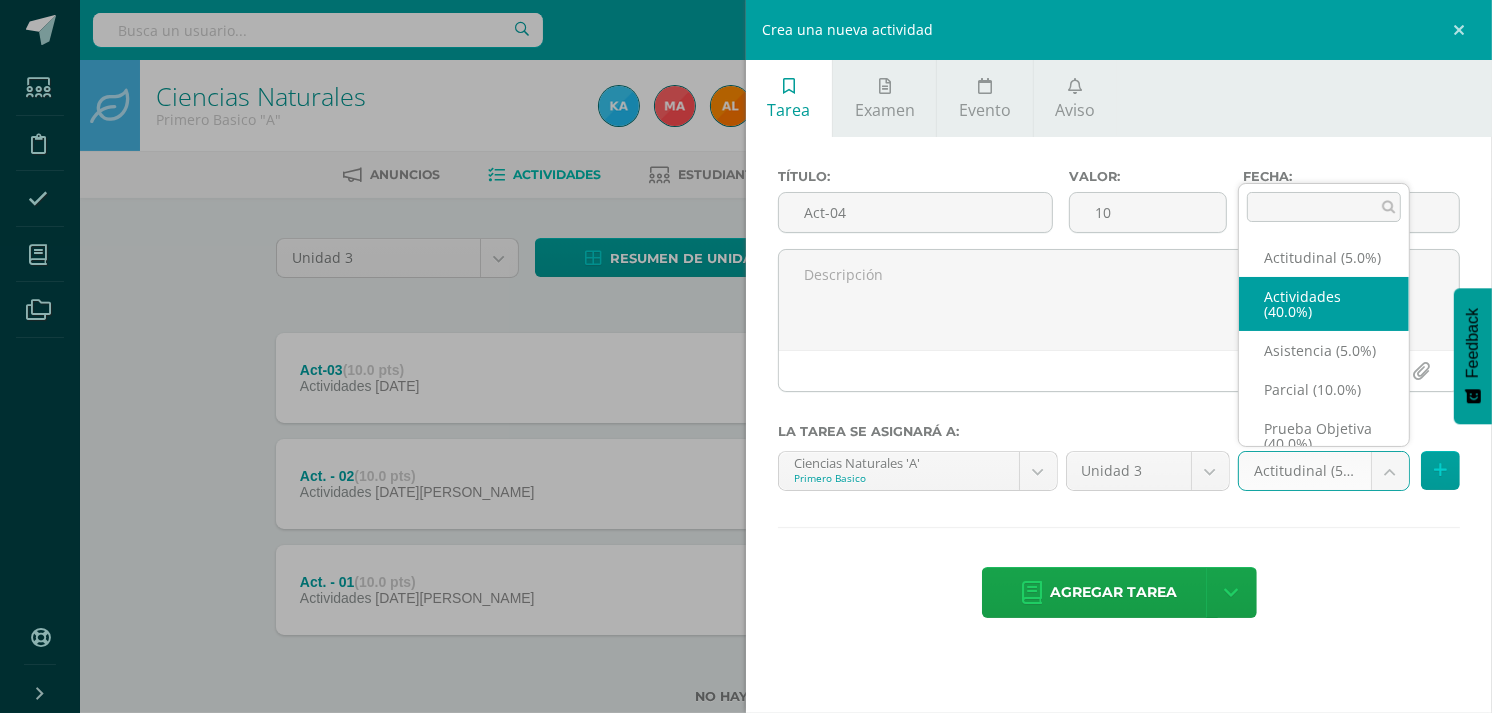 select on "119308" 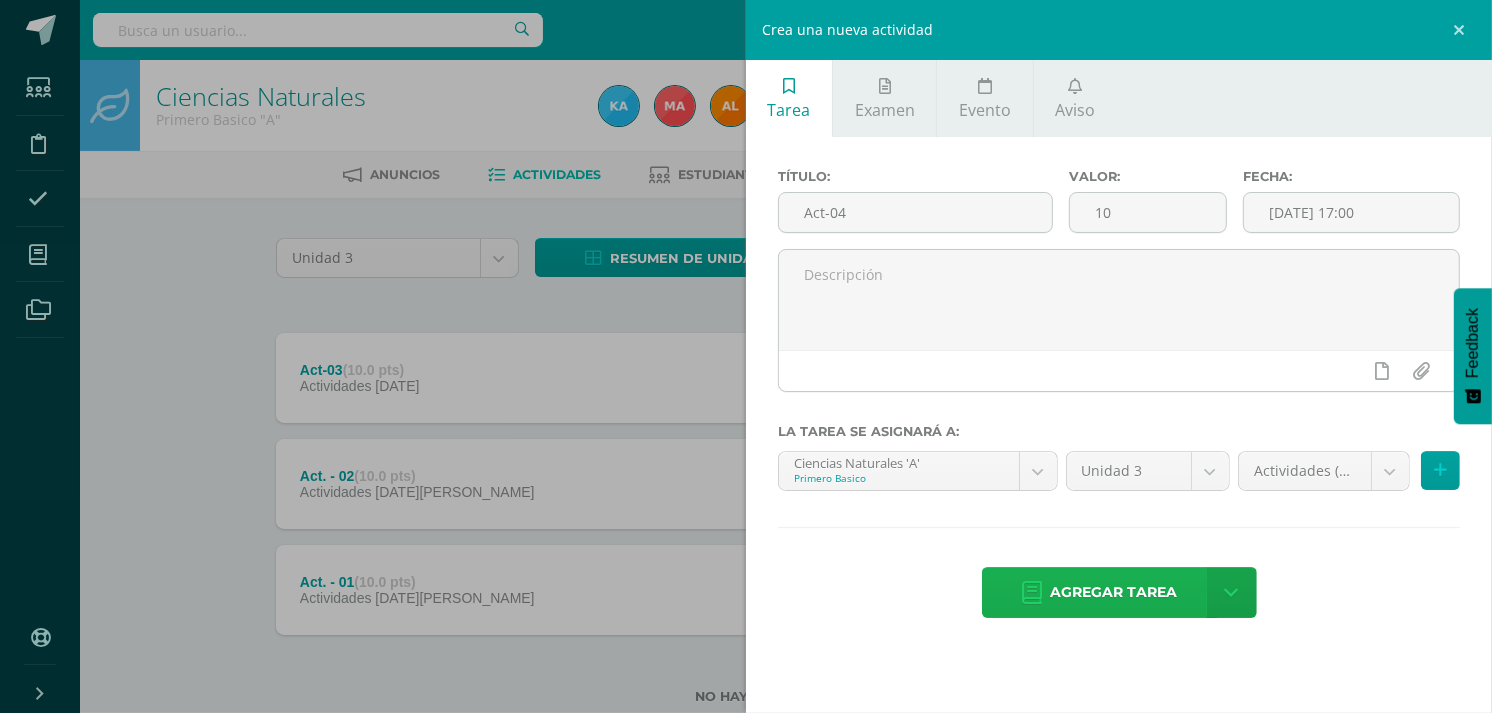 click on "Agregar tarea" at bounding box center (1114, 592) 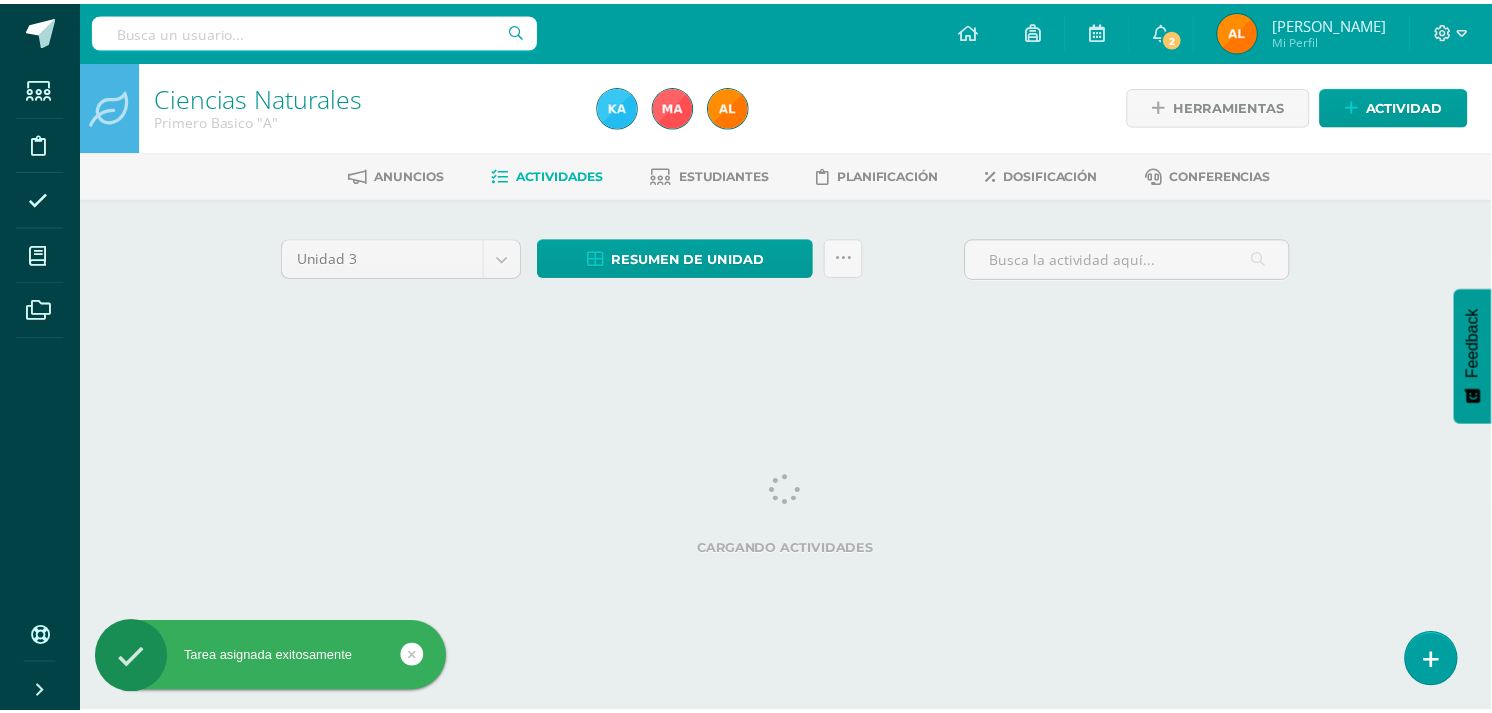 scroll, scrollTop: 0, scrollLeft: 0, axis: both 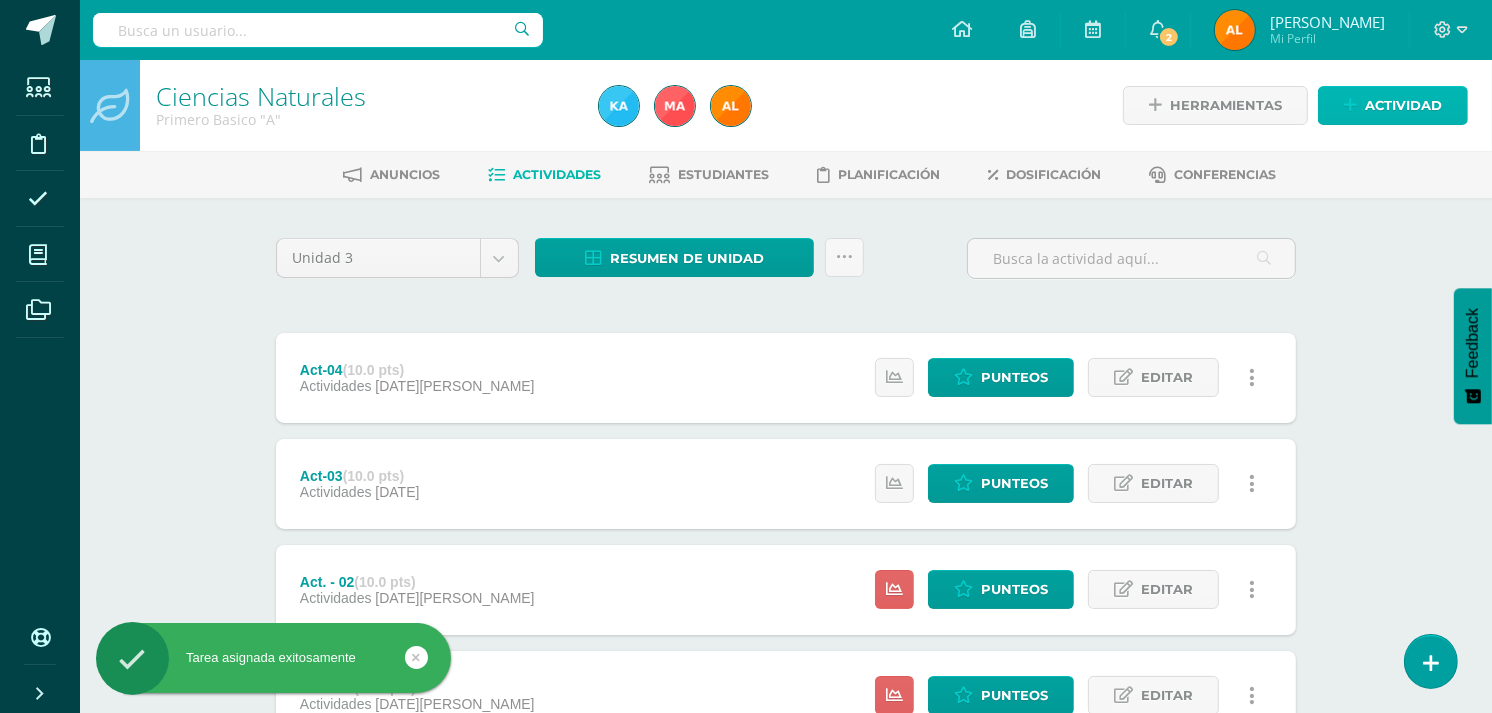 click on "Actividad" at bounding box center [1403, 105] 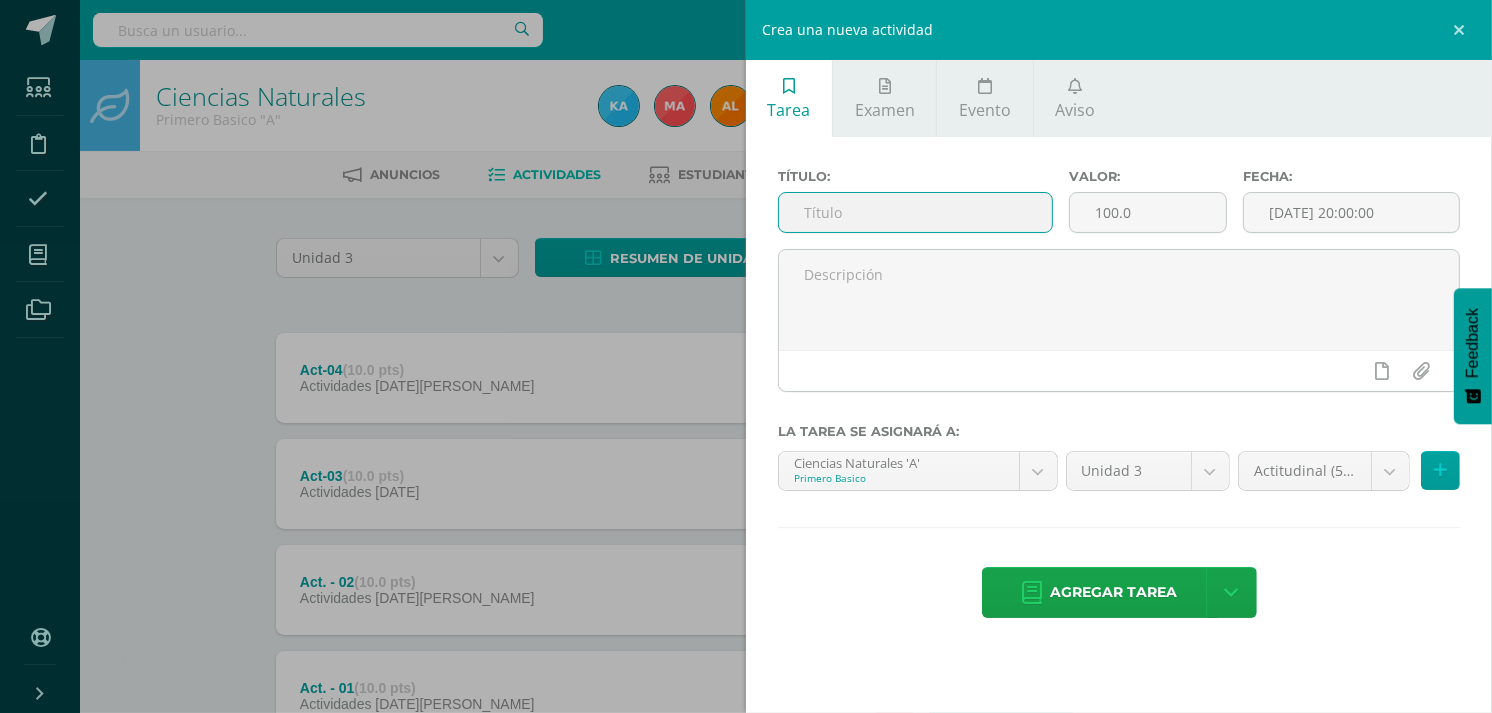 click at bounding box center [915, 212] 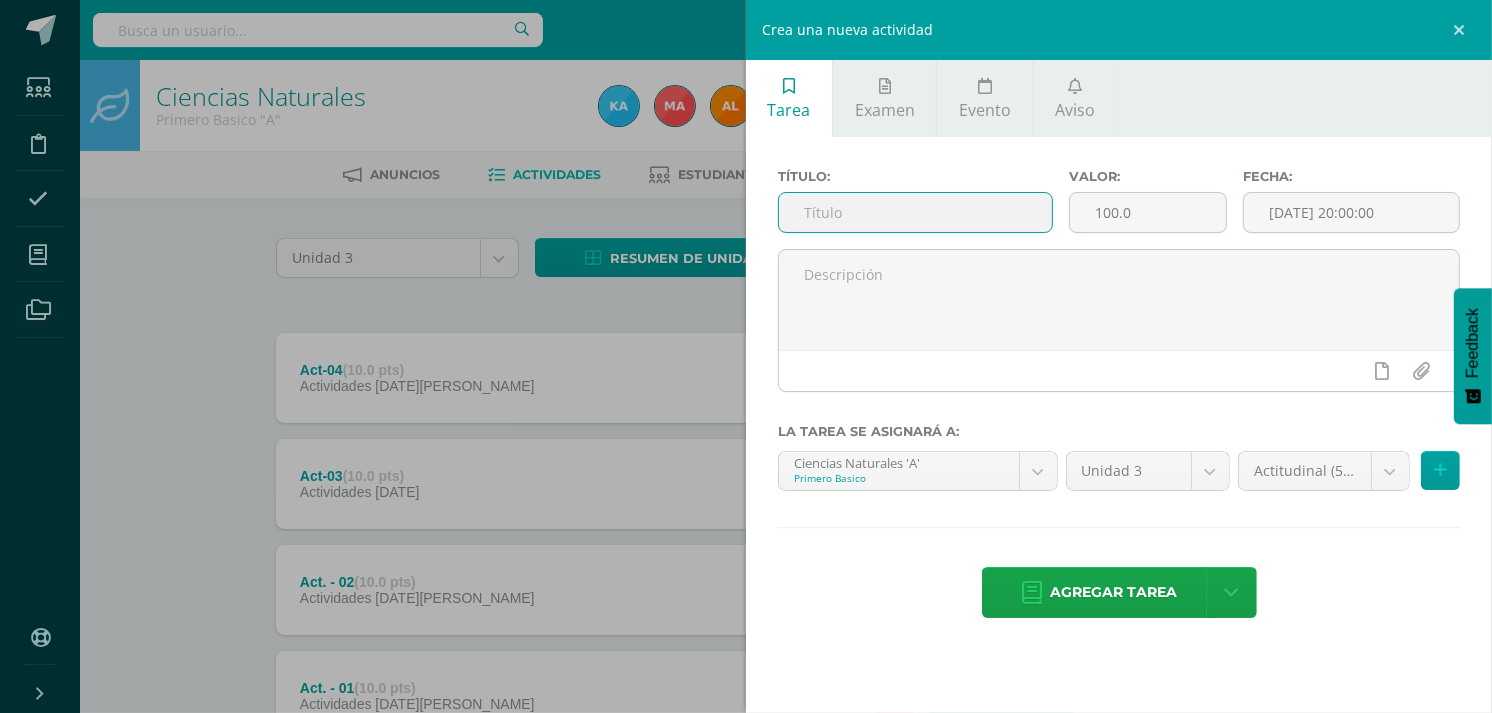 type on "Parcial" 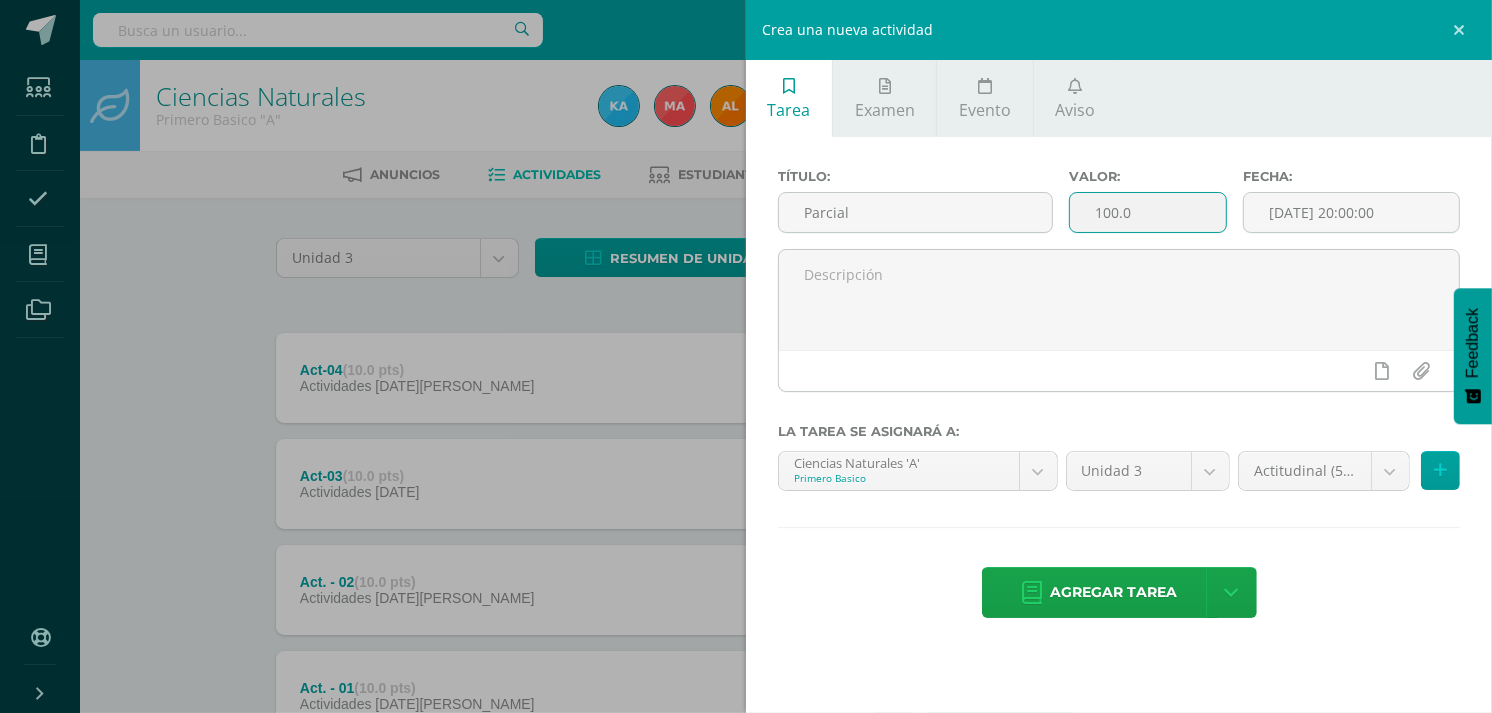click on "100.0" at bounding box center (1148, 212) 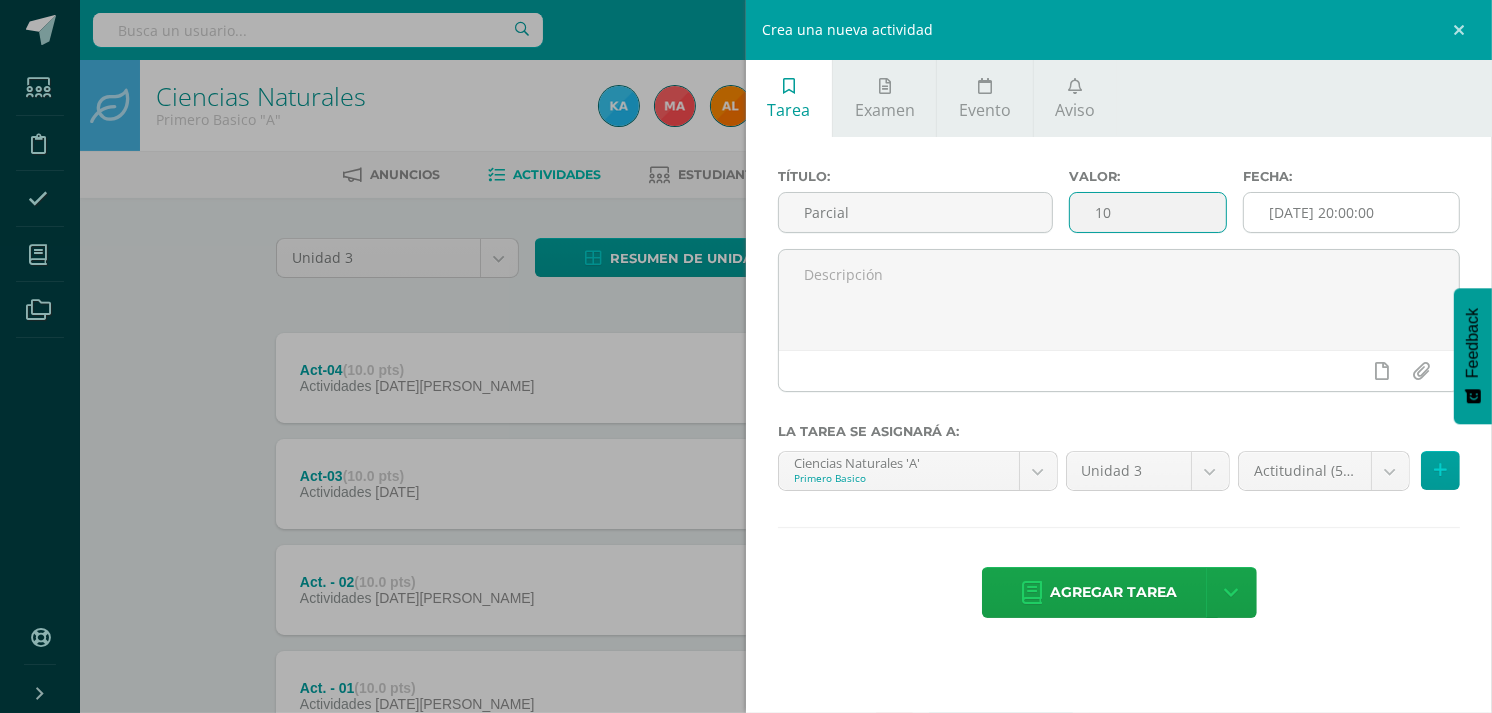 type on "10" 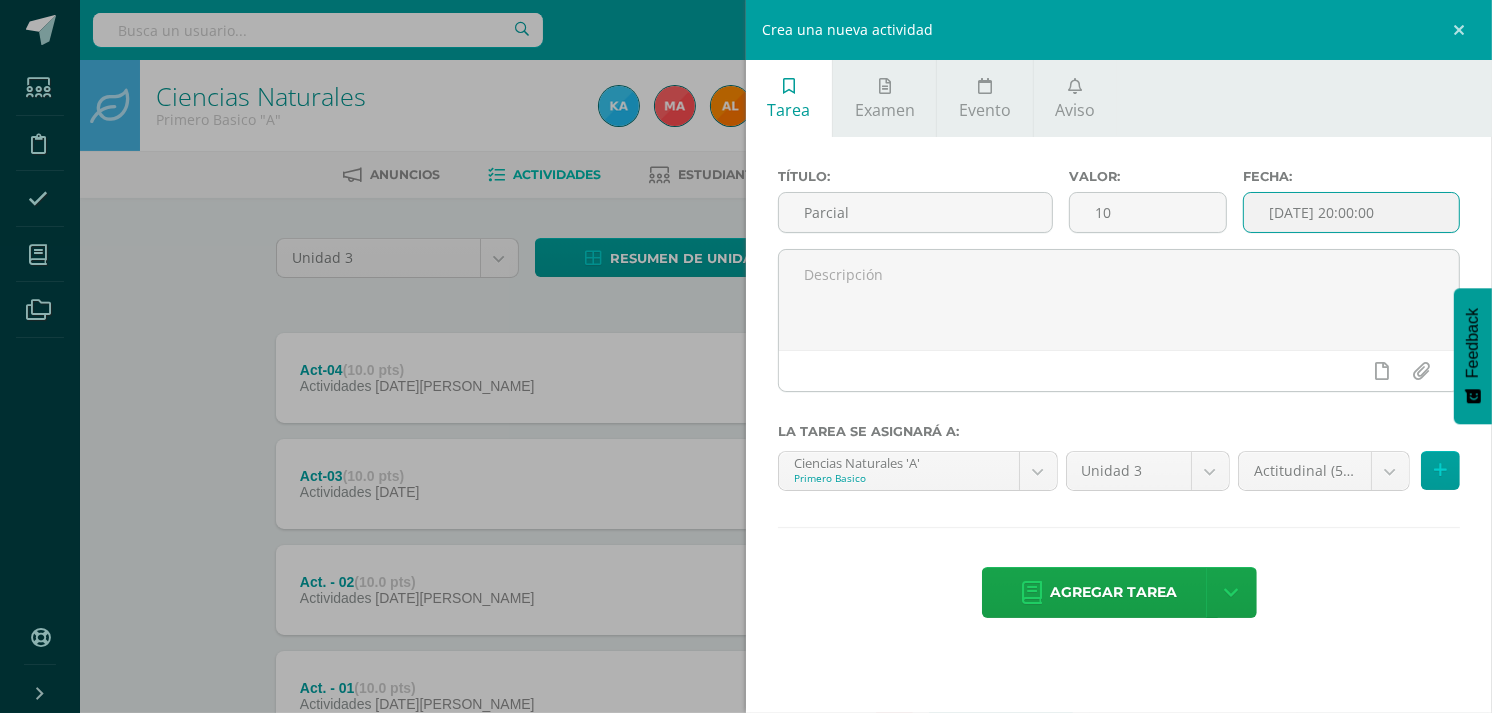 click on "[DATE] 20:00:00" at bounding box center (1351, 212) 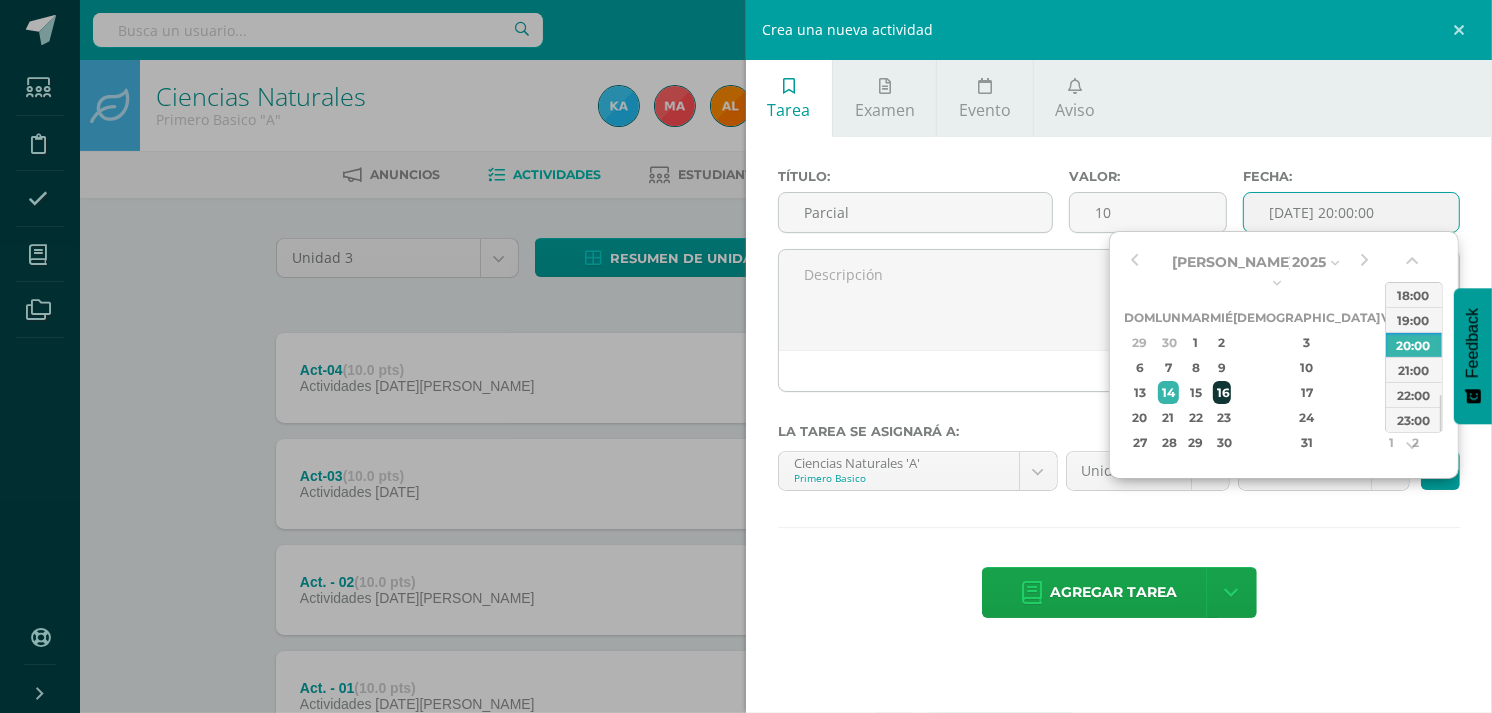 click on "16" at bounding box center [1222, 392] 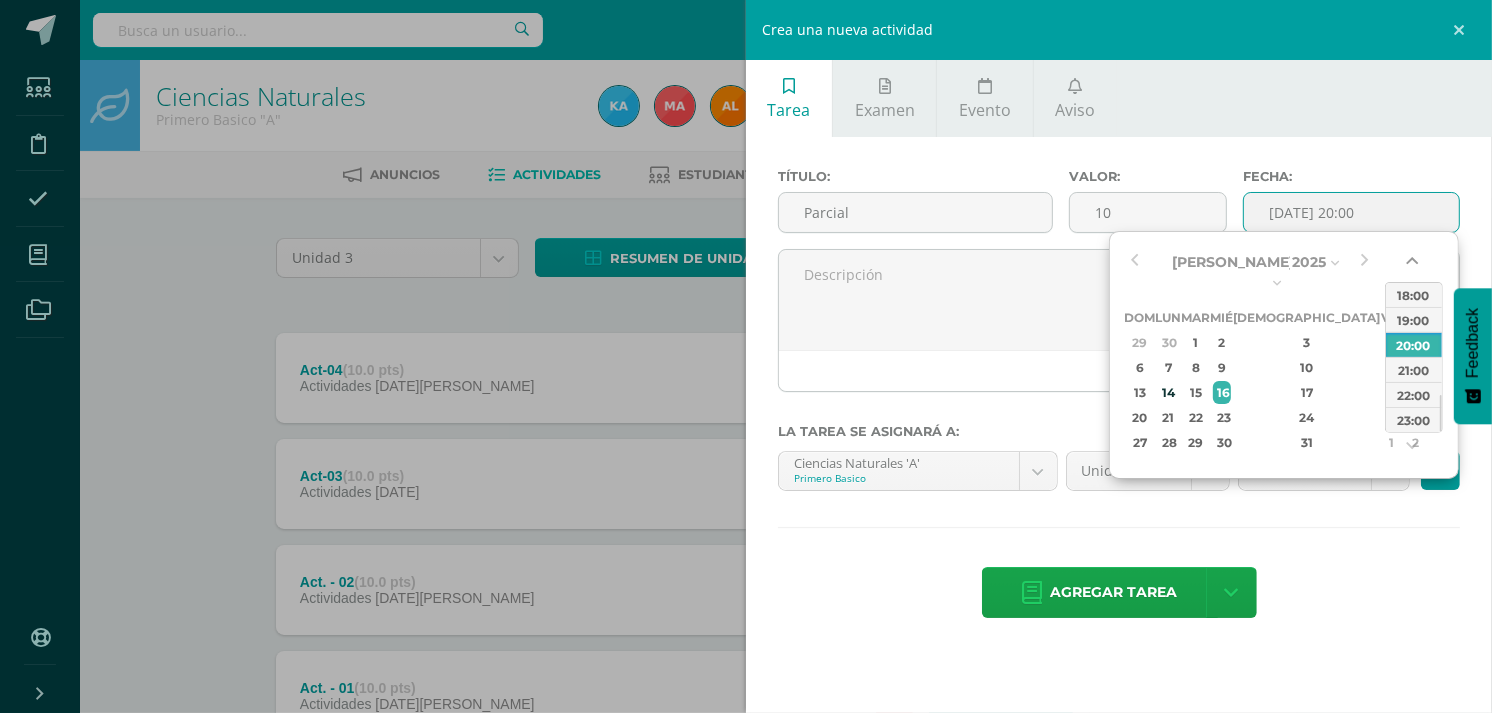 click at bounding box center (1414, 265) 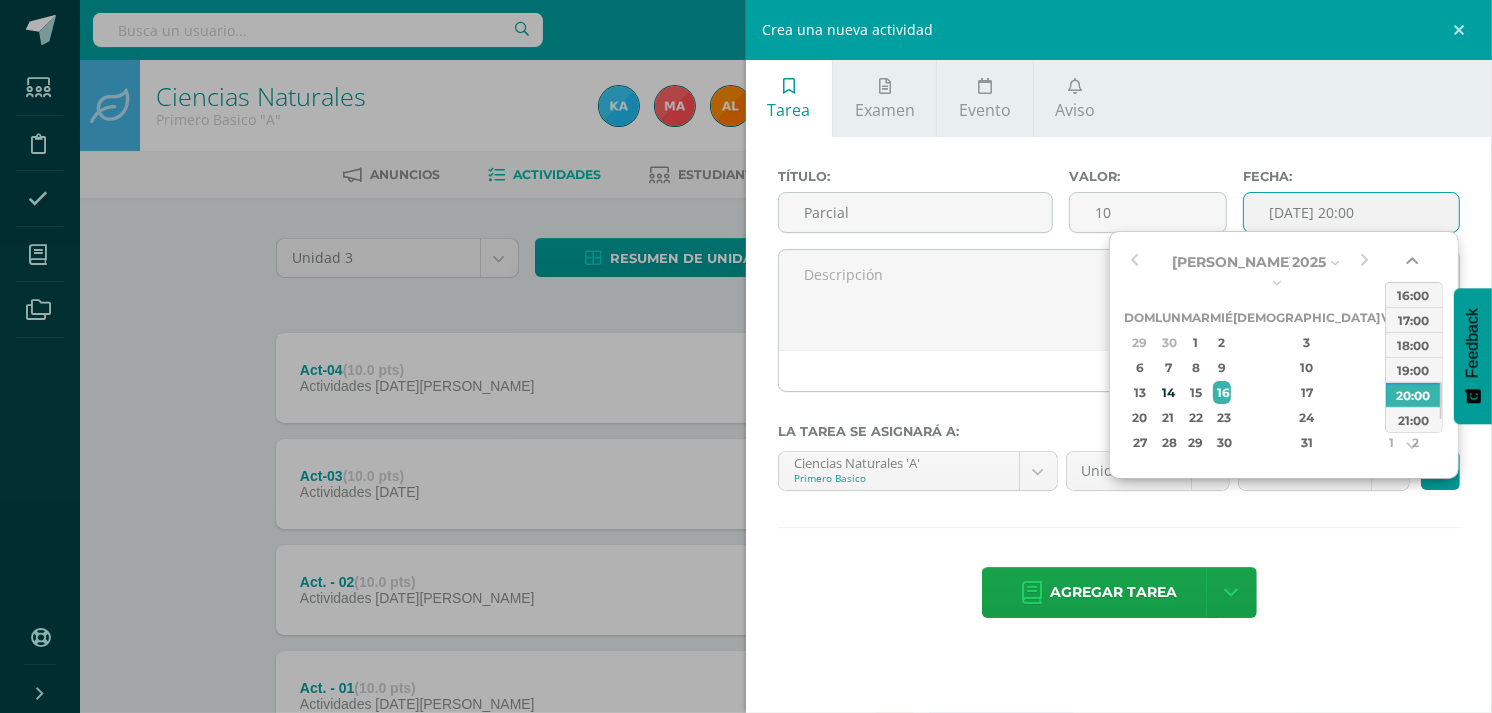 click at bounding box center (1414, 265) 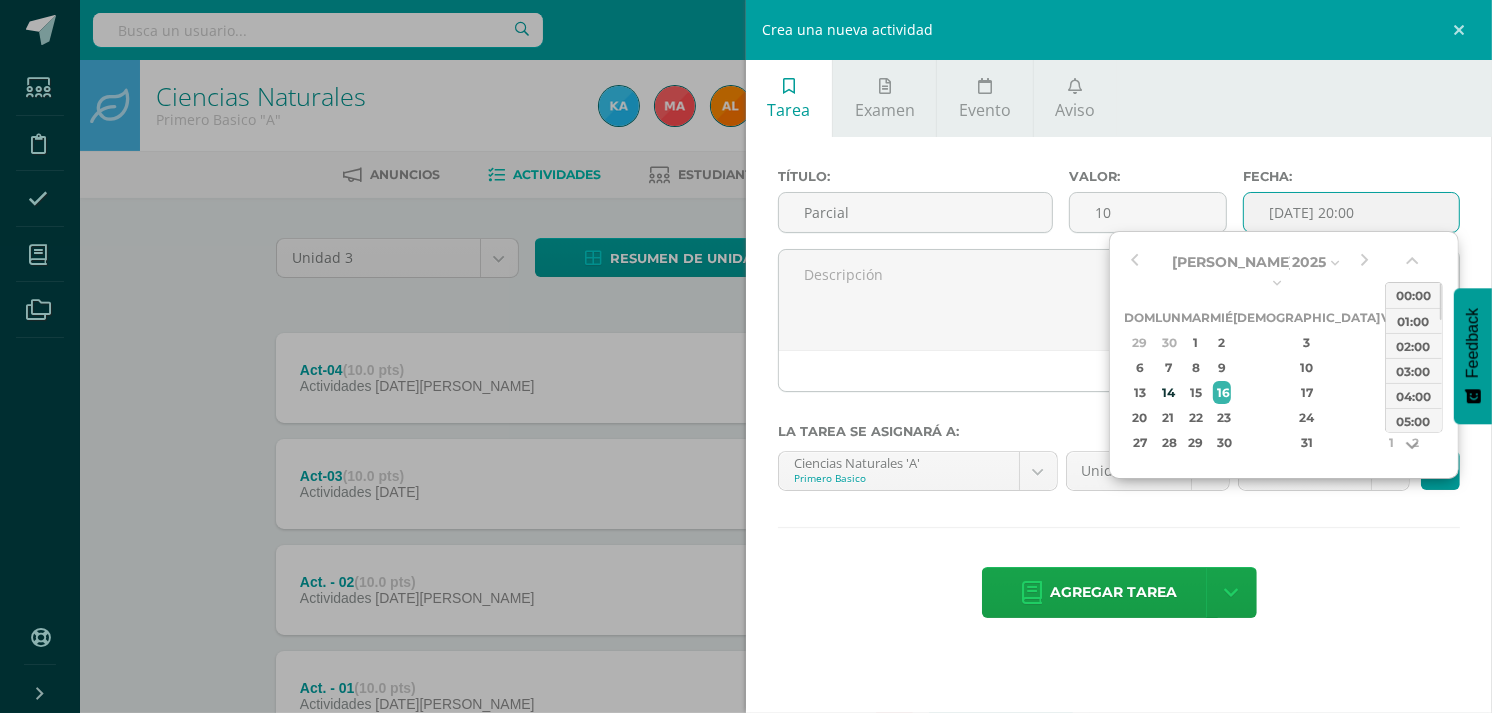 drag, startPoint x: 1417, startPoint y: 258, endPoint x: 1414, endPoint y: 435, distance: 177.02542 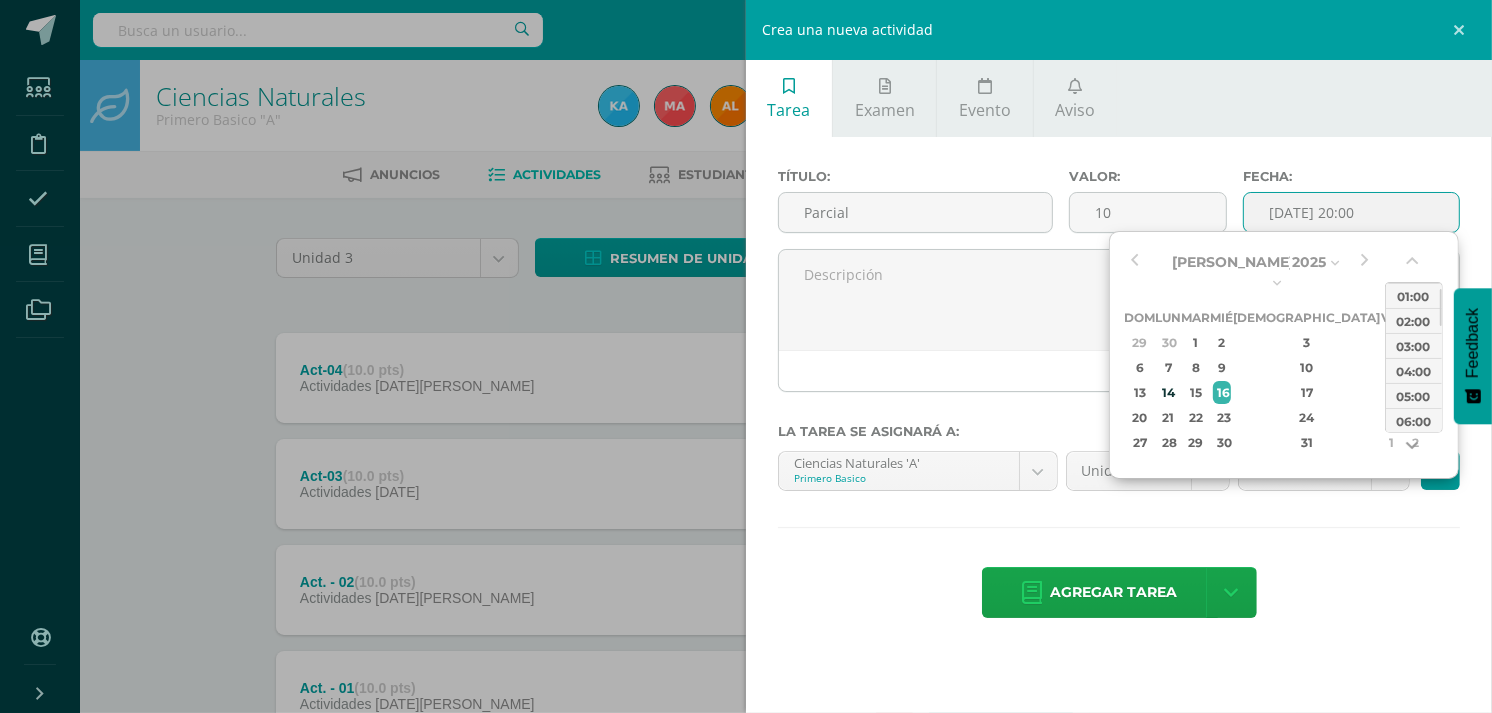 click at bounding box center [1414, 450] 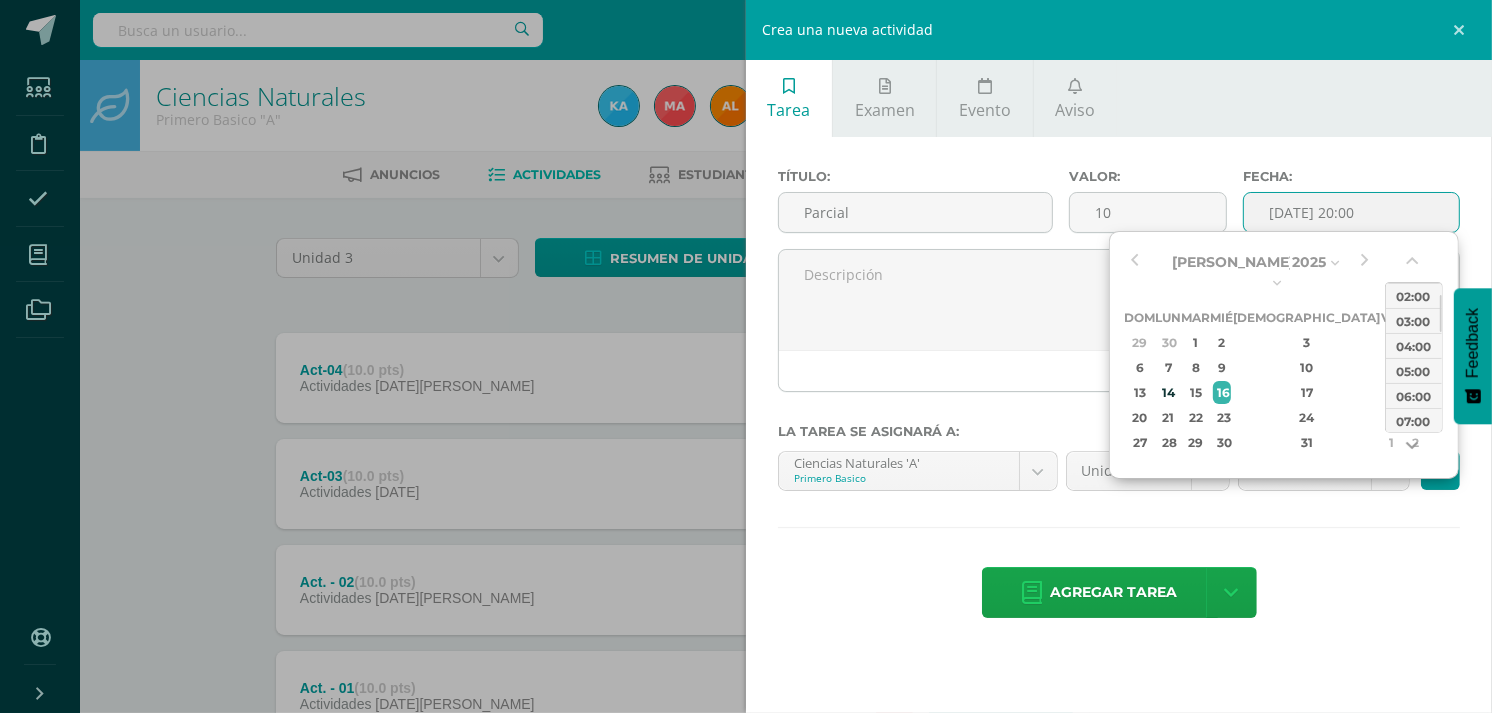 click at bounding box center (1414, 450) 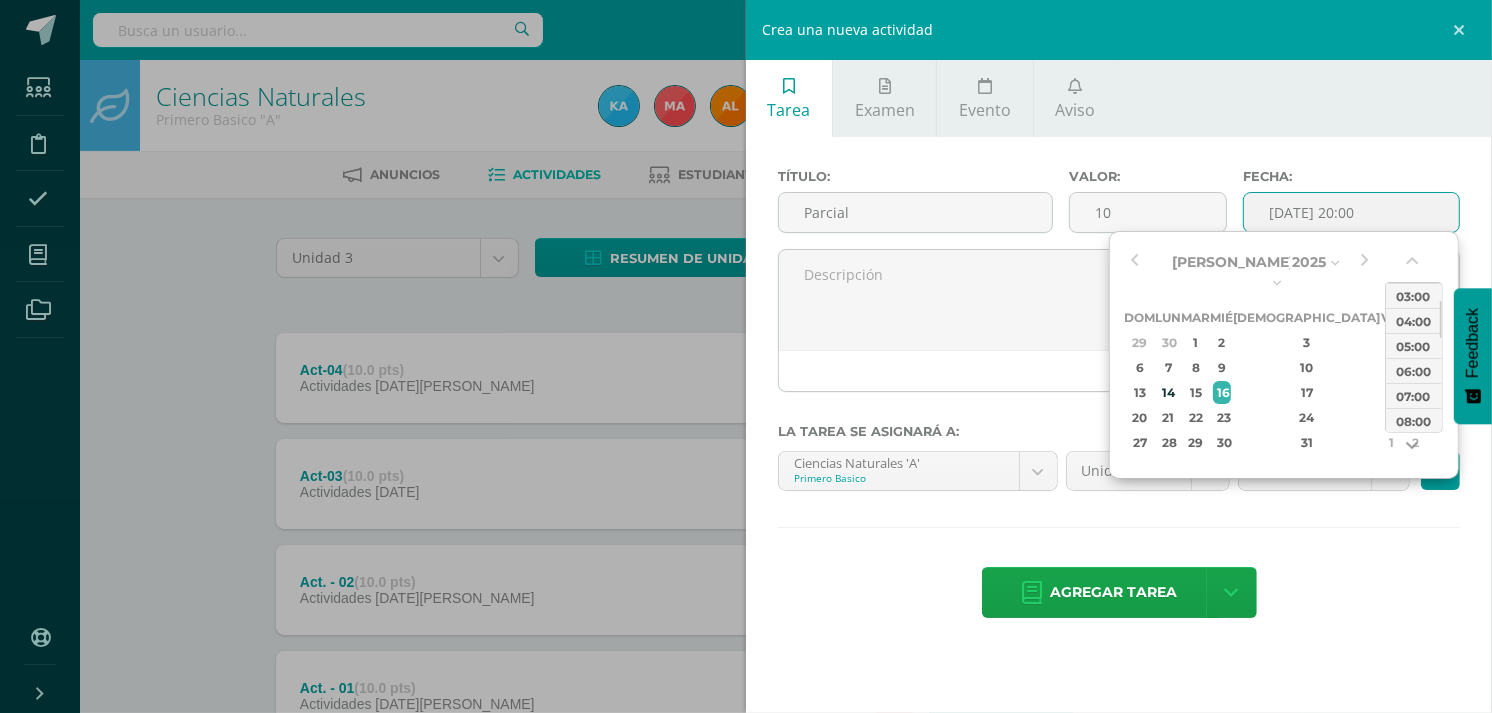 click at bounding box center [1414, 450] 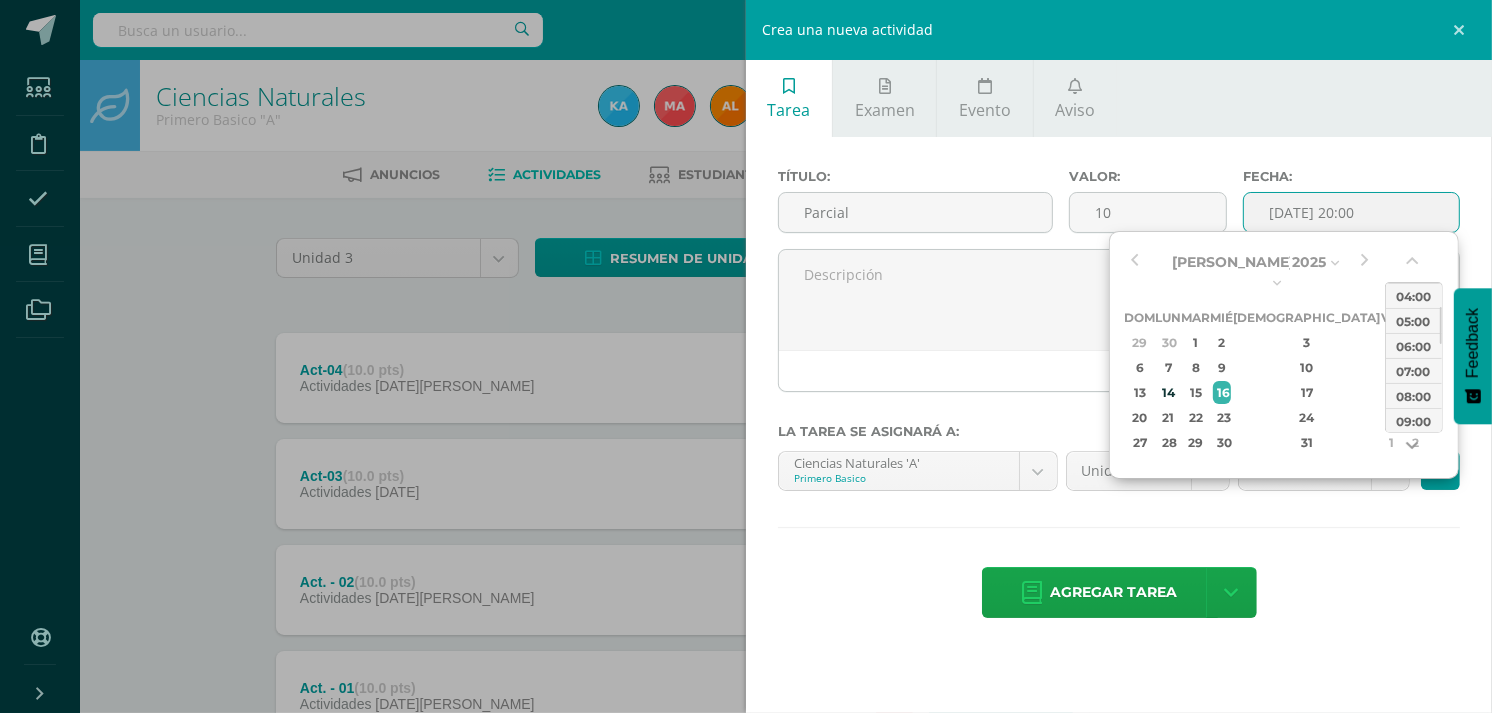 click at bounding box center [1414, 450] 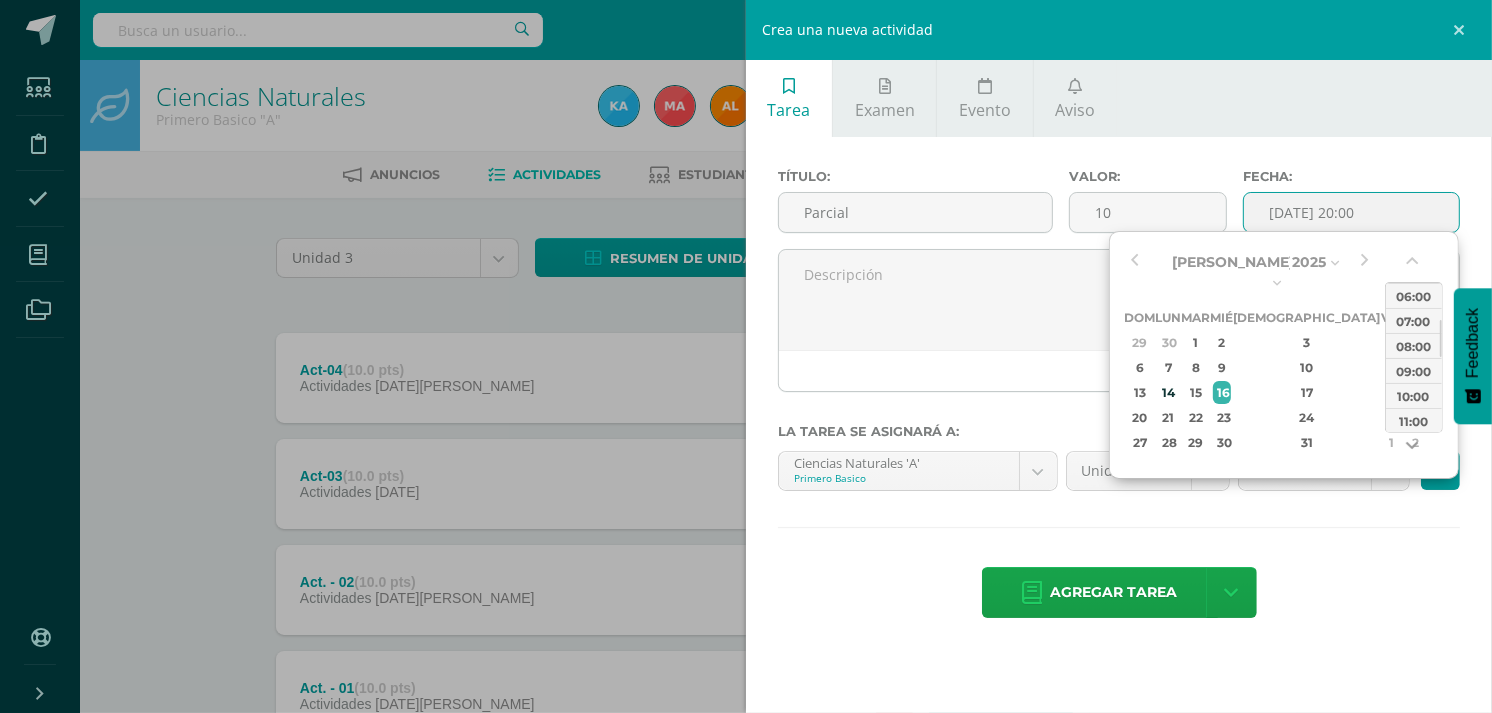 click at bounding box center [1414, 450] 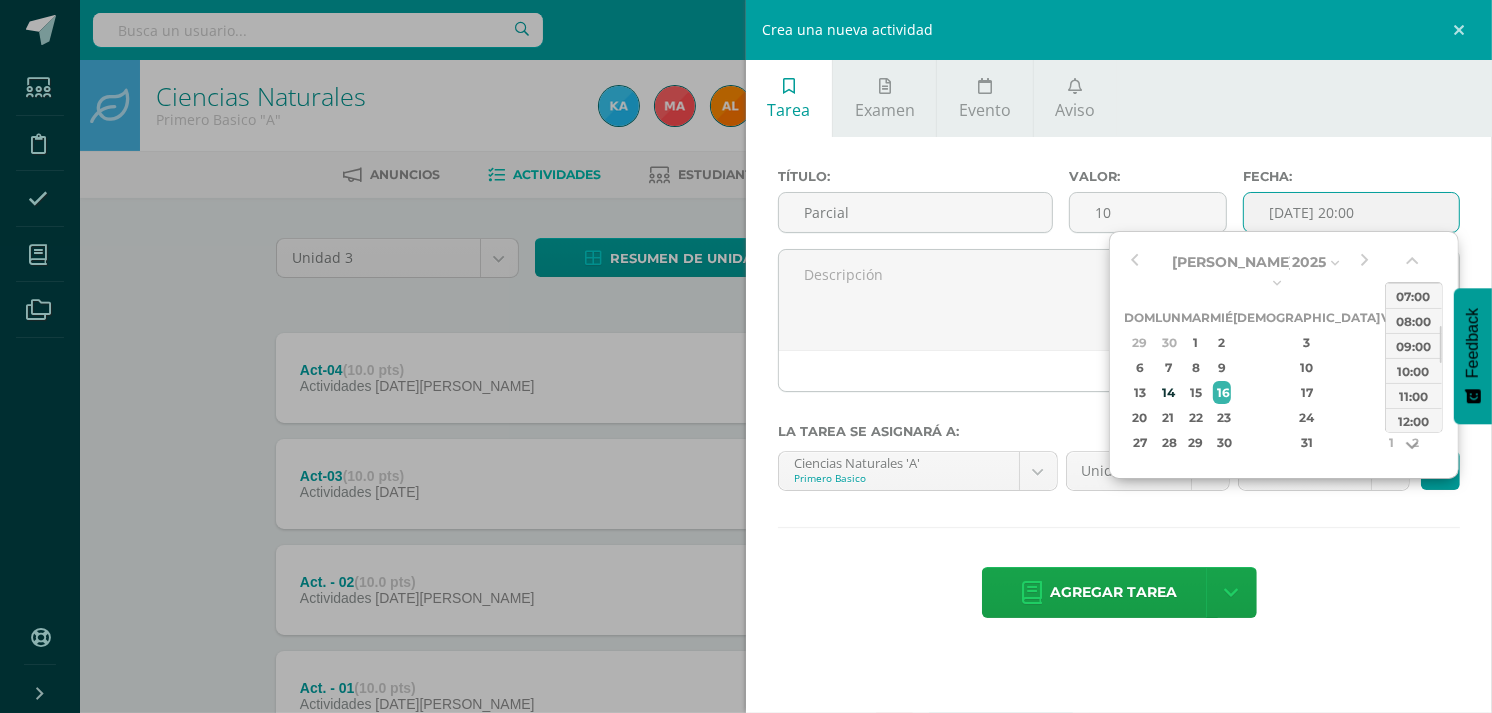 click at bounding box center [1414, 450] 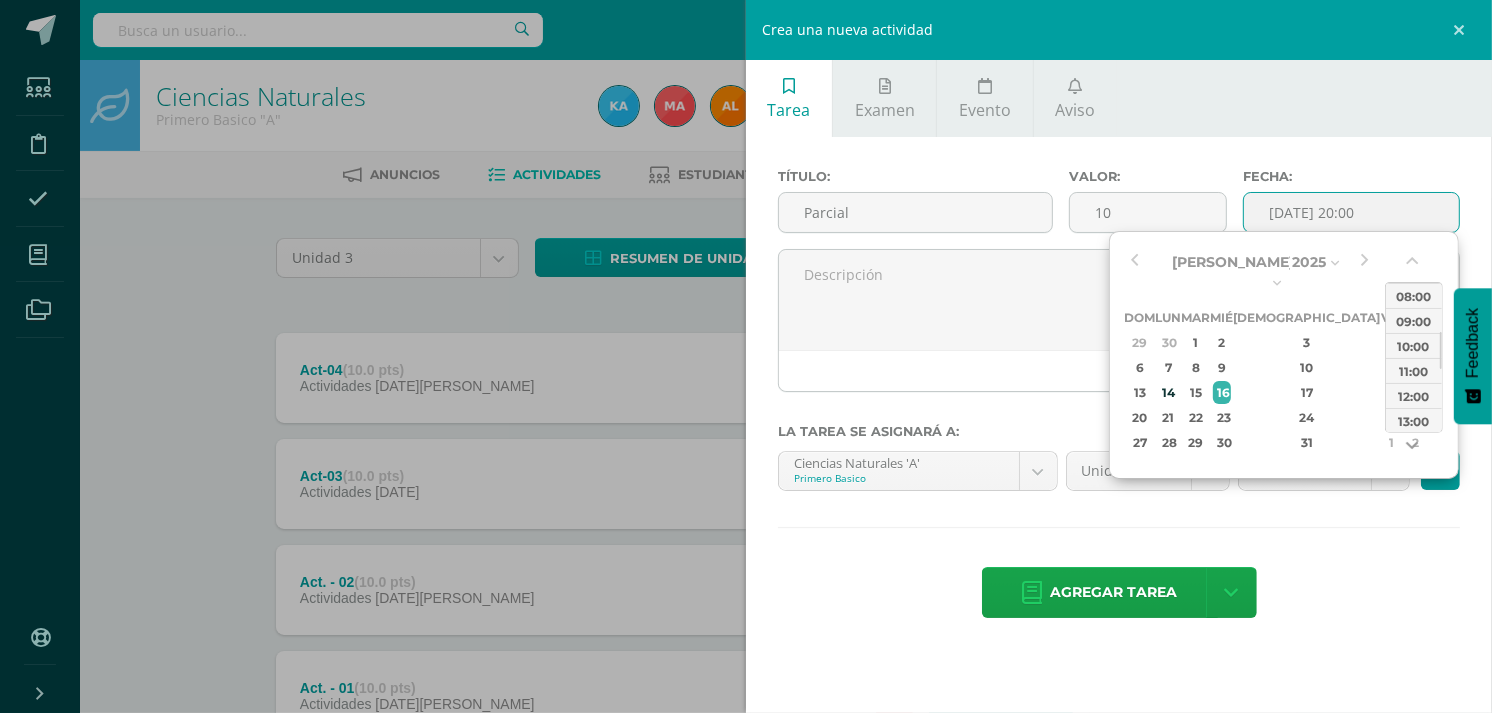 click at bounding box center (1414, 450) 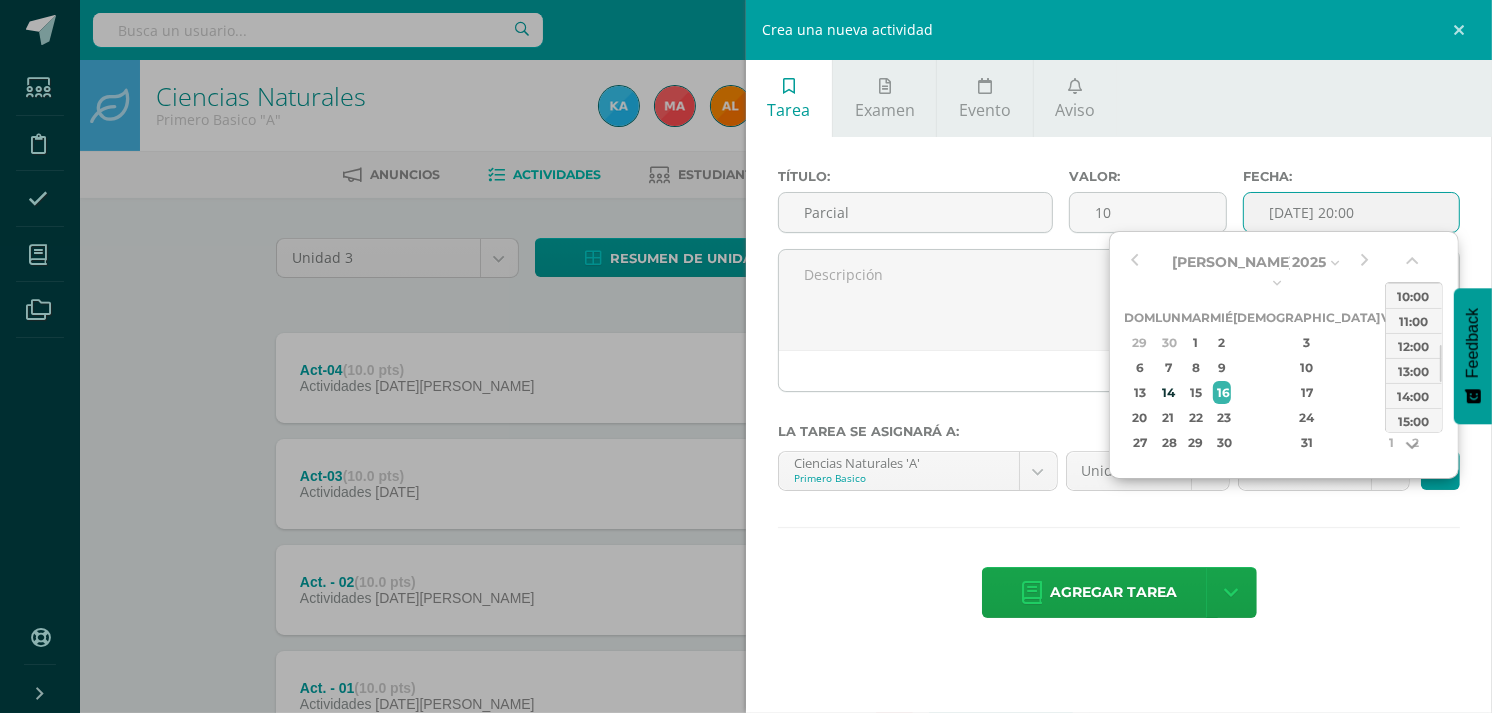 click at bounding box center [1414, 450] 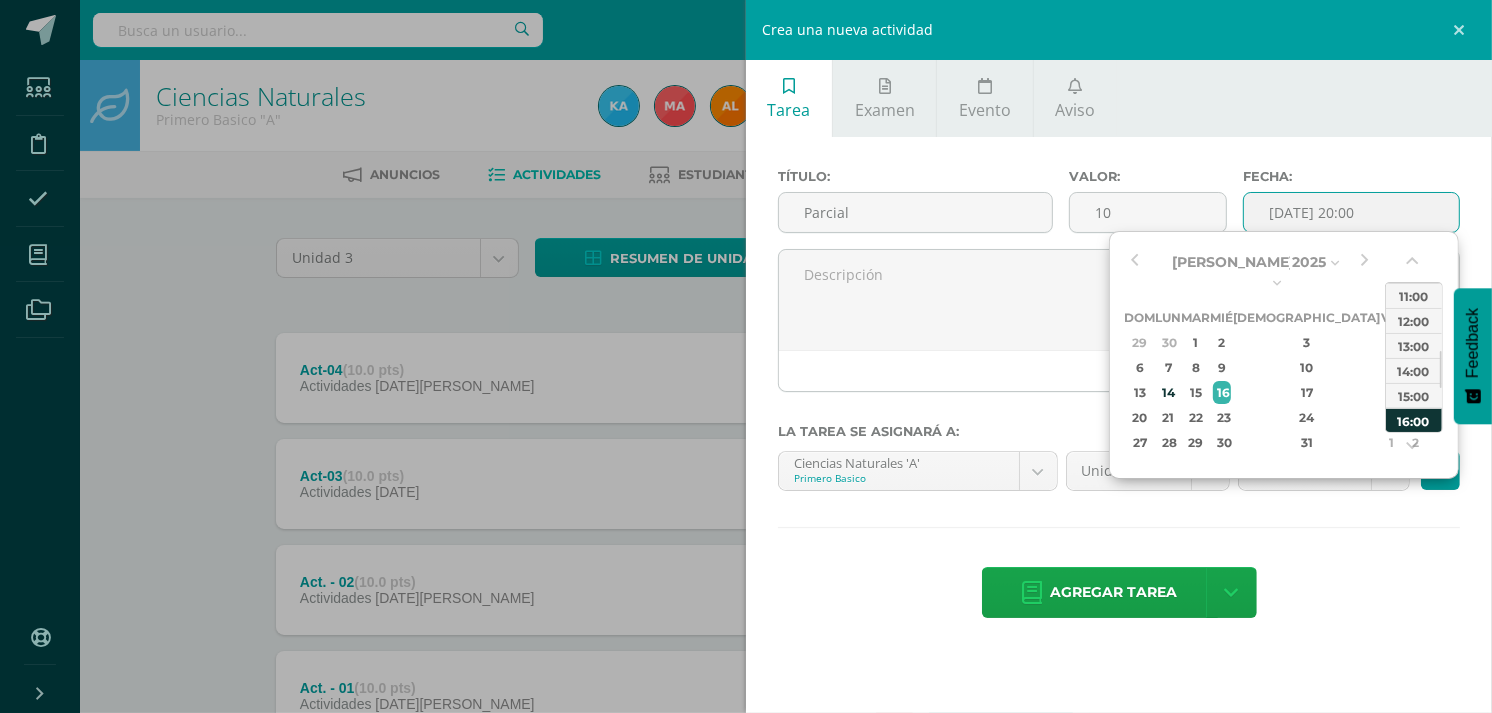 click on "16:00" at bounding box center (1414, 420) 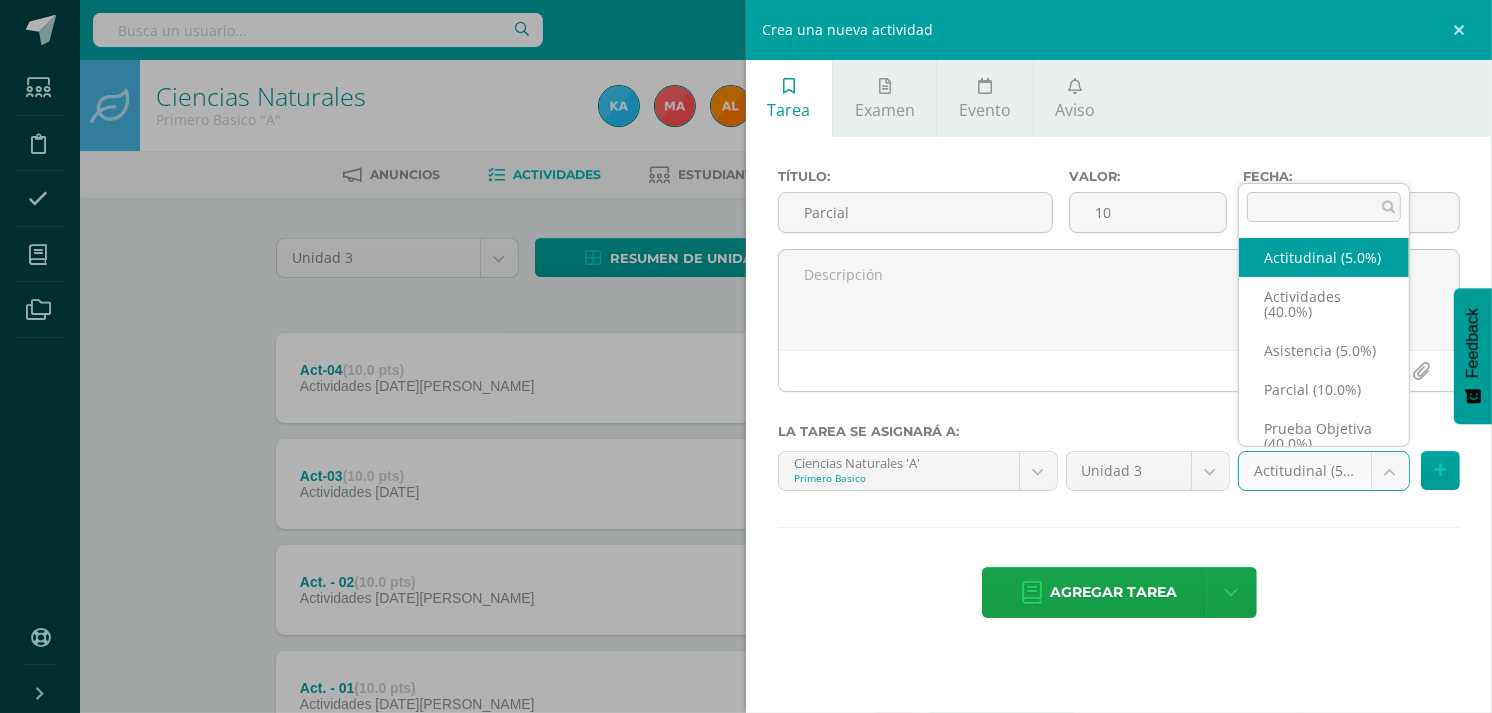 click on "Tarea asignada exitosamente         Estudiantes Disciplina Asistencia Mis cursos Archivos Soporte
Ayuda
Reportar un problema
Centro de ayuda
Últimas actualizaciones
Cerrar panel
Poqomam
Primero
Primaria
"A"
Actividades Estudiantes Planificación Dosificación
Poqomam
Primero
Primaria
"B"
Actividades Estudiantes Planificación Dosificación
Poqomam
Segundo
Primaria
"A"
Actividades Estudiantes Planificación 2 2 0" at bounding box center (746, 437) 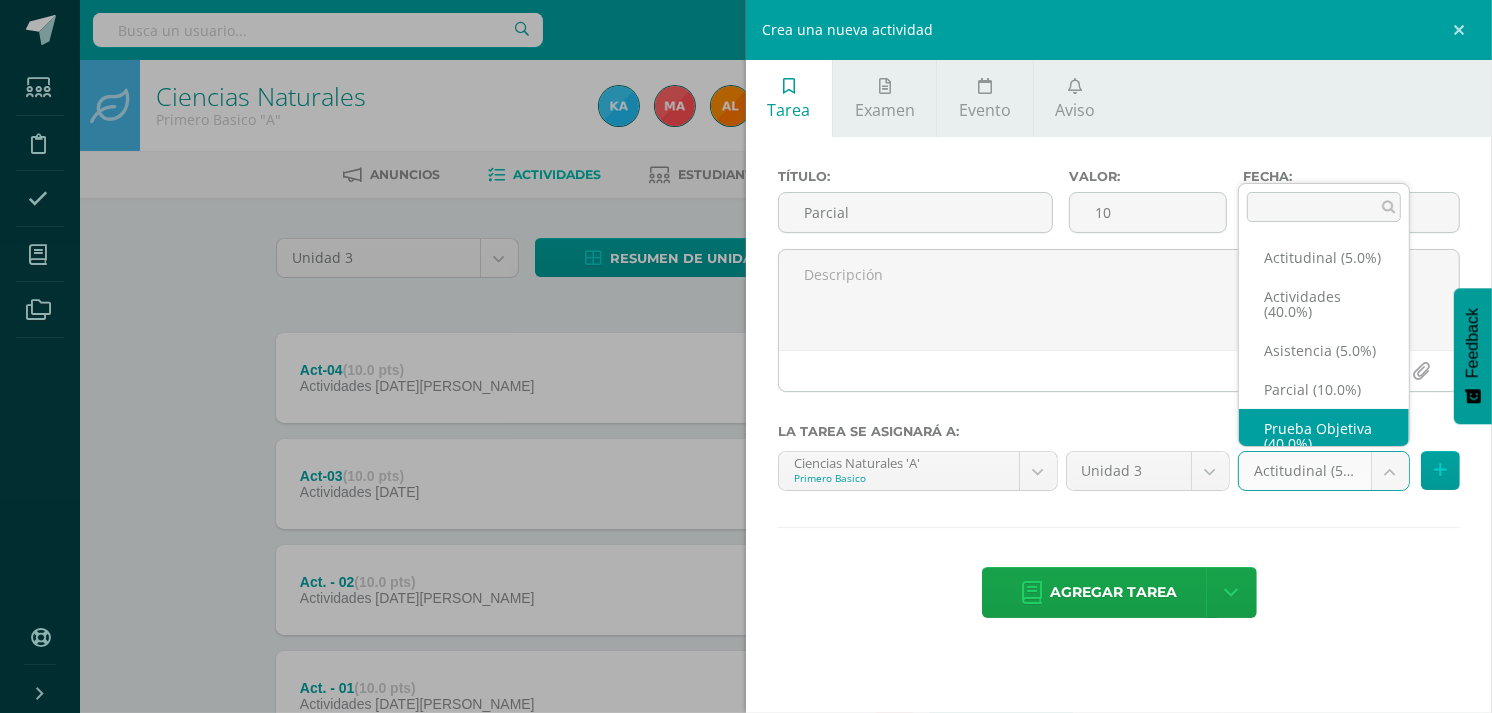 scroll, scrollTop: 62, scrollLeft: 0, axis: vertical 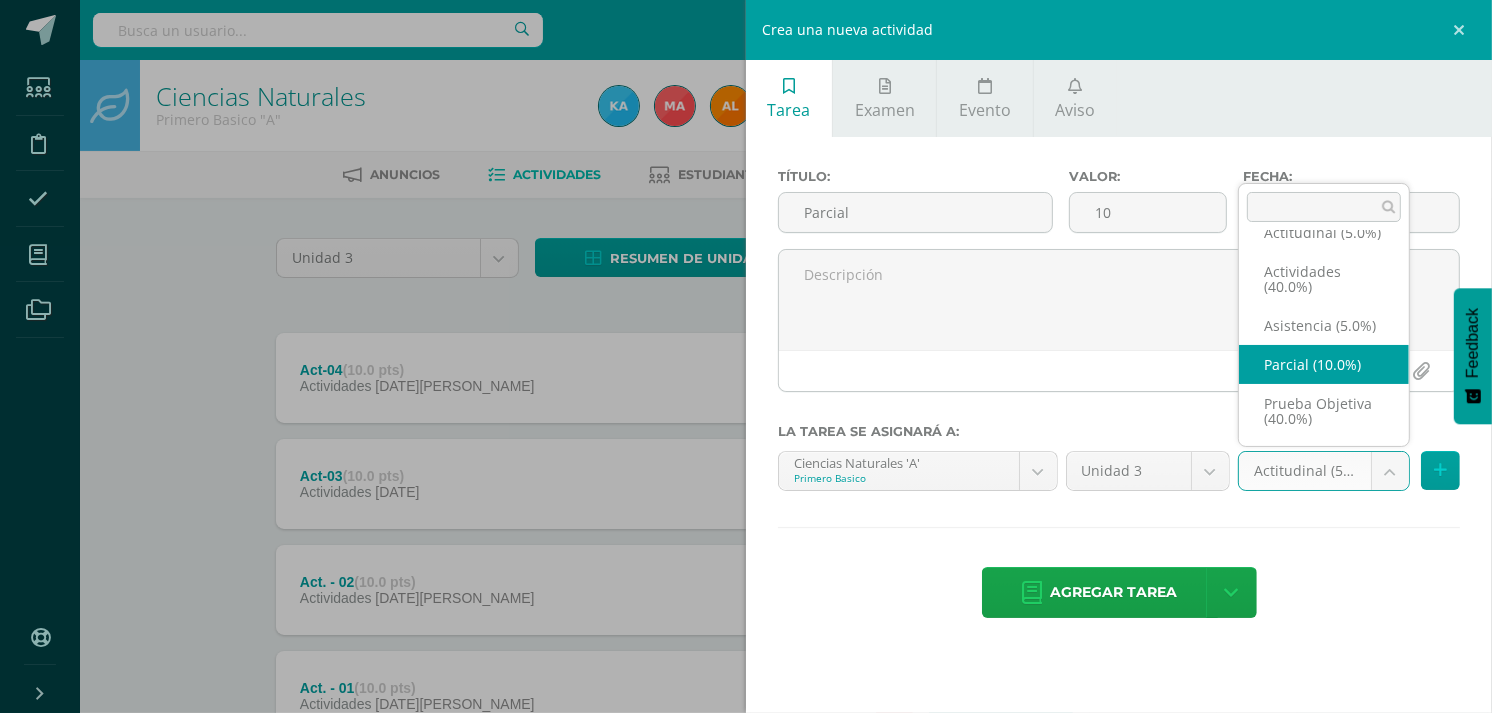 select on "119309" 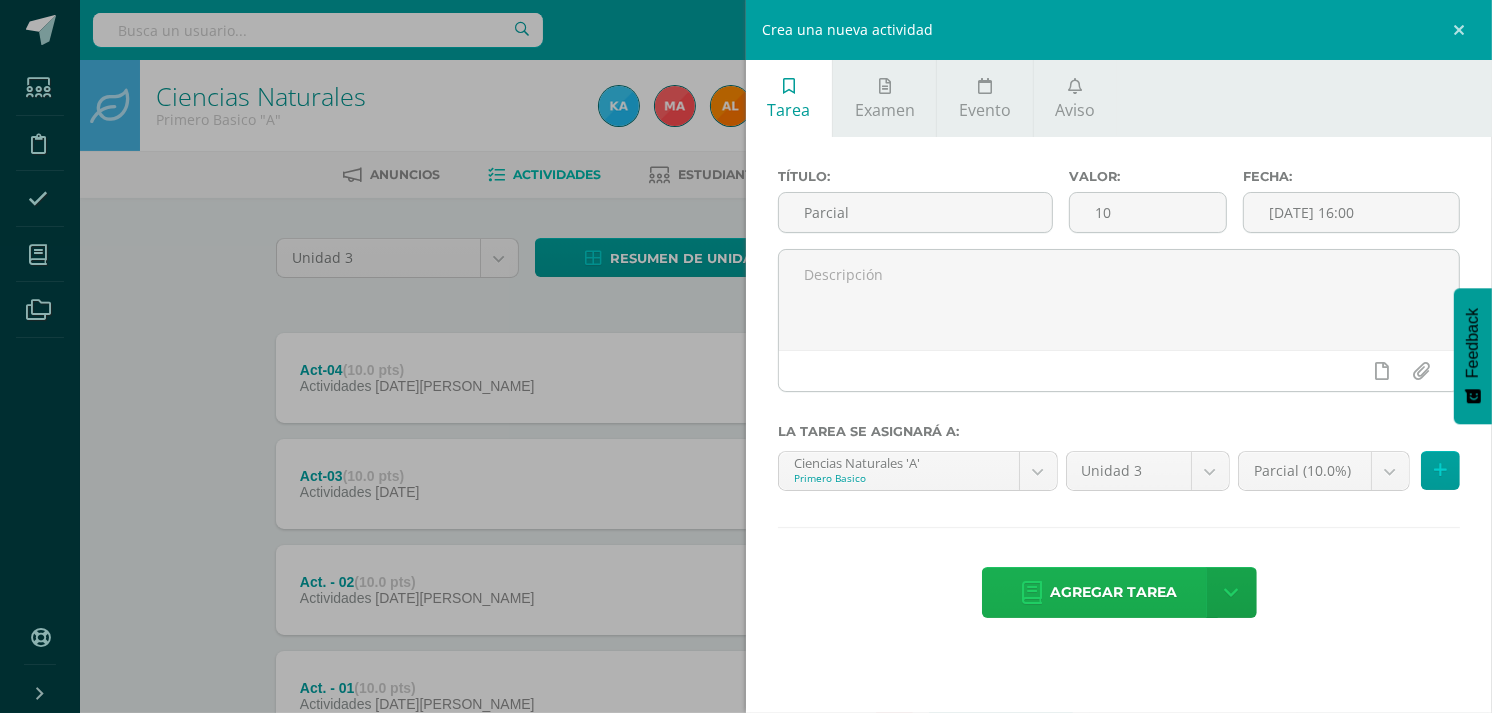 click on "Agregar tarea" at bounding box center (1114, 592) 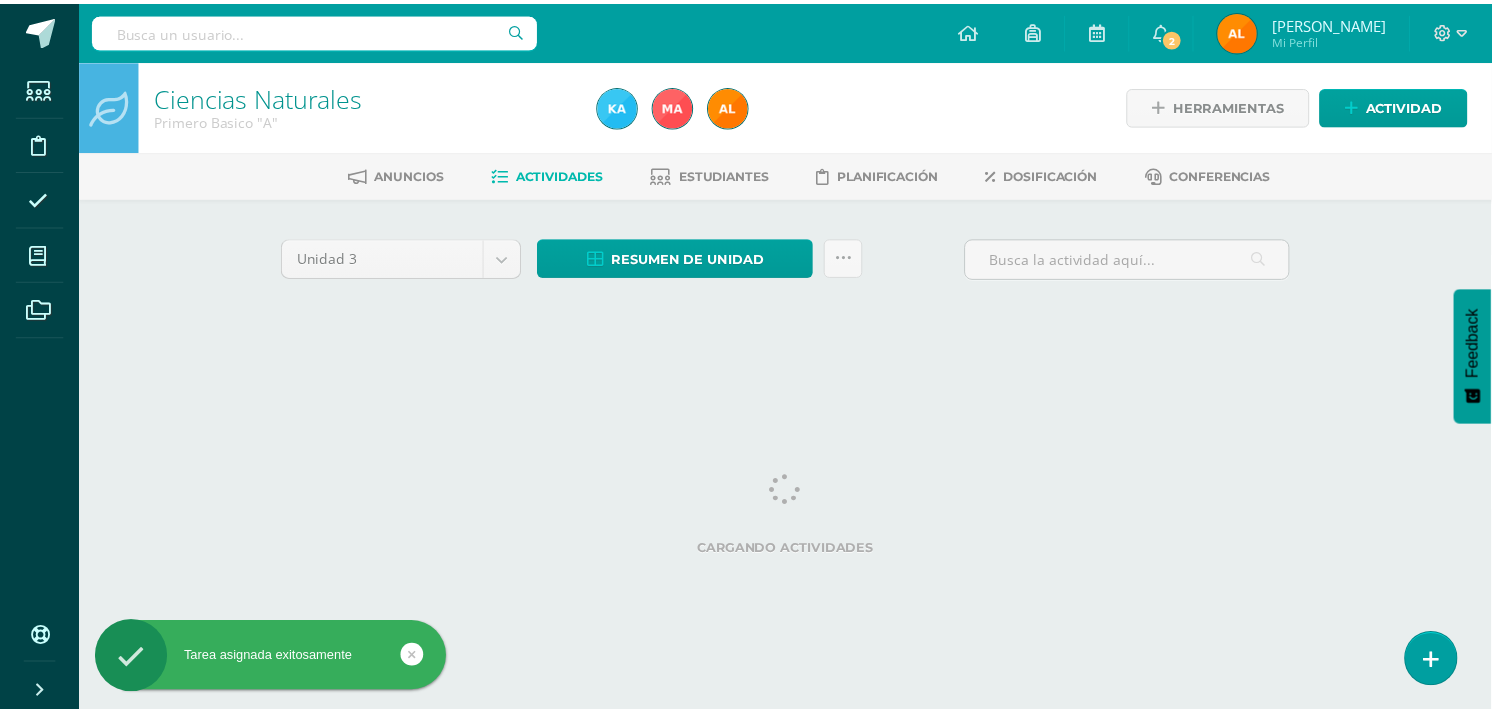 scroll, scrollTop: 0, scrollLeft: 0, axis: both 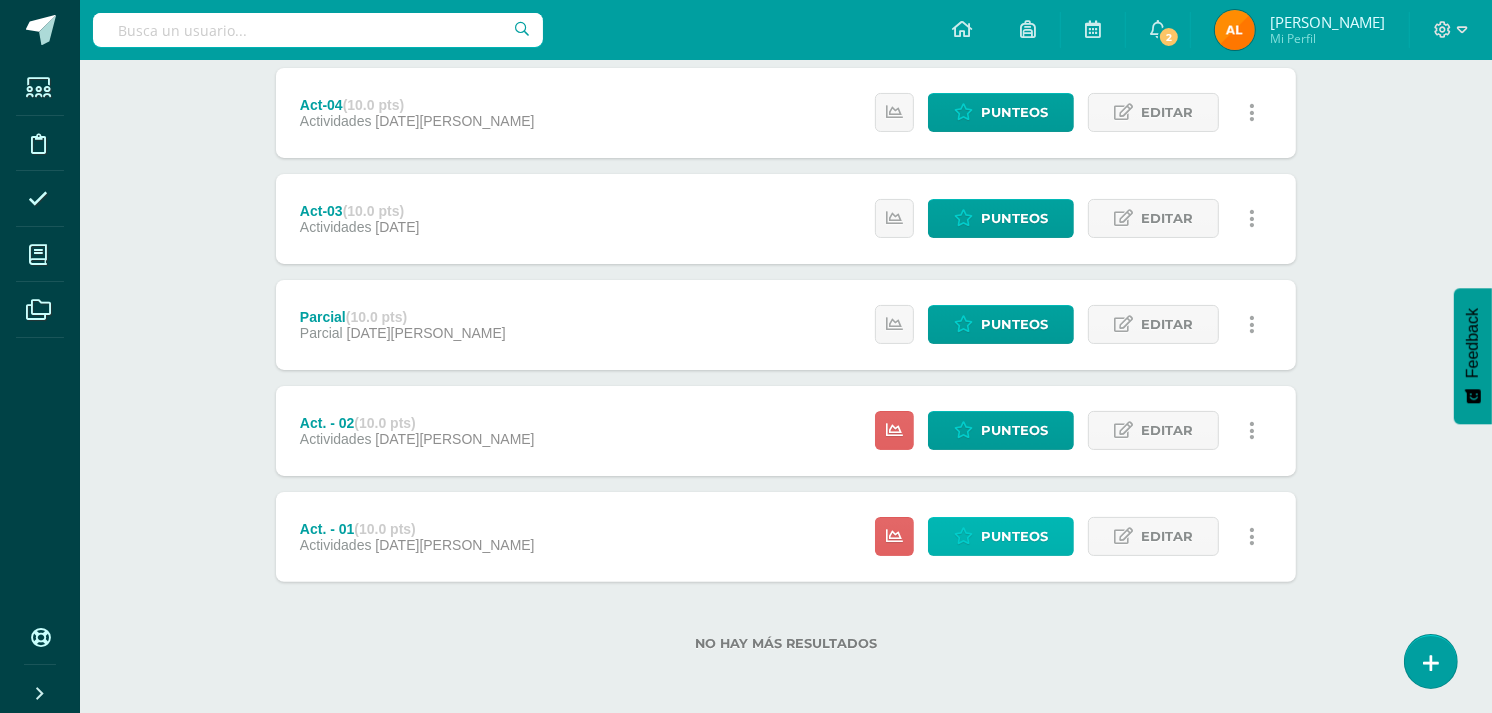 click on "Punteos" at bounding box center (1014, 536) 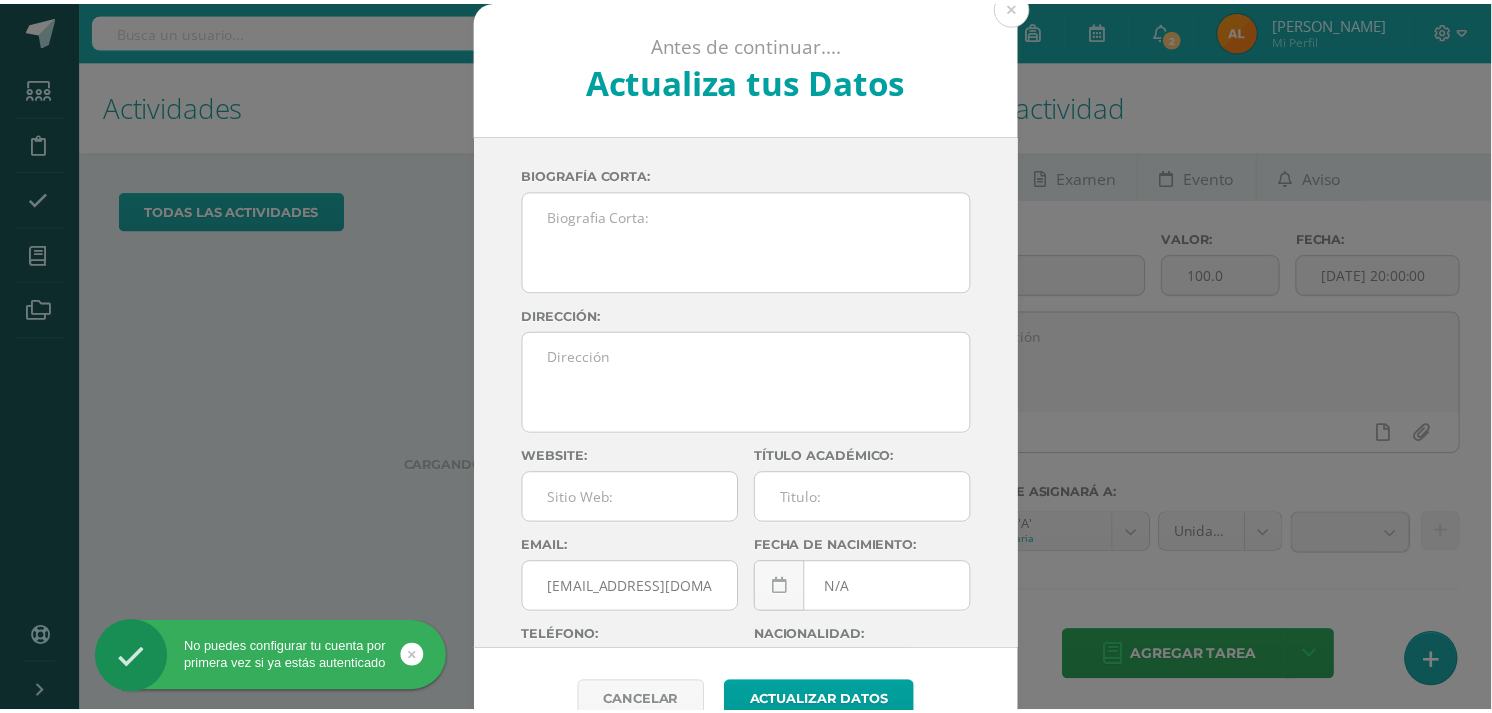 scroll, scrollTop: 0, scrollLeft: 0, axis: both 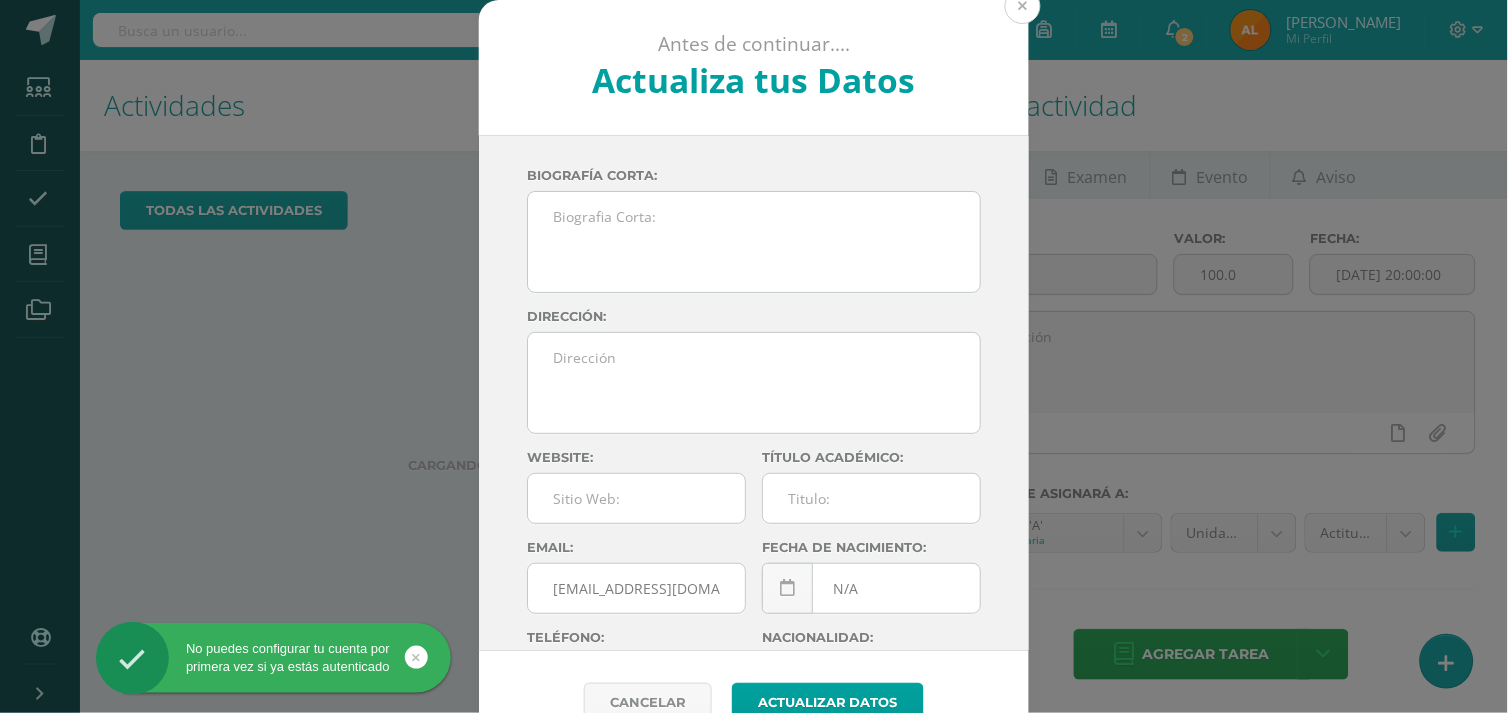 click at bounding box center [1023, 6] 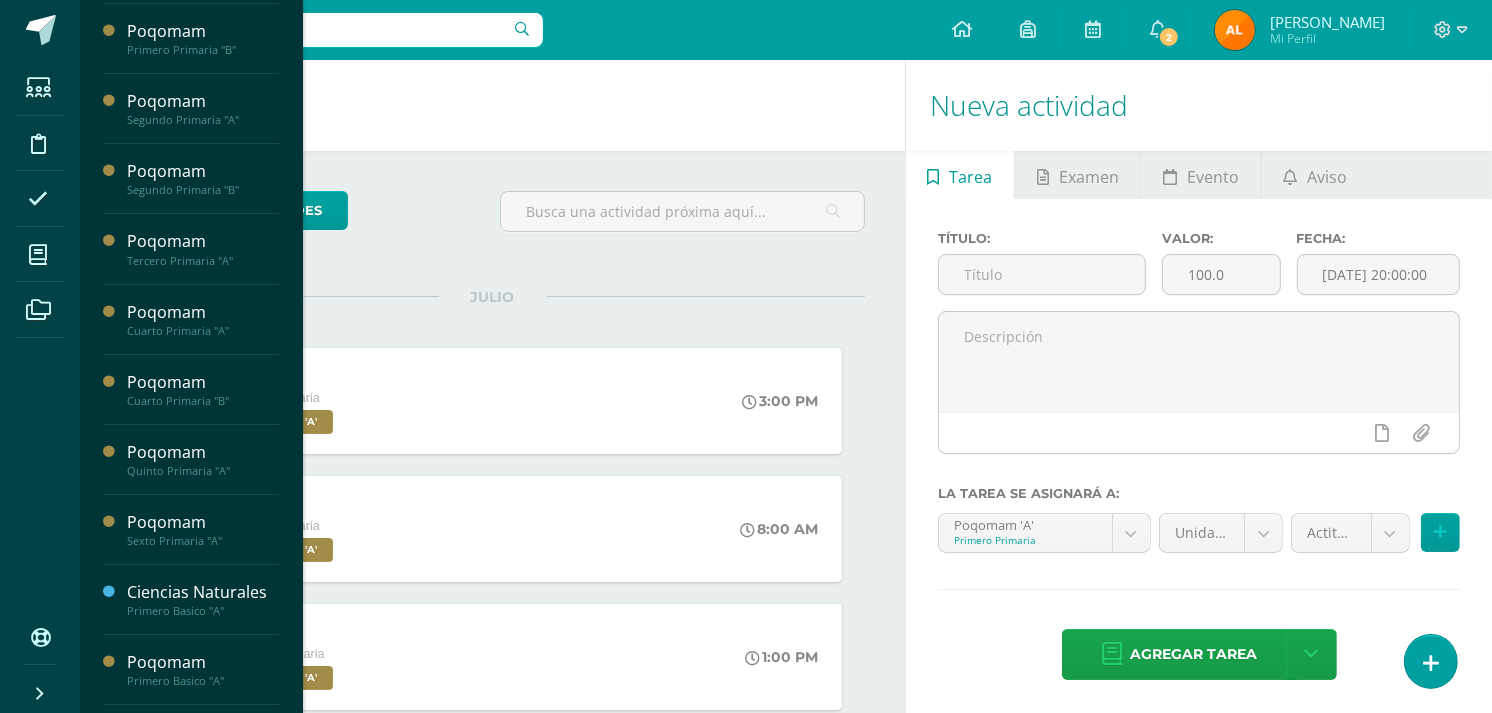 scroll, scrollTop: 71, scrollLeft: 0, axis: vertical 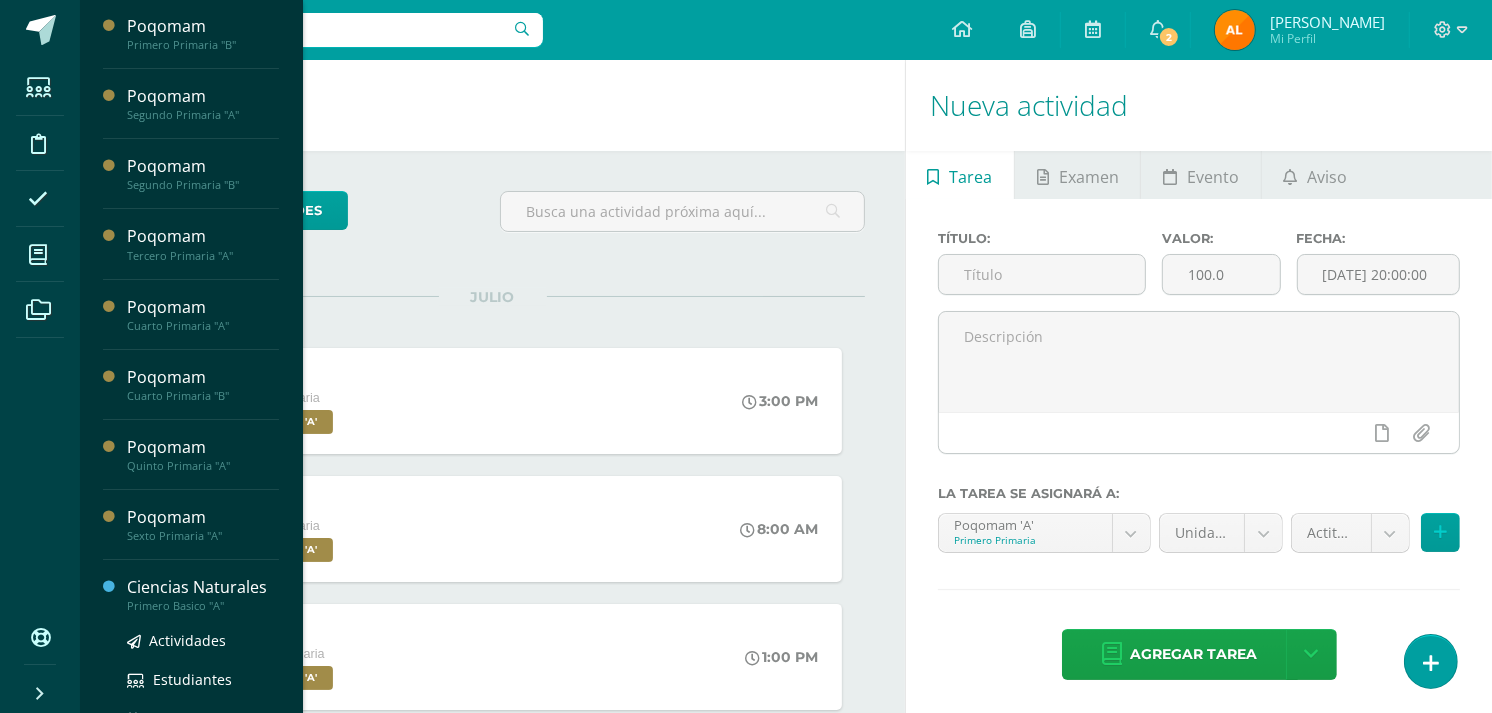 click on "Ciencias Naturales" at bounding box center (203, 587) 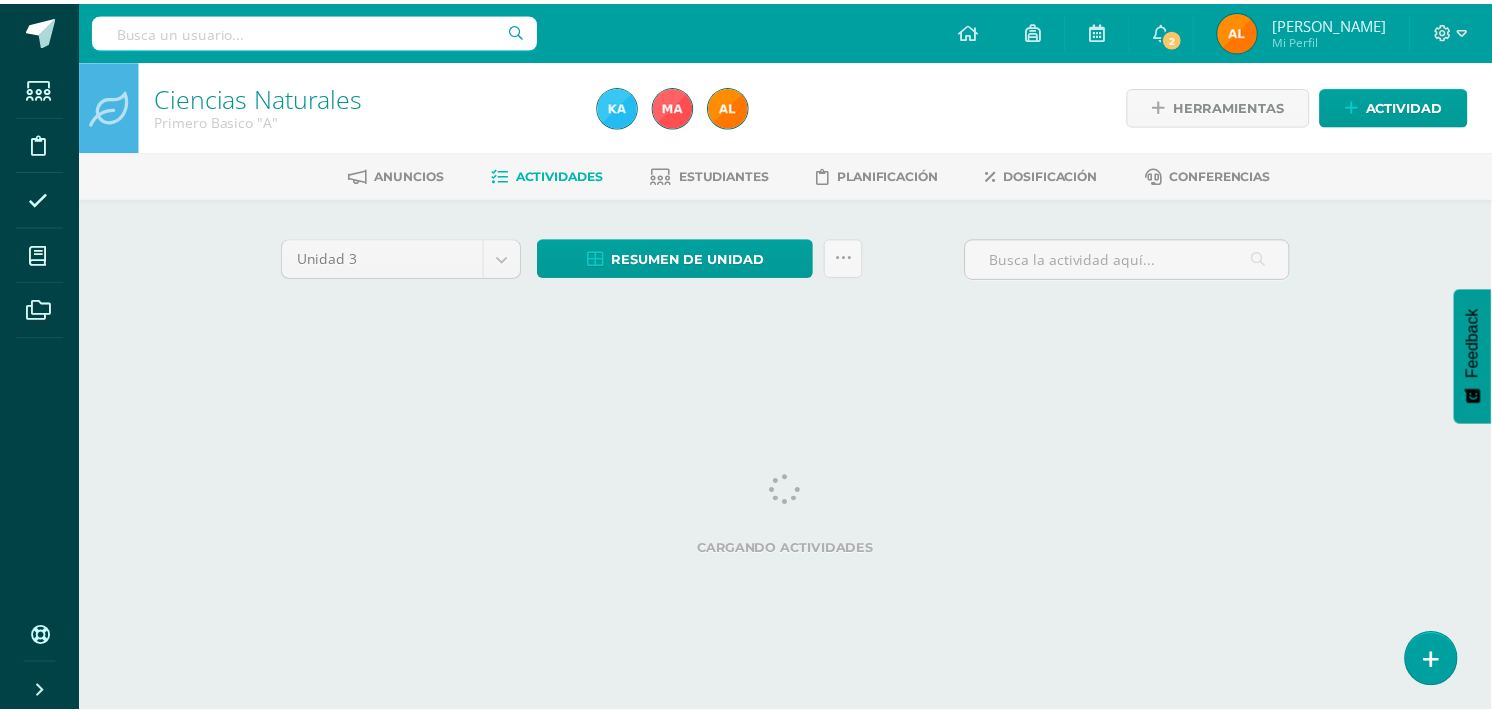 scroll, scrollTop: 0, scrollLeft: 0, axis: both 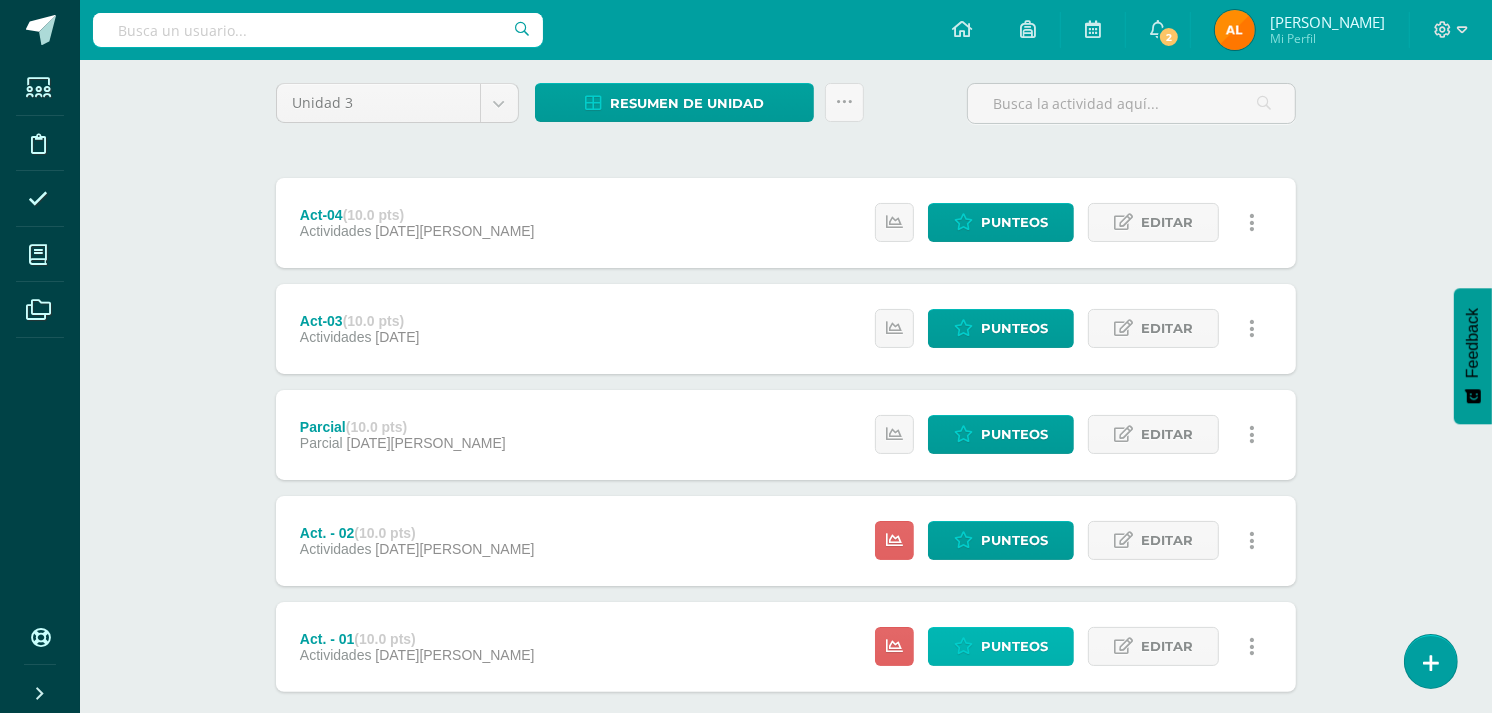 click on "Punteos" at bounding box center (1014, 646) 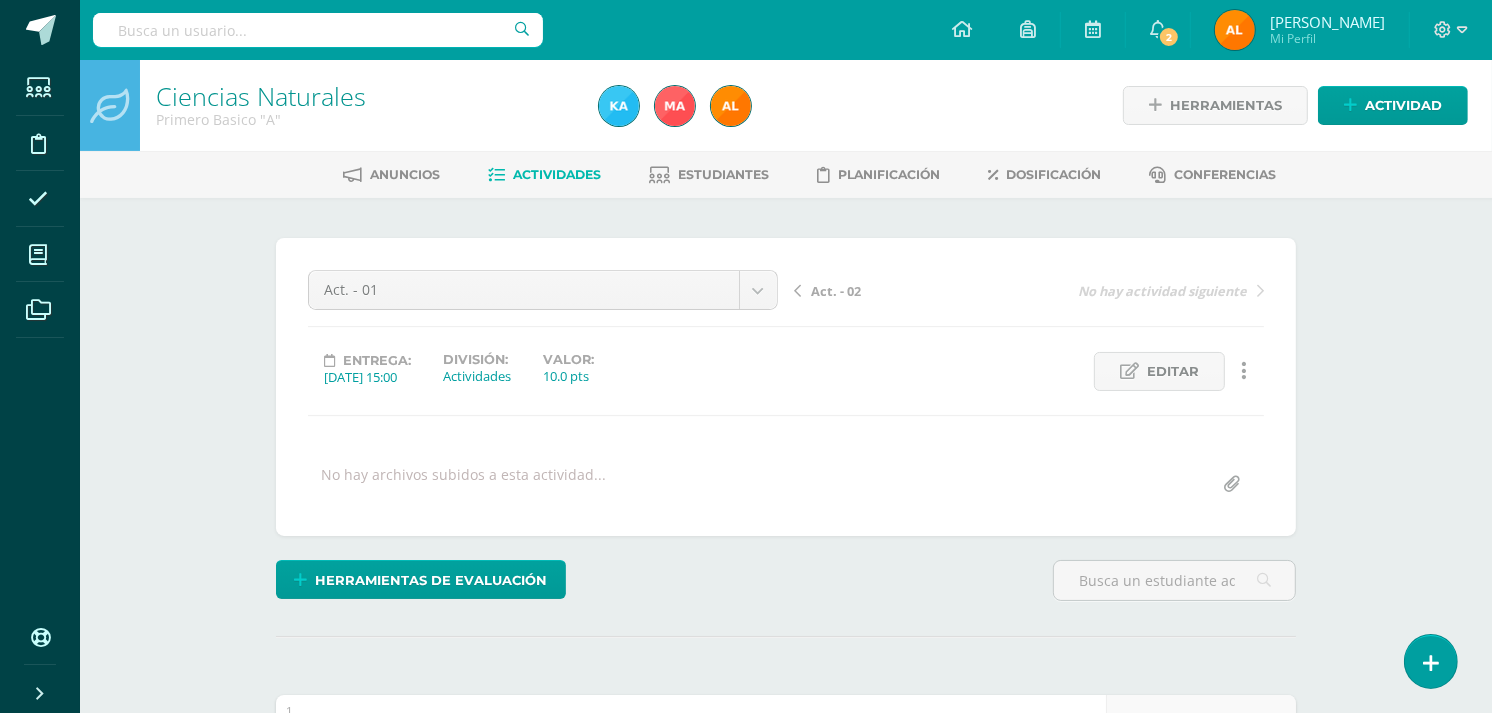 scroll, scrollTop: 1, scrollLeft: 0, axis: vertical 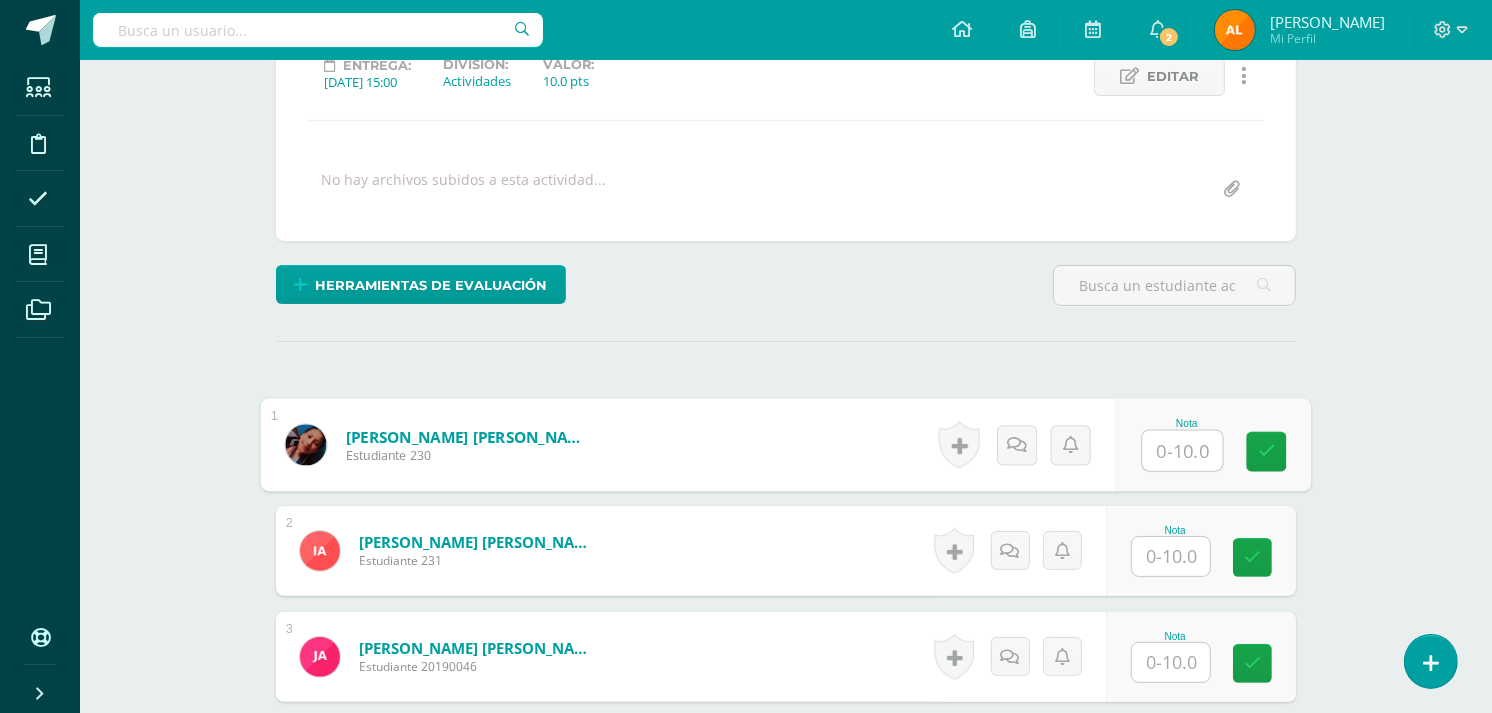 click at bounding box center (1183, 451) 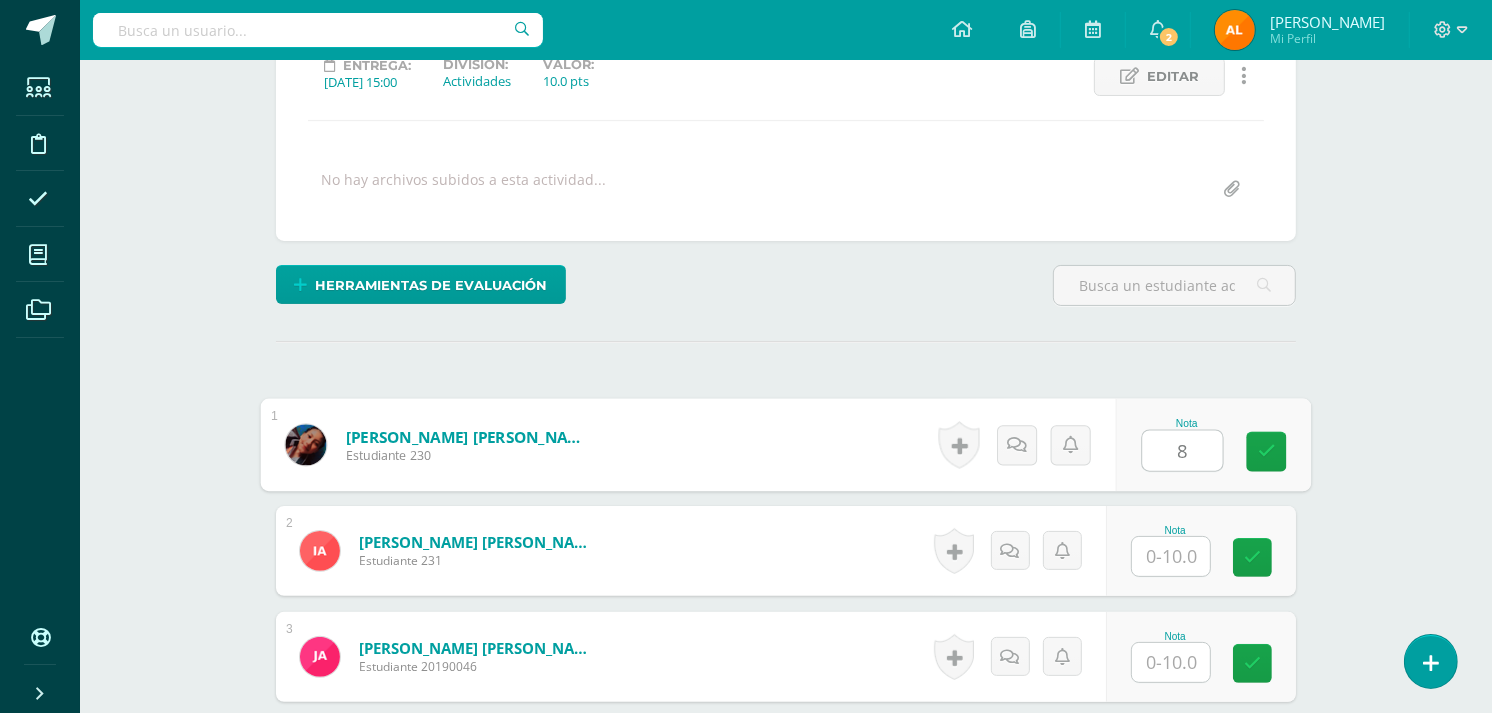 type on "8" 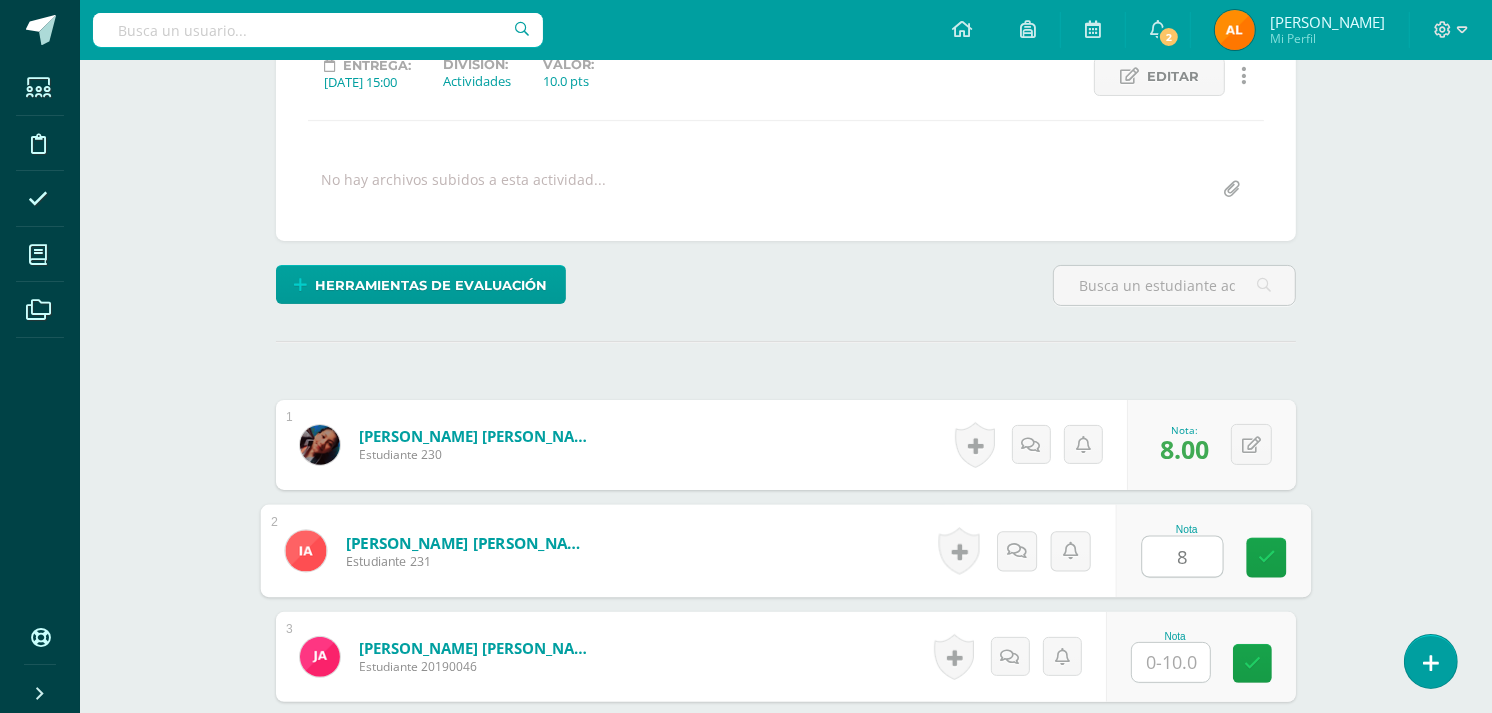 type on "8" 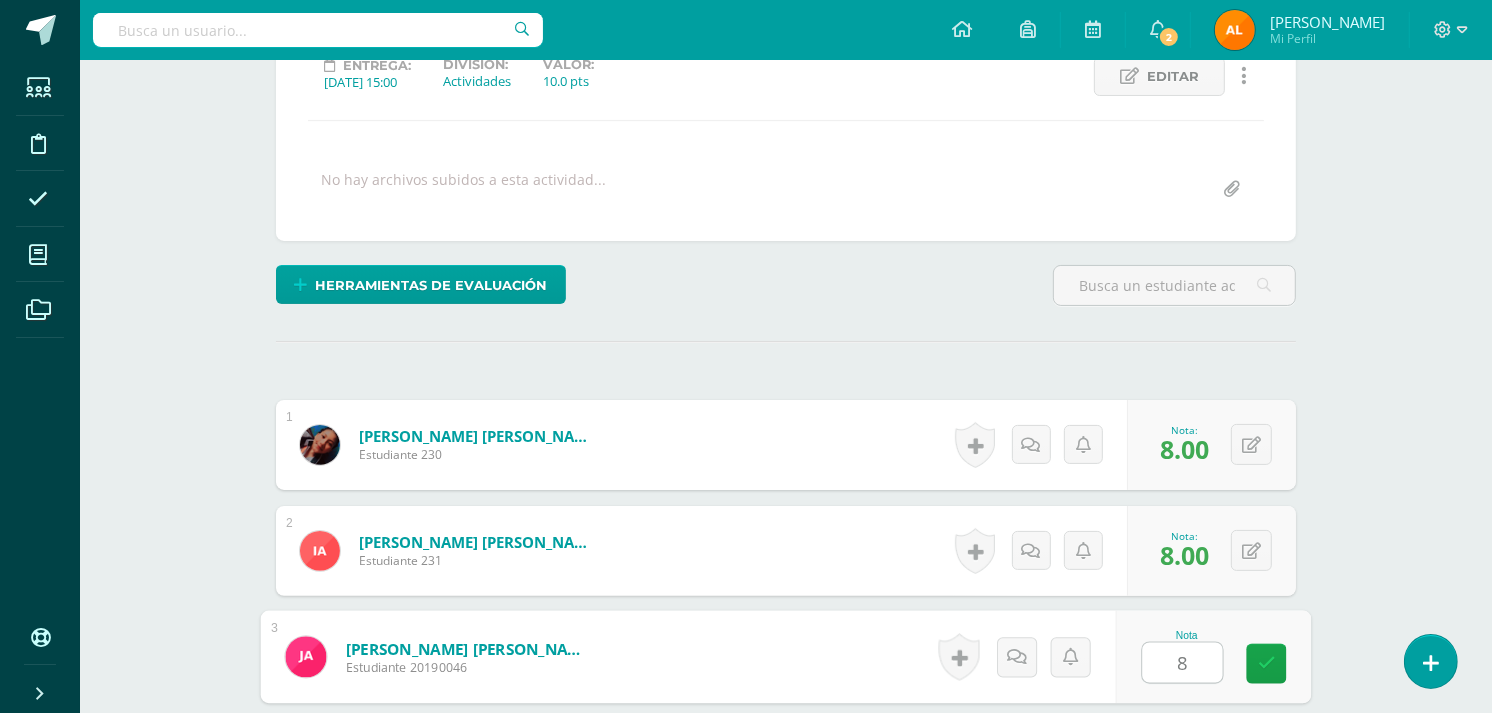 type on "8" 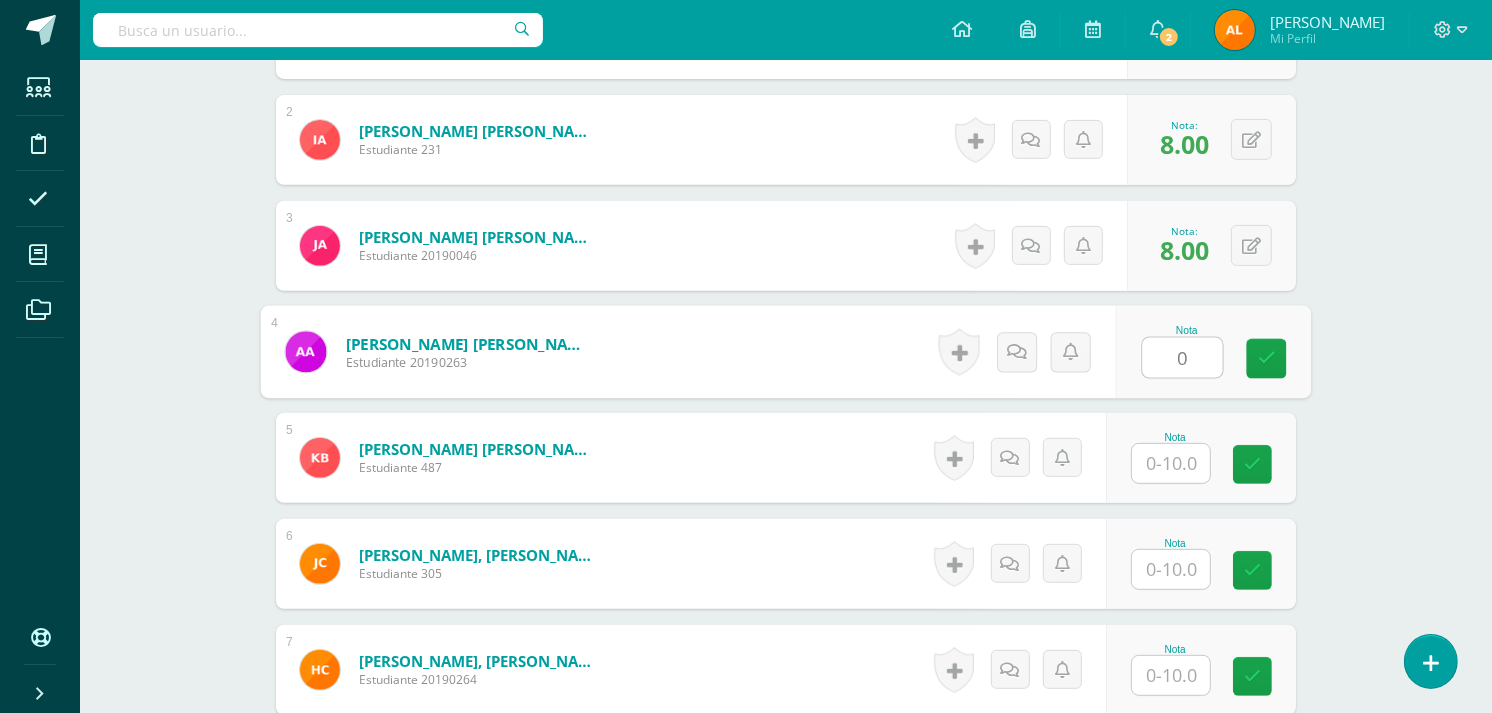 type on "0" 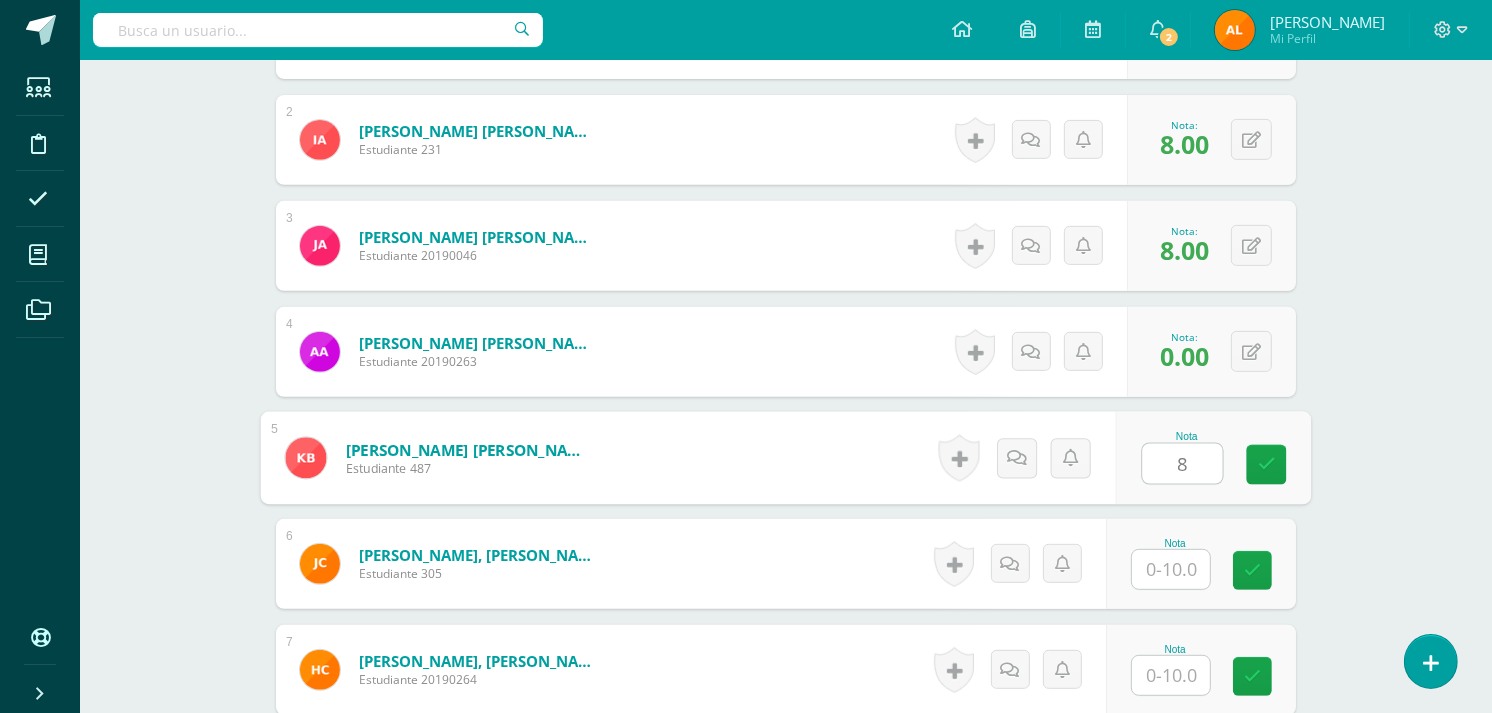 type on "8" 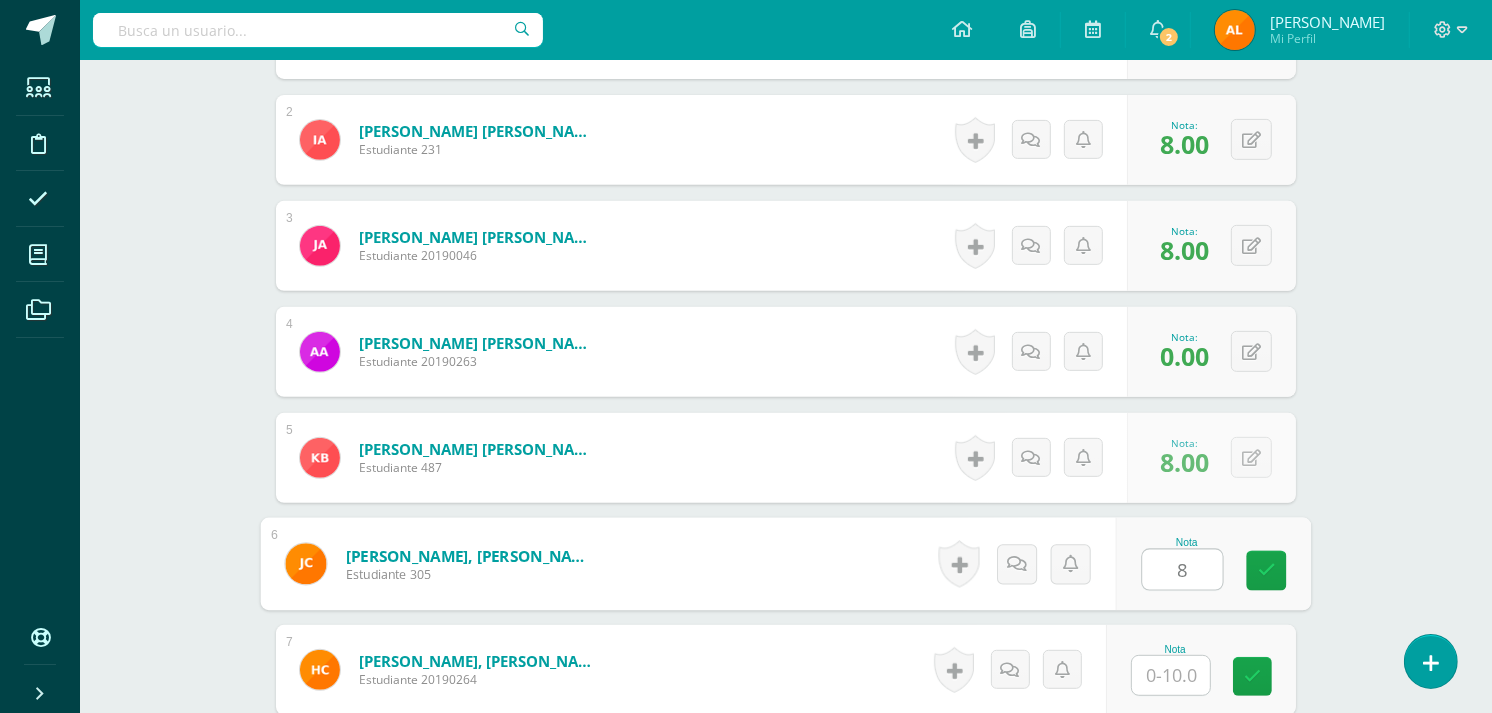 type on "8" 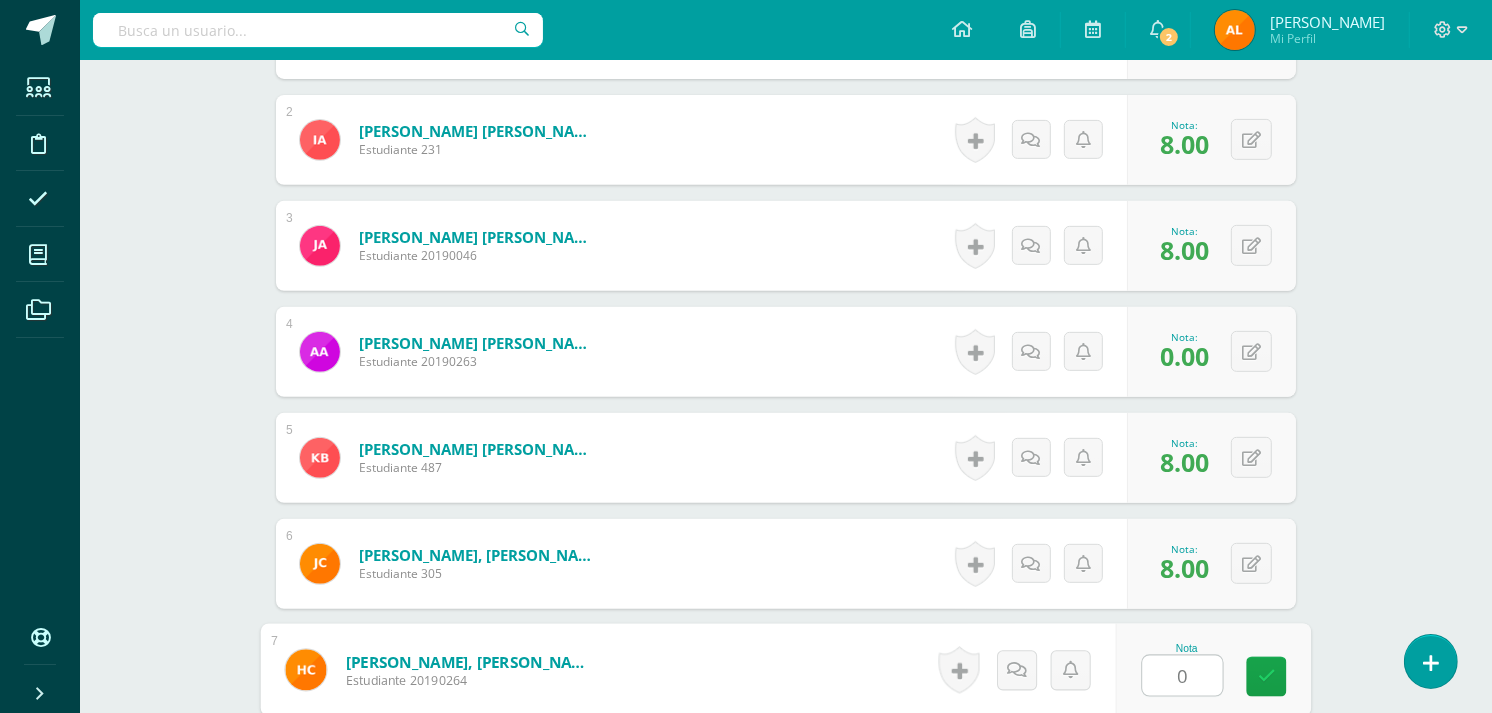 type on "0" 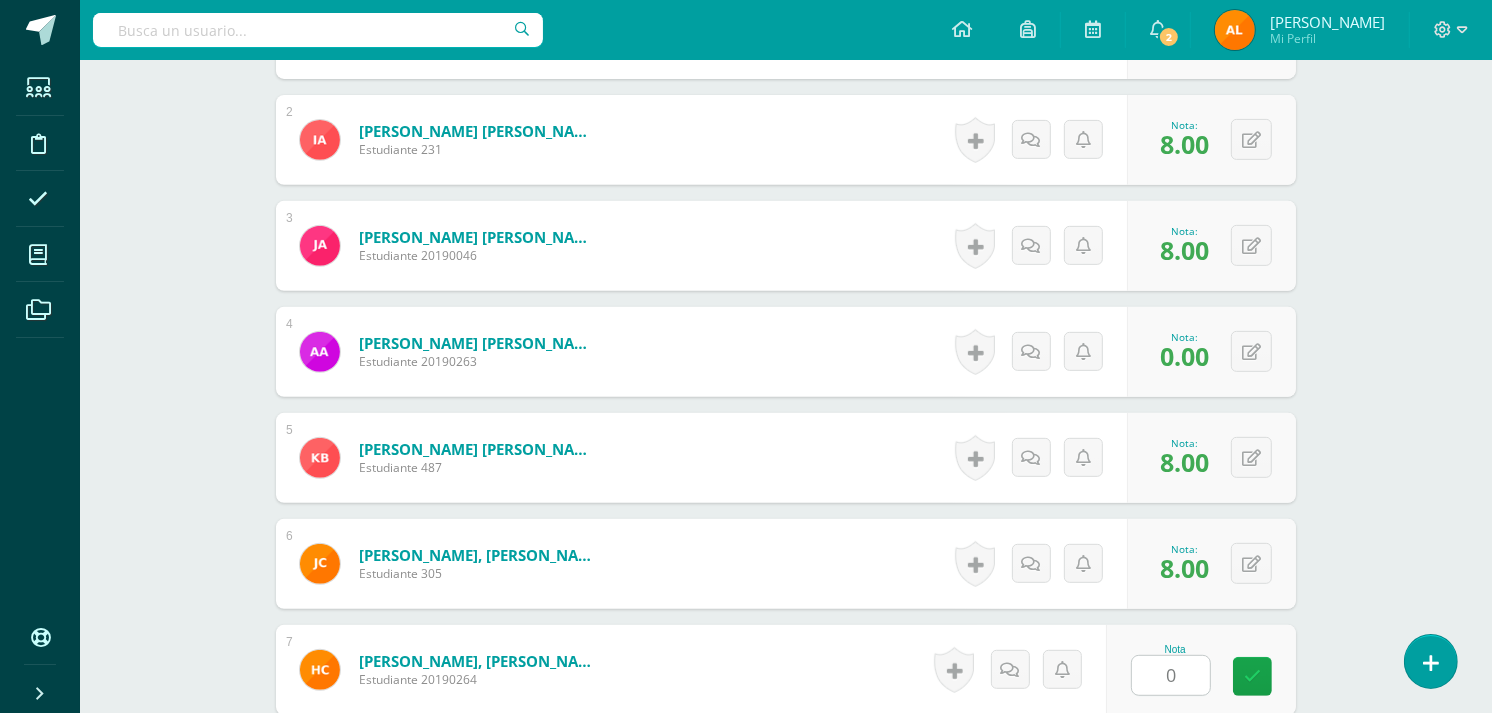 scroll, scrollTop: 1131, scrollLeft: 0, axis: vertical 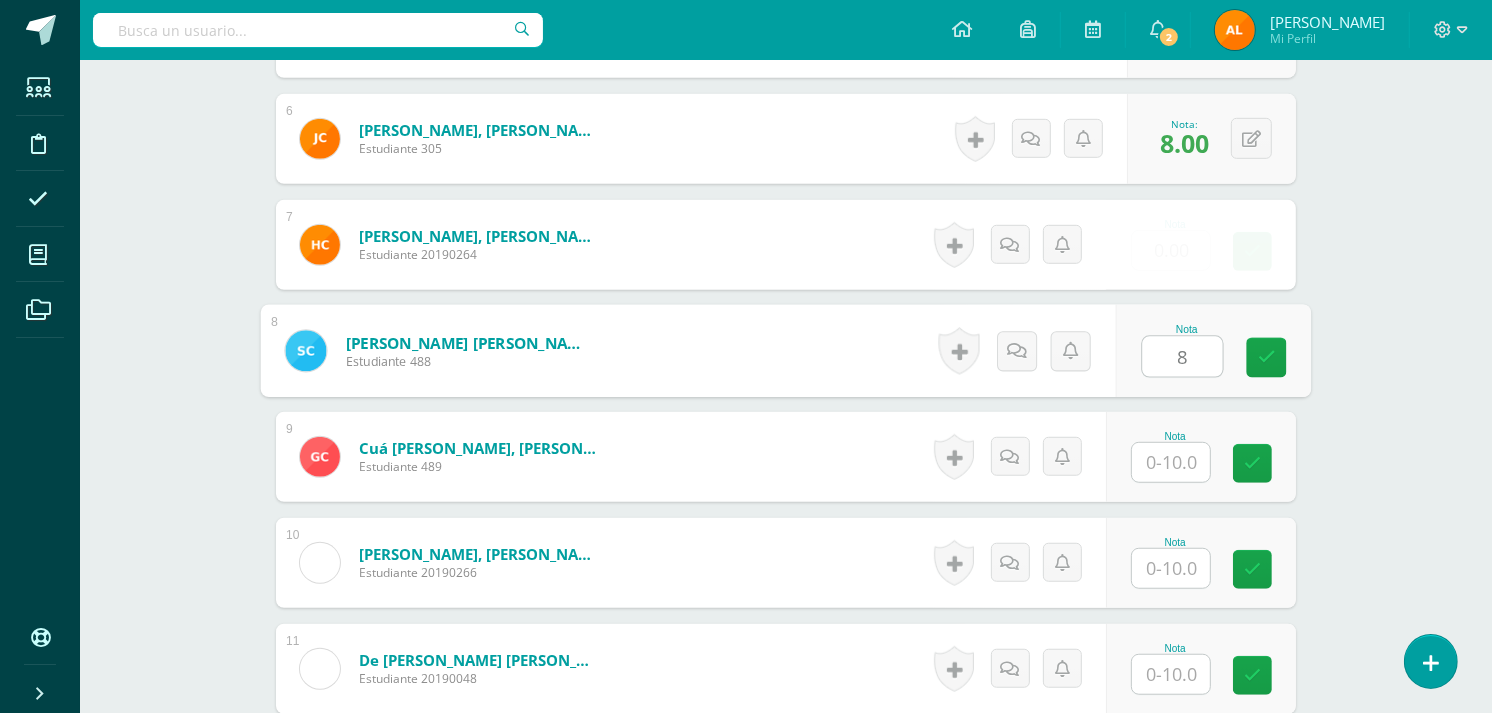 type on "8" 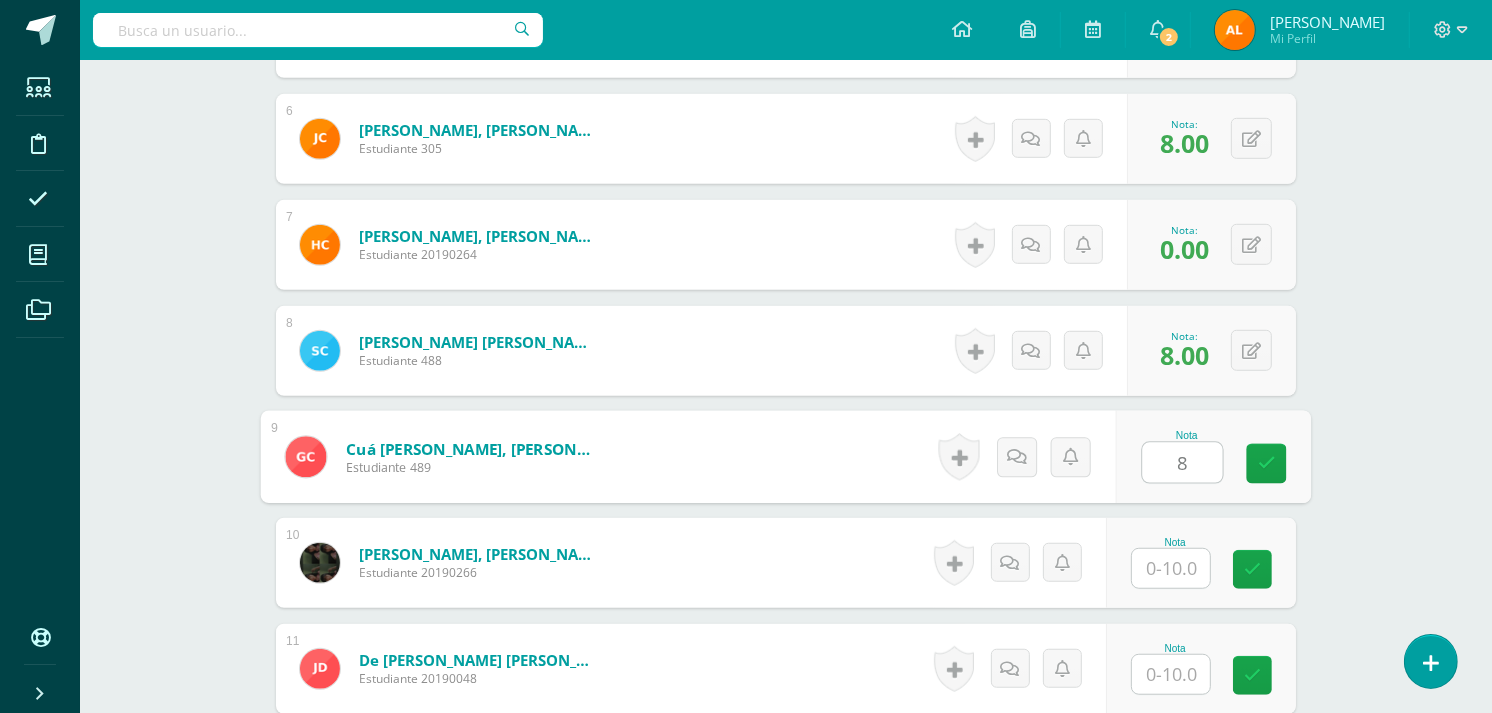 type on "8" 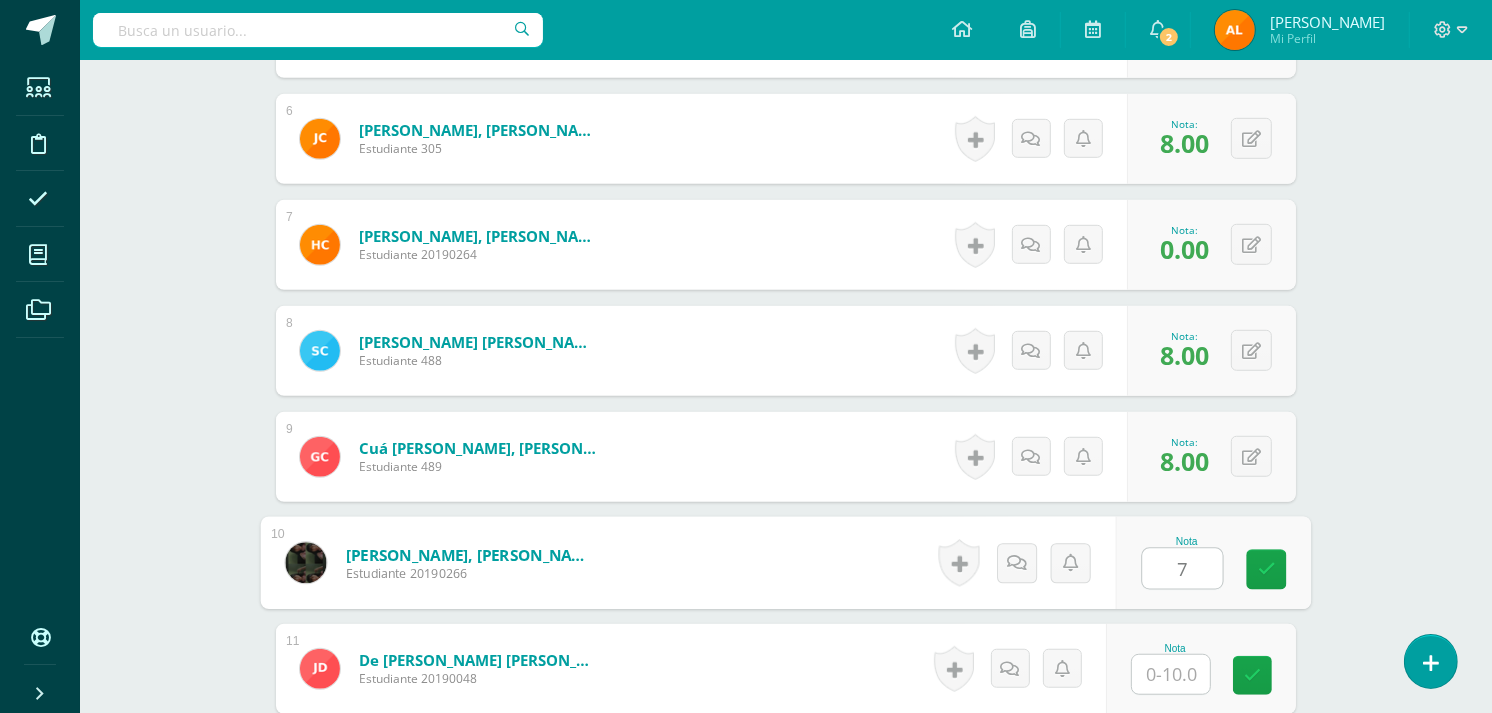 type on "7" 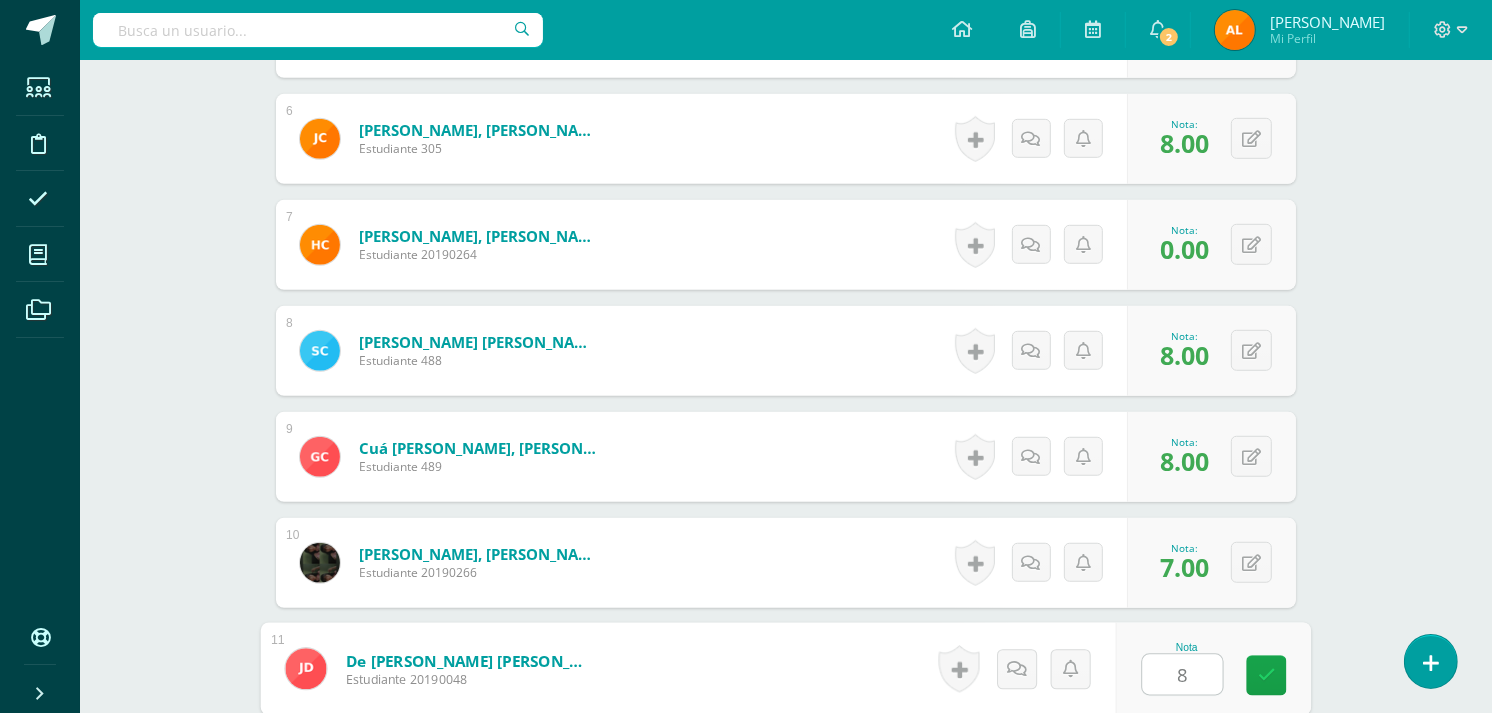 type on "8" 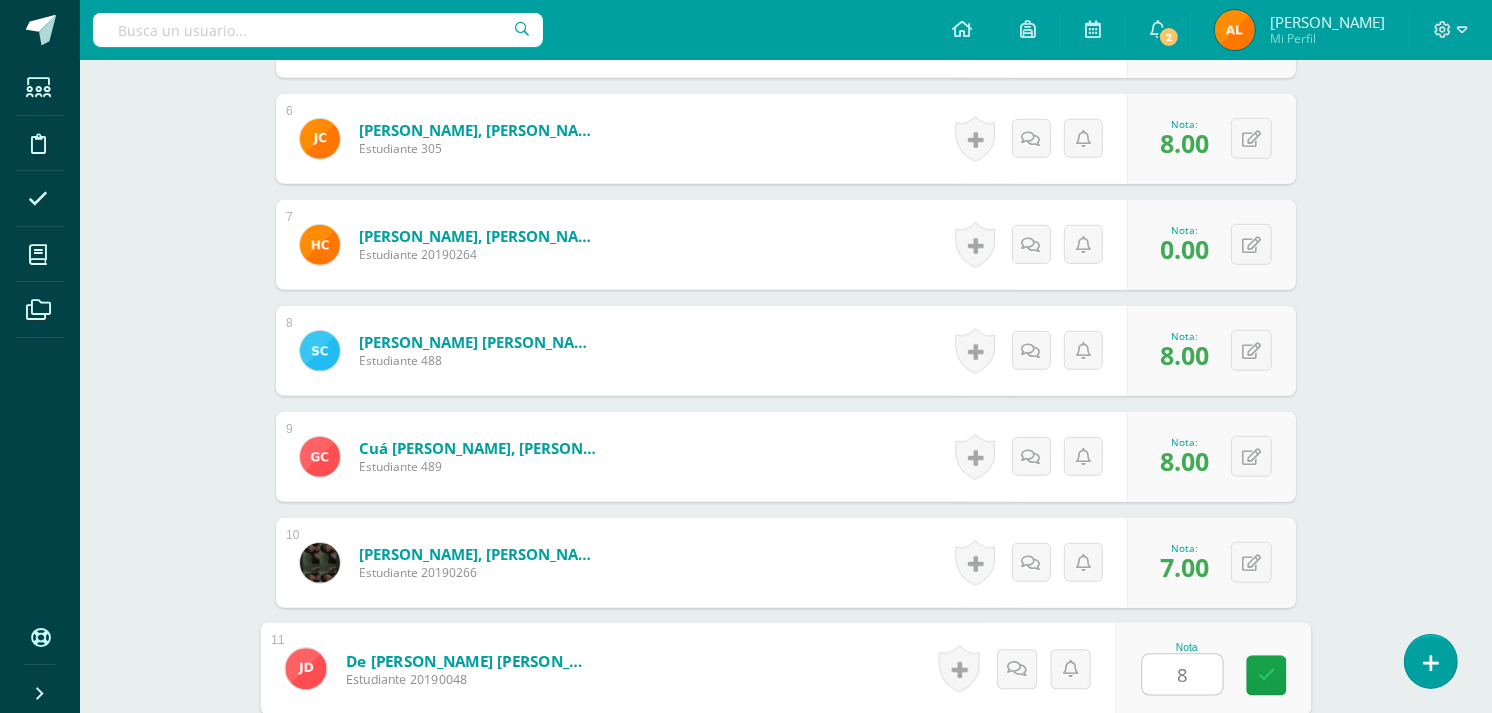 scroll, scrollTop: 1554, scrollLeft: 0, axis: vertical 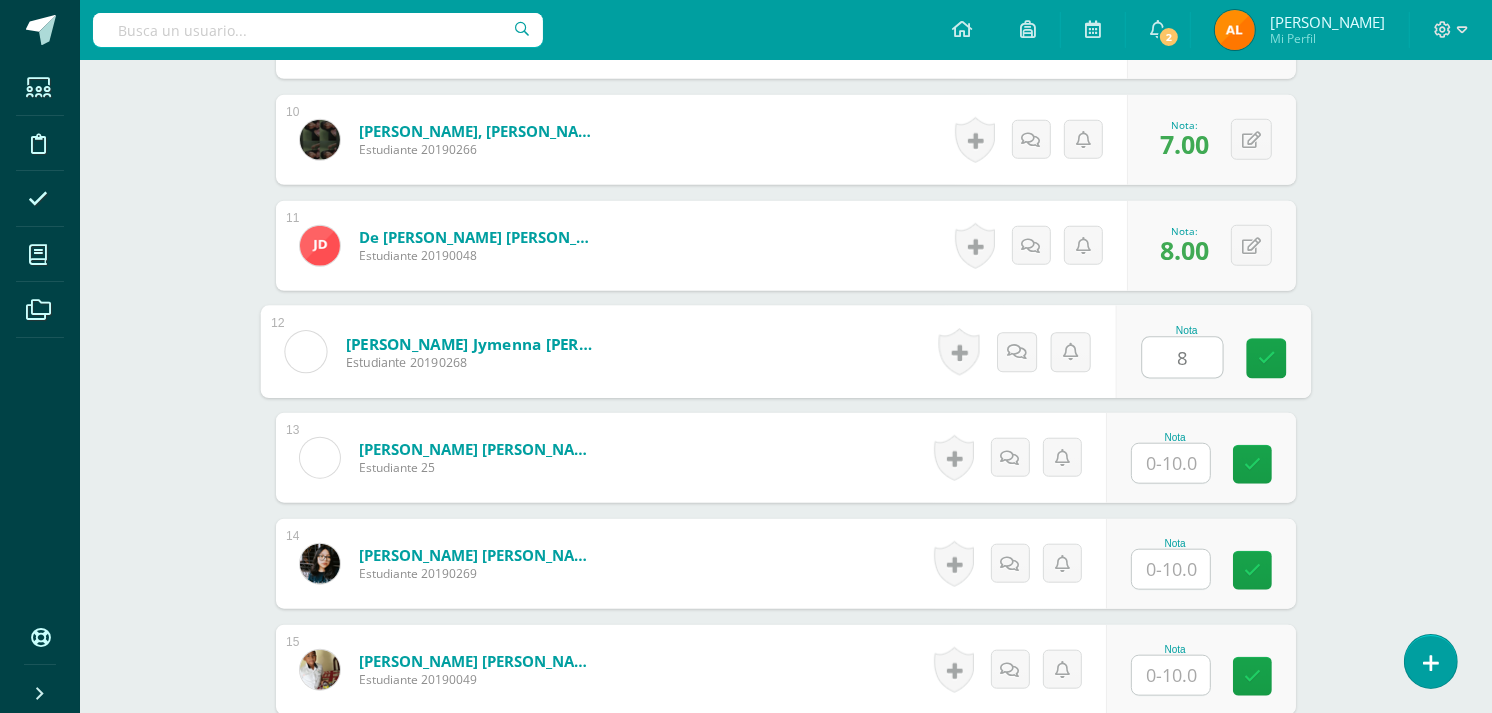 type on "8" 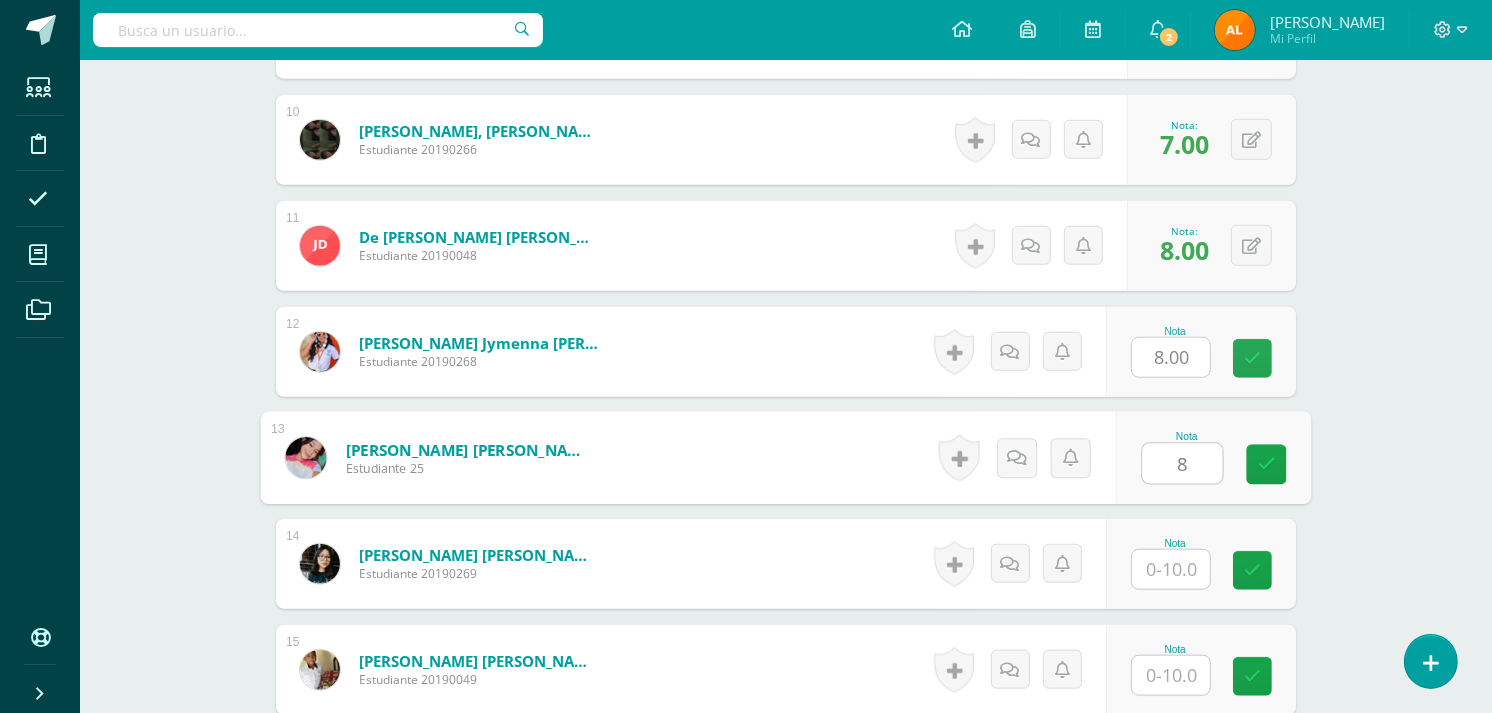 type on "8" 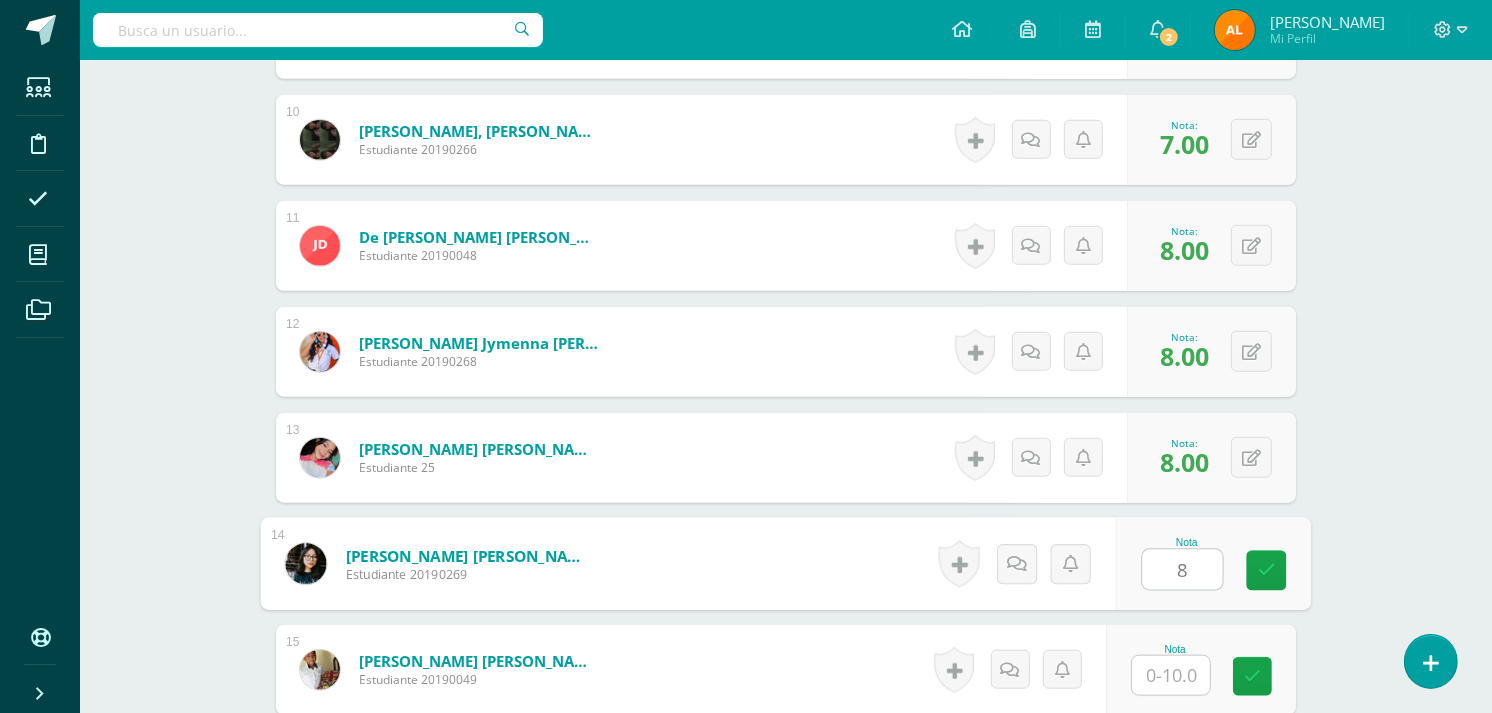 type on "8" 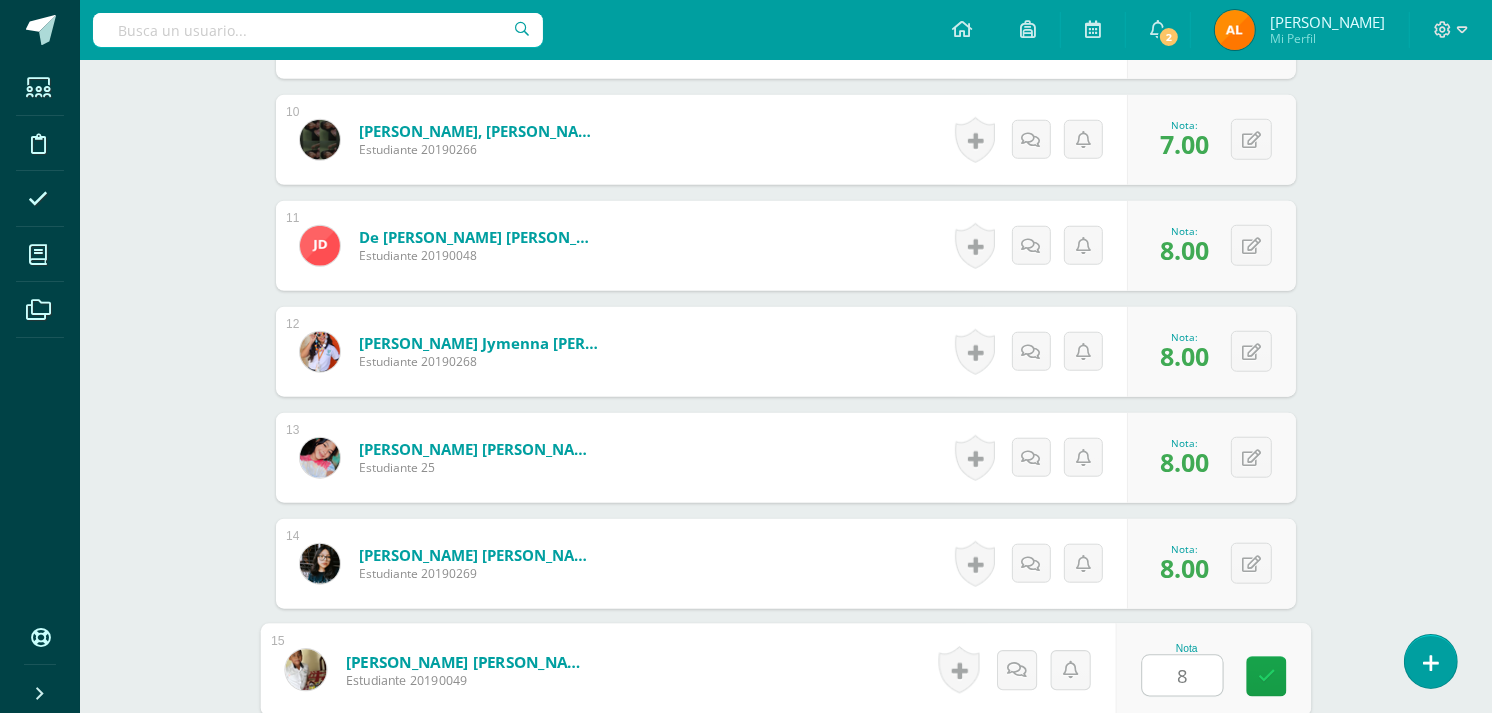 type on "8" 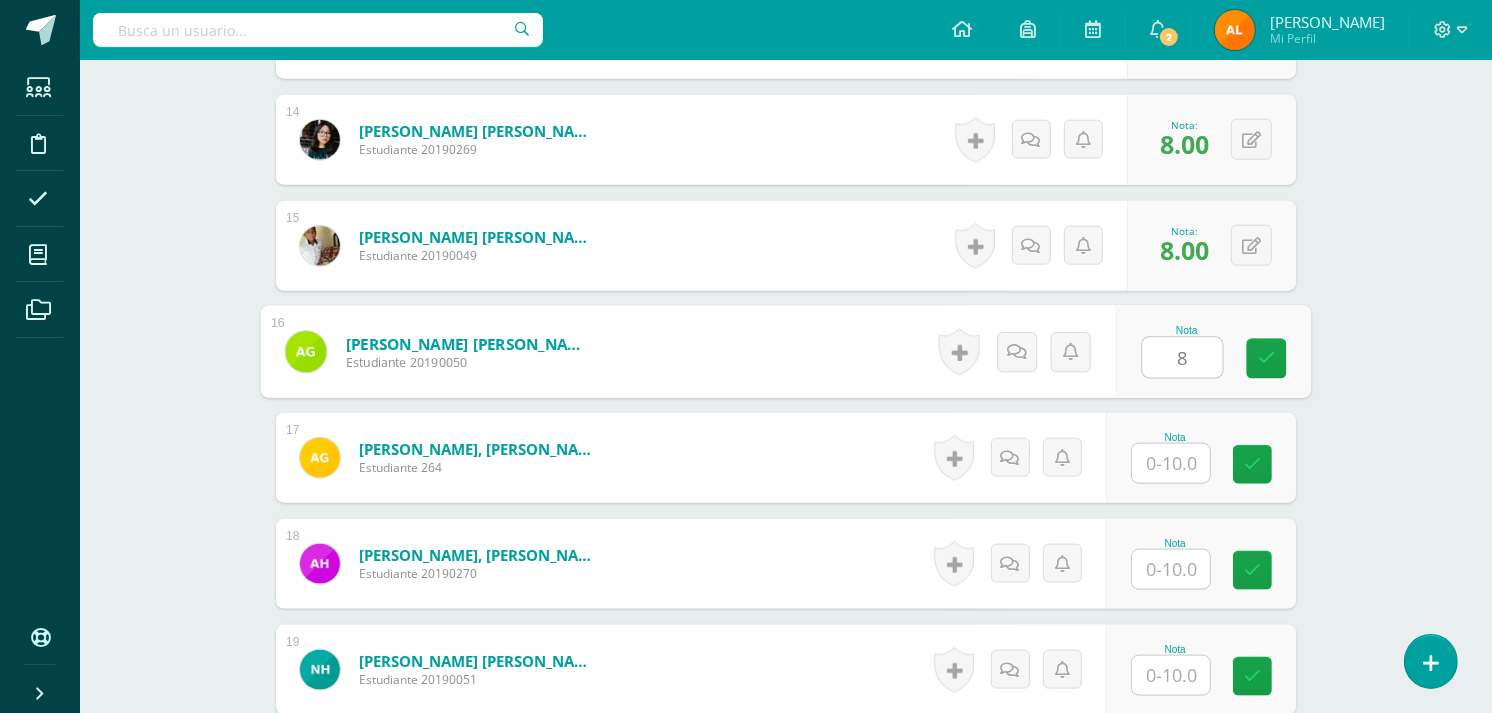 type on "8" 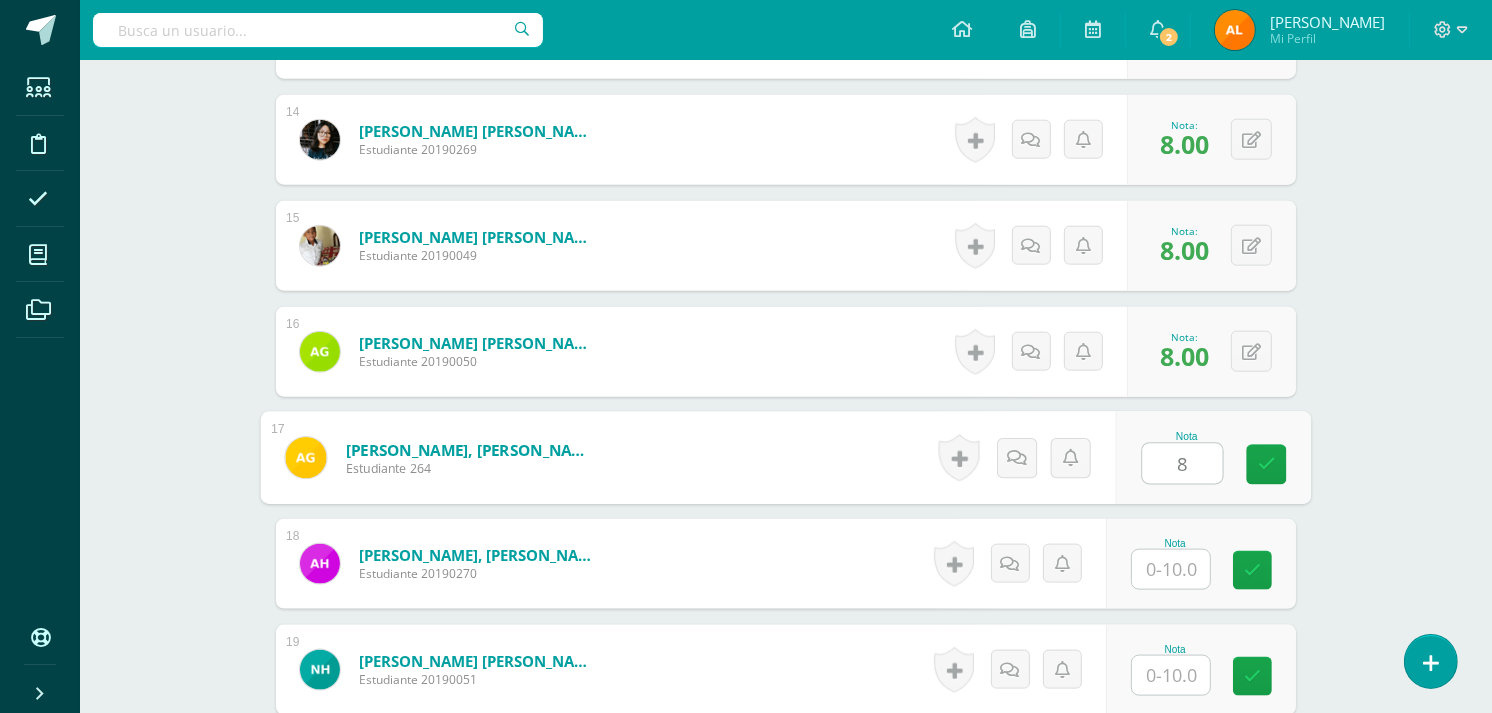 type on "8" 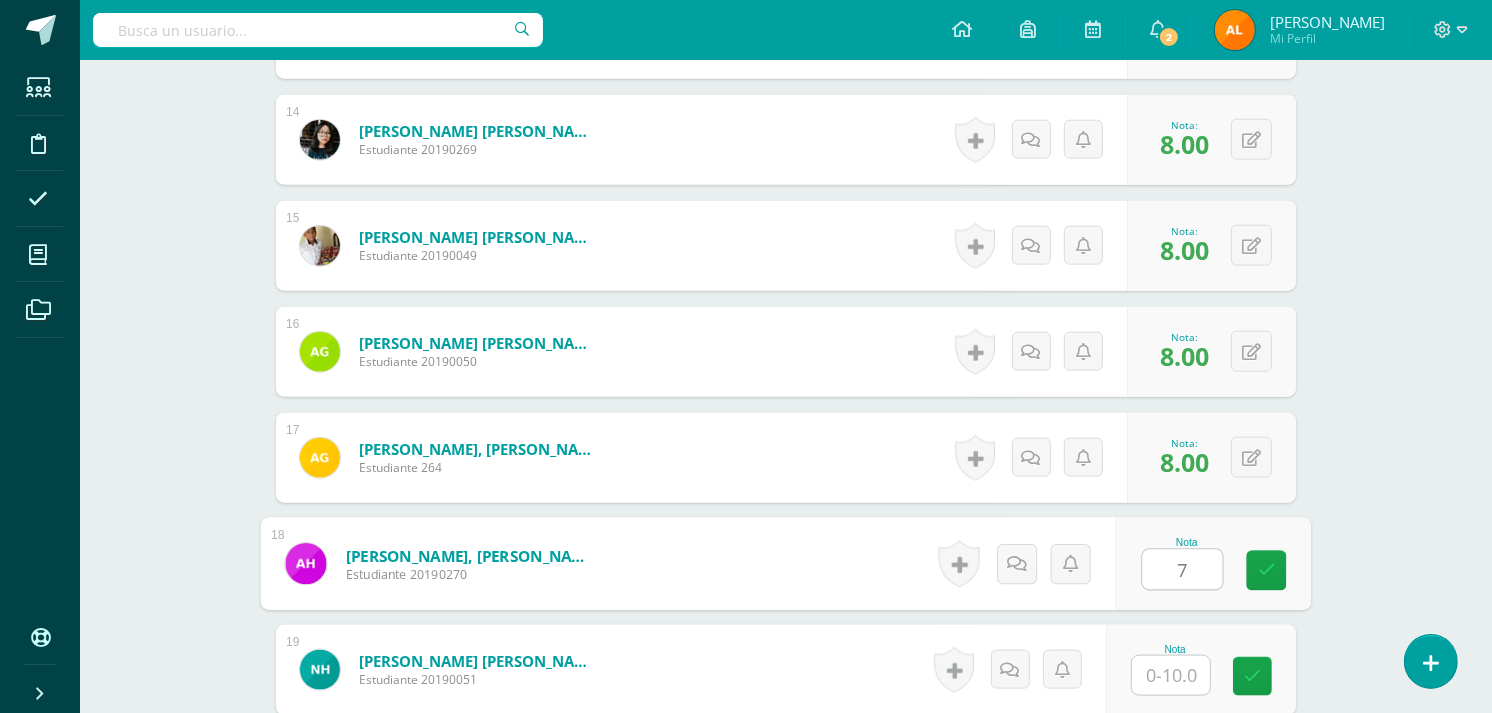 type on "7" 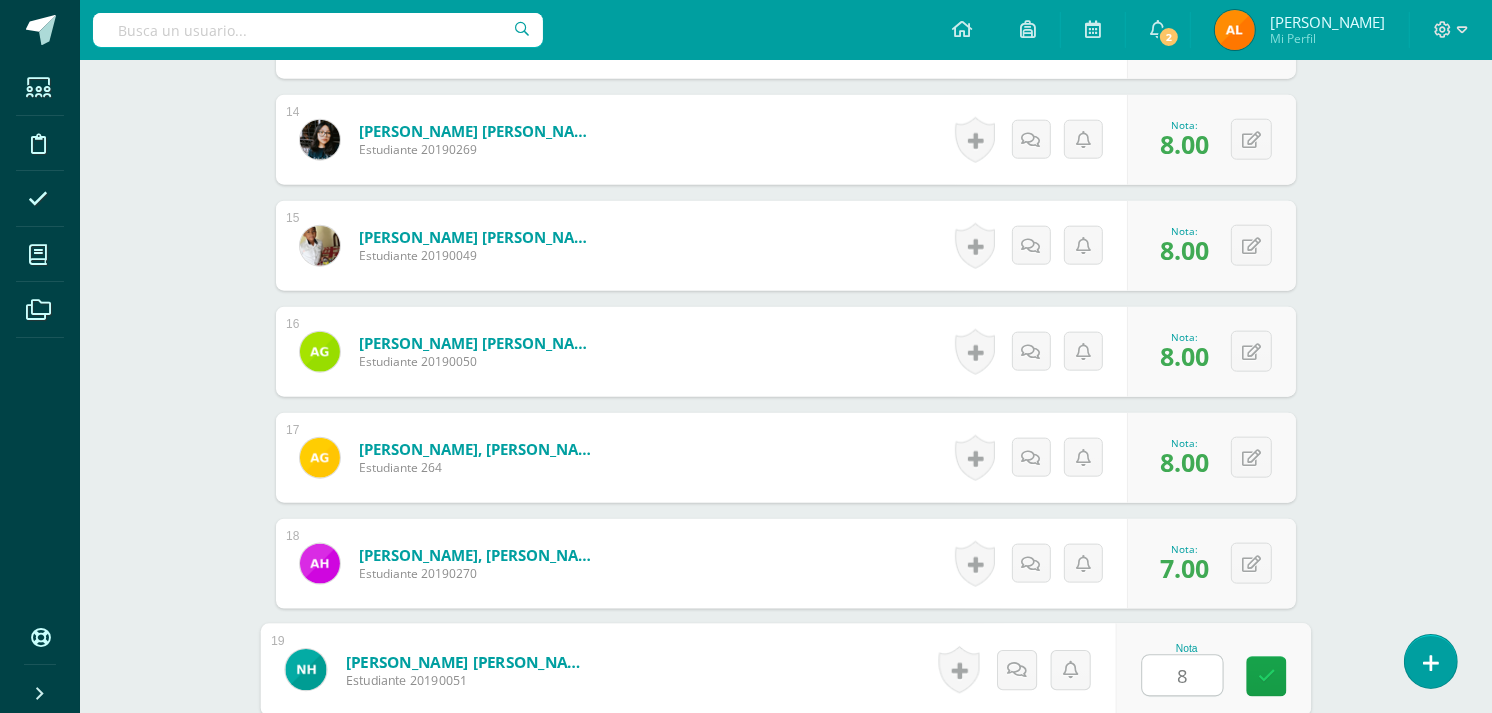 type on "8" 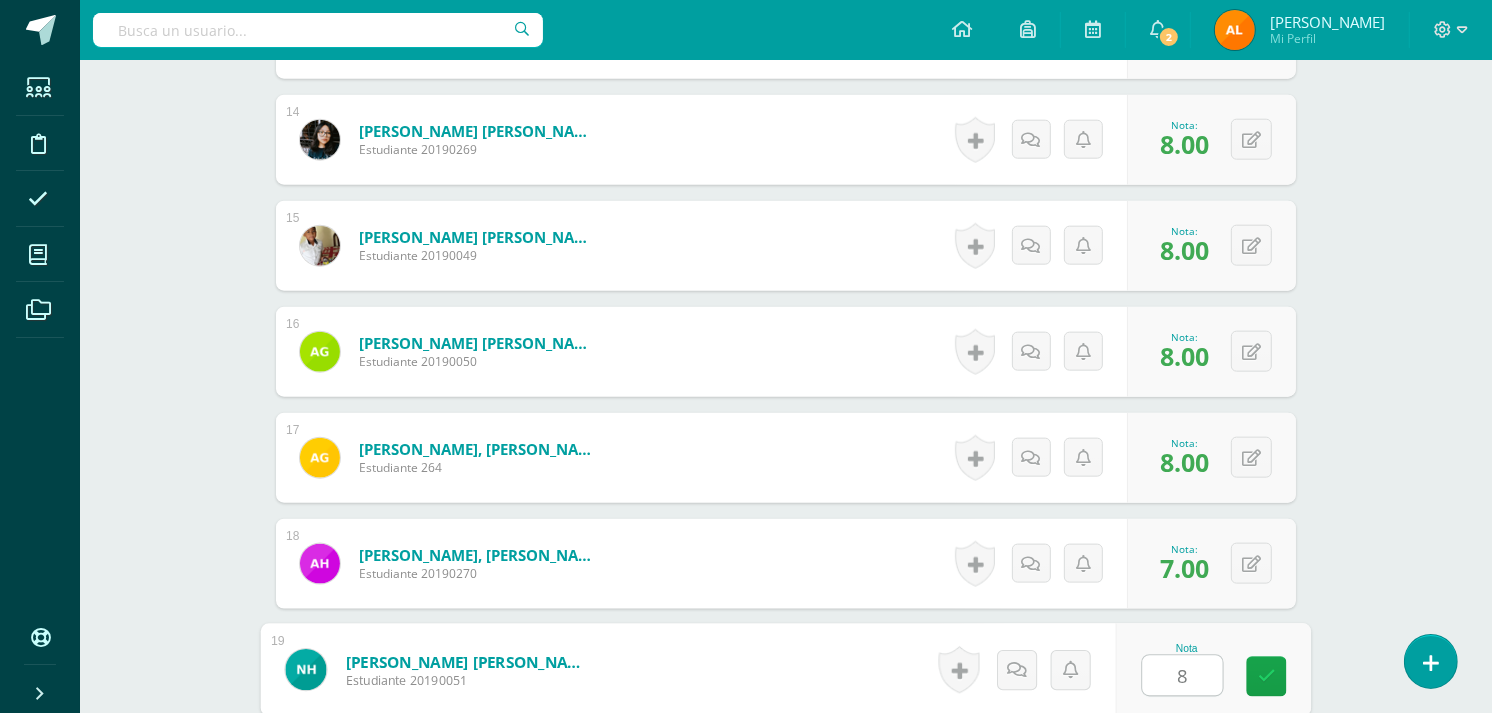 scroll, scrollTop: 2402, scrollLeft: 0, axis: vertical 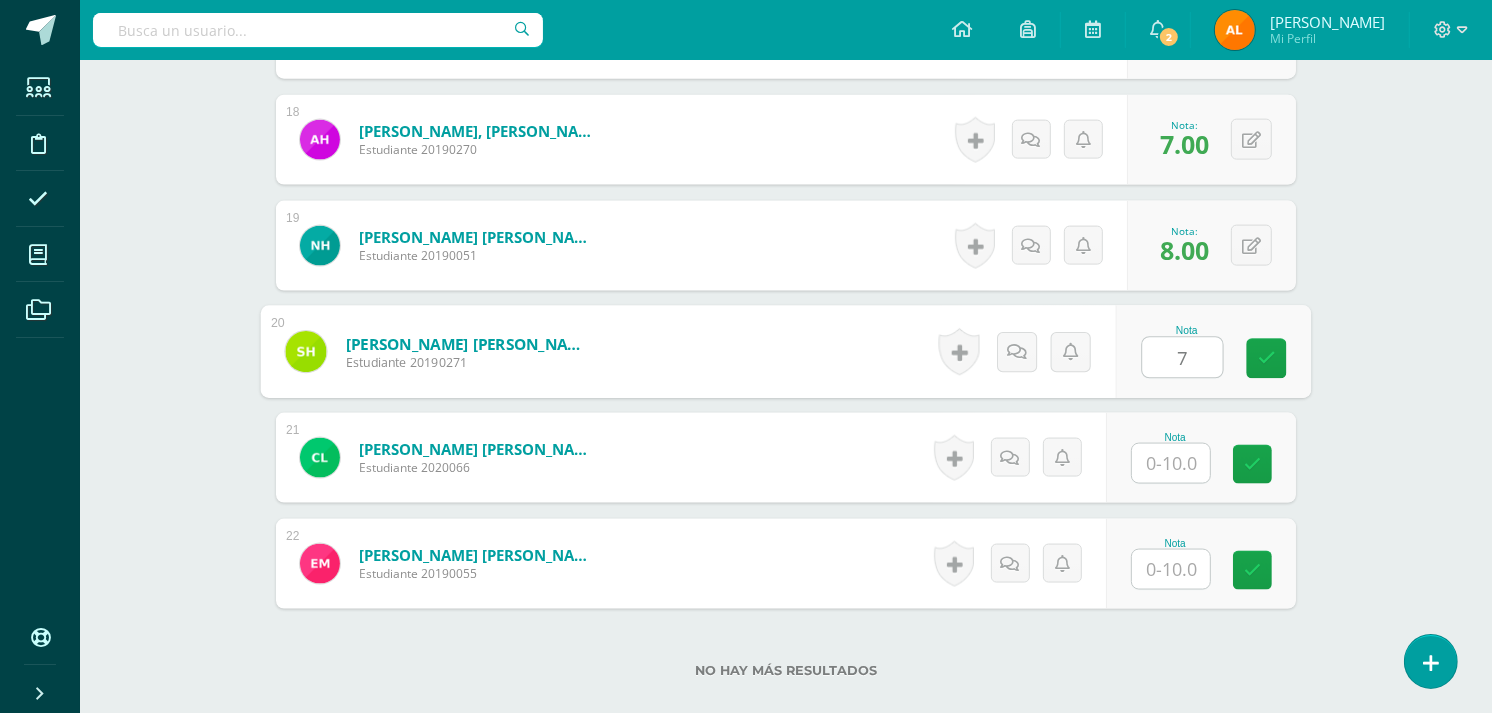 type on "7" 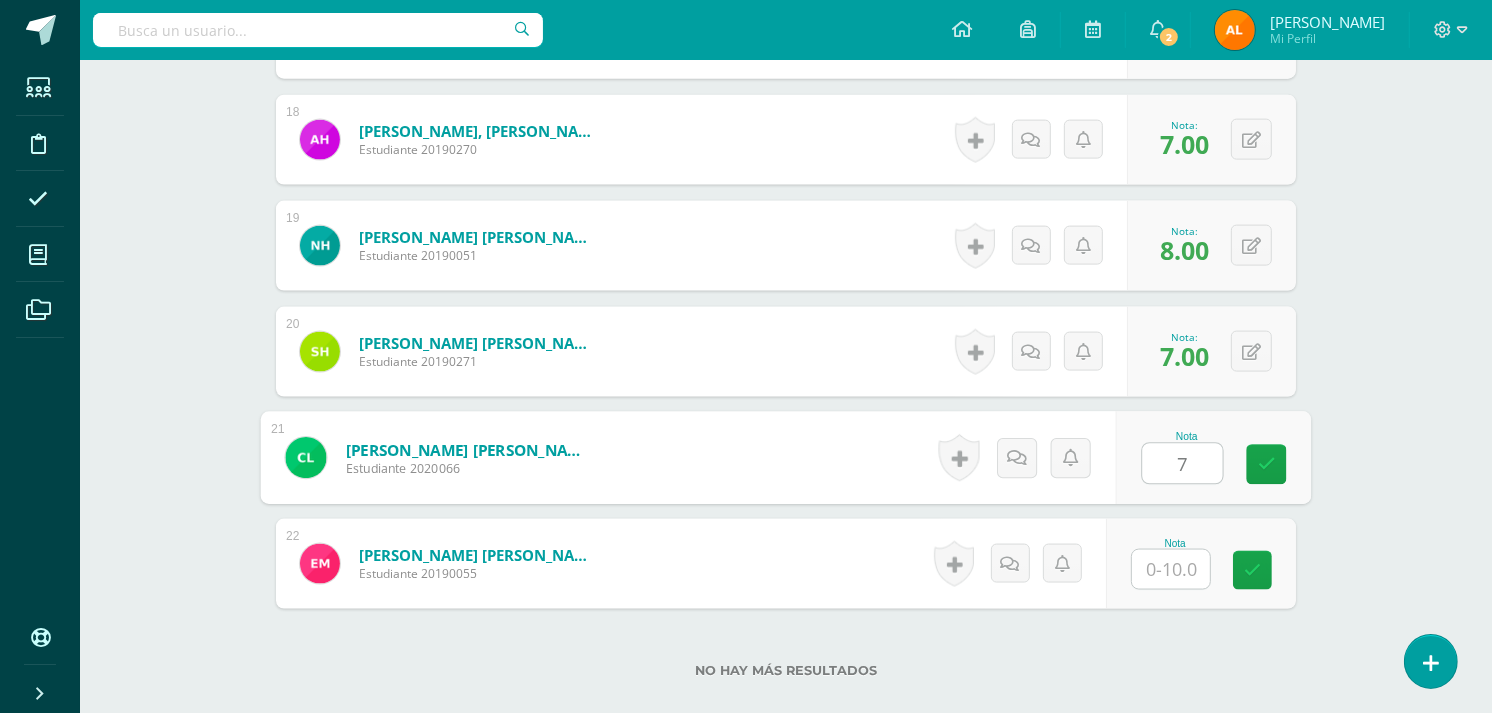type on "7" 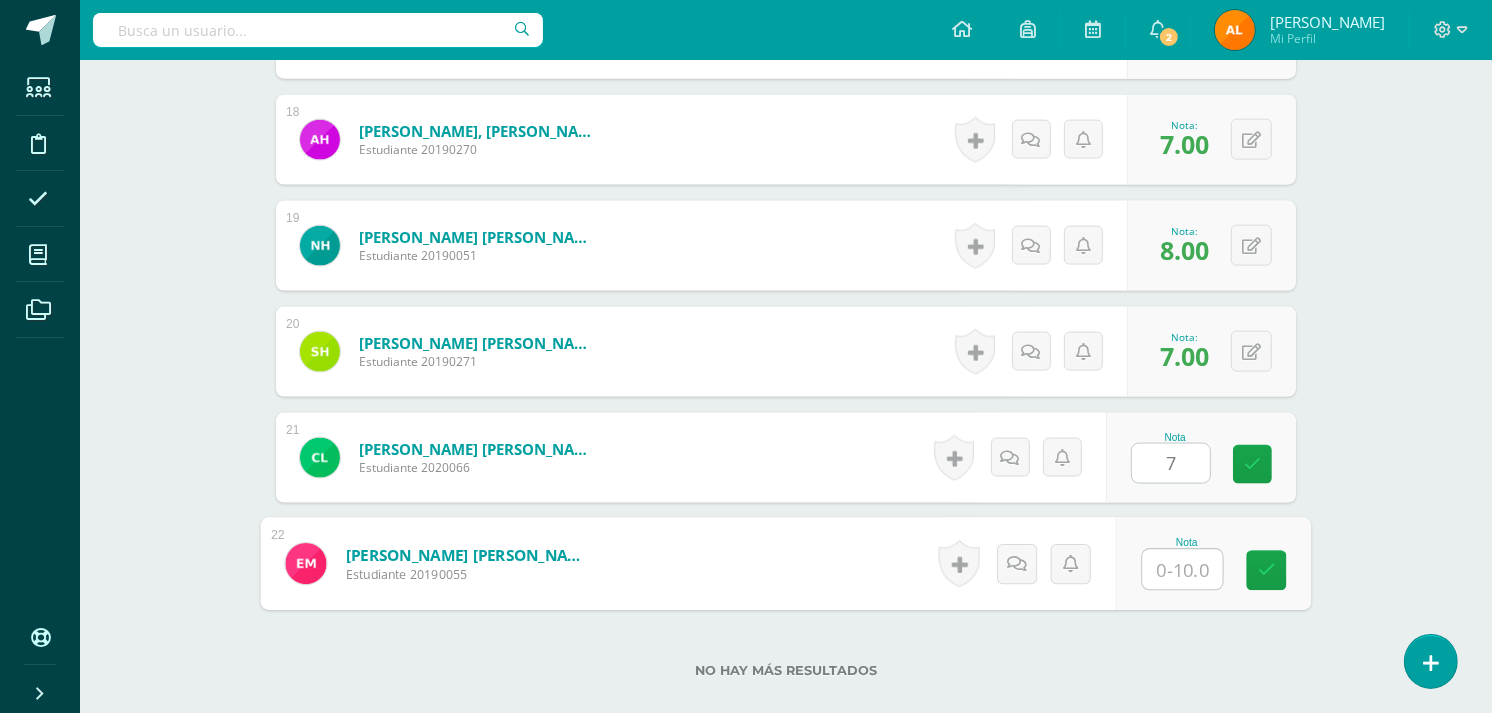 type on "8" 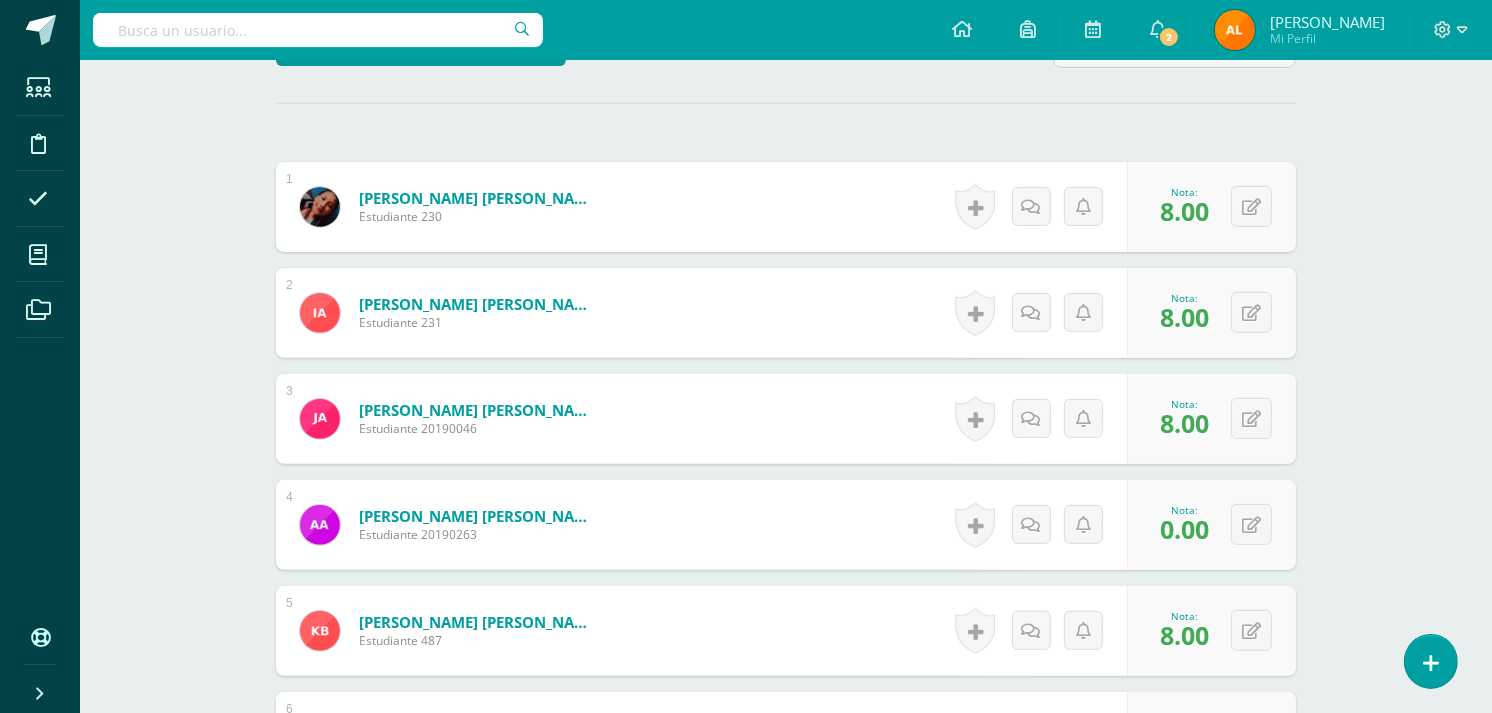 scroll, scrollTop: 157, scrollLeft: 0, axis: vertical 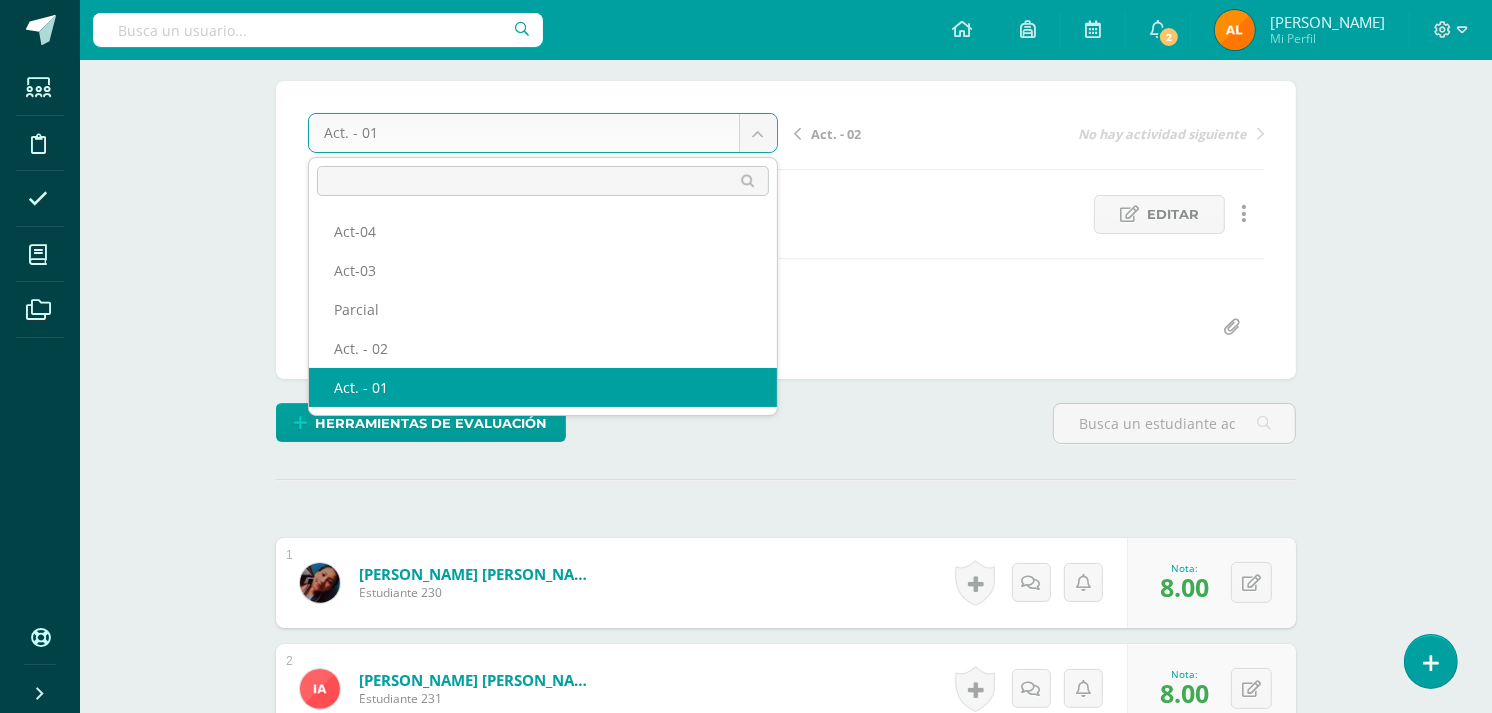 click on "Estudiantes Disciplina Asistencia Mis cursos Archivos Soporte
Ayuda
Reportar un problema
Centro de ayuda
Últimas actualizaciones
Cerrar panel
Poqomam
Primero
Primaria
"A"
Actividades Estudiantes Planificación Dosificación
Poqomam
Primero
Primaria
"B"
Actividades Estudiantes Planificación Dosificación
Poqomam
Segundo
Primaria
"A"
Actividades Estudiantes Planificación Dosificación Actividades Estudiantes 2 2" at bounding box center (746, 1463) 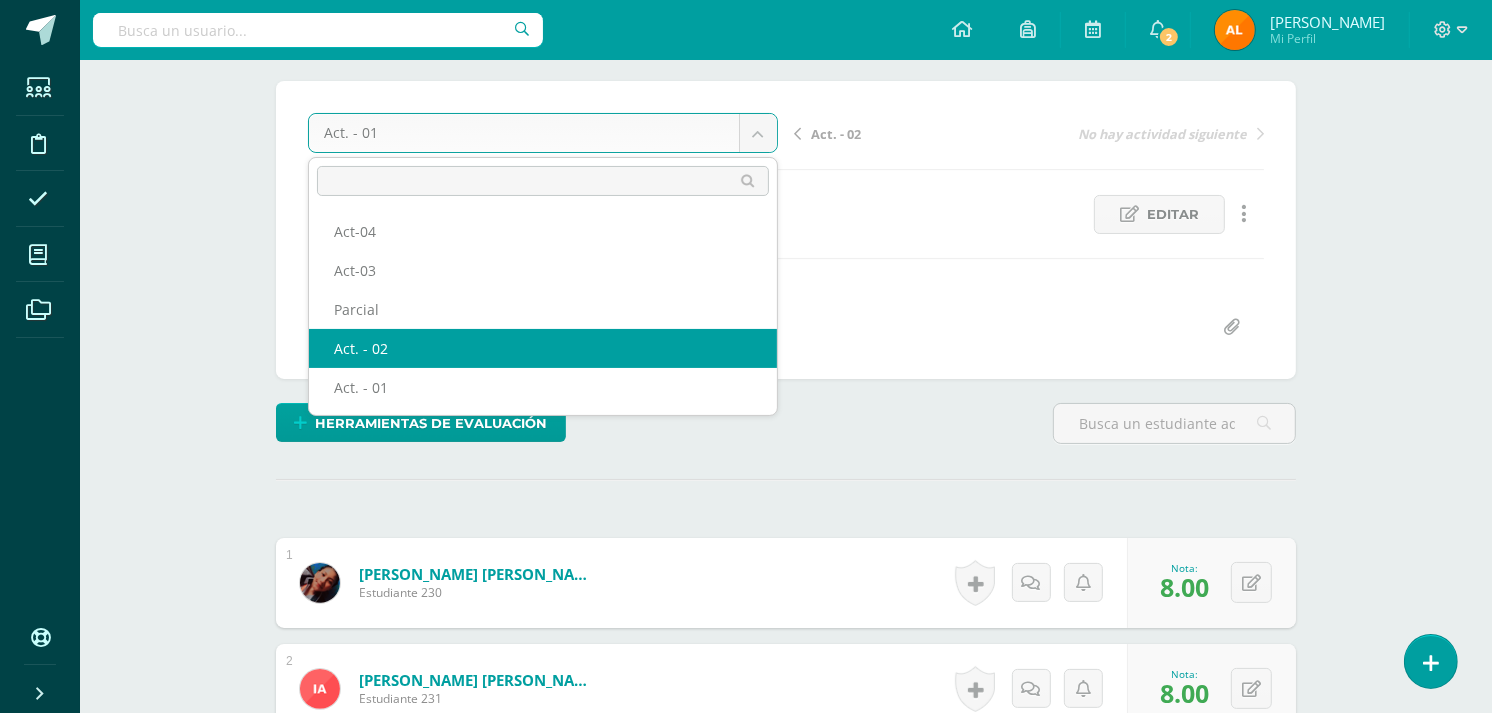 select on "/dashboard/teacher/grade-activity/120902/" 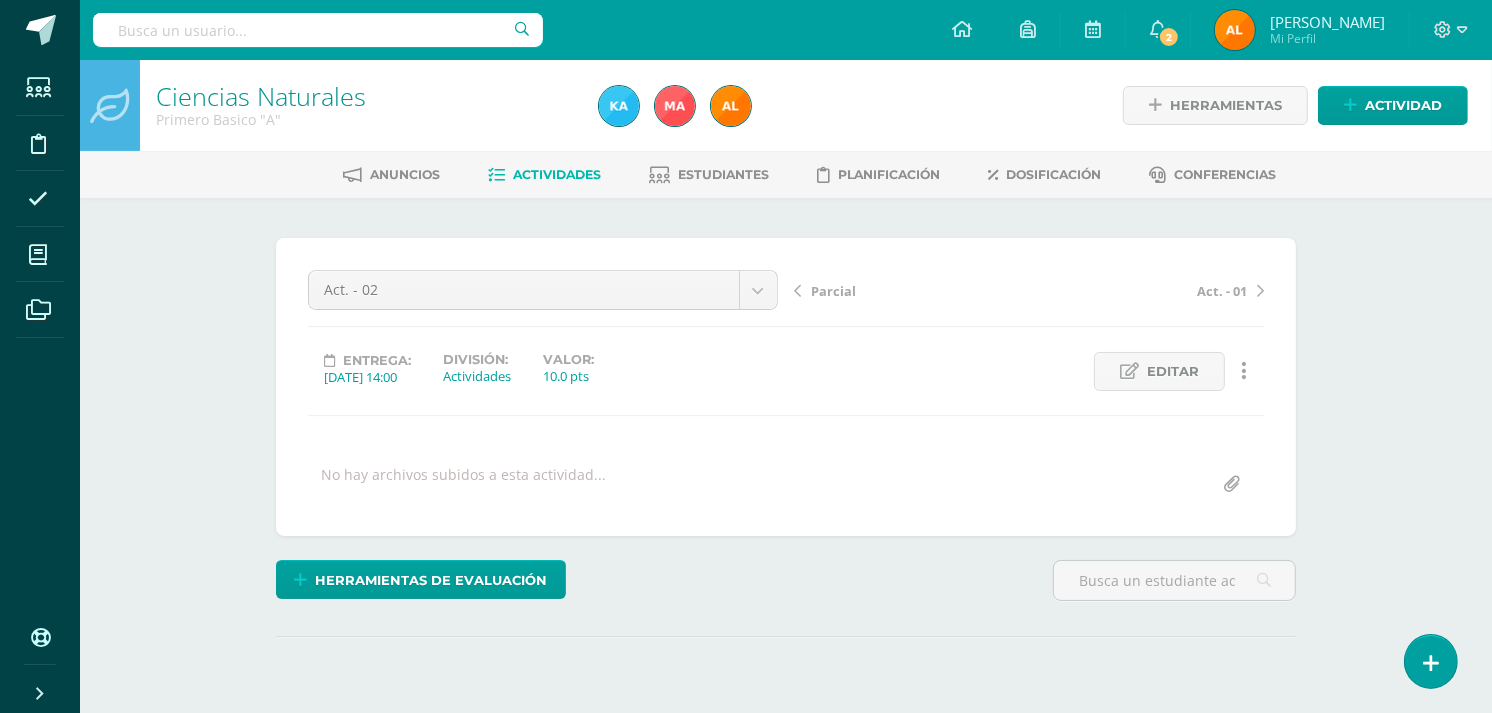 scroll, scrollTop: 0, scrollLeft: 0, axis: both 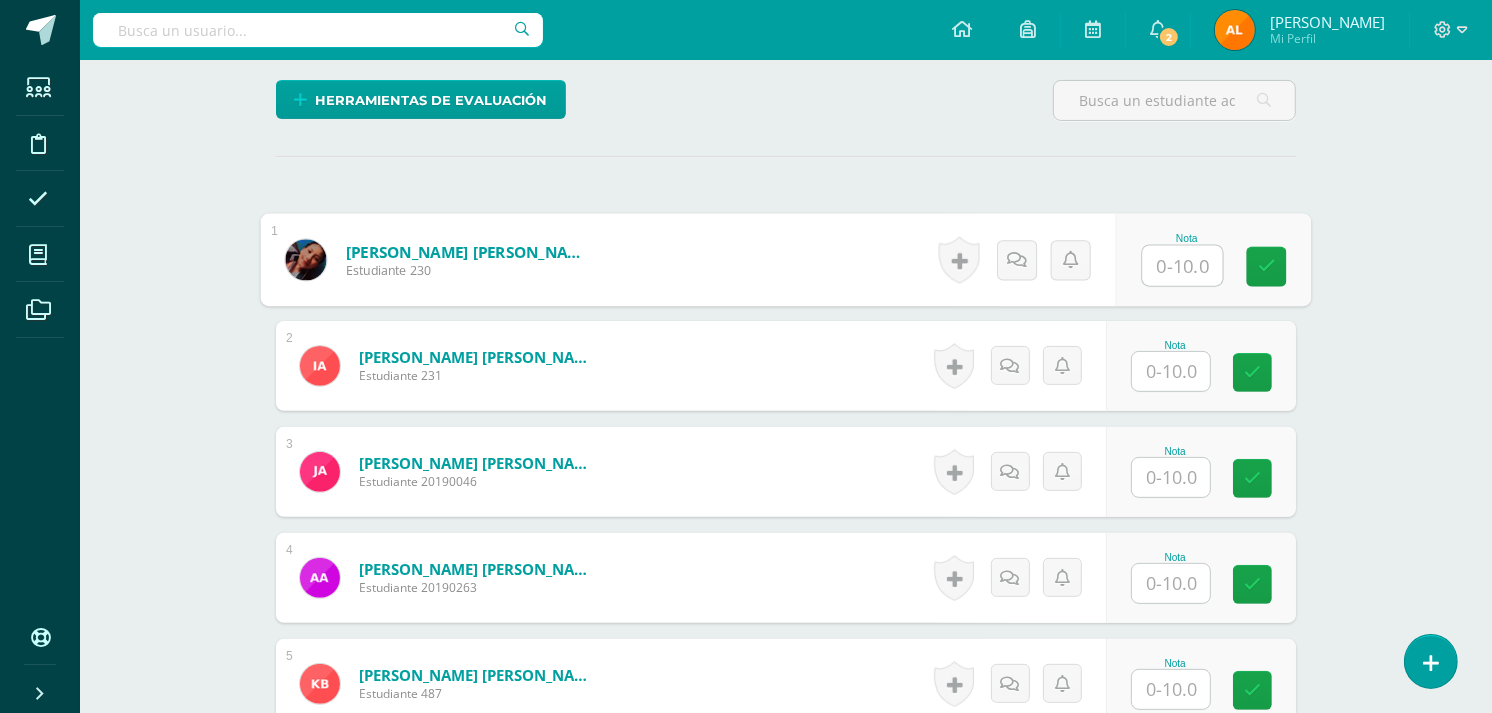 click at bounding box center [1183, 266] 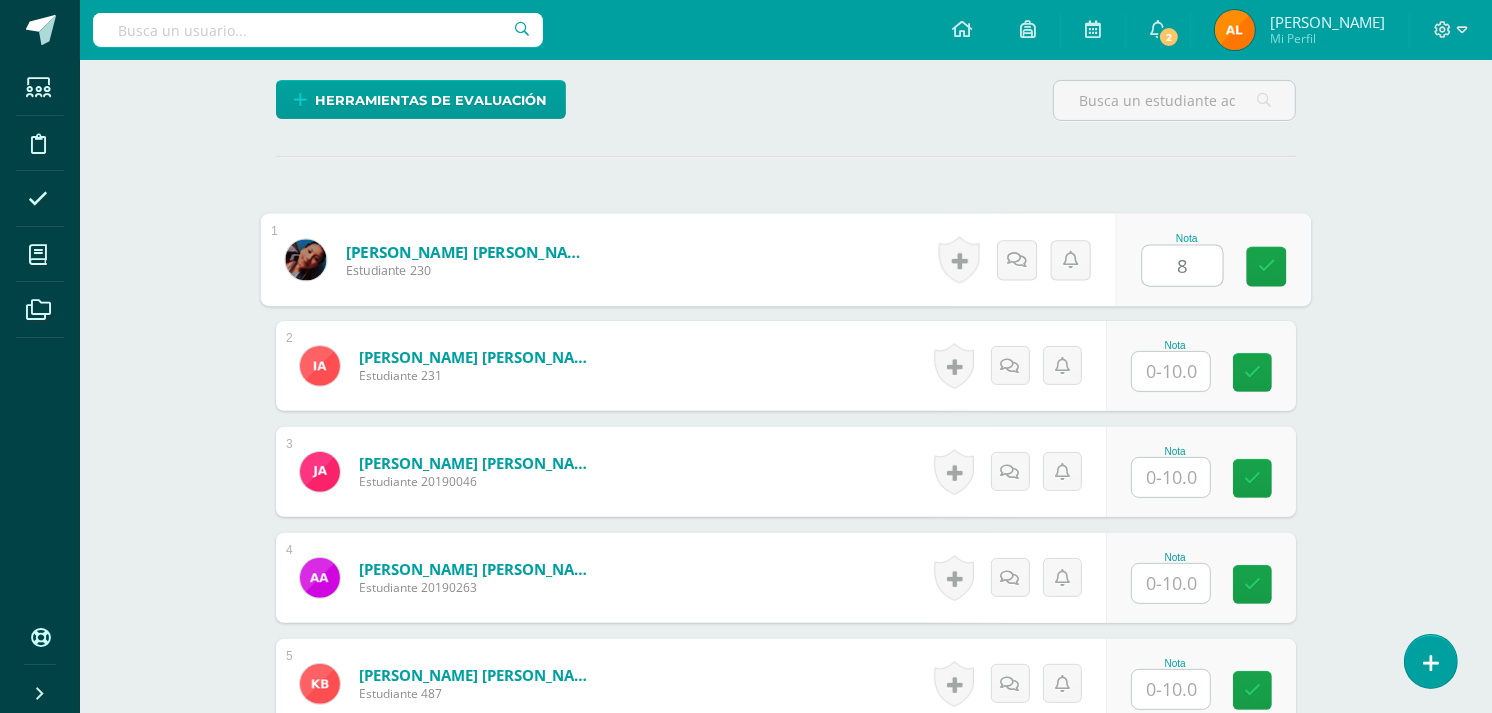 type on "8" 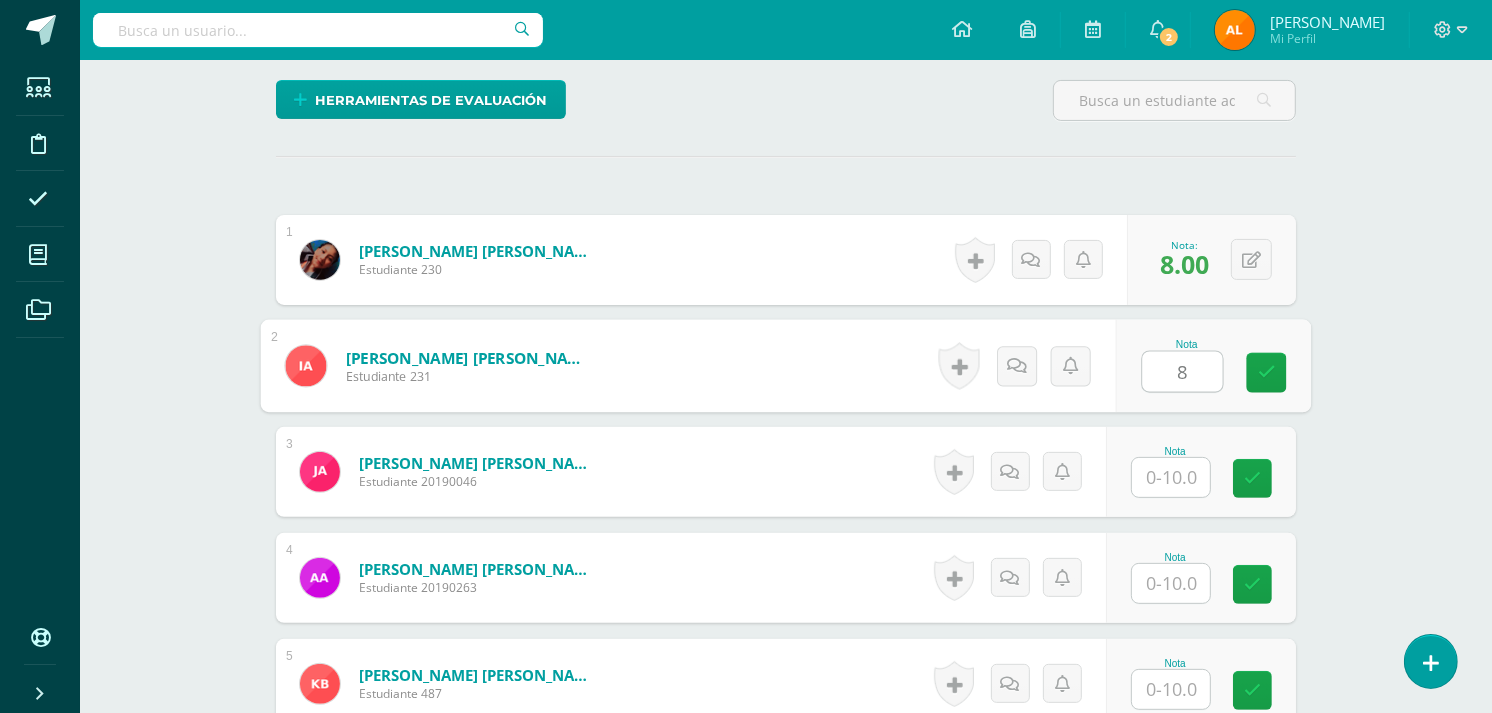 type on "8" 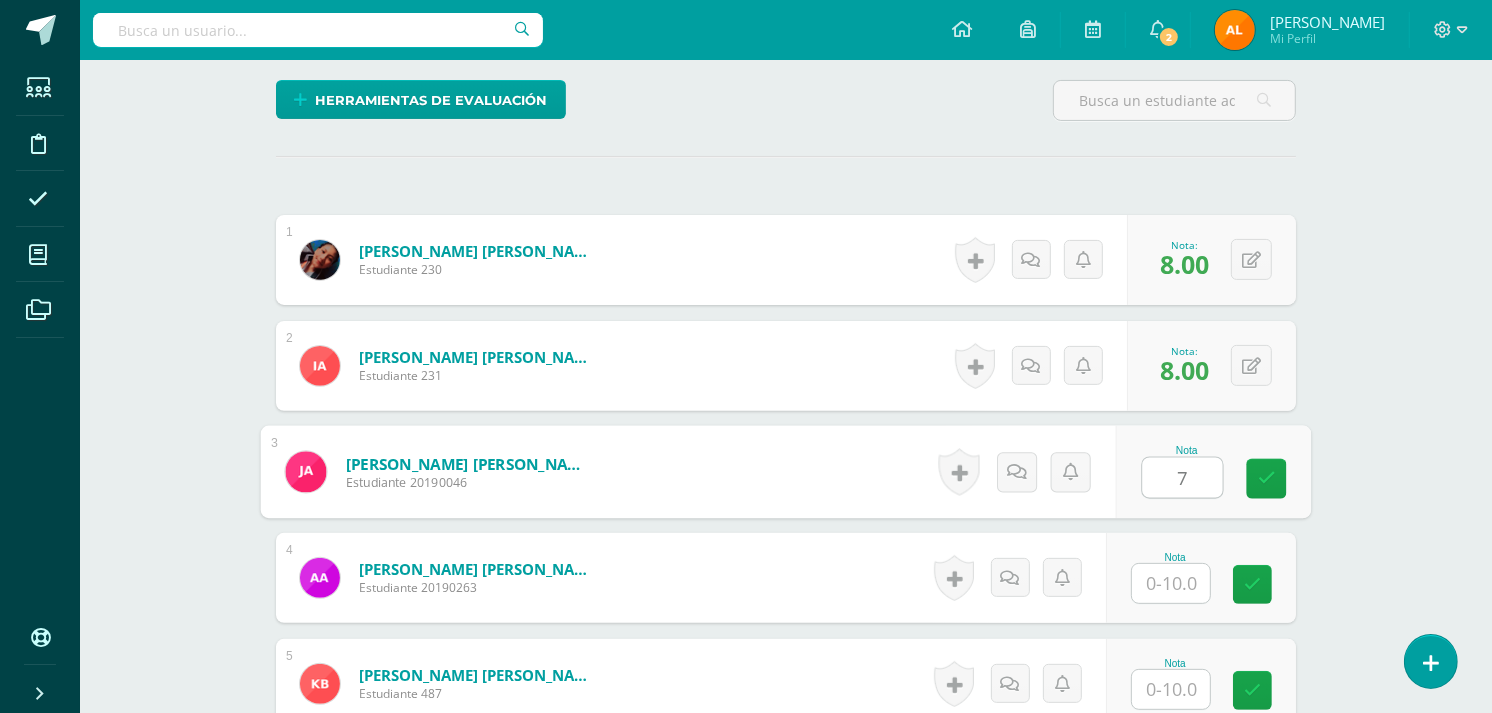 type on "7" 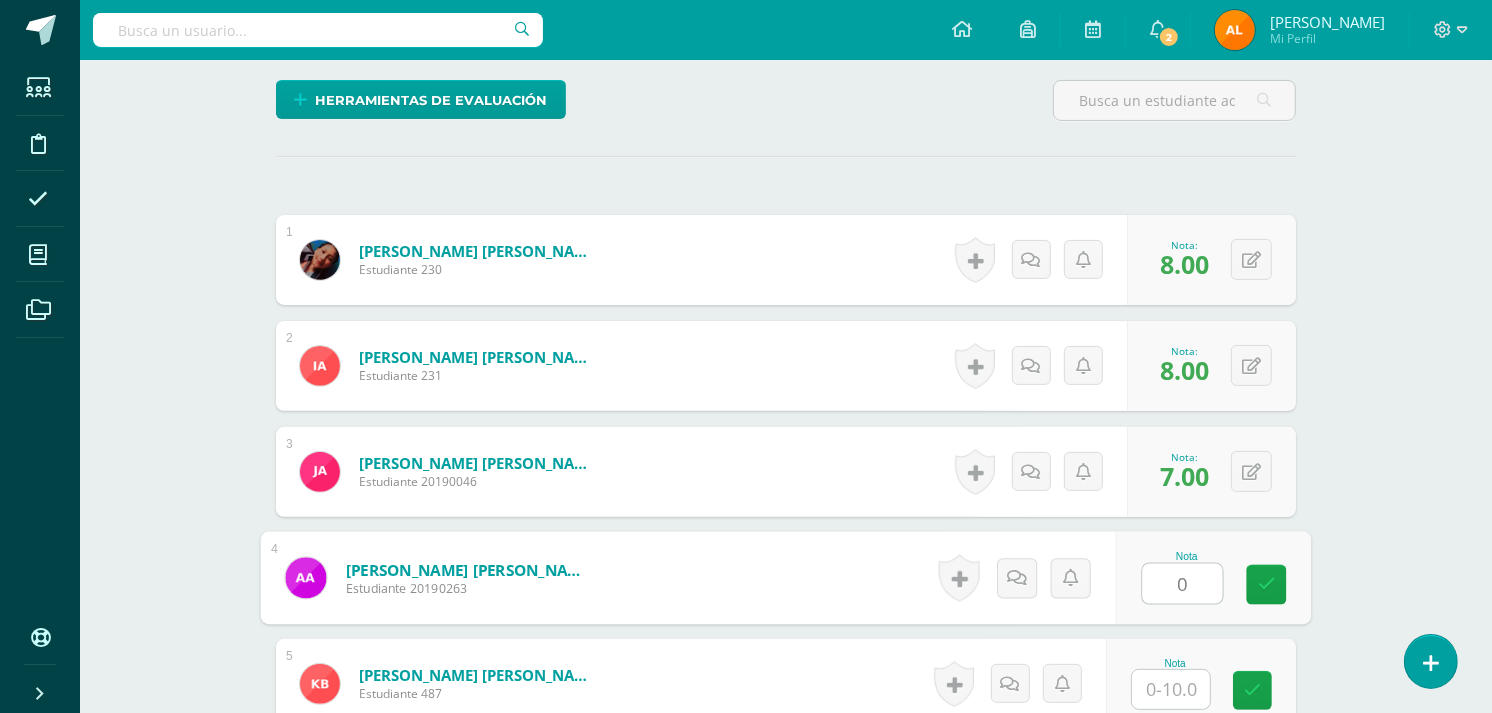 type on "0" 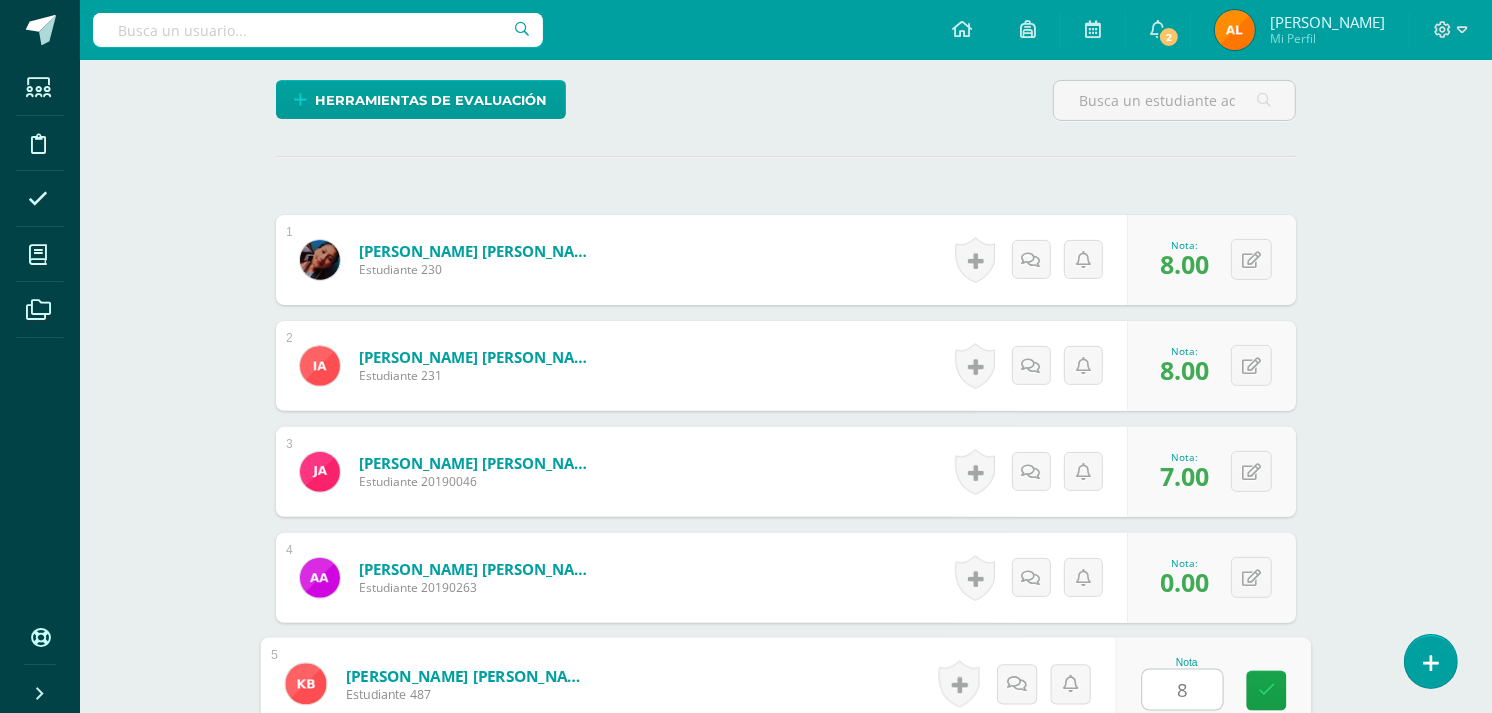 type on "8" 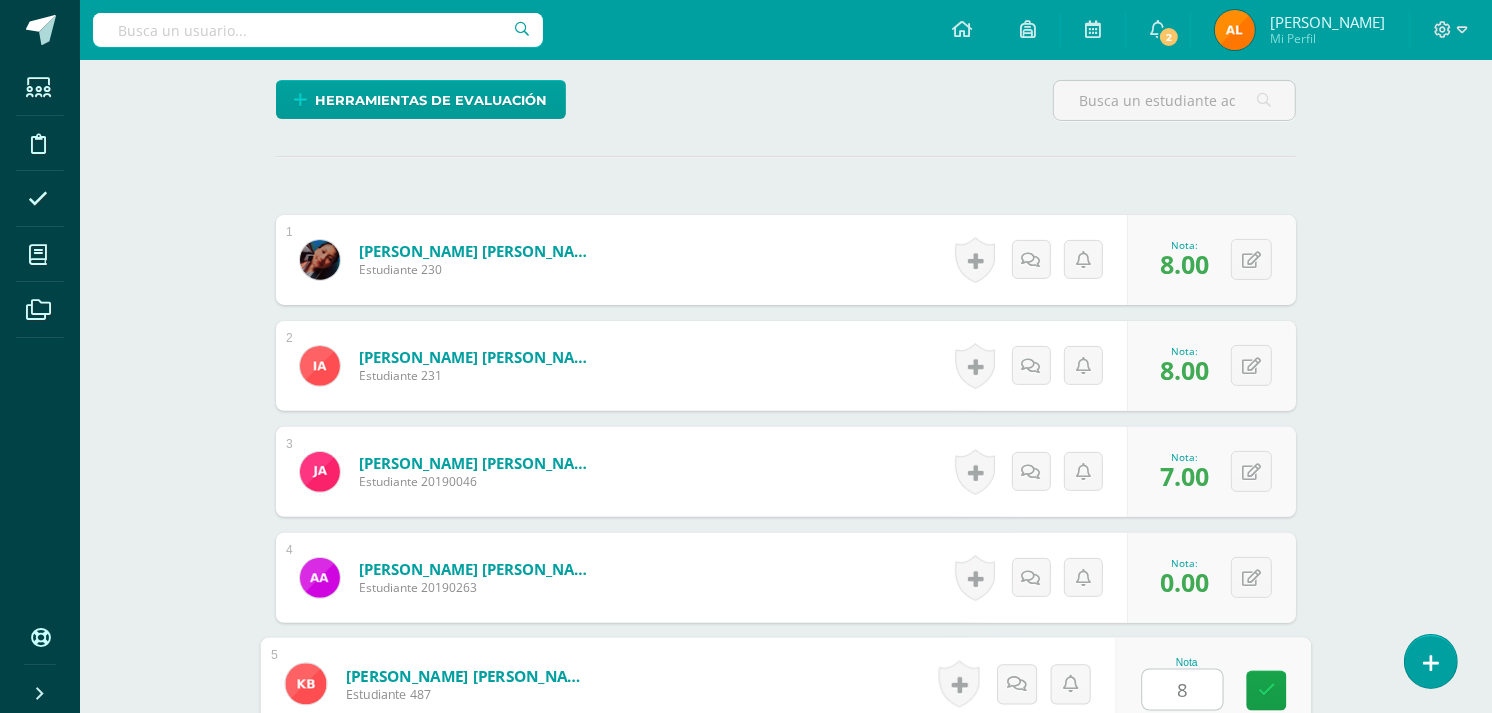 scroll, scrollTop: 918, scrollLeft: 0, axis: vertical 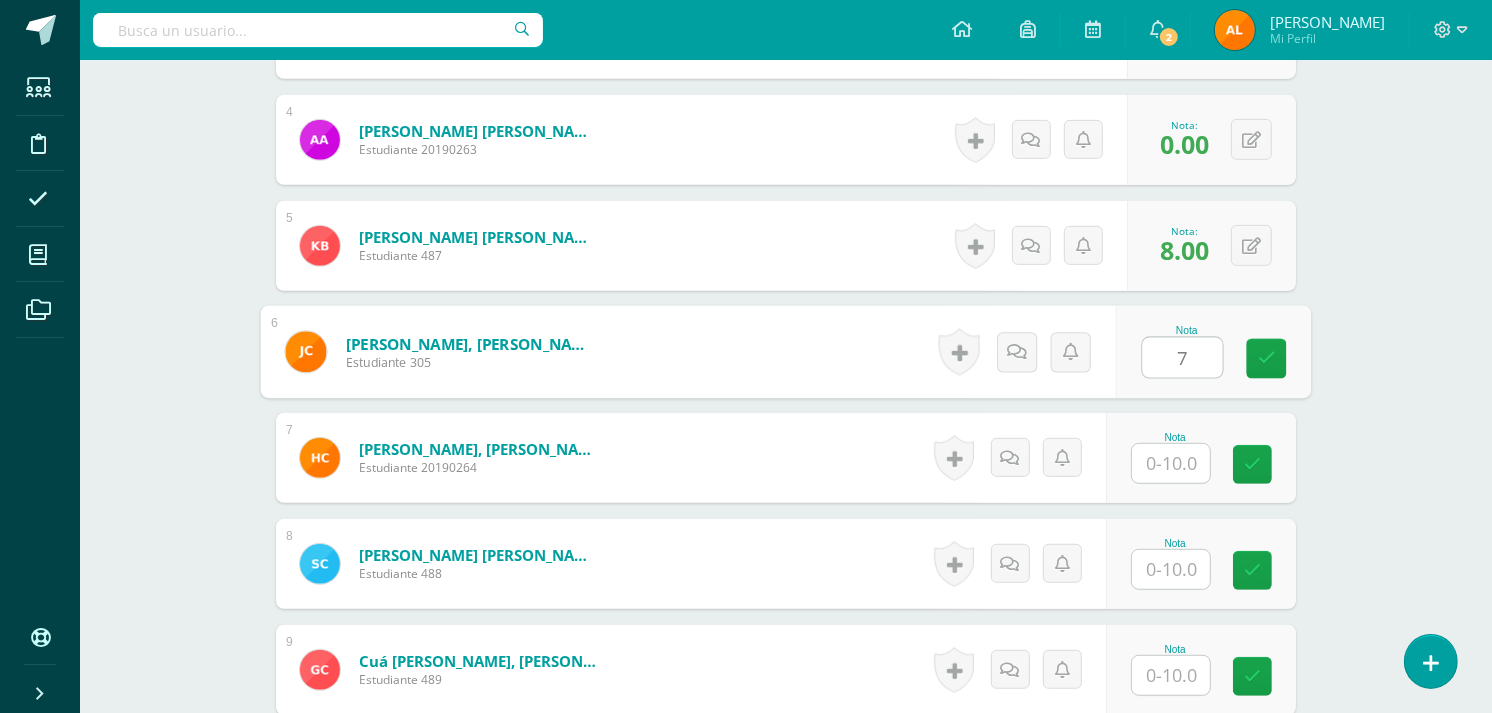 type on "7" 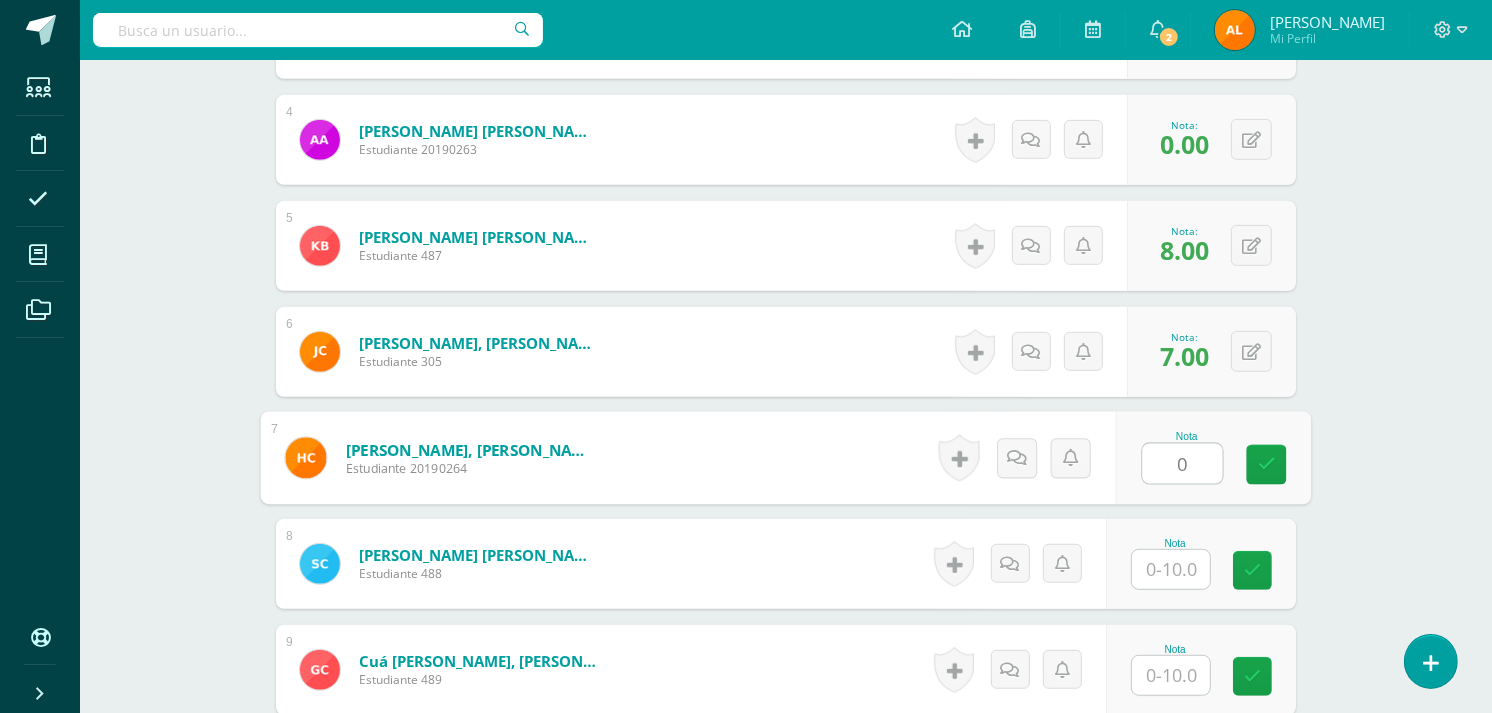 type on "0" 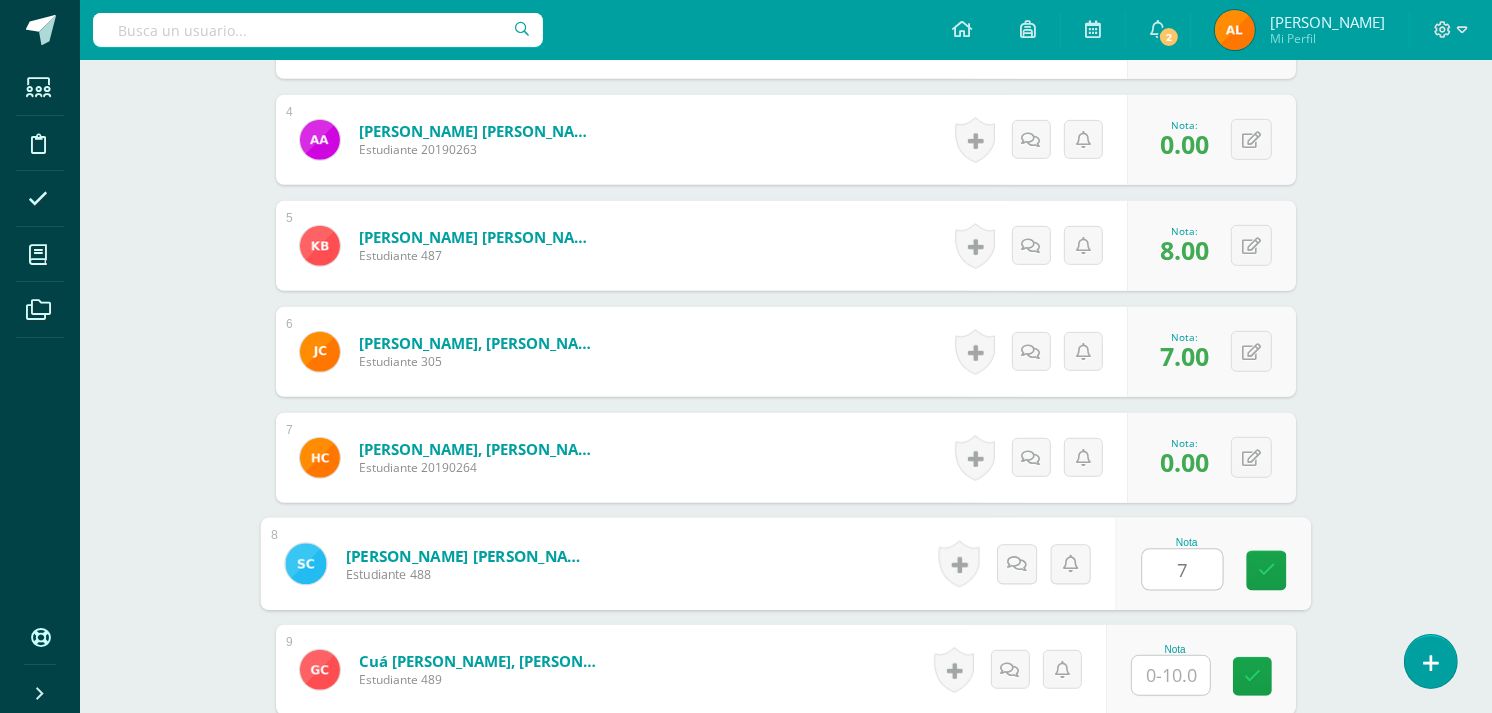 type on "7" 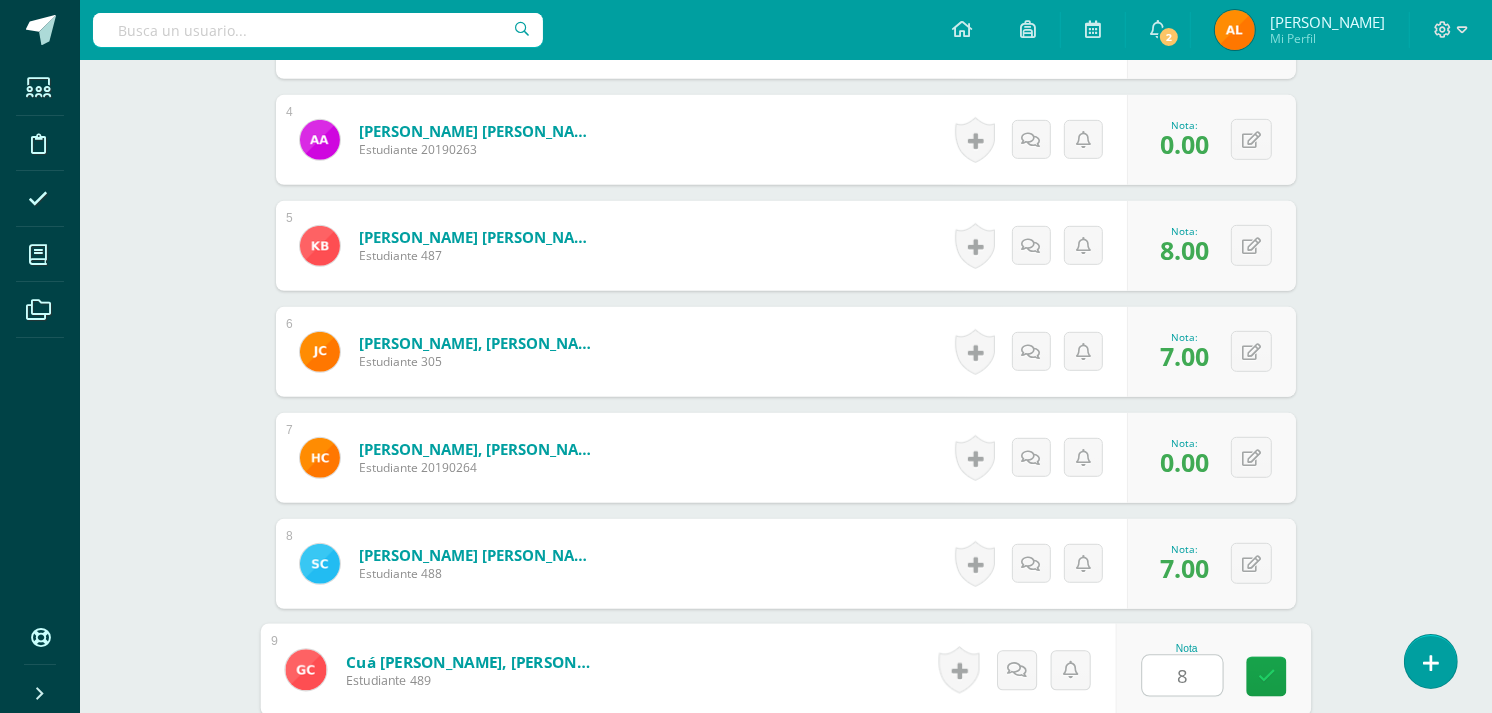 type on "8" 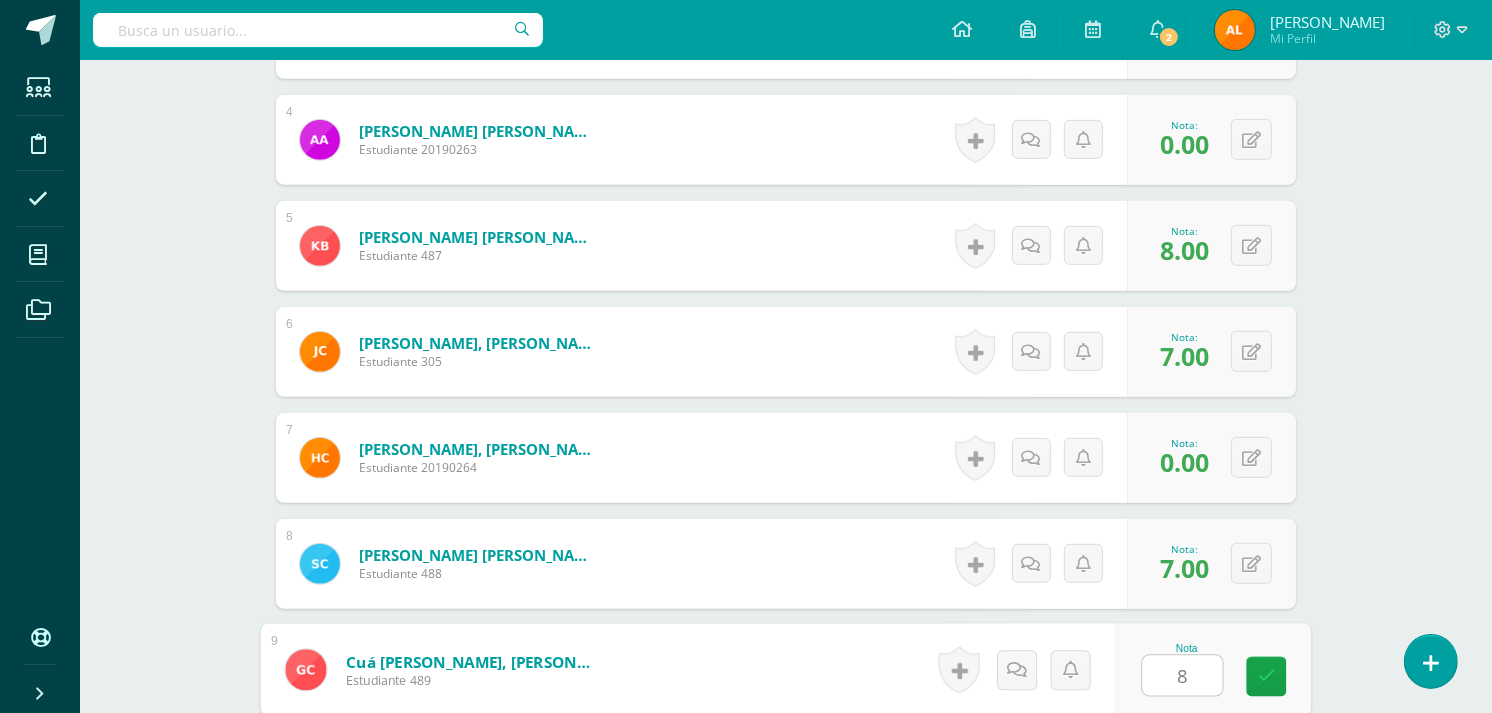 scroll, scrollTop: 1342, scrollLeft: 0, axis: vertical 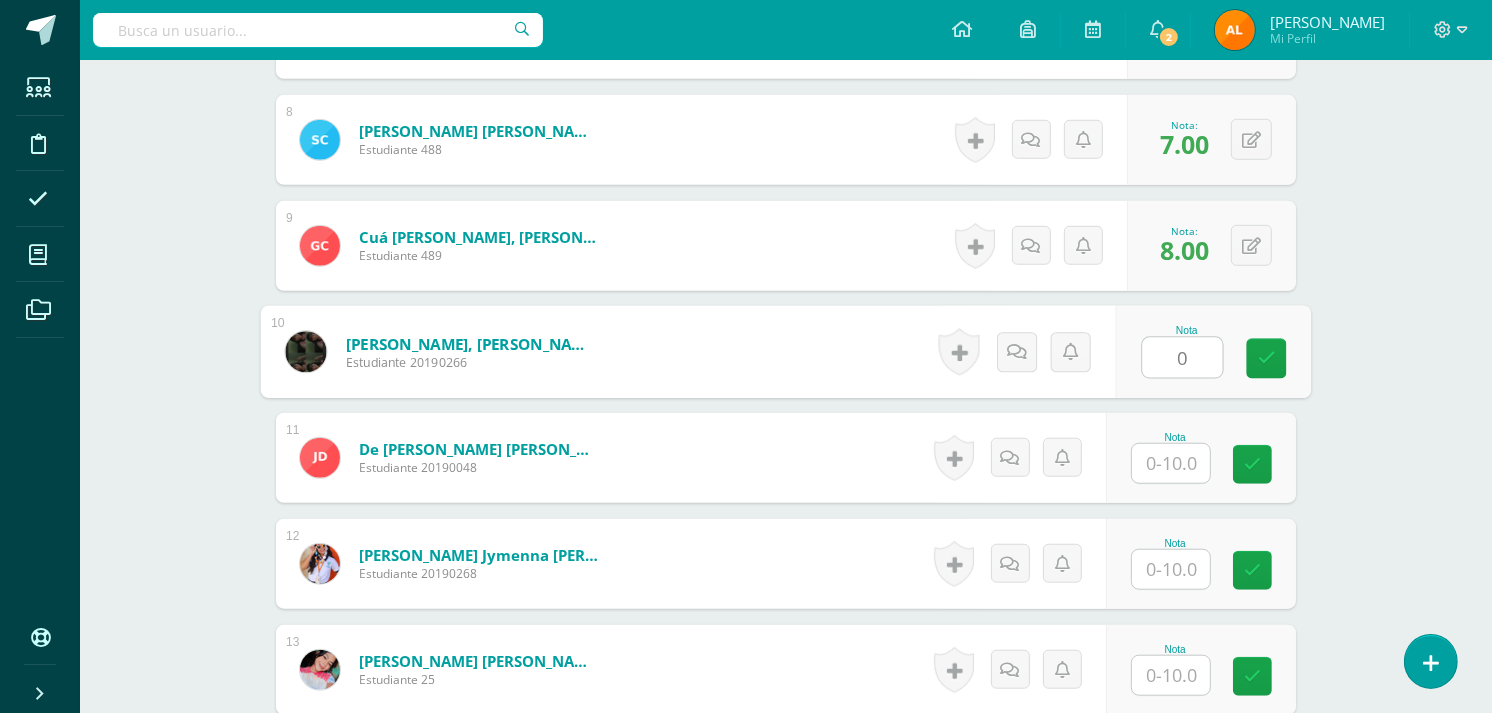 type on "0" 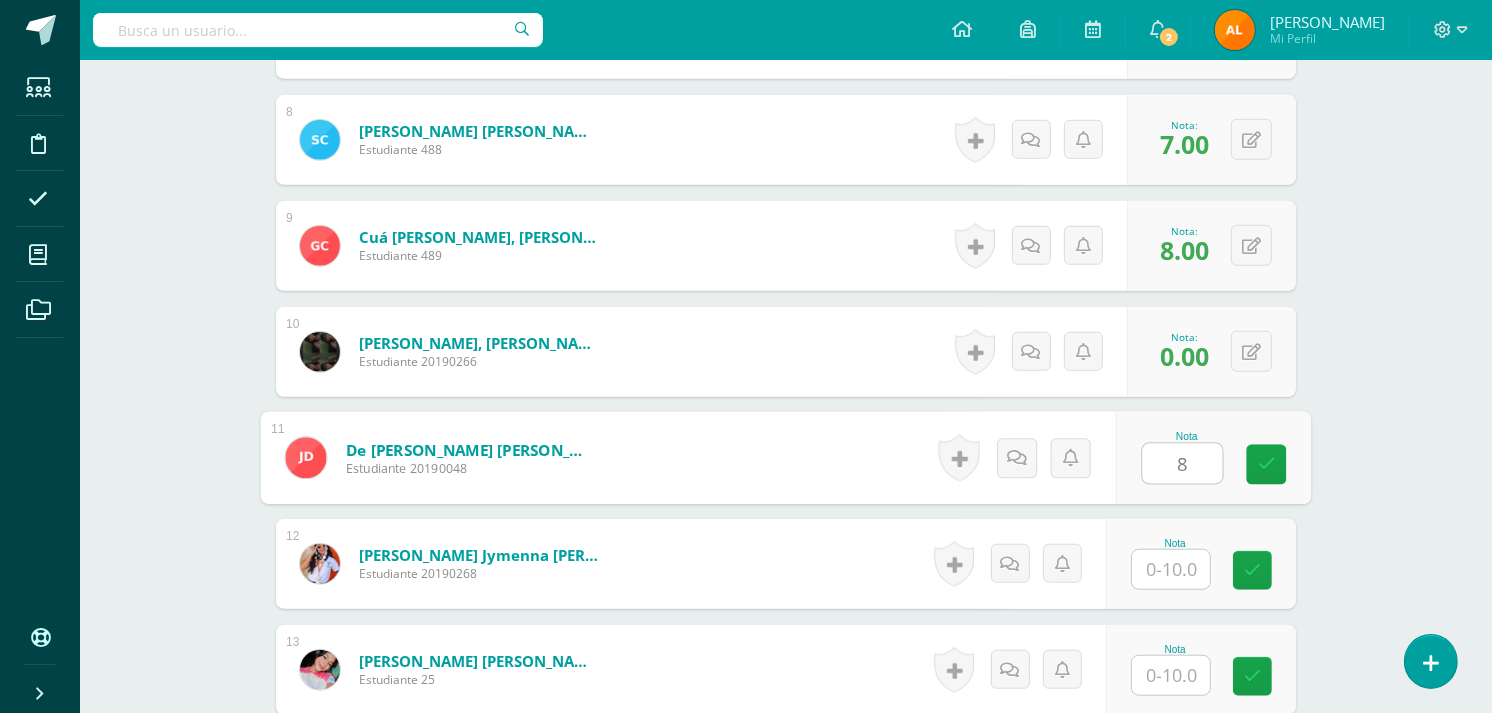 type on "8" 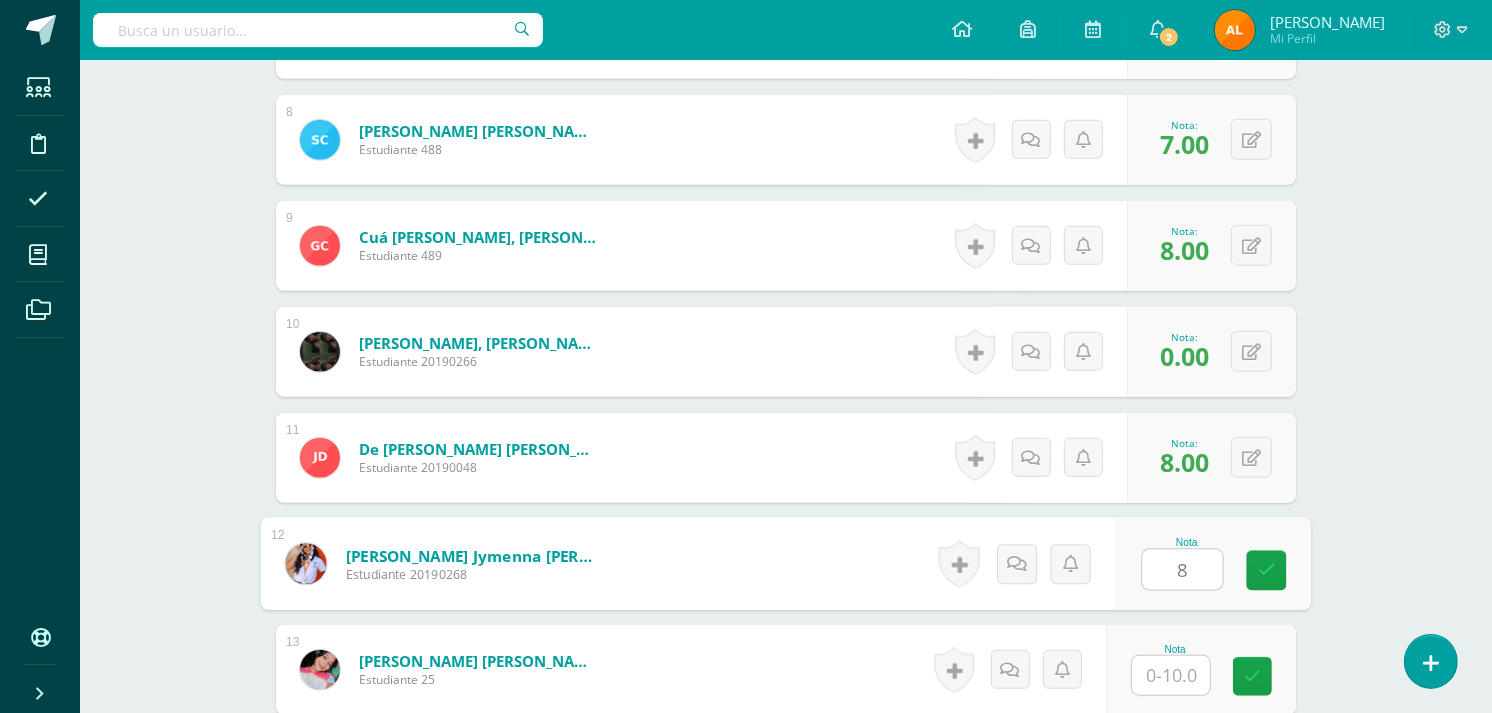 type on "8" 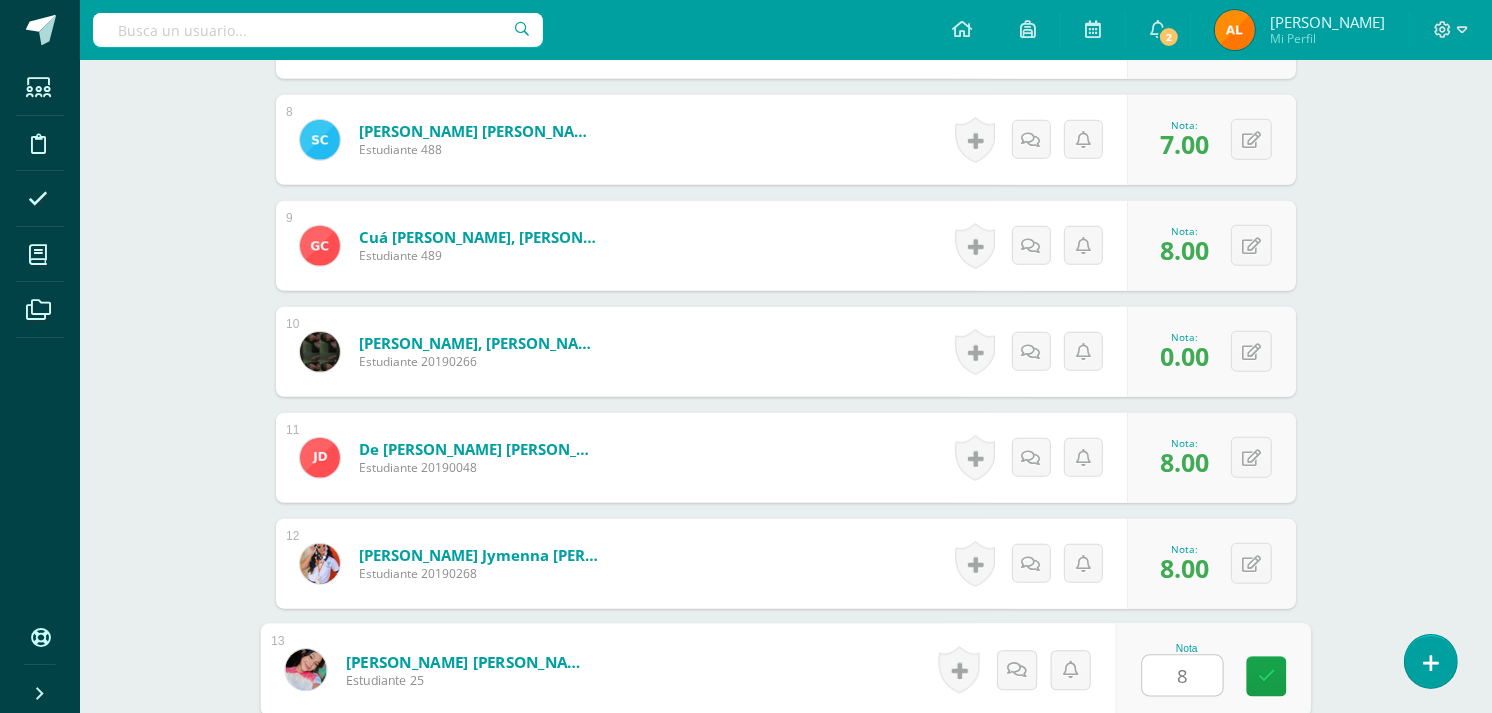 type on "8" 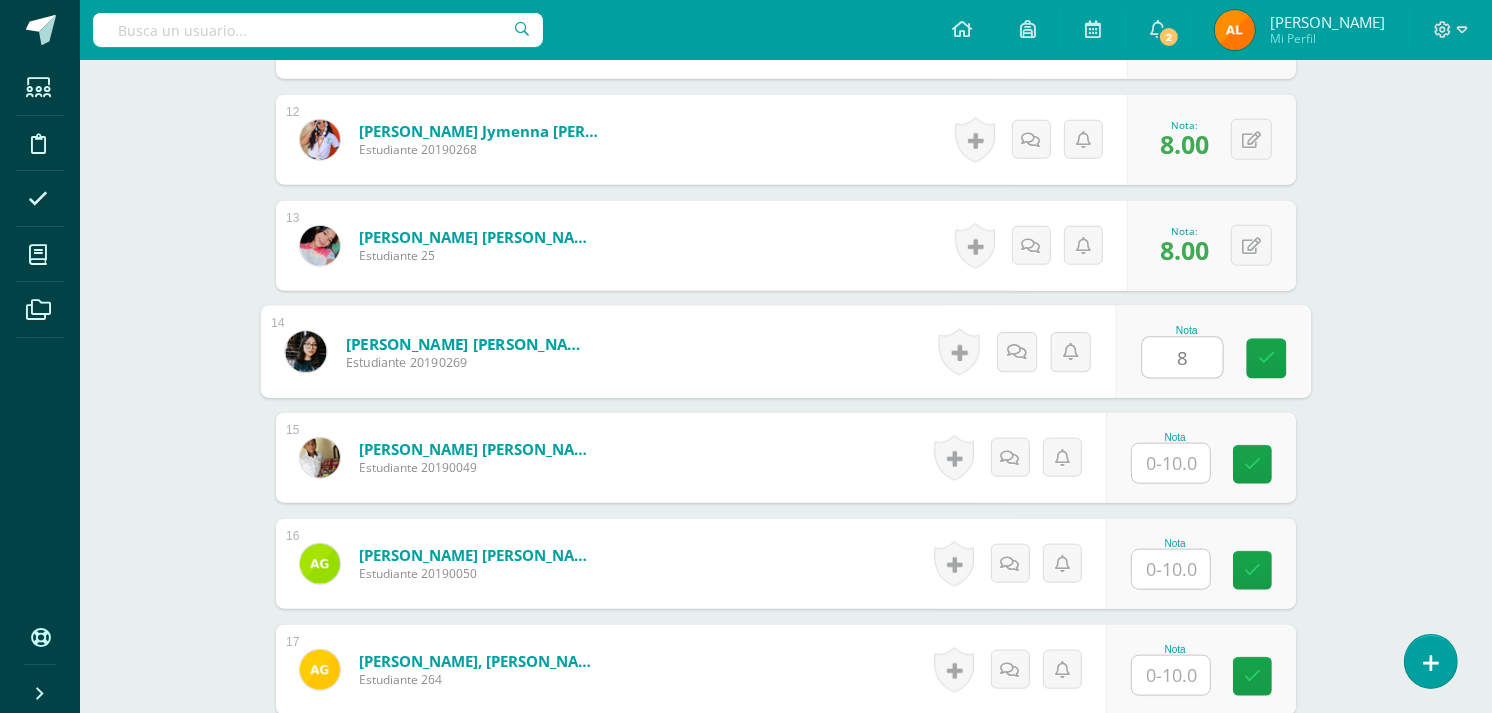 type on "8" 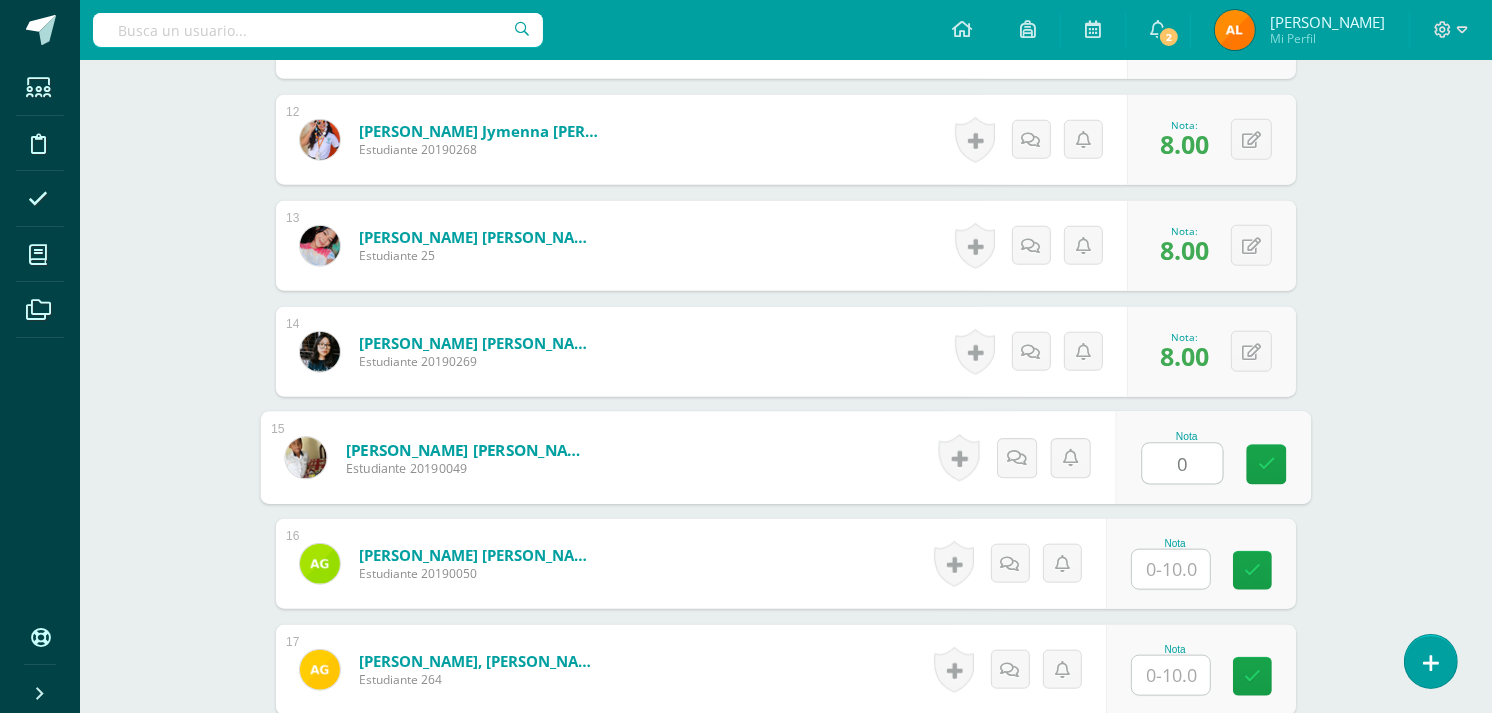 type on "0" 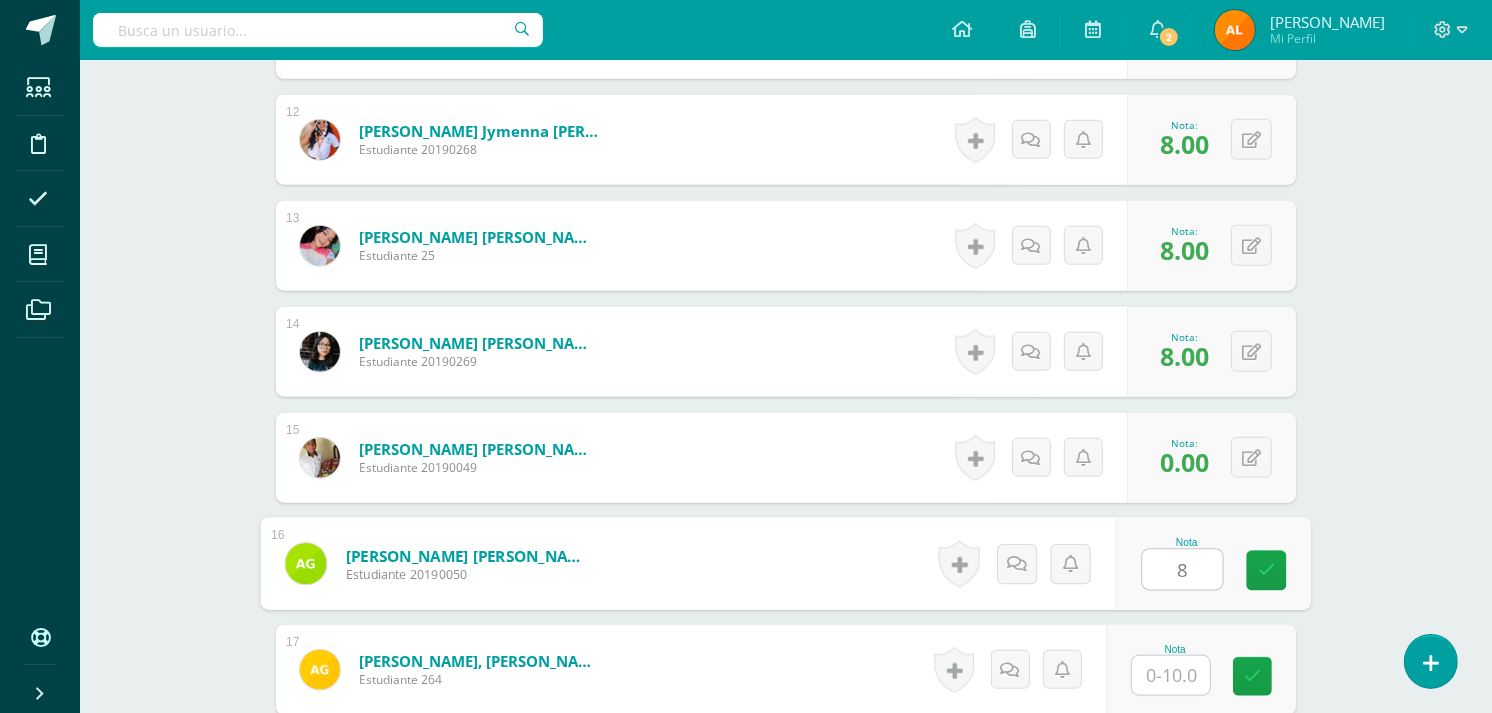 type on "8" 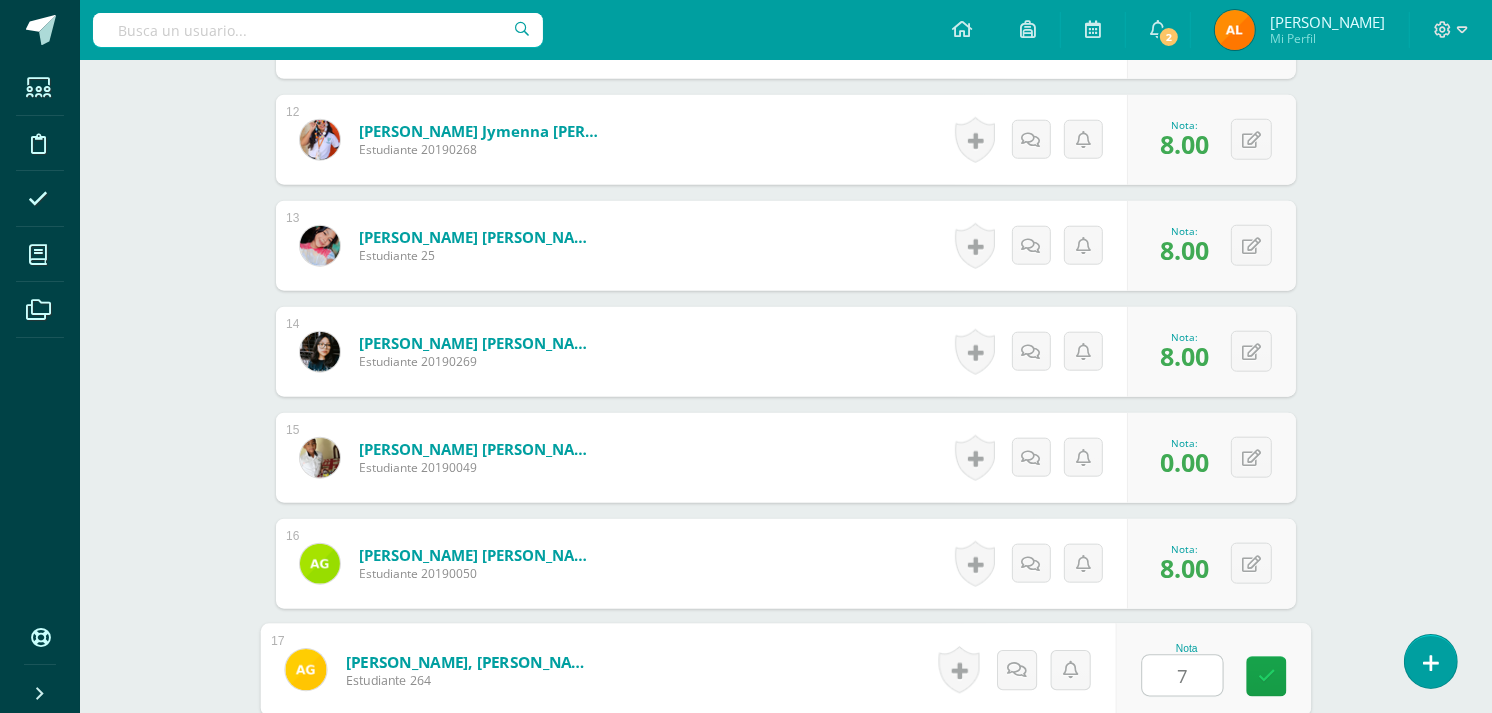 type on "7" 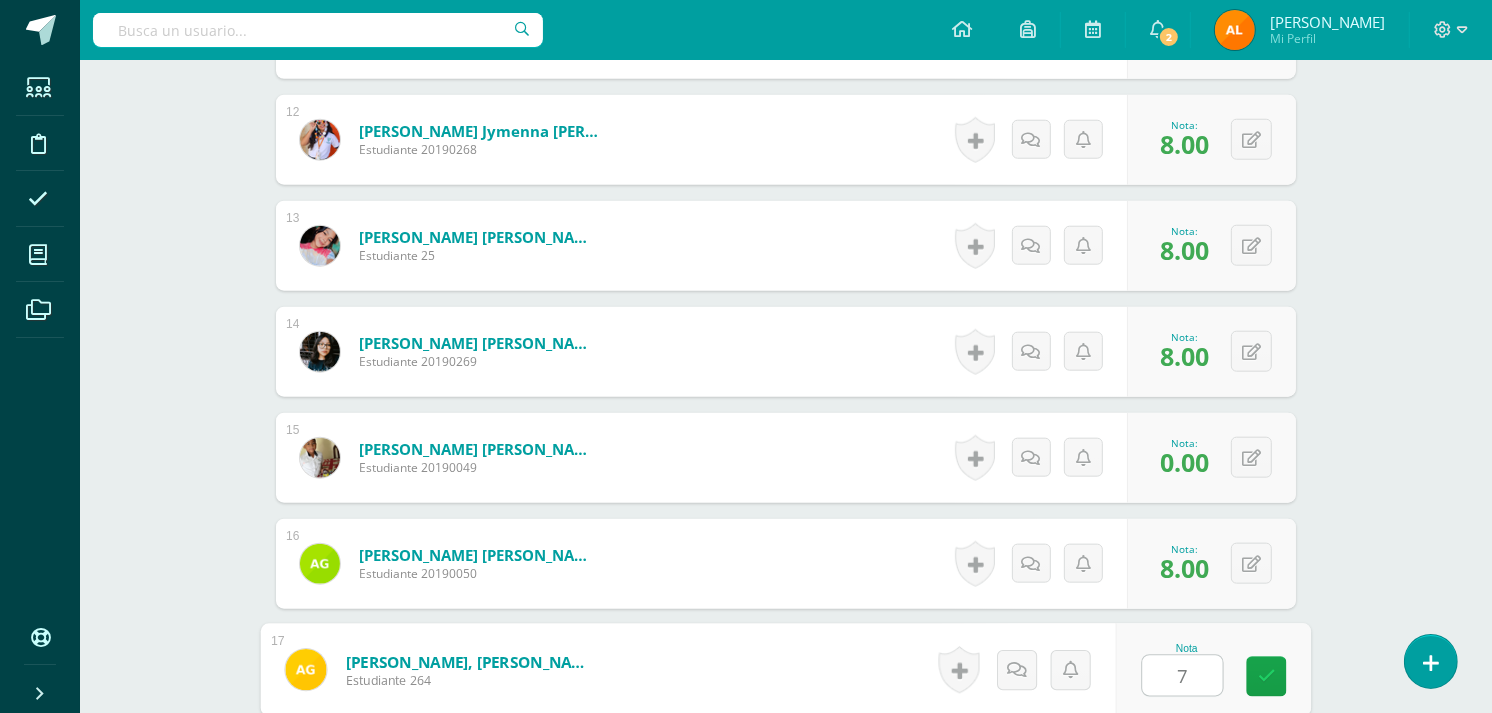 scroll, scrollTop: 2190, scrollLeft: 0, axis: vertical 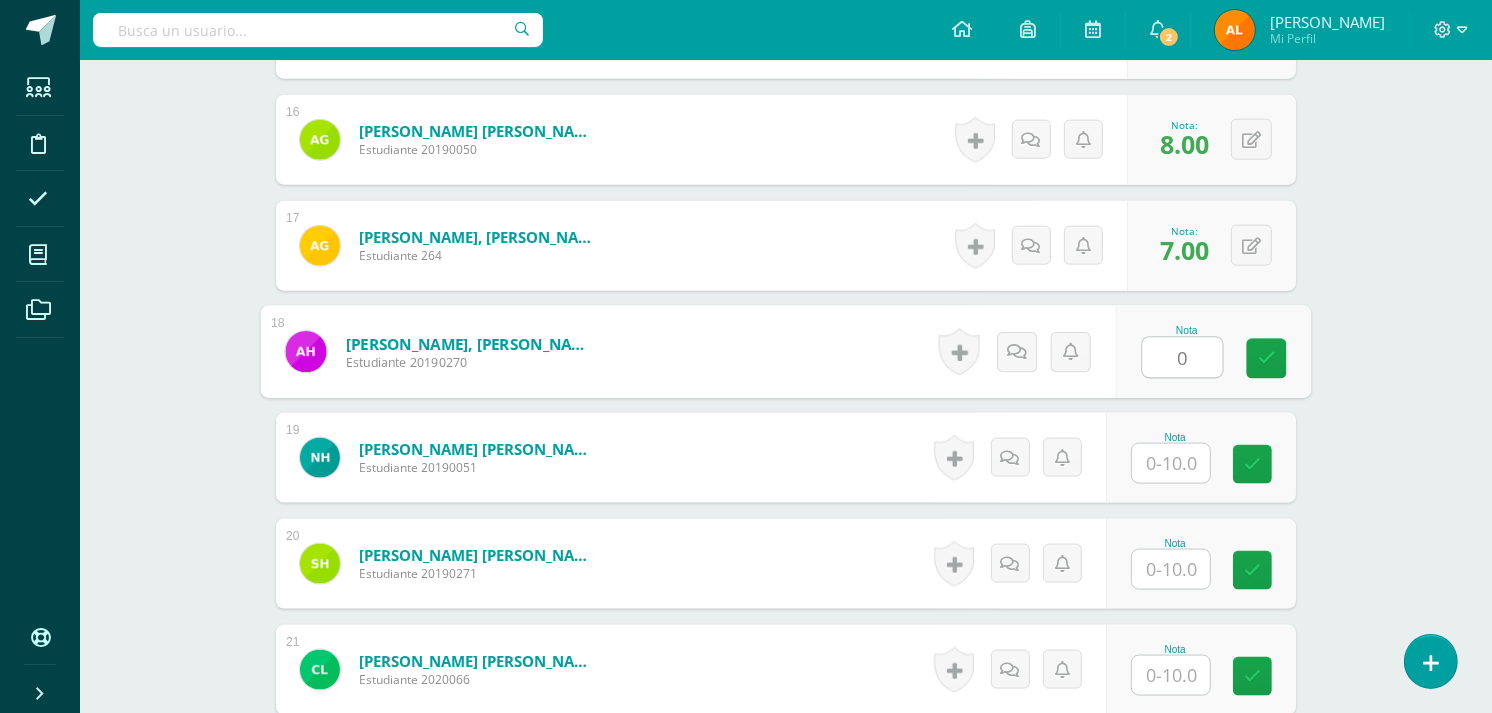 type on "0" 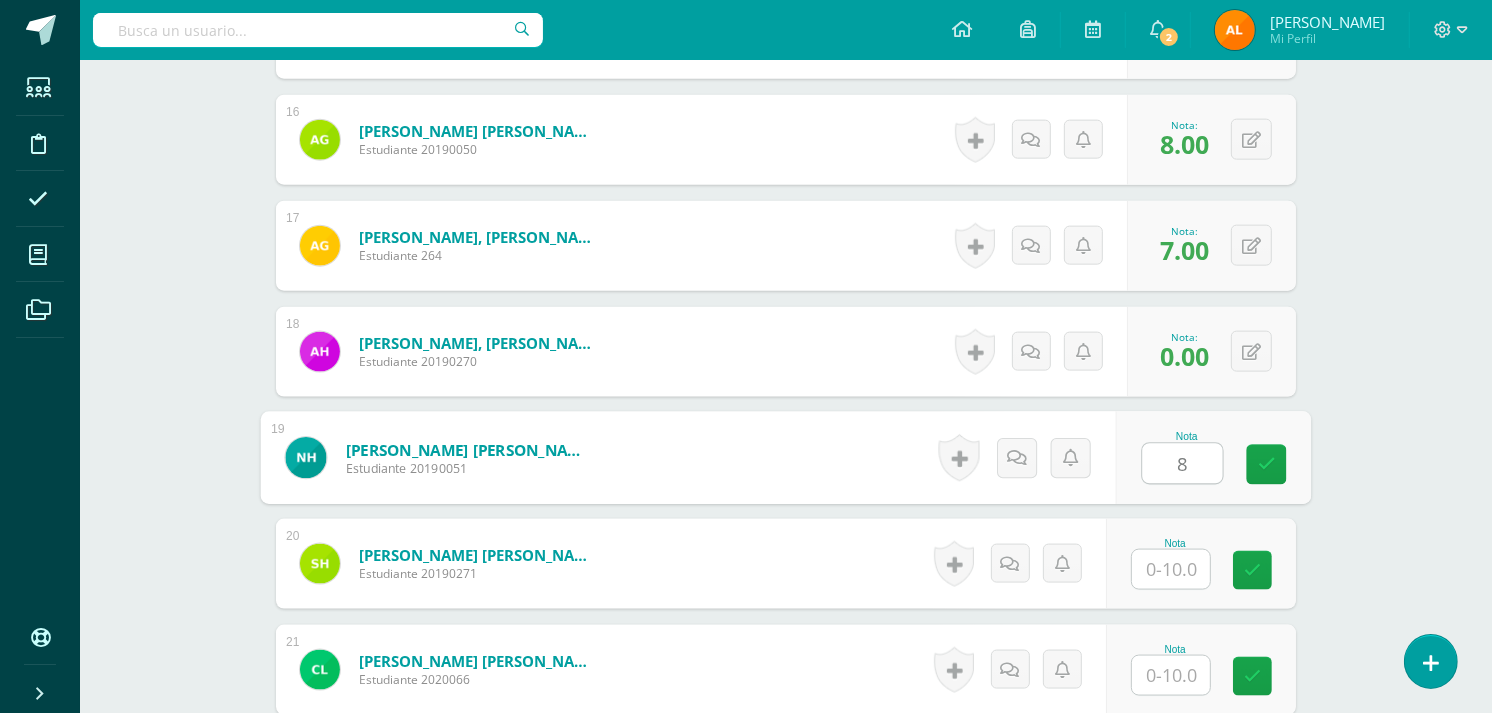 type on "8" 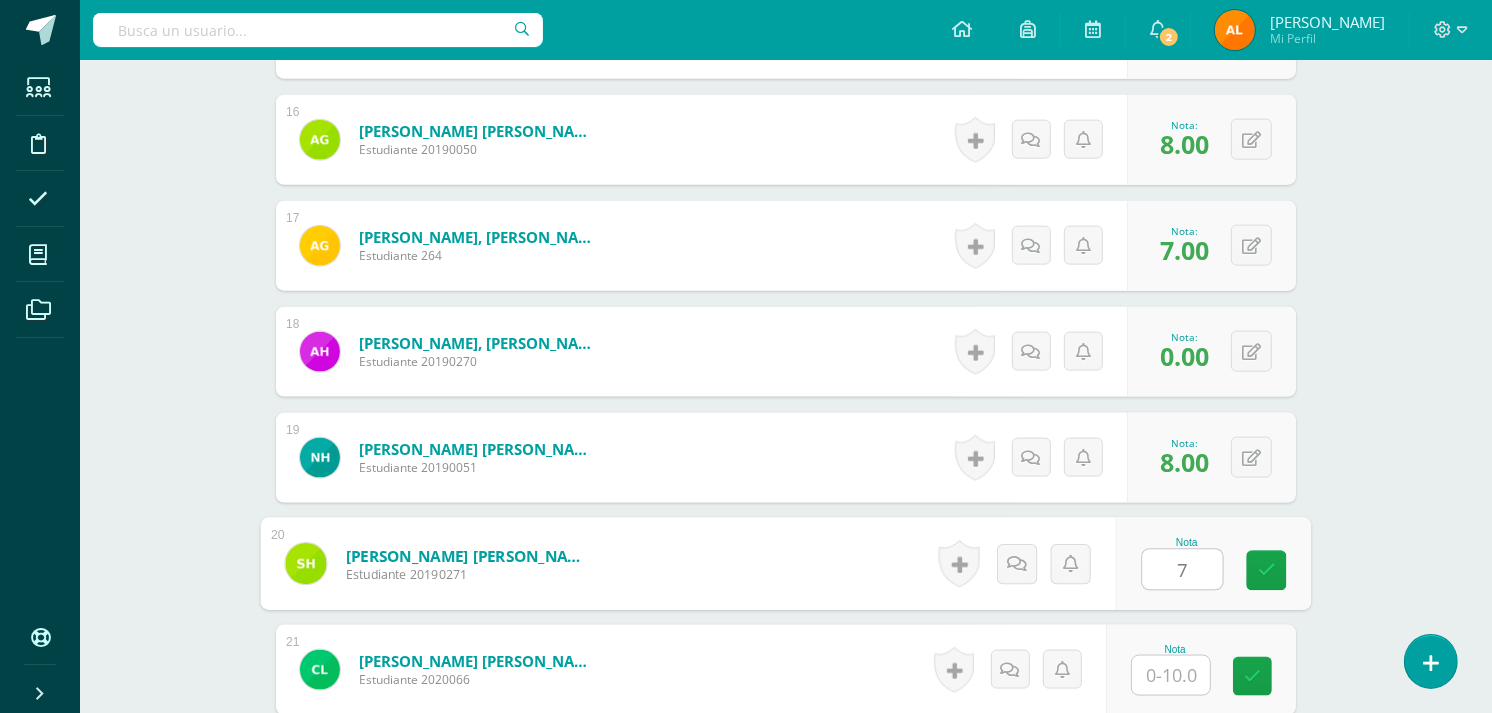 type on "7" 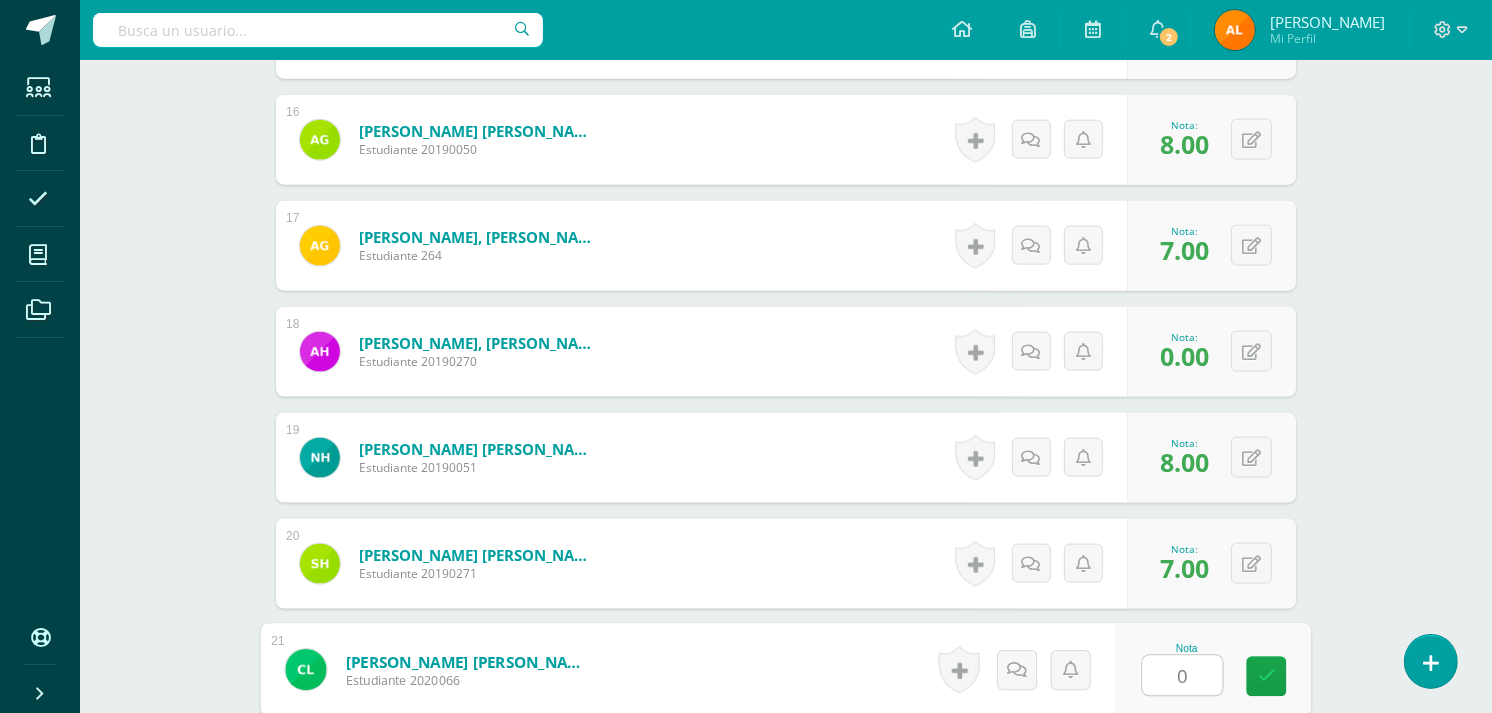 type on "0" 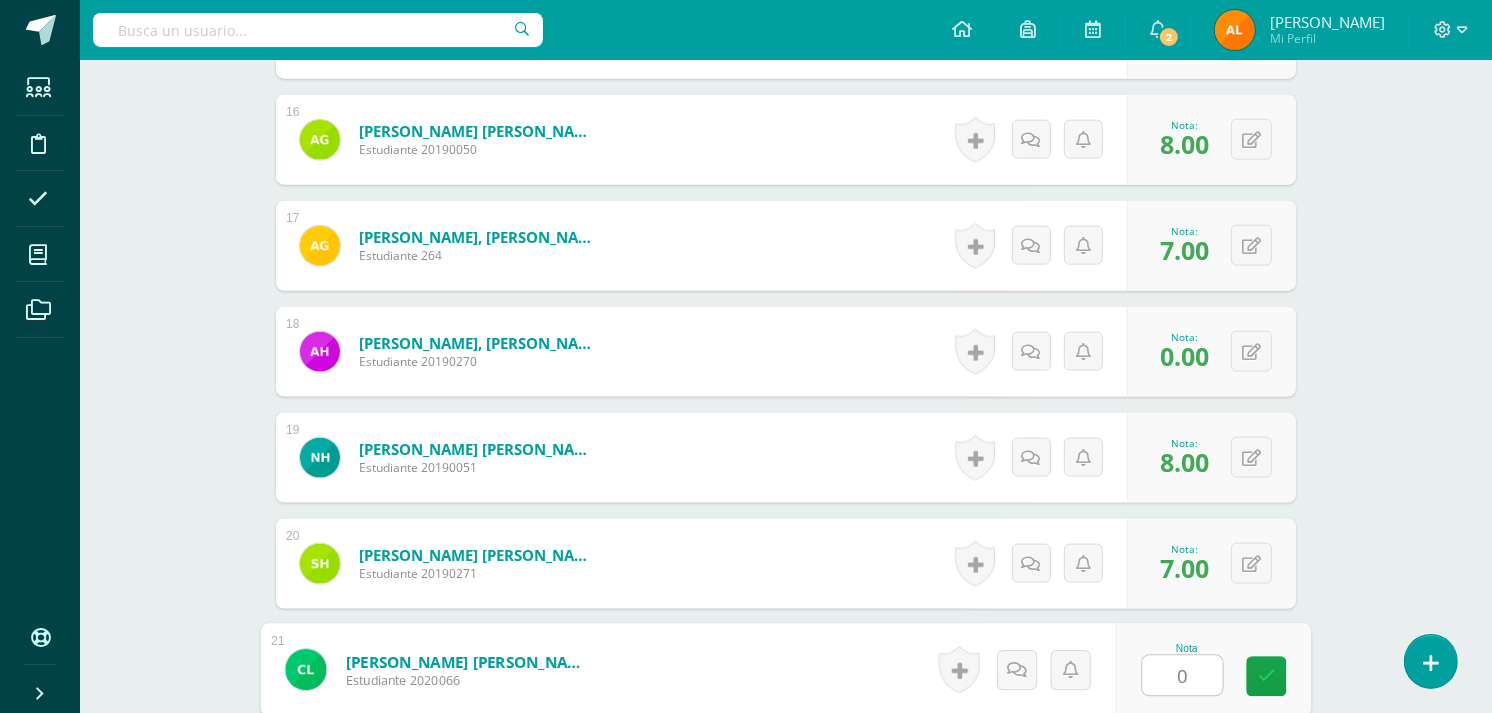 scroll, scrollTop: 2526, scrollLeft: 0, axis: vertical 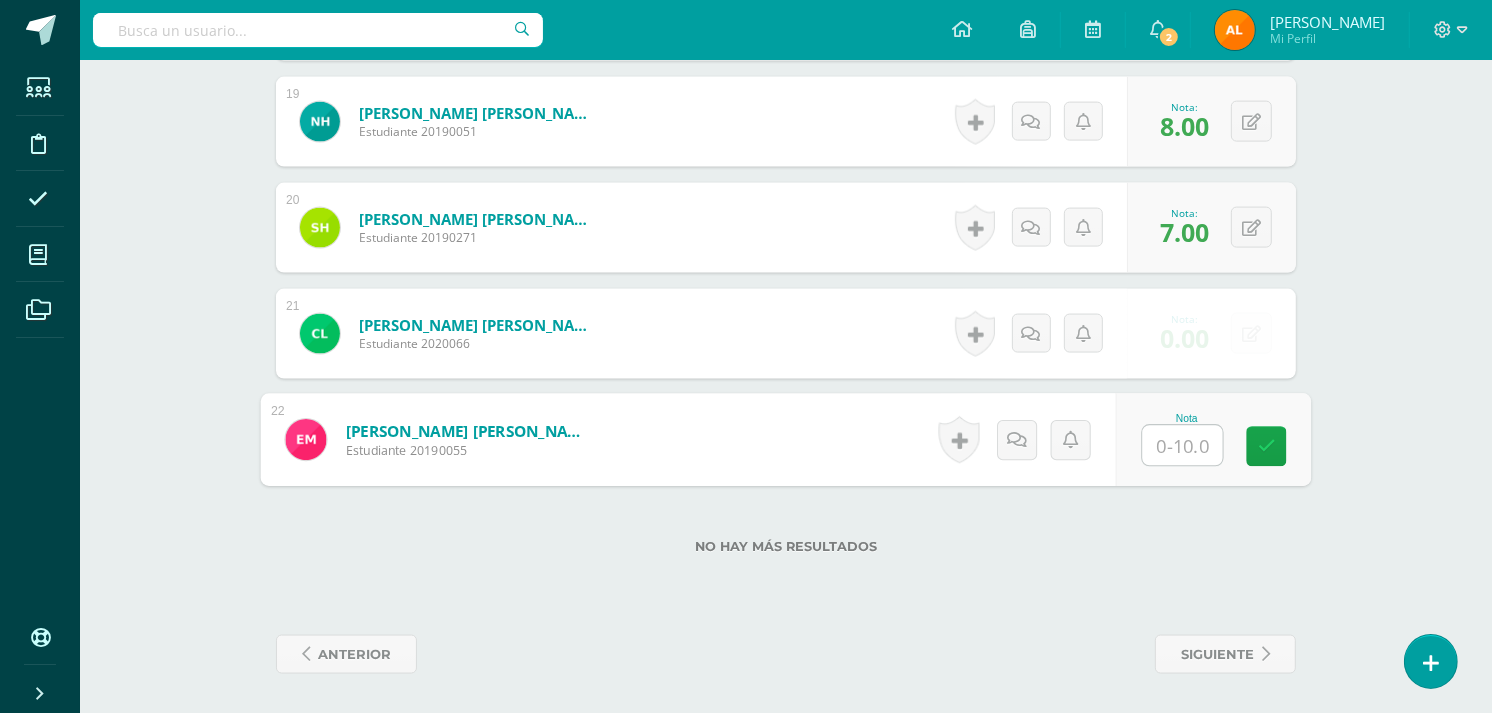 type on "8" 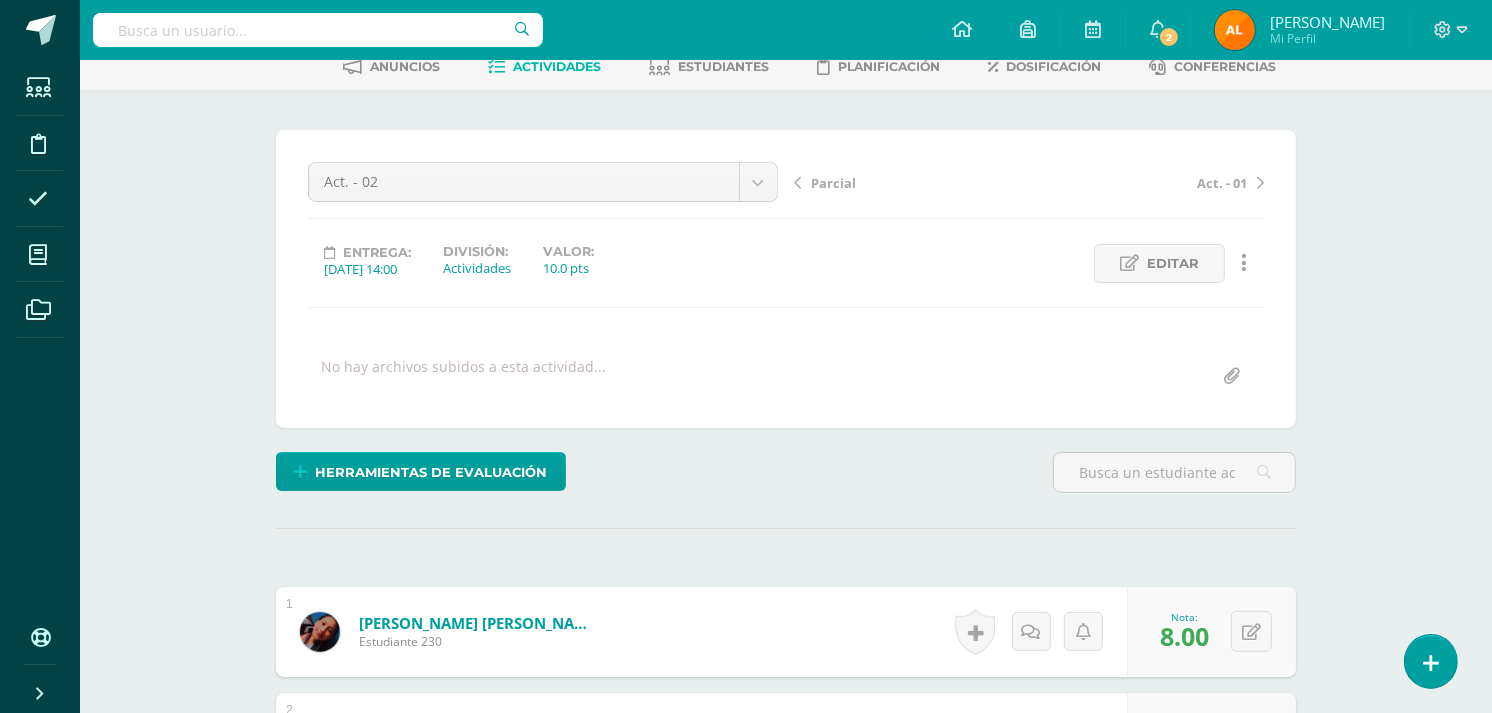 scroll, scrollTop: 0, scrollLeft: 0, axis: both 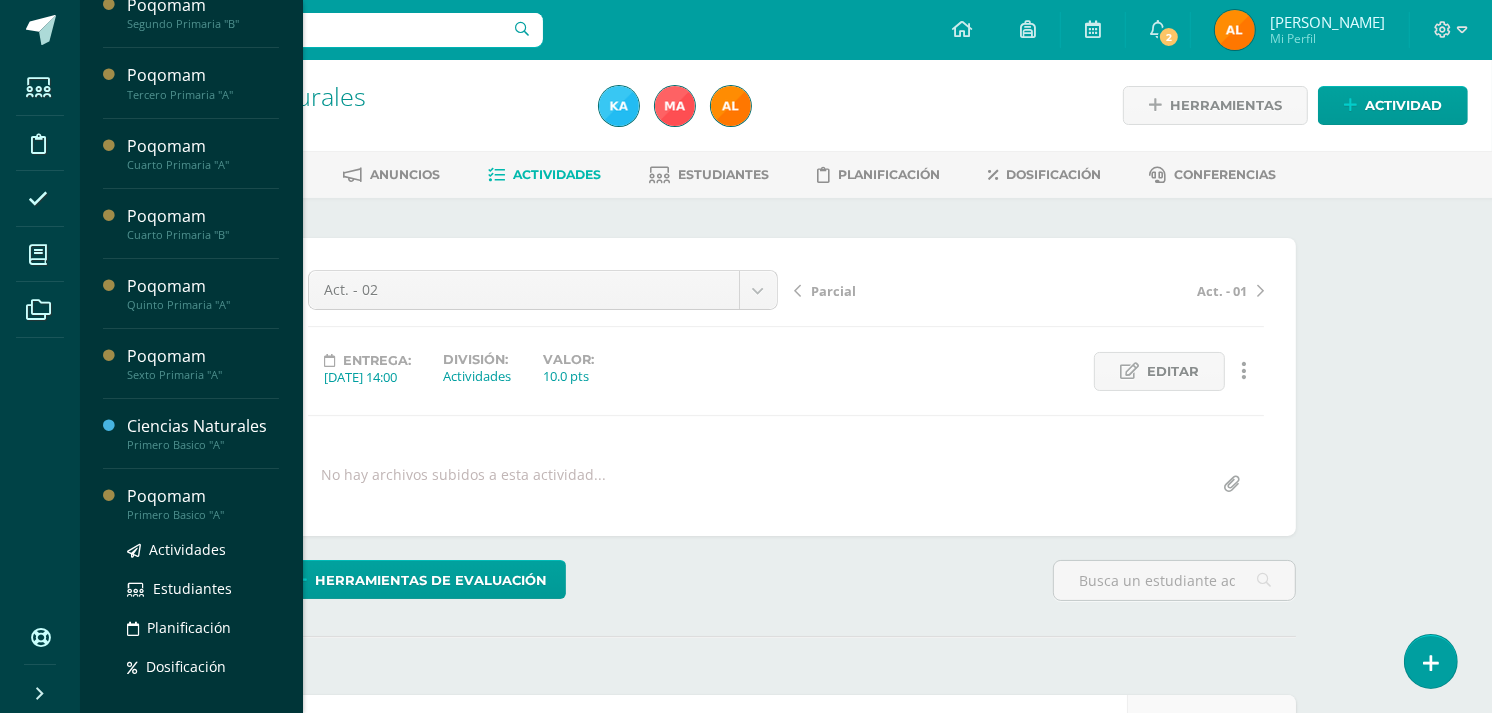 click on "Primero
Basico
"A"" at bounding box center [203, 515] 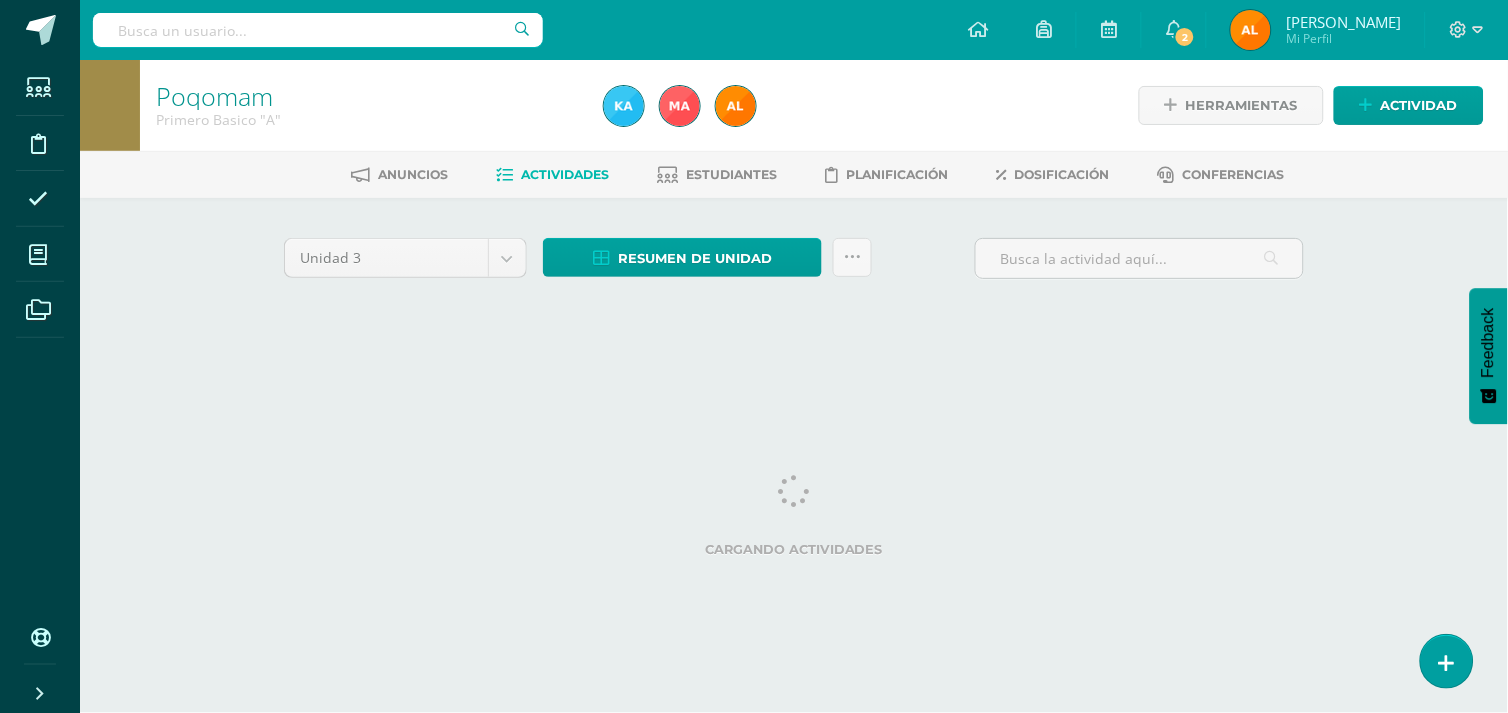 scroll, scrollTop: 0, scrollLeft: 0, axis: both 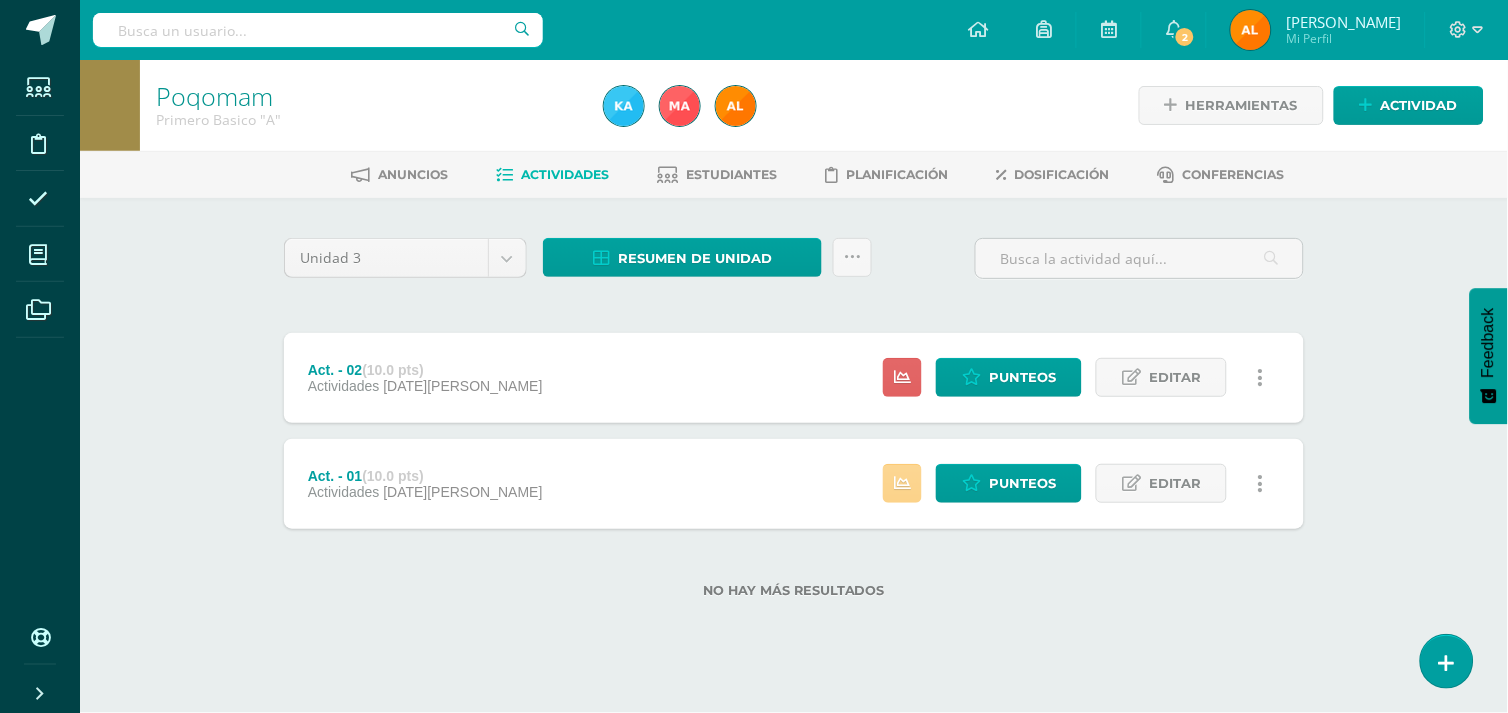 click at bounding box center (902, 483) 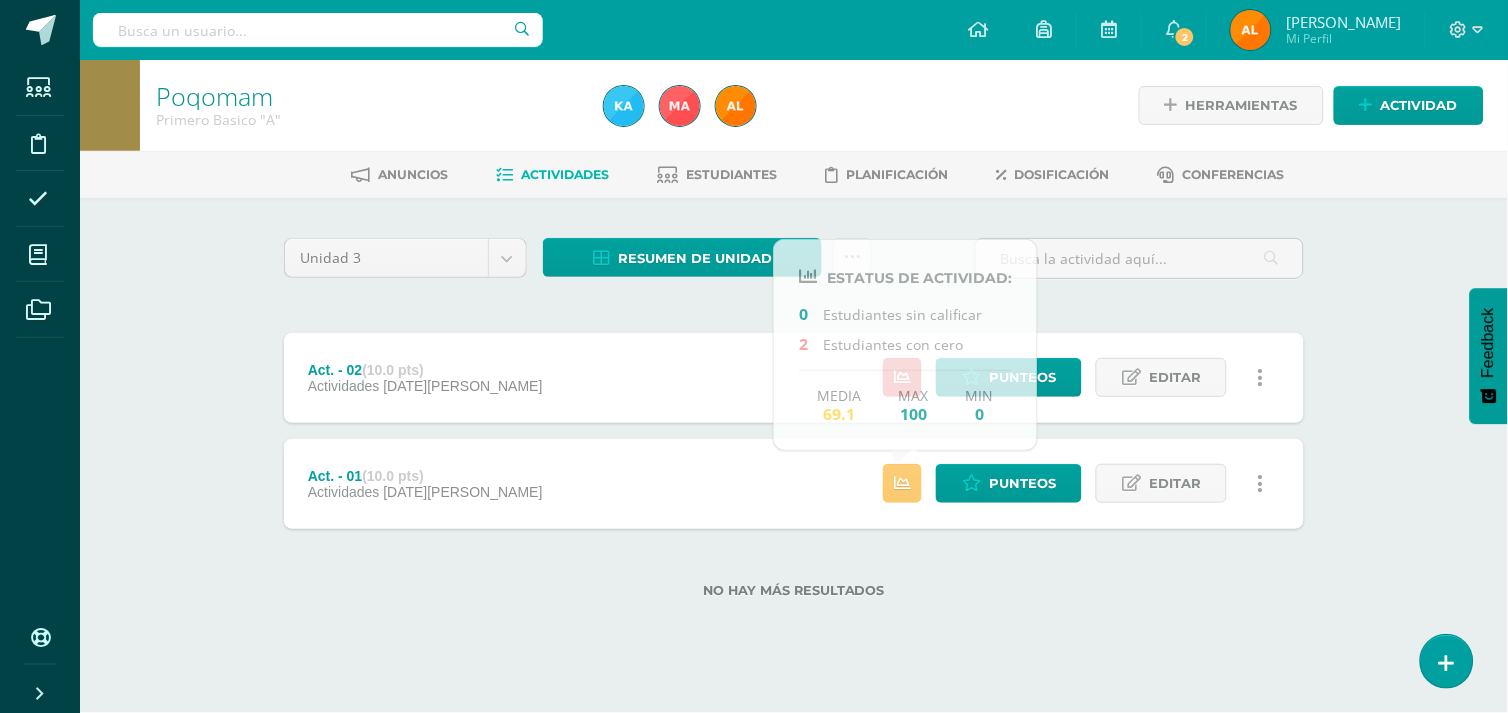 click on "Act. -  02  (10.0 pts)
Actividades
[DATE]
Estatus de Actividad:
22
Estudiantes sin calificar
0
Estudiantes con cero
Media
--
Max
0
Min
0
Punteos
Editar" at bounding box center (794, 378) 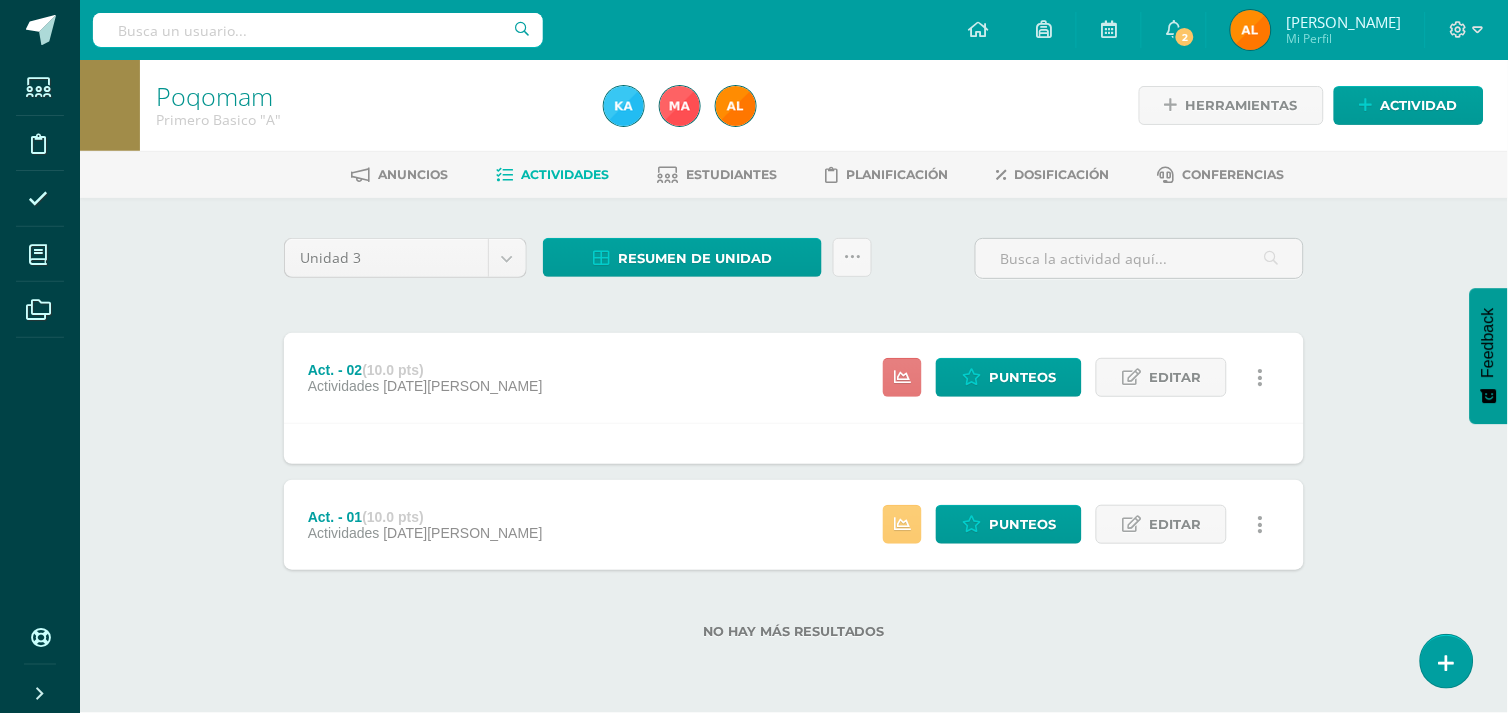 click at bounding box center [902, 377] 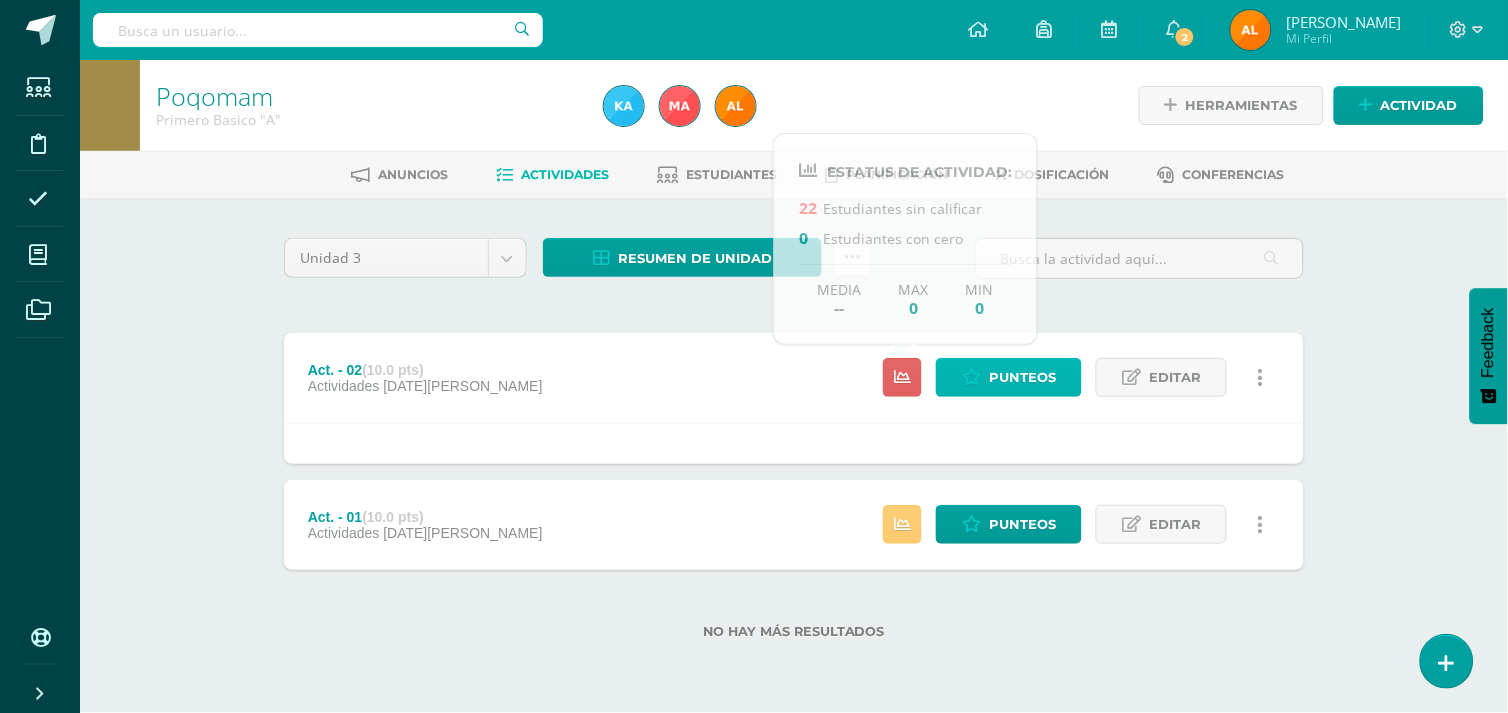 click on "Punteos" at bounding box center [1022, 377] 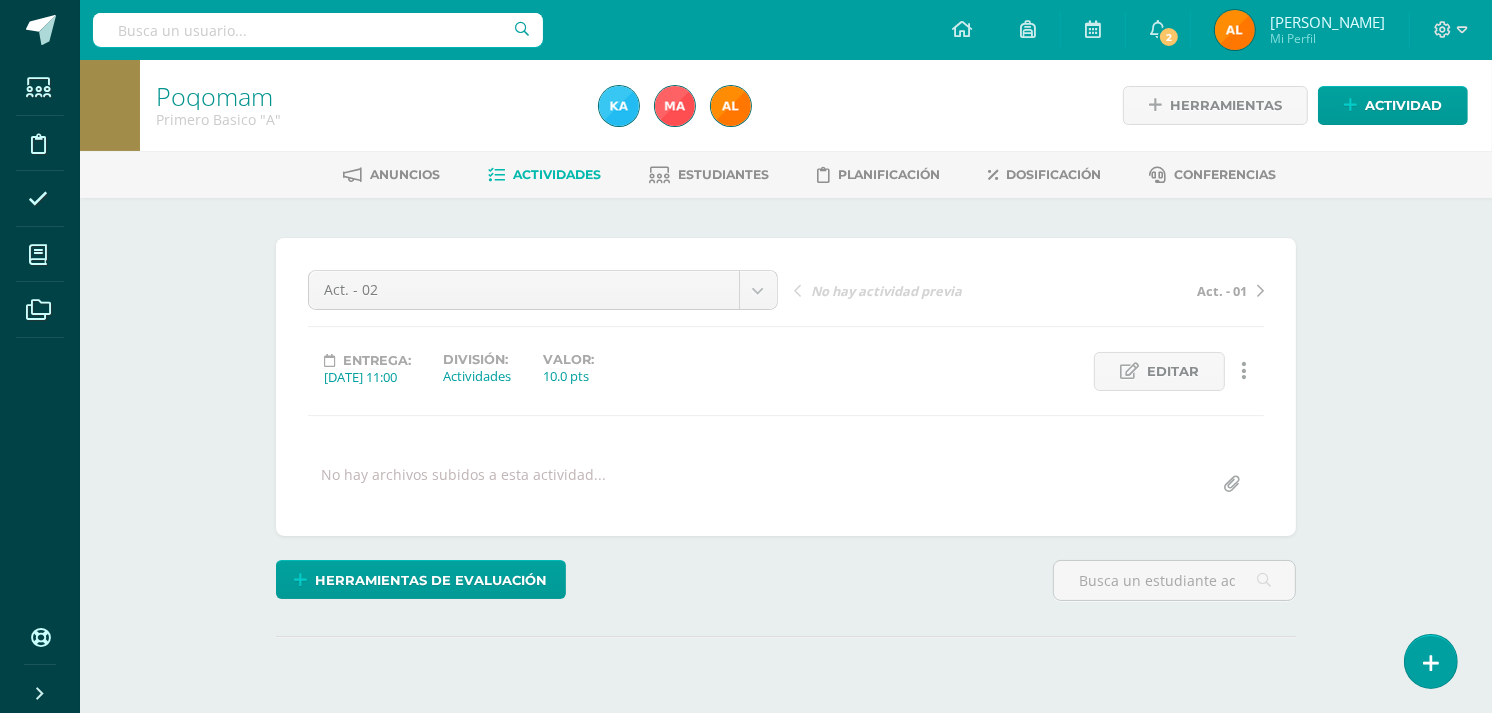 scroll, scrollTop: 0, scrollLeft: 0, axis: both 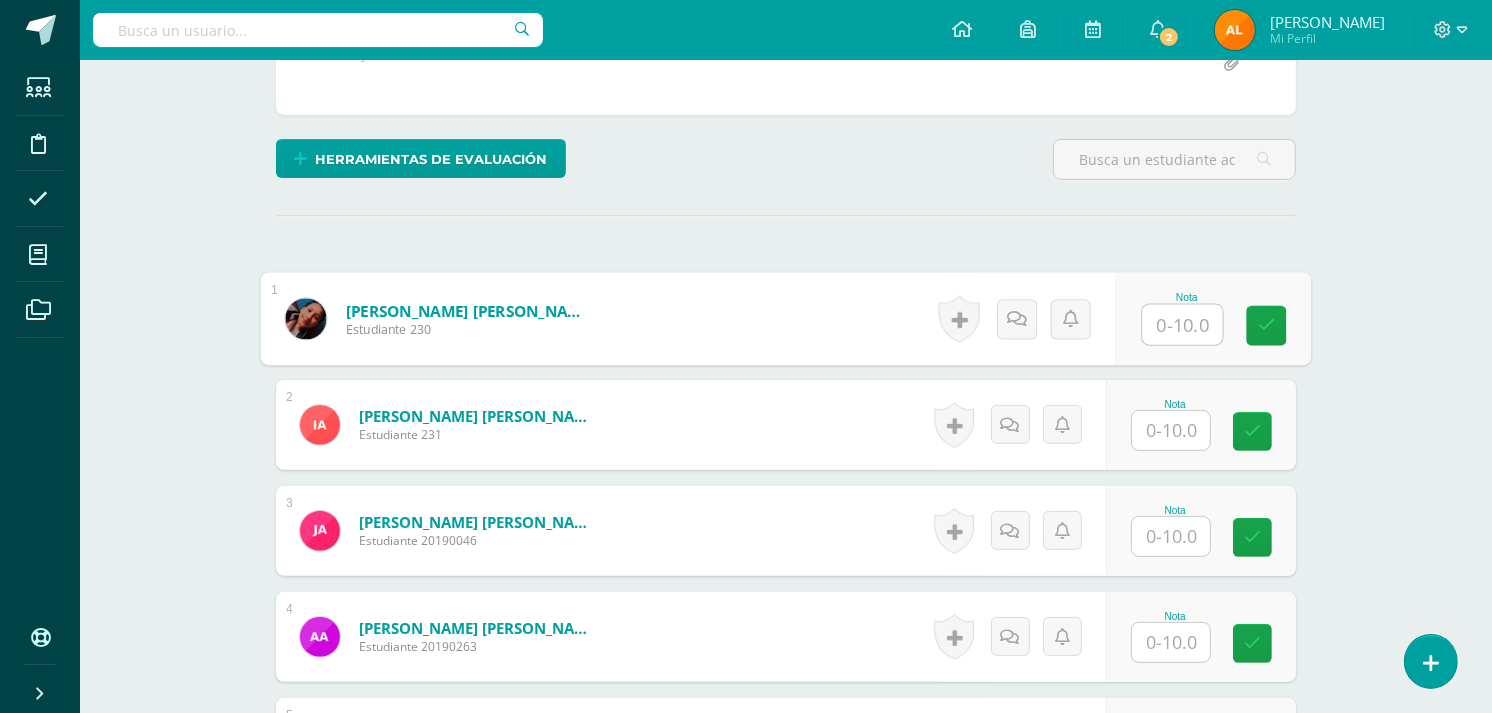 click at bounding box center [1183, 325] 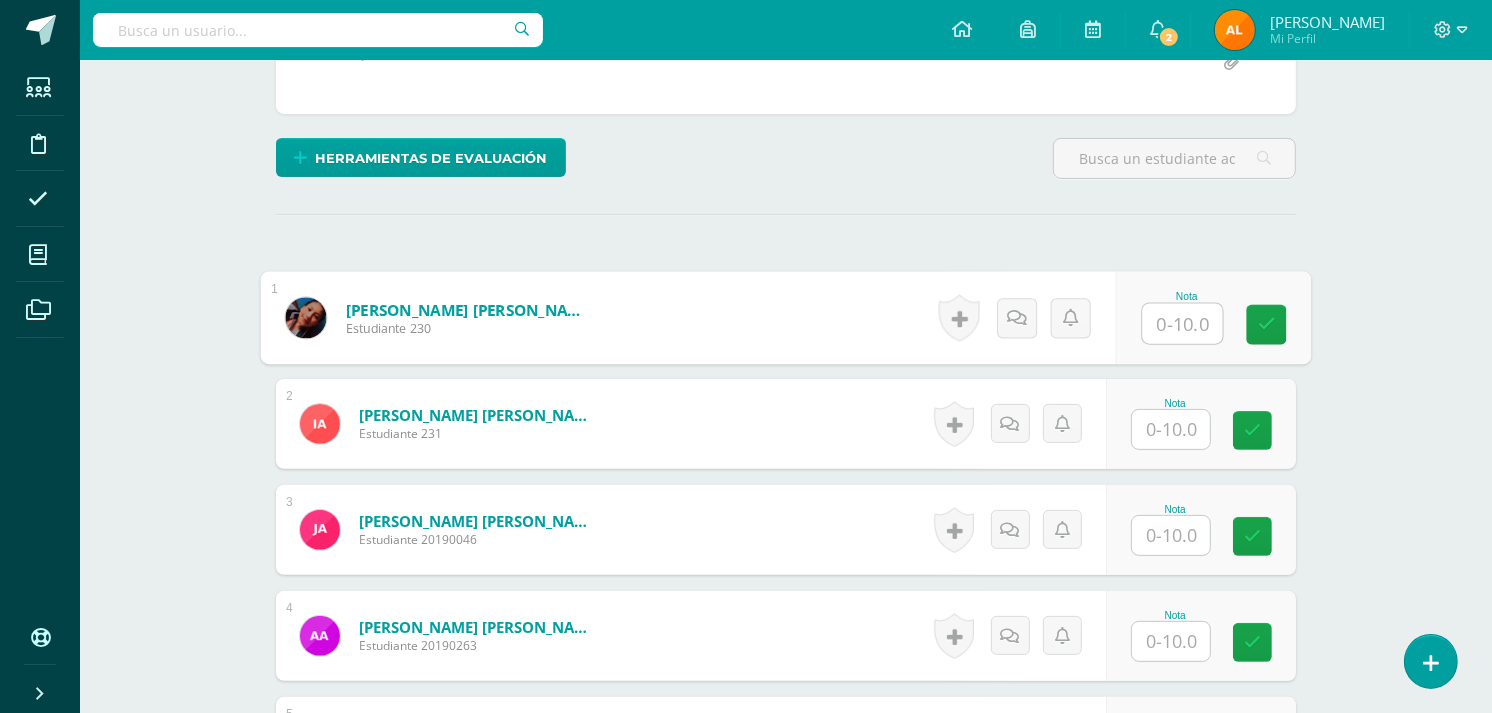 scroll, scrollTop: 423, scrollLeft: 0, axis: vertical 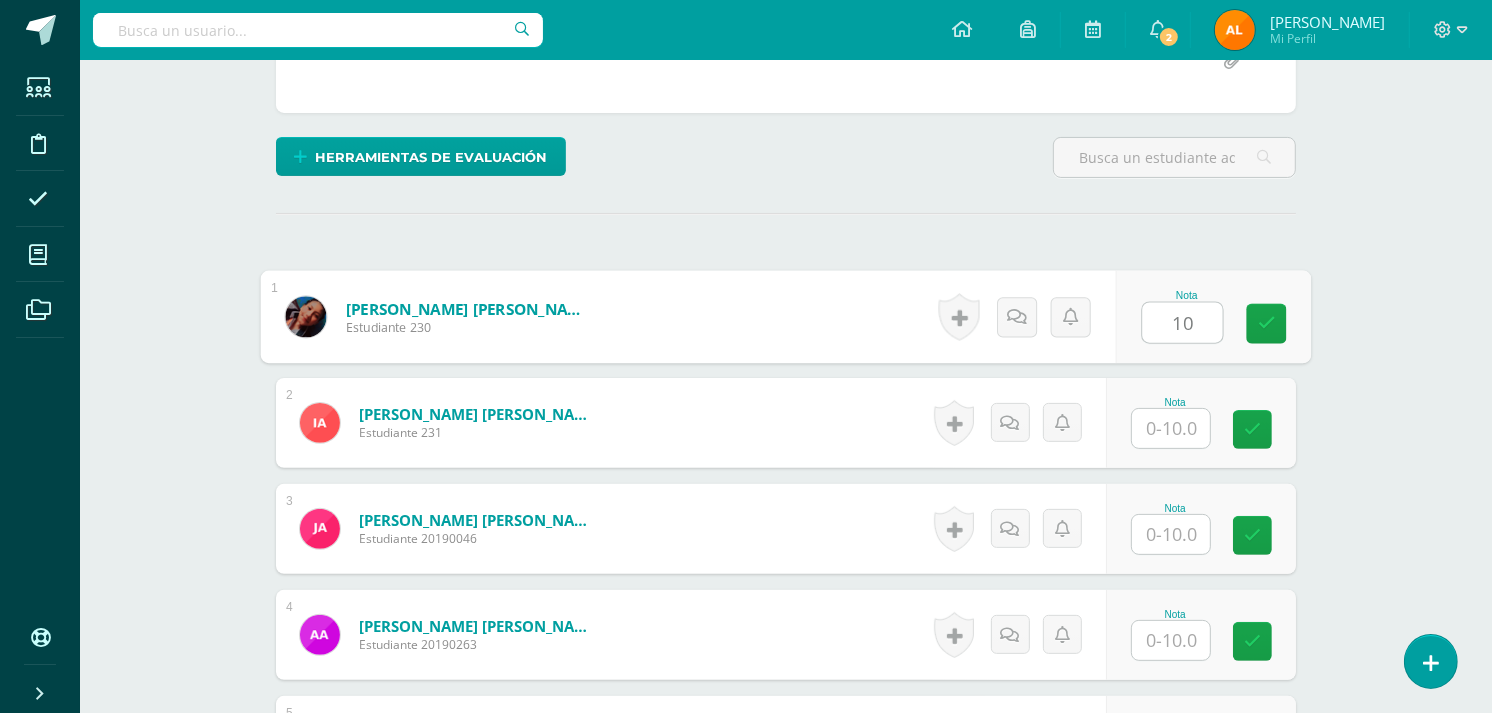 type on "10" 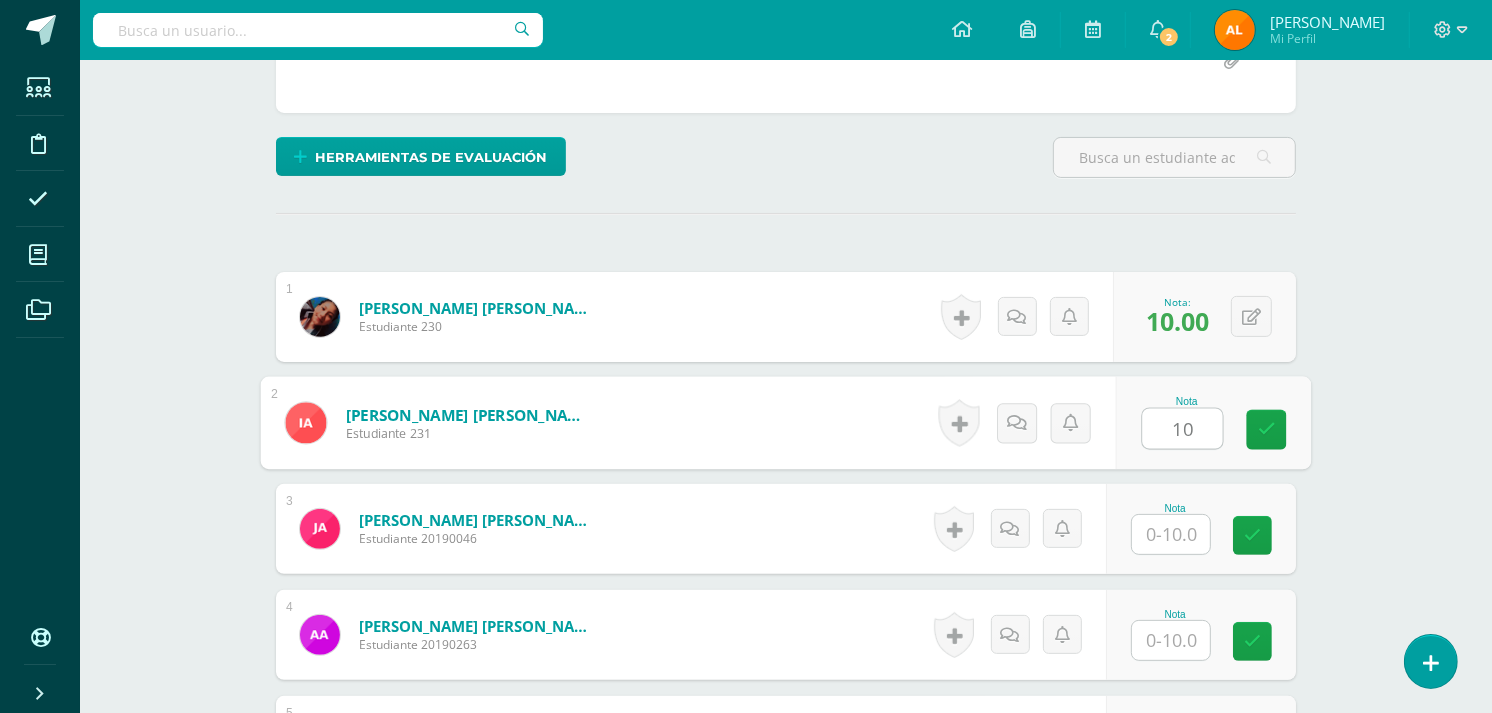 type on "10" 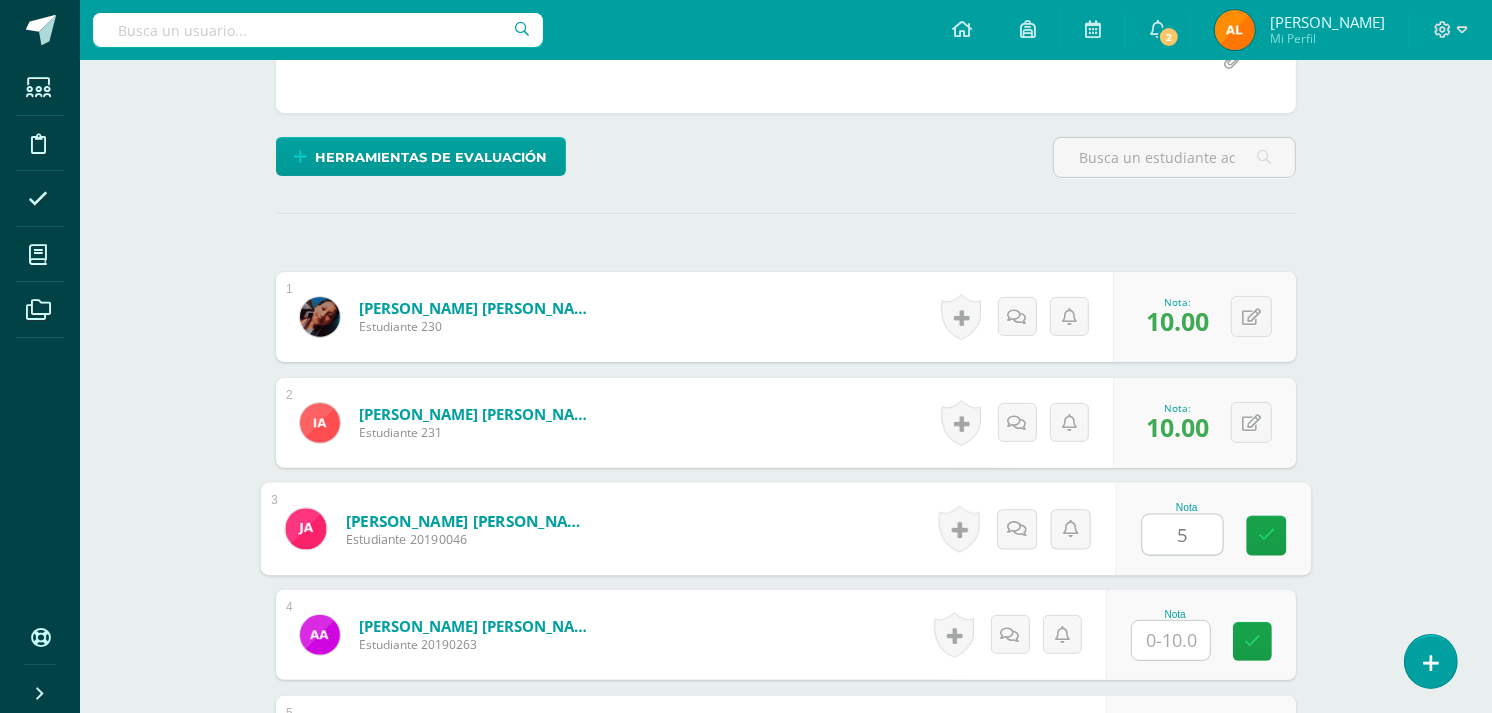 type on "5" 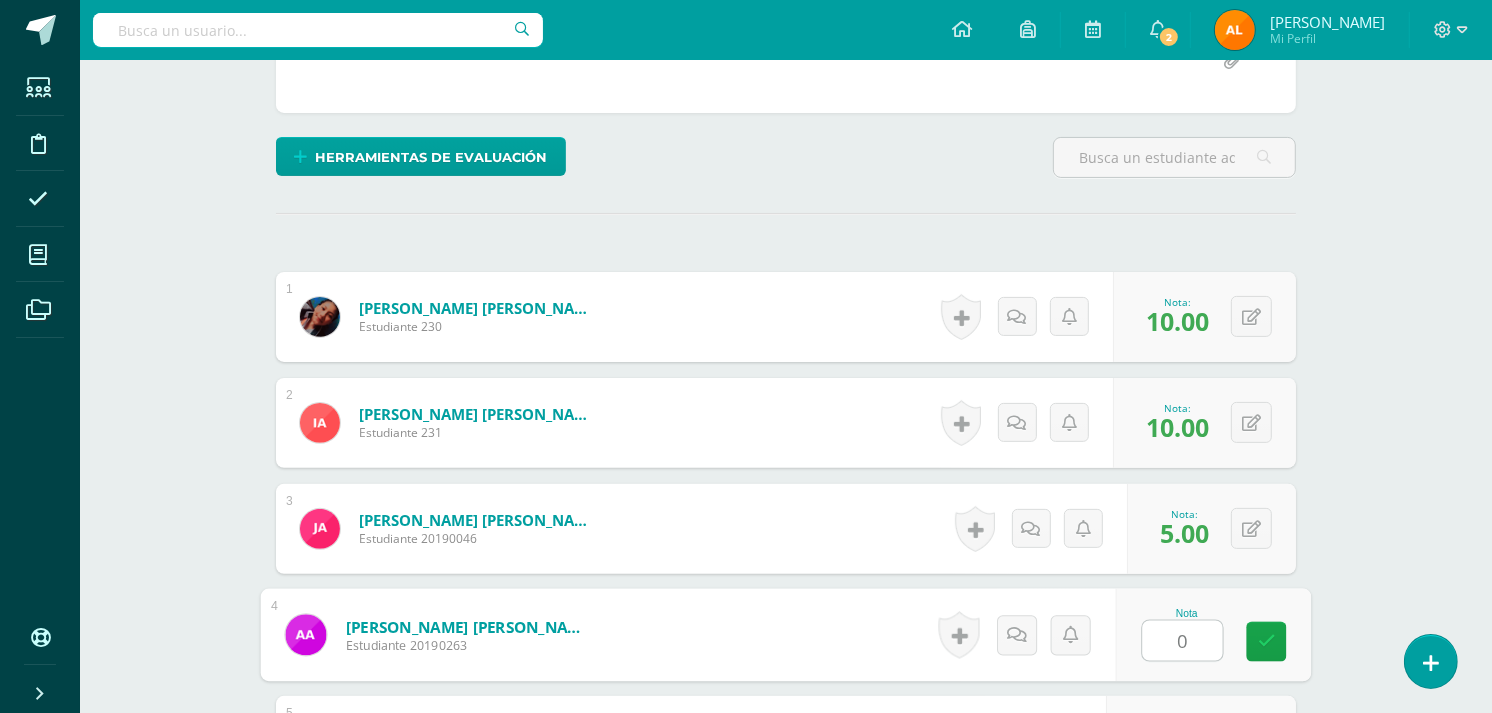 type on "0" 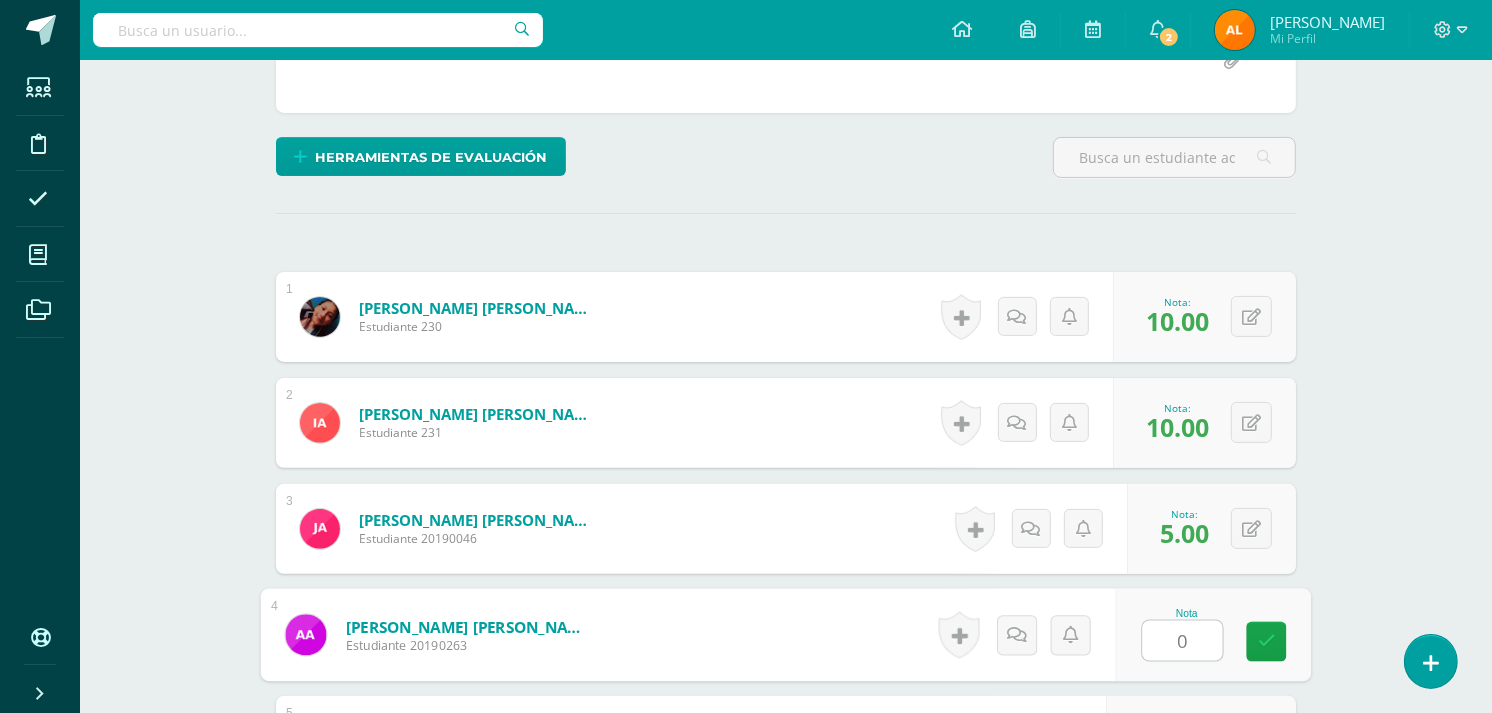 scroll, scrollTop: 812, scrollLeft: 0, axis: vertical 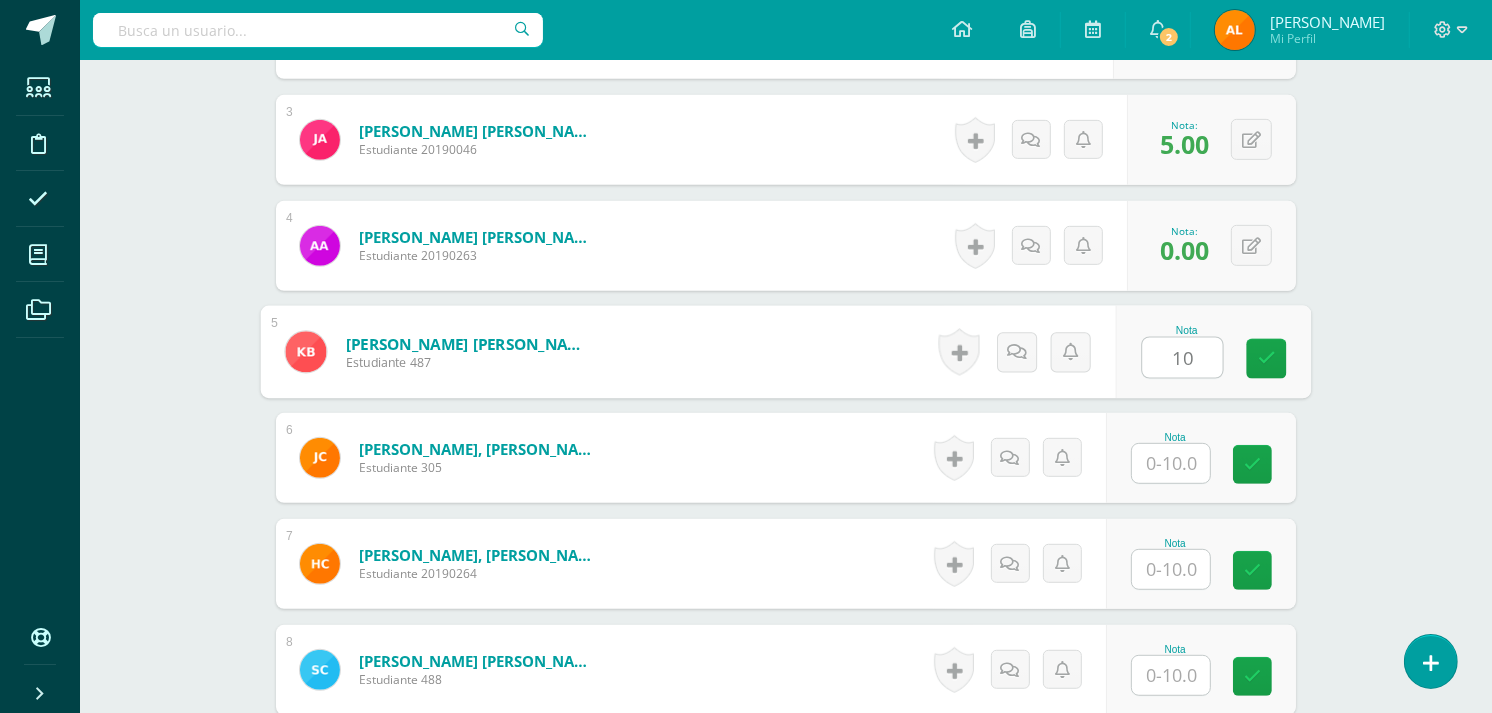 type on "1" 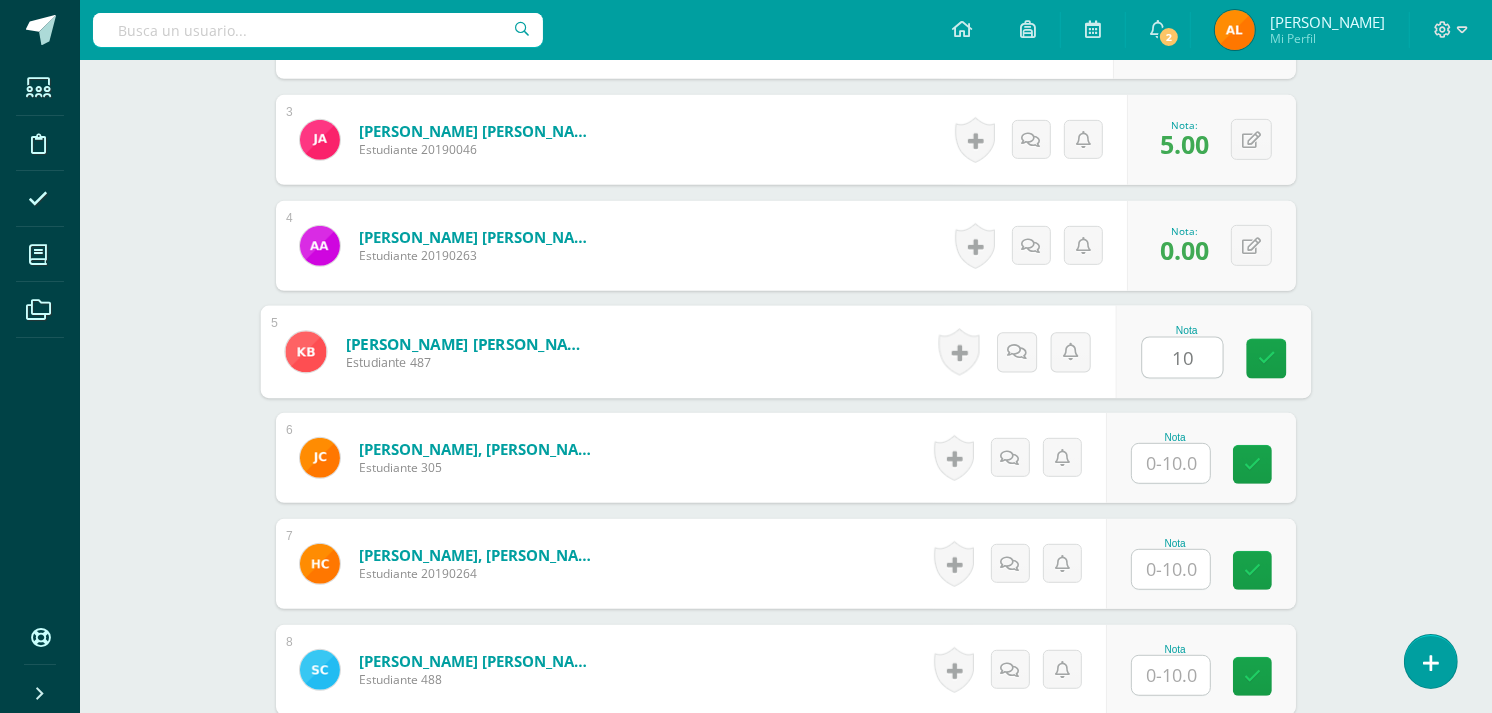 type on "10" 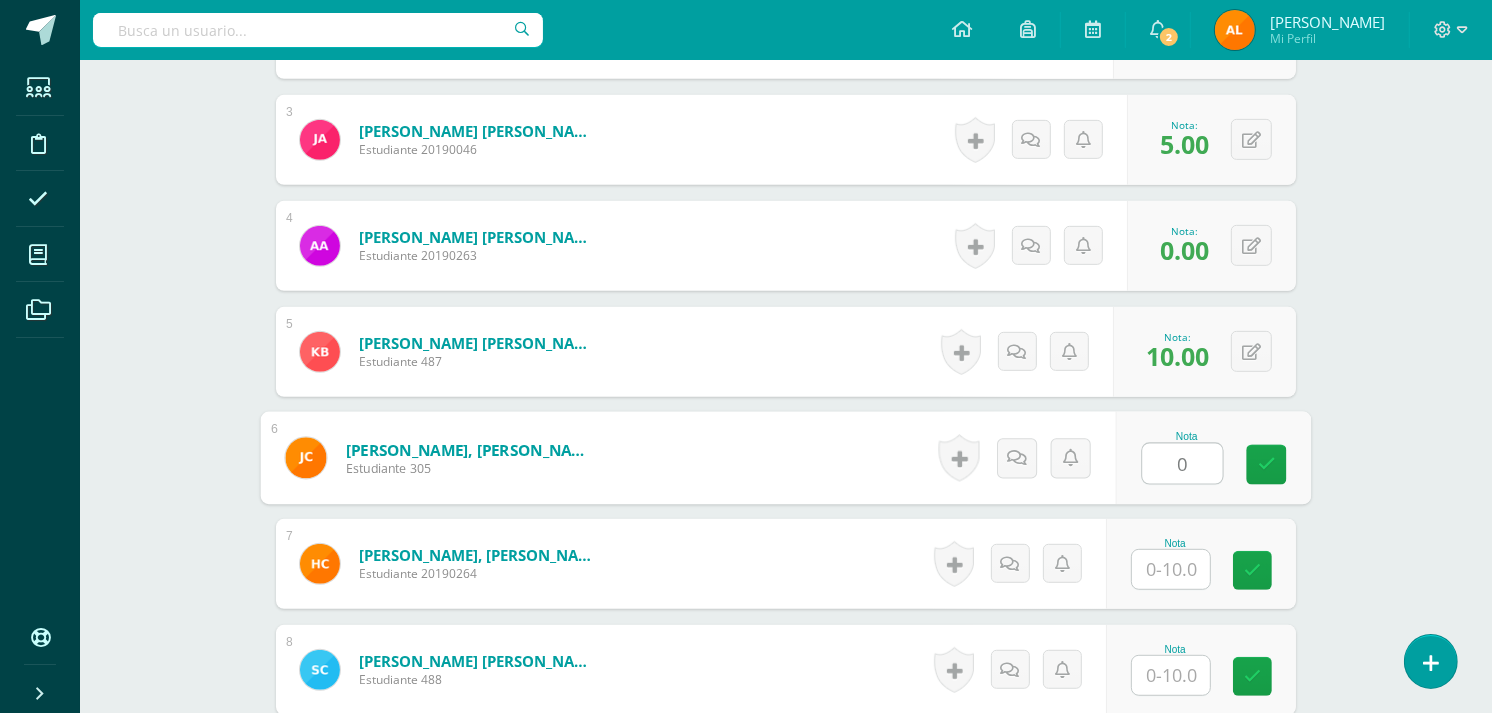 type on "0" 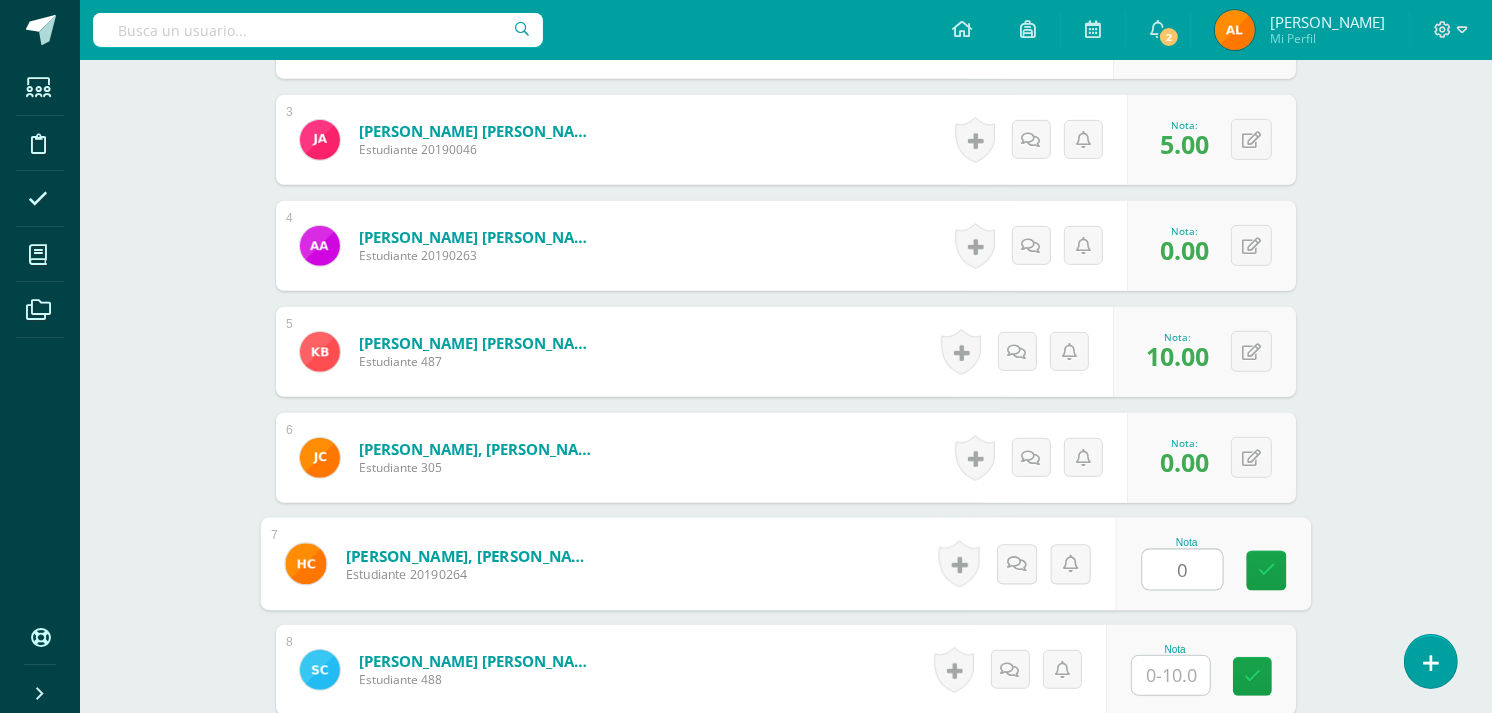 type on "0" 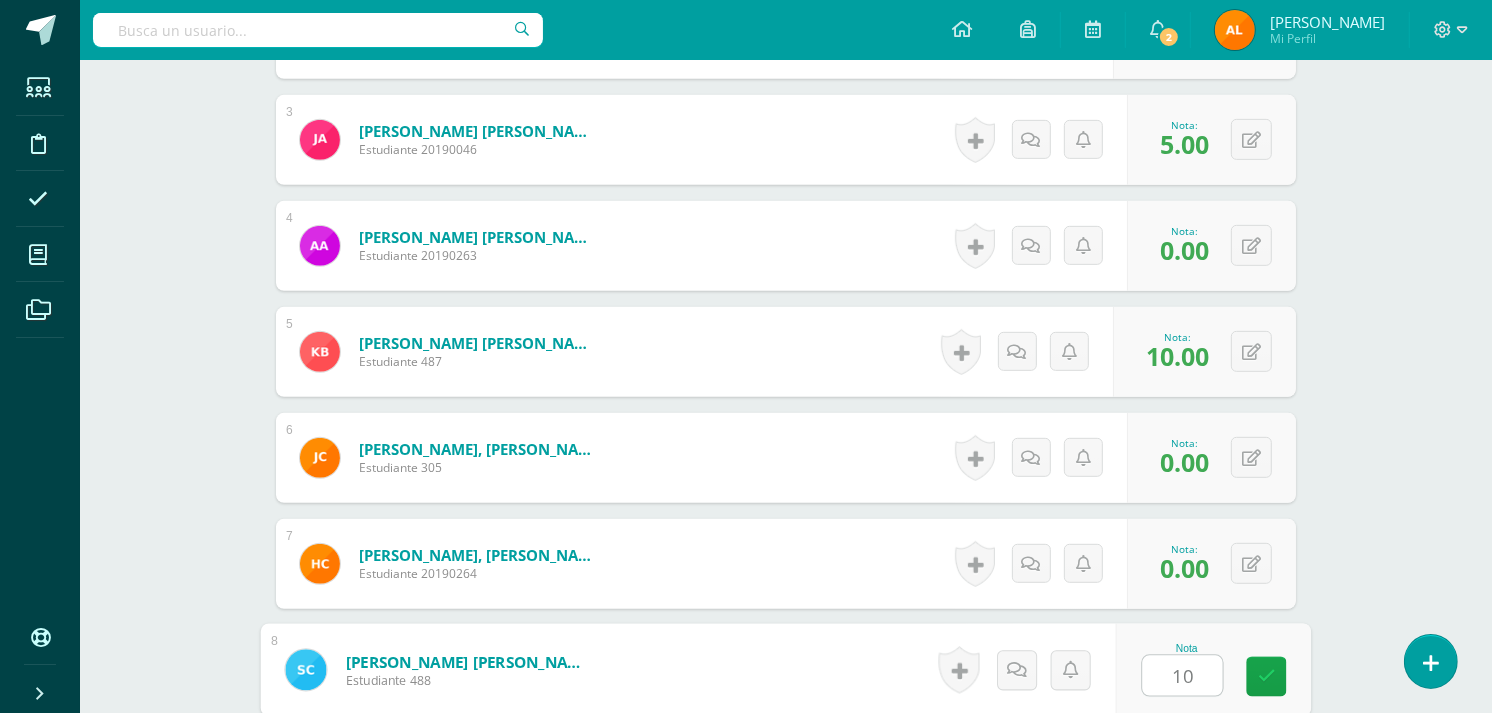 type on "10" 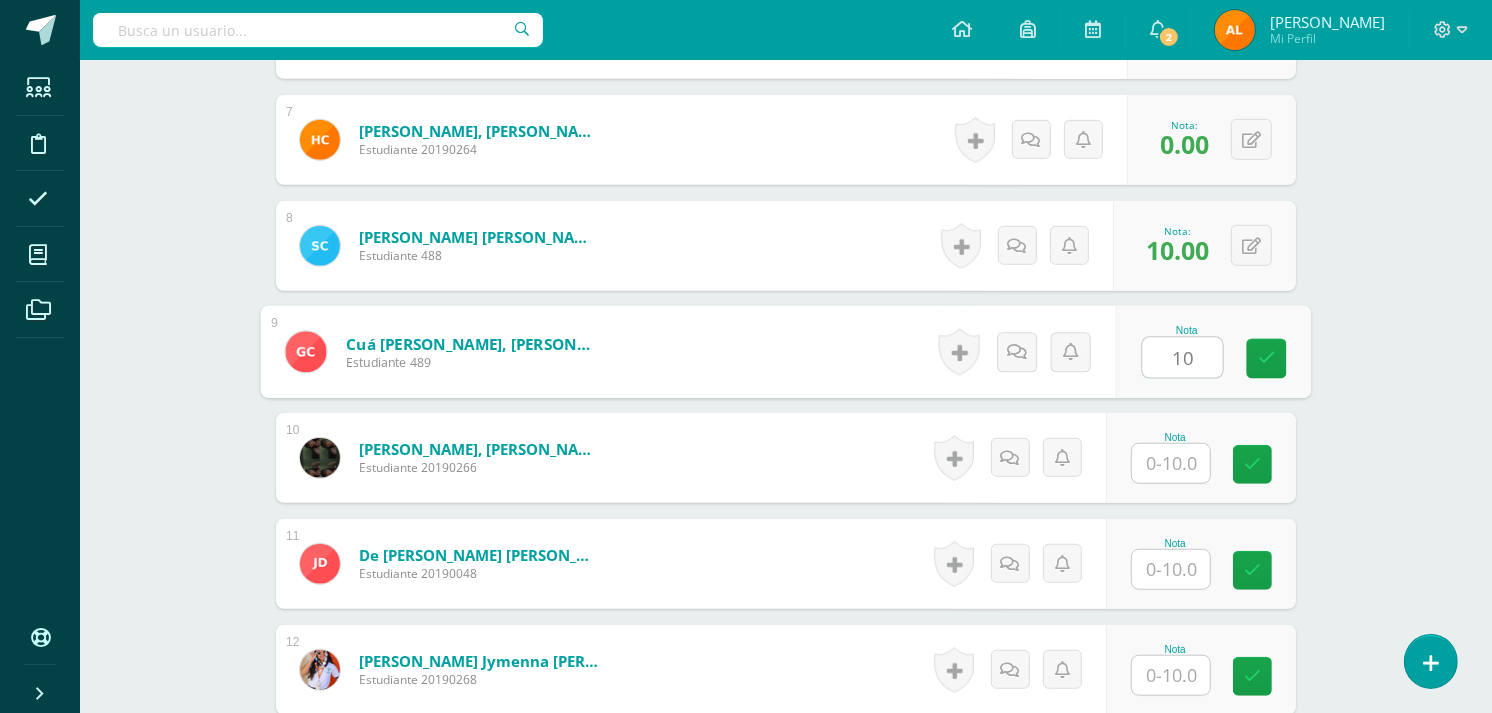 type on "10" 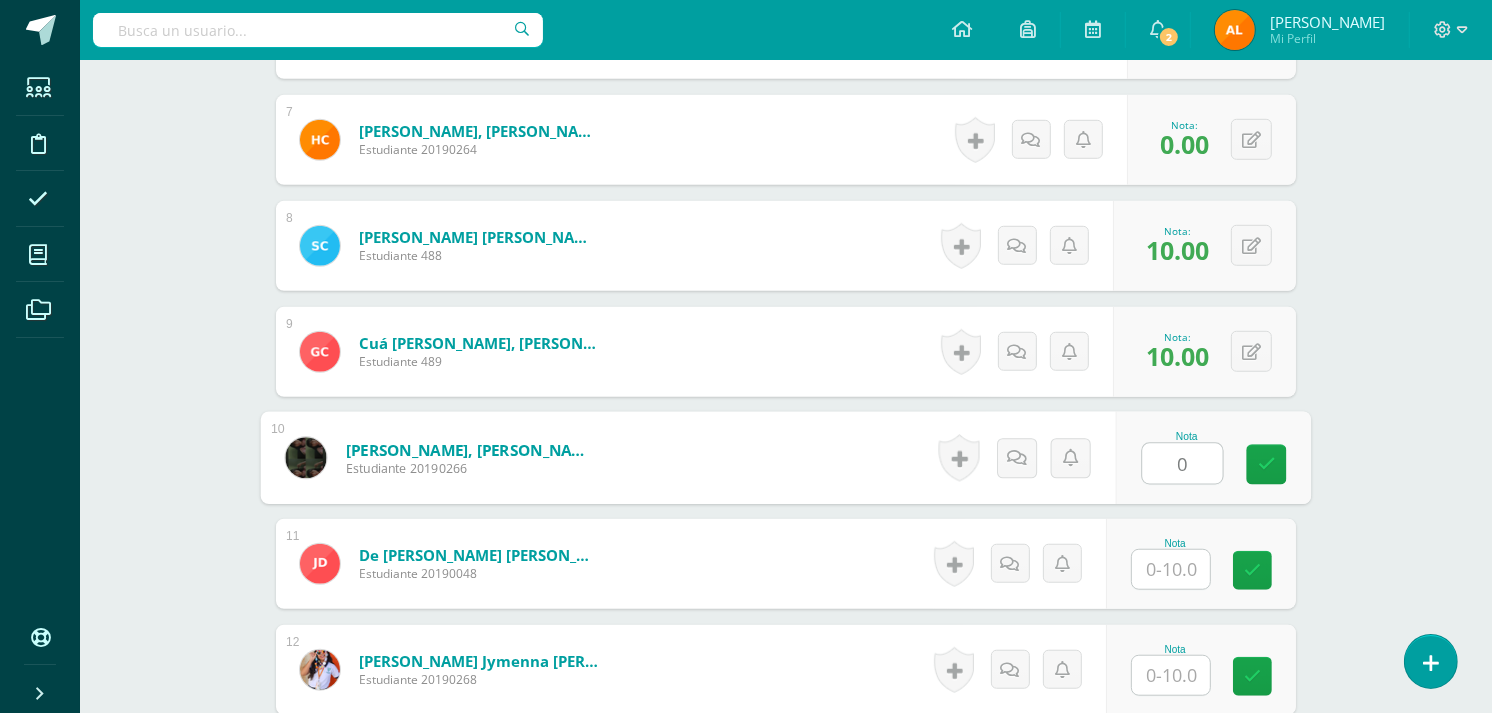 type on "0" 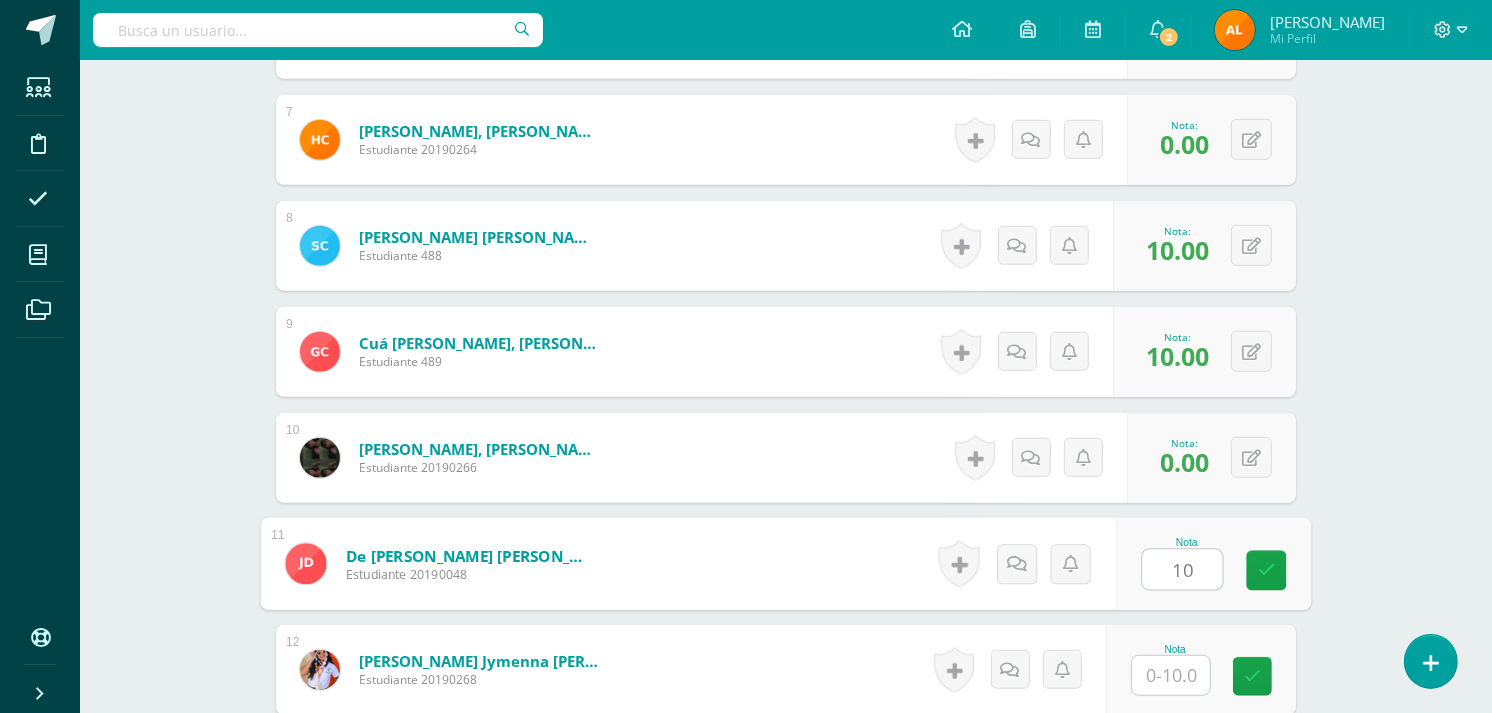 type on "10" 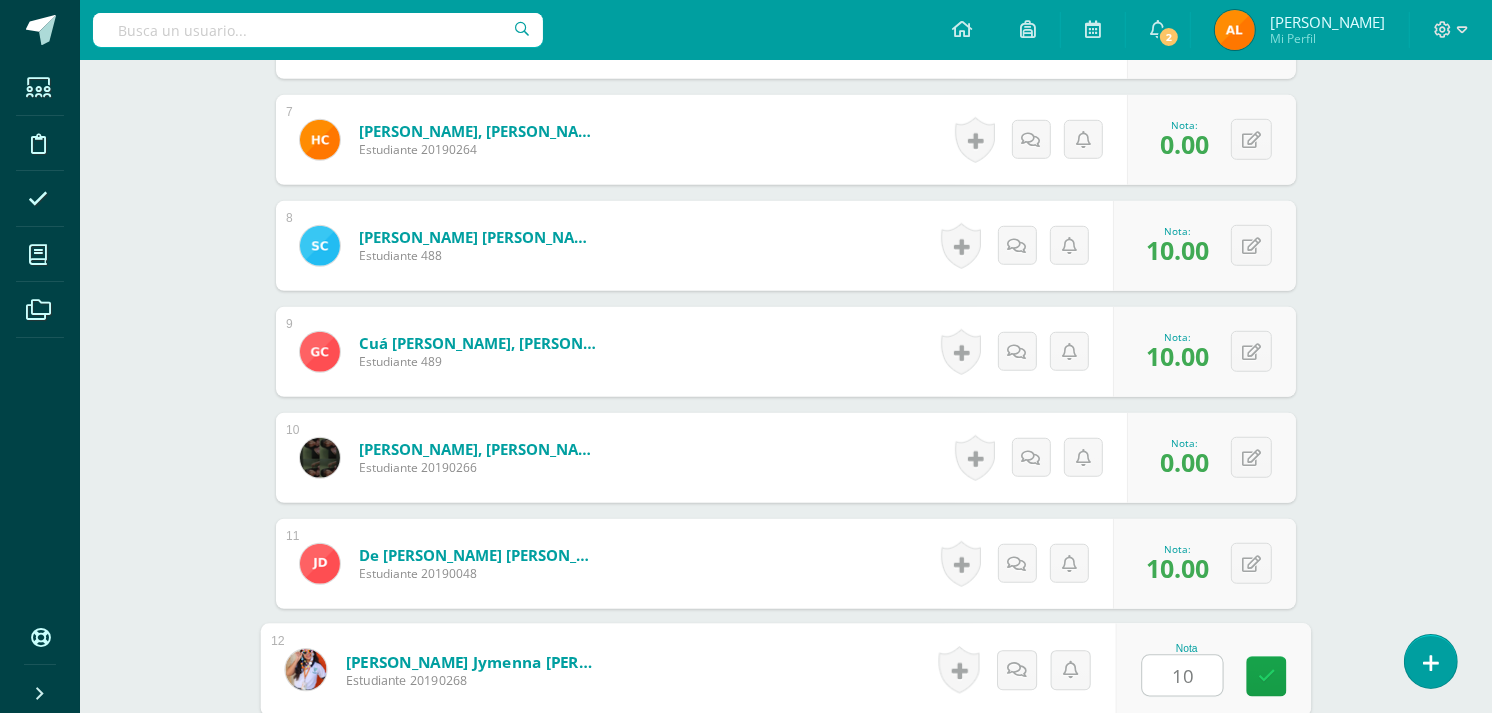 type on "10" 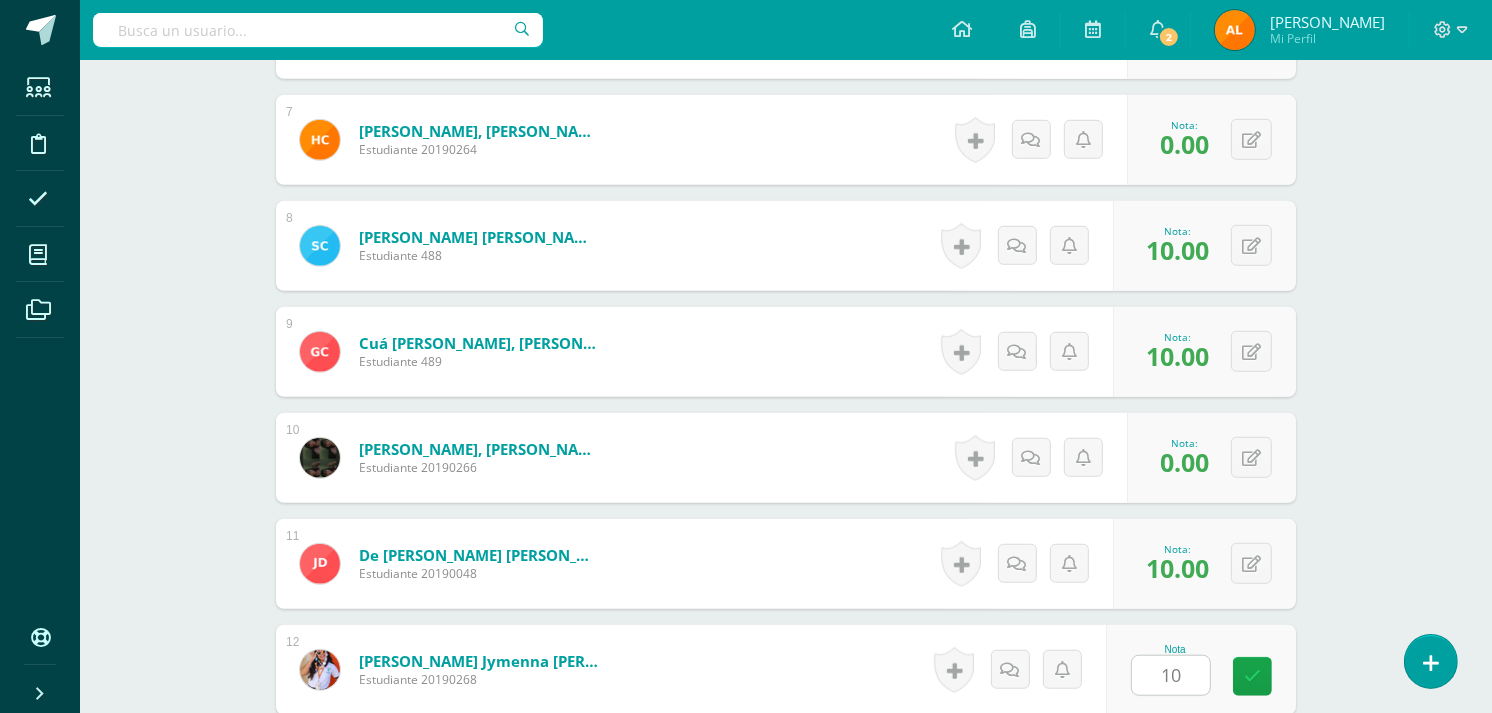 scroll, scrollTop: 1660, scrollLeft: 0, axis: vertical 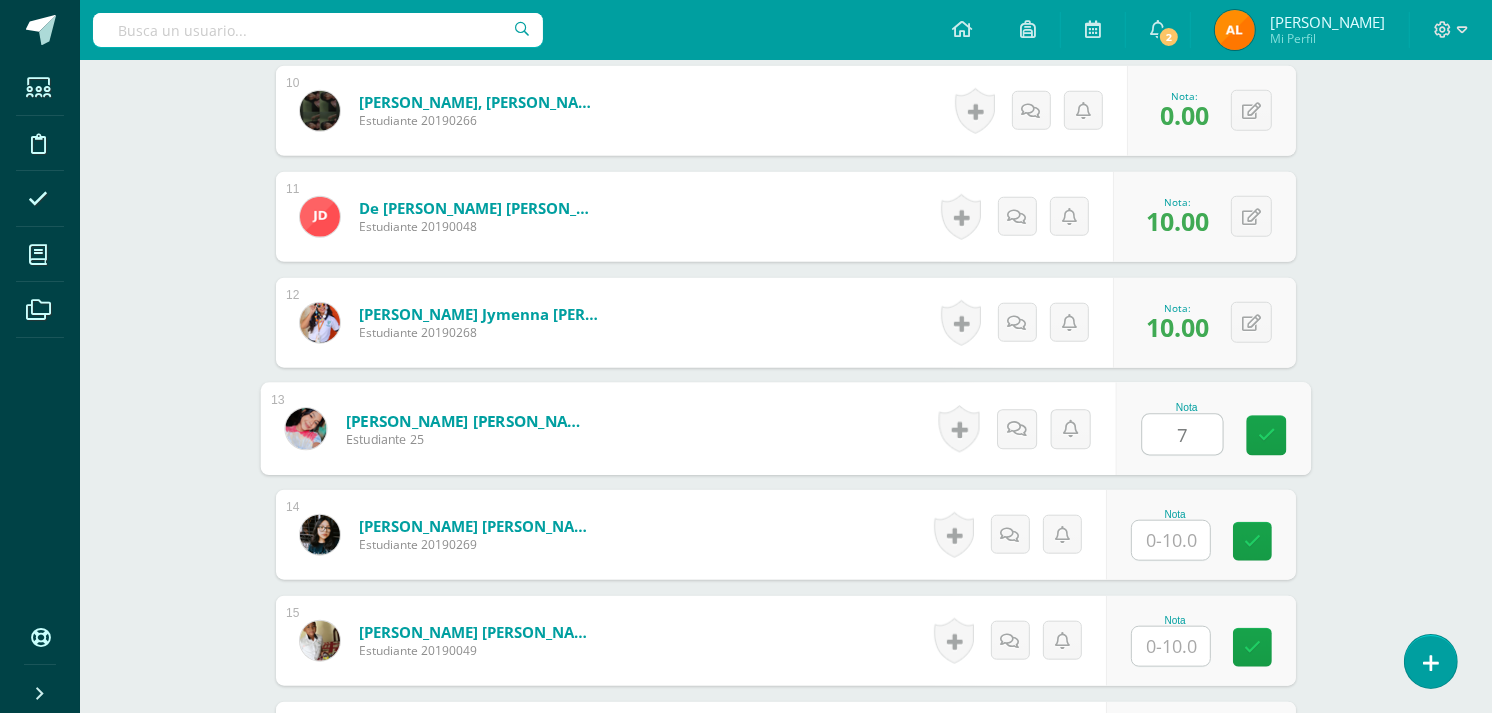 type on "7" 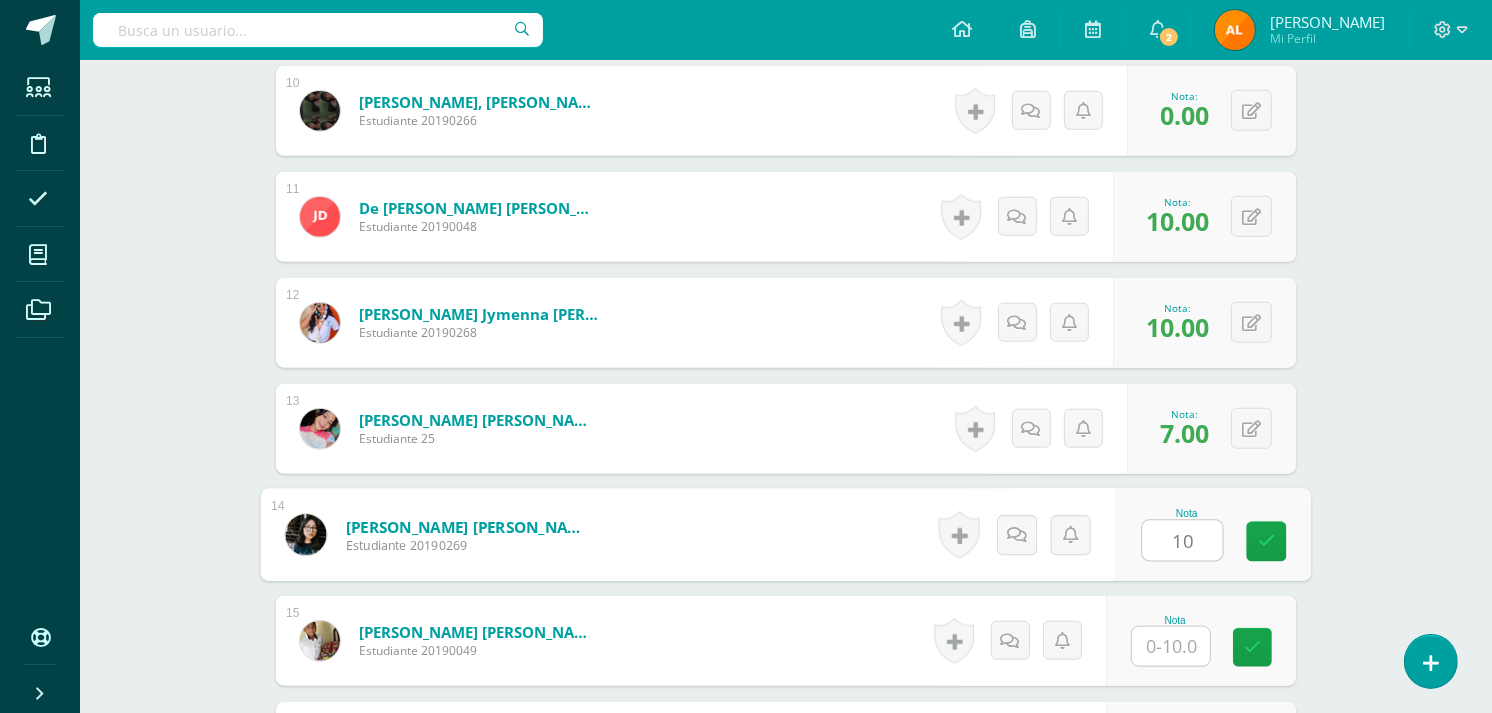 type on "10" 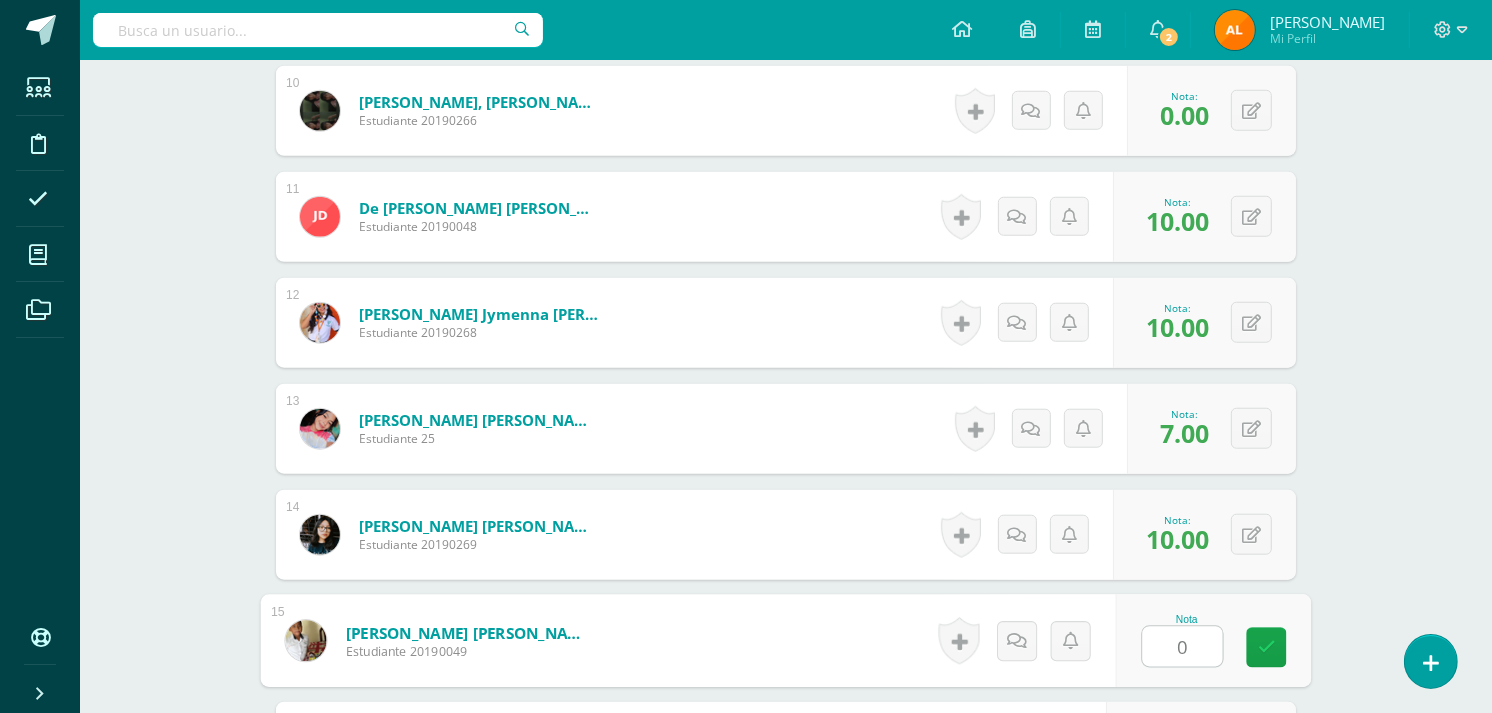 type on "0" 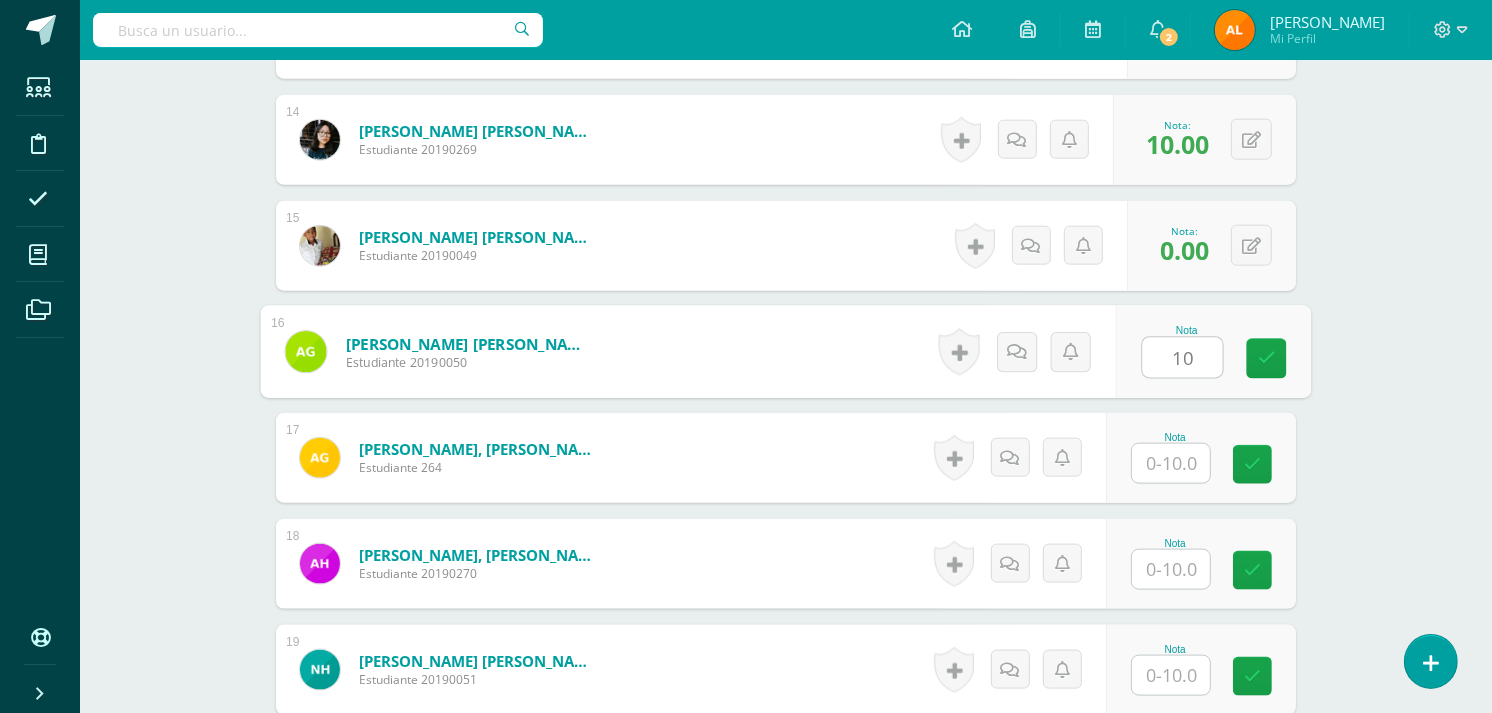type on "10" 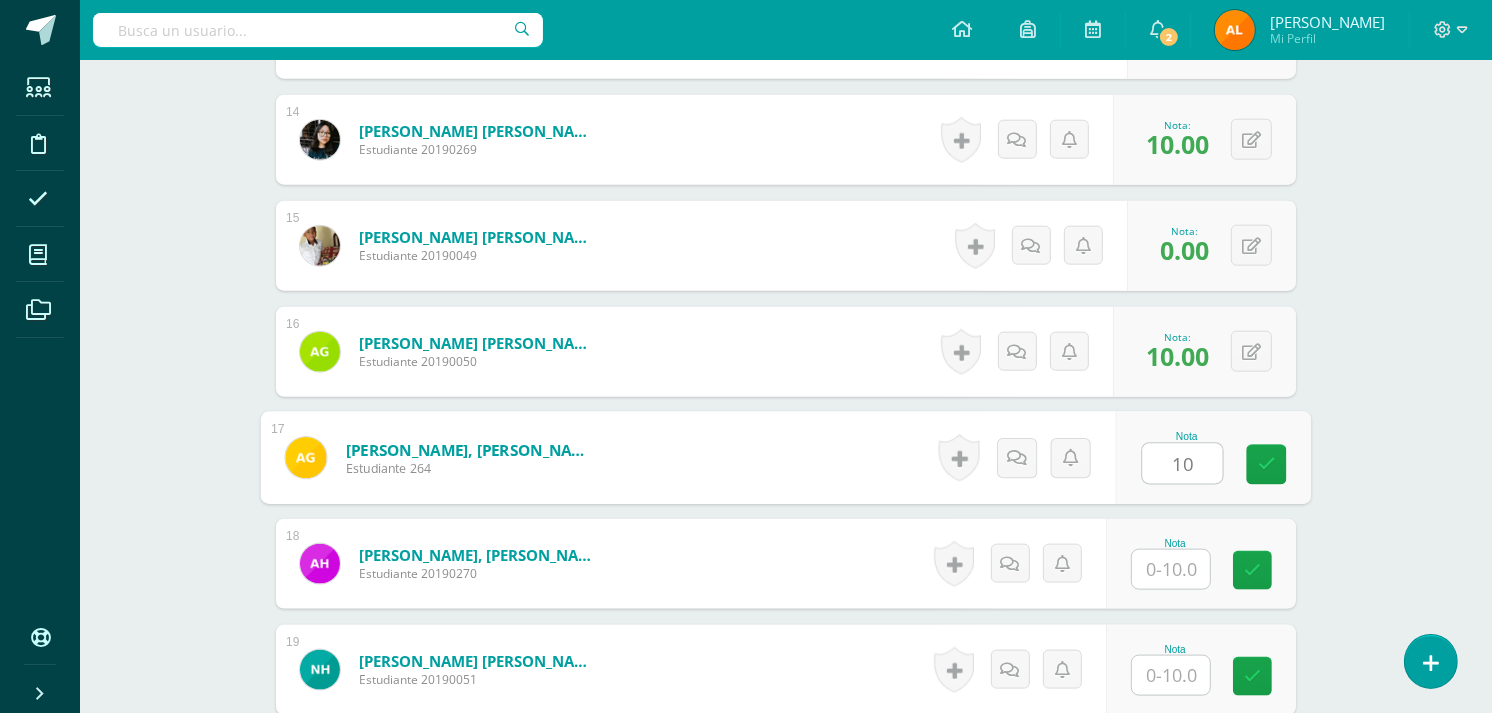 type on "10" 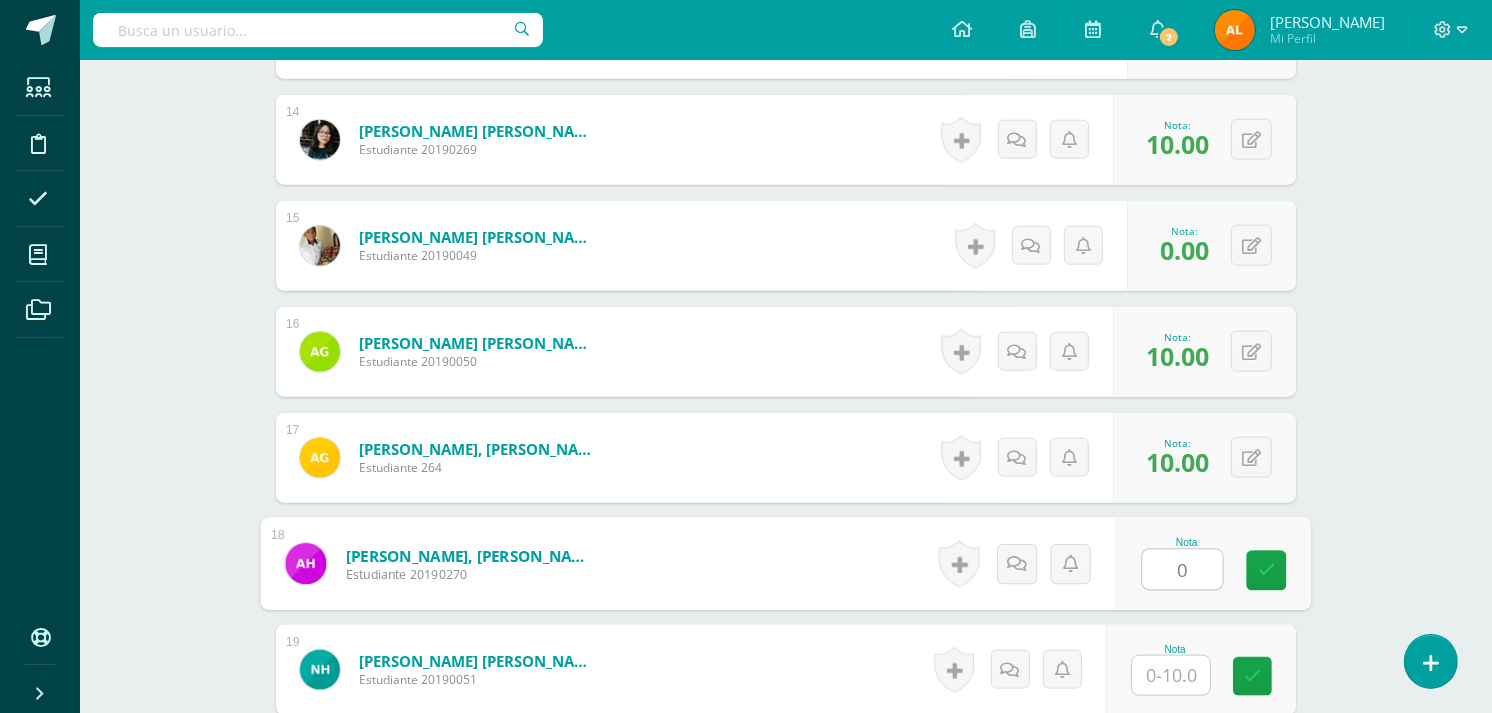 type on "0" 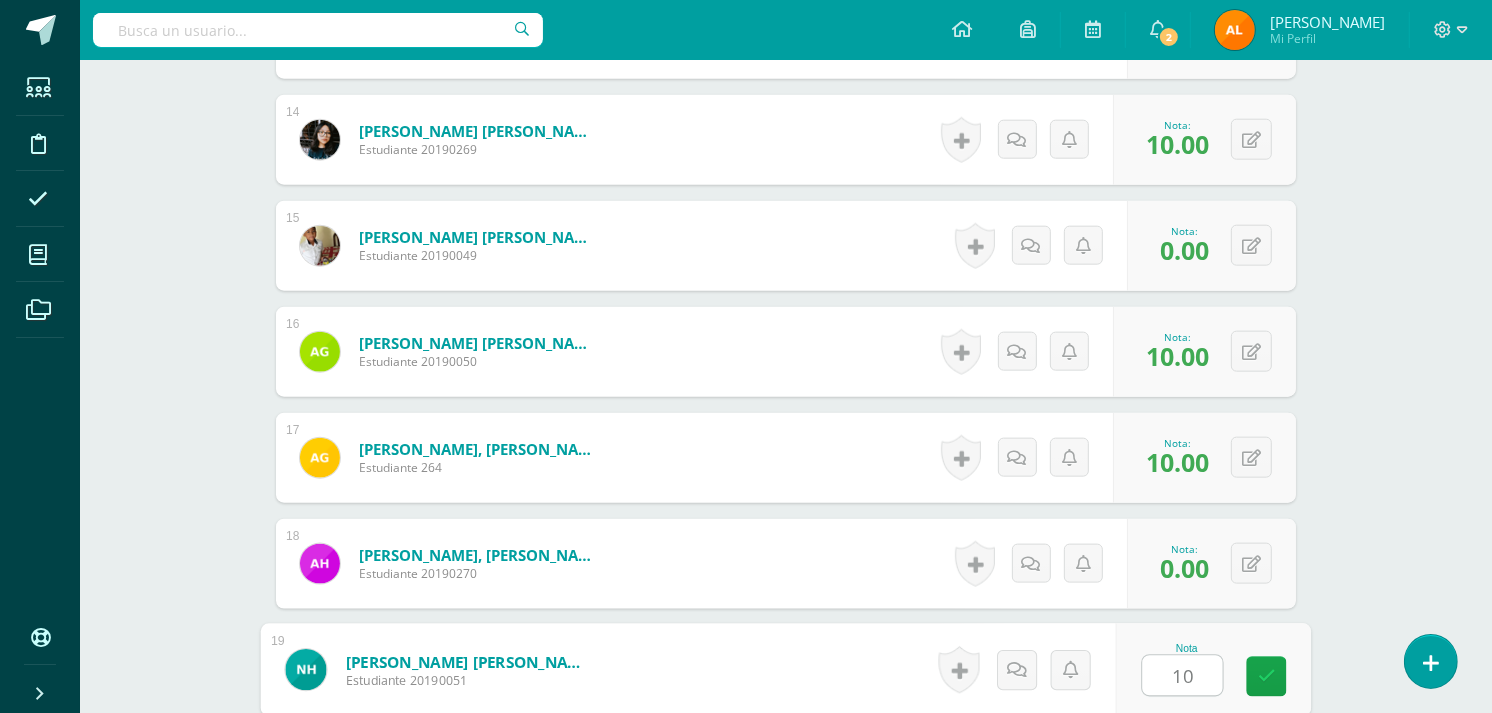 type on "10" 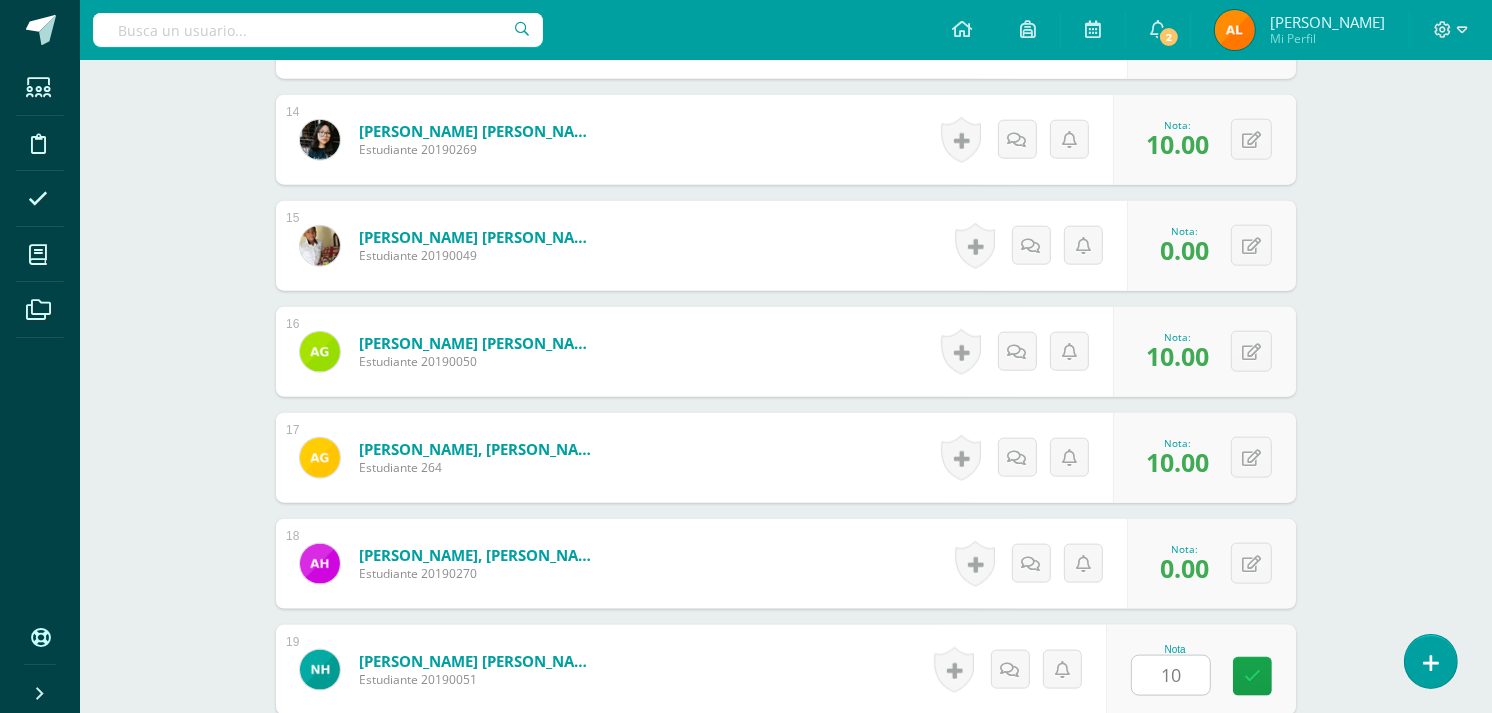 scroll, scrollTop: 2402, scrollLeft: 0, axis: vertical 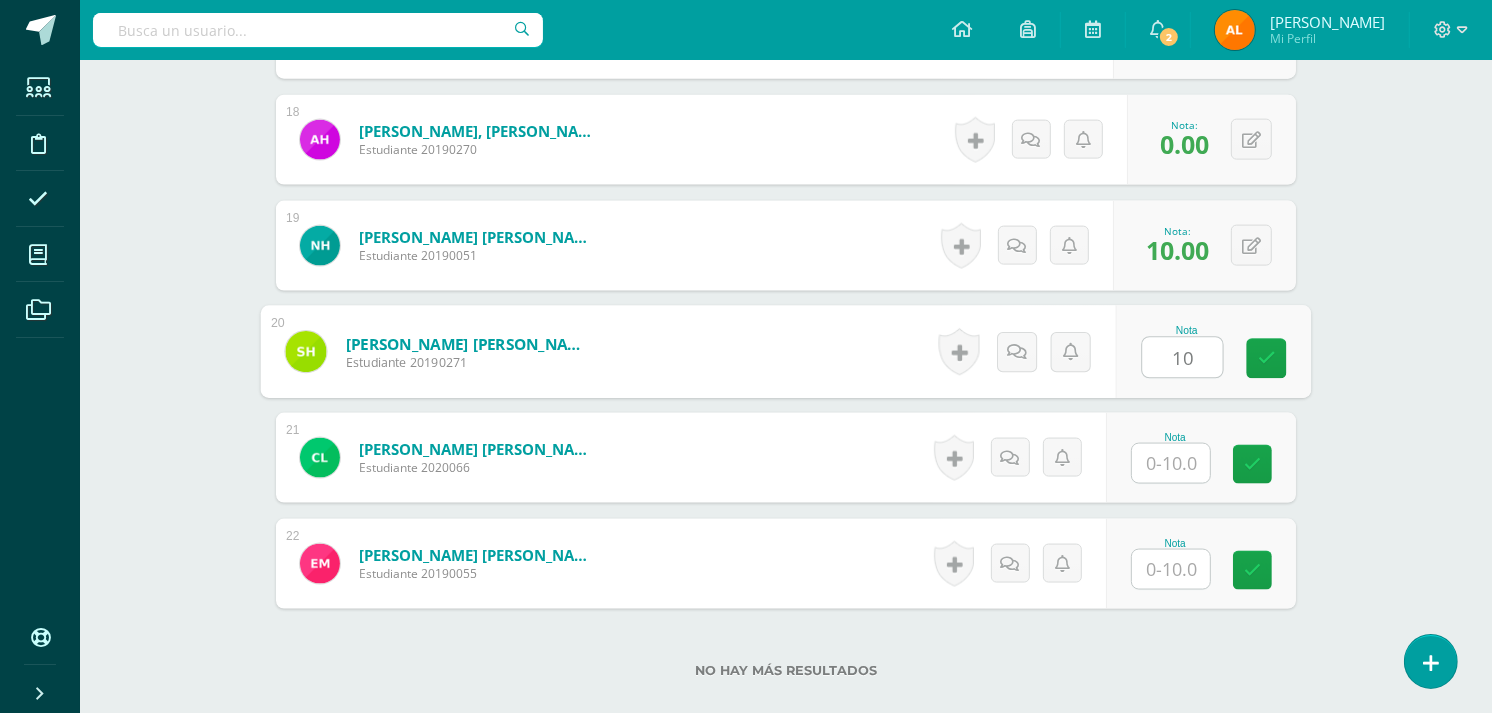 type on "10" 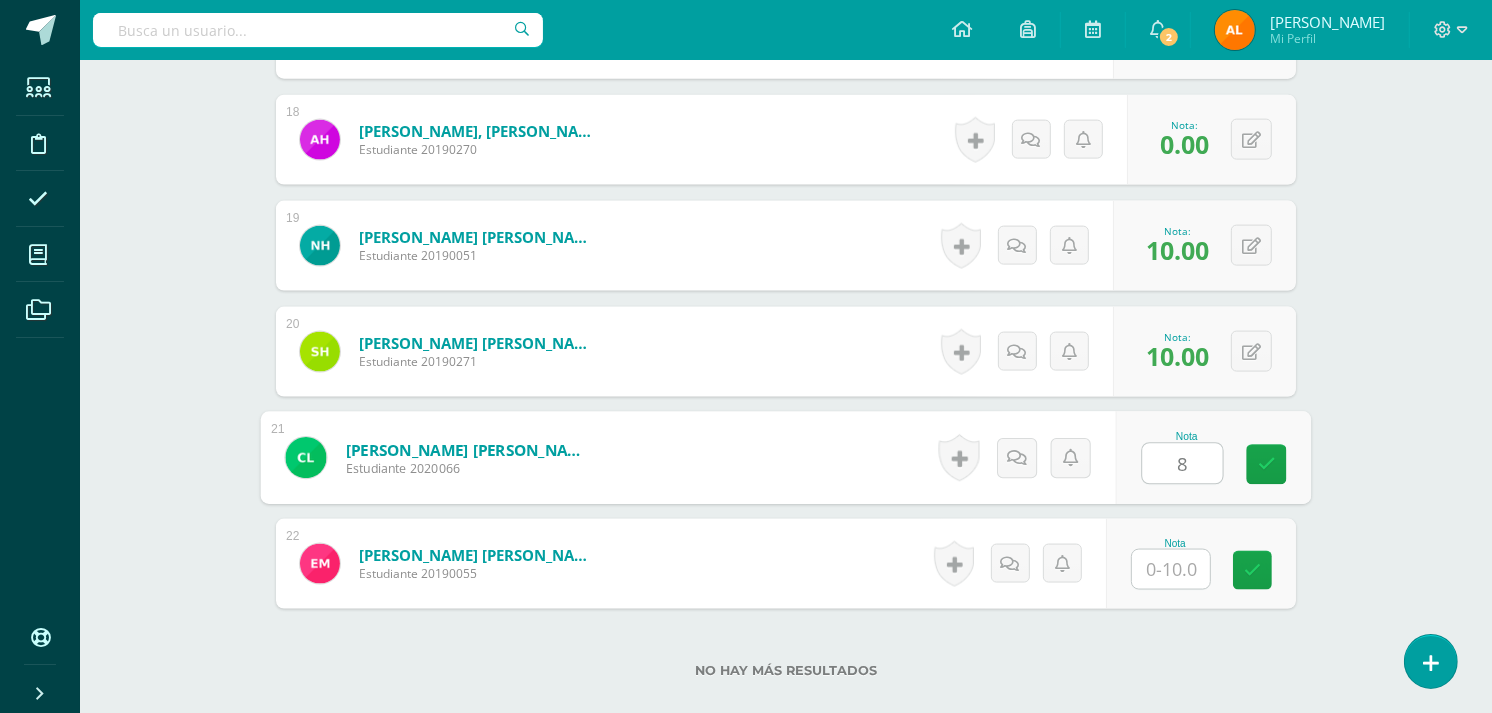 type on "8" 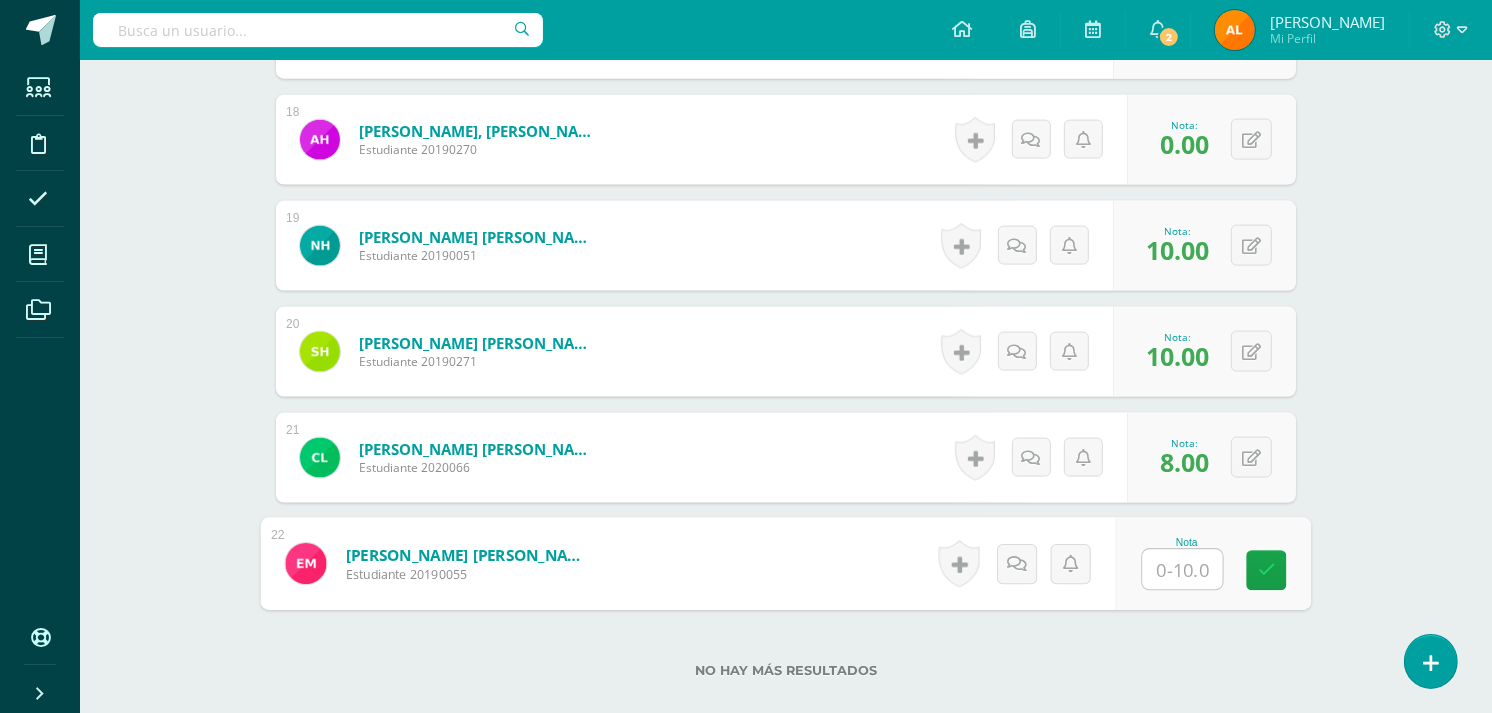 type on "0" 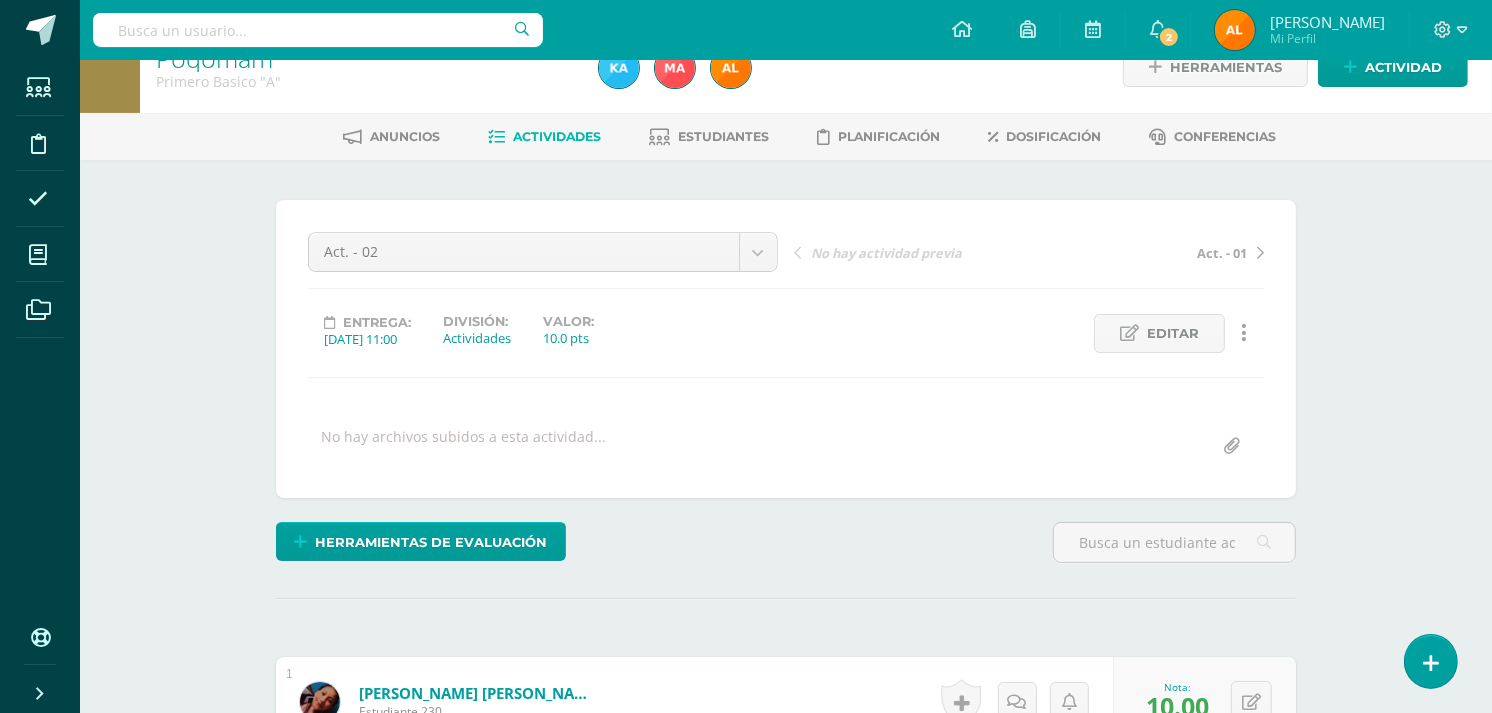 scroll, scrollTop: 0, scrollLeft: 0, axis: both 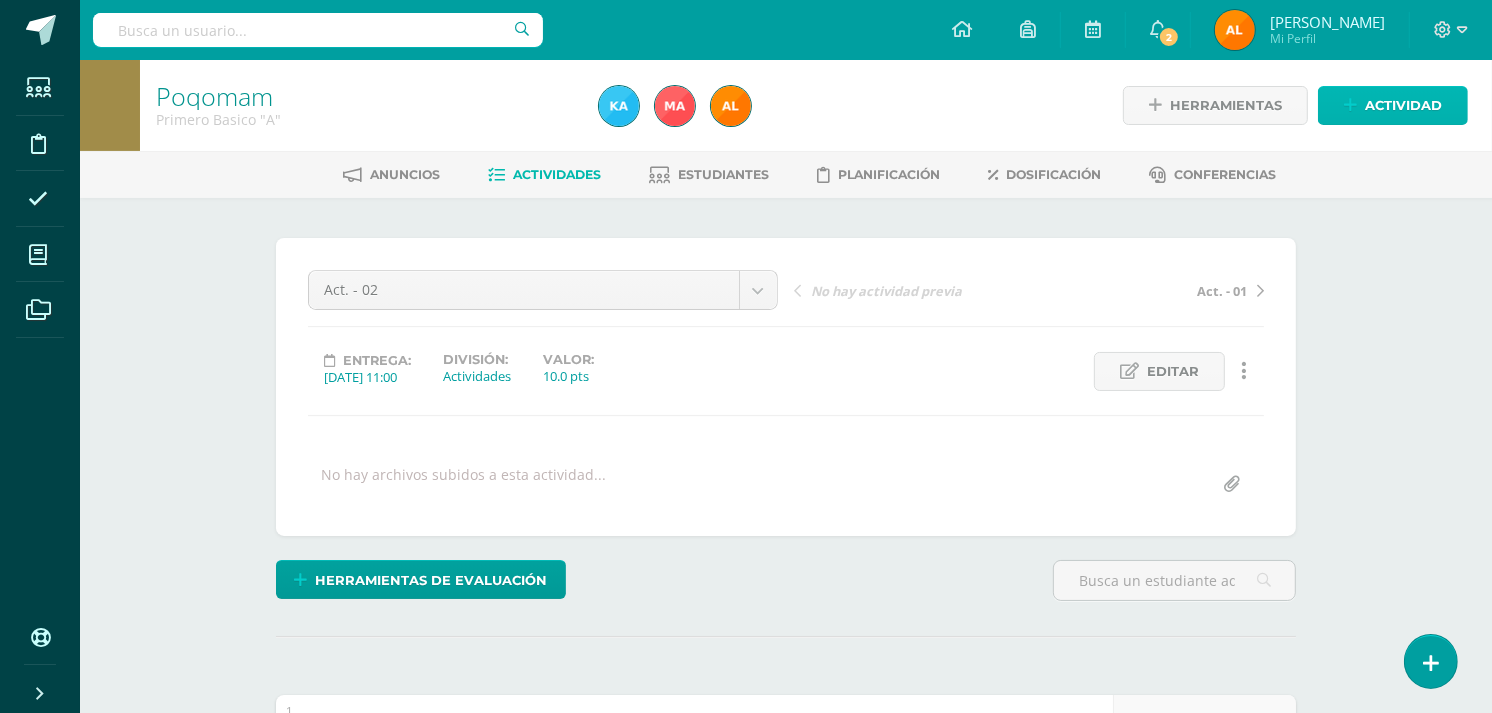 click on "Actividad" at bounding box center (1403, 105) 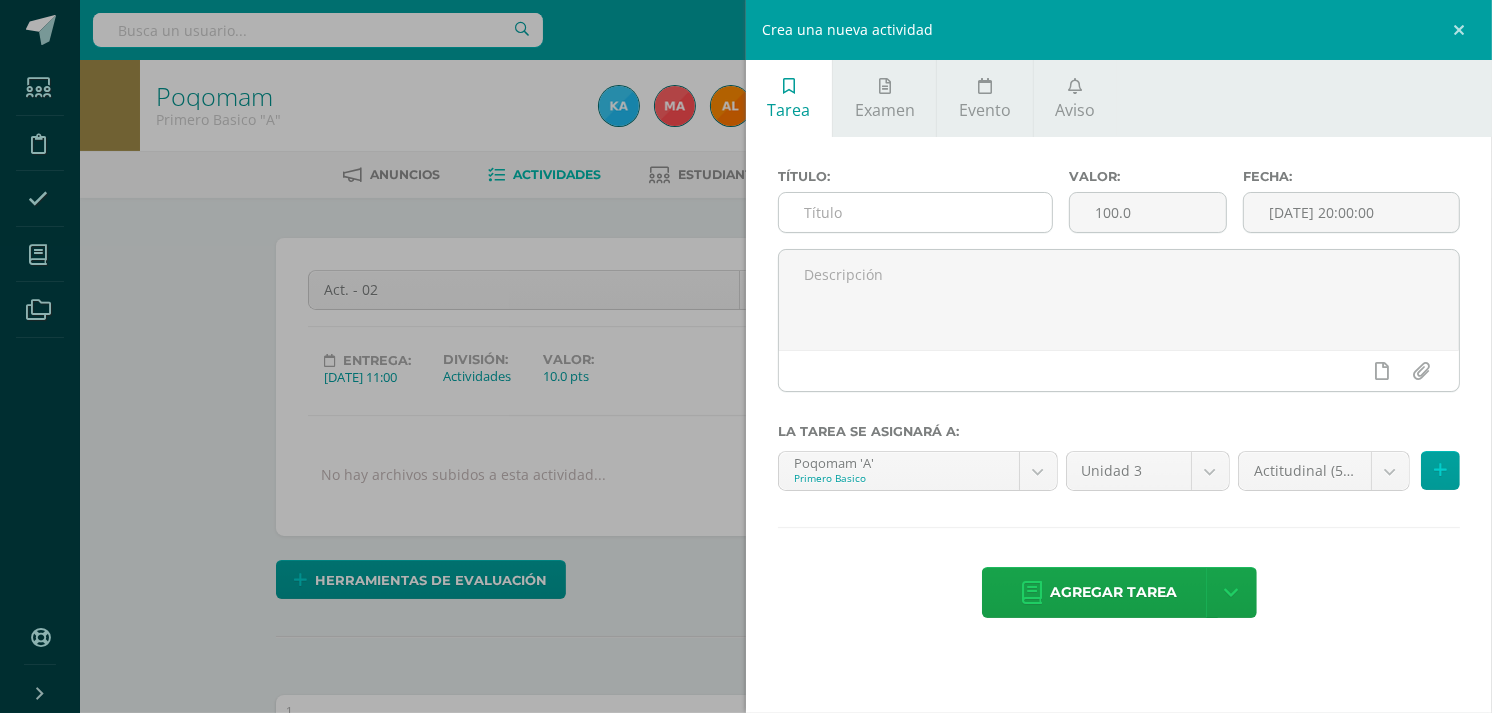 click at bounding box center (915, 212) 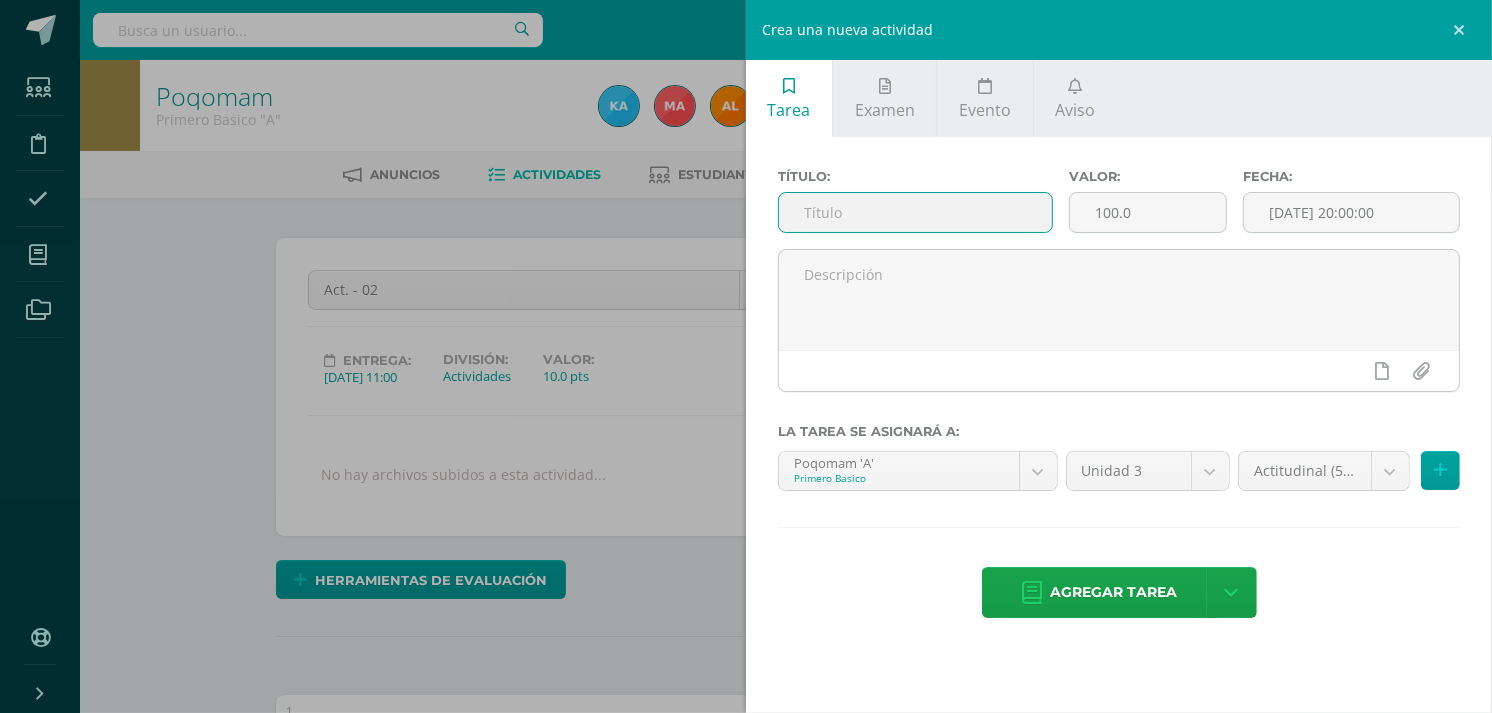 type on "Act-03" 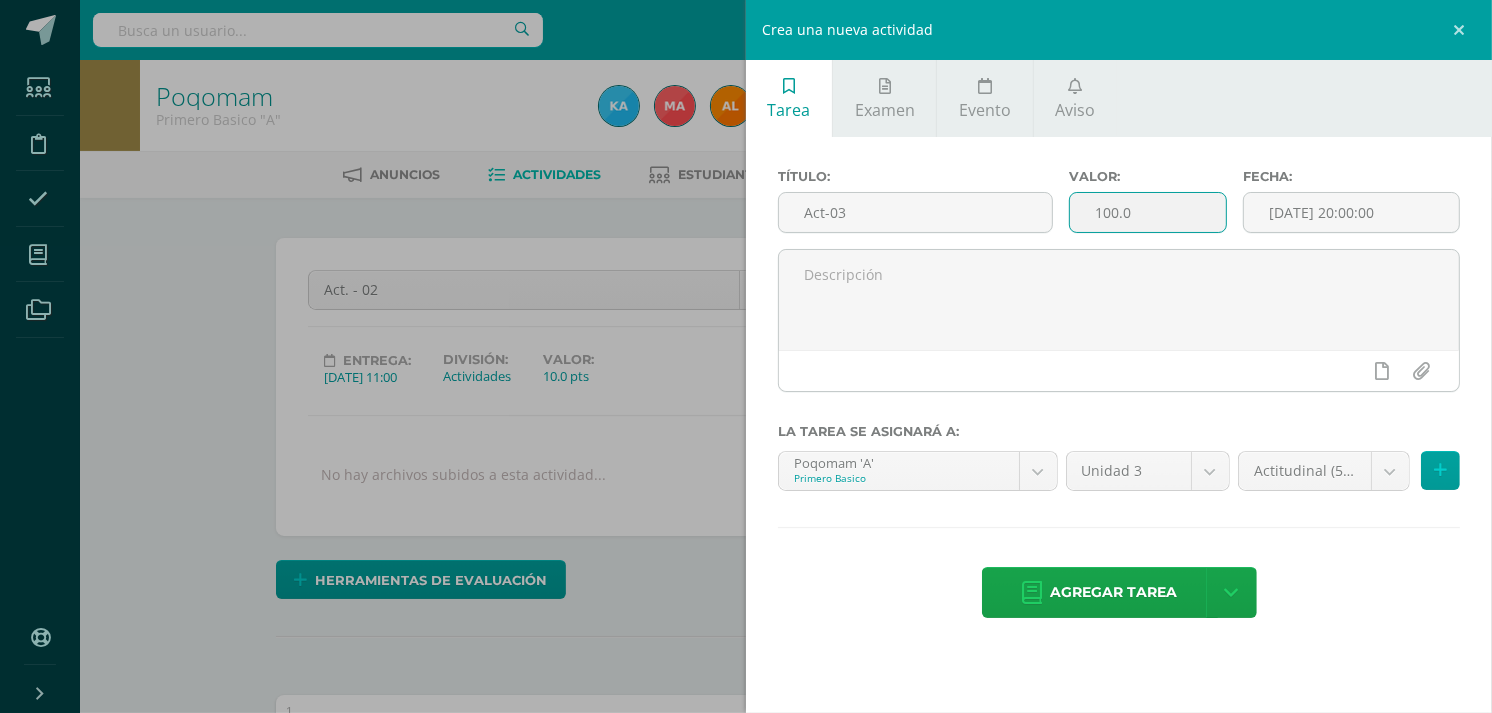 click on "100.0" at bounding box center (1148, 212) 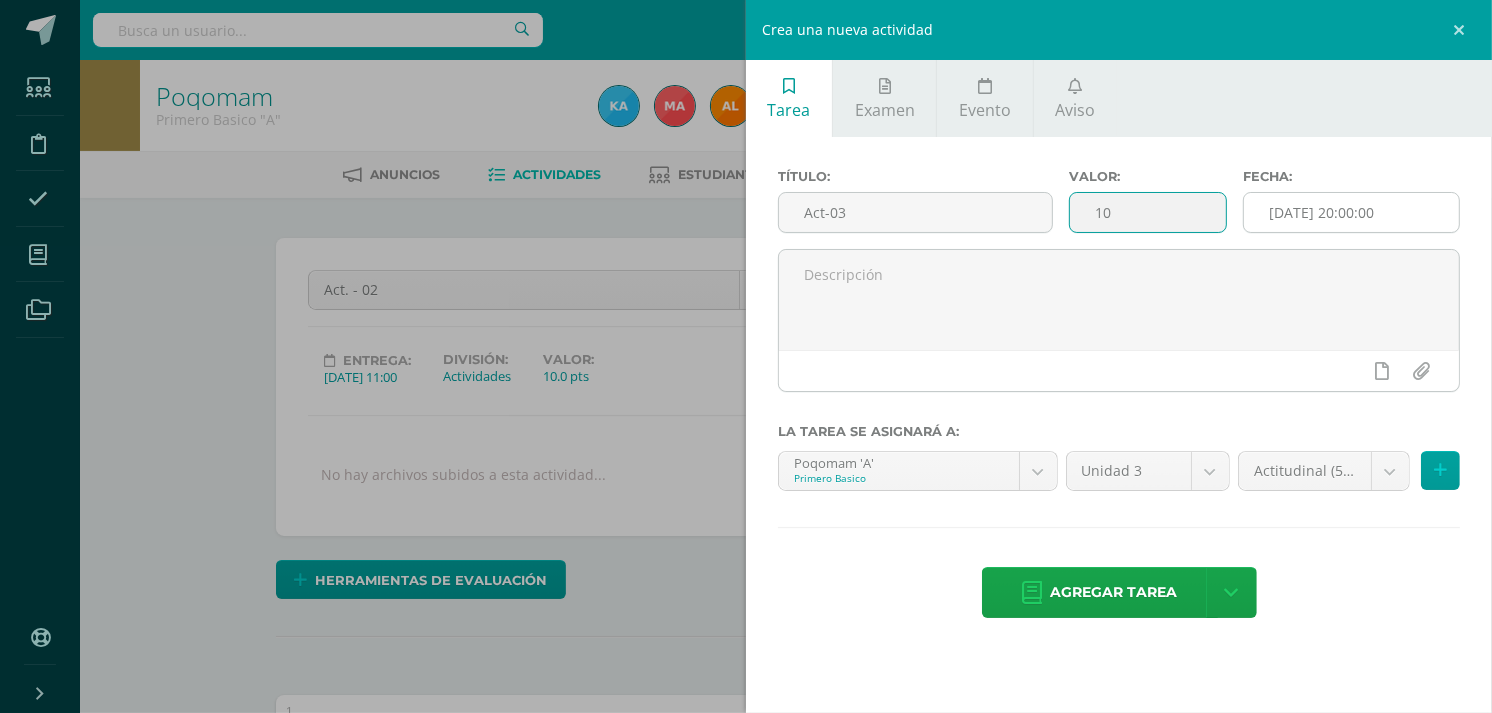 type on "10" 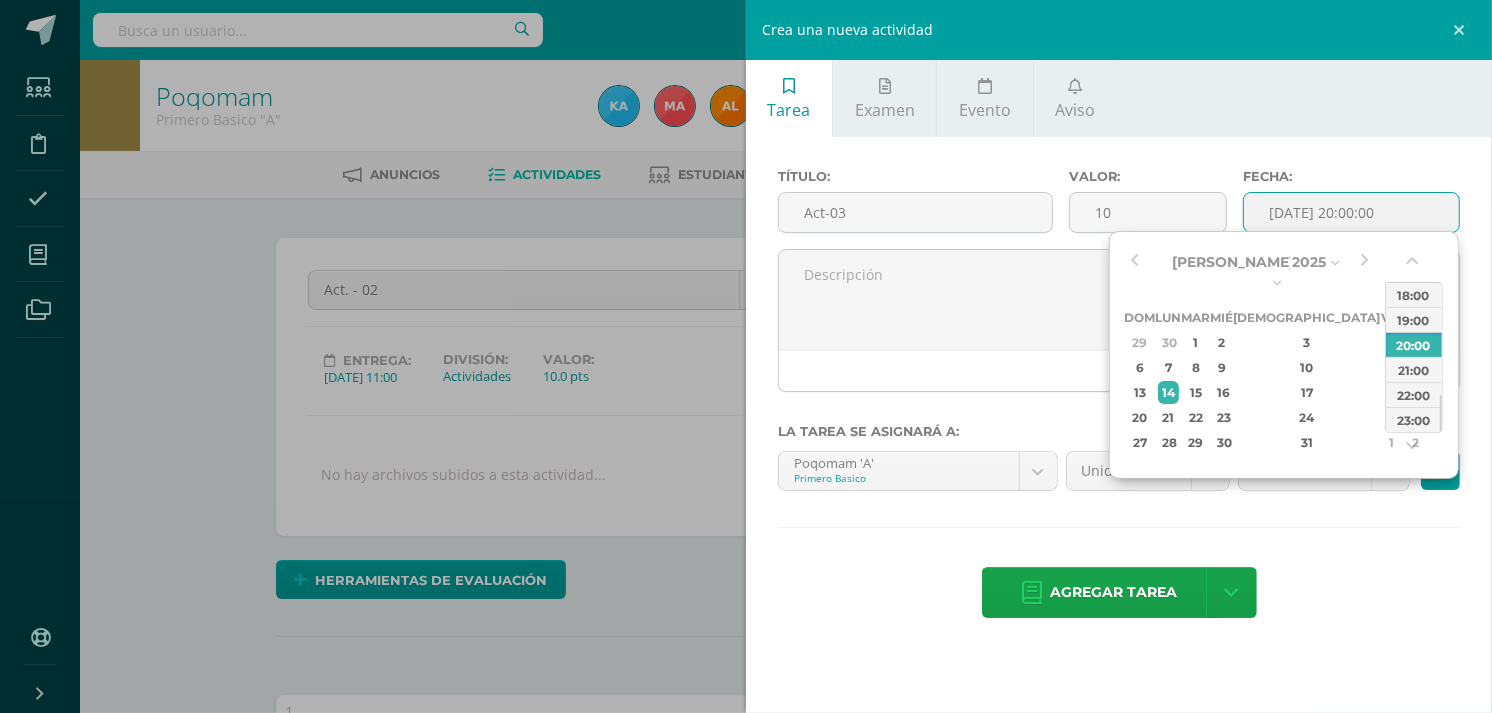 click on "[DATE] 20:00:00" at bounding box center [1351, 212] 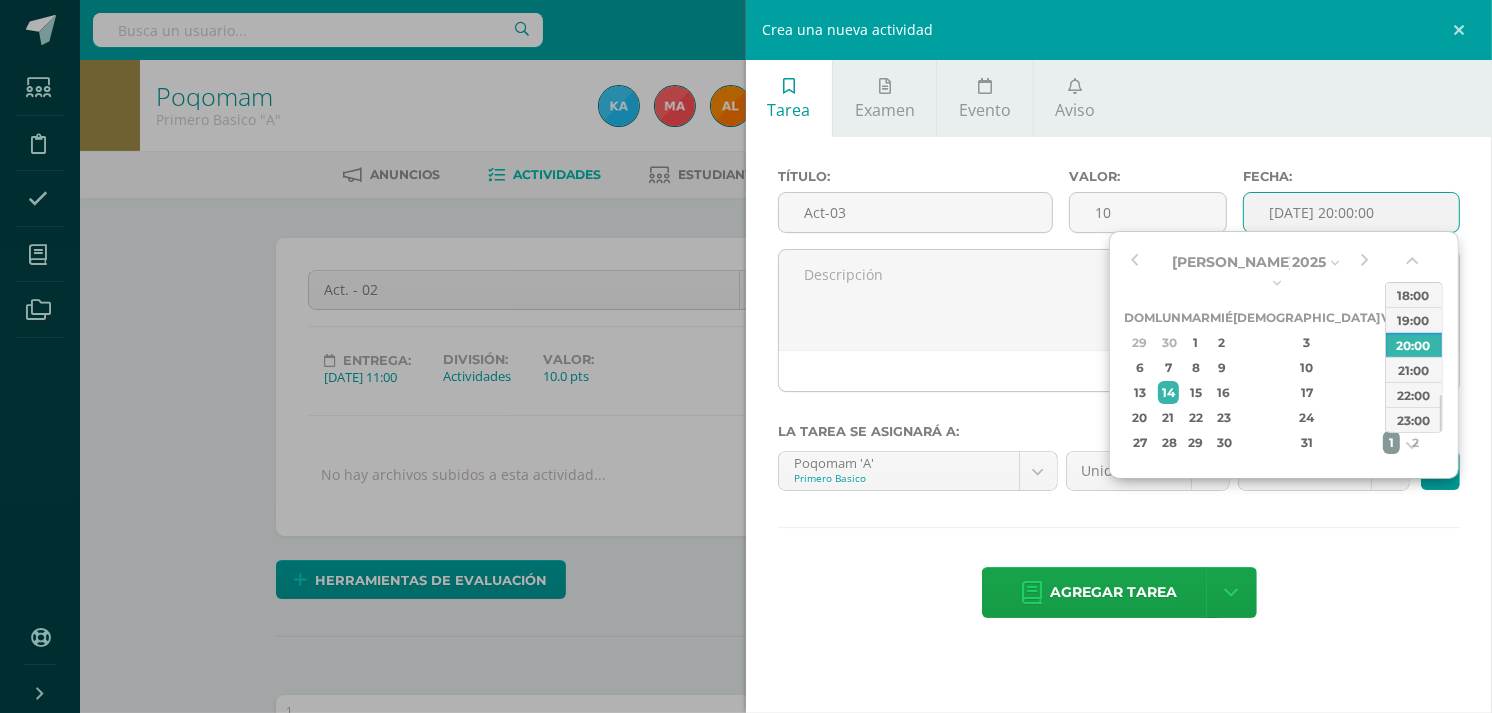 click on "1" at bounding box center [1392, 442] 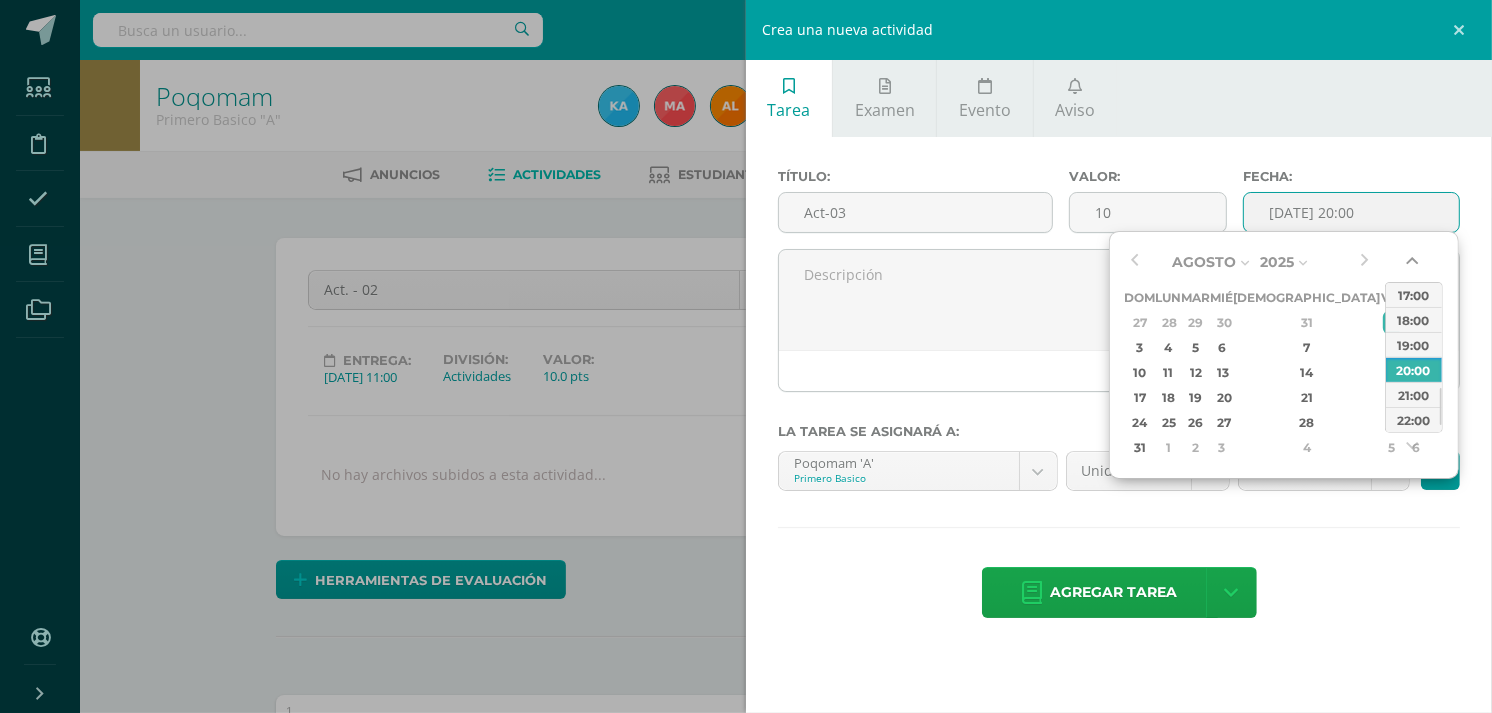 click at bounding box center [1414, 265] 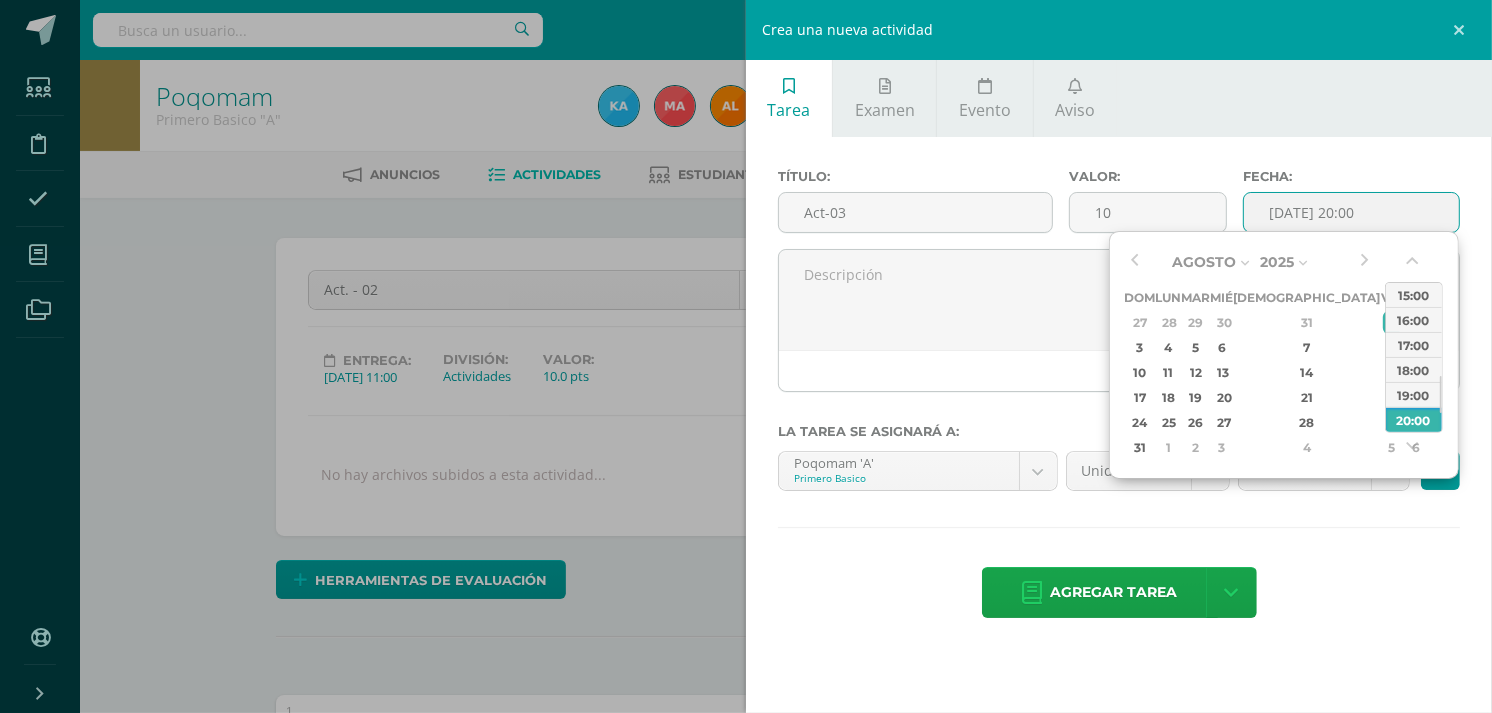 drag, startPoint x: 1421, startPoint y: 266, endPoint x: 1411, endPoint y: 280, distance: 17.20465 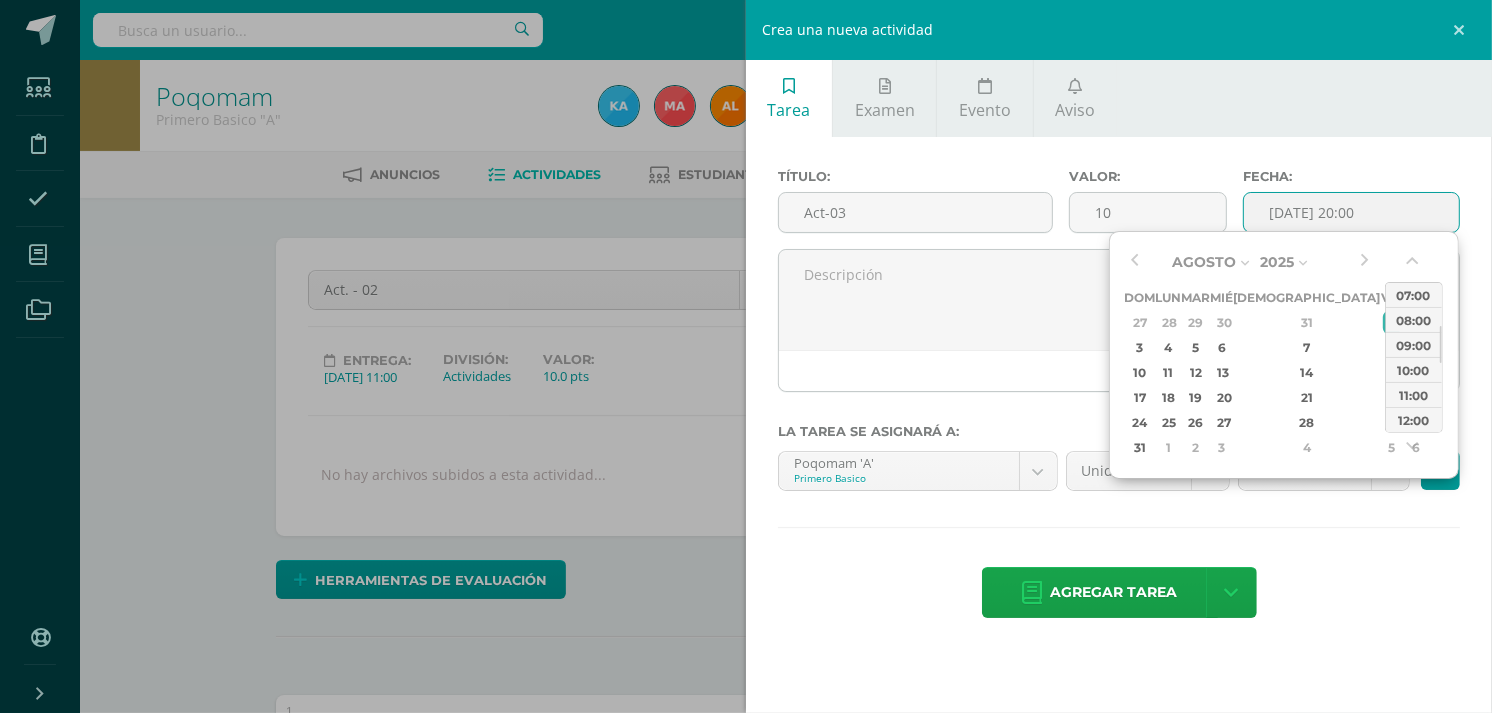 click on "00:00 01:00 02:00 03:00 04:00 05:00 06:00 07:00 08:00 09:00 10:00 11:00 12:00 13:00 14:00 15:00 16:00 17:00 18:00 19:00 20:00 21:00 22:00 23:00" at bounding box center (1414, 357) 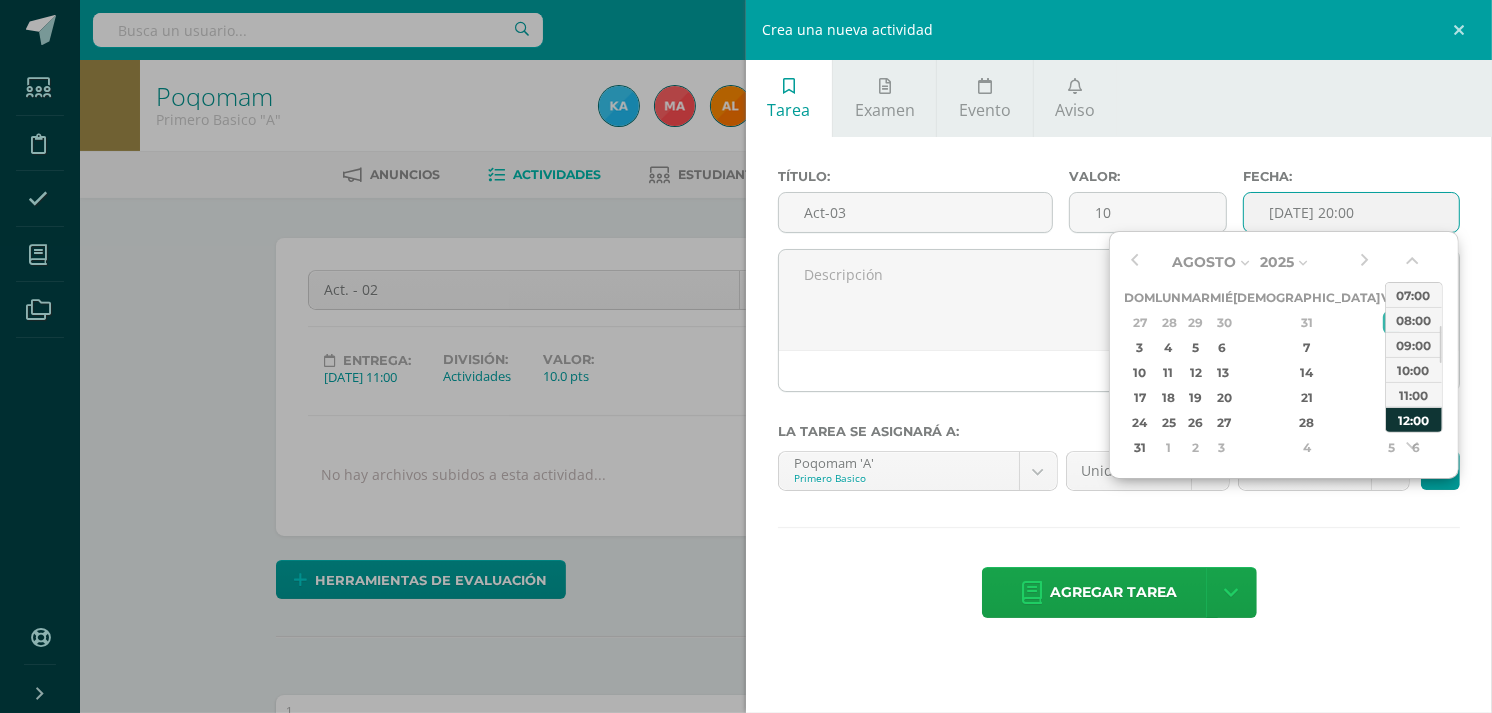 click on "12:00" at bounding box center (1414, 419) 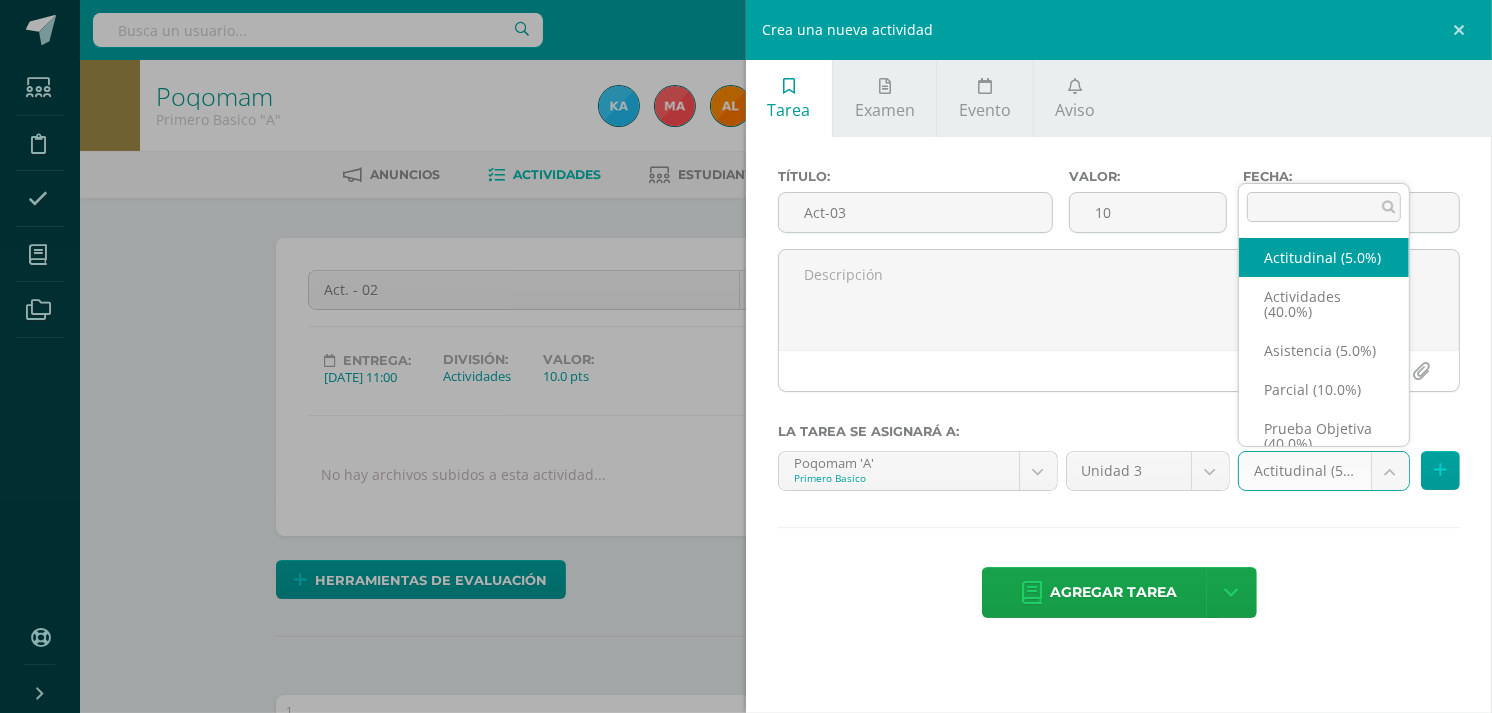 click on "Estudiantes Disciplina Asistencia Mis cursos Archivos Soporte
Ayuda
Reportar un problema
Centro de ayuda
Últimas actualizaciones
Cerrar panel
Poqomam
Primero
Primaria
"A"
Actividades Estudiantes Planificación Dosificación
Poqomam
Primero
Primaria
"B"
Actividades Estudiantes Planificación Dosificación
Poqomam
Segundo
Primaria
"A"
Actividades Estudiantes Planificación Dosificación Actividades Estudiantes 2 2" at bounding box center (746, 1620) 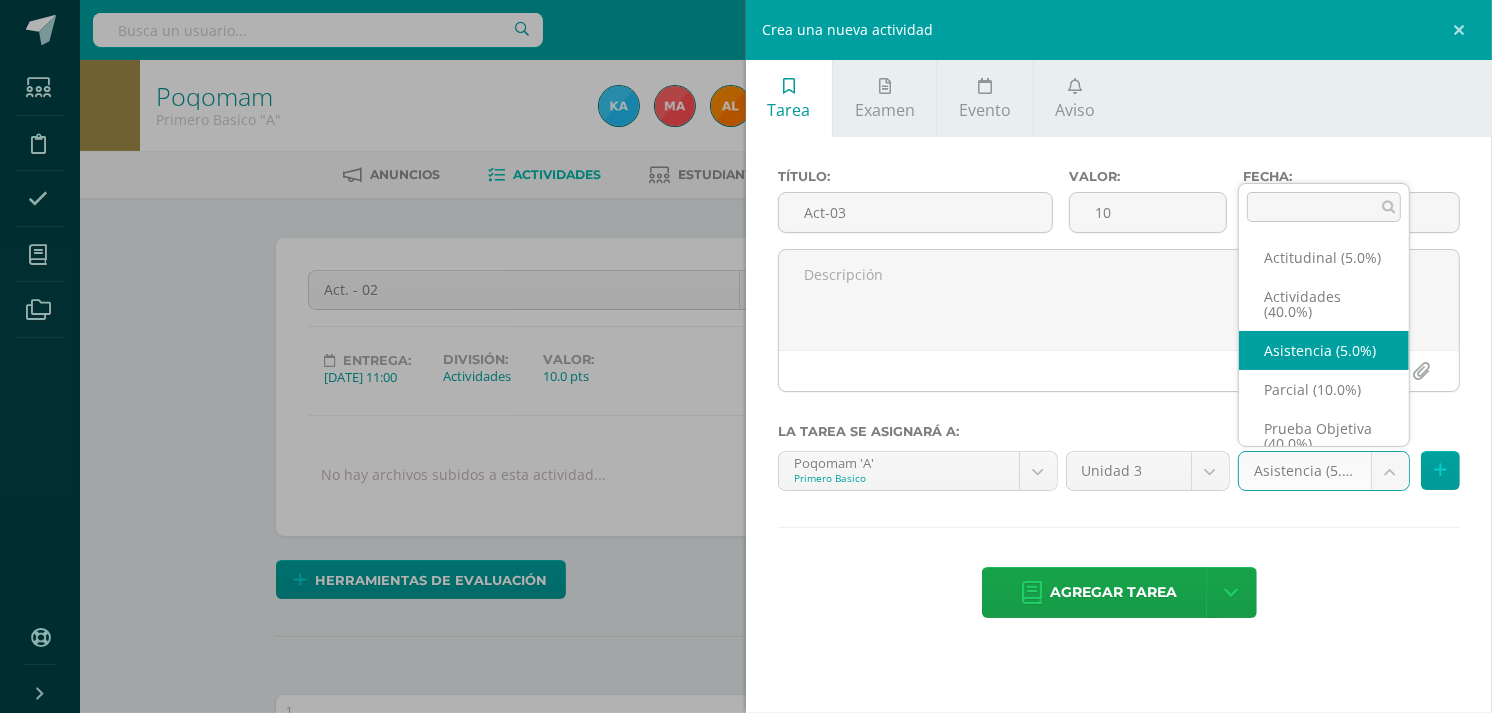 click on "Estudiantes Disciplina Asistencia Mis cursos Archivos Soporte
Ayuda
Reportar un problema
Centro de ayuda
Últimas actualizaciones
Cerrar panel
Poqomam
Primero
Primaria
"A"
Actividades Estudiantes Planificación Dosificación
Poqomam
Primero
Primaria
"B"
Actividades Estudiantes Planificación Dosificación
Poqomam
Segundo
Primaria
"A"
Actividades Estudiantes Planificación Dosificación Actividades Estudiantes 2 2" at bounding box center [746, 1620] 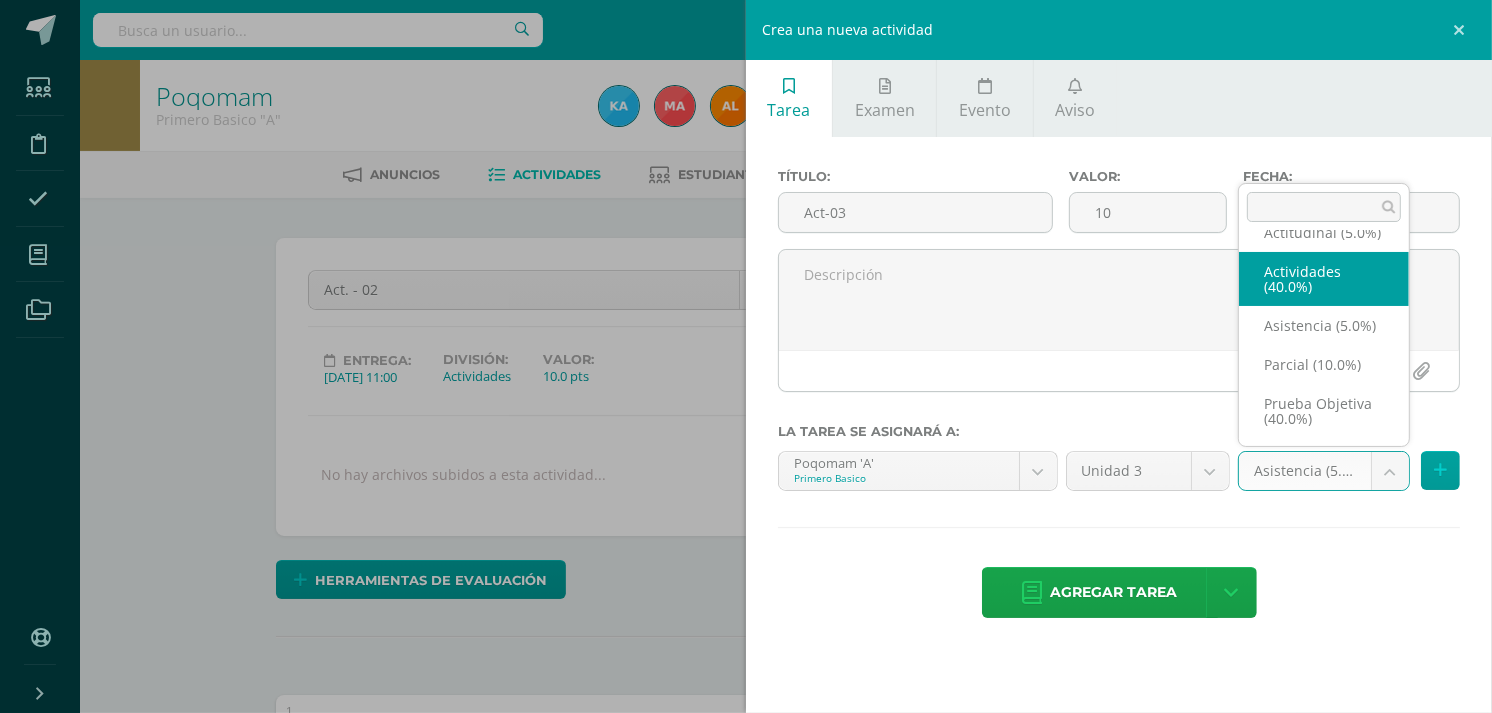 select on "119318" 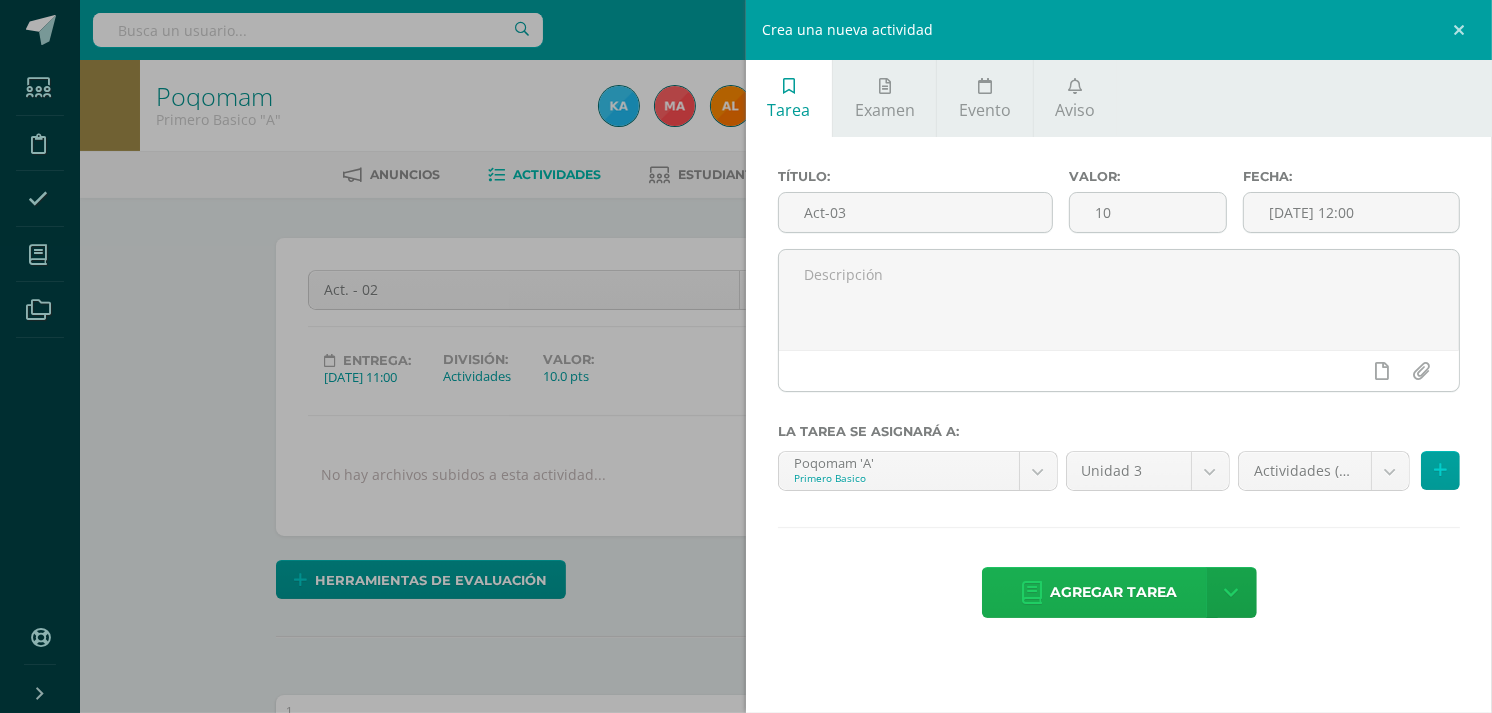 click on "Agregar tarea" at bounding box center (1114, 592) 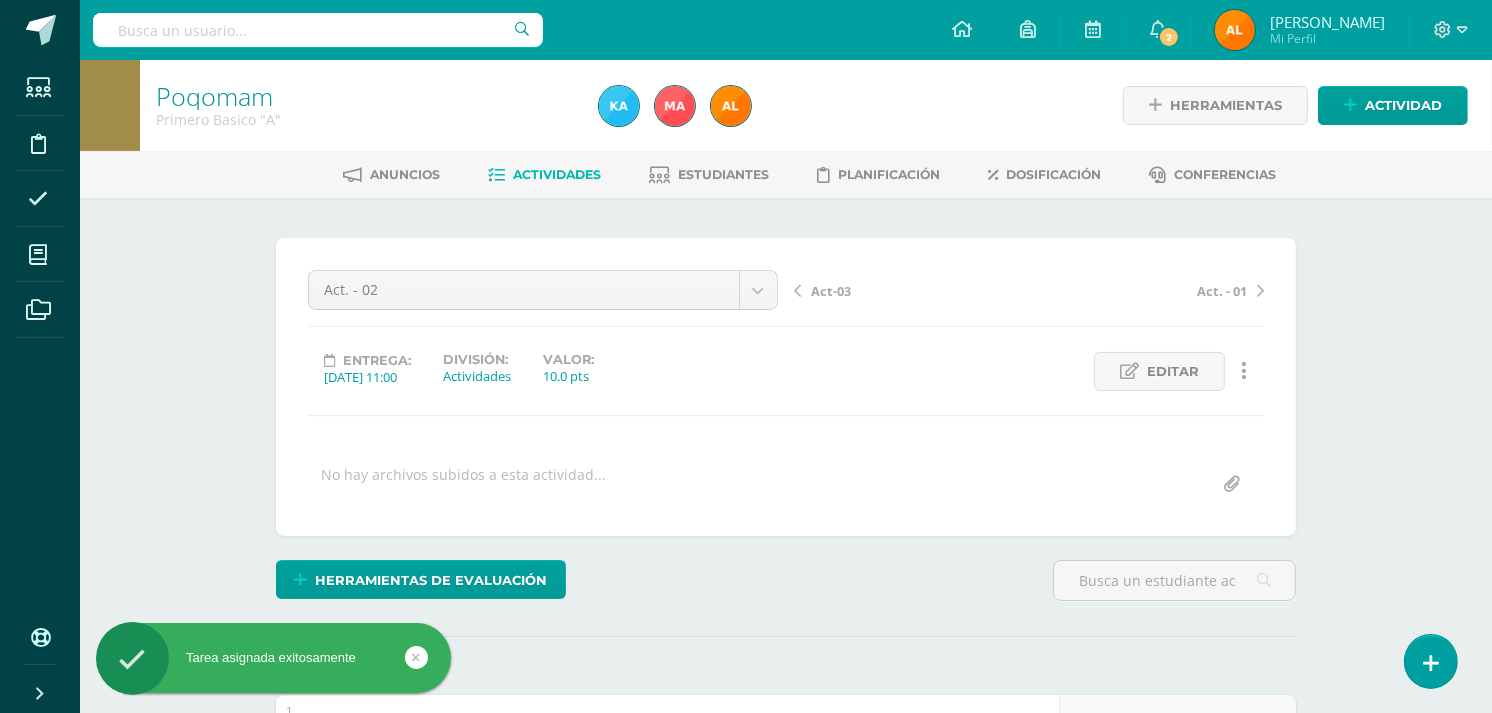 scroll, scrollTop: 1, scrollLeft: 0, axis: vertical 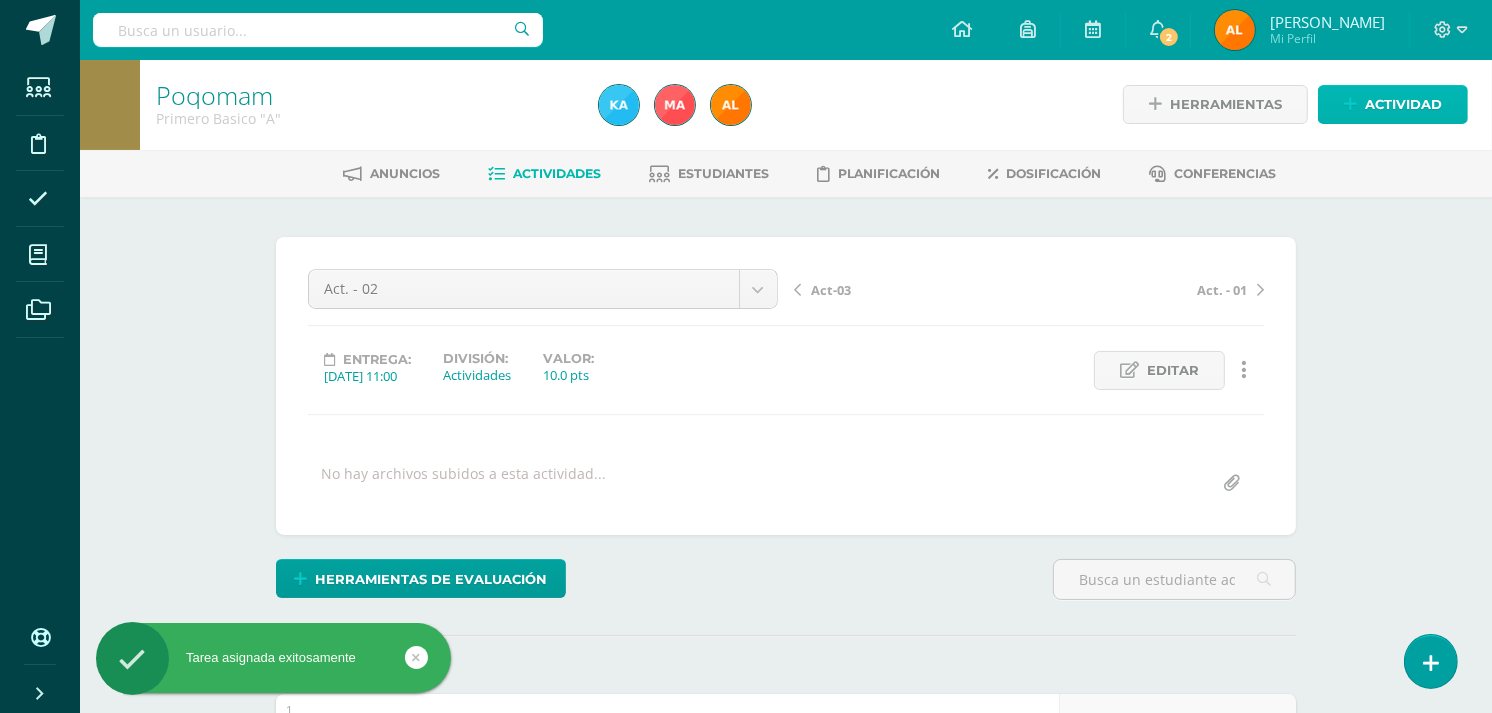 click on "Actividad" at bounding box center [1403, 104] 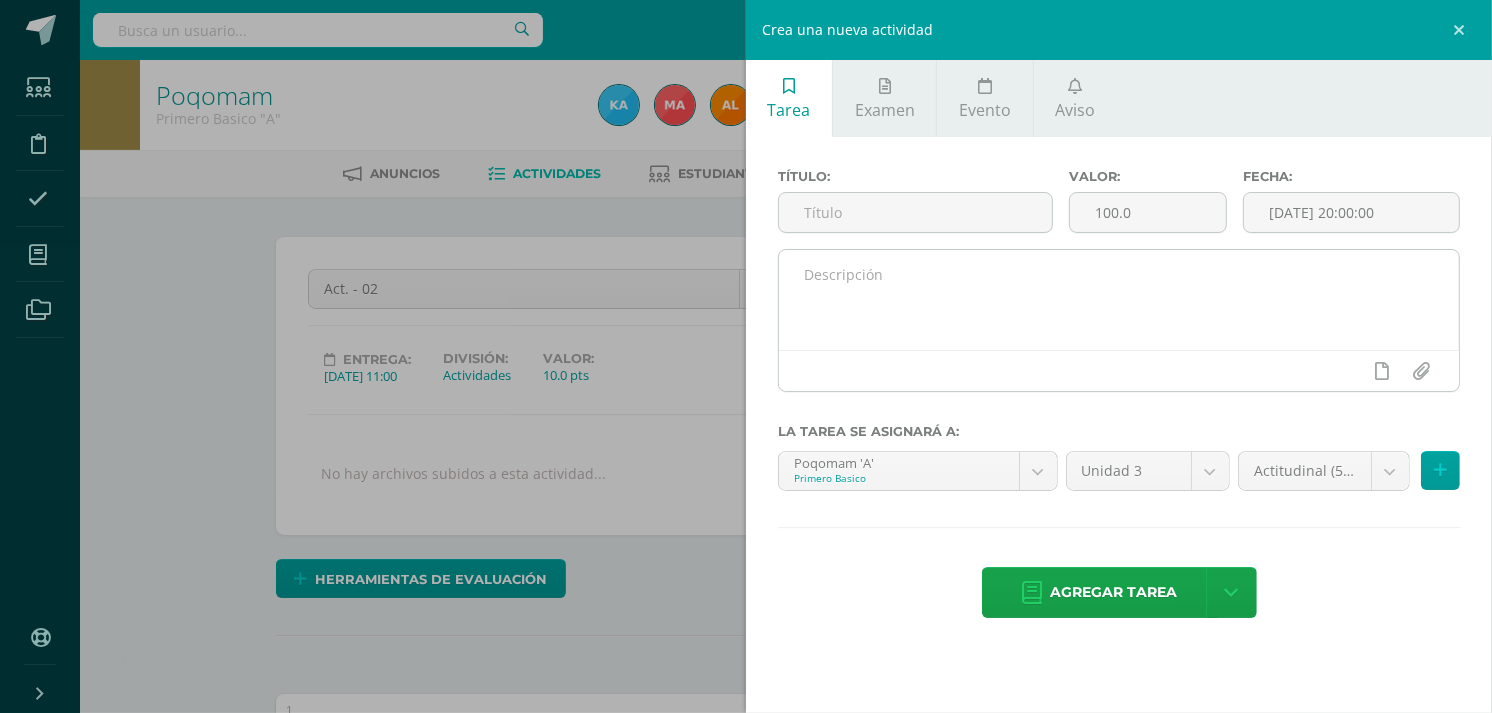 scroll, scrollTop: 2, scrollLeft: 0, axis: vertical 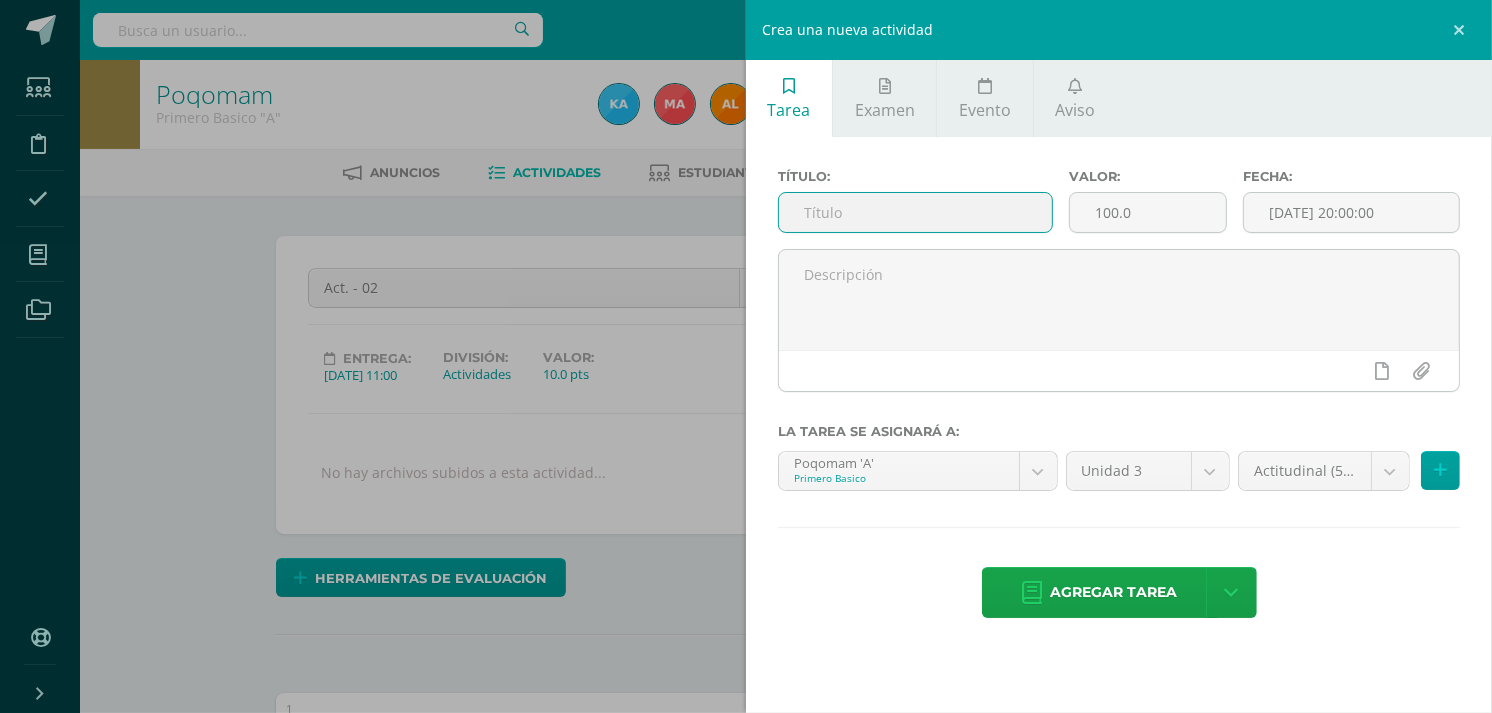click at bounding box center (915, 212) 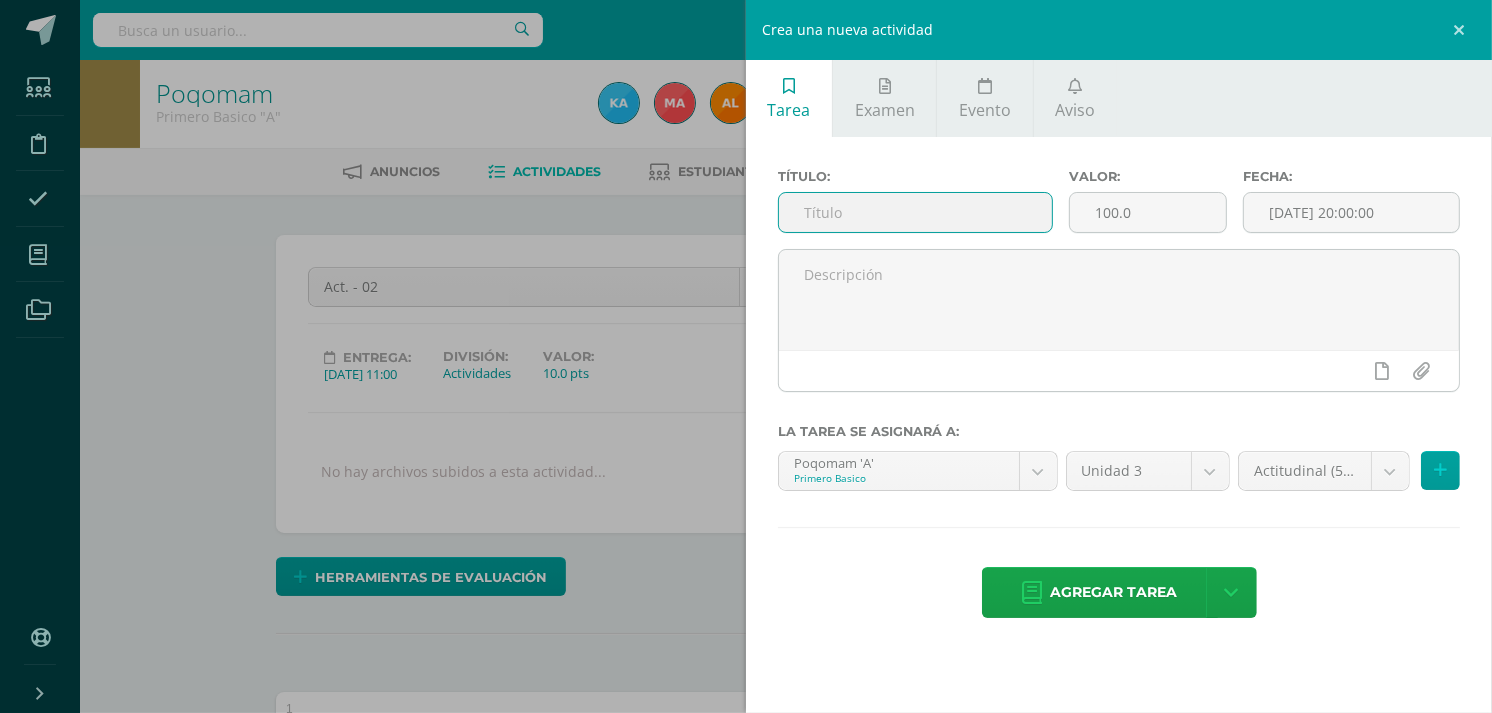 click at bounding box center (915, 212) 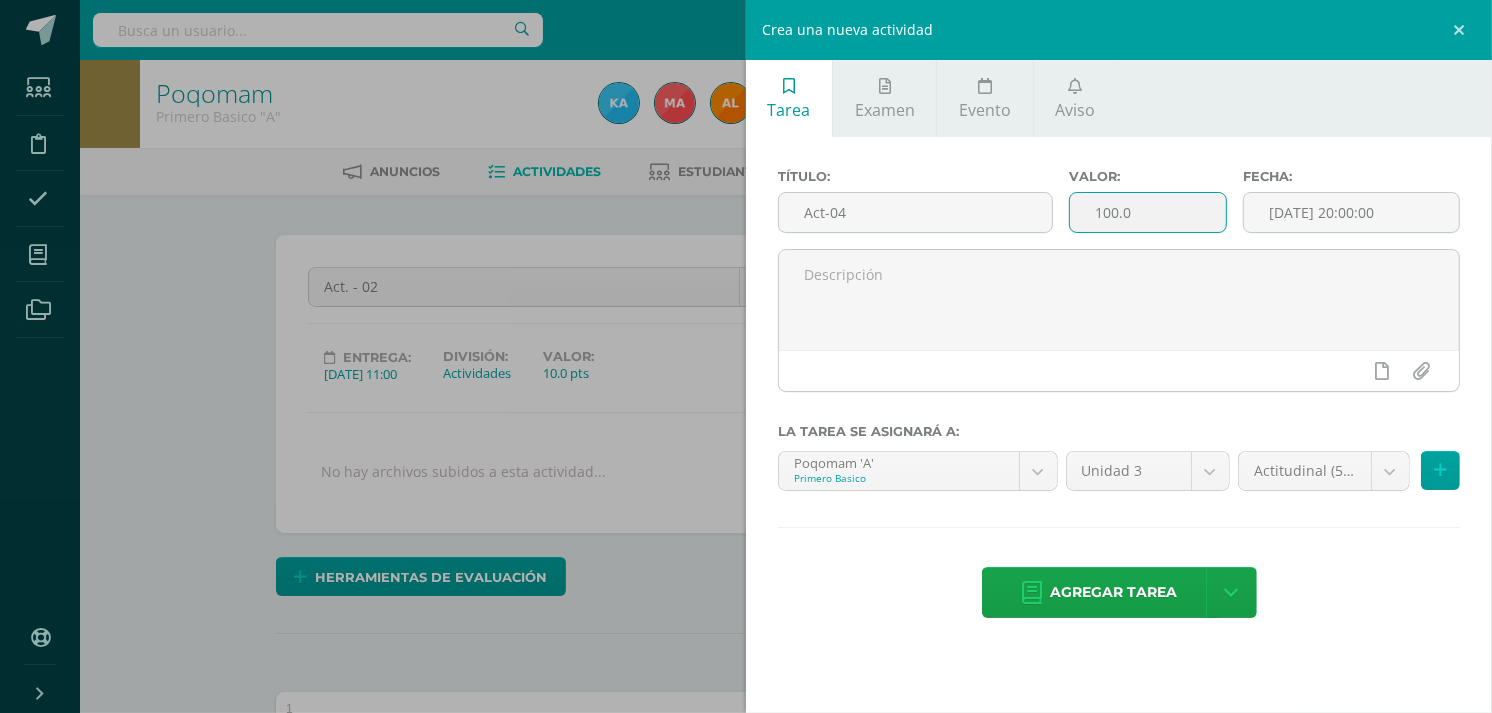 click on "100.0" at bounding box center [1148, 212] 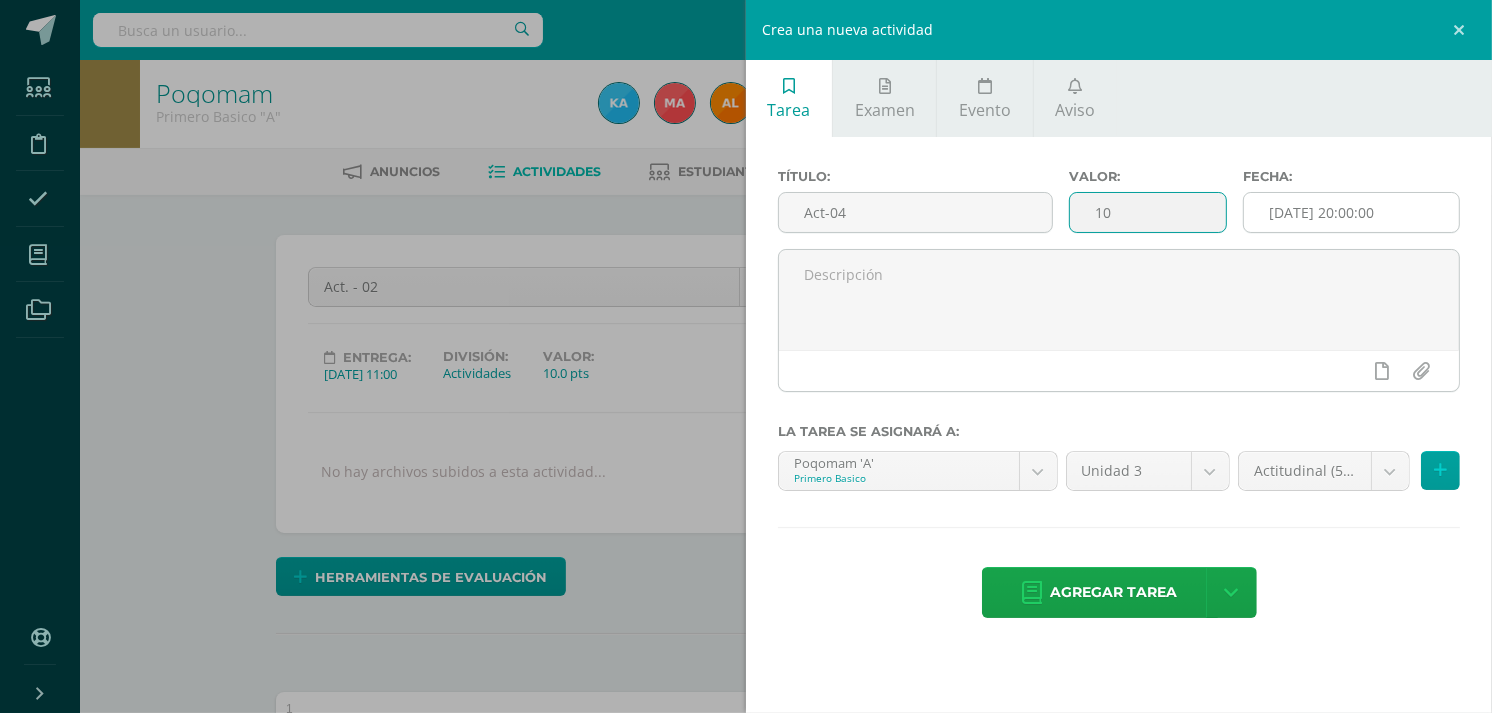 type on "10" 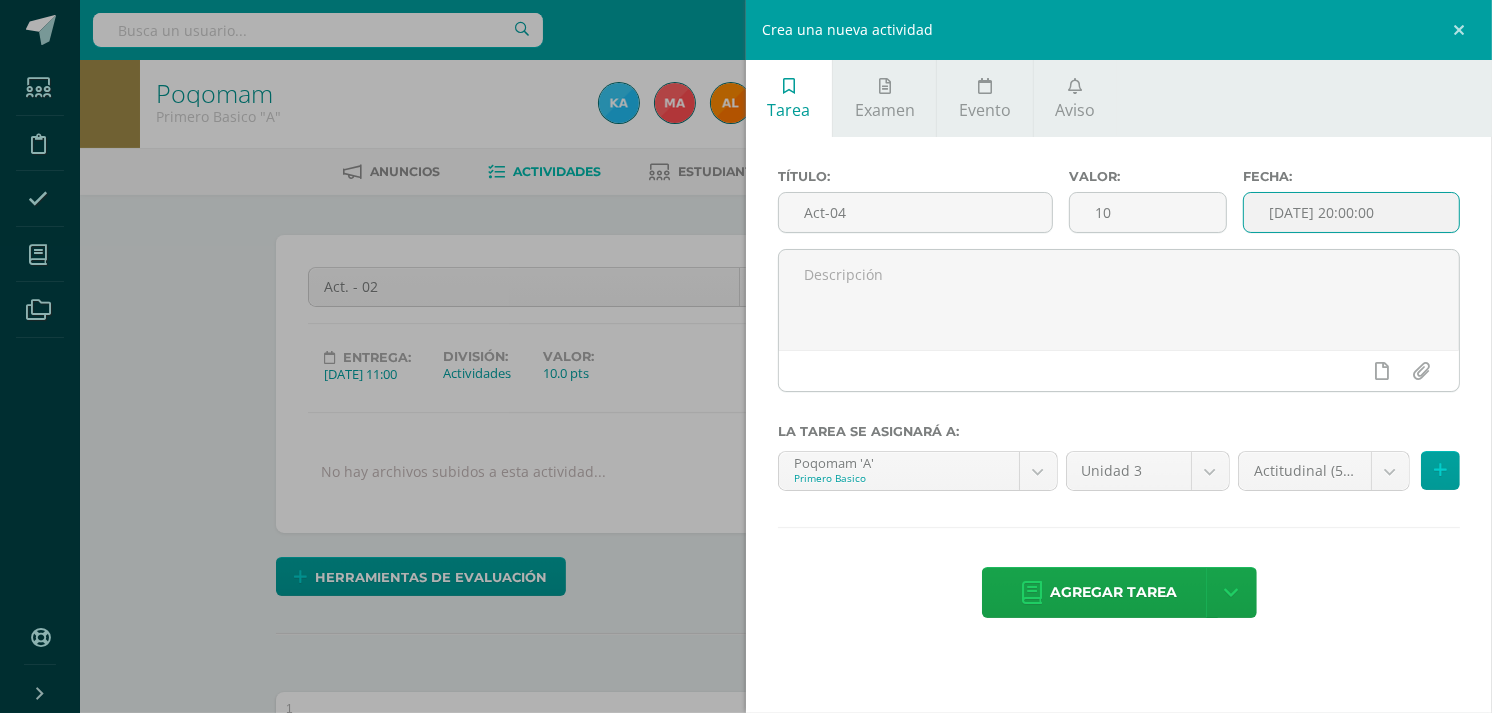 click on "[DATE] 20:00:00" at bounding box center [1351, 212] 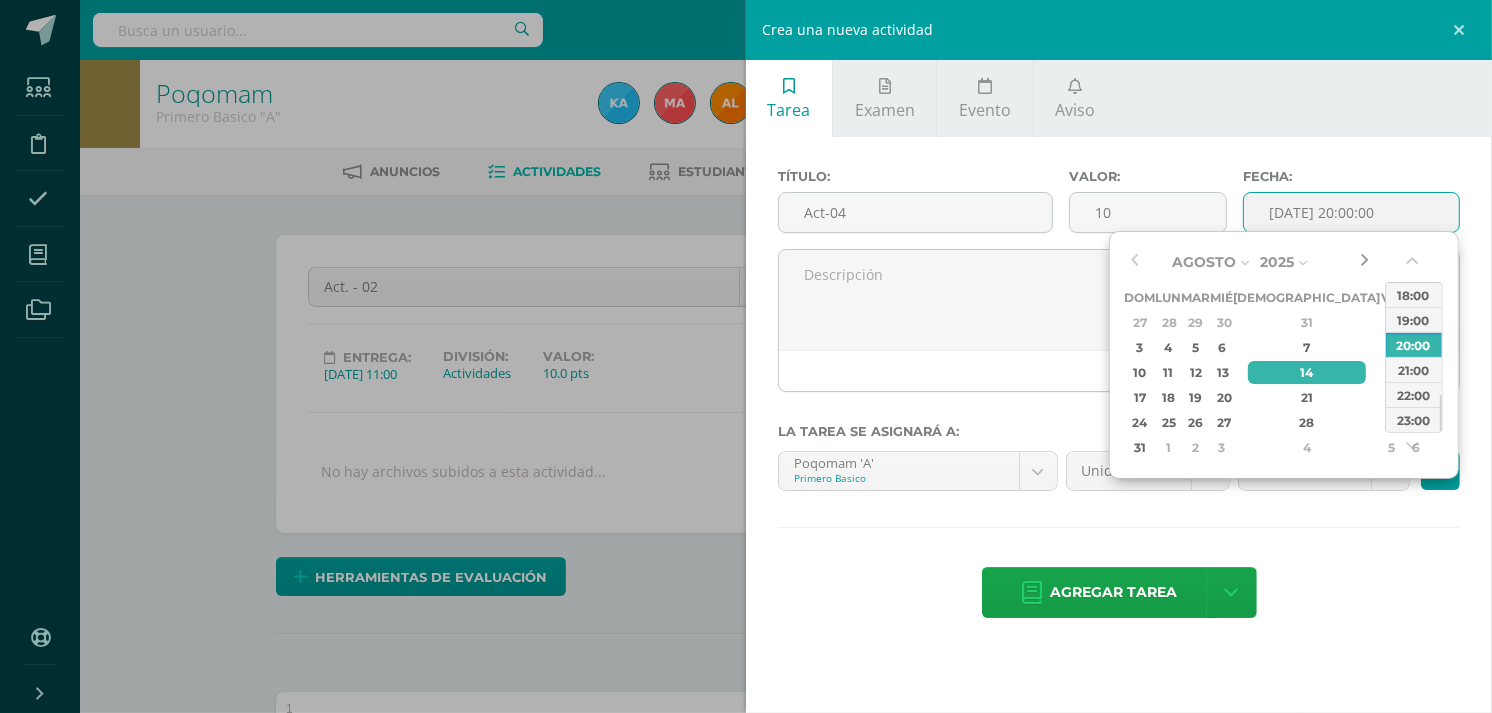 click at bounding box center (1365, 262) 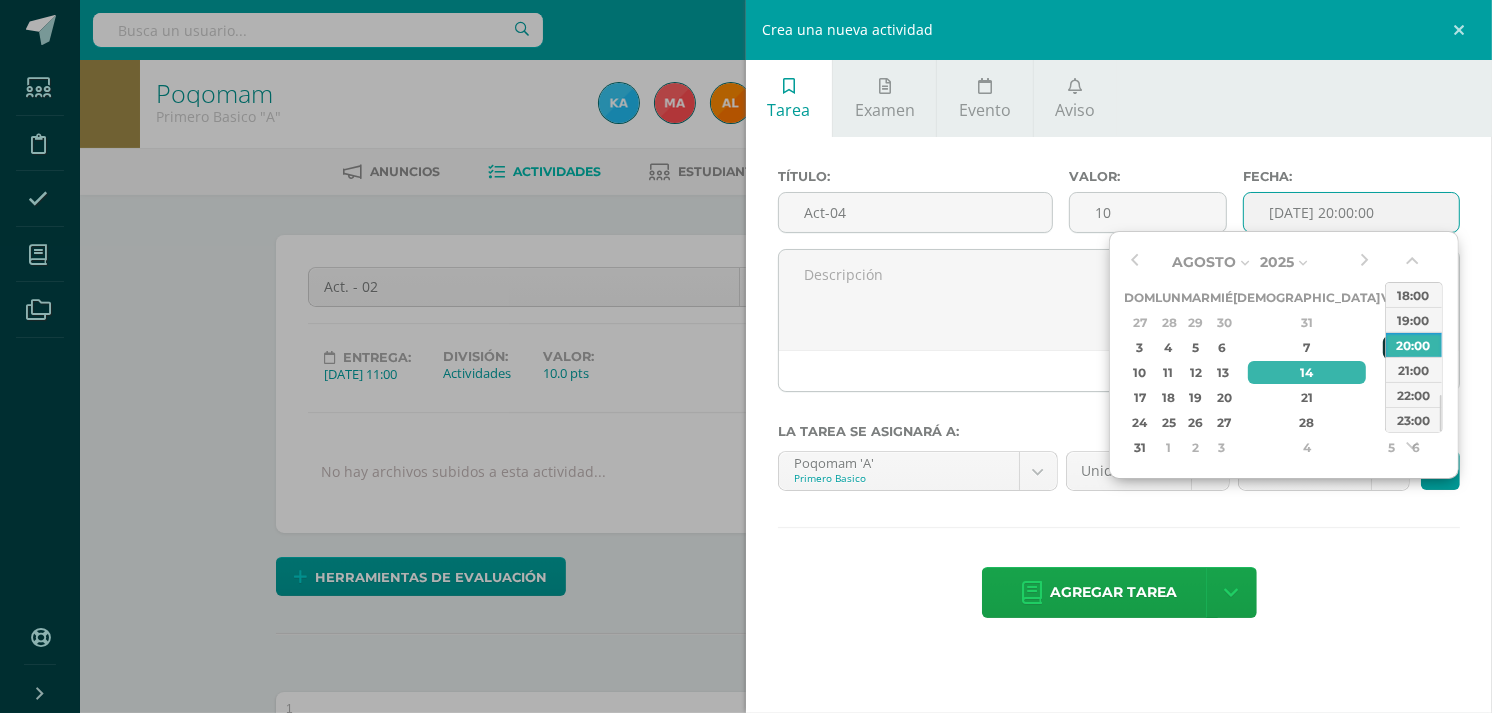 click on "8" at bounding box center [1392, 347] 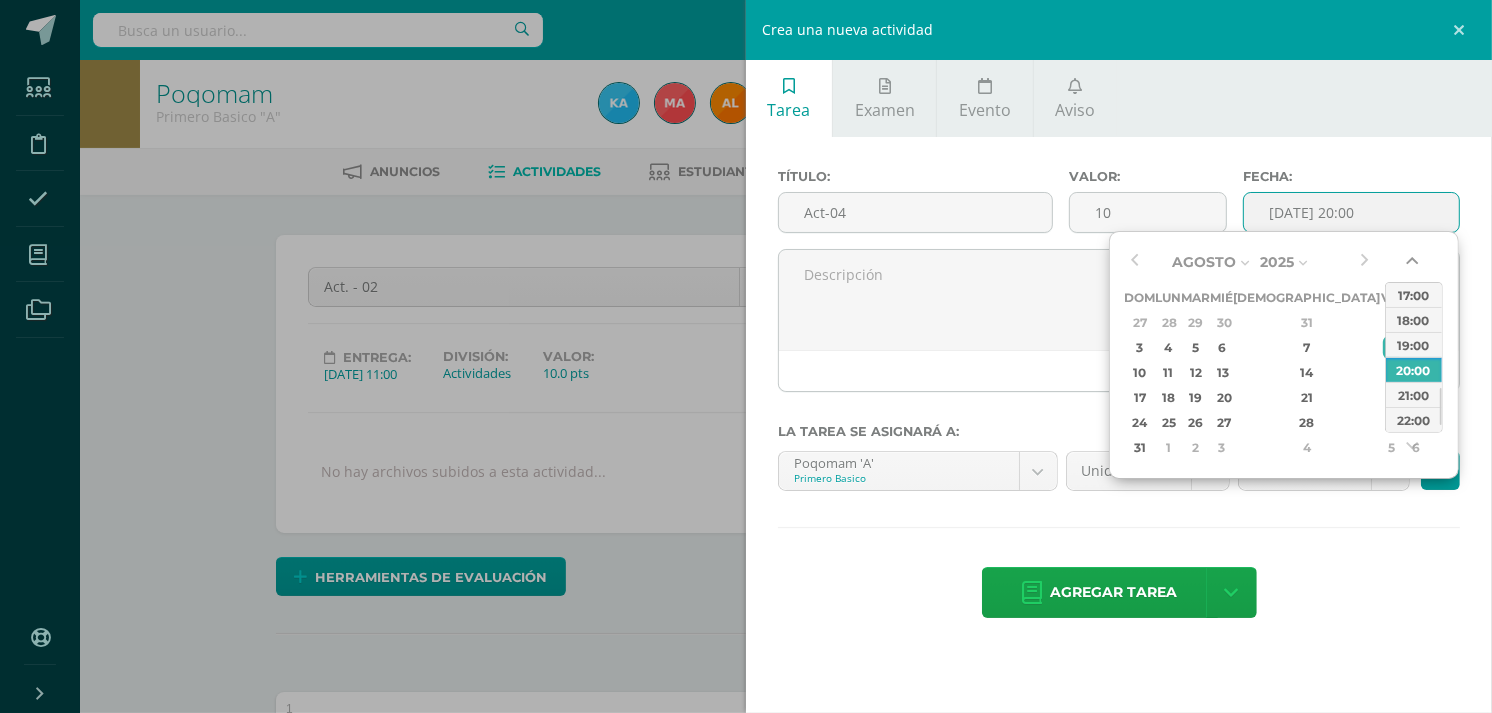 click at bounding box center (1414, 265) 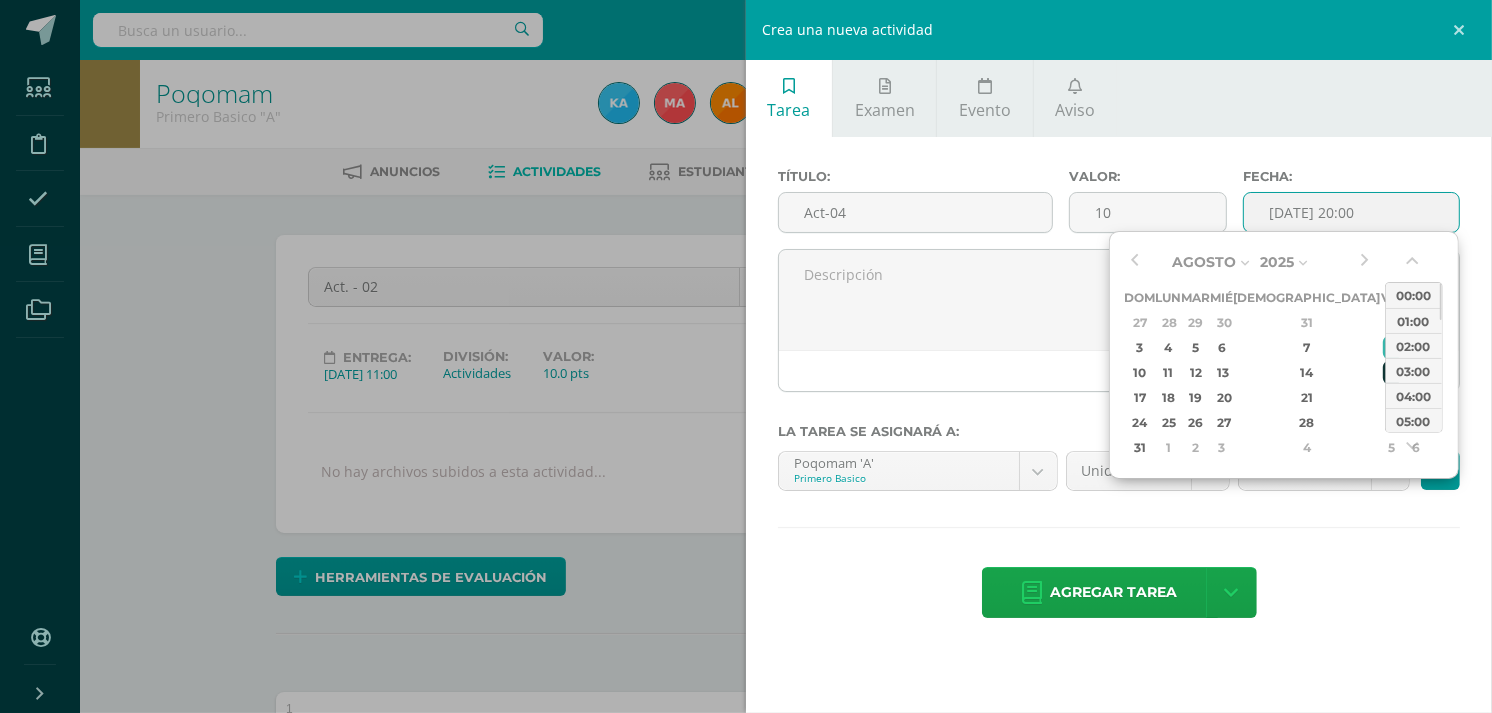 drag, startPoint x: 1411, startPoint y: 264, endPoint x: 1316, endPoint y: 368, distance: 140.85808 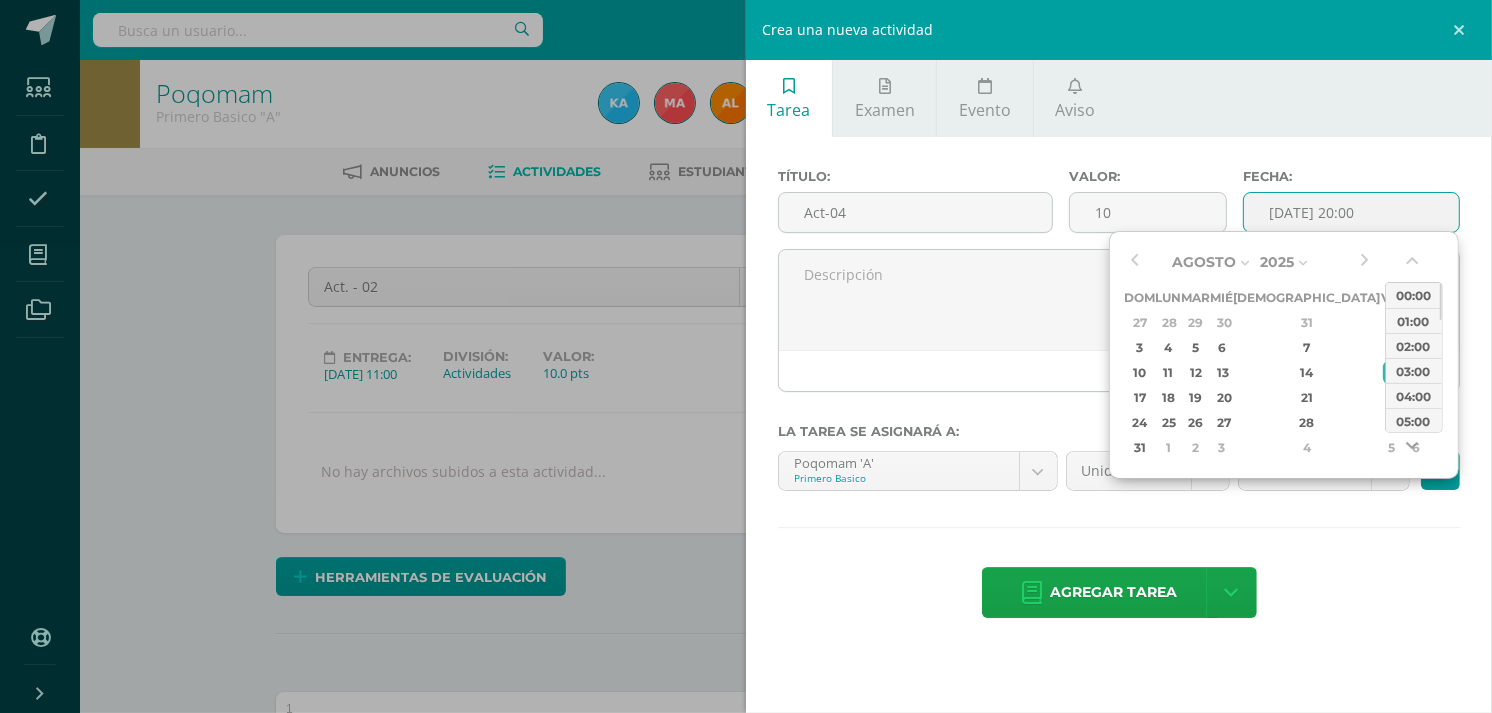 click at bounding box center (1414, 450) 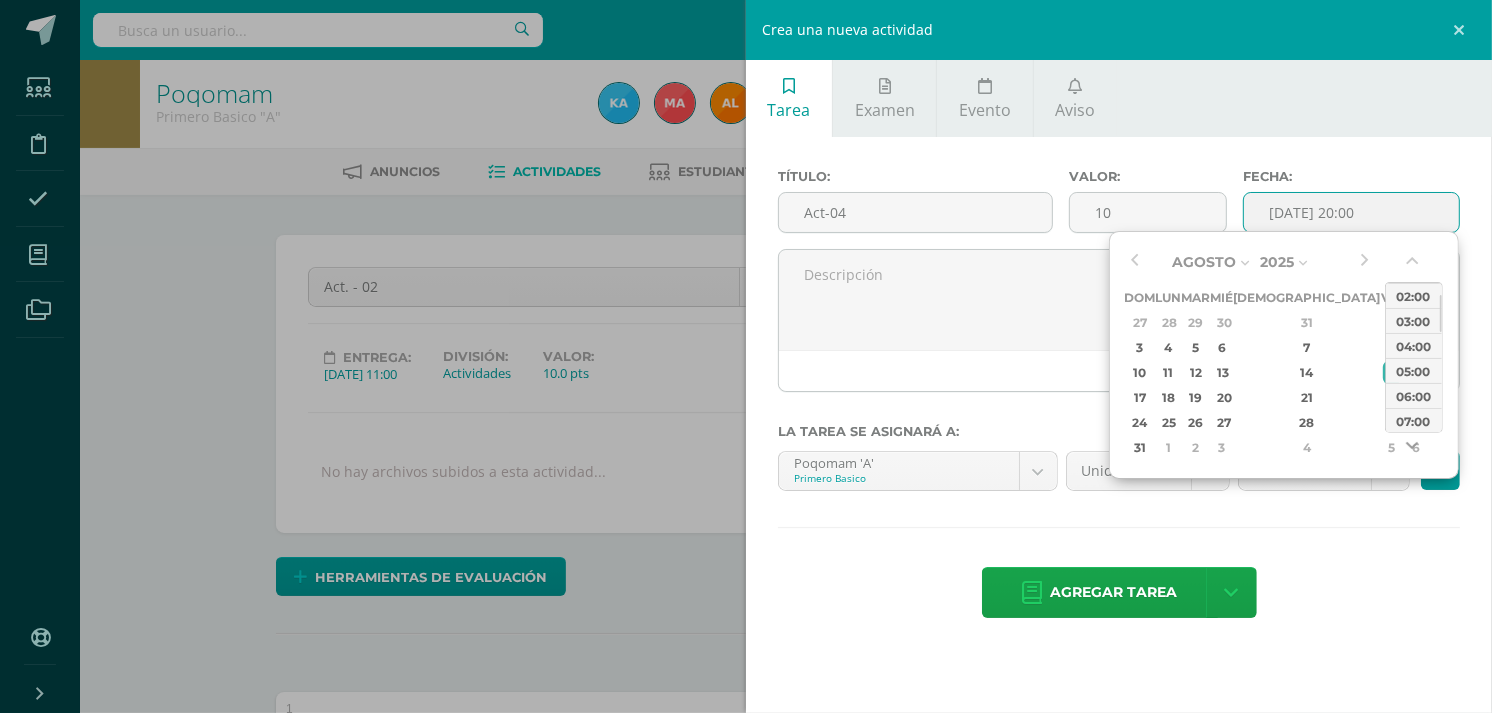 click at bounding box center (1414, 450) 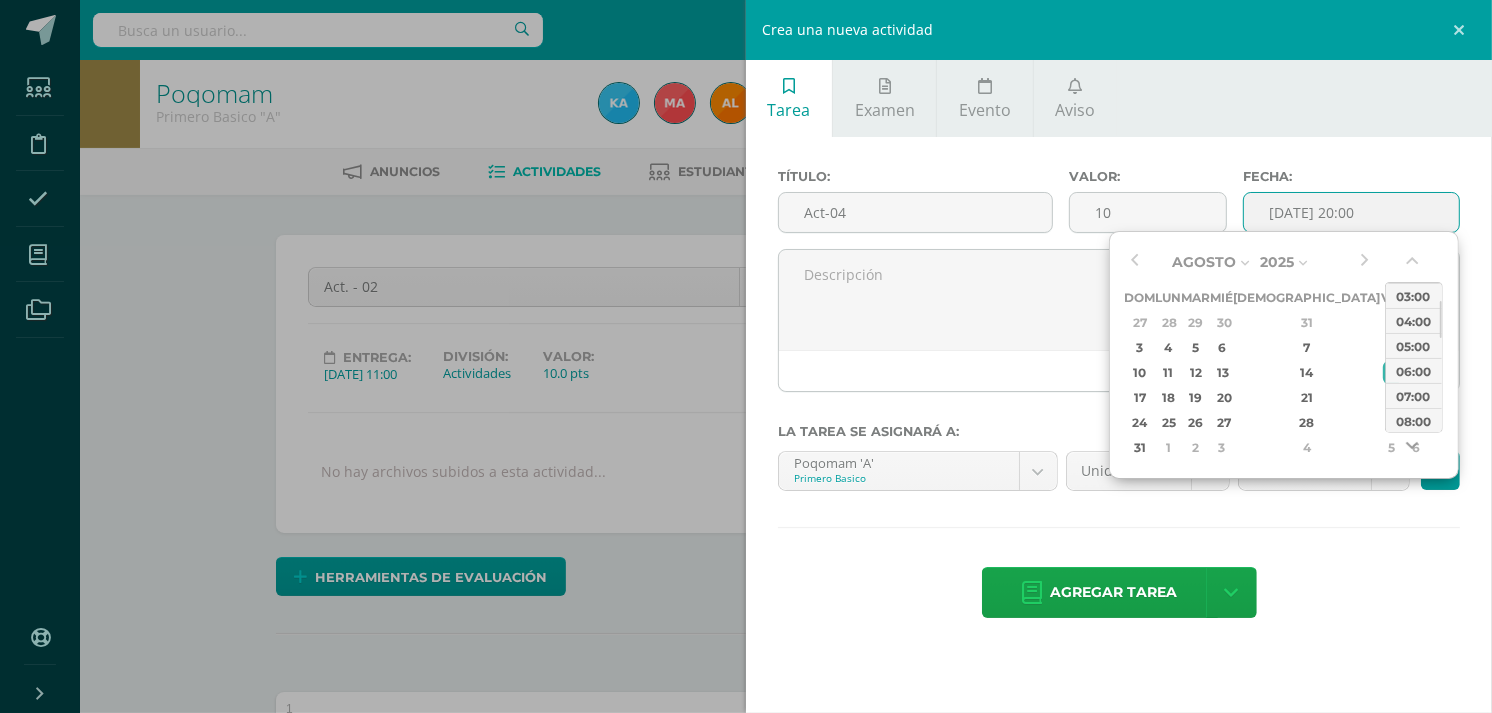 click at bounding box center [1414, 450] 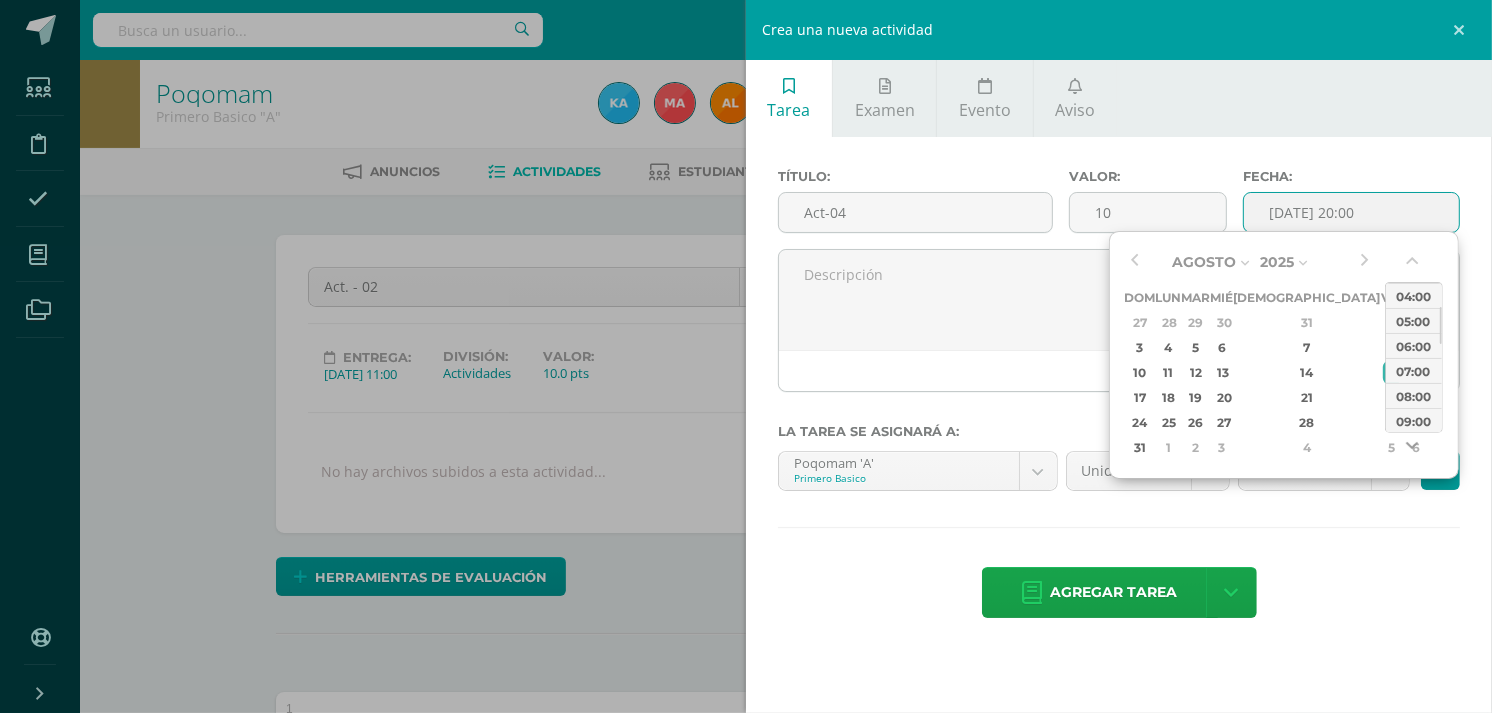 click at bounding box center (1414, 450) 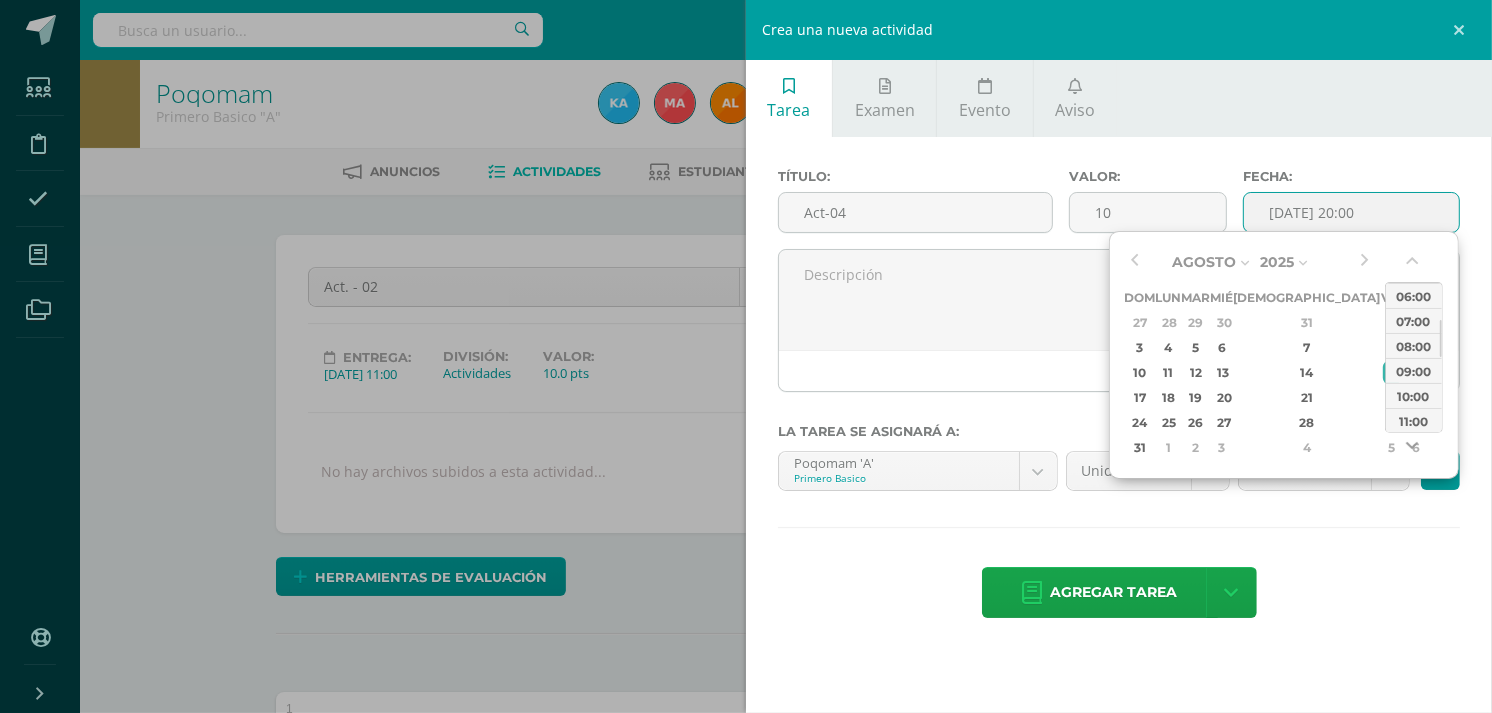 click at bounding box center (1414, 450) 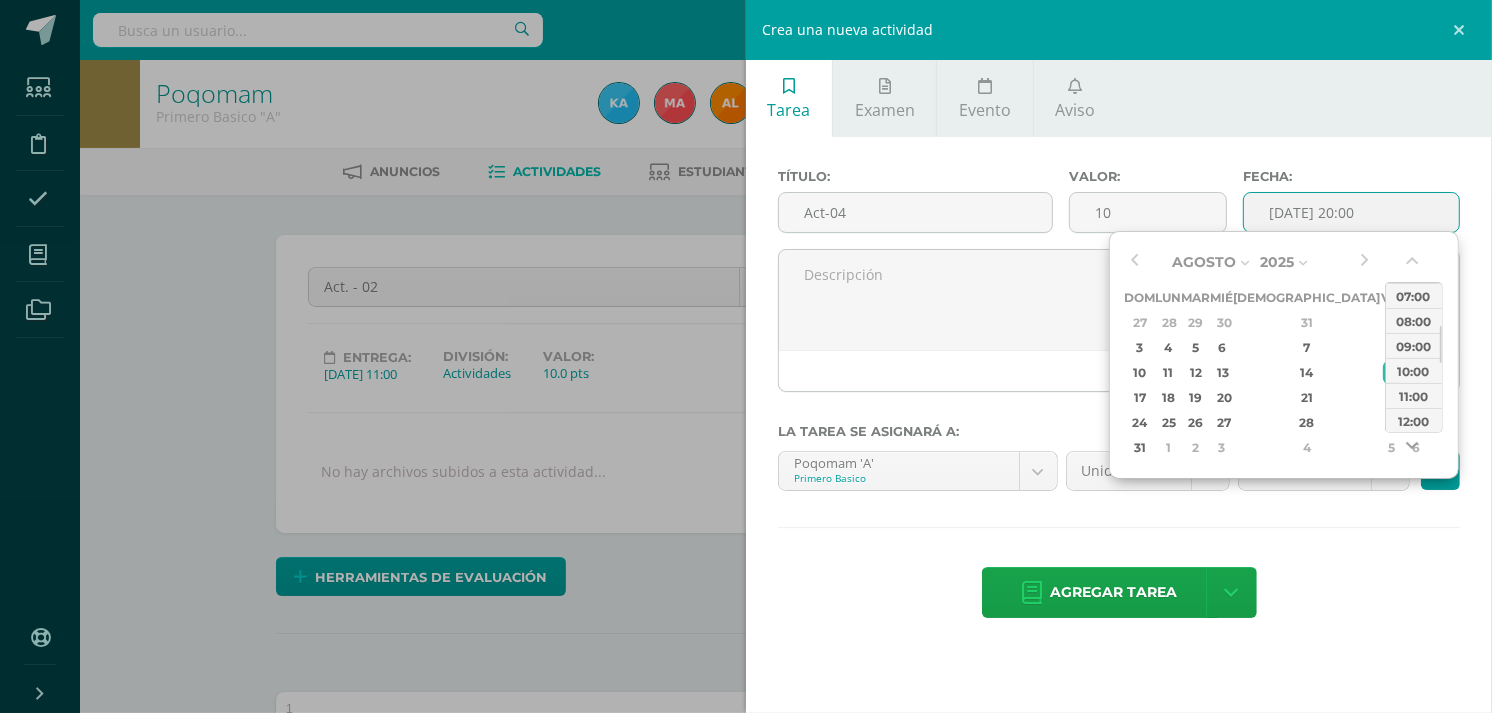 click at bounding box center [1414, 450] 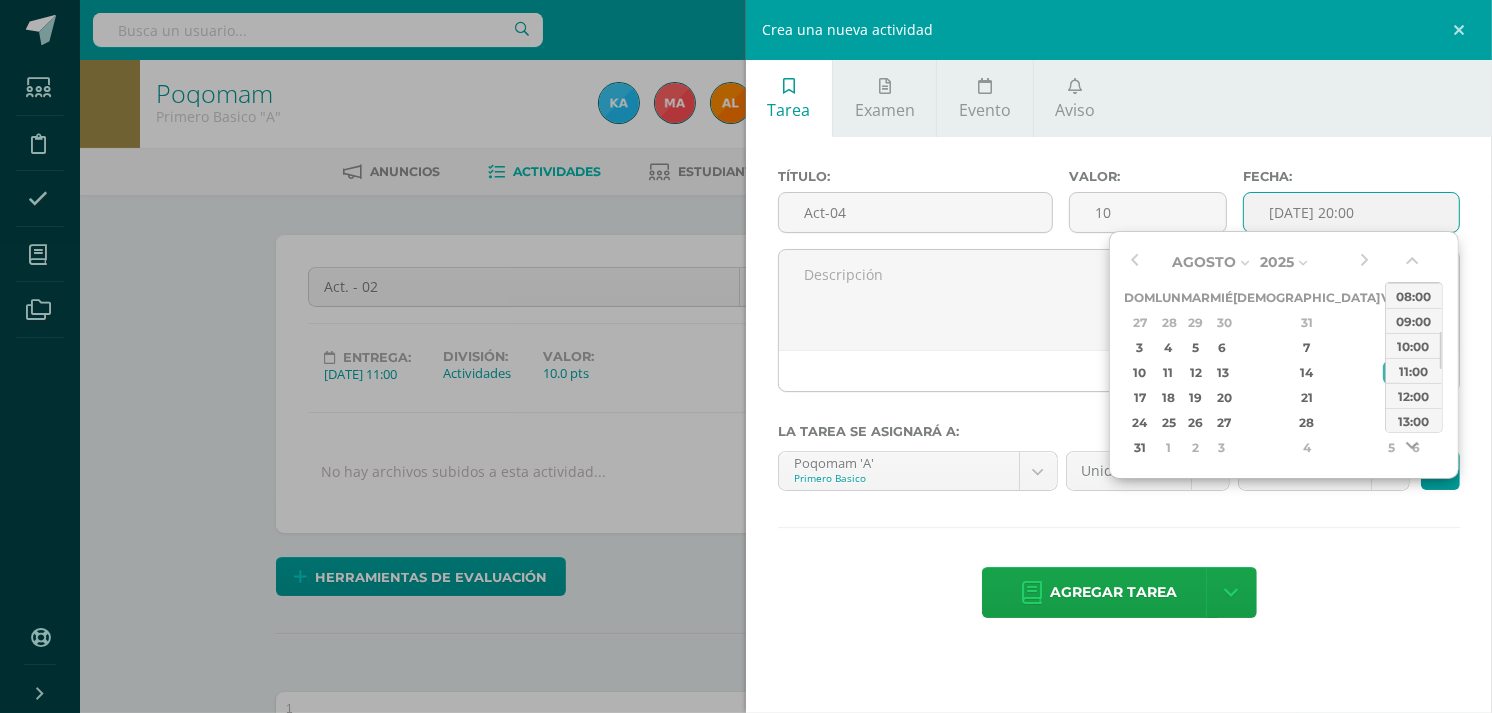 click at bounding box center [1414, 450] 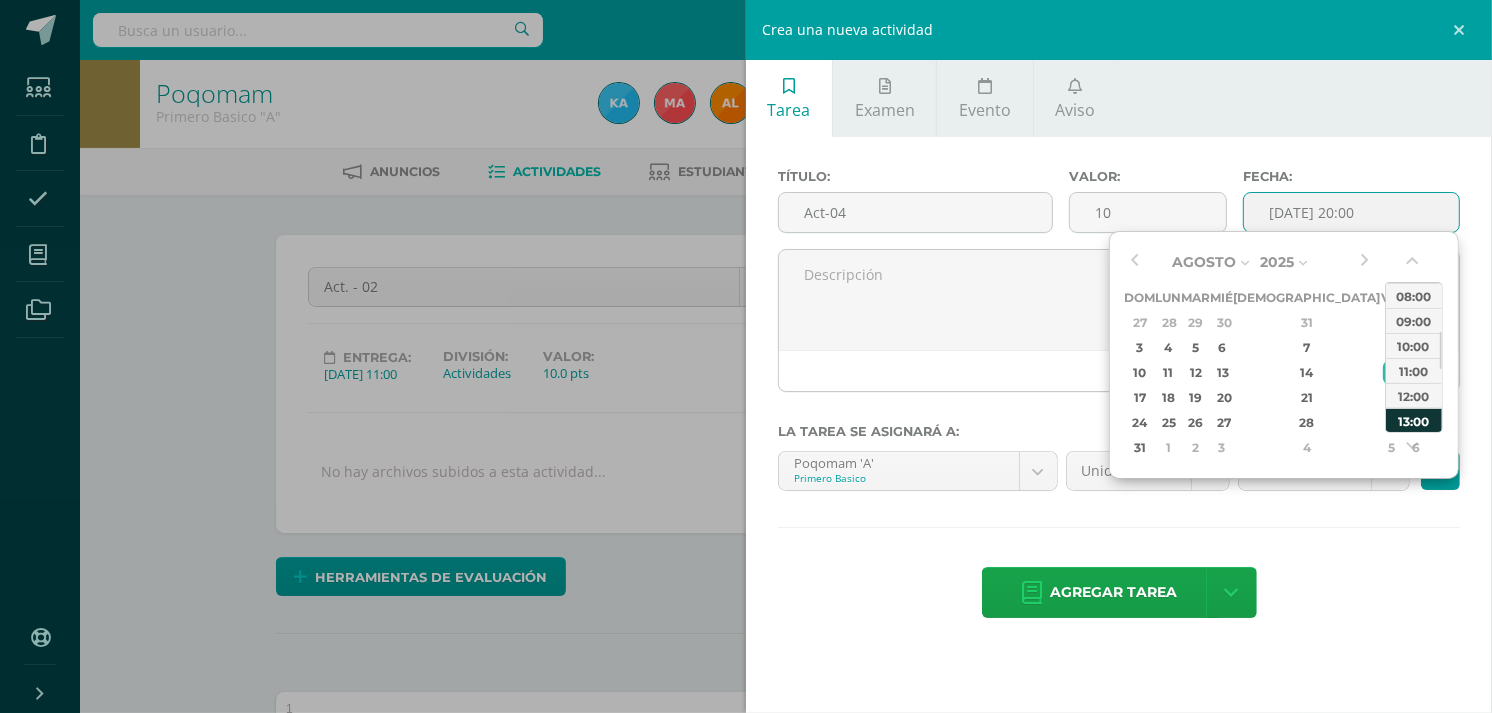 click on "13:00" at bounding box center (1414, 420) 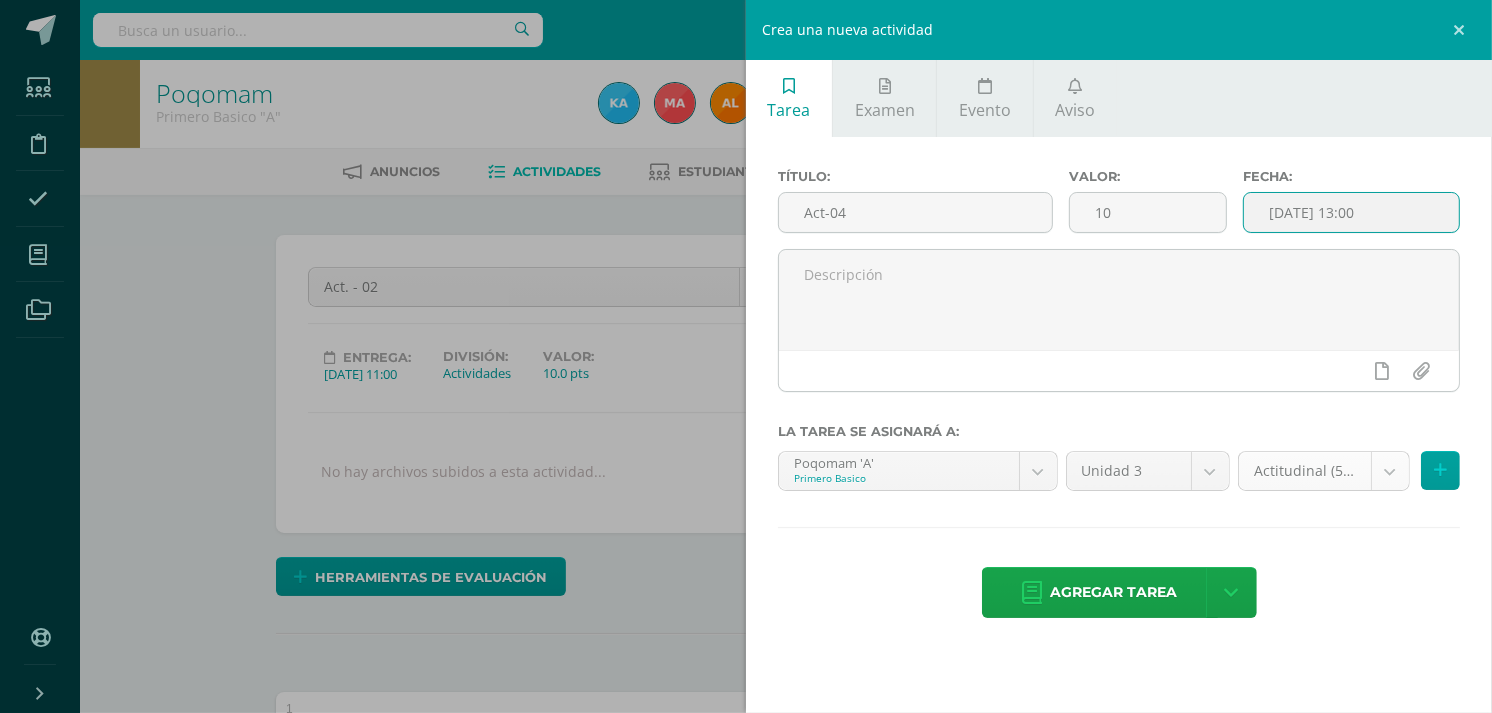 click on "Tarea asignada exitosamente         Estudiantes Disciplina Asistencia Mis cursos Archivos Soporte
Ayuda
Reportar un problema
Centro de ayuda
Últimas actualizaciones
Cerrar panel
Poqomam
Primero
Primaria
"A"
Actividades Estudiantes Planificación Dosificación
Poqomam
Primero
Primaria
"B"
Actividades Estudiantes Planificación Dosificación
Poqomam
Segundo
Primaria
"A"
Actividades Estudiantes Planificación 2 2 1" at bounding box center [746, 1617] 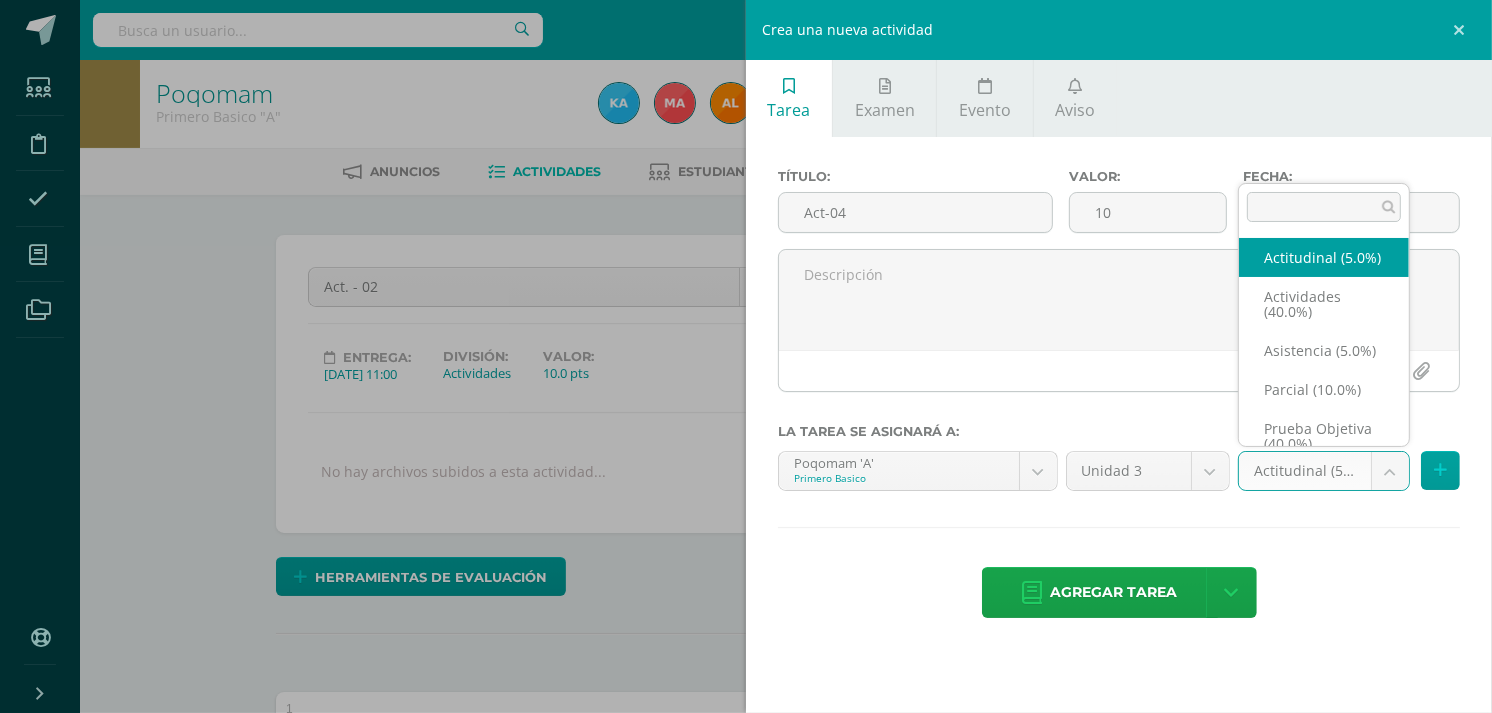 scroll, scrollTop: 62, scrollLeft: 0, axis: vertical 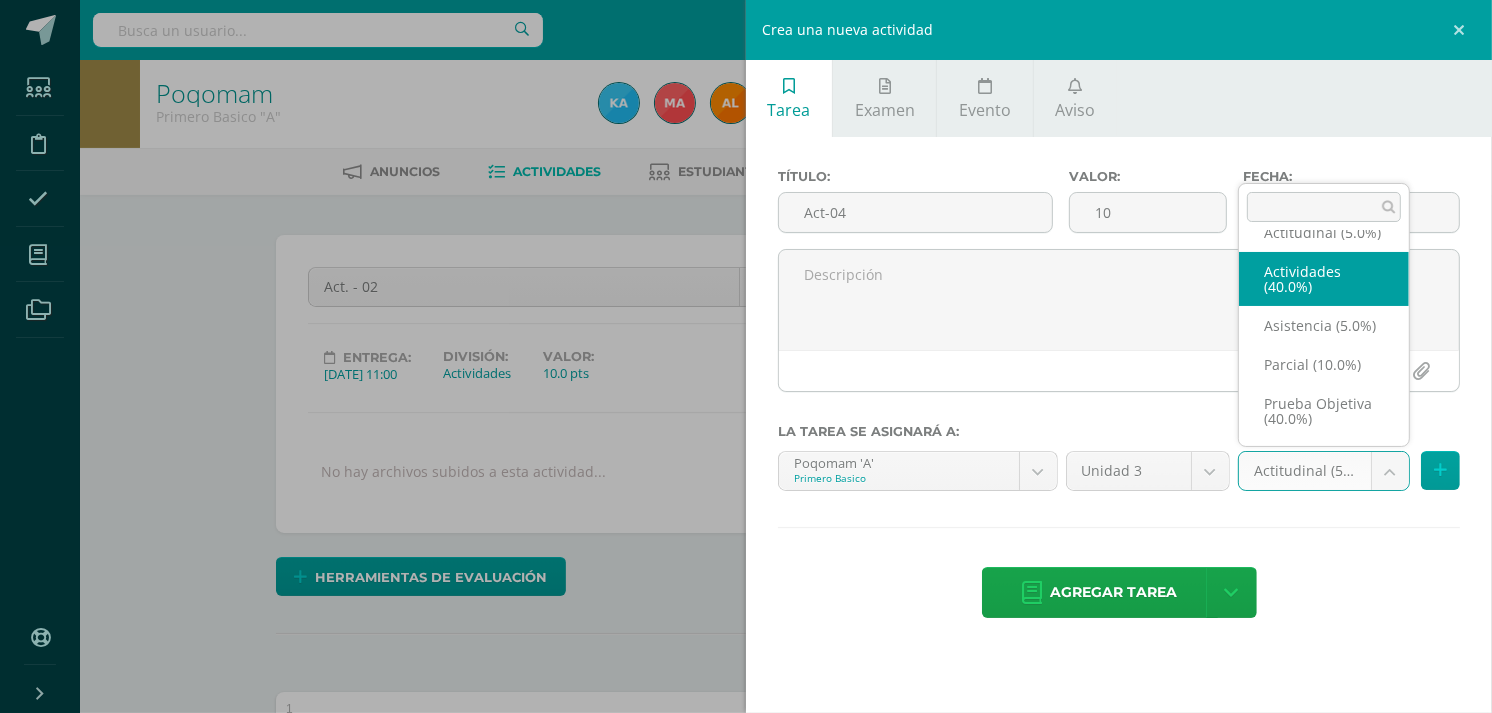 select on "119318" 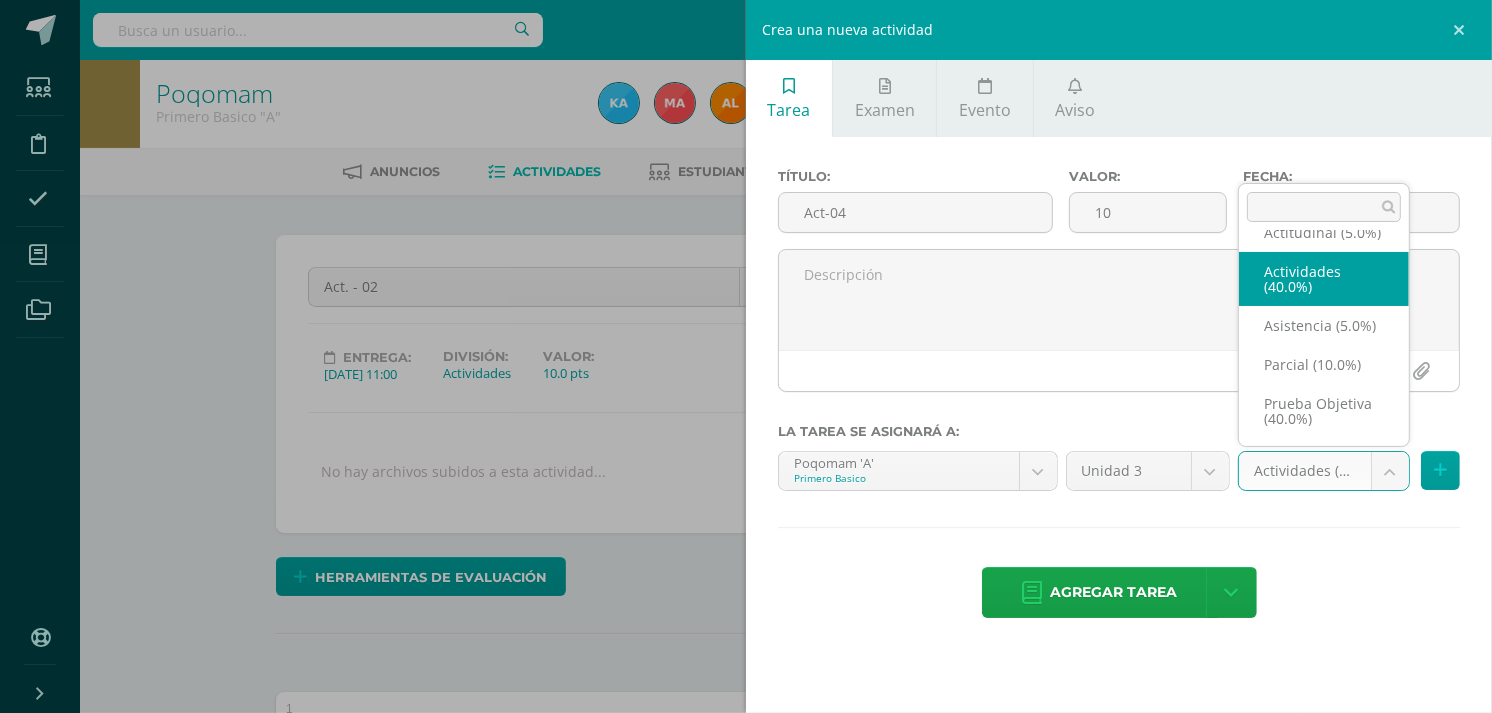 click on "Tarea asignada exitosamente         Estudiantes Disciplina Asistencia Mis cursos Archivos Soporte
Ayuda
Reportar un problema
Centro de ayuda
Últimas actualizaciones
Cerrar panel
Poqomam
Primero
Primaria
"A"
Actividades Estudiantes Planificación Dosificación
Poqomam
Primero
Primaria
"B"
Actividades Estudiantes Planificación Dosificación
Poqomam
Segundo
Primaria
"A"
Actividades Estudiantes Planificación 2 2 1" at bounding box center [746, 1617] 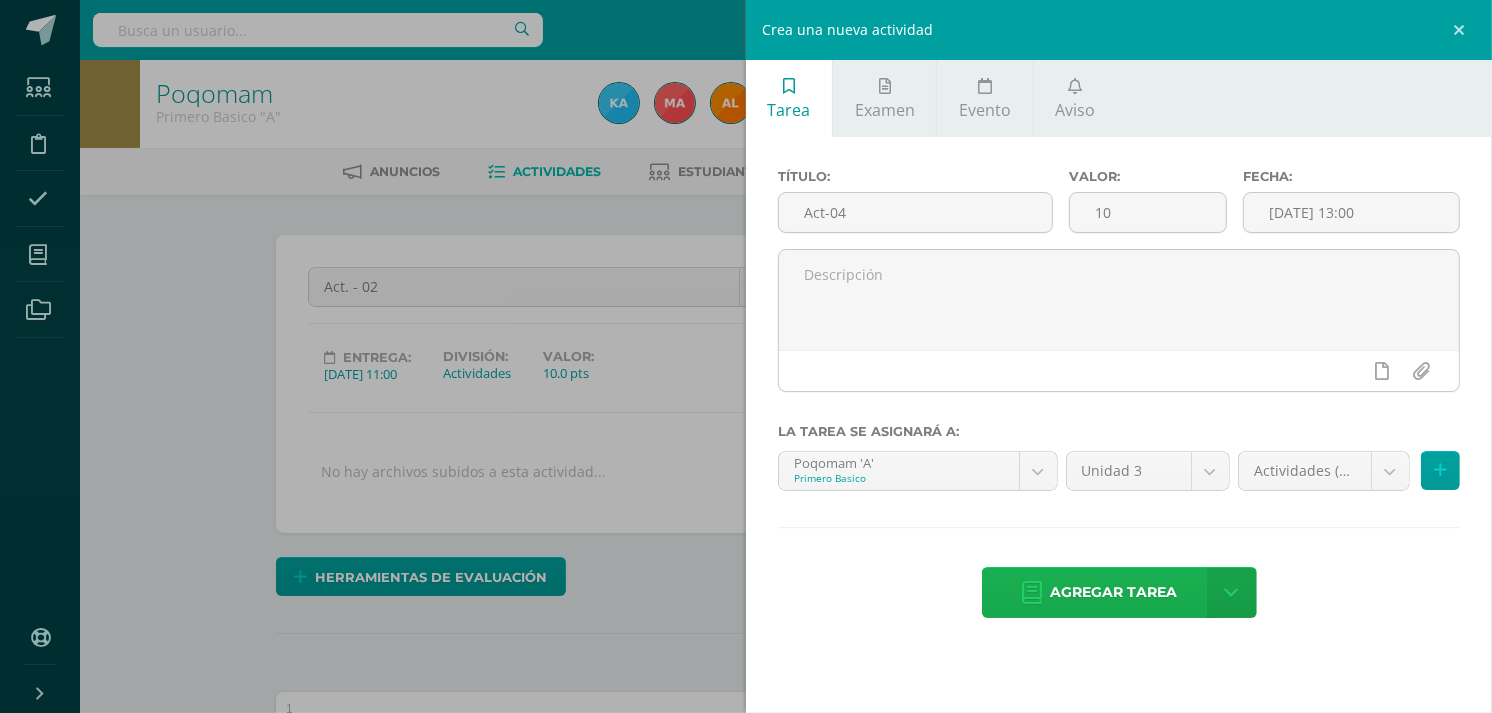 click on "Agregar tarea" at bounding box center (1114, 592) 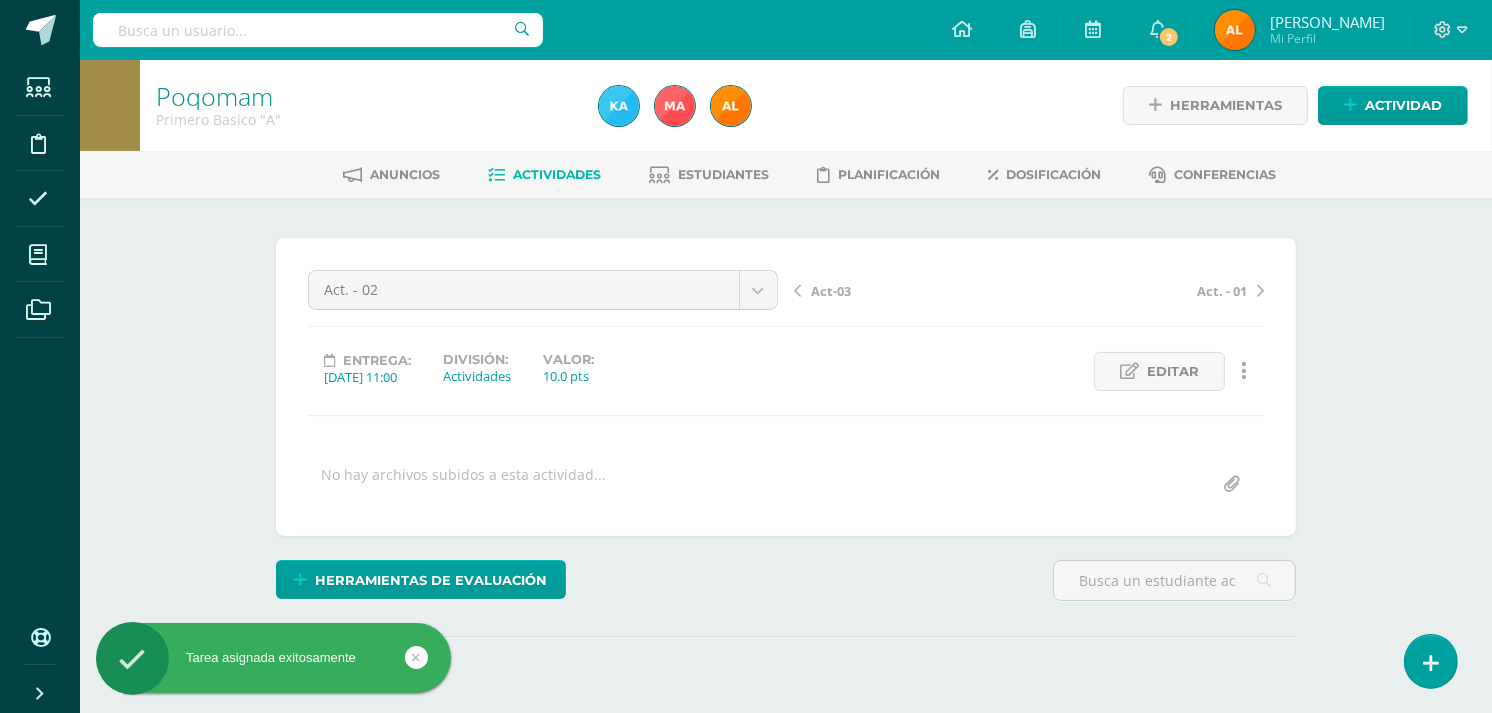 scroll, scrollTop: 0, scrollLeft: 0, axis: both 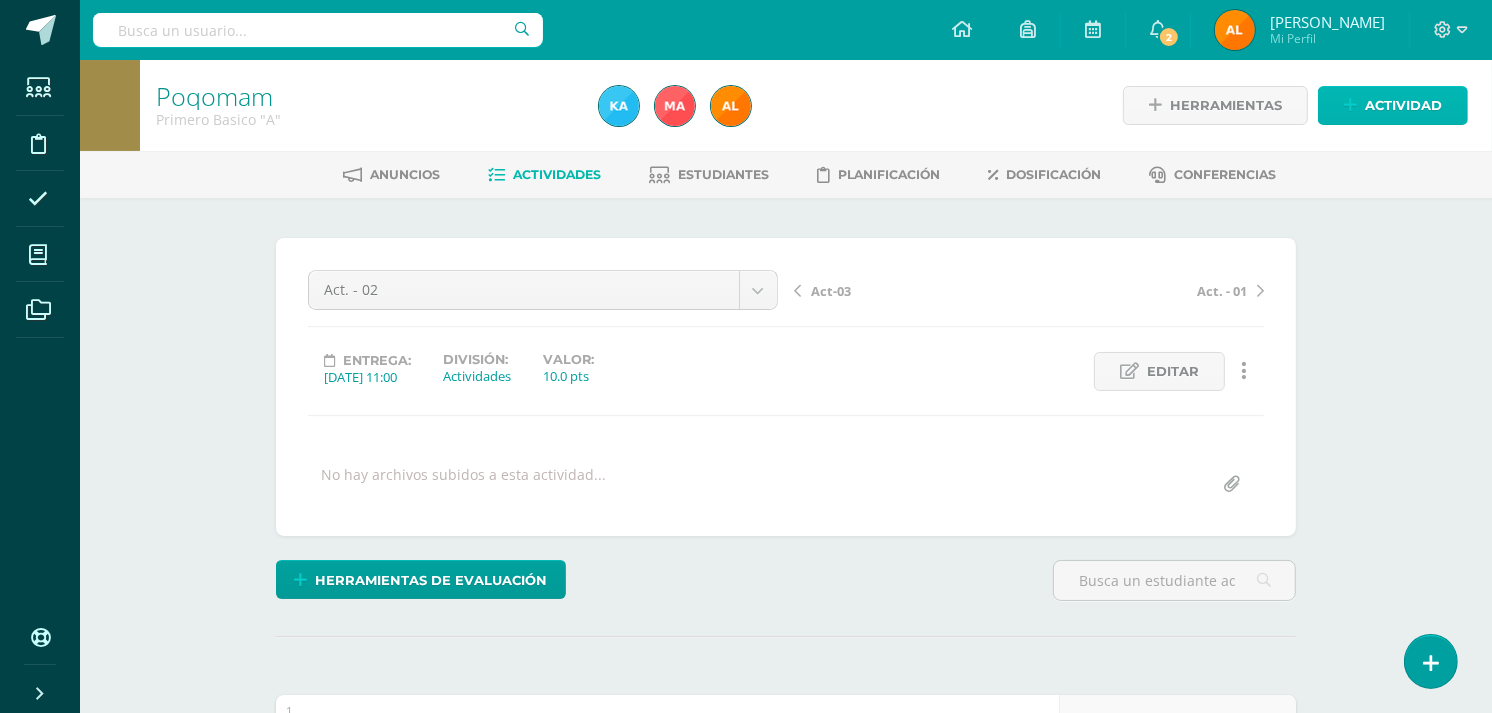 click on "Actividad" at bounding box center (1403, 105) 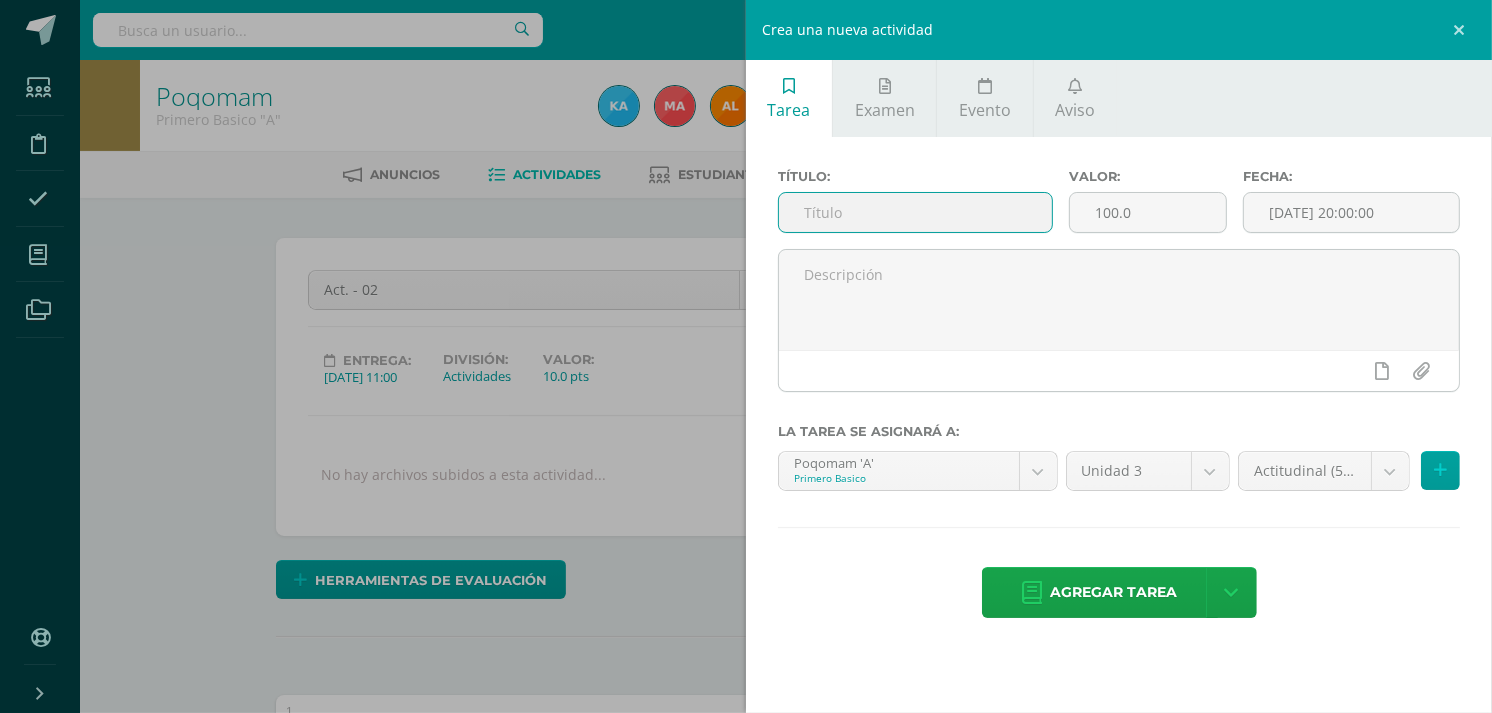 click at bounding box center (915, 212) 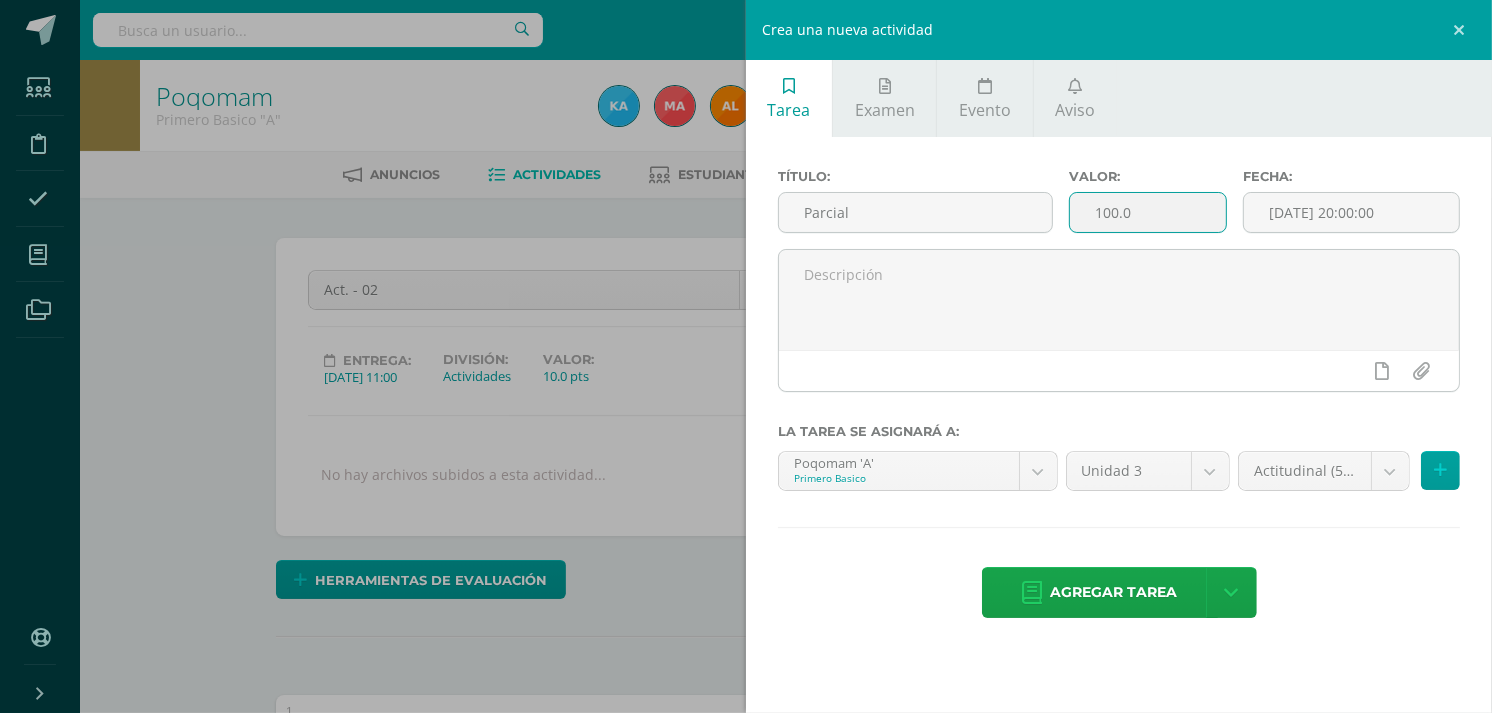 click on "100.0" at bounding box center [1148, 212] 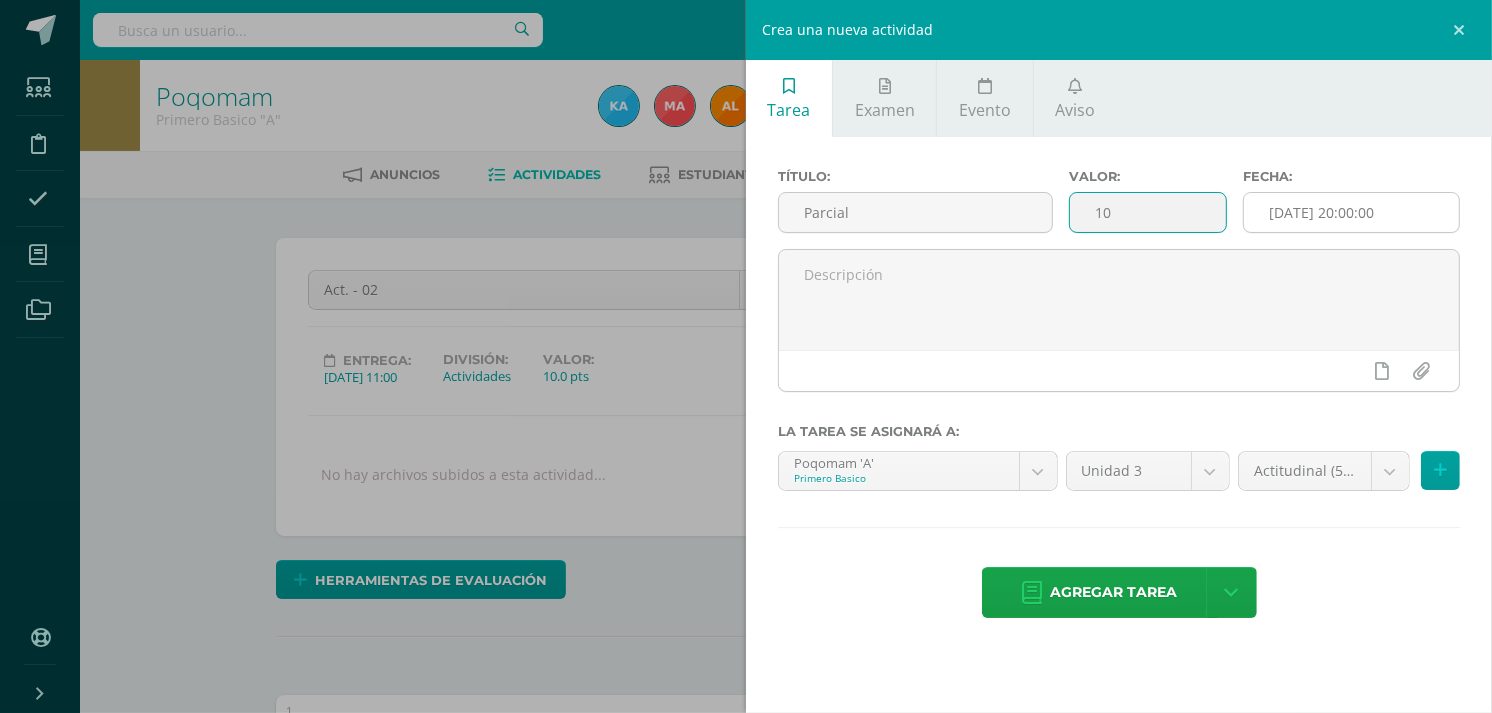 type on "10" 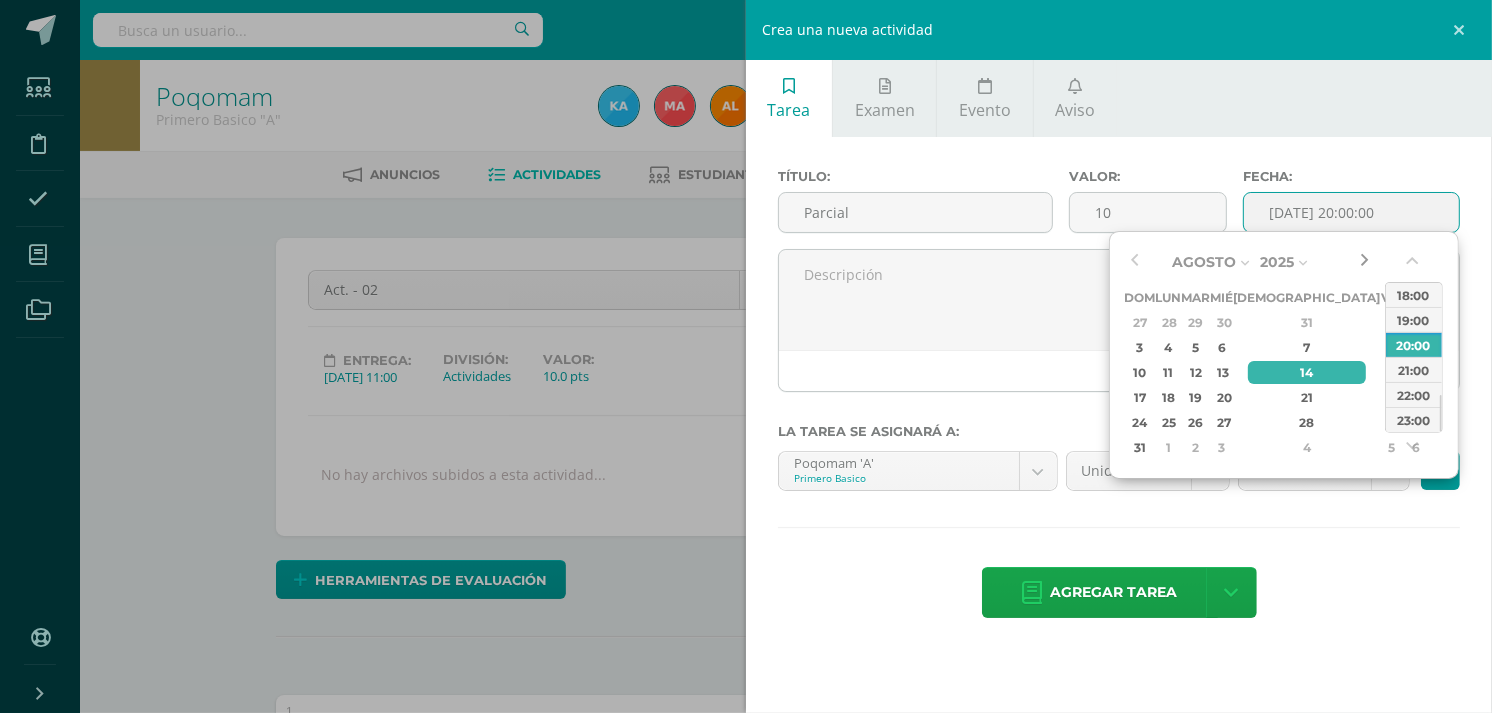 click at bounding box center [1365, 262] 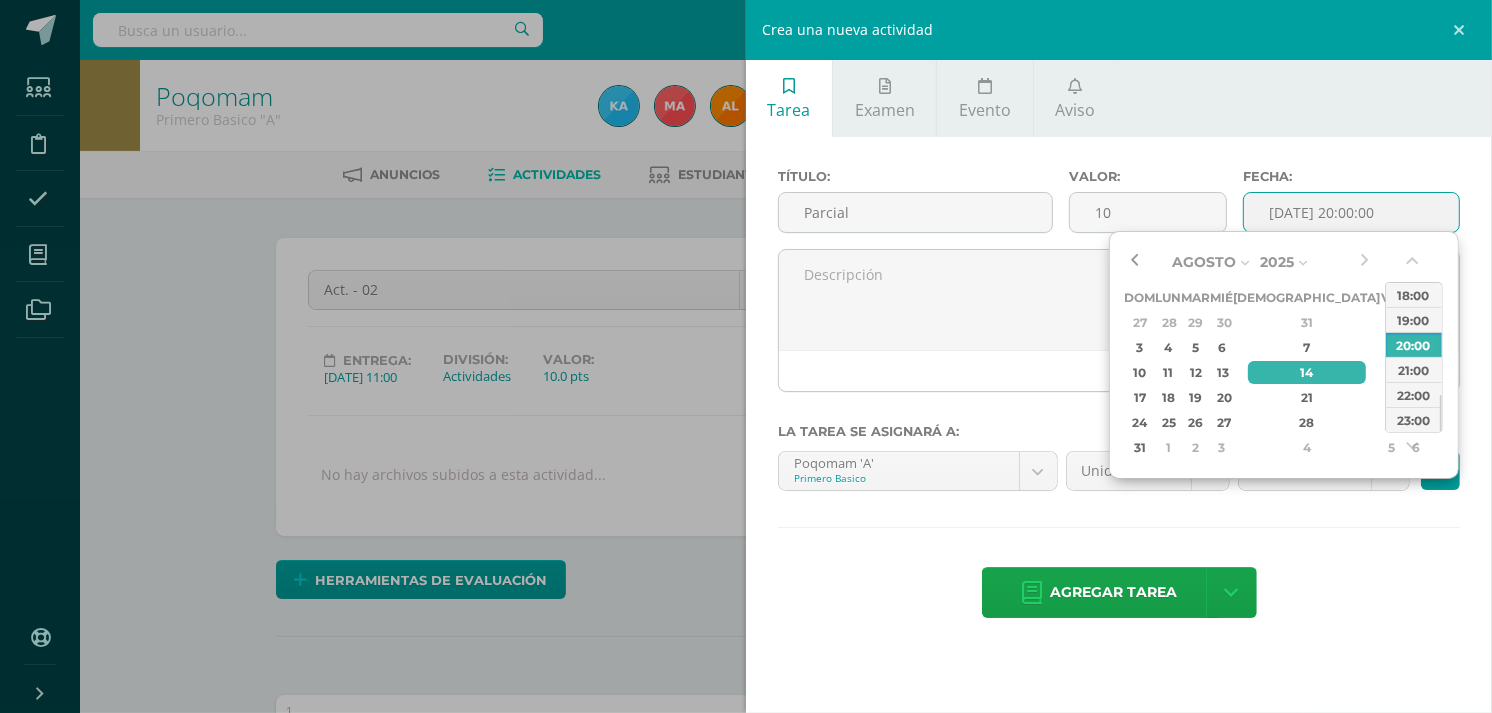 click at bounding box center [1135, 262] 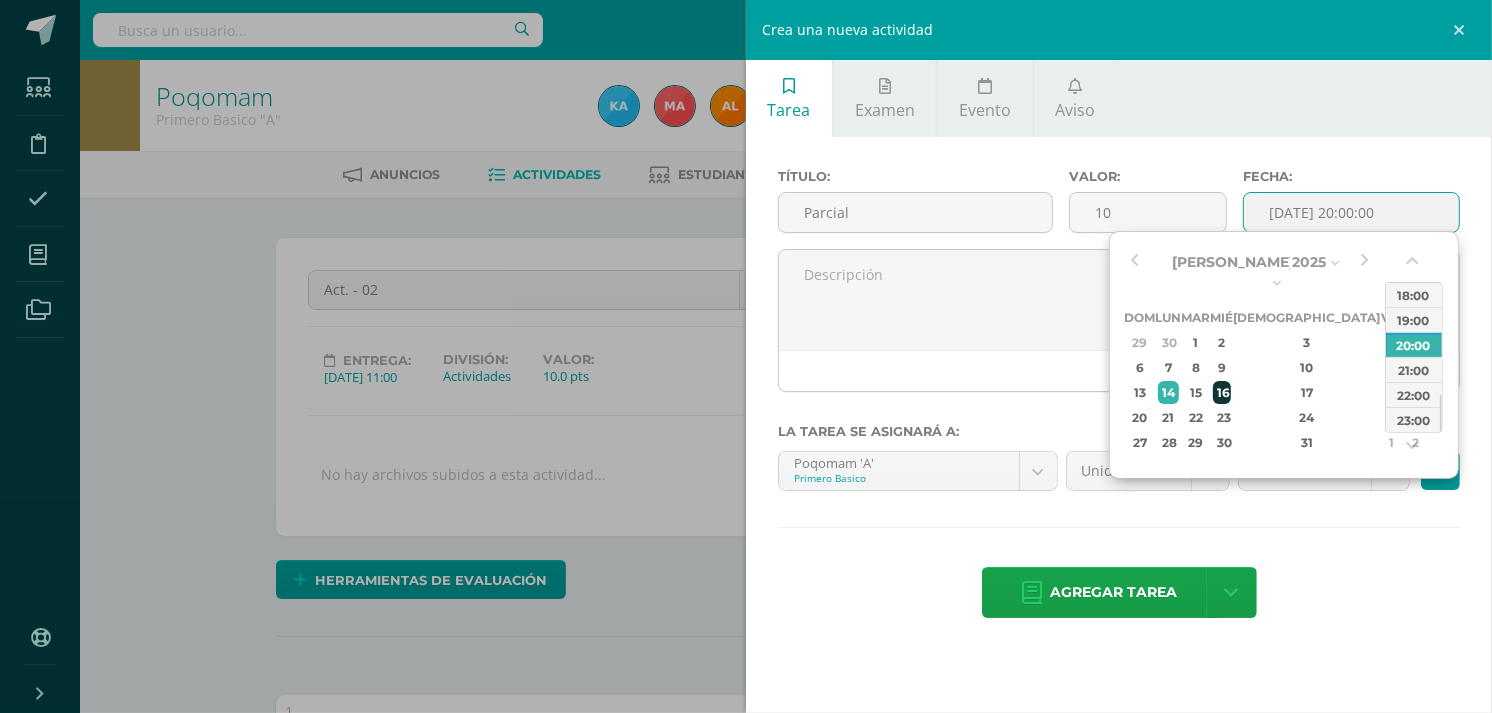 click on "16" at bounding box center [1222, 392] 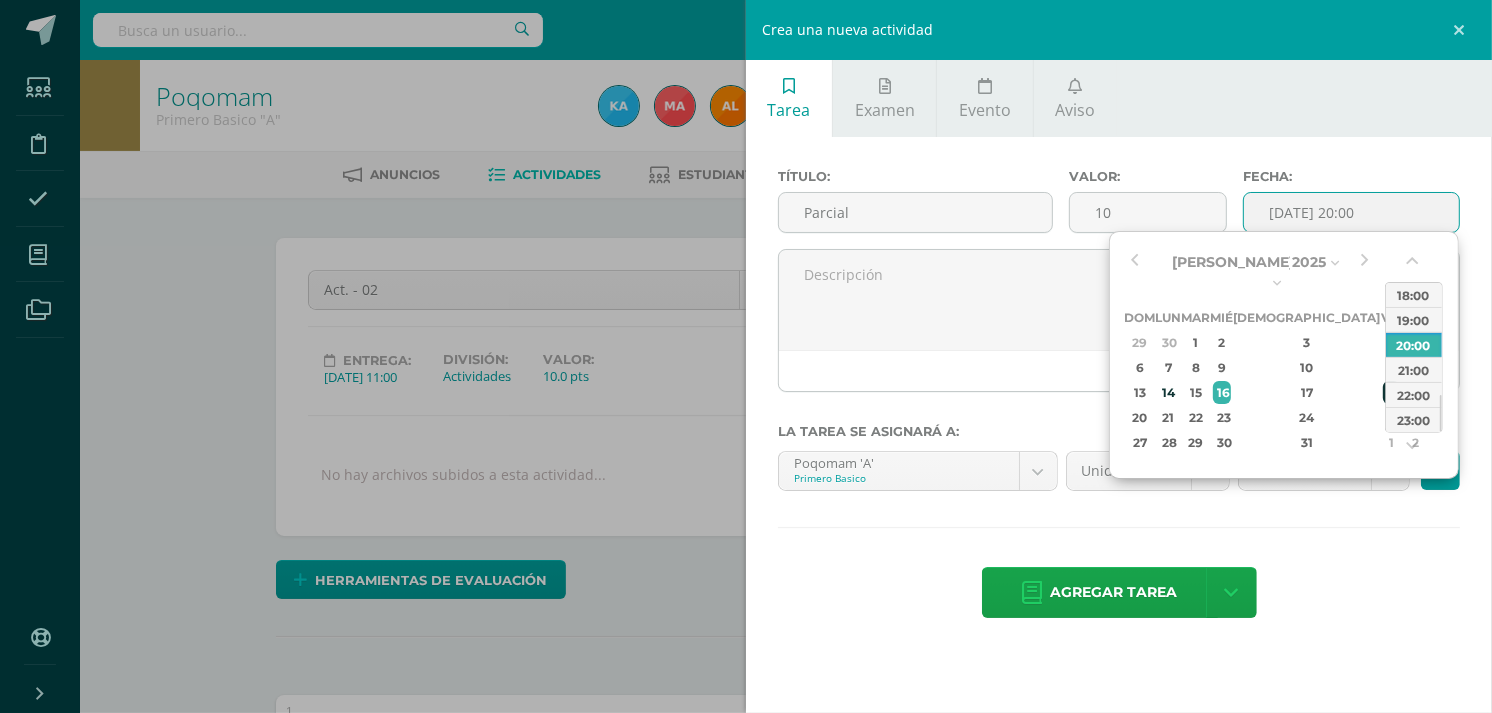 click on "18" at bounding box center [1392, 392] 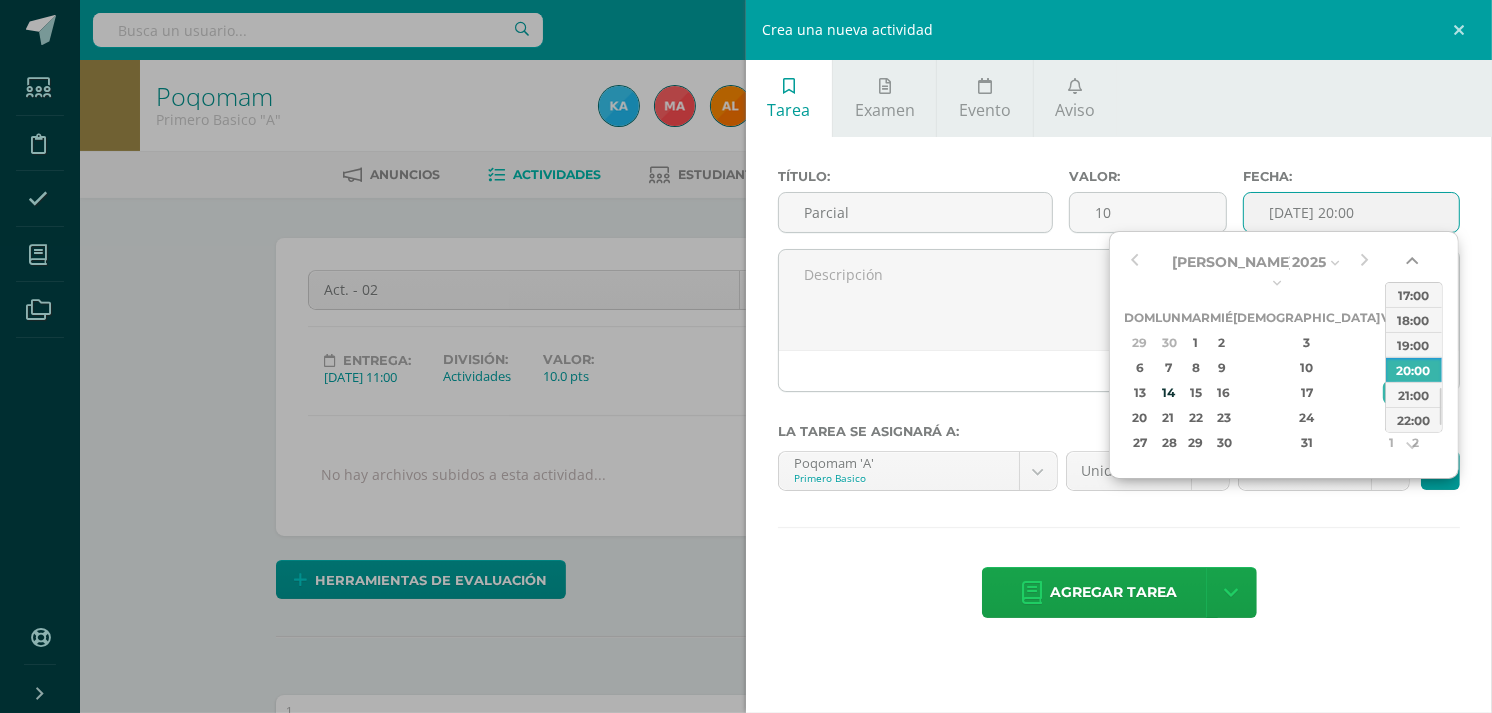 click at bounding box center [1414, 265] 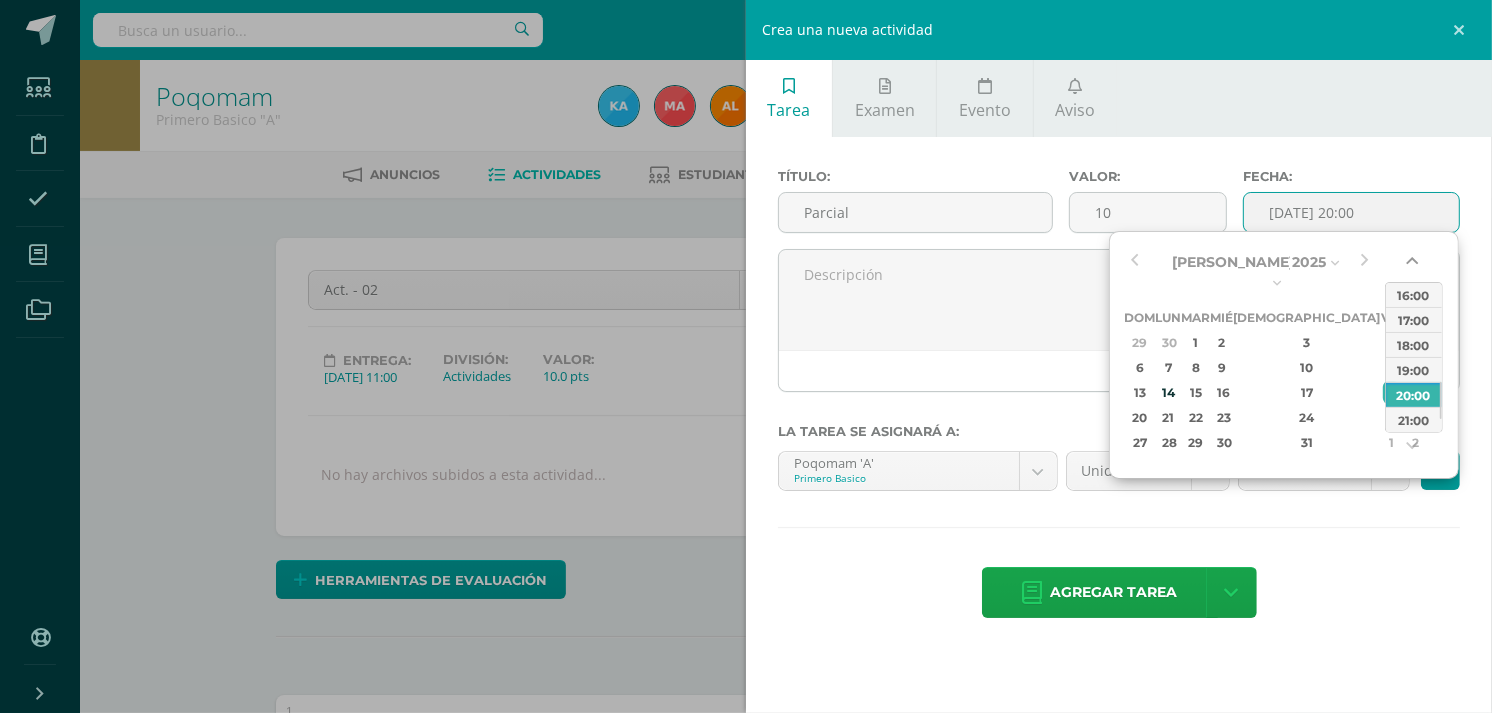 click at bounding box center [1414, 265] 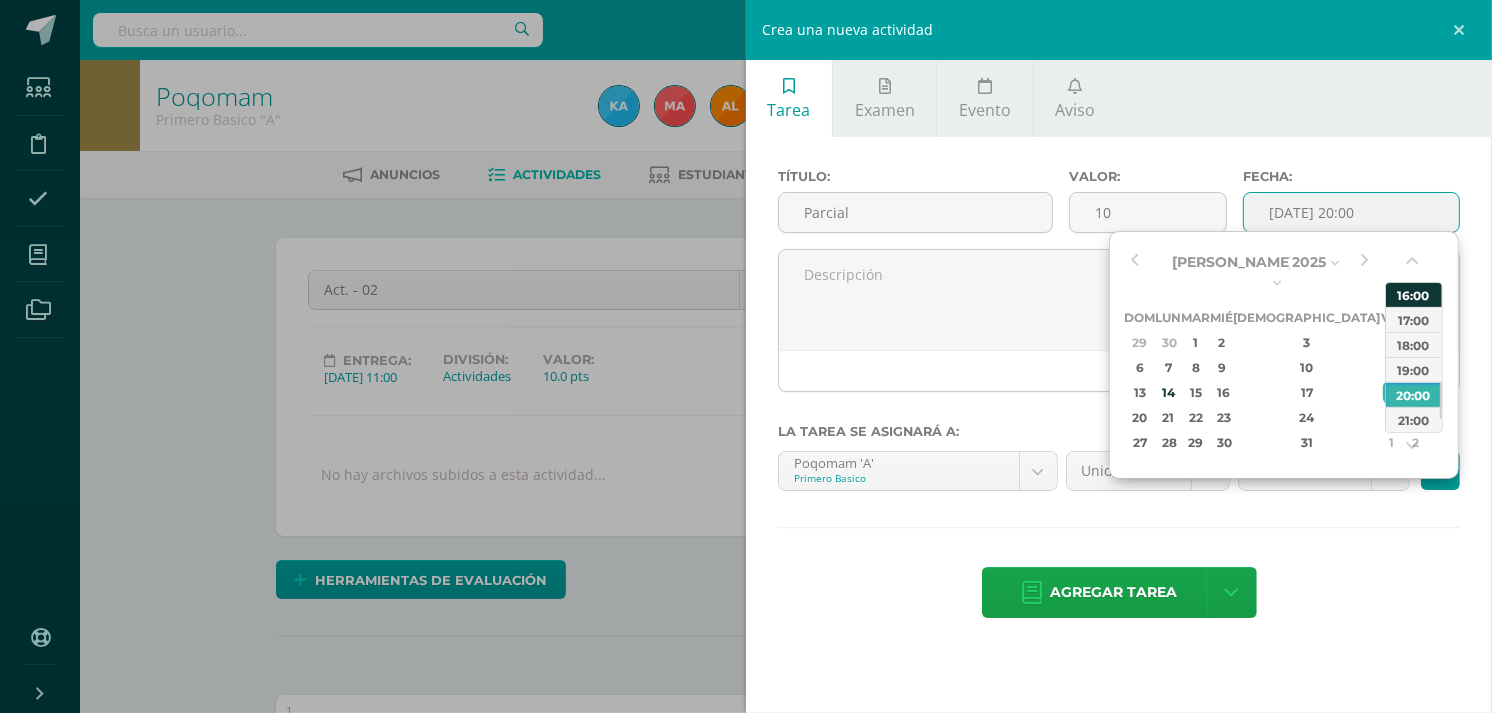 click on "16:00" at bounding box center (1414, 294) 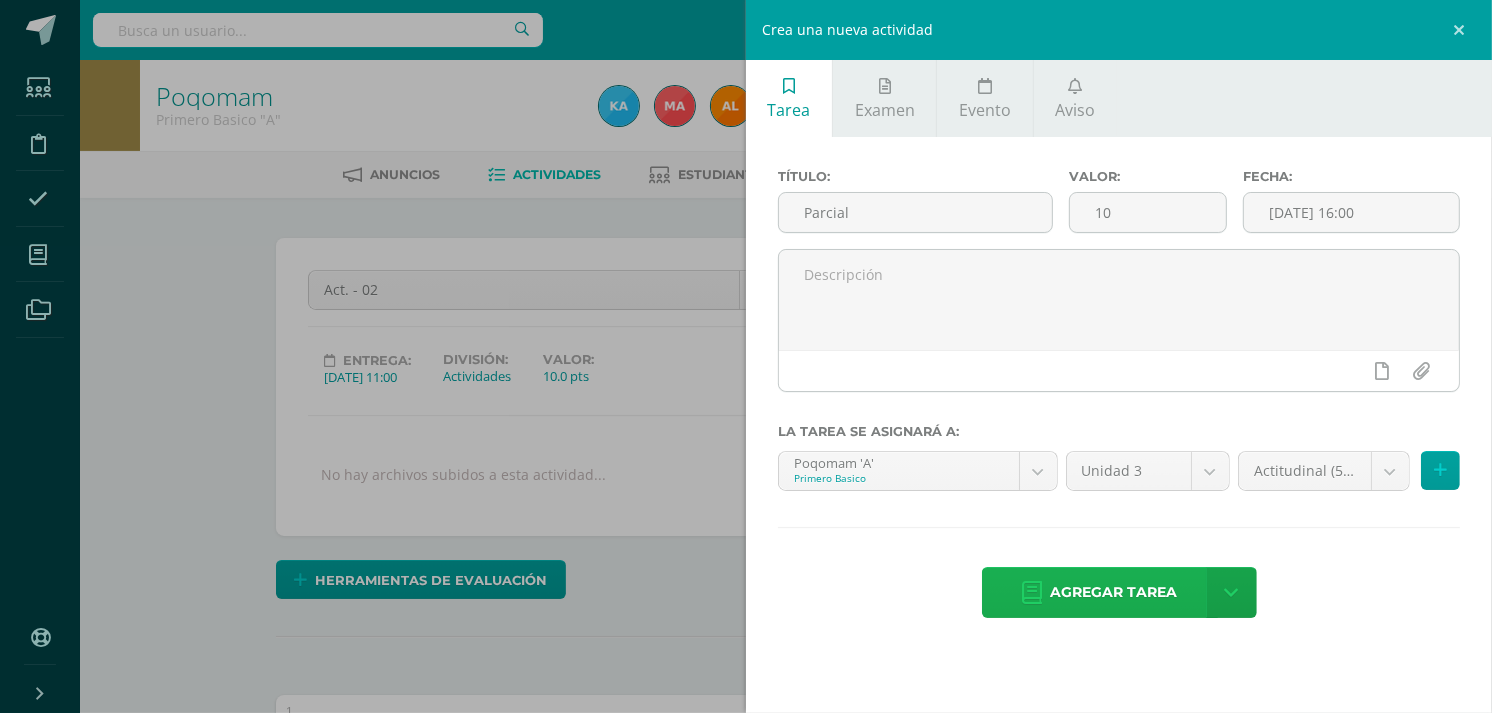 click on "Agregar tarea" at bounding box center (1114, 592) 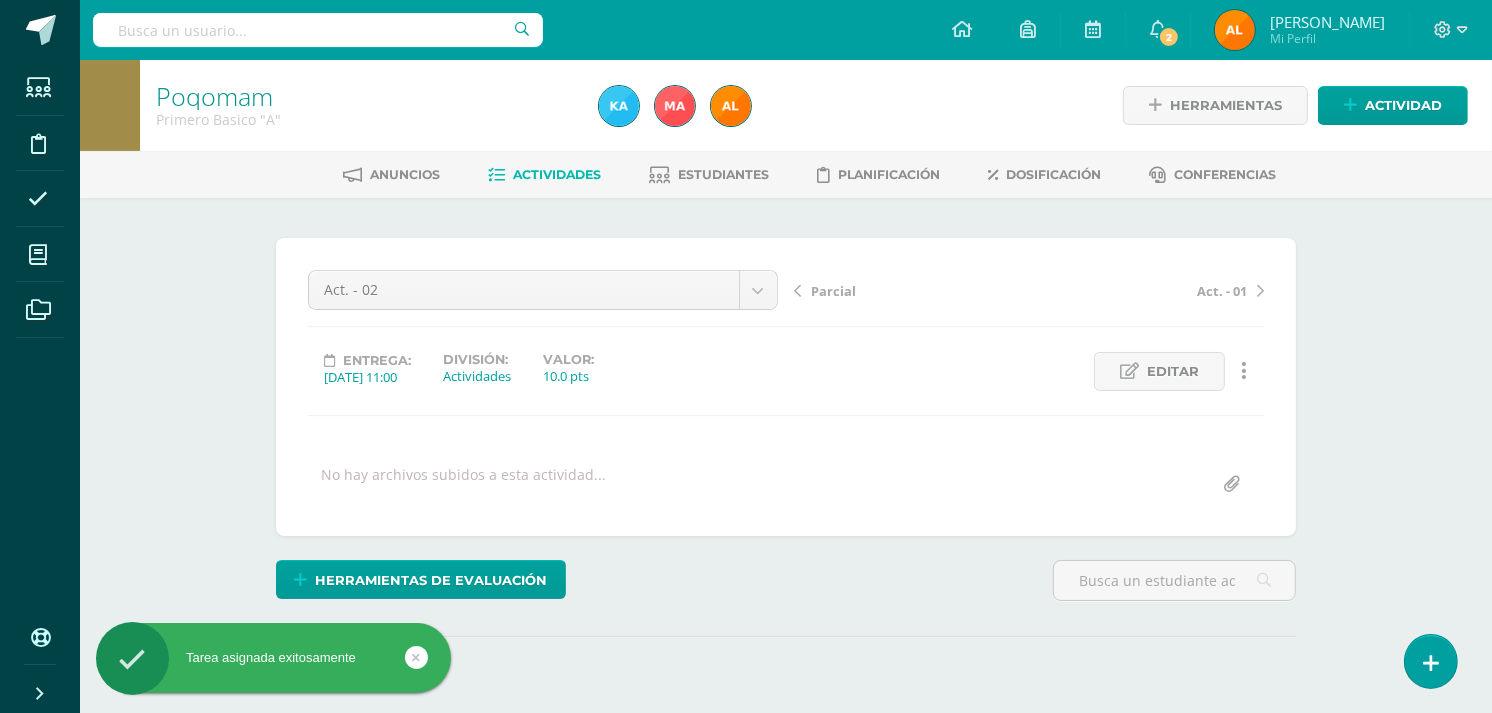 scroll, scrollTop: 0, scrollLeft: 0, axis: both 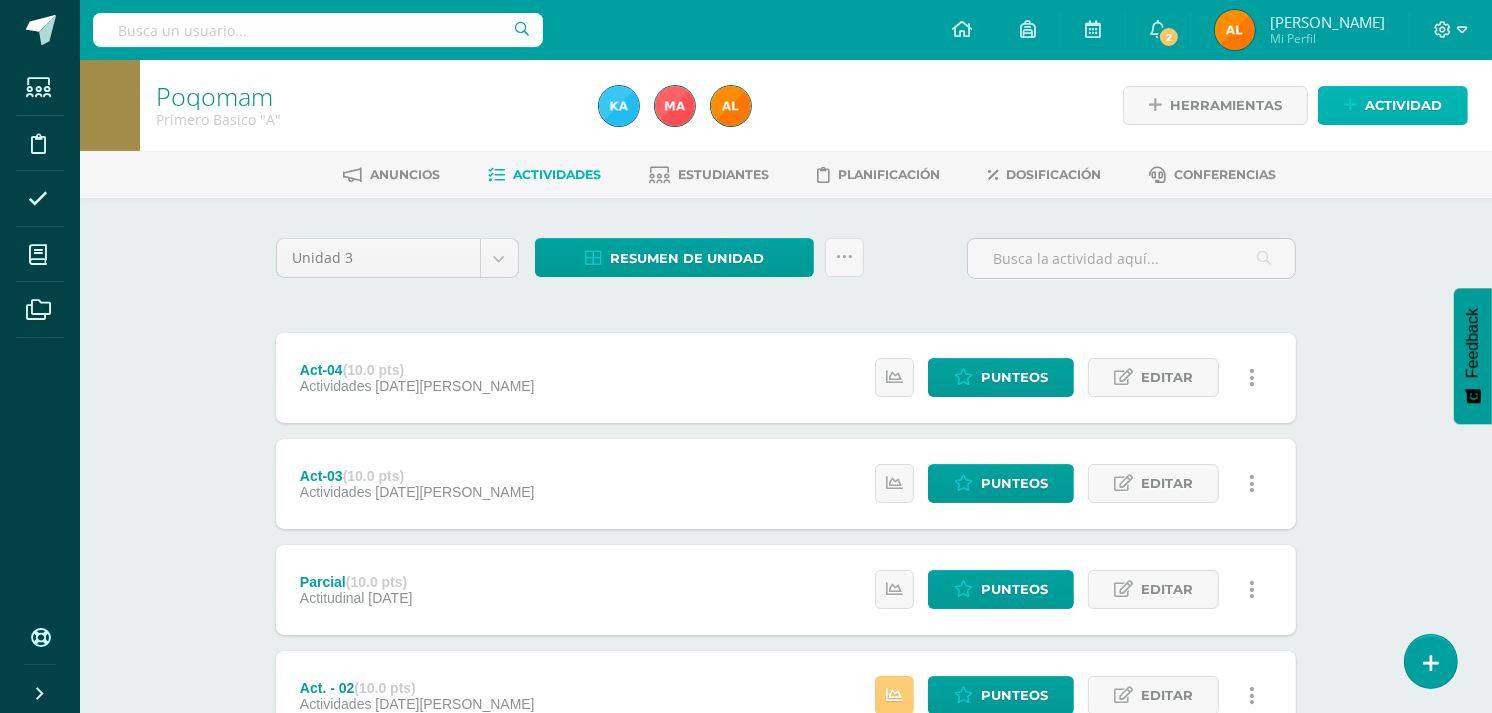 click on "Actividad" at bounding box center (1403, 105) 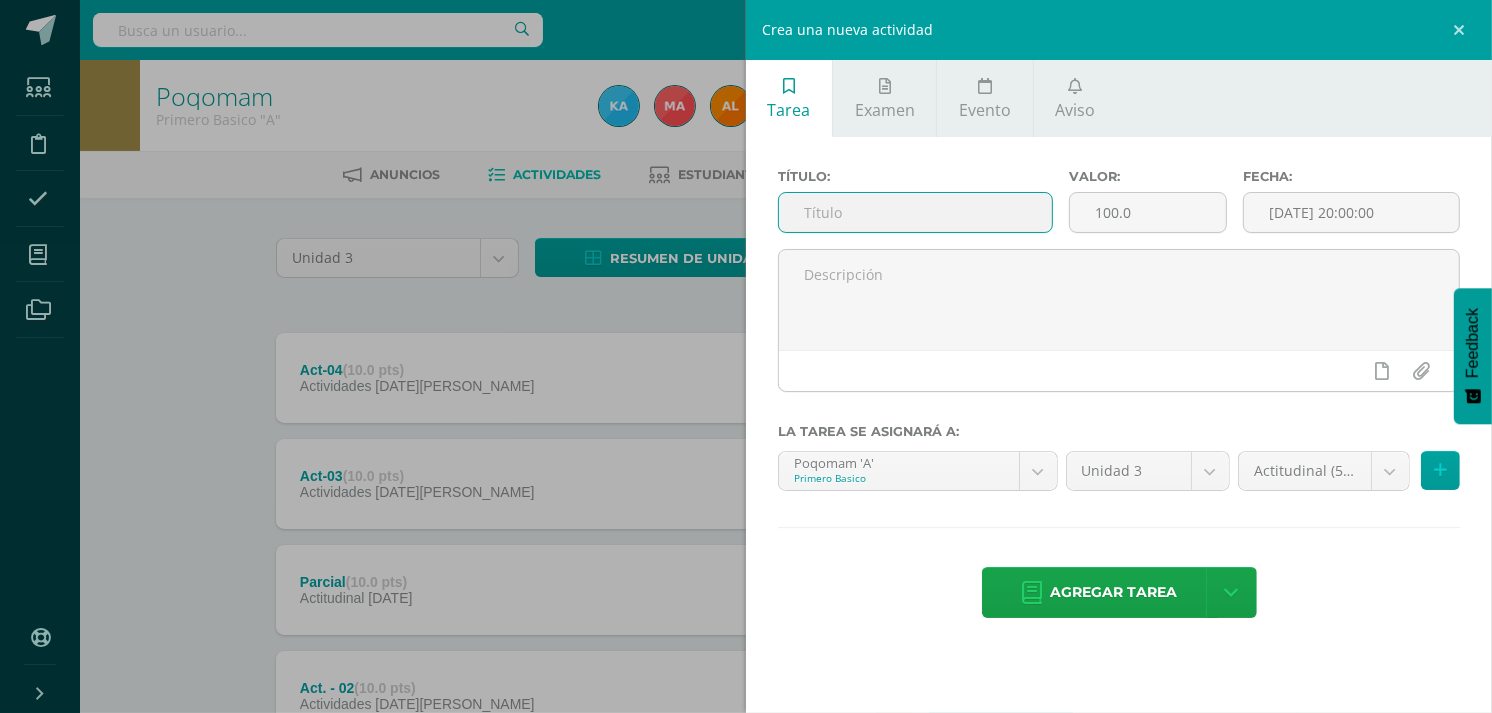 click at bounding box center [915, 212] 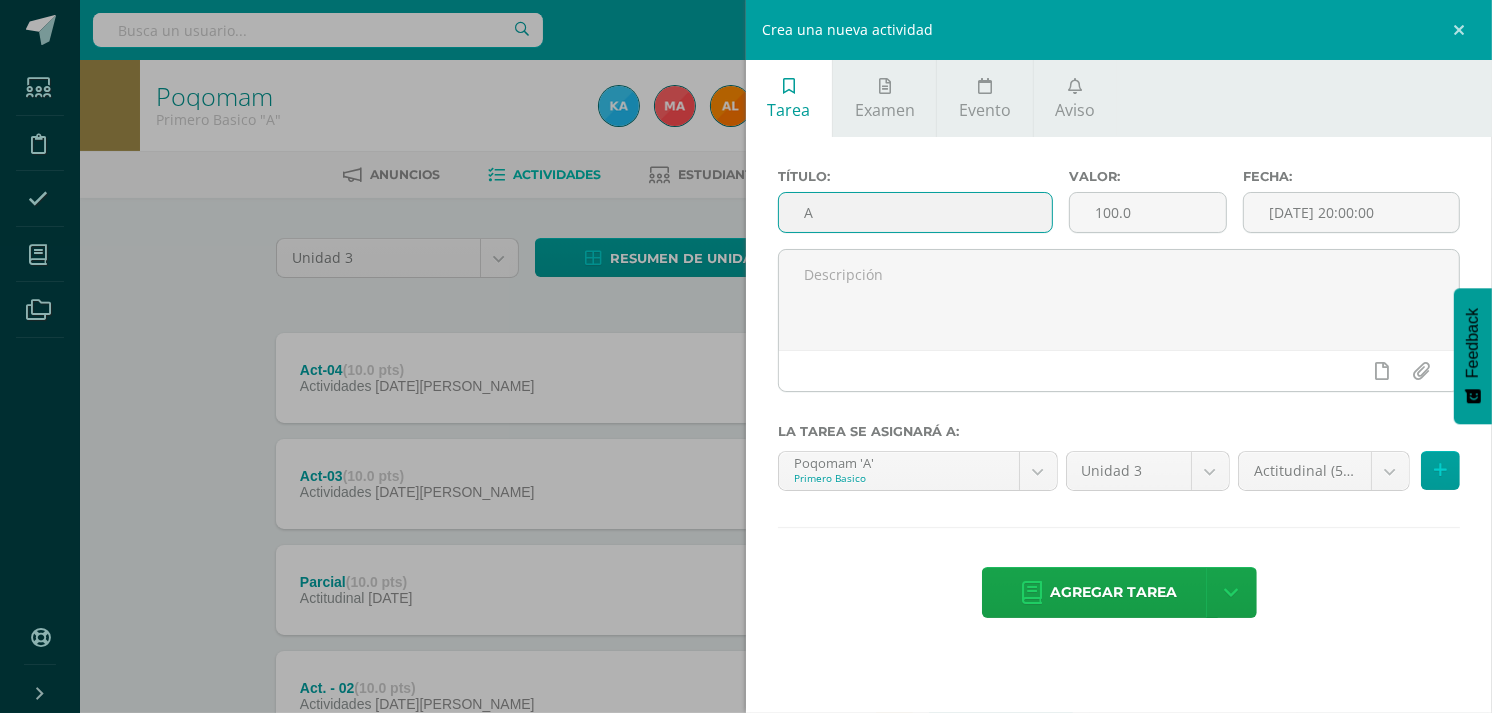 type on "A" 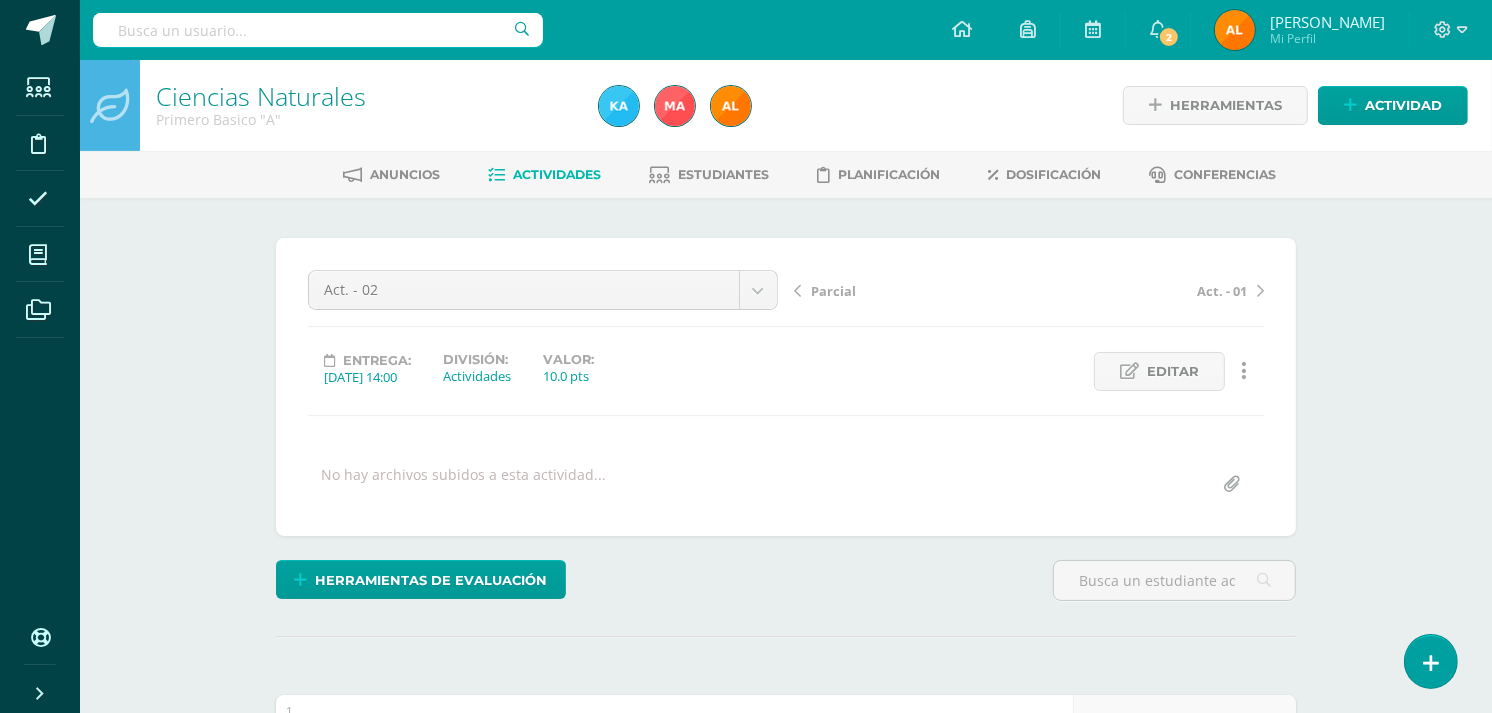 scroll, scrollTop: 1, scrollLeft: 0, axis: vertical 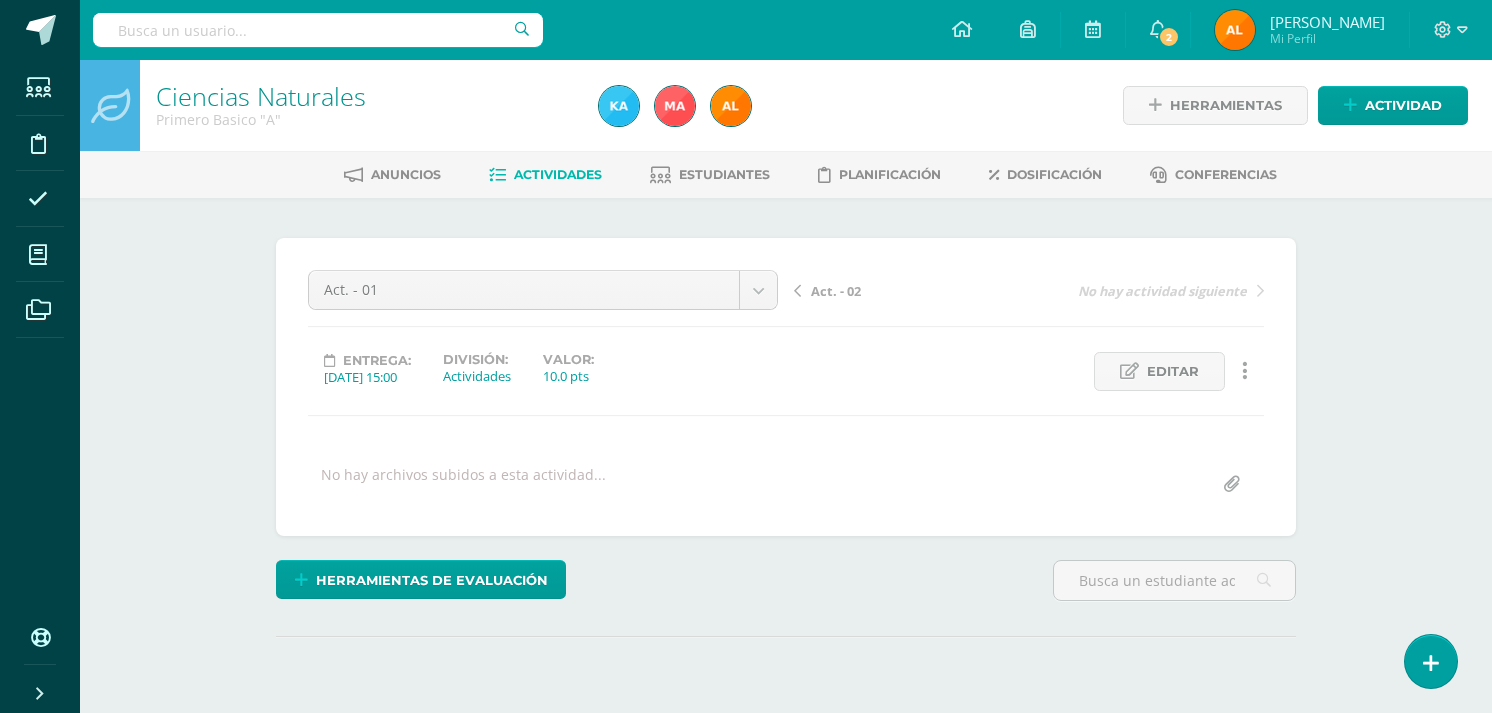 select on "/dashboard/teacher/grade-activity/120902/" 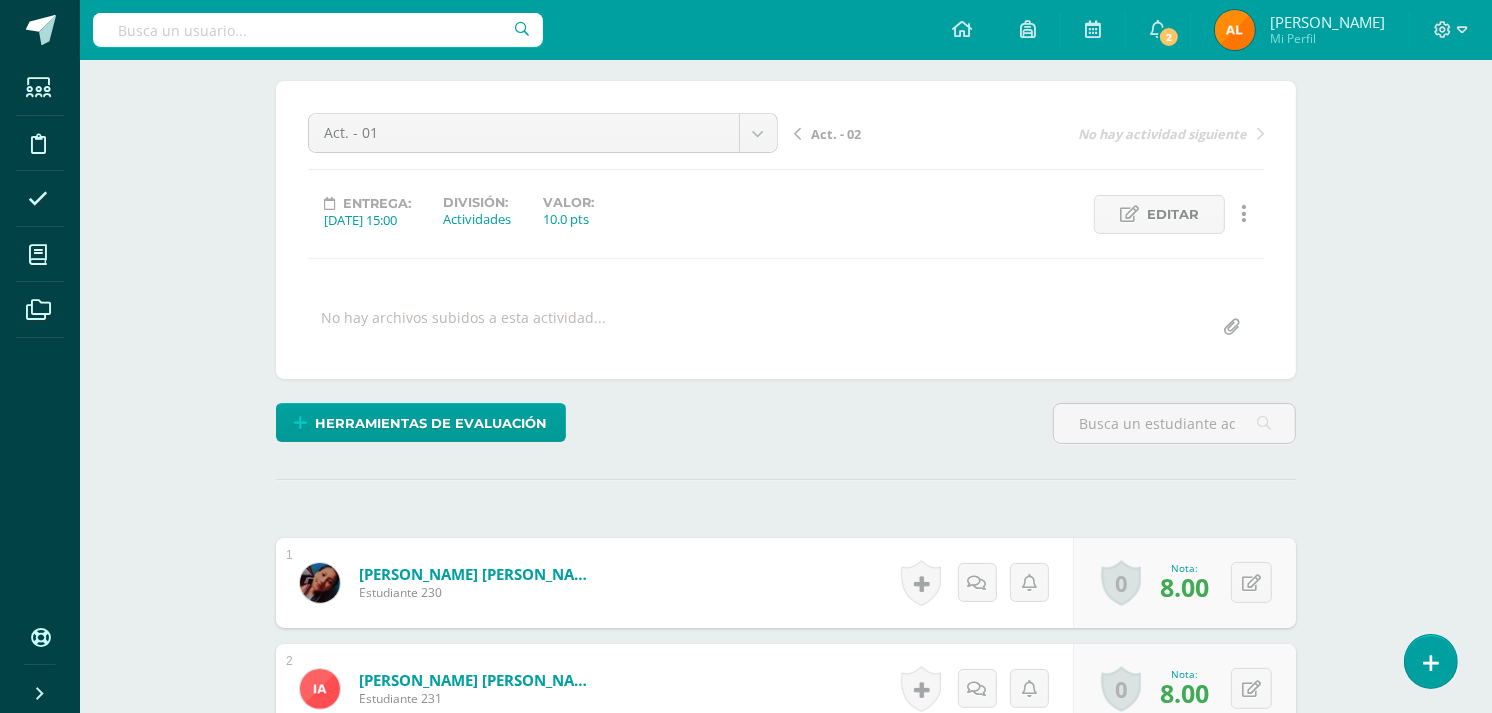 scroll, scrollTop: 158, scrollLeft: 0, axis: vertical 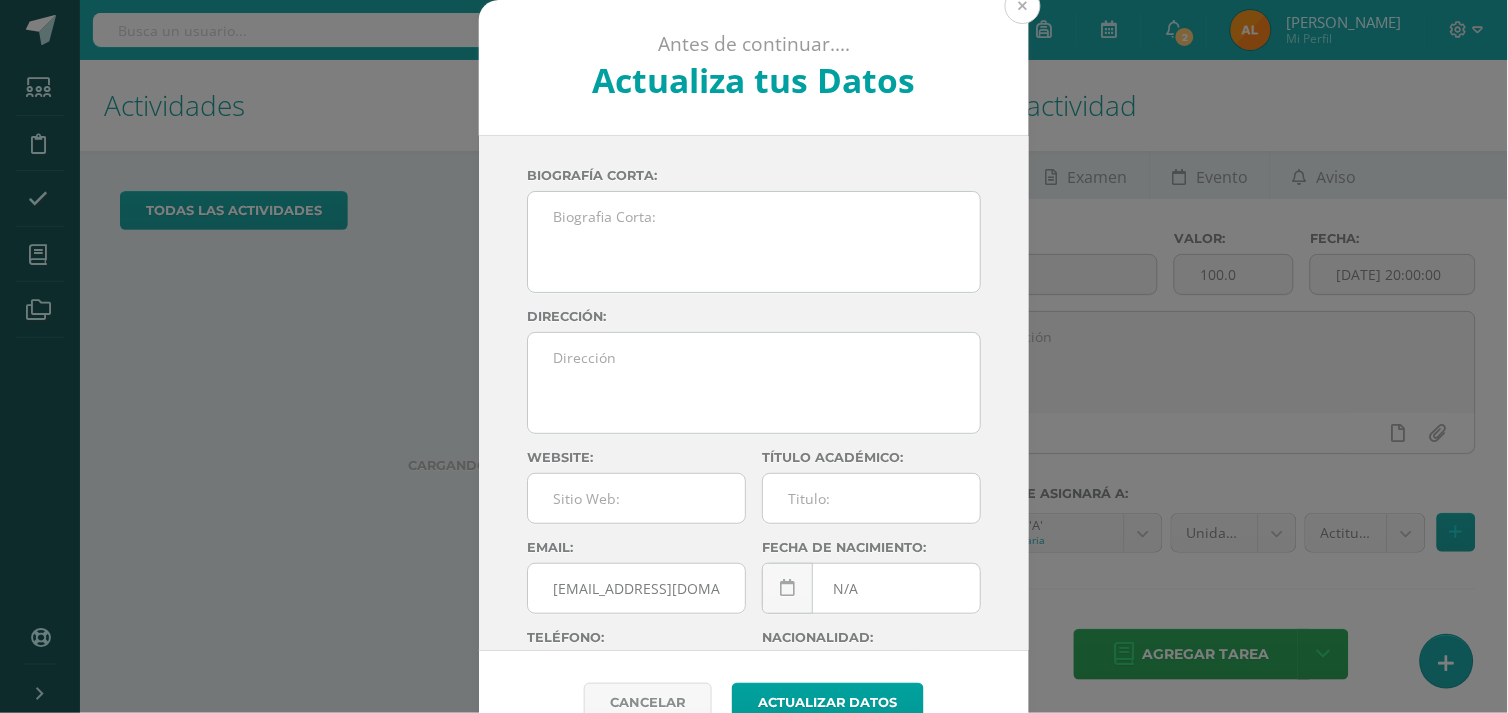 click at bounding box center [1023, 6] 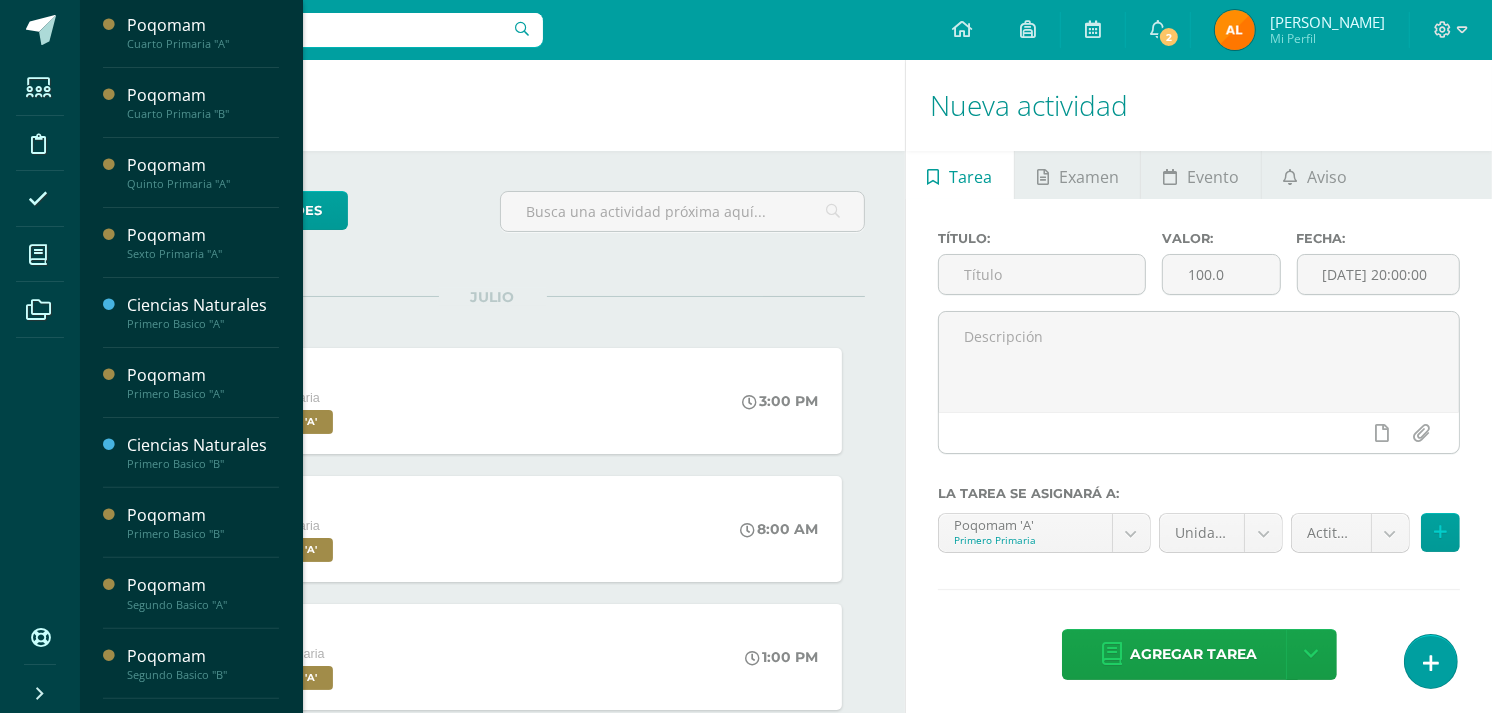 scroll, scrollTop: 355, scrollLeft: 0, axis: vertical 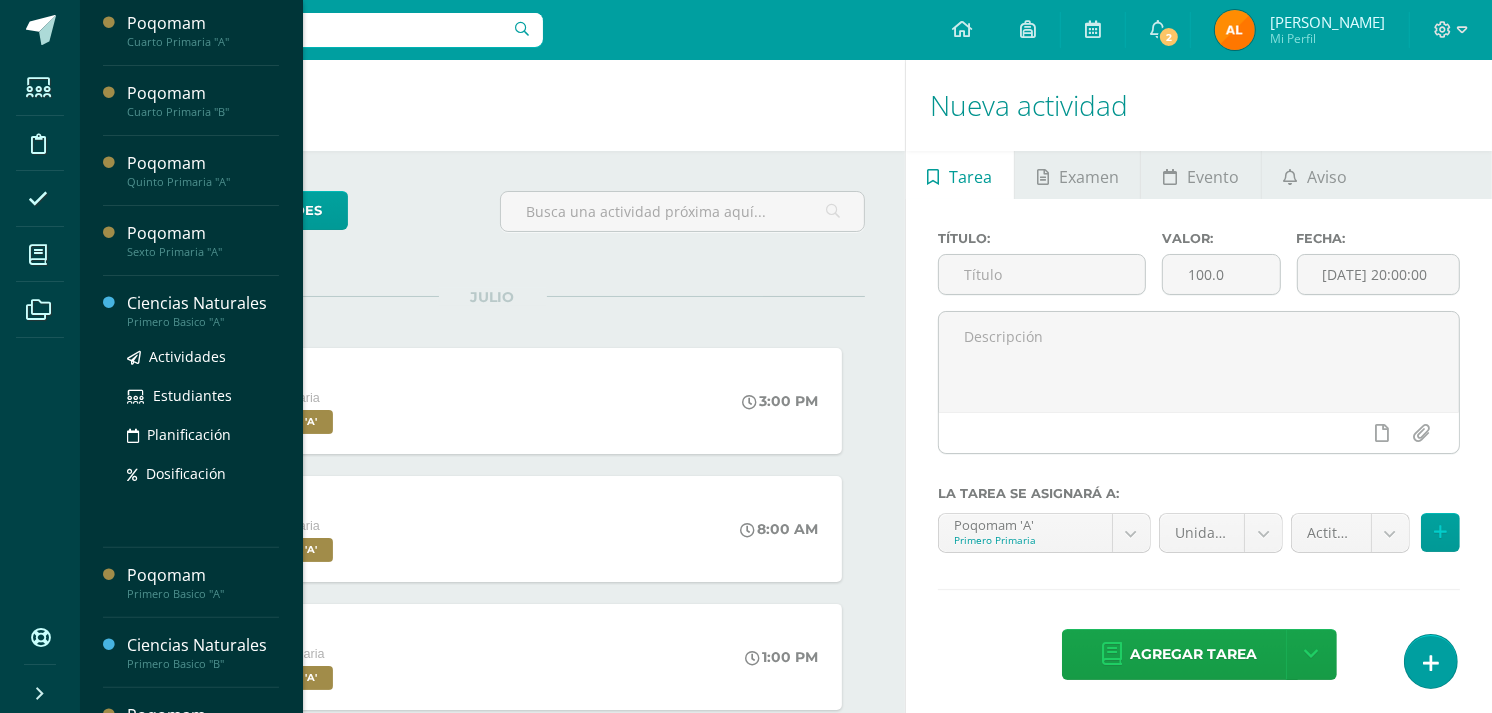 click on "Primero
Basico
"A"" at bounding box center [203, 322] 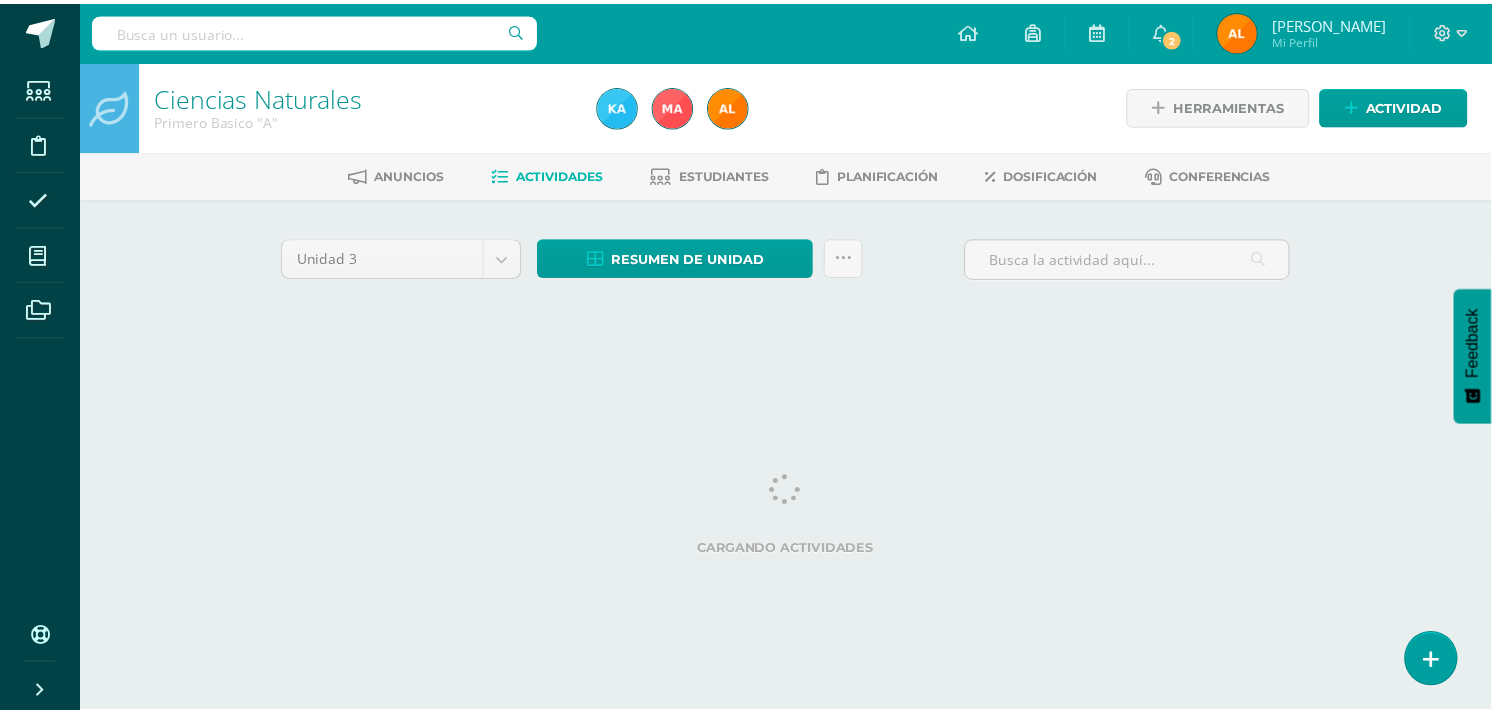 scroll, scrollTop: 0, scrollLeft: 0, axis: both 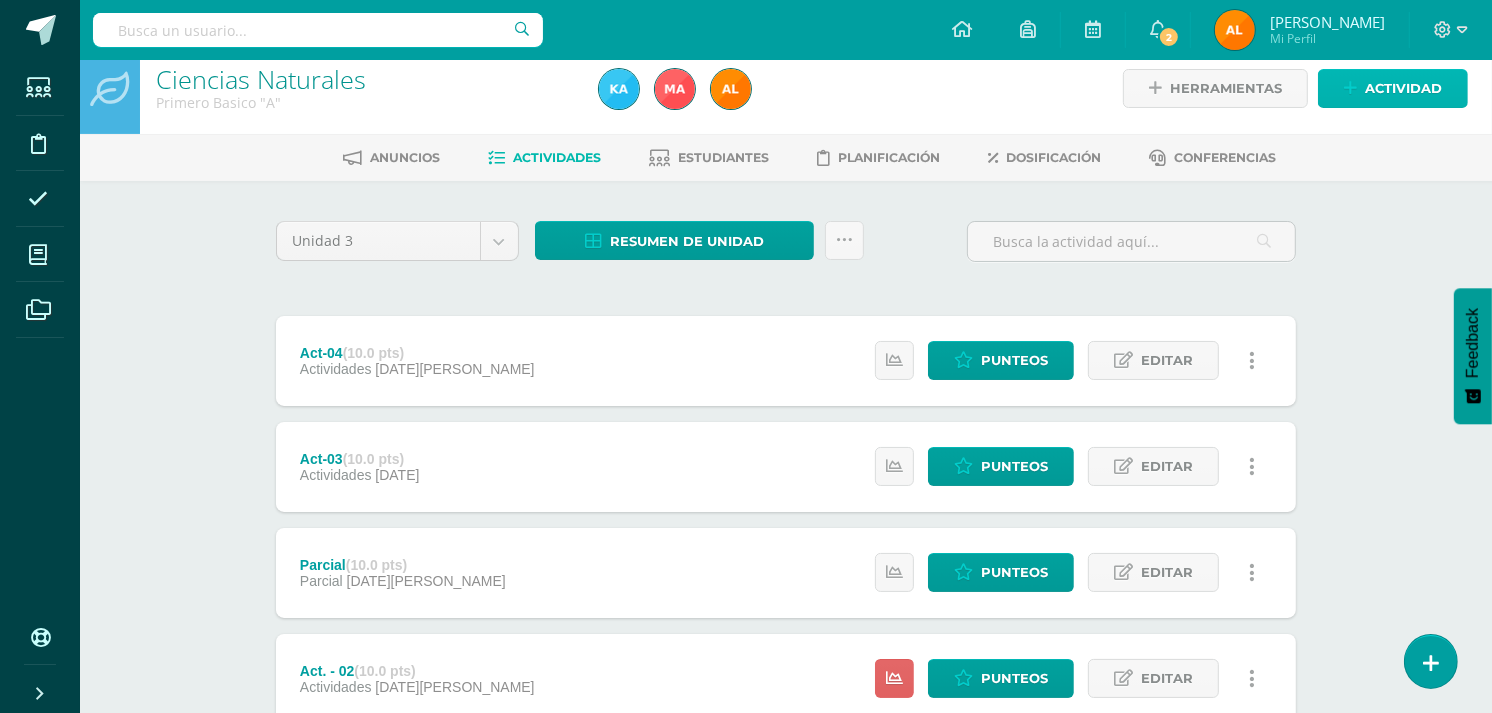 click on "Actividad" at bounding box center (1403, 88) 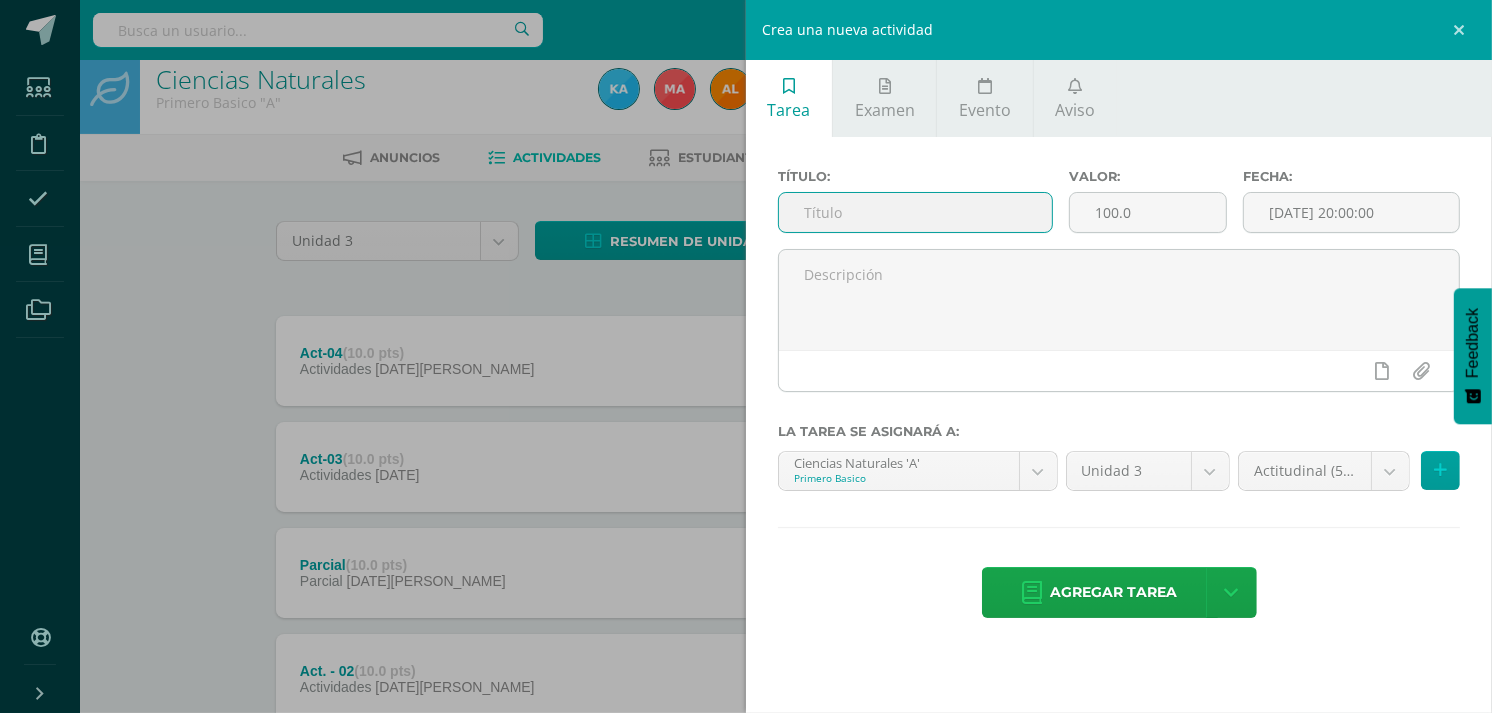 click at bounding box center (915, 212) 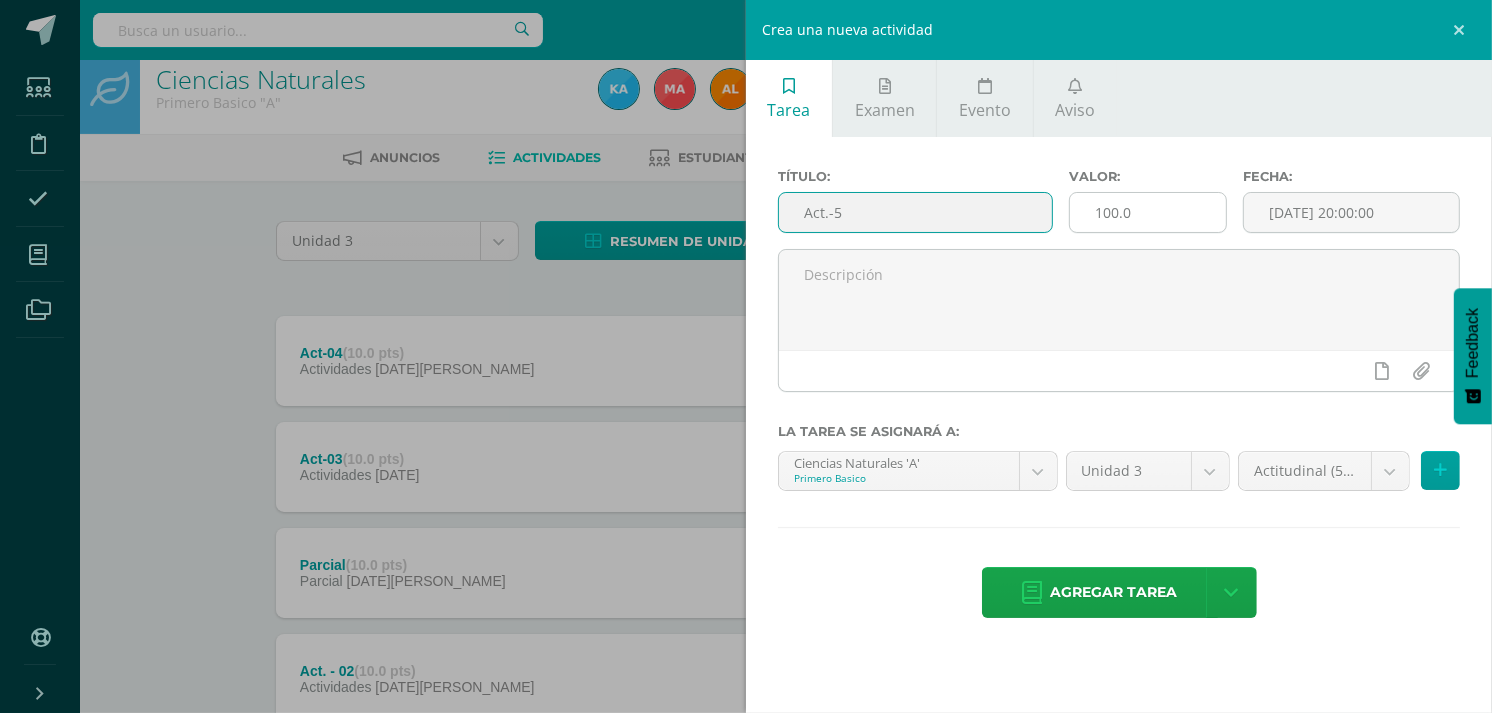 type on "Act.-5" 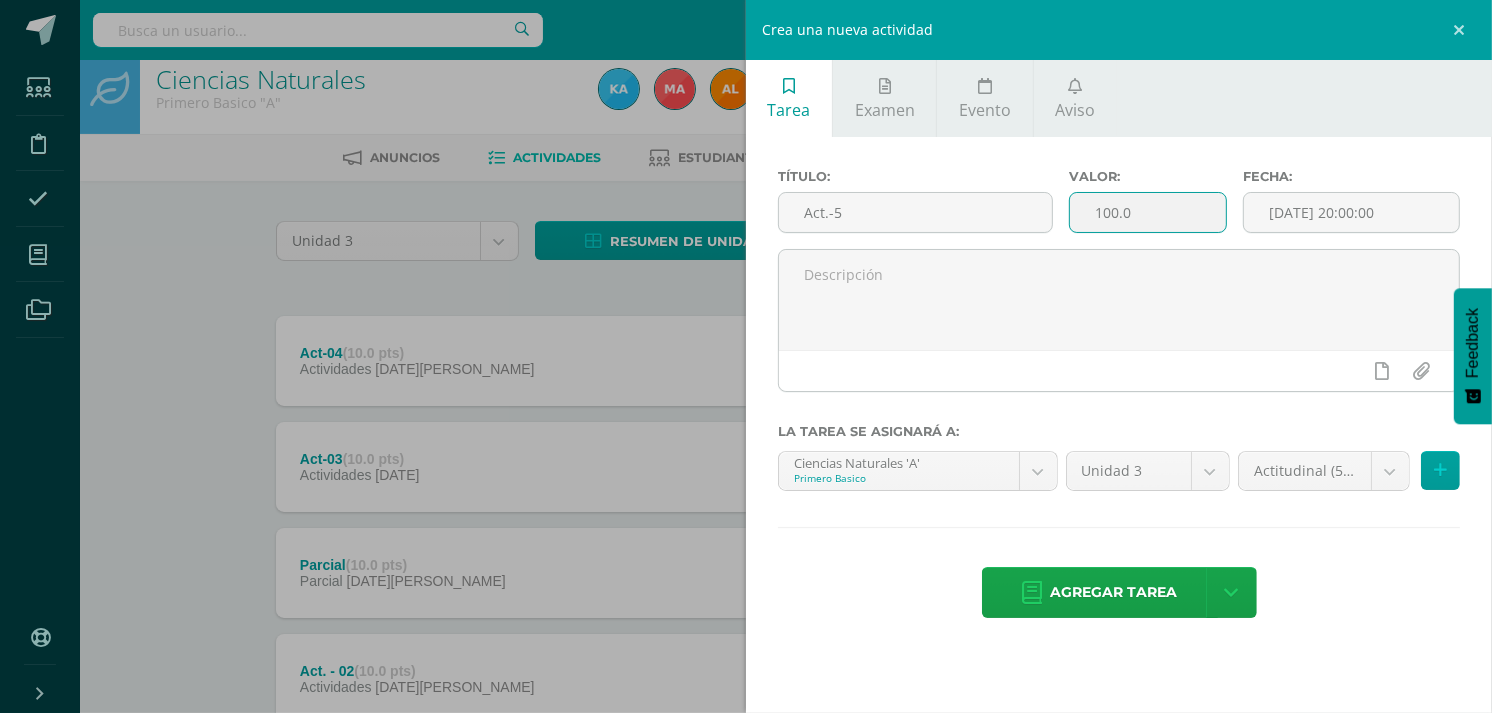 click on "100.0" at bounding box center [1148, 212] 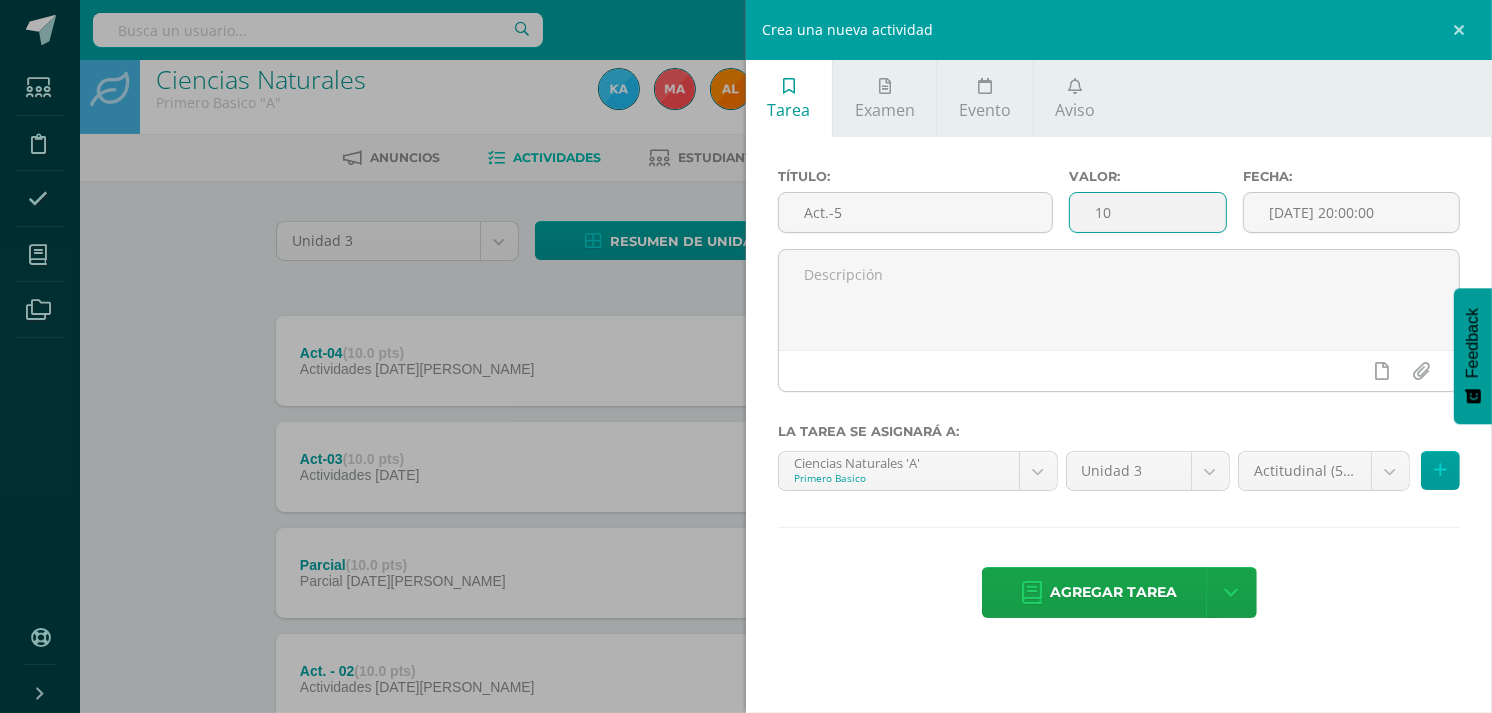type on "1" 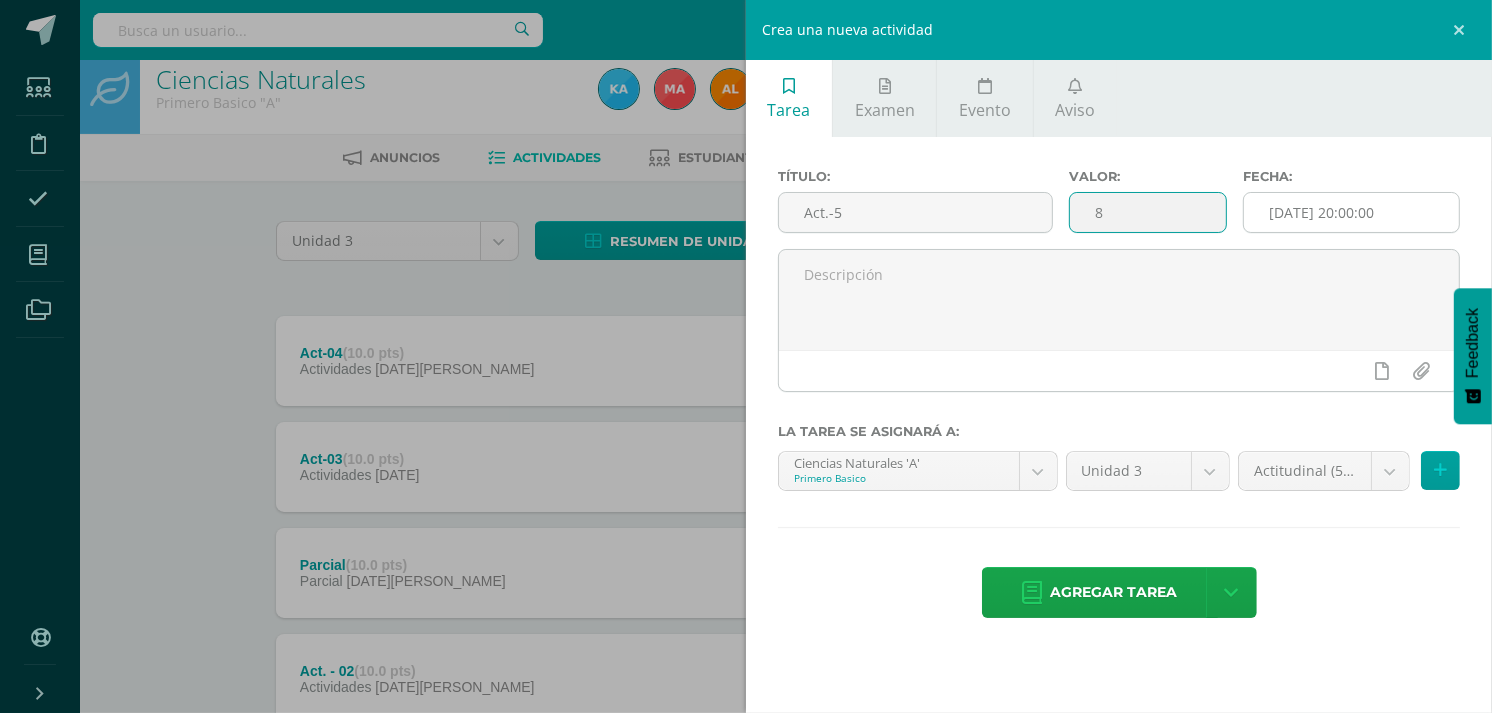 type on "8" 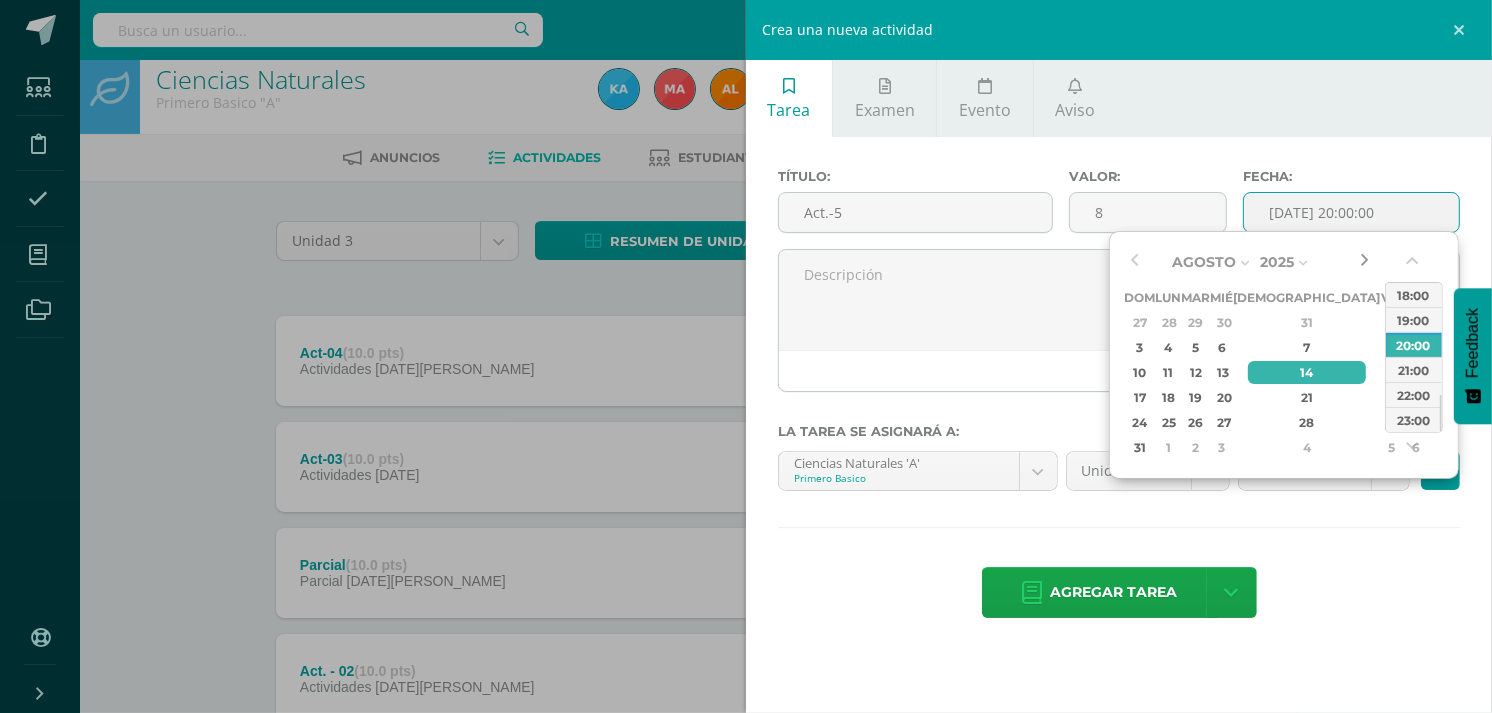 click at bounding box center [1365, 262] 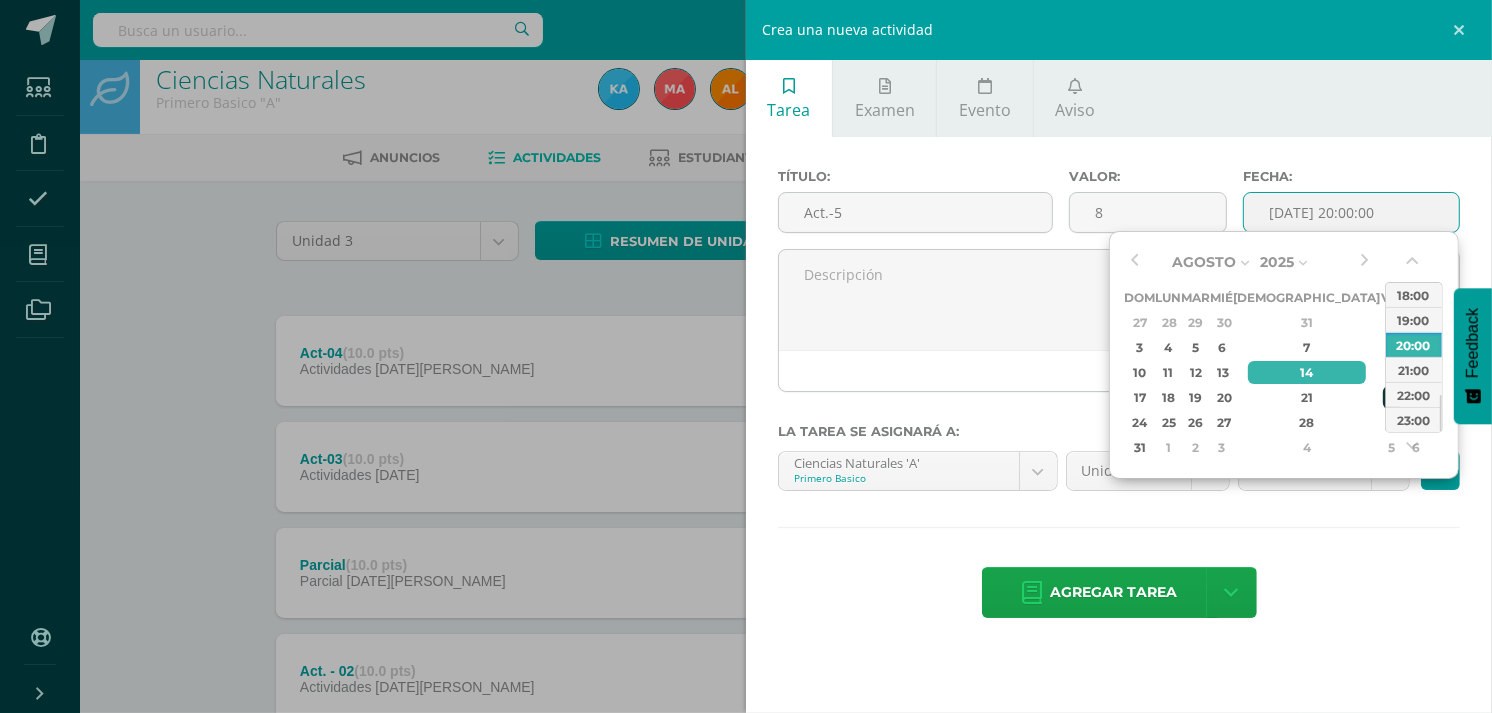 click on "22" at bounding box center (1392, 397) 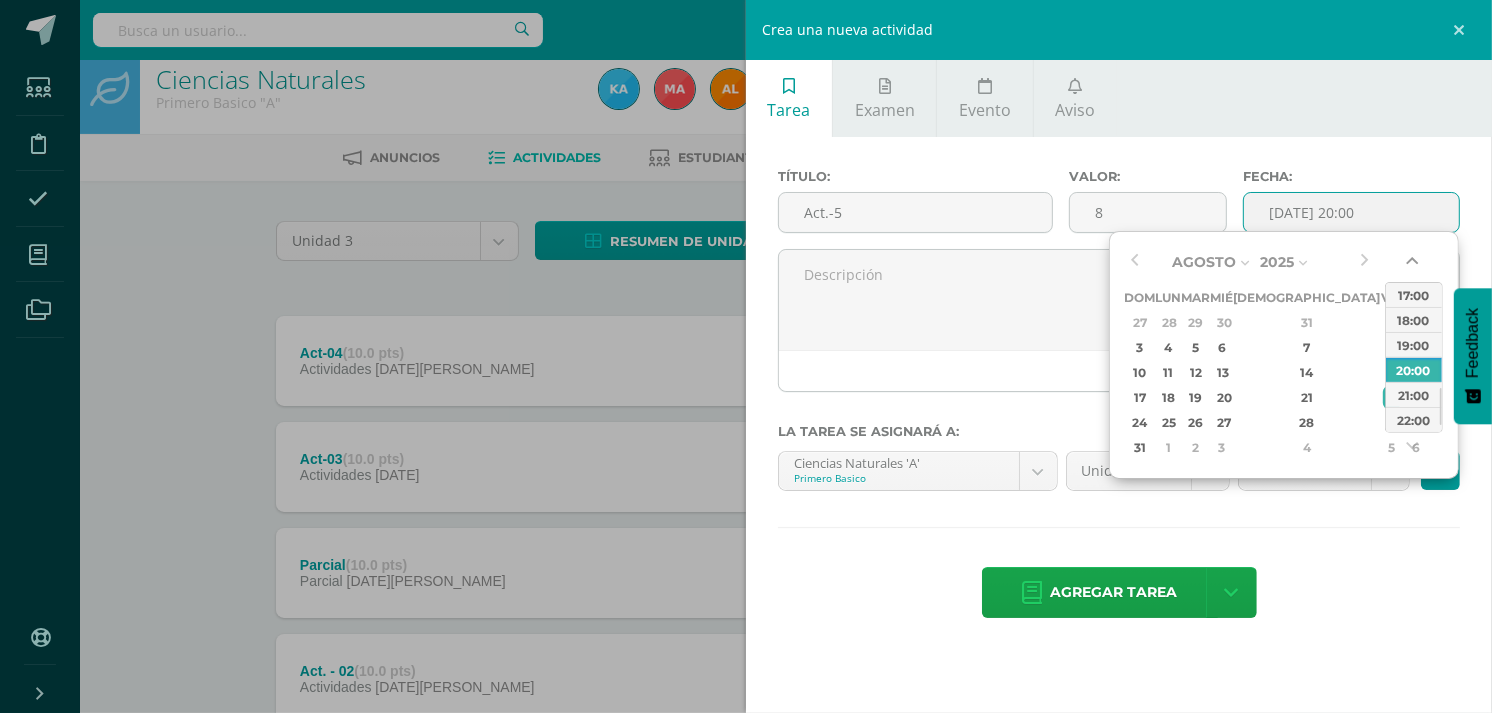 click at bounding box center [1414, 265] 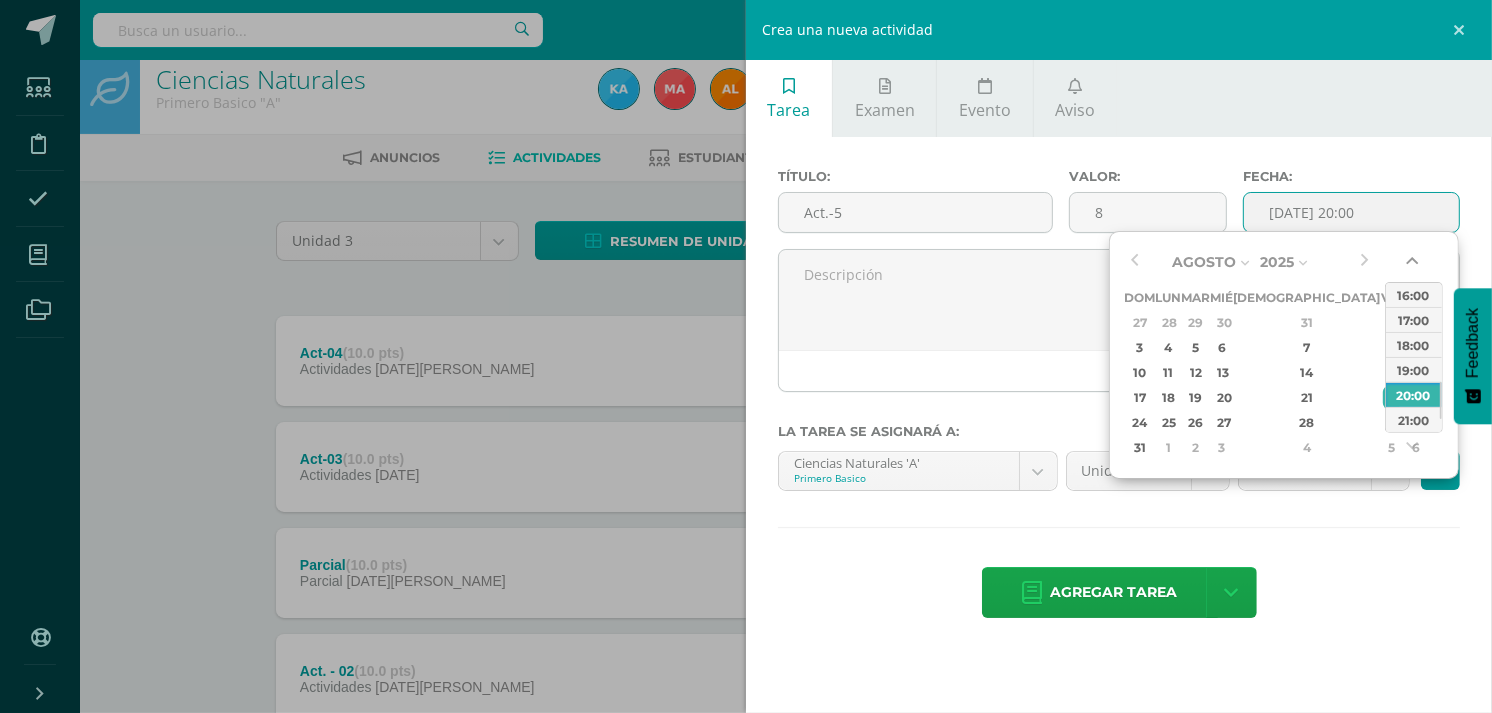click at bounding box center (1414, 265) 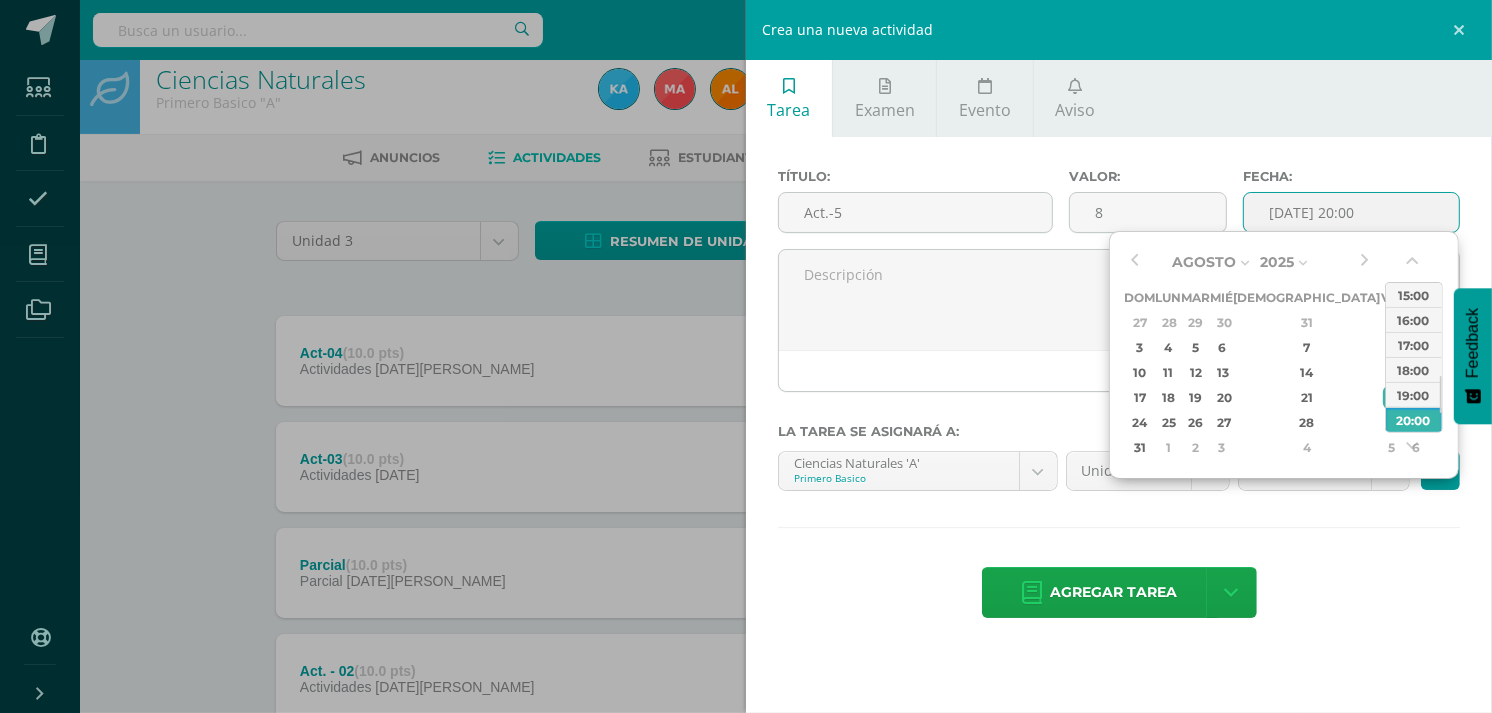 drag, startPoint x: 1410, startPoint y: 263, endPoint x: 1406, endPoint y: 285, distance: 22.36068 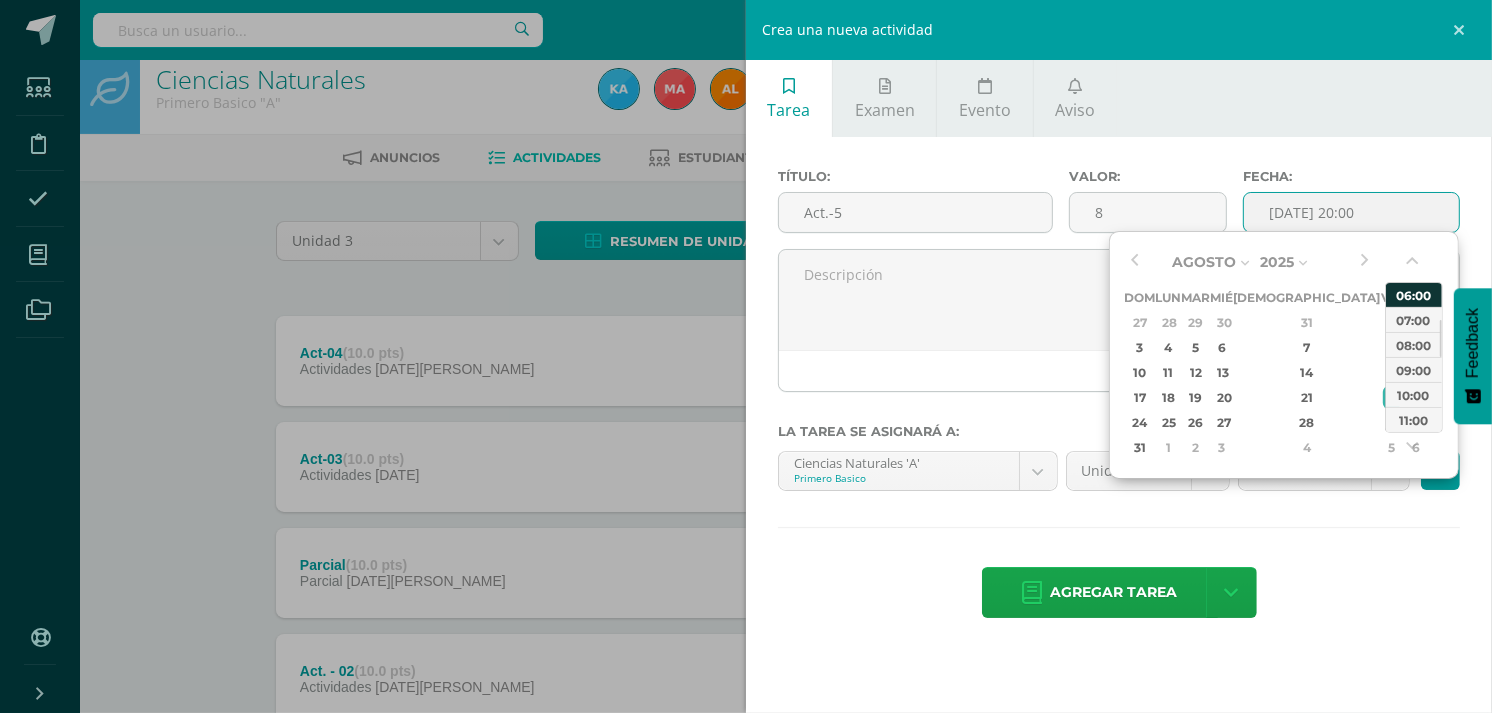 click on "06:00" at bounding box center (1414, 294) 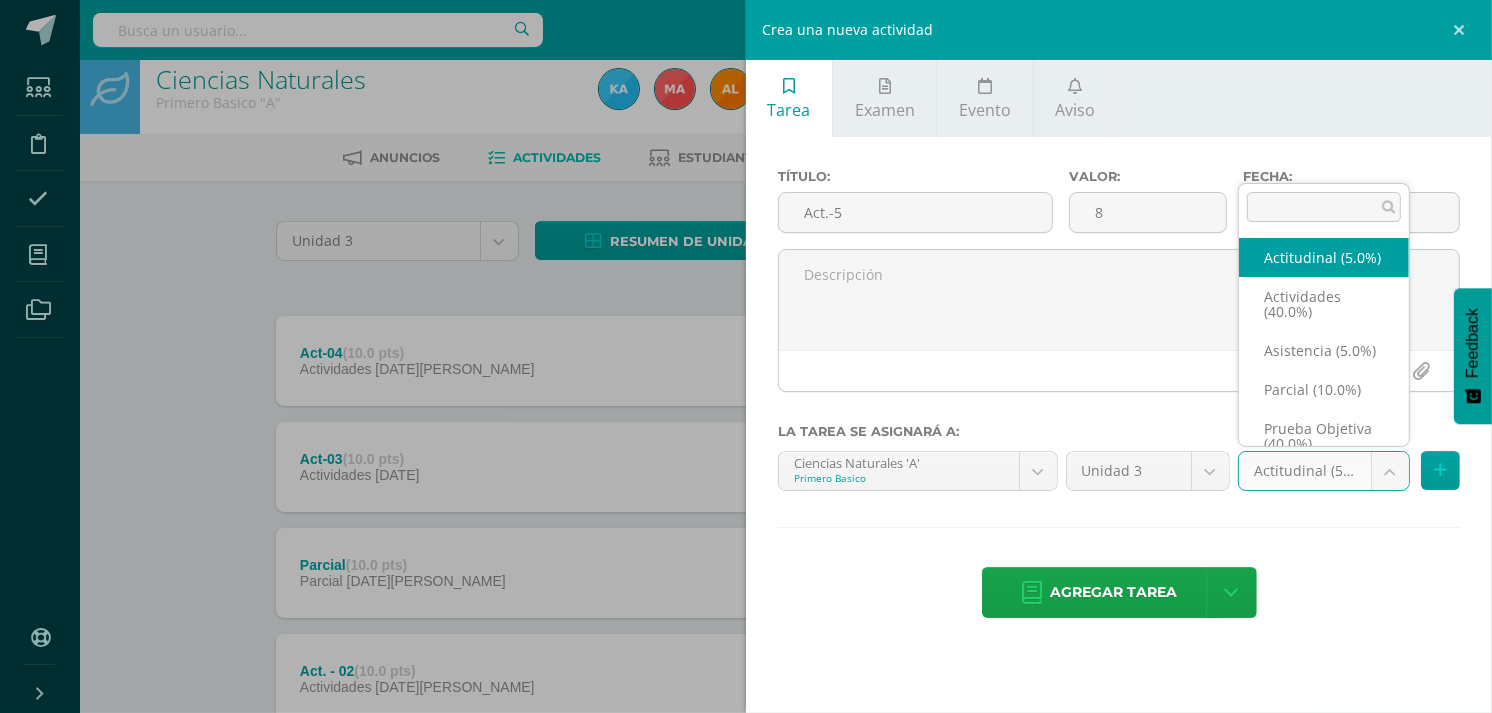click on "Estudiantes Disciplina Asistencia Mis cursos Archivos Soporte
Ayuda
Reportar un problema
Centro de ayuda
Últimas actualizaciones
Cerrar panel
Poqomam
Primero
Primaria
"A"
Actividades Estudiantes Planificación Dosificación
Poqomam
Primero
Primaria
"B"
Actividades Estudiantes Planificación Dosificación
Poqomam
Segundo
Primaria
"A"
Actividades Estudiantes Planificación Dosificación Actividades Estudiantes 2 2" at bounding box center (746, 473) 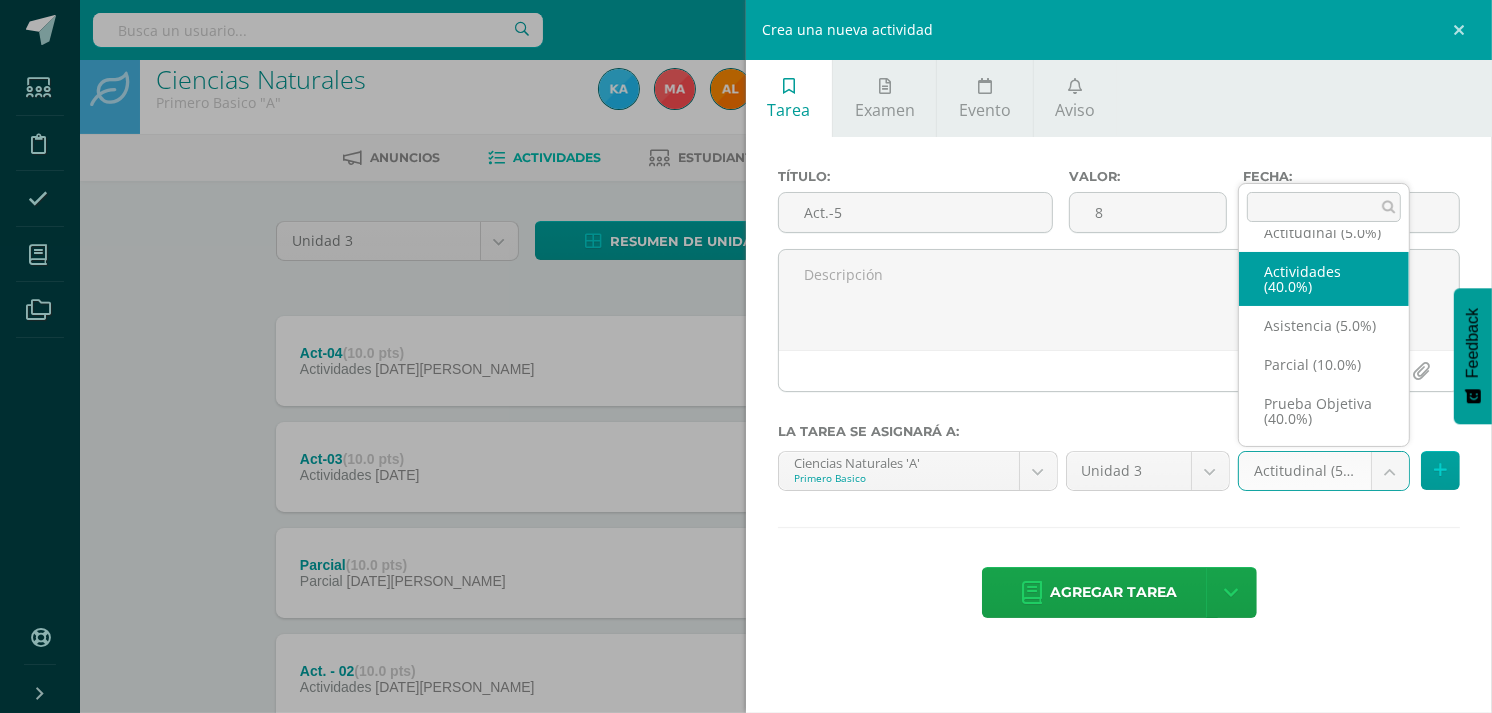 select on "119308" 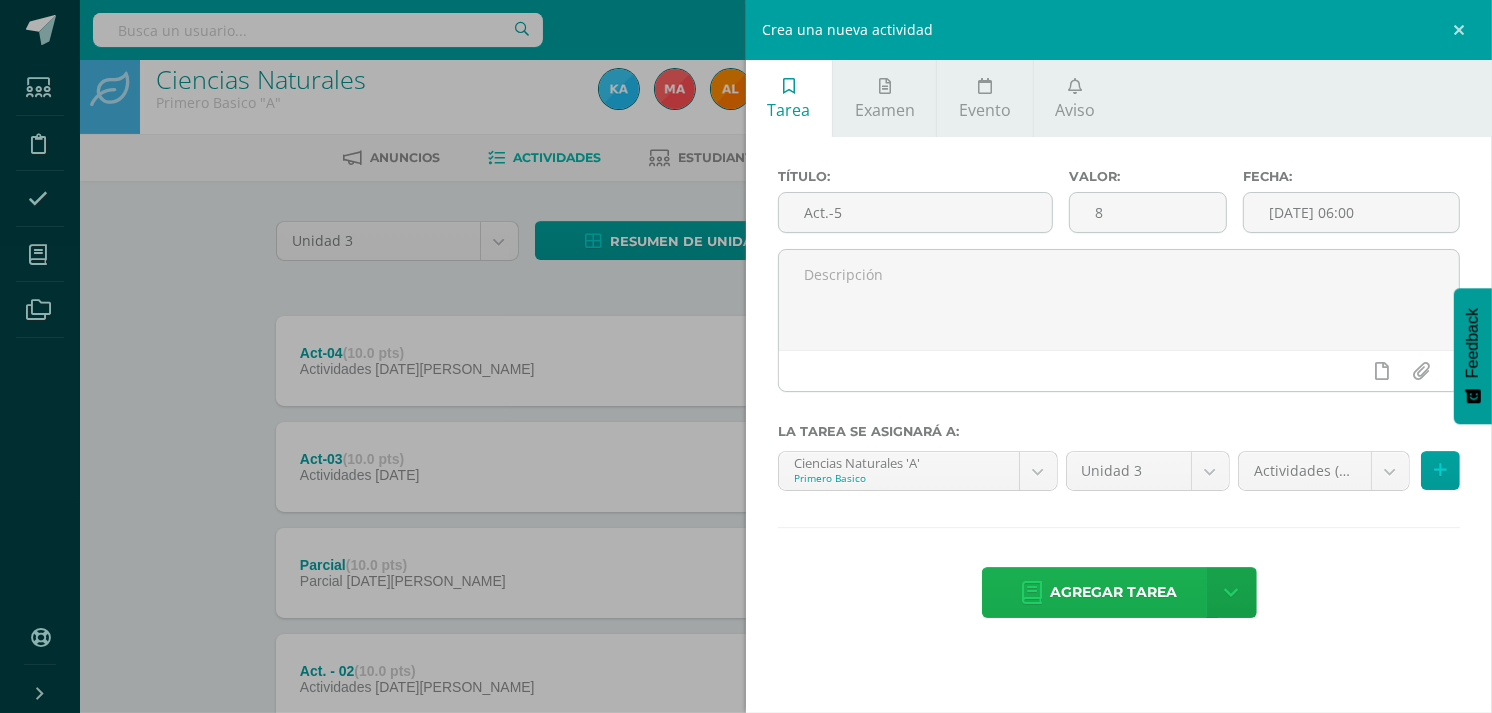 click on "Agregar tarea" at bounding box center [1114, 592] 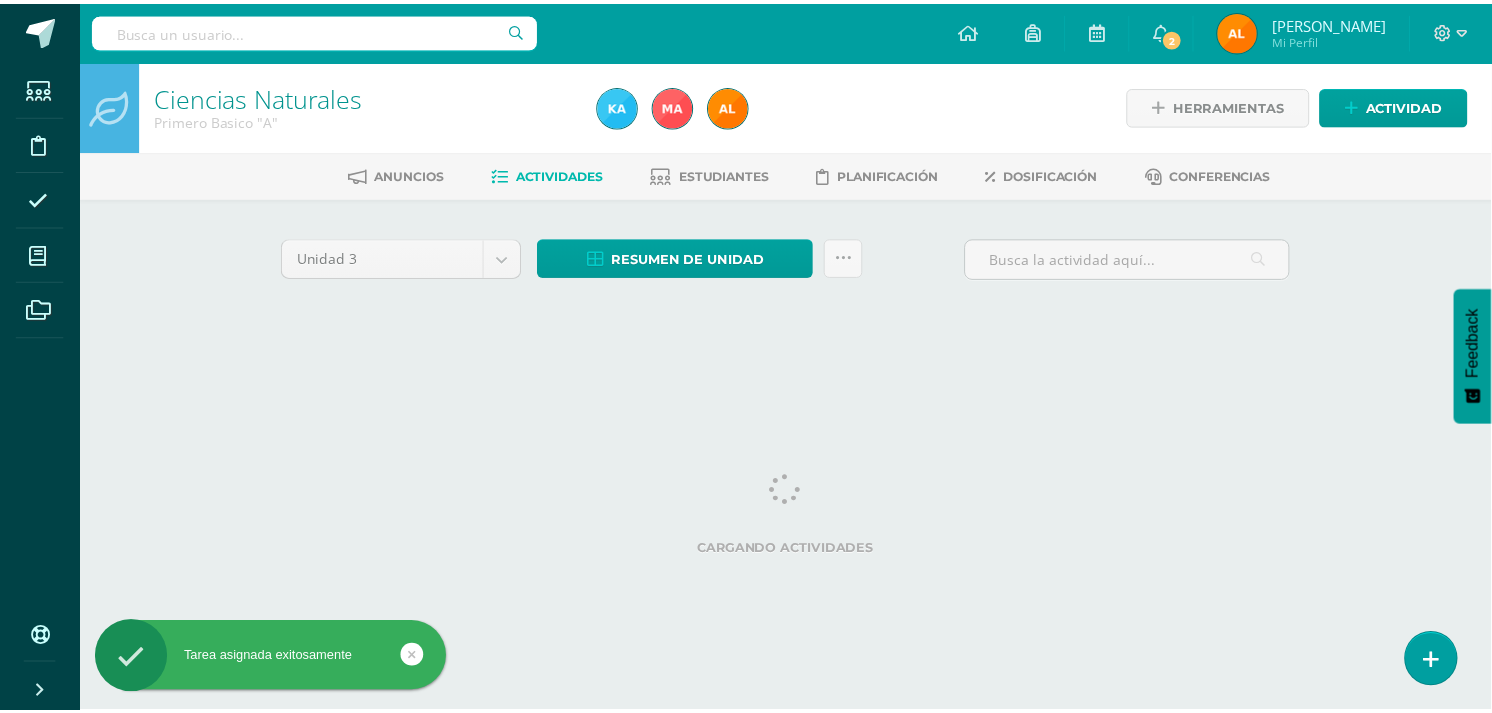 scroll, scrollTop: 0, scrollLeft: 0, axis: both 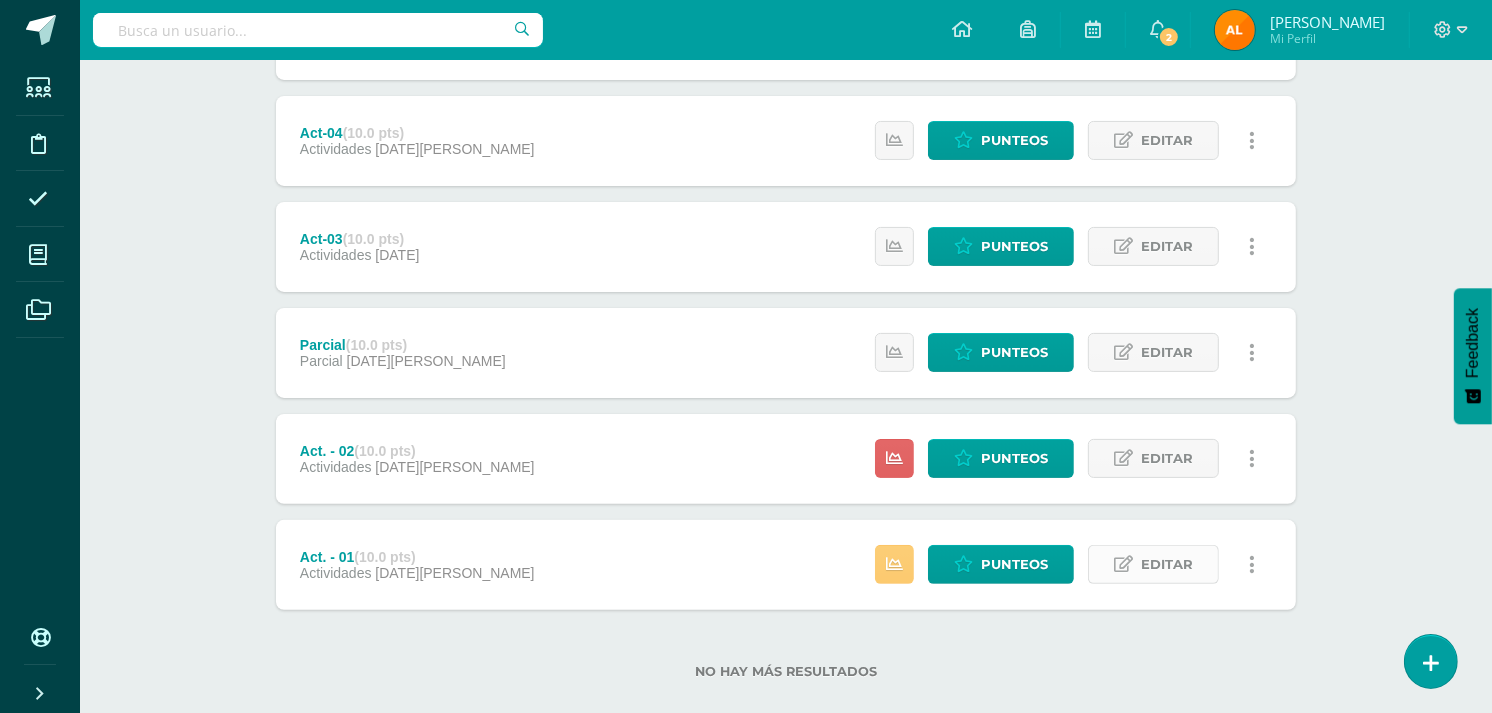 click on "Editar" at bounding box center (1167, 564) 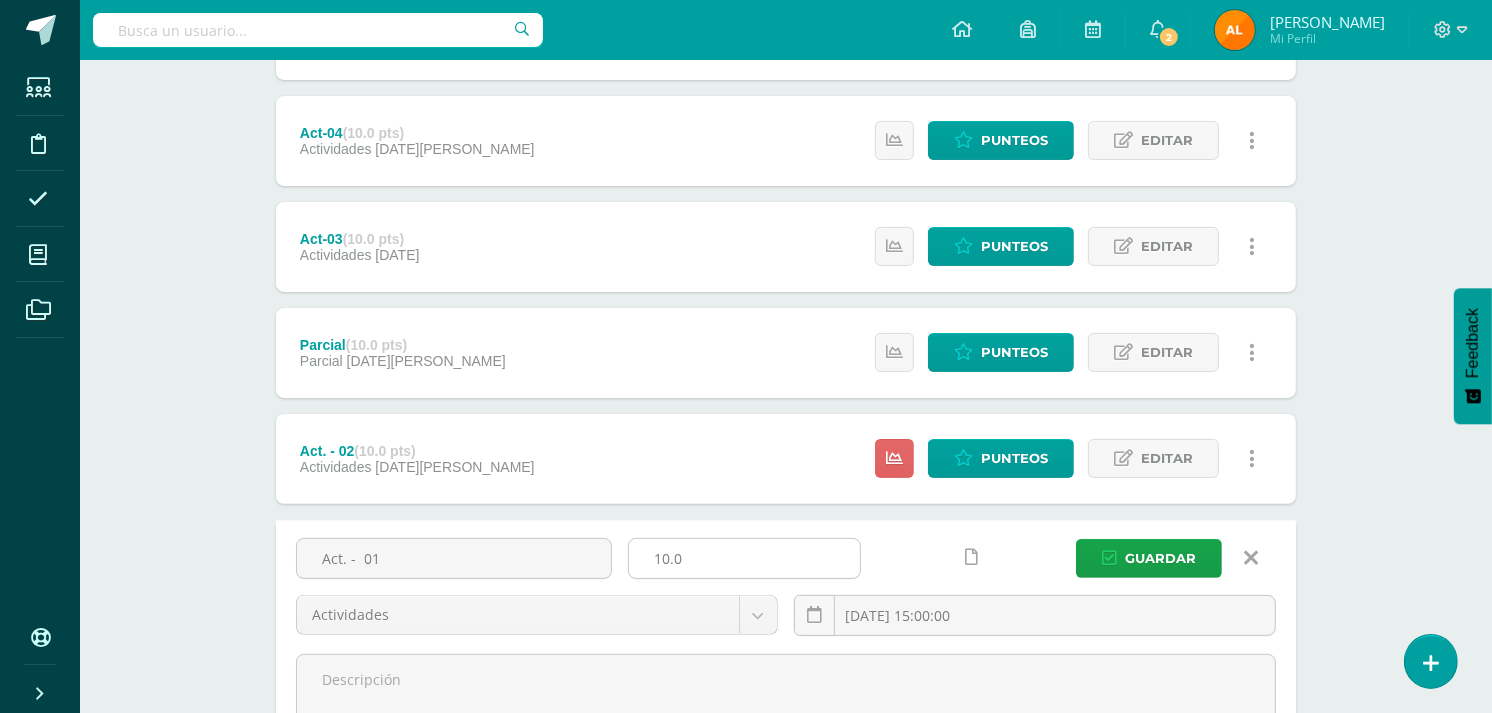 click on "10.0" at bounding box center (744, 558) 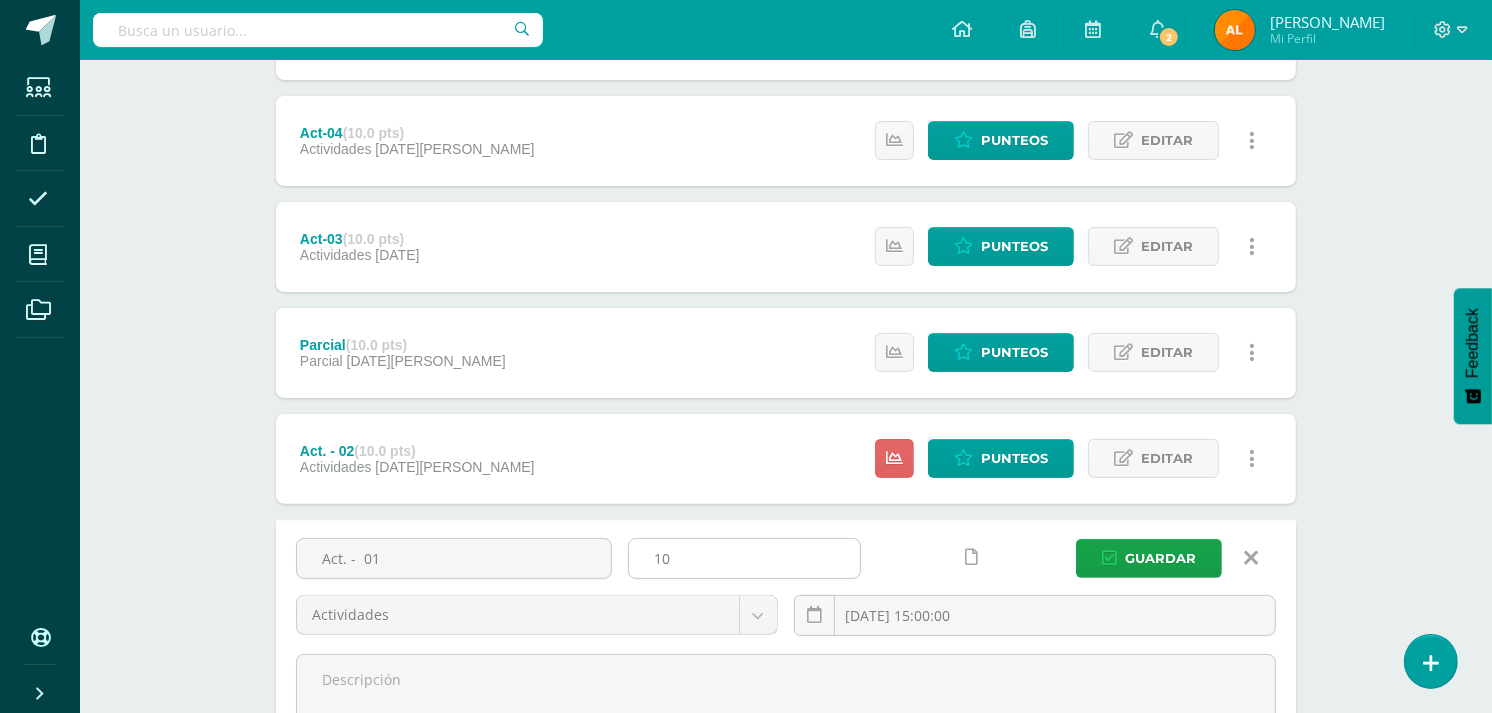 type on "1" 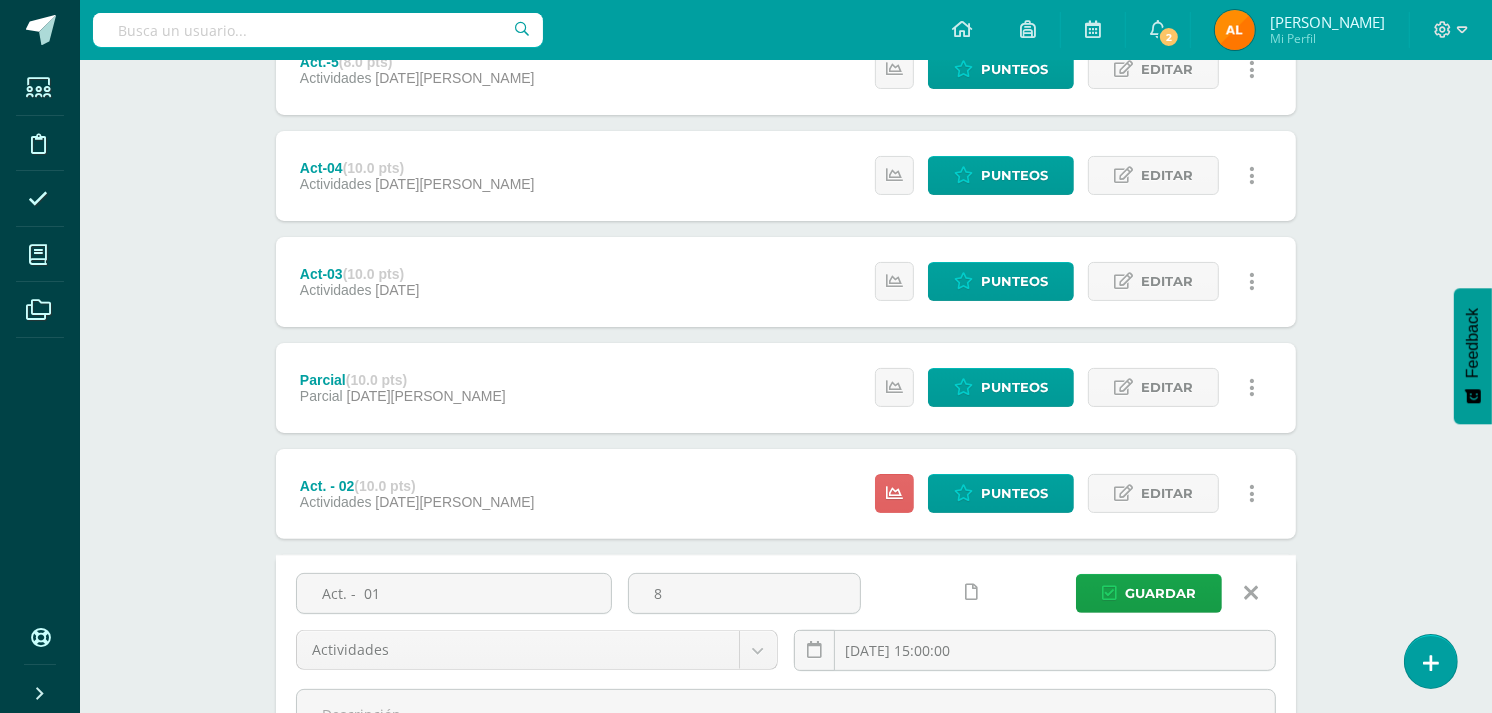 scroll, scrollTop: 301, scrollLeft: 0, axis: vertical 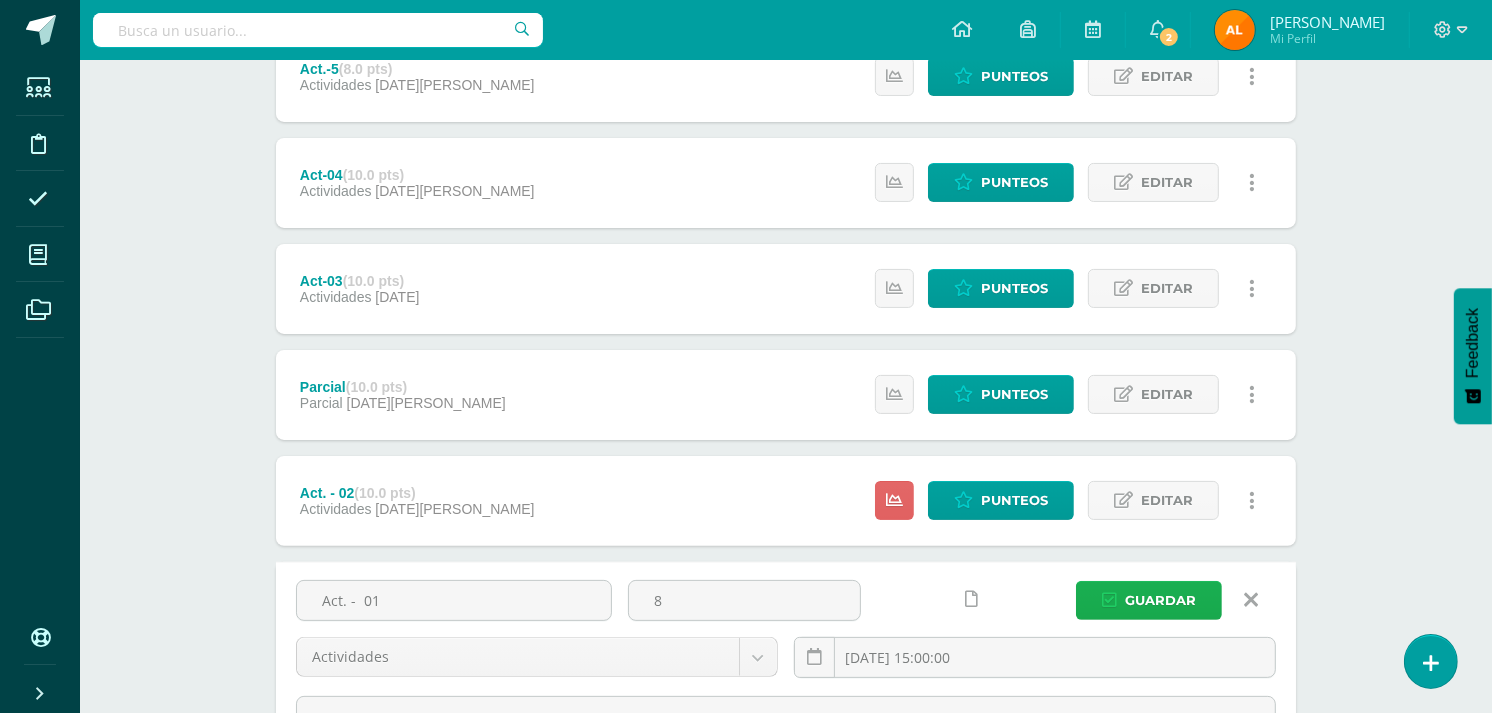 type on "8" 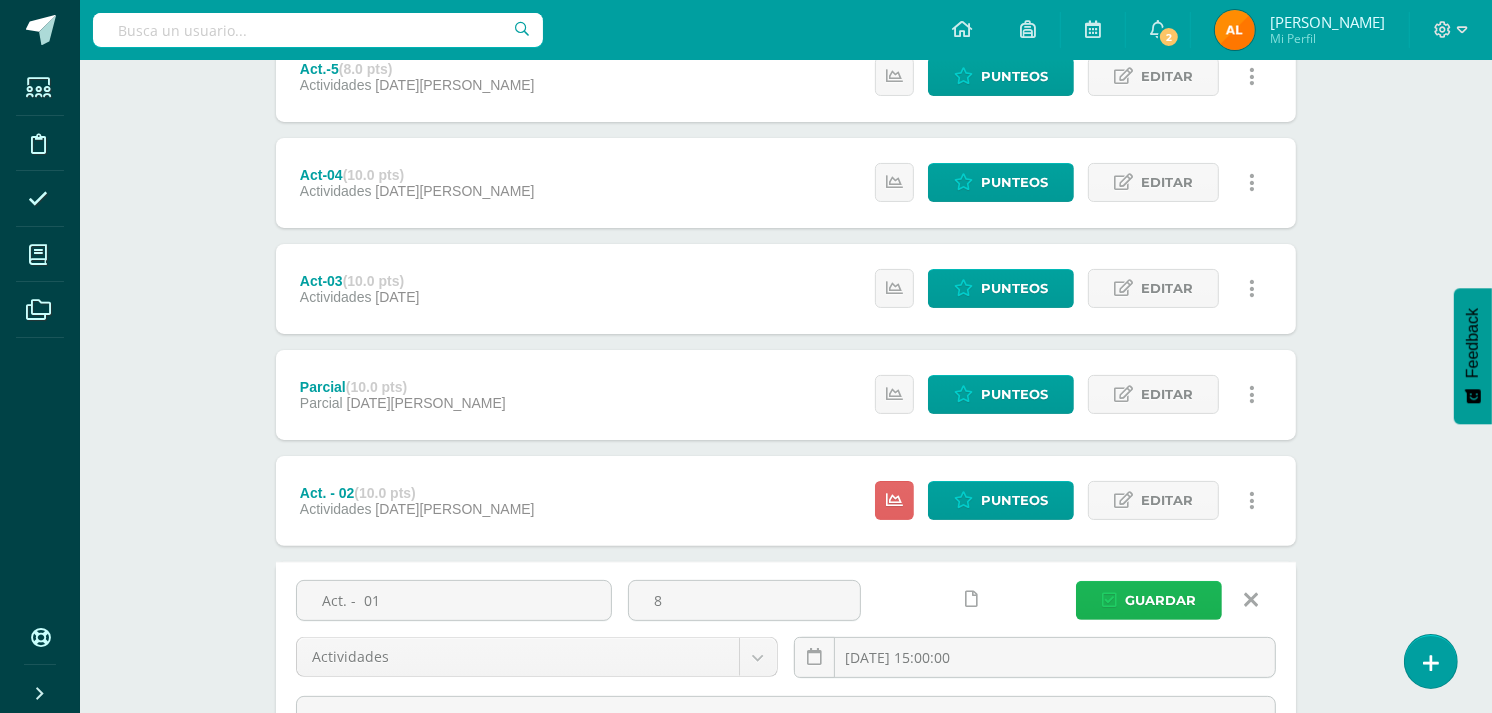 click on "Guardar" at bounding box center (1160, 600) 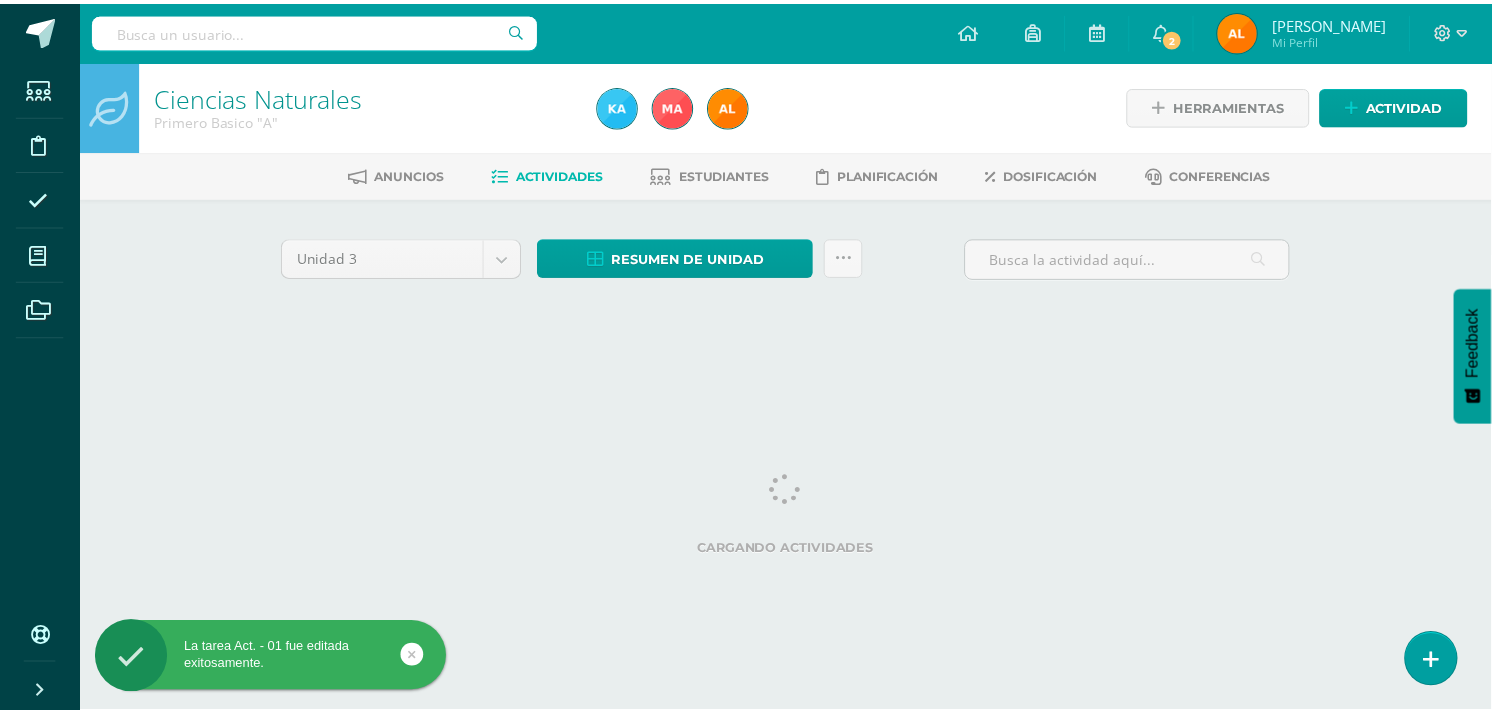 scroll, scrollTop: 0, scrollLeft: 0, axis: both 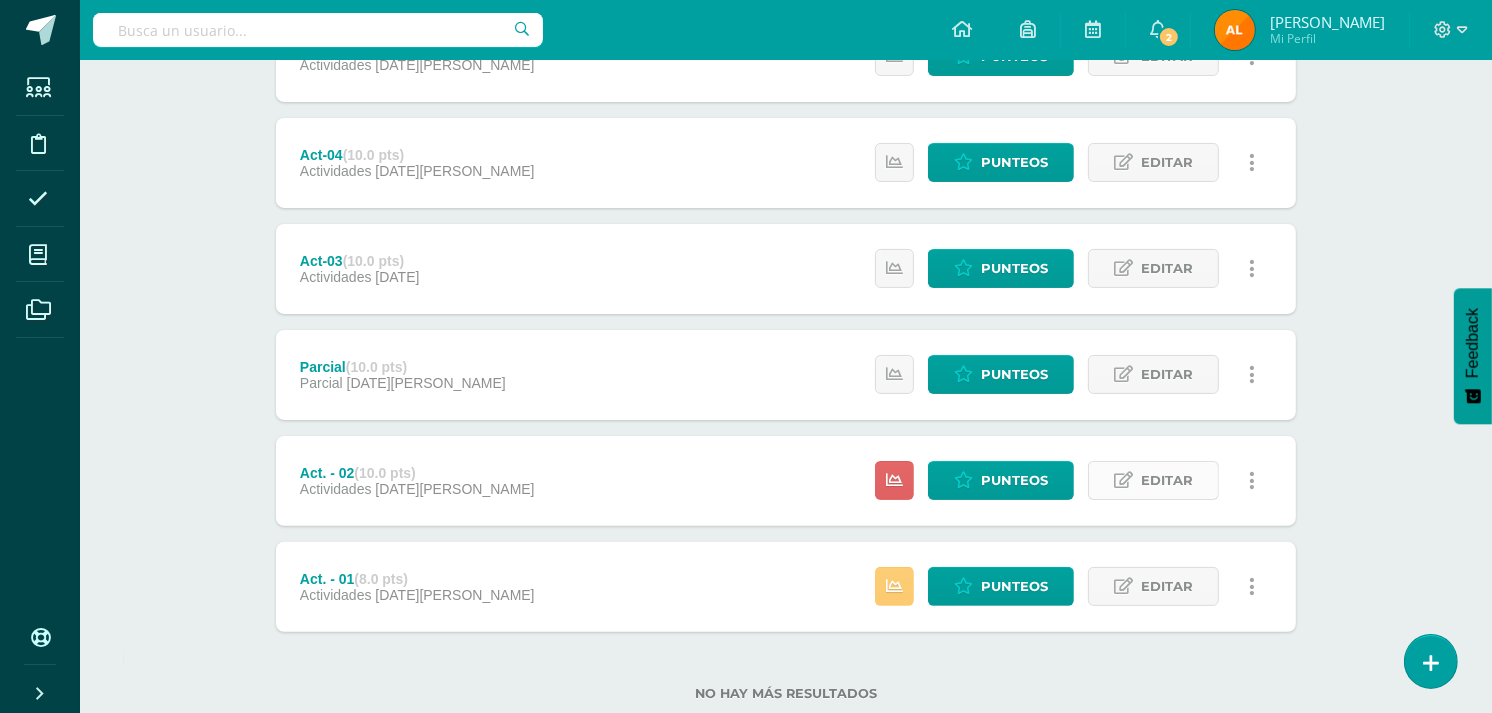 click on "Editar" at bounding box center (1167, 480) 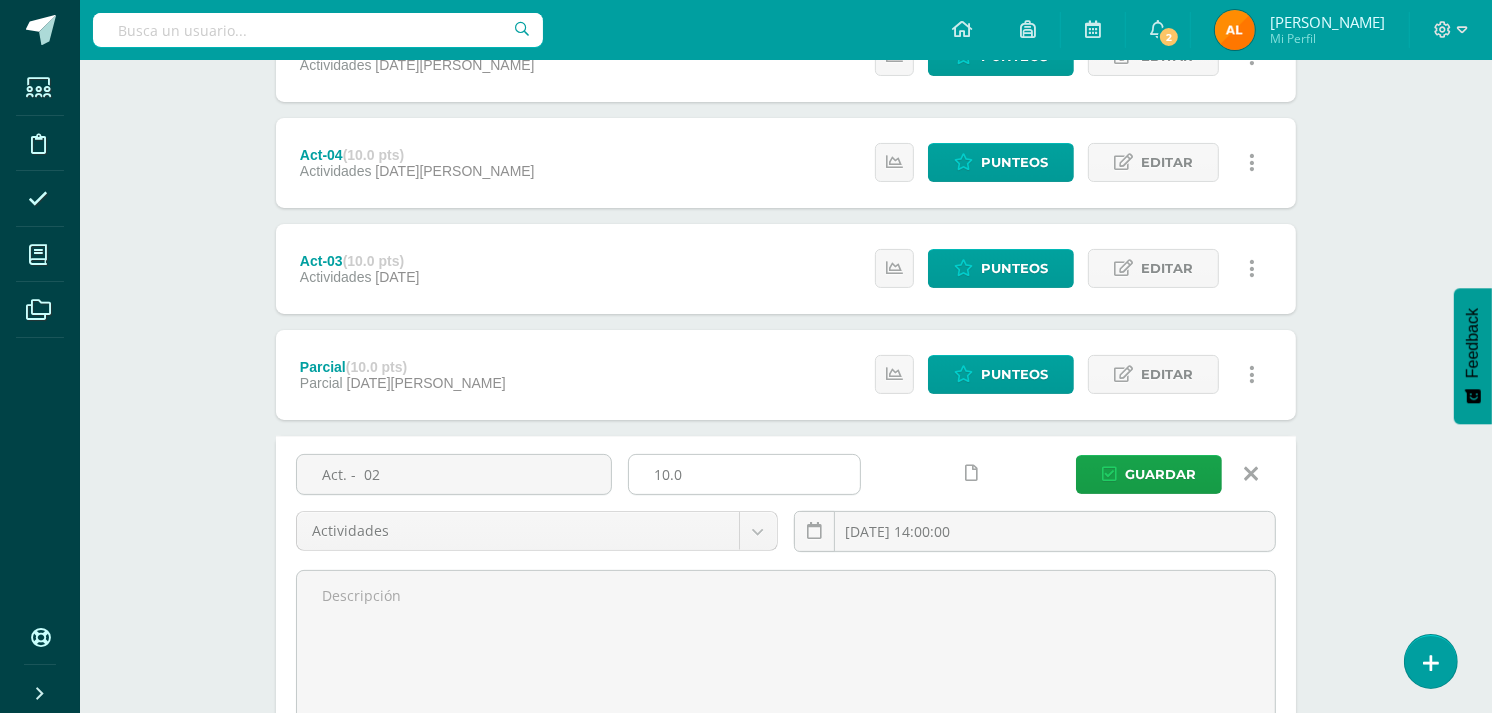 click on "10.0" at bounding box center [744, 474] 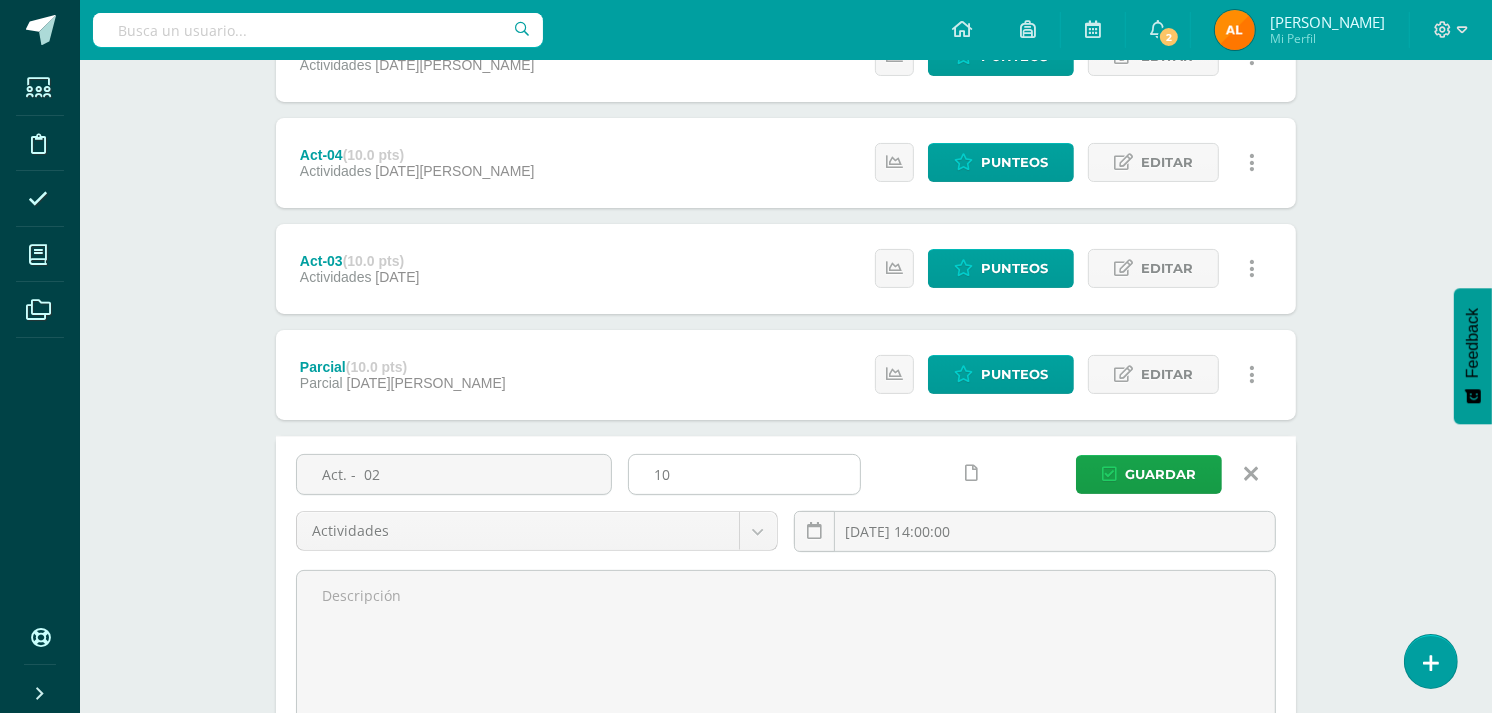 type on "1" 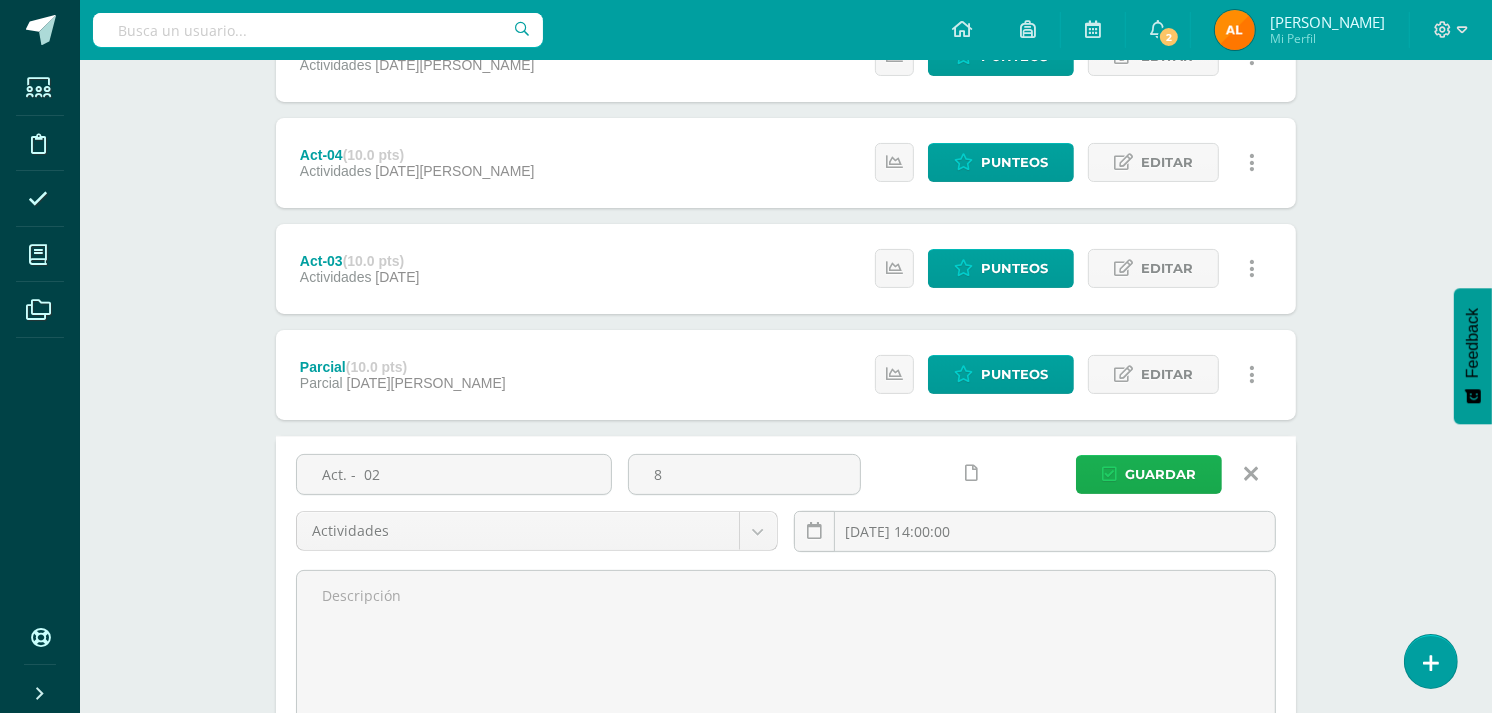 type on "8" 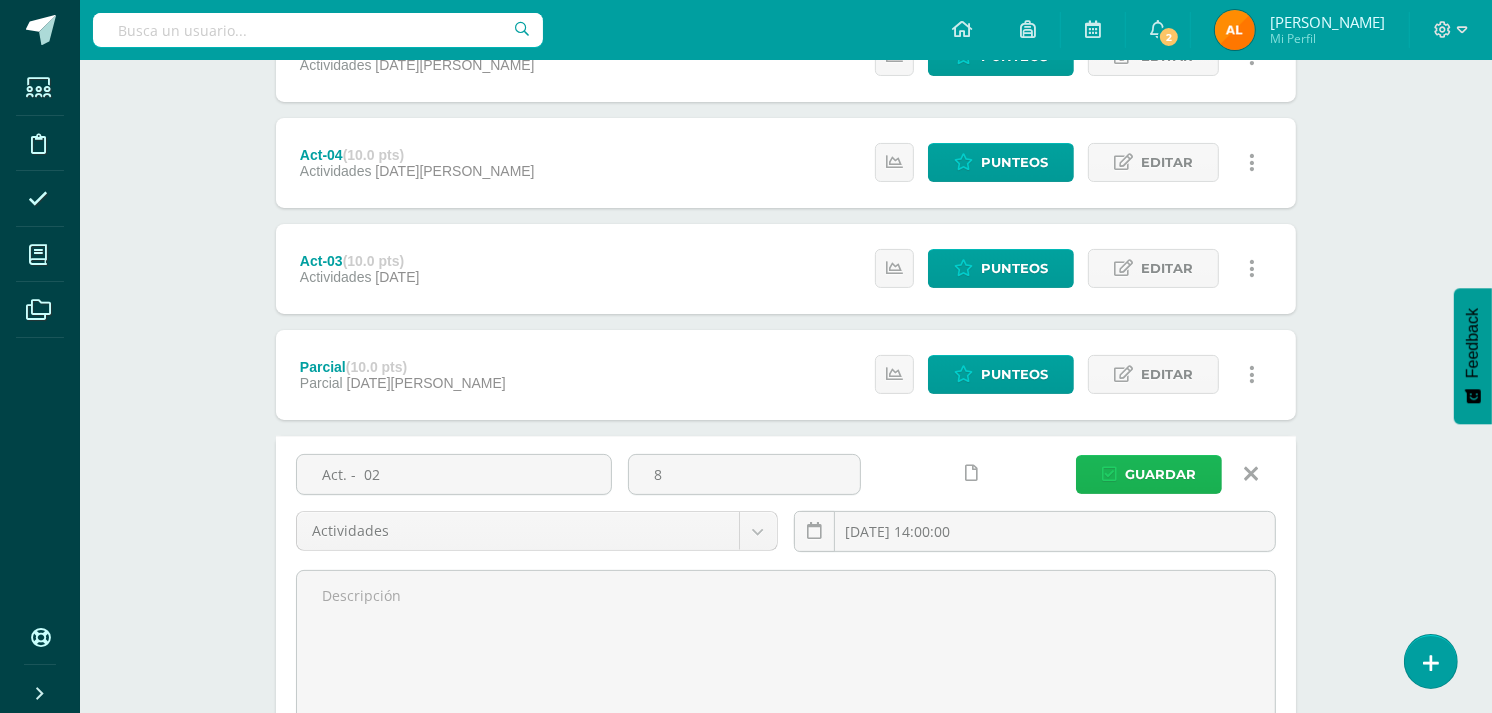 click on "Guardar" at bounding box center (1160, 474) 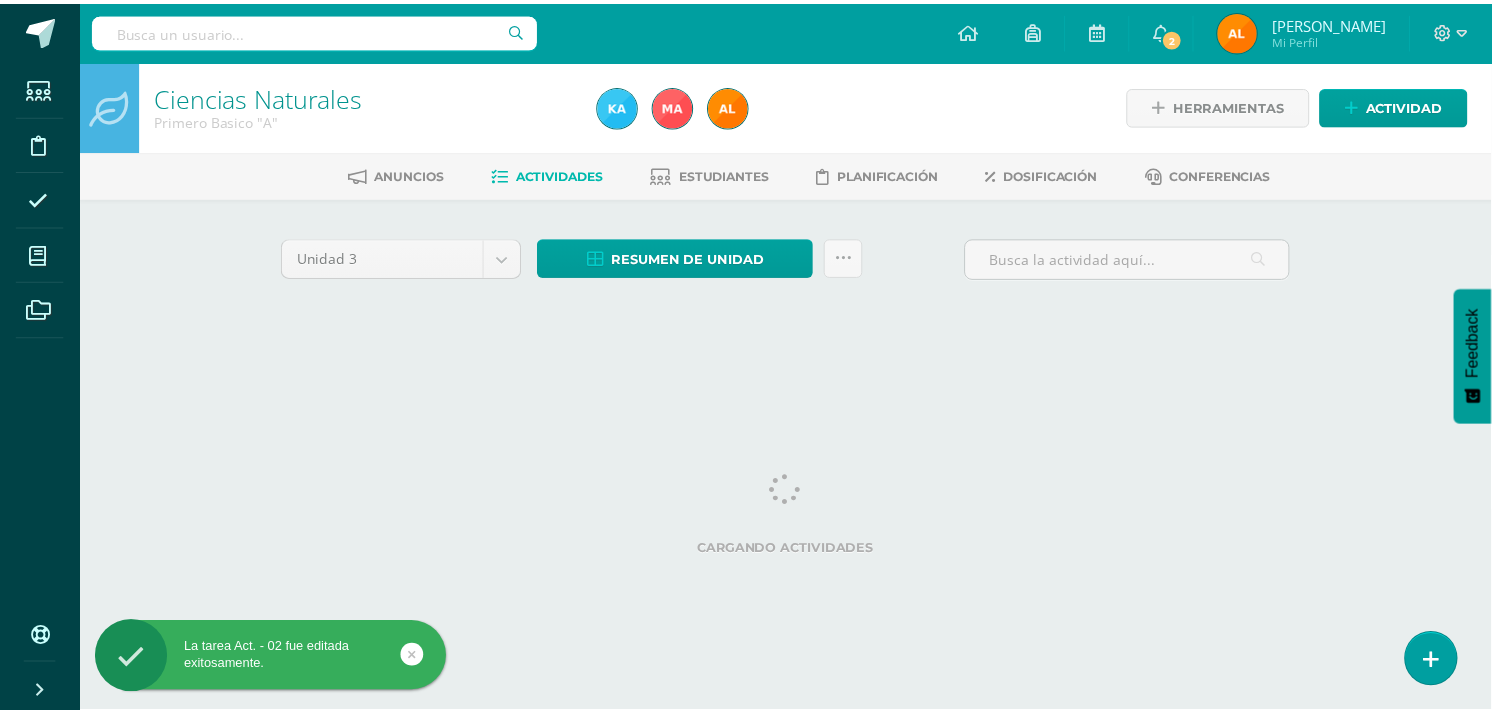 scroll, scrollTop: 0, scrollLeft: 0, axis: both 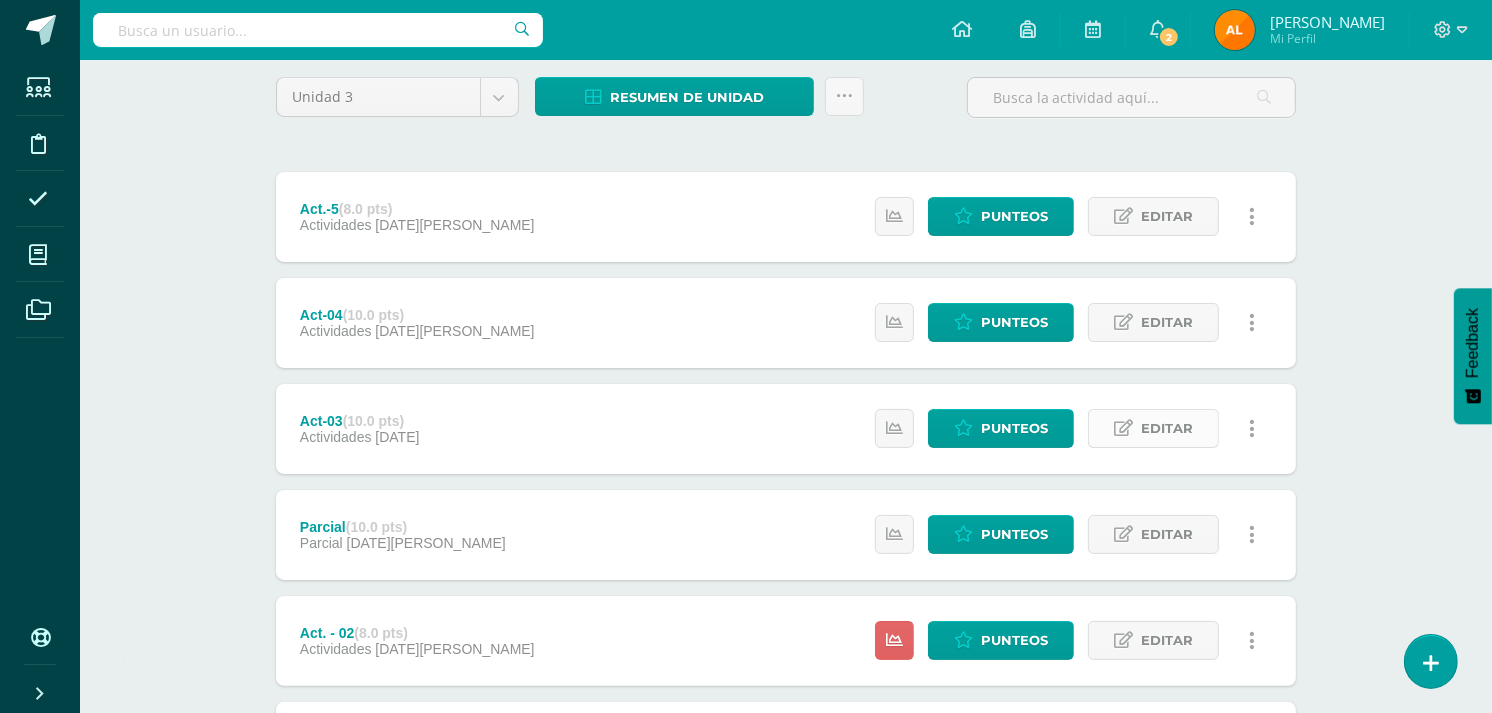 click on "Editar" at bounding box center [1167, 428] 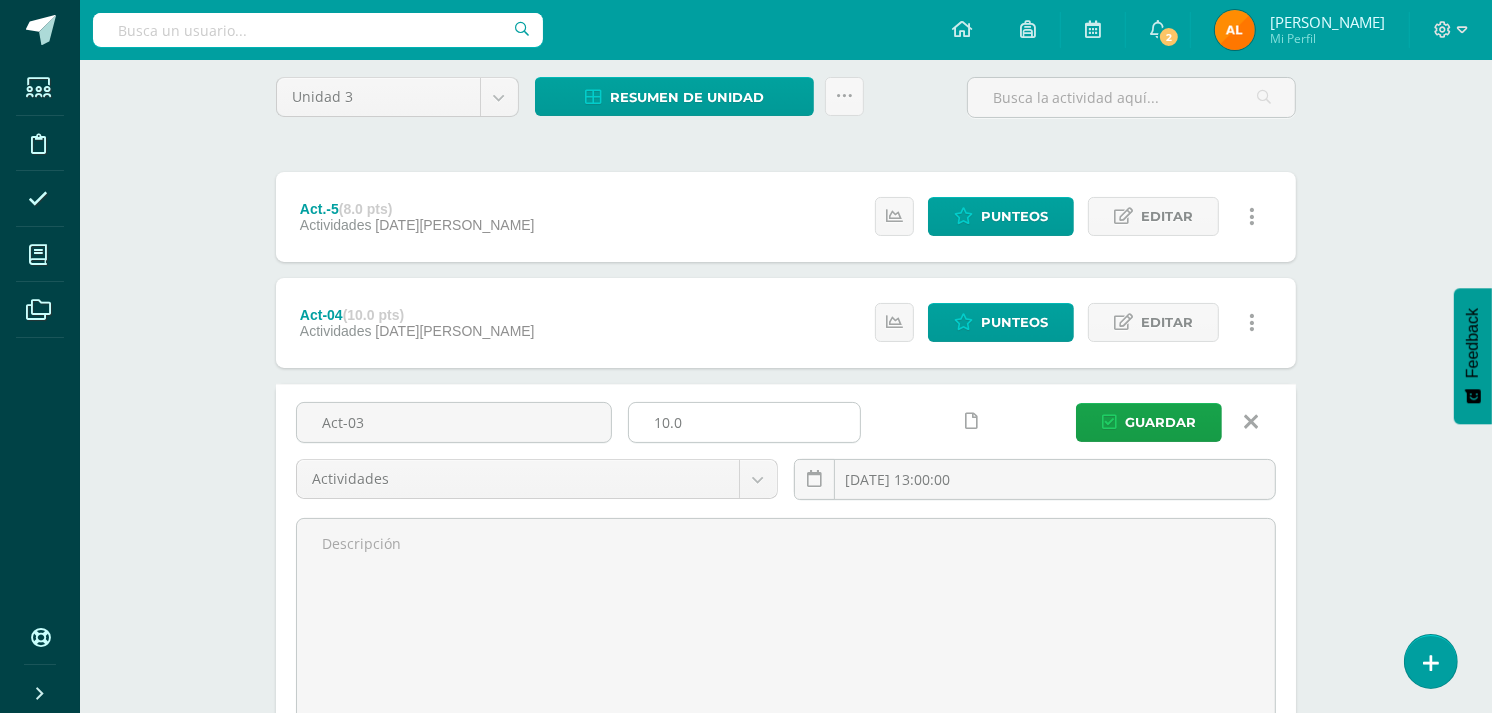 click on "10.0" at bounding box center [744, 422] 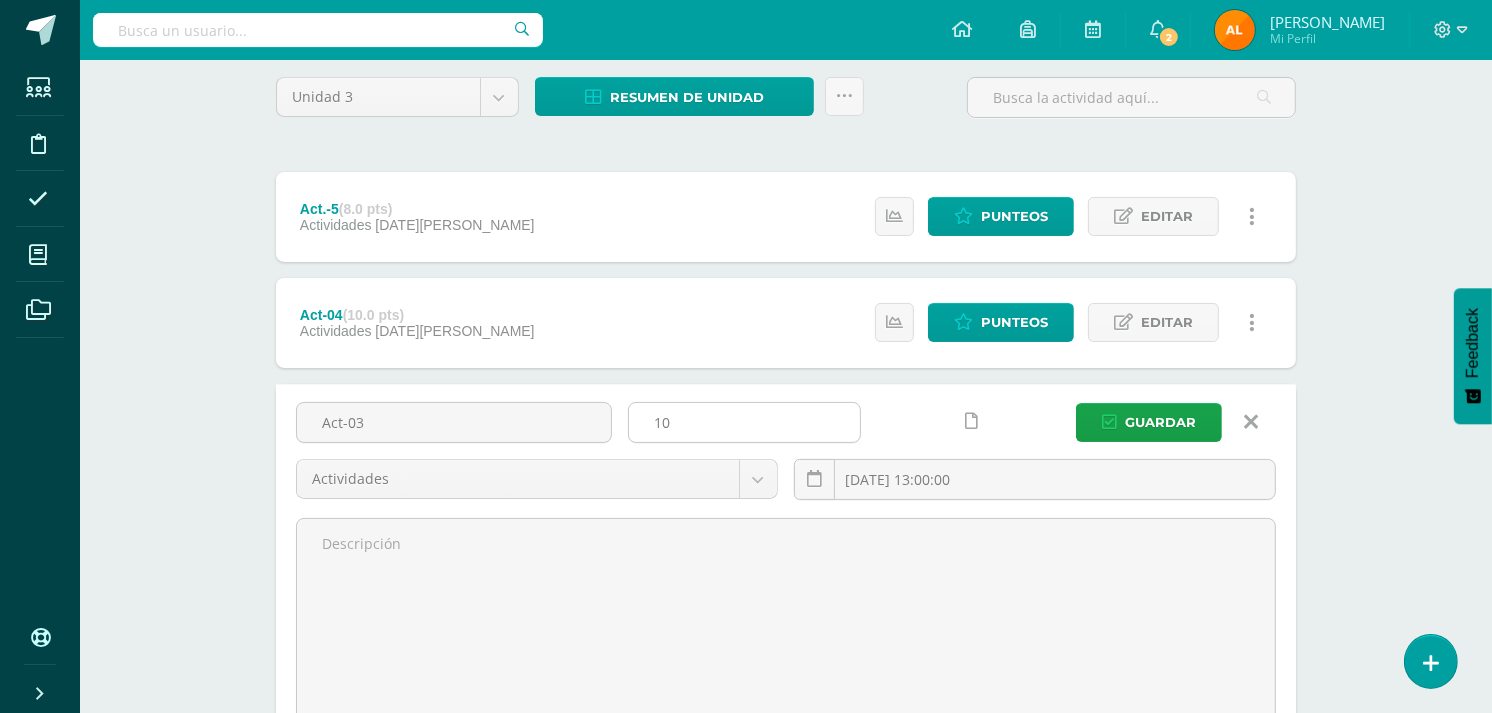 type on "1" 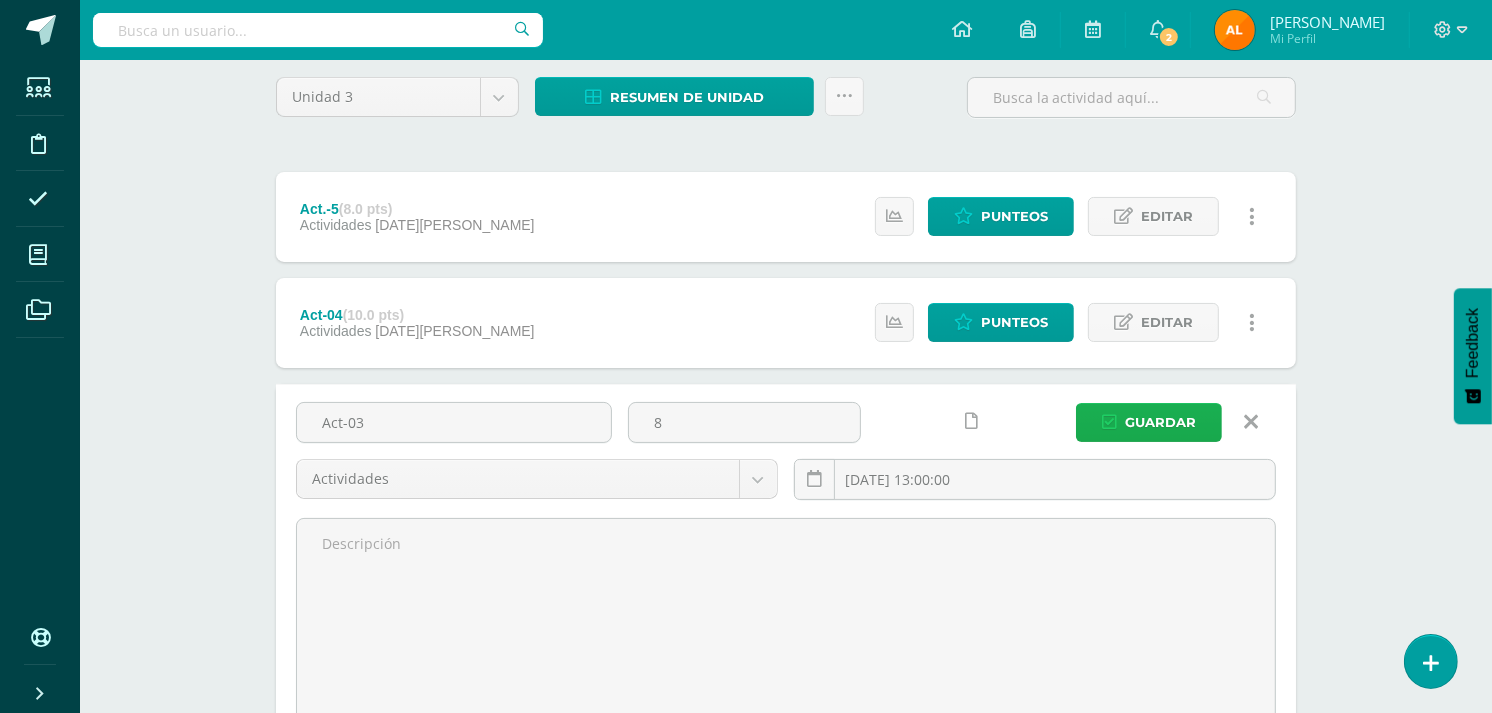 type on "8" 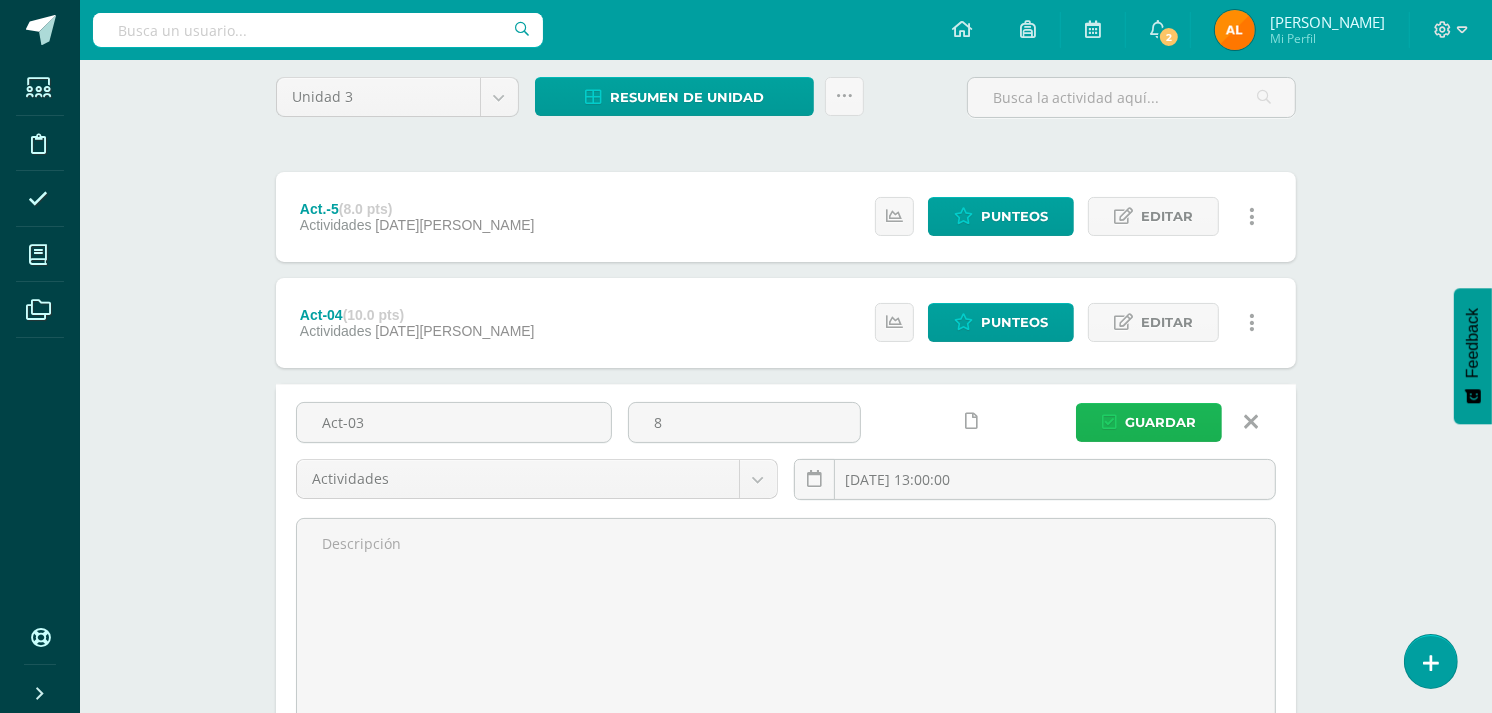 click on "Guardar" at bounding box center (1160, 422) 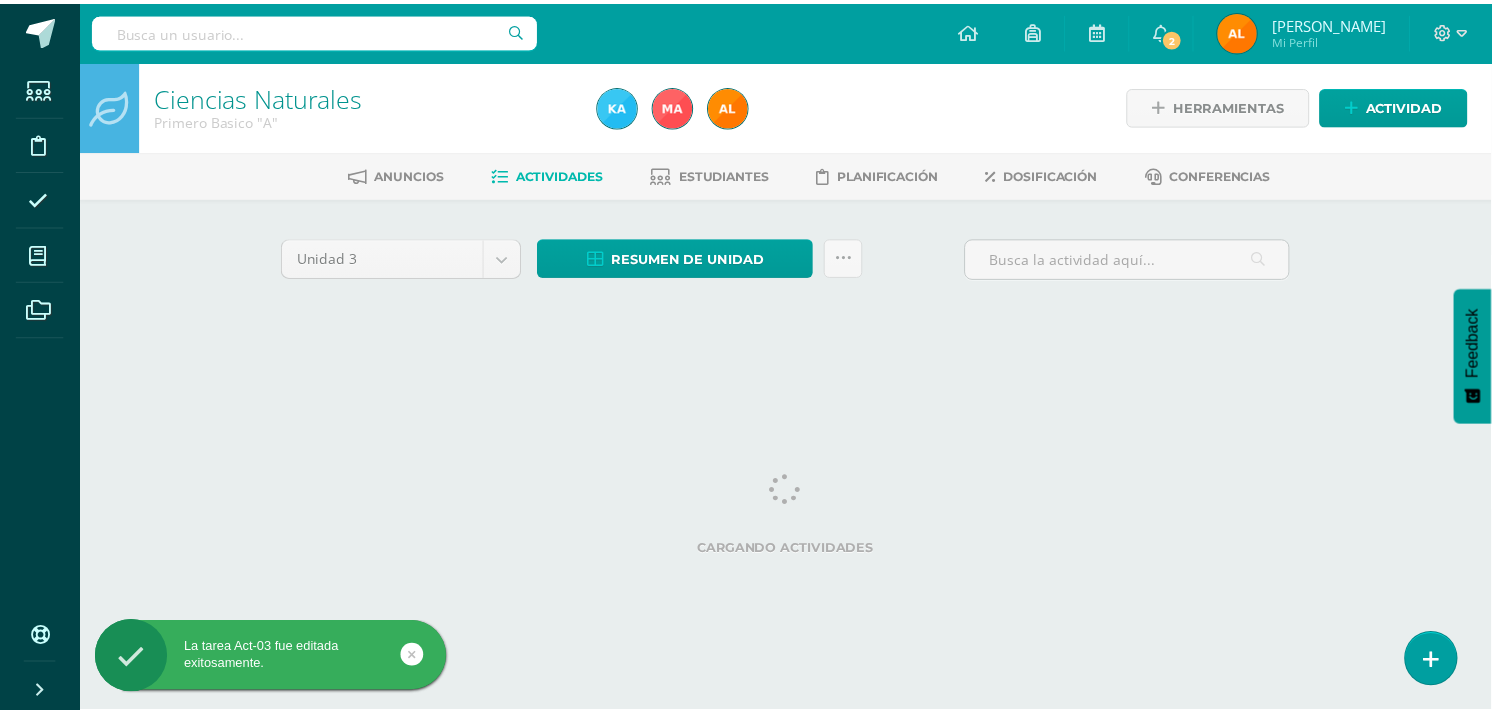 scroll, scrollTop: 0, scrollLeft: 0, axis: both 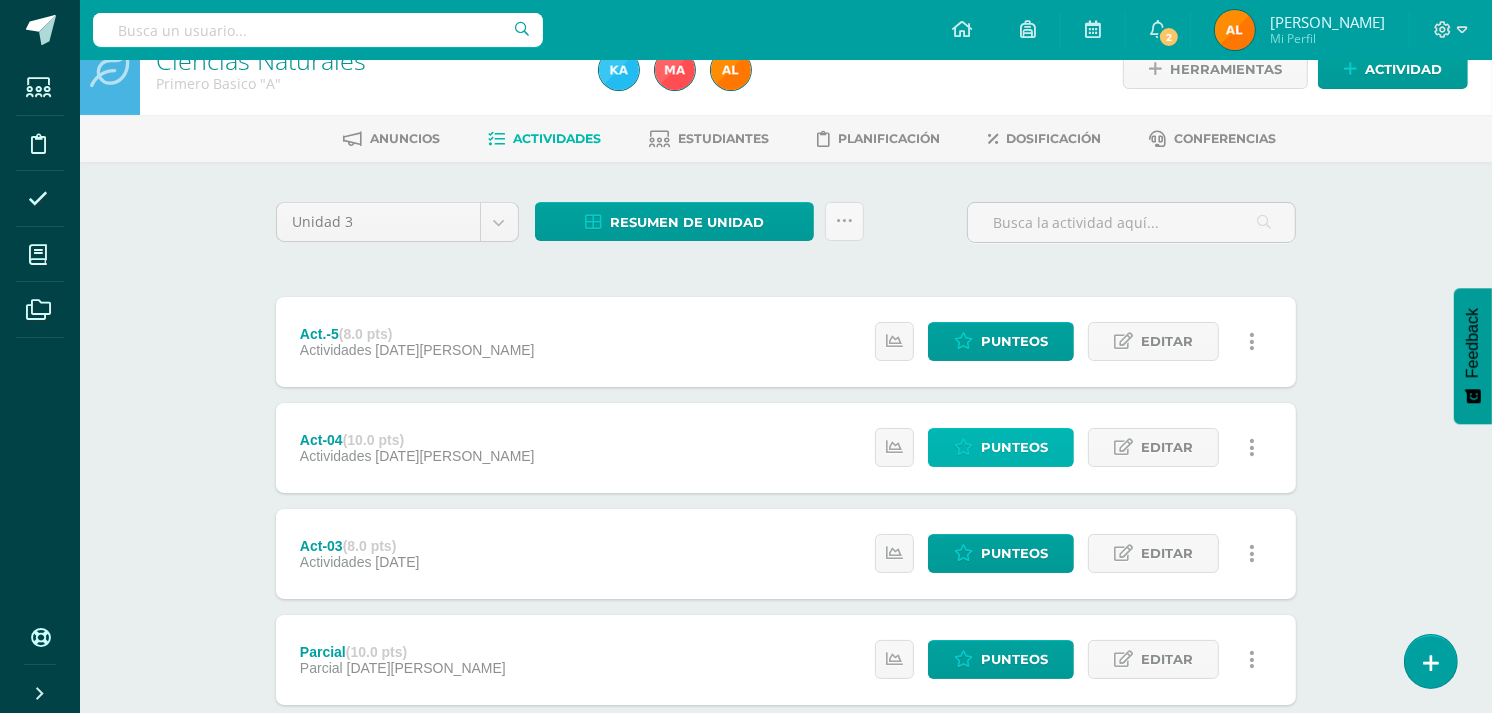click on "Punteos" at bounding box center (1014, 447) 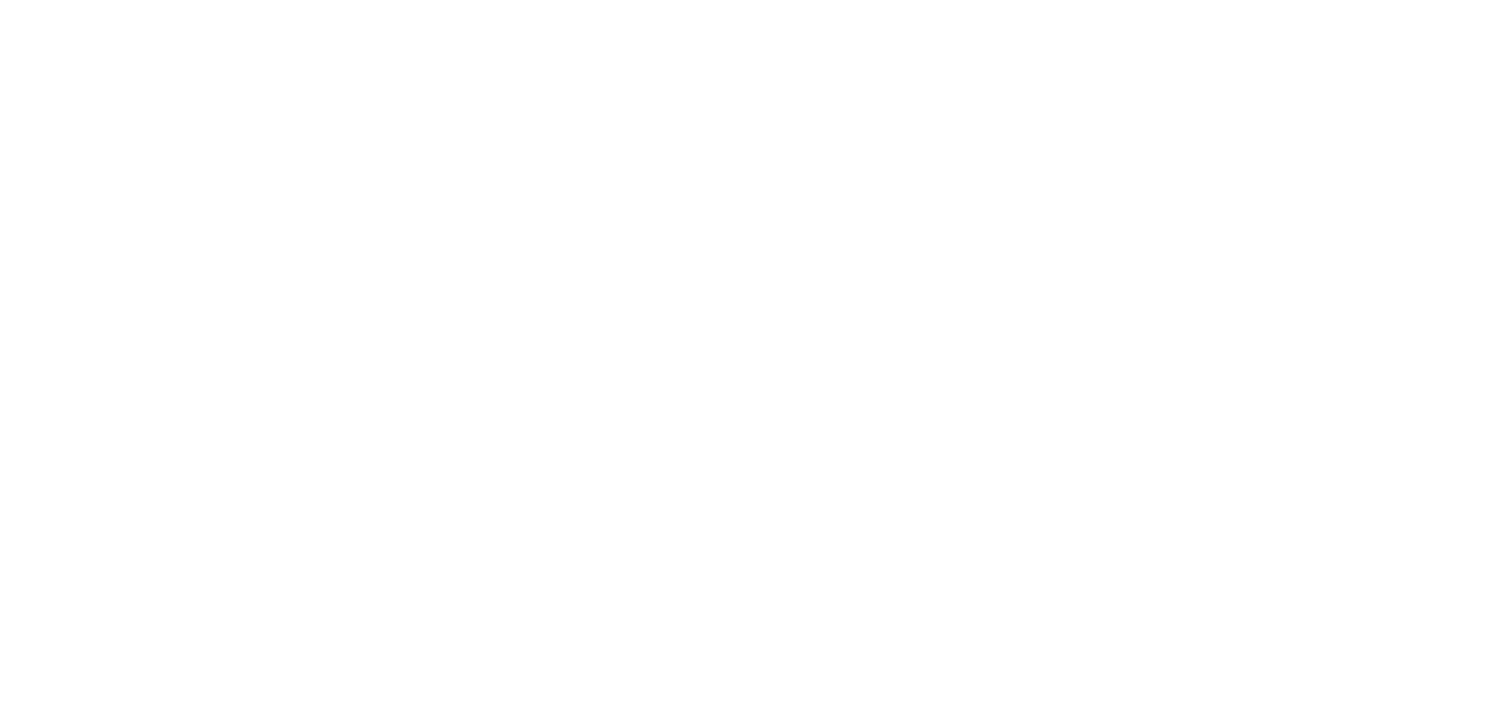 scroll, scrollTop: 0, scrollLeft: 0, axis: both 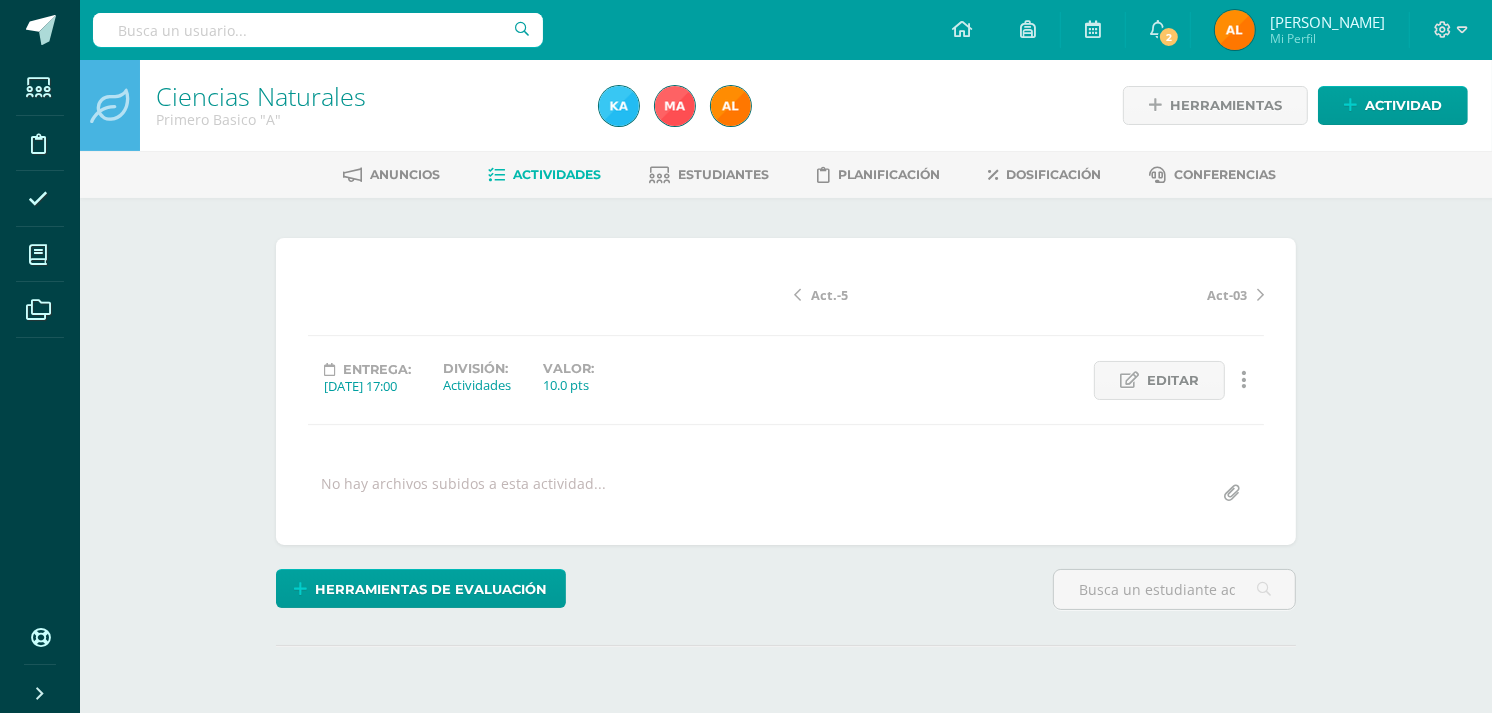 click on "Act.-5 Act-04 Act-03 Parcial Act. -  02 Act. -  01 Act.-5 Act-03 Entrega:
[DATE] 17:00
División:
Actividades
Valor:
10.0 pts
Editar
Ocultar
Historial de actividad
Eliminar
Historial de actividad
No hay archivos subidos a esta actividad..." at bounding box center [786, 391] 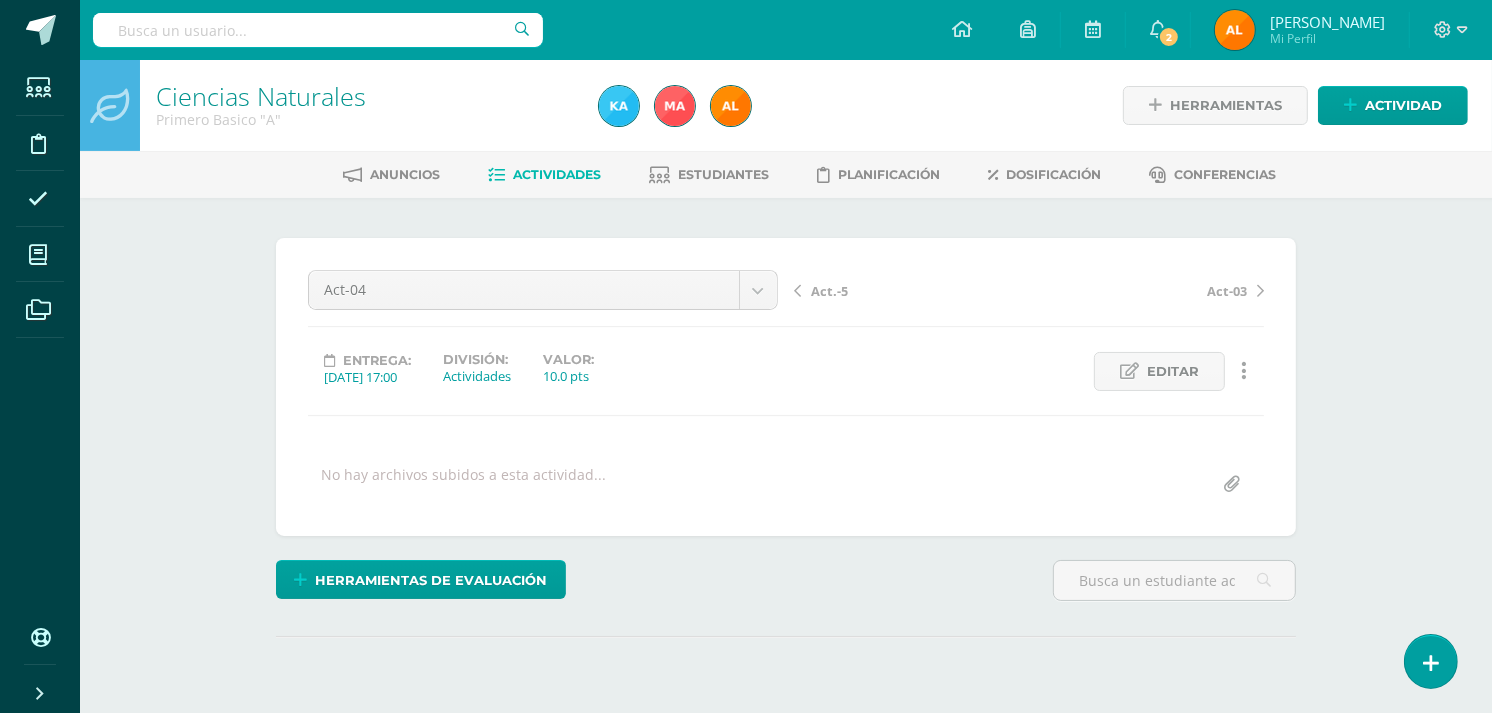 scroll, scrollTop: 0, scrollLeft: 0, axis: both 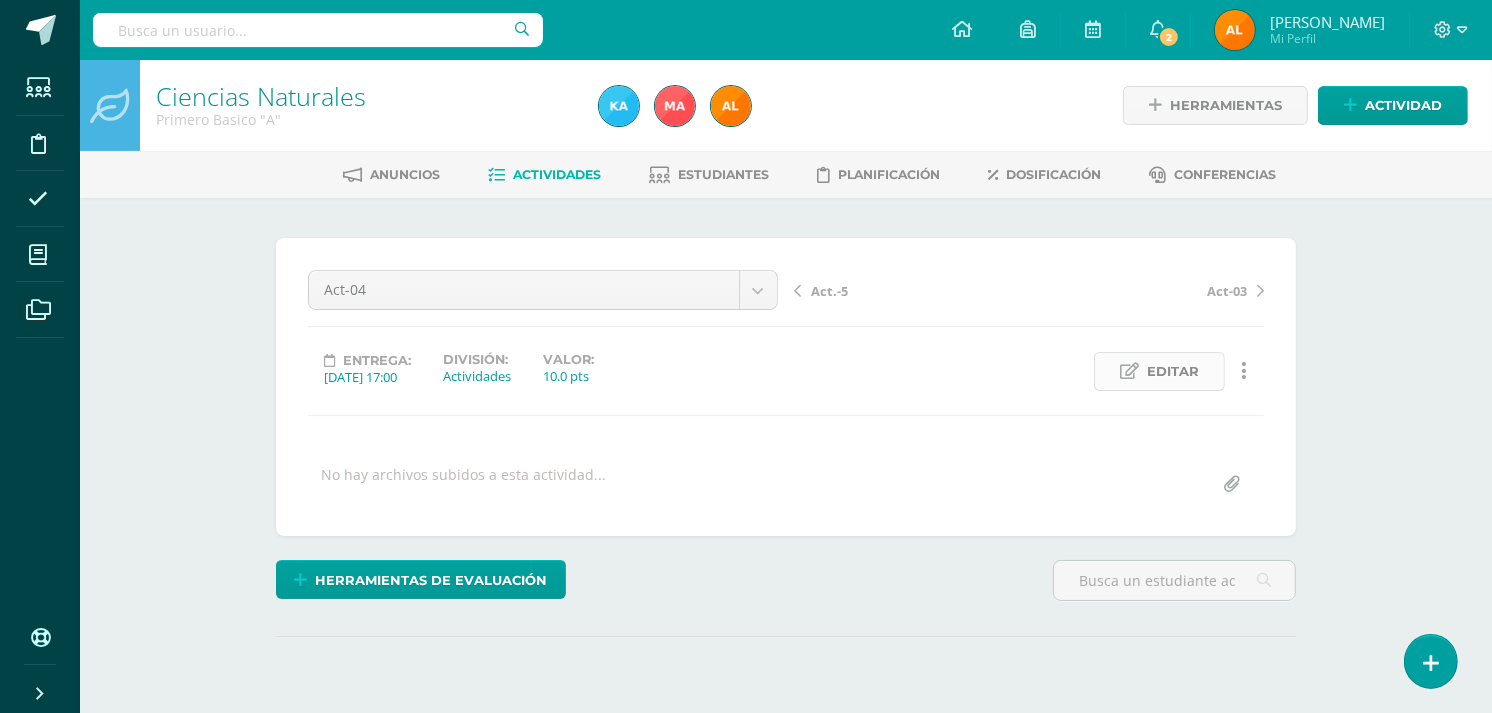 click on "Editar" at bounding box center (1173, 371) 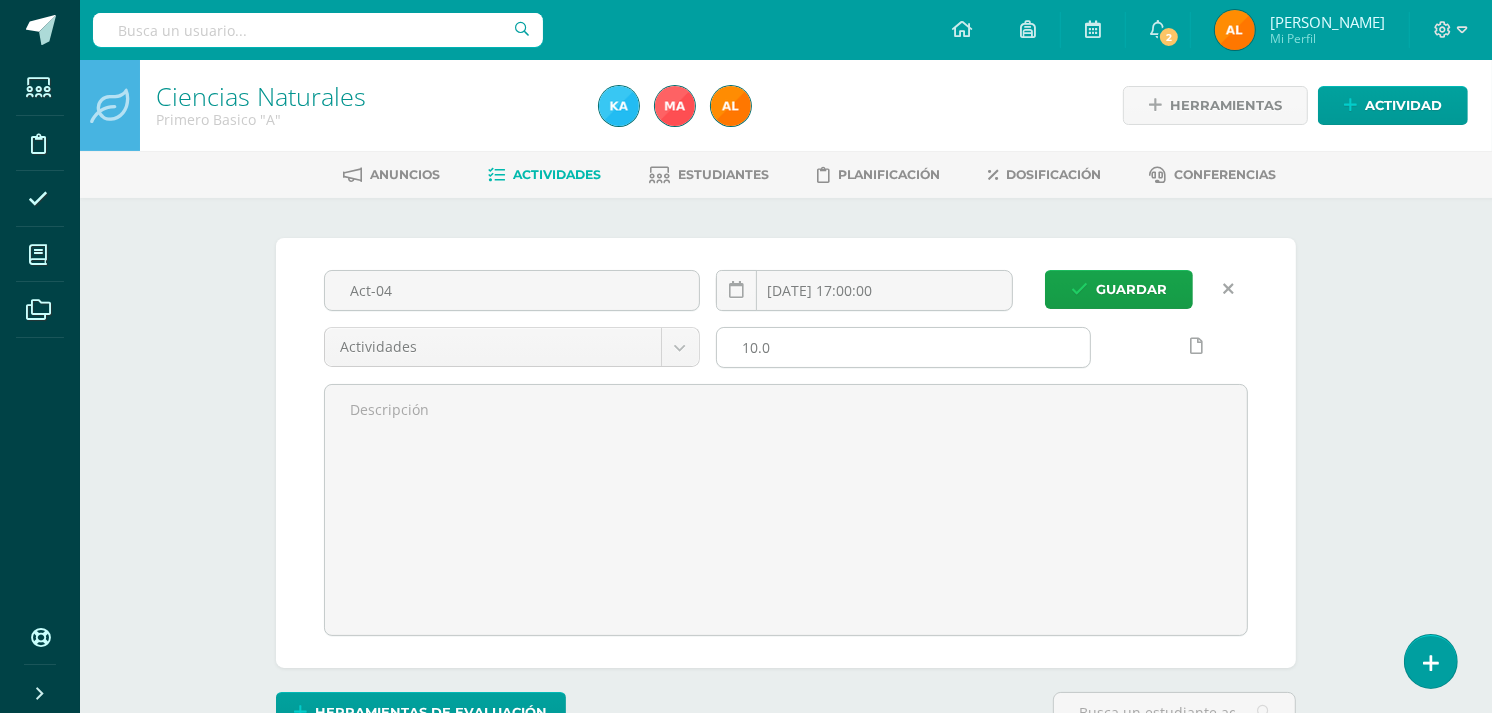 scroll, scrollTop: 1, scrollLeft: 0, axis: vertical 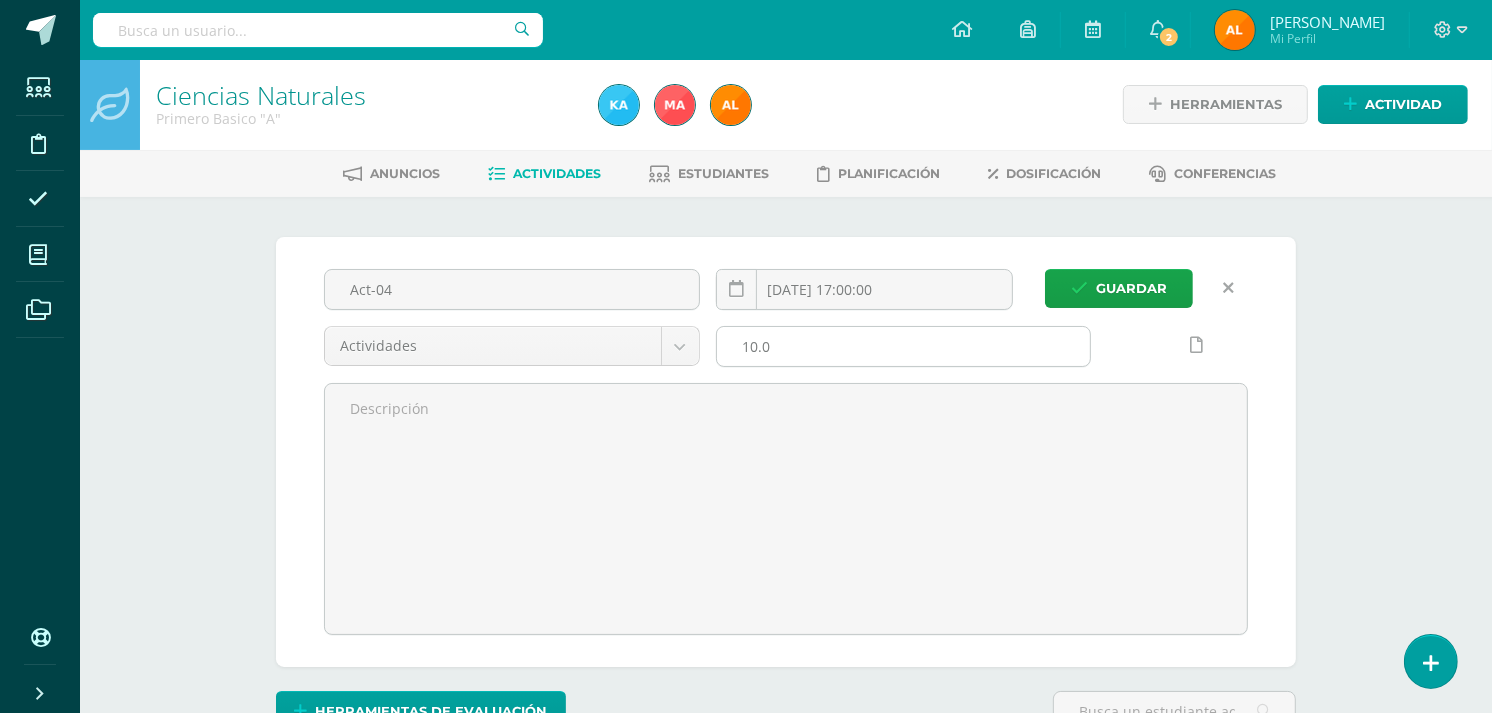 click on "10.0" at bounding box center (904, 346) 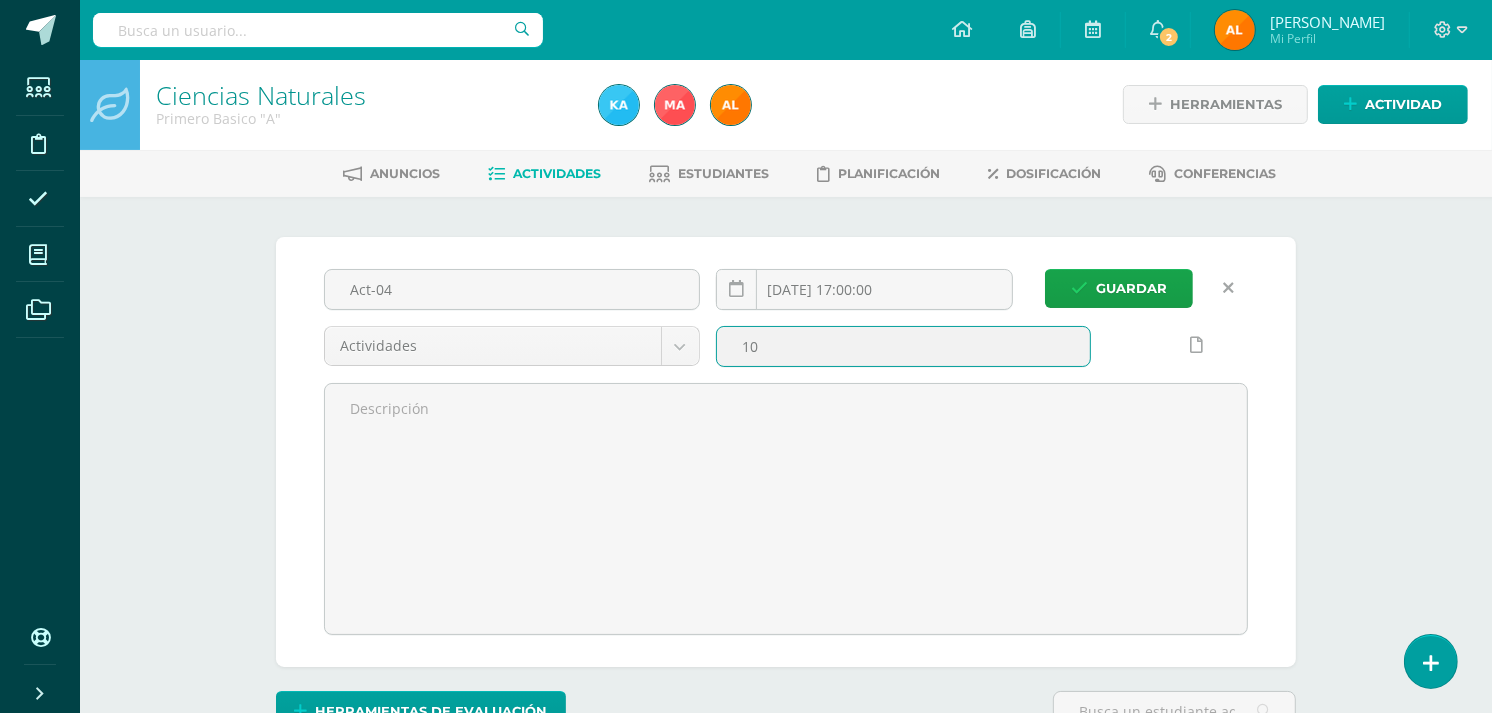 type on "1" 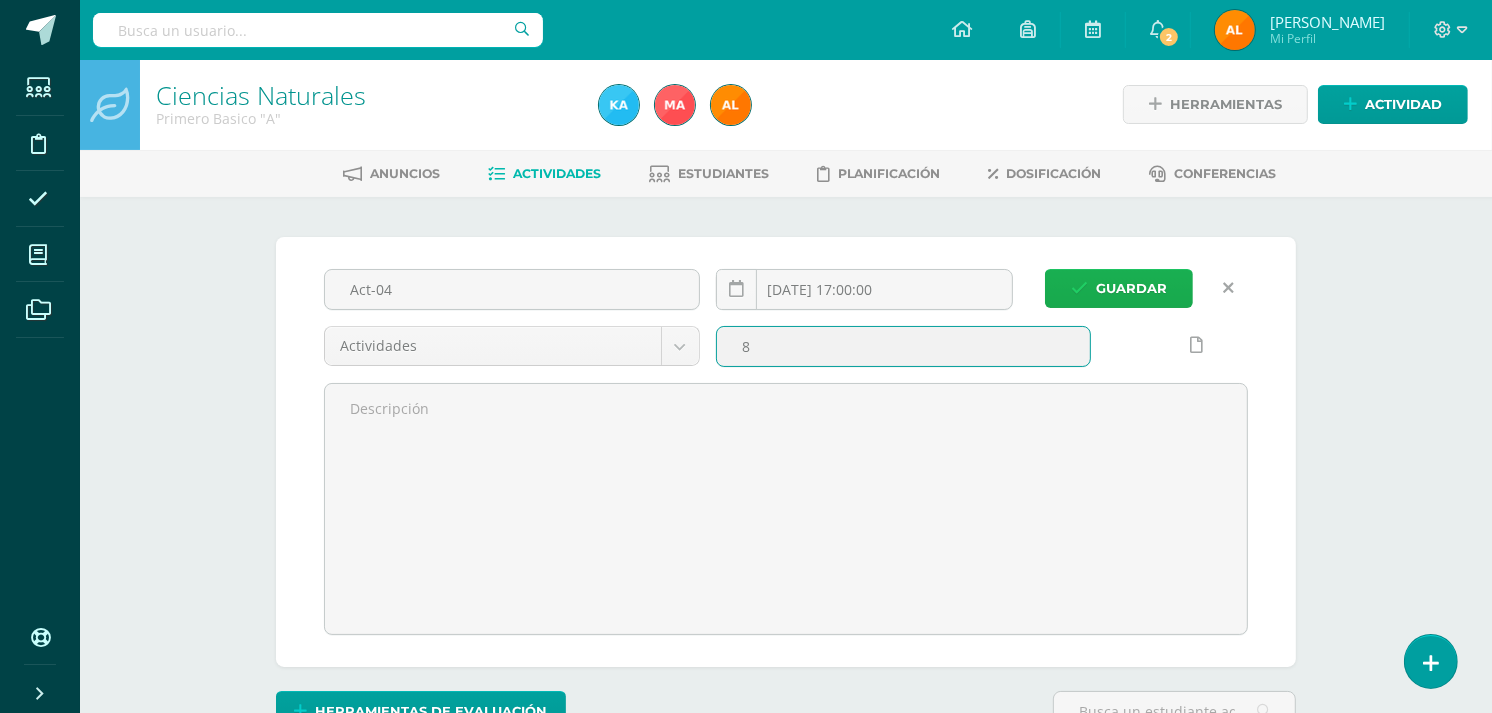 scroll, scrollTop: 2, scrollLeft: 0, axis: vertical 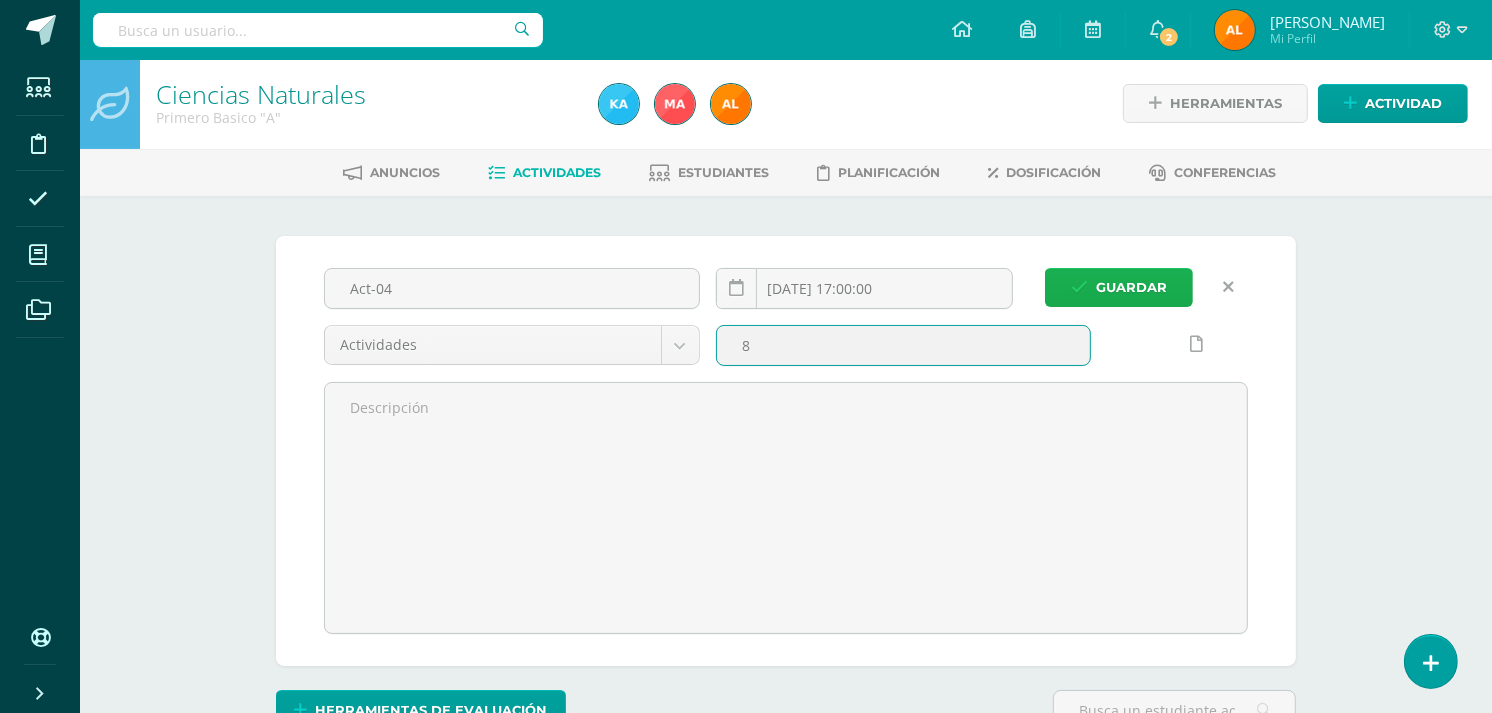 type on "8" 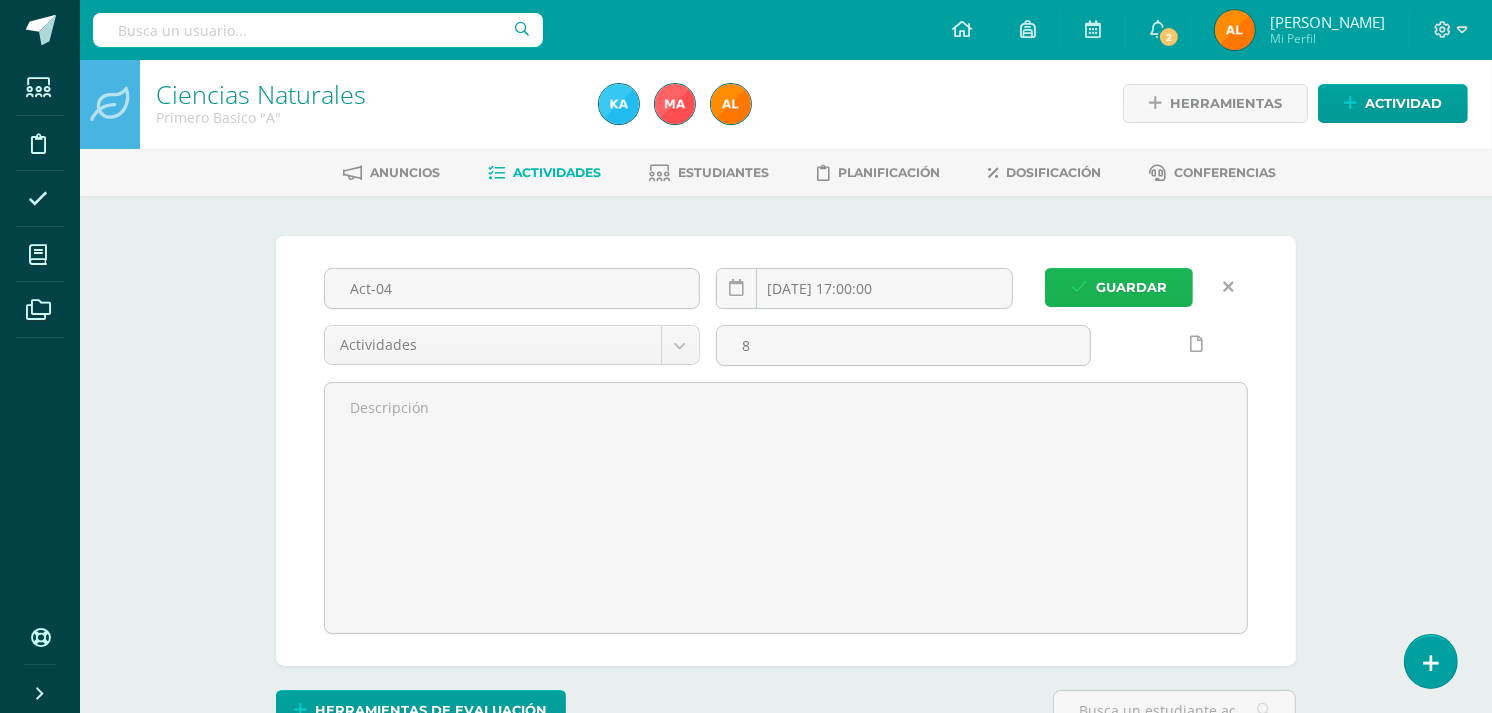 click on "Guardar" at bounding box center (1131, 287) 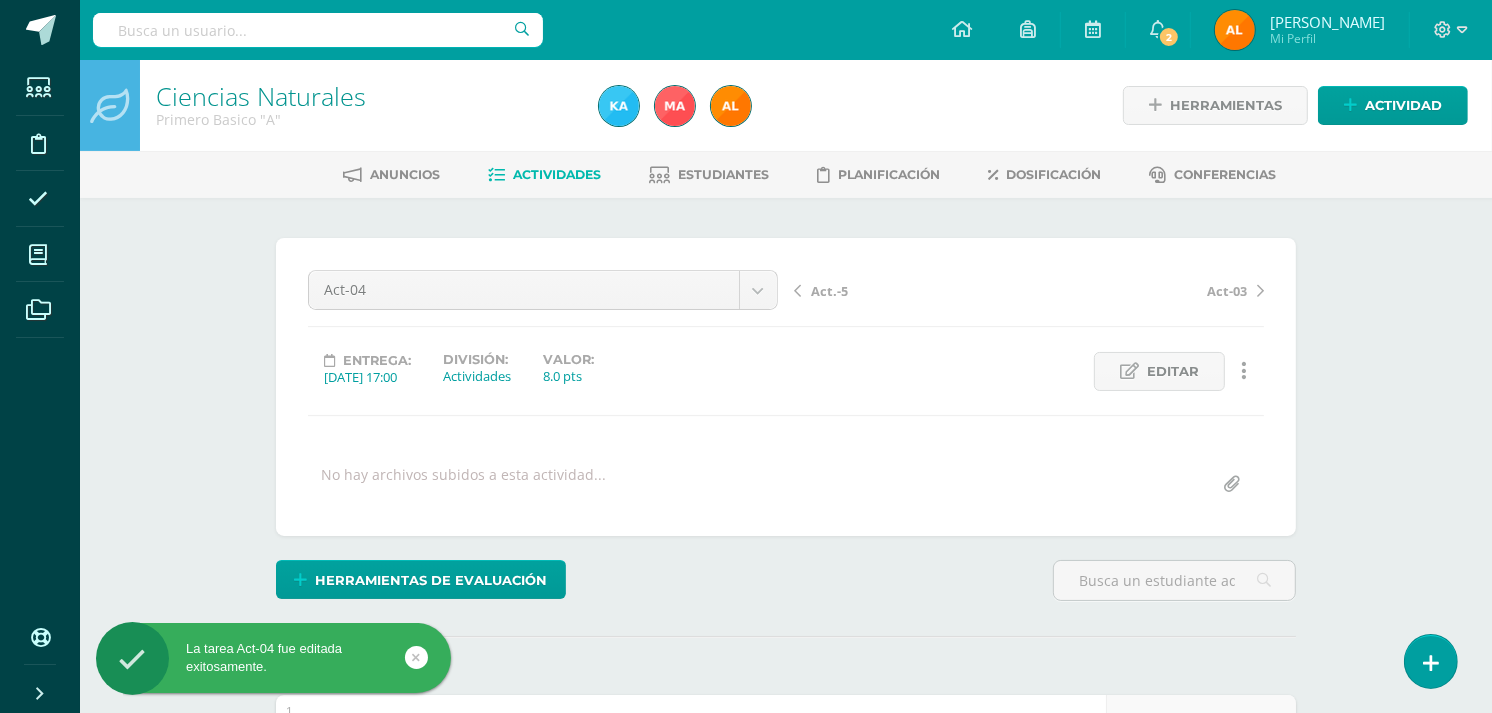 scroll, scrollTop: 1, scrollLeft: 0, axis: vertical 